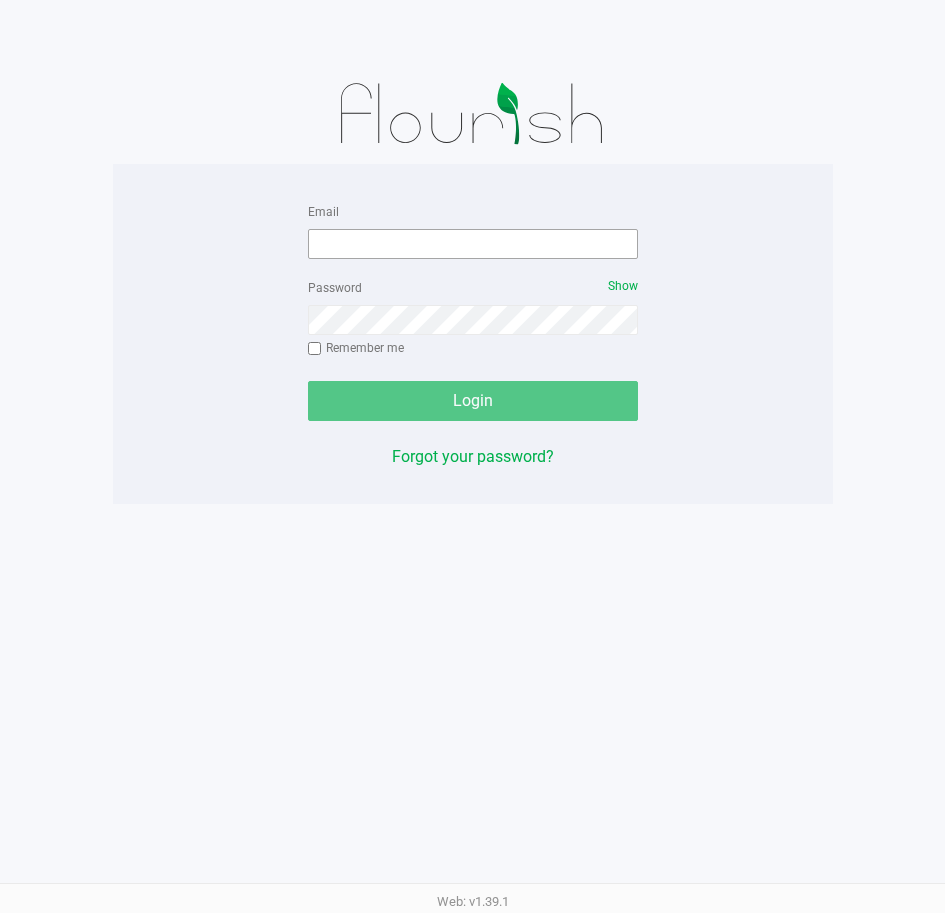 scroll, scrollTop: 0, scrollLeft: 0, axis: both 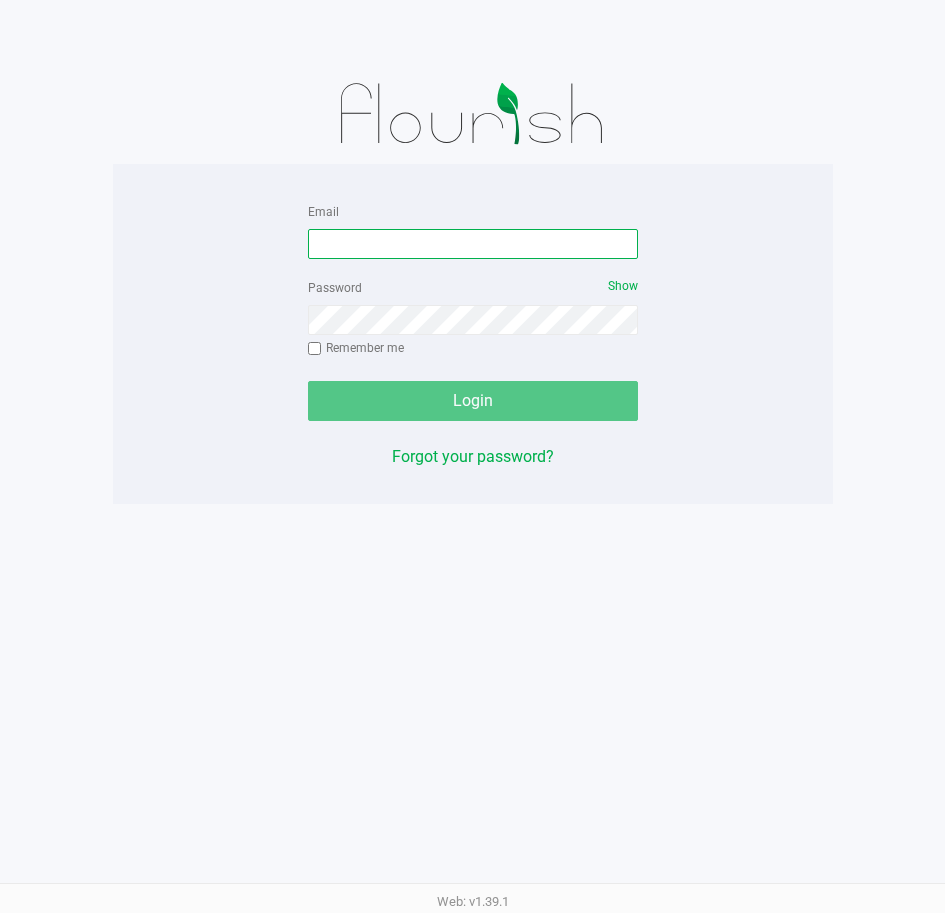 click on "Email" at bounding box center [473, 244] 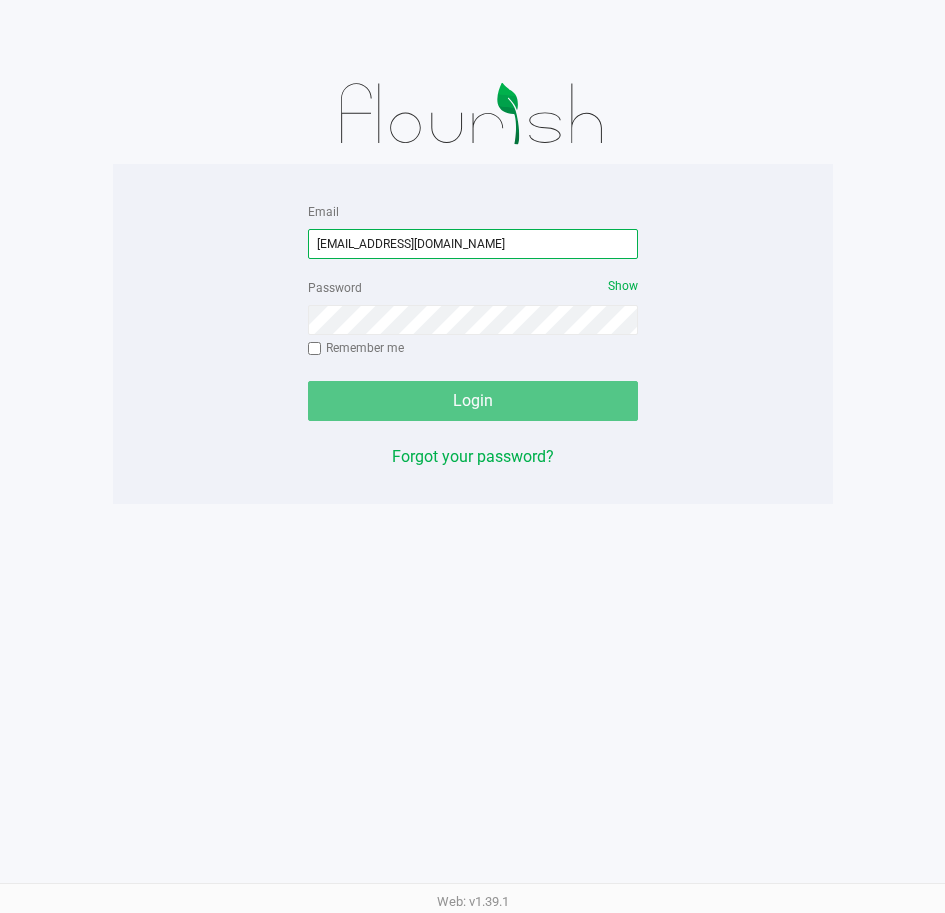 type on "[EMAIL_ADDRESS][DOMAIN_NAME]" 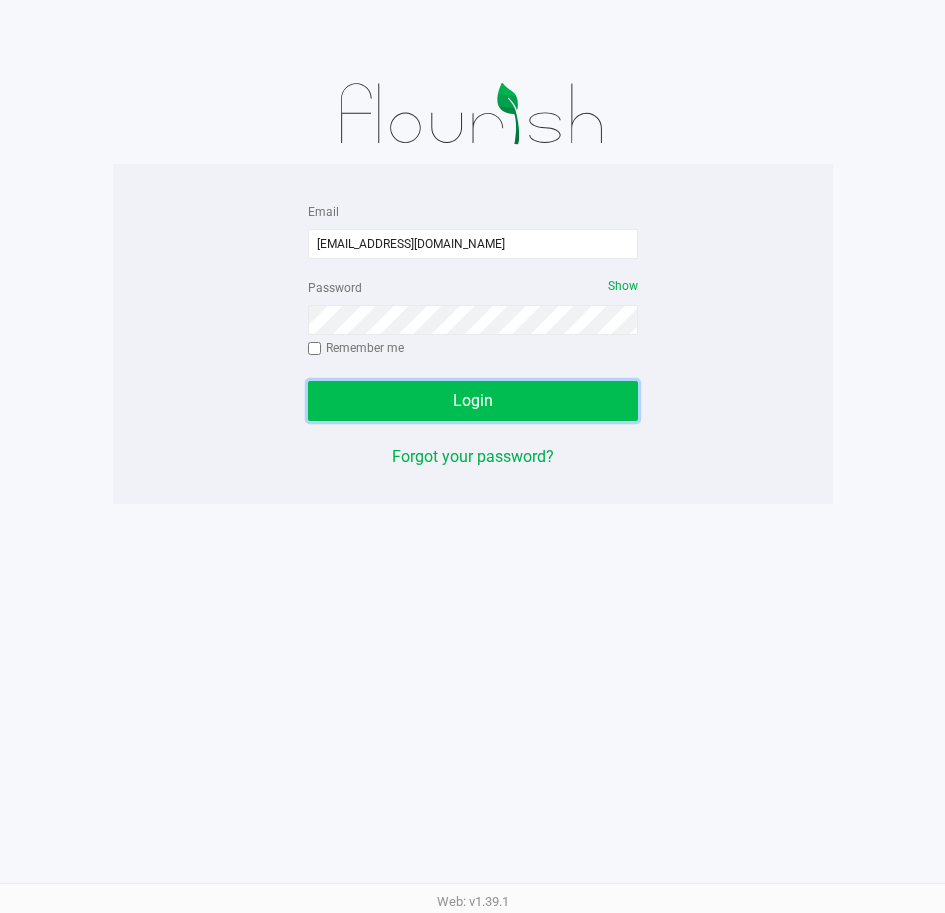 click on "Login" 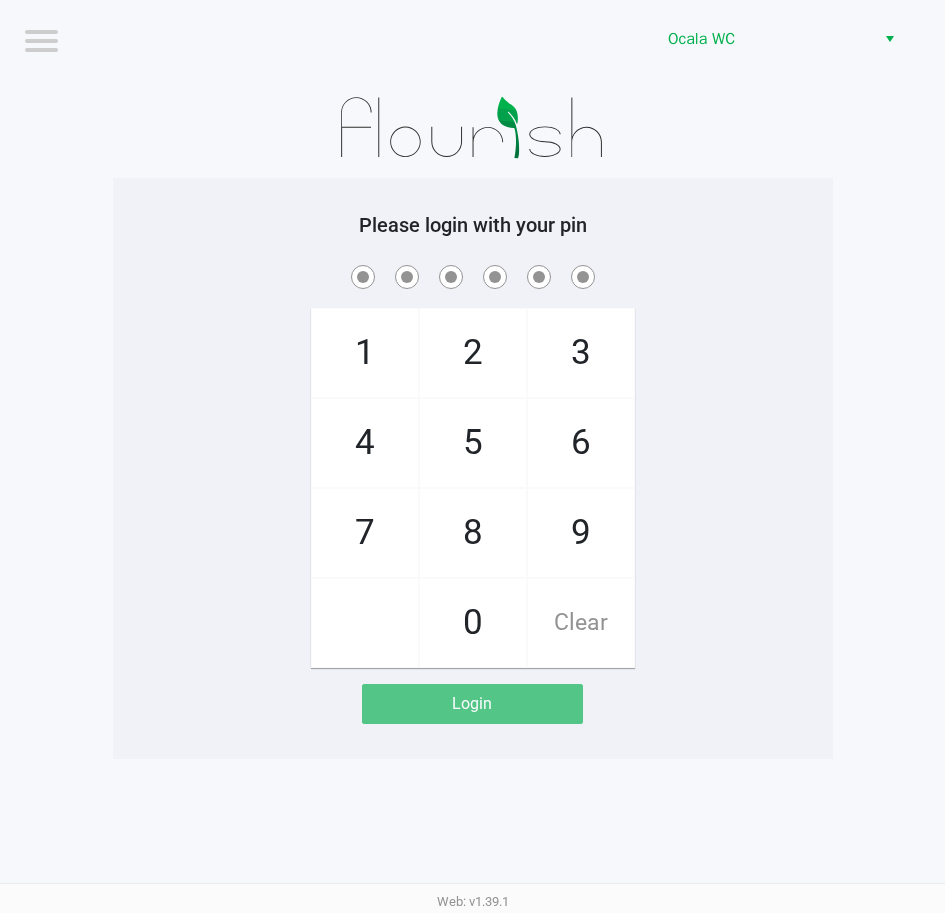 click on "Logout  Ocala WC    Please login with your pin  1   4   7       2   5   8   0   3   6   9   Clear   Login" 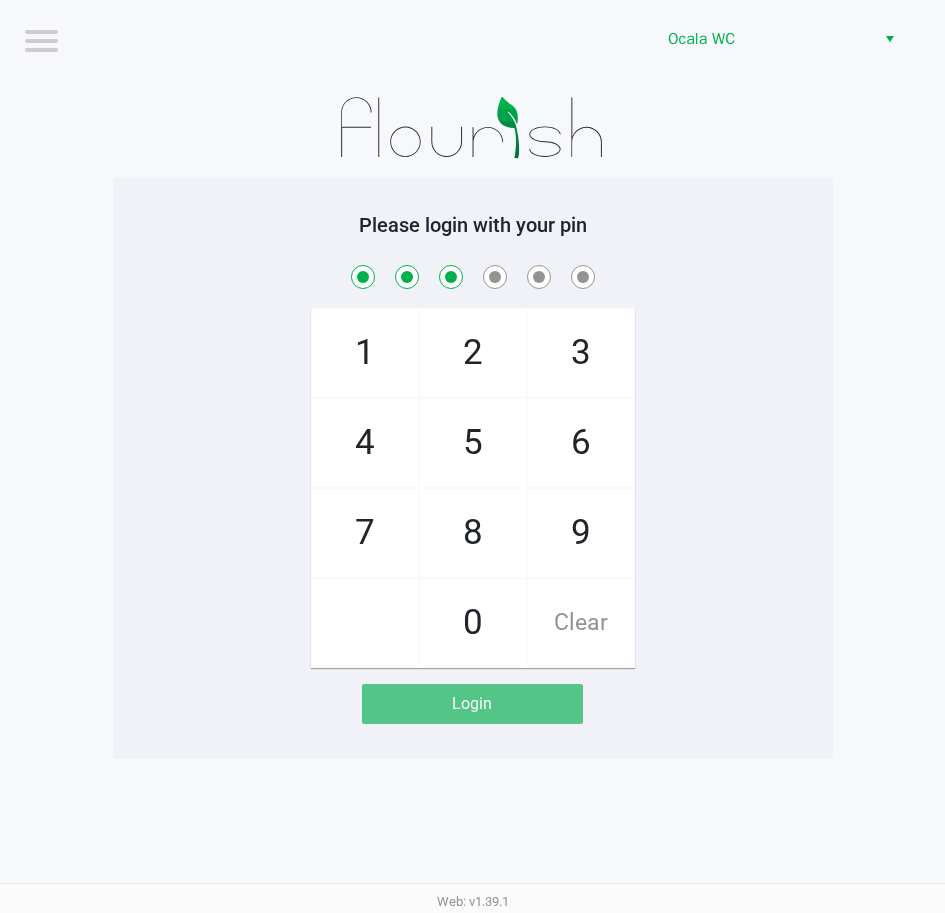 checkbox on "true" 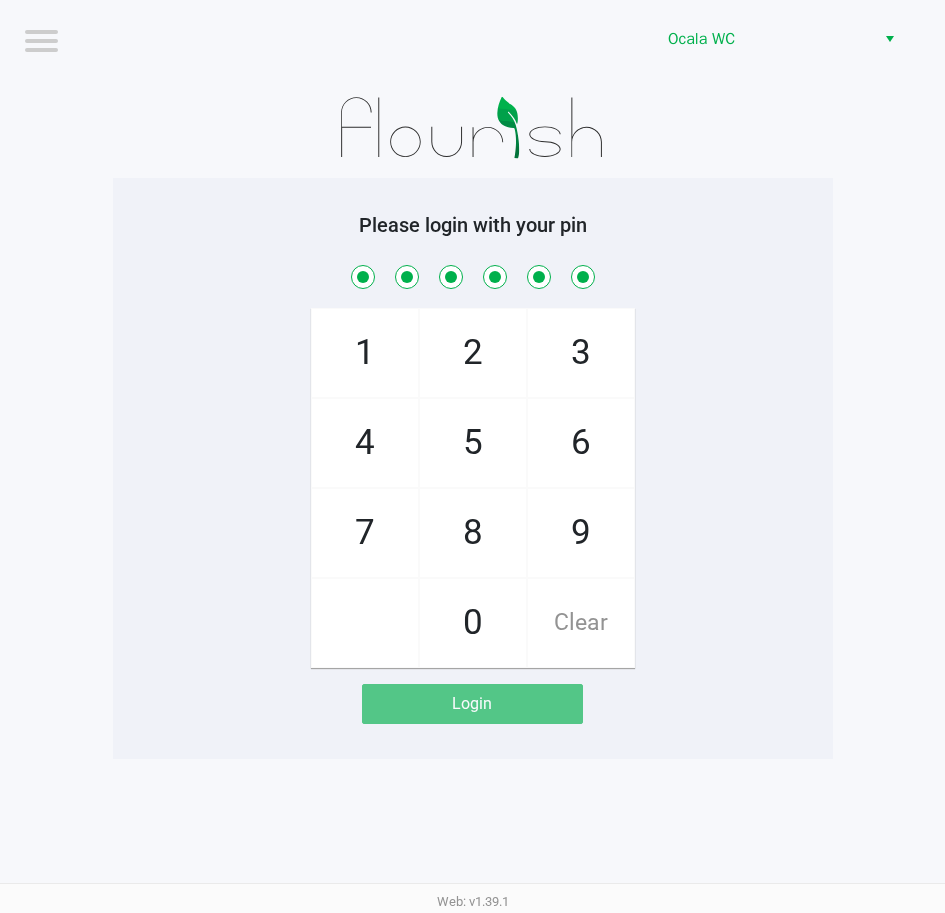 checkbox on "true" 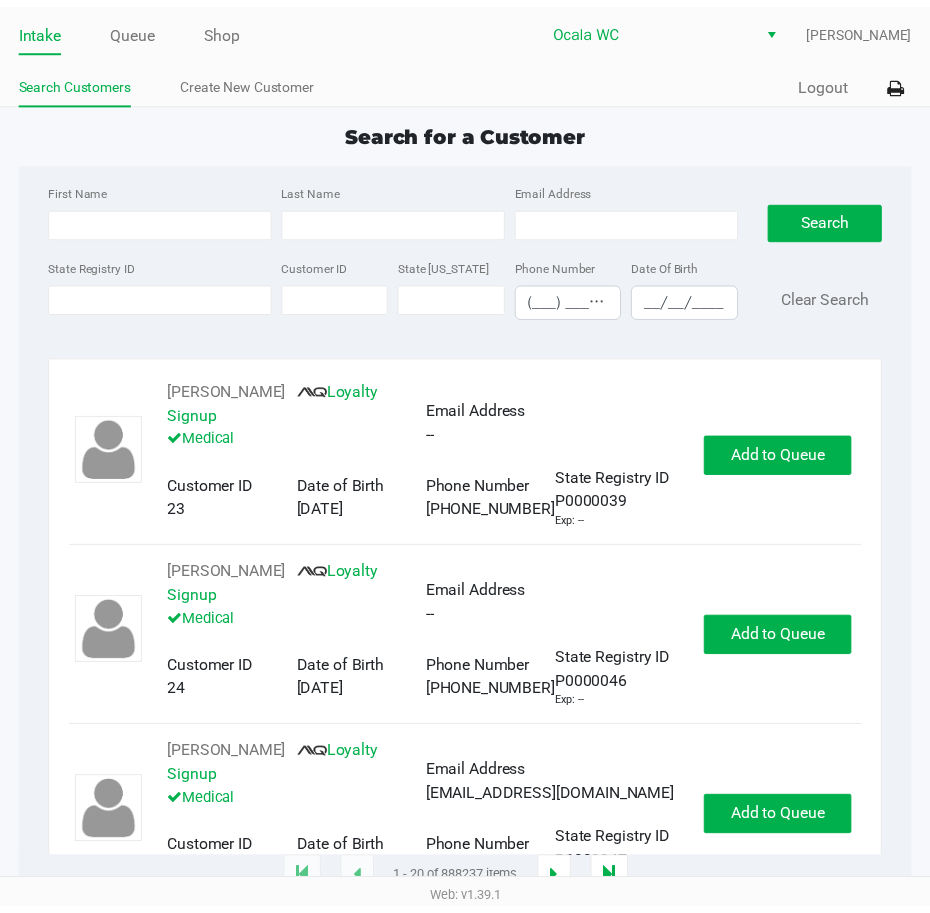 scroll, scrollTop: 500, scrollLeft: 0, axis: vertical 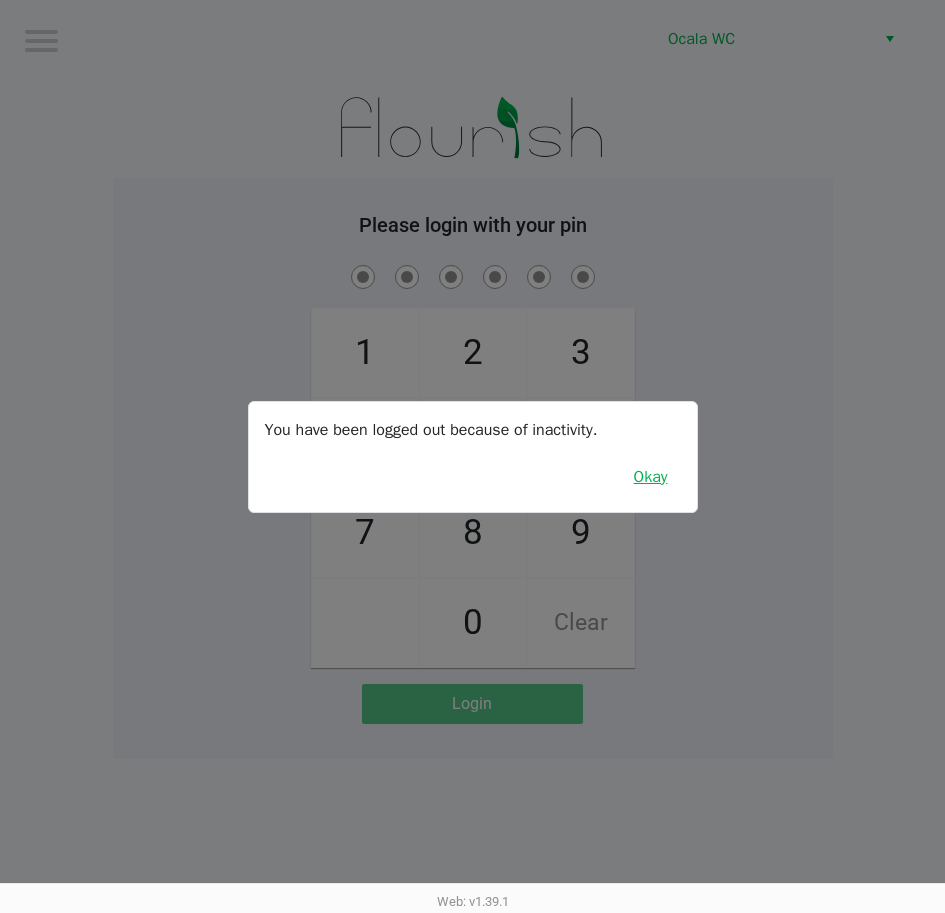click on "Okay" at bounding box center [651, 477] 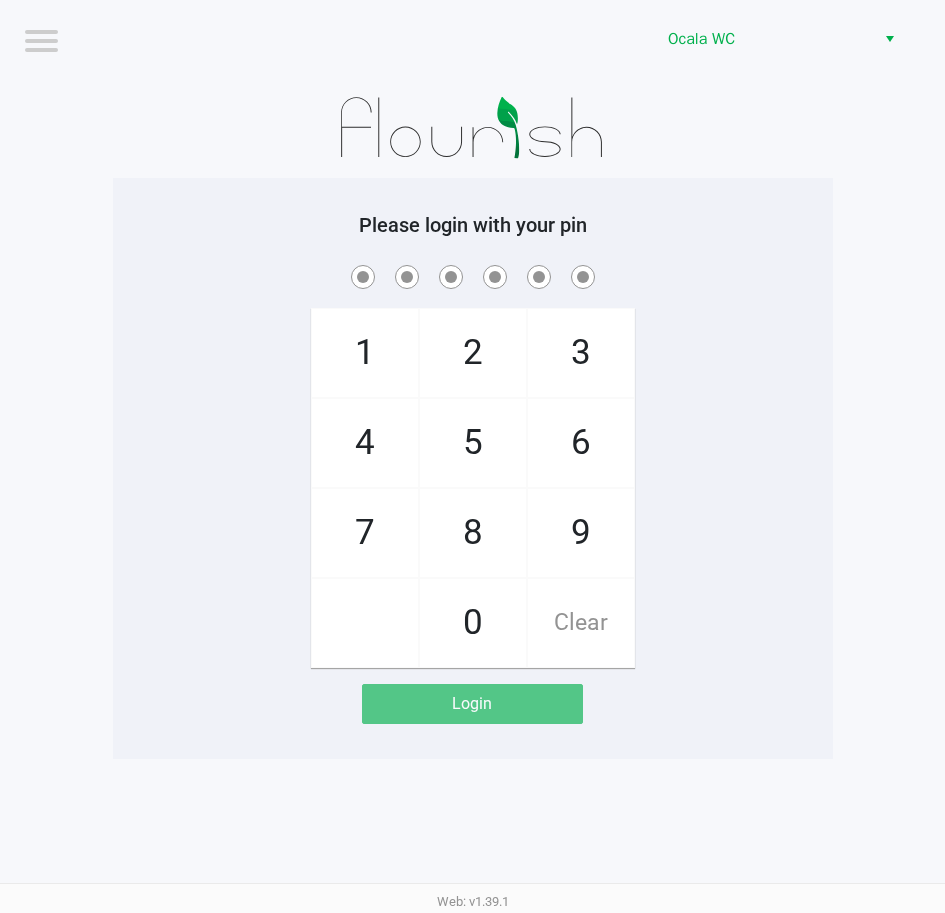 click on "1   4   7       2   5   8   0   3   6   9   Clear" 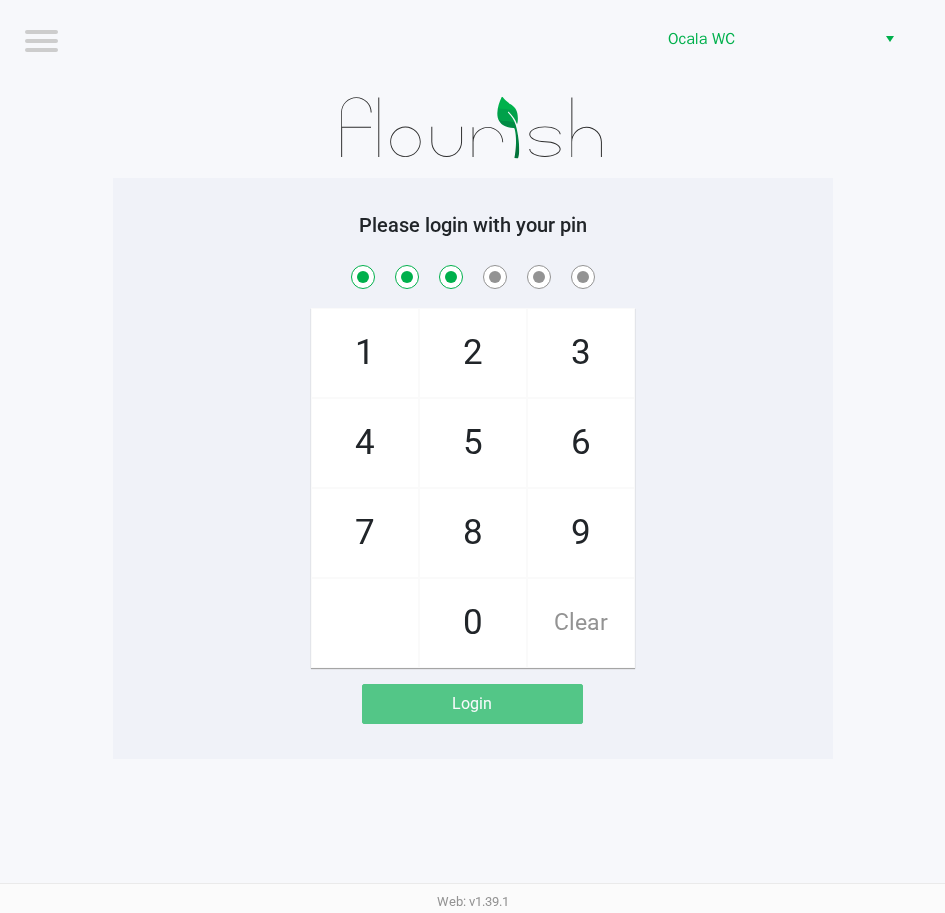 checkbox on "true" 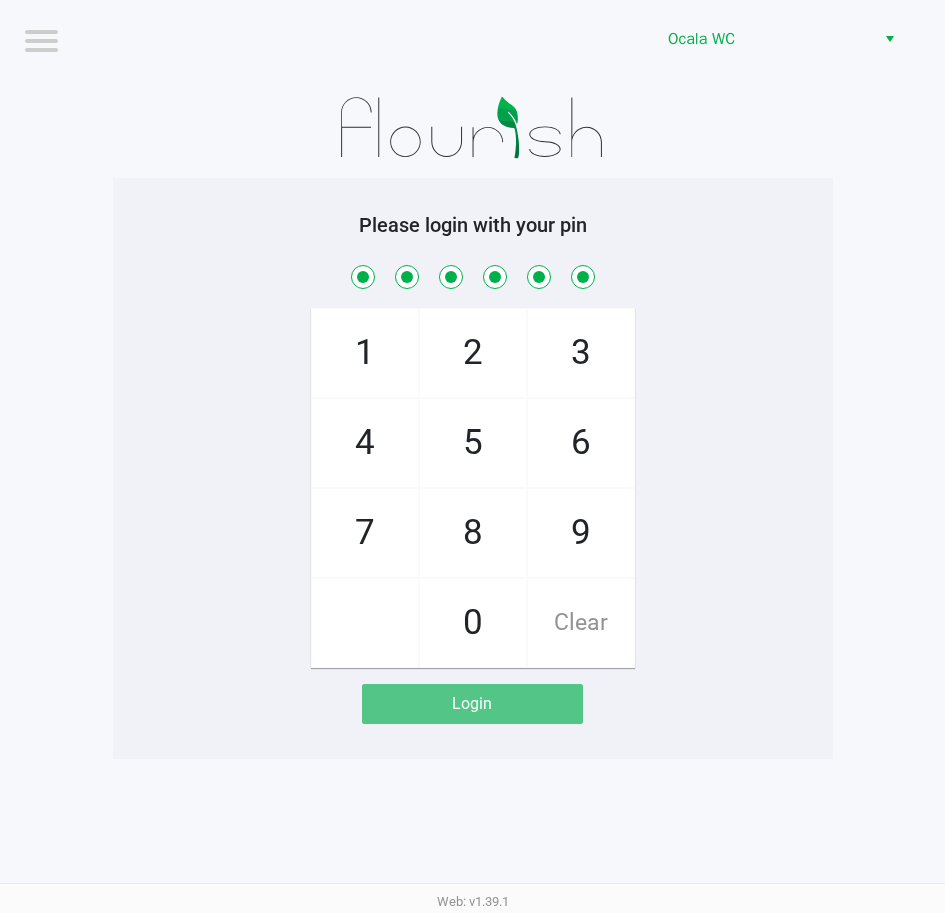 checkbox on "true" 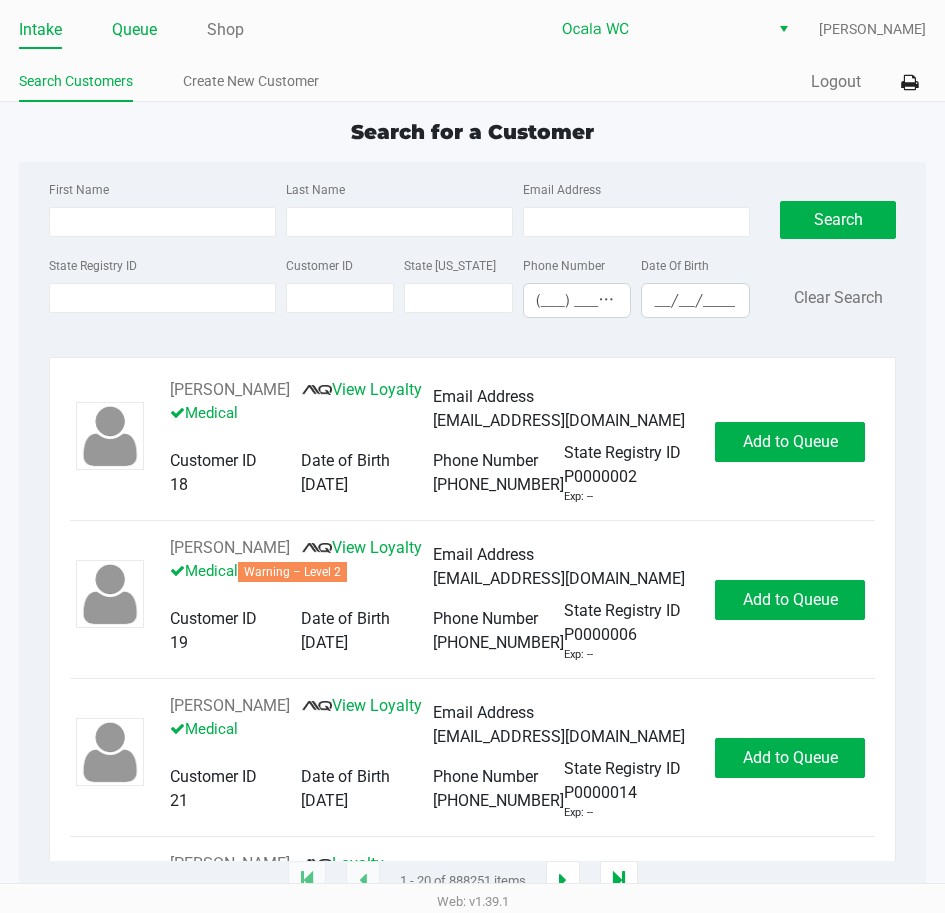 click on "Queue" 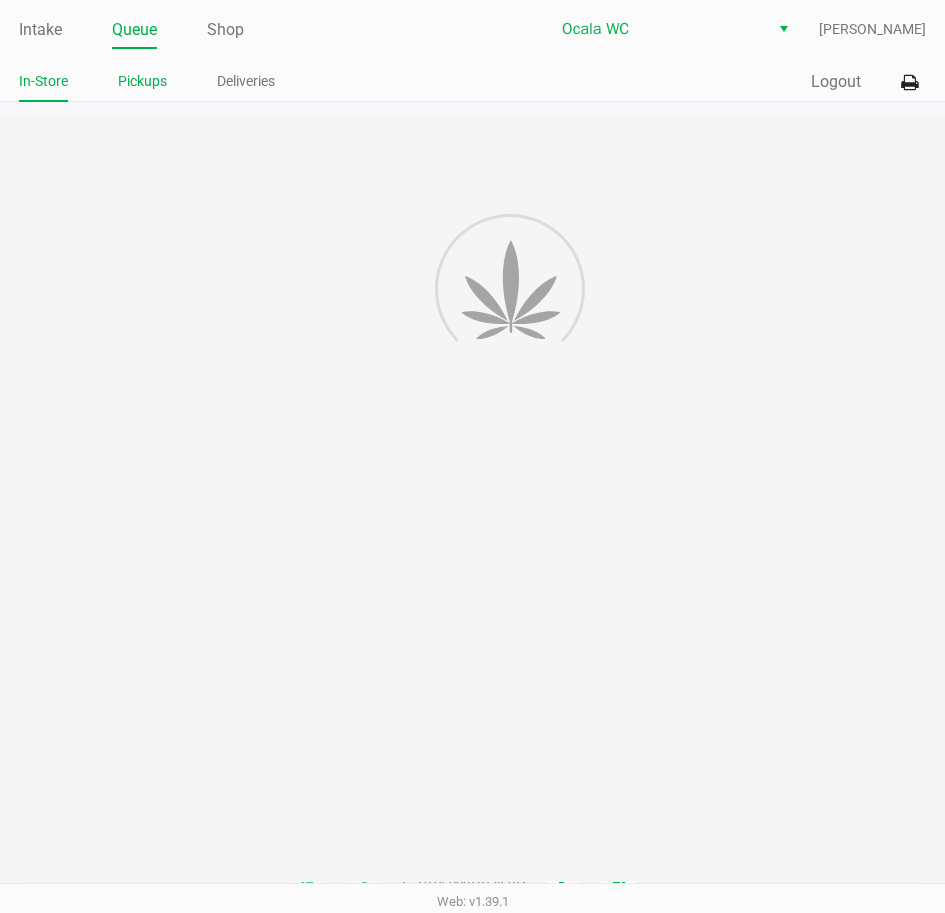 click on "Pickups" 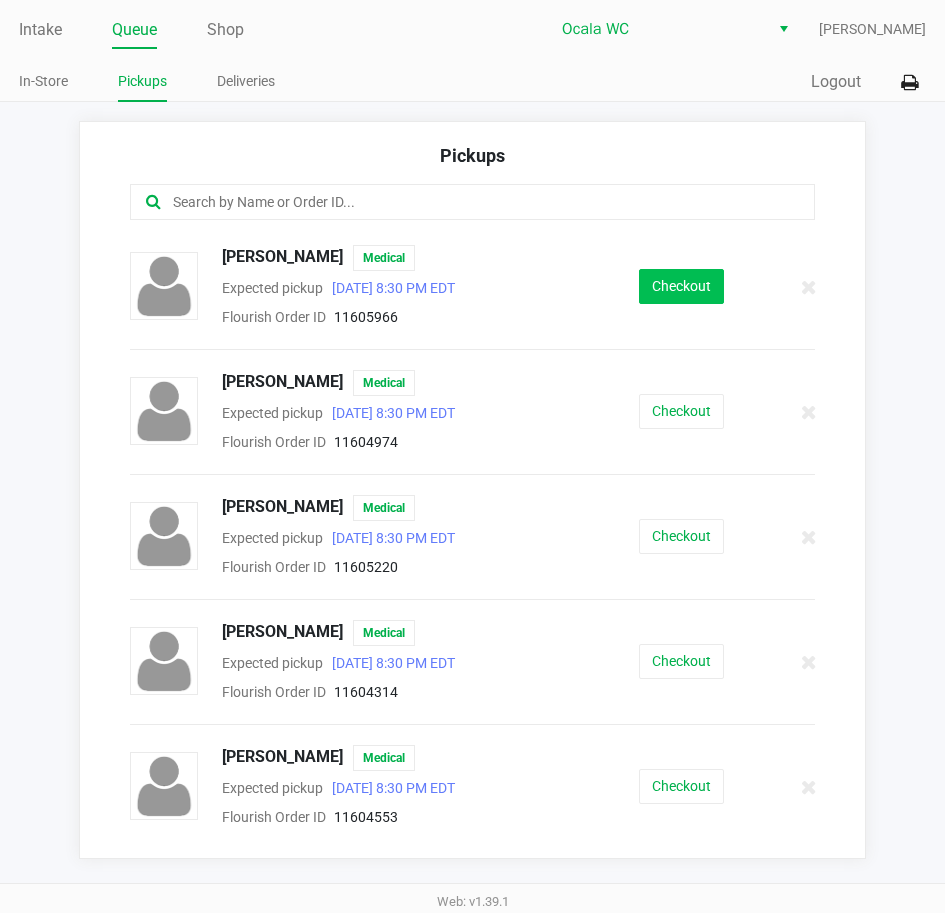 click on "Checkout" 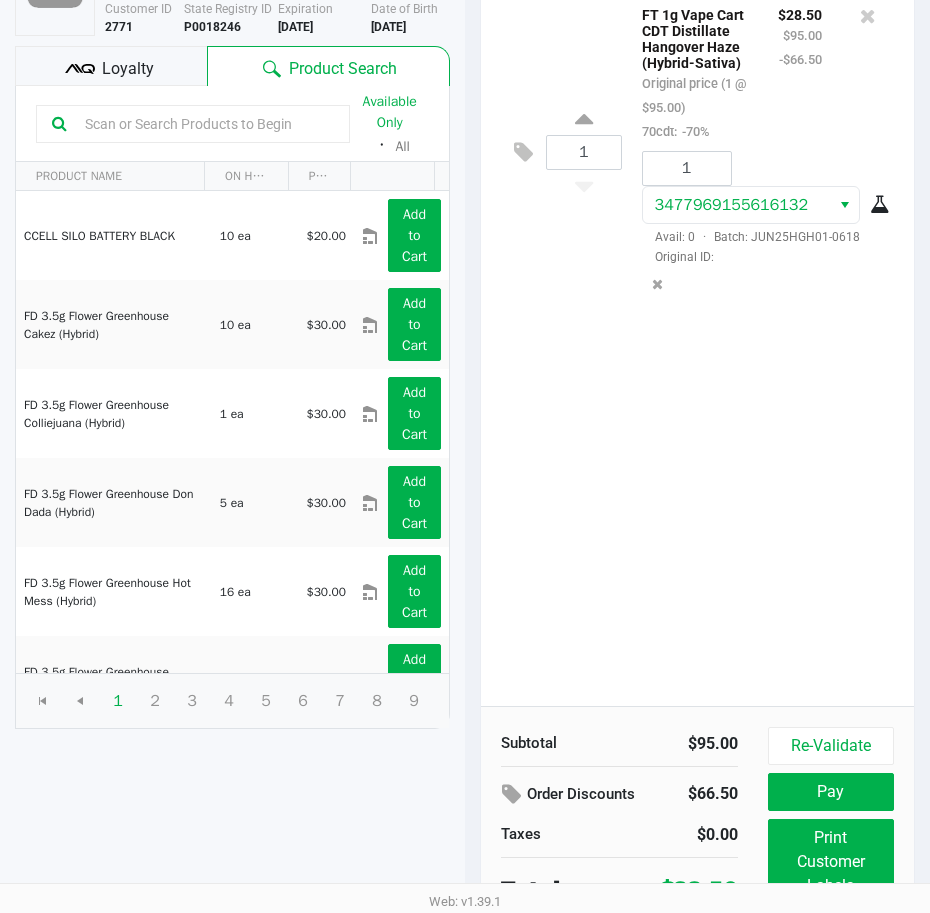 scroll, scrollTop: 254, scrollLeft: 0, axis: vertical 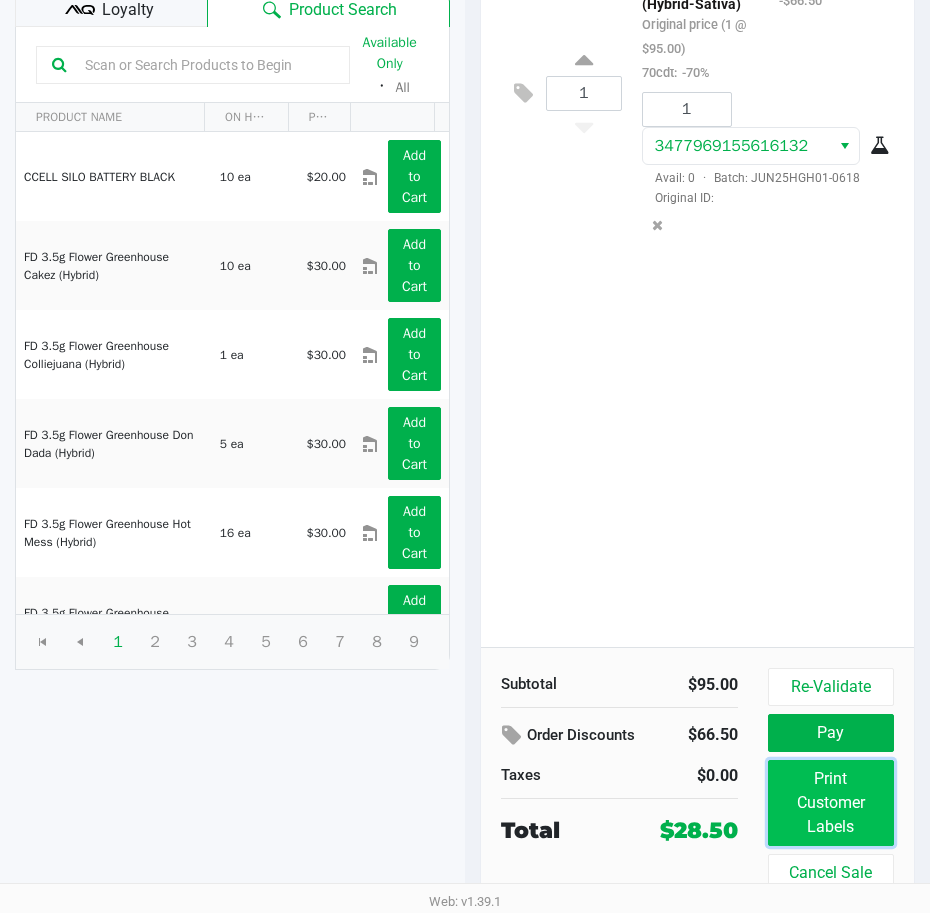 click on "Print Customer Labels" 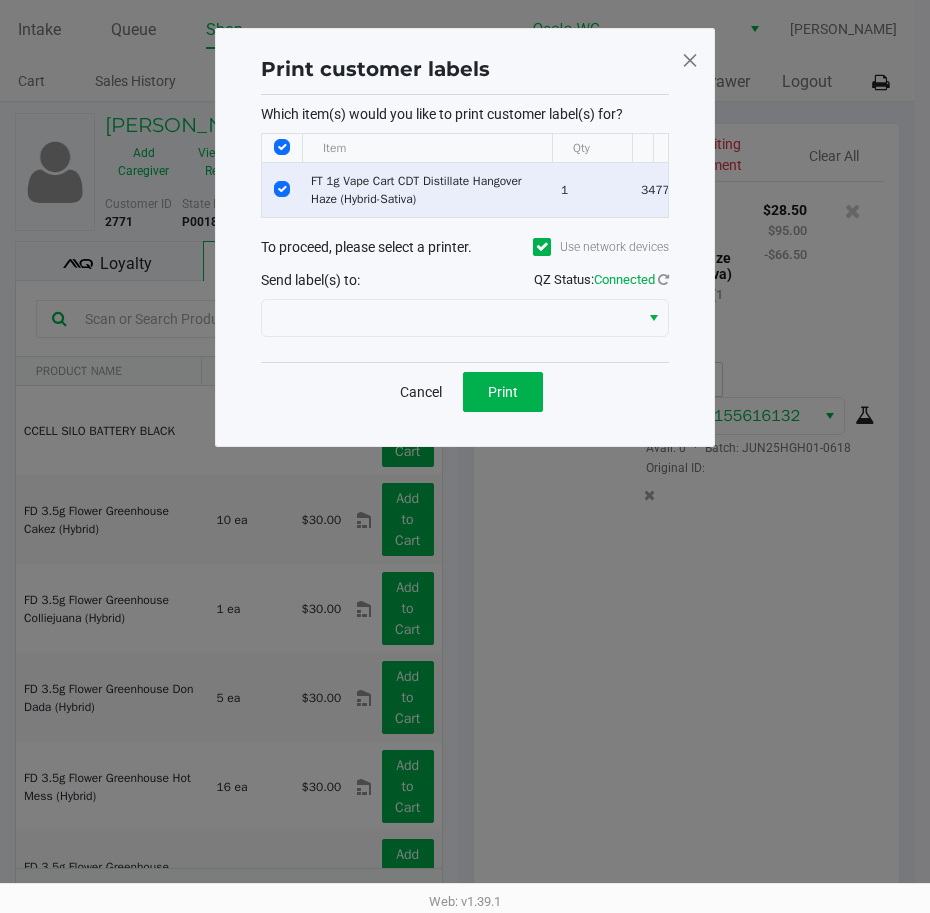 scroll, scrollTop: 0, scrollLeft: 0, axis: both 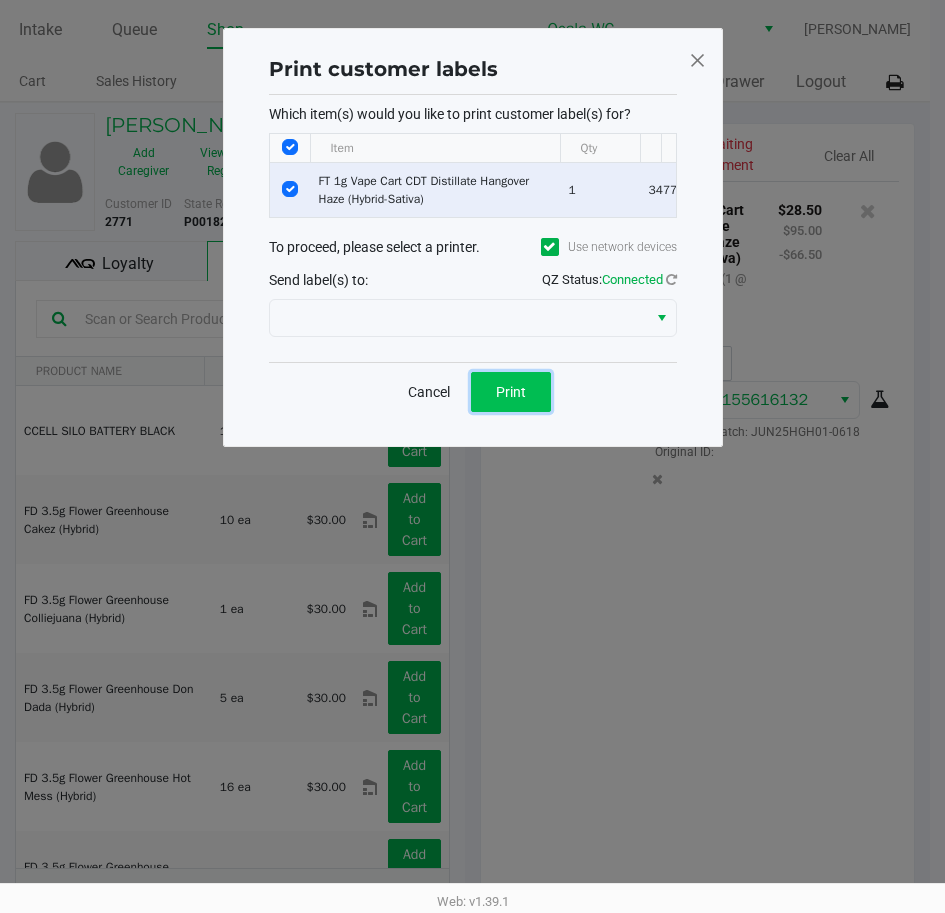 click on "Print" 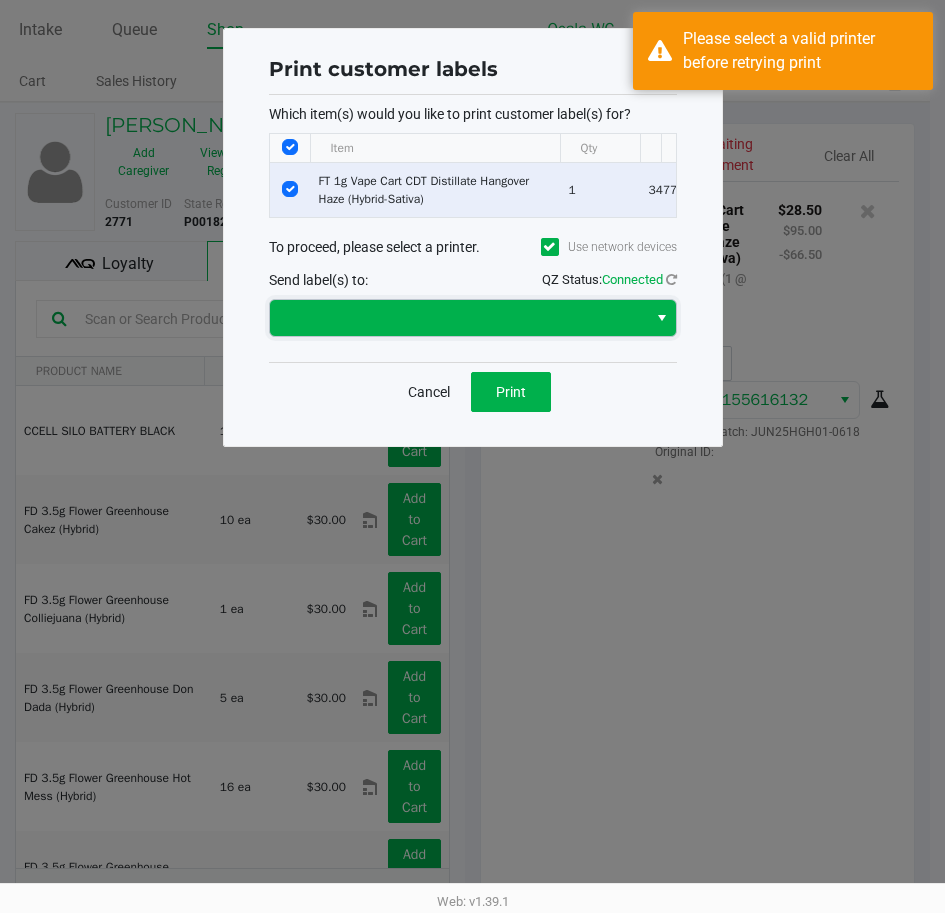 click at bounding box center (458, 318) 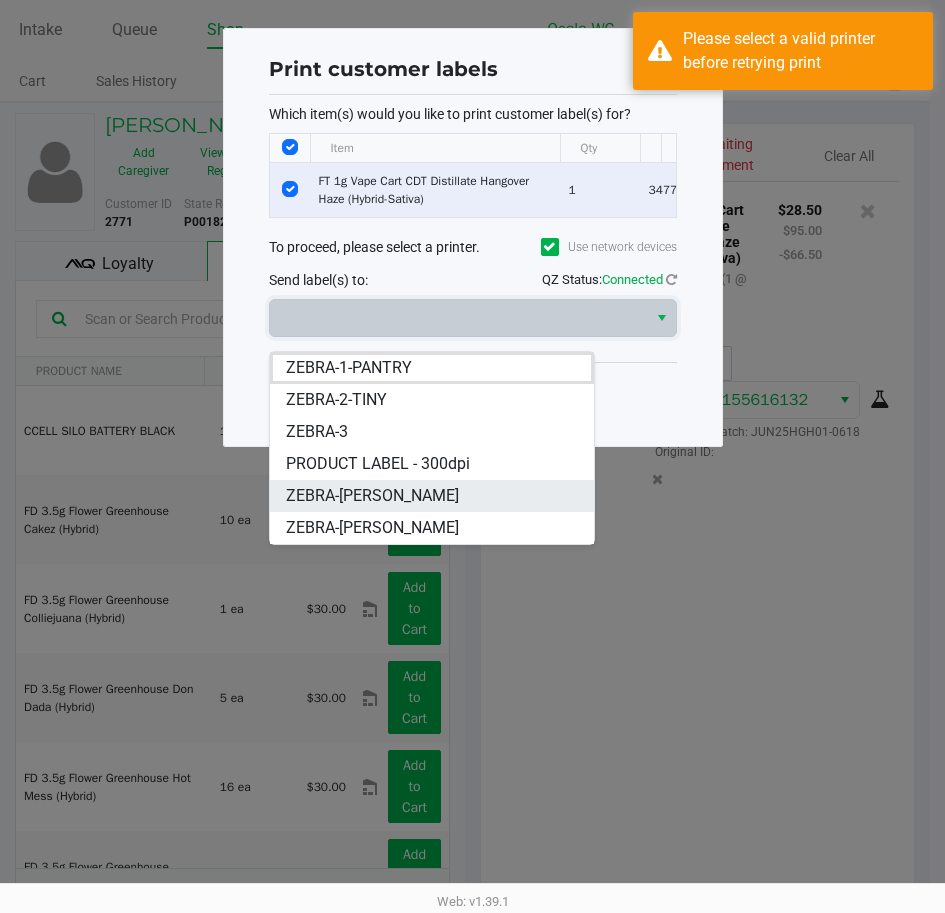 click on "ZEBRA-BRANDY-CLARK" at bounding box center [372, 496] 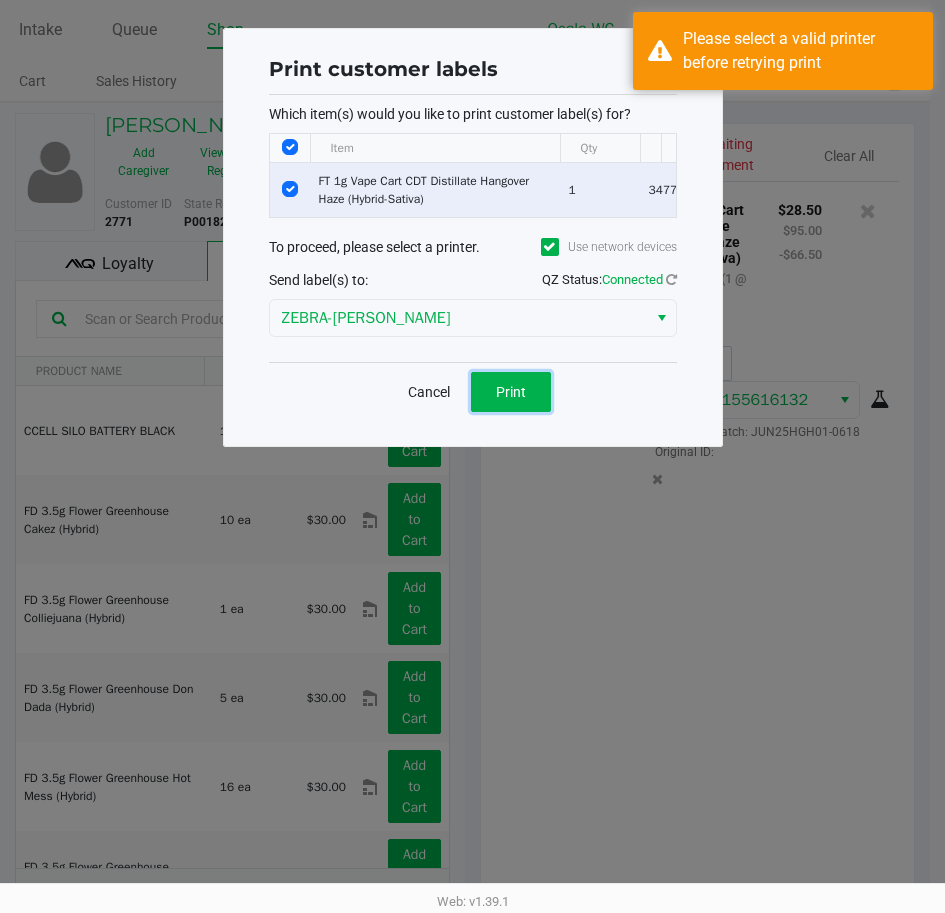 click on "Print" 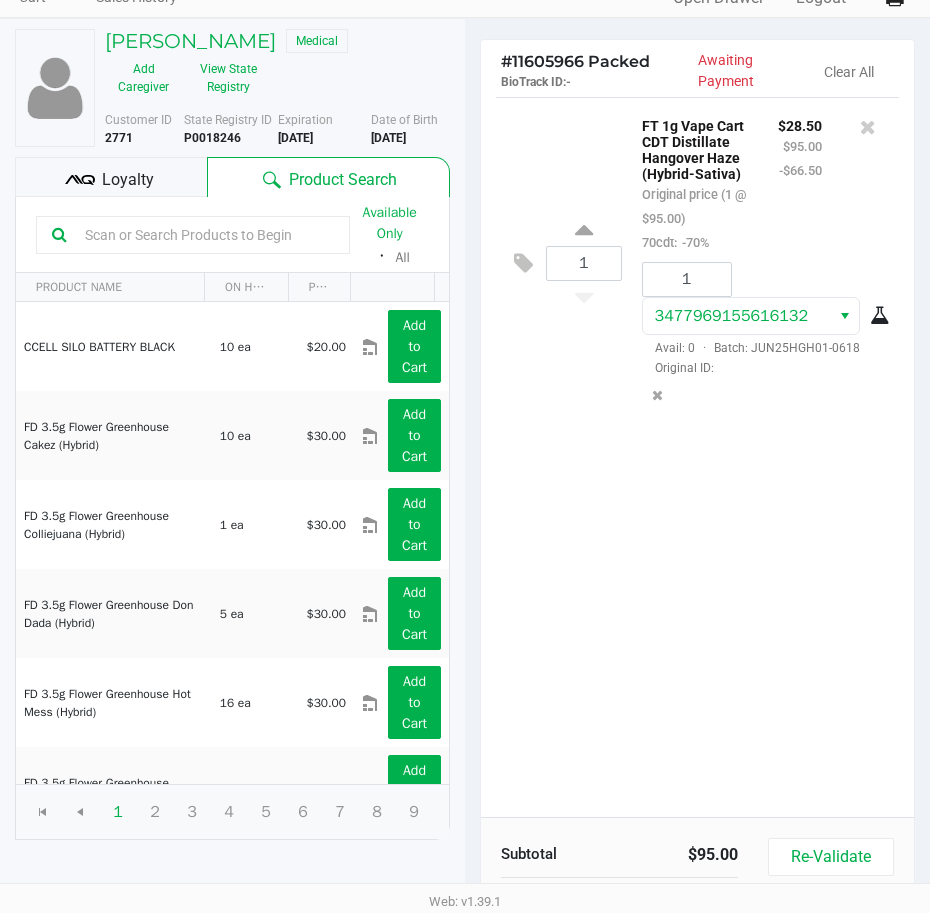 scroll, scrollTop: 254, scrollLeft: 0, axis: vertical 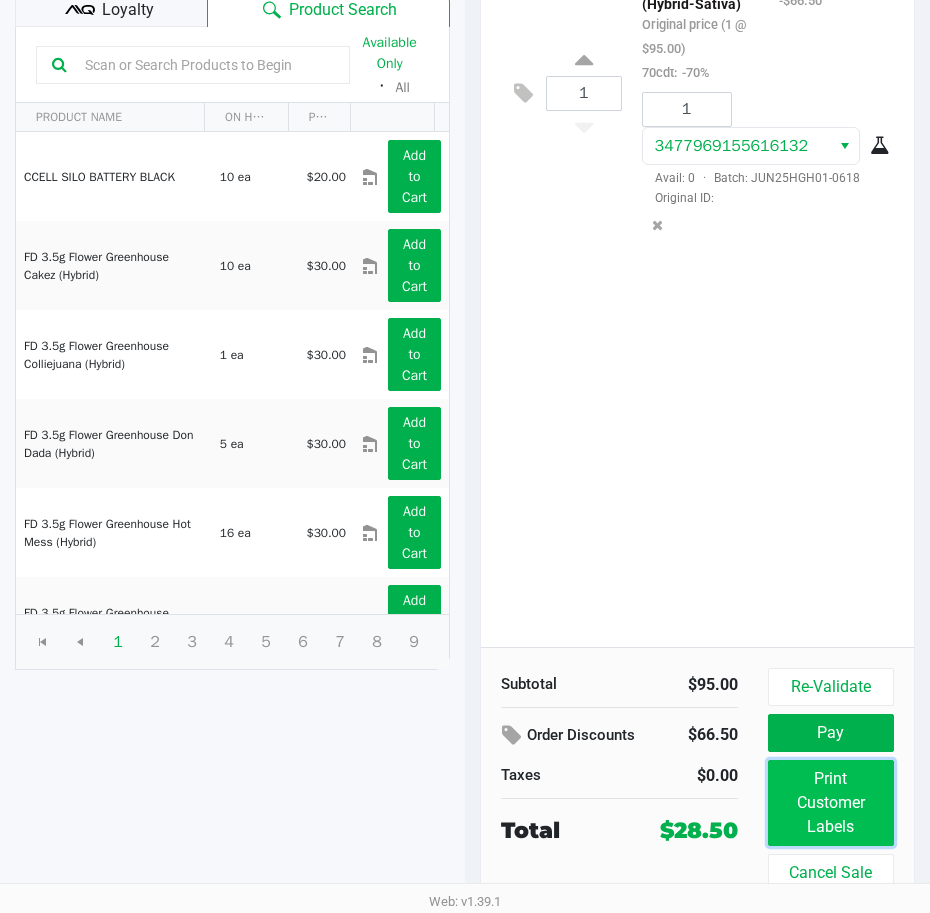 click on "Print Customer Labels" 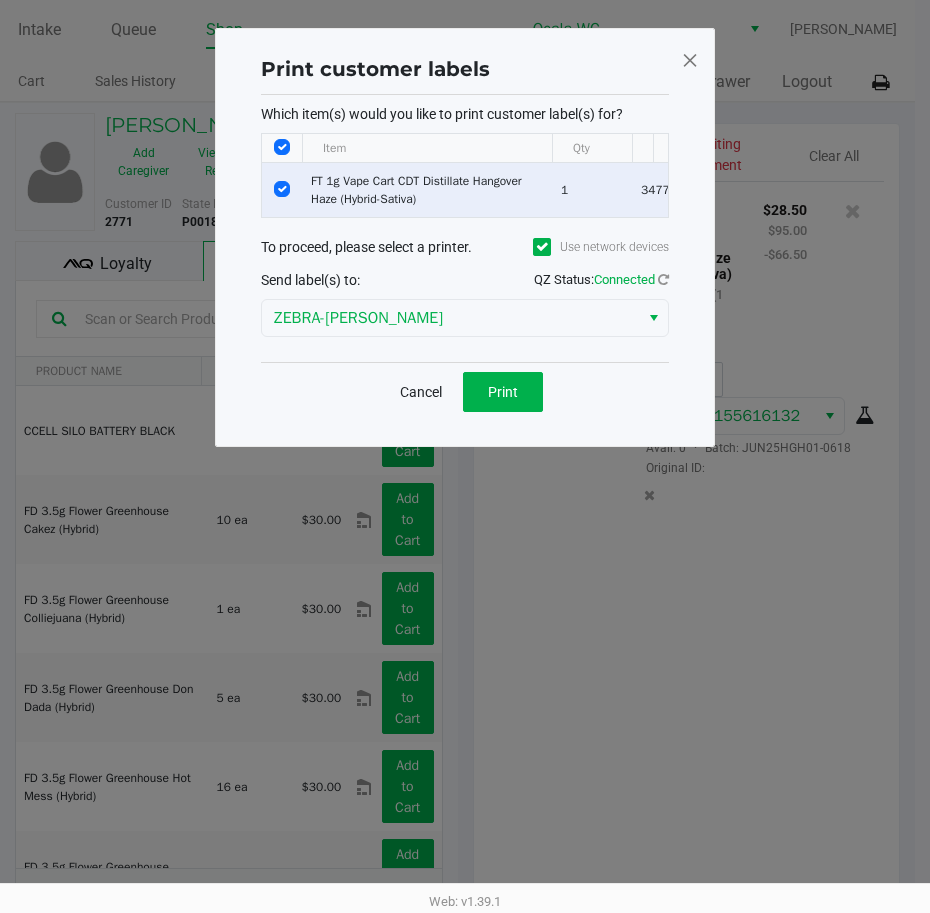 scroll, scrollTop: 0, scrollLeft: 0, axis: both 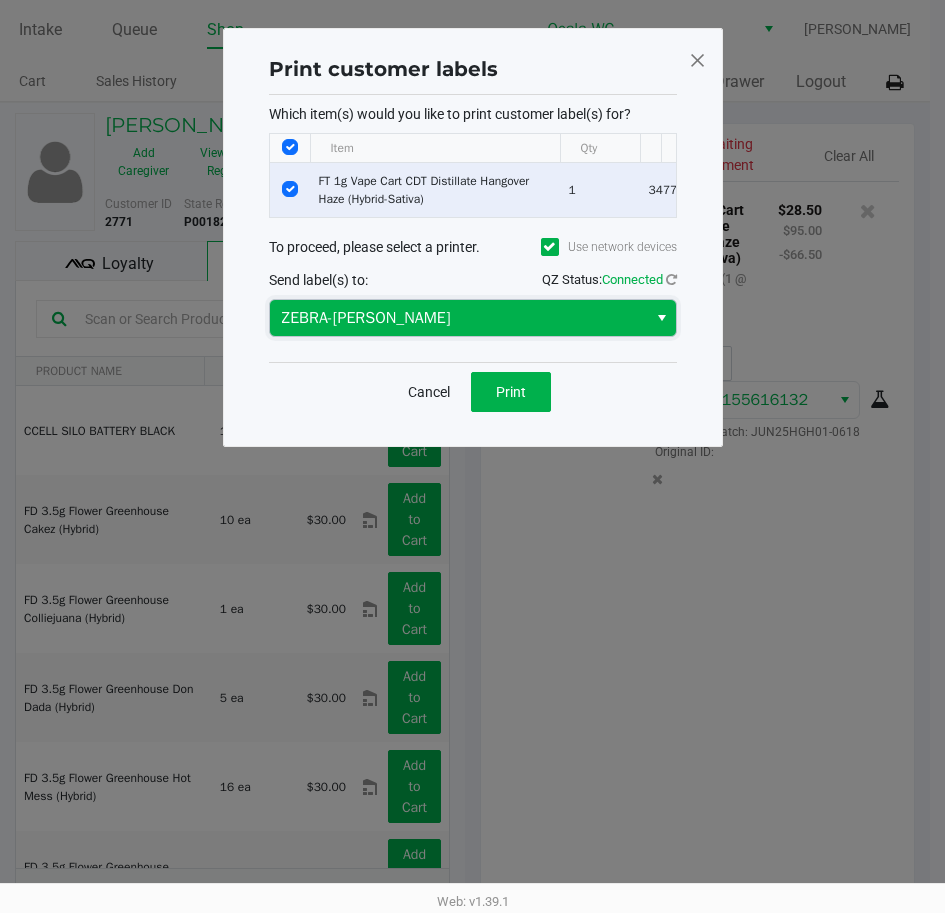 click on "ZEBRA-BRANDY-CLARK" at bounding box center [458, 318] 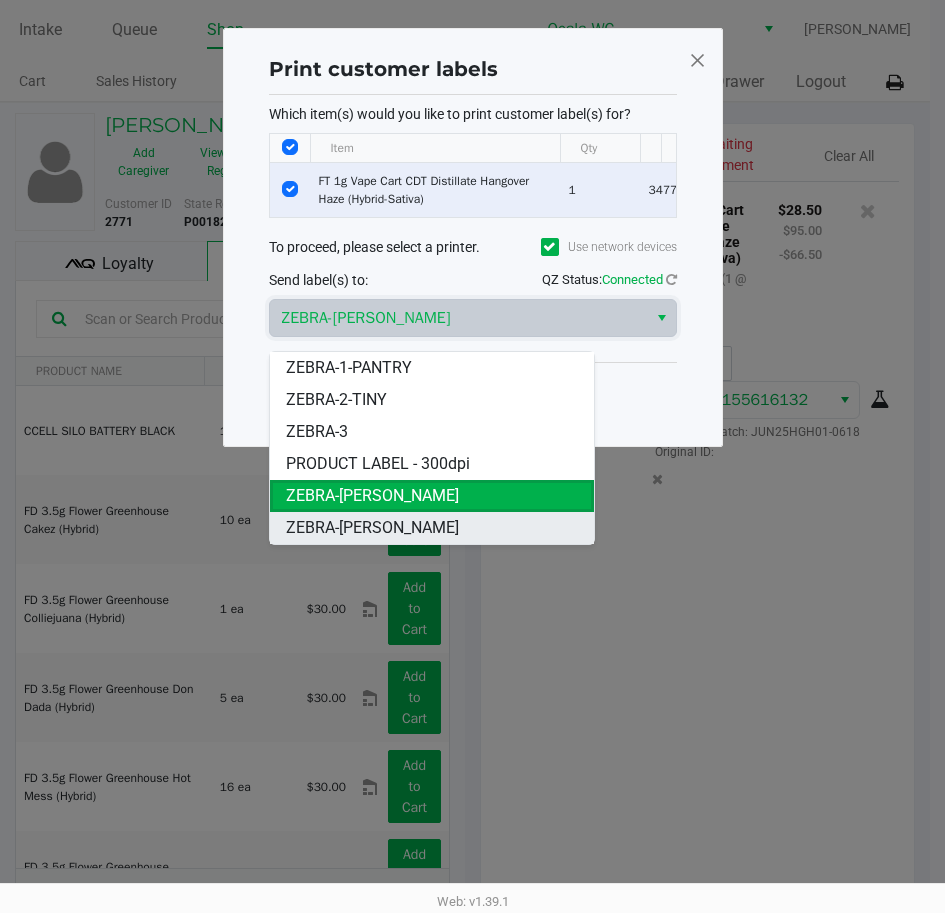 click on "ZEBRA-GROVER" at bounding box center [432, 528] 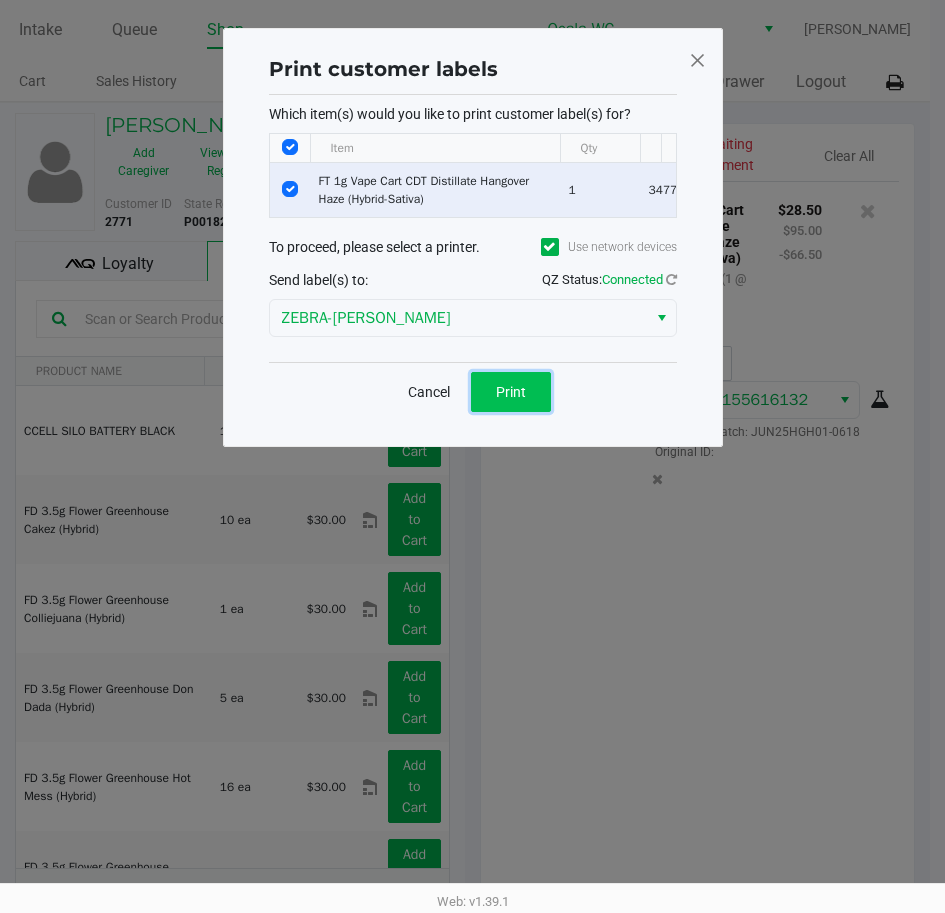 click on "Print" 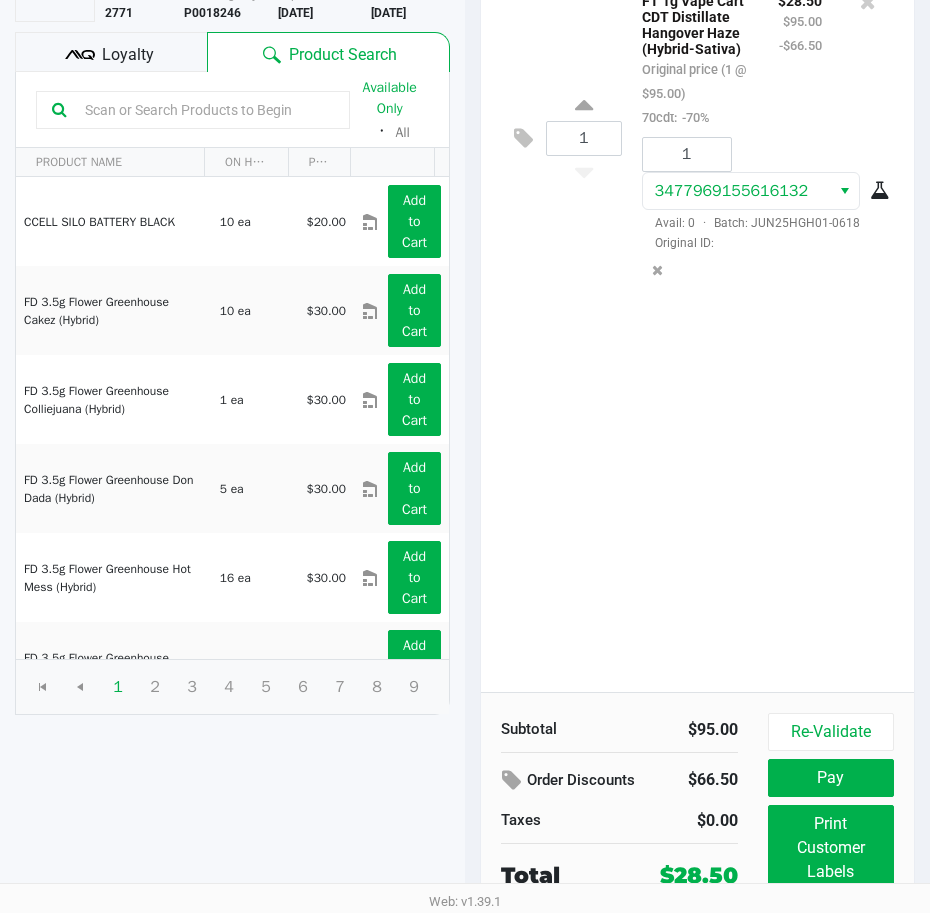 scroll, scrollTop: 254, scrollLeft: 0, axis: vertical 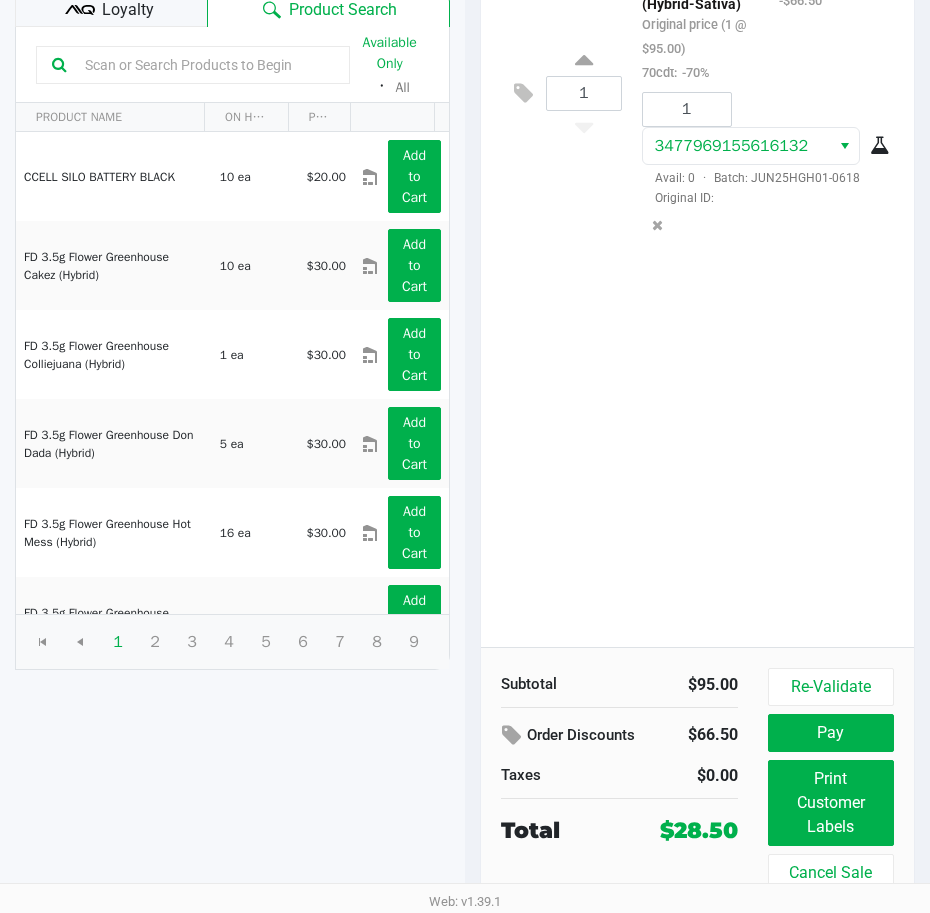 click on "Pay" 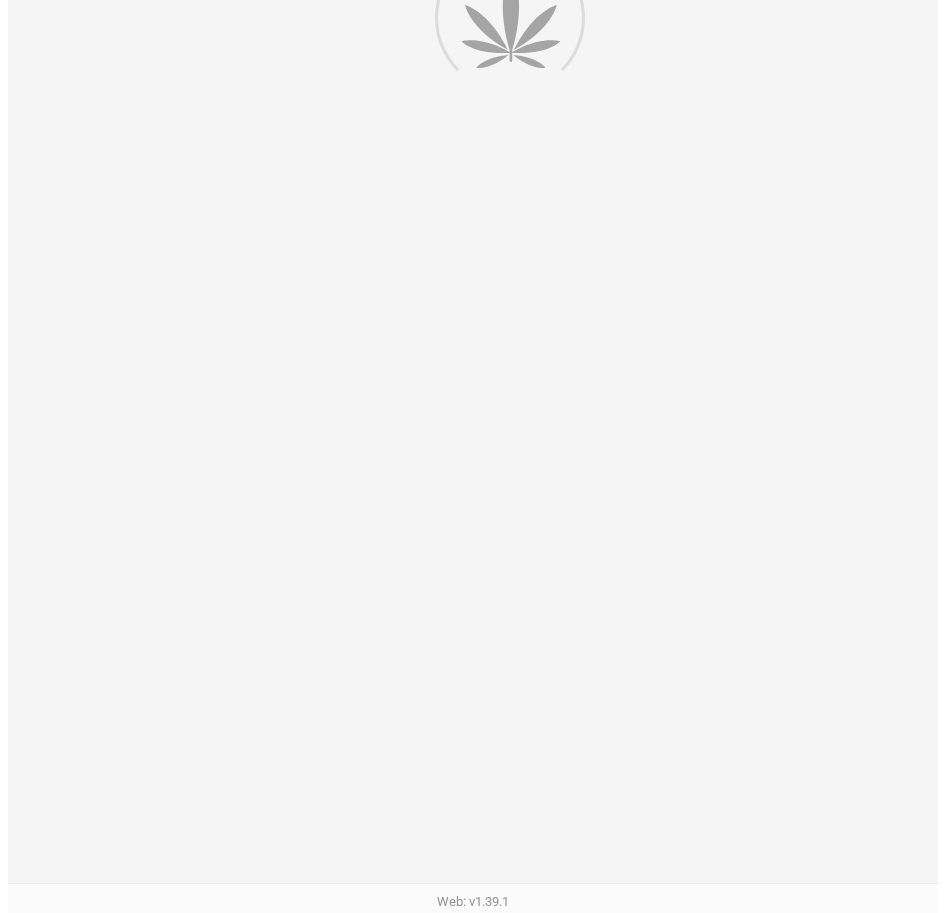 scroll, scrollTop: 0, scrollLeft: 0, axis: both 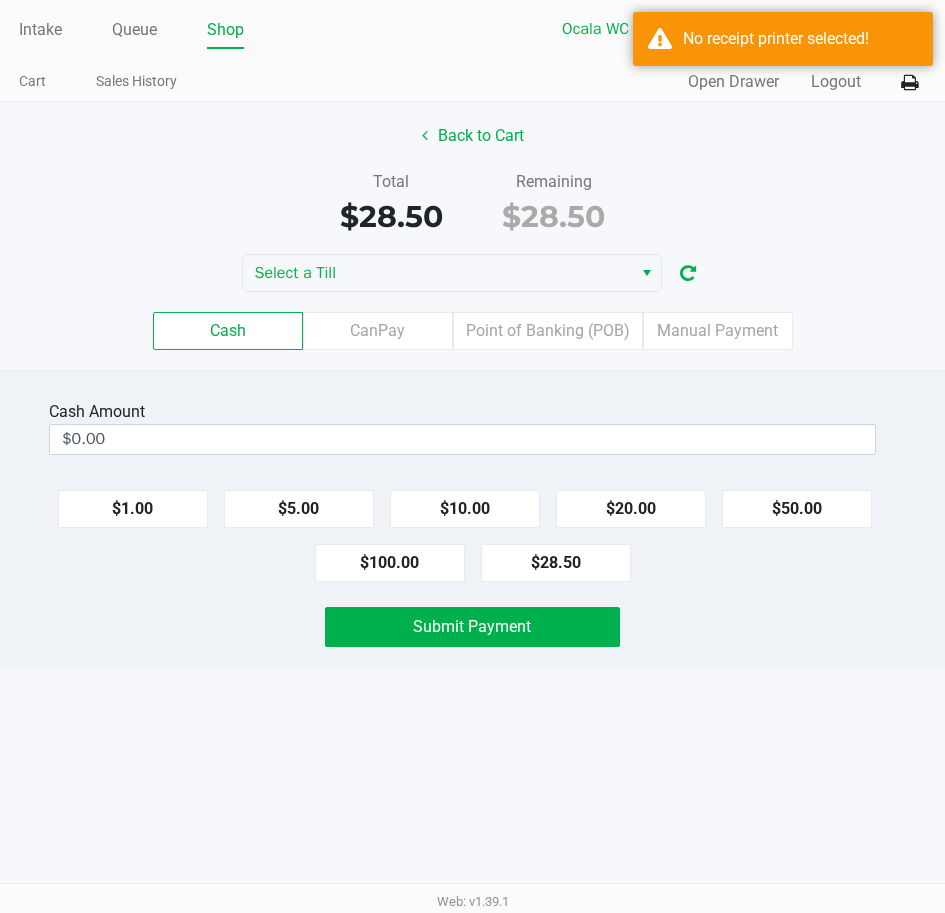 click on "CanPay" 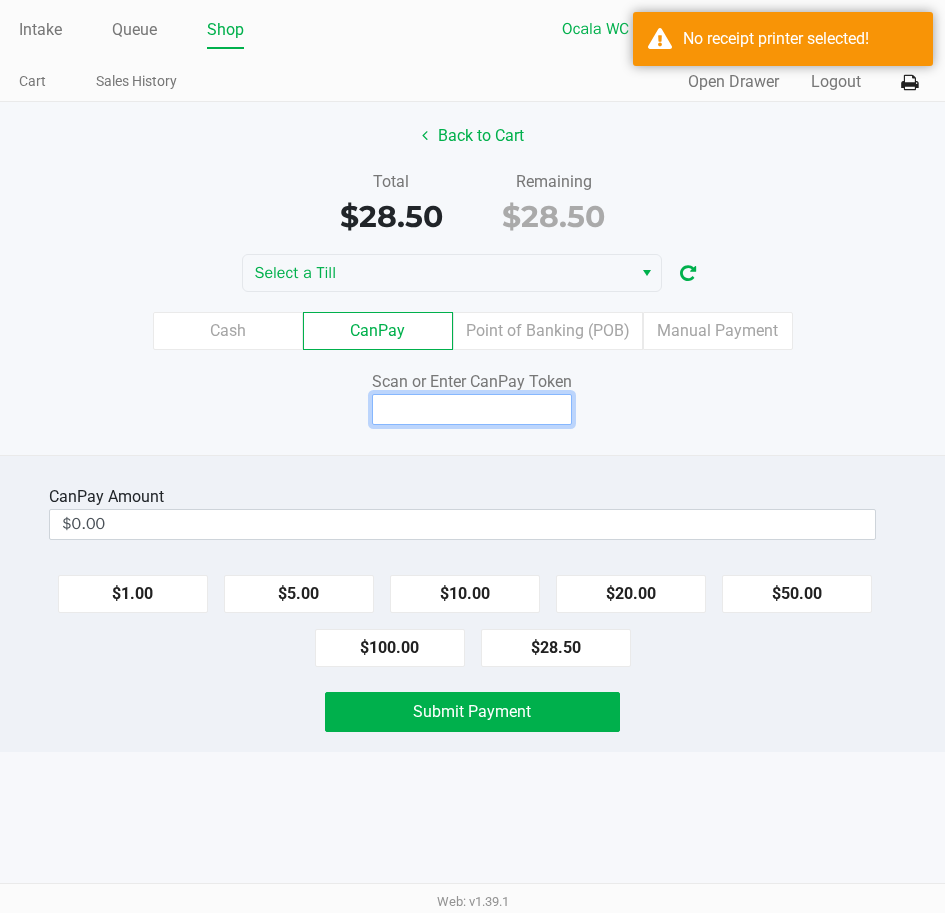 click 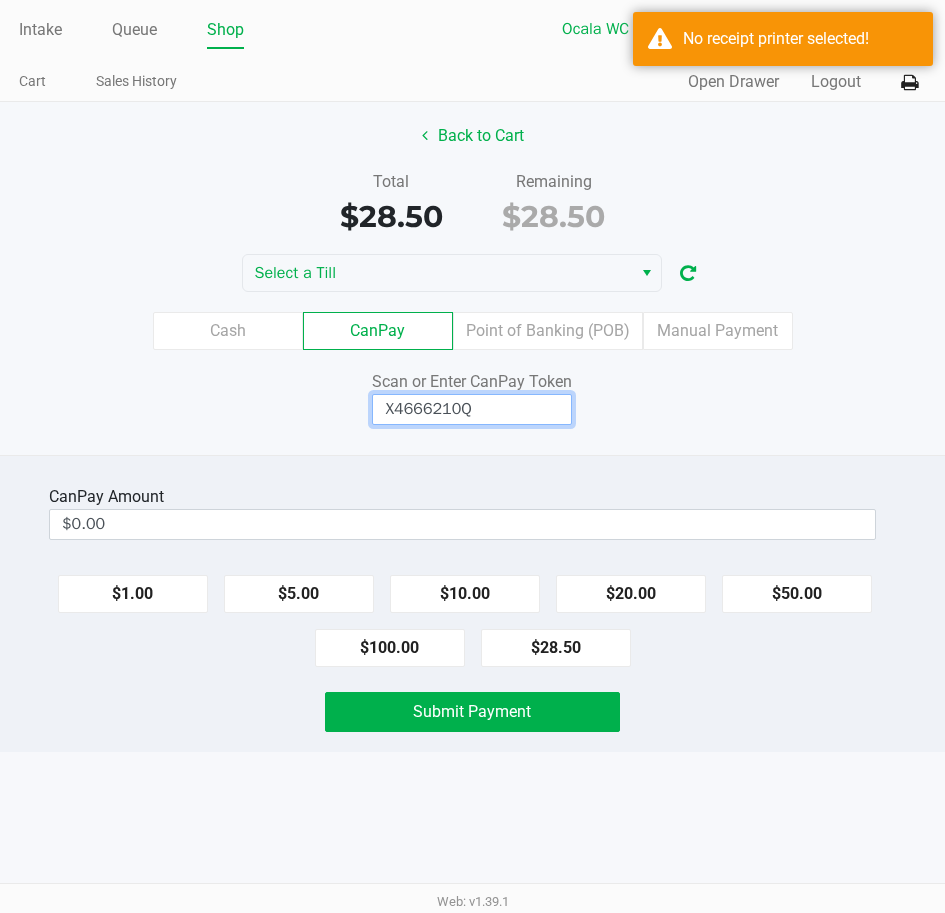 type on "X4666210Q" 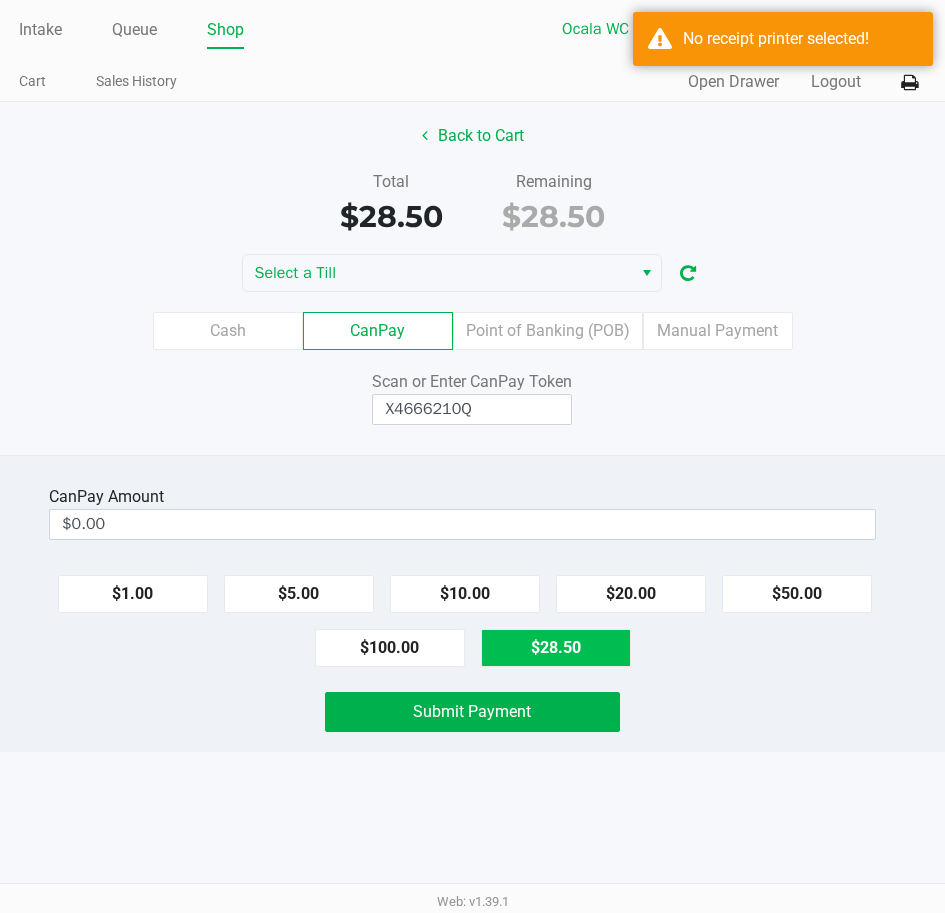 click on "$28.50" 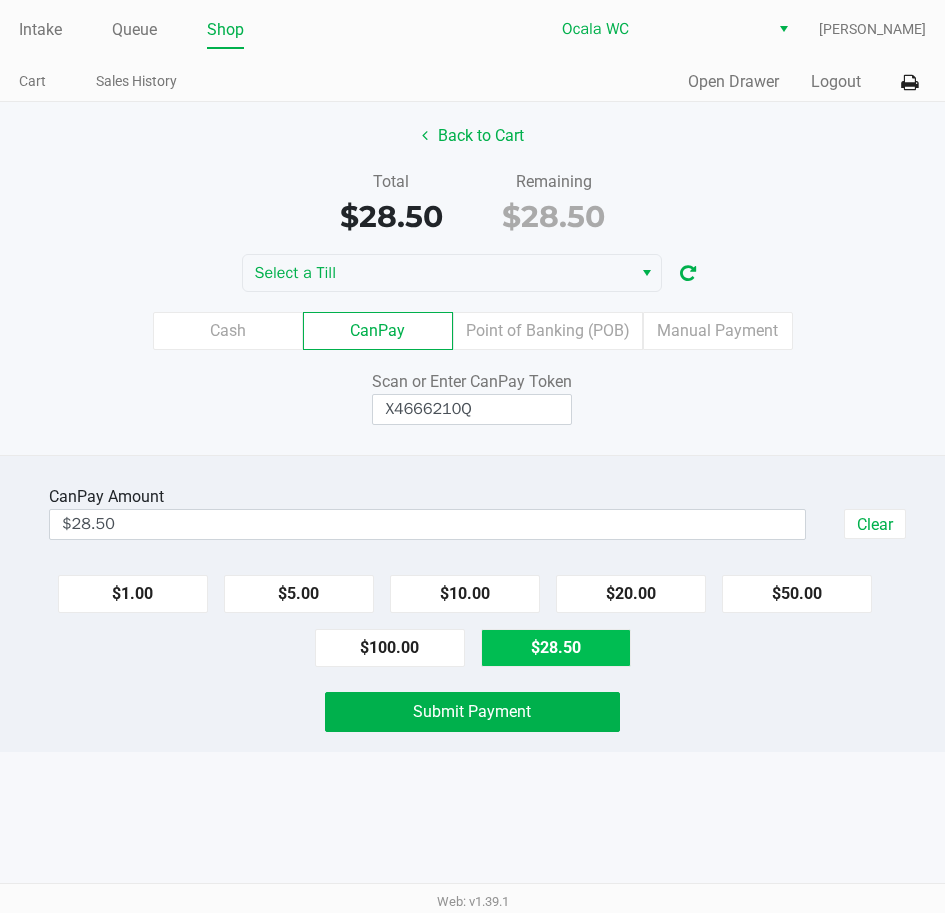 click on "Select a Till" at bounding box center [437, 273] 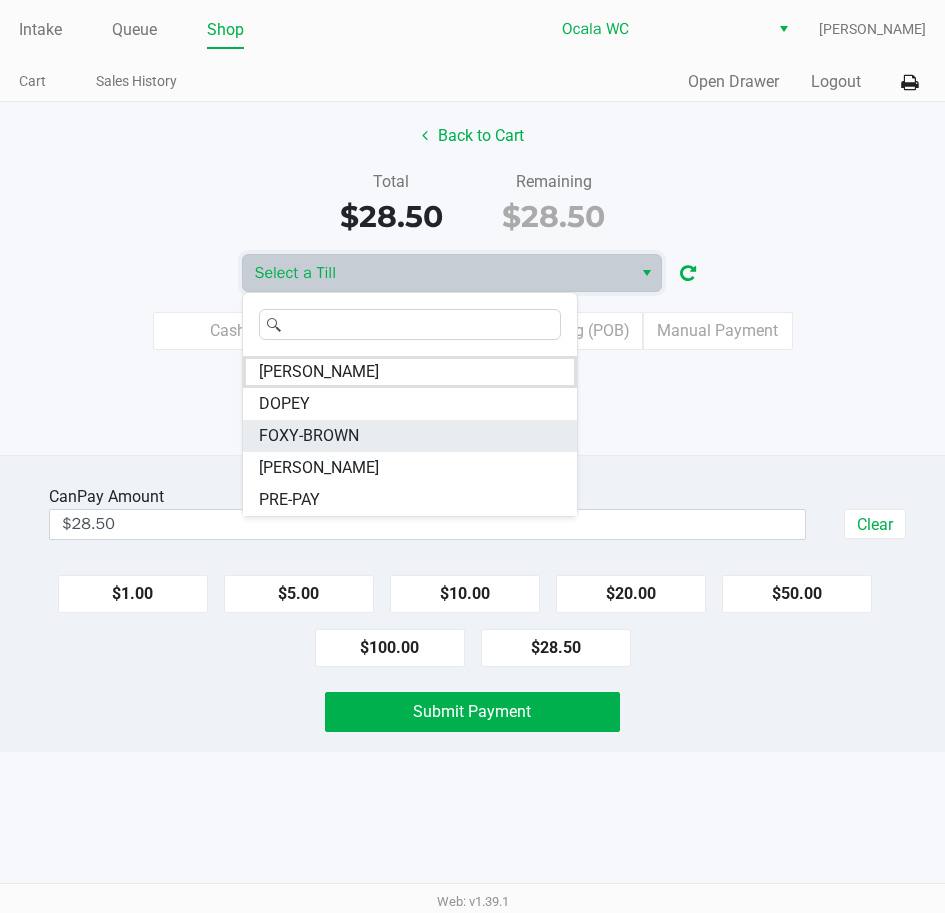 click on "FOXY-BROWN" at bounding box center [410, 436] 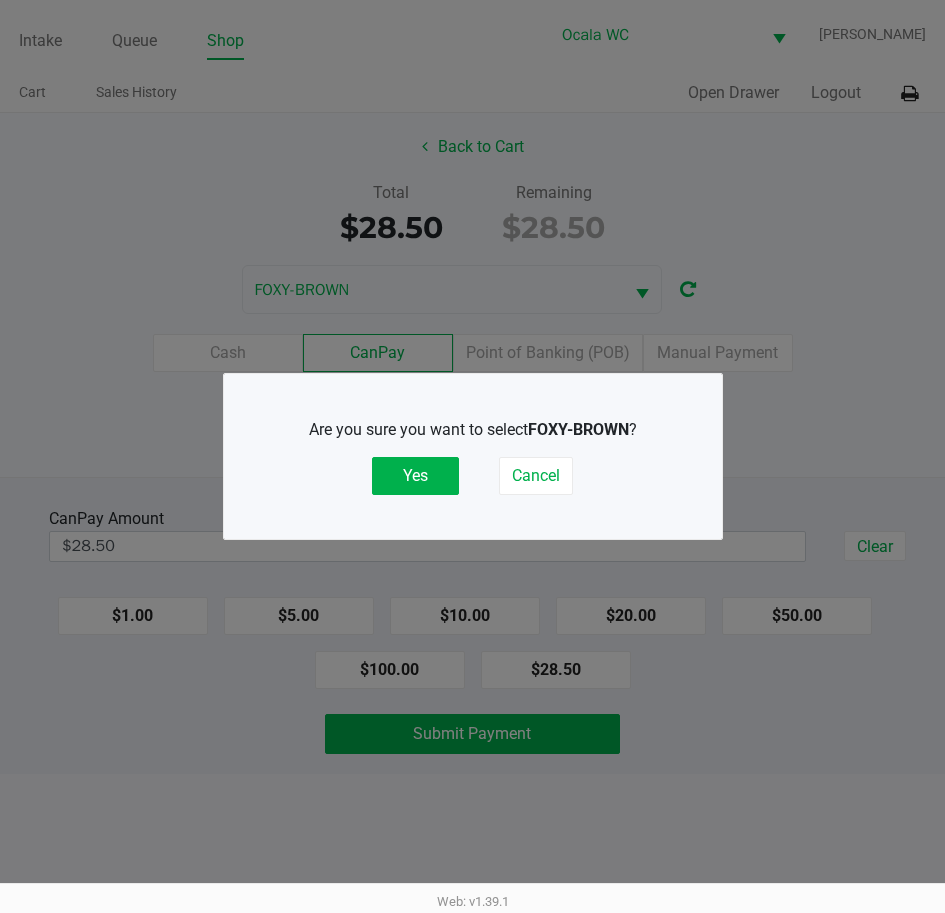click on "Yes" 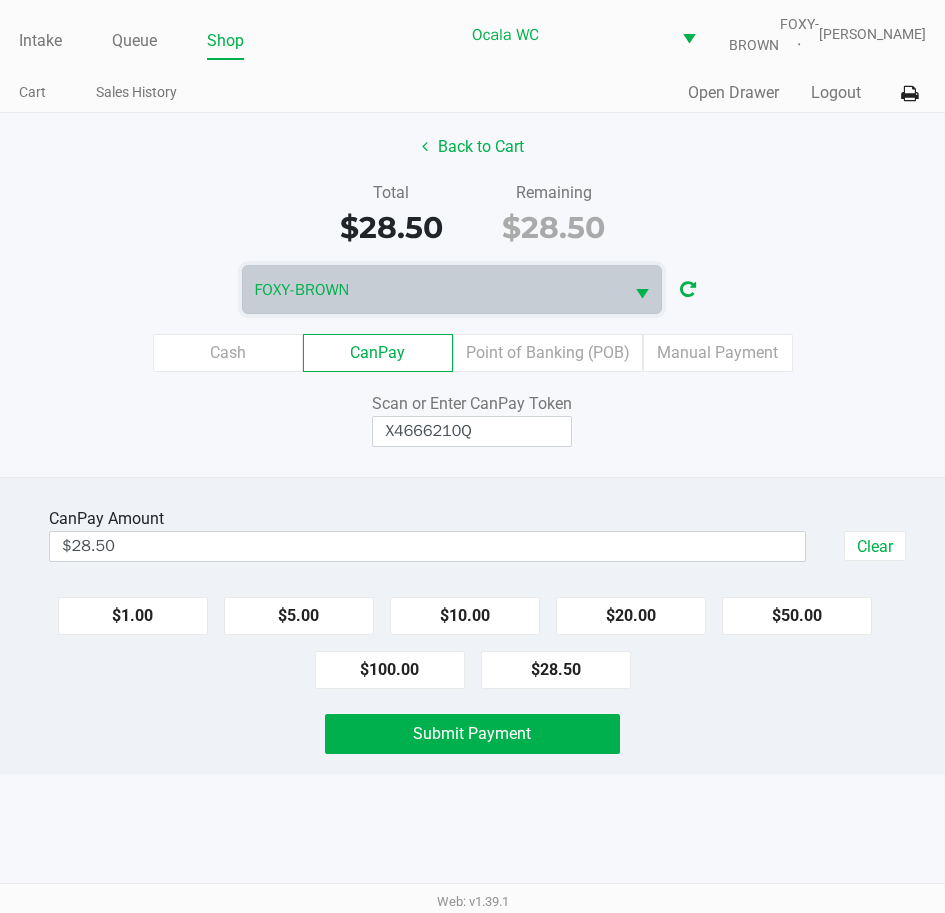 click 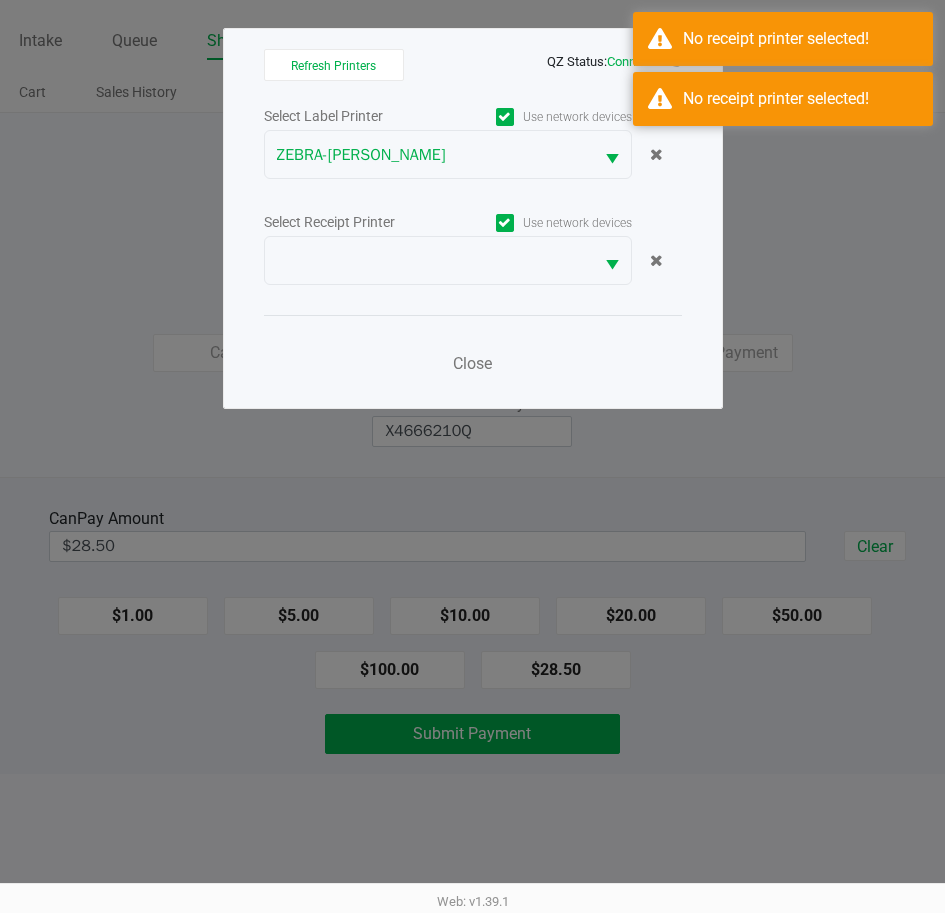 click at bounding box center (612, 265) 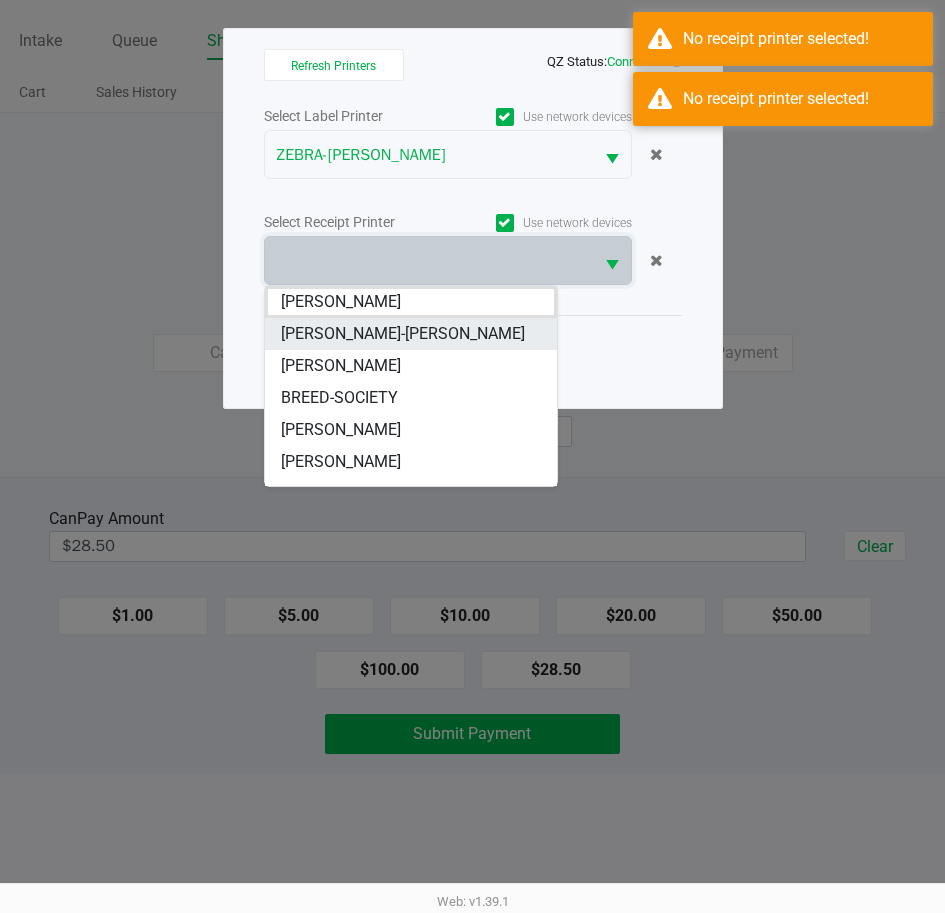 click on "[PERSON_NAME]-[PERSON_NAME]" at bounding box center [403, 334] 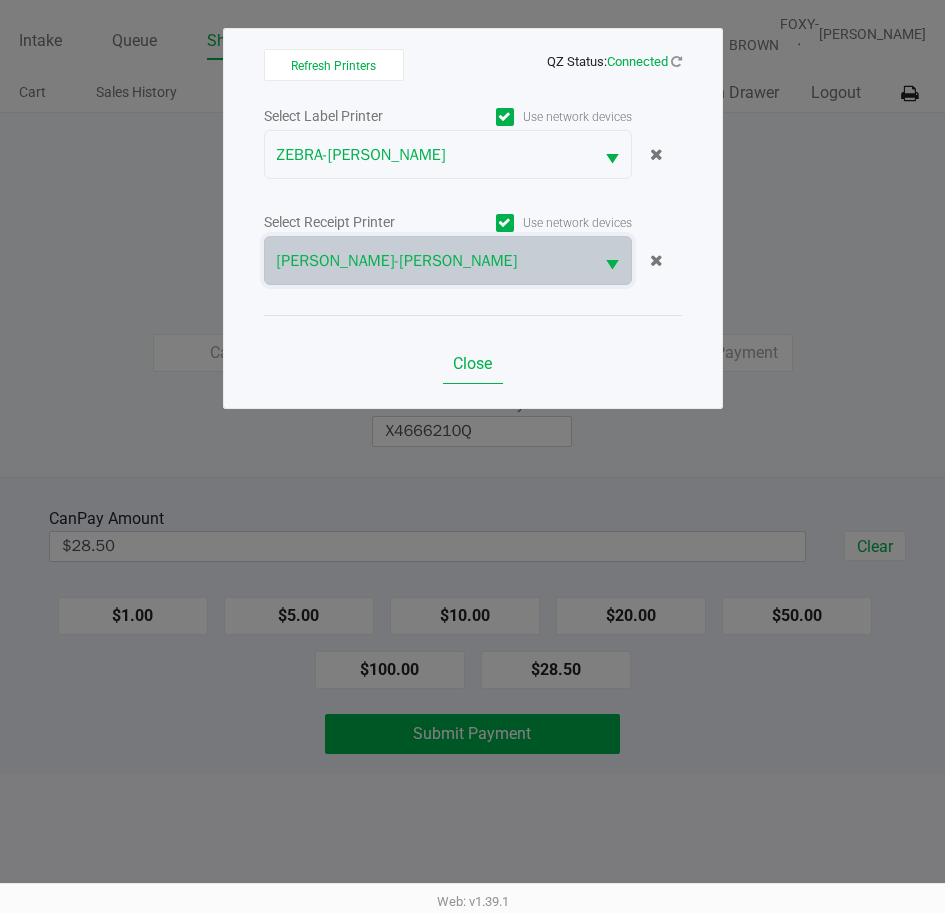 click on "Close" 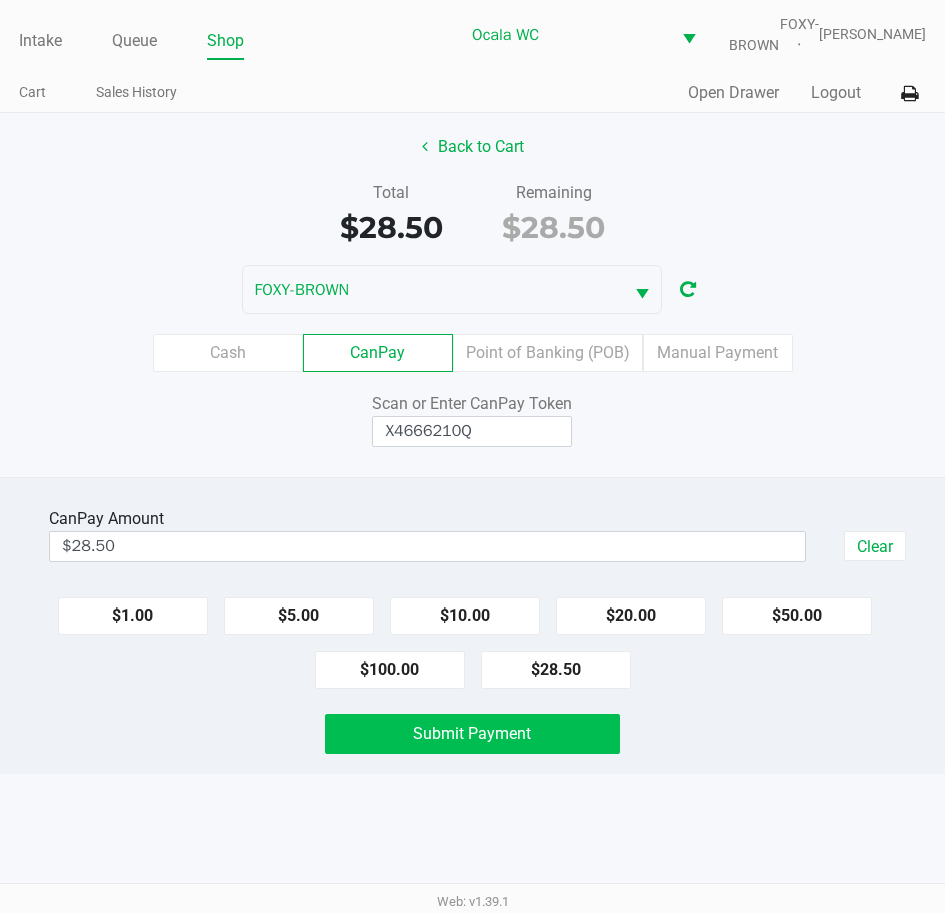 click on "Submit Payment" 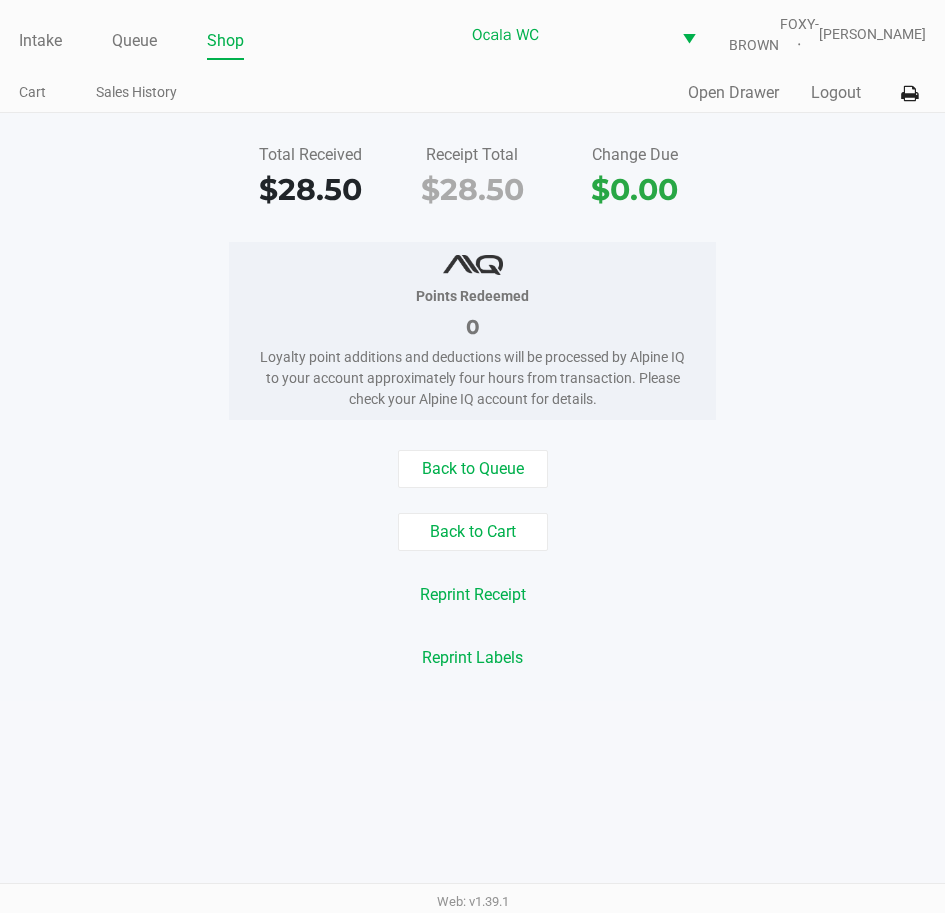 click on "Back to Queue" 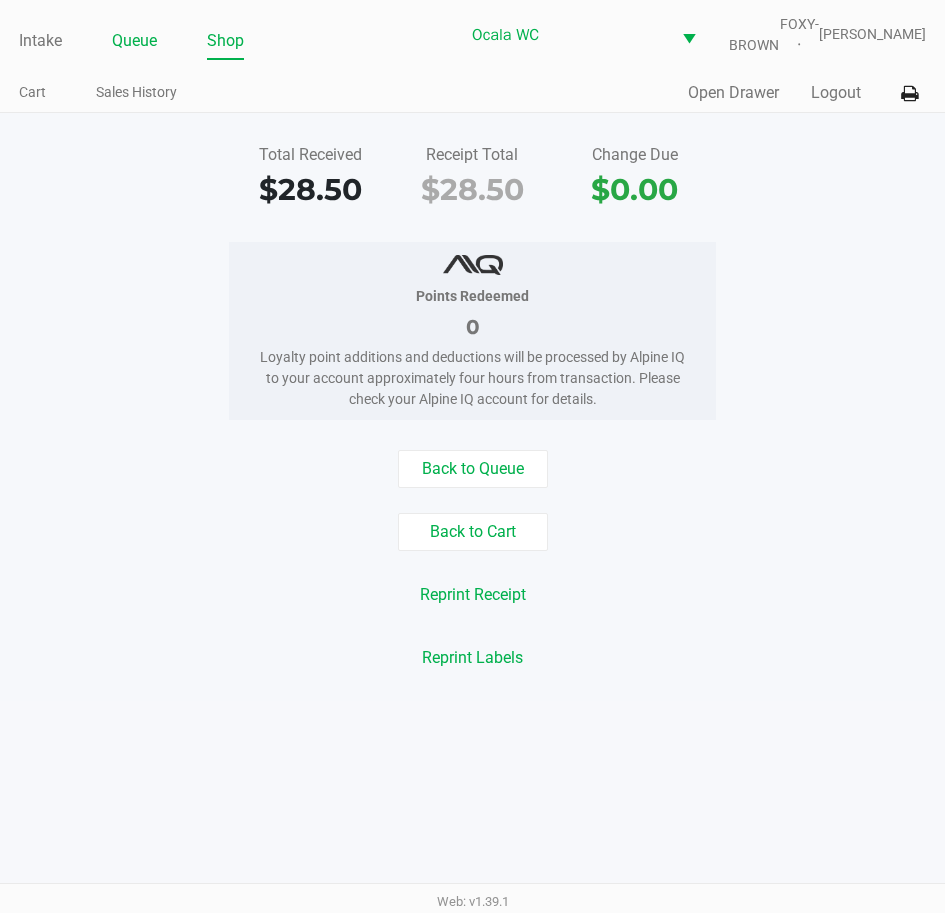 click on "Queue" 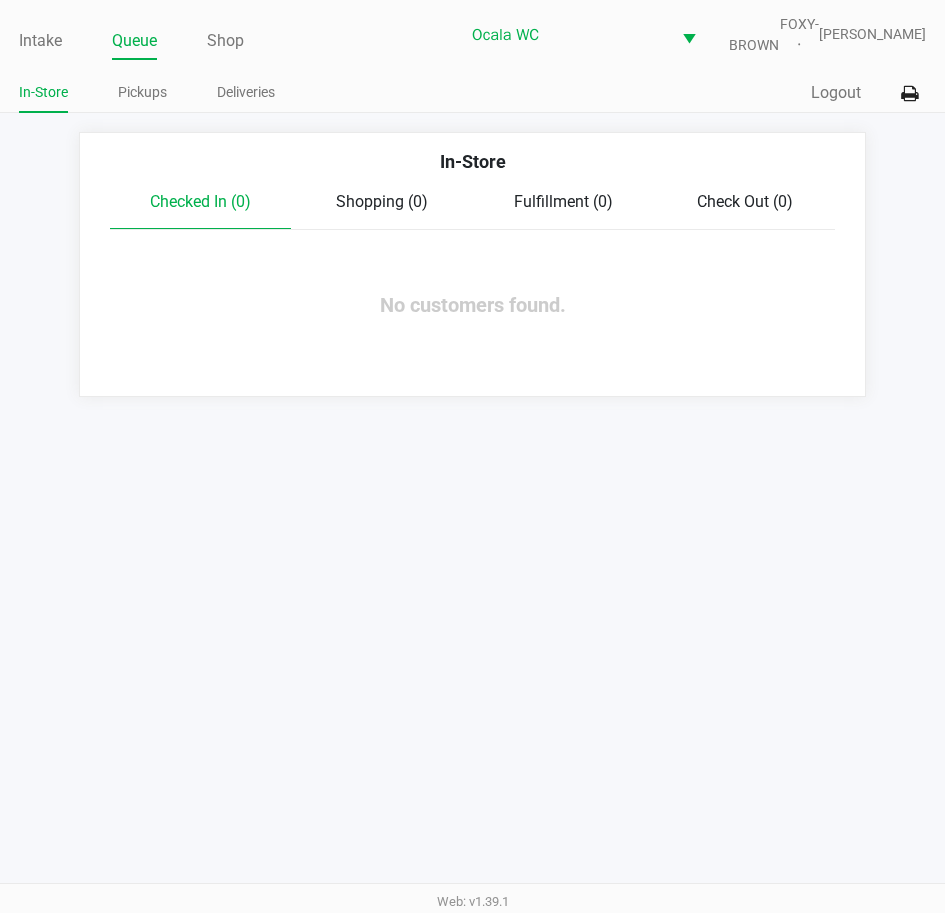 click on "Pickups" 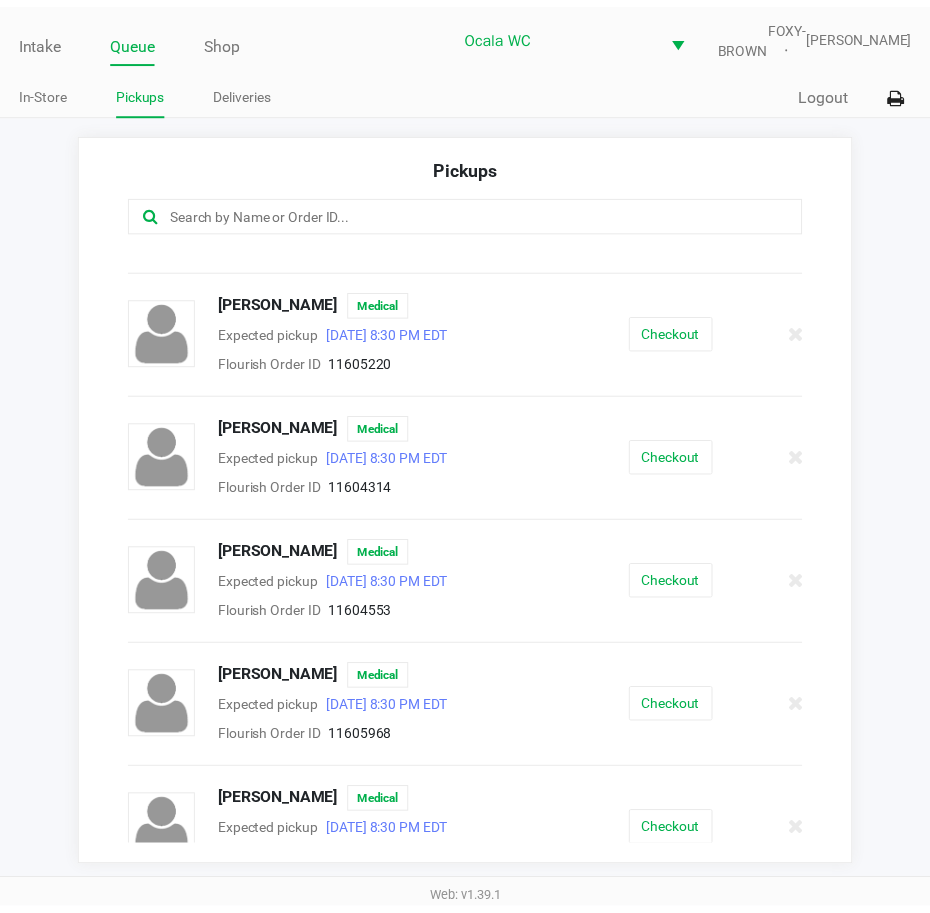 scroll, scrollTop: 0, scrollLeft: 0, axis: both 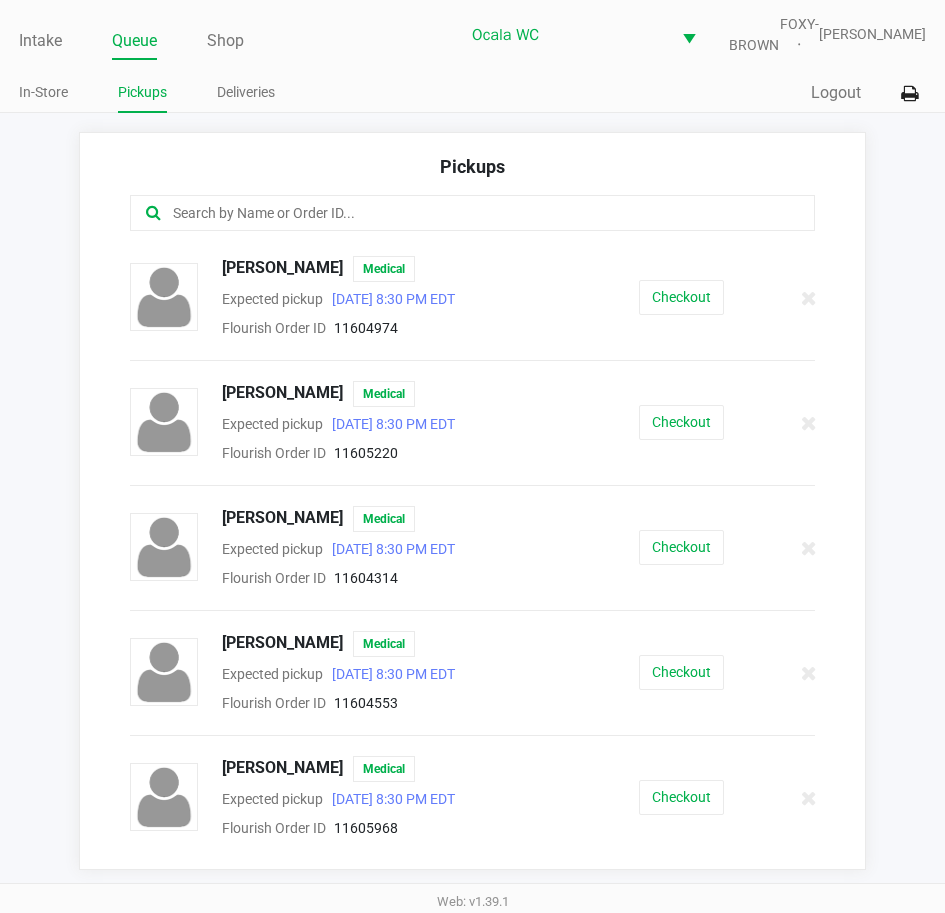 click 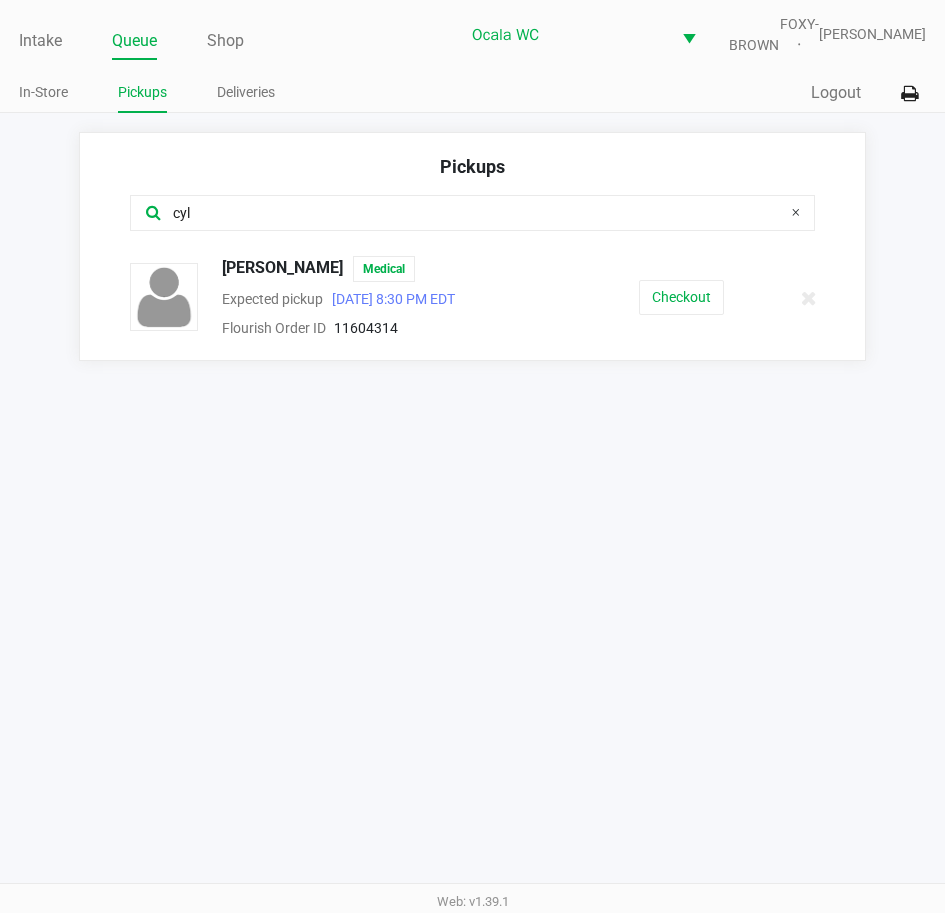 type on "cyl" 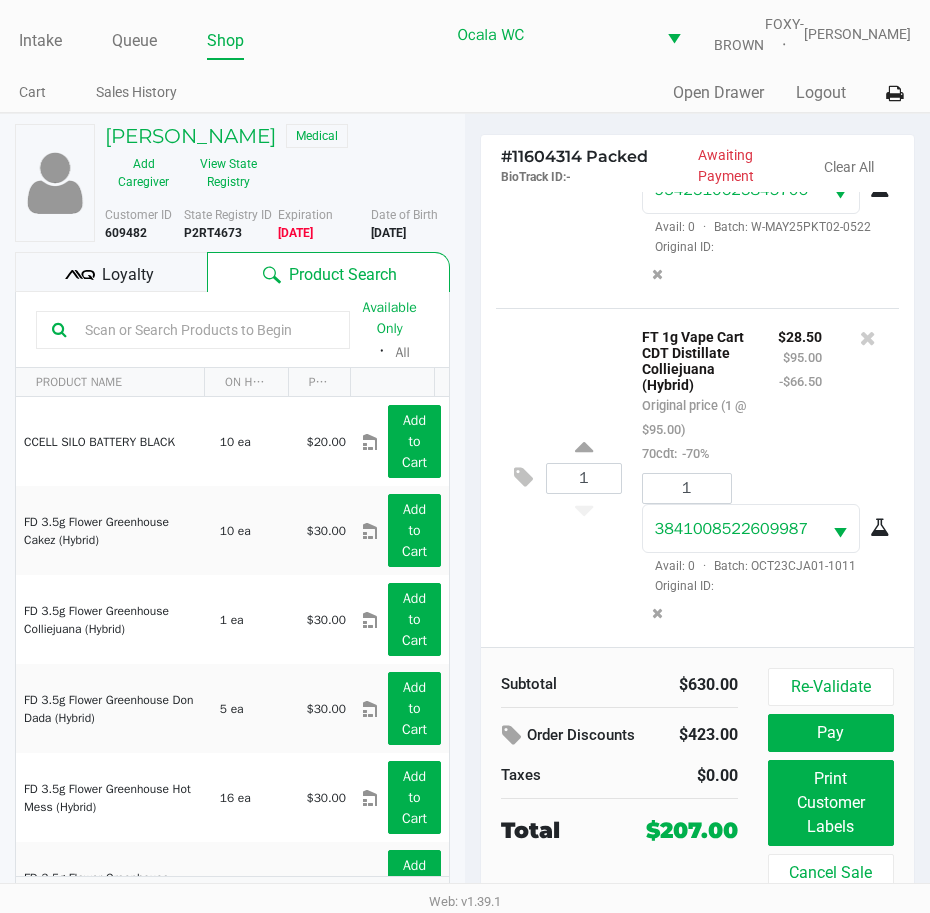 scroll, scrollTop: 1570, scrollLeft: 0, axis: vertical 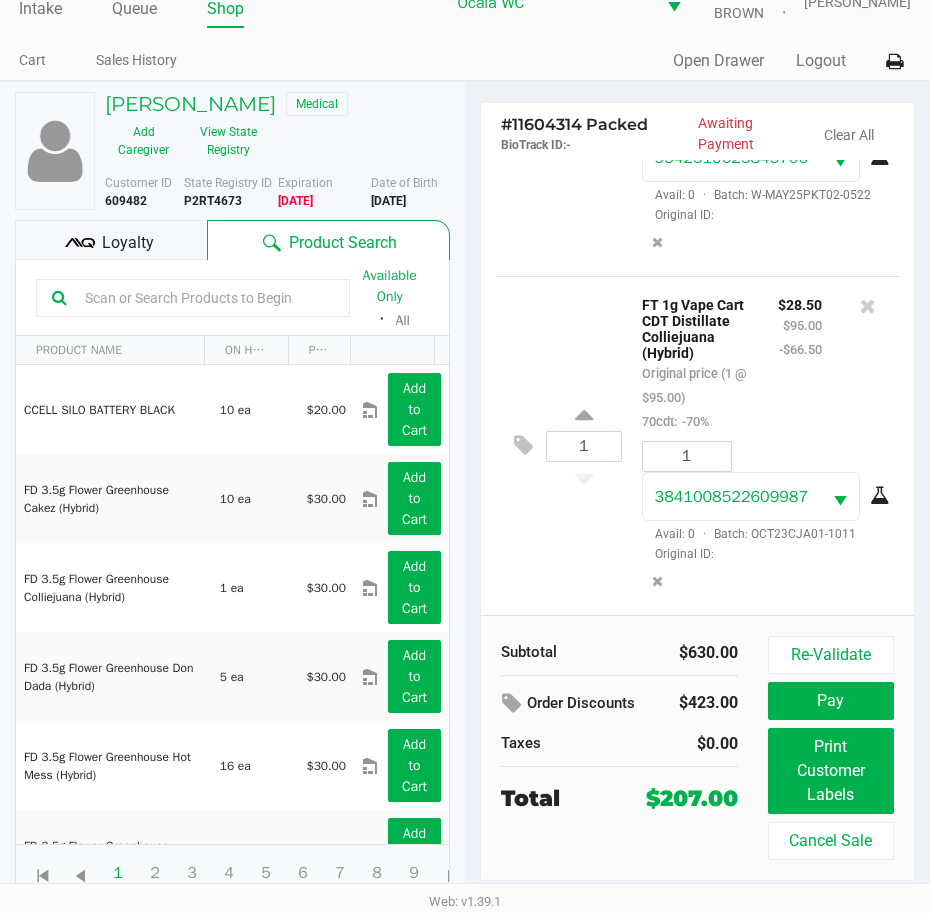 click on "Loyalty" 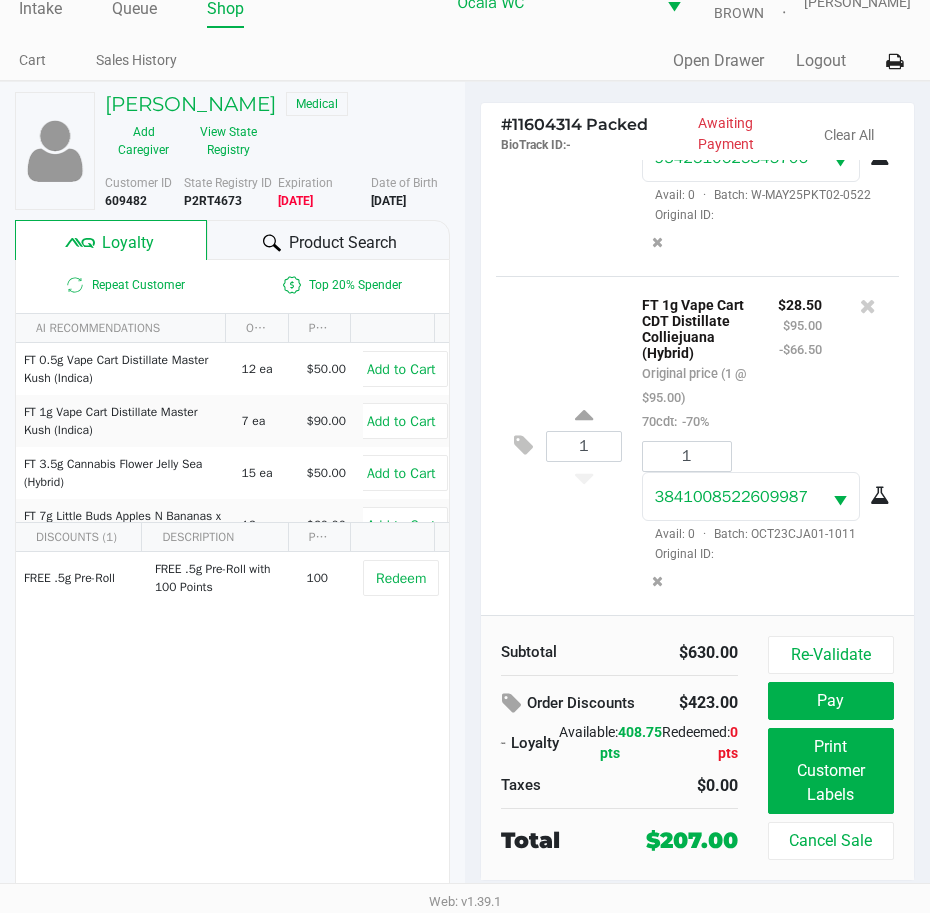 click on "Product Search" 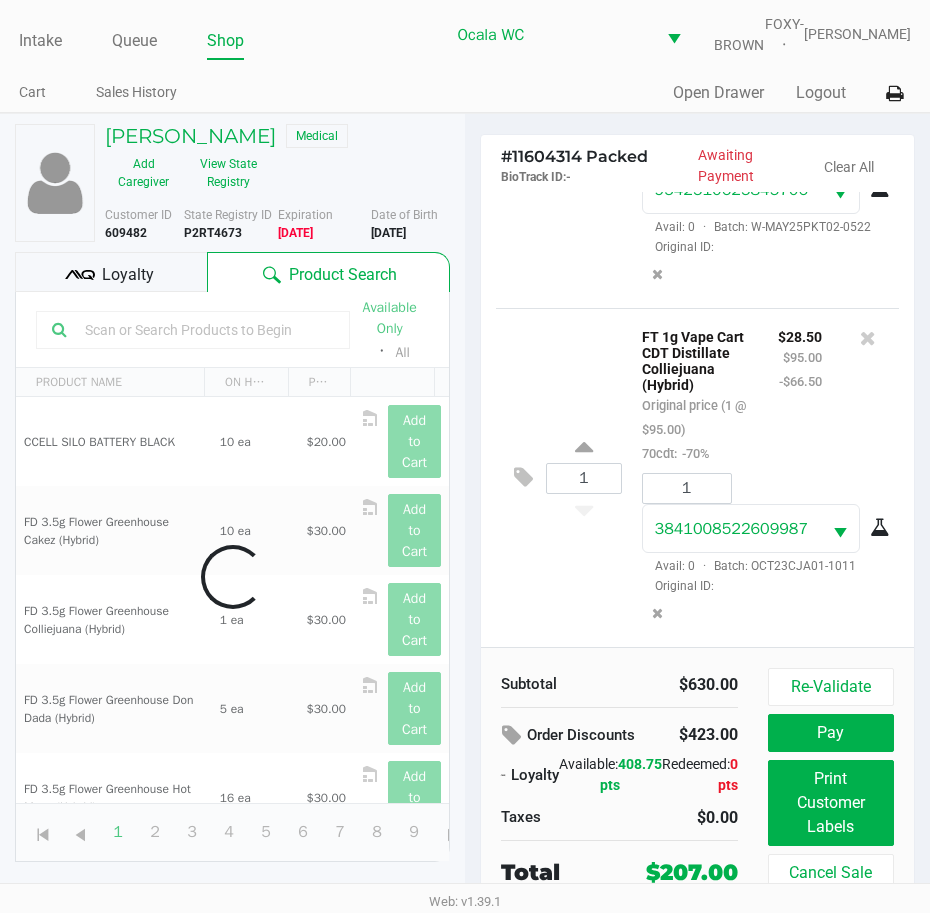 scroll, scrollTop: 46, scrollLeft: 0, axis: vertical 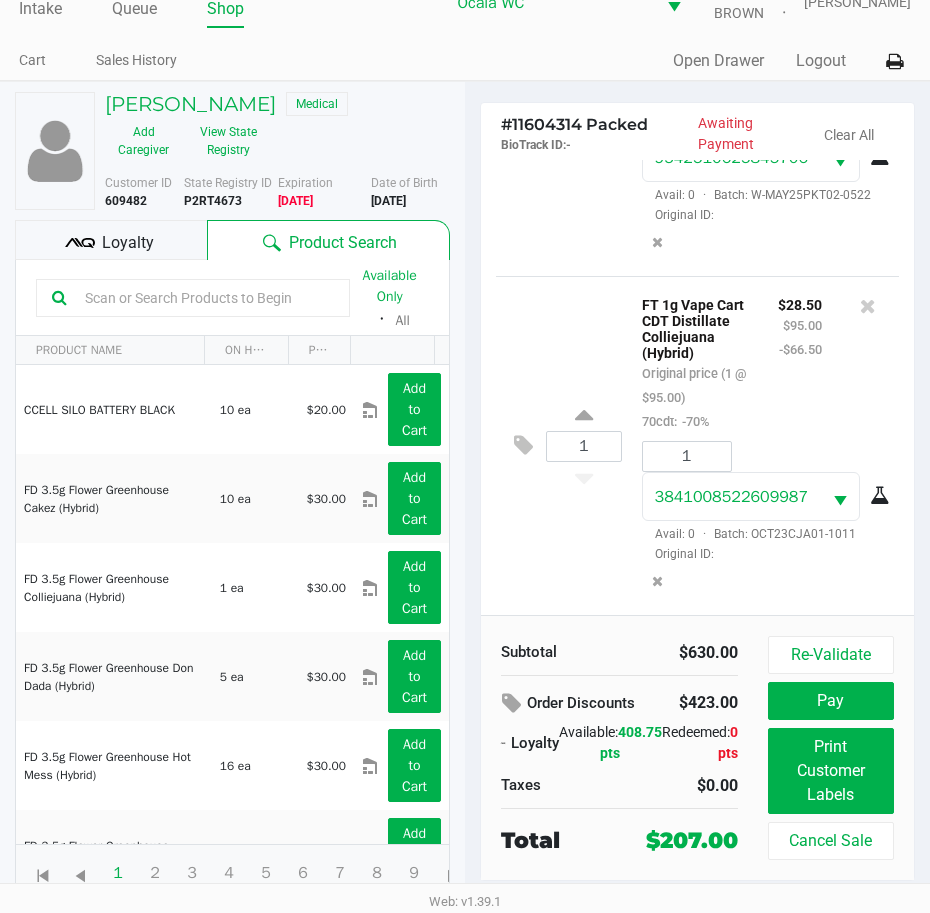 click 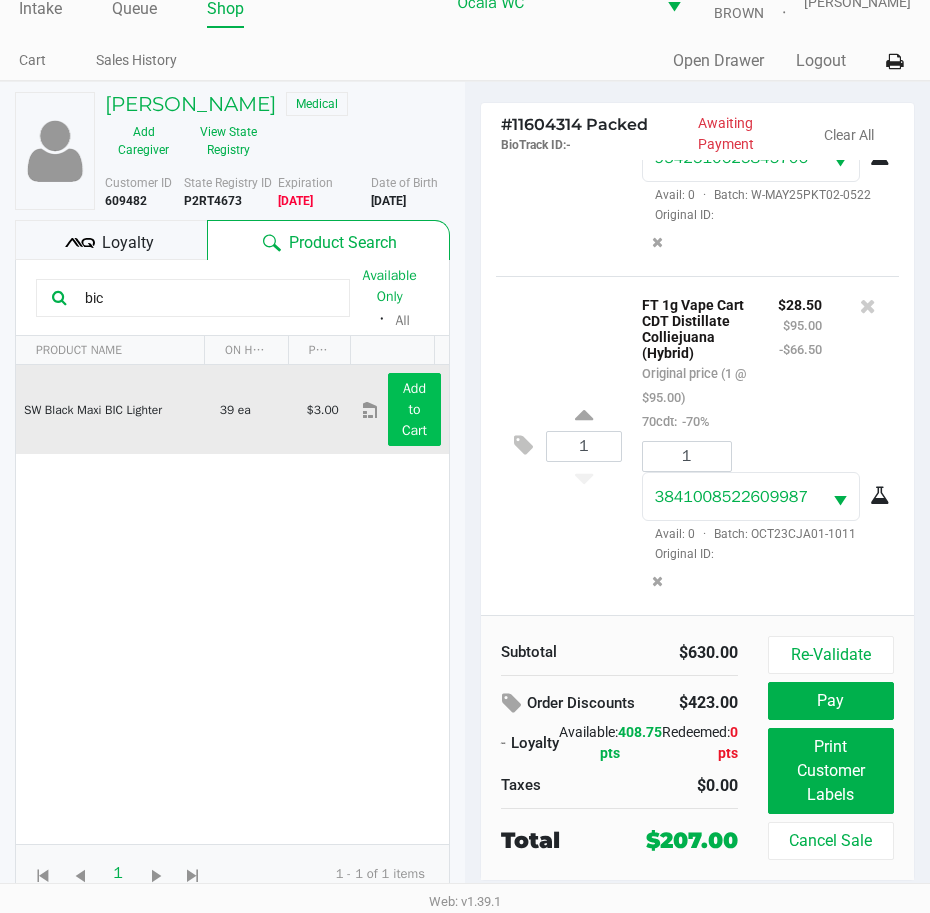 type on "bic" 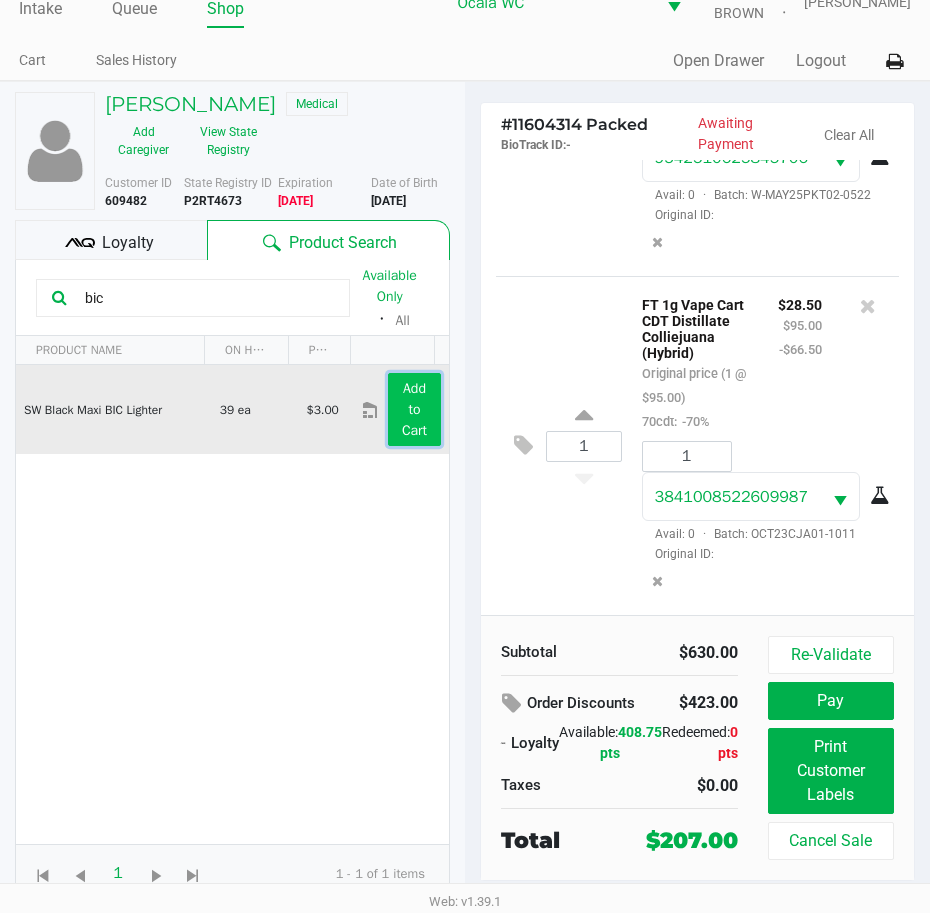 click on "Add to Cart" 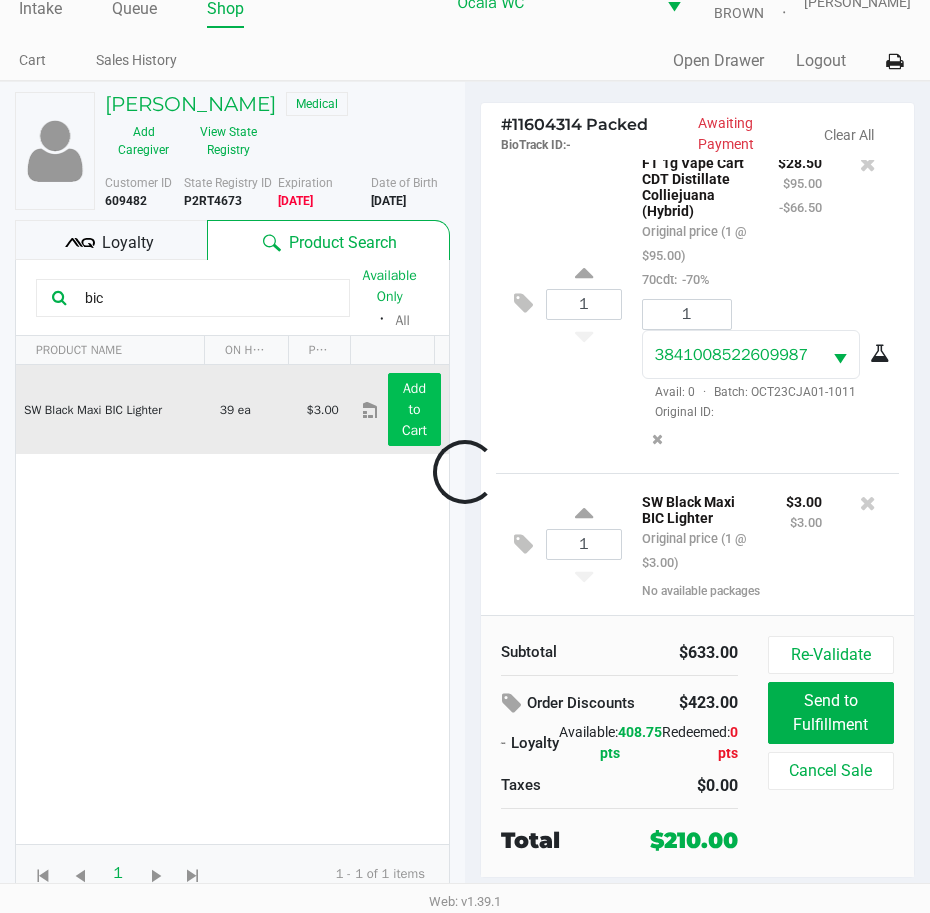 scroll, scrollTop: 1712, scrollLeft: 0, axis: vertical 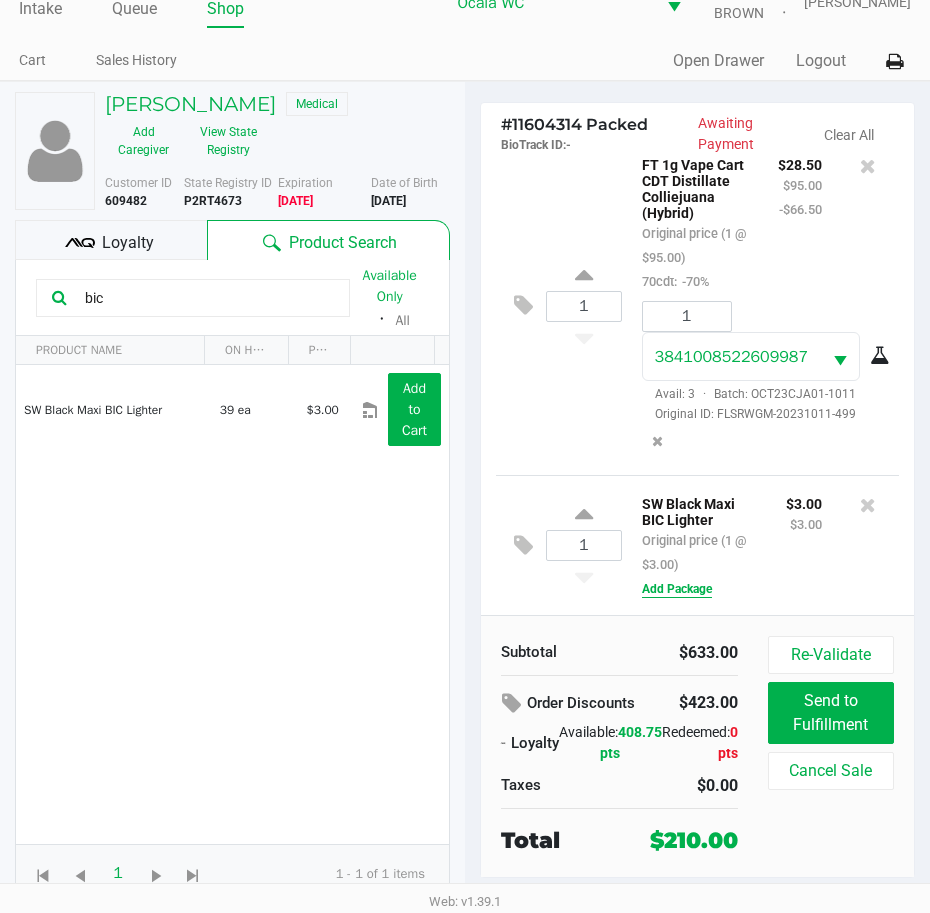 click on "Add Package" 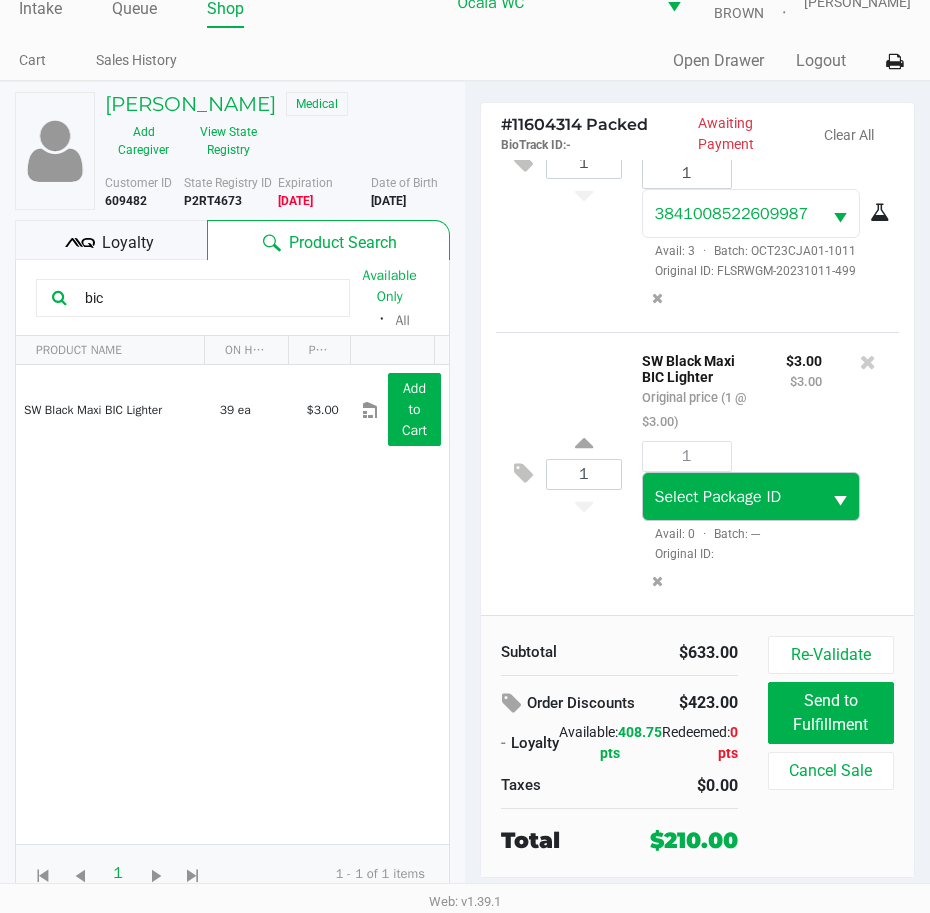 scroll, scrollTop: 1855, scrollLeft: 0, axis: vertical 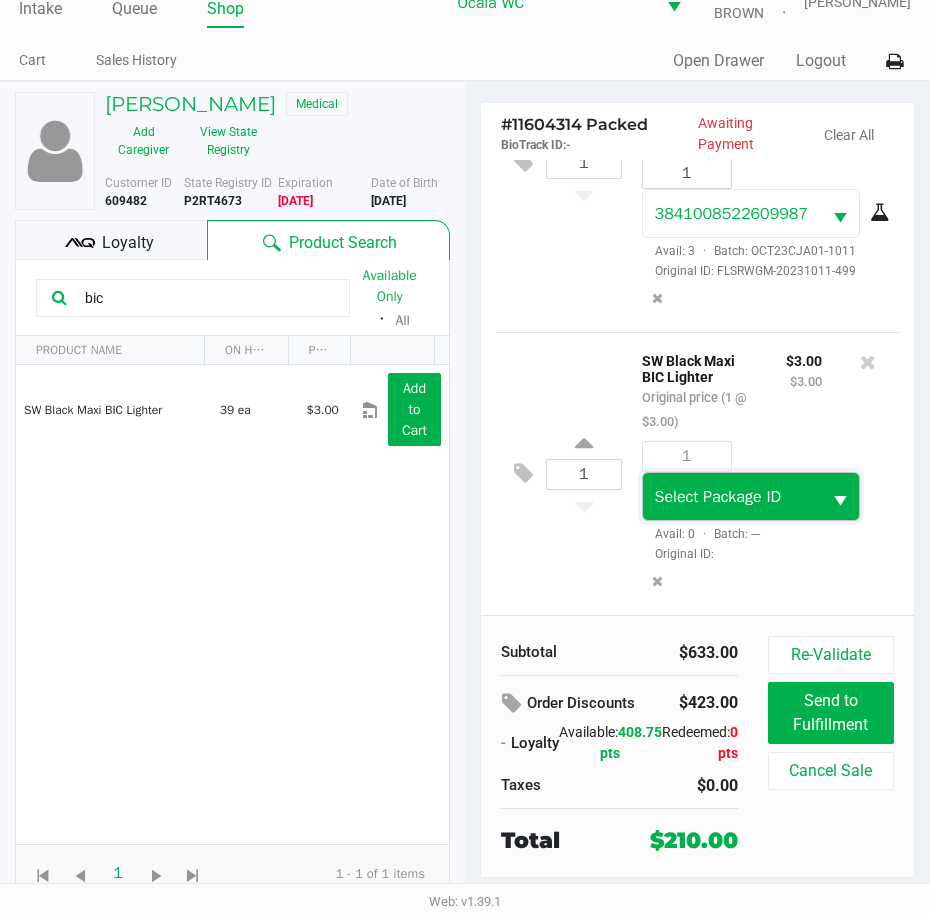 click on "Select Package ID" at bounding box center (732, 497) 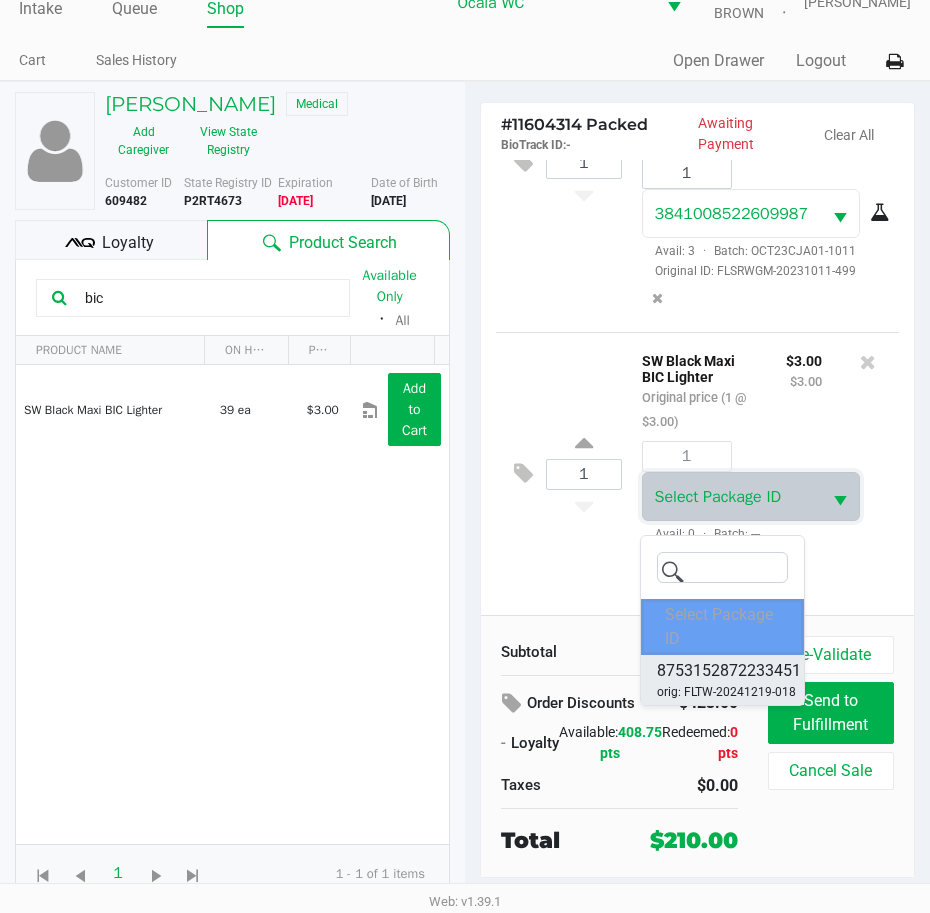 click on "8753152872233451" at bounding box center [729, 671] 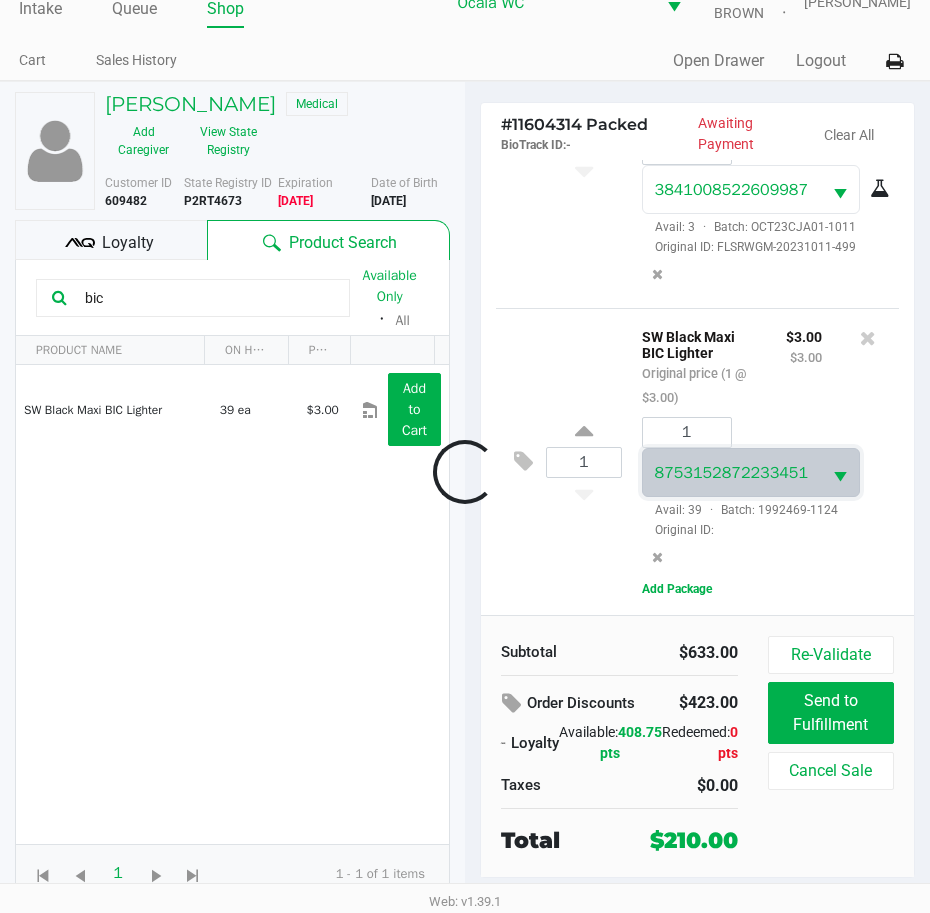 scroll, scrollTop: 1855, scrollLeft: 0, axis: vertical 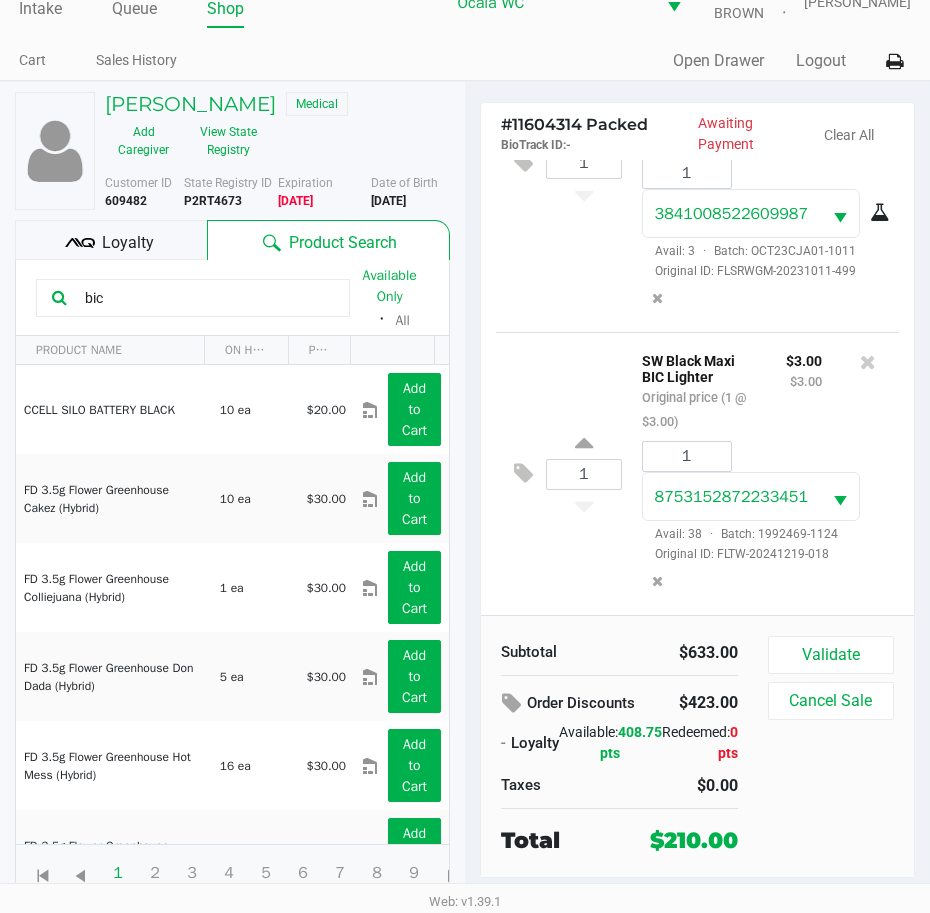 click on "1  SW Black Maxi BIC Lighter   Original price (1 @ $3.00) $3.00 $3.00 1 8753152872233451  Avail: 38  ·  Batch: 1992469-1124   Original ID: FLTW-20241219-018" 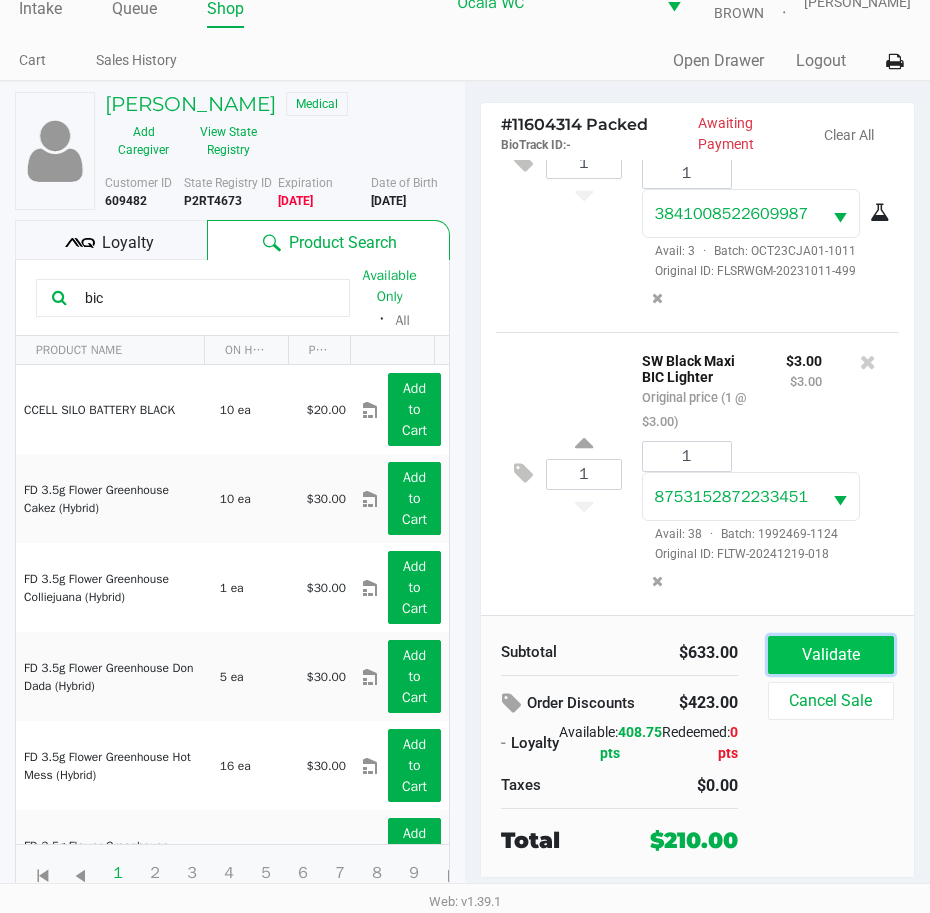 click on "Validate" 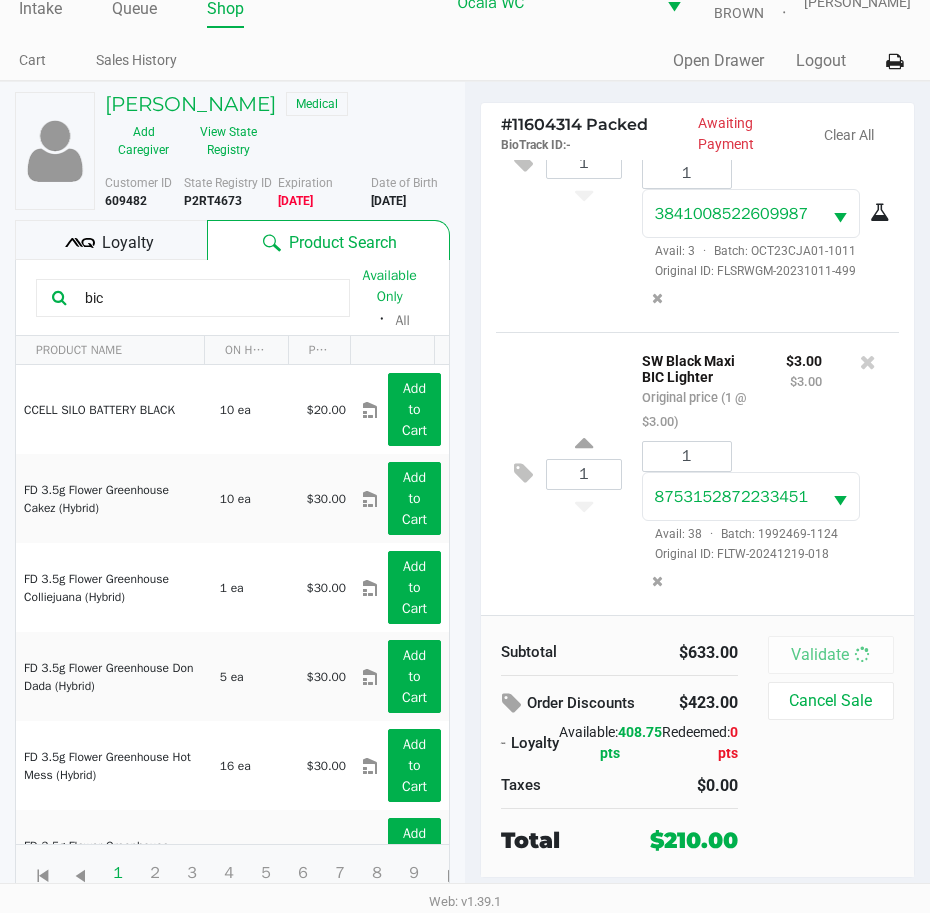 scroll, scrollTop: 0, scrollLeft: 0, axis: both 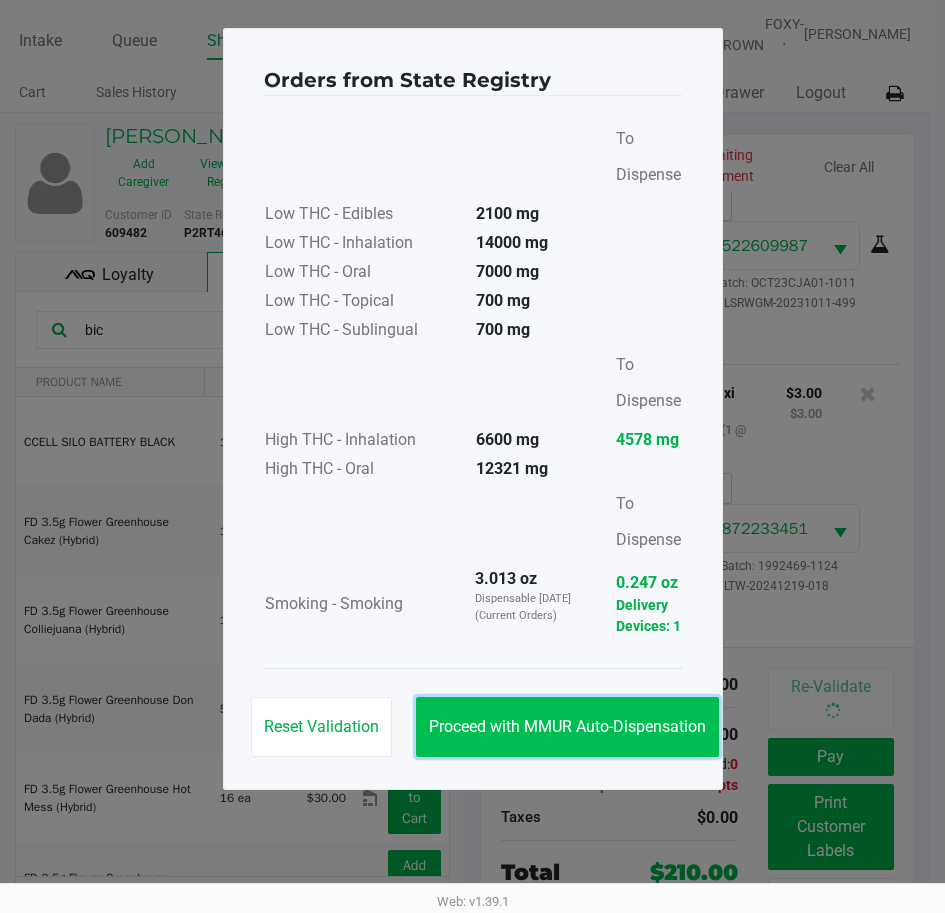 click on "Proceed with MMUR Auto-Dispensation" 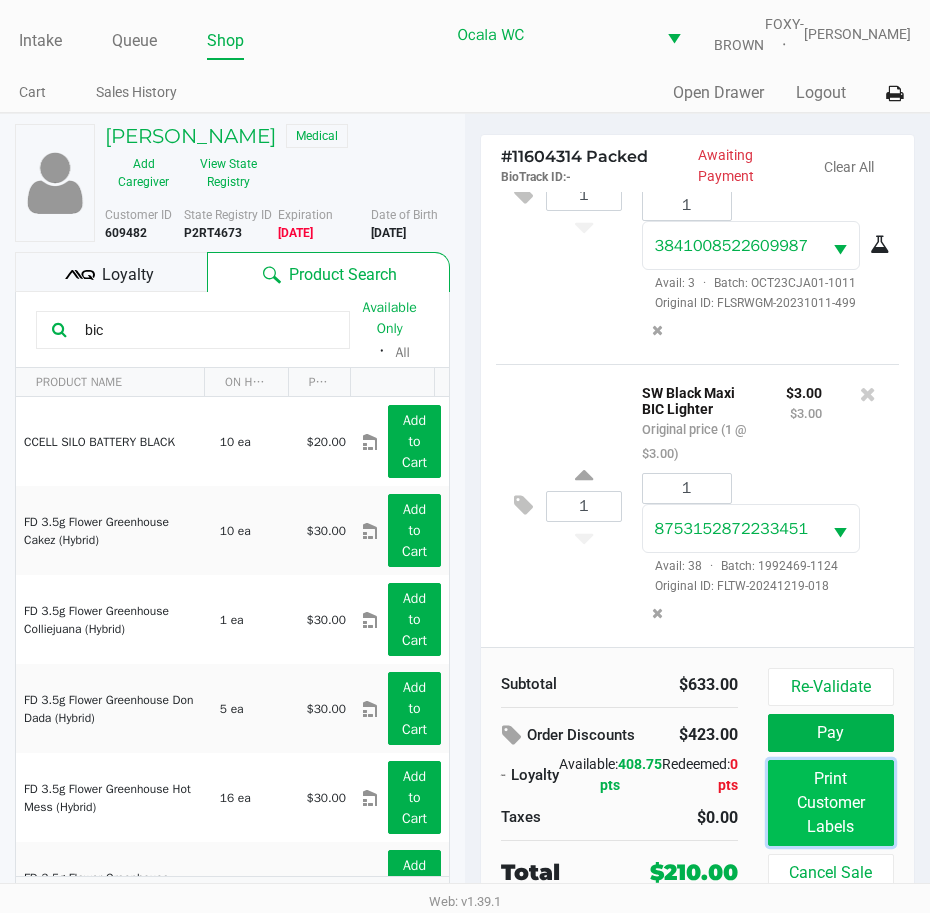 click on "Print Customer Labels" 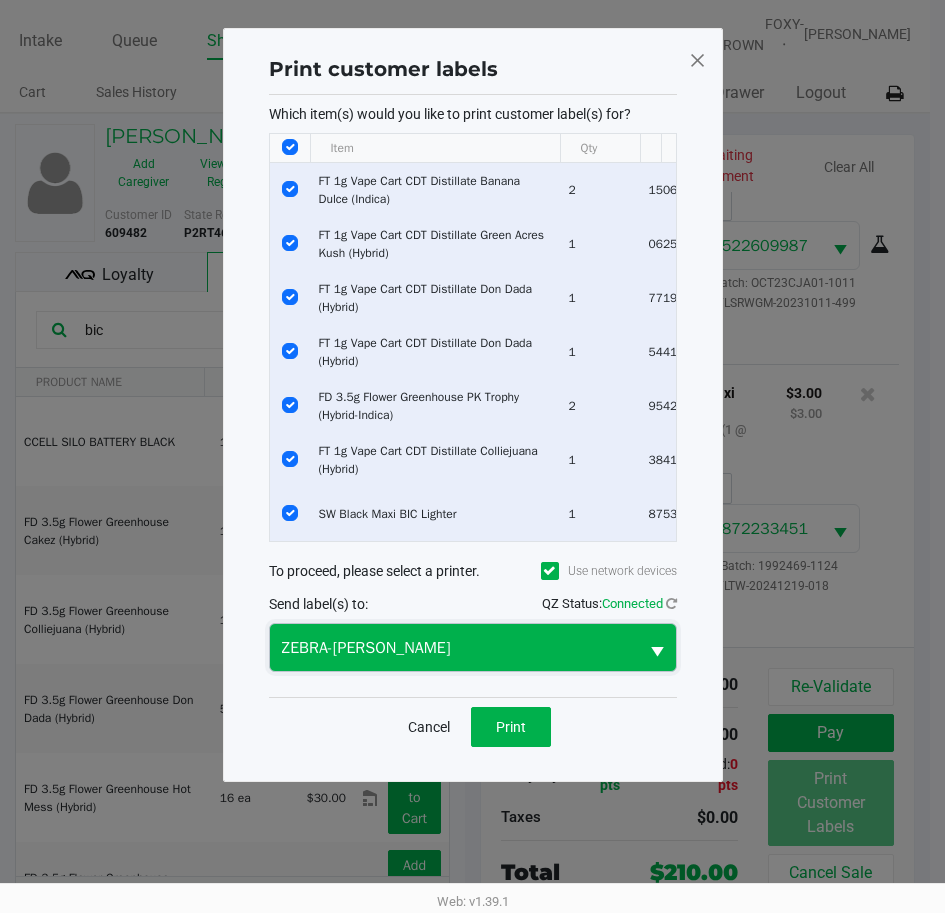 click on "ZEBRA-GROVER" at bounding box center [454, 647] 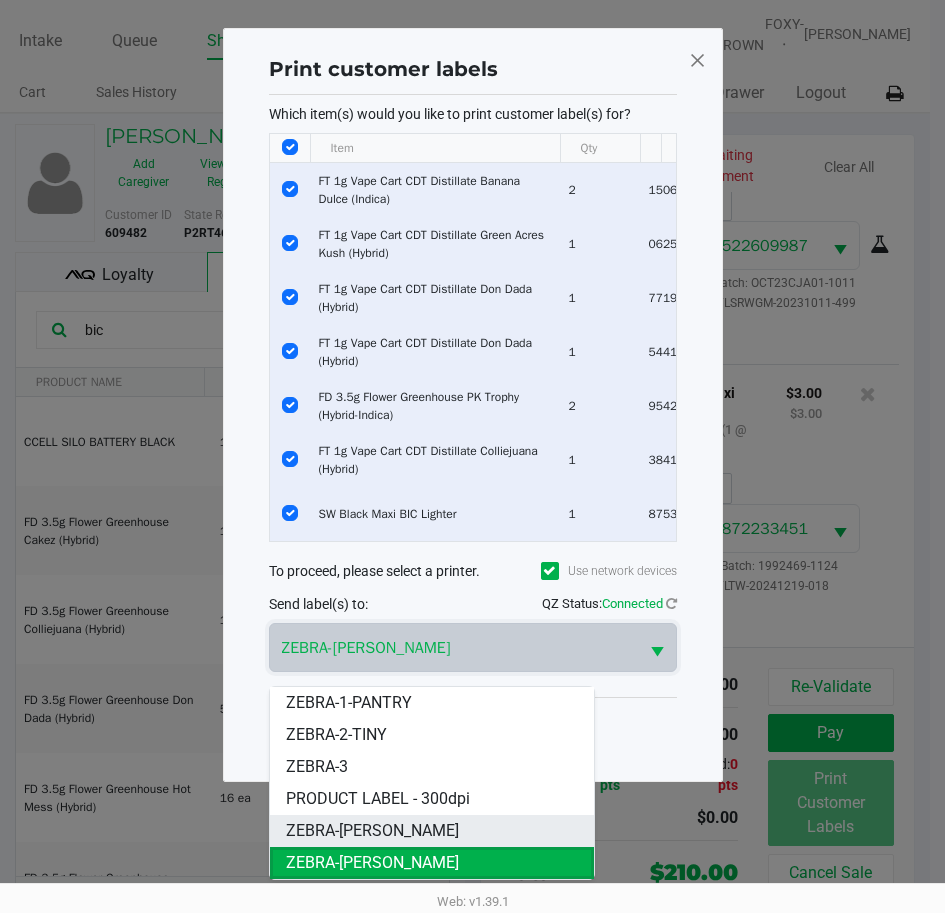 click on "ZEBRA-BRANDY-CLARK" at bounding box center (372, 831) 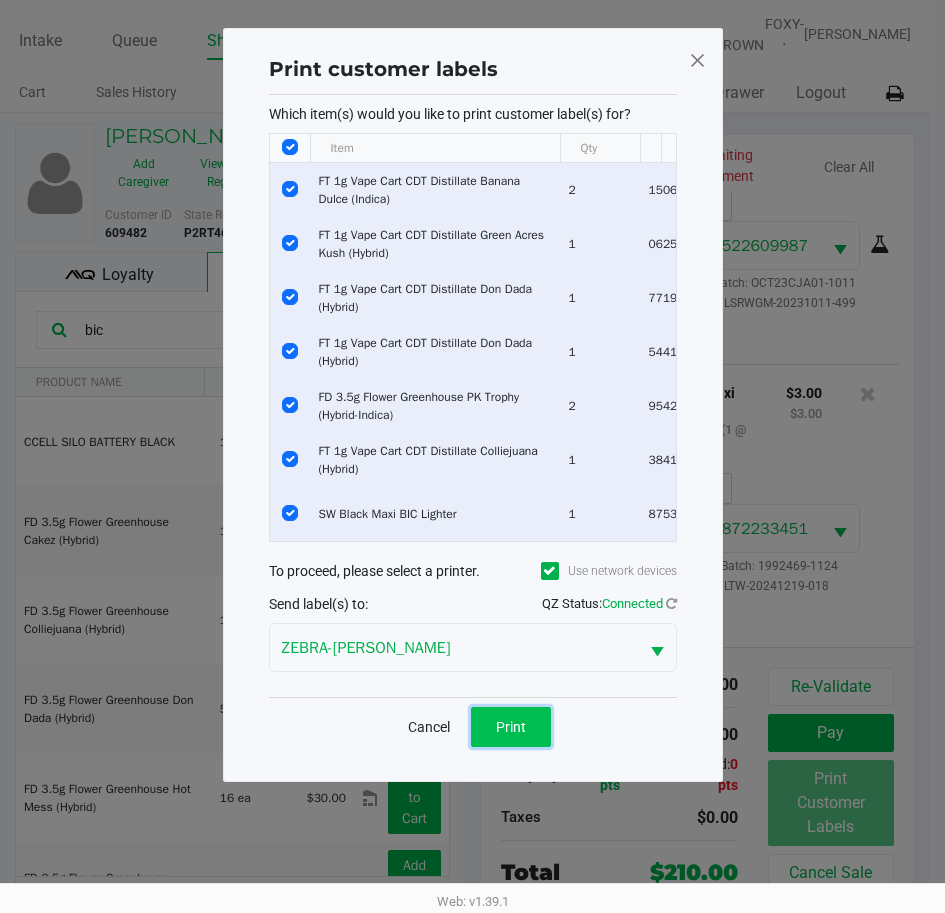 click on "Print" 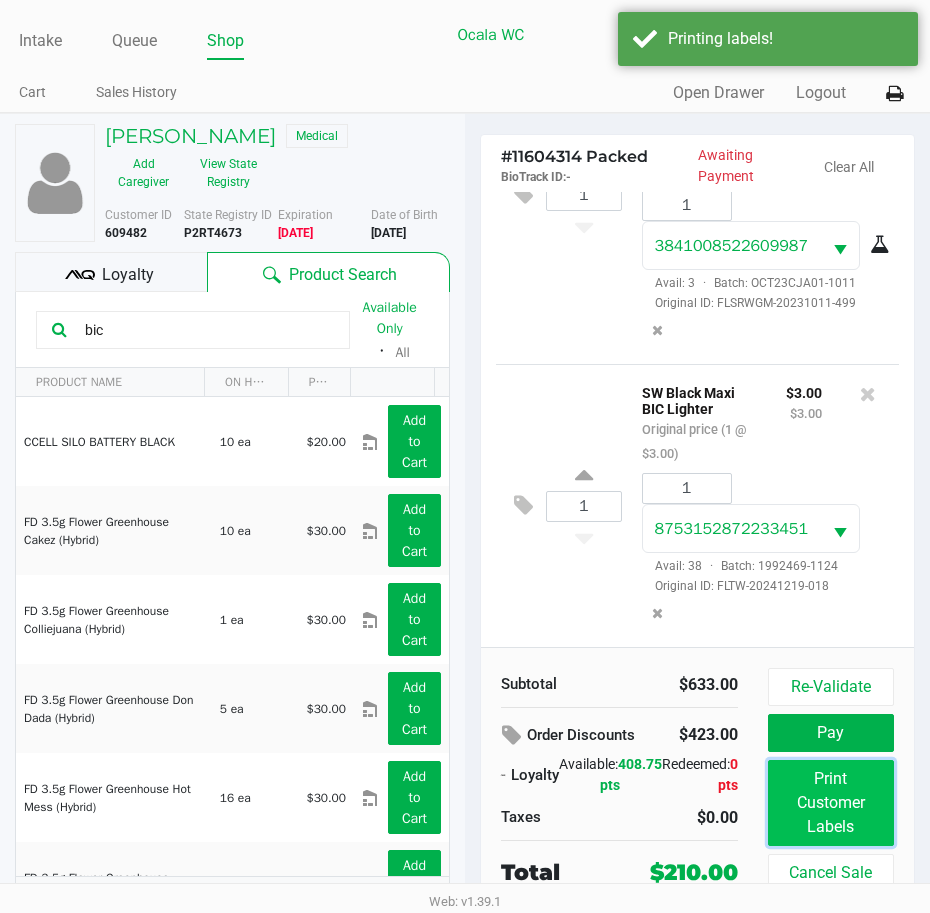 click on "Print Customer Labels" 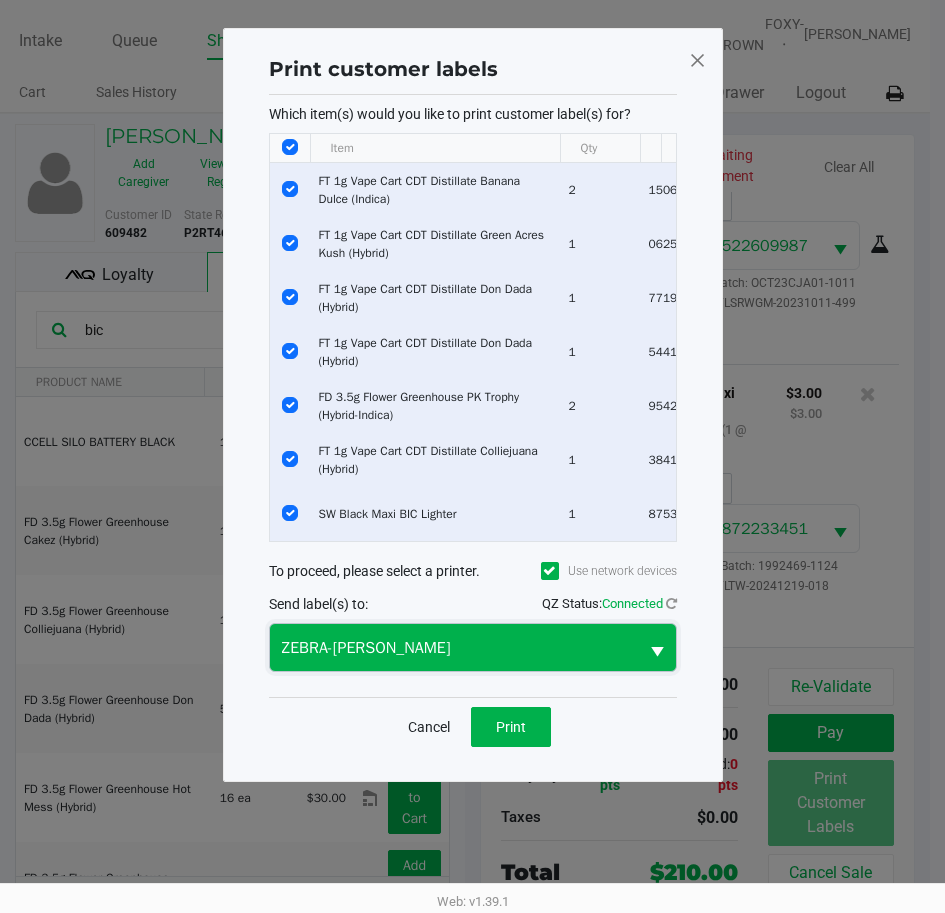 click on "ZEBRA-BRANDY-CLARK" at bounding box center [454, 648] 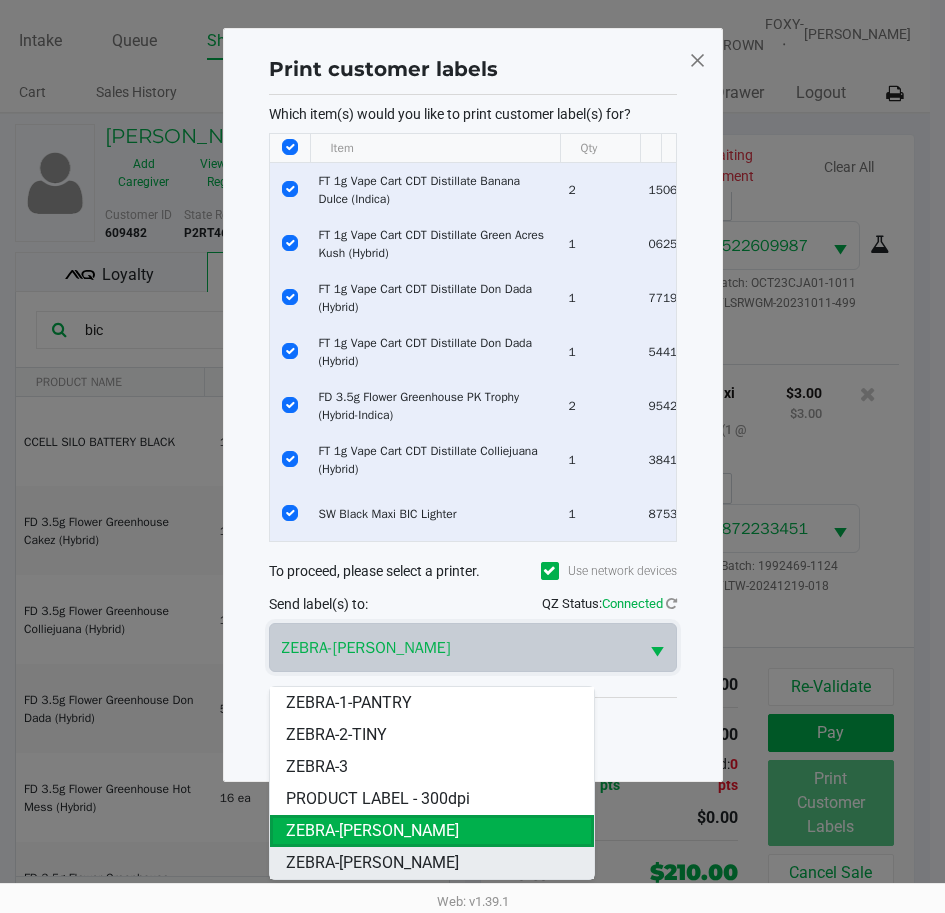 click on "ZEBRA-GROVER" at bounding box center (432, 863) 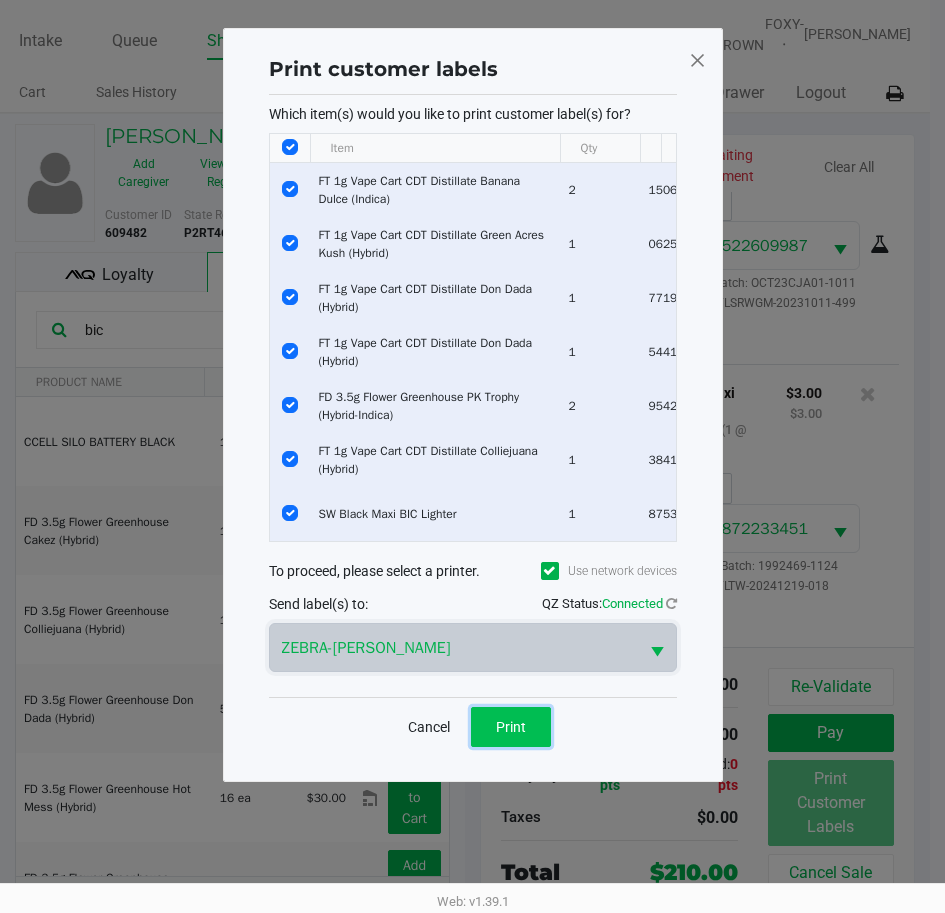 click on "Print" 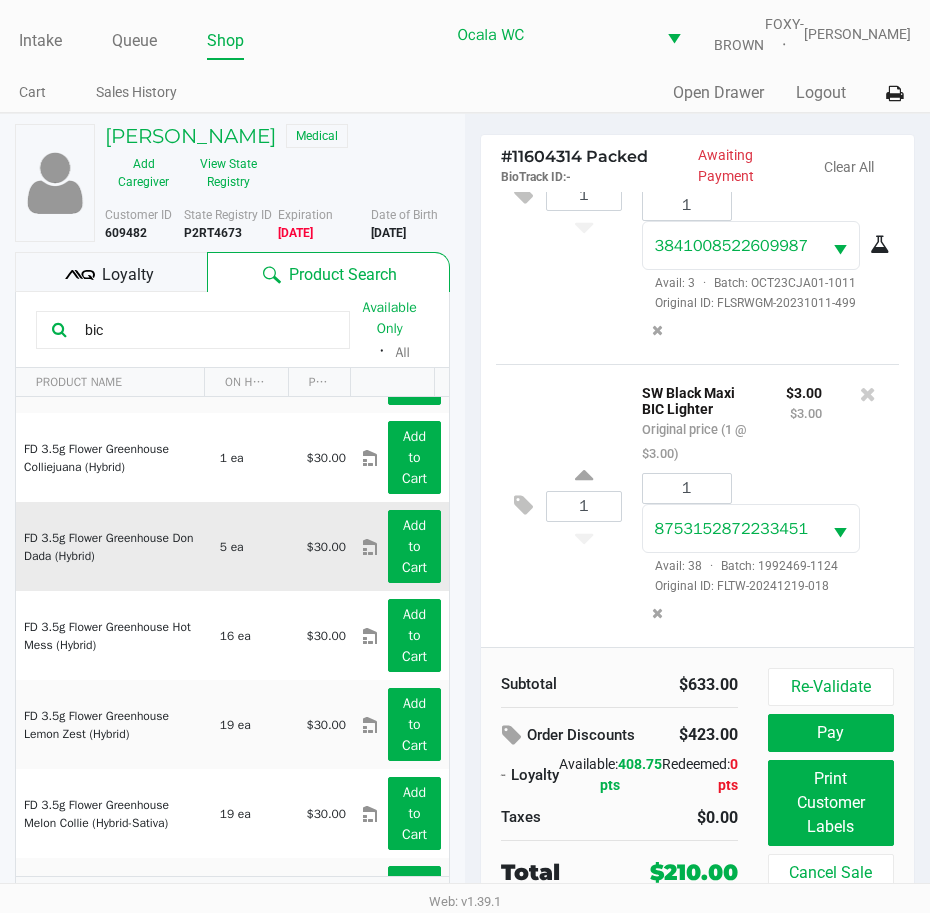 scroll, scrollTop: 300, scrollLeft: 0, axis: vertical 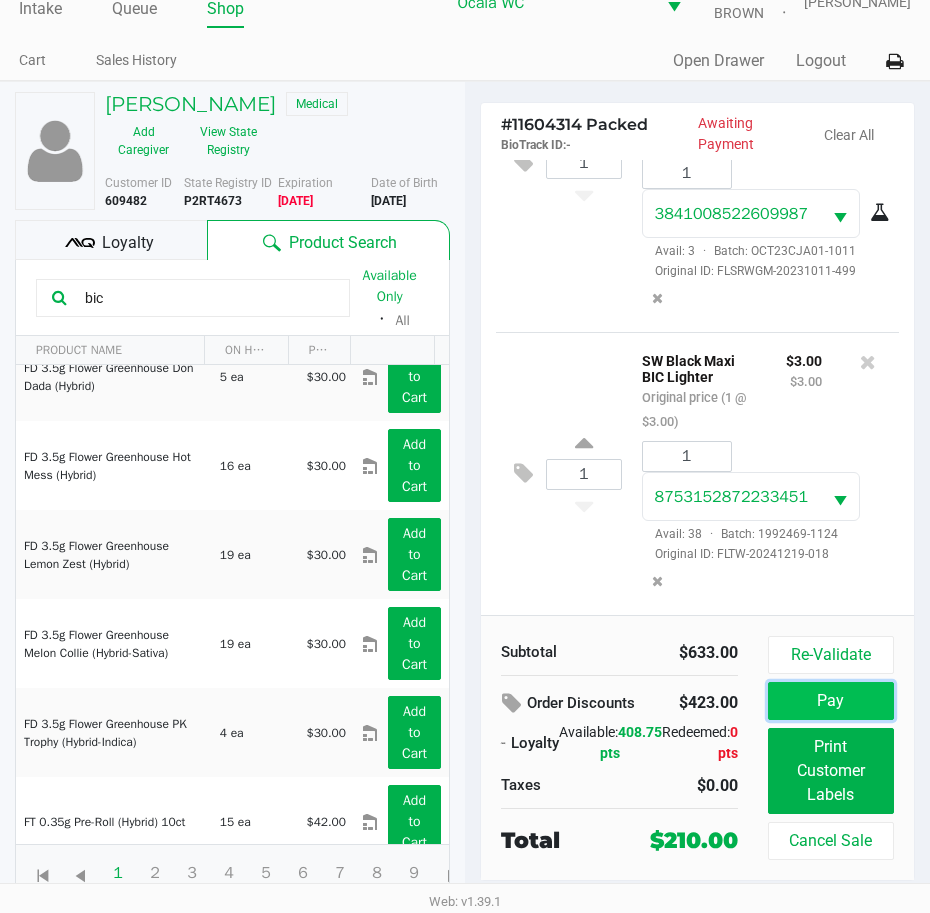 click on "Pay" 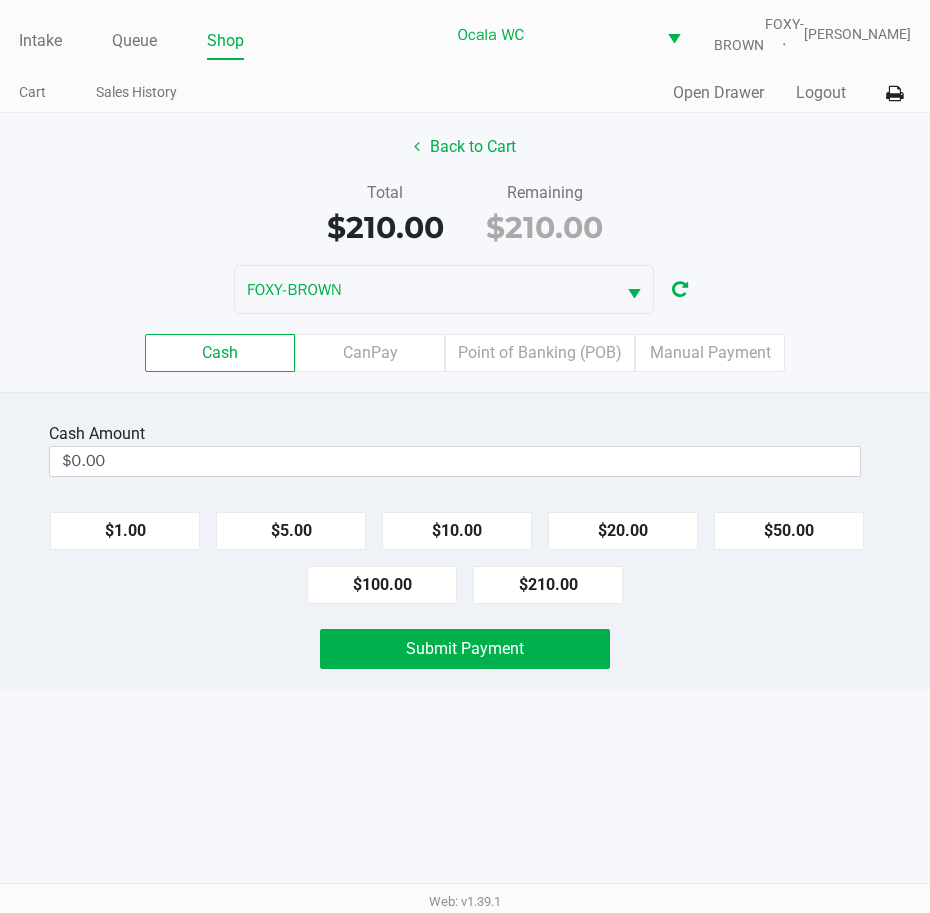 scroll, scrollTop: 0, scrollLeft: 0, axis: both 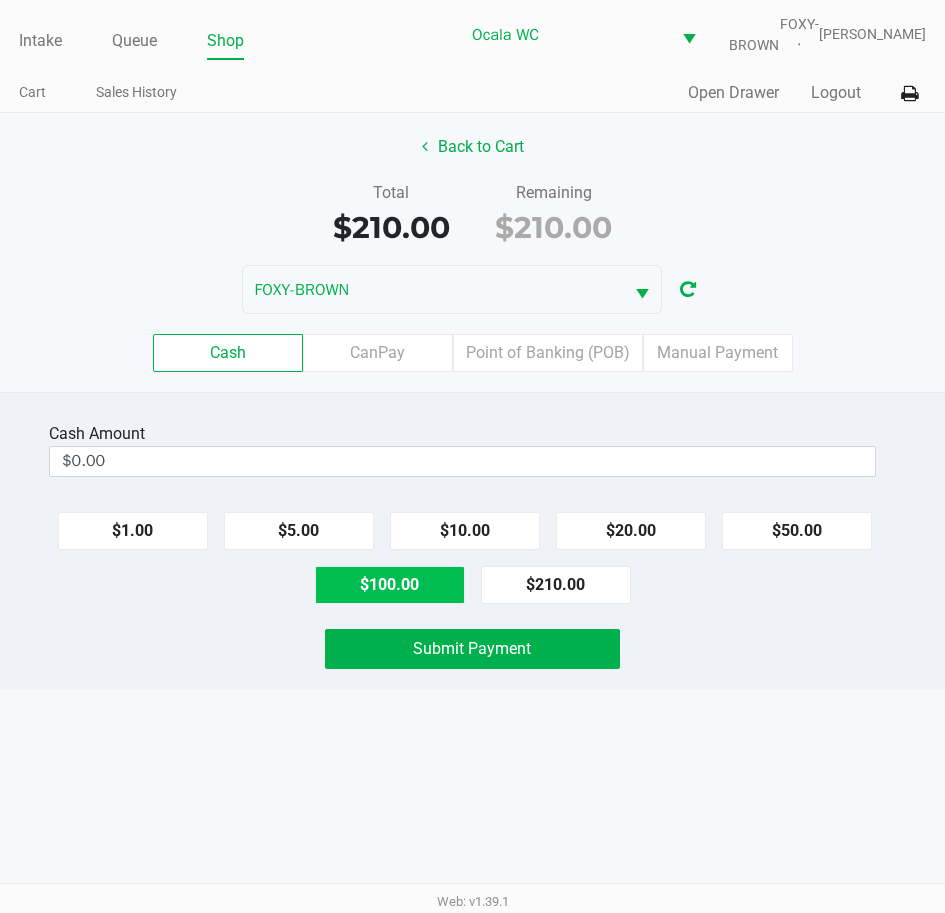 click on "$210.00" 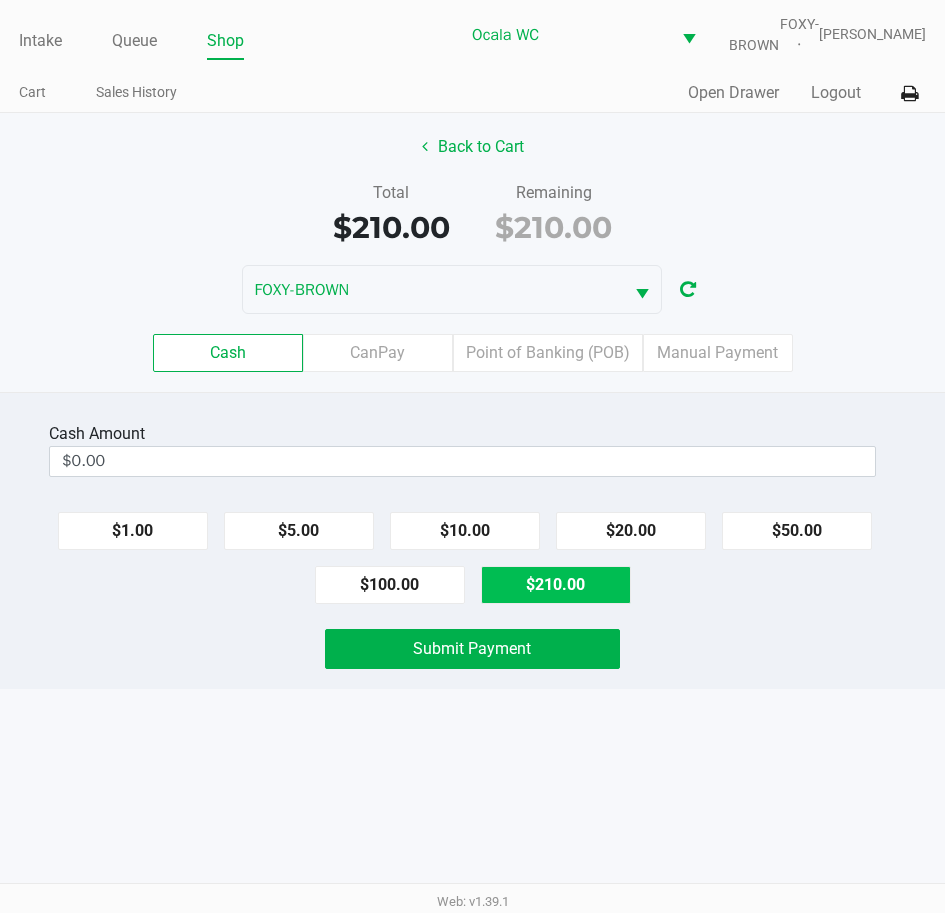 type on "$210.00" 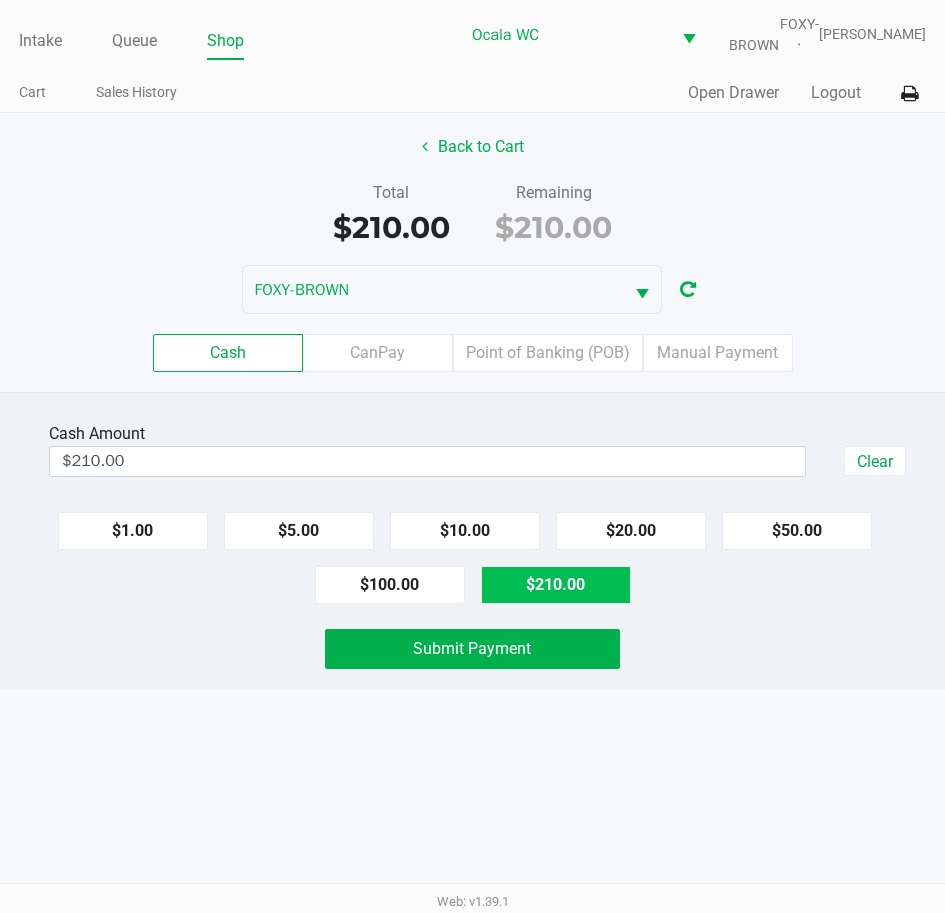 click on "Submit Payment" 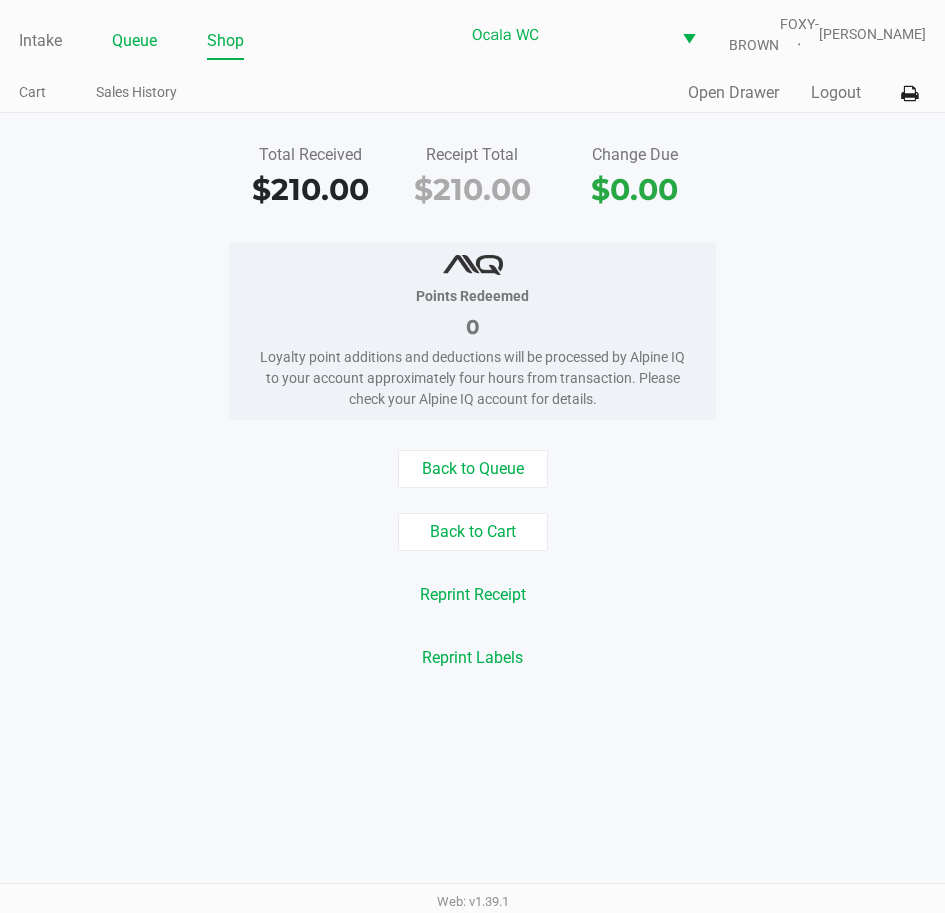 click on "Queue" 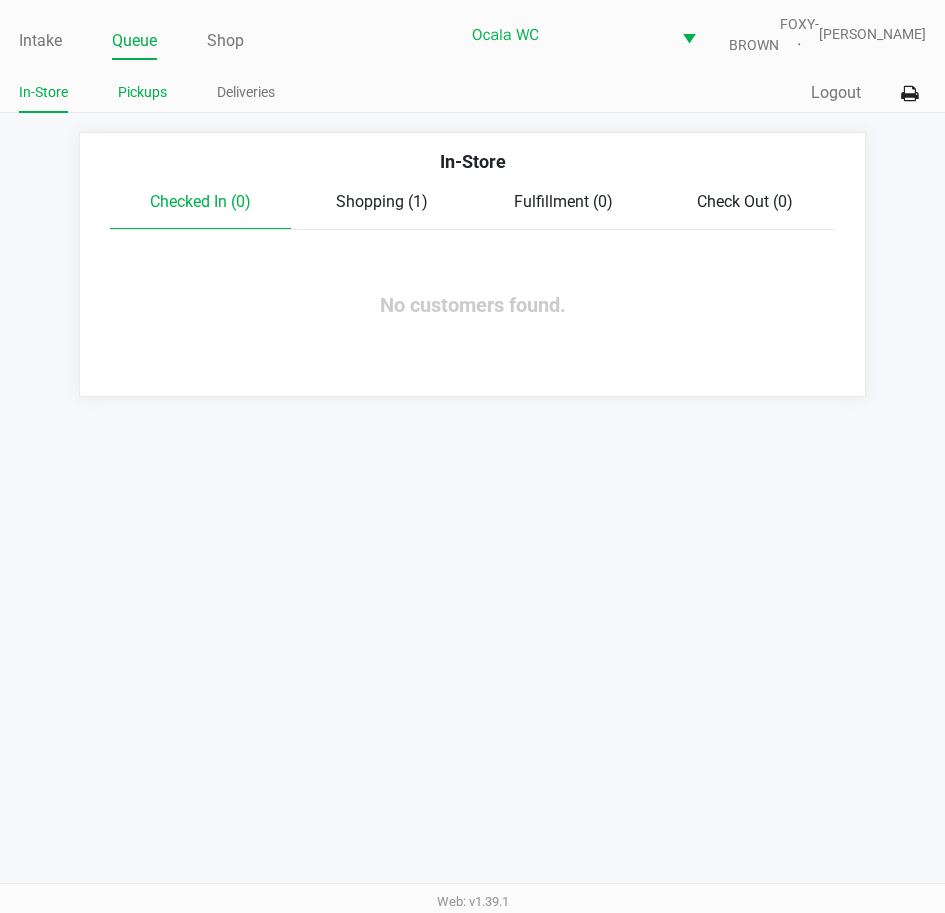 click on "Pickups" 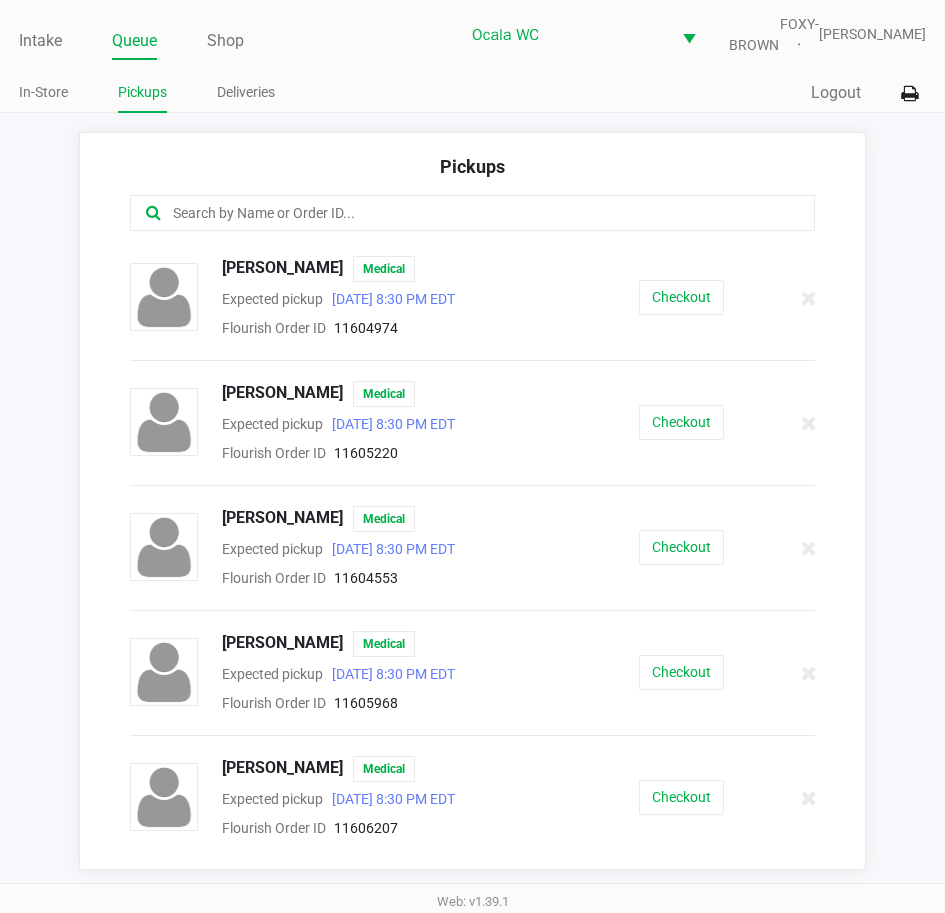 click 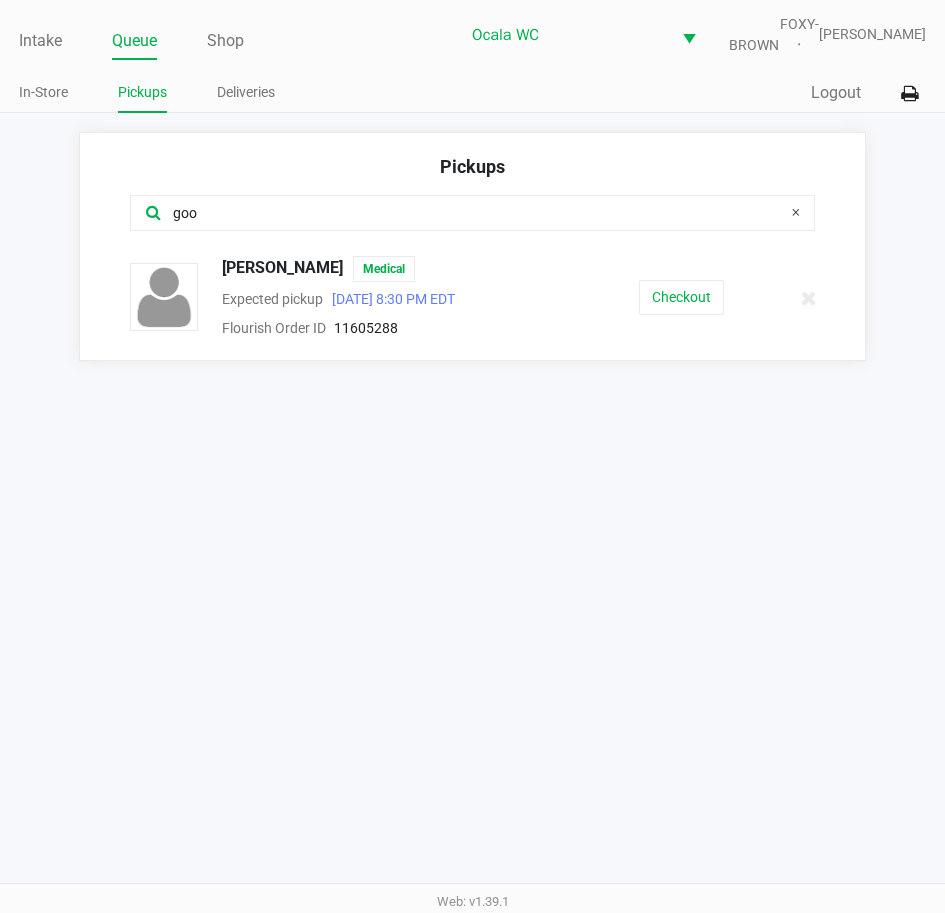 type on "goo" 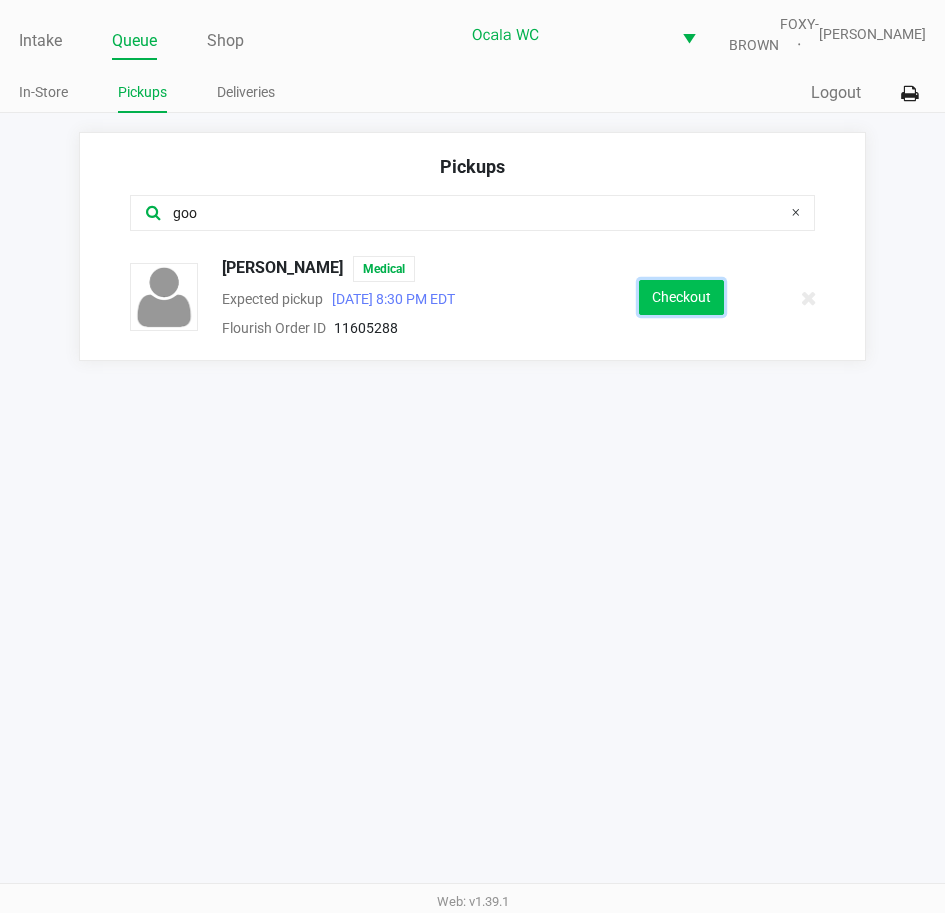 click on "Checkout" 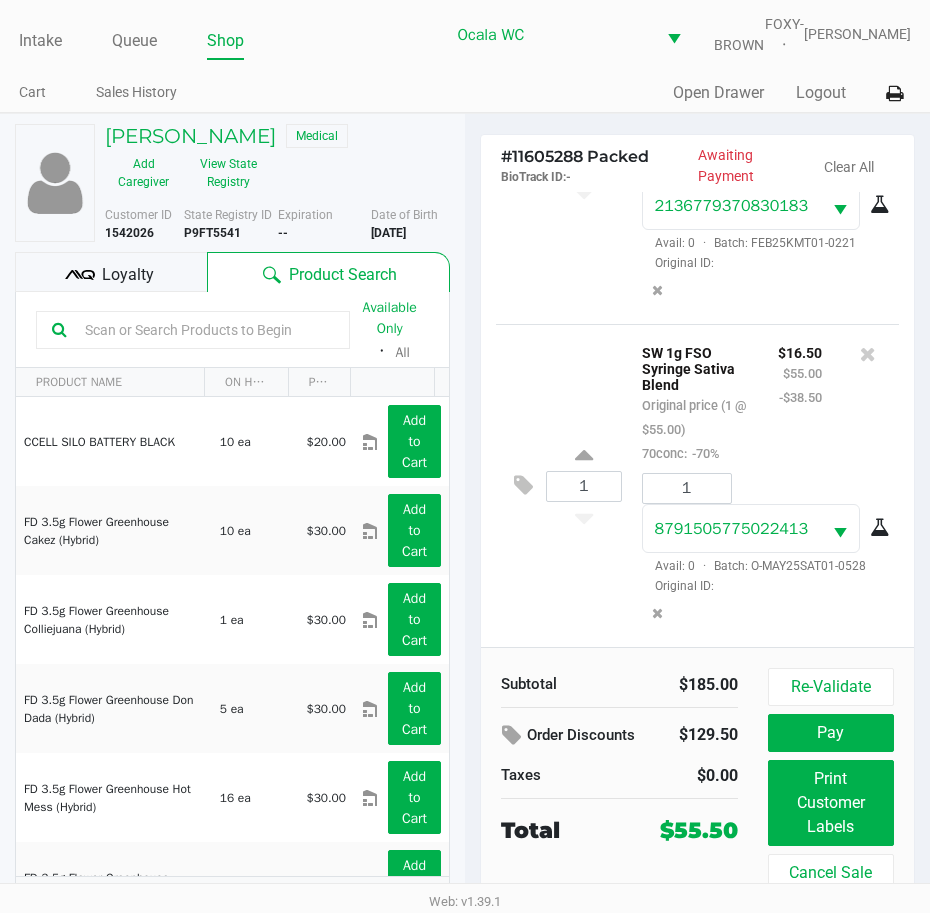 scroll, scrollTop: 540, scrollLeft: 0, axis: vertical 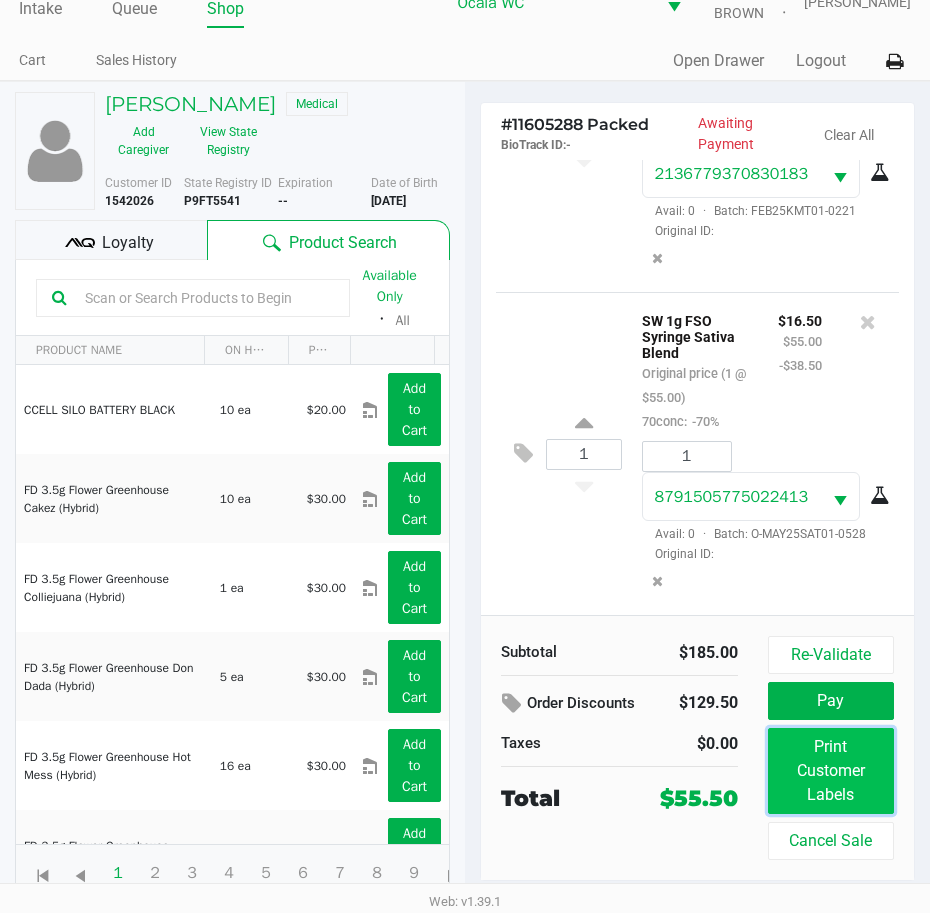click on "Print Customer Labels" 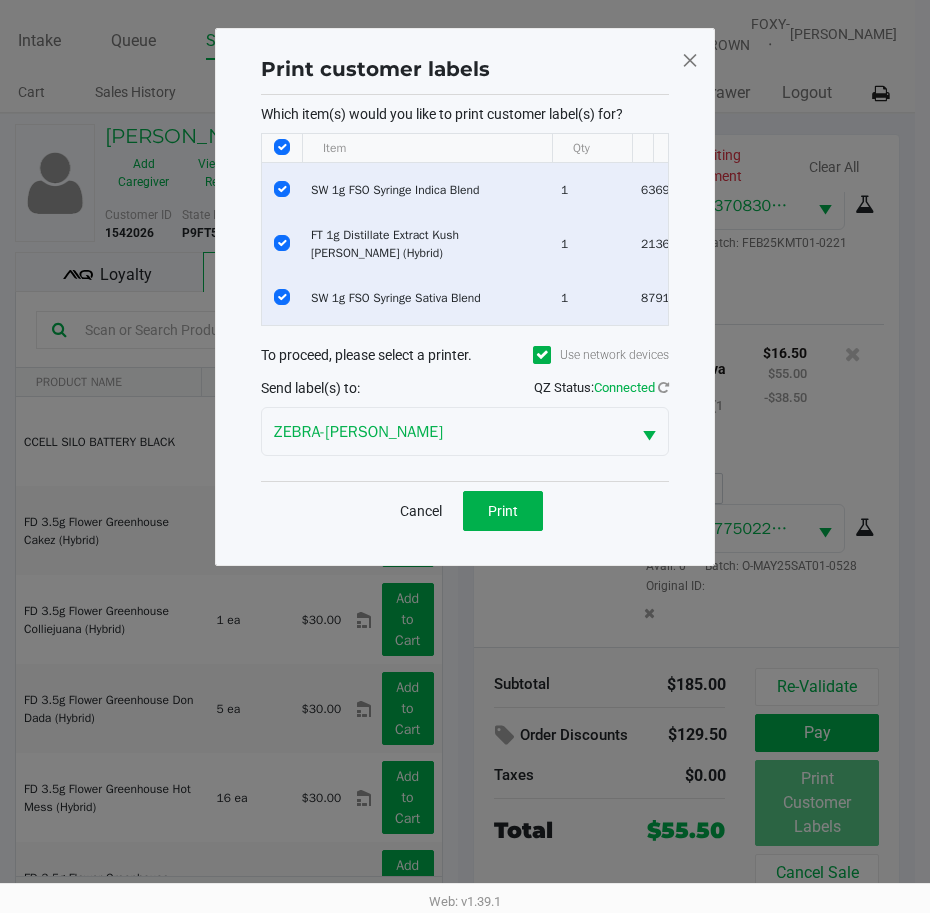 scroll, scrollTop: 0, scrollLeft: 0, axis: both 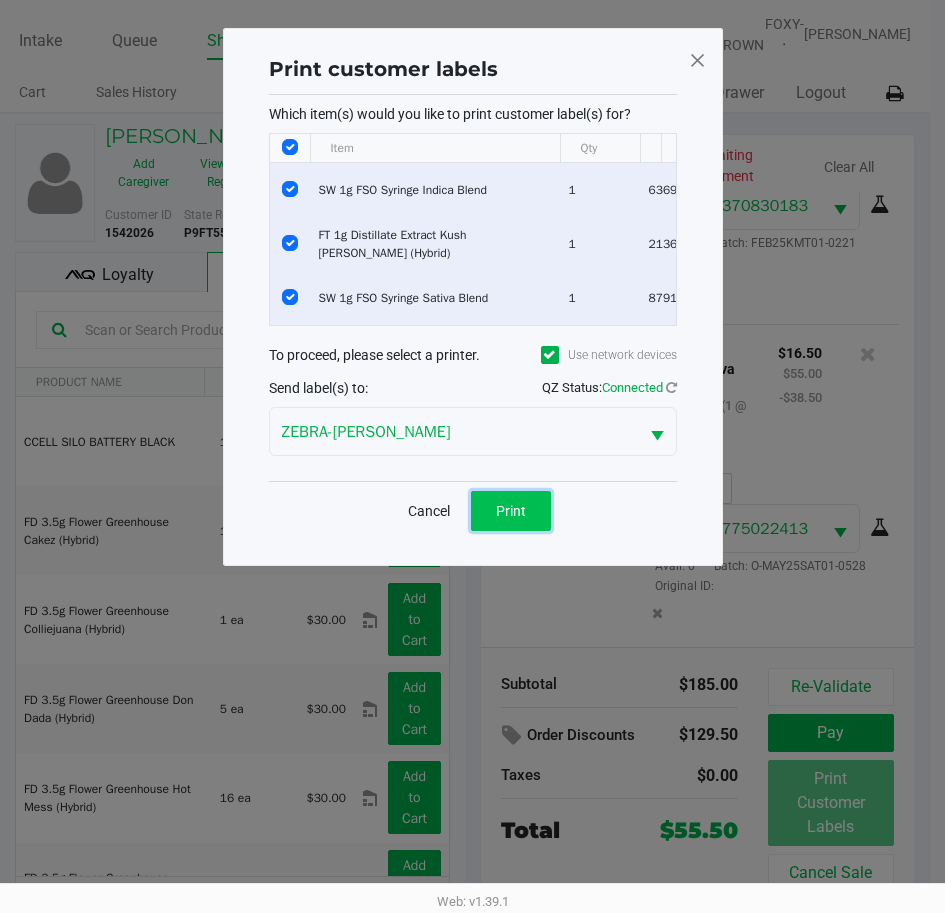 click on "Print" 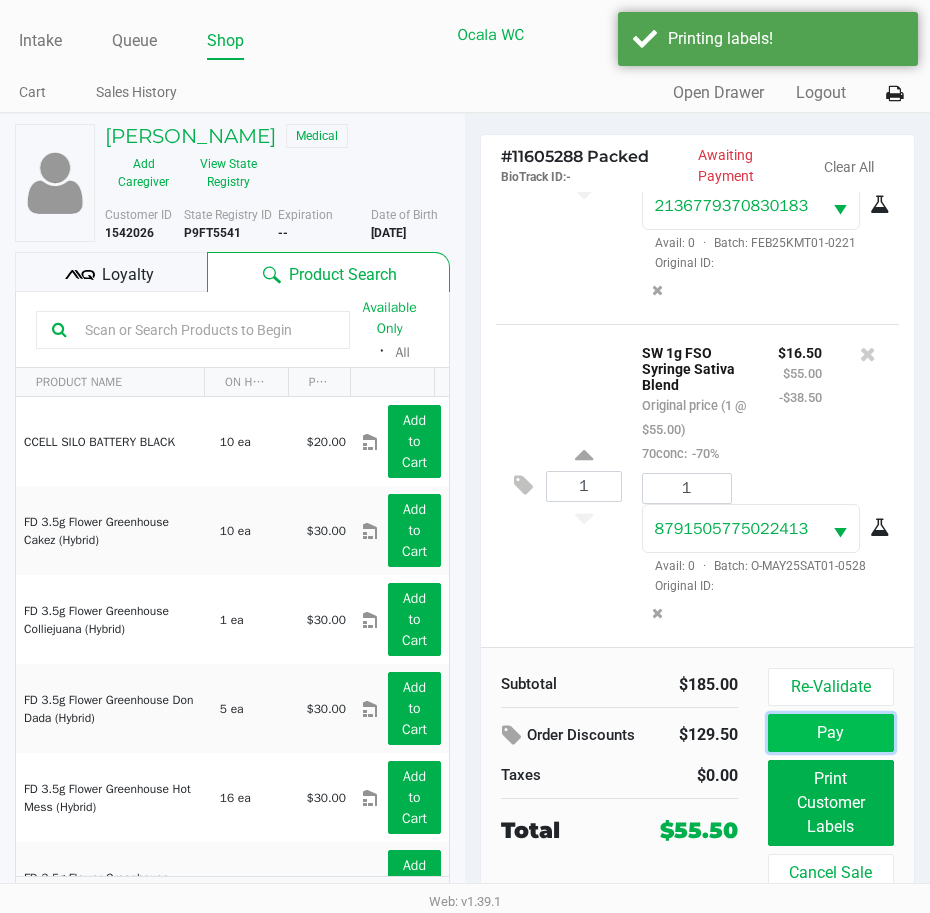 click on "Pay" 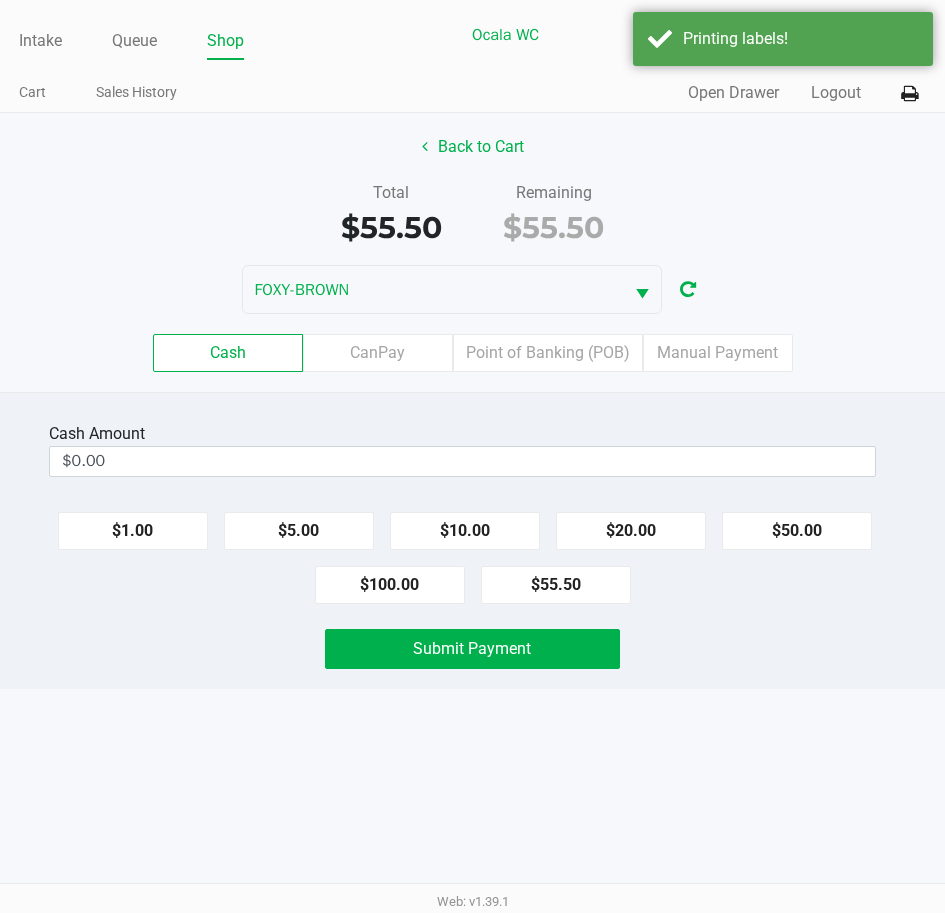 click on "Cash  Amount" 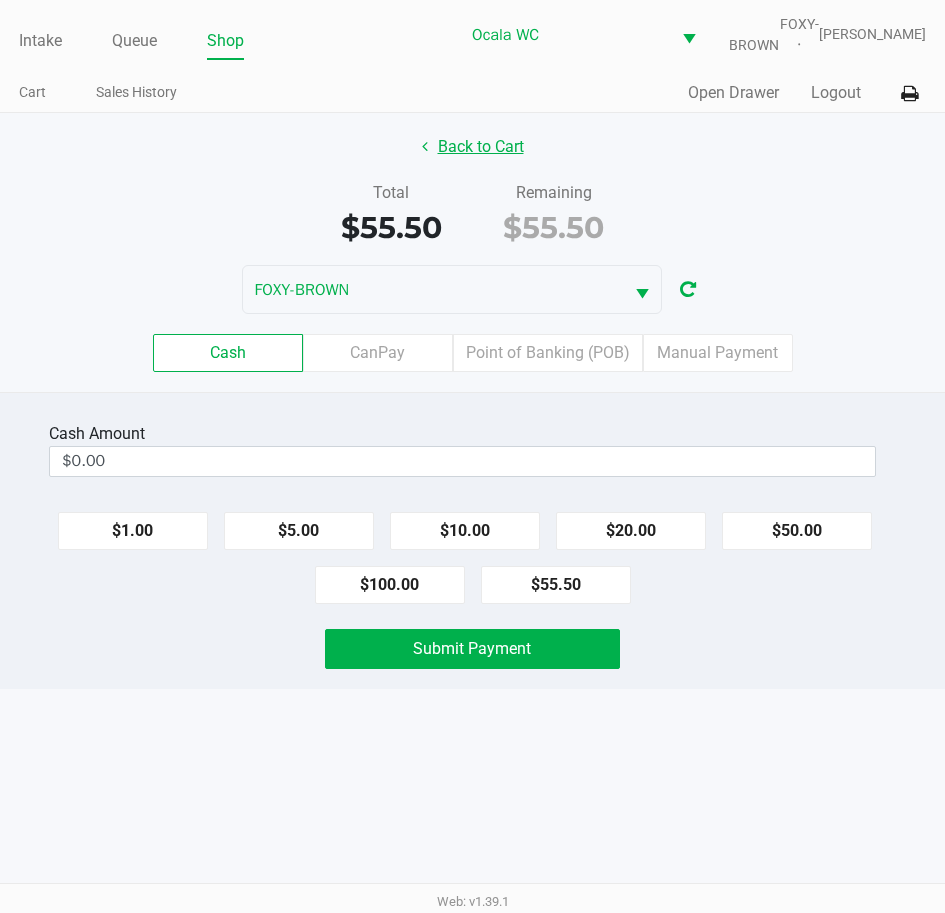 click on "Back to Cart" 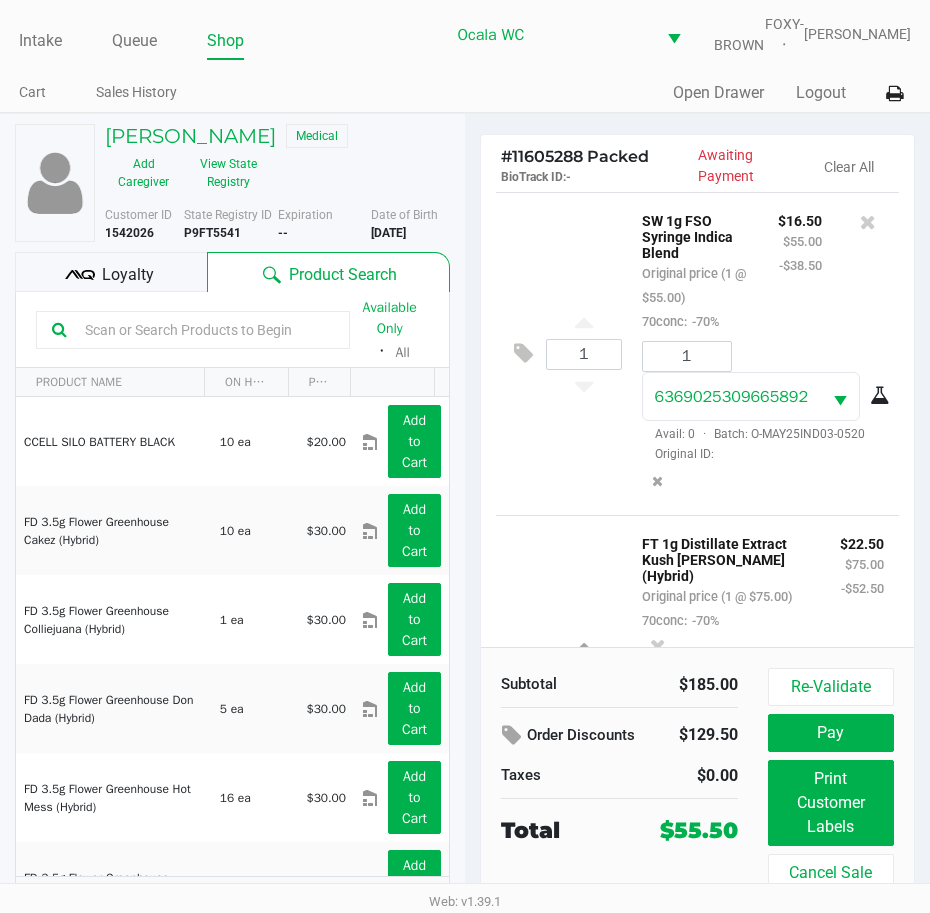 click on "Loyalty" 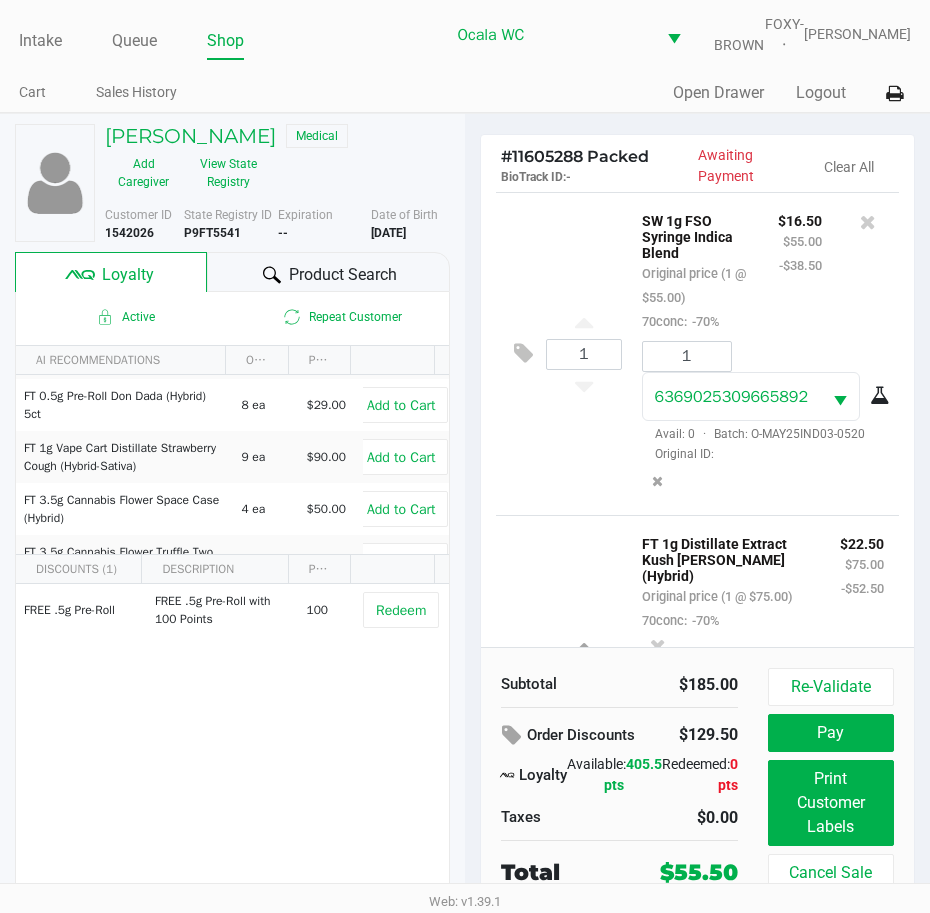 scroll, scrollTop: 200, scrollLeft: 0, axis: vertical 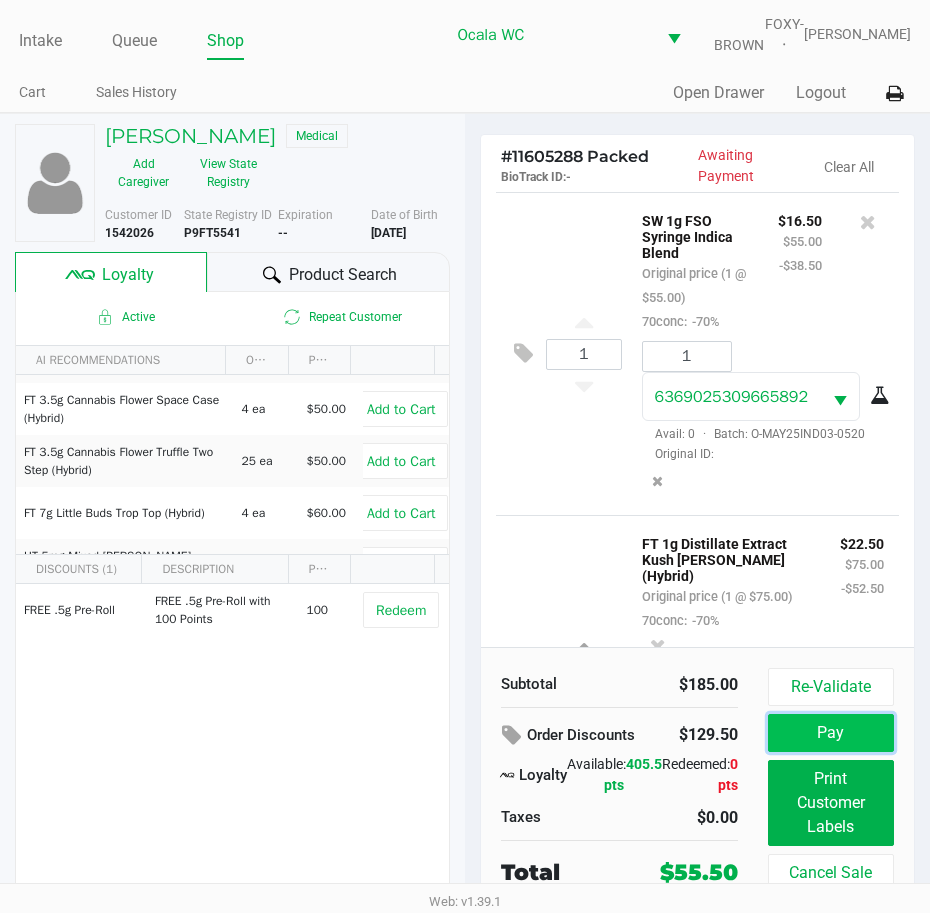click on "Pay" 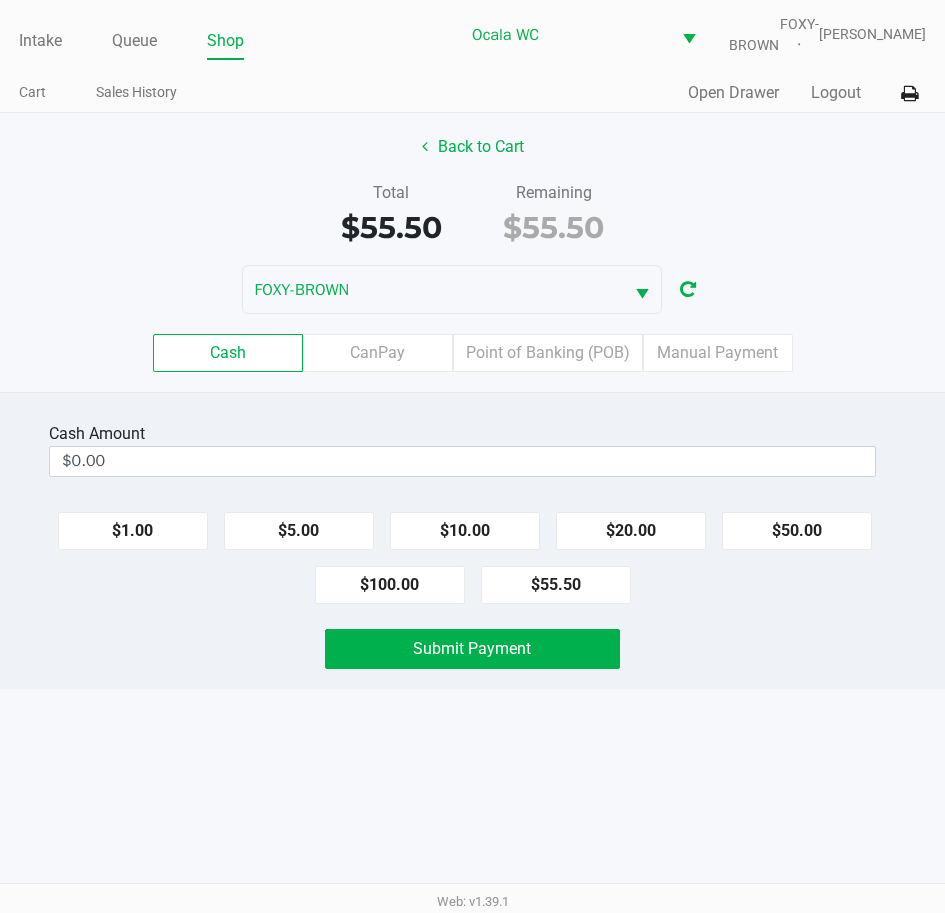 click on "$0.00" at bounding box center [462, 461] 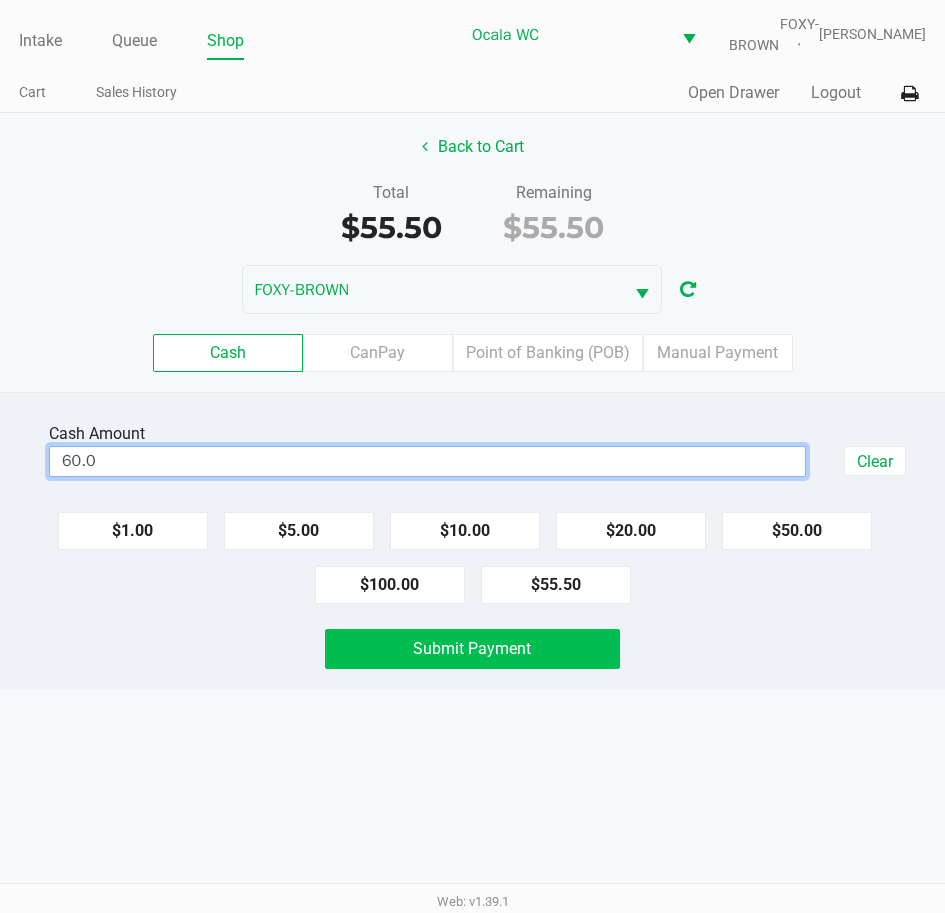 click on "Submit Payment" 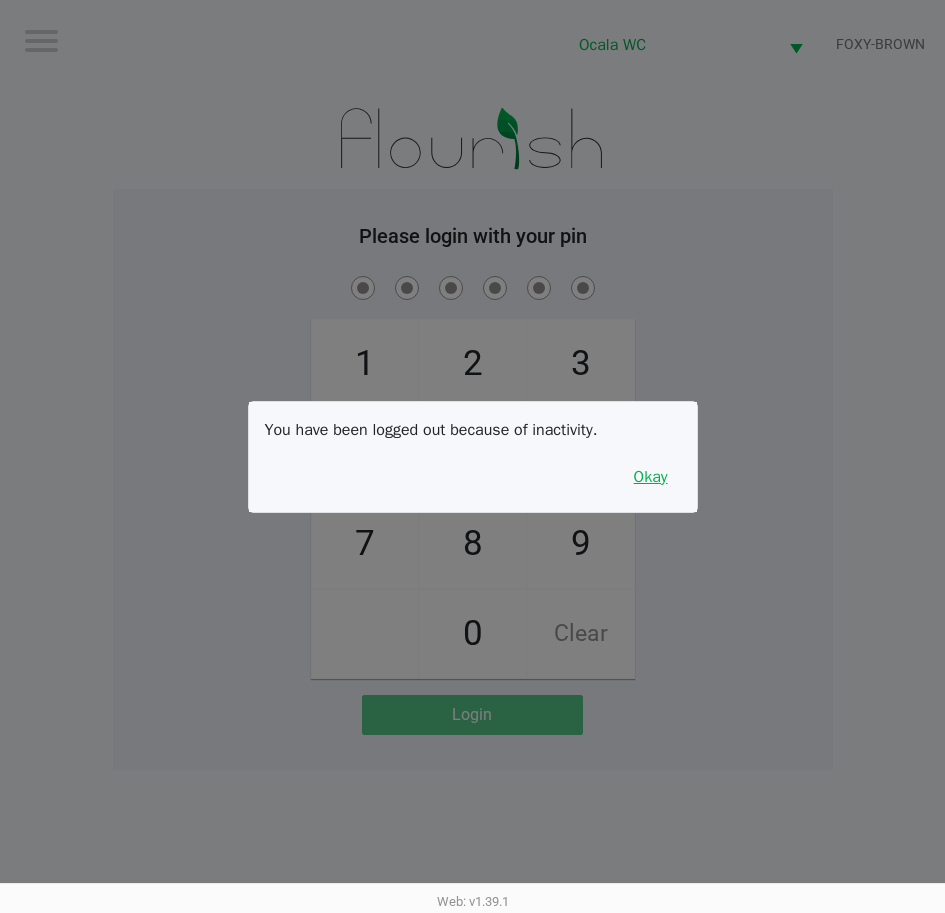 click on "Okay" at bounding box center [651, 477] 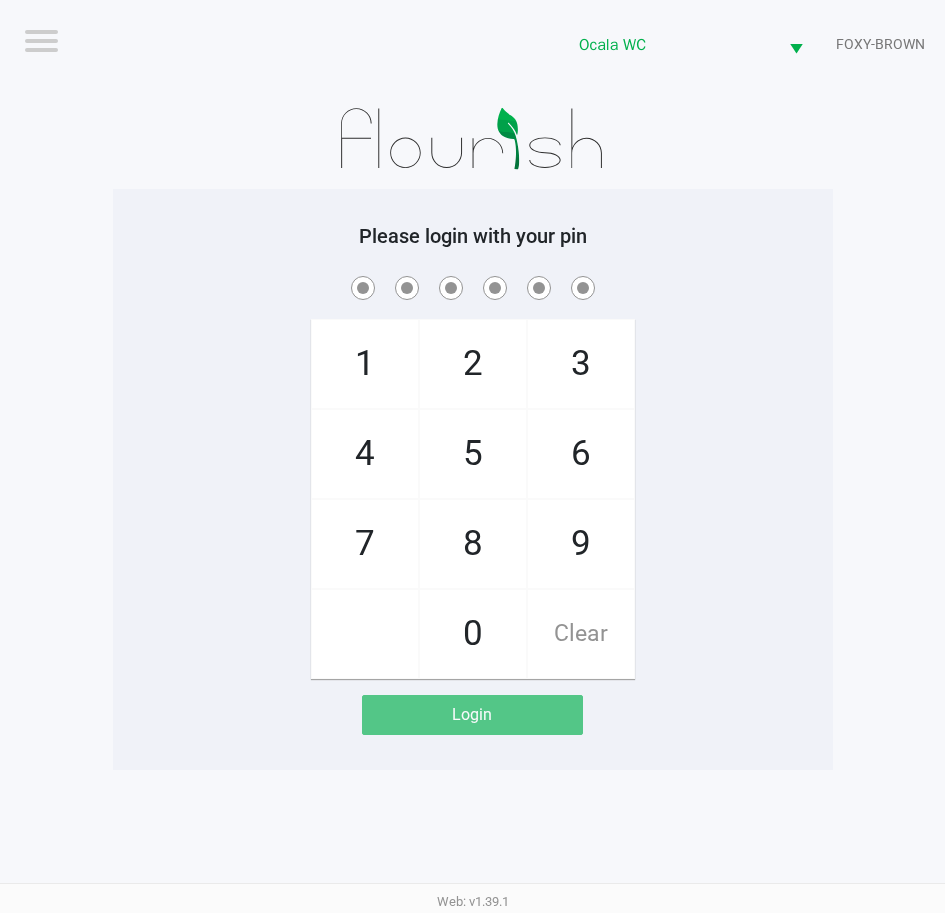 click on "Please login with your pin  1   4   7       2   5   8   0   3   6   9   Clear   Login" 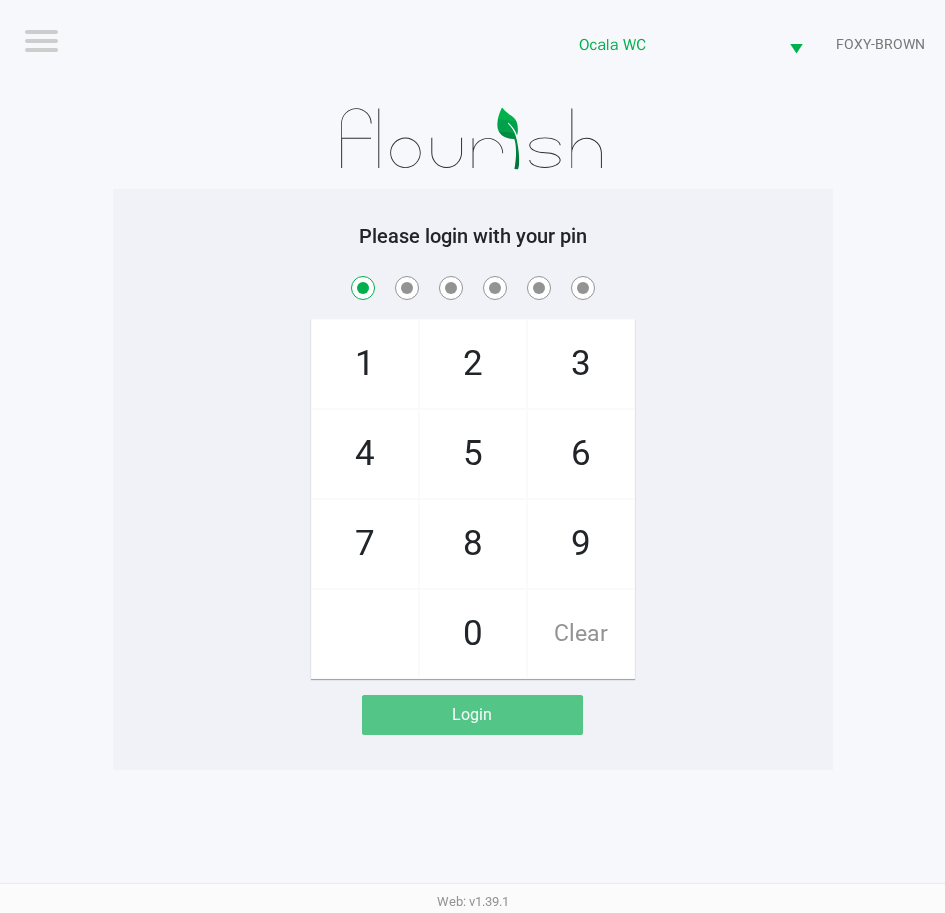 click on "Clear" 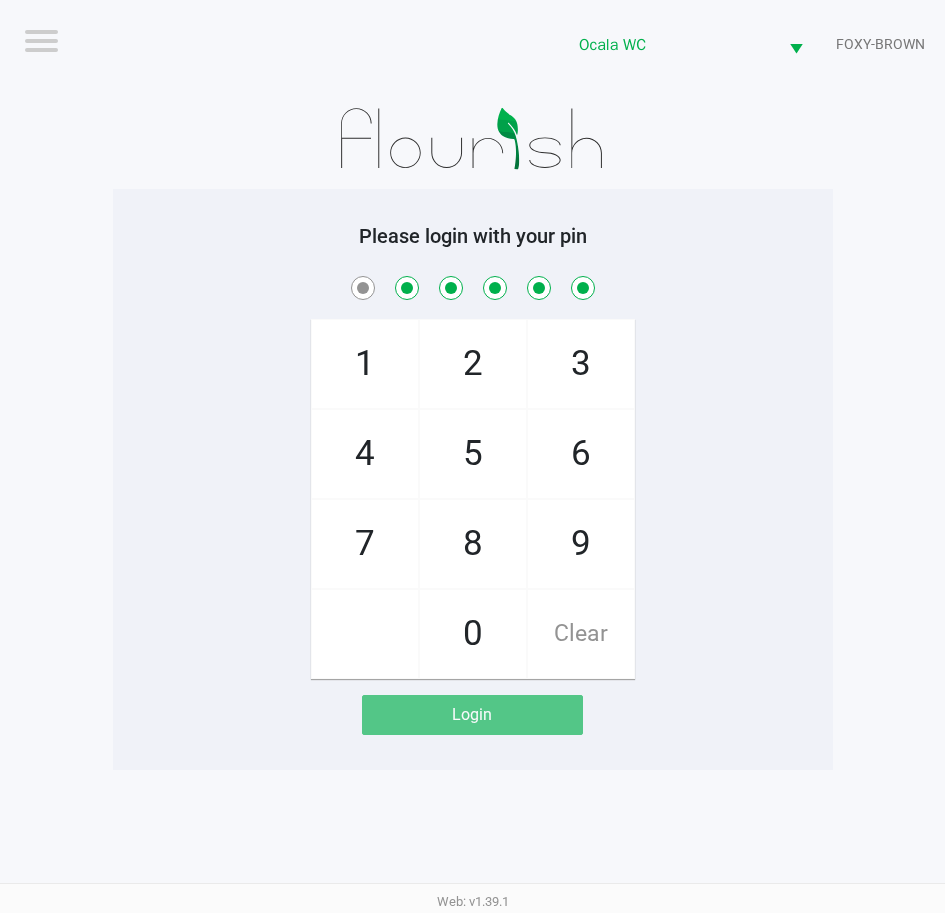 checkbox on "true" 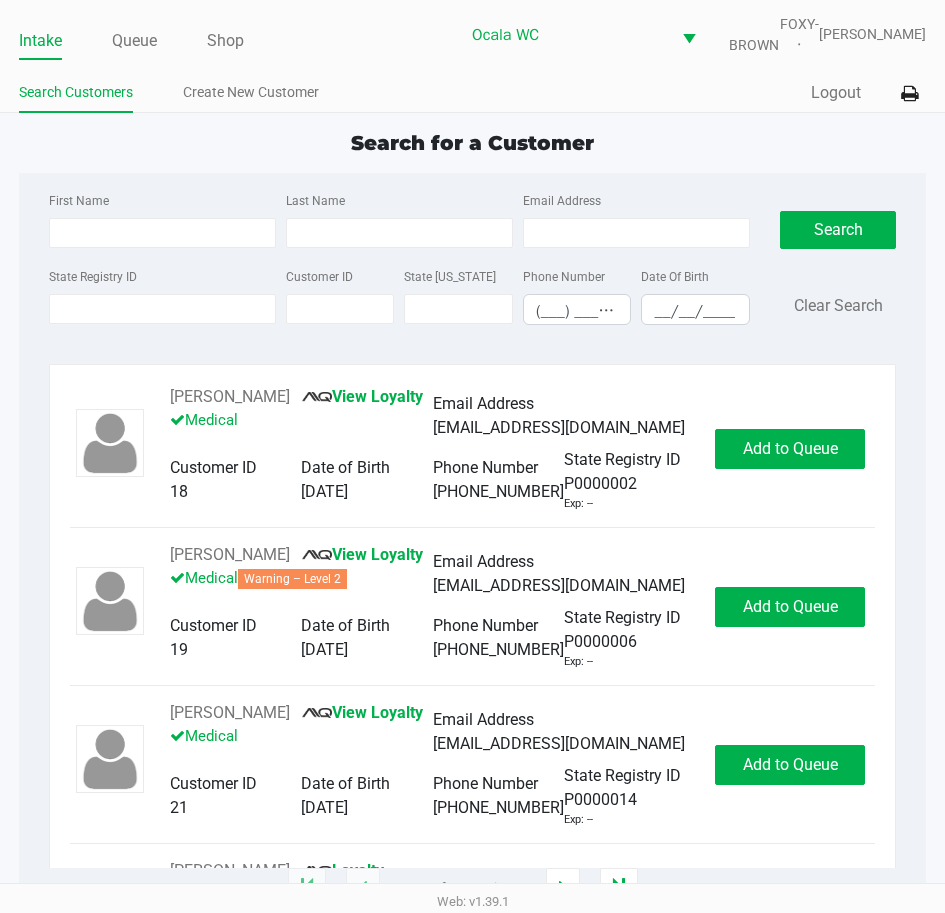 type on "YOLAN" 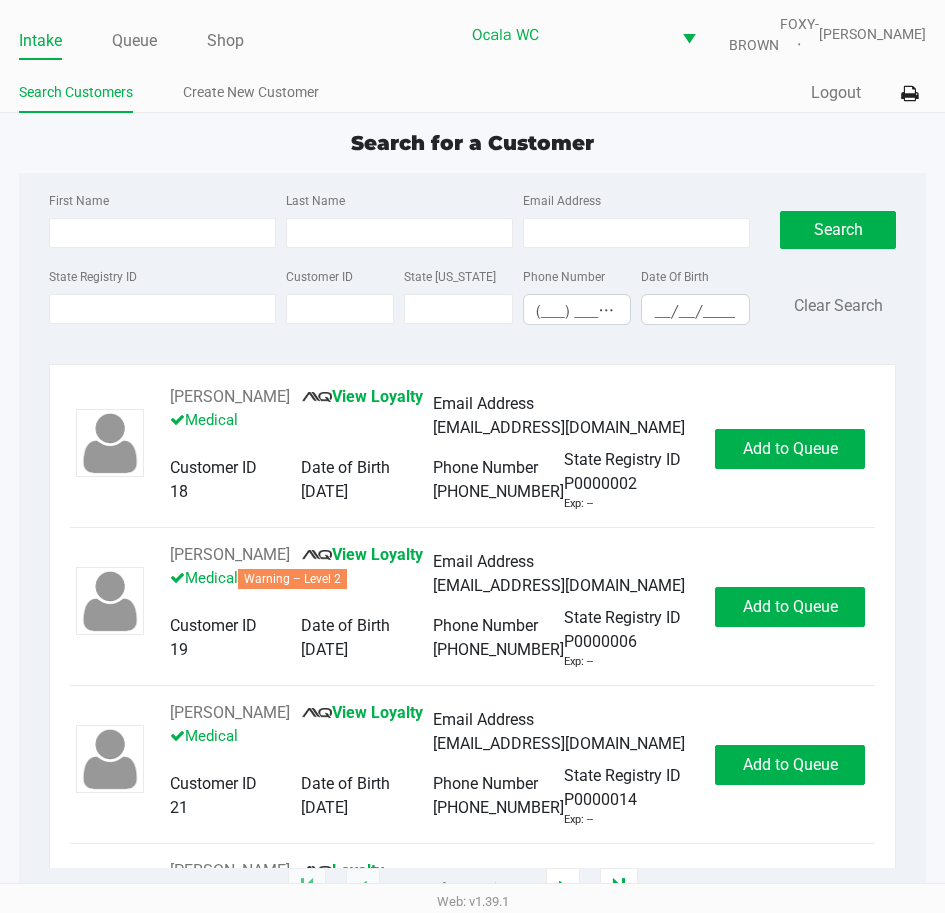 type on "ARSHONSKY" 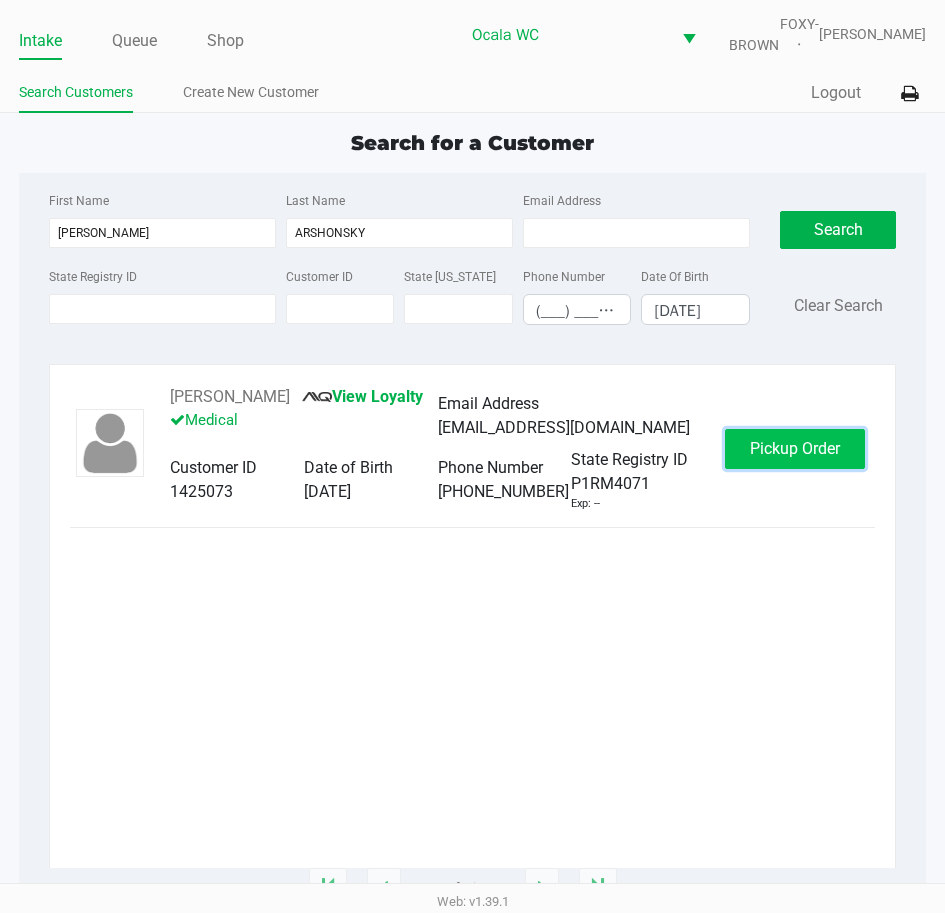 click on "Pickup Order" 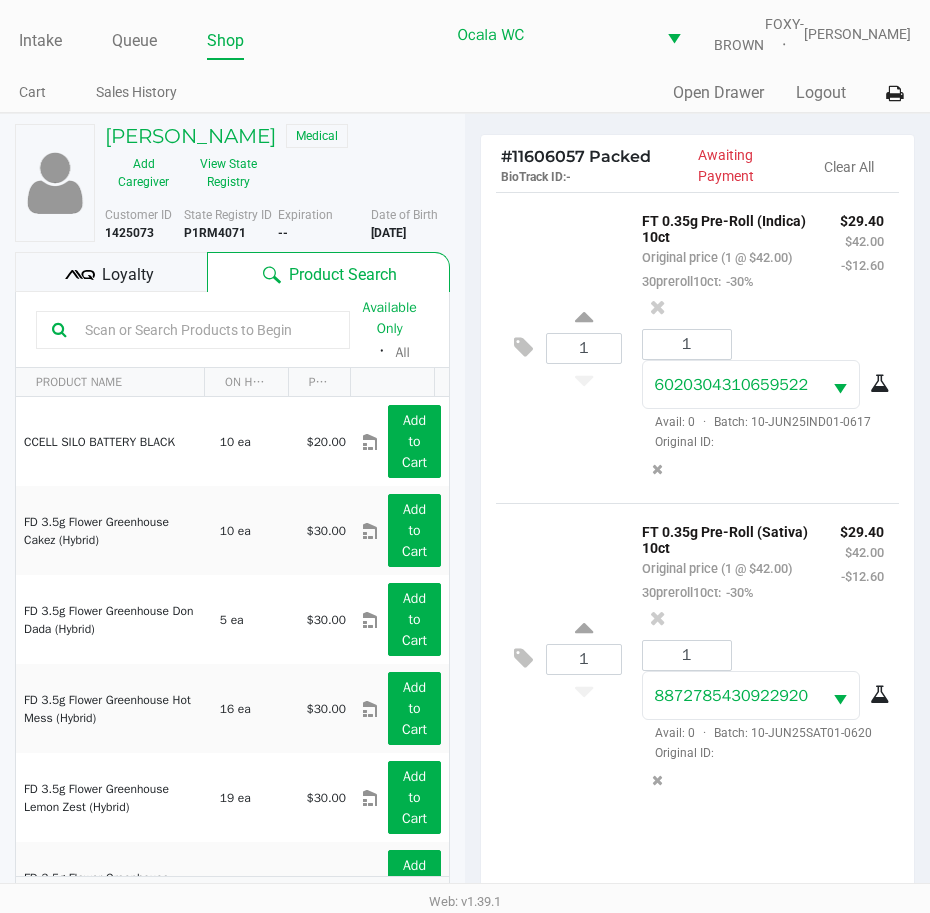 scroll, scrollTop: 28, scrollLeft: 0, axis: vertical 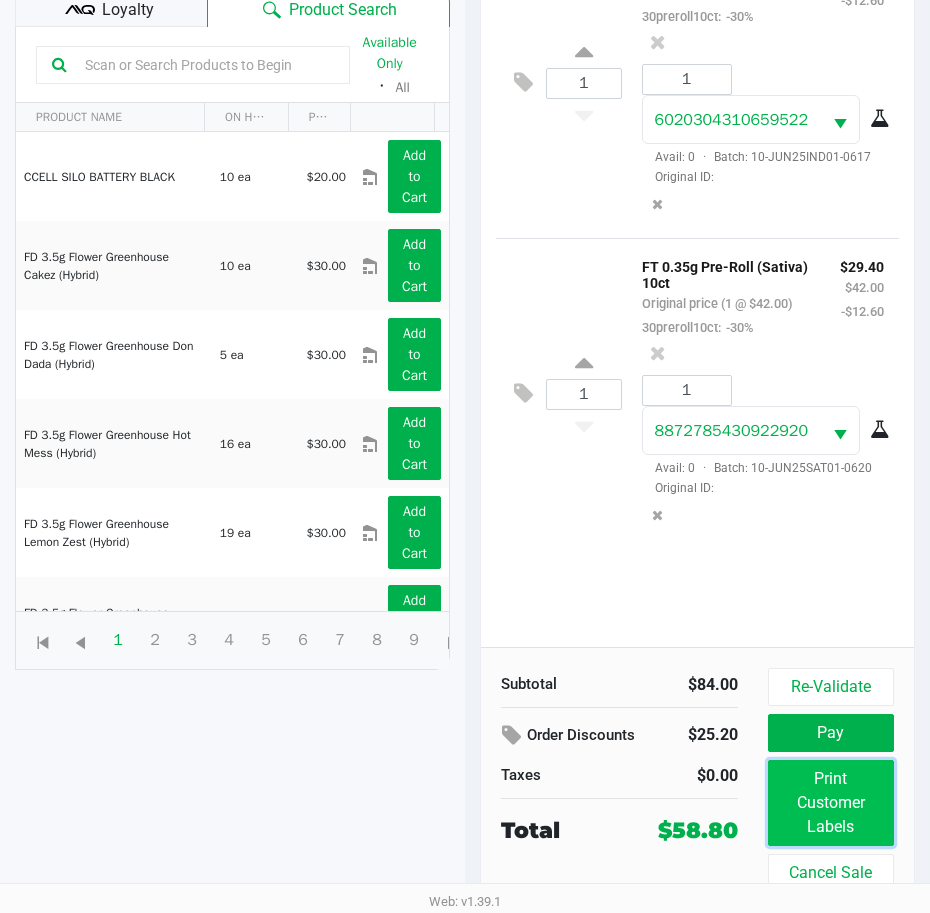 click on "Print Customer Labels" 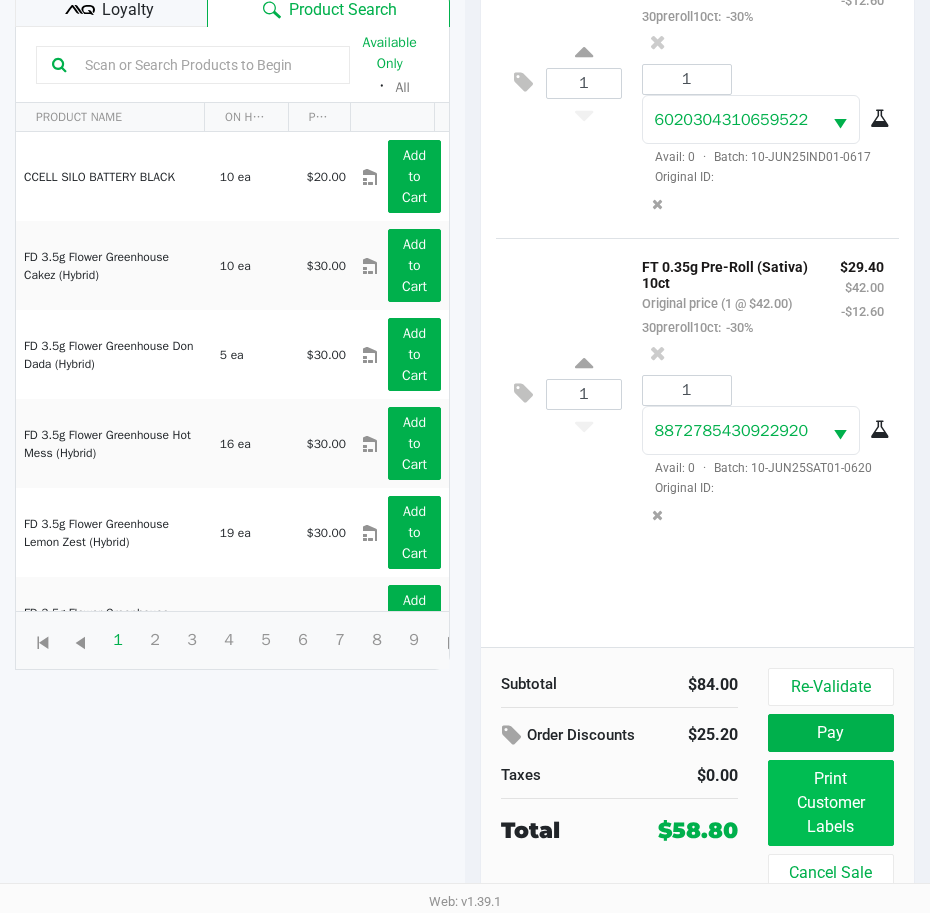 scroll, scrollTop: 0, scrollLeft: 0, axis: both 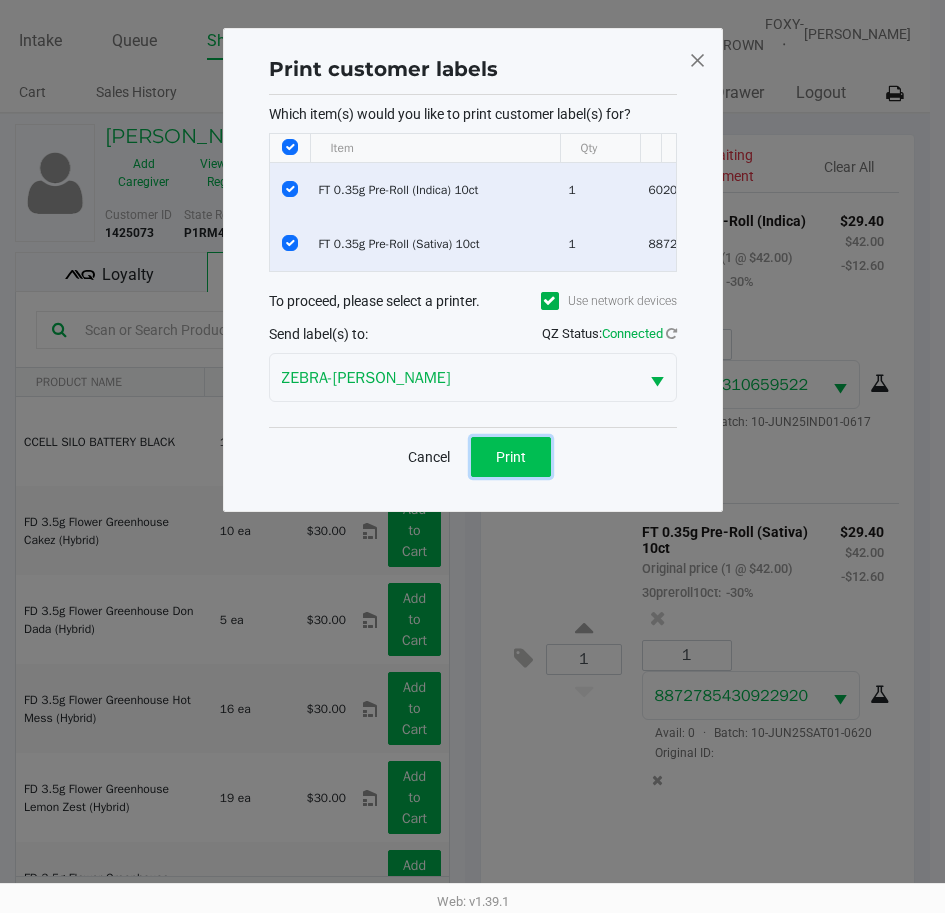click on "Print" 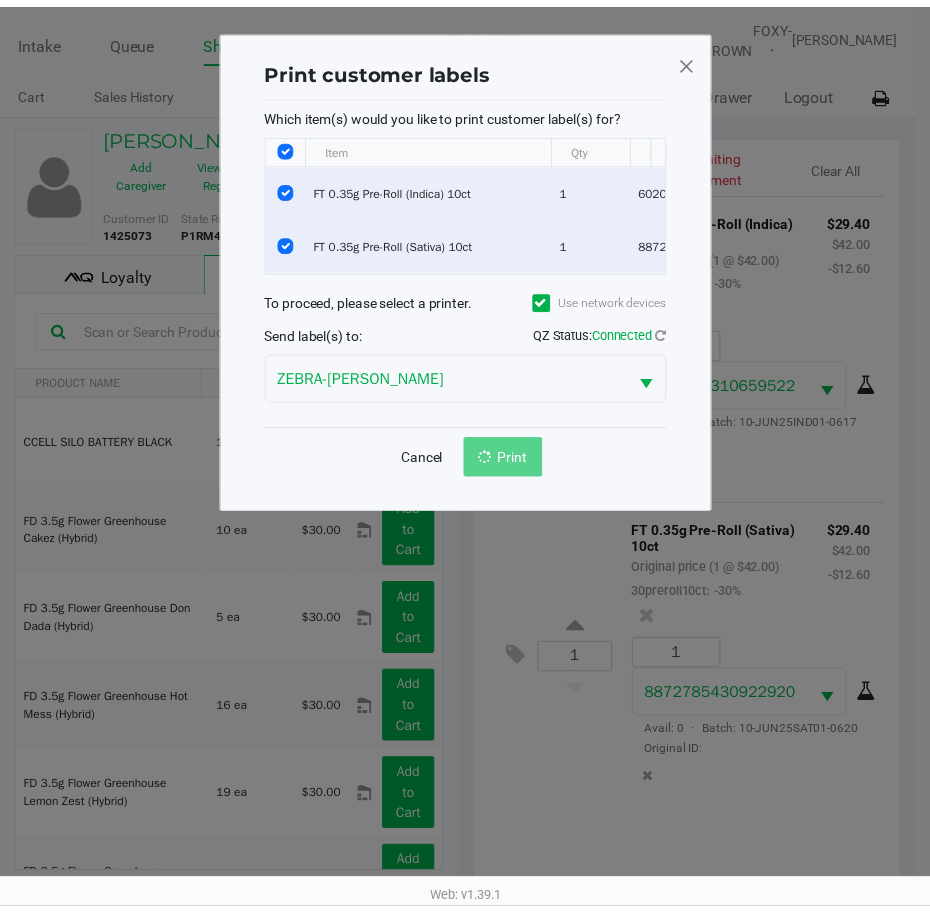 scroll, scrollTop: 0, scrollLeft: 0, axis: both 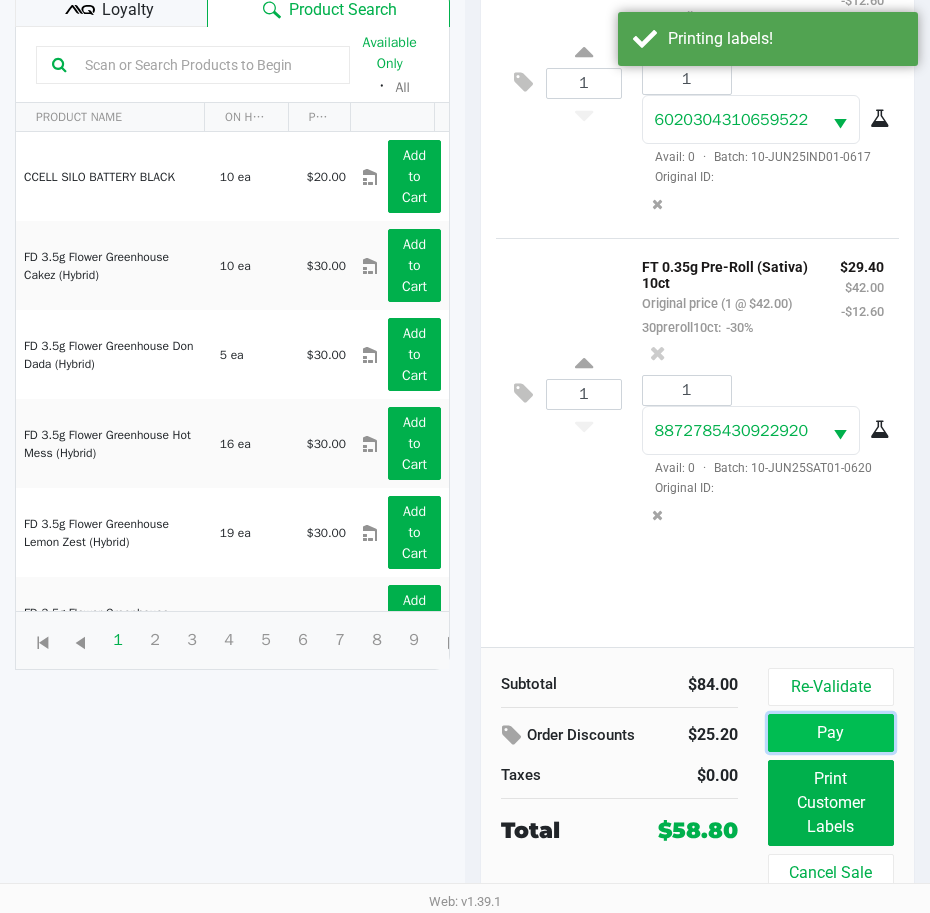 click on "Pay" 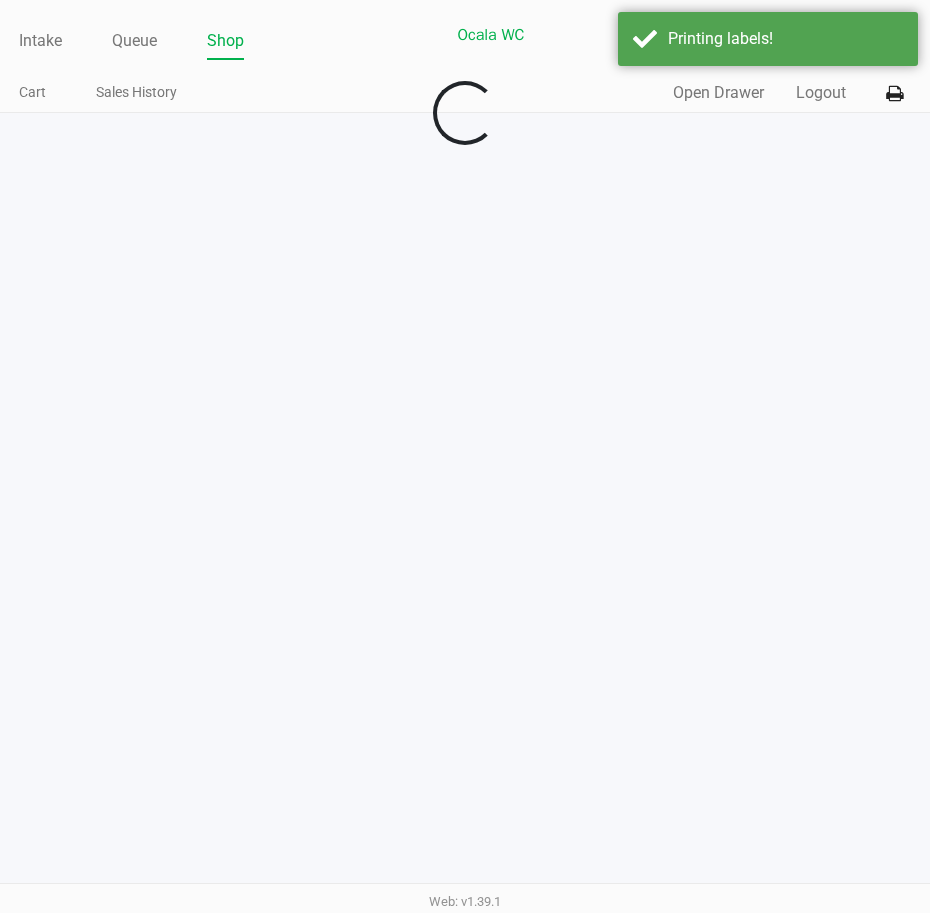 scroll, scrollTop: 0, scrollLeft: 0, axis: both 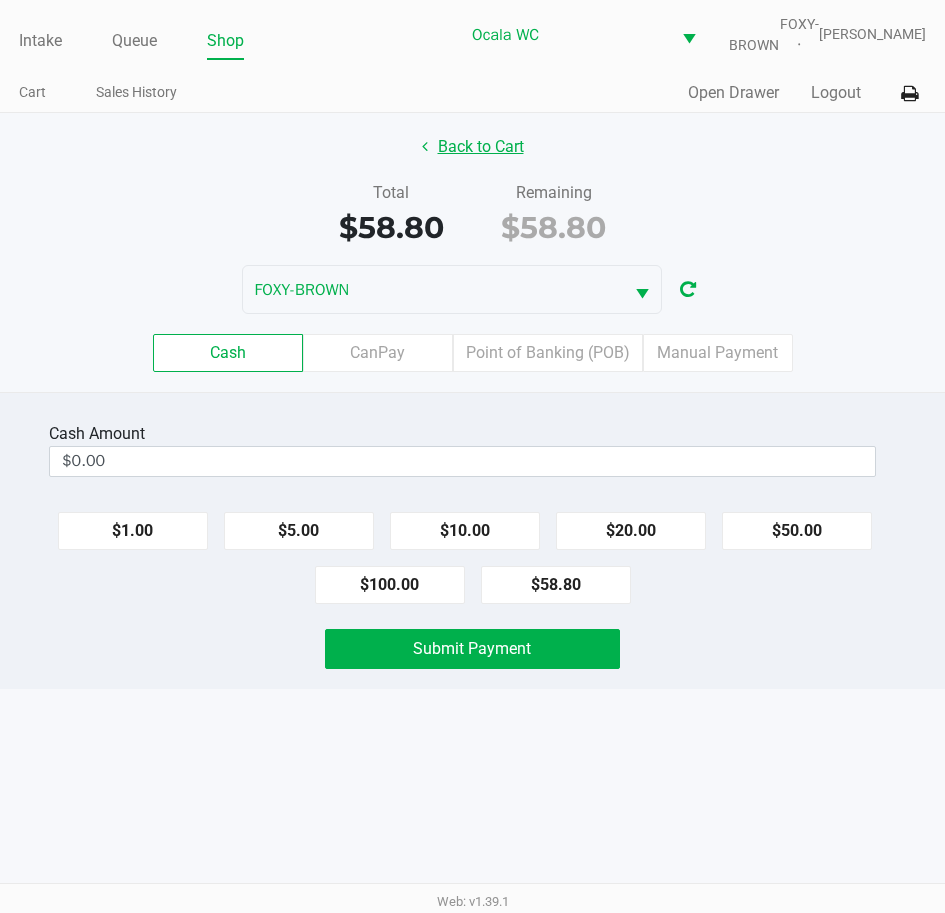 click on "Back to Cart" 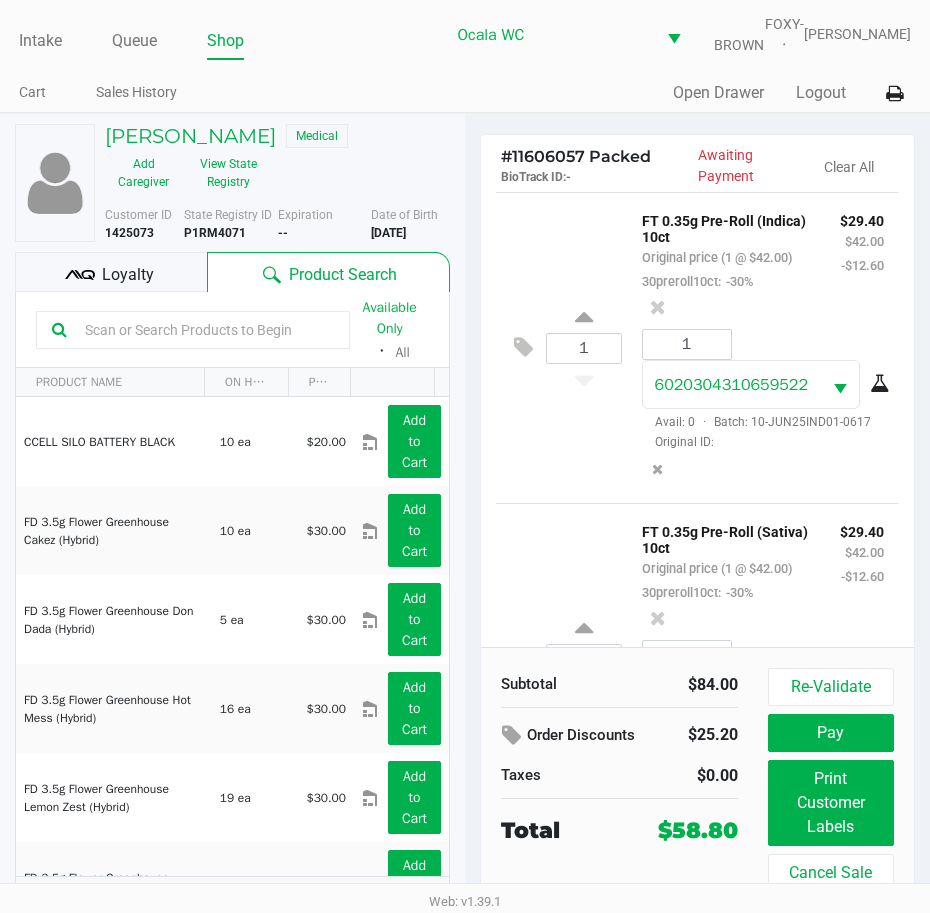 click on "Loyalty" 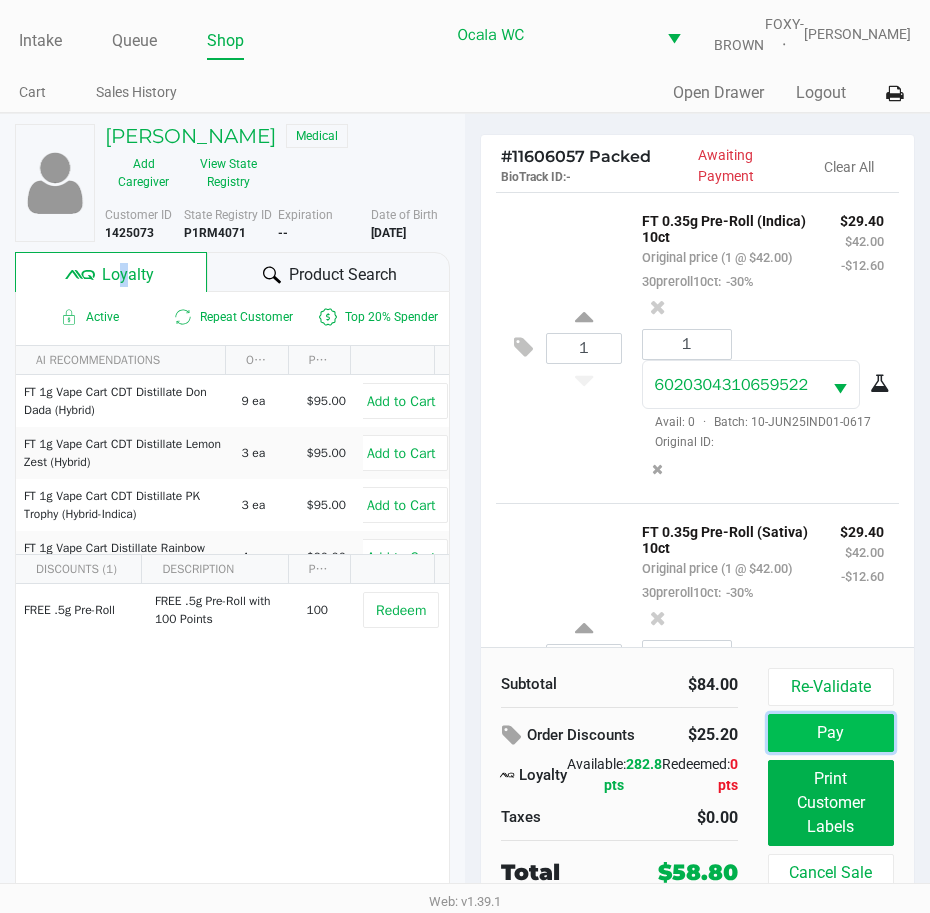 click on "Pay" 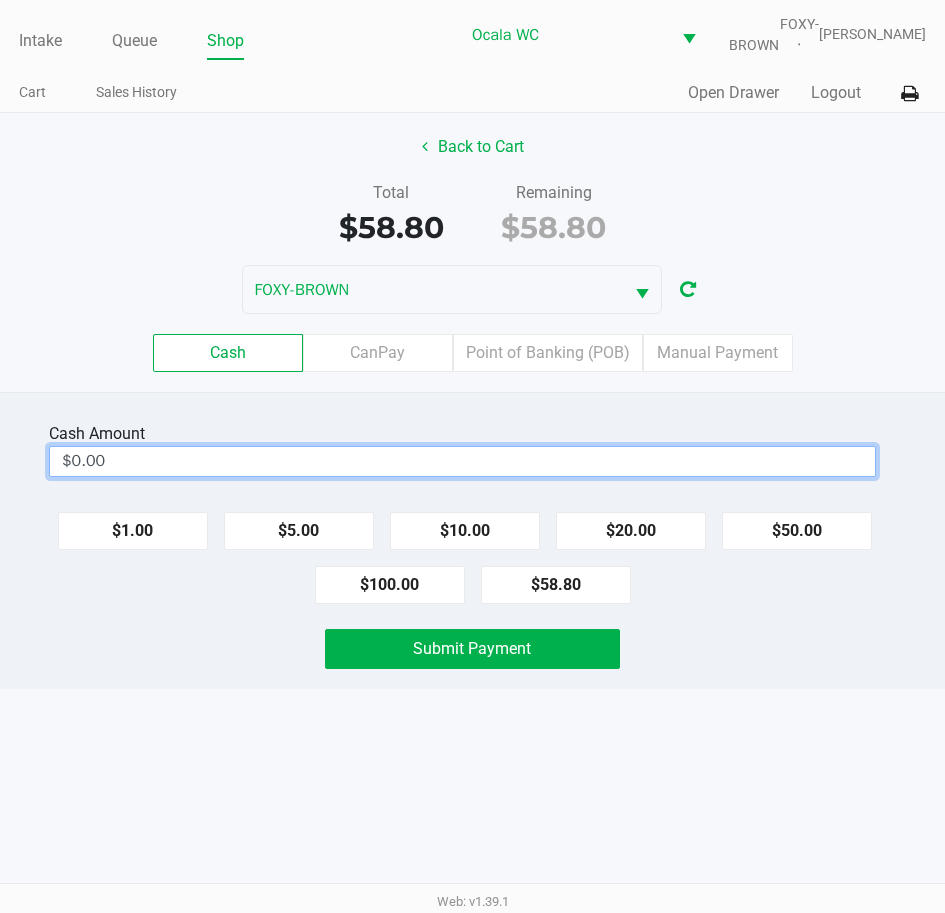click on "$0.00" at bounding box center [462, 461] 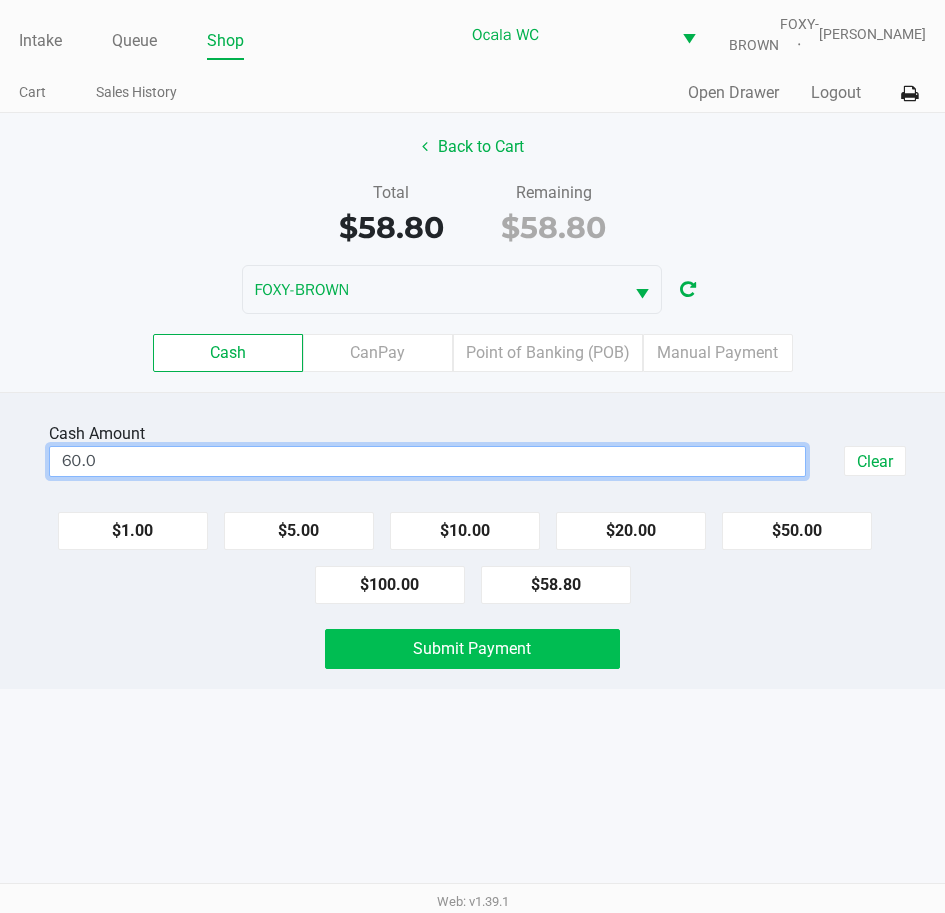 click on "Submit Payment" 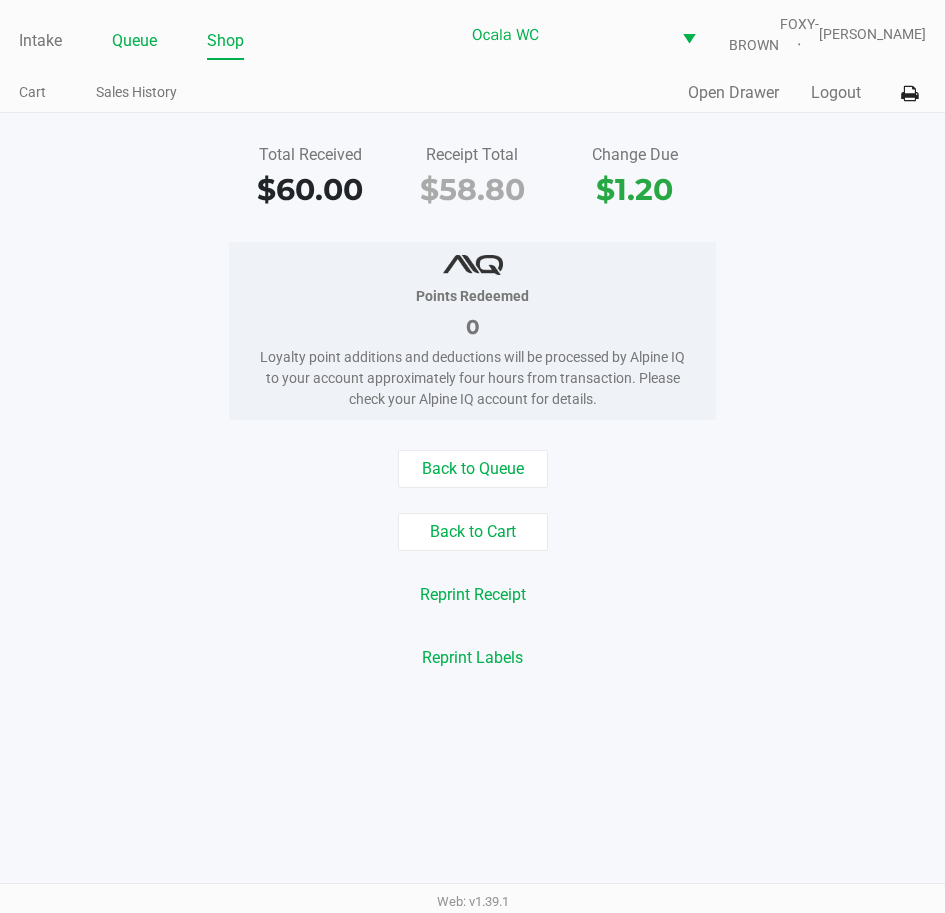 click on "Queue" 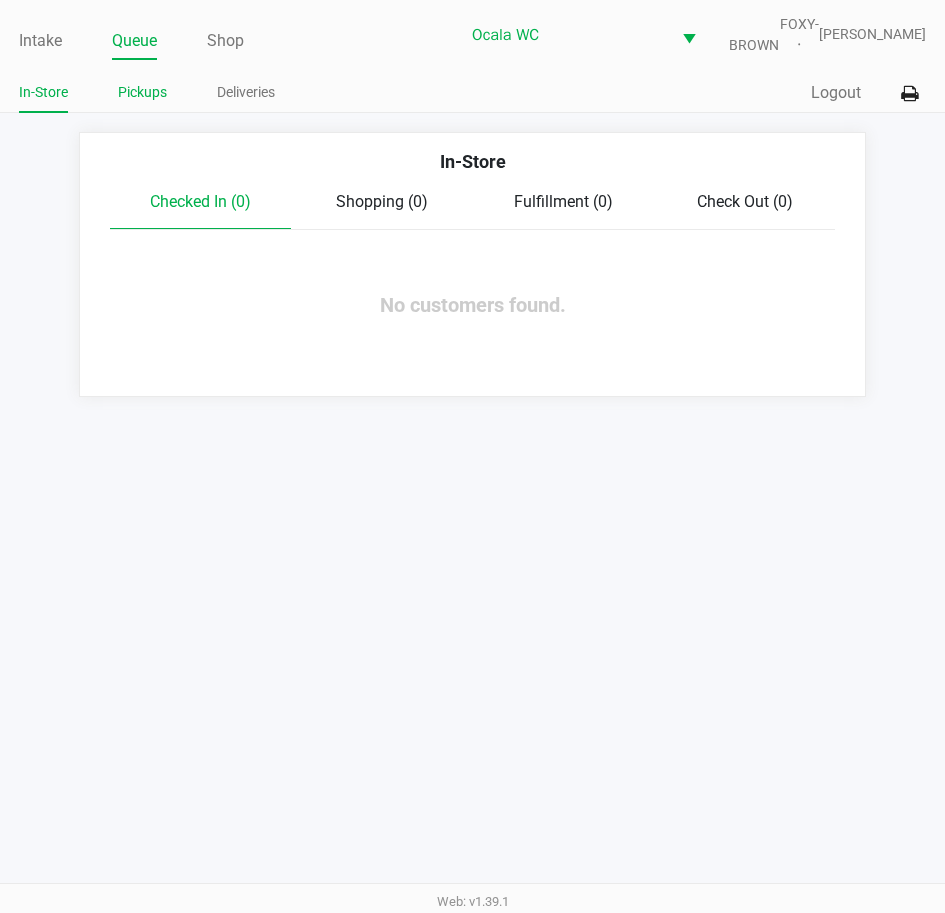 click on "Pickups" 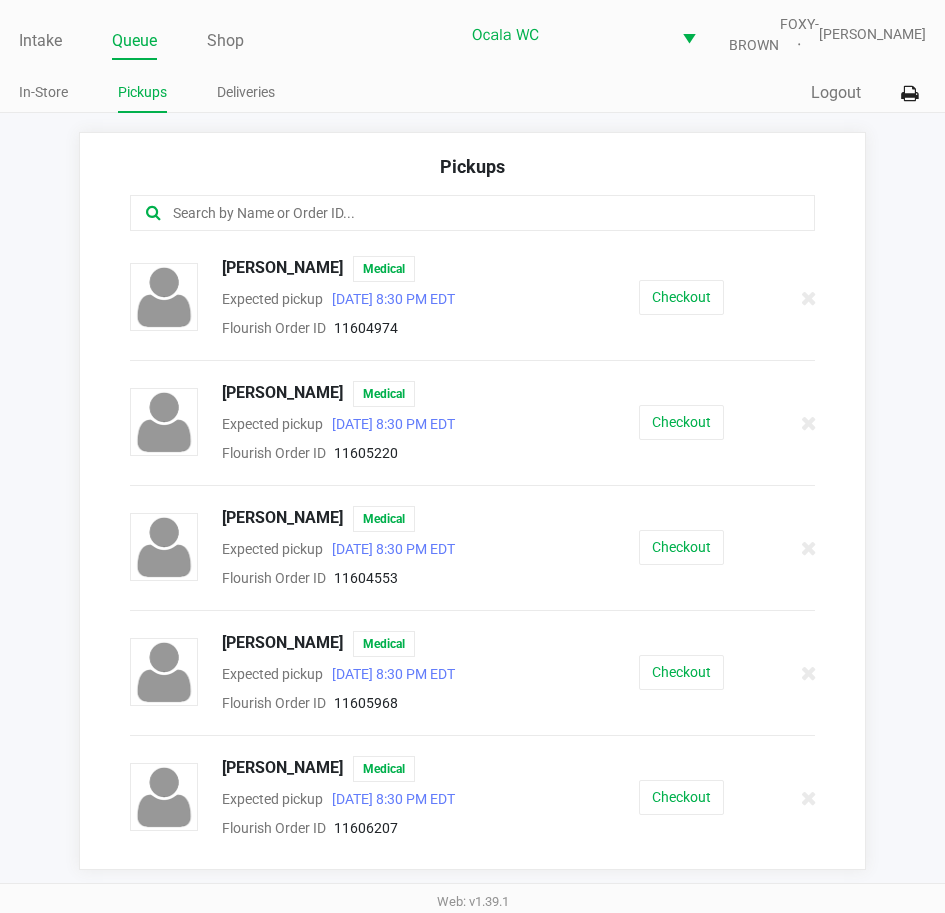click 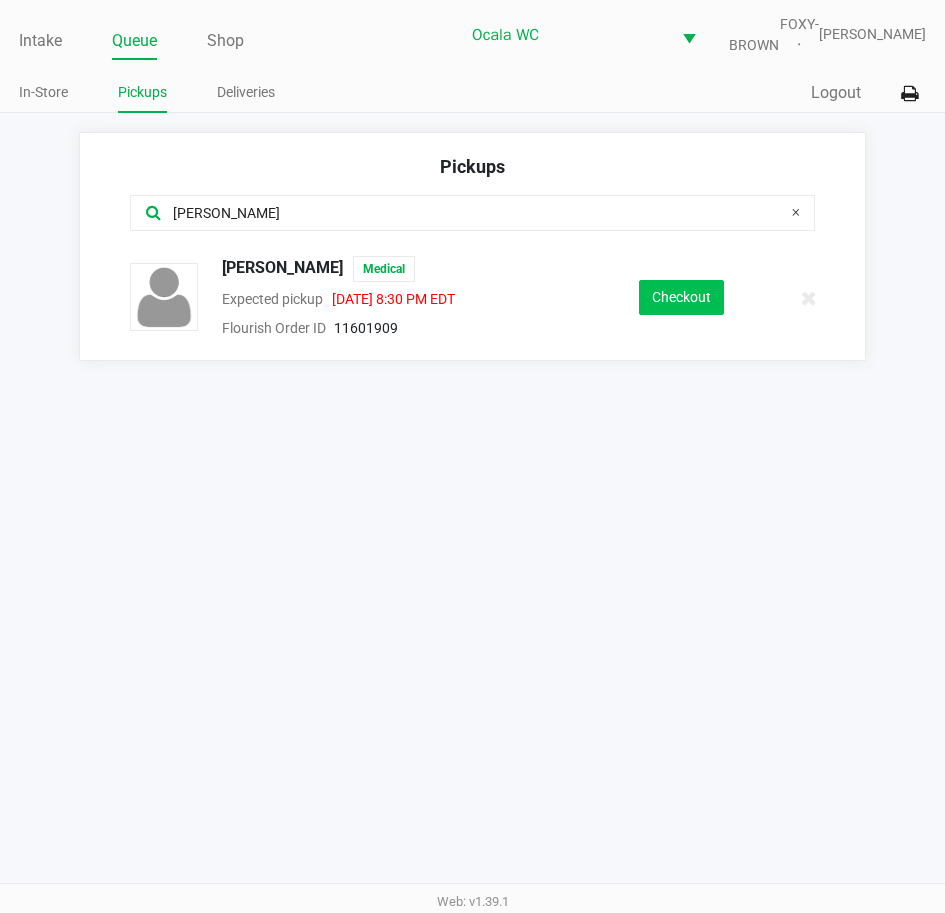 type on "gibb" 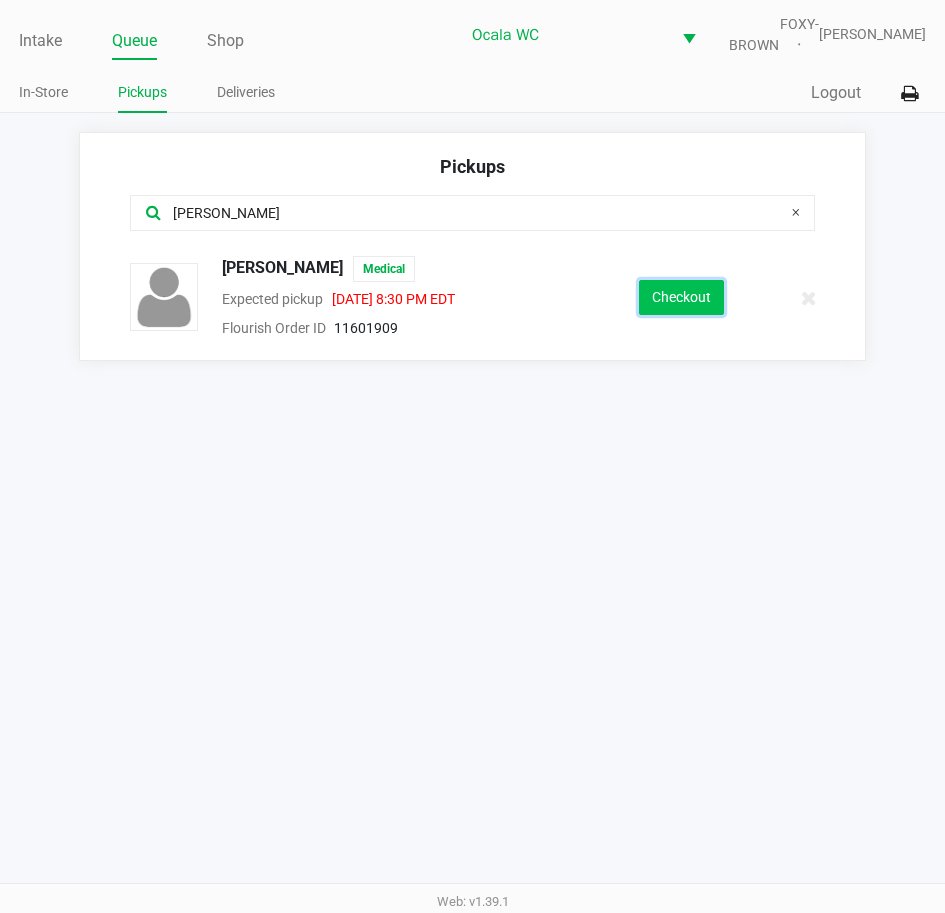 click on "Checkout" 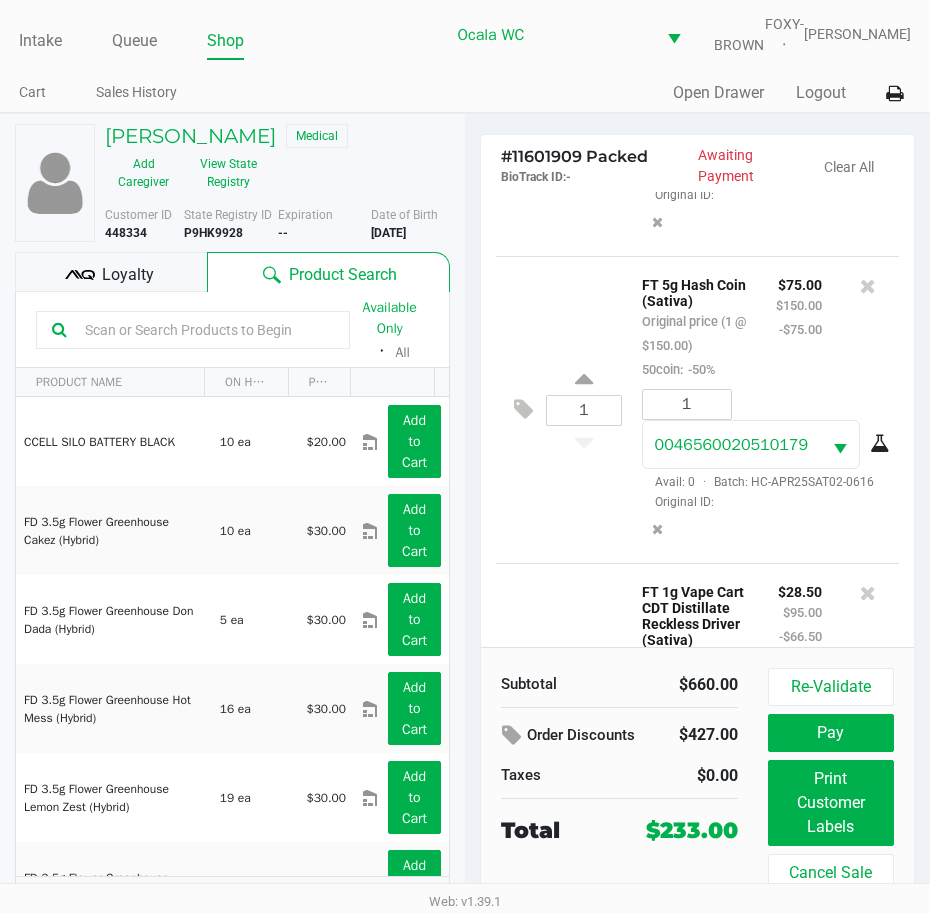 scroll, scrollTop: 1009, scrollLeft: 0, axis: vertical 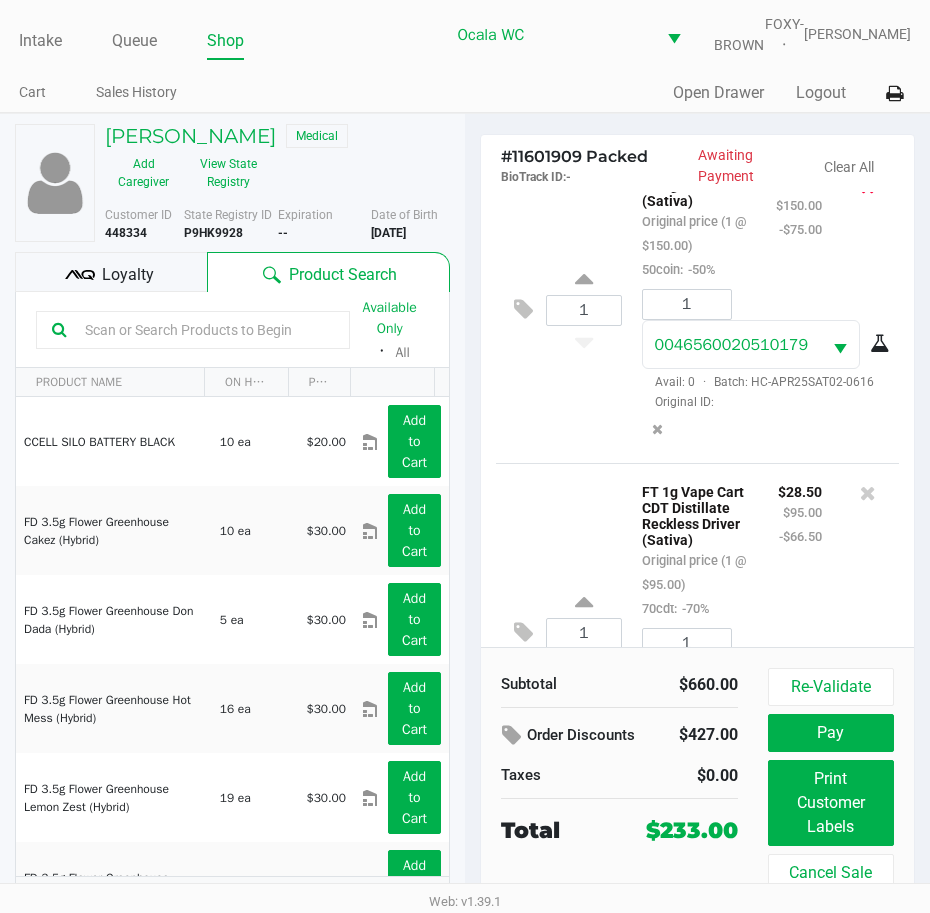 click 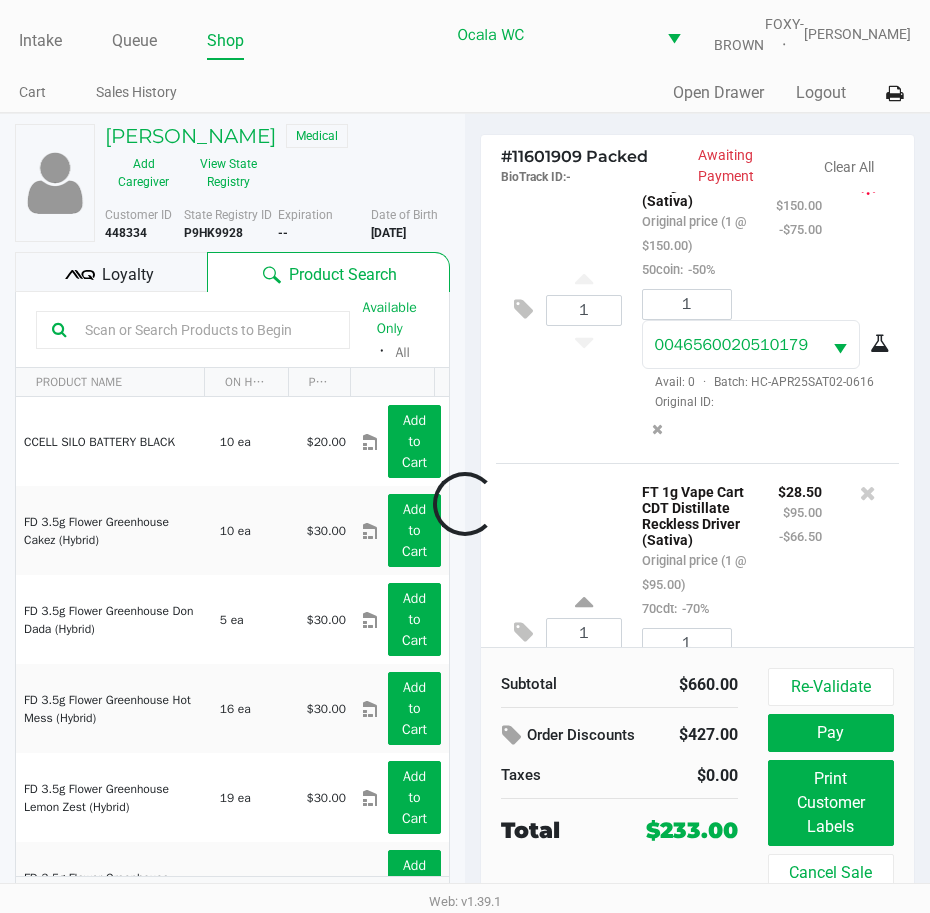 scroll, scrollTop: 1852, scrollLeft: 0, axis: vertical 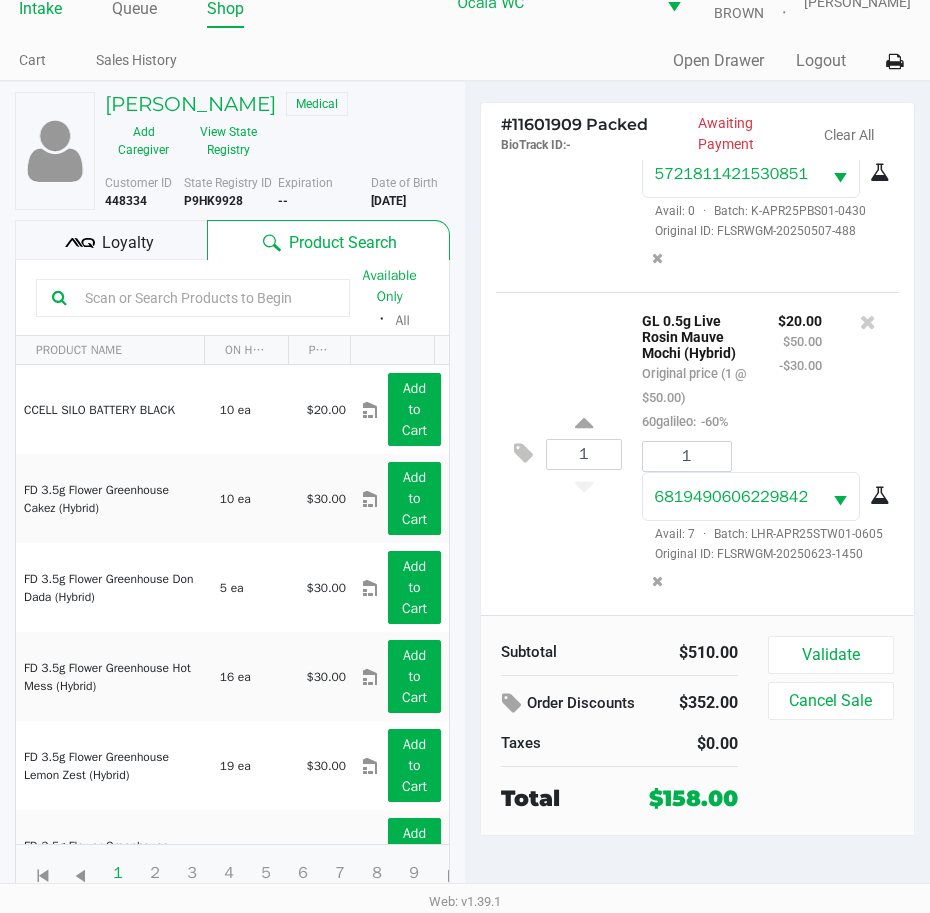 click on "Intake" 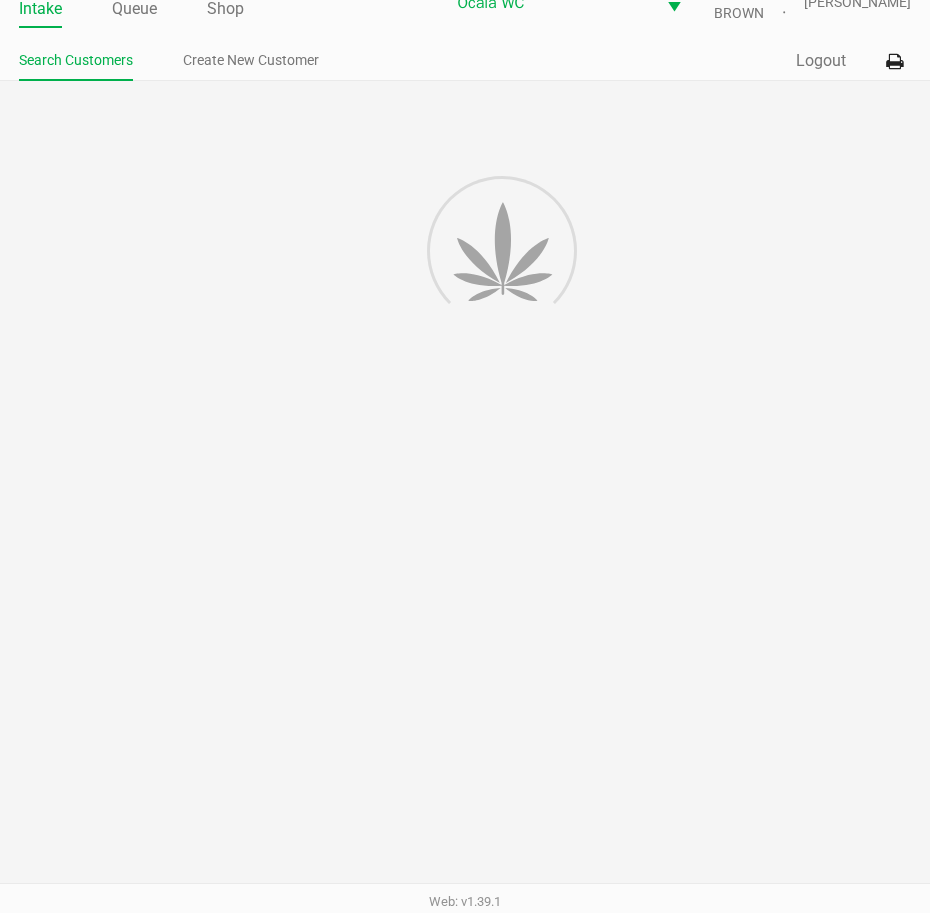 scroll, scrollTop: 0, scrollLeft: 0, axis: both 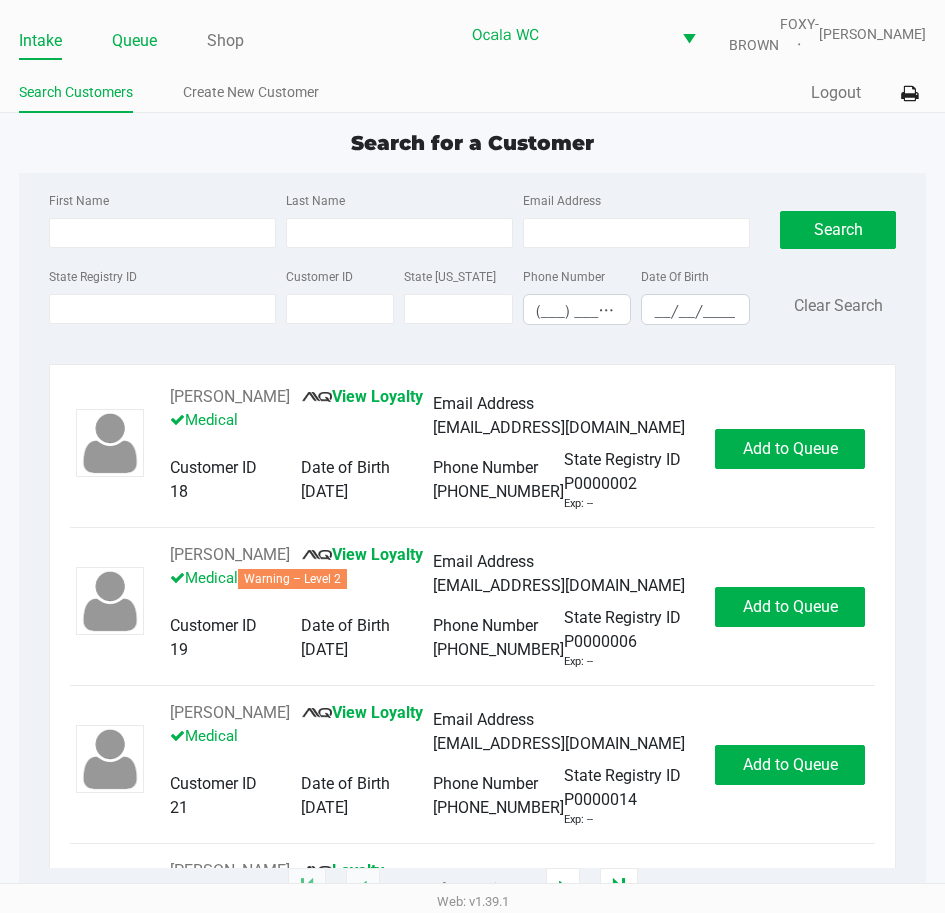 click on "Queue" 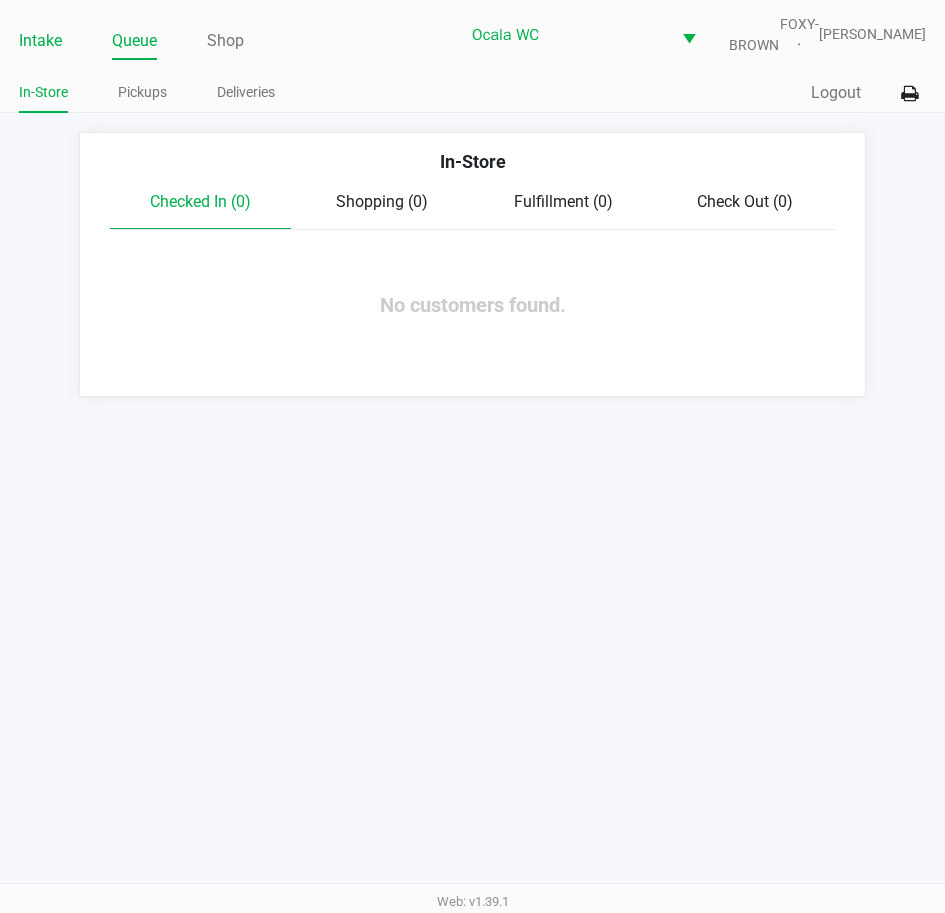 click on "Intake" 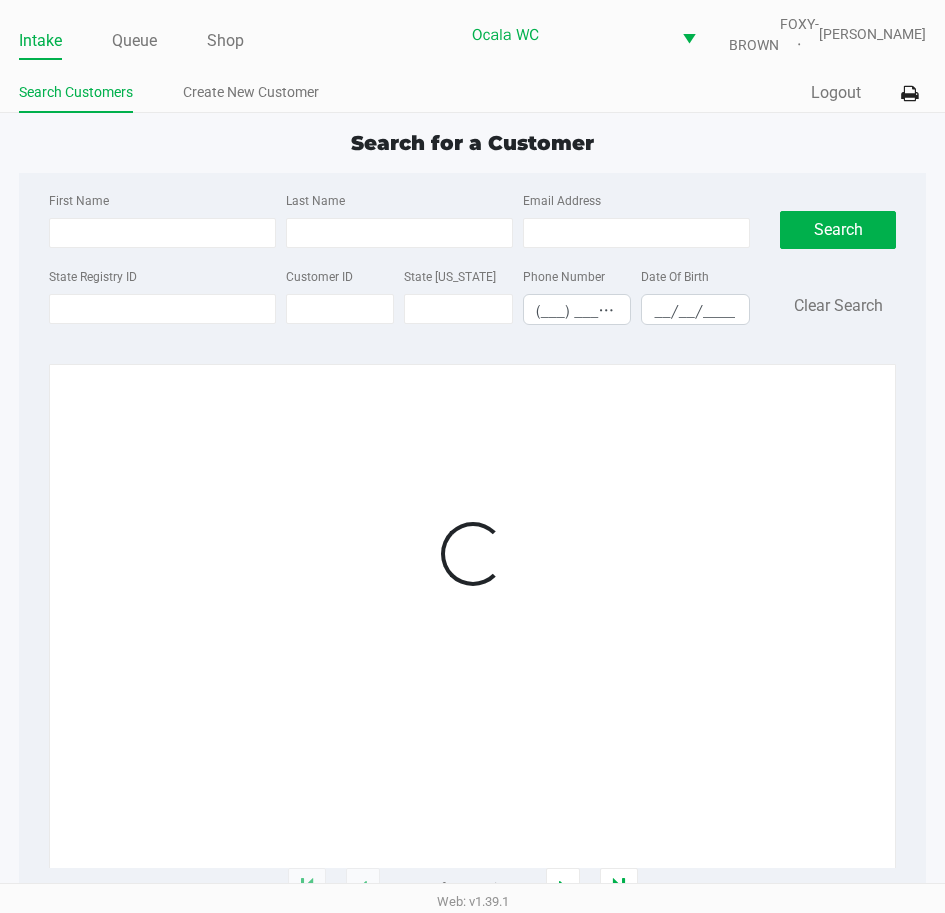 type on "STEVE" 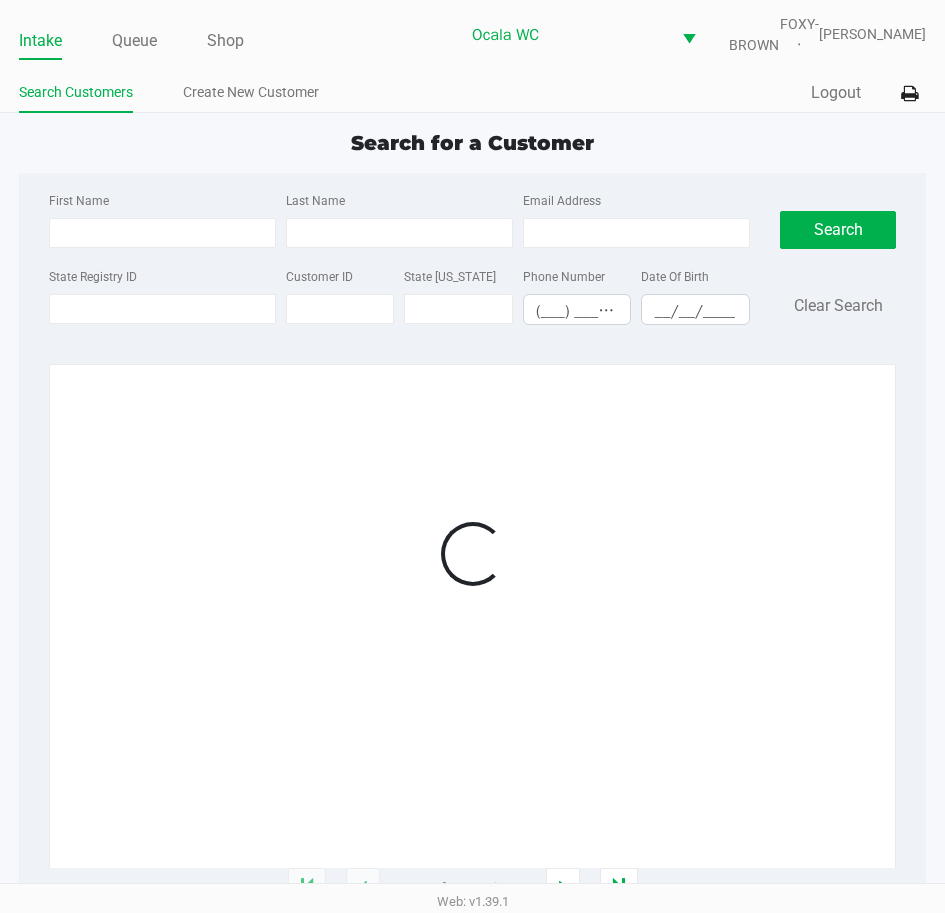 type on "ESTEVEZ" 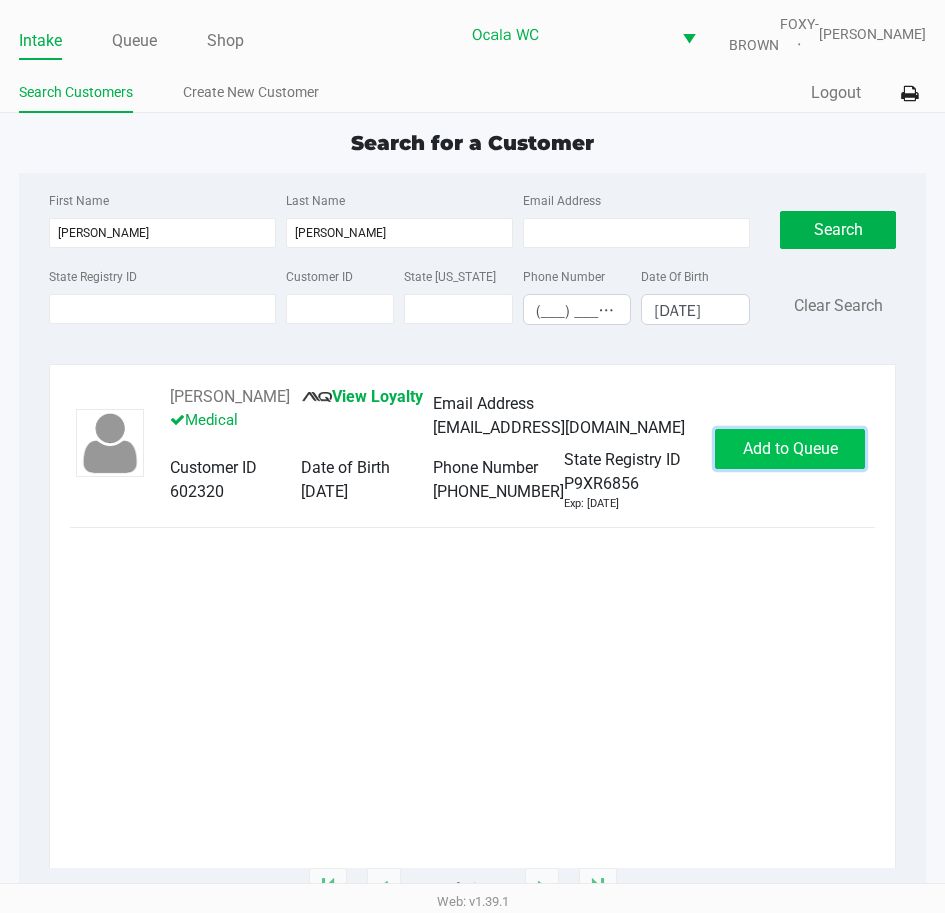 click on "Add to Queue" 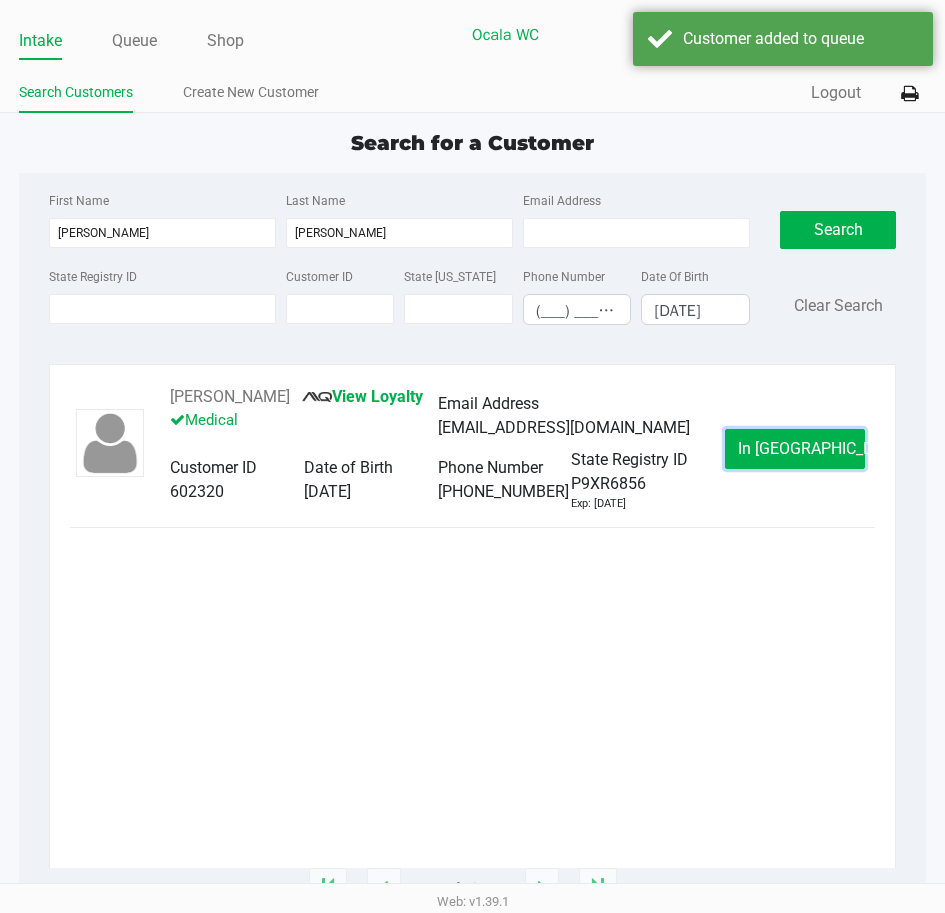 click on "In Queue" 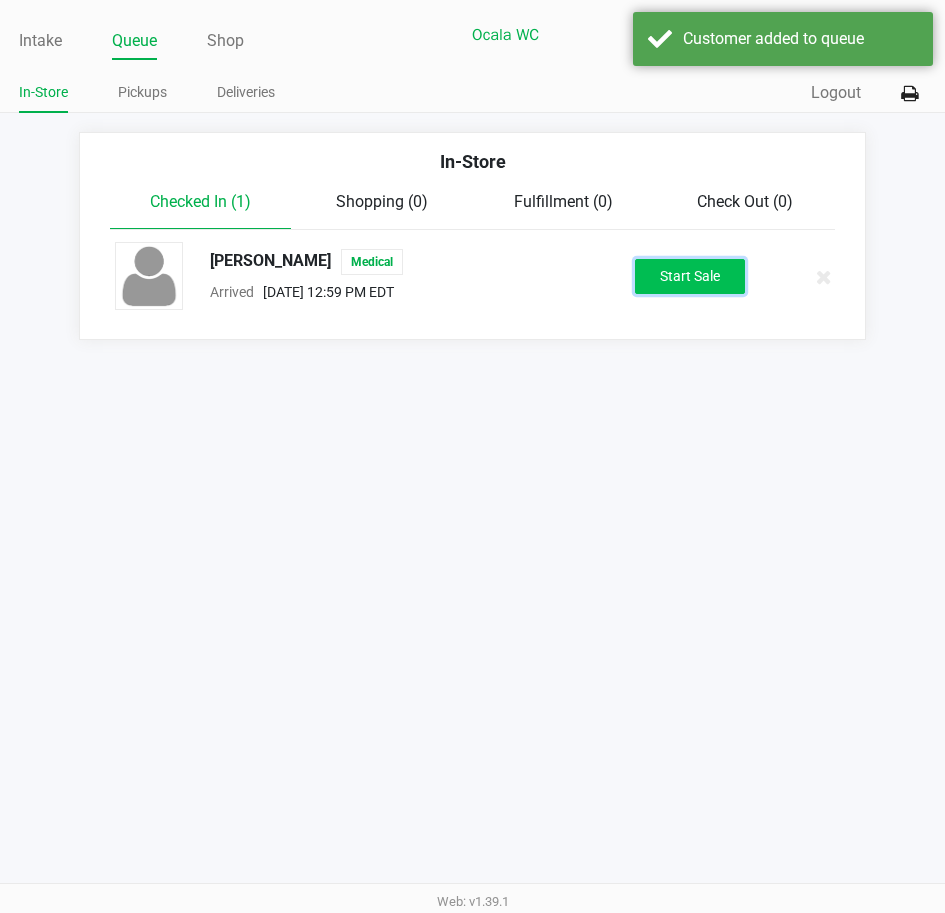 click on "Start Sale" 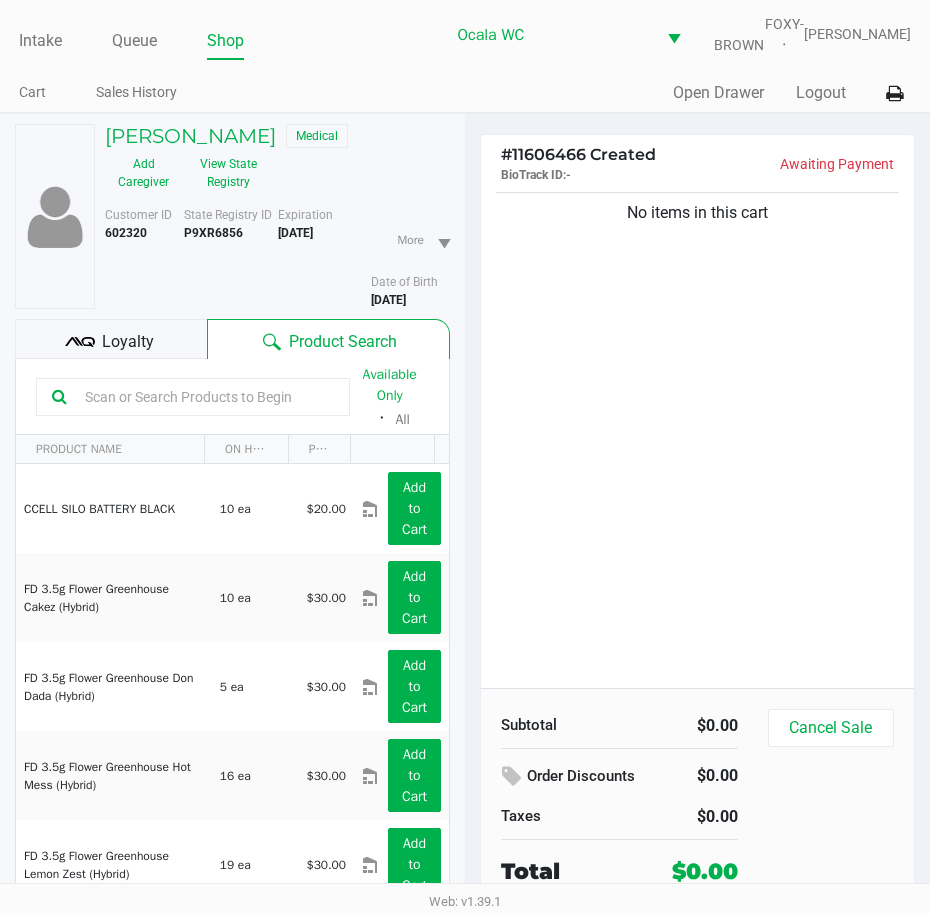 click on "Loyalty" 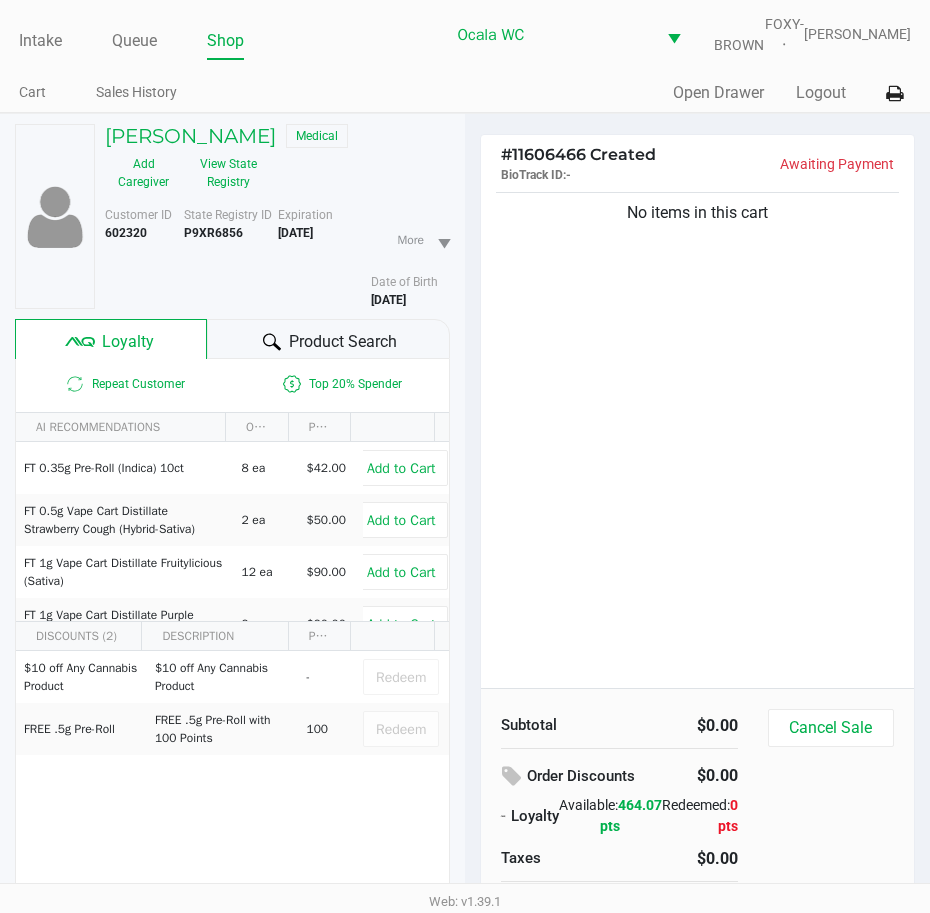 click on "Product Search" 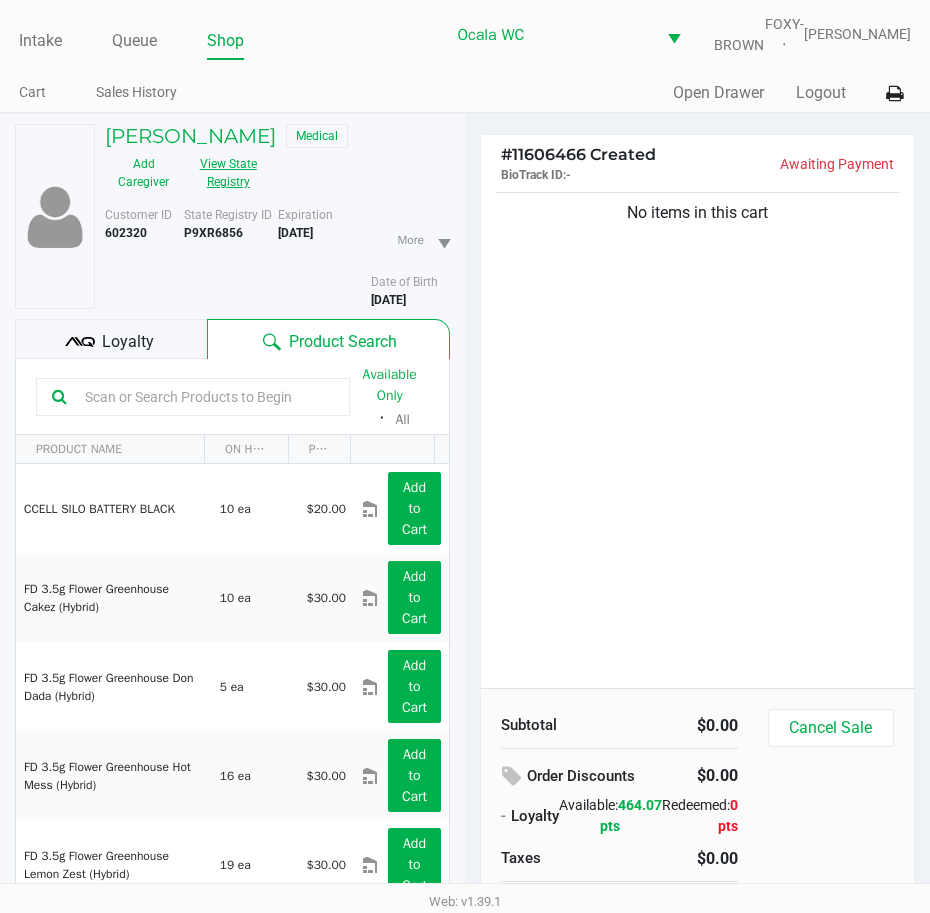 click on "View State Registry" 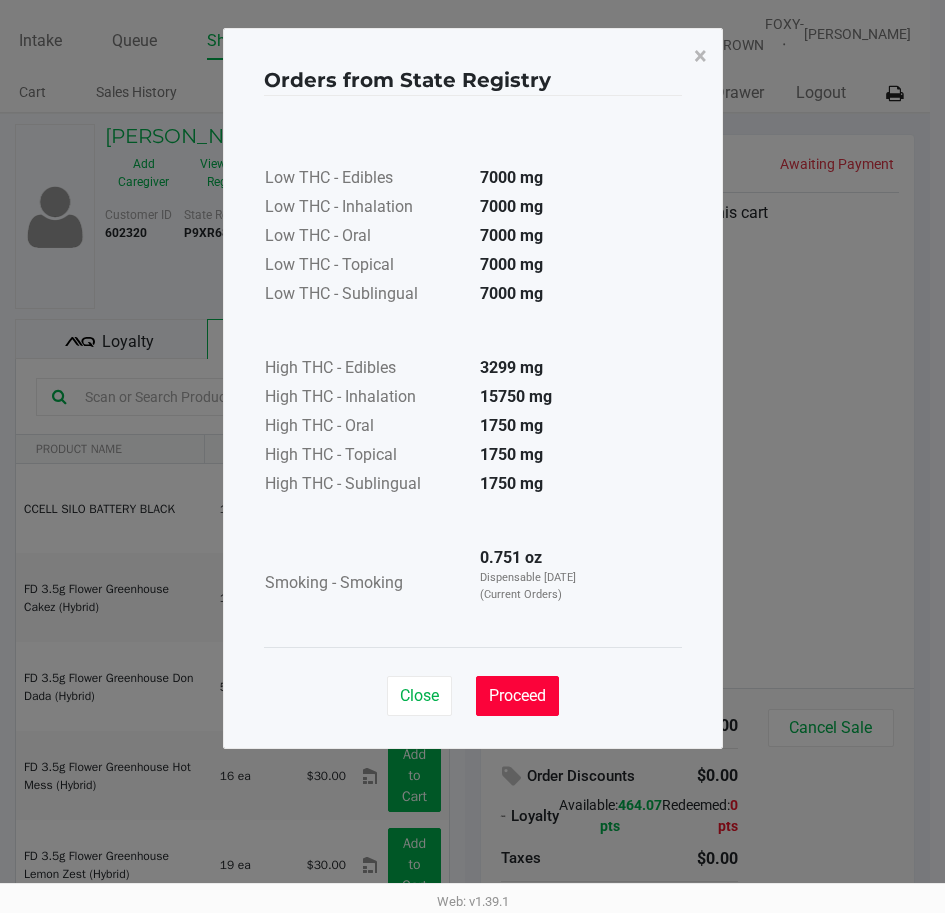 click on "Proceed" 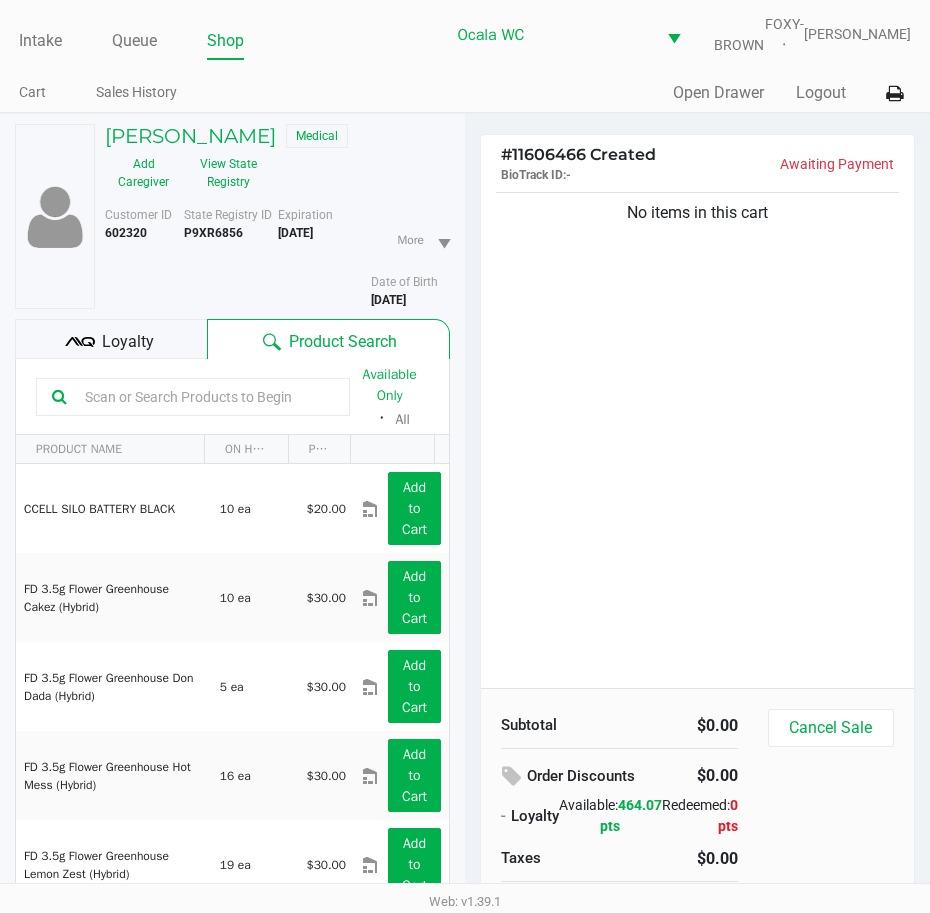 click 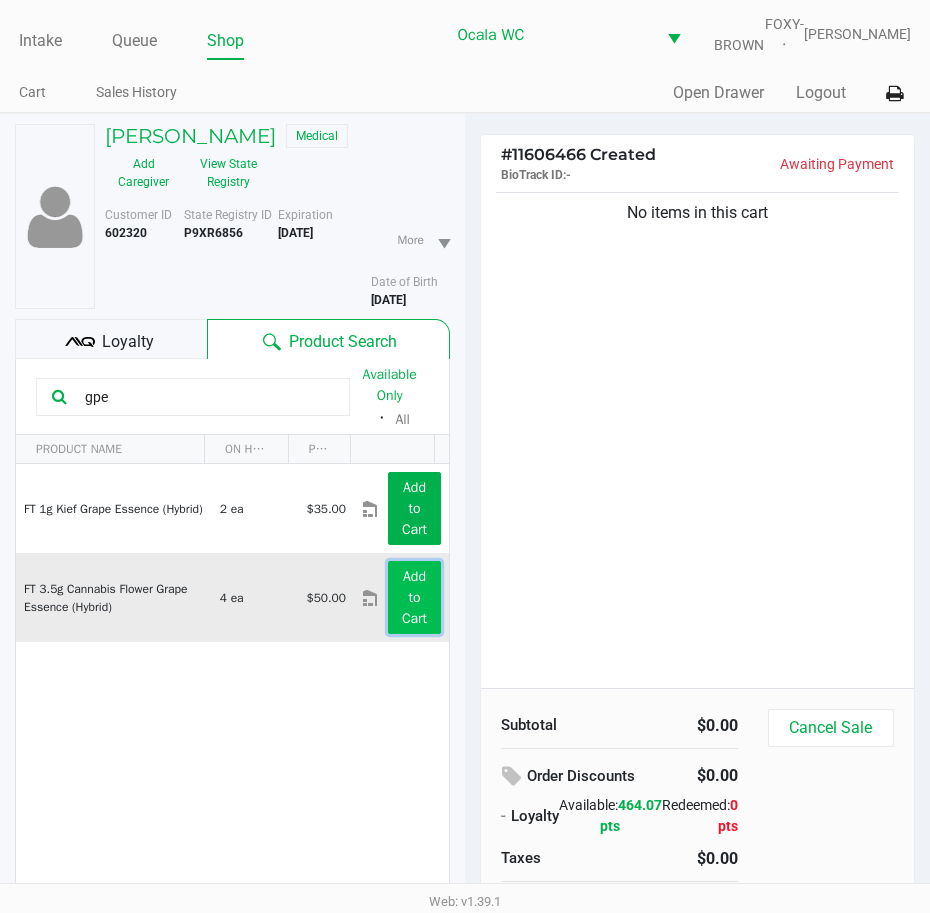 click on "Add to Cart" 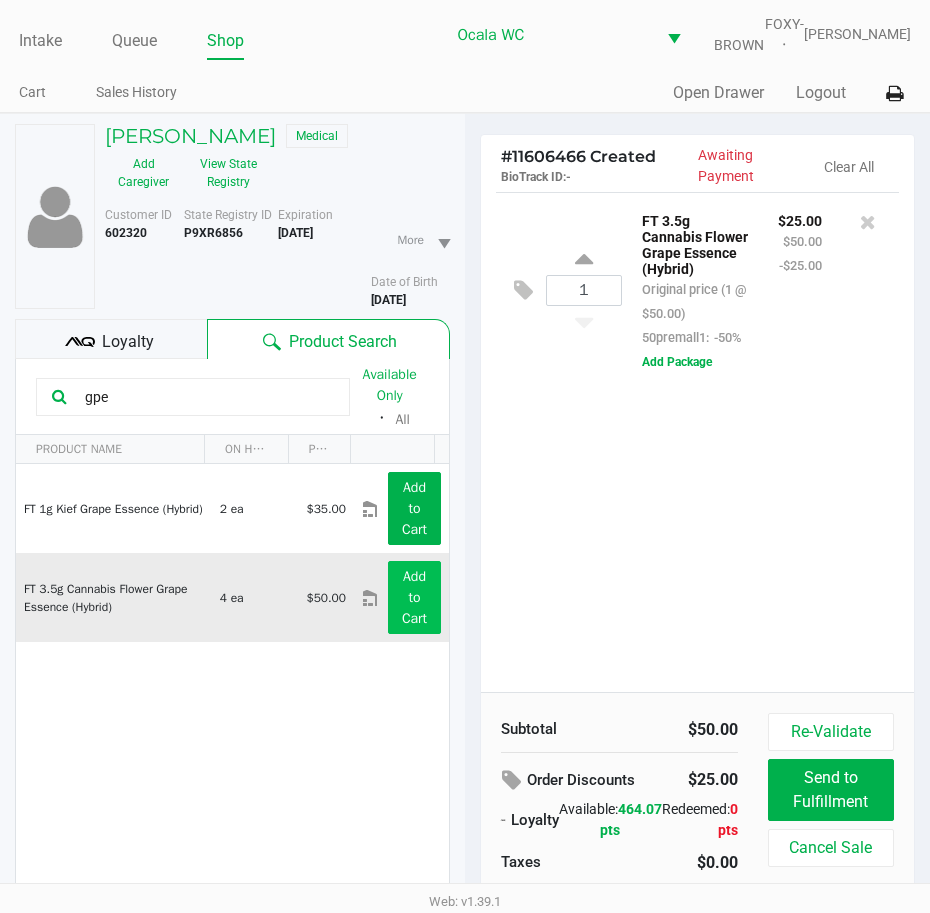 click on "gpe" 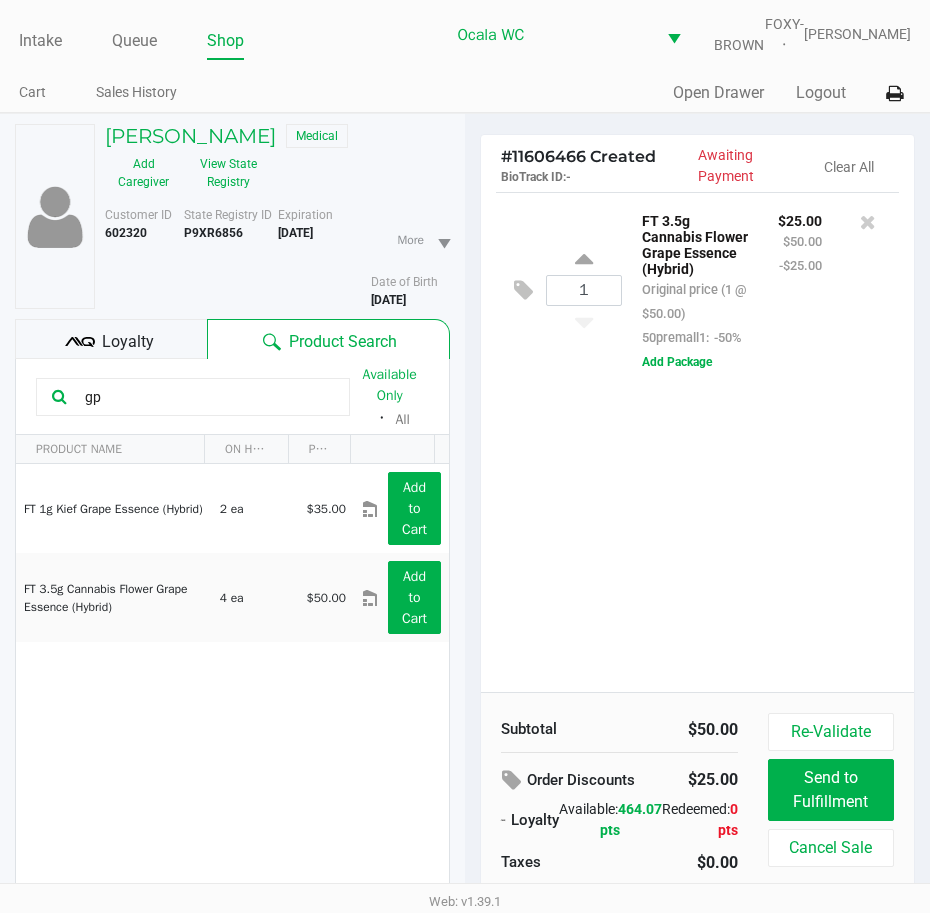 type on "g" 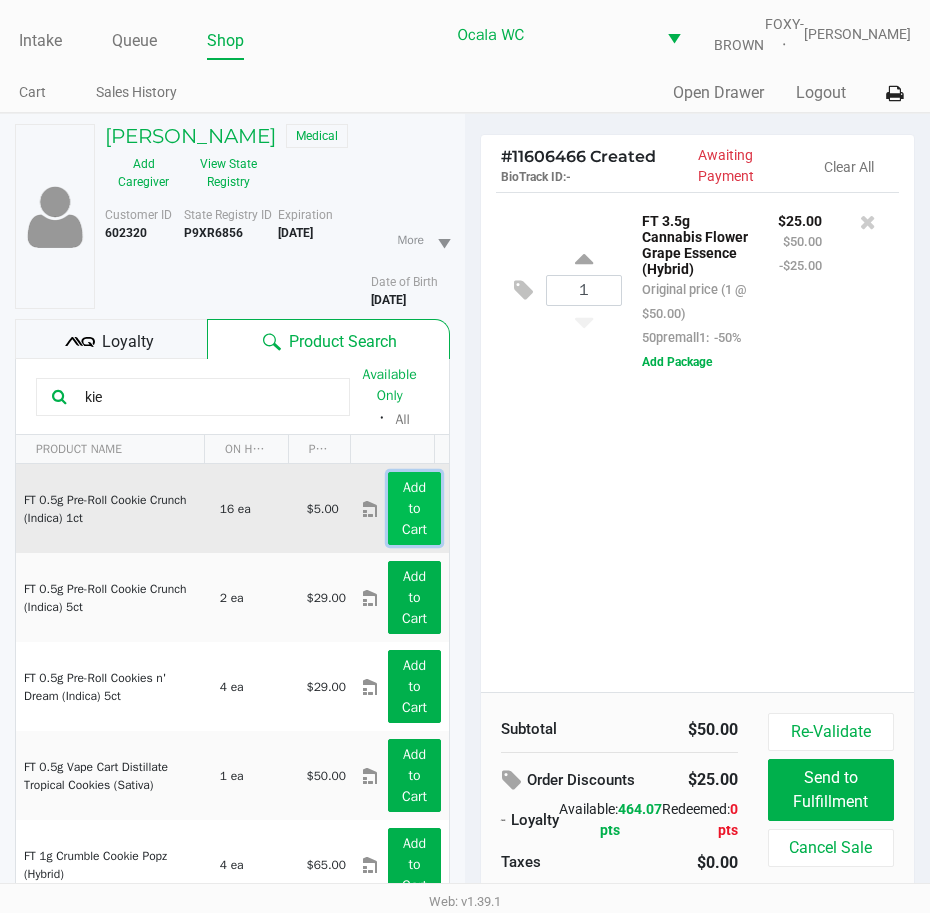 click on "Add to Cart" 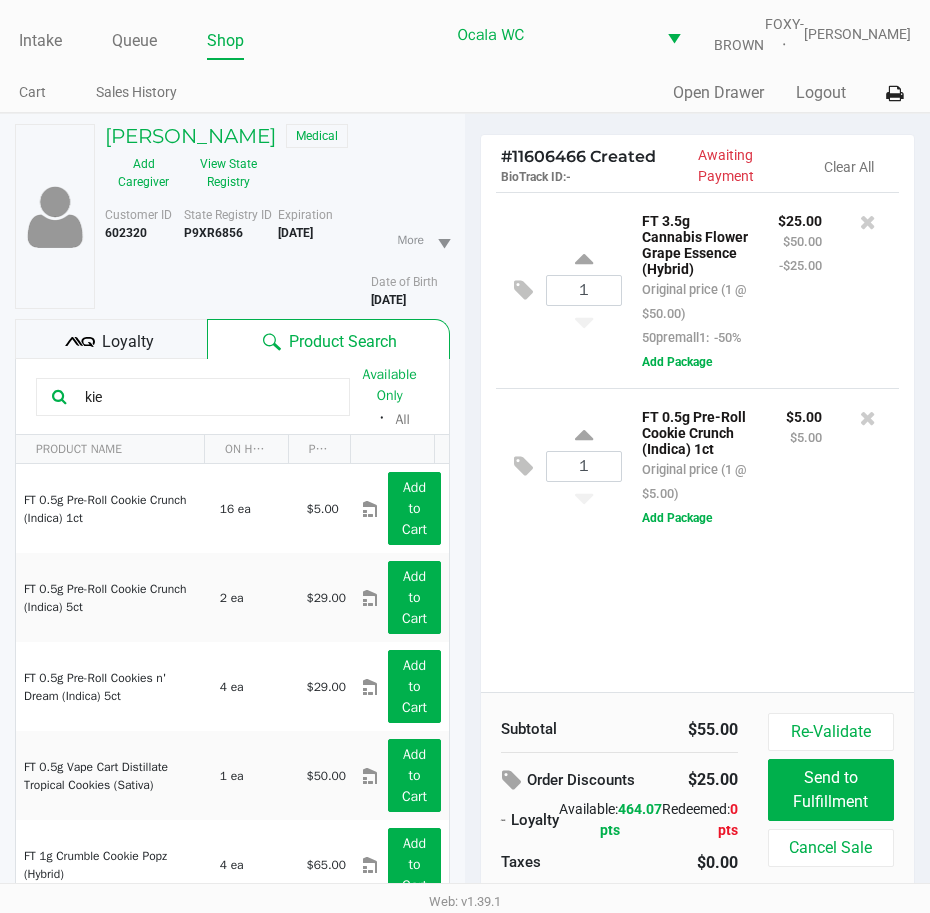 drag, startPoint x: 112, startPoint y: 412, endPoint x: 53, endPoint y: 408, distance: 59.135437 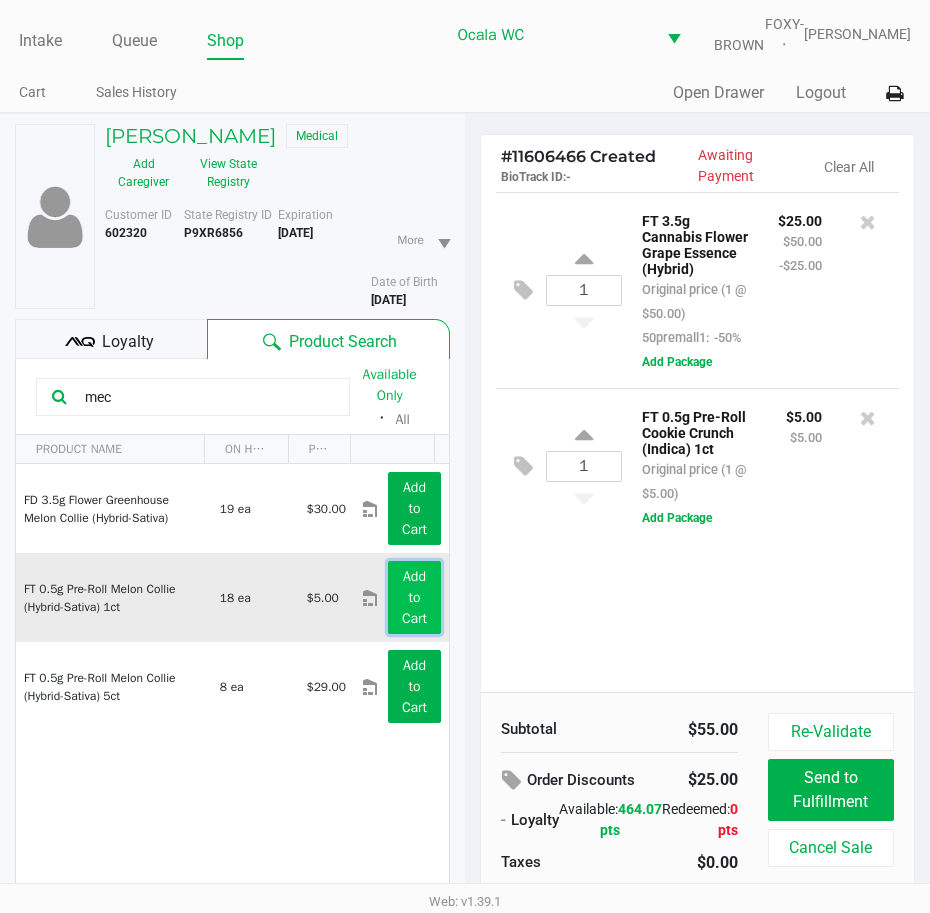 click on "Add to Cart" 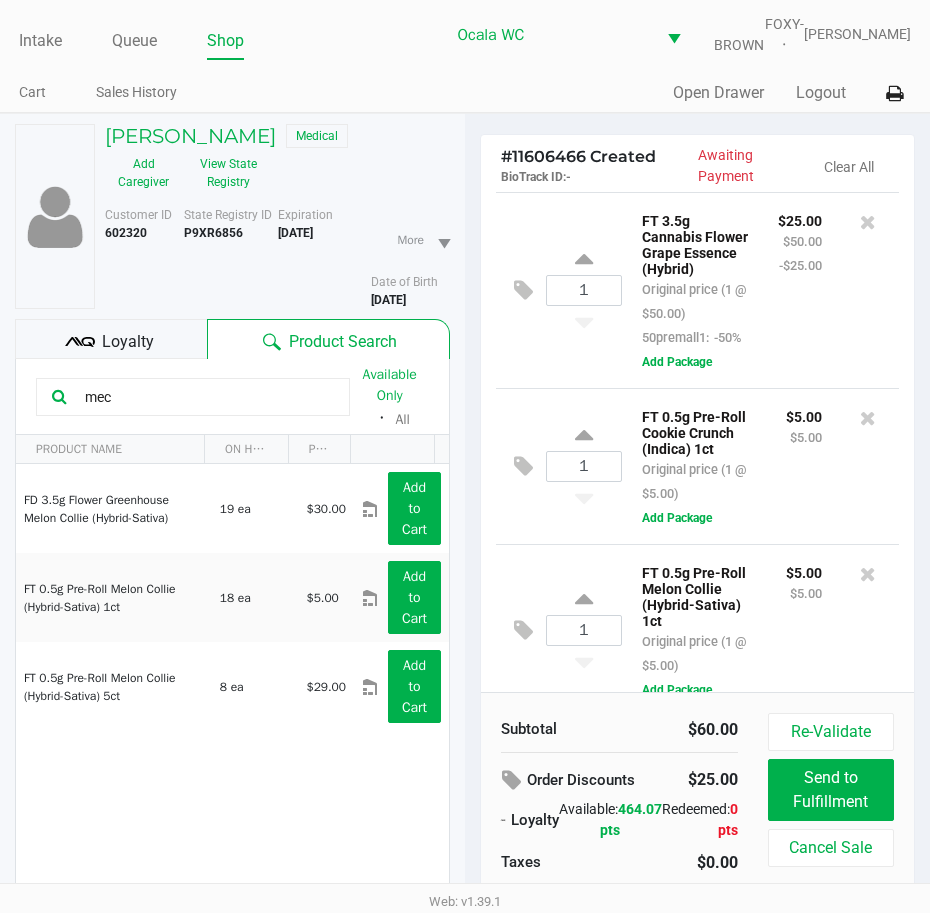 scroll, scrollTop: 93, scrollLeft: 0, axis: vertical 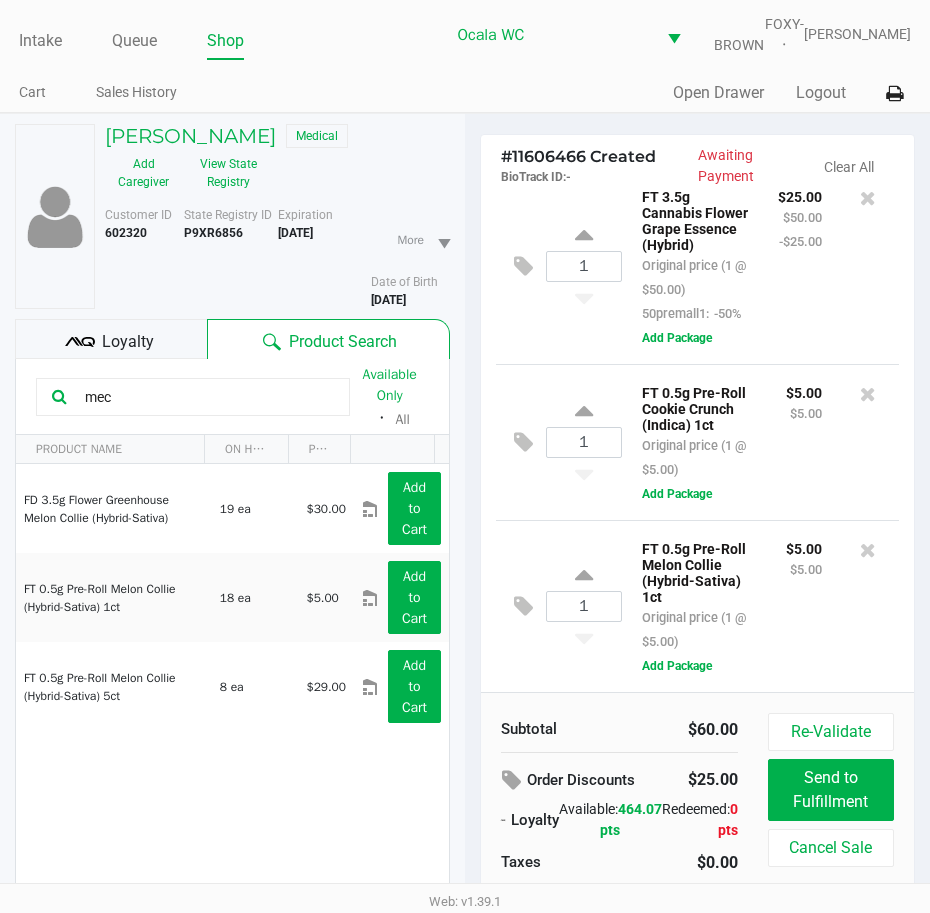 drag, startPoint x: 115, startPoint y: 408, endPoint x: 21, endPoint y: 406, distance: 94.02127 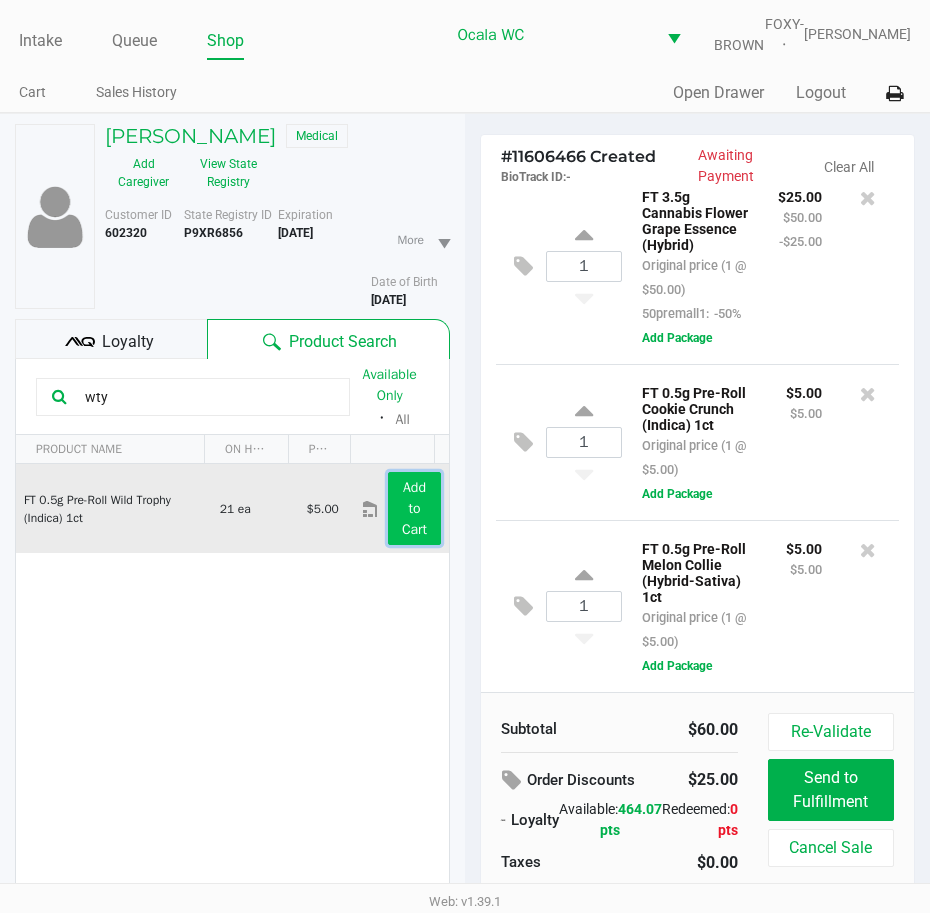 click on "Add to Cart" 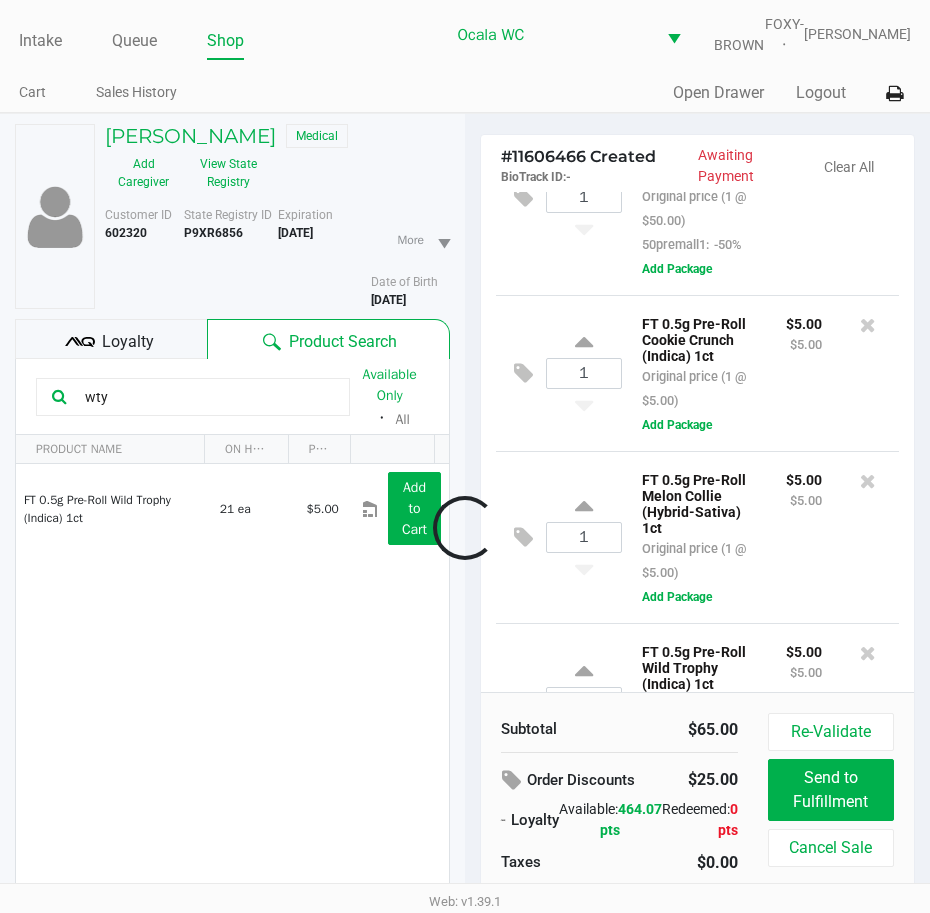 scroll, scrollTop: 269, scrollLeft: 0, axis: vertical 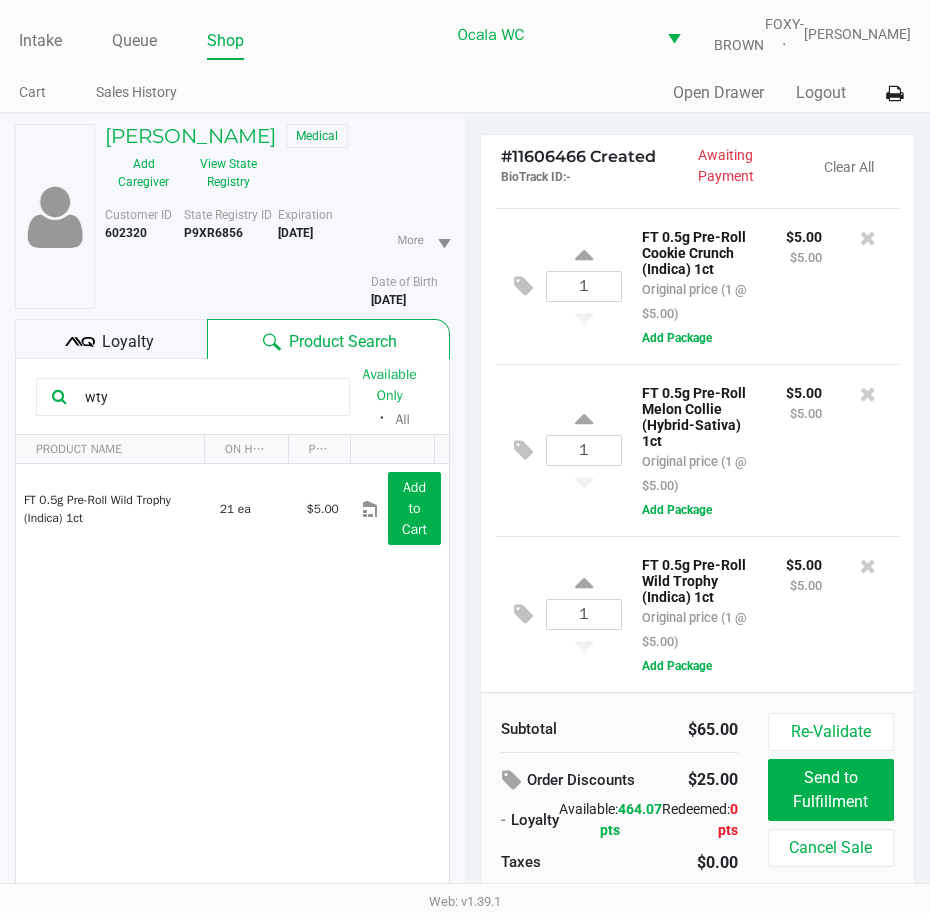 drag, startPoint x: 125, startPoint y: 407, endPoint x: 21, endPoint y: 412, distance: 104.120125 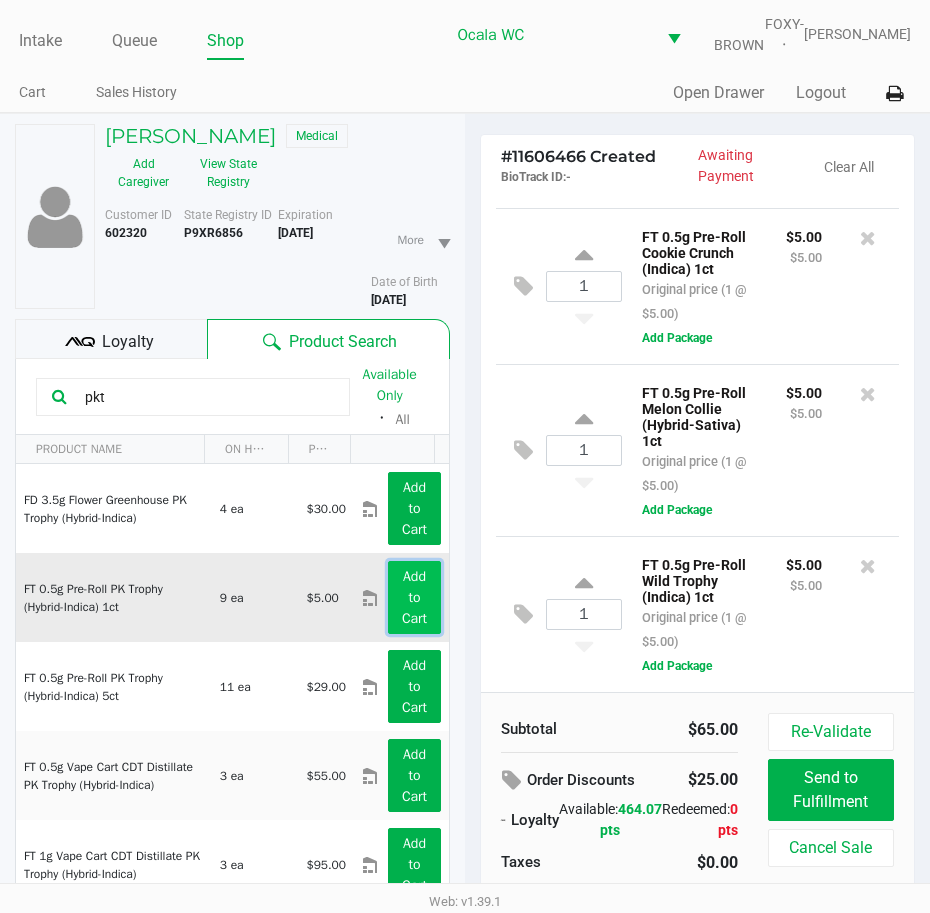 click on "Add to Cart" 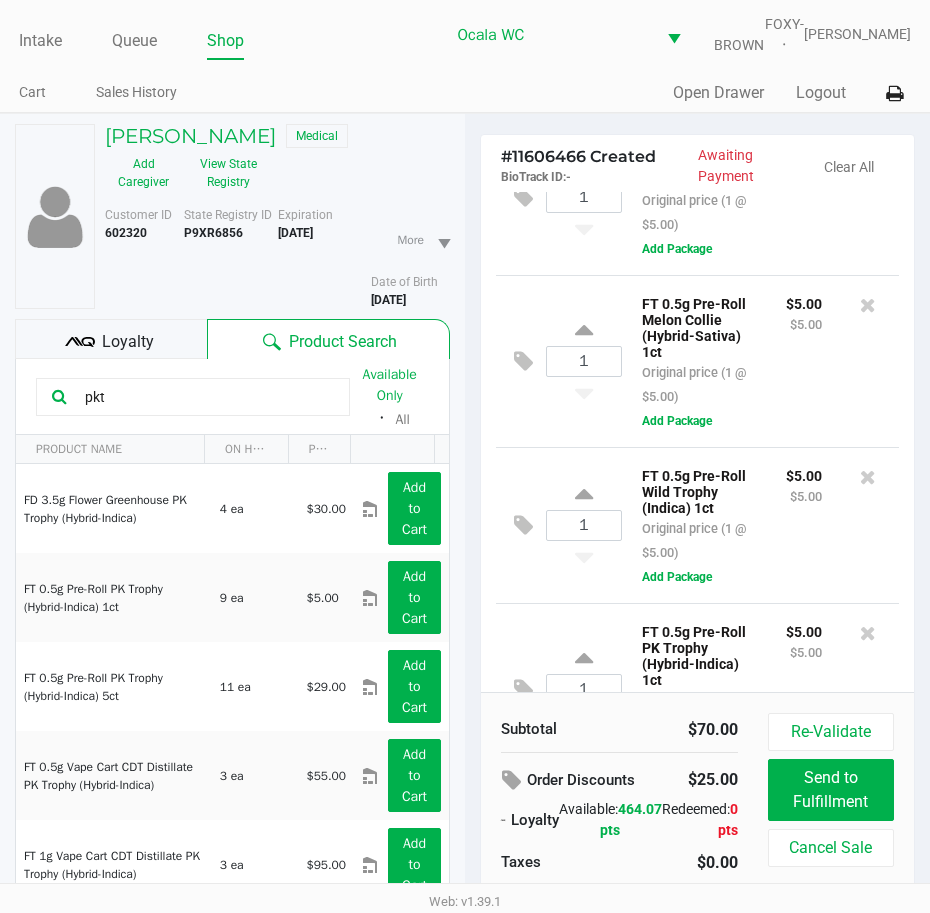 scroll, scrollTop: 445, scrollLeft: 0, axis: vertical 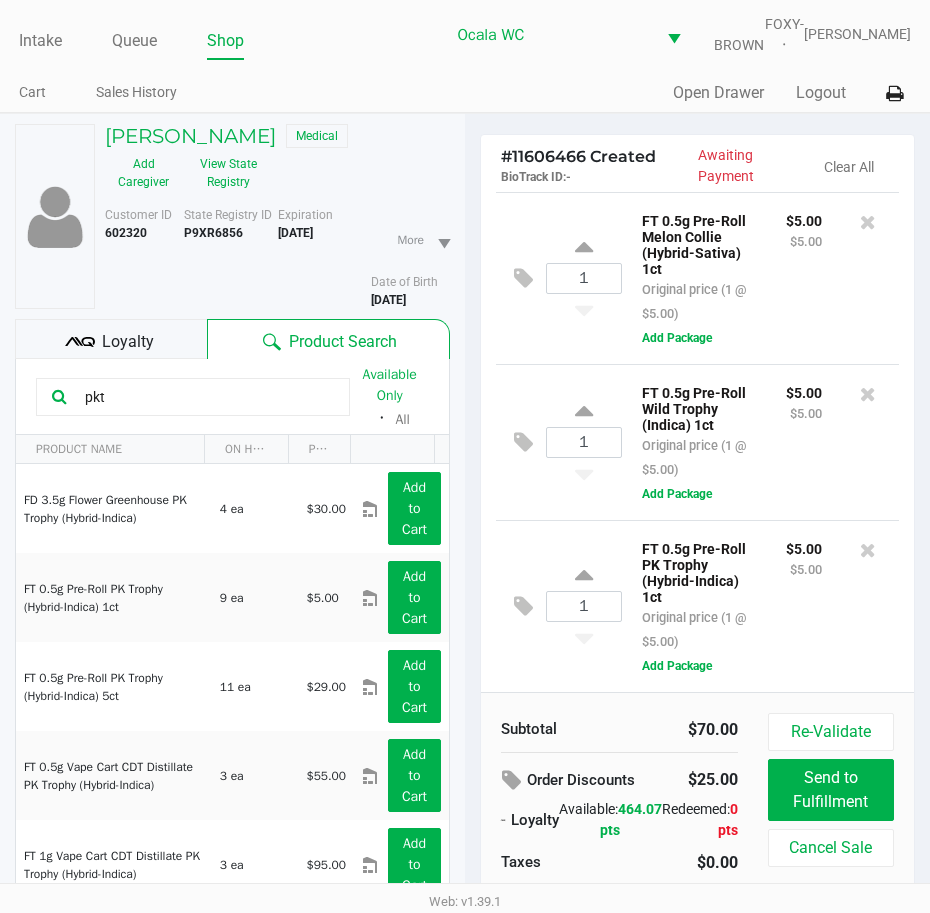 drag, startPoint x: 122, startPoint y: 408, endPoint x: 21, endPoint y: 418, distance: 101.49384 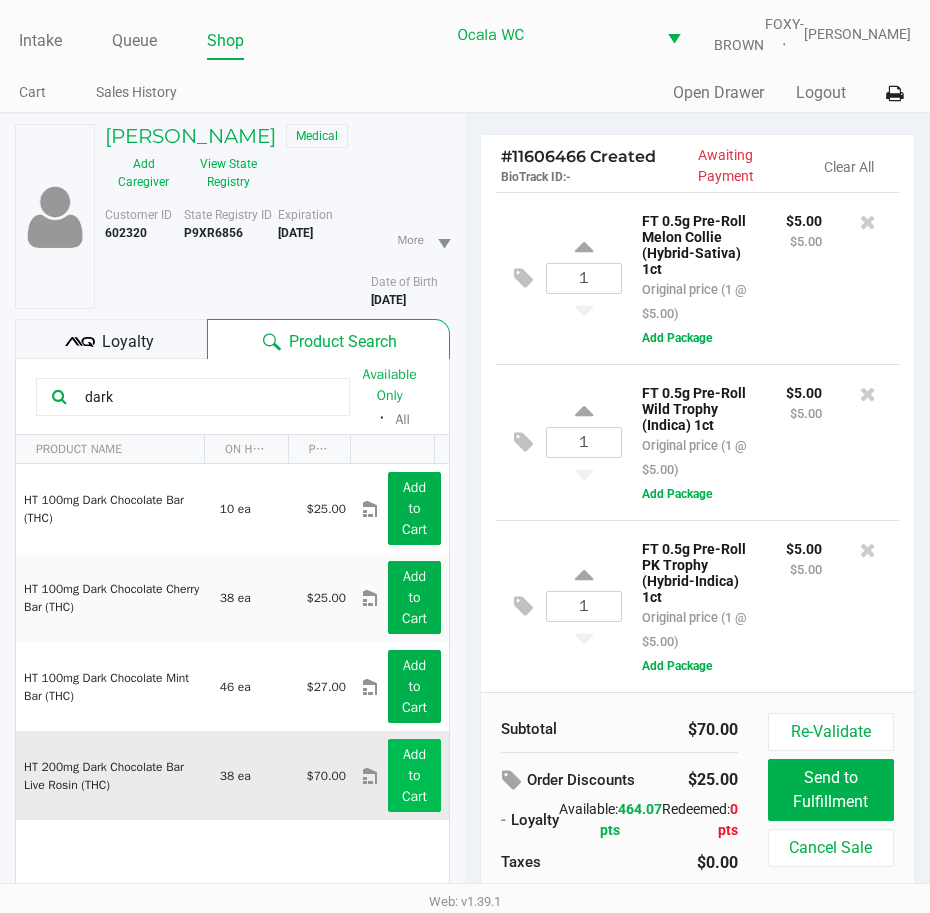 type on "dark" 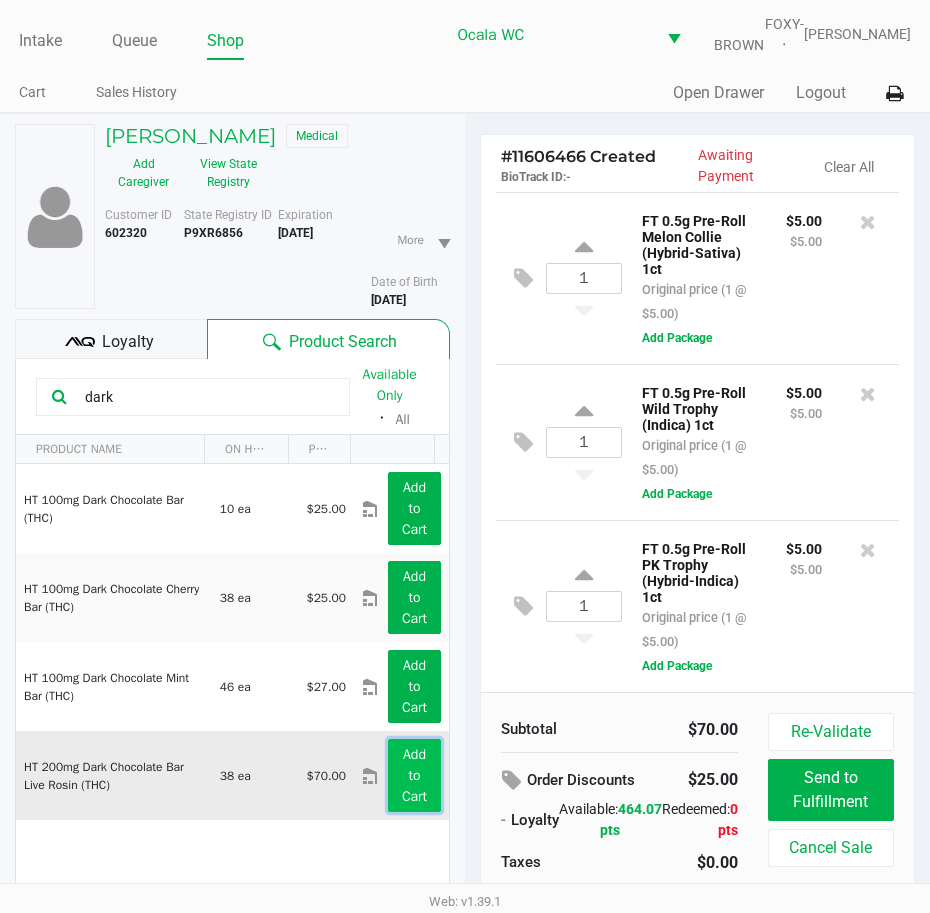 click on "Add to Cart" 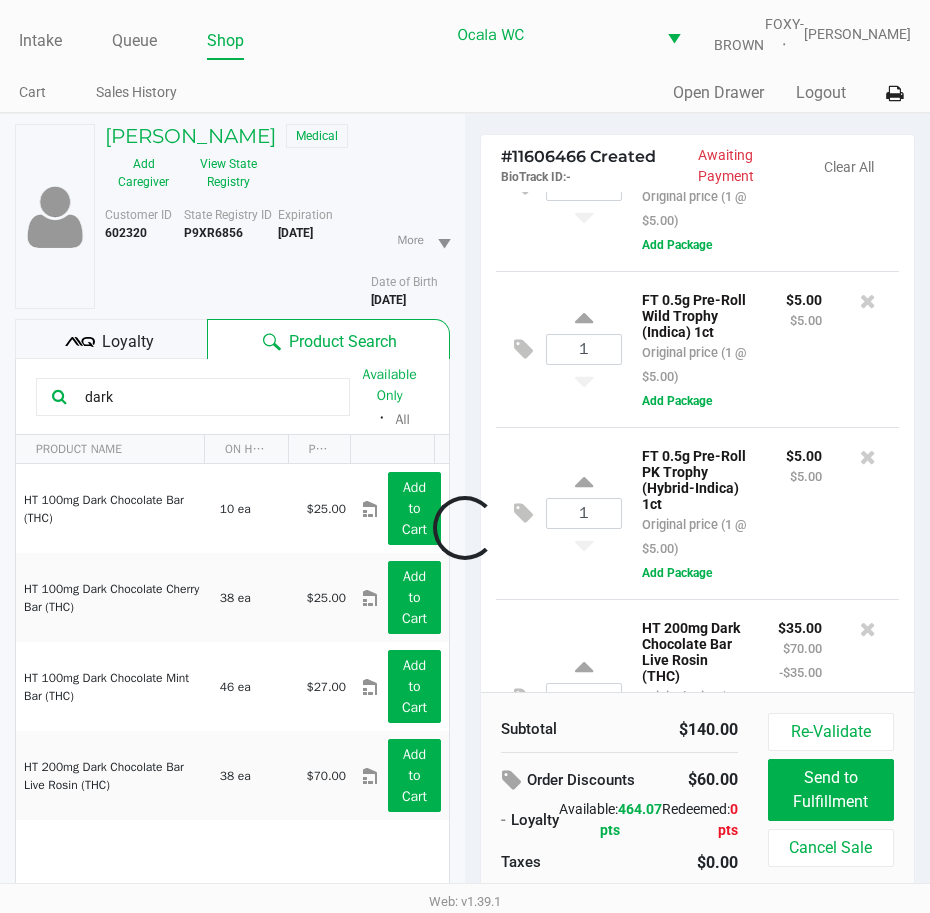 scroll, scrollTop: 686, scrollLeft: 0, axis: vertical 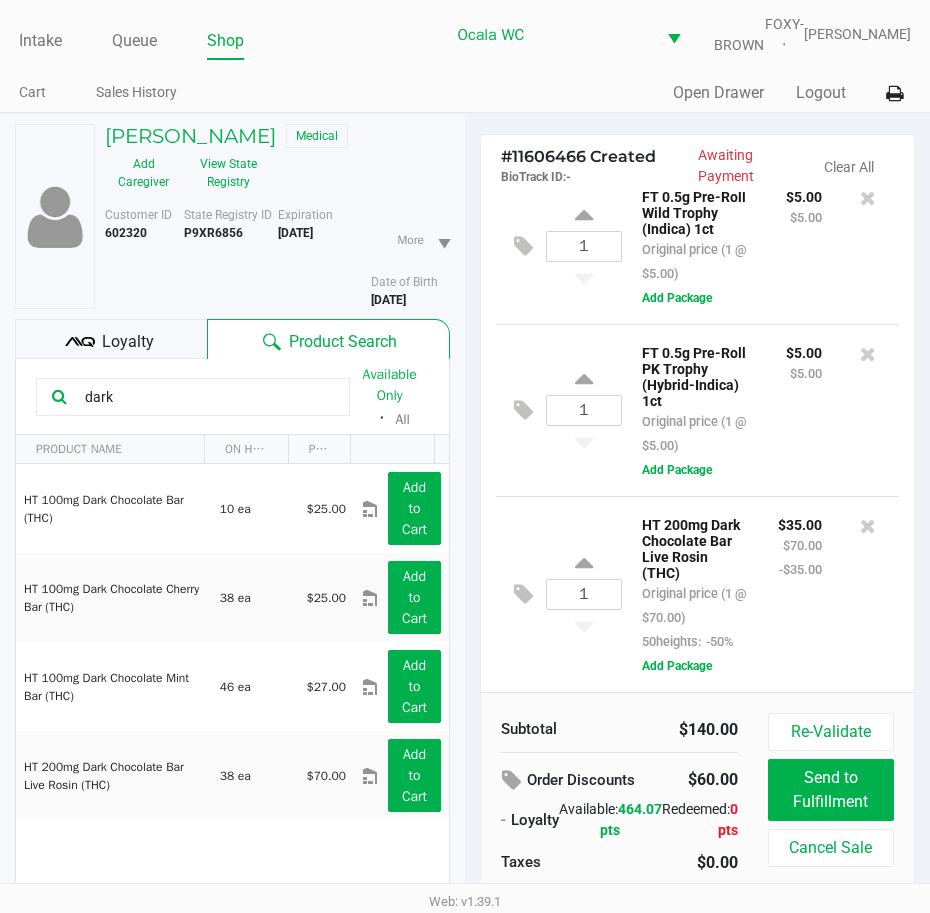 click on "Loyalty" 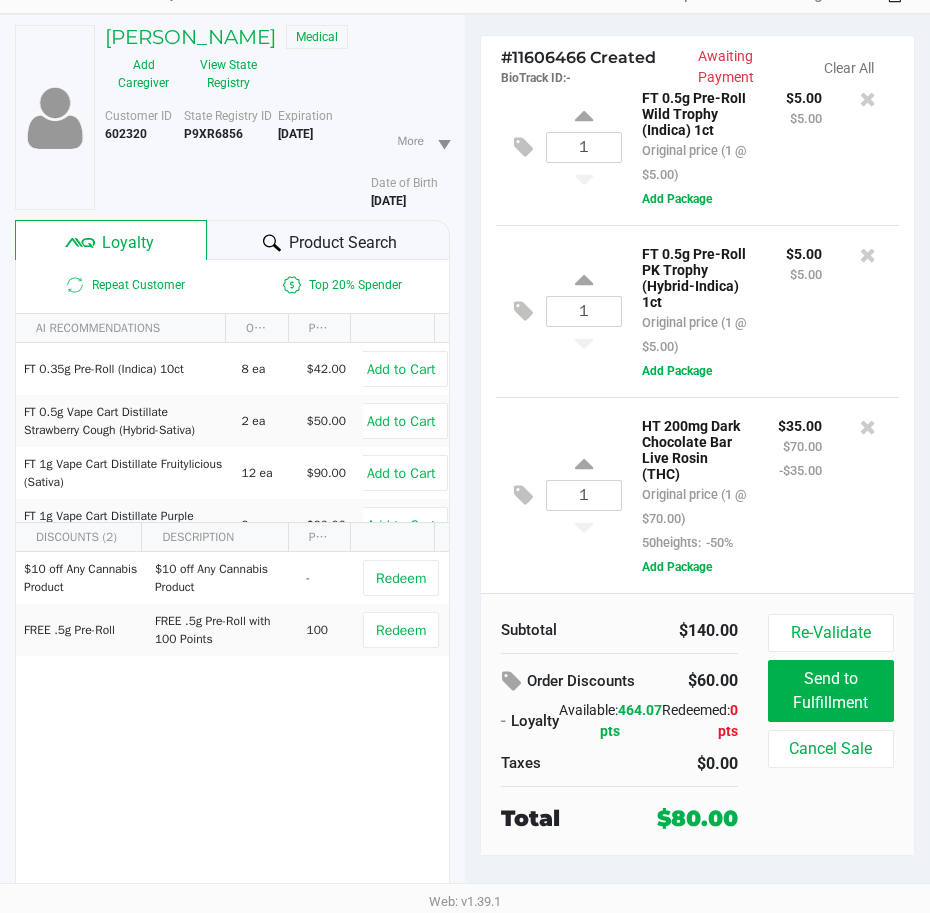 scroll, scrollTop: 113, scrollLeft: 0, axis: vertical 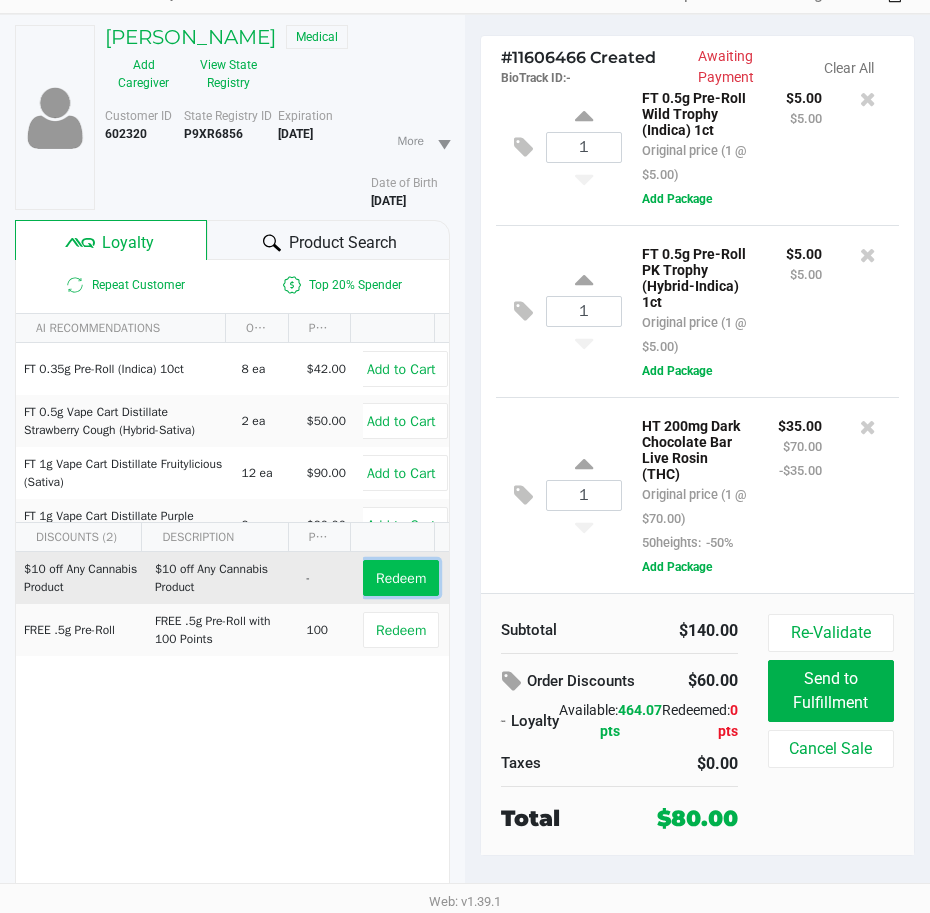 click on "Redeem" 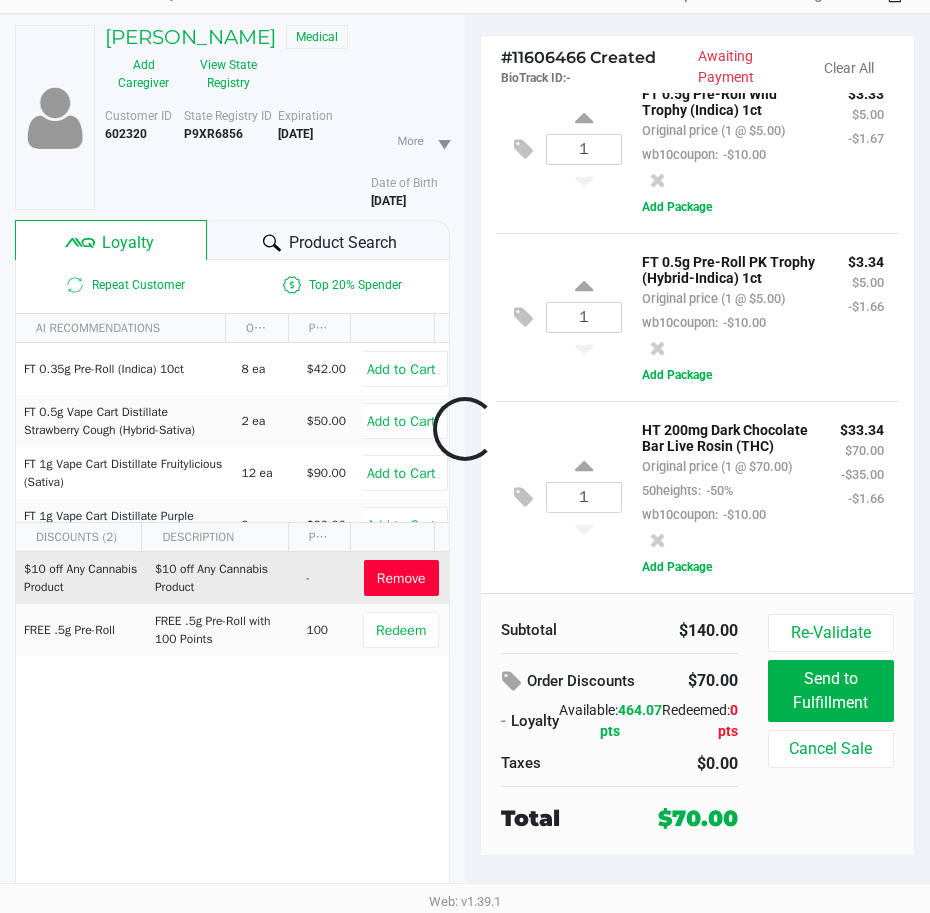 scroll, scrollTop: 974, scrollLeft: 0, axis: vertical 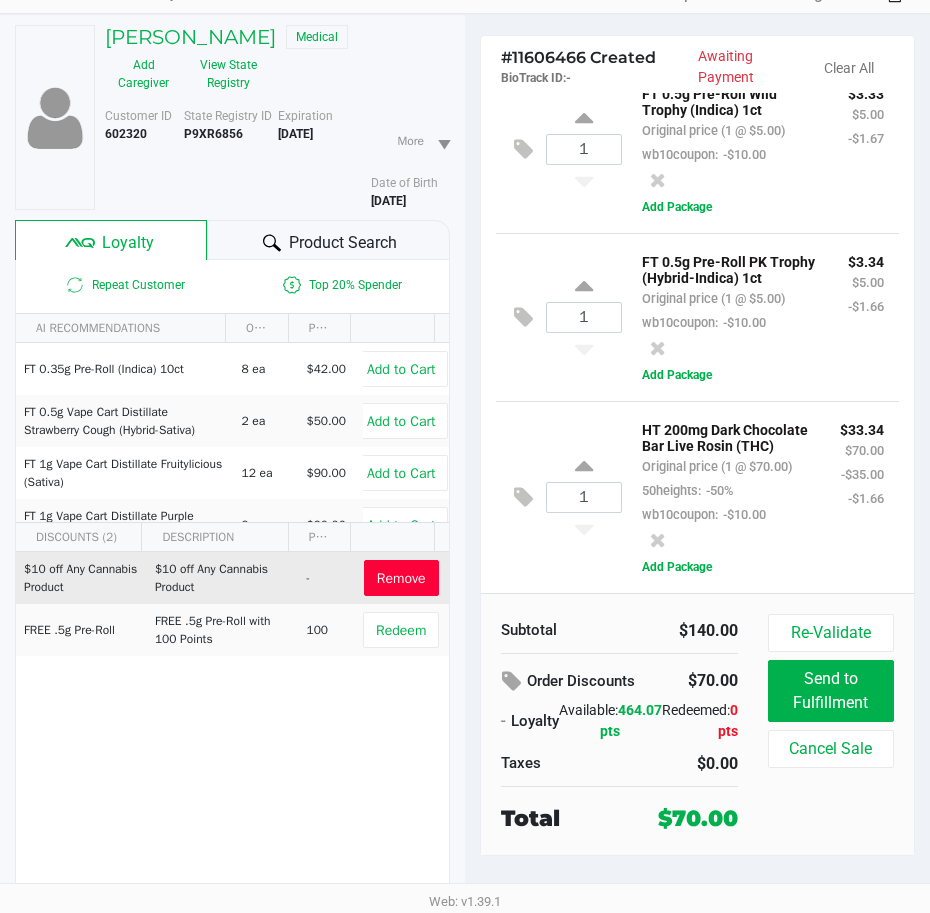 click on "1  HT 200mg Dark Chocolate Bar Live Rosin (THC)   Original price (1 @ $70.00)  50heights:  -50%  wb10coupon:  -$10.00 $33.34 $70.00 -$35.00 -$1.66  Add Package" 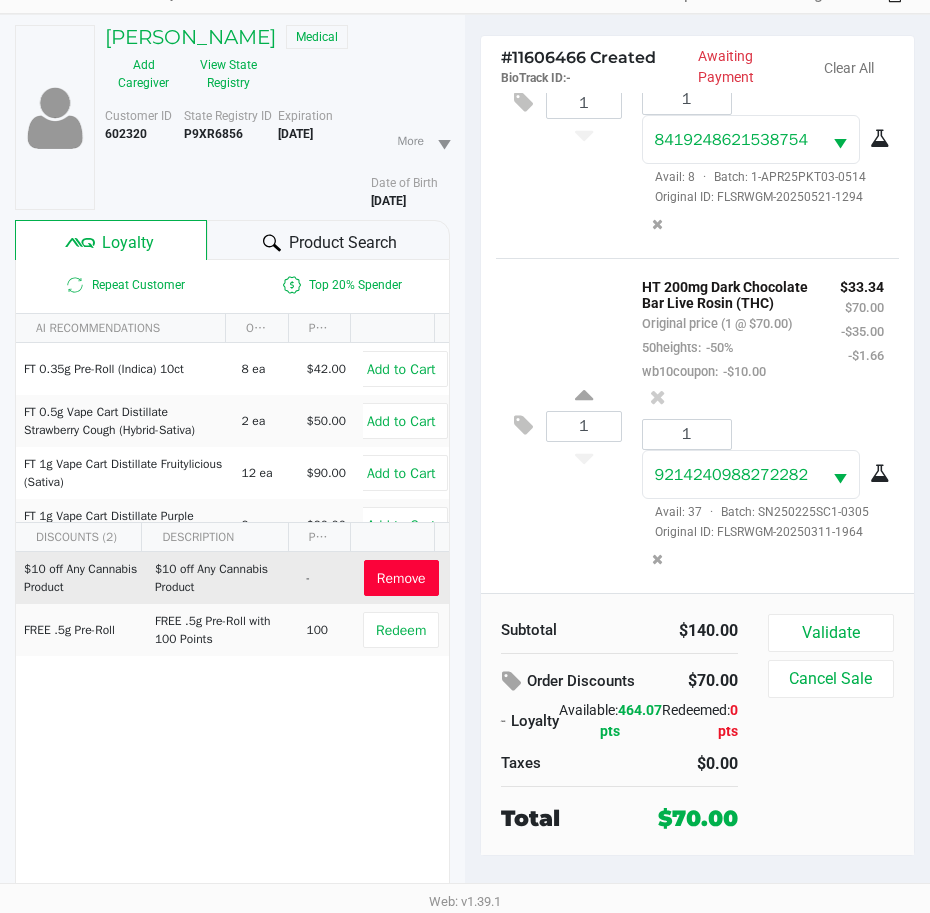 scroll, scrollTop: 1904, scrollLeft: 0, axis: vertical 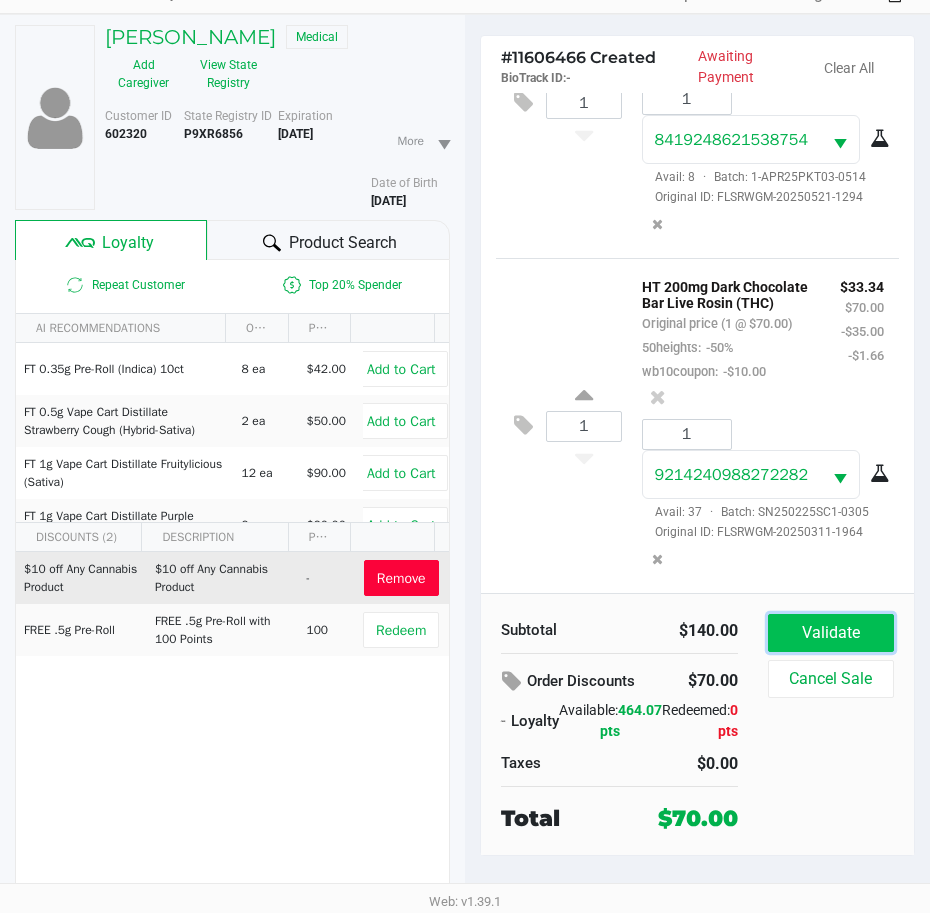 click on "Validate" 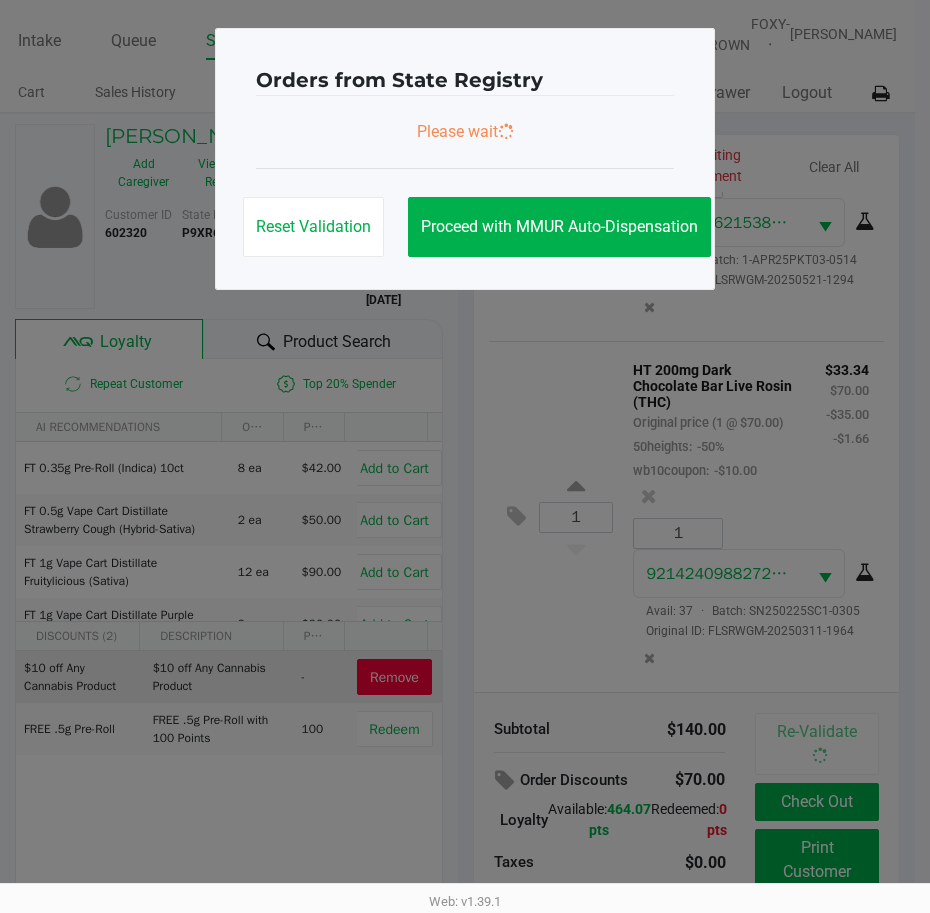 scroll, scrollTop: 0, scrollLeft: 0, axis: both 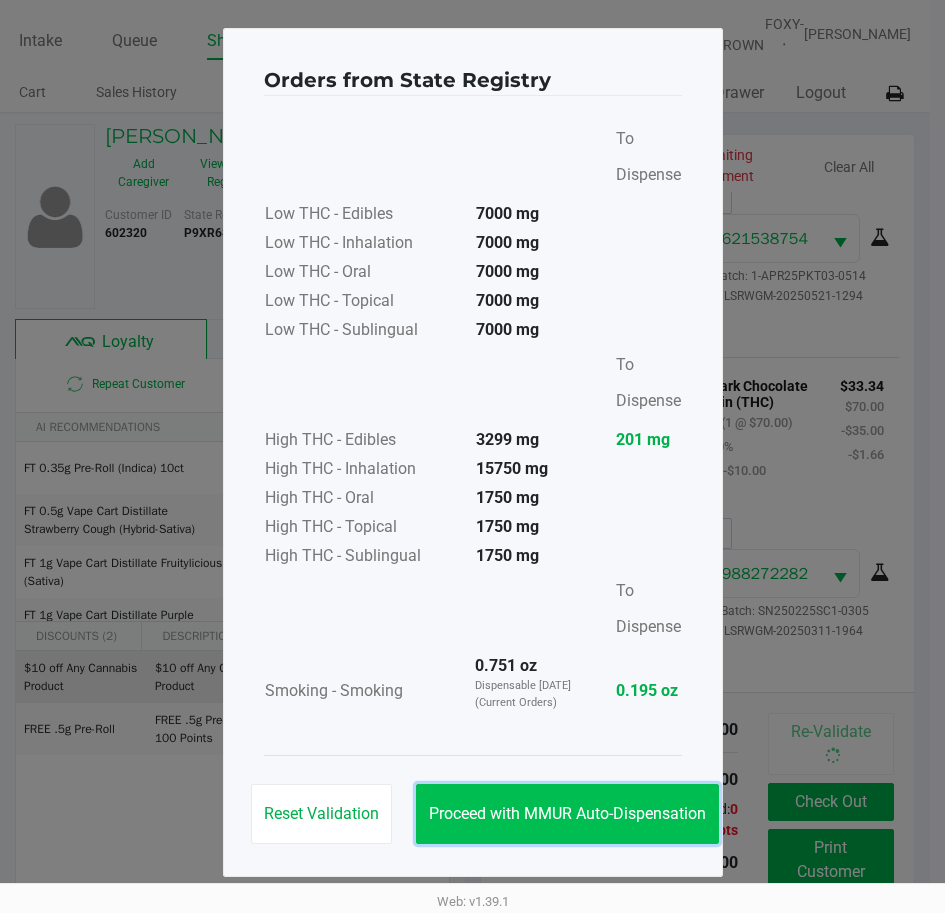 click on "Proceed with MMUR Auto-Dispensation" 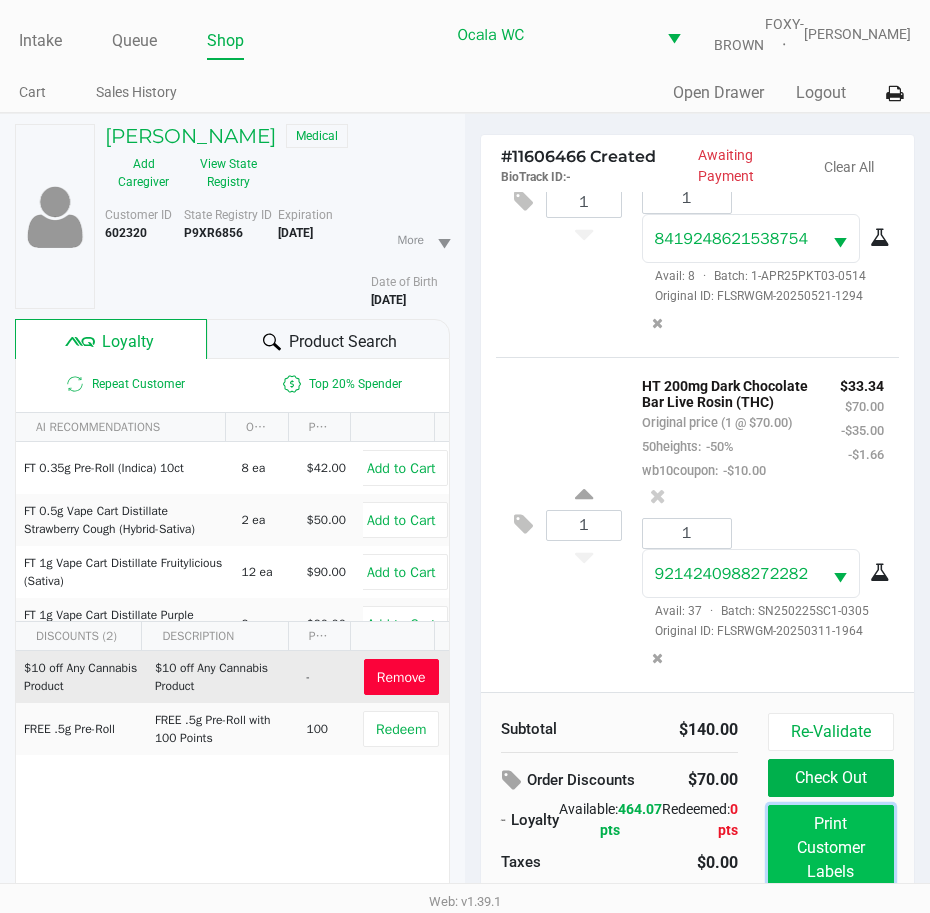click on "Print Customer Labels" 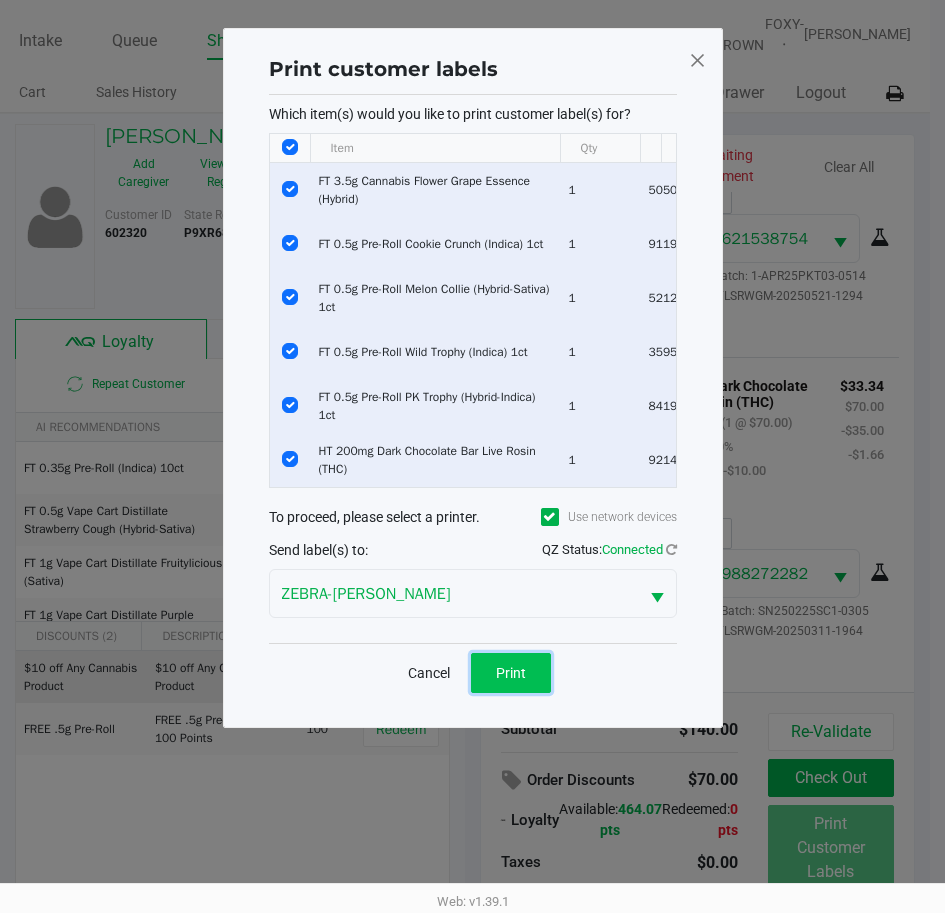 click on "Print" 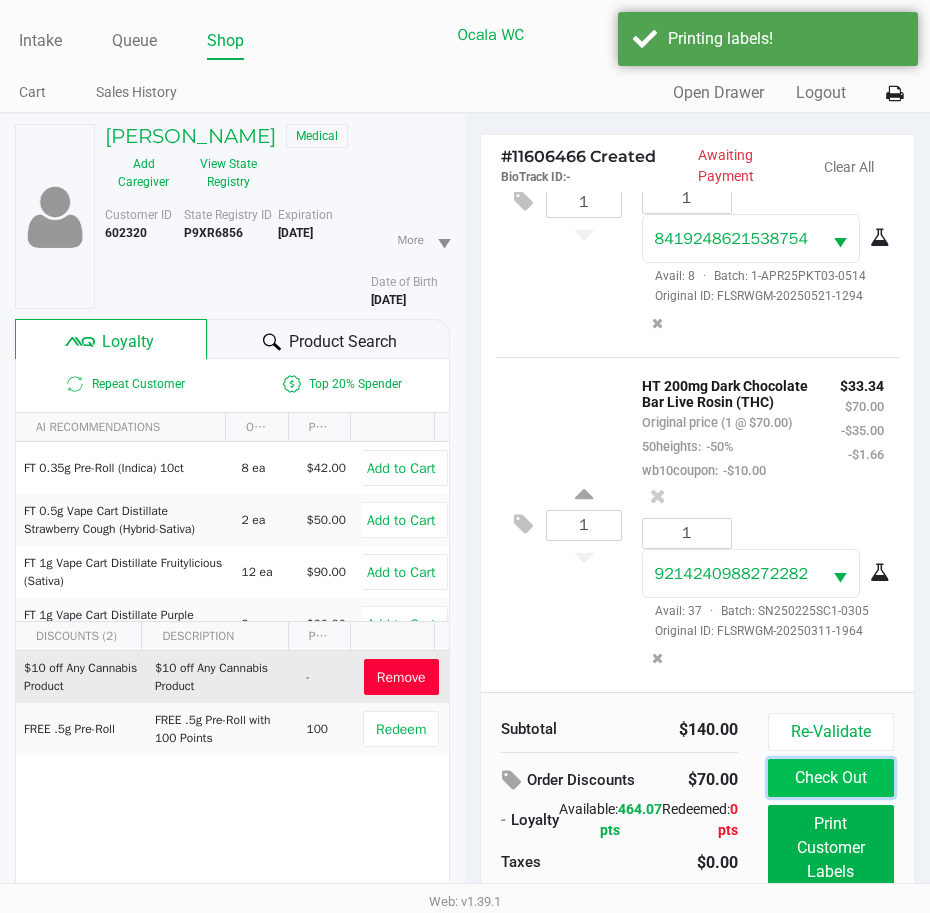 click on "Check Out" 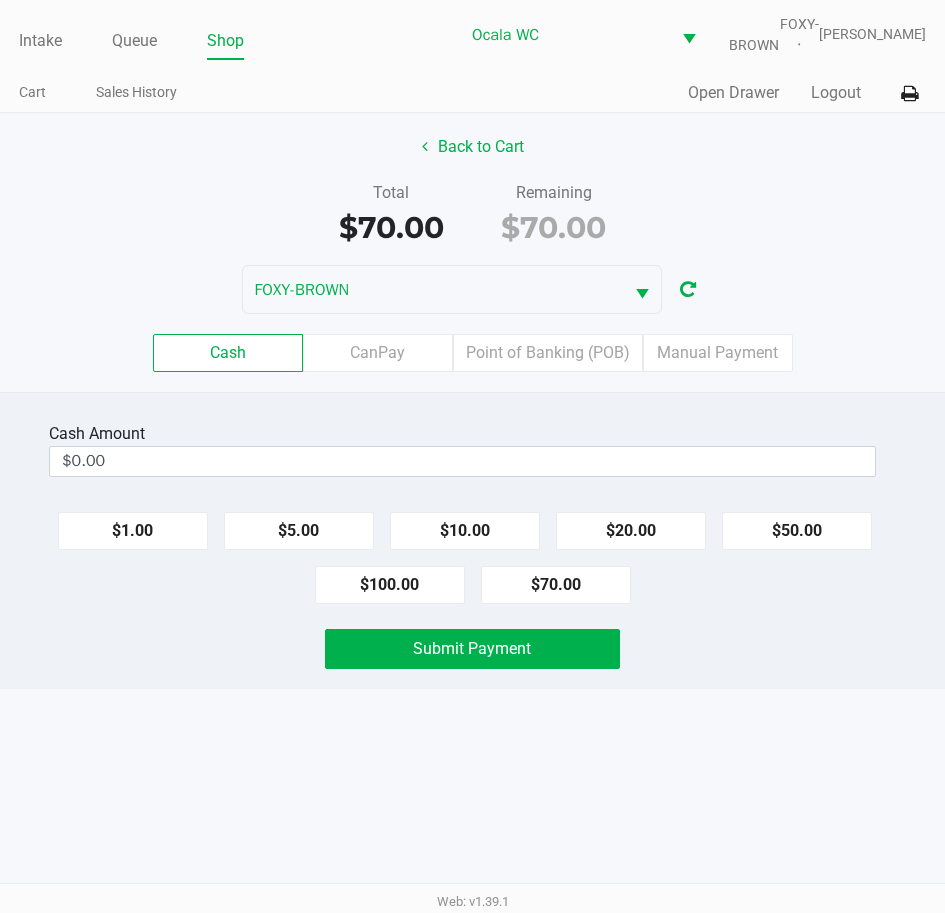 click on "CanPay" 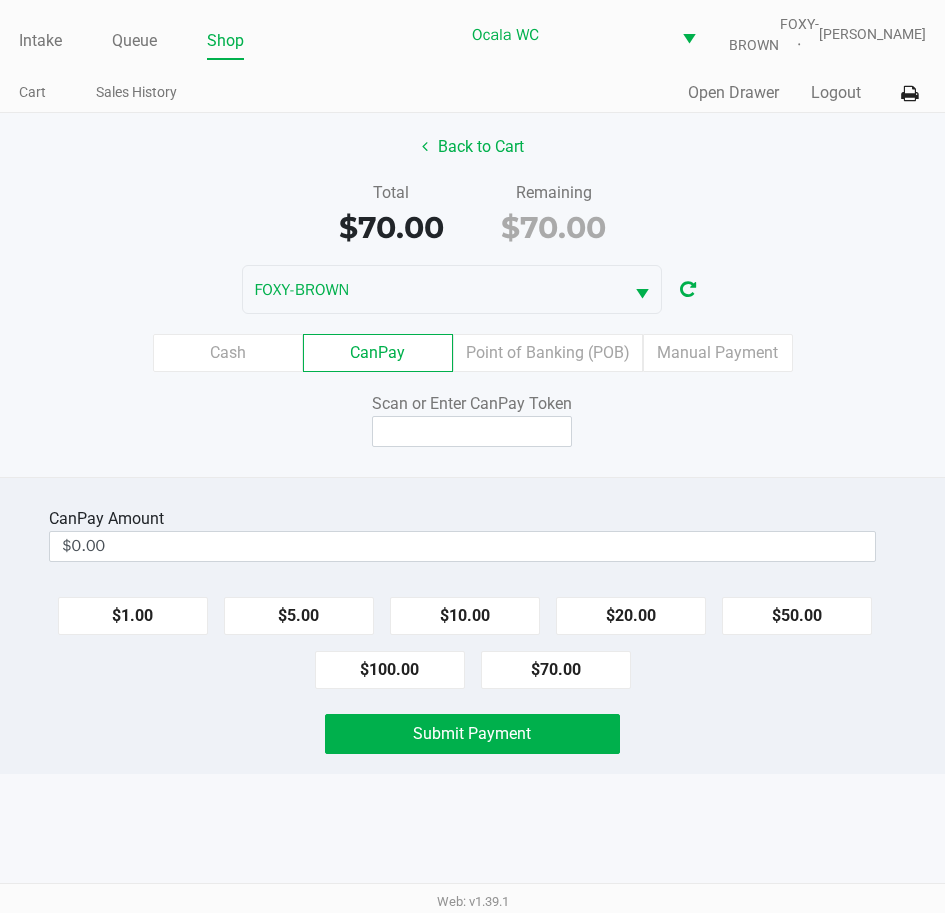 click 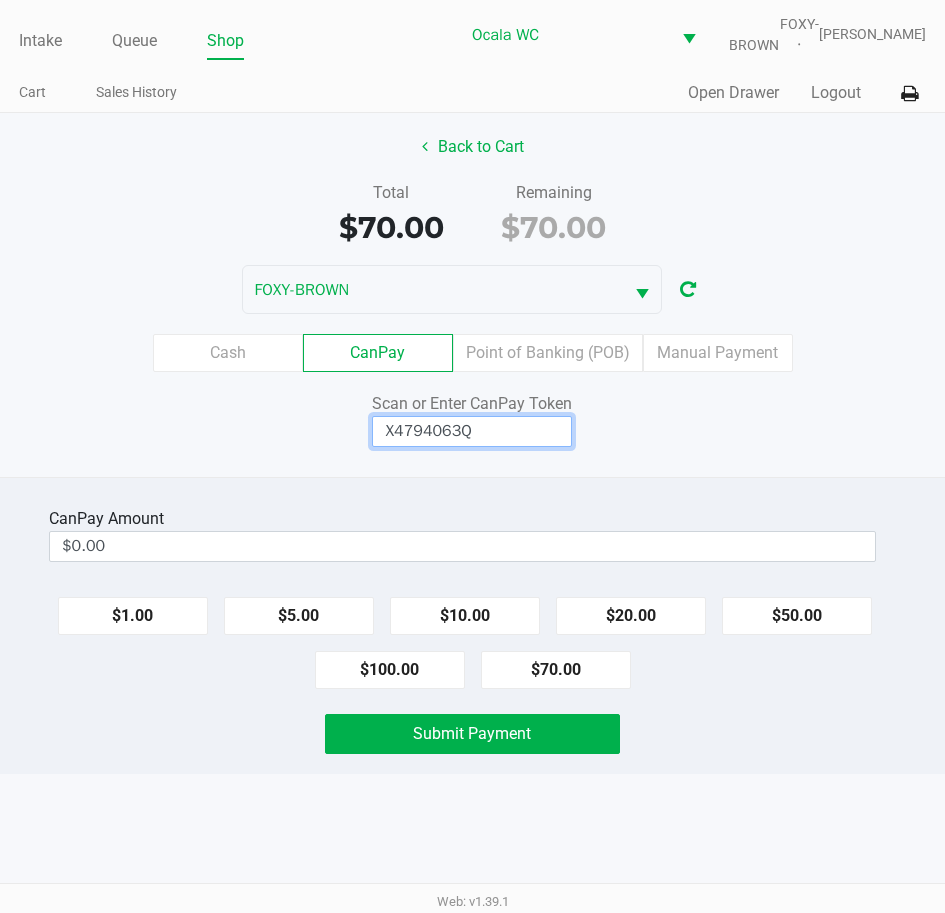 type on "X4794063Q" 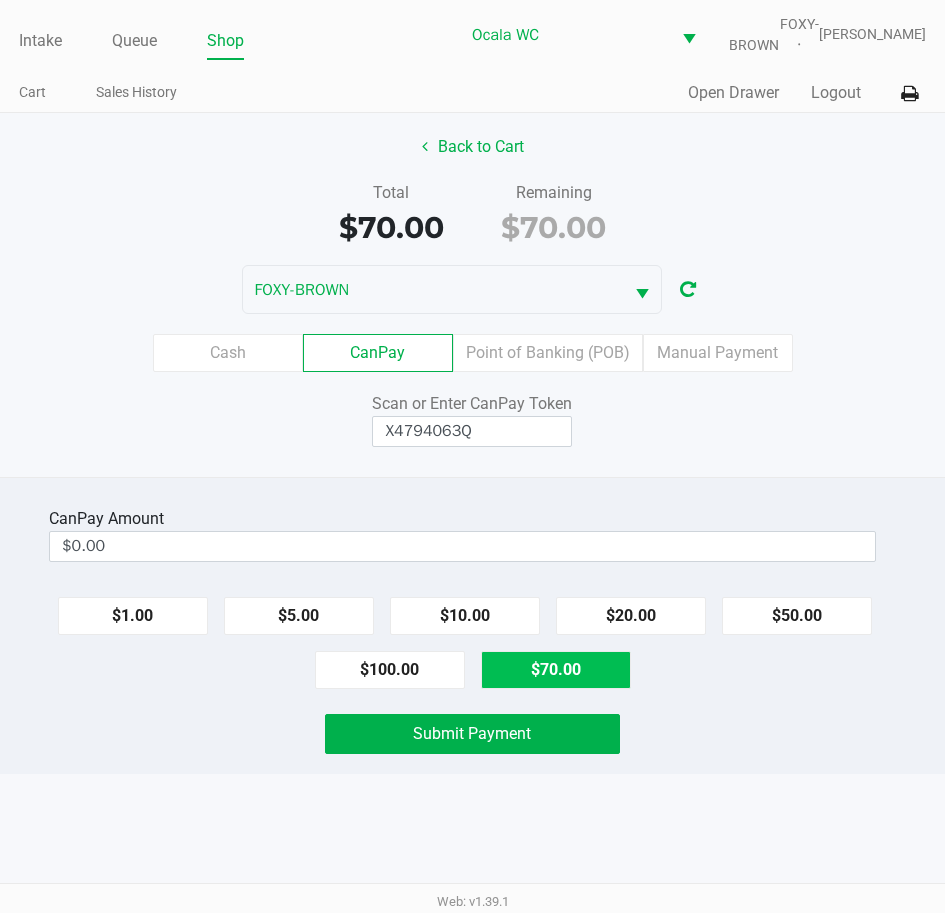 click on "$70.00" 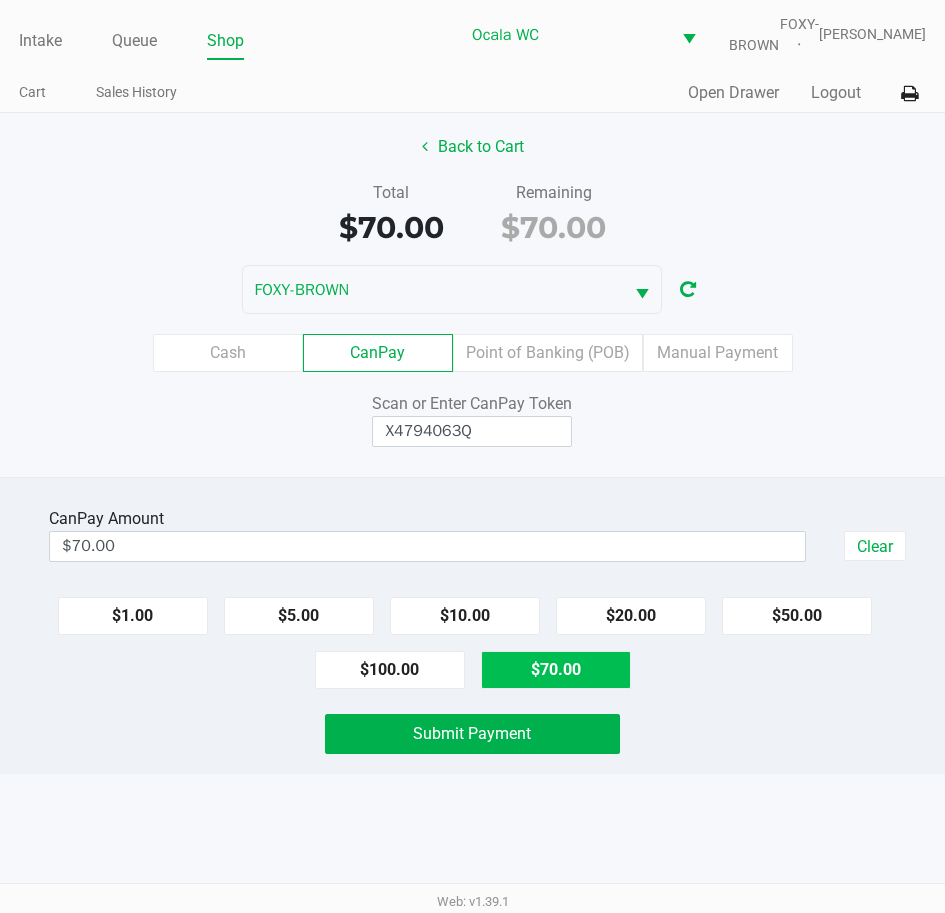 click on "Submit Payment" 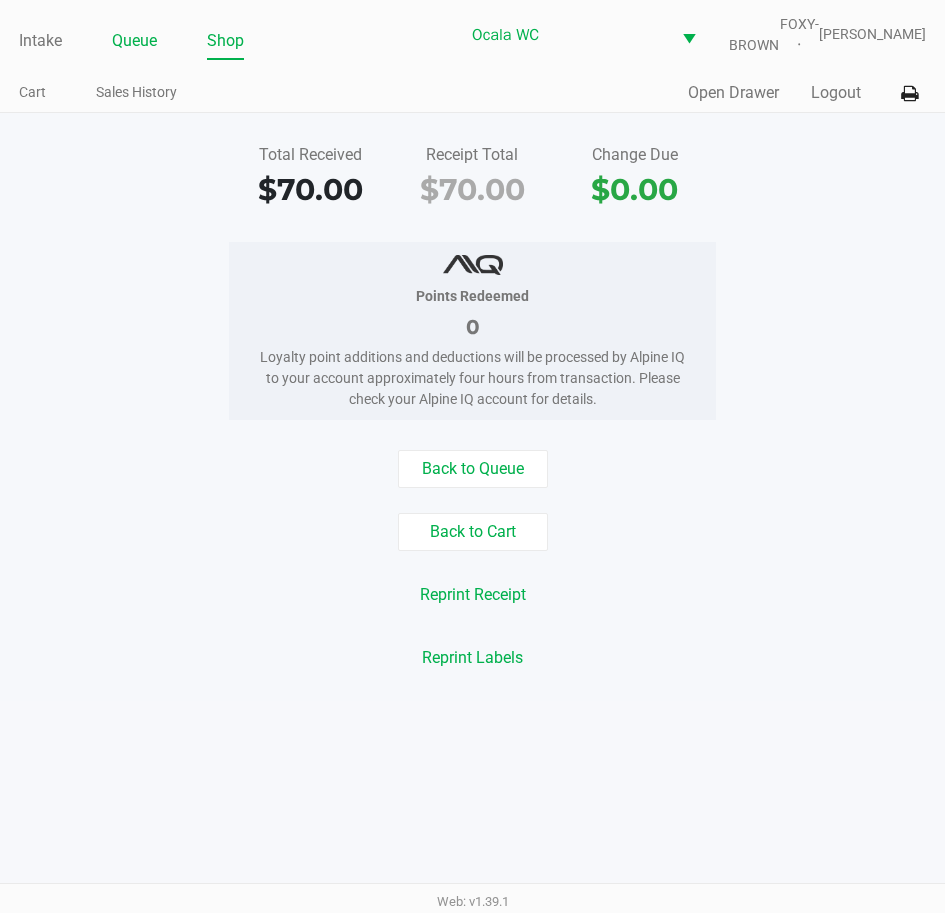 click on "Queue" 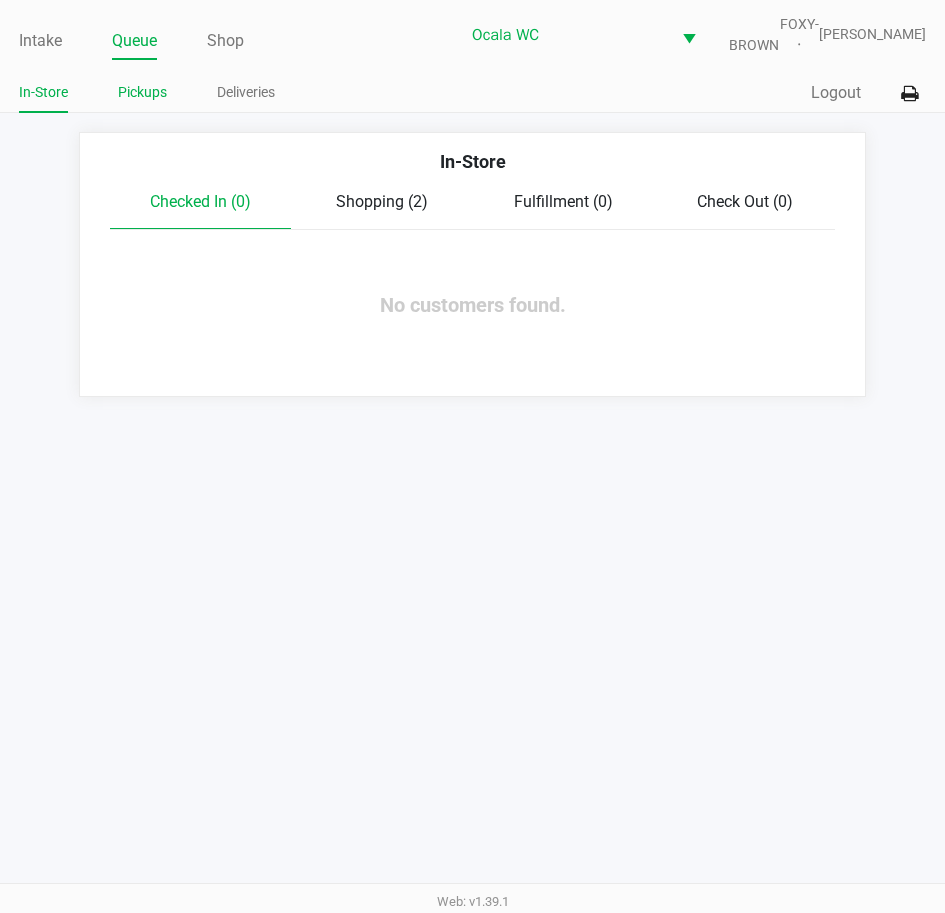click on "Pickups" 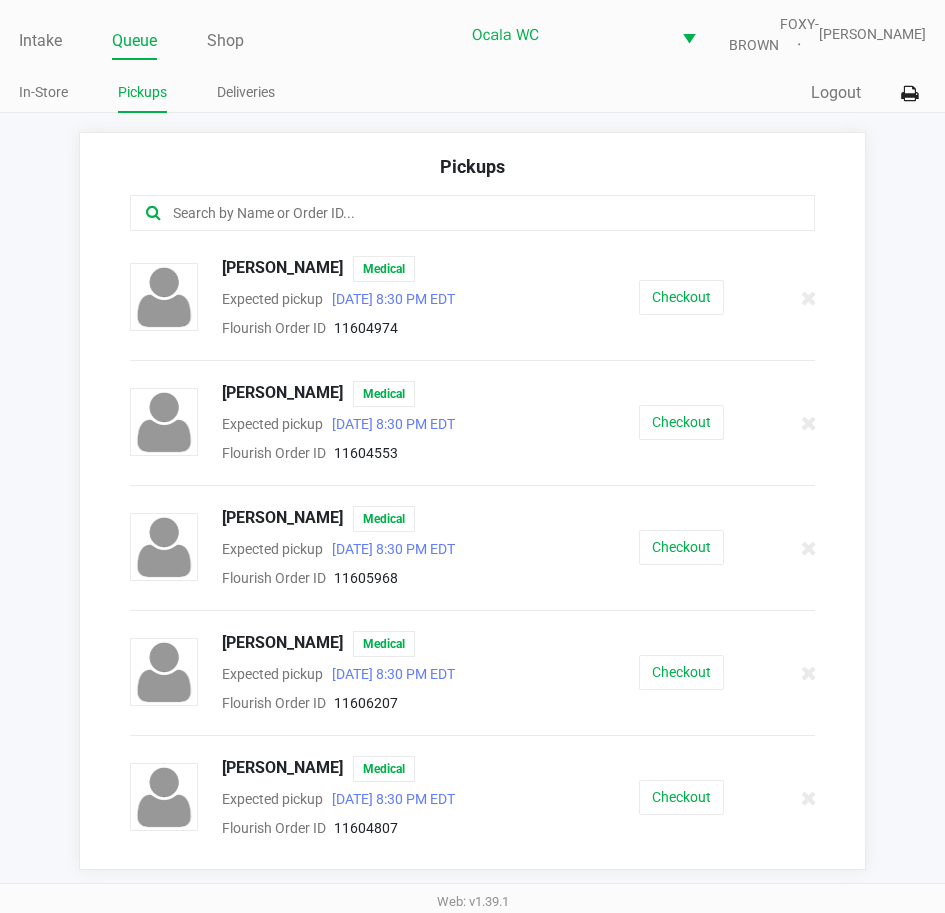 click 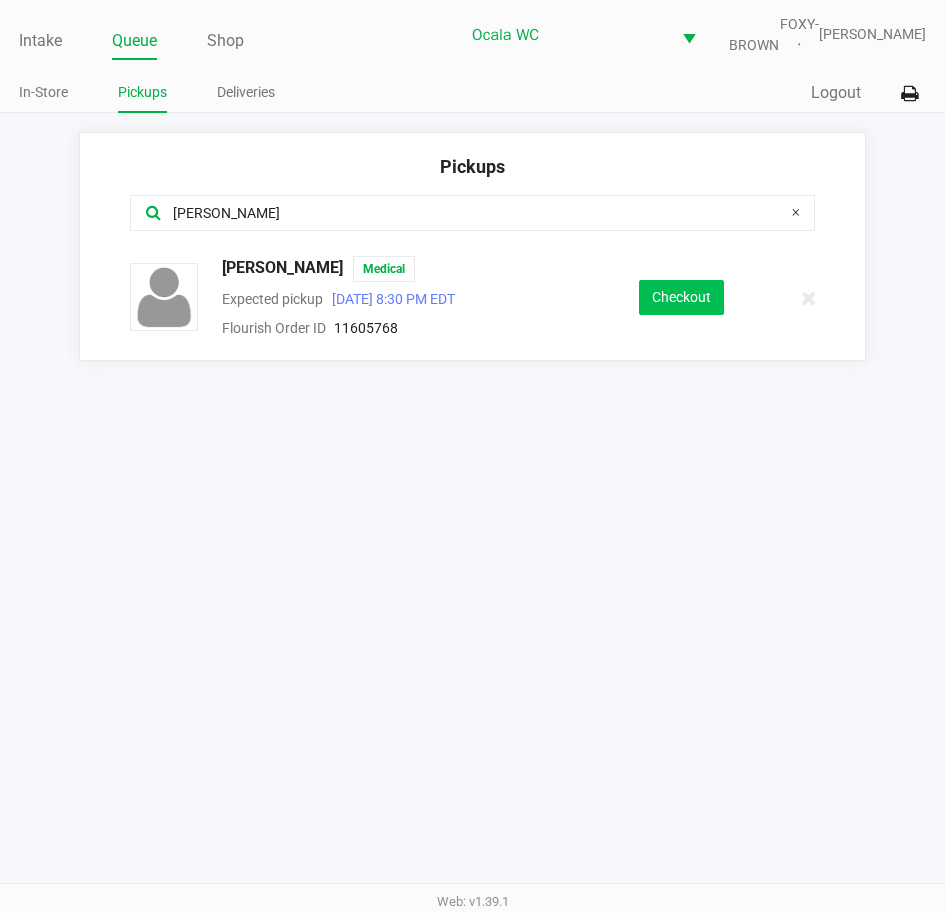 type on "johns" 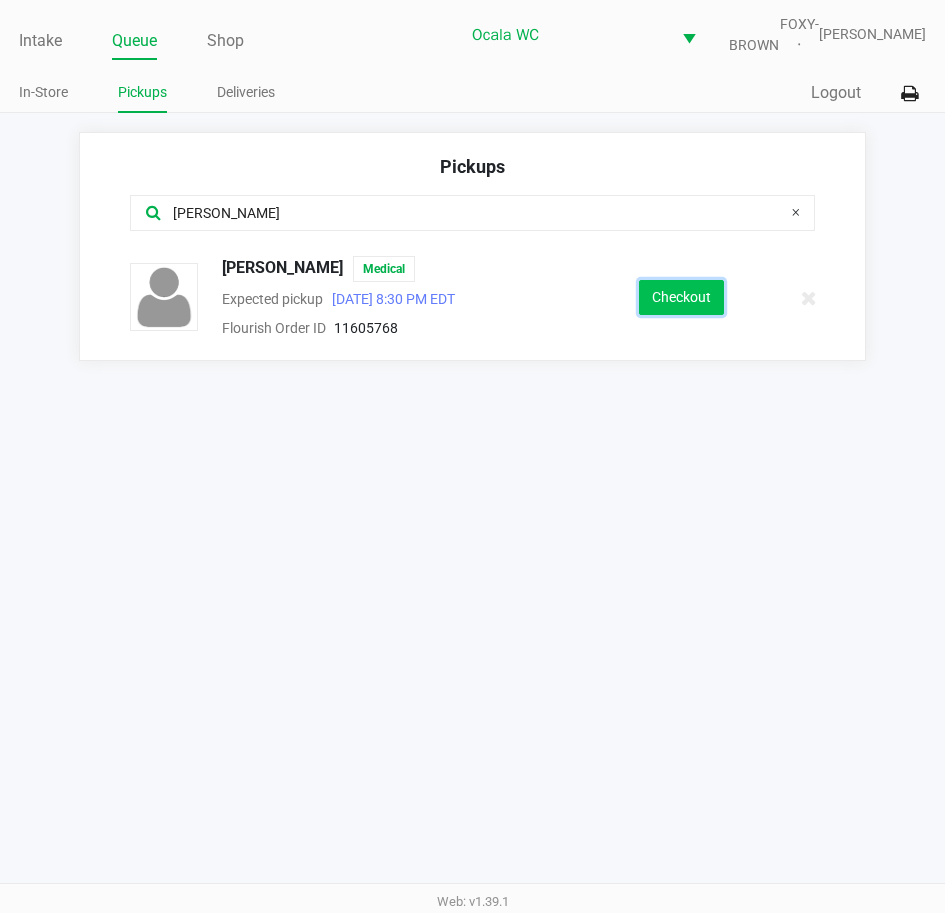 click on "Checkout" 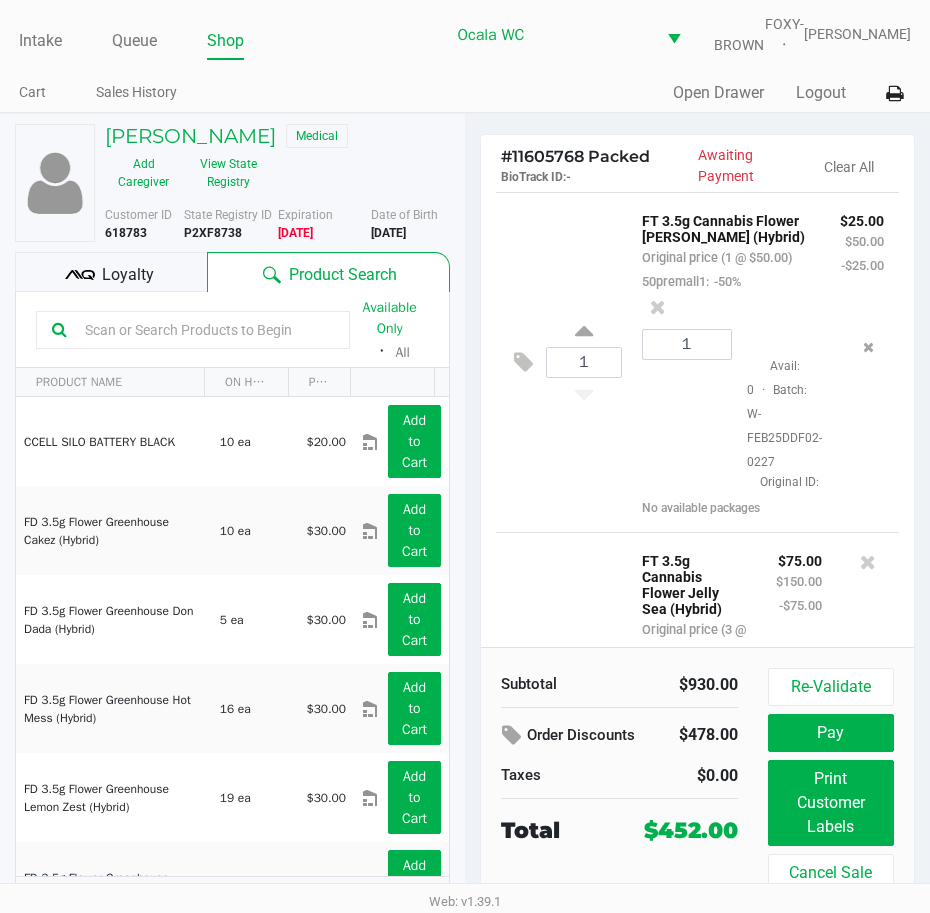 click on "Loyalty" 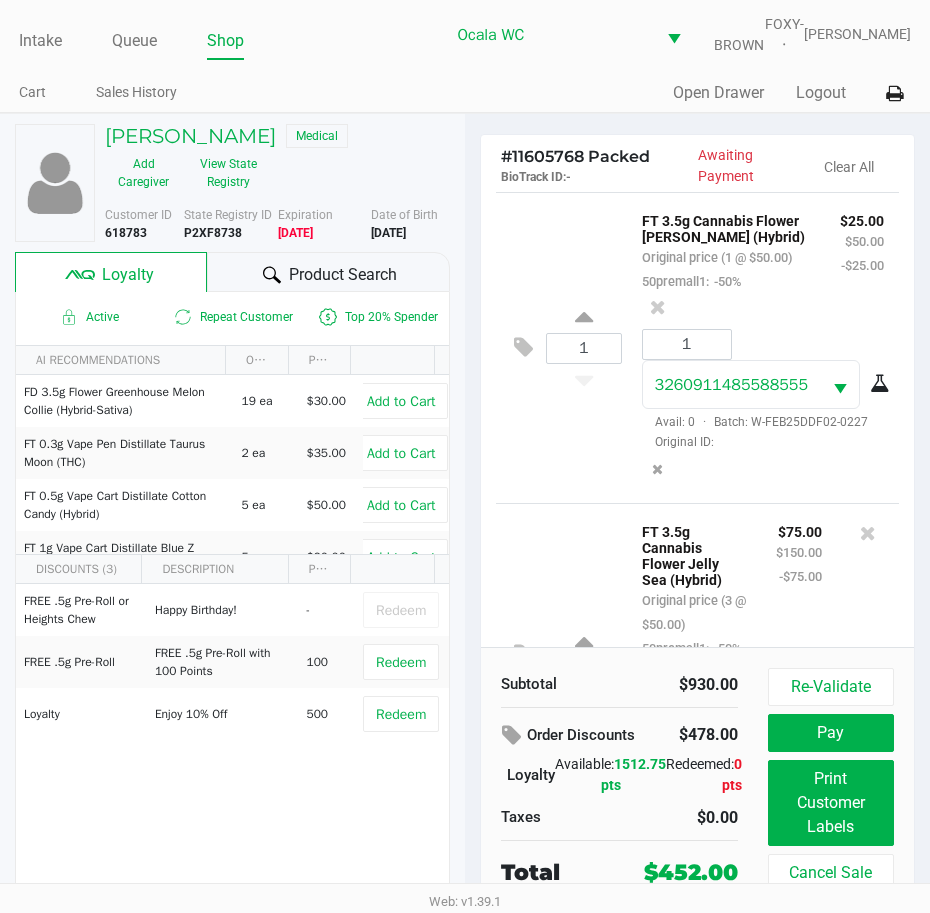 click on "Product Search" 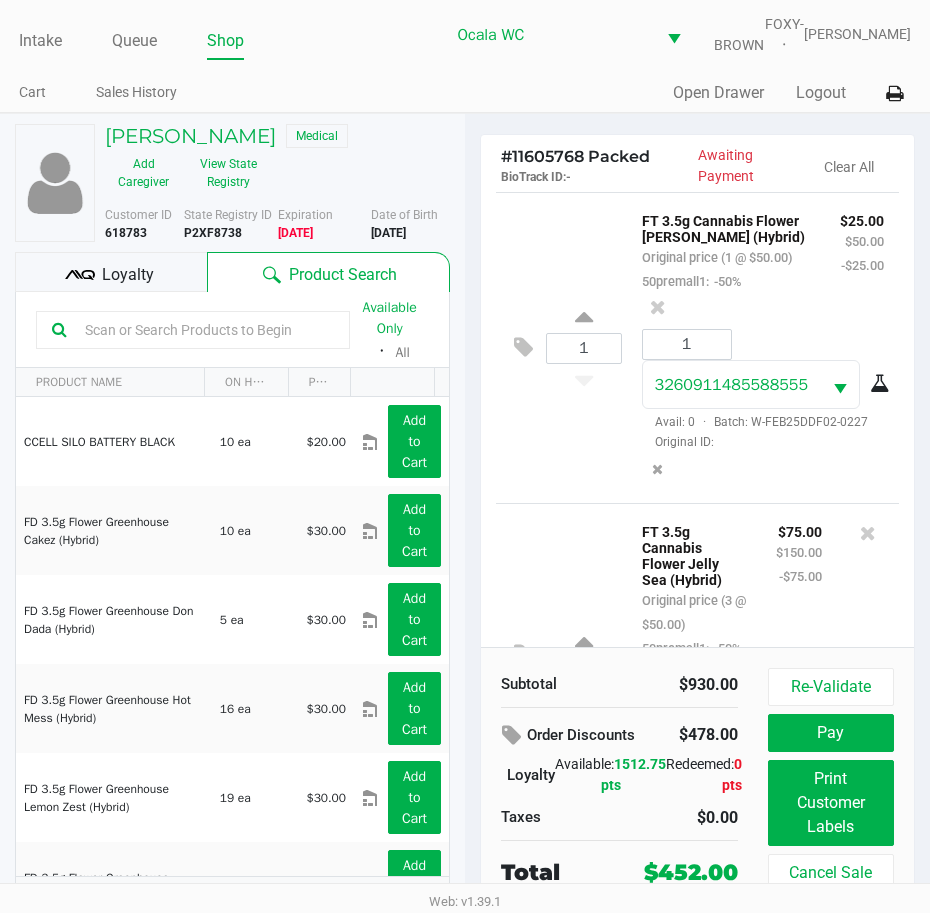 click 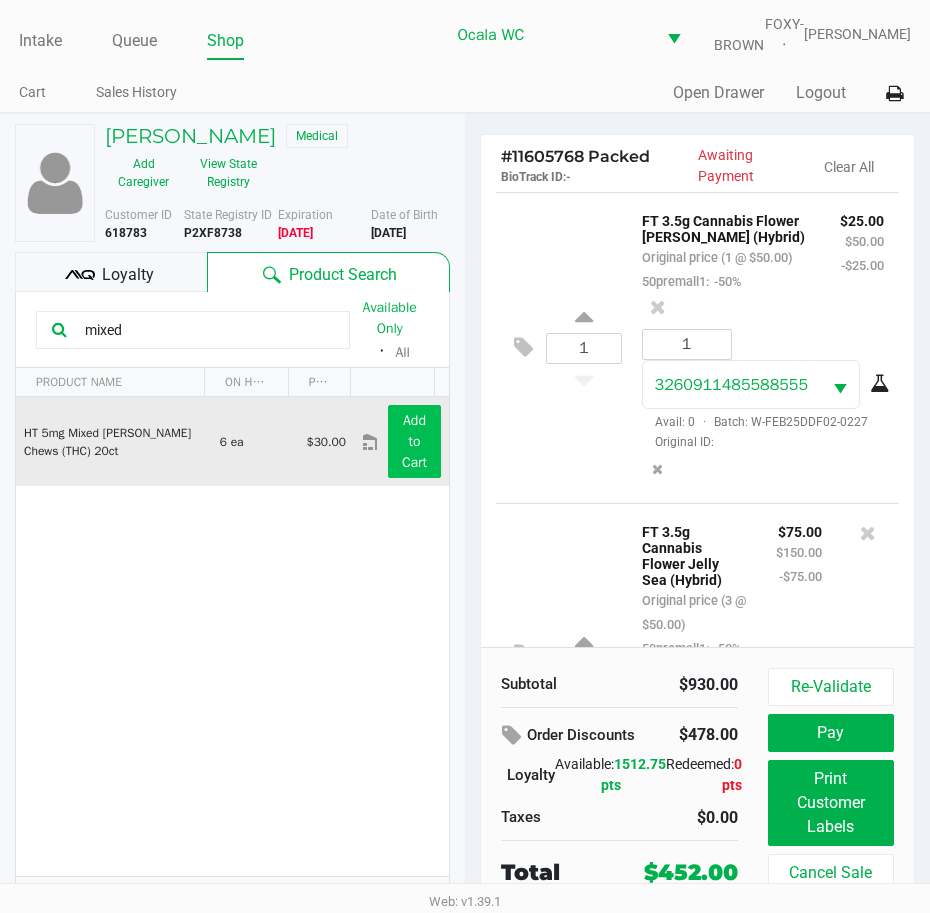 type on "mixed" 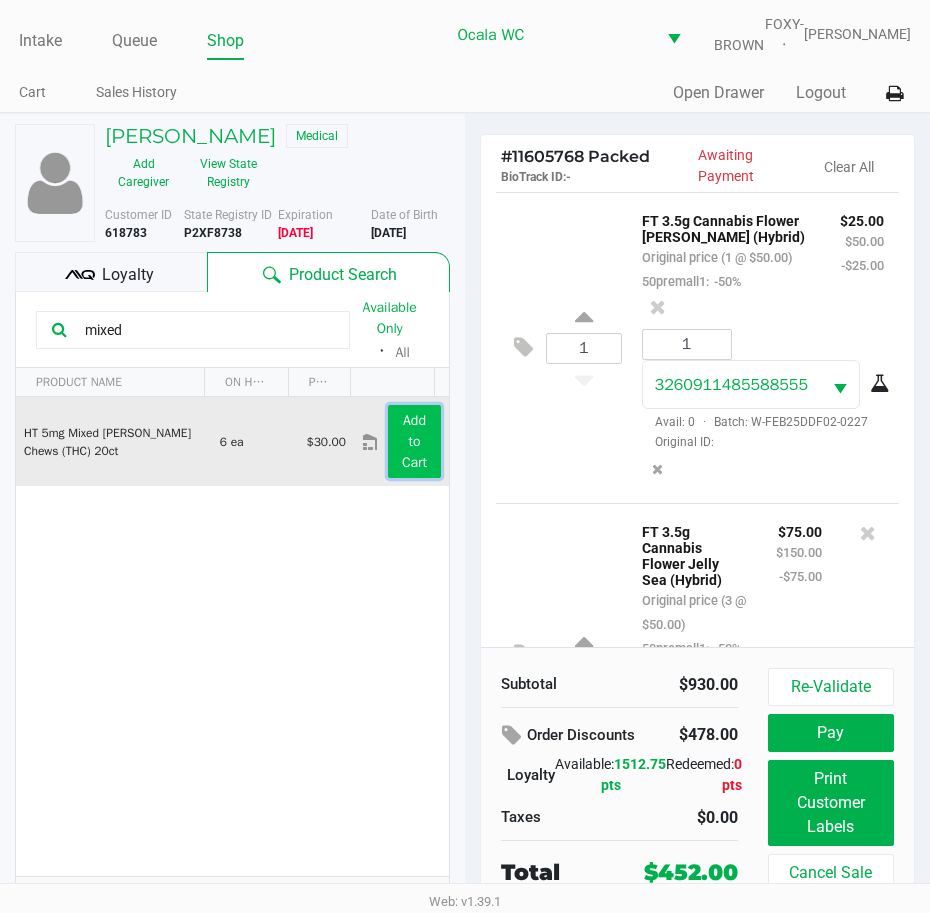 click on "Add to Cart" 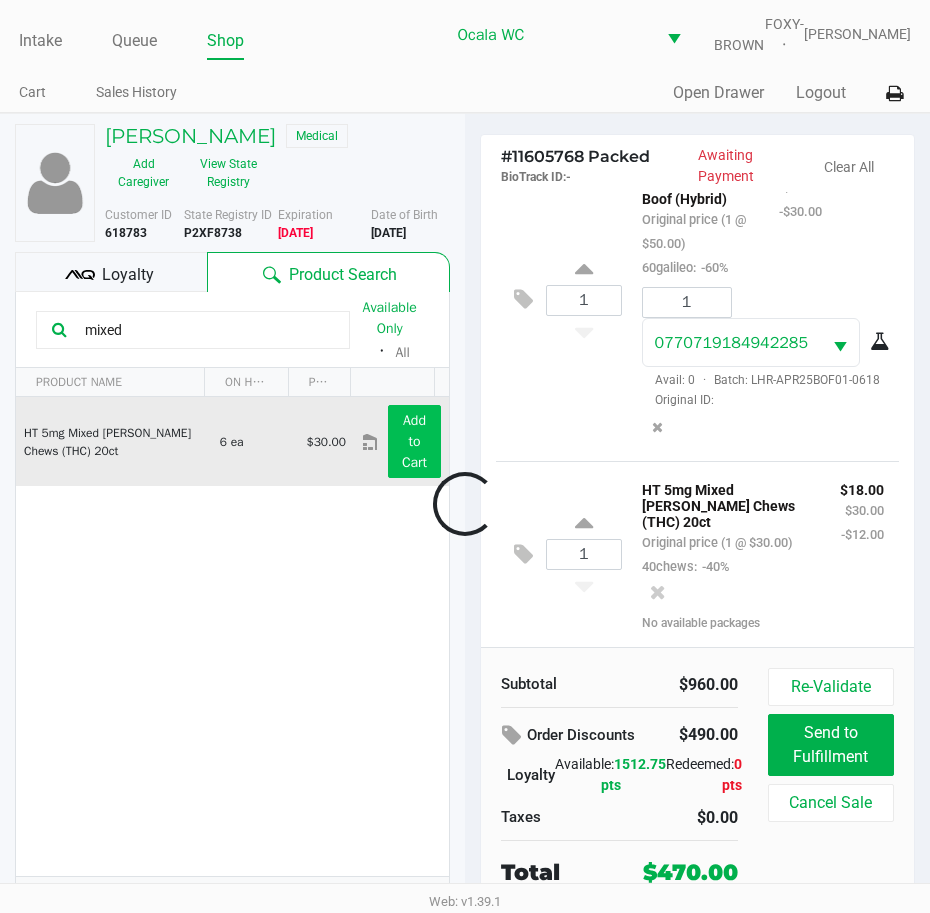 scroll, scrollTop: 3699, scrollLeft: 0, axis: vertical 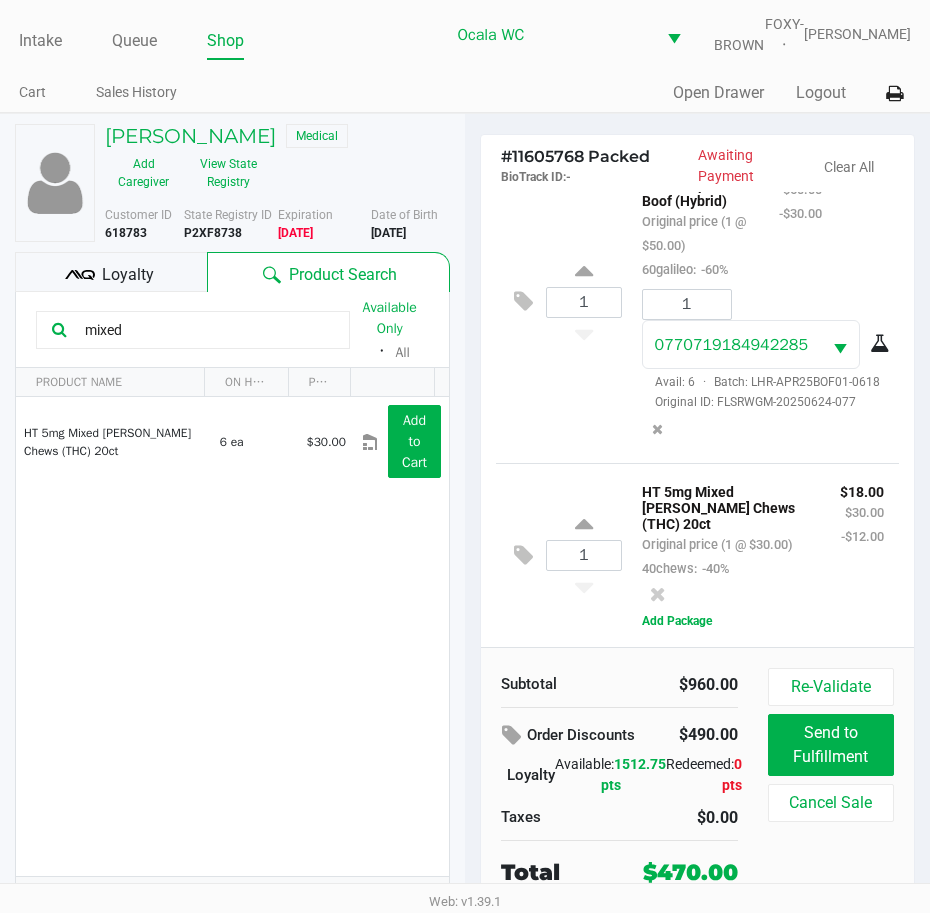 click on "1  HT 5mg Mixed Berry Chews (THC) 20ct   Original price (1 @ $30.00)  40chews:  -40% $18.00 $30.00 -$12.00  Add Package" 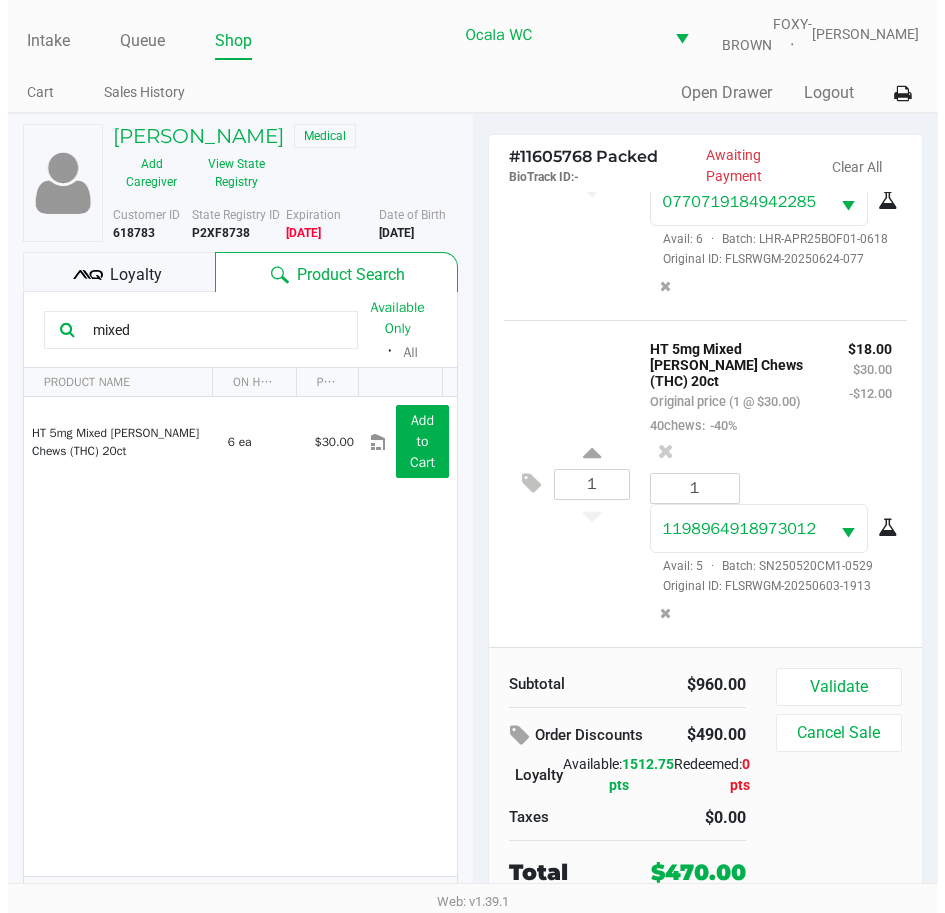 scroll, scrollTop: 3794, scrollLeft: 0, axis: vertical 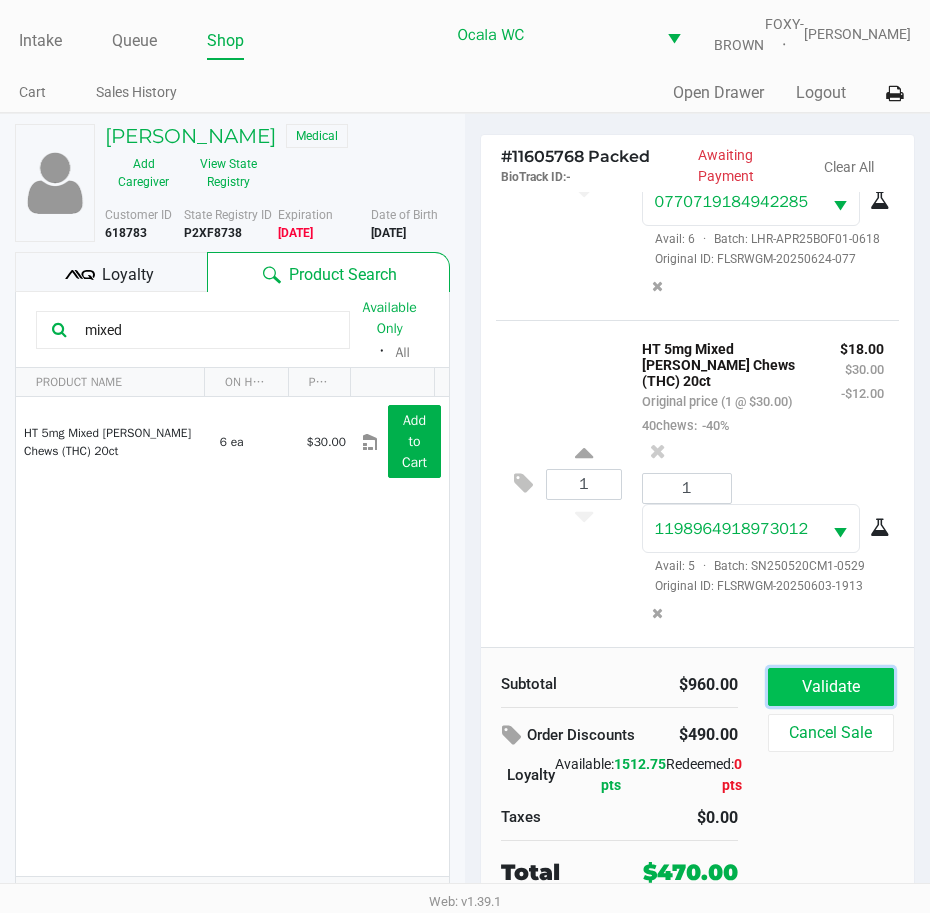 click on "Validate" 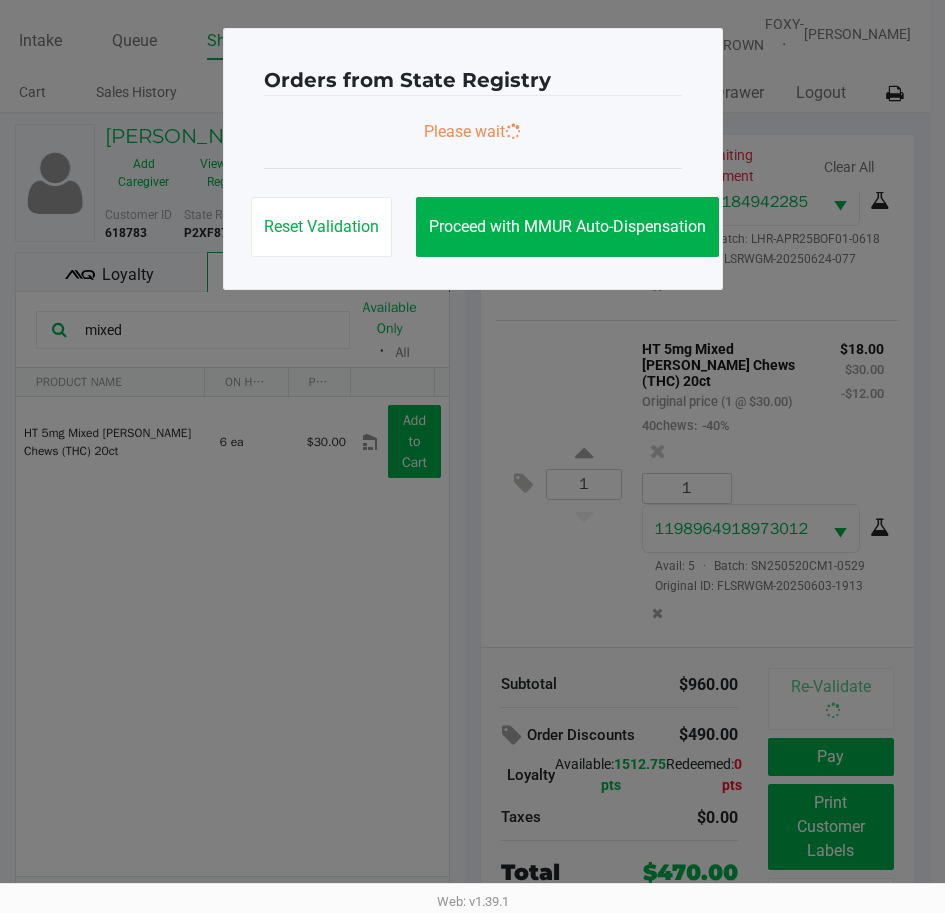 scroll, scrollTop: 3842, scrollLeft: 0, axis: vertical 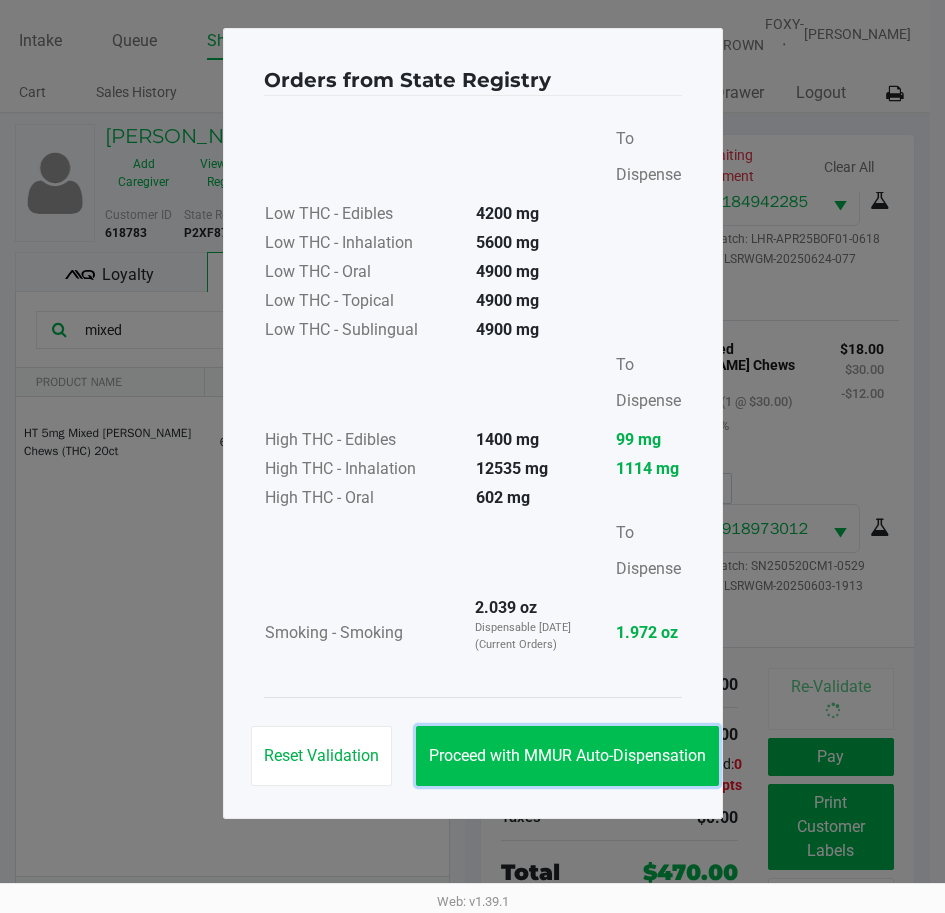 click on "Proceed with MMUR Auto-Dispensation" 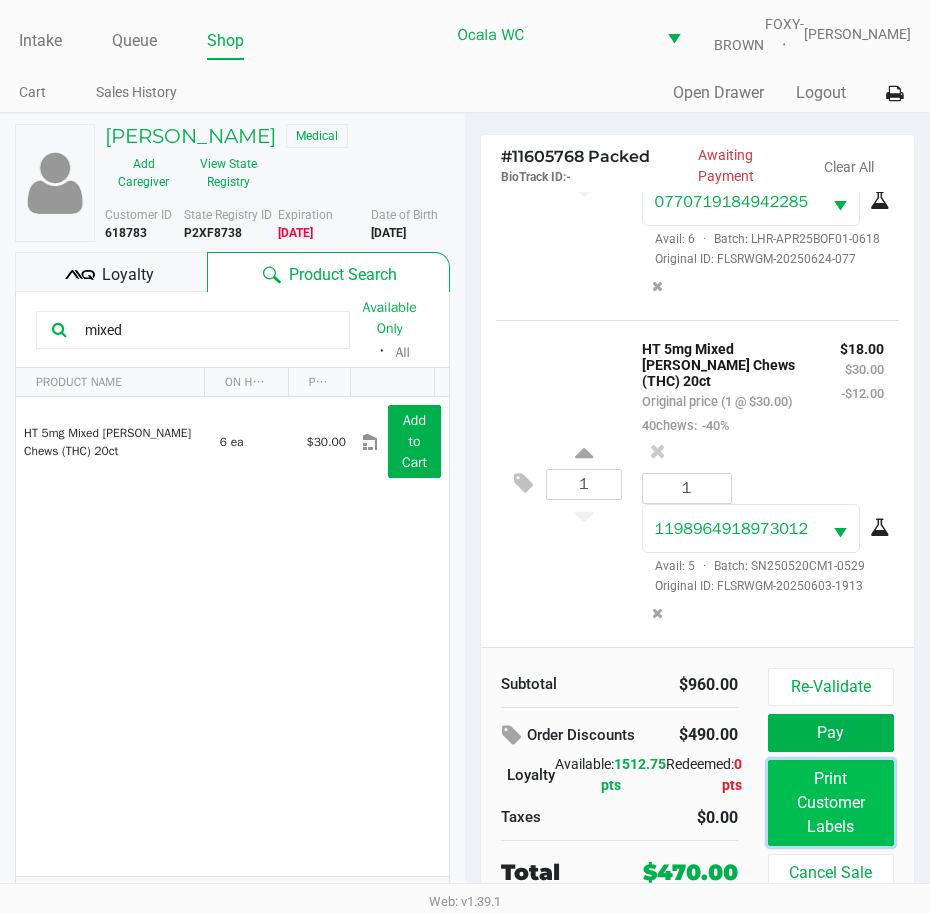 click on "Print Customer Labels" 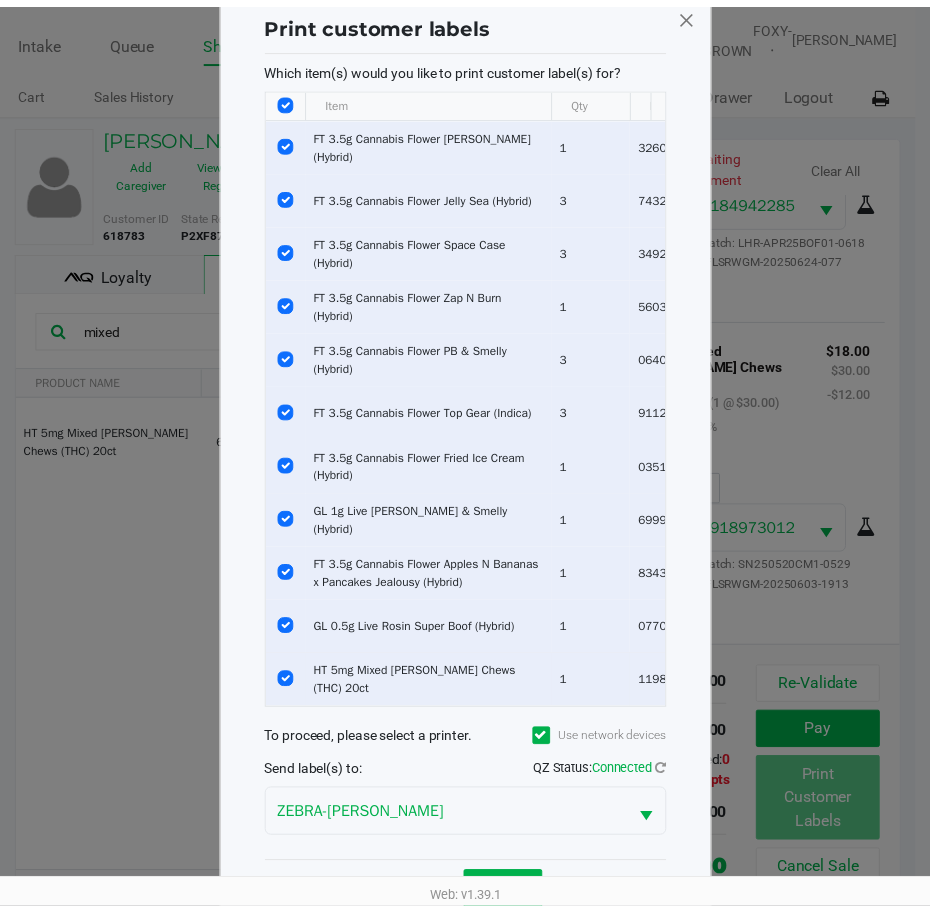 scroll, scrollTop: 127, scrollLeft: 0, axis: vertical 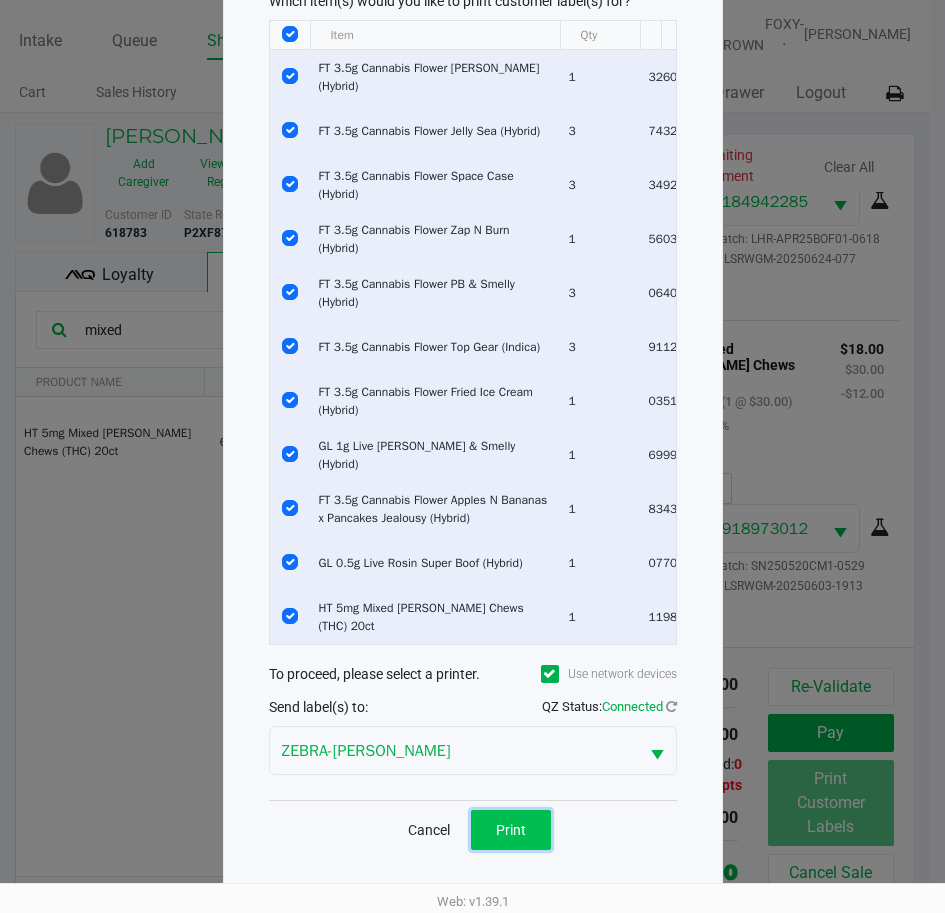 click on "Print" 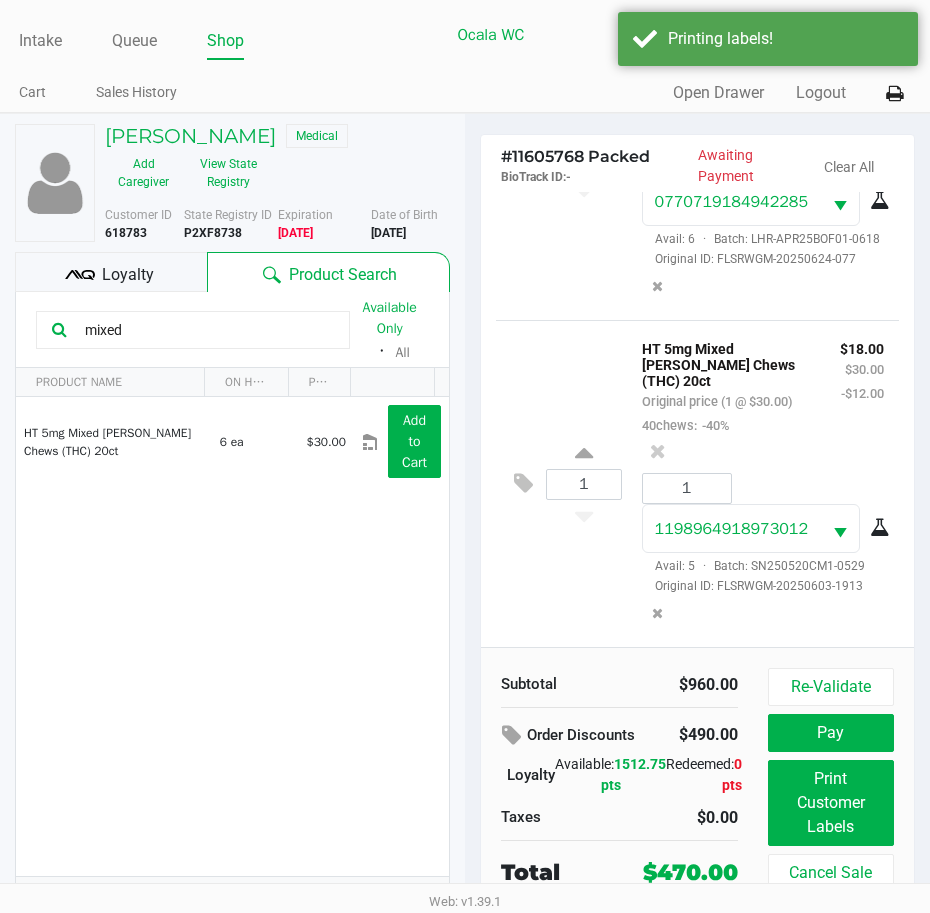 click on "Loyalty" 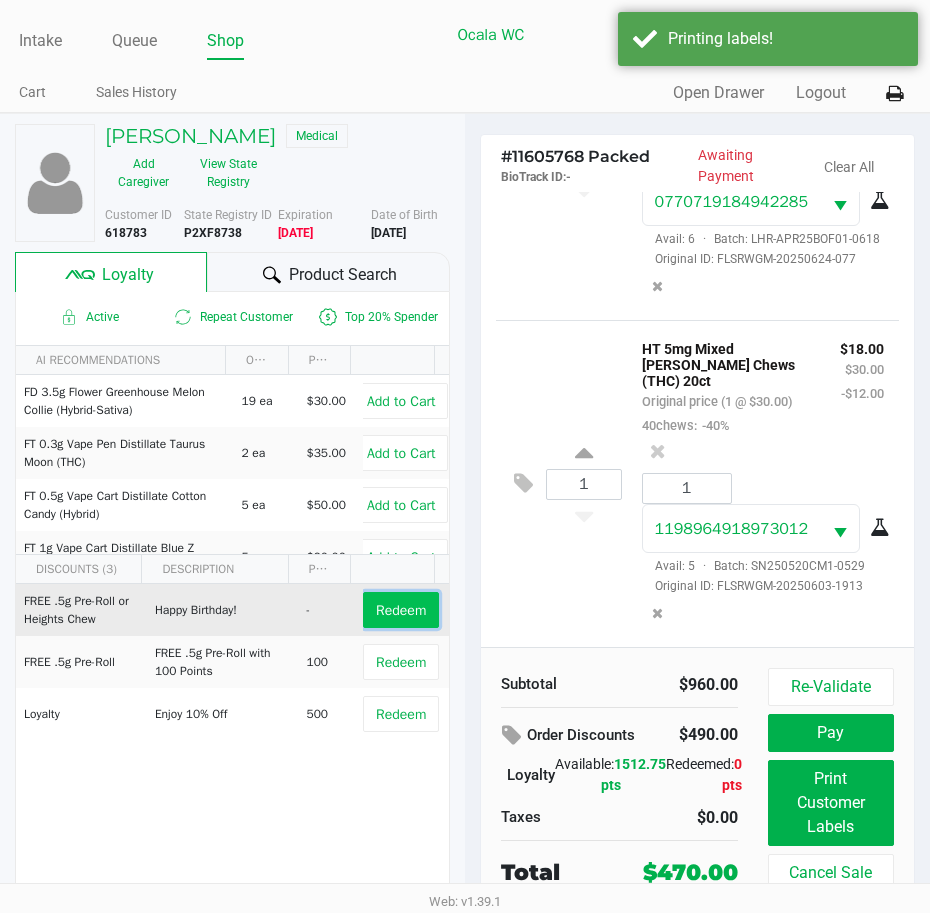 click on "Redeem" 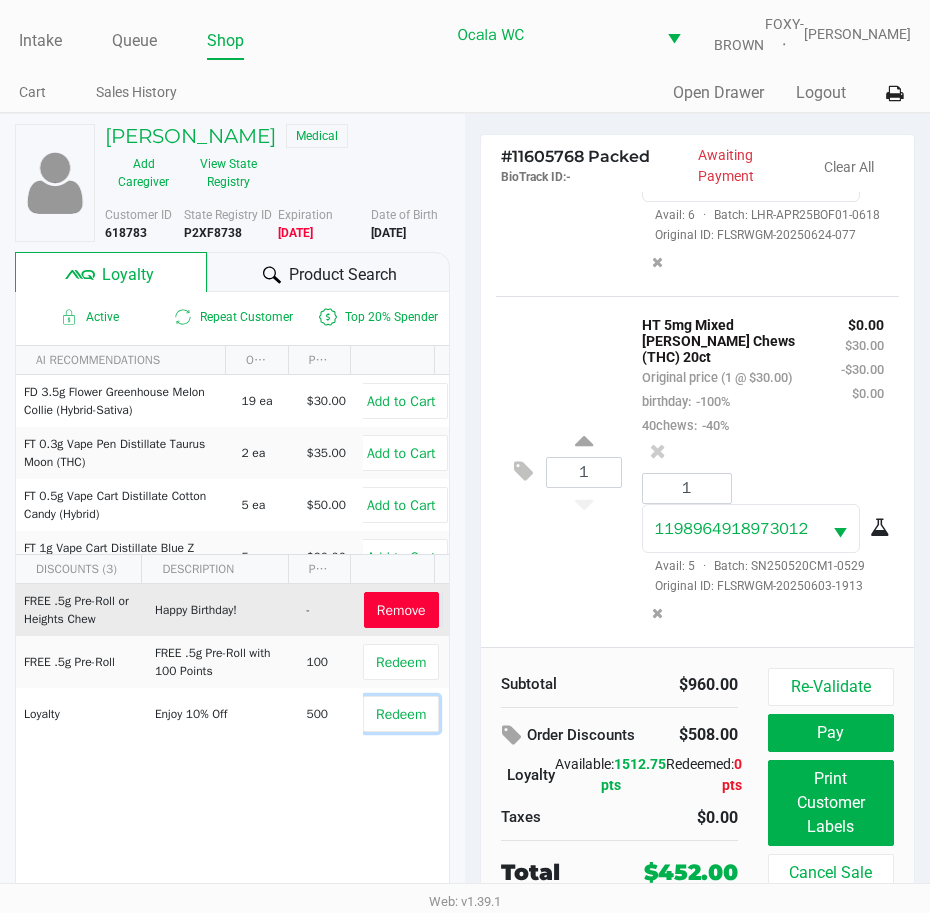 click on "Redeem" 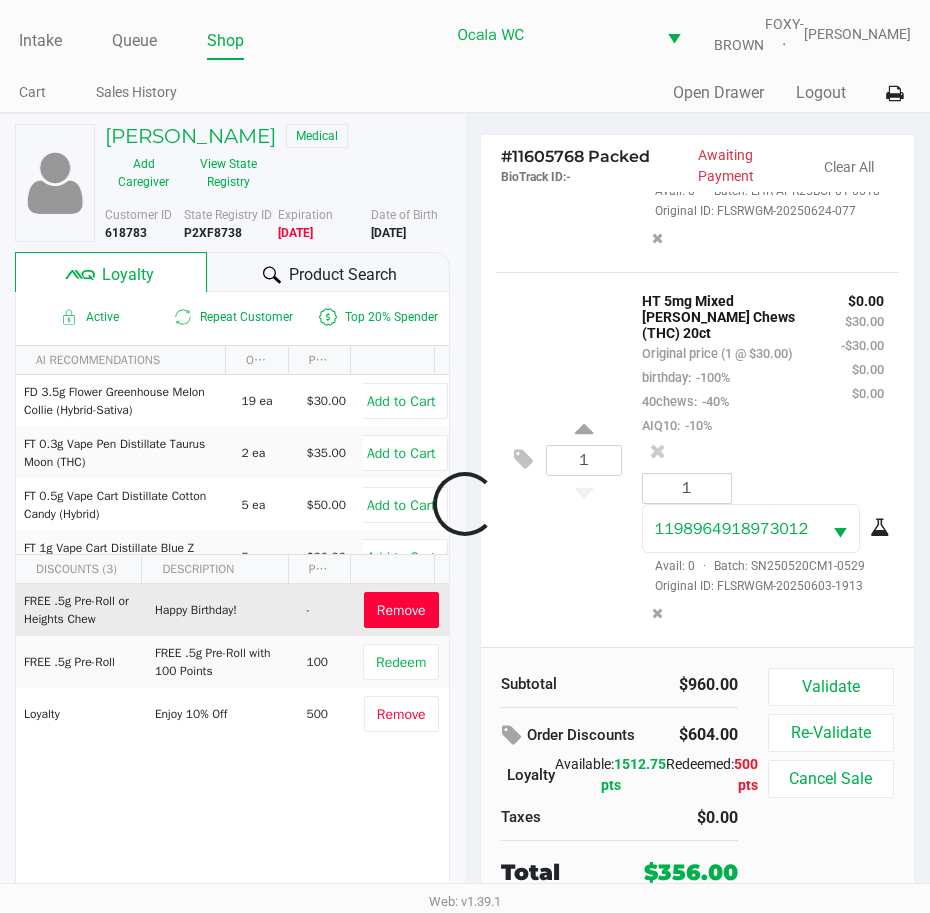 scroll, scrollTop: 4106, scrollLeft: 0, axis: vertical 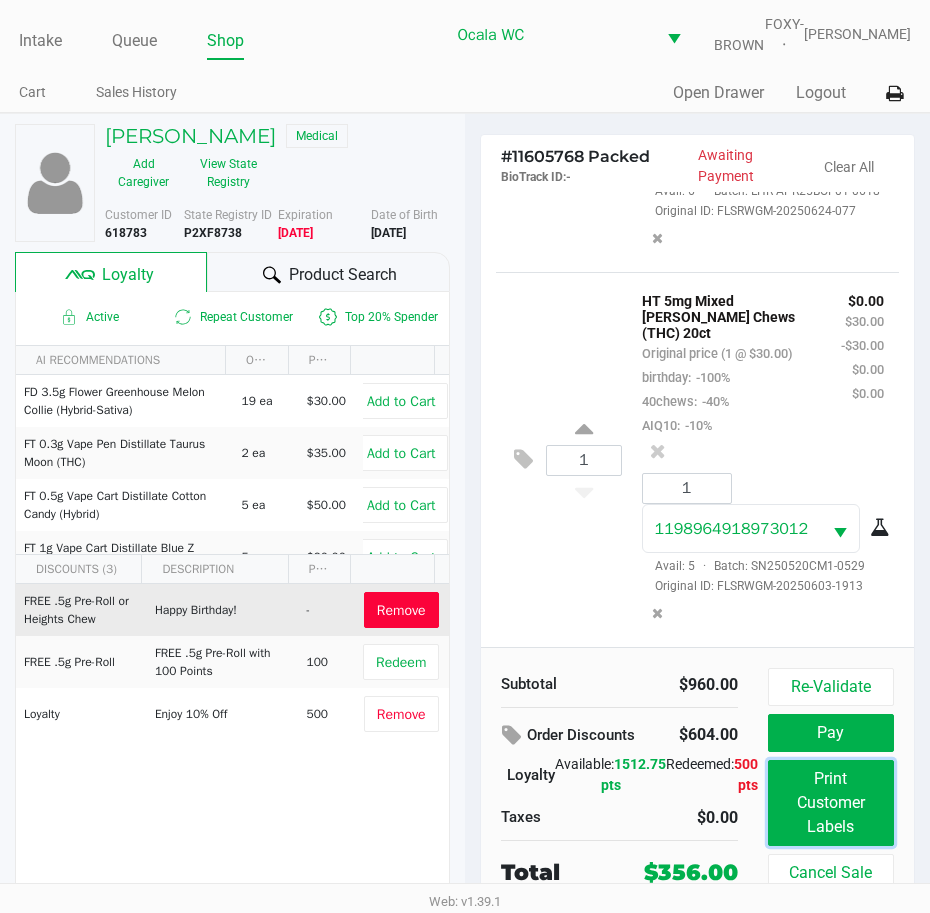 drag, startPoint x: 814, startPoint y: 792, endPoint x: 967, endPoint y: 952, distance: 221.37976 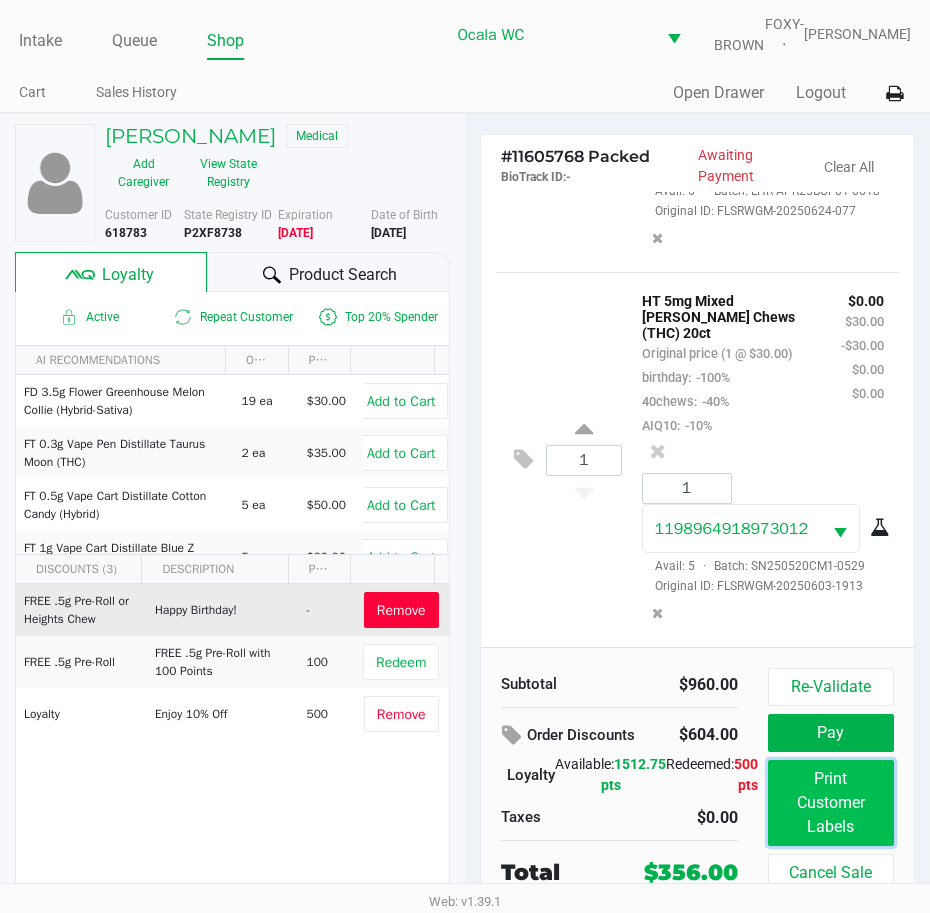 click on "Print Customer Labels" 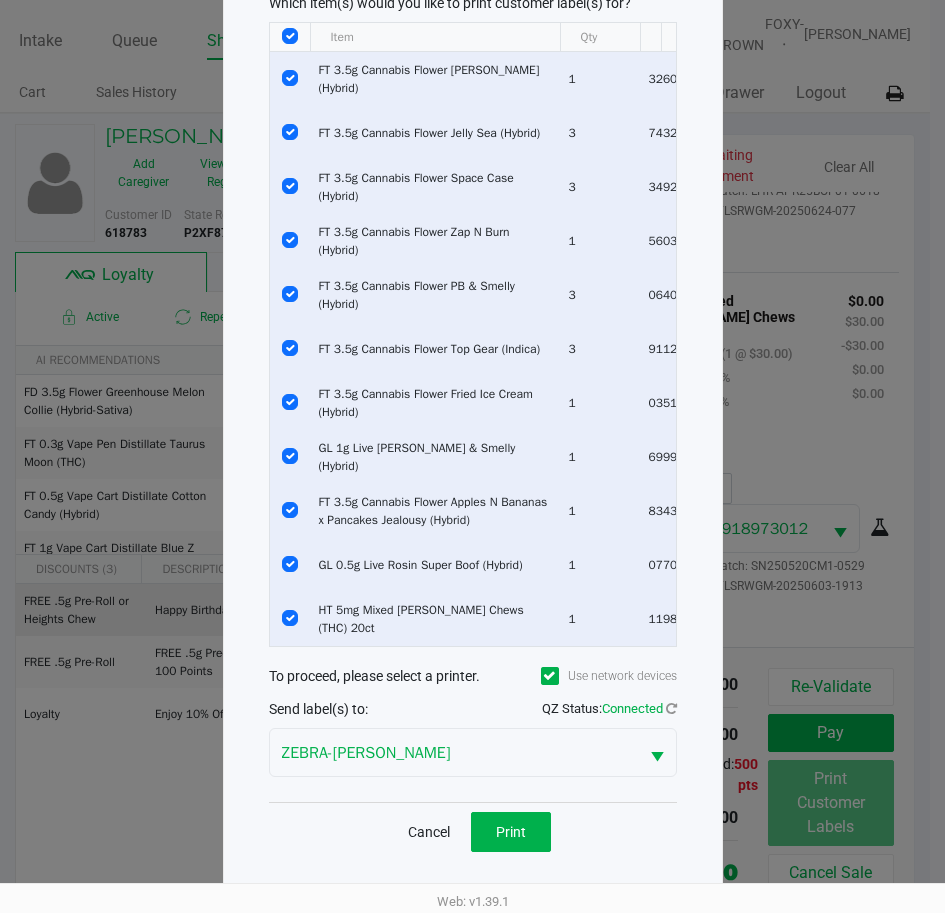 scroll, scrollTop: 127, scrollLeft: 0, axis: vertical 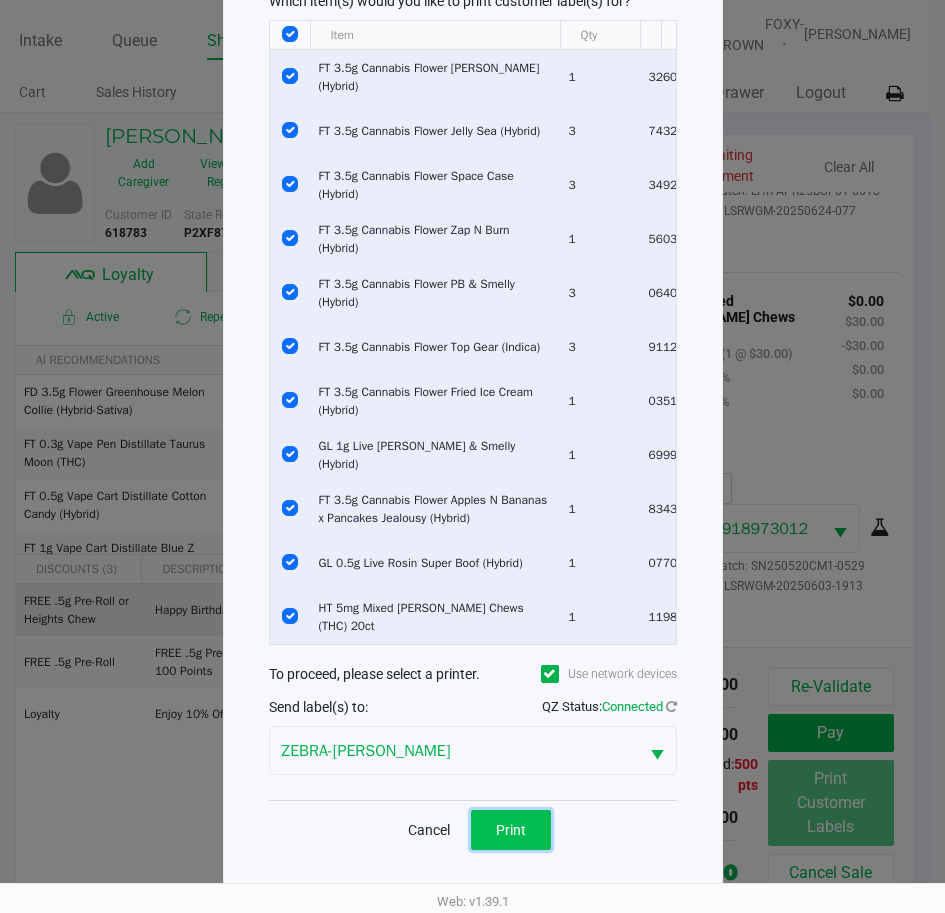 click on "Print" 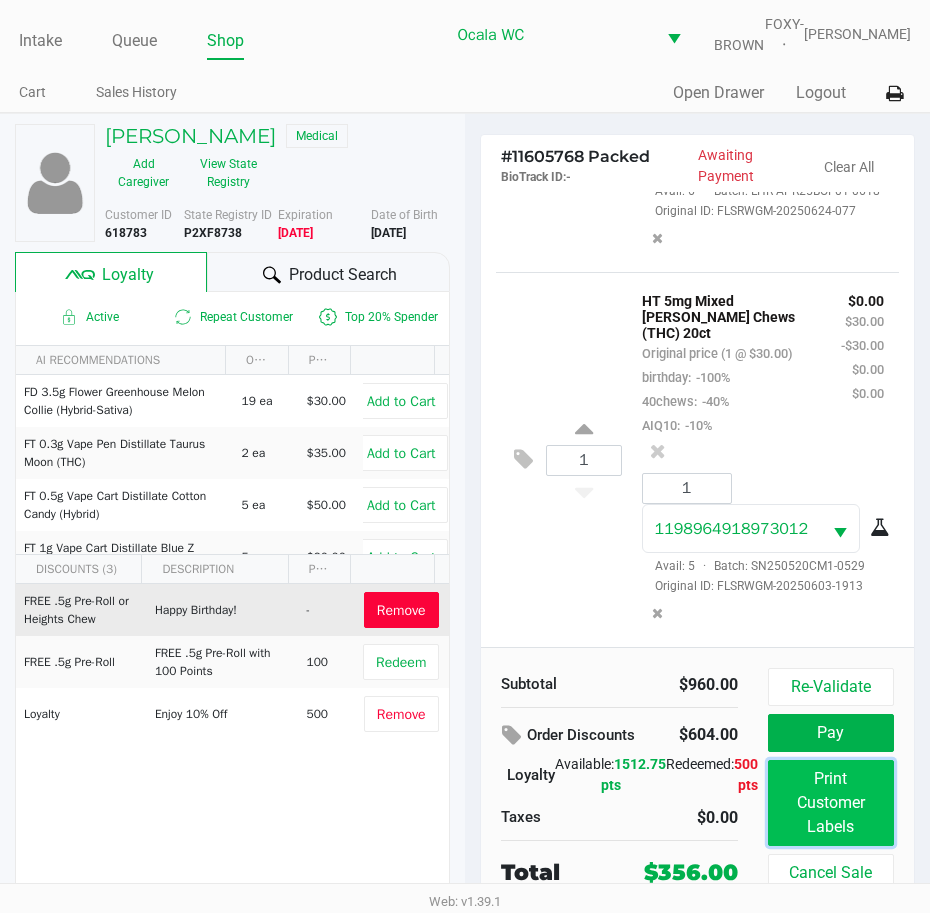 click on "Print Customer Labels" 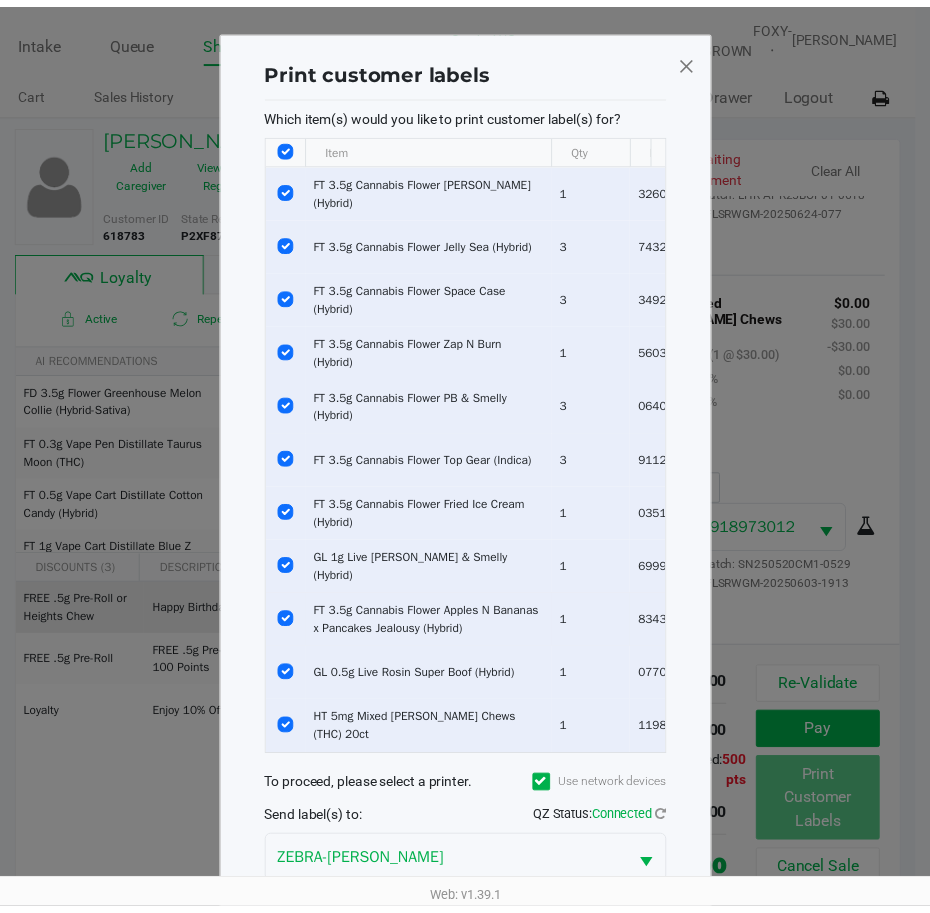 scroll, scrollTop: 127, scrollLeft: 0, axis: vertical 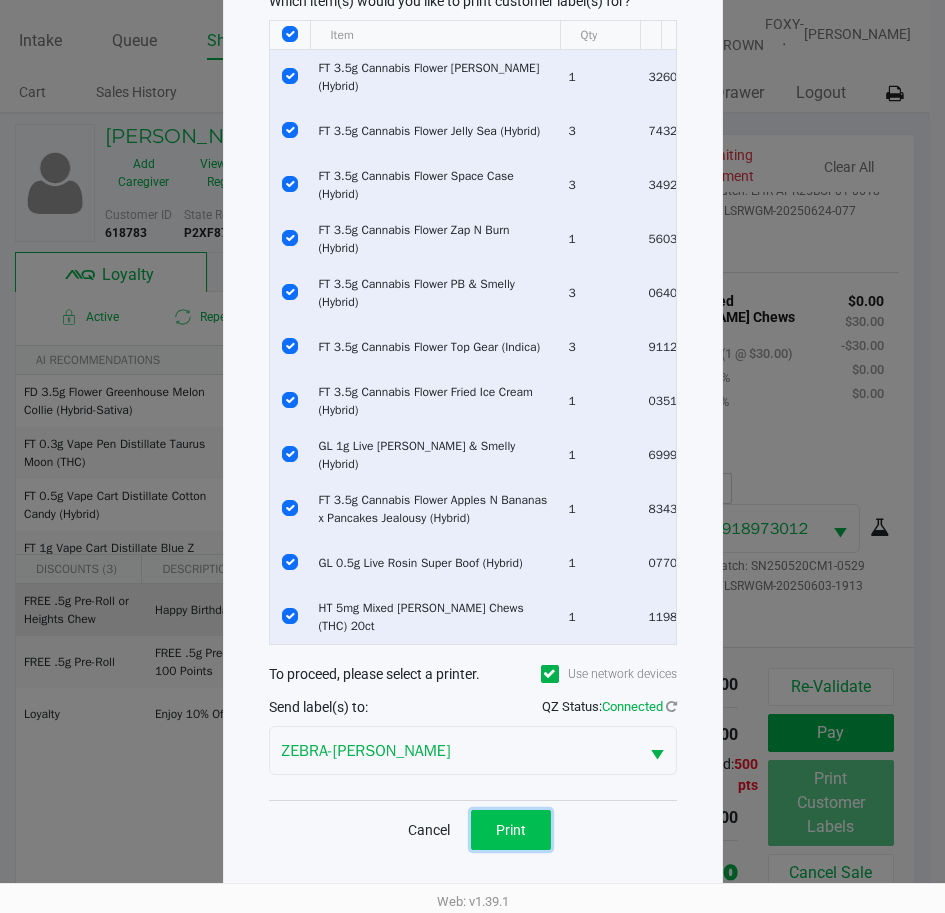 click on "Print" 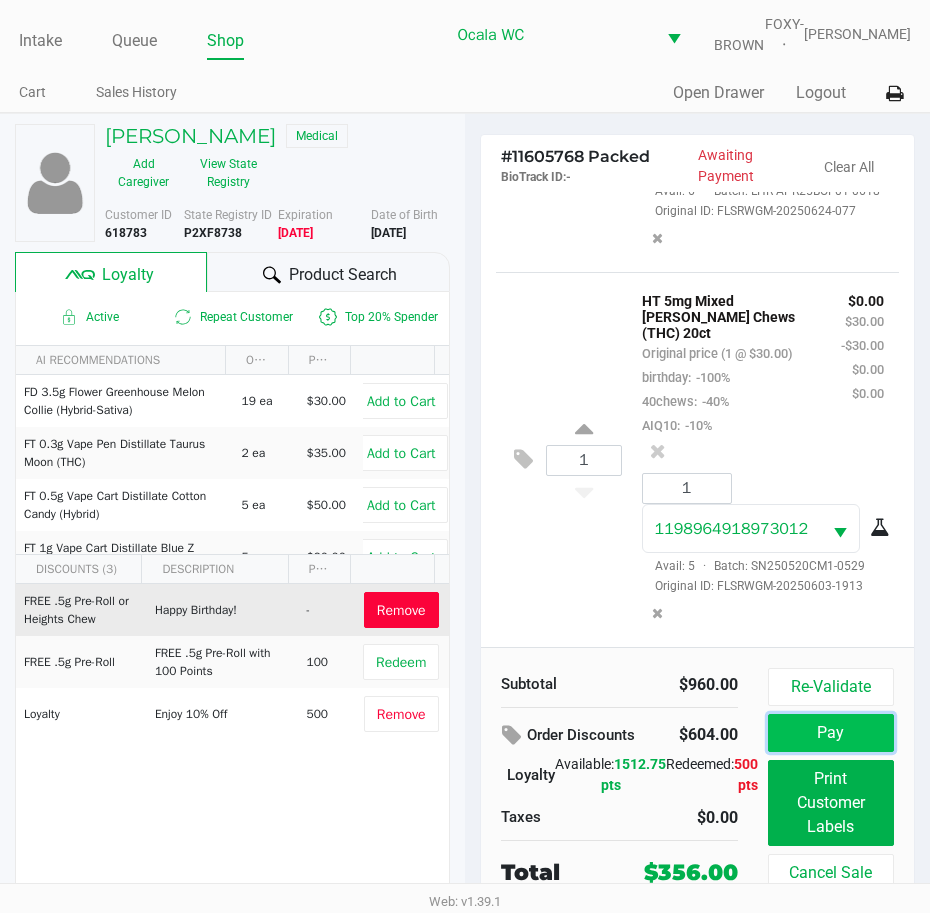 click on "Pay" 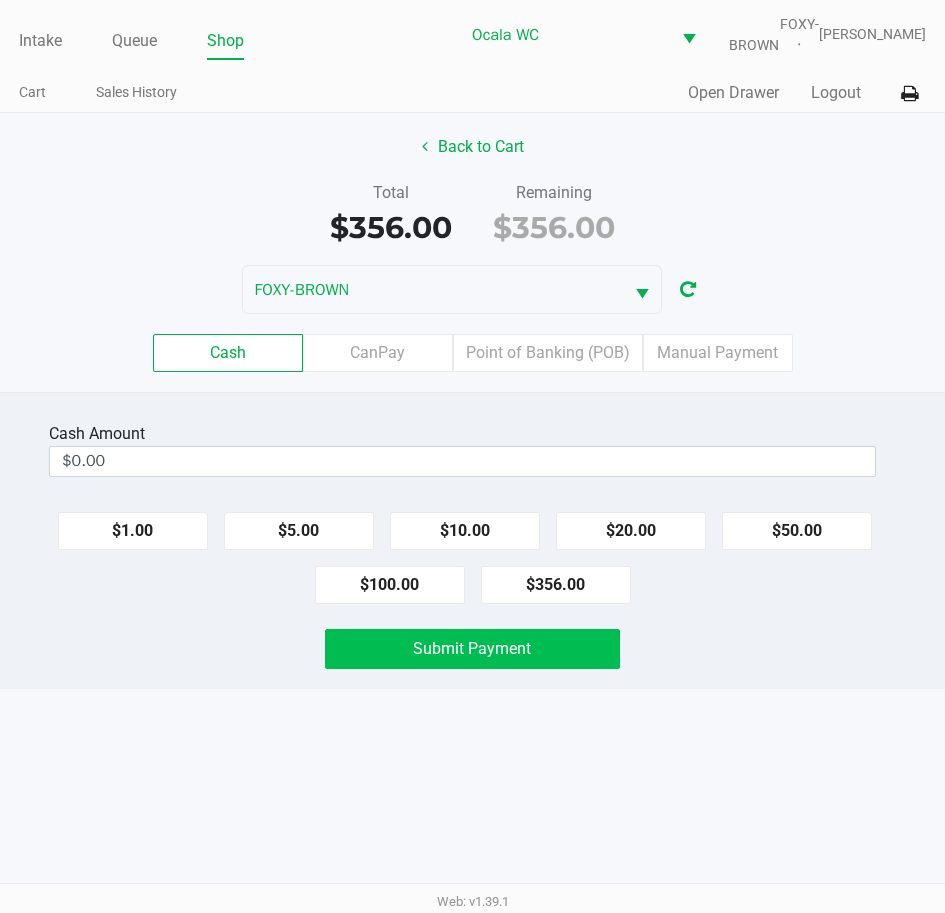 click on "CanPay" 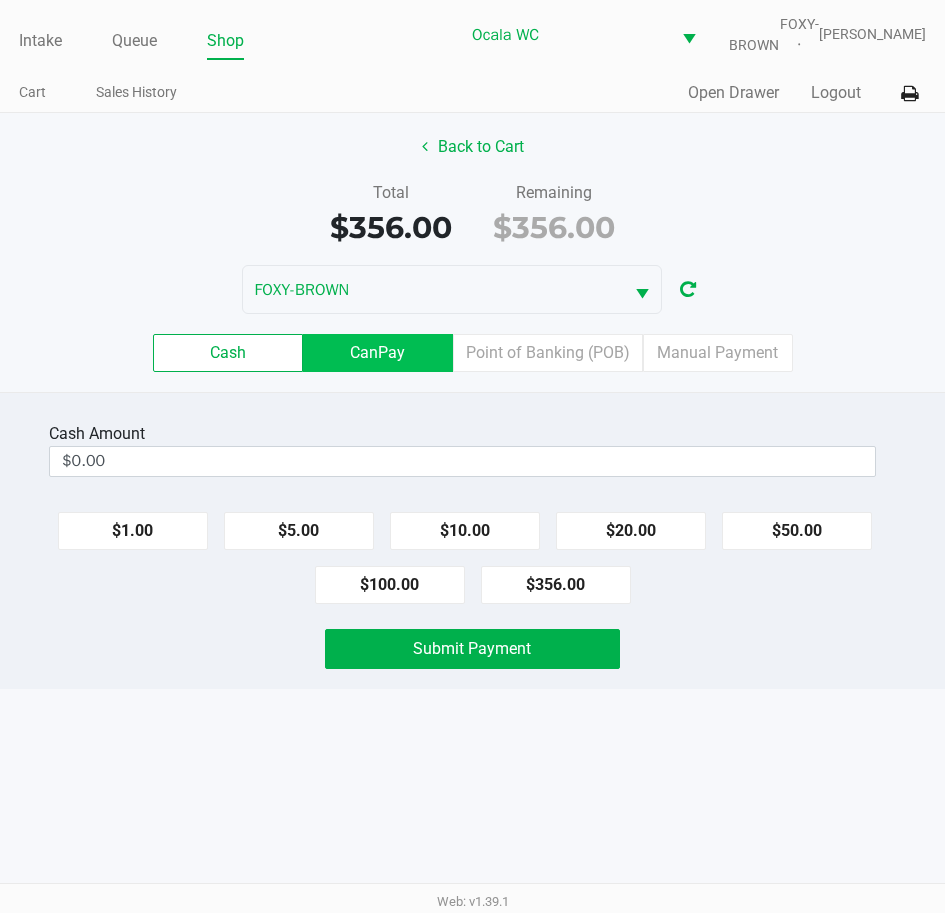 click on "CanPay" at bounding box center (0, 0) 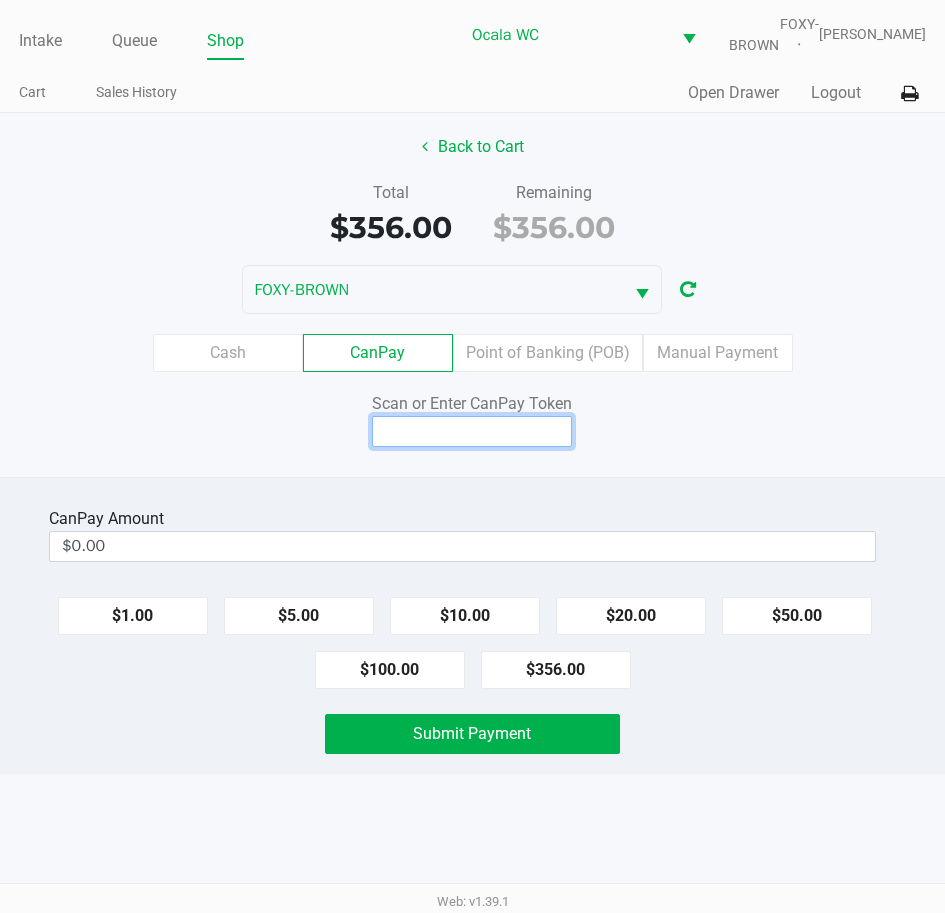 click 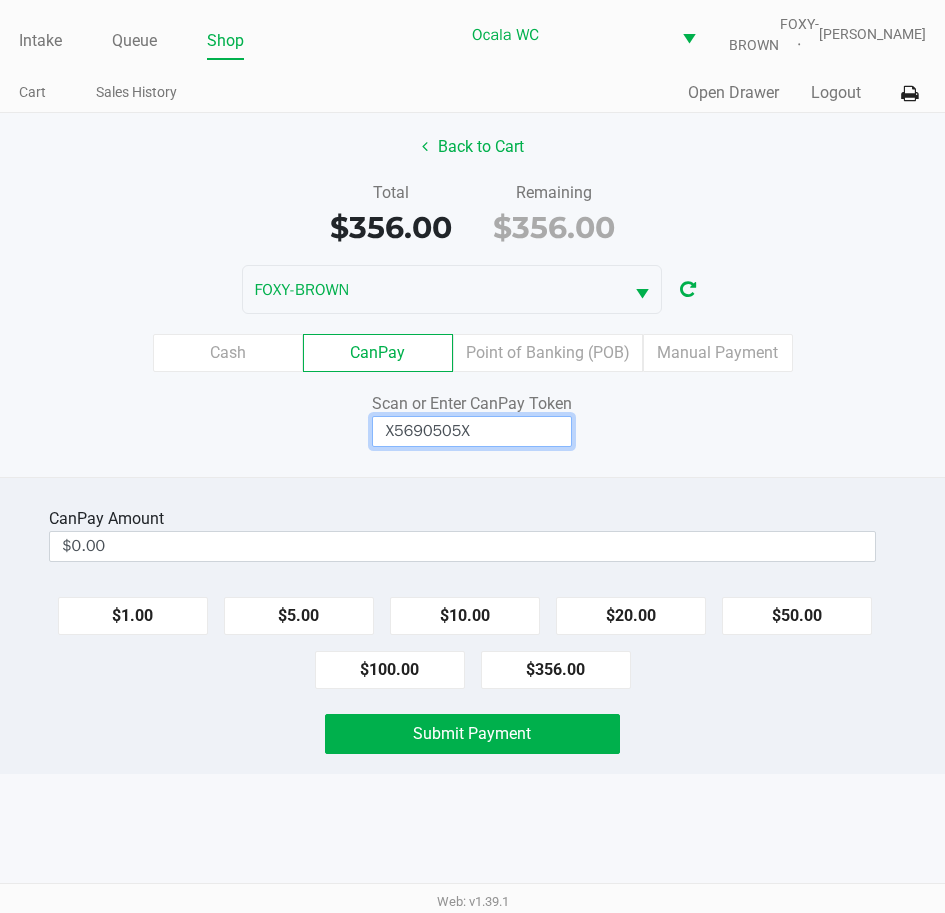 type on "X5690505X" 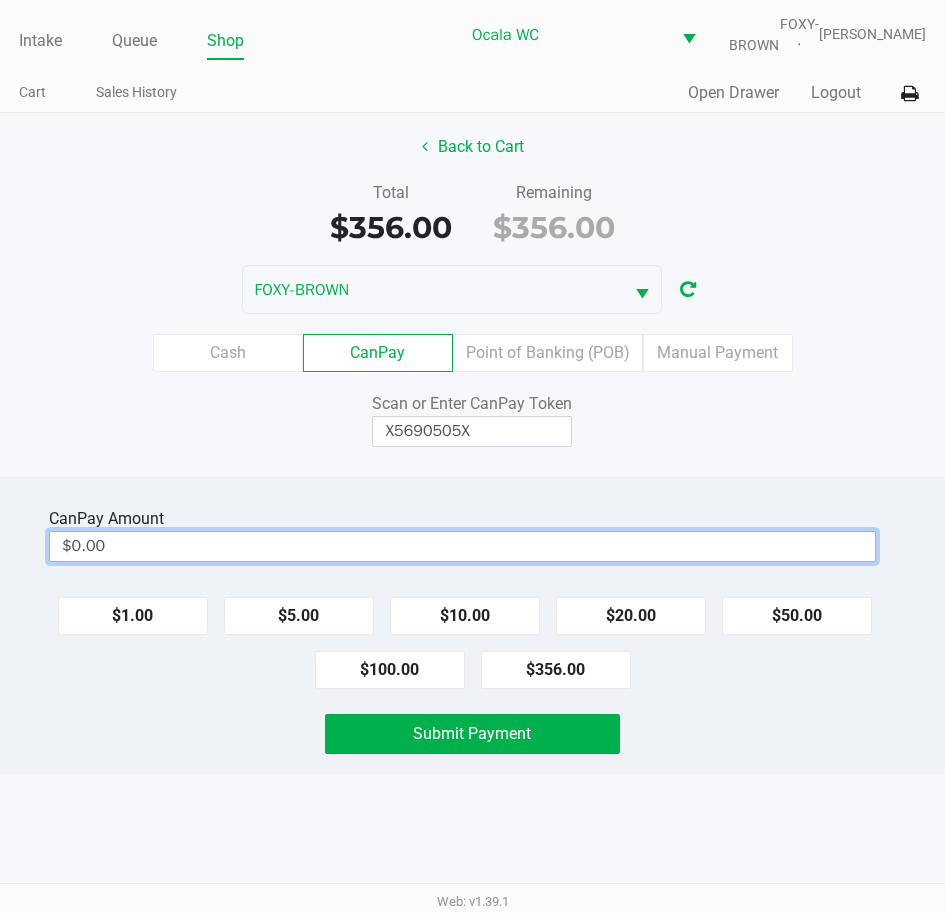 click on "$0.00" at bounding box center (462, 546) 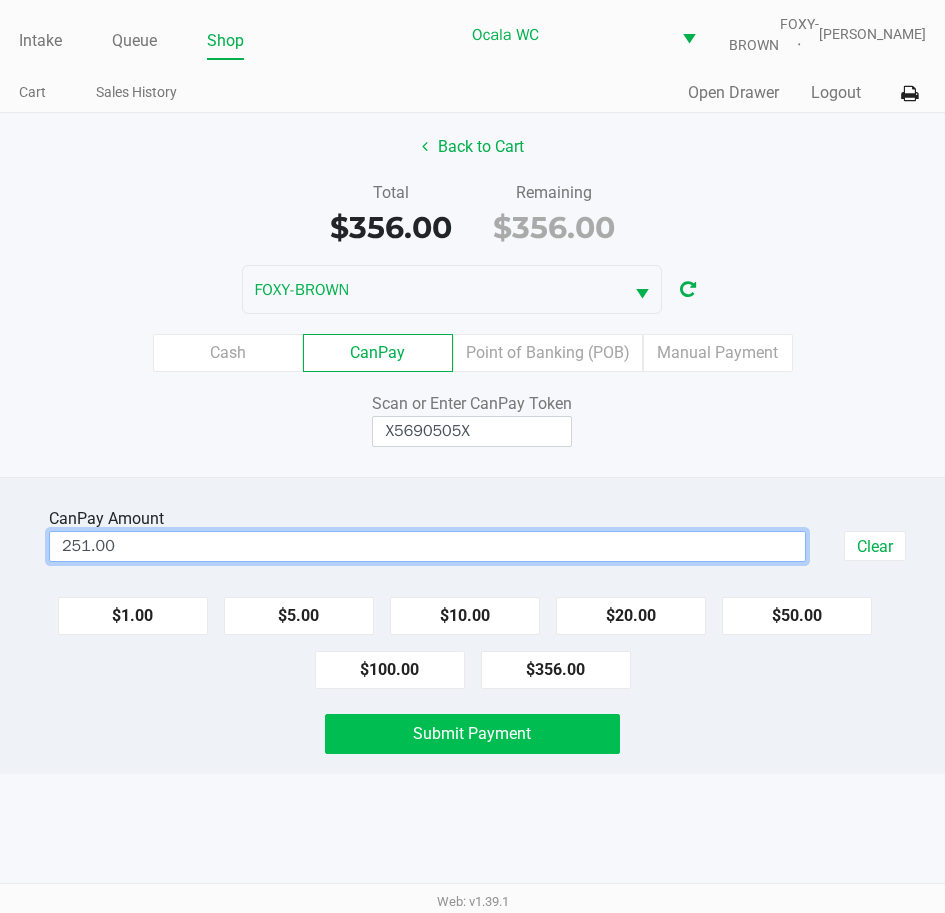 click on "Submit Payment" 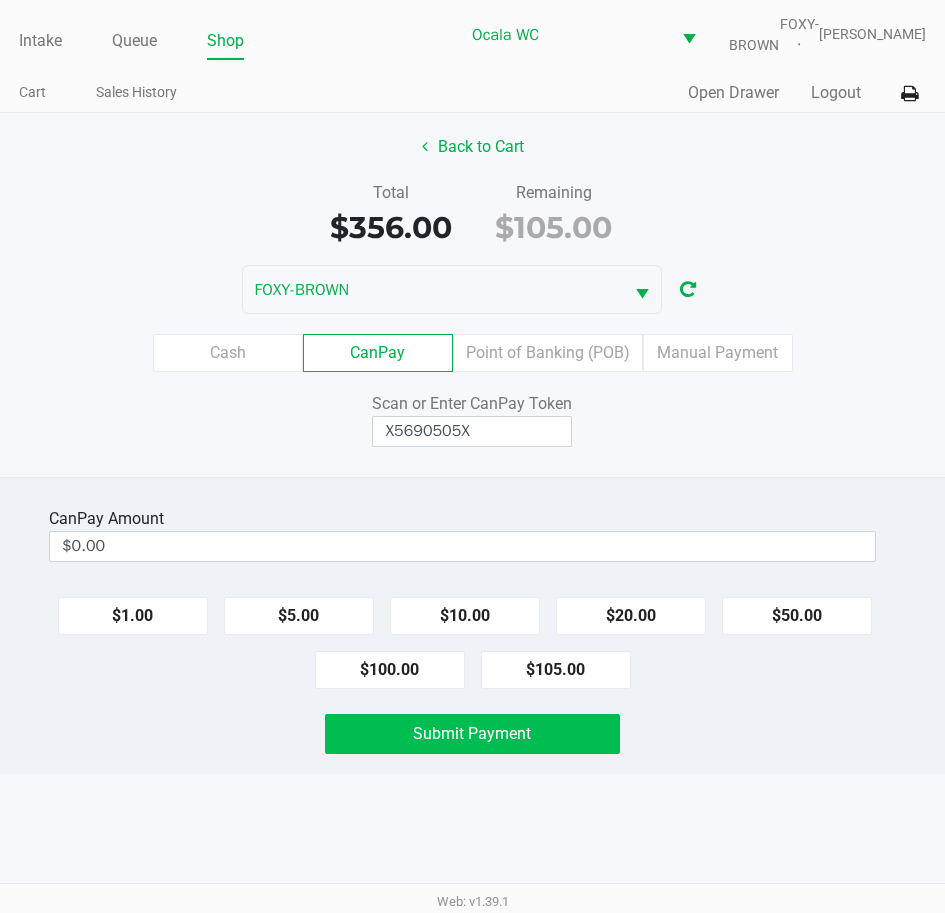 click on "$105.00" 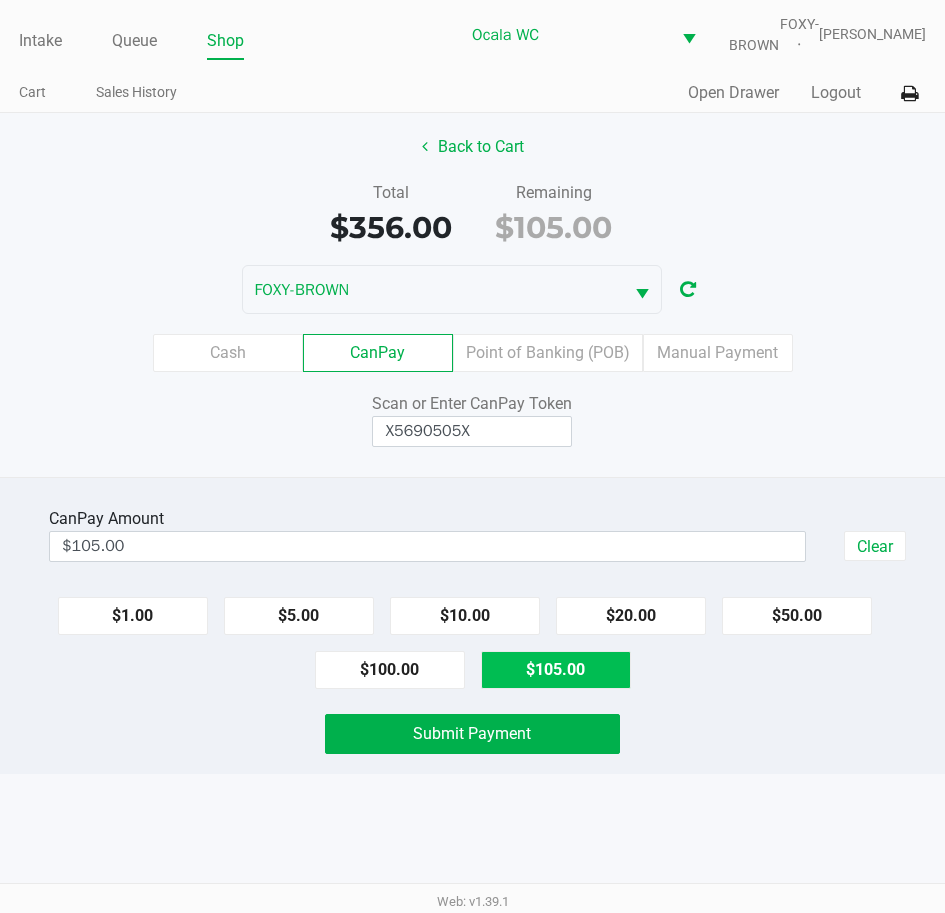 click on "Submit Payment" 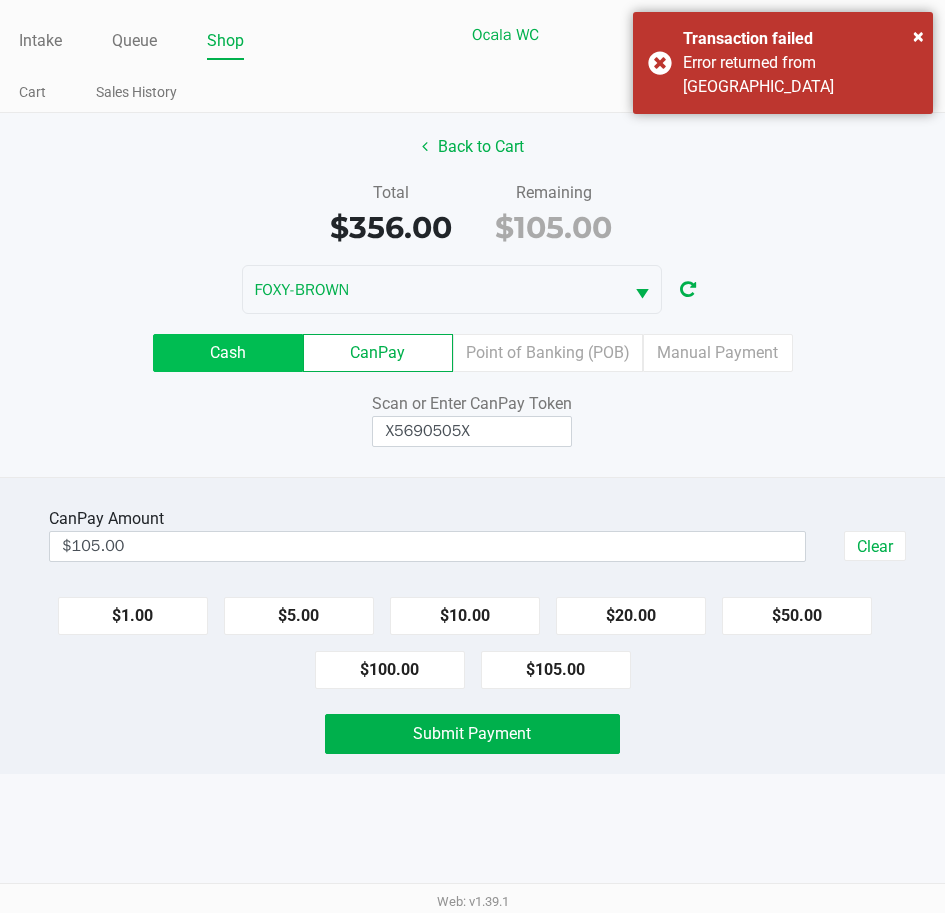 click on "Cash" 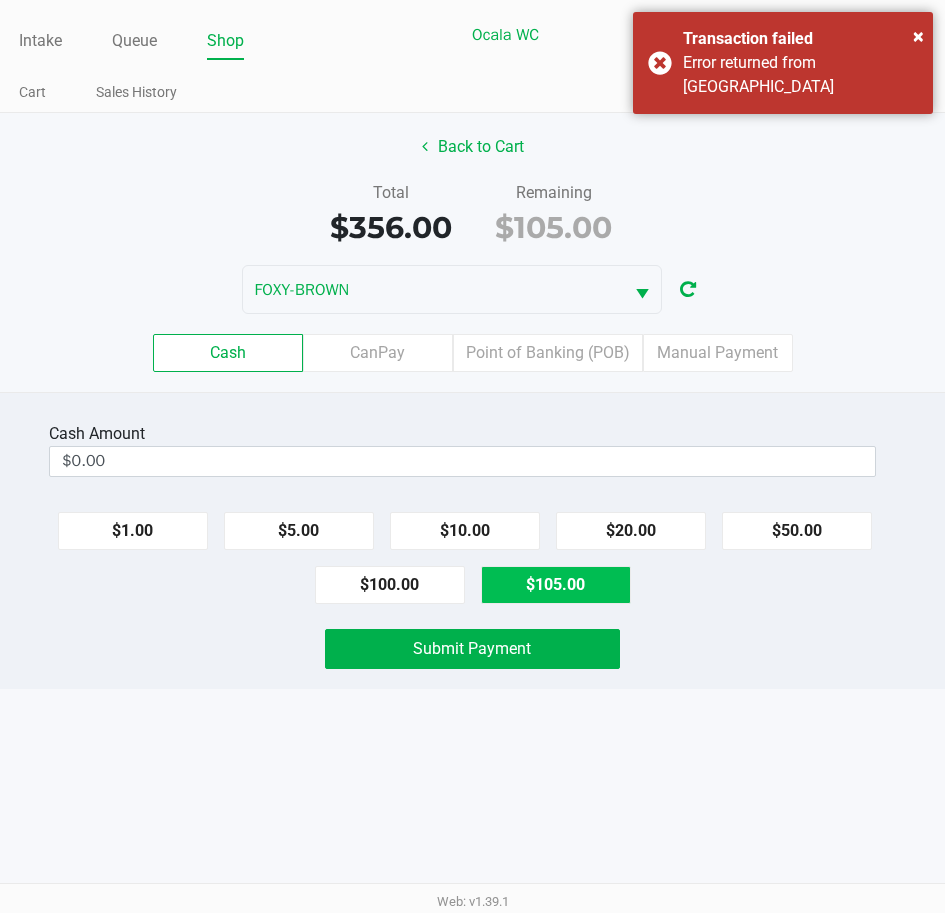 click on "$105.00" 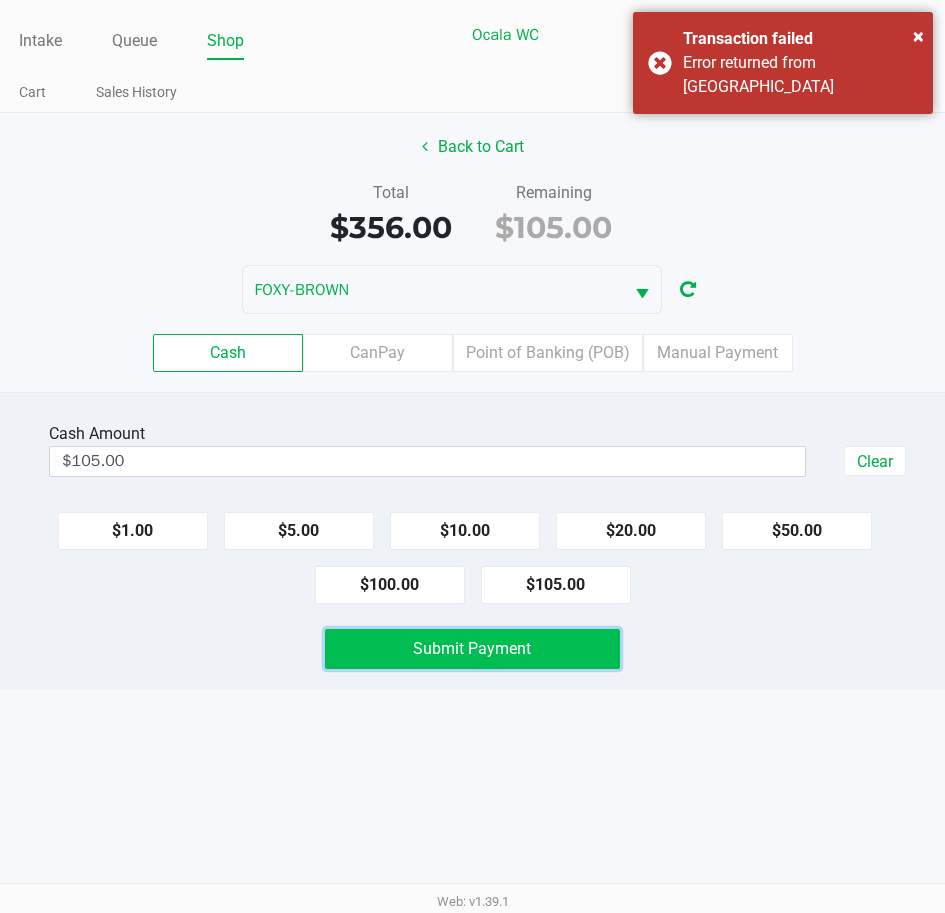 click on "Submit Payment" 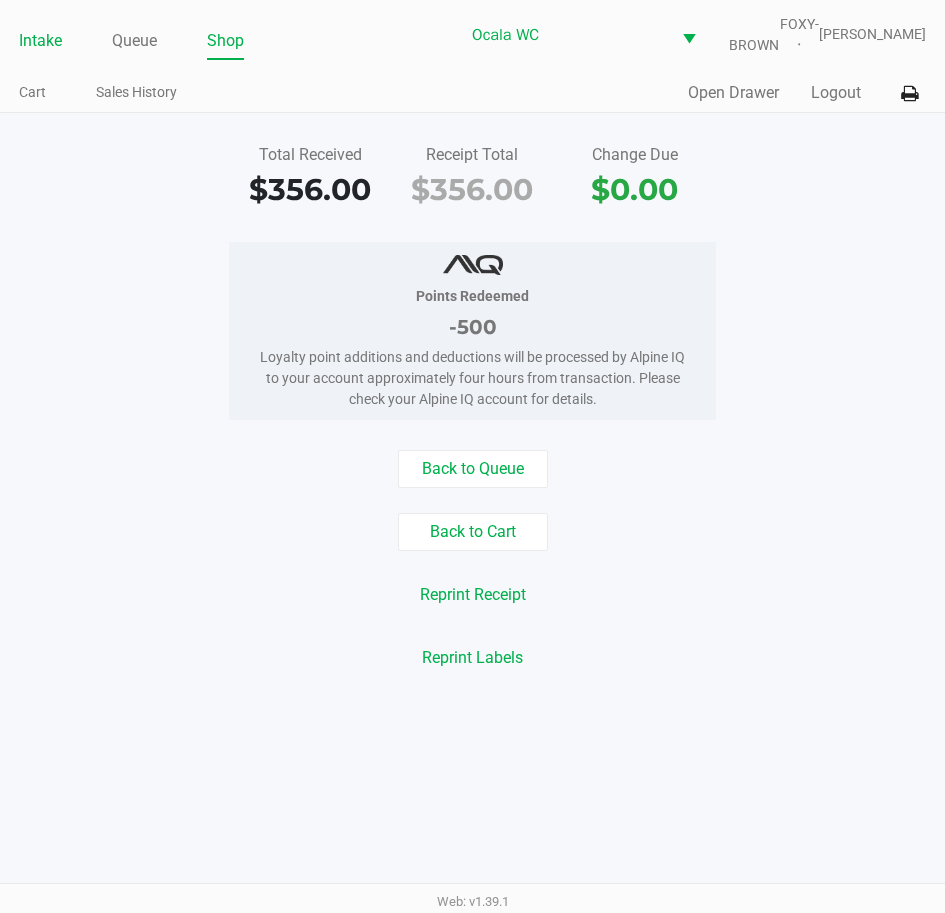 click on "Intake" 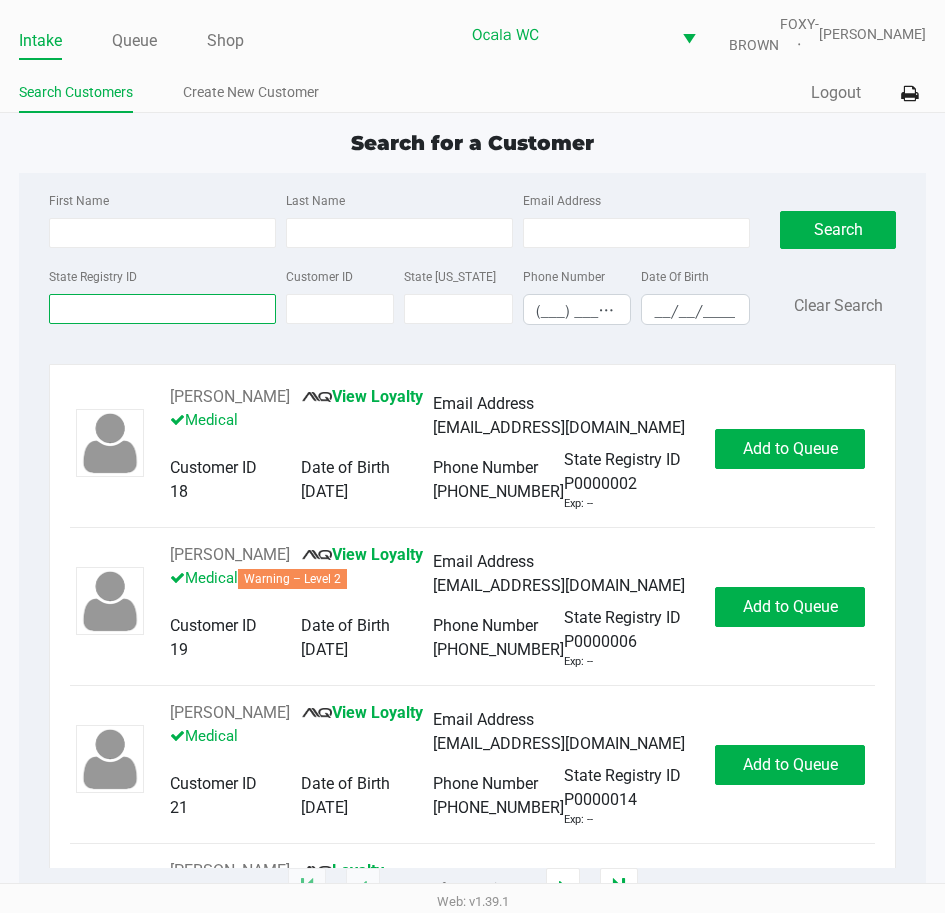 click on "State Registry ID" at bounding box center (162, 309) 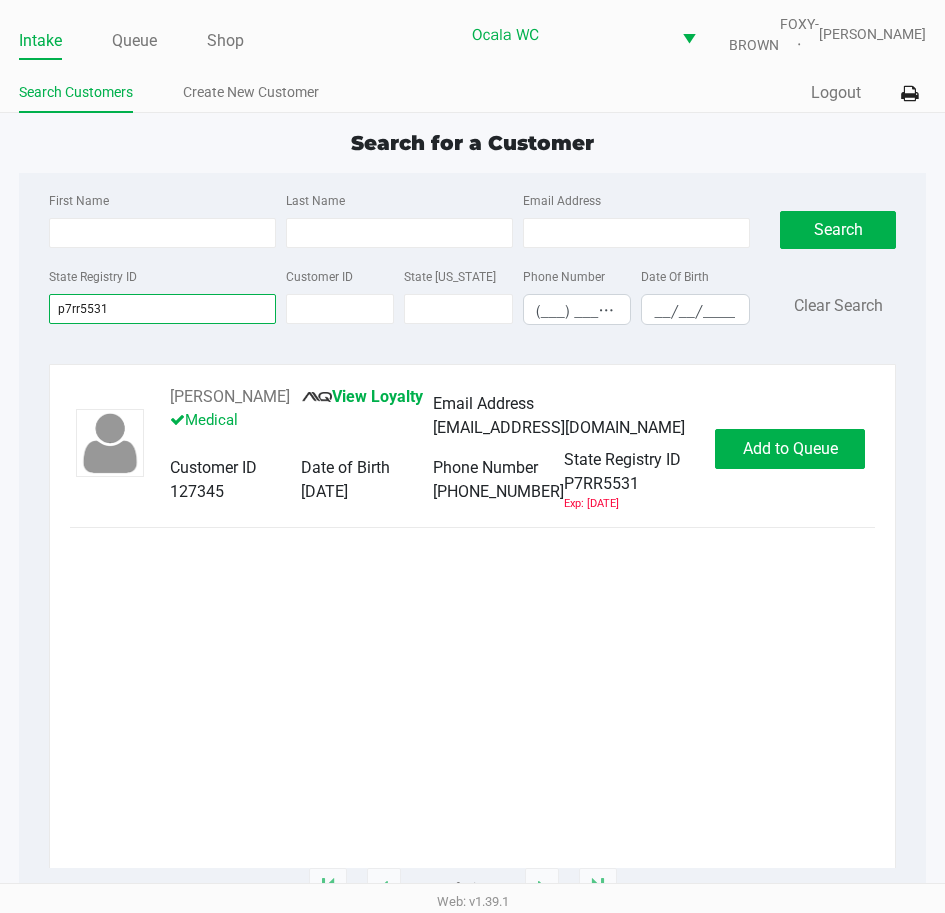 type on "p7rr5531" 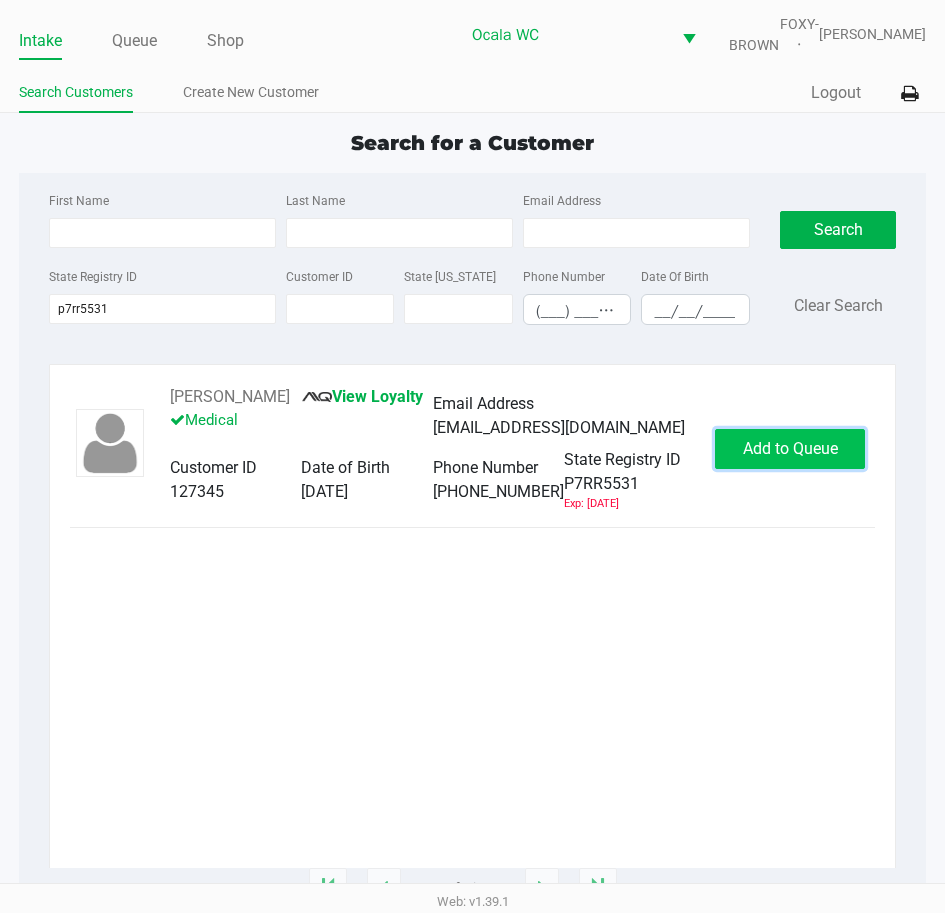 drag, startPoint x: 709, startPoint y: 452, endPoint x: 743, endPoint y: 442, distance: 35.44009 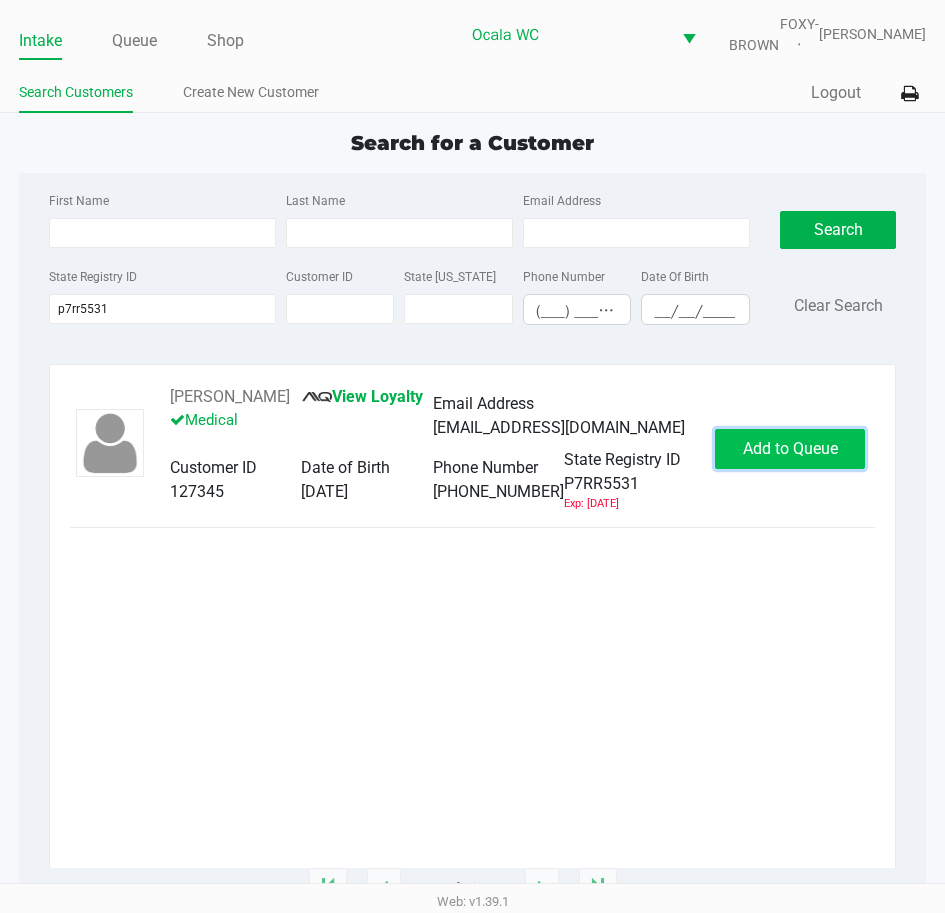 click on "Add to Queue" 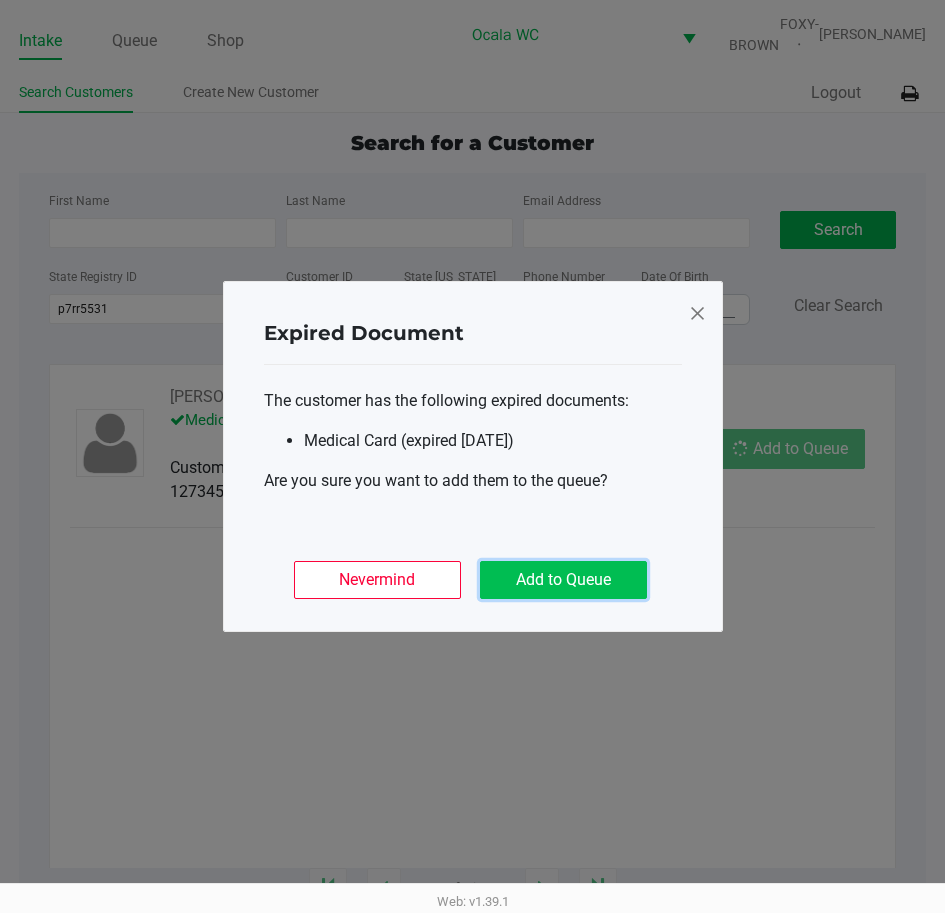 click on "Add to Queue" 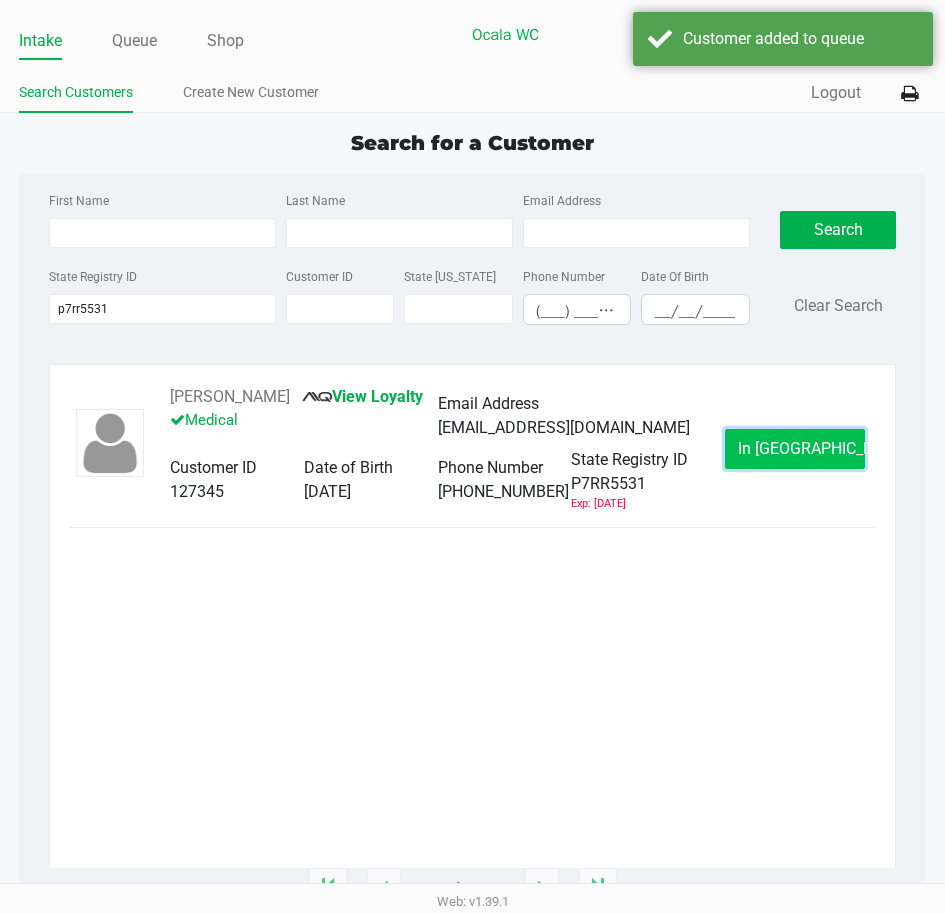 click on "In Queue" 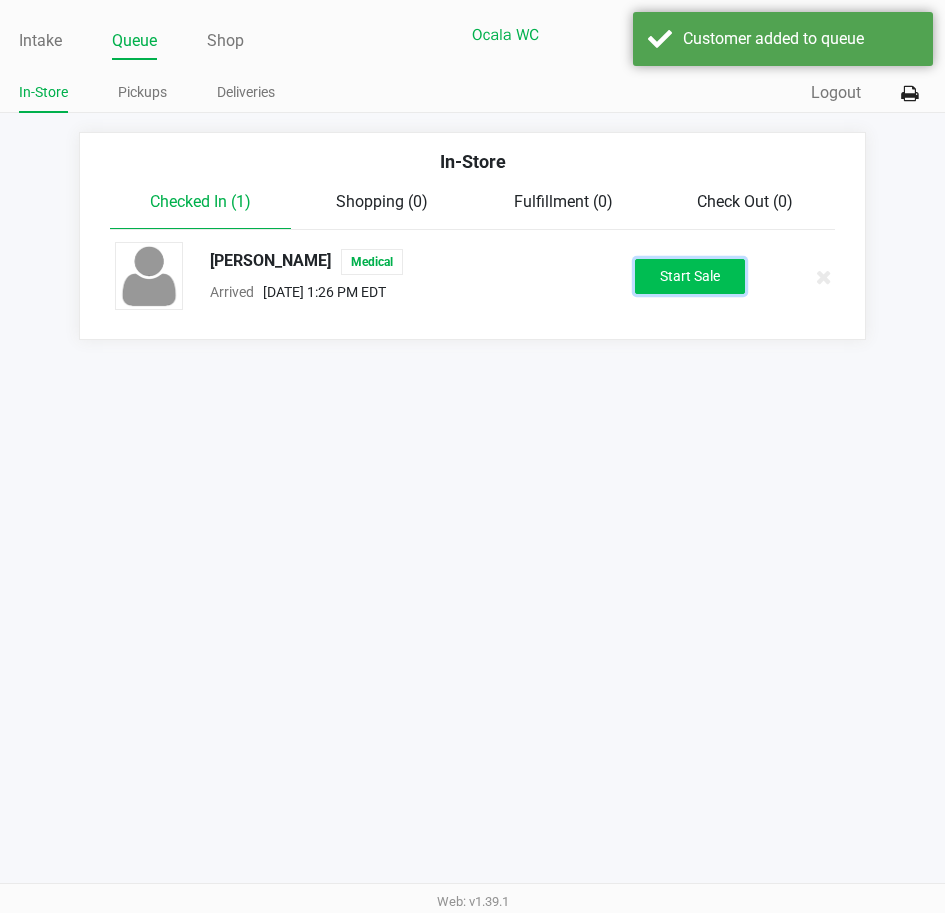 click on "Start Sale" 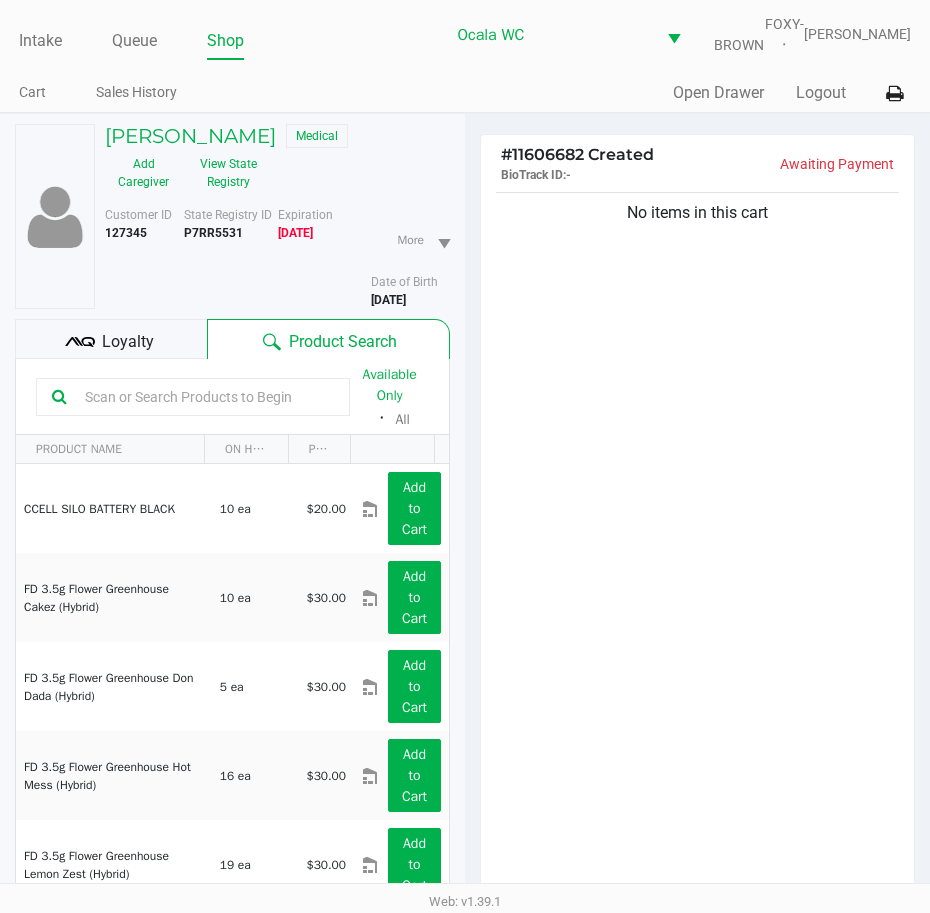 click 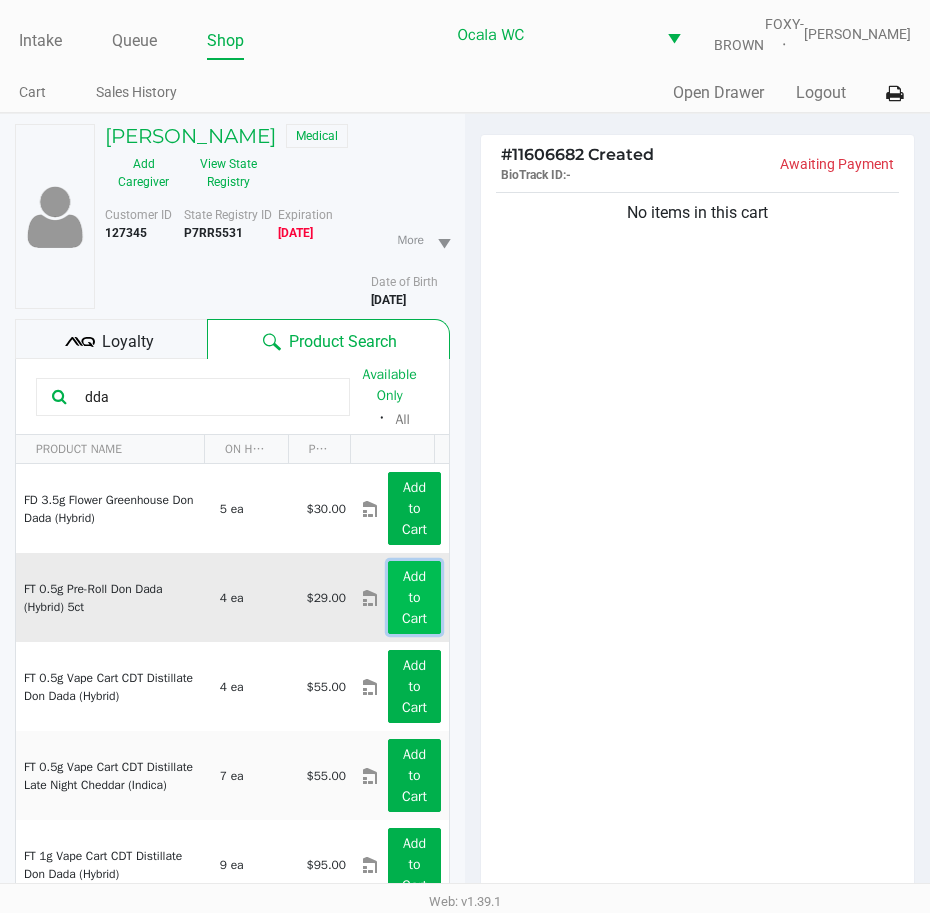 click on "Add to Cart" 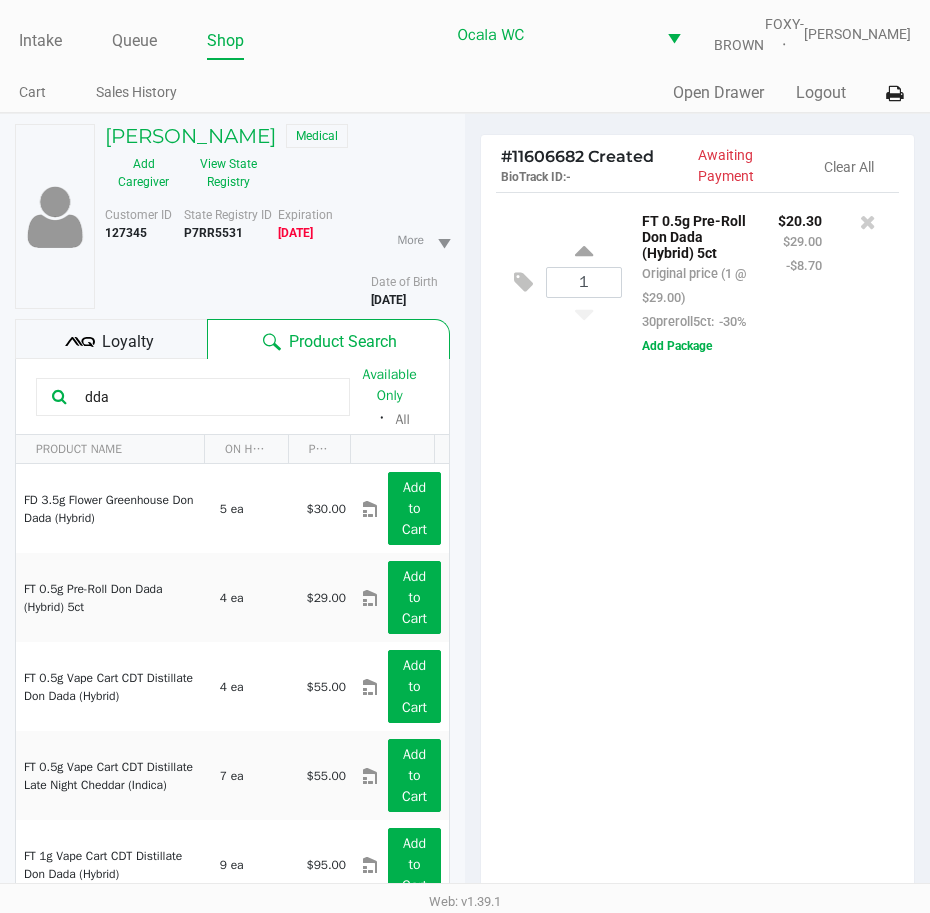 drag, startPoint x: 119, startPoint y: 408, endPoint x: 21, endPoint y: 423, distance: 99.14131 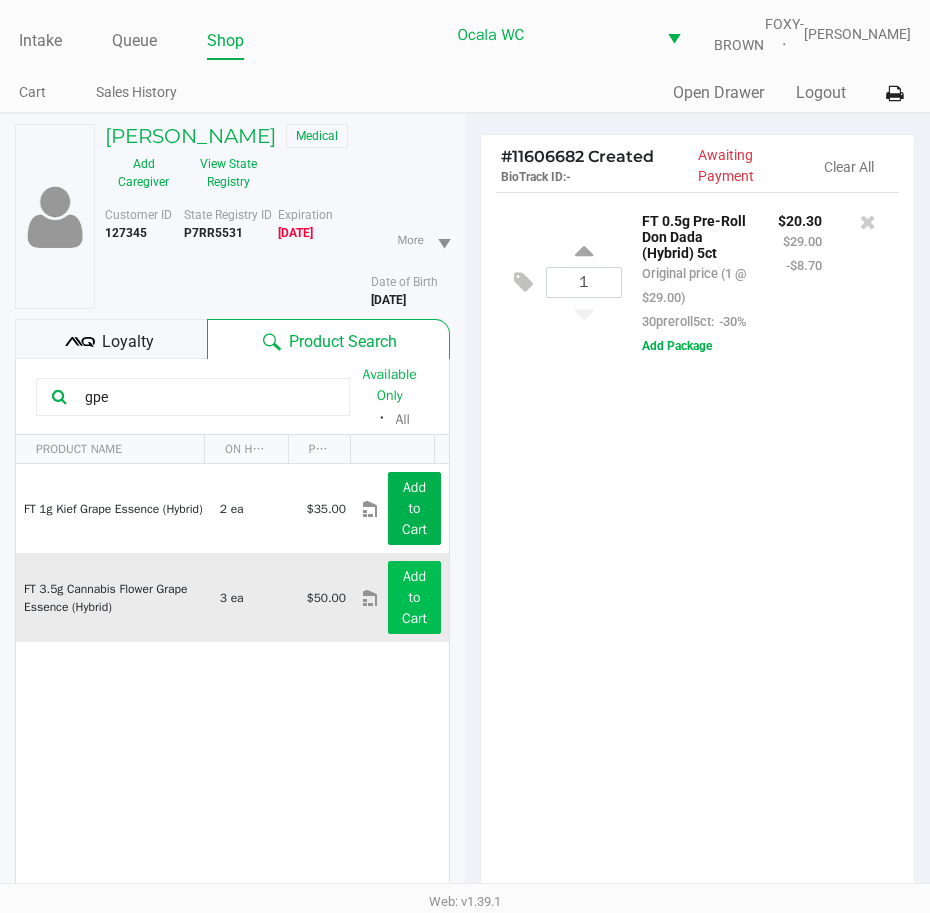 type on "gpe" 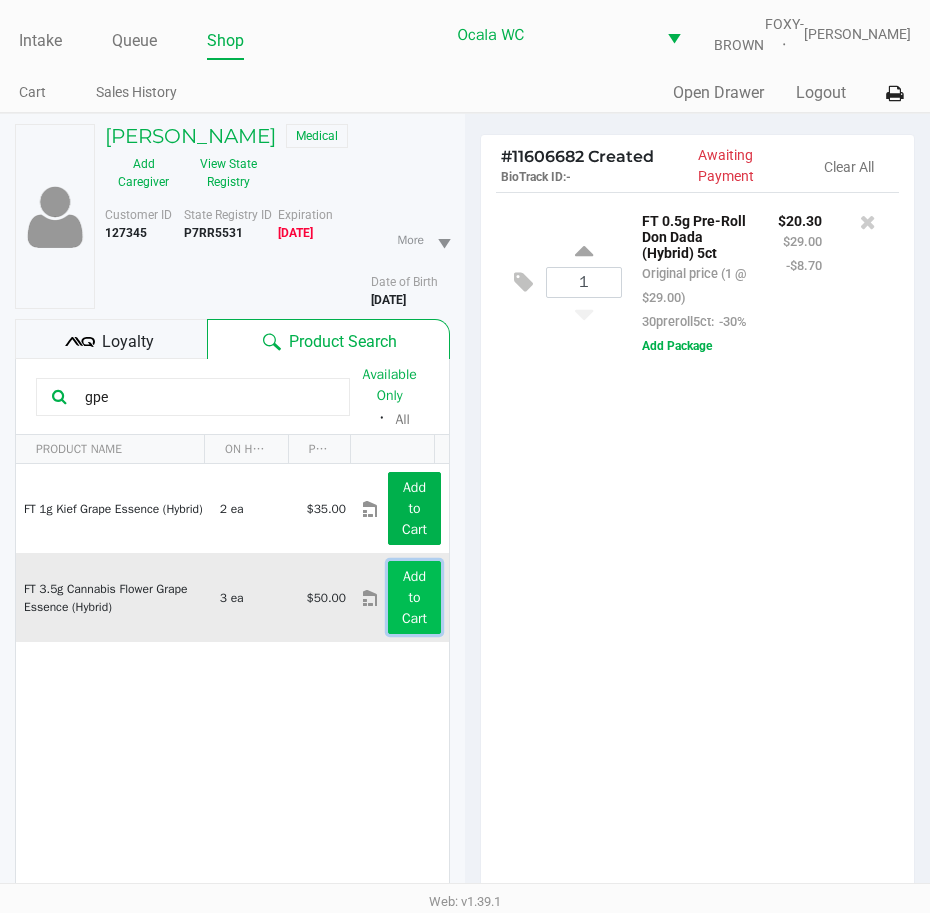 click on "Add to Cart" 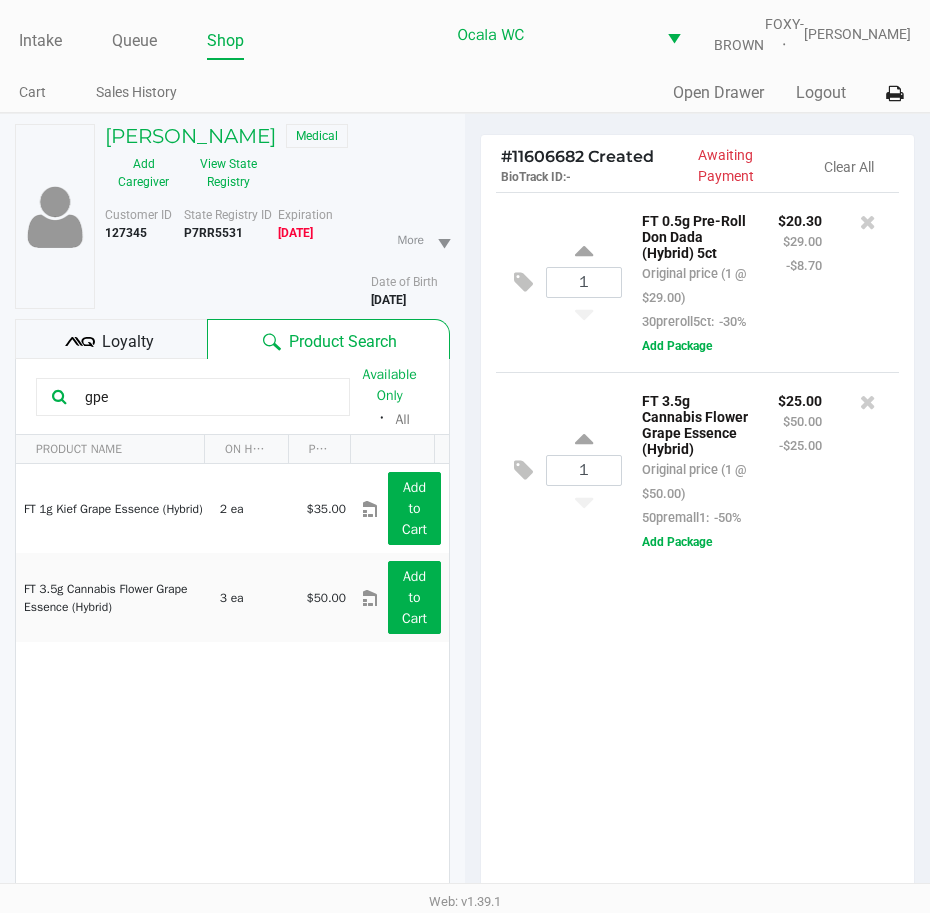 click on "1  FT 0.5g Pre-Roll Don Dada (Hybrid) 5ct   Original price (1 @ $29.00)  30preroll5ct:  -30% $20.30 $29.00 -$8.70  Add Package  1  FT 3.5g Cannabis Flower Grape Essence (Hybrid)   Original price (1 @ $50.00)  50premall1:  -50% $25.00 $50.00 -$25.00  Add Package" 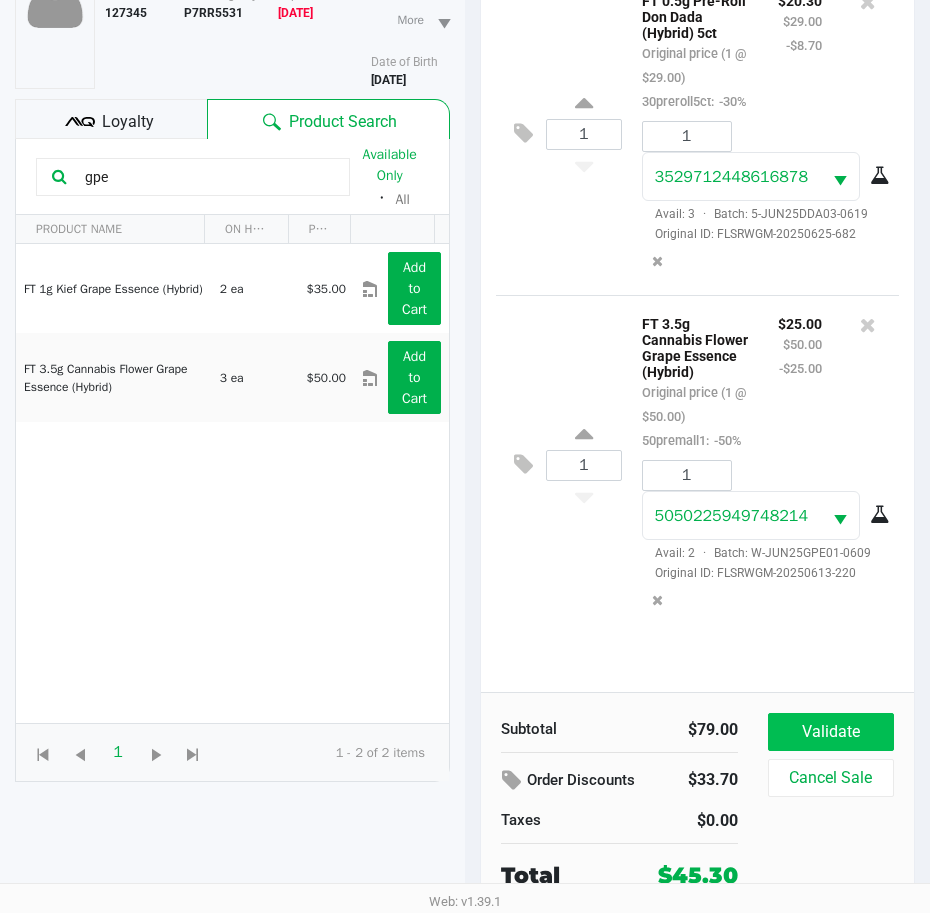 scroll, scrollTop: 234, scrollLeft: 0, axis: vertical 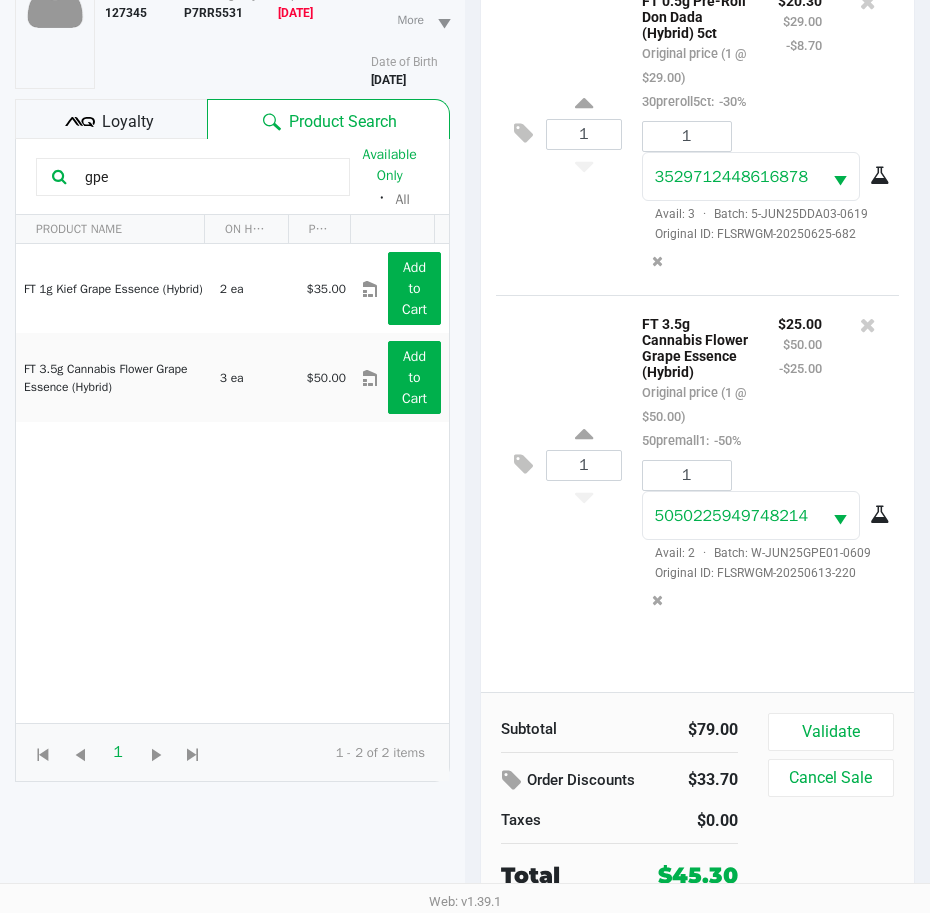 click on "Subtotal   $79.00   Order Discounts   $33.70   Taxes   $0.00   Total   $45.30   Validate   Cancel Sale" 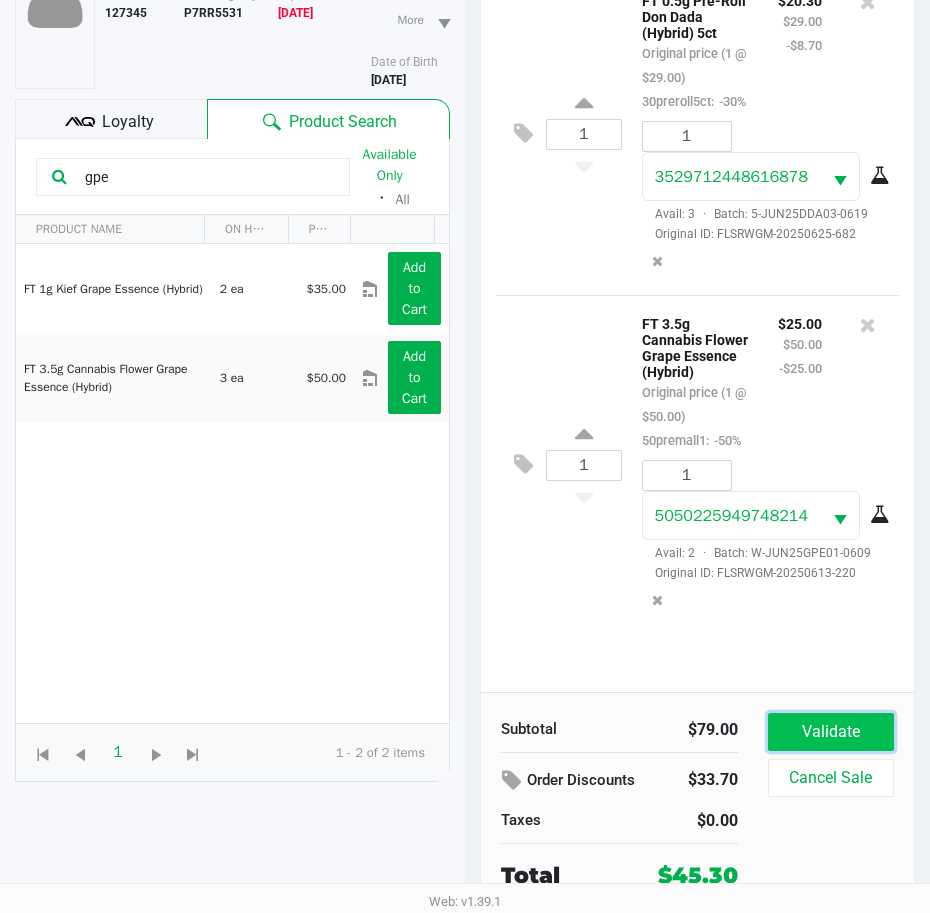 click on "Validate" 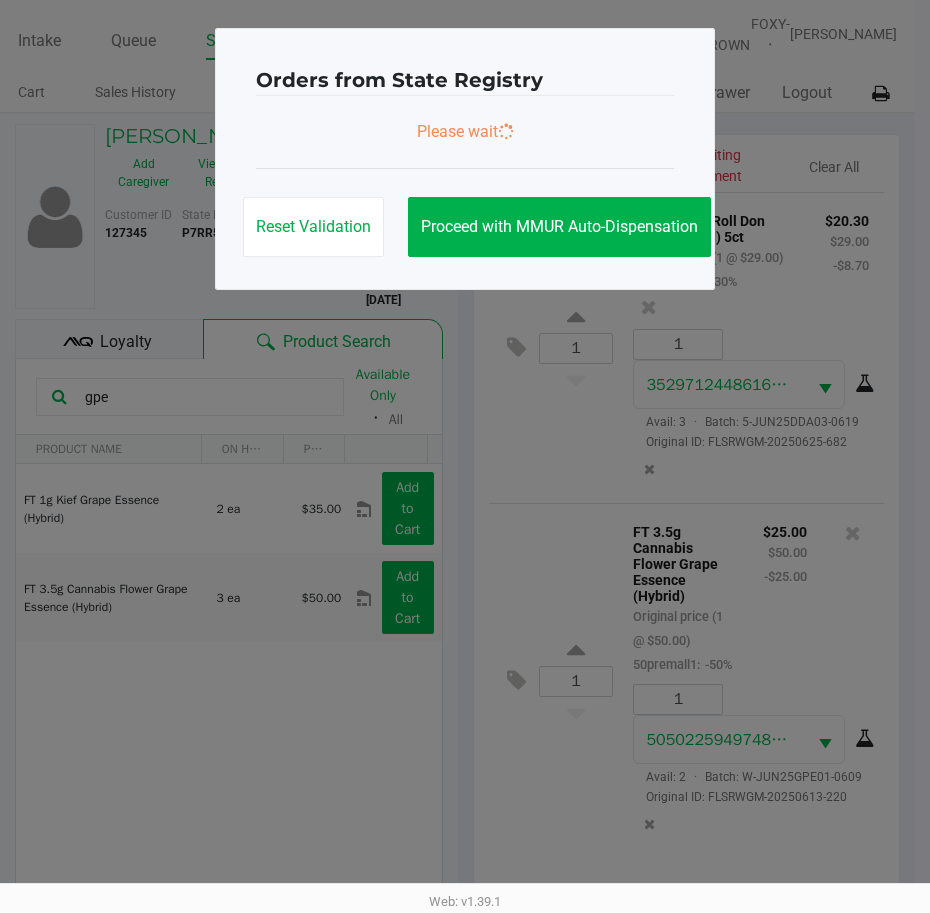 scroll, scrollTop: 0, scrollLeft: 0, axis: both 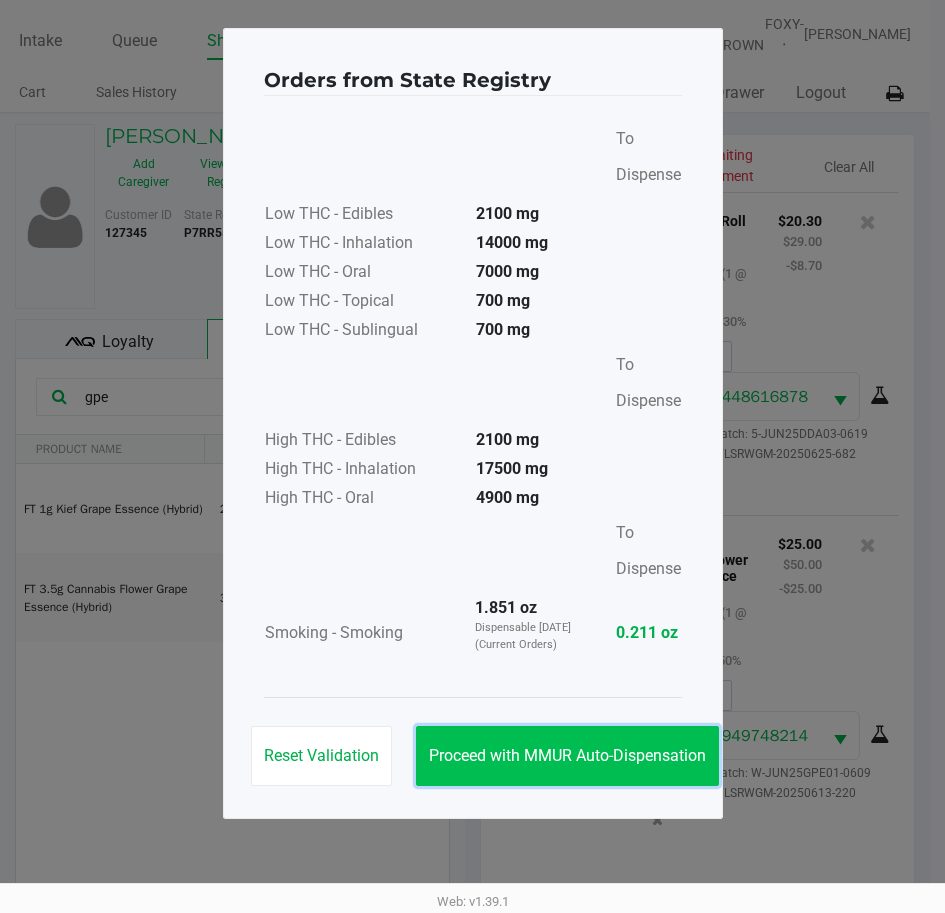 click on "Proceed with MMUR Auto-Dispensation" 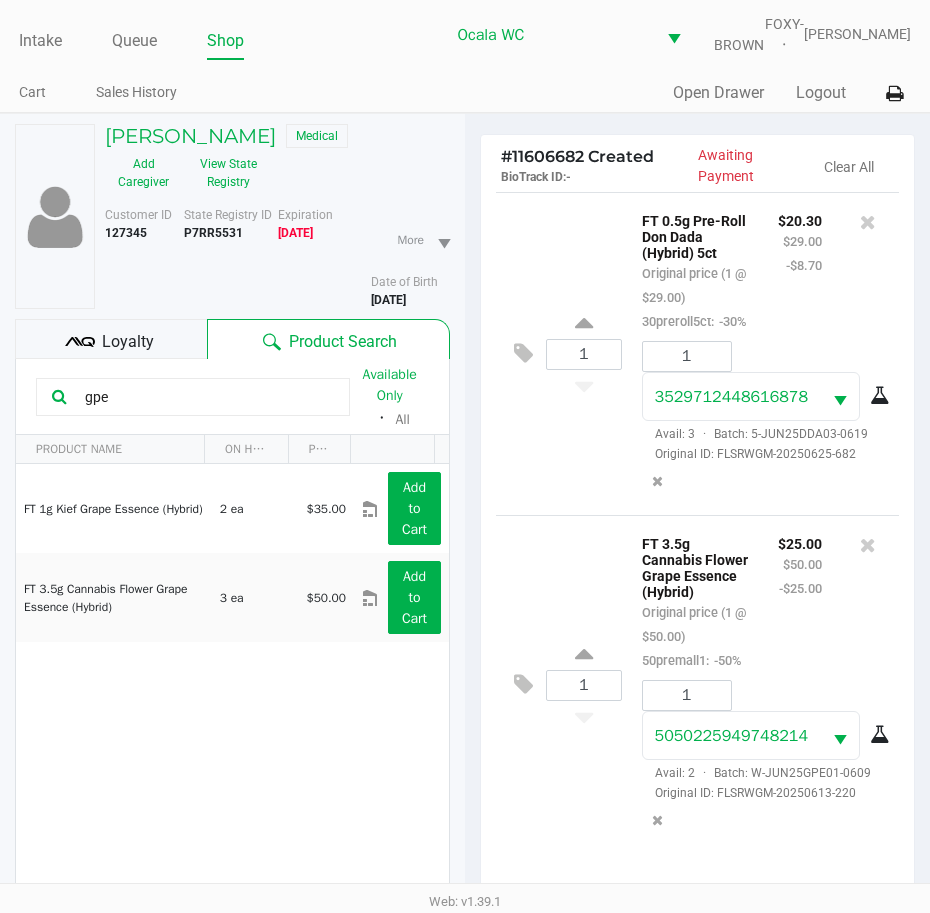 scroll, scrollTop: 38, scrollLeft: 0, axis: vertical 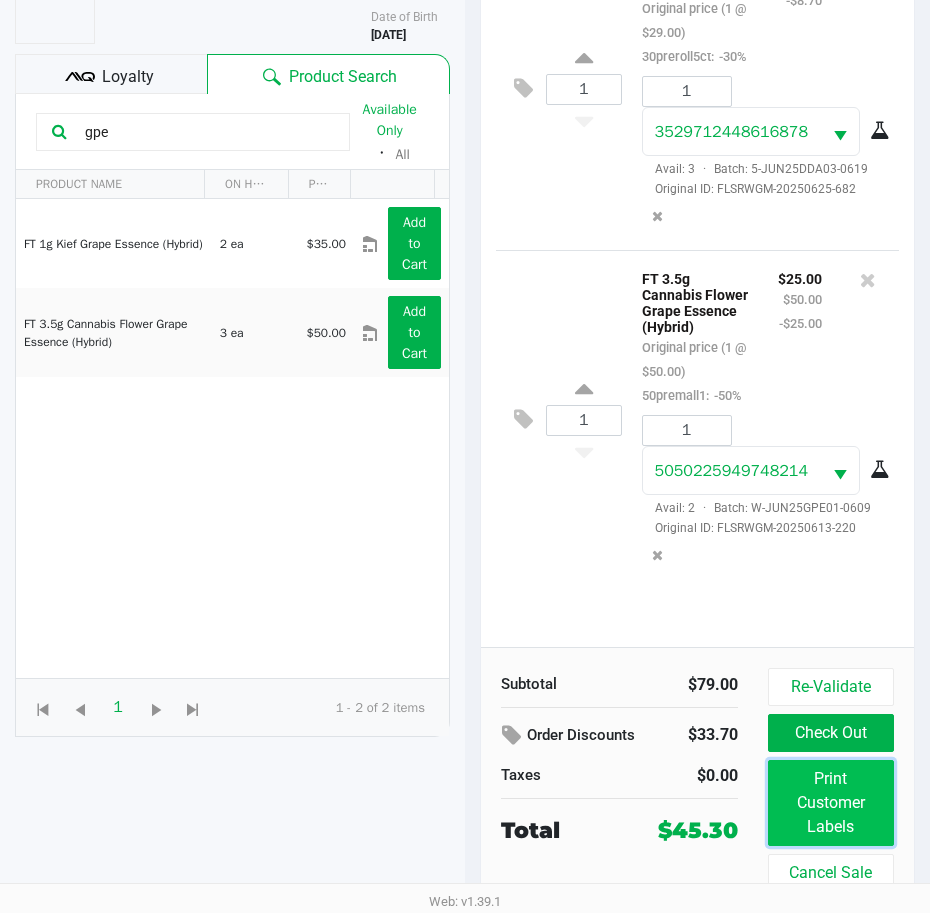 click on "Print Customer Labels" 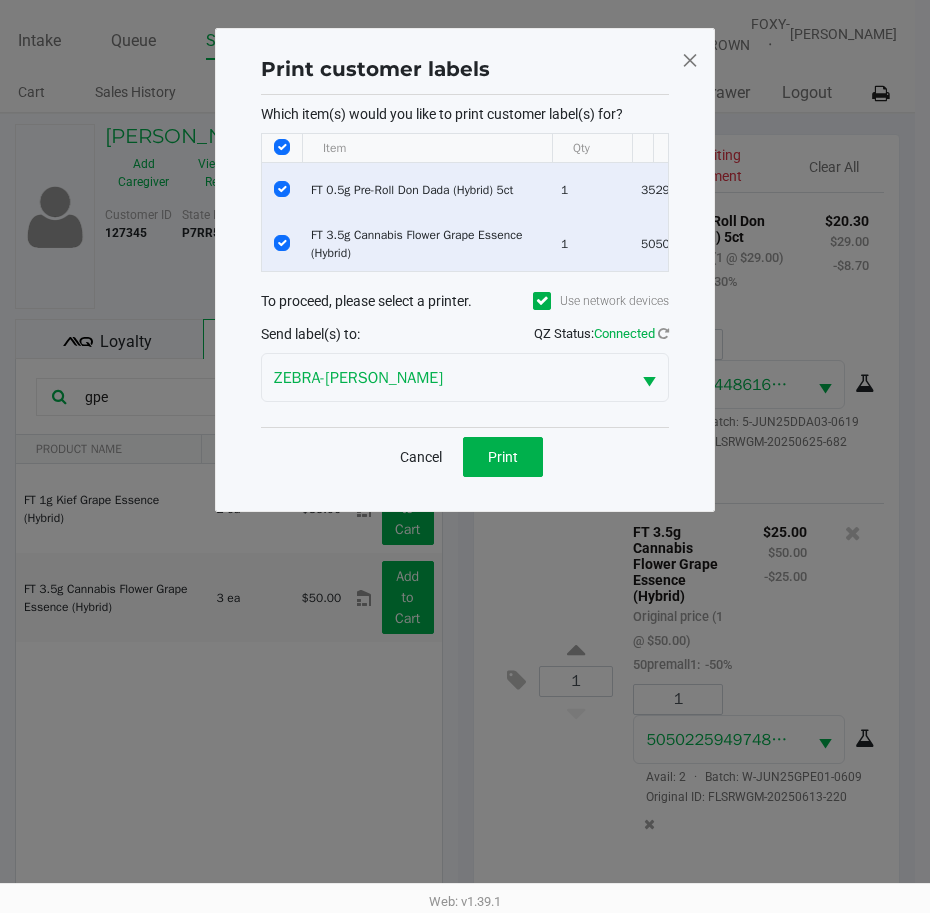 scroll, scrollTop: 0, scrollLeft: 0, axis: both 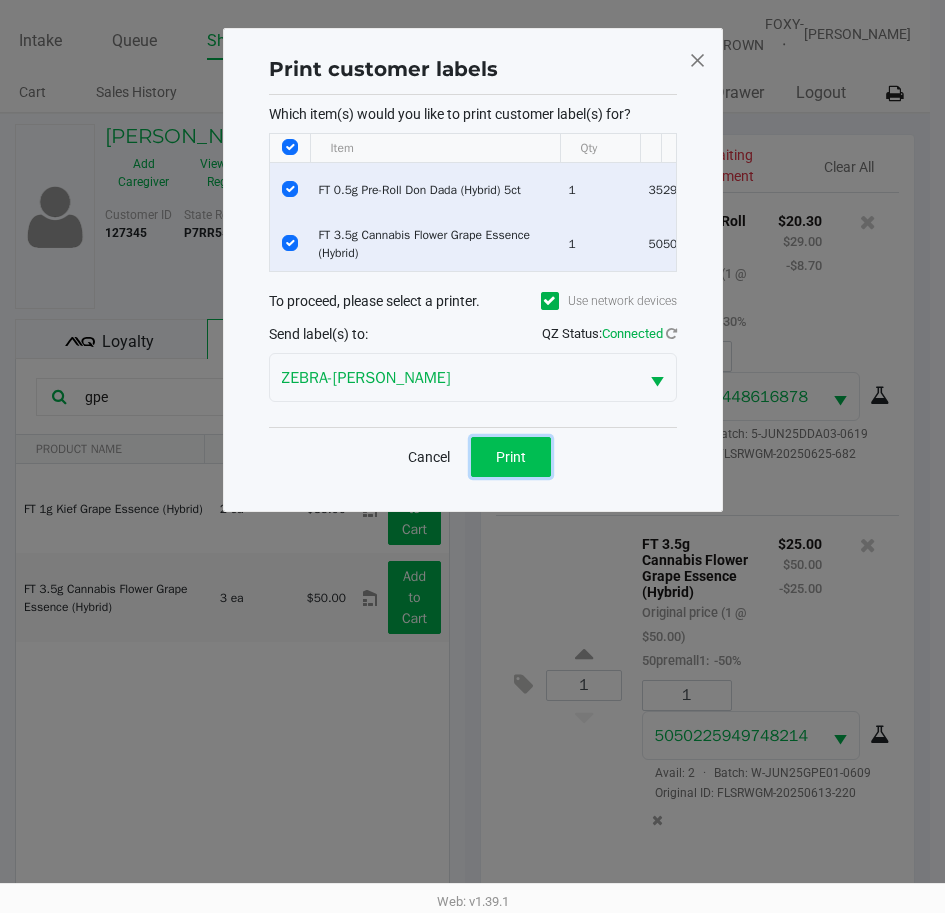 click on "Print" 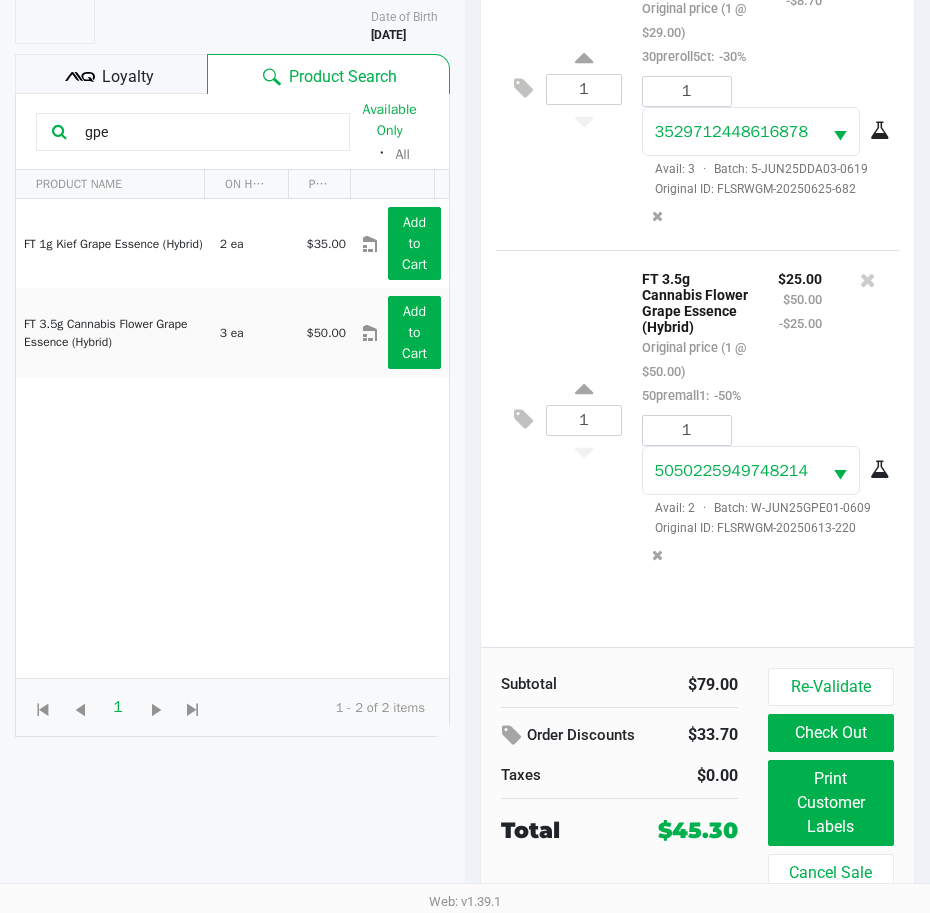 scroll, scrollTop: 279, scrollLeft: 0, axis: vertical 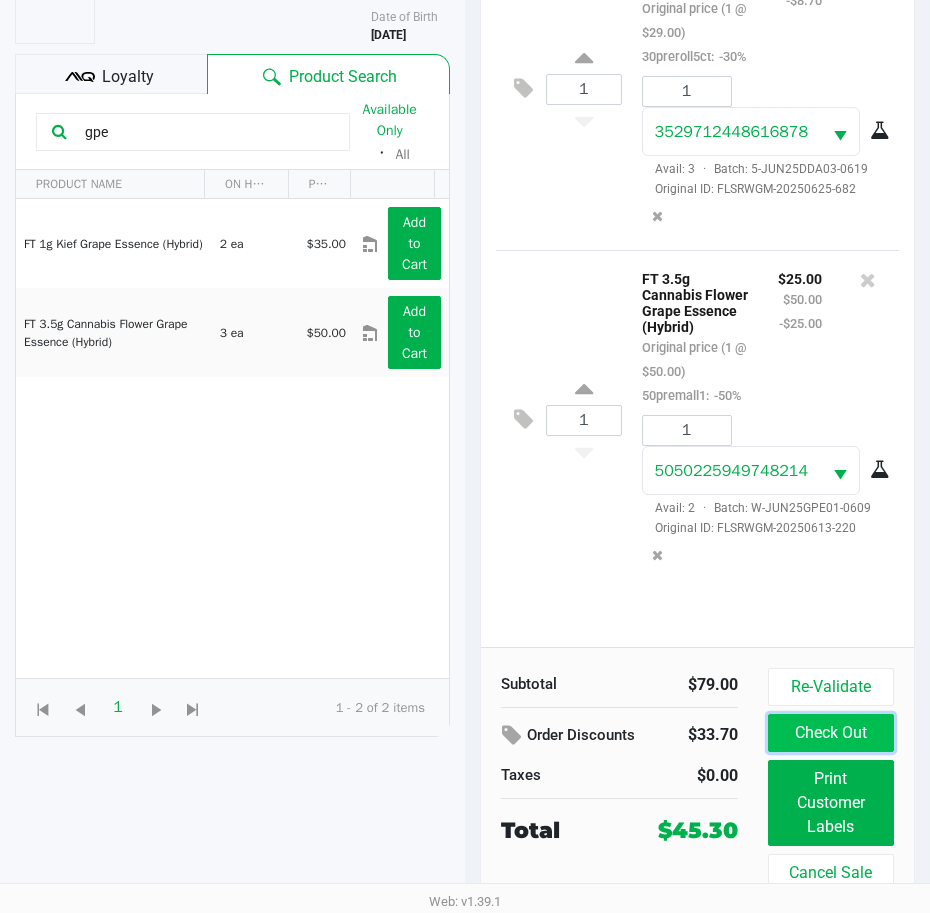 click on "Check Out" 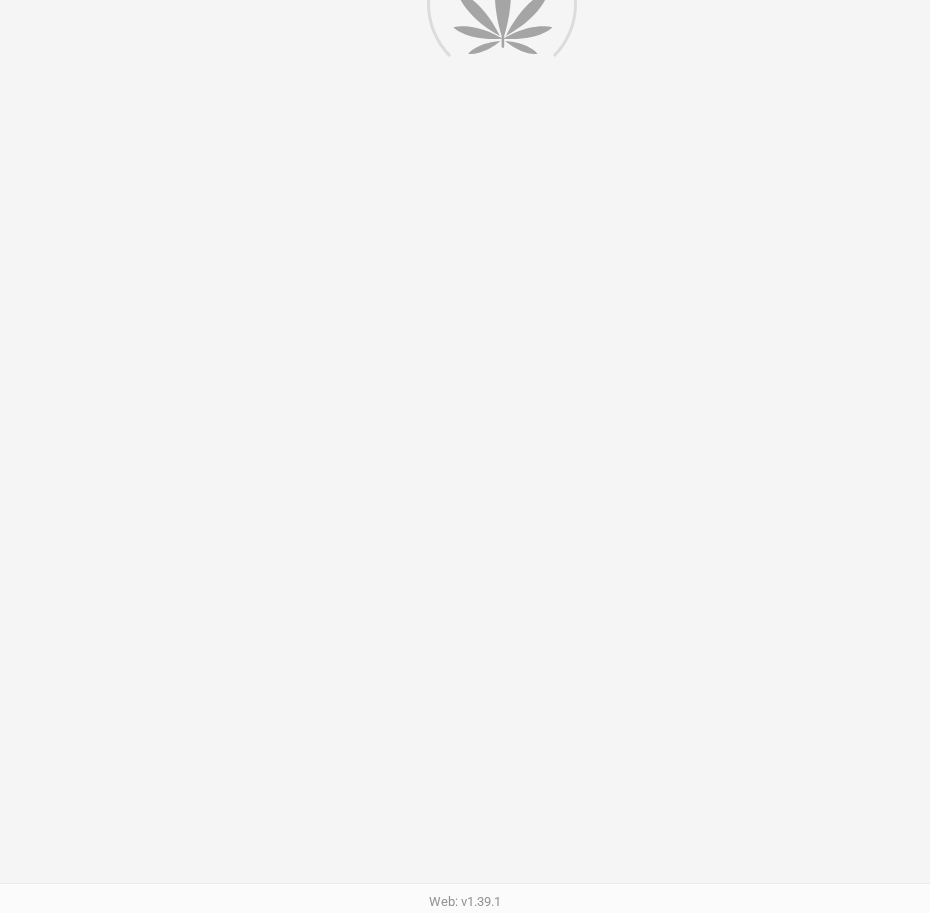 scroll, scrollTop: 0, scrollLeft: 0, axis: both 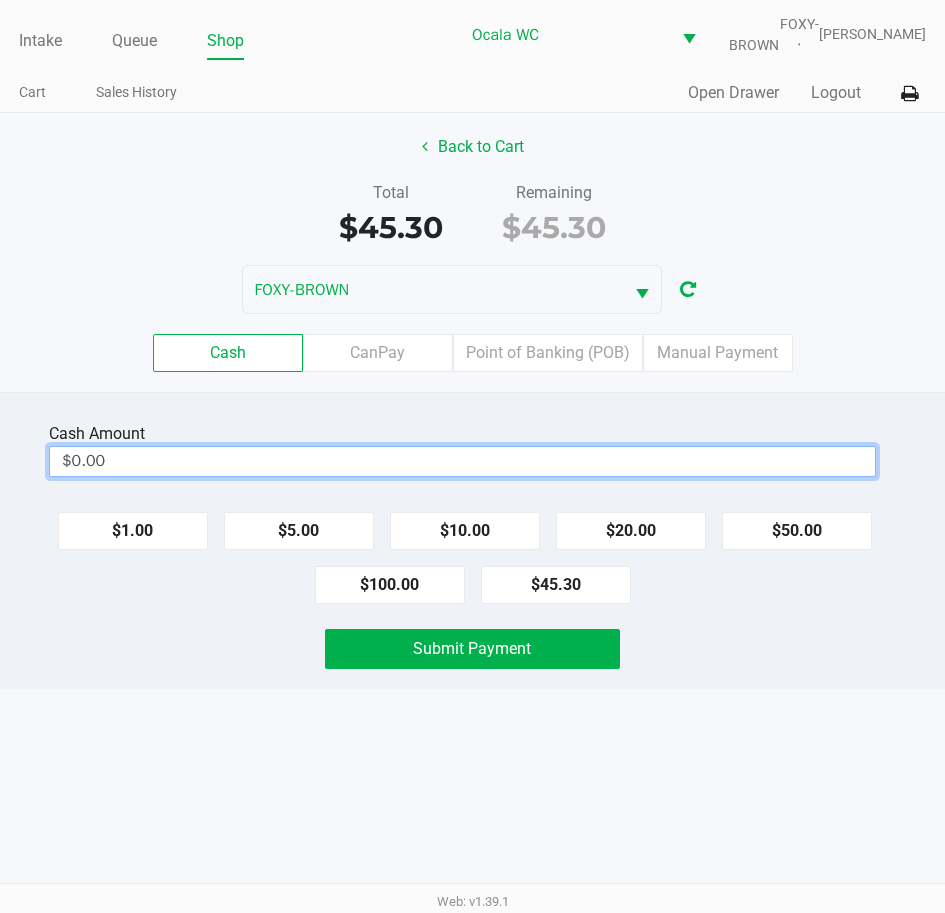 click on "$0.00" at bounding box center (462, 461) 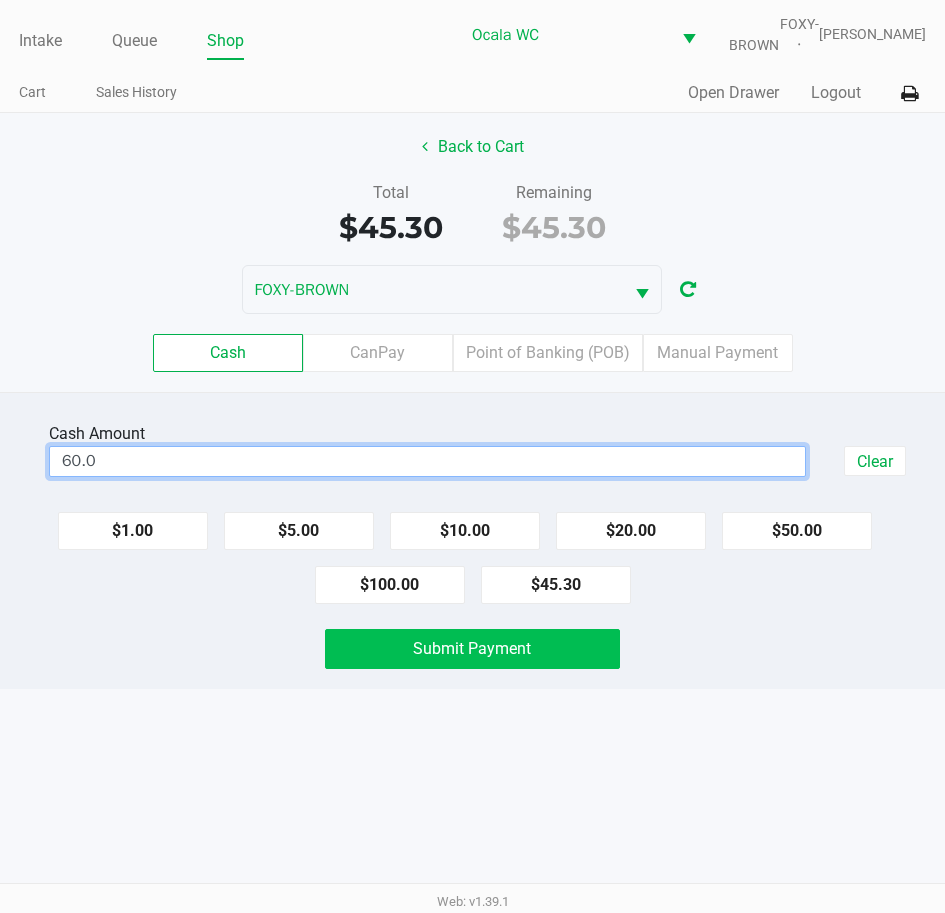 click on "Submit Payment" 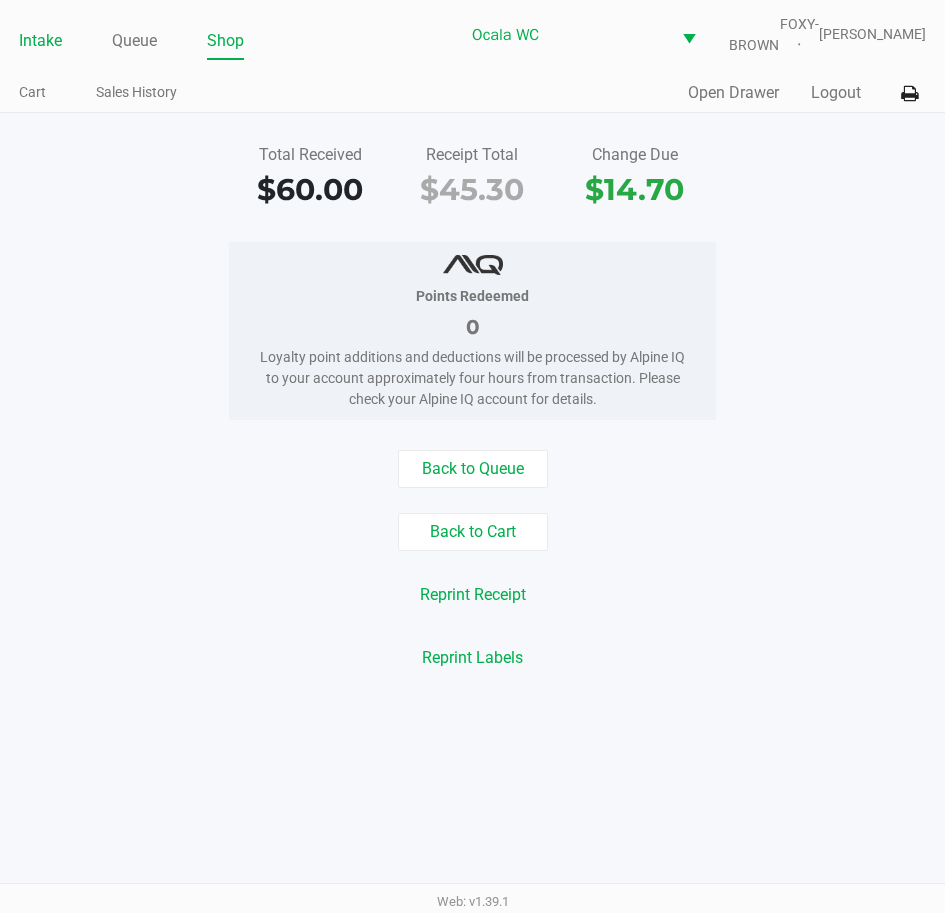 click on "Intake" 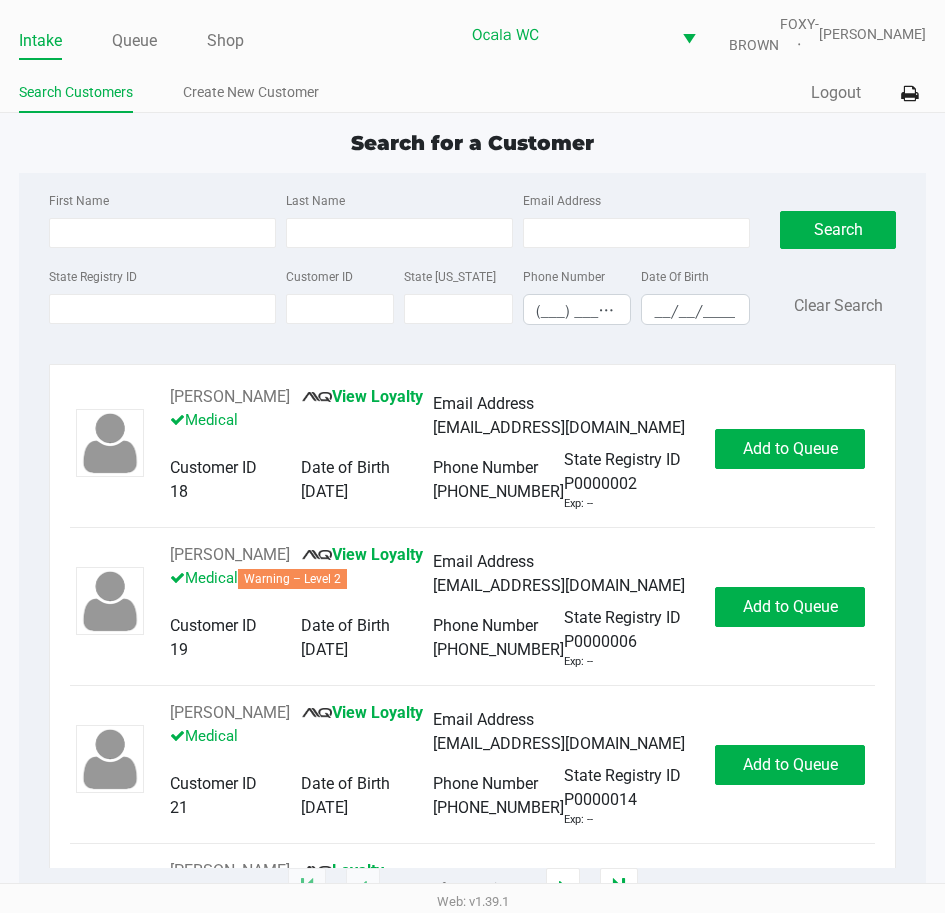 type on "KELLY" 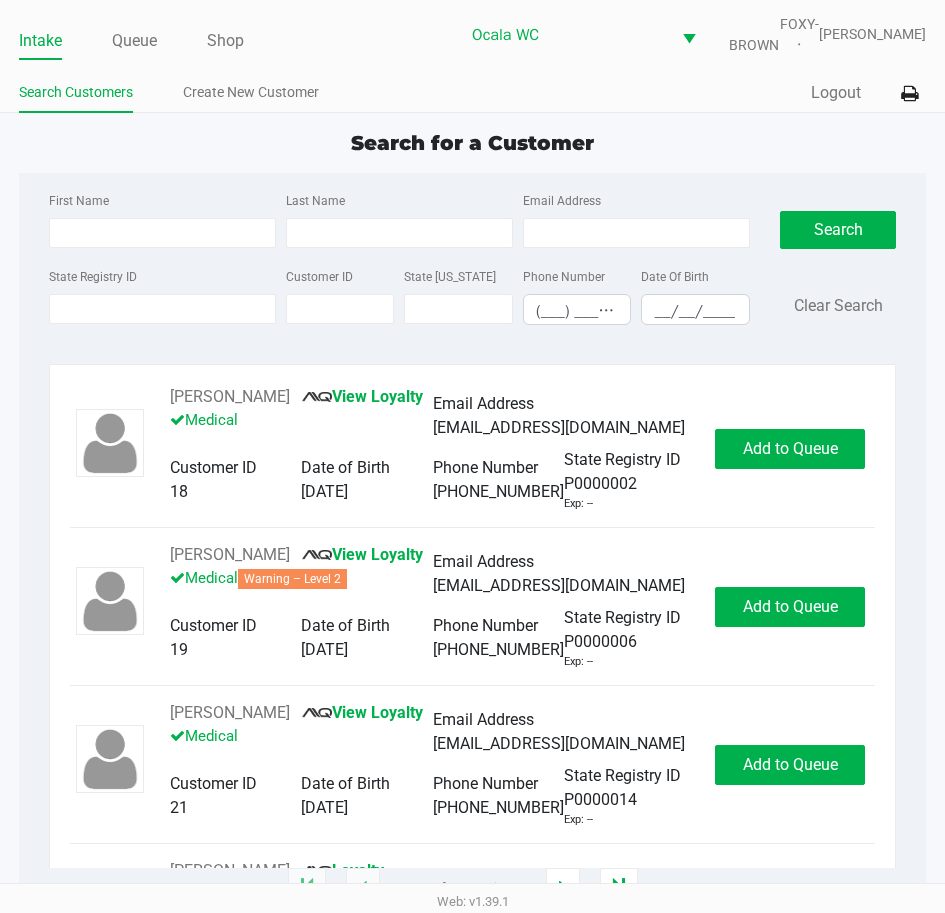 type on "PARKER" 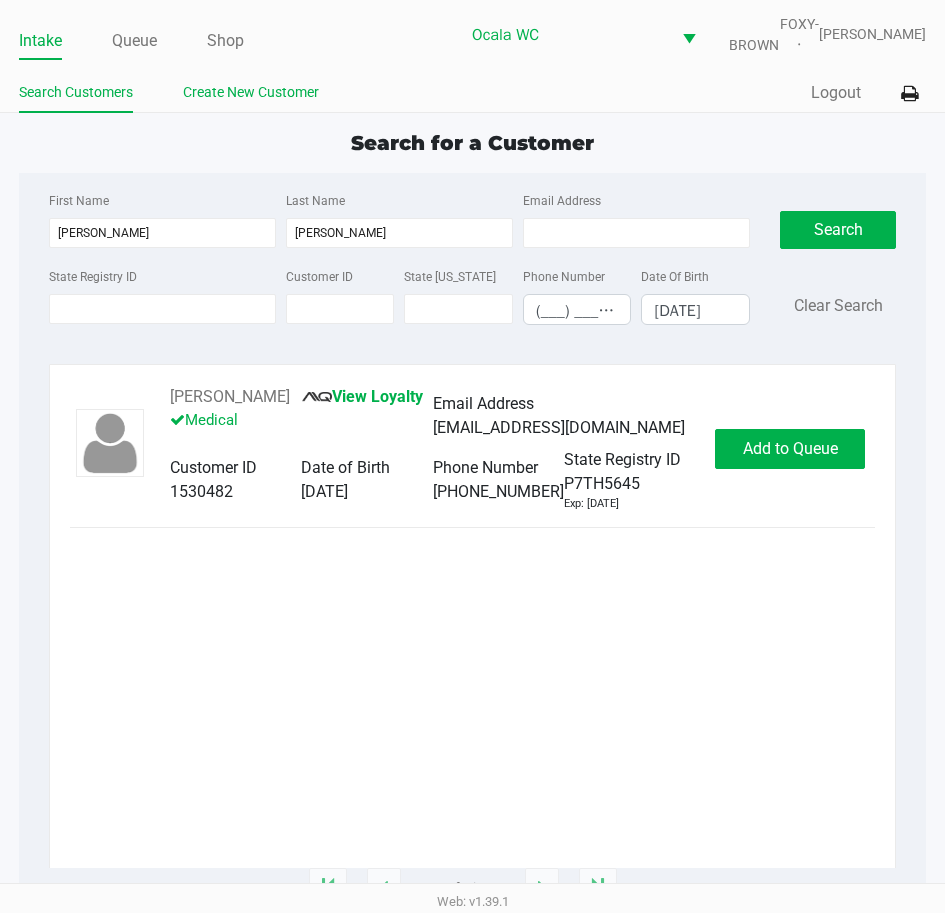 click on "Create New Customer" 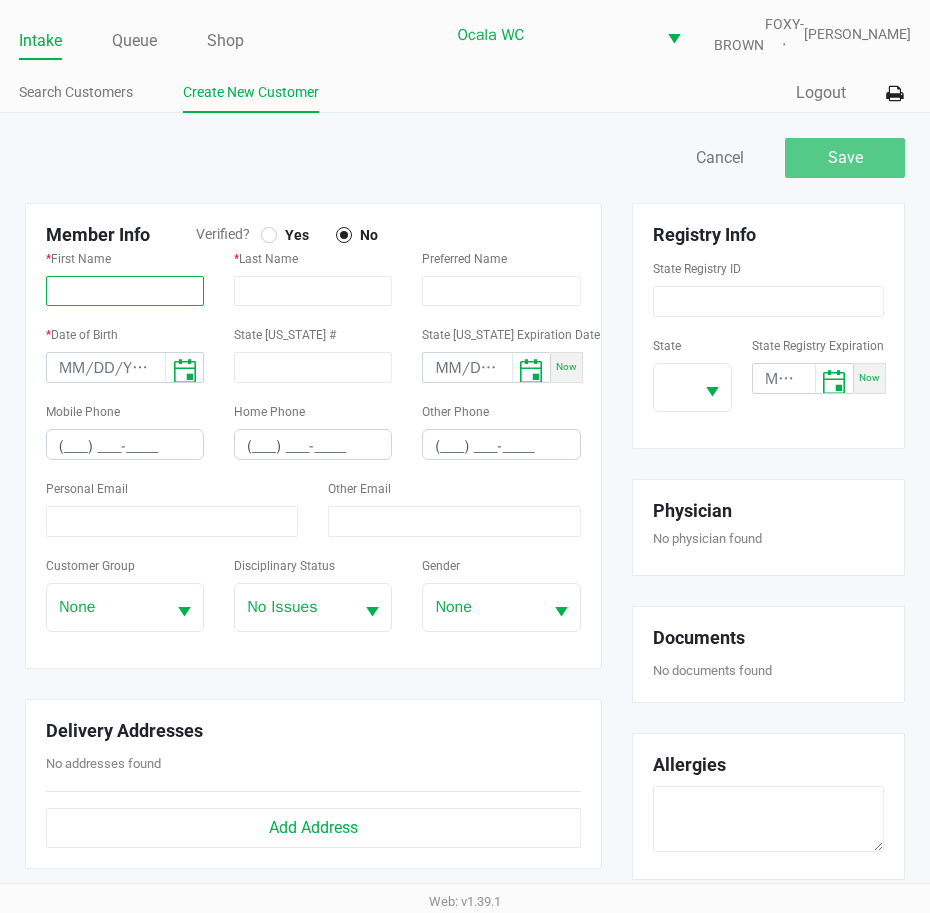 click 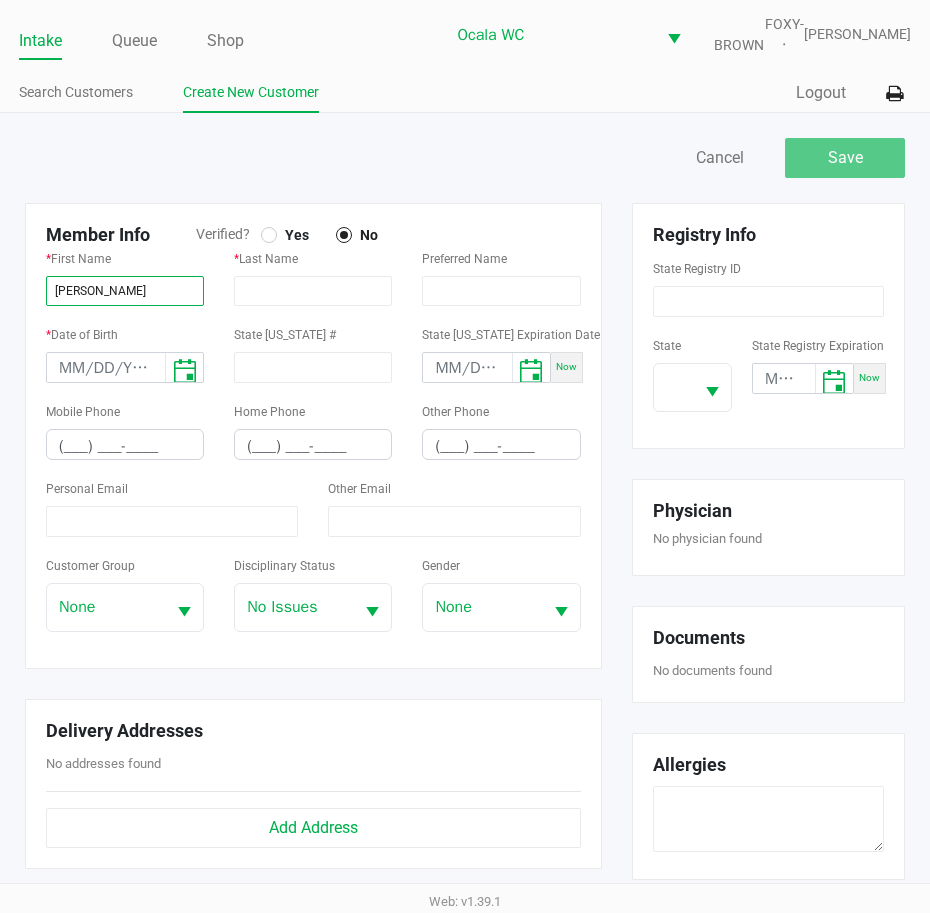 type on "JAKE" 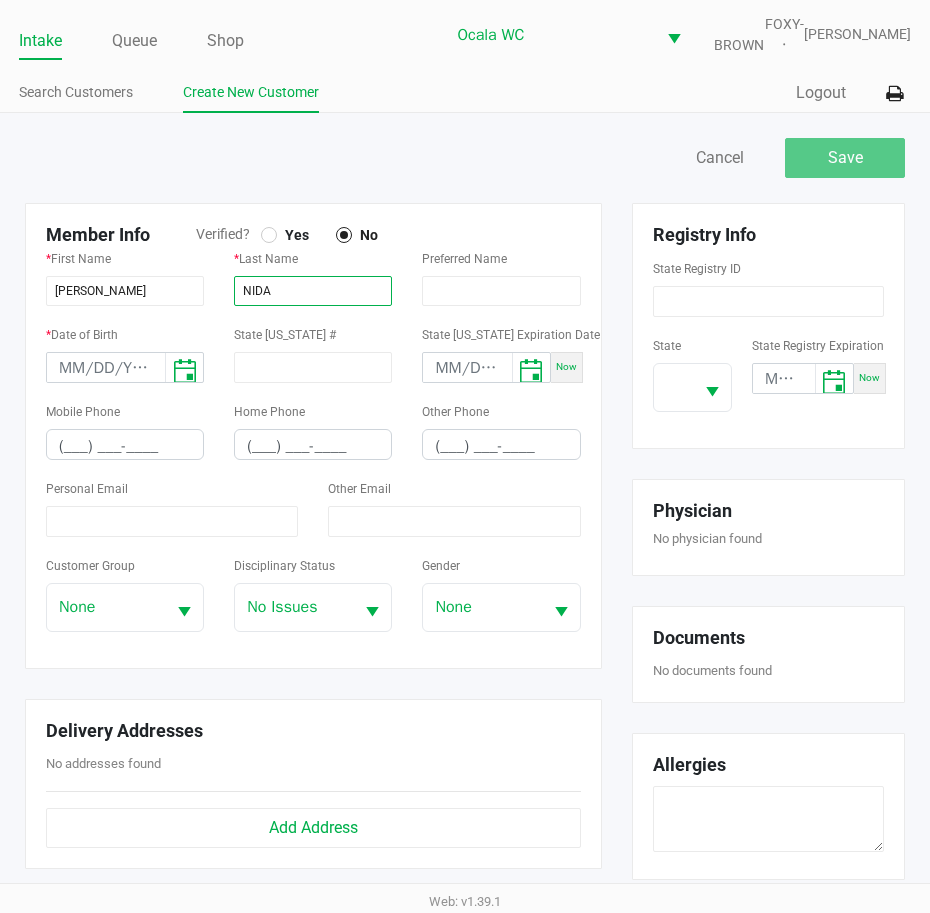 type on "NIDA" 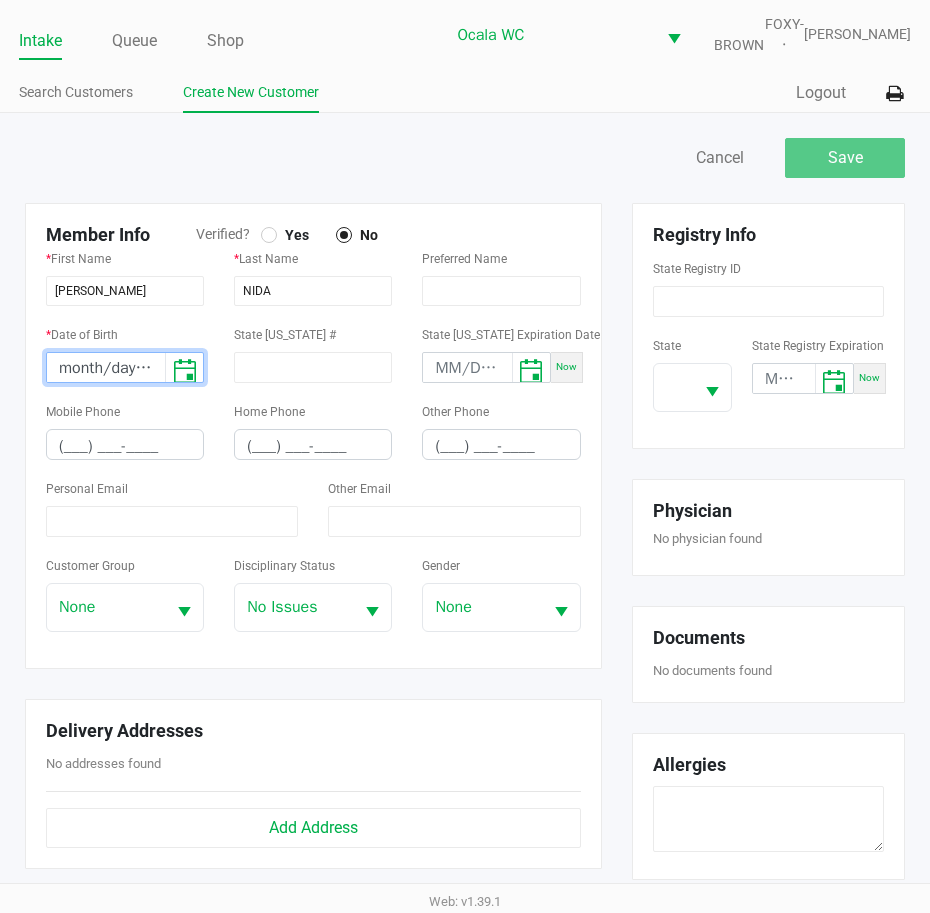 click on "month/day/year" at bounding box center [106, 368] 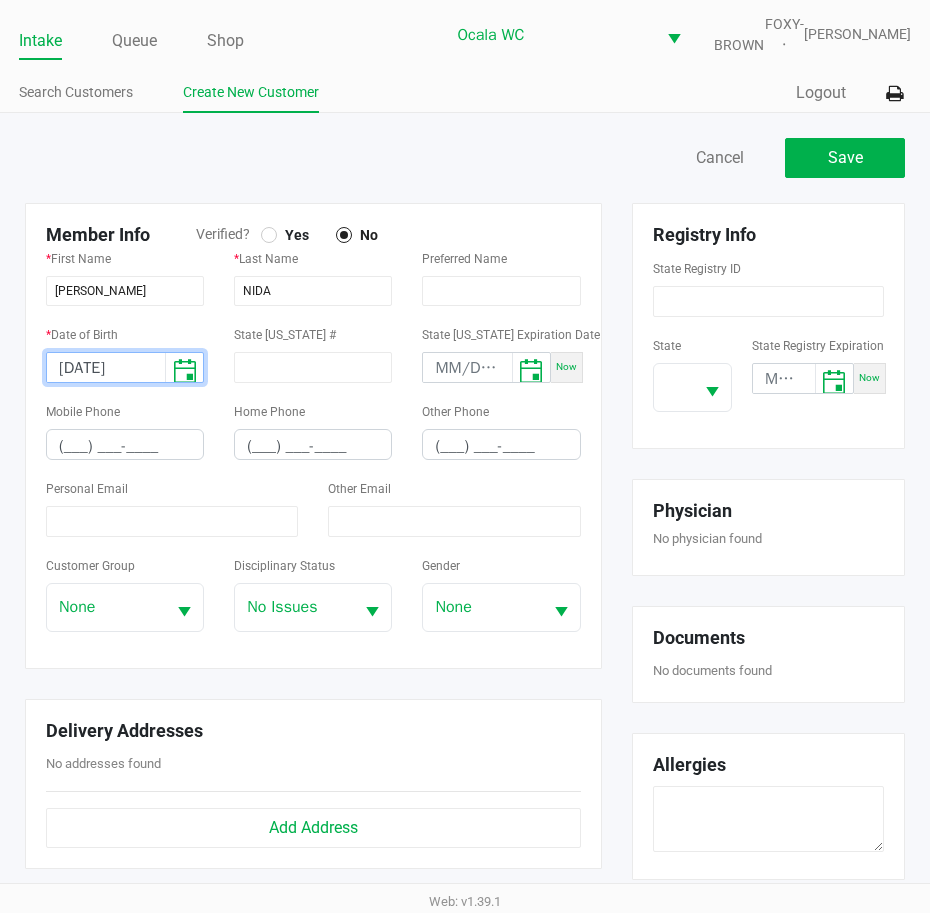 type on "08/17/2001" 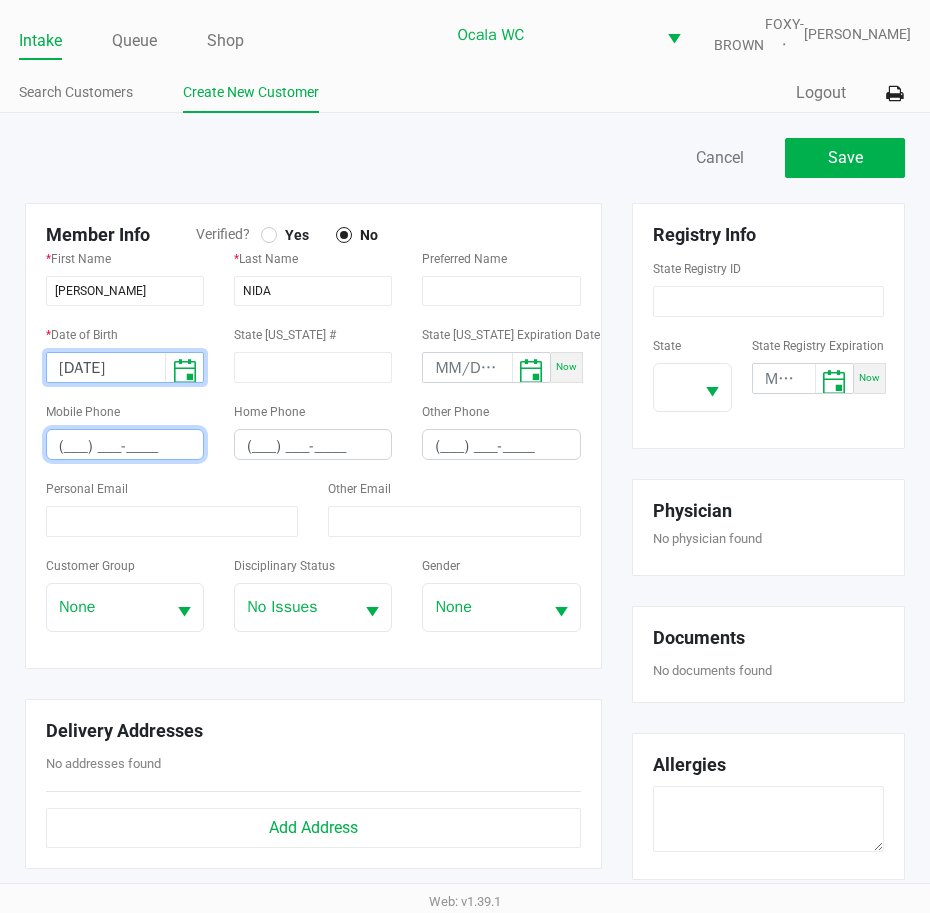 click on "(___) ___-____" at bounding box center (125, 446) 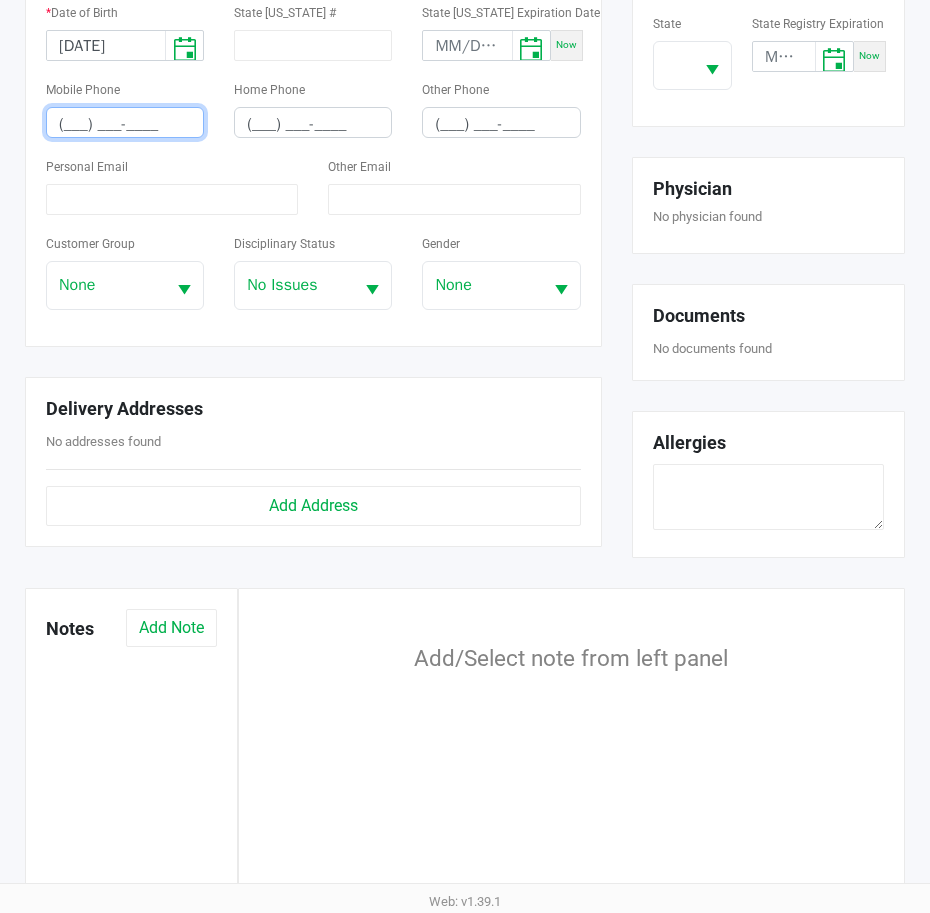 scroll, scrollTop: 200, scrollLeft: 0, axis: vertical 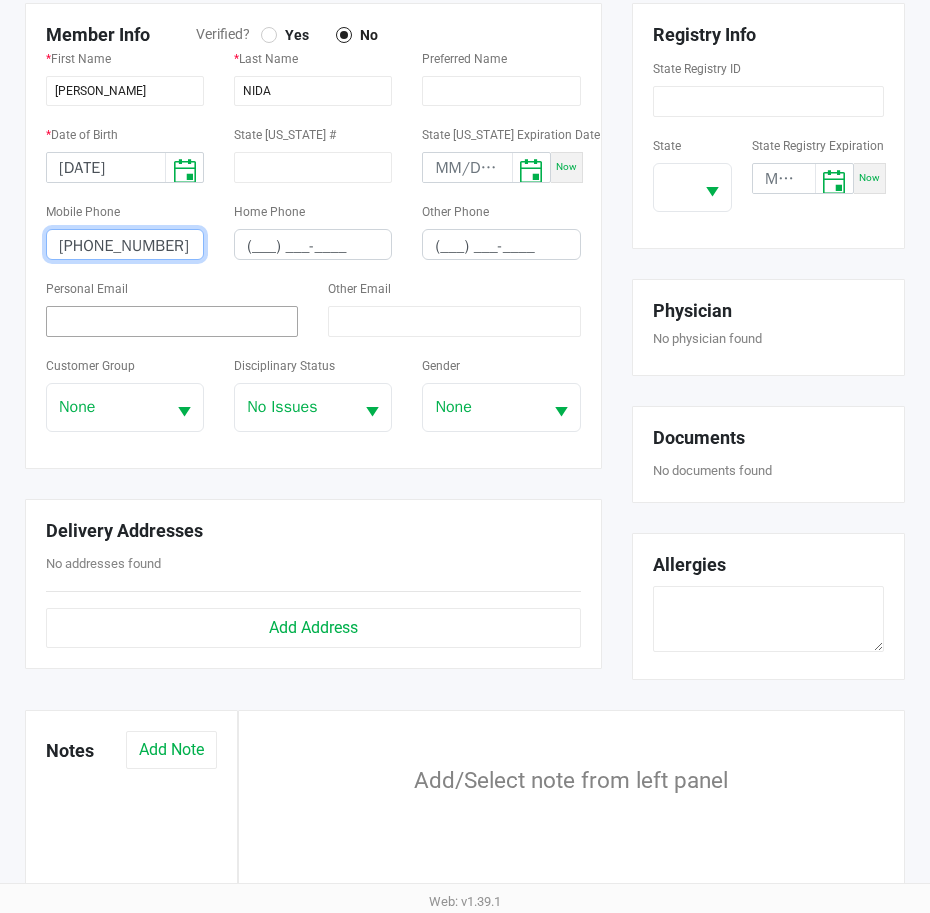 type on "(352) 816-3734" 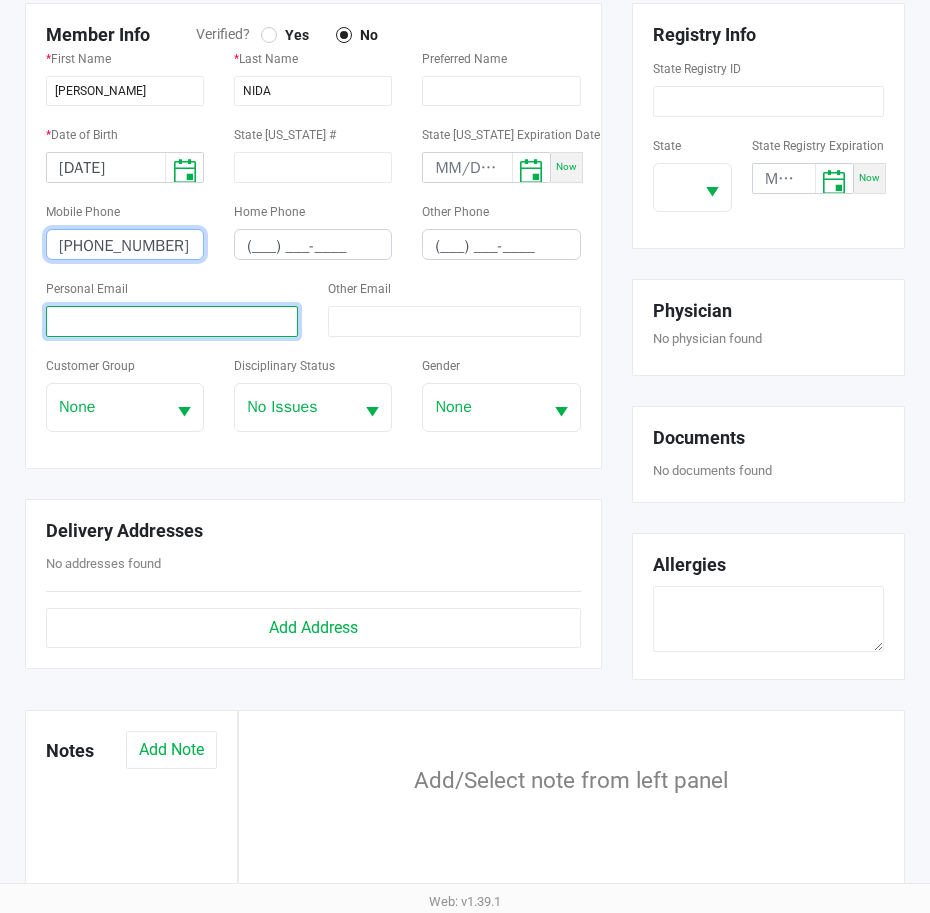 click 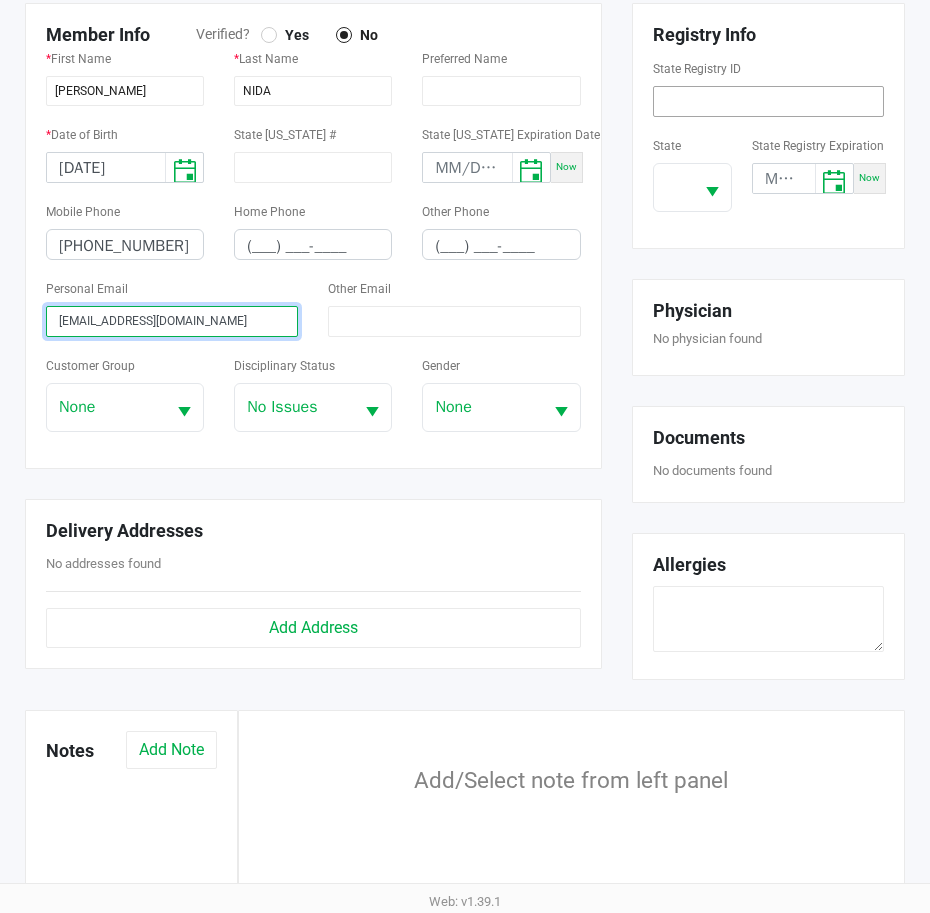 type on "Nidajake69@gmail.com" 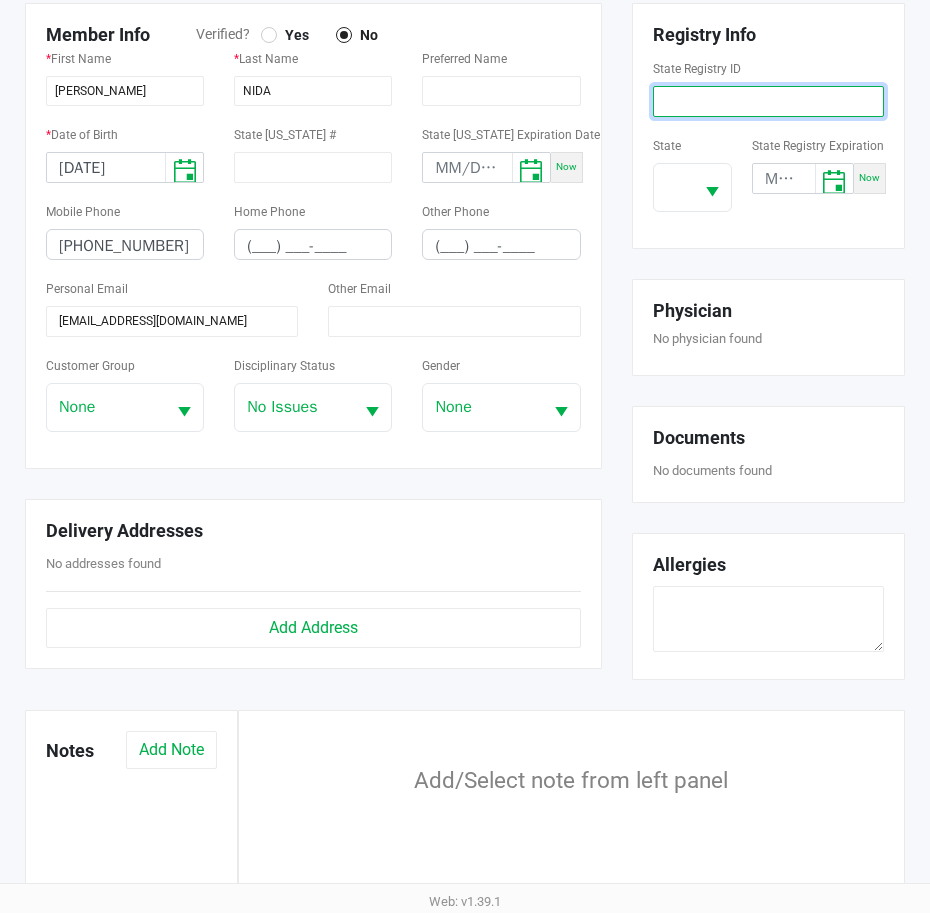 click 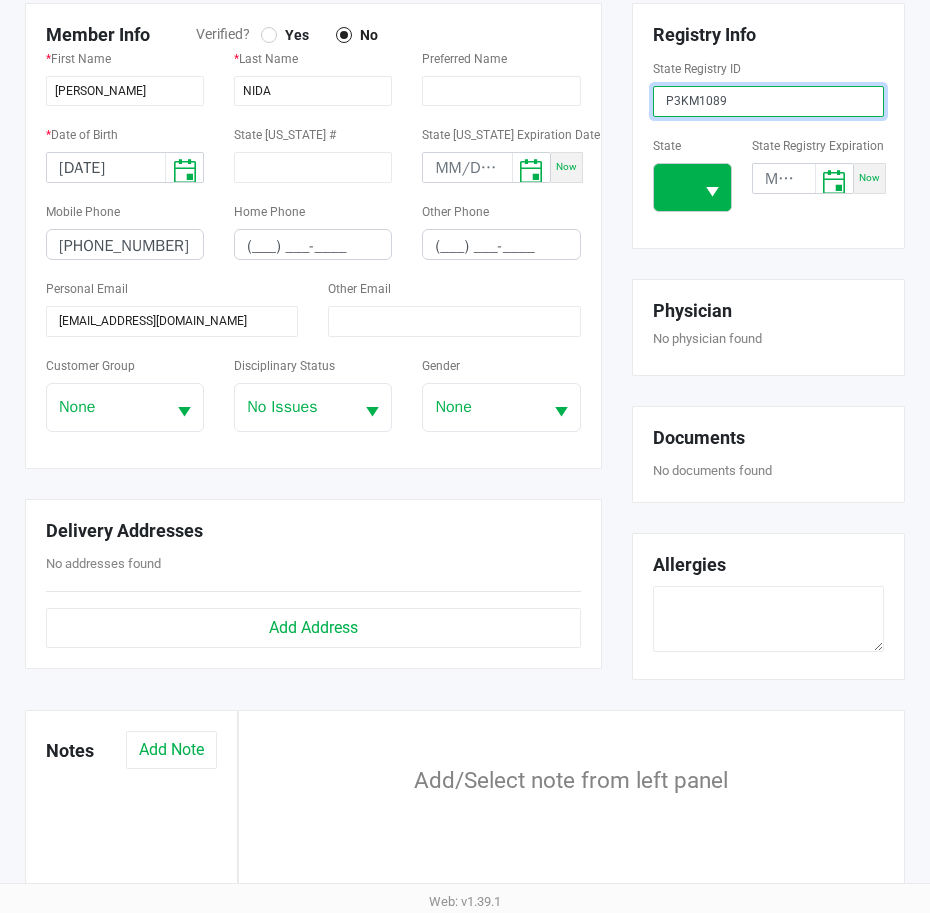 click at bounding box center (712, 192) 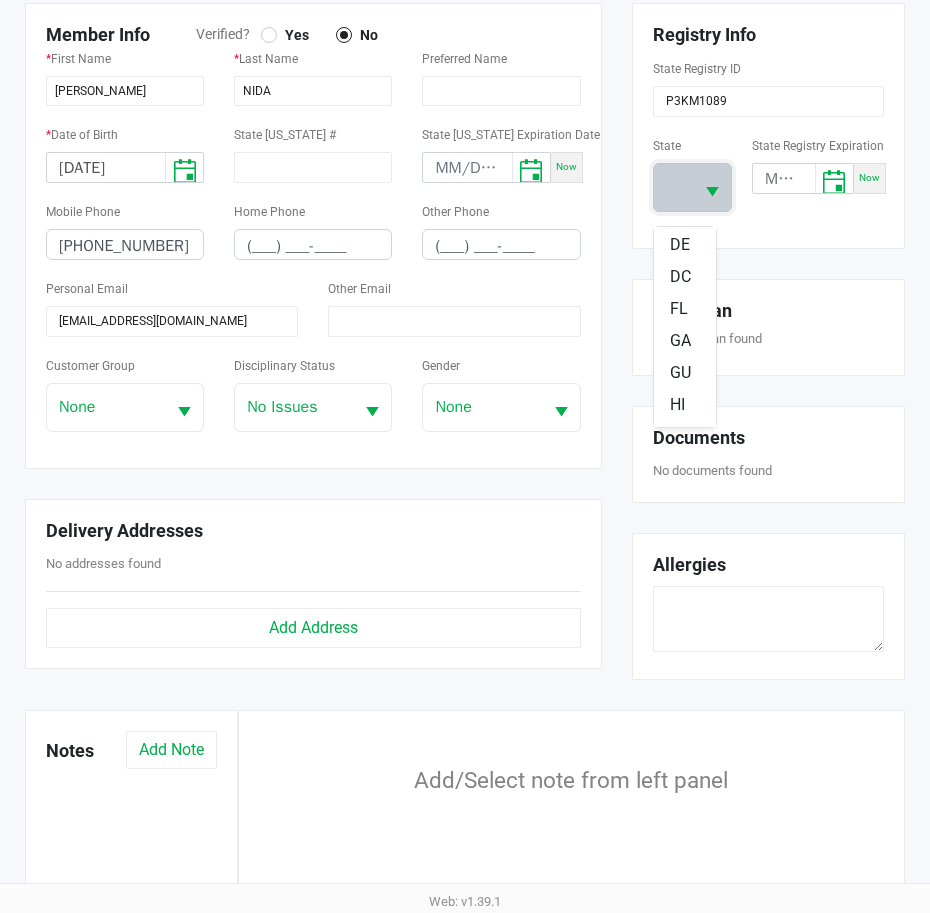scroll, scrollTop: 300, scrollLeft: 0, axis: vertical 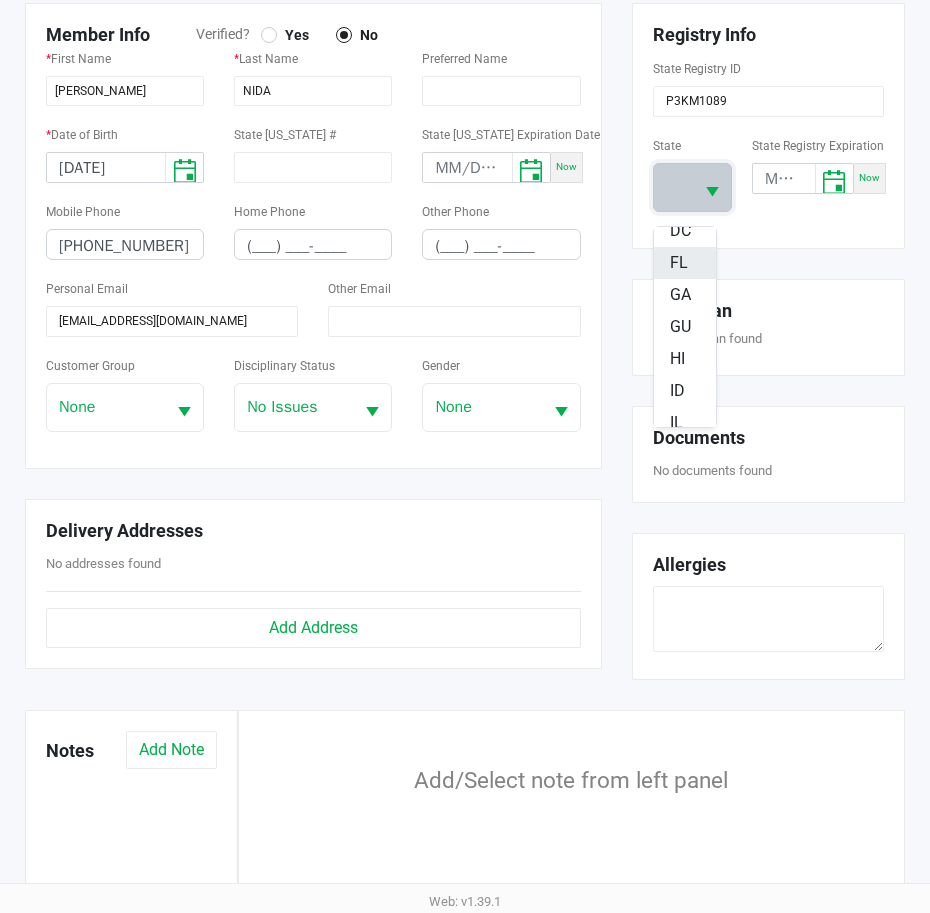 click on "FL" at bounding box center [679, 263] 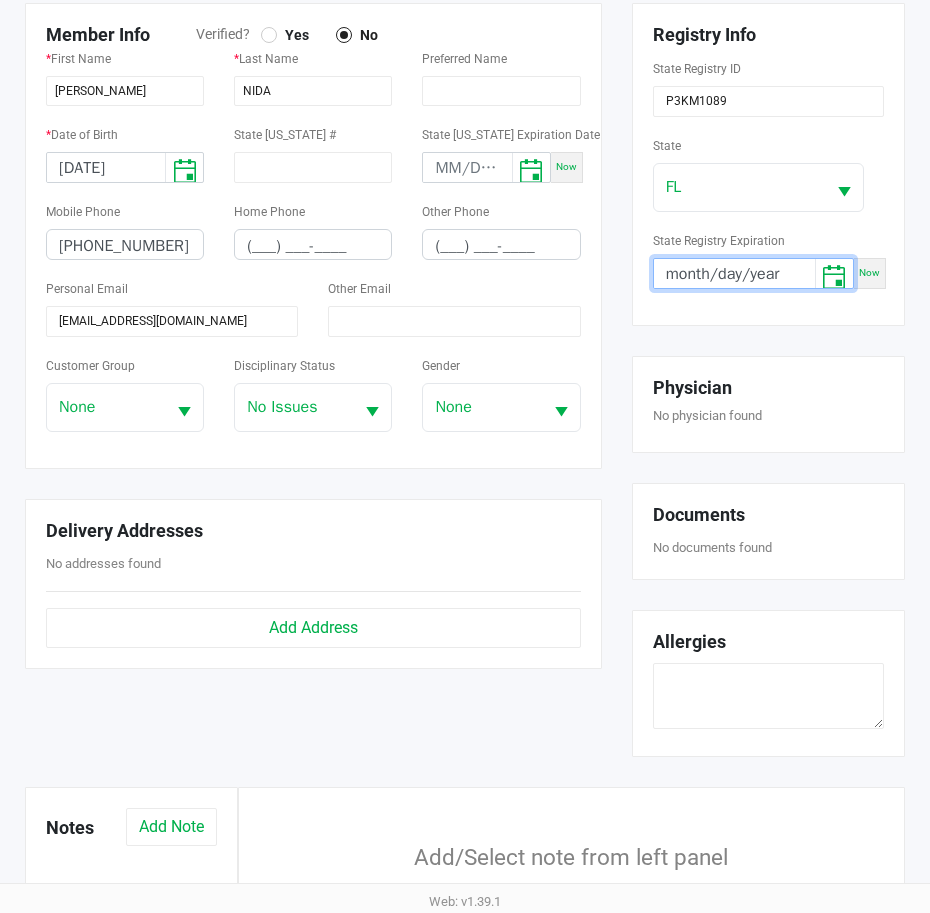 click on "month/day/year" at bounding box center (734, 274) 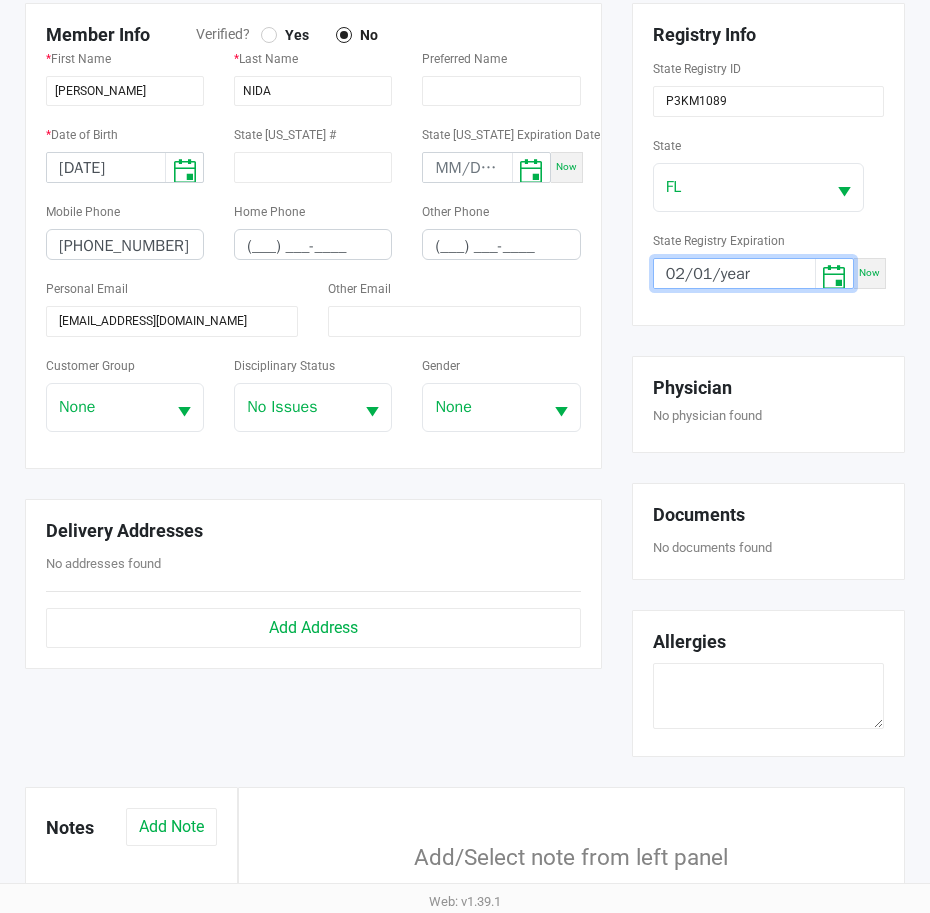scroll, scrollTop: 0, scrollLeft: 2, axis: horizontal 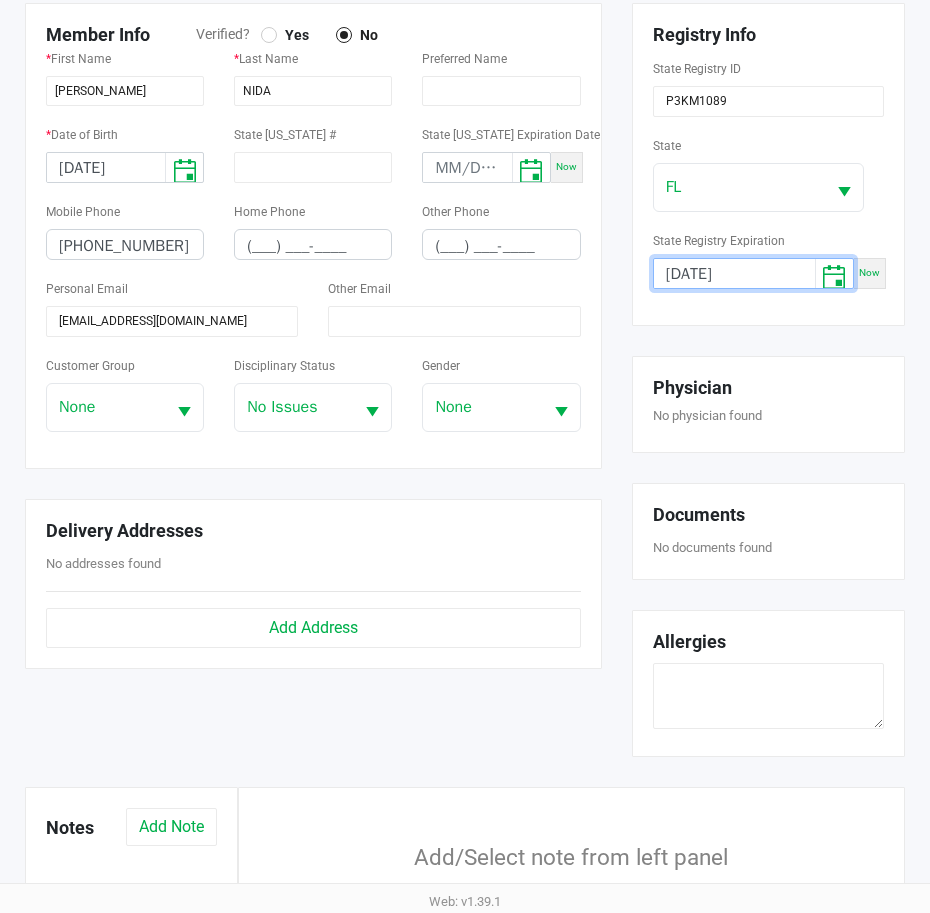 type on "02/15/2026" 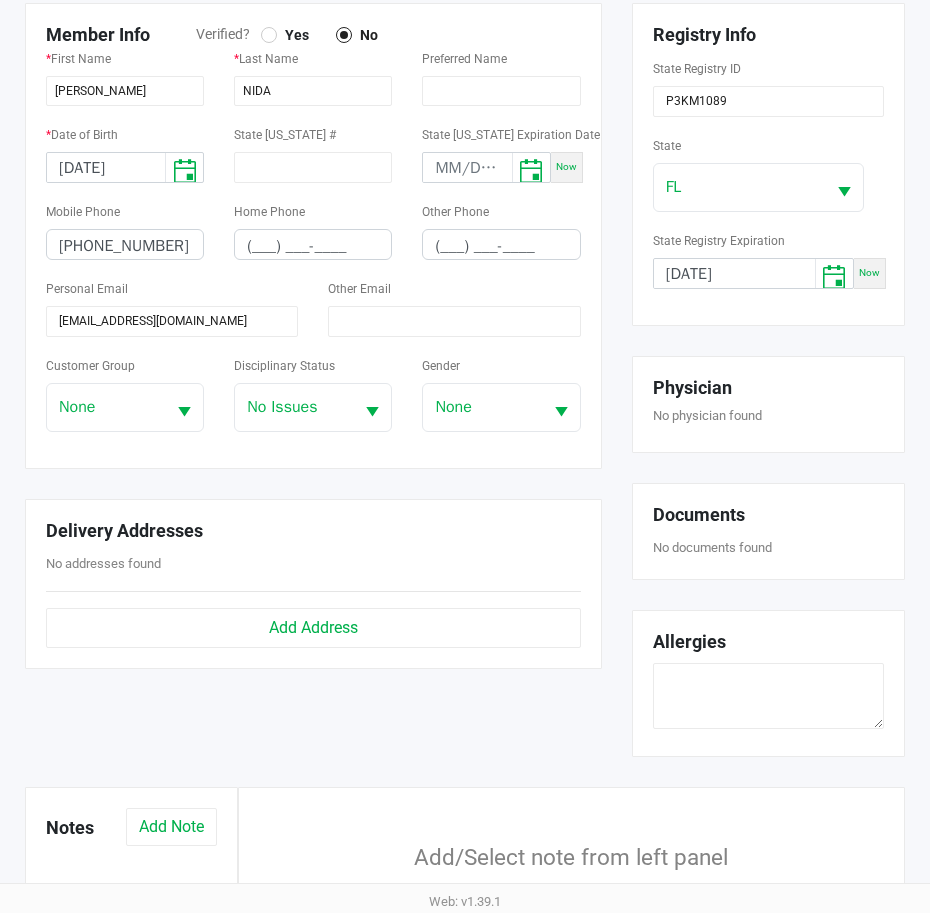 scroll, scrollTop: 0, scrollLeft: 0, axis: both 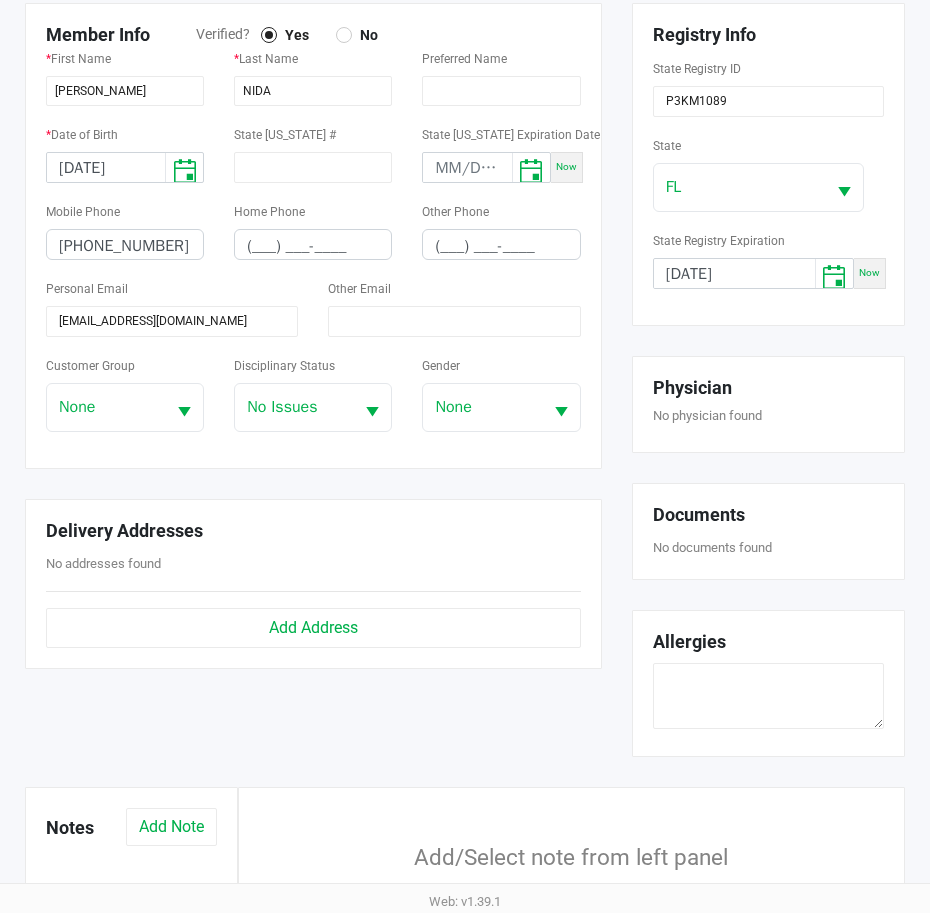 click on "Preferred Name" 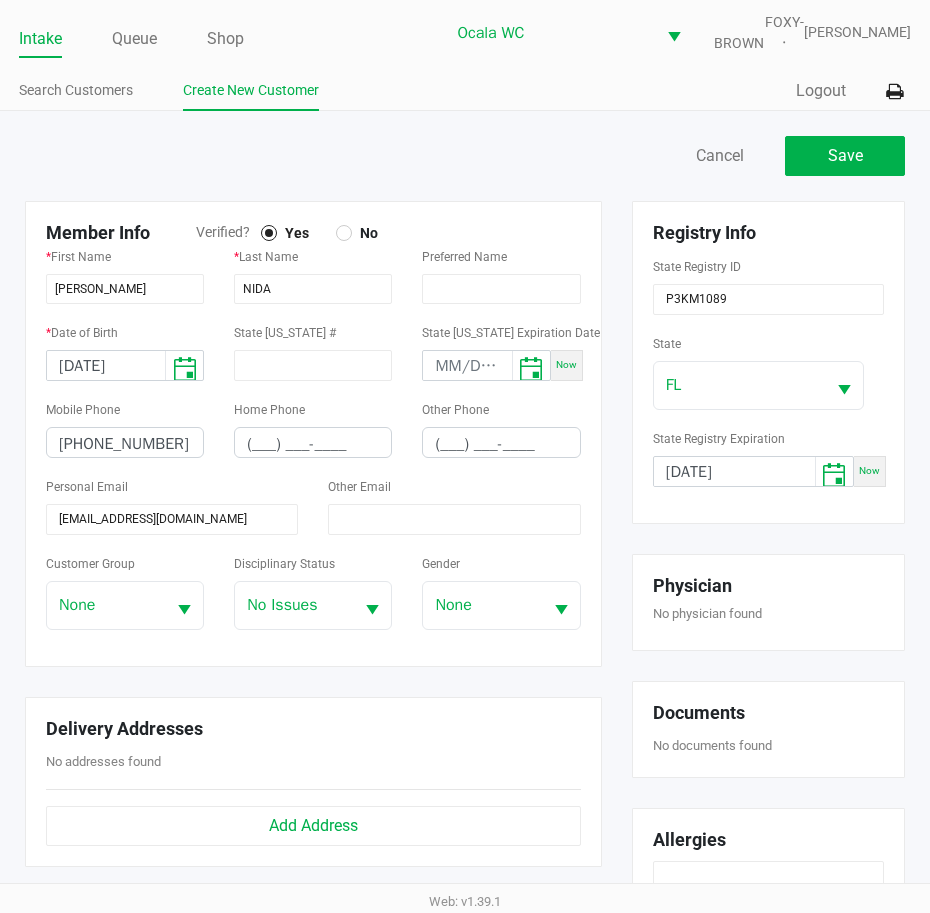 scroll, scrollTop: 0, scrollLeft: 0, axis: both 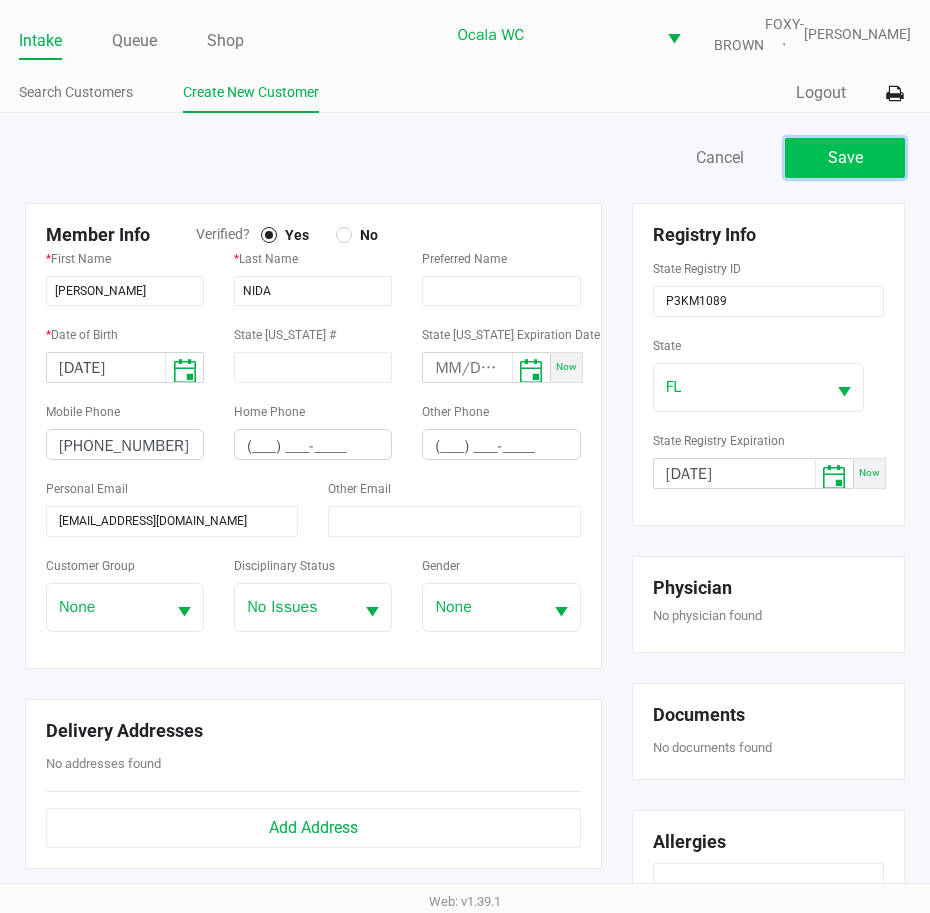 click on "Save" 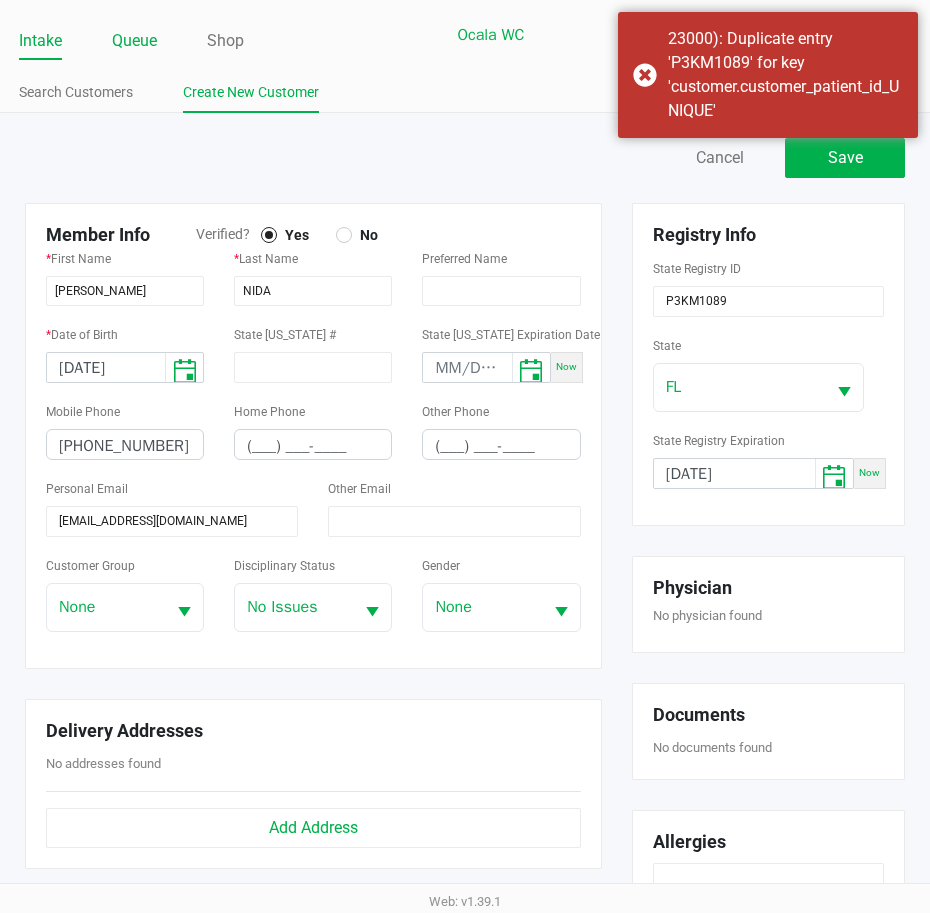 click on "Queue" 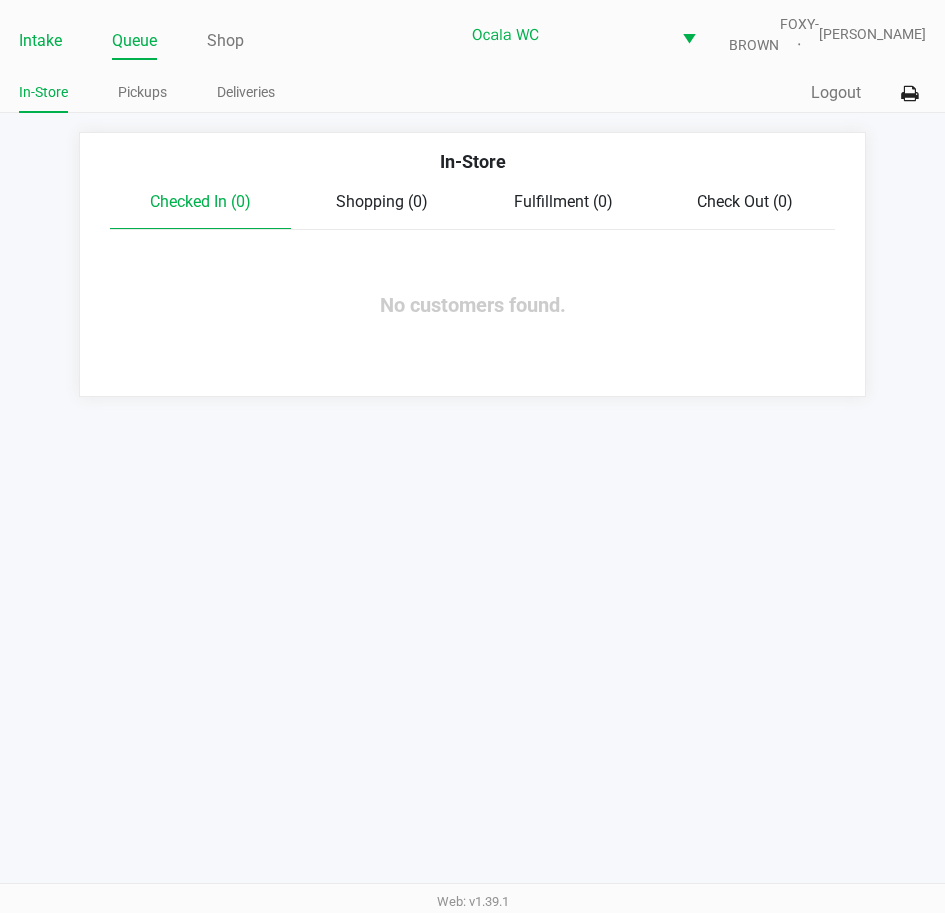 drag, startPoint x: 136, startPoint y: 55, endPoint x: 30, endPoint y: 32, distance: 108.46658 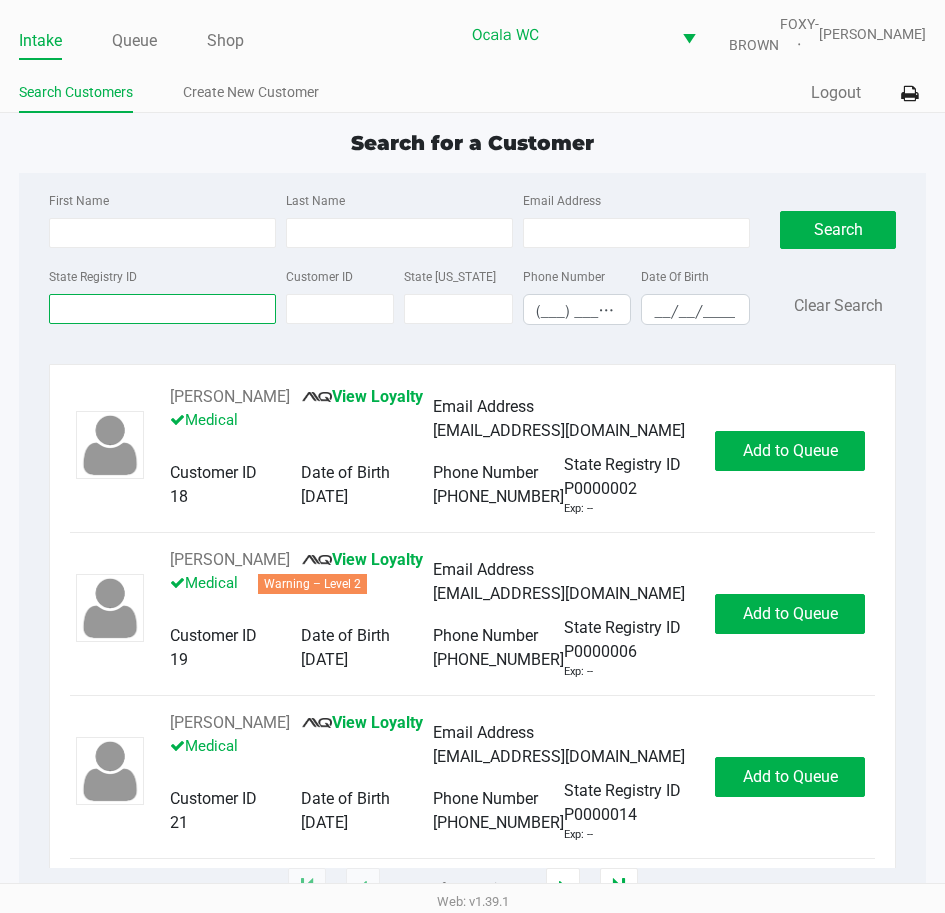 click on "State Registry ID" at bounding box center [162, 309] 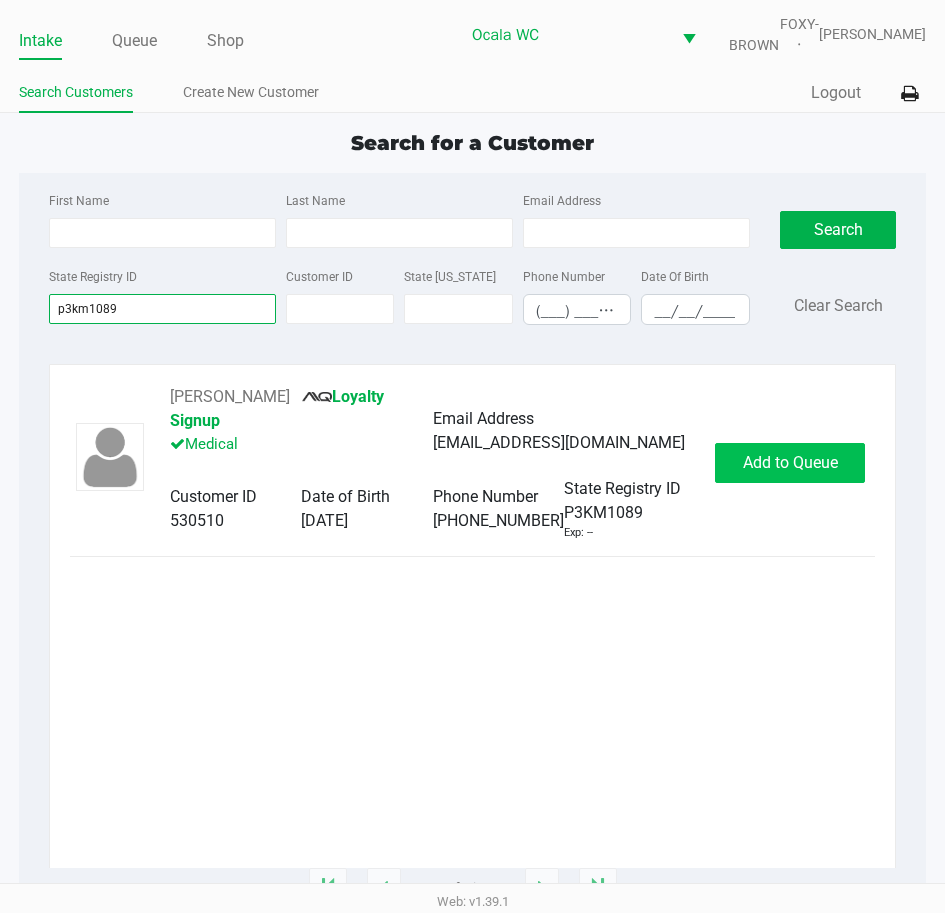 type on "p3km1089" 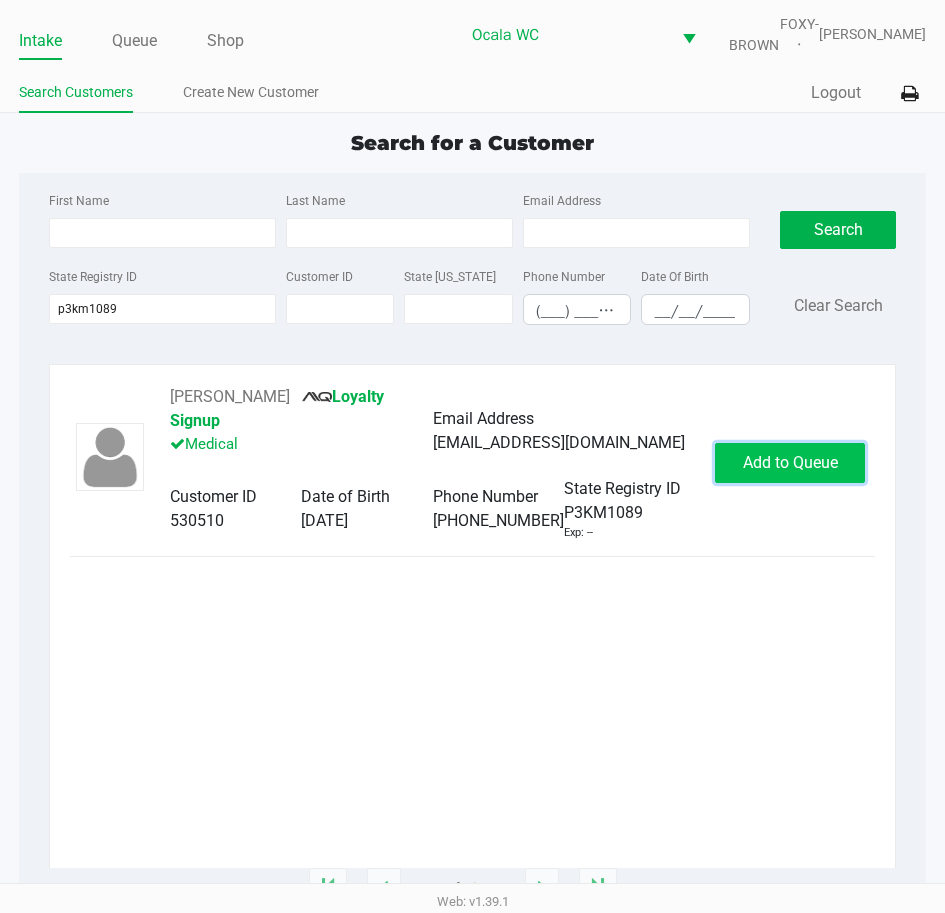 click on "Add to Queue" 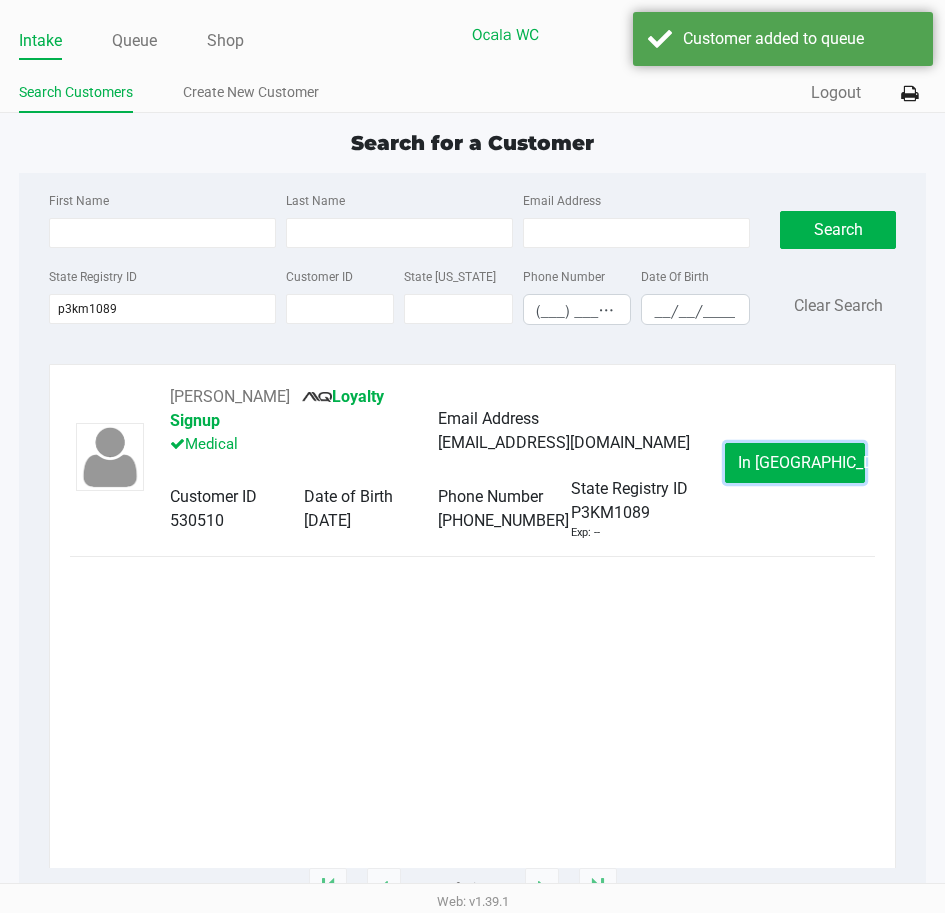 click on "In Queue" 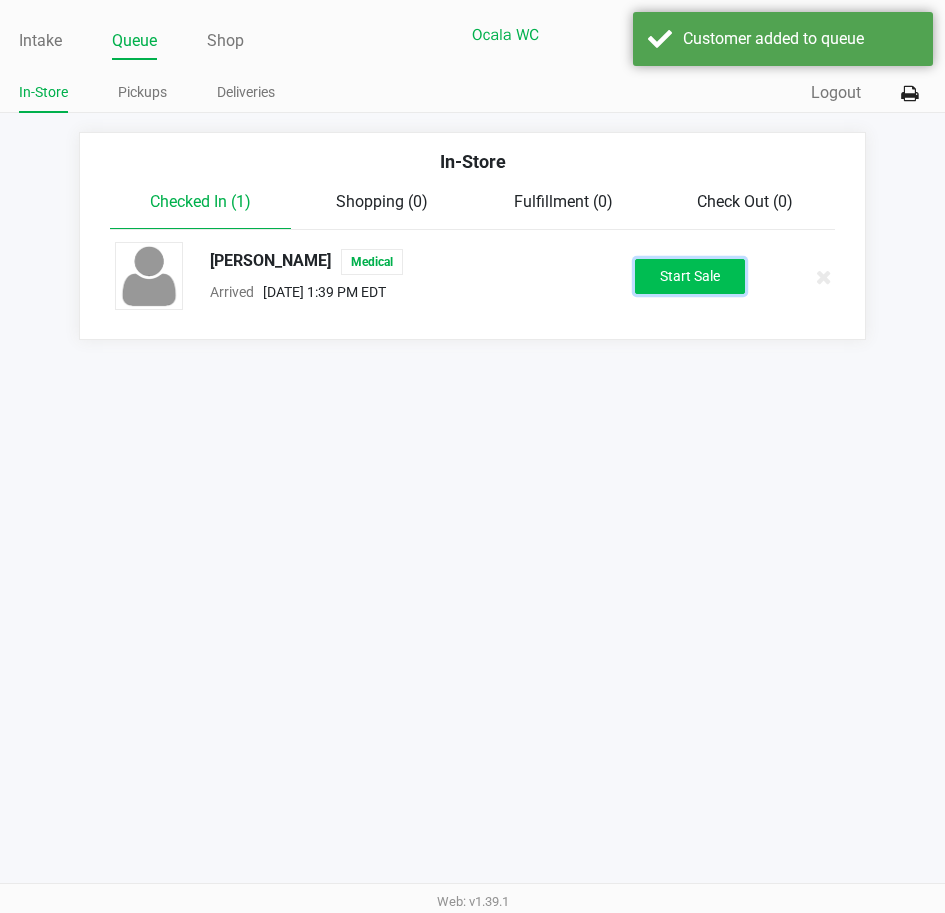 click on "Start Sale" 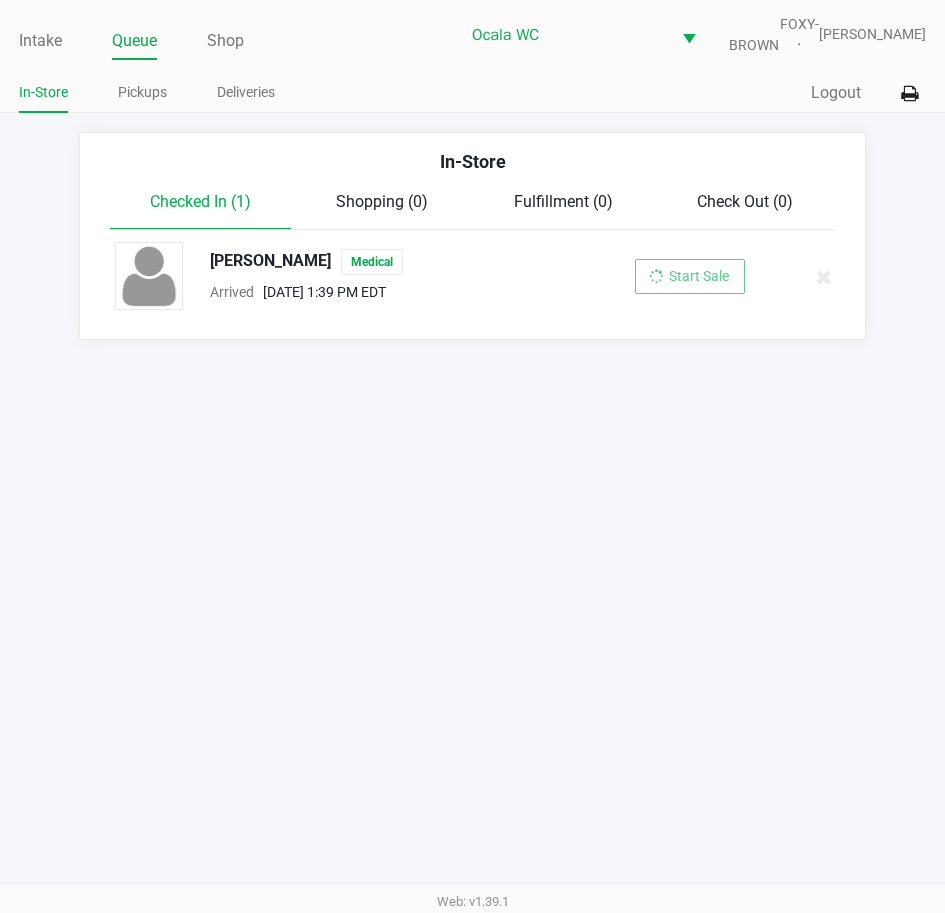 click on "Start Sale" 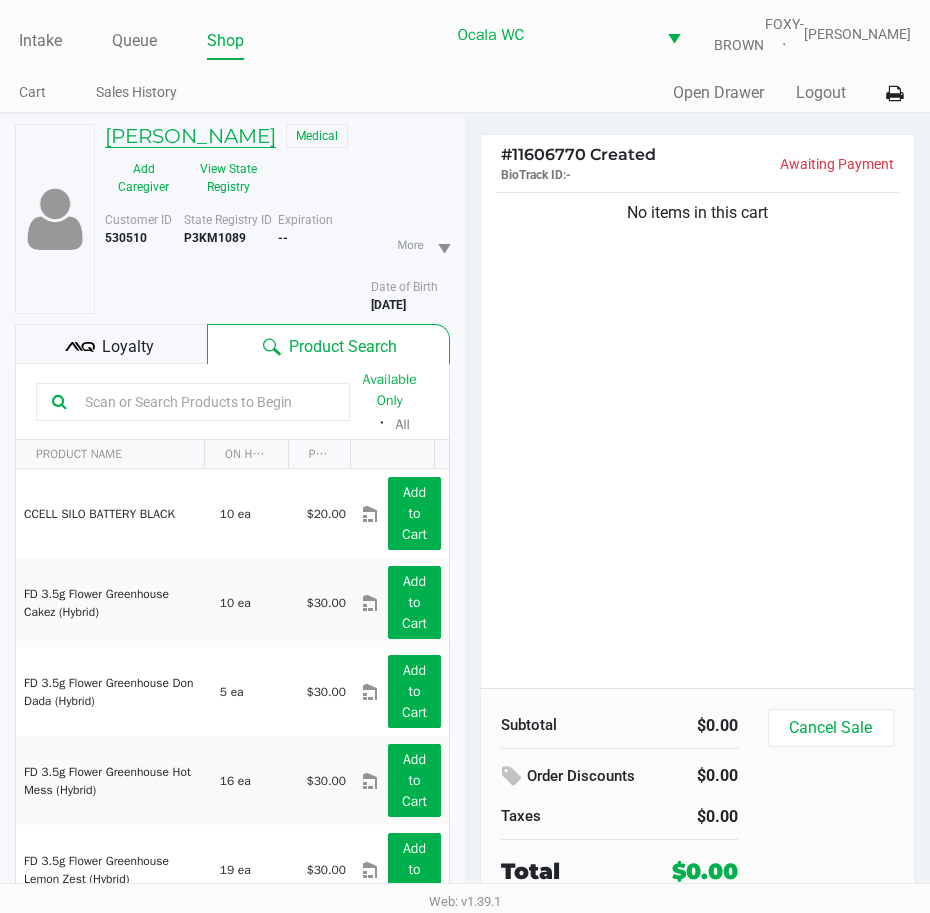click on "jake nida" 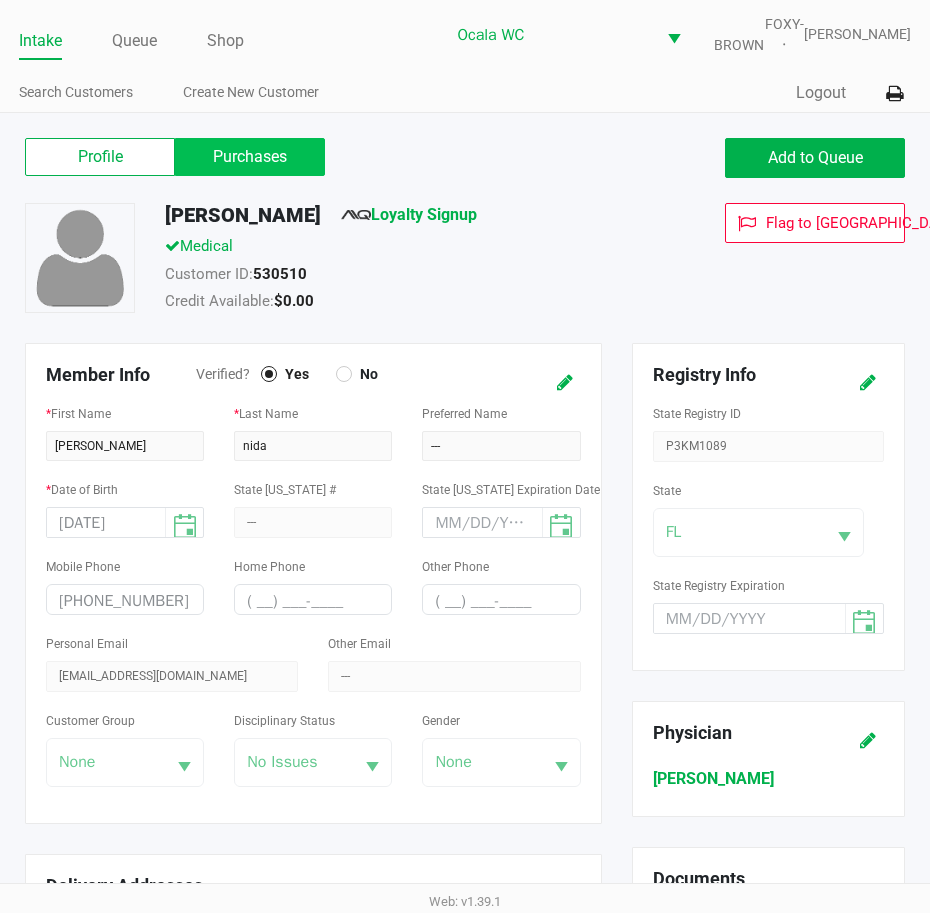 click on "Purchases" 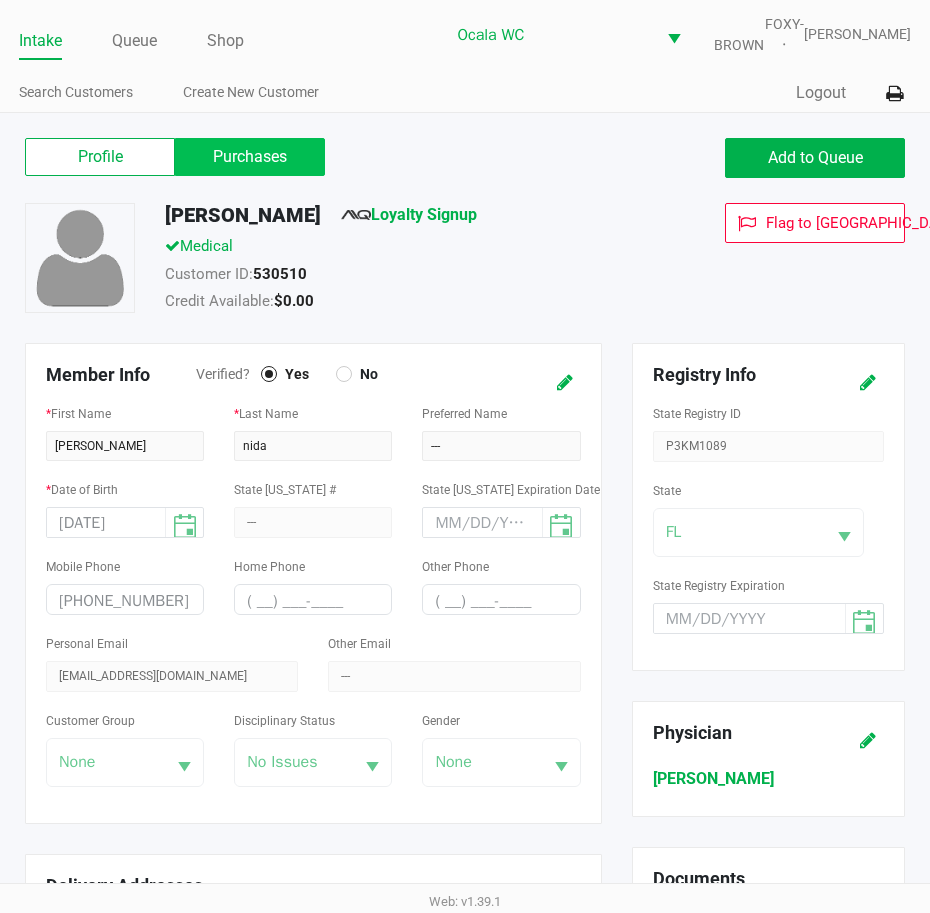 click on "Purchases" at bounding box center (0, 0) 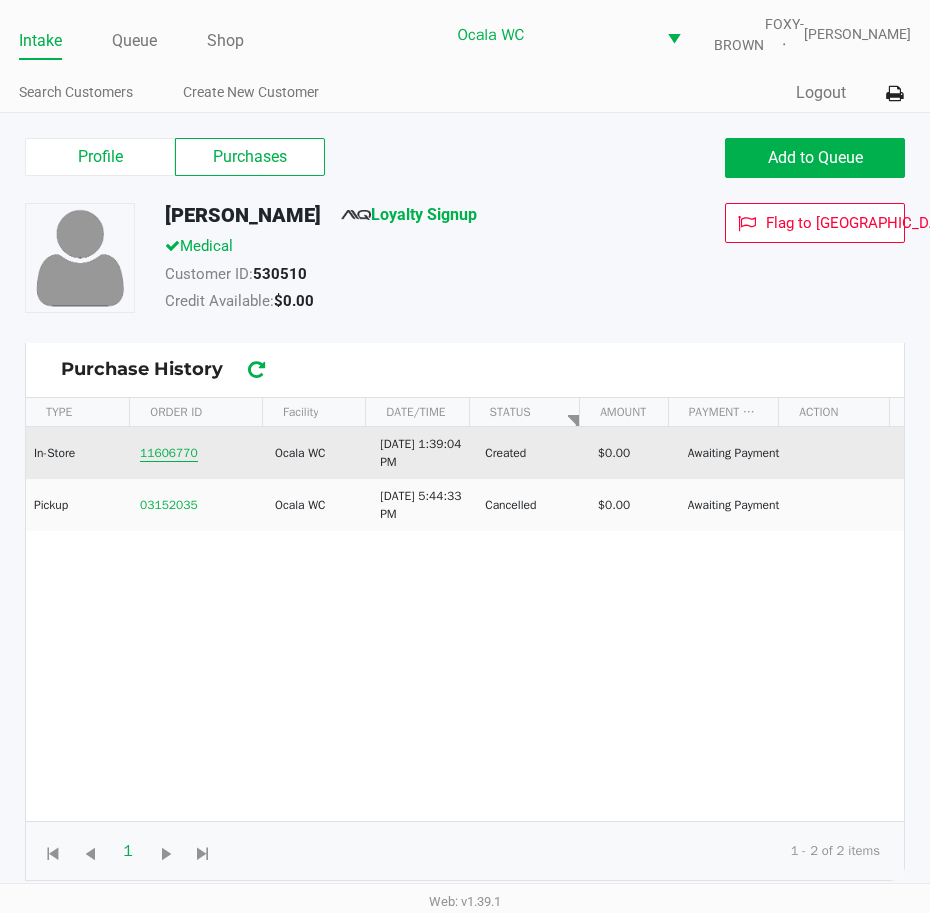click on "11606770" 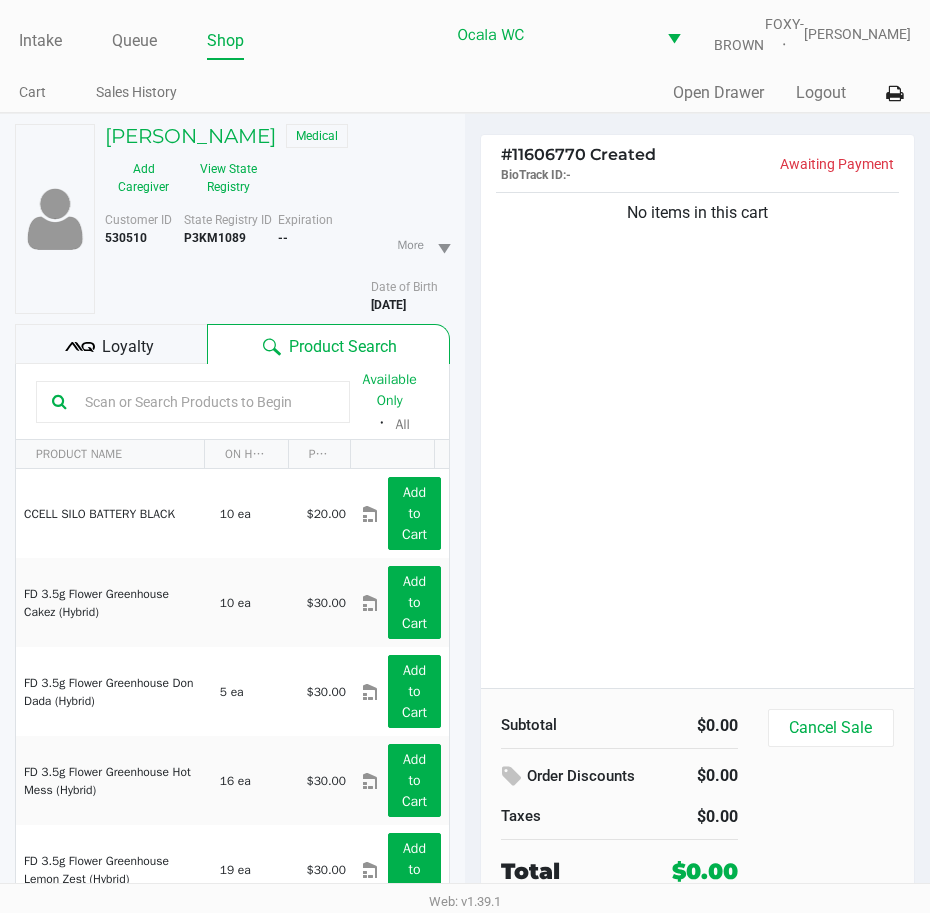 click on "Loyalty" 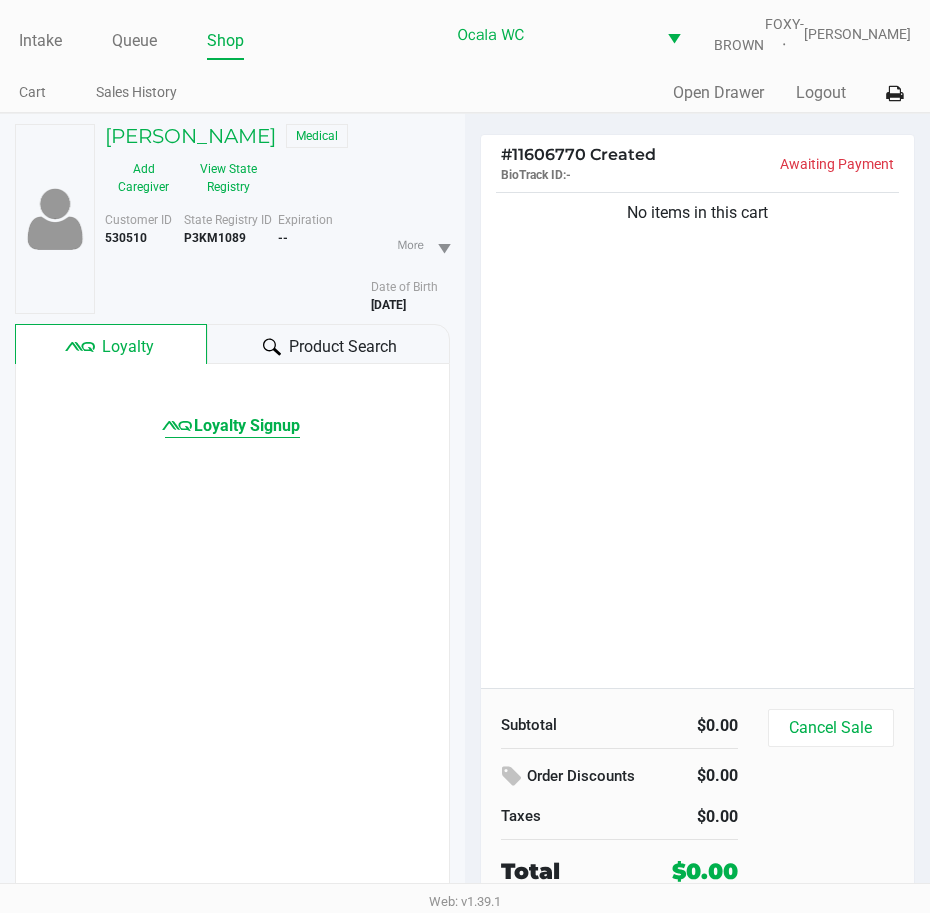 click on "Loyalty Signup" 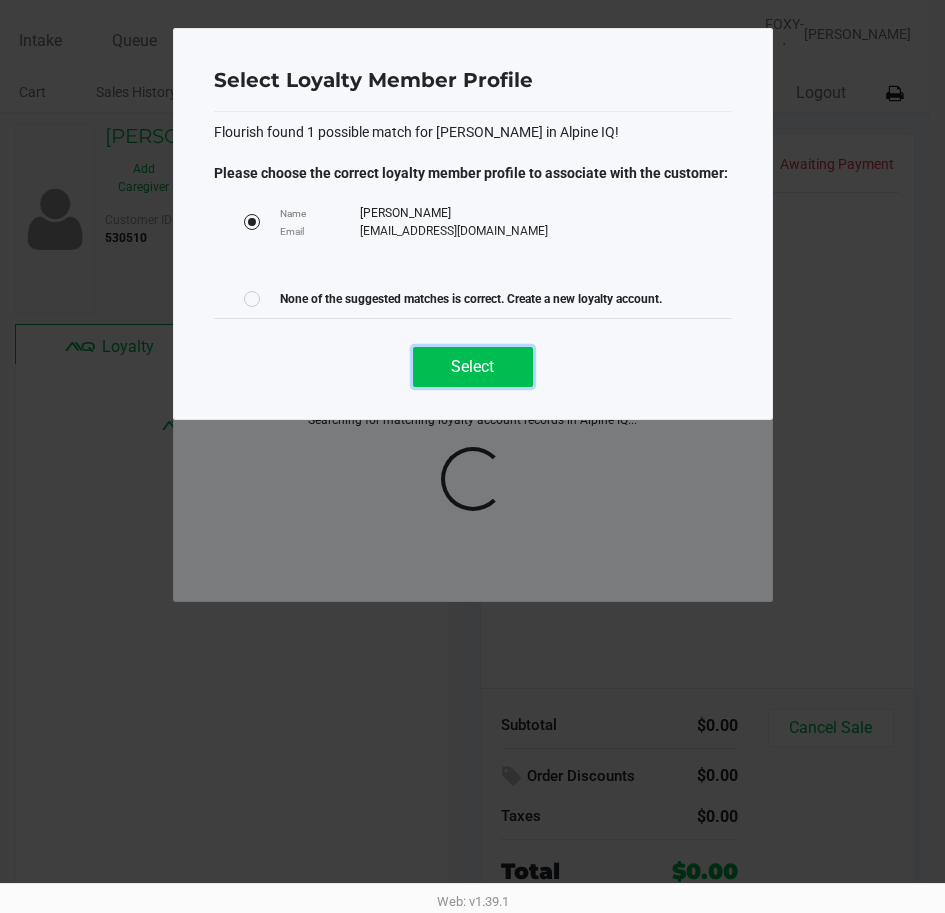 click on "Select" 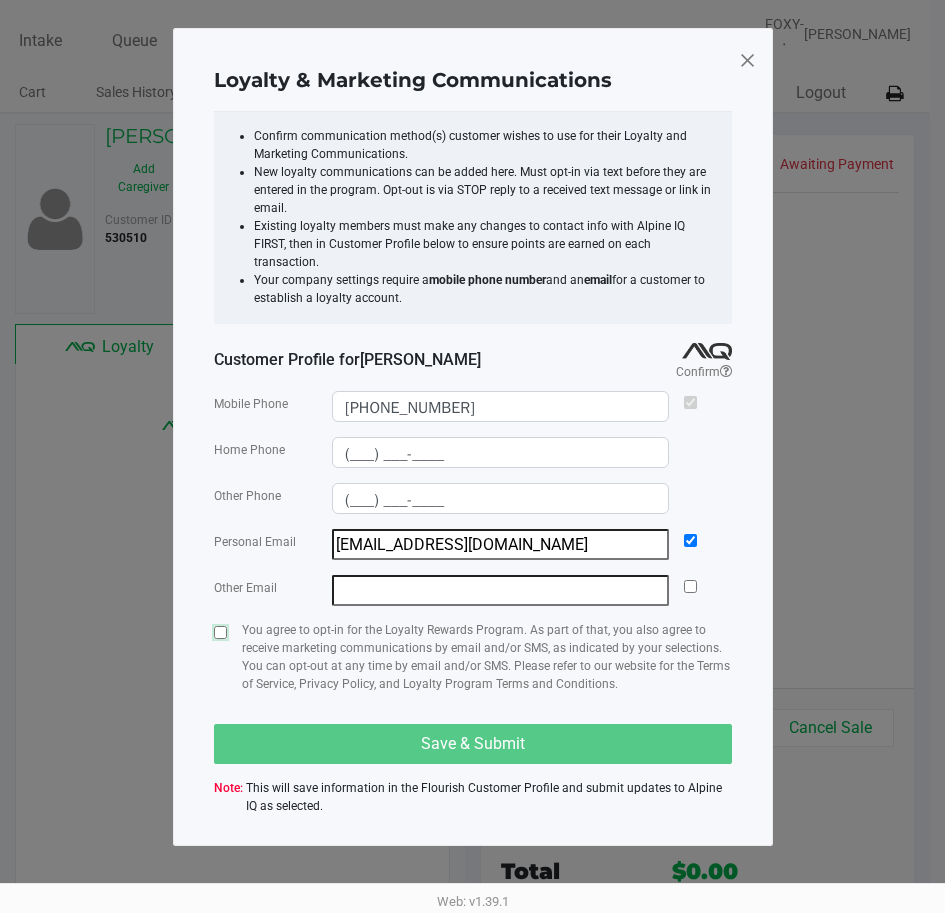 click 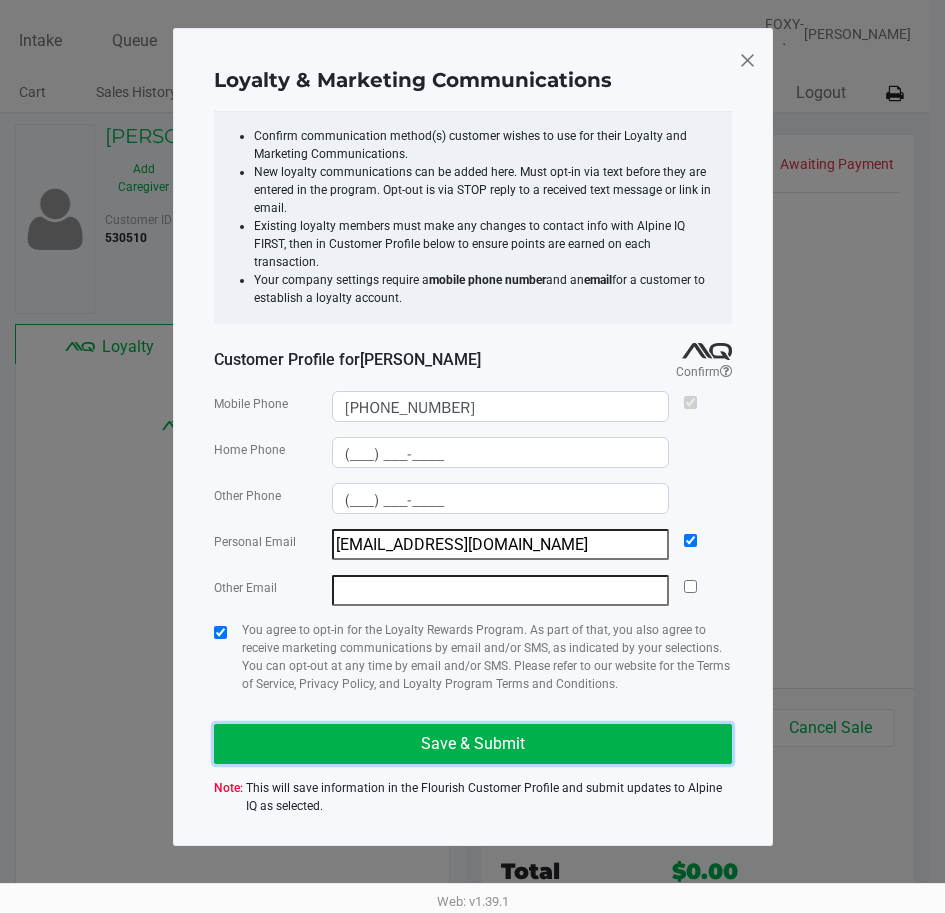 click on "Save & Submit" 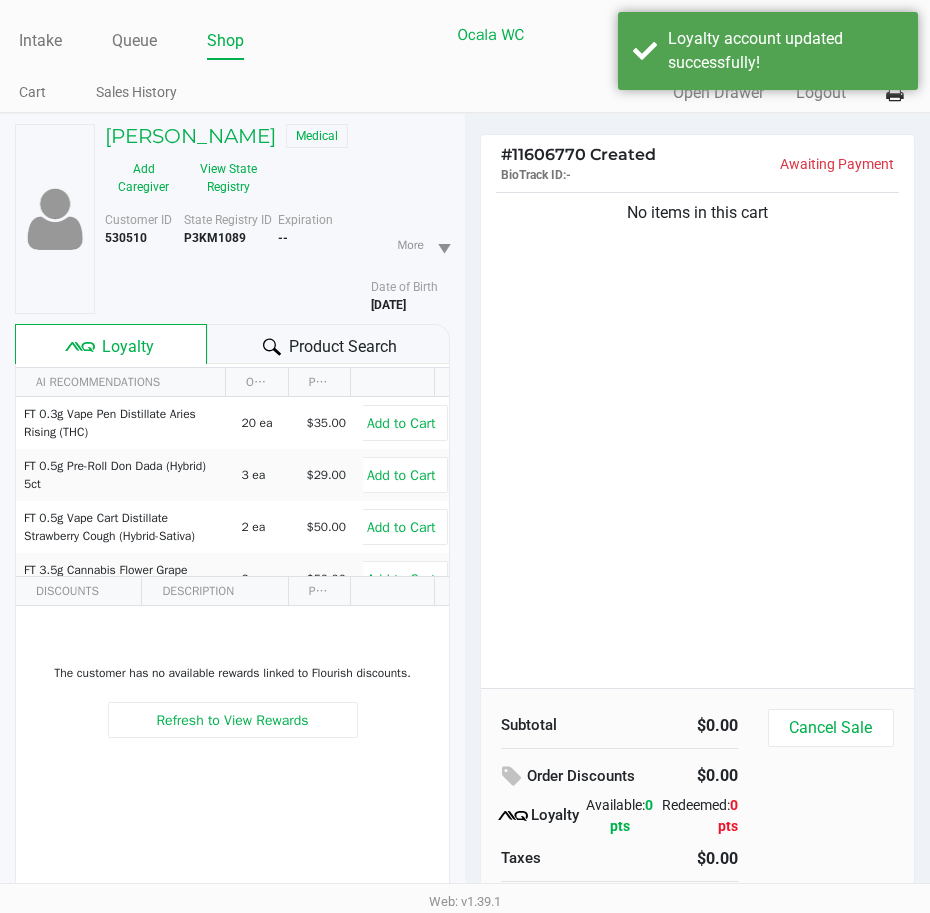 click on "No items in this cart" 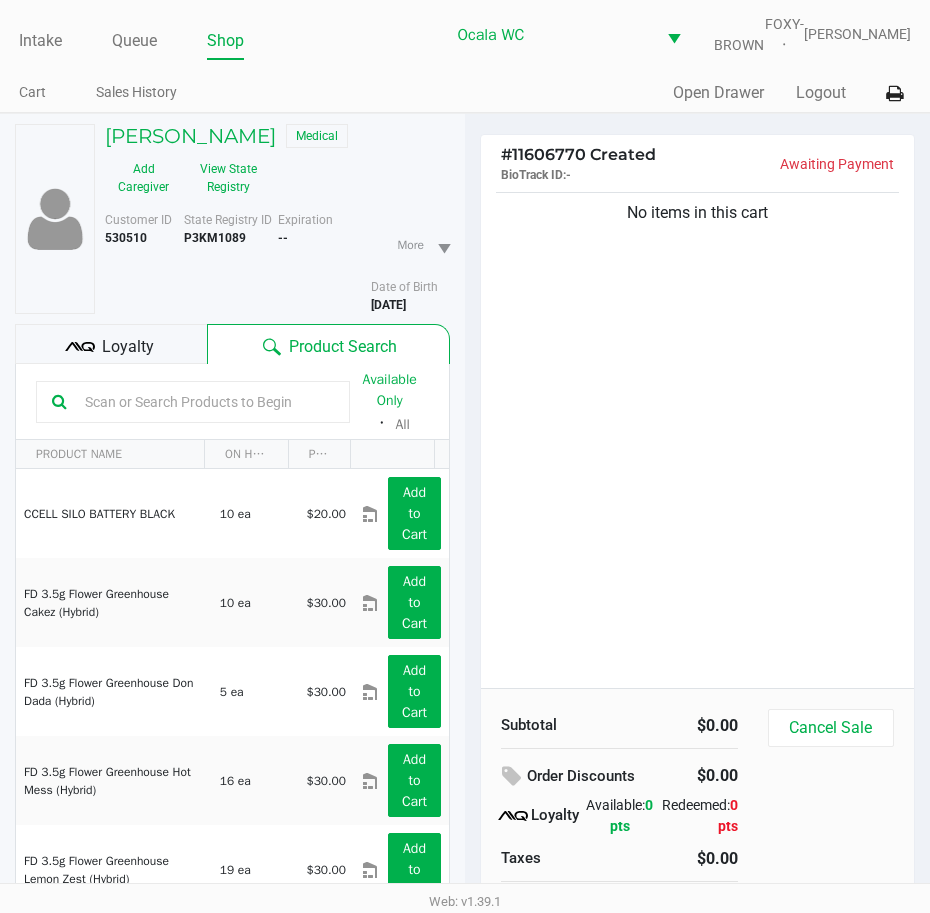 click 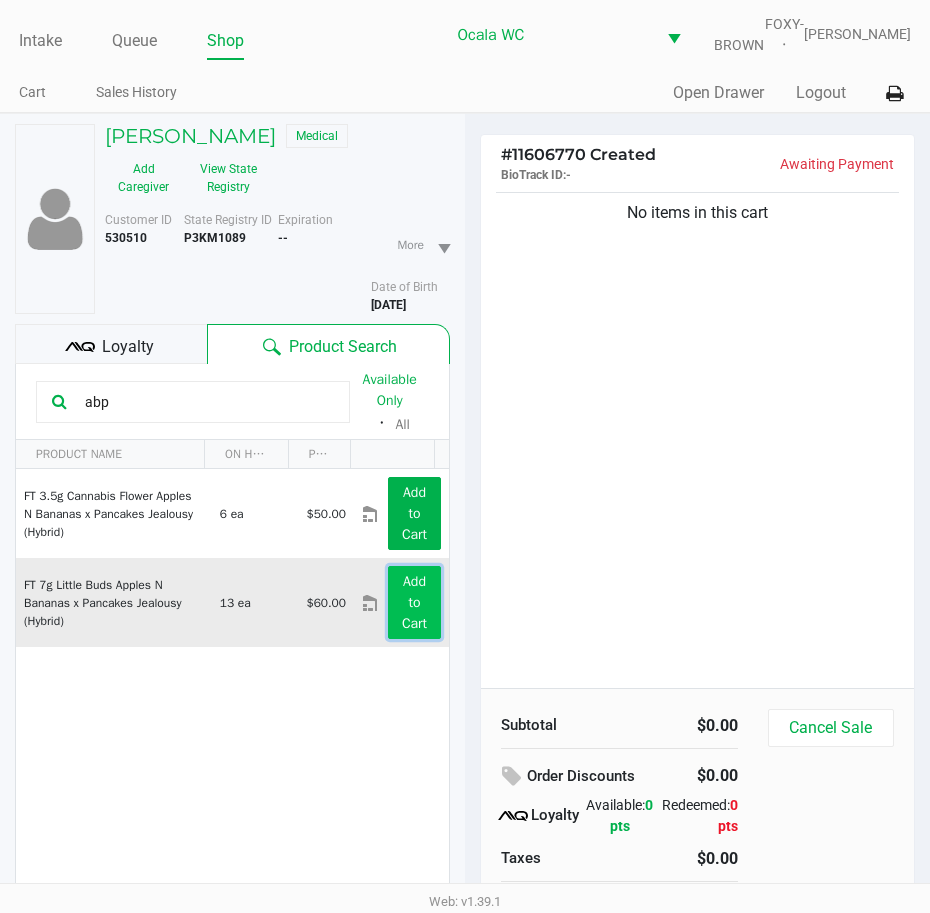 click on "Add to Cart" 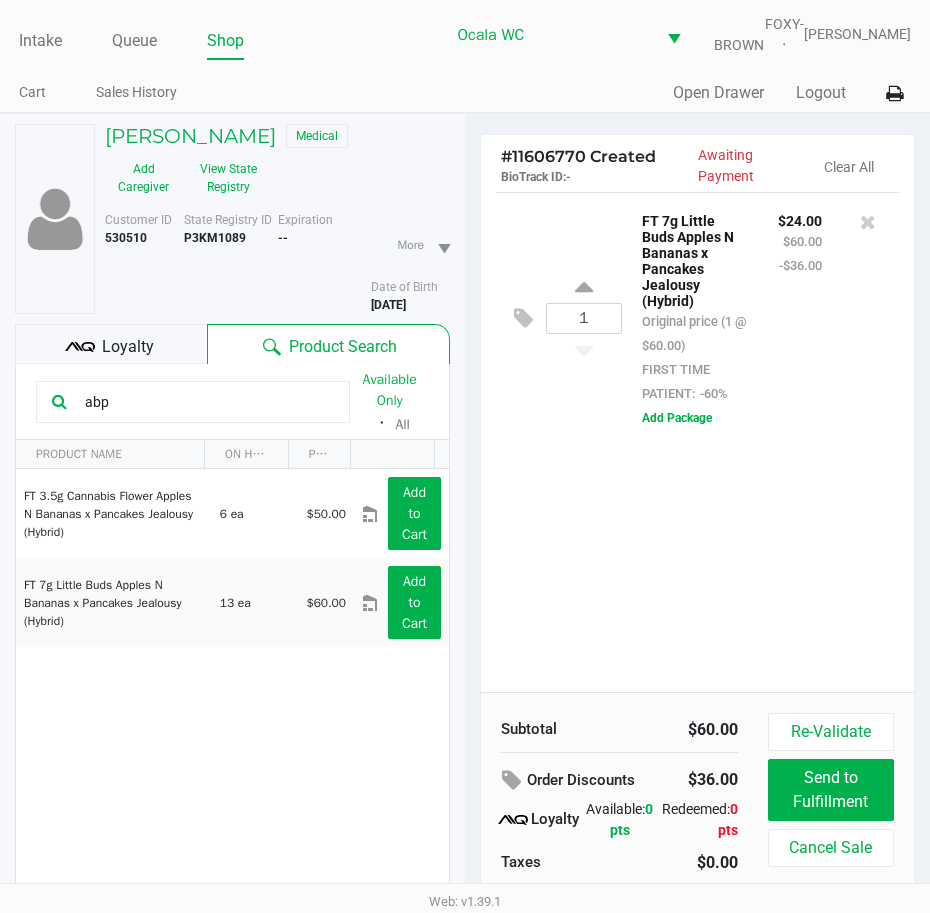 drag, startPoint x: 108, startPoint y: 414, endPoint x: 38, endPoint y: 414, distance: 70 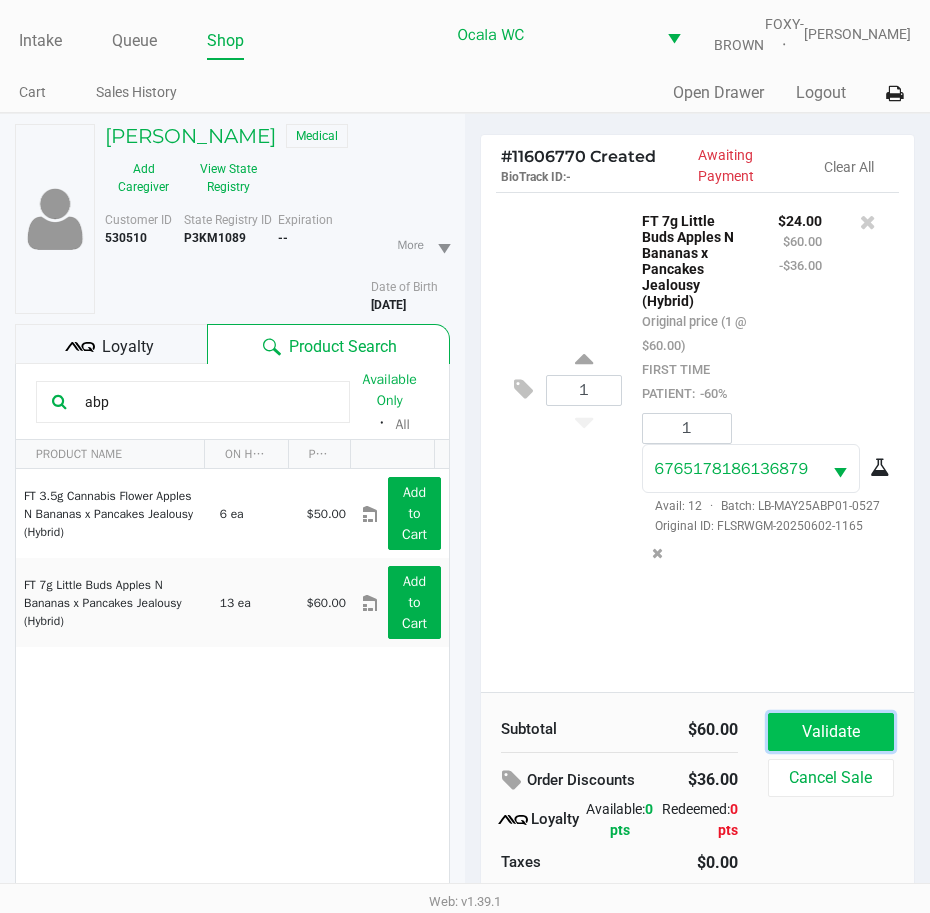 click on "Validate" 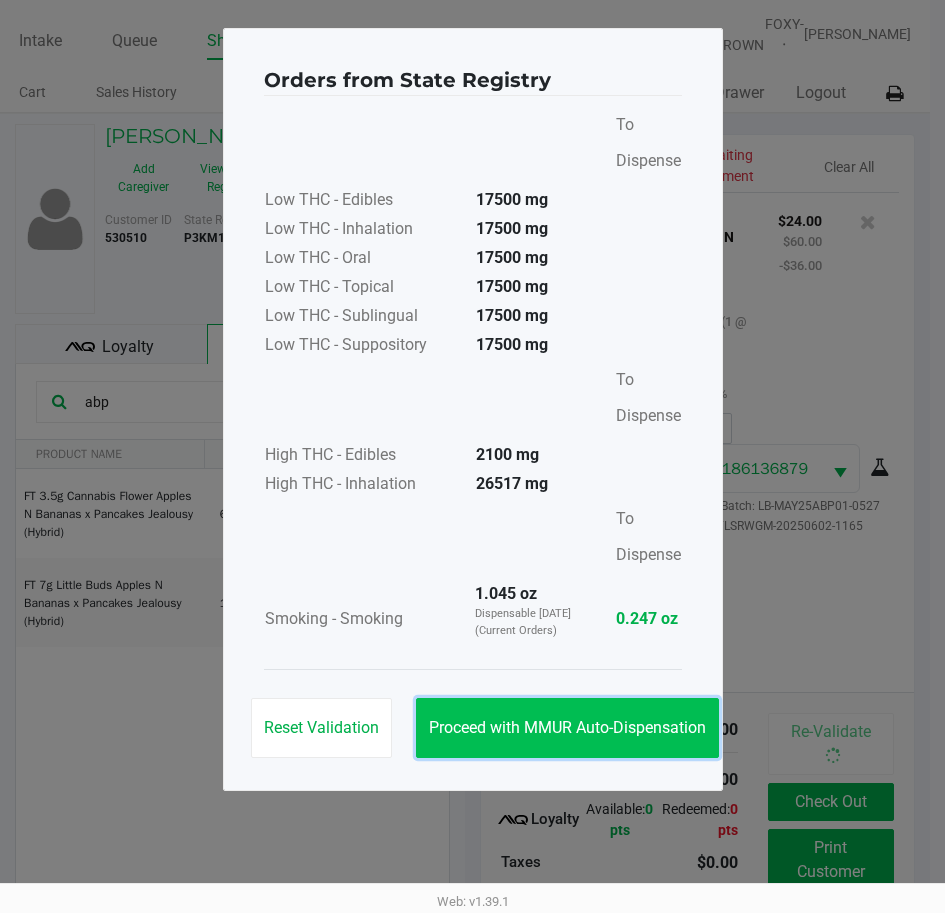 click on "Proceed with MMUR Auto-Dispensation" 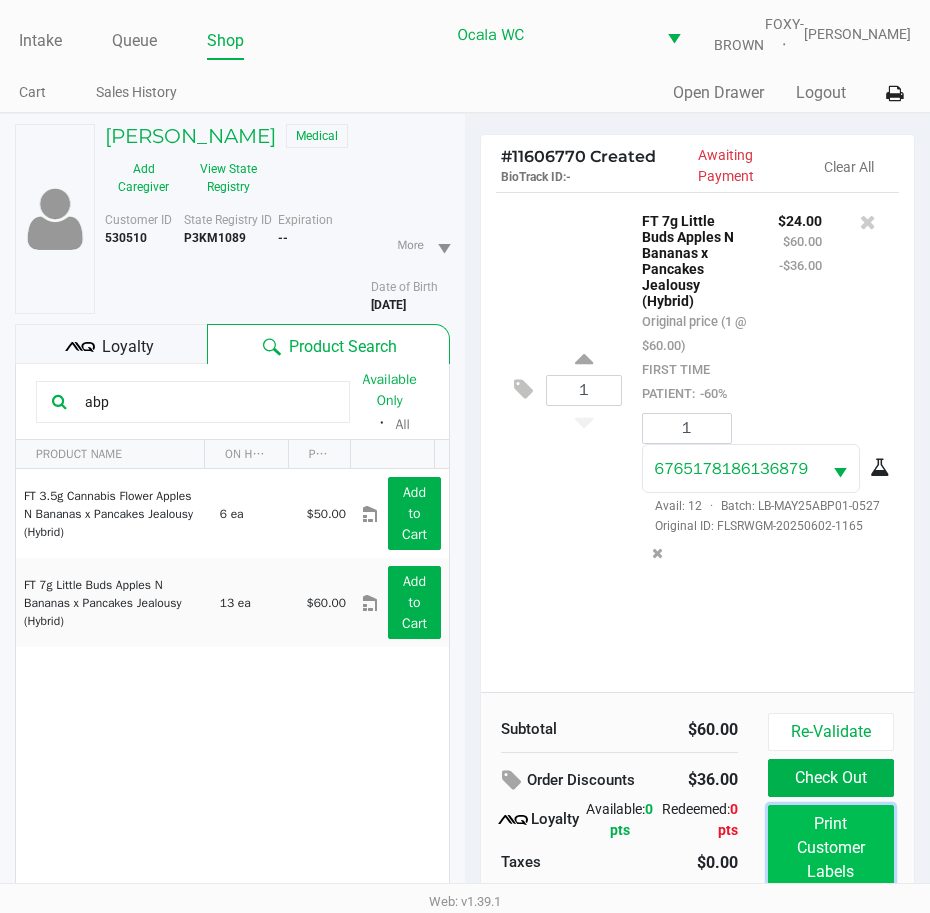 click on "Print Customer Labels" 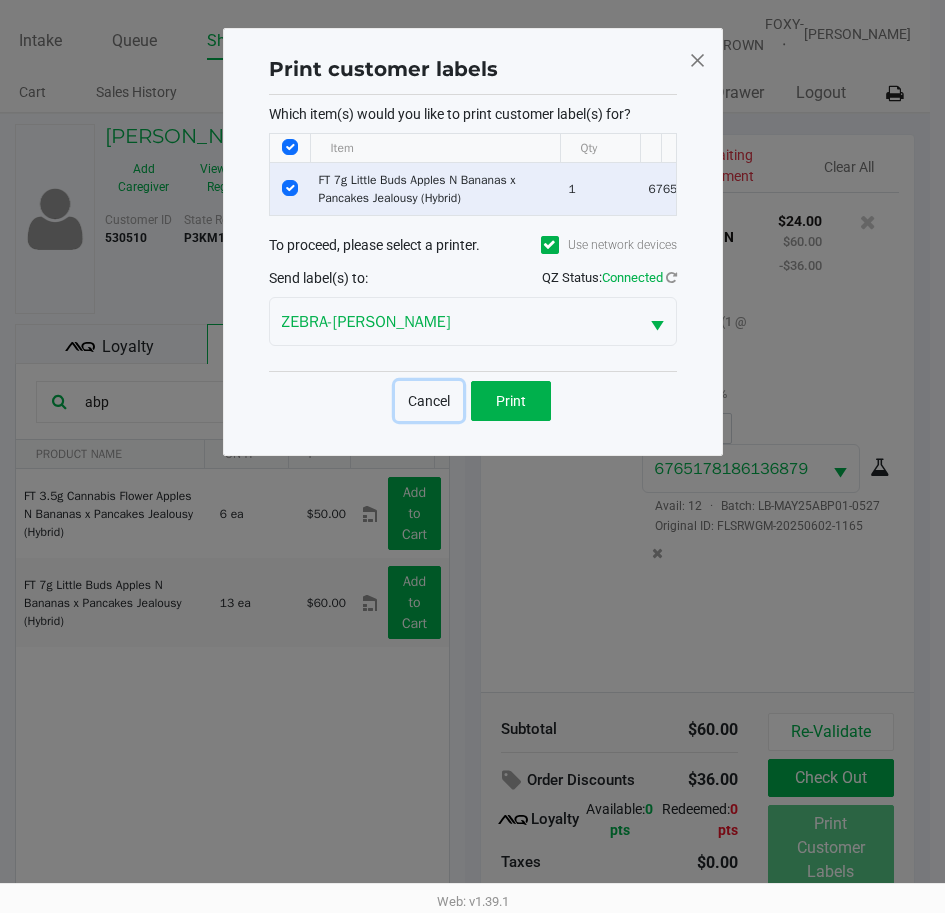 click on "Cancel" 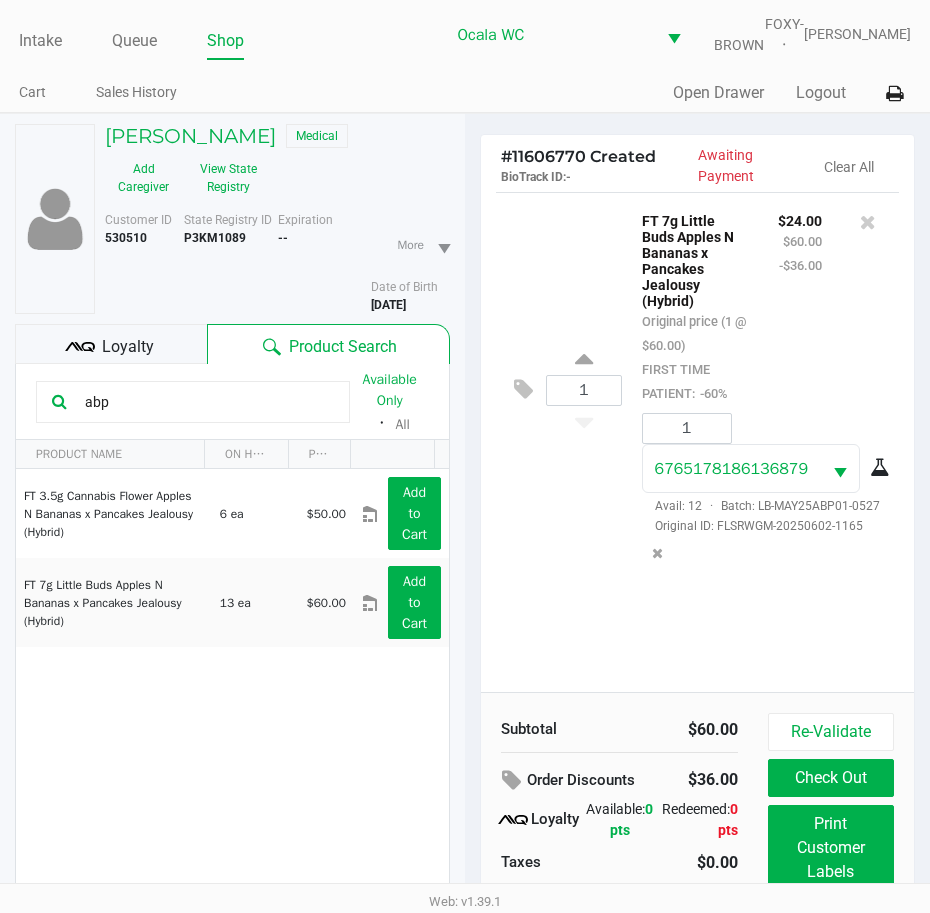 drag, startPoint x: 122, startPoint y: 408, endPoint x: 21, endPoint y: 396, distance: 101.71037 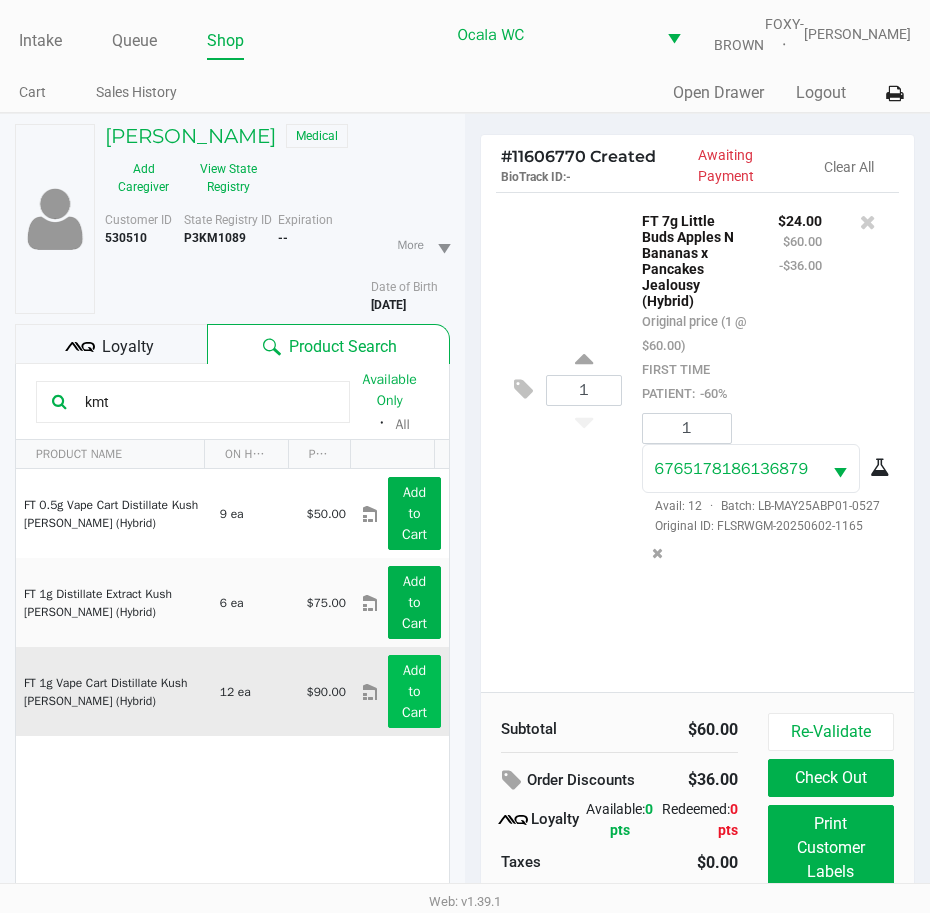 type on "kmt" 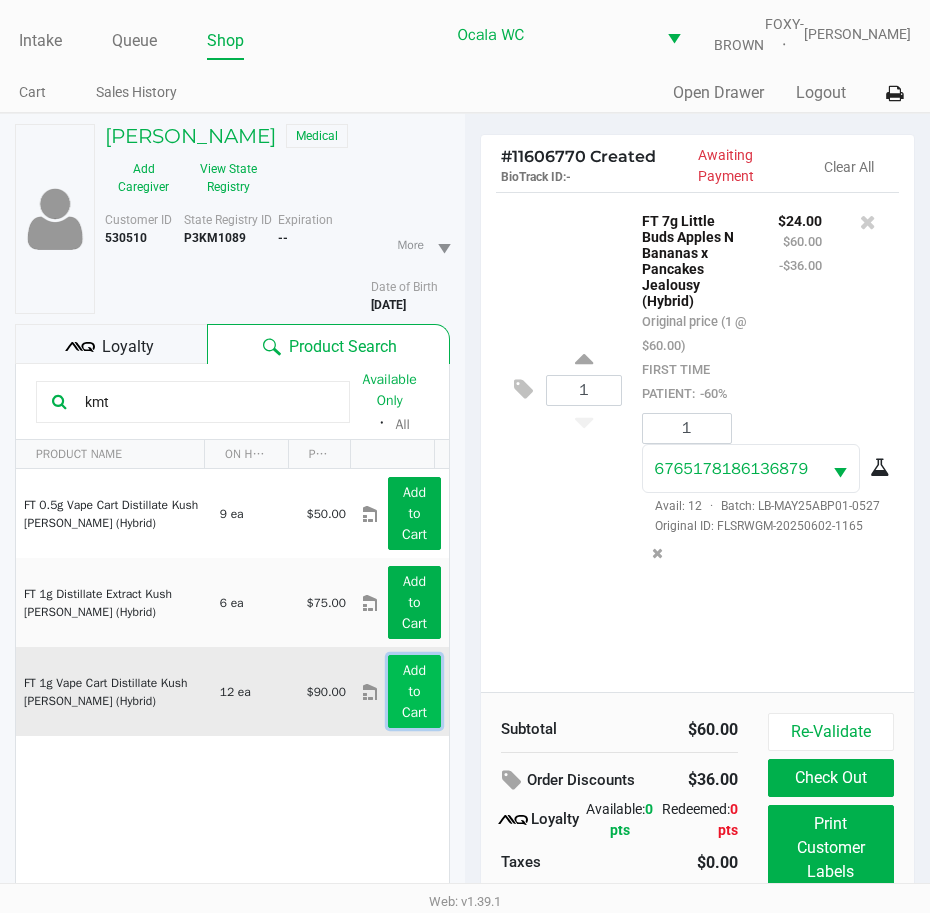 click on "Add to Cart" 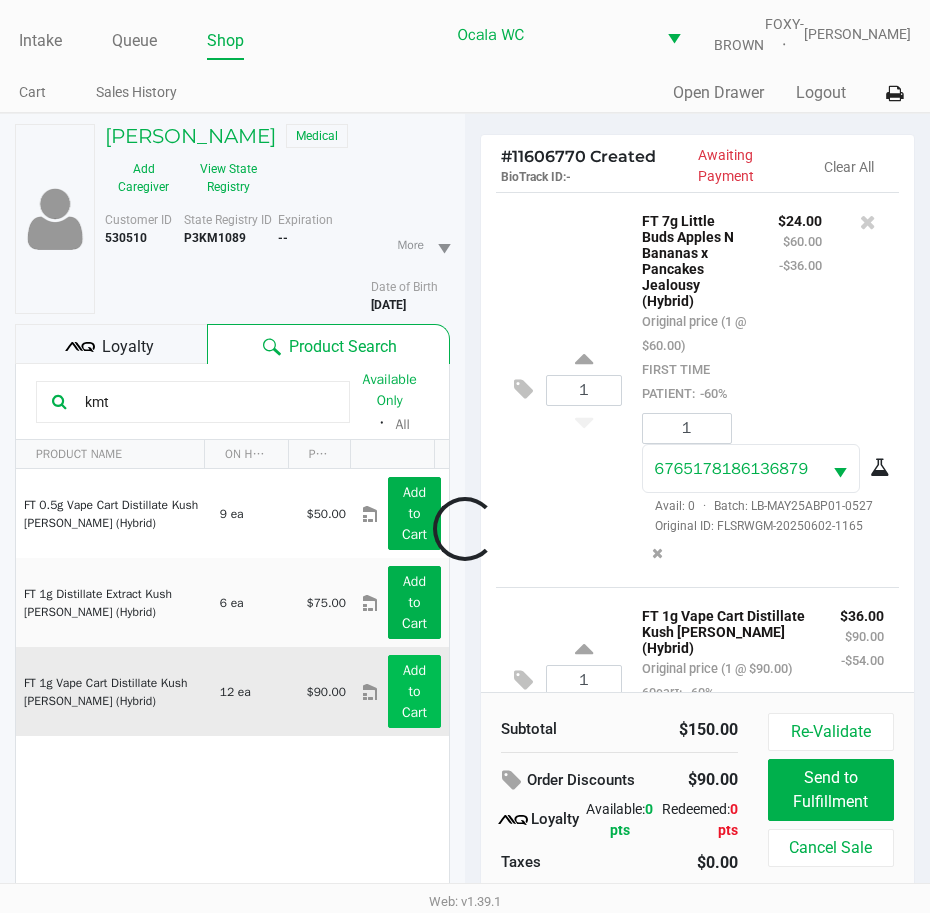 scroll, scrollTop: 125, scrollLeft: 0, axis: vertical 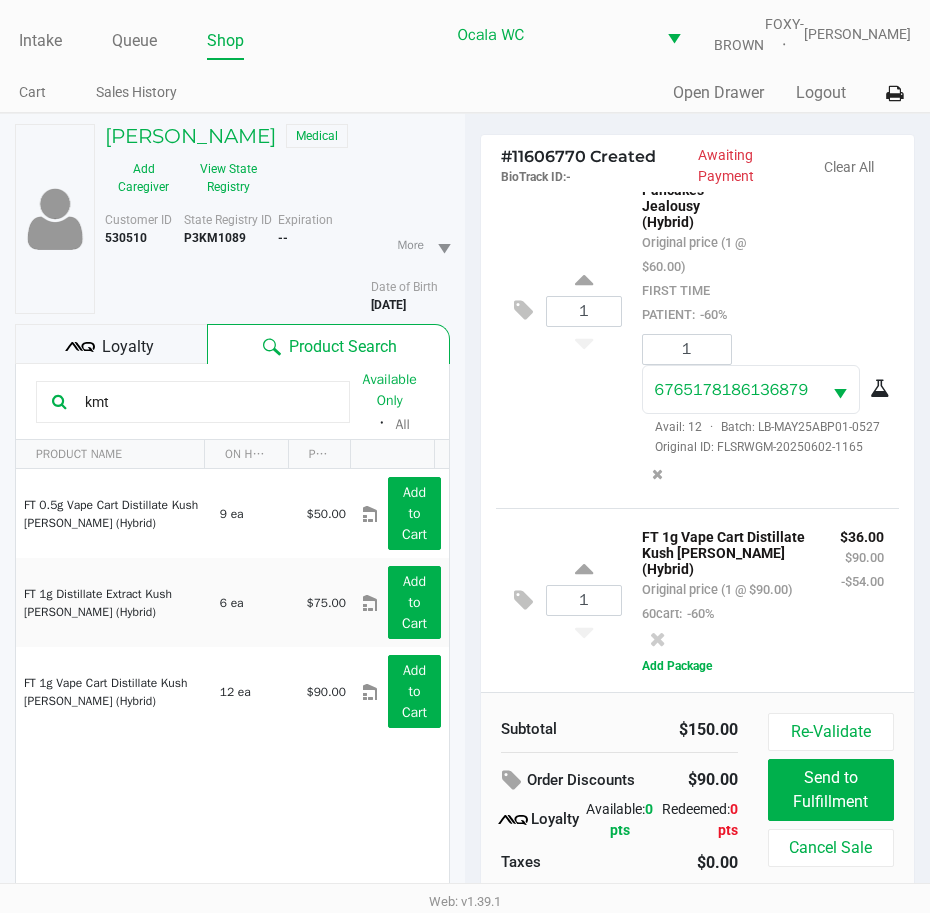 click on "FT 1g Vape Cart Distillate Kush Mintz (Hybrid)   Original price (1 @ $90.00)  60cart:  -60%" 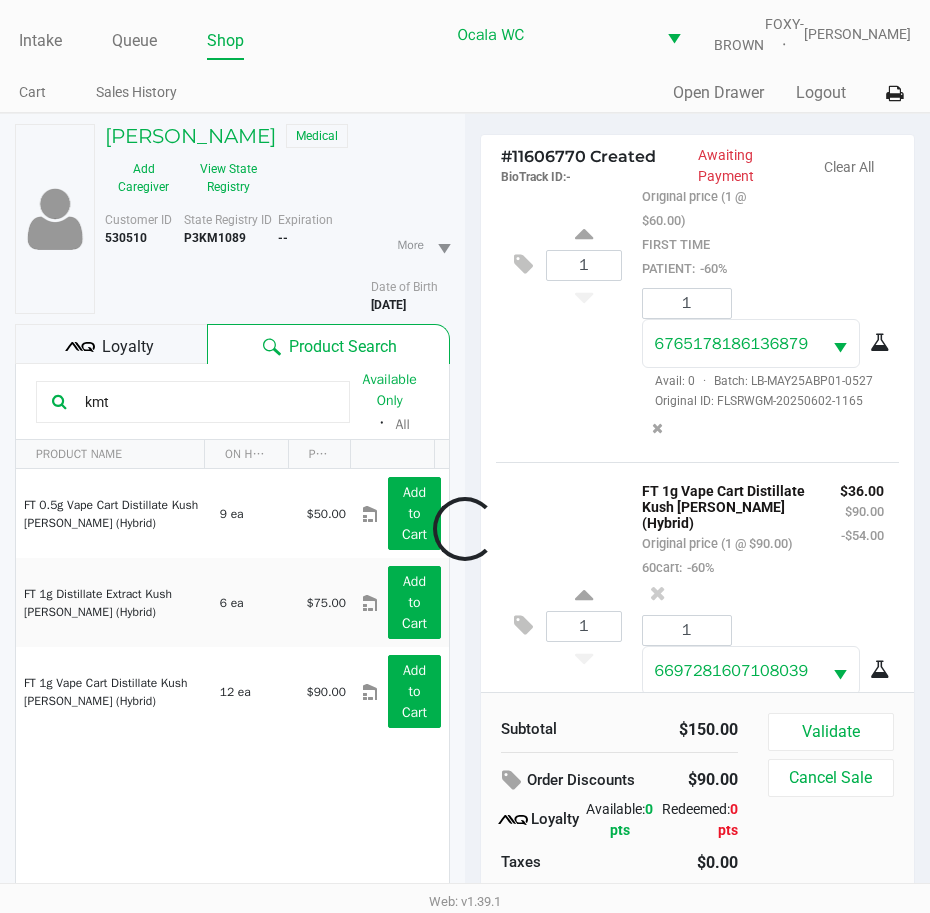 scroll, scrollTop: 268, scrollLeft: 0, axis: vertical 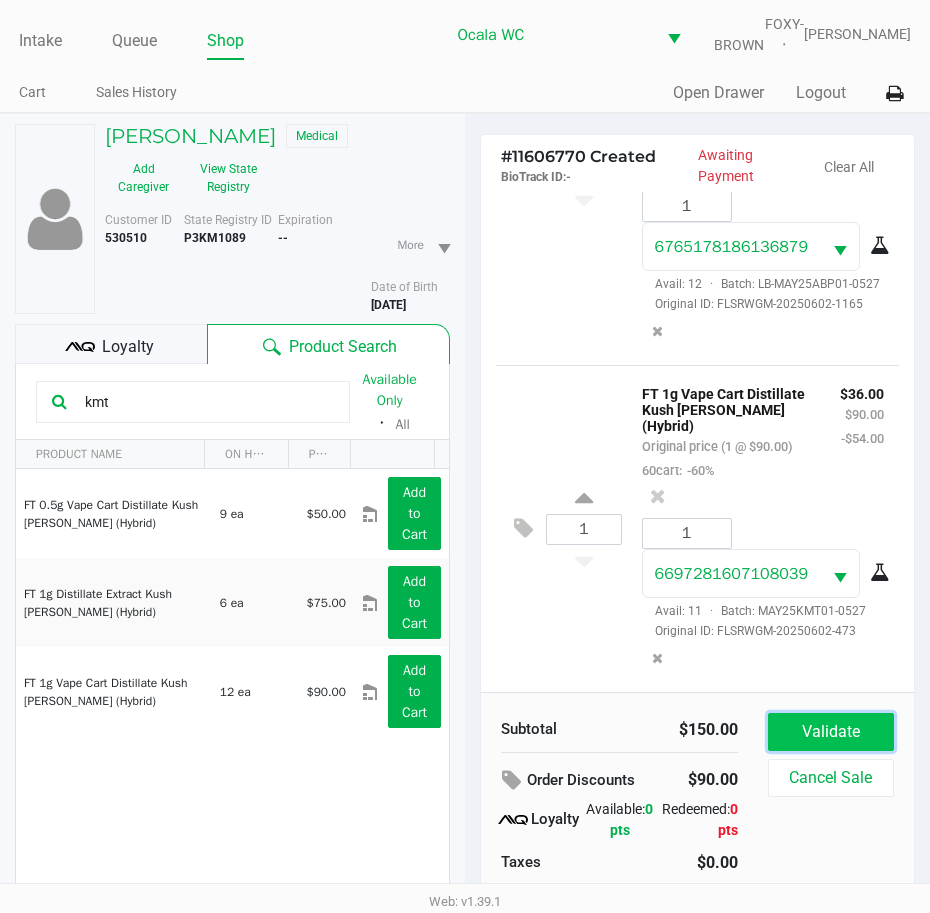 click on "Validate" 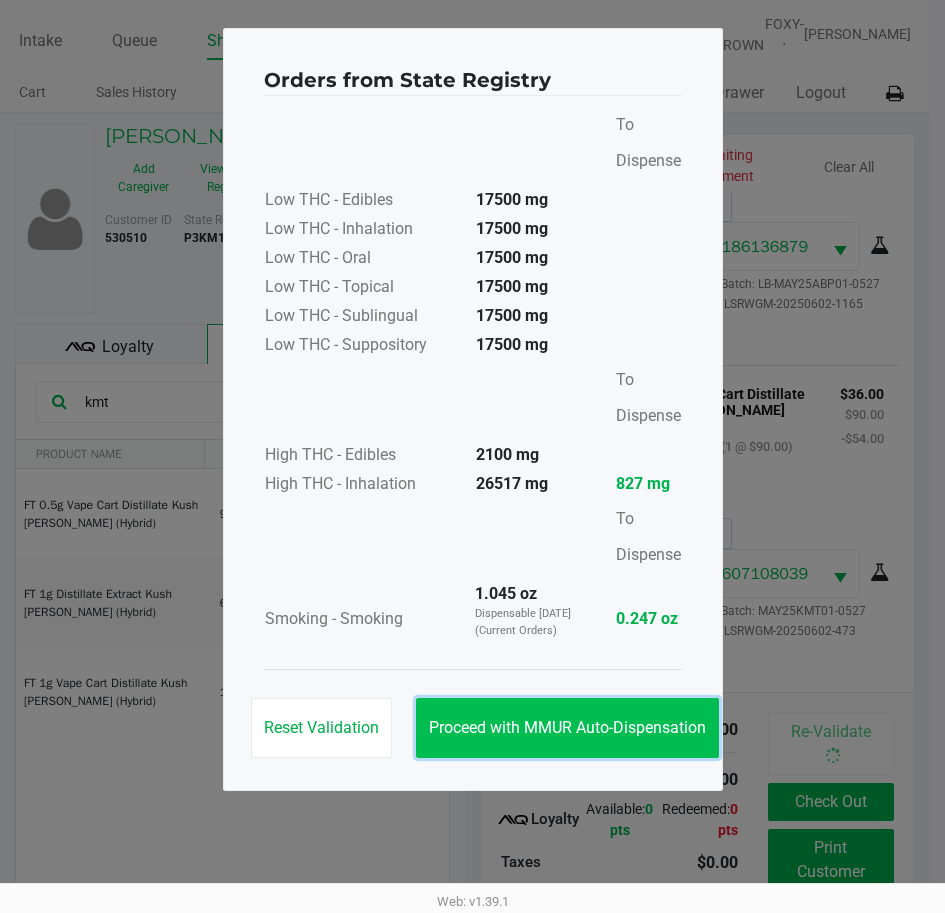 click on "Proceed with MMUR Auto-Dispensation" 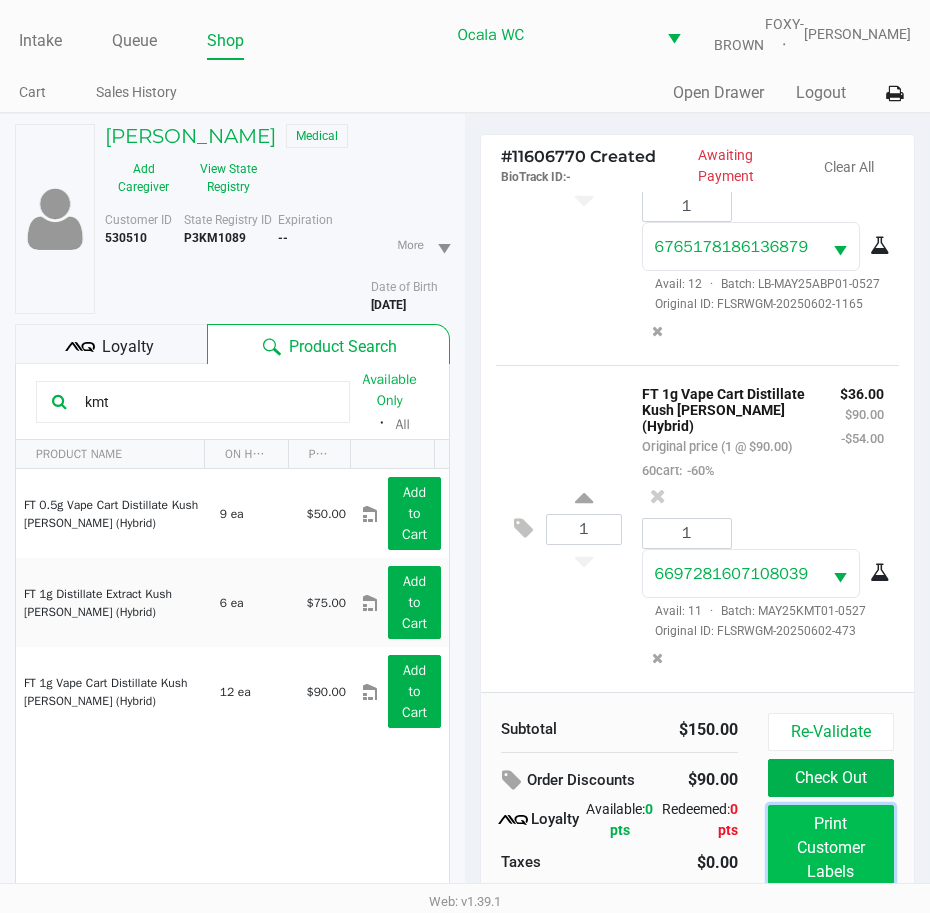 click on "Print Customer Labels" 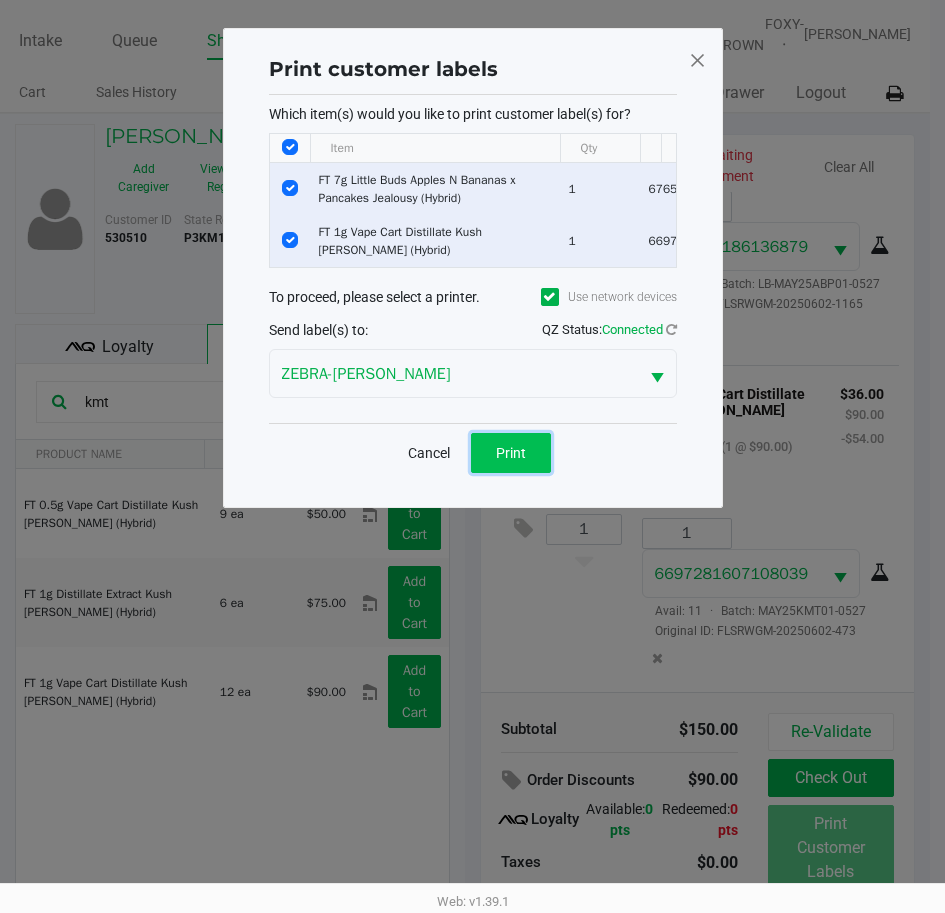click on "Print" 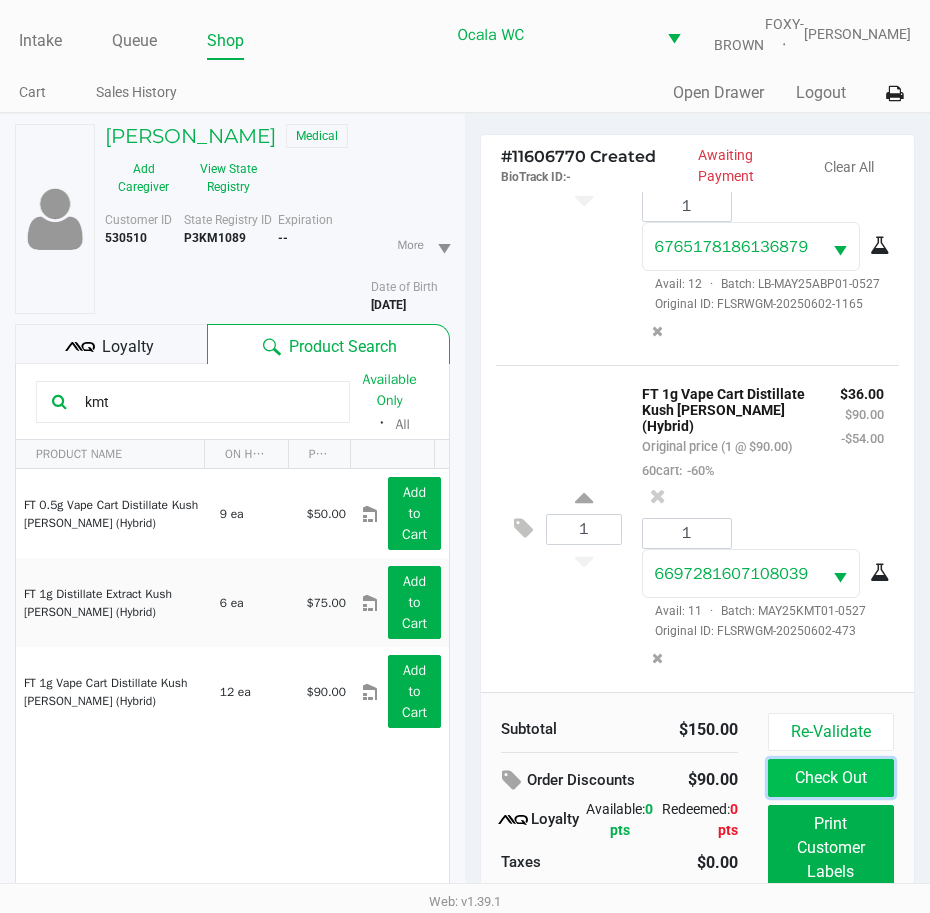 click on "Check Out" 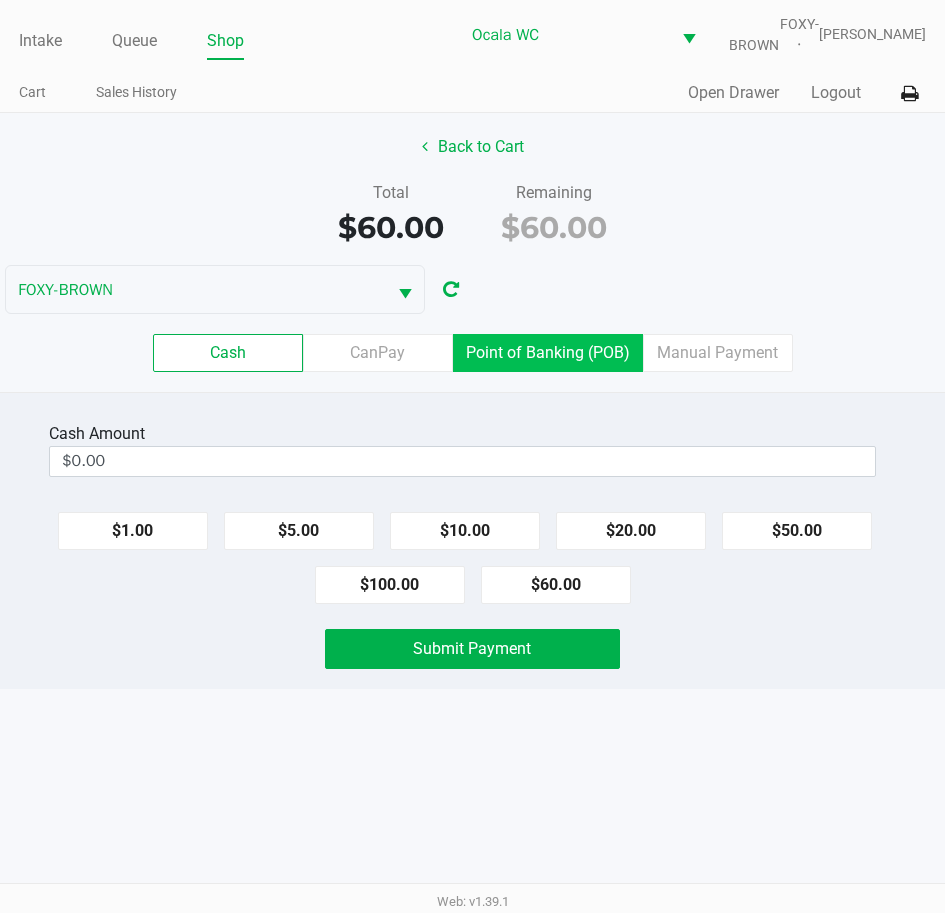 click on "Point of Banking (POB)" 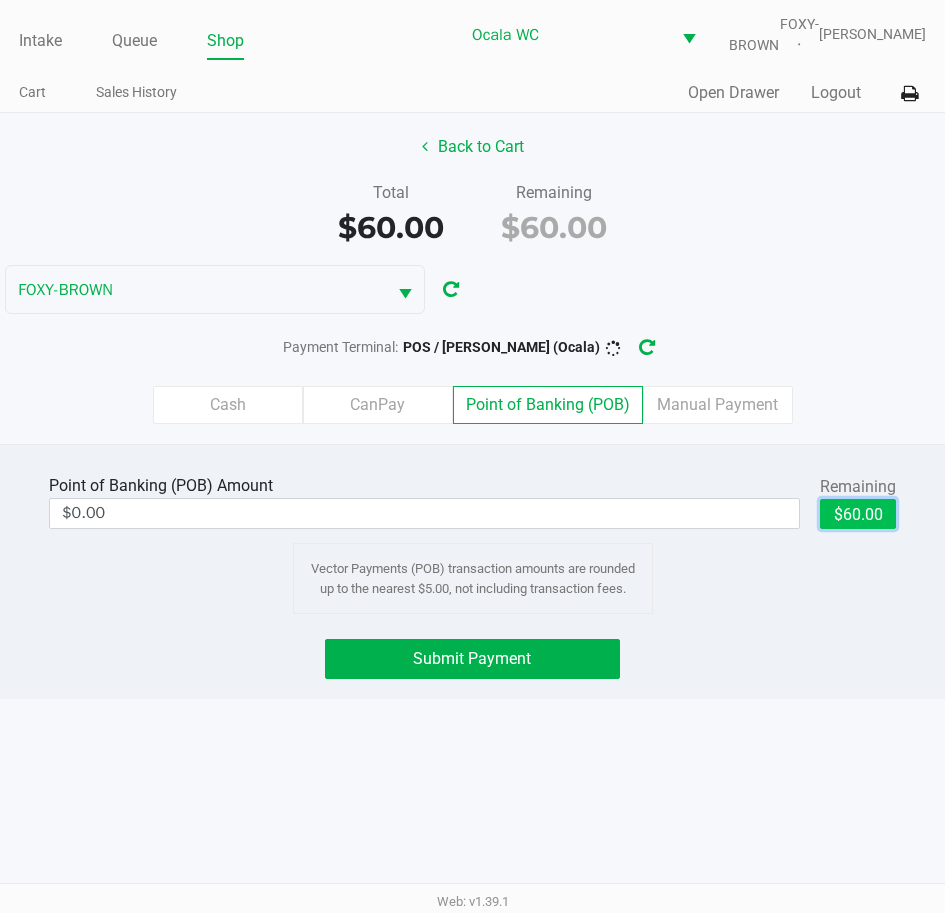 click on "$60.00" 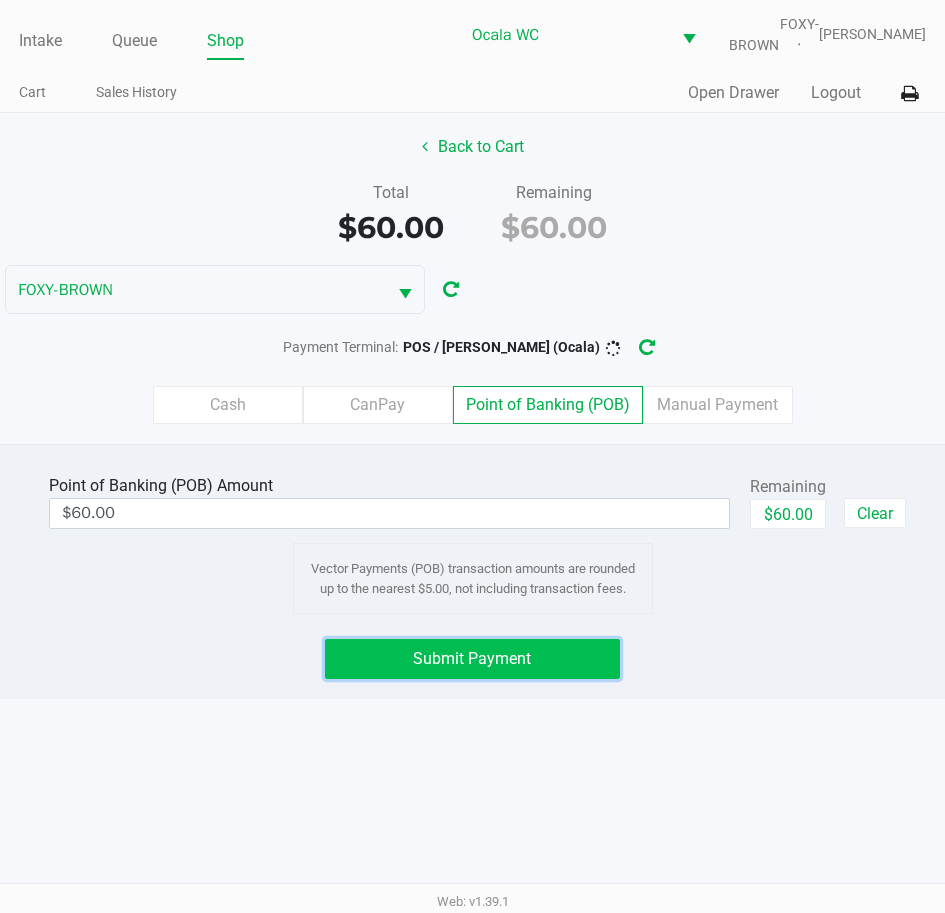 click on "Submit Payment" 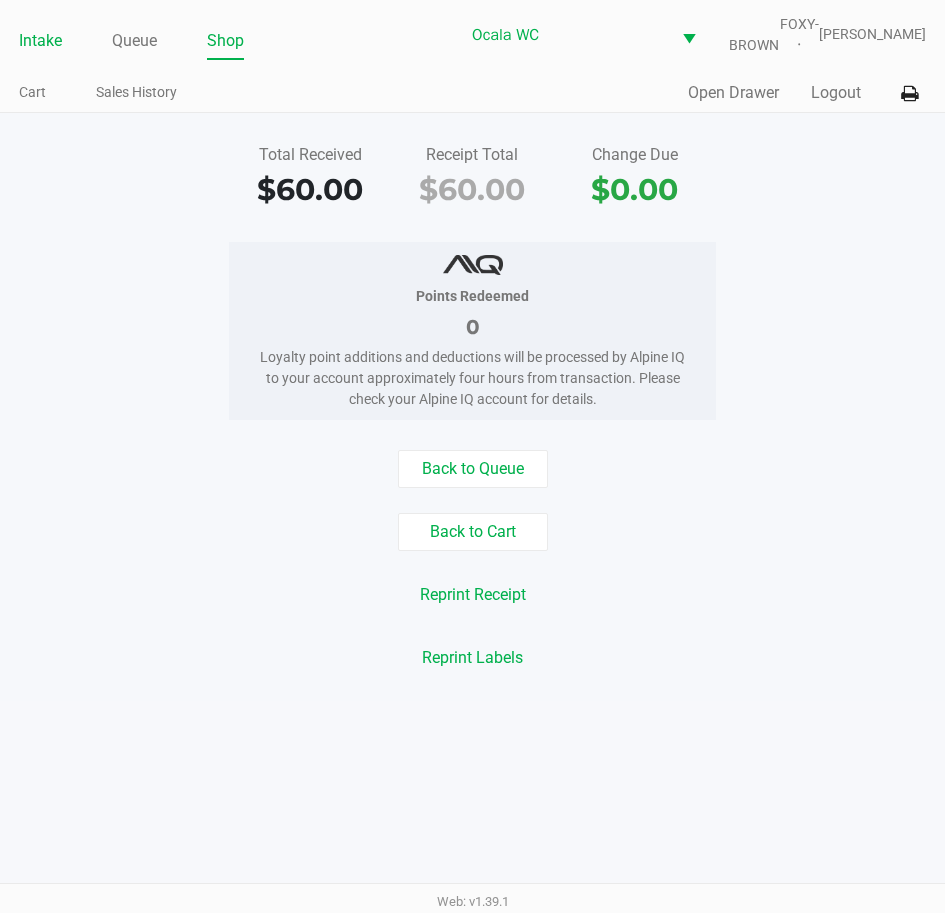 click on "Intake" 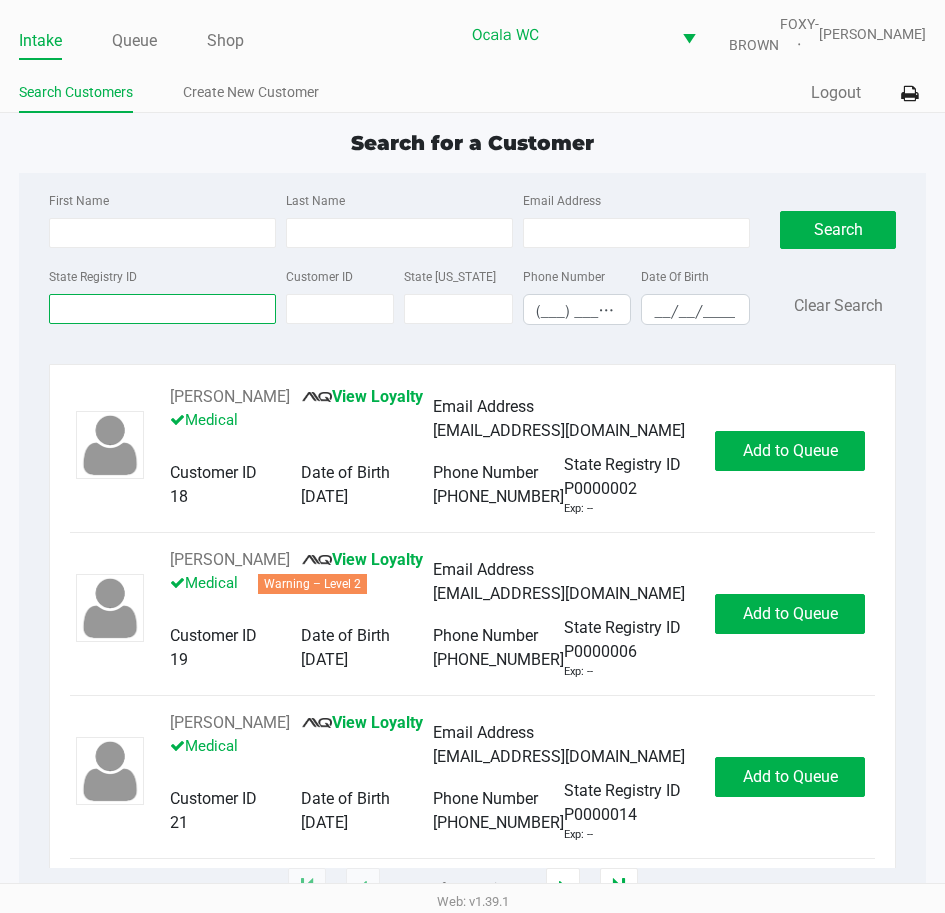 click on "State Registry ID" at bounding box center (162, 309) 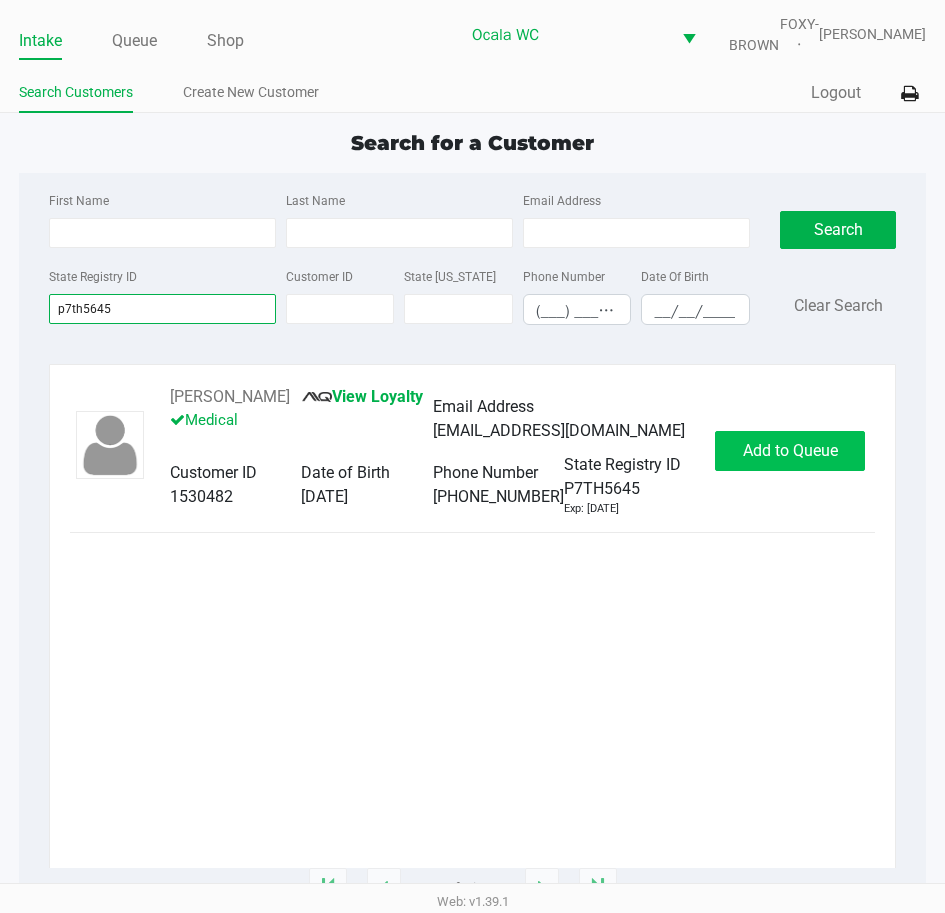 type on "p7th5645" 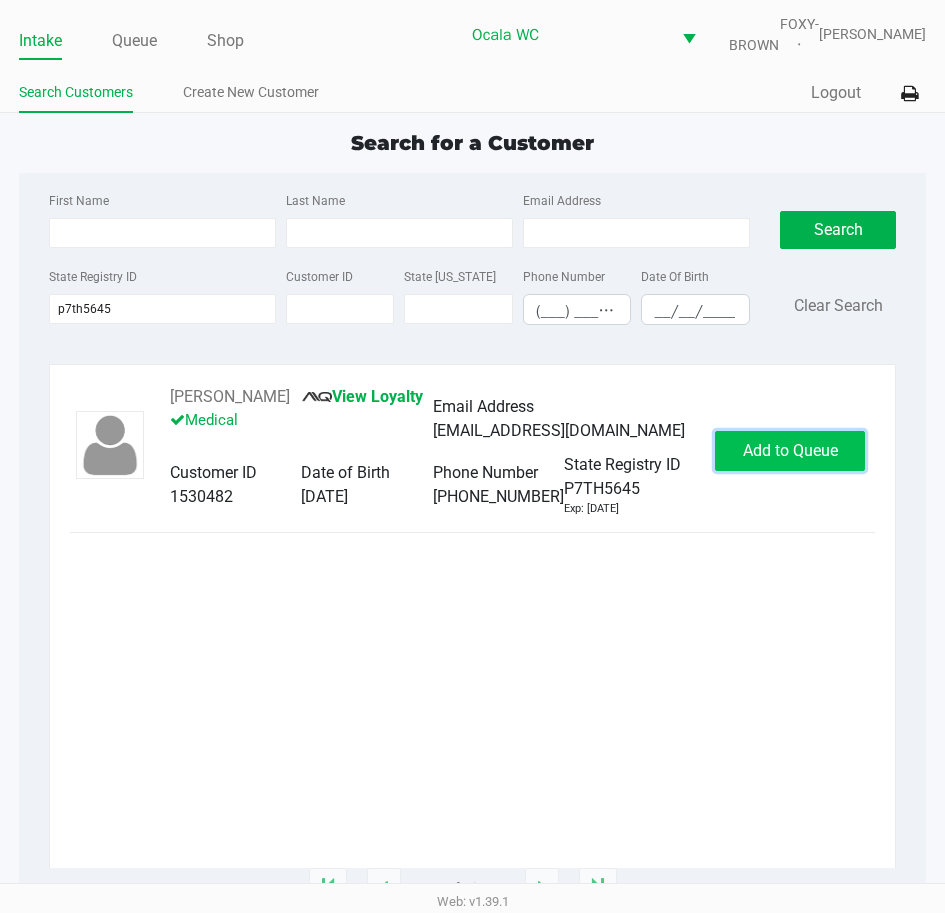 click on "Add to Queue" 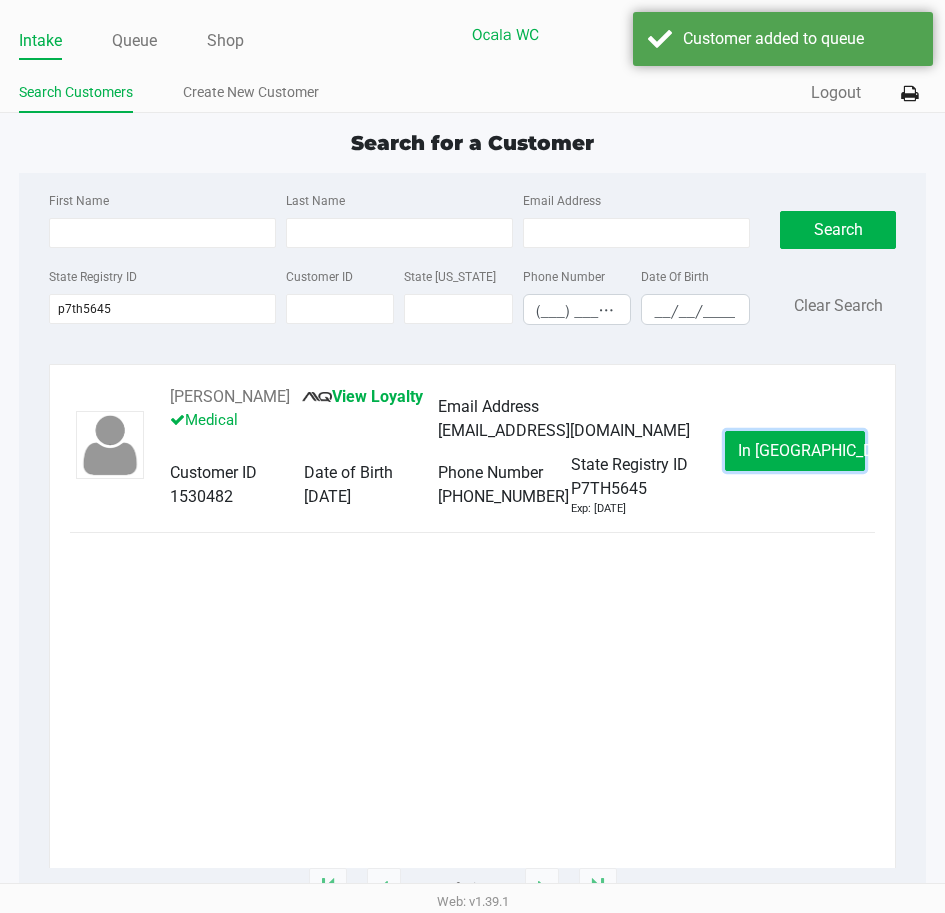 click on "In Queue" 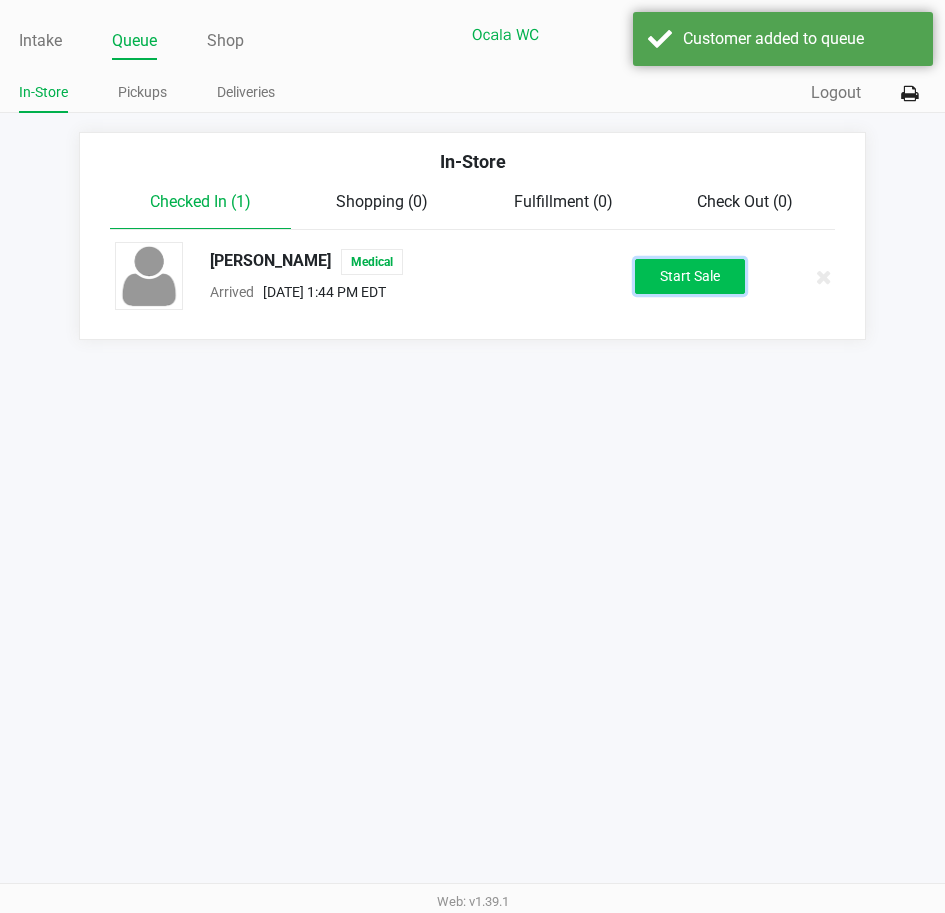 click on "Start Sale" 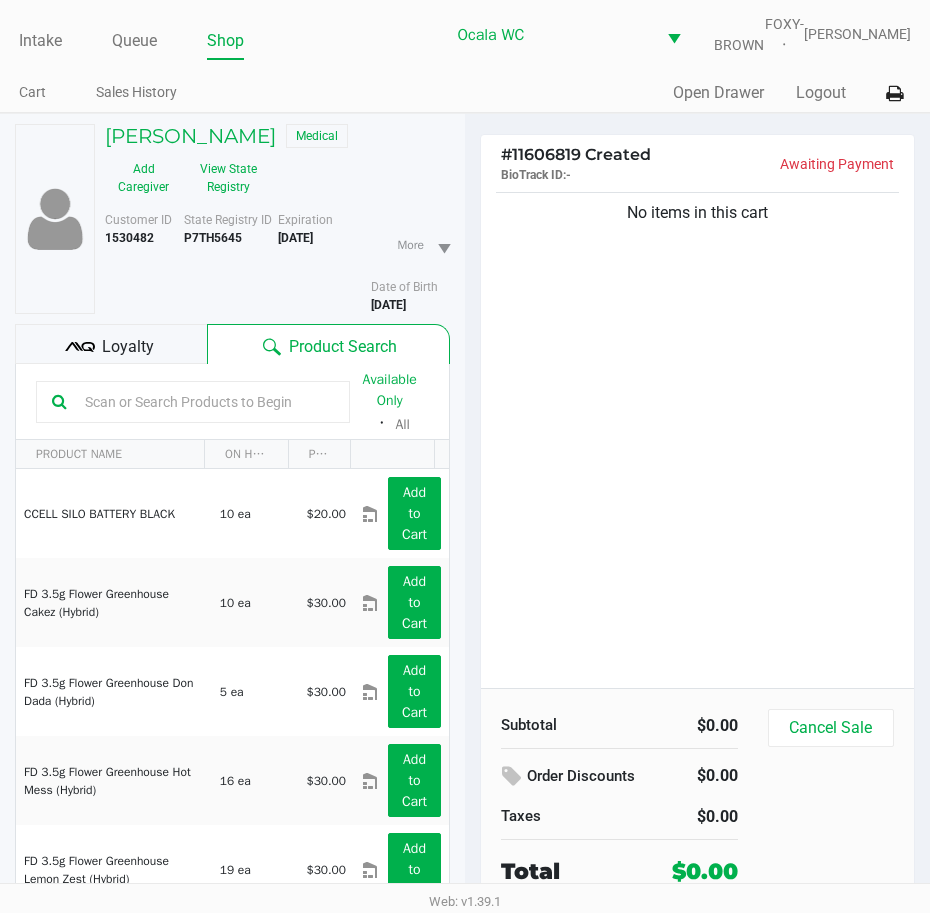 click on "Loyalty" 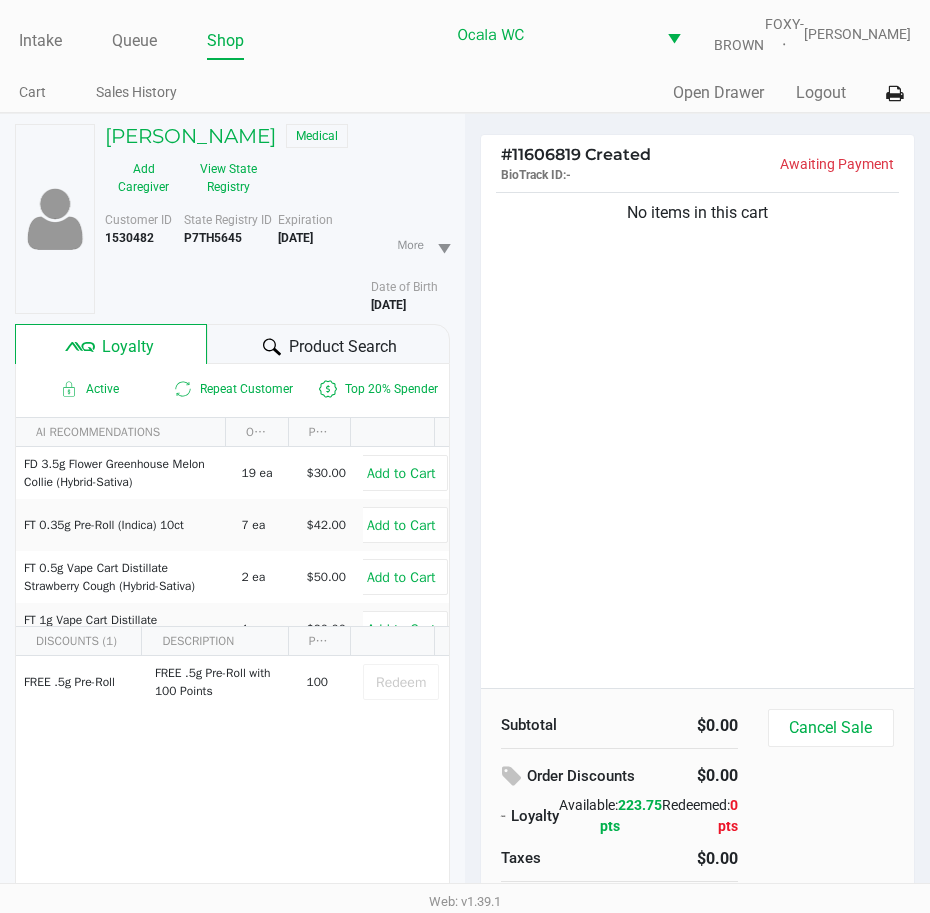 click 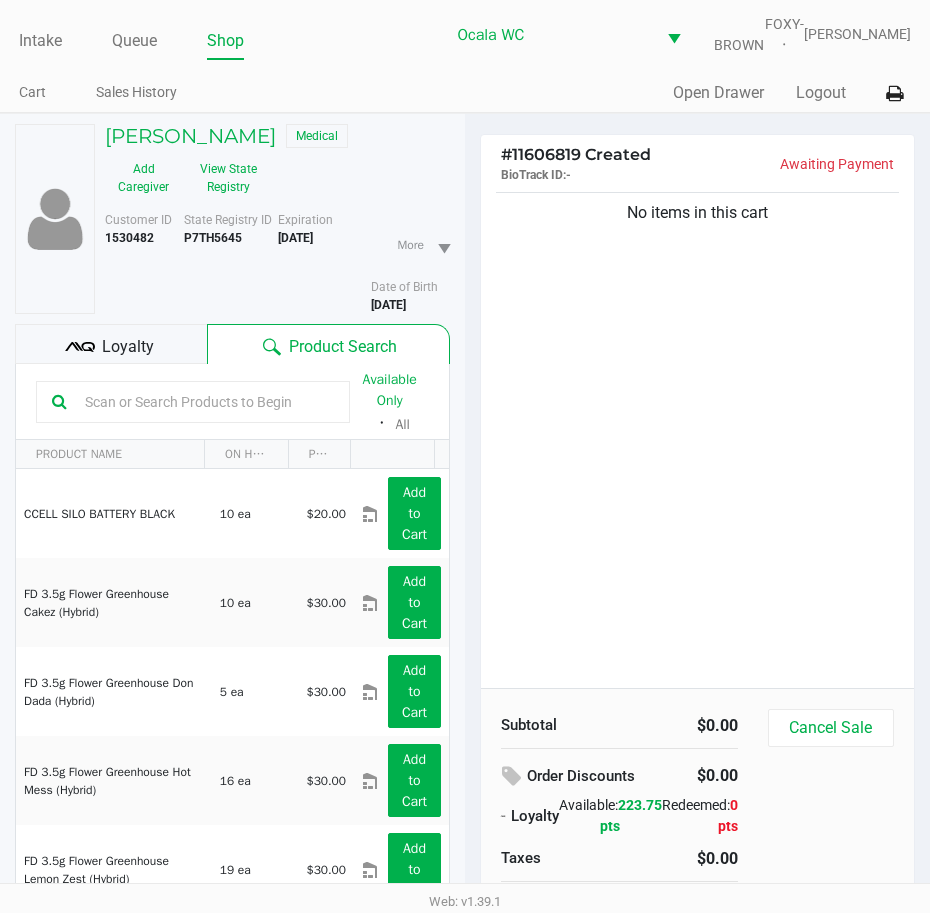 click 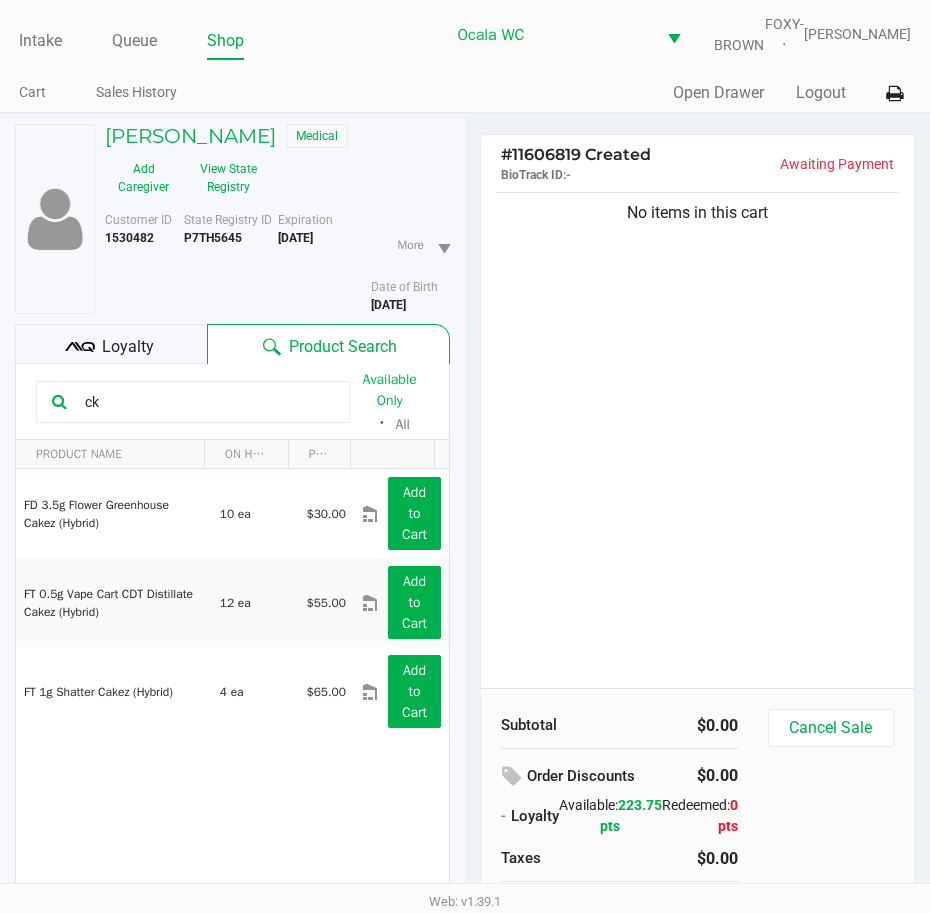 type on "c" 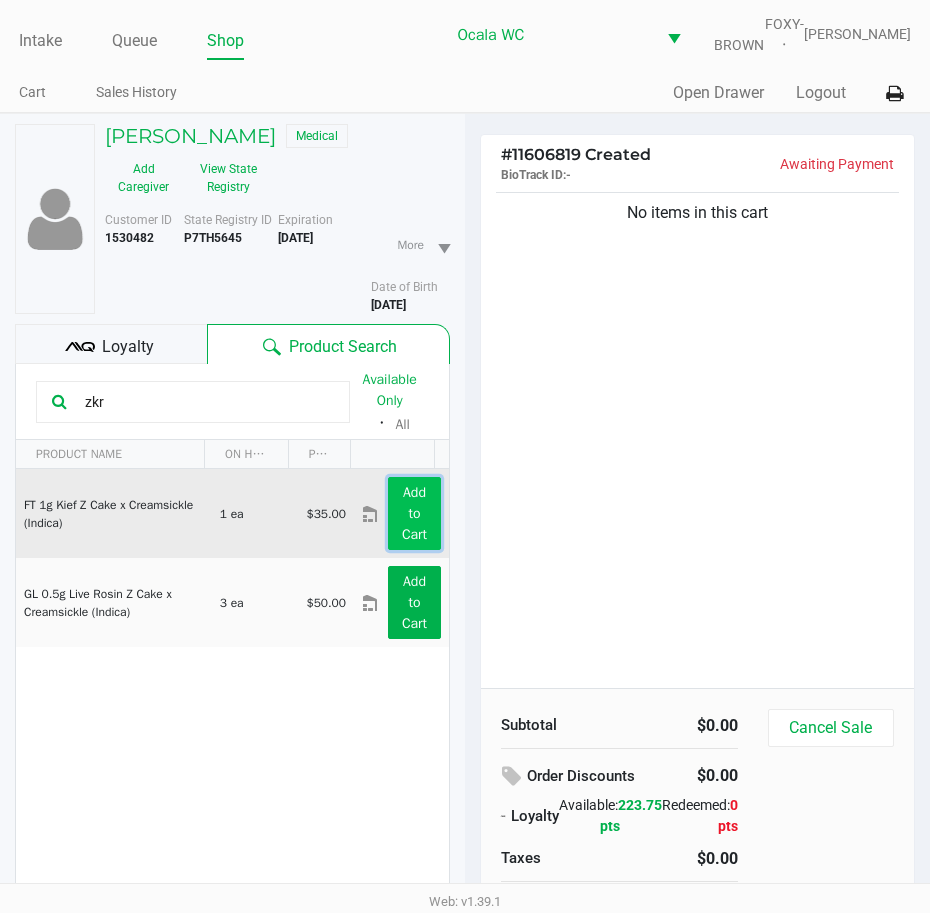 click on "Add to Cart" 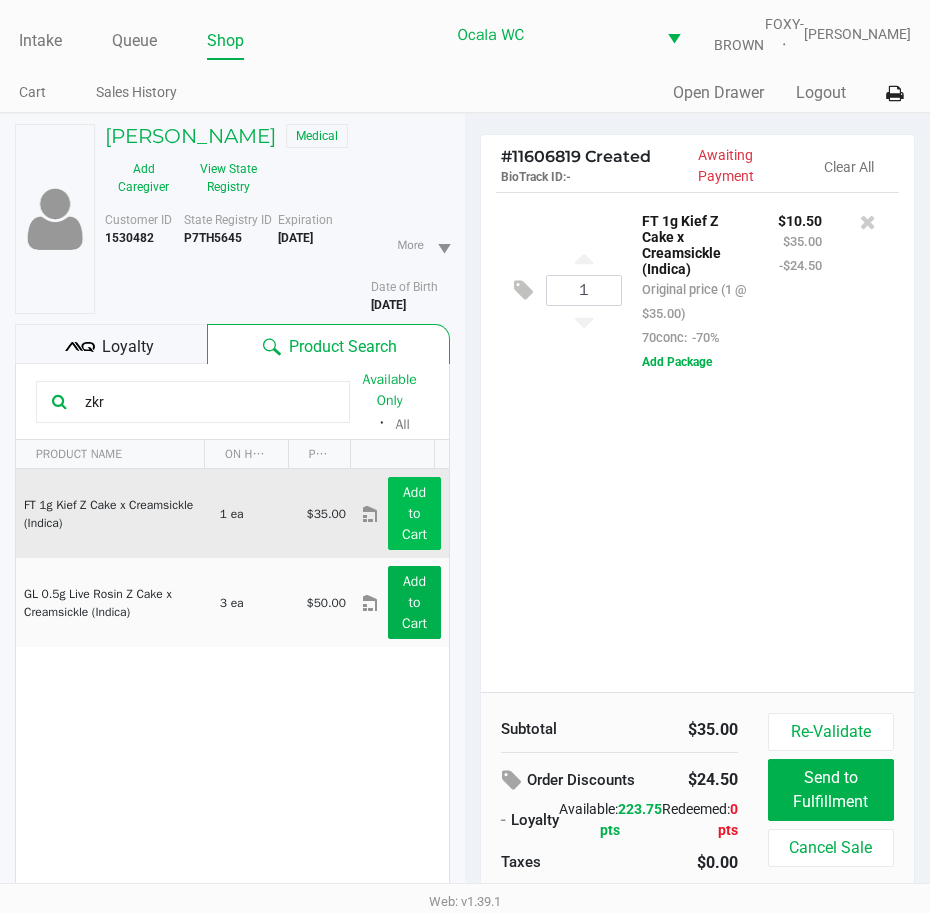 click on "Add to Cart" 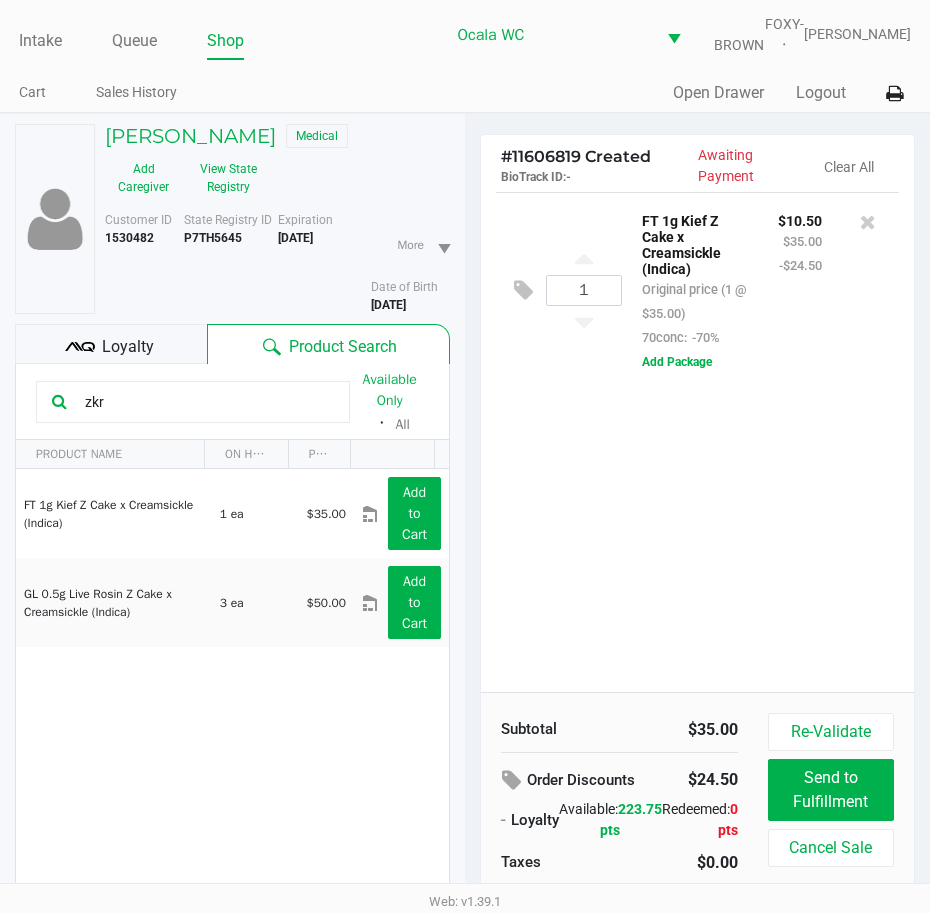 drag, startPoint x: 104, startPoint y: 412, endPoint x: 21, endPoint y: 406, distance: 83.21658 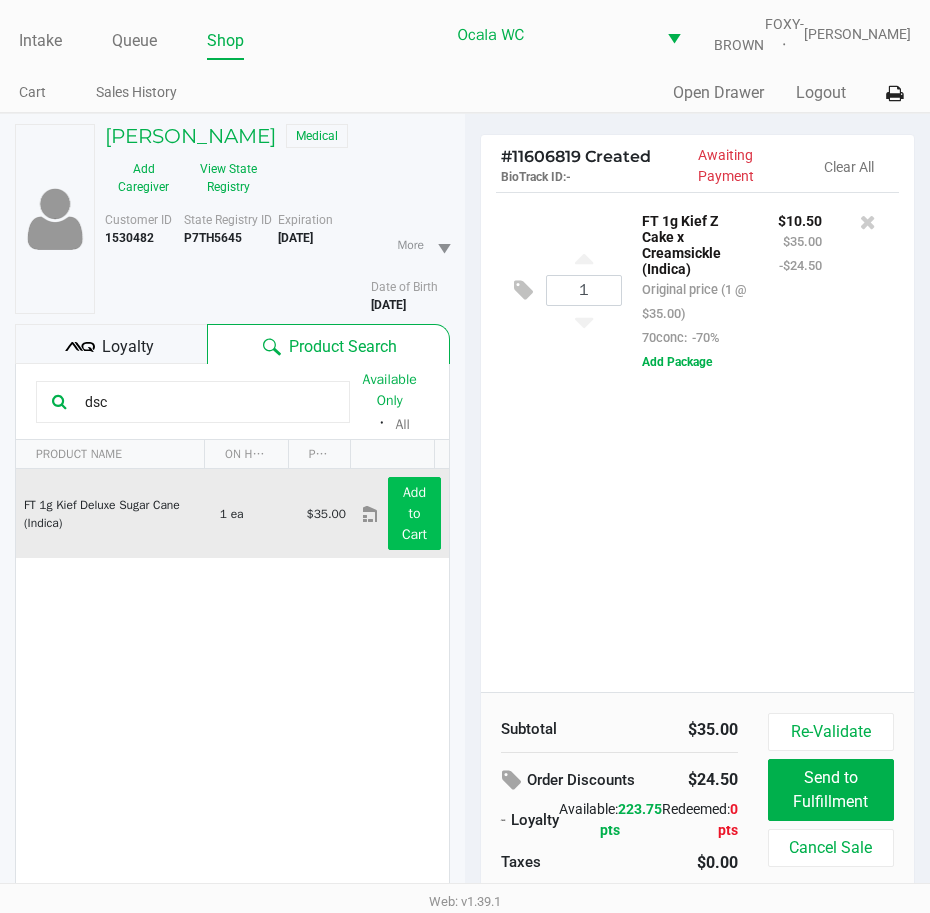 type on "dsc" 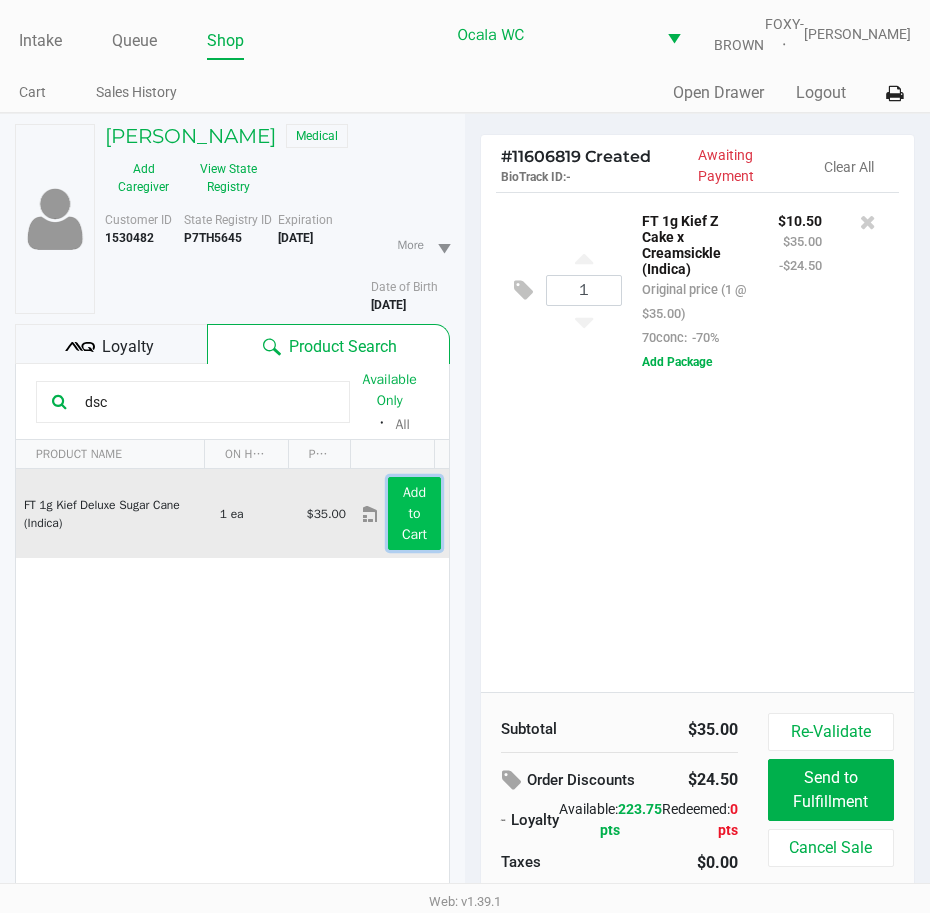 click on "Add to Cart" 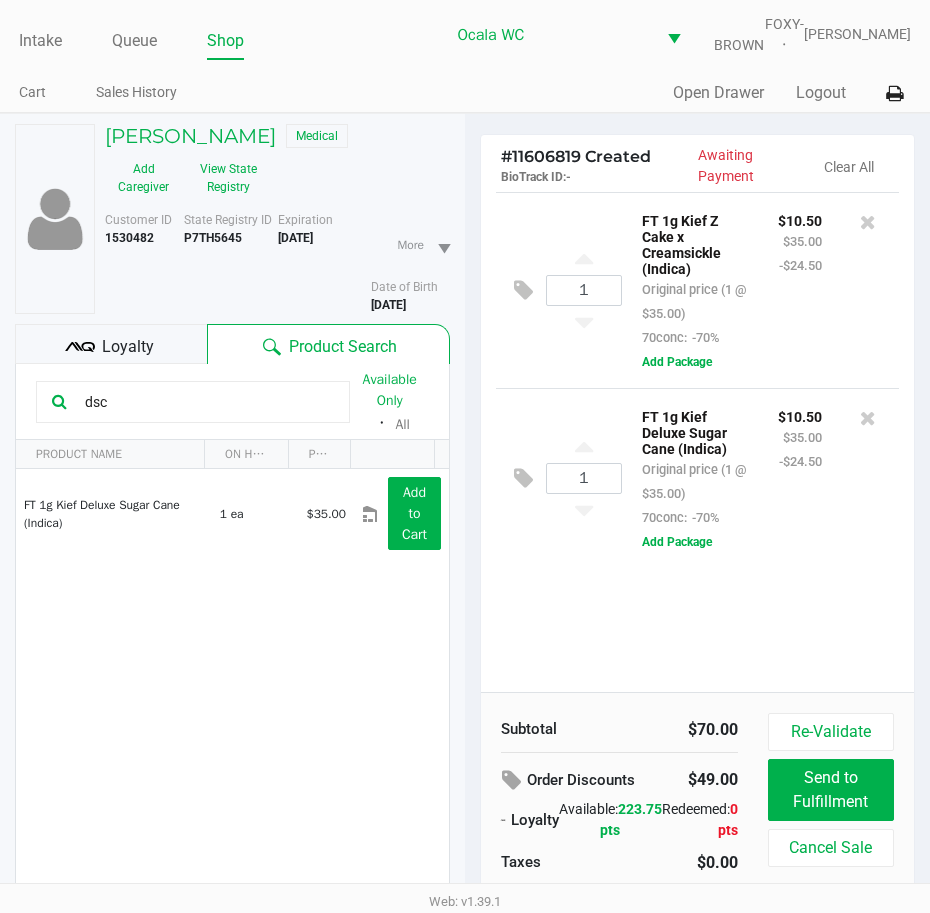 drag, startPoint x: 139, startPoint y: 416, endPoint x: 21, endPoint y: 417, distance: 118.004234 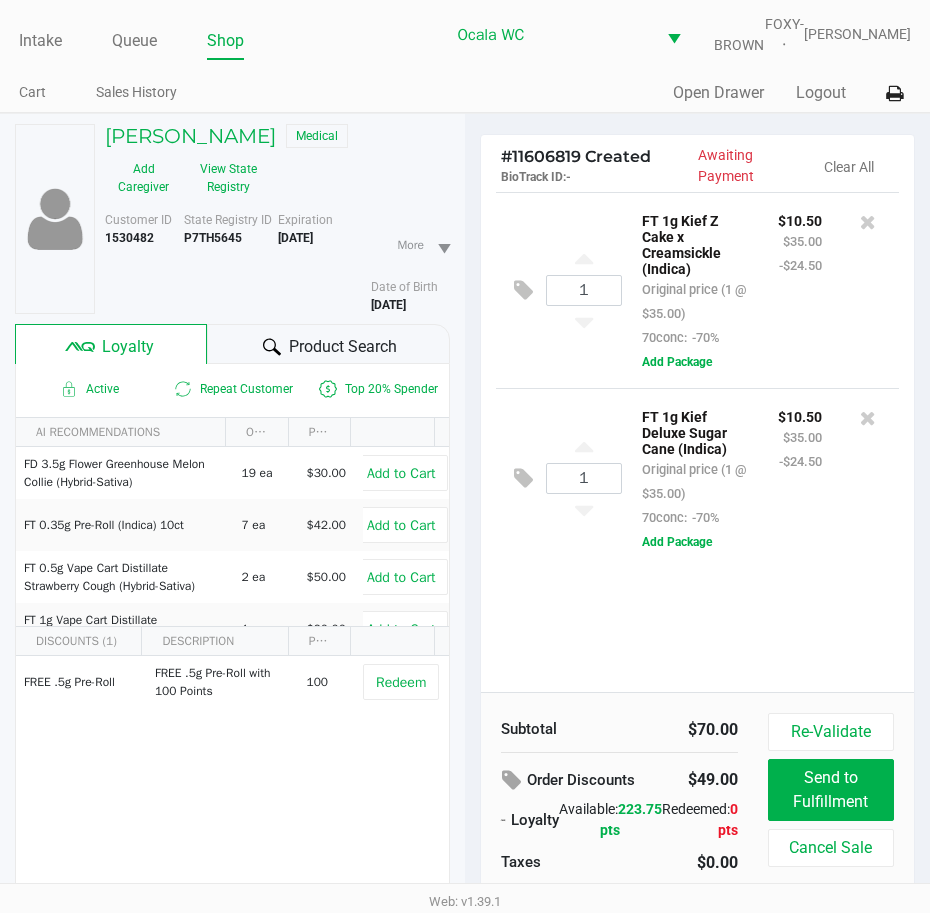 click on "Product Search" 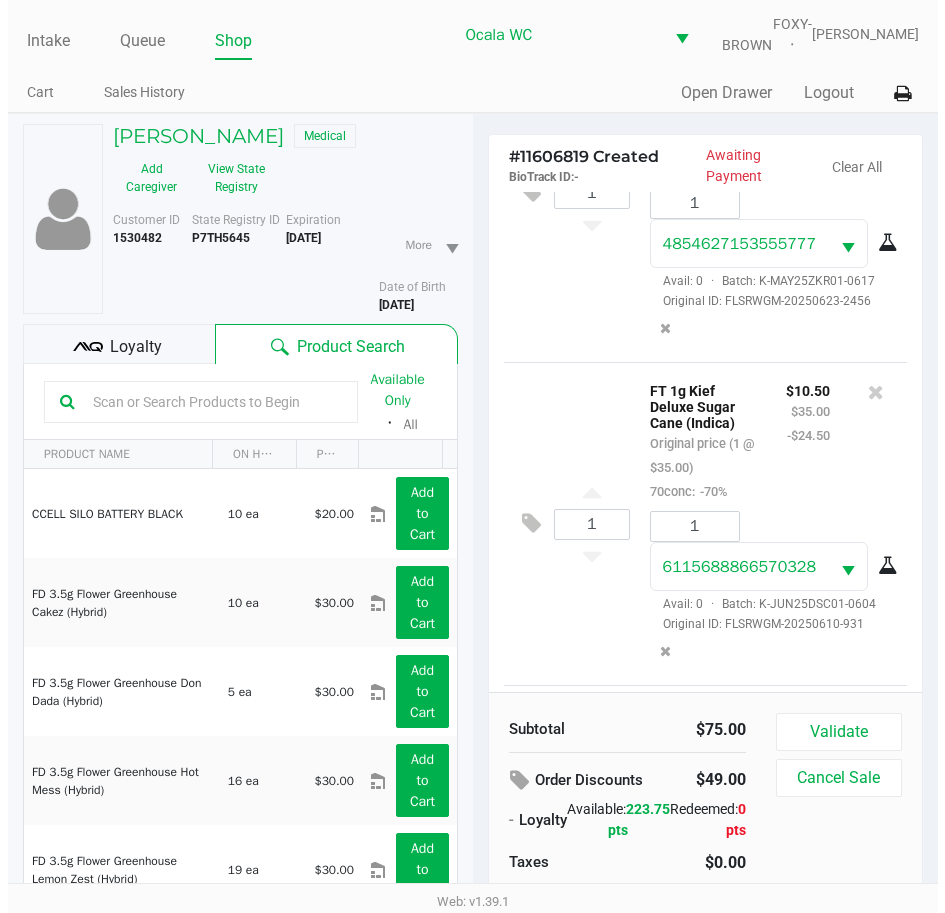 scroll, scrollTop: 482, scrollLeft: 0, axis: vertical 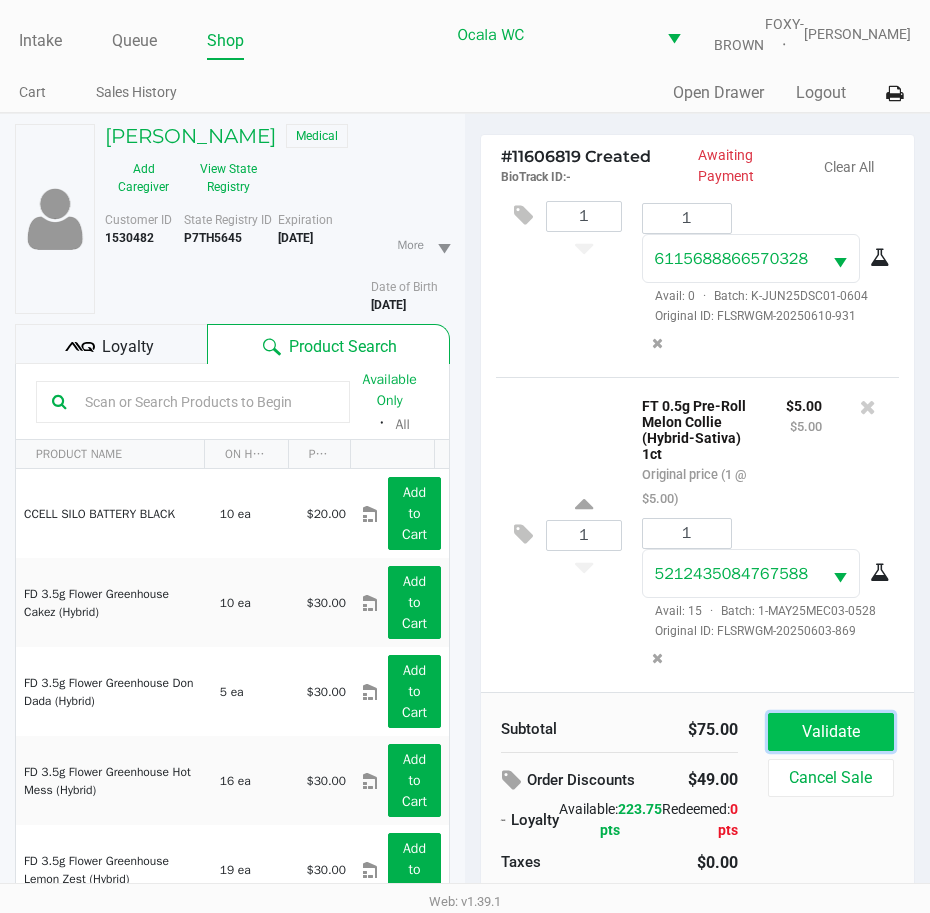 click on "Validate" 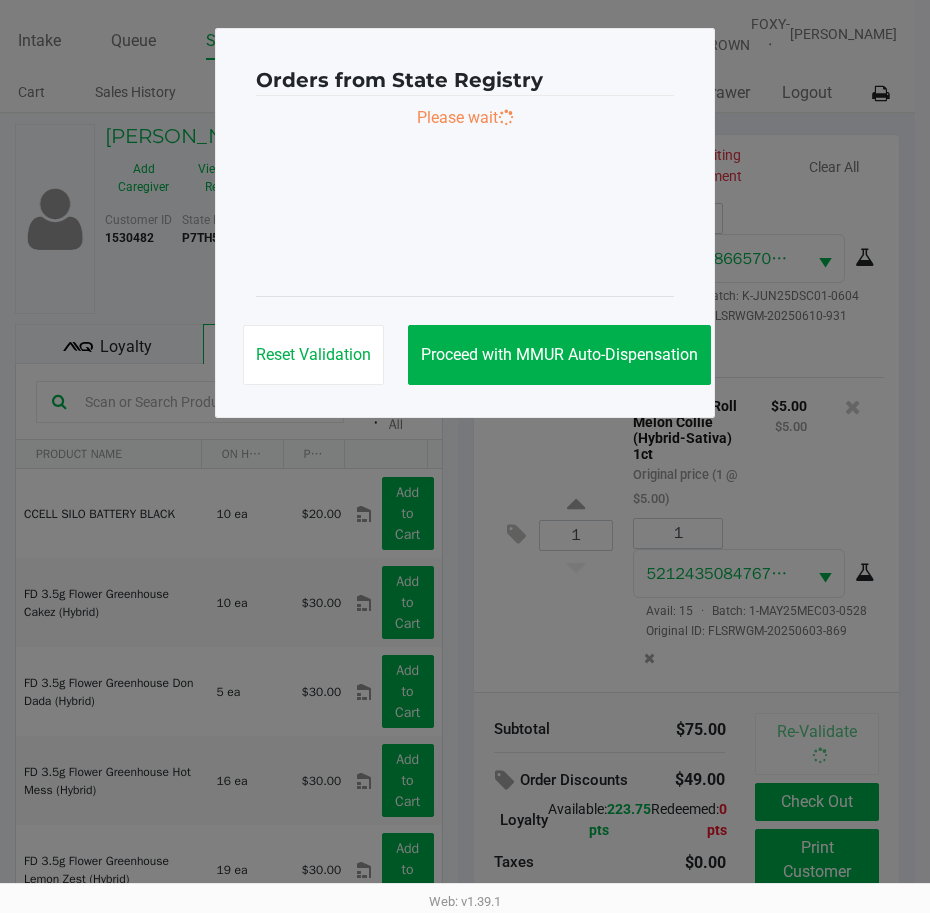 scroll, scrollTop: 512, scrollLeft: 0, axis: vertical 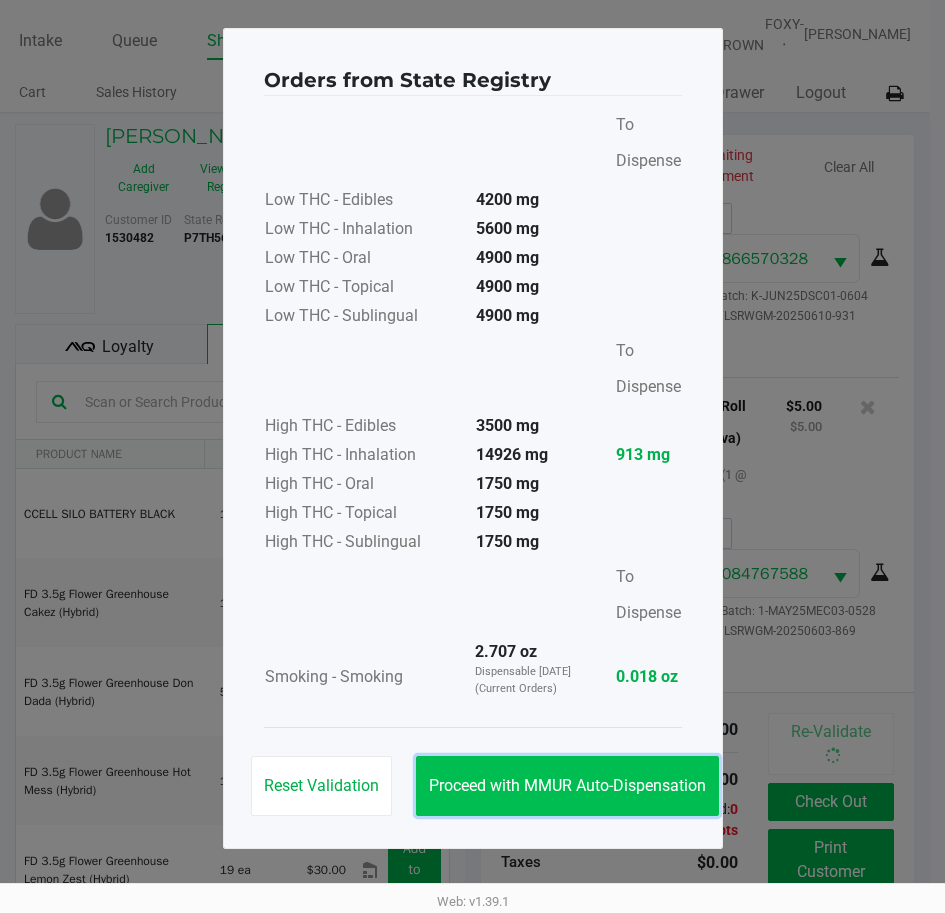 click on "Proceed with MMUR Auto-Dispensation" 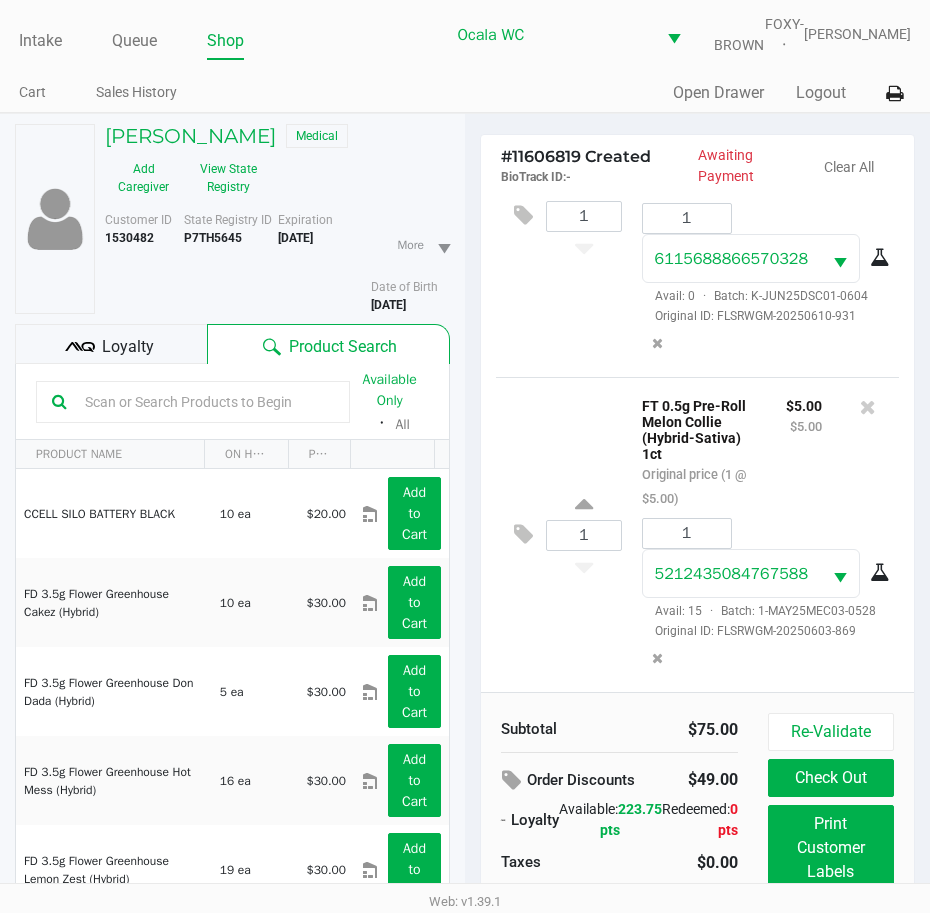 click on "Loyalty" 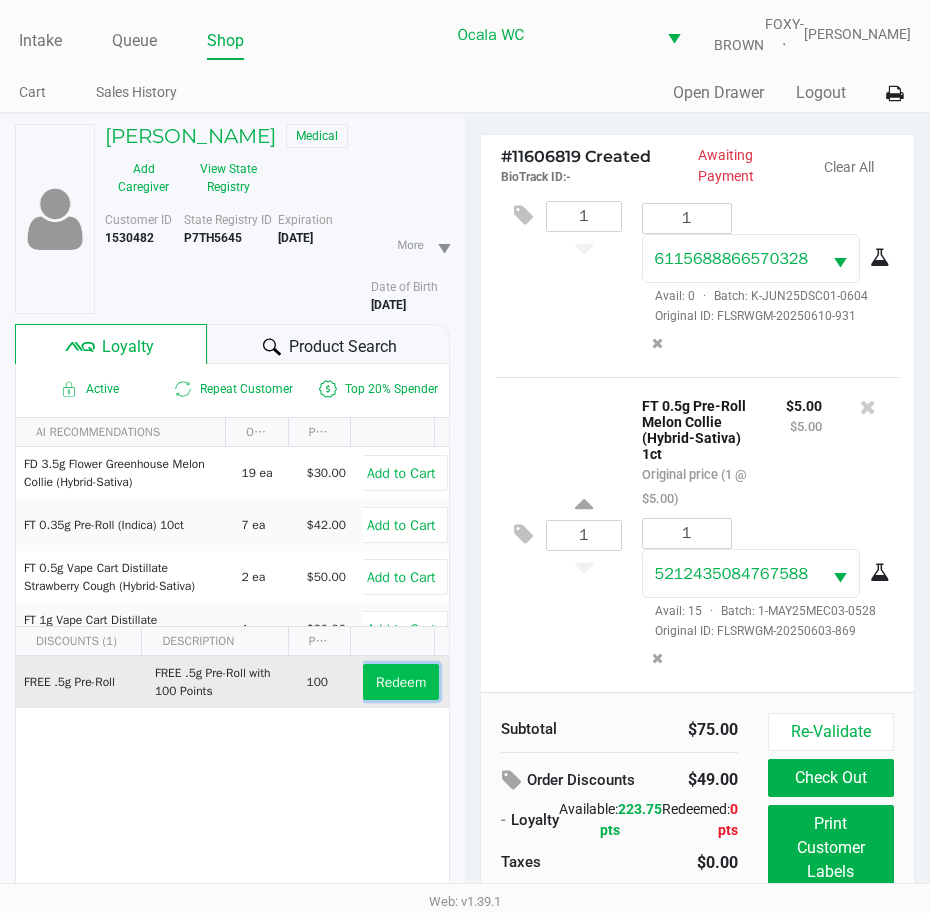 click on "Redeem" 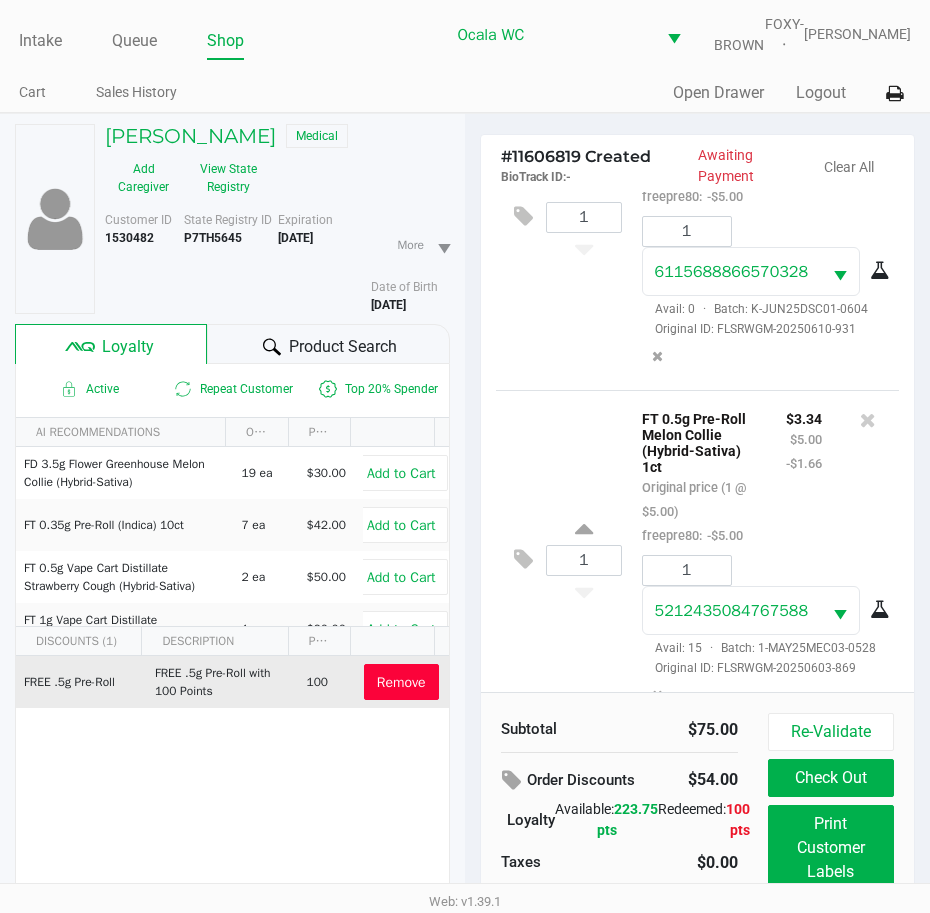 scroll, scrollTop: 656, scrollLeft: 0, axis: vertical 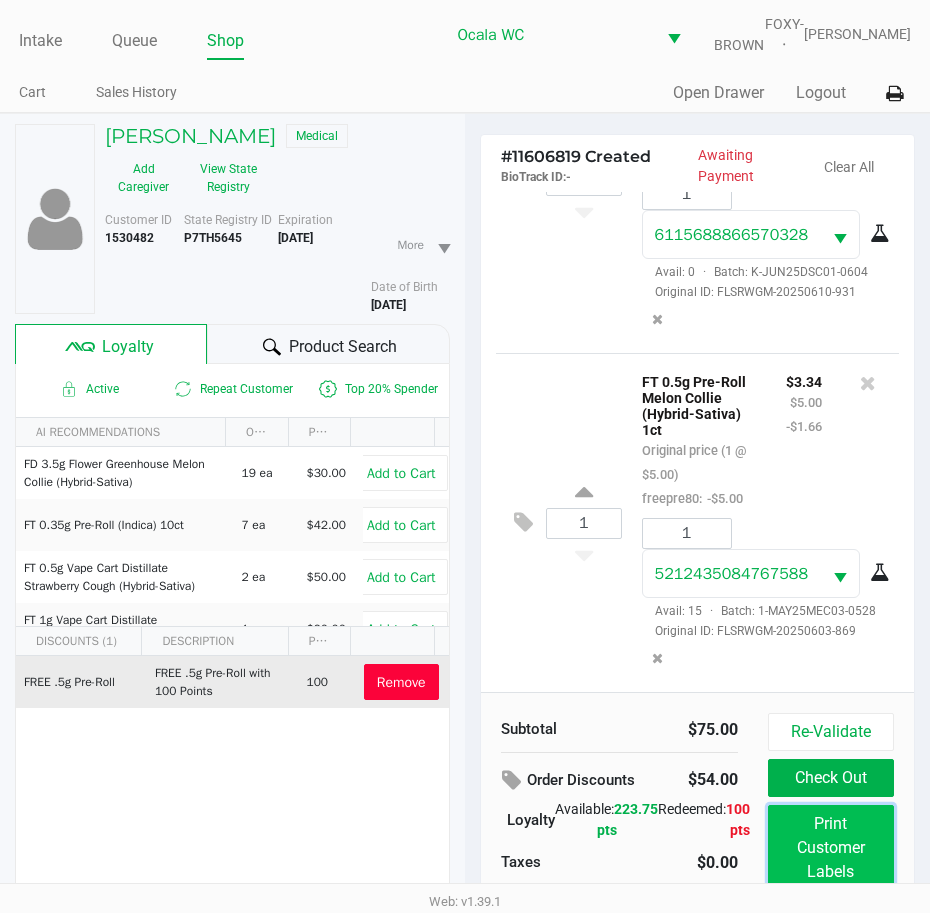 click on "Print Customer Labels" 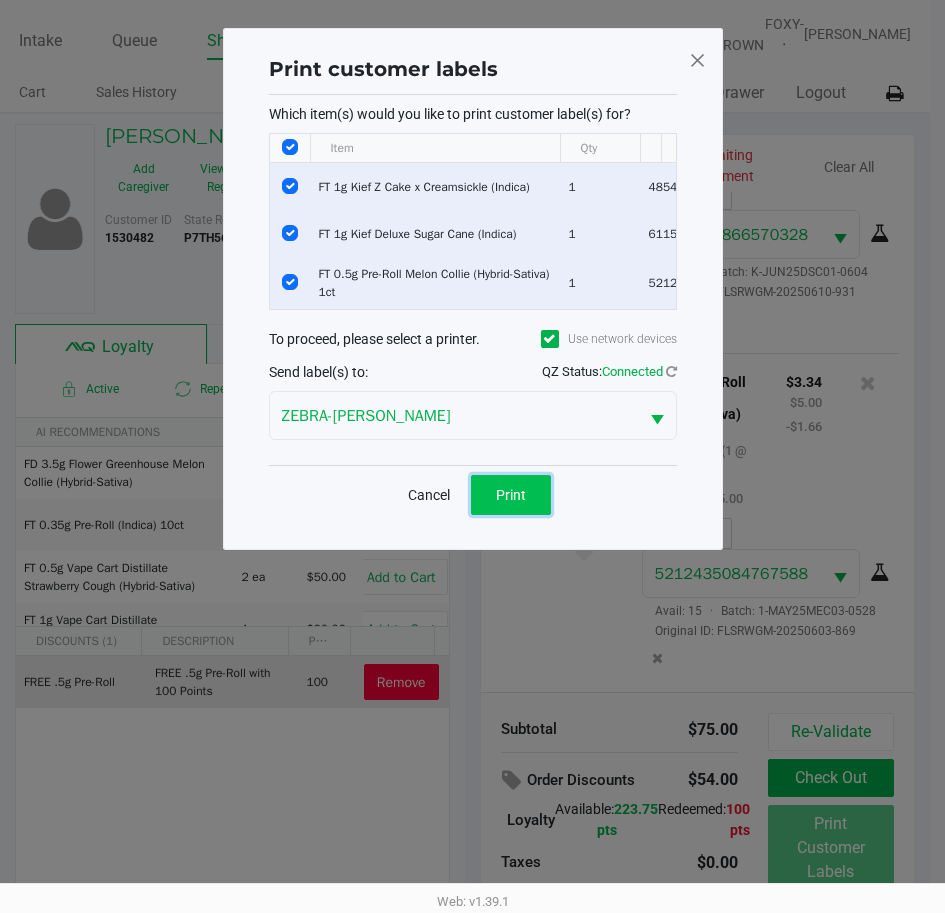 click on "Print" 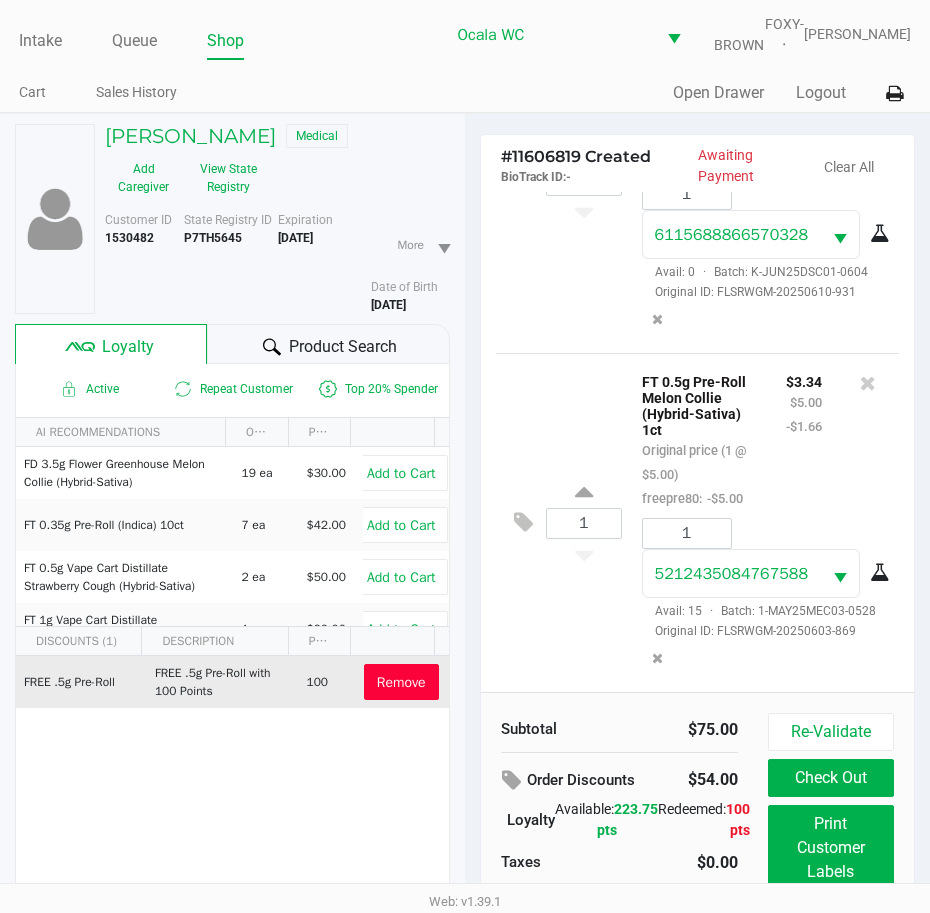 click on "Check Out" 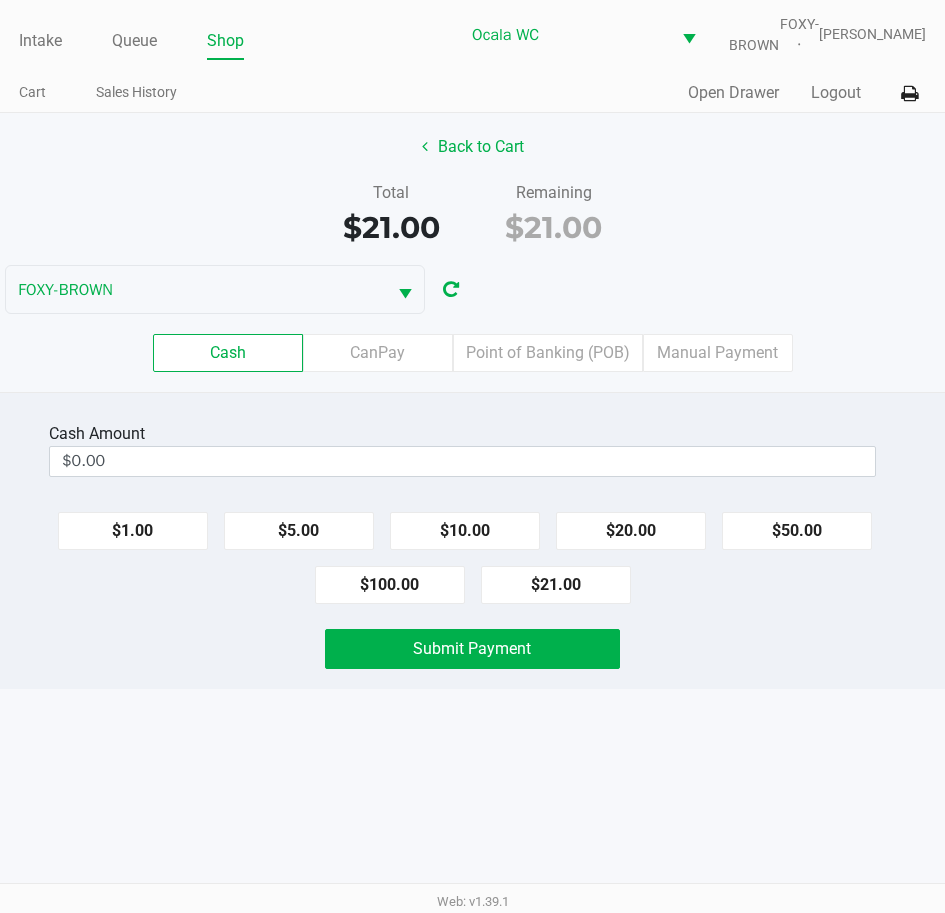 click on "Point of Banking (POB)" 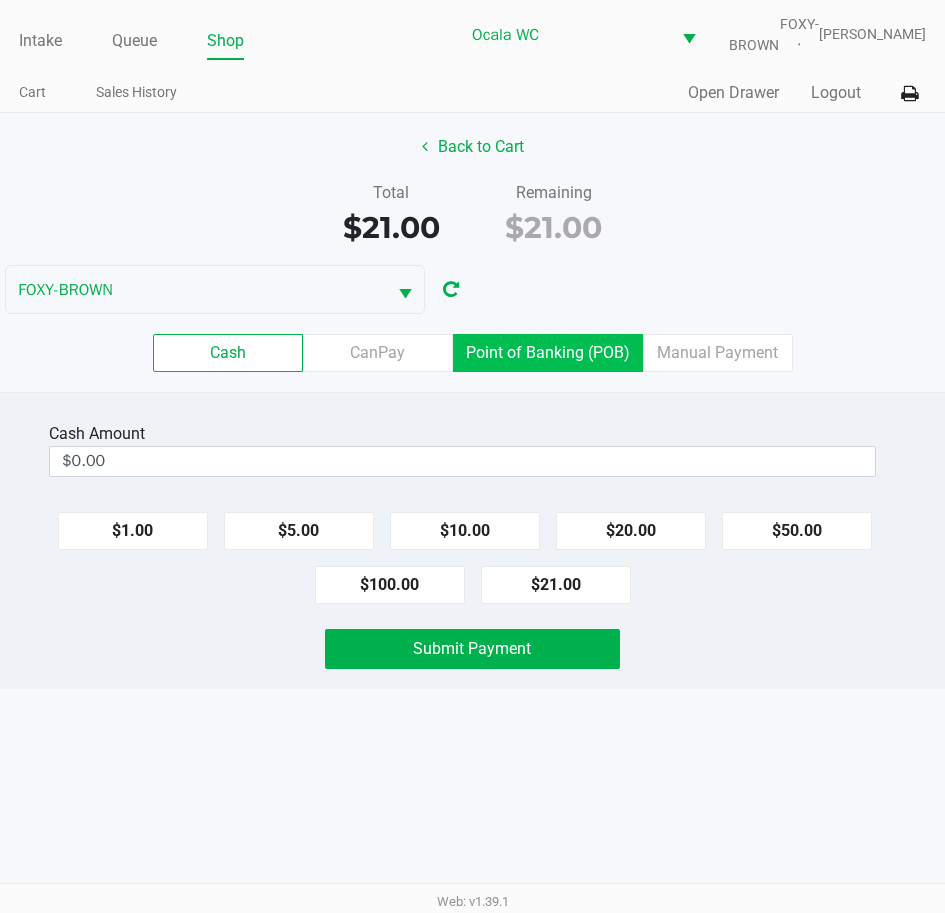 click on "Point of Banking (POB)" at bounding box center [0, 0] 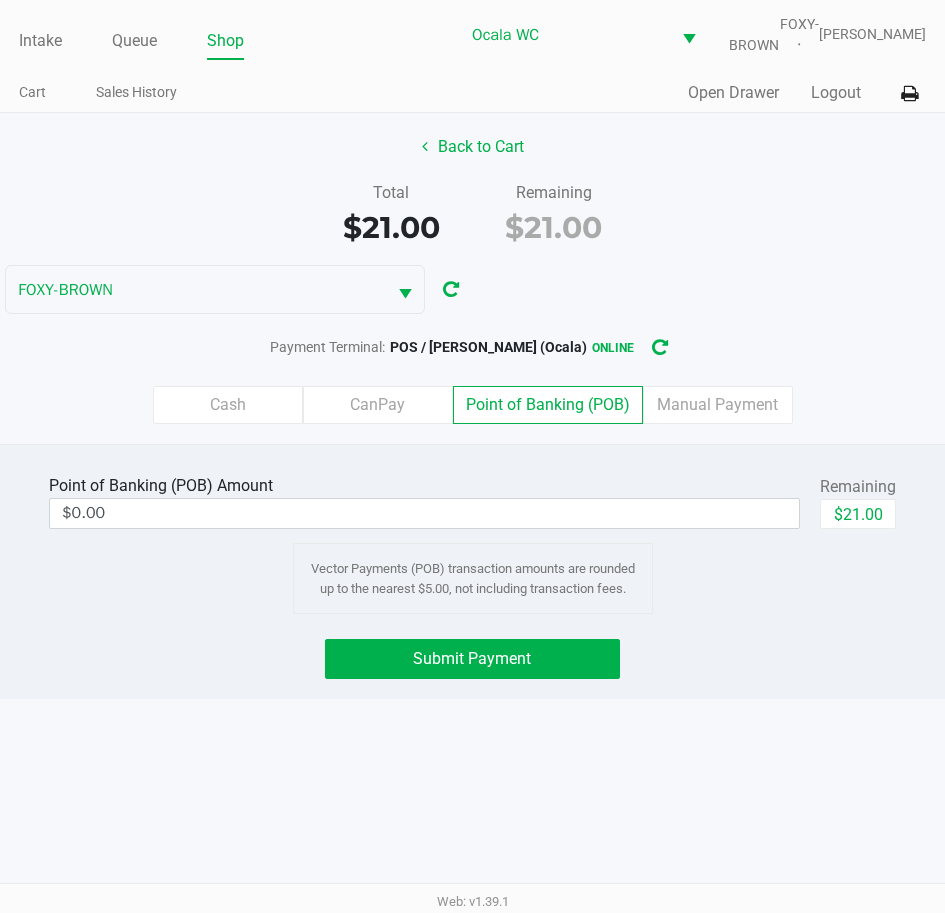 click on "$21.00" 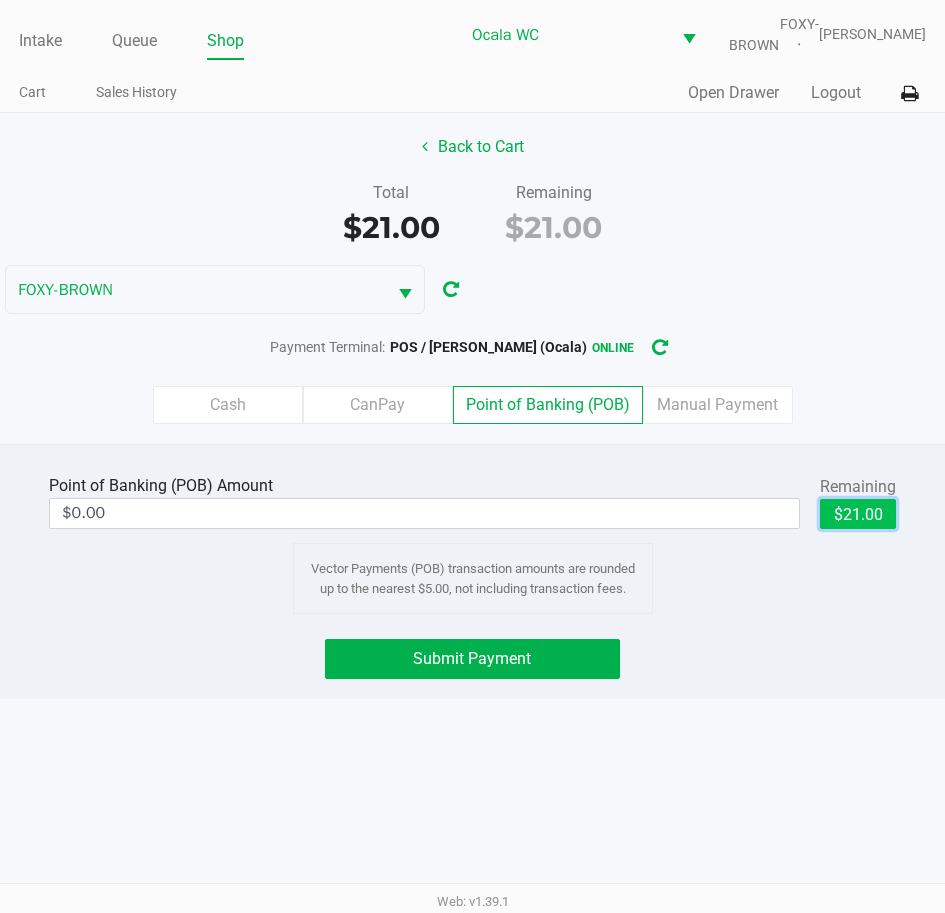 type on "$21.00" 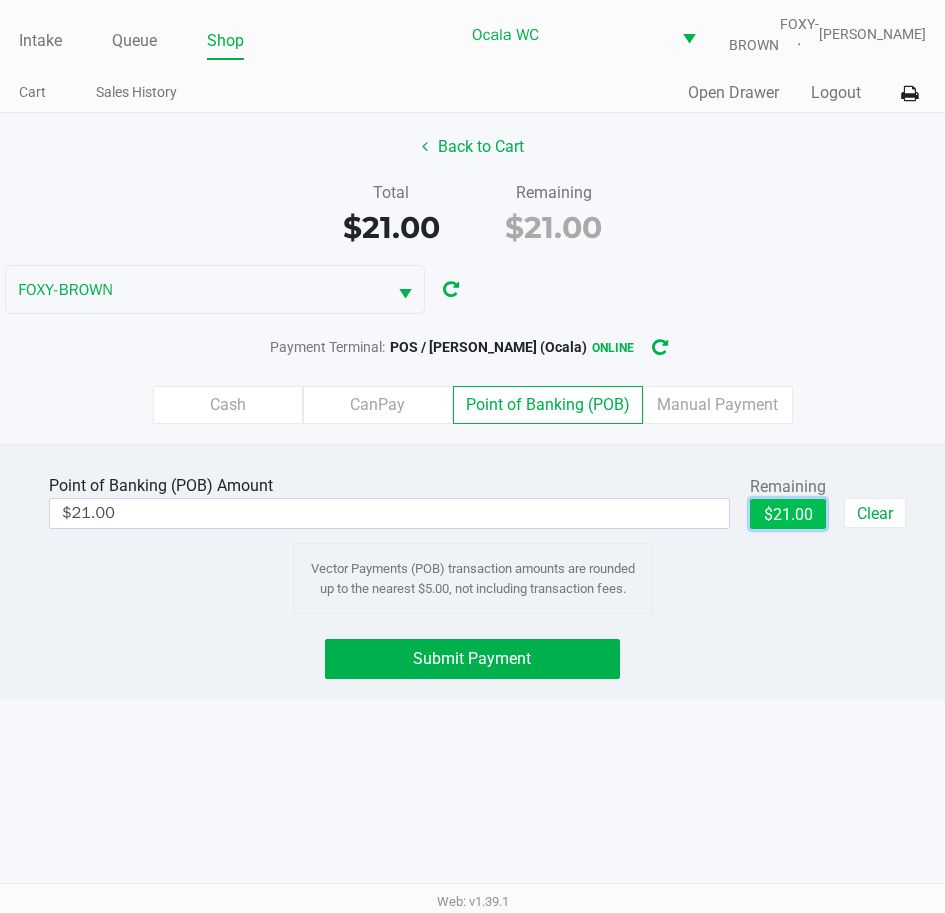 click on "Submit Payment" 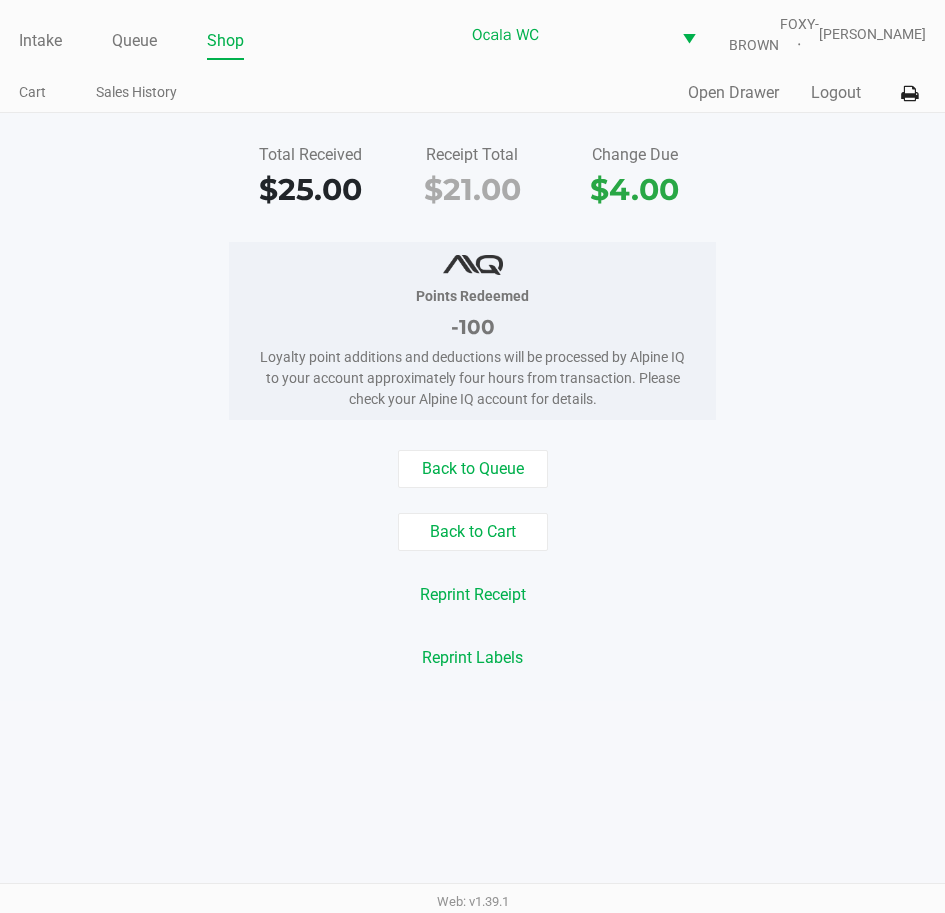 click on "Intake" 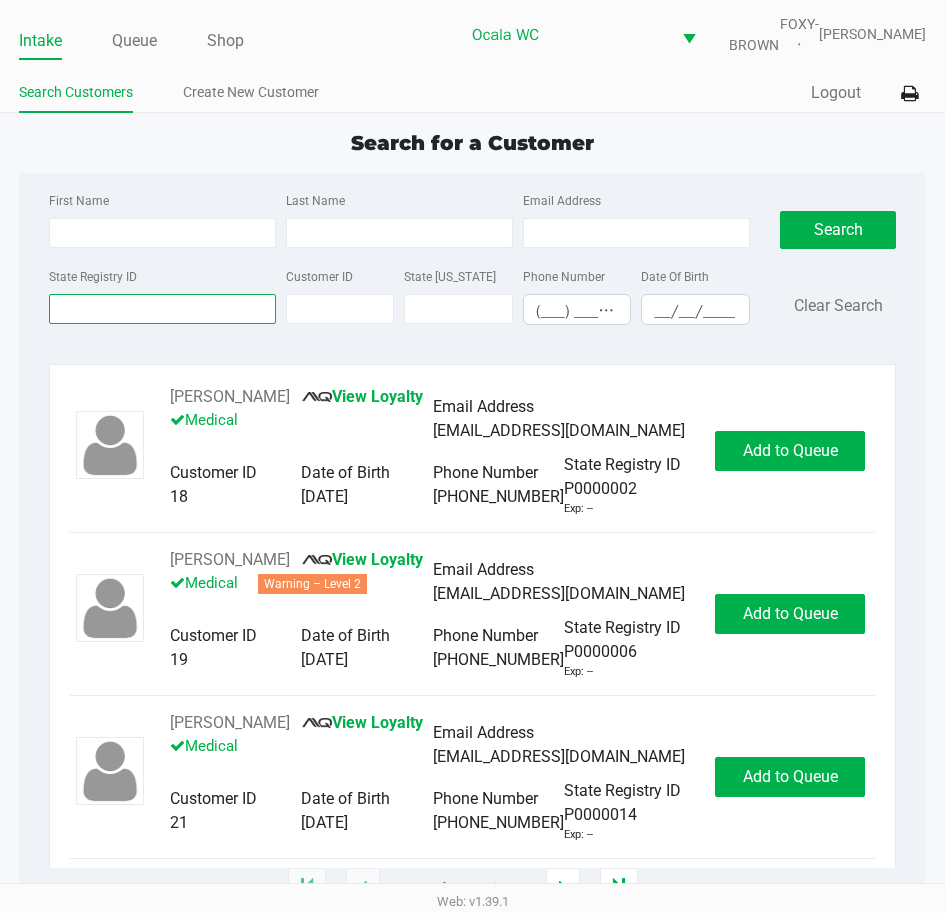 click on "State Registry ID" at bounding box center [162, 309] 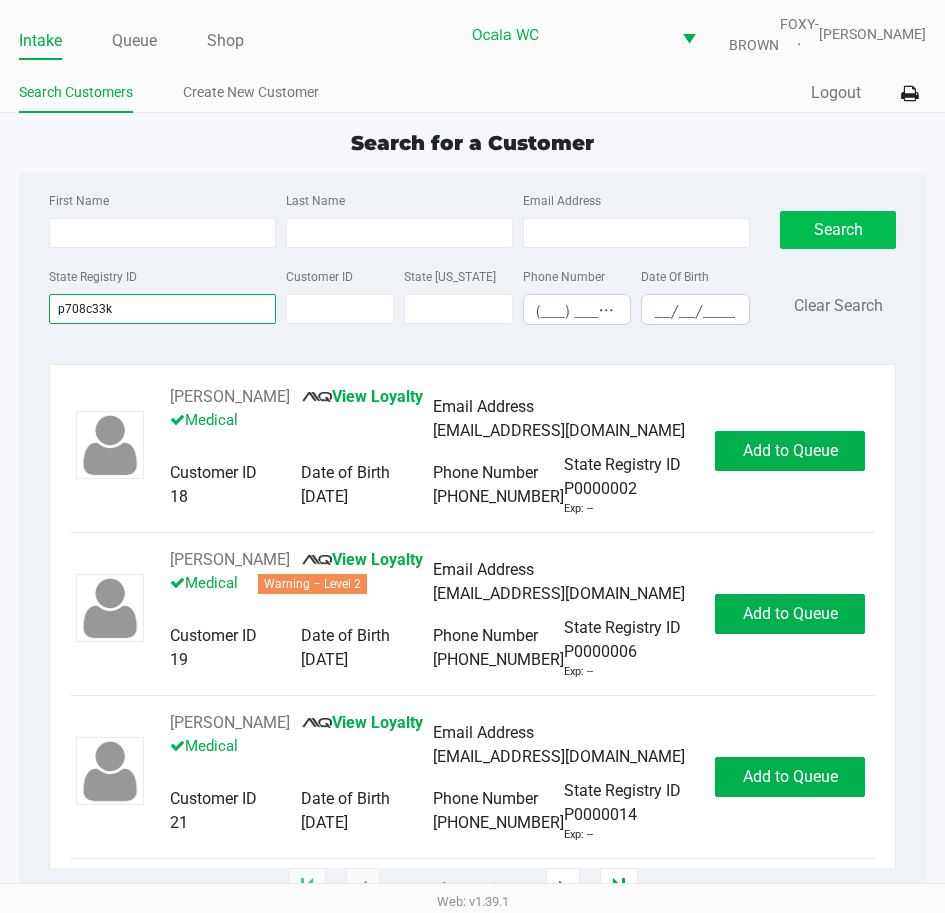 type on "p708c33k" 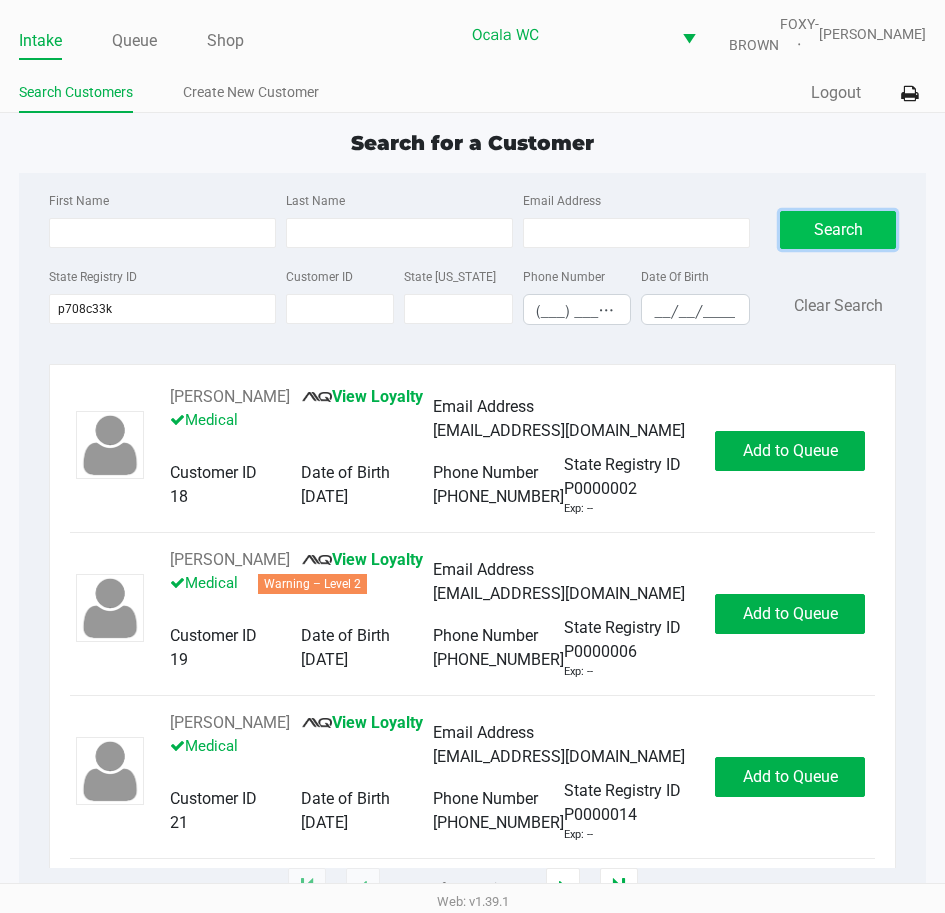click on "Search" 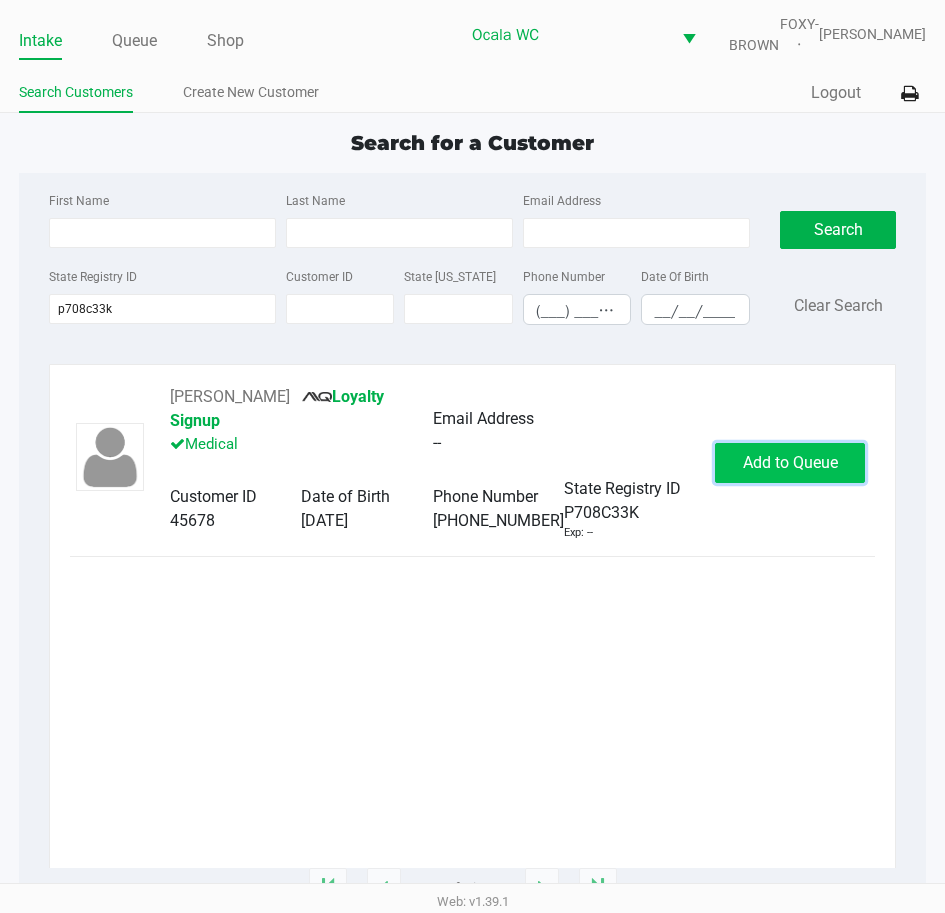 click on "Add to Queue" 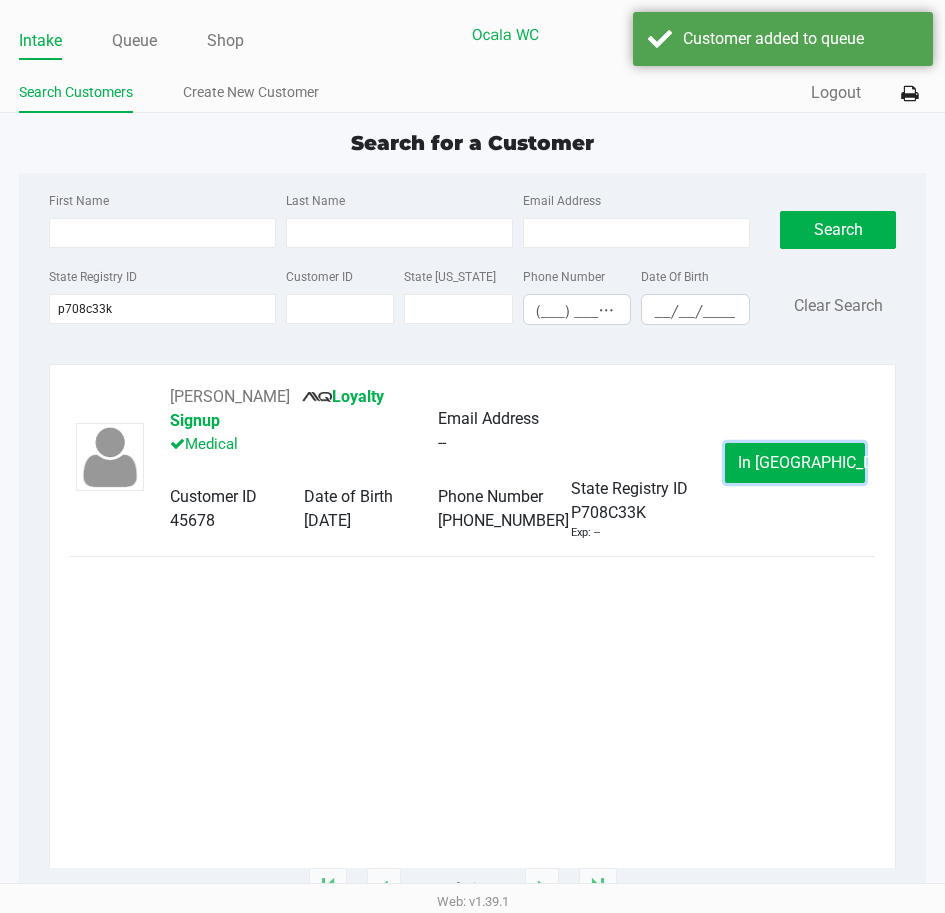 click on "In Queue" 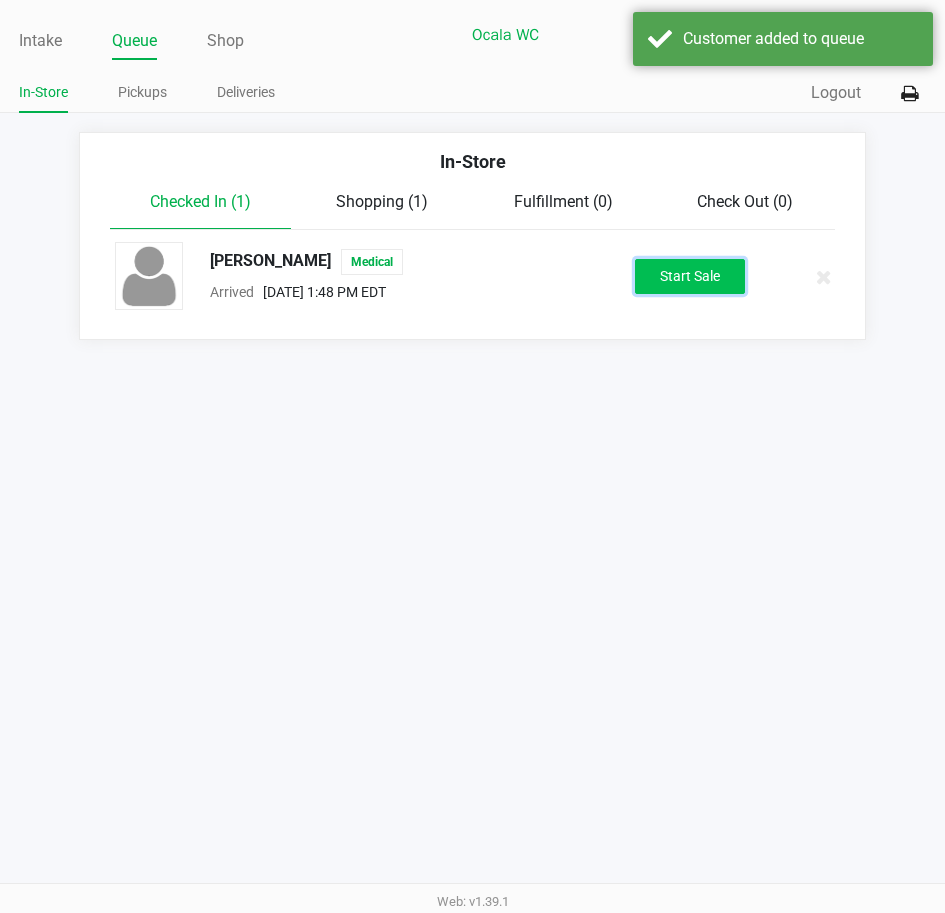 click on "Start Sale" 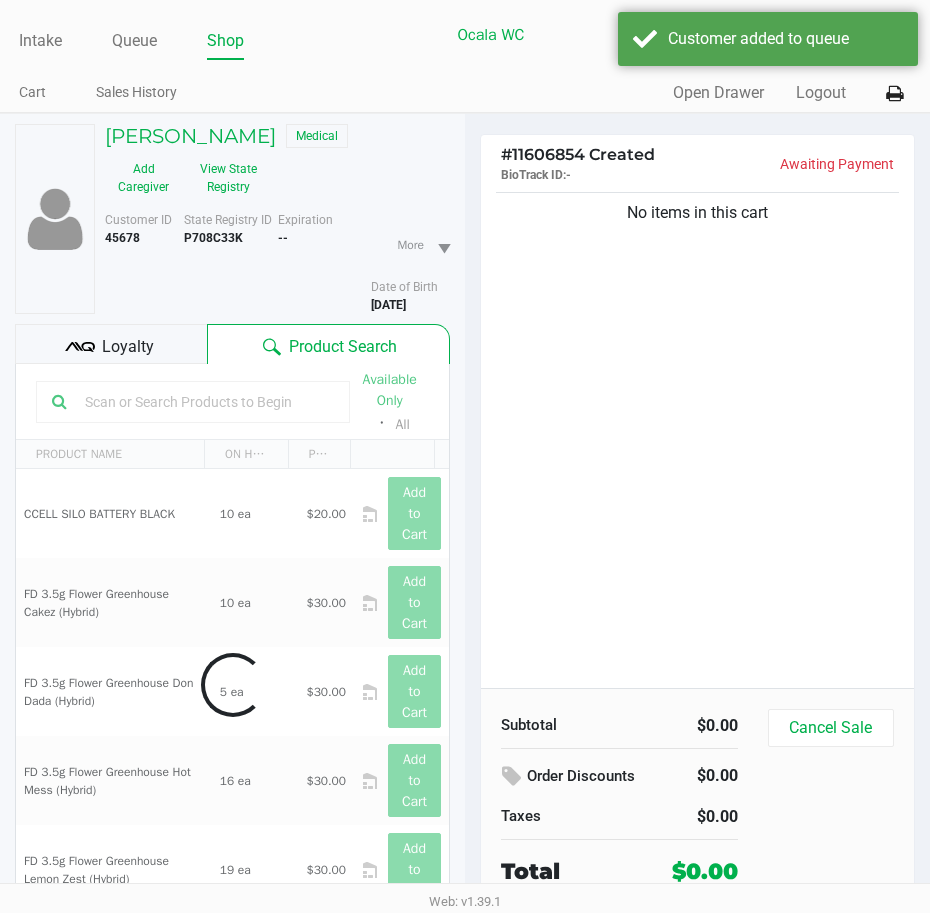 click on "Loyalty" 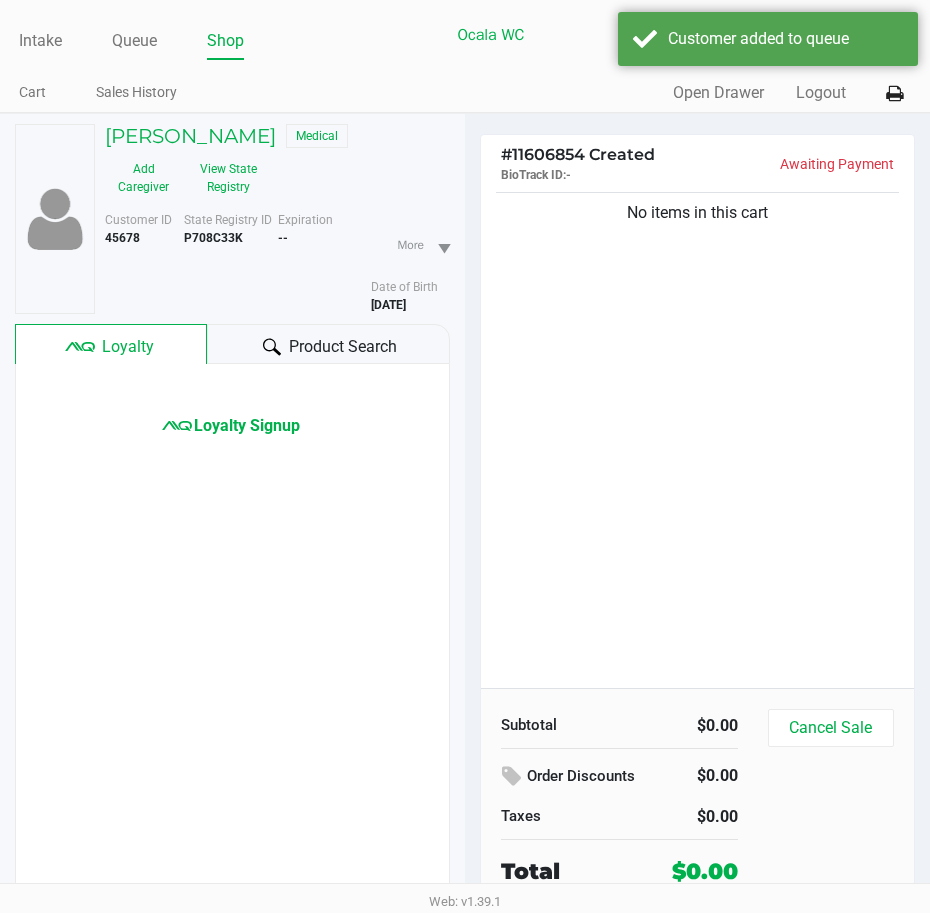 click on "Product Search" 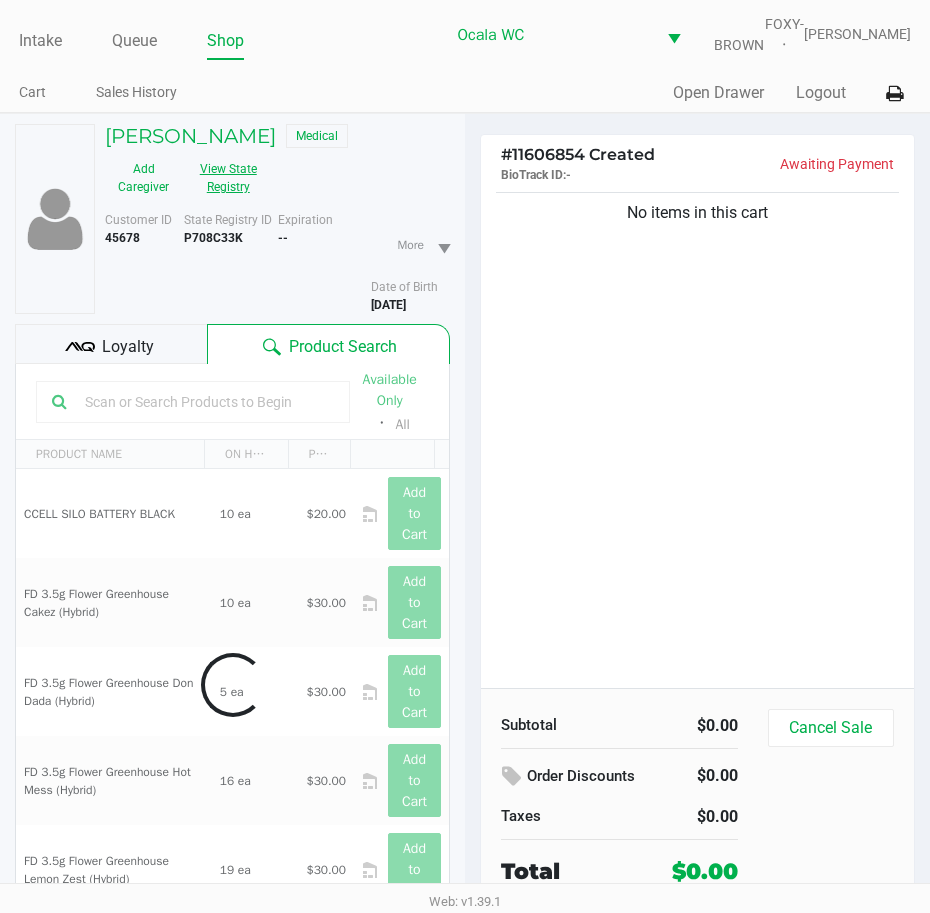 click on "View State Registry" 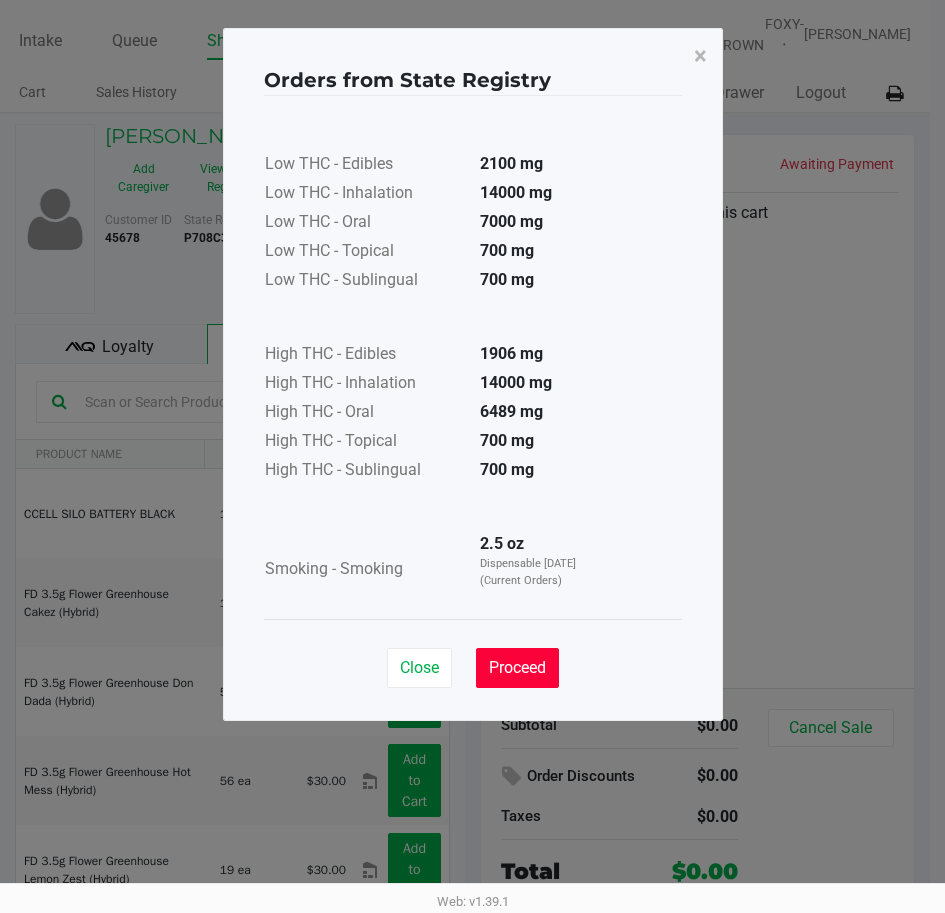 click on "Proceed" 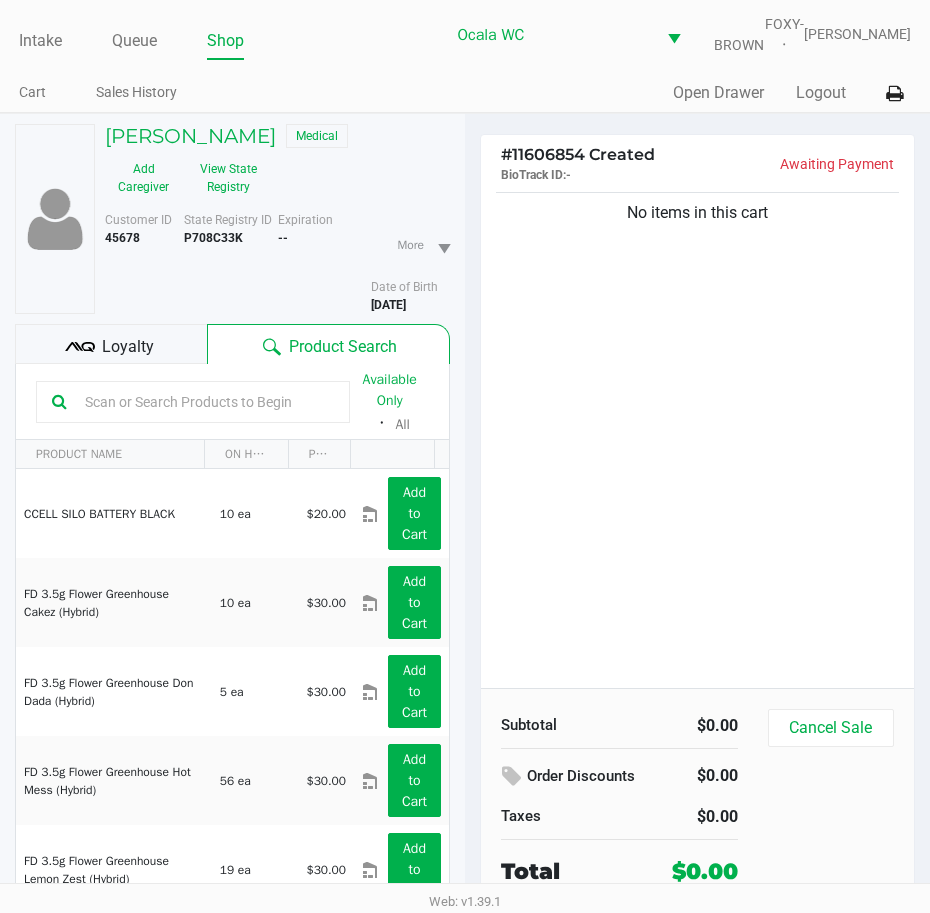 click on "No items in this cart" 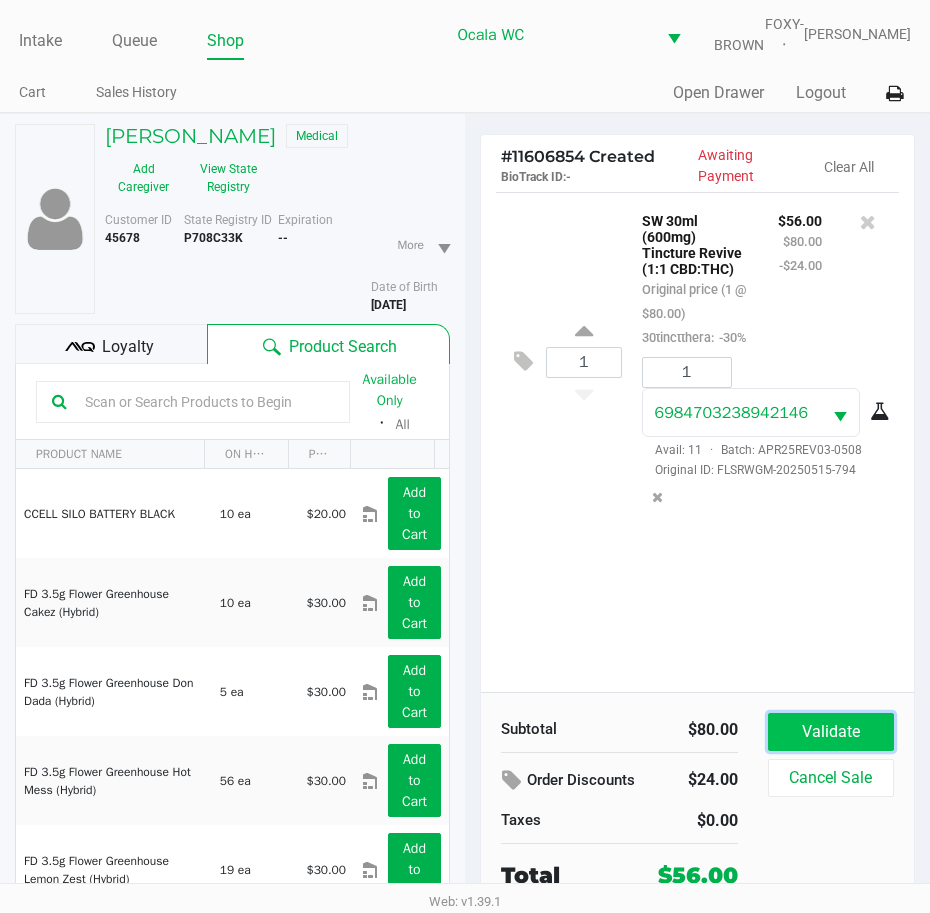 click on "Validate" 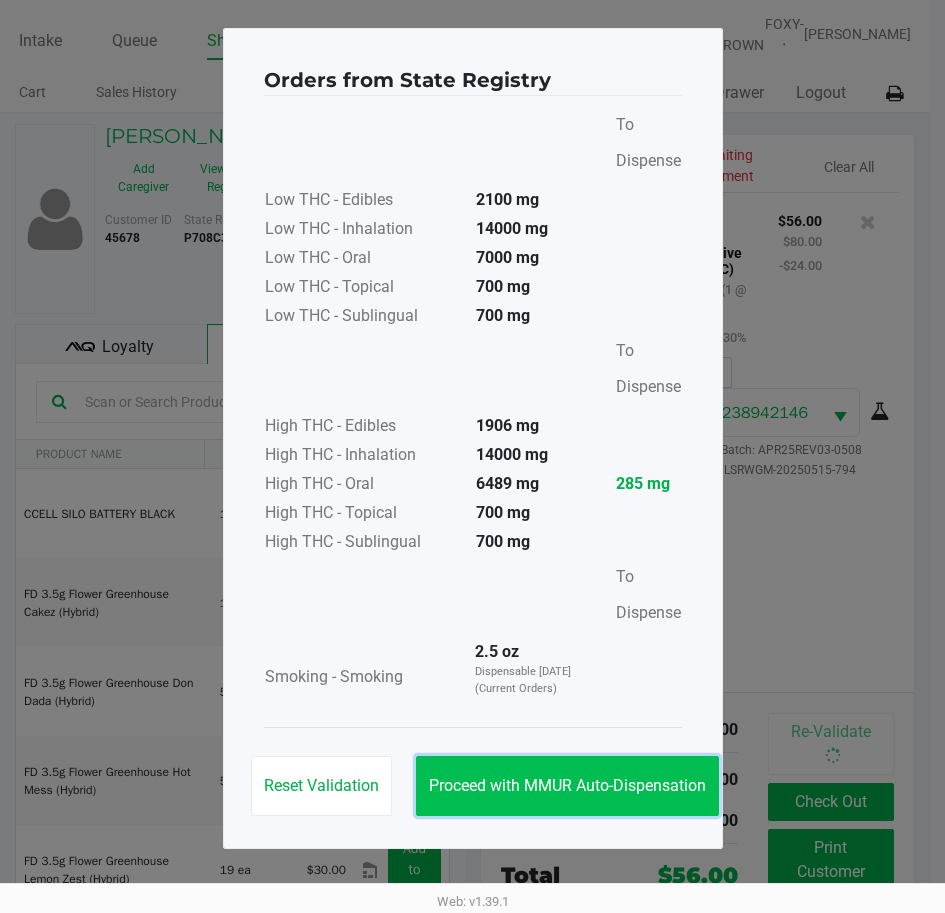 click on "Proceed with MMUR Auto-Dispensation" 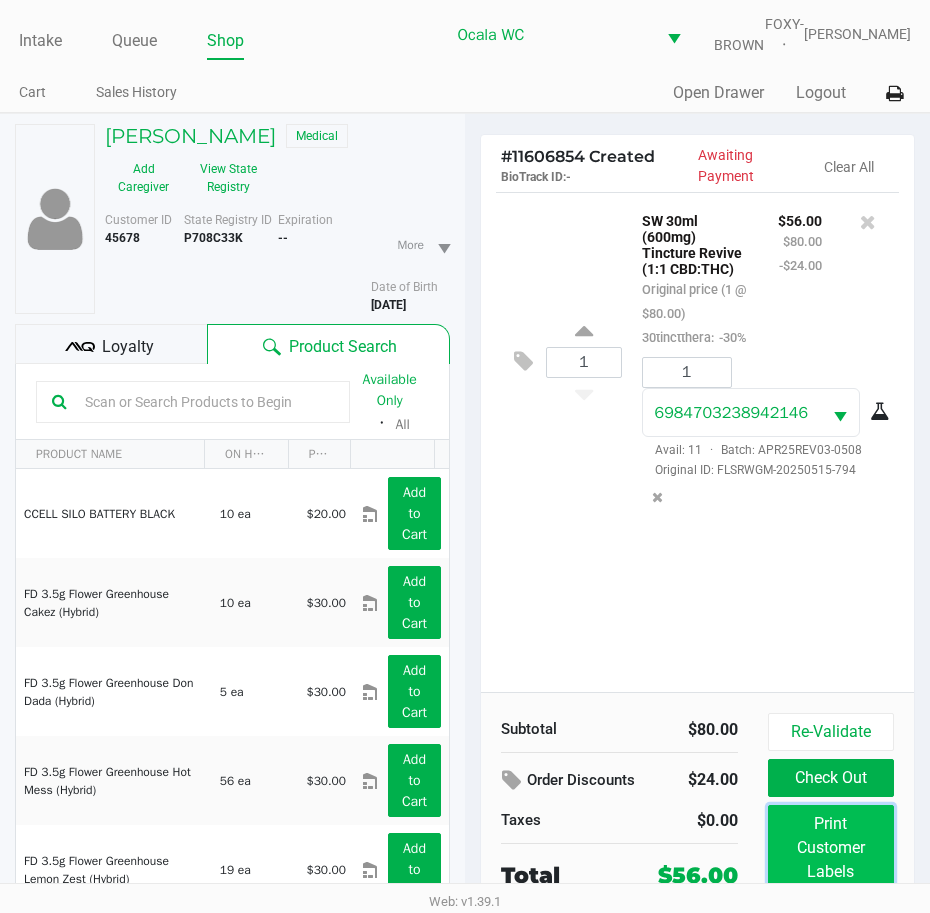 click on "Print Customer Labels" 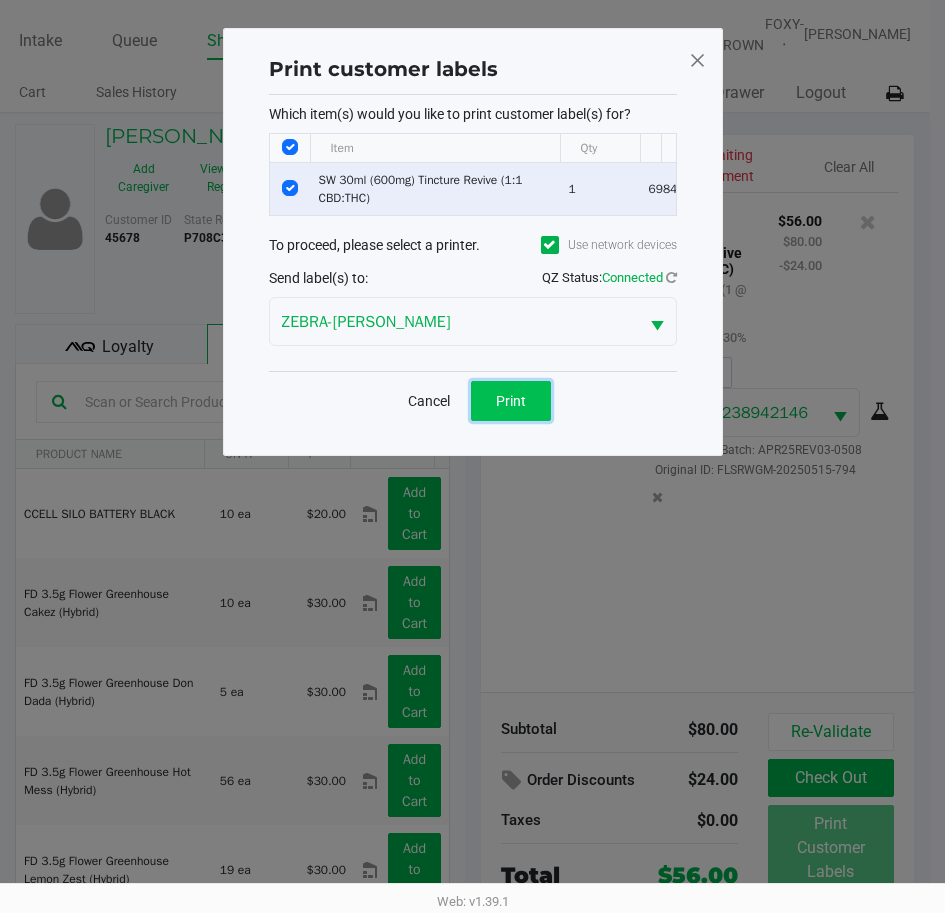 click on "Print" 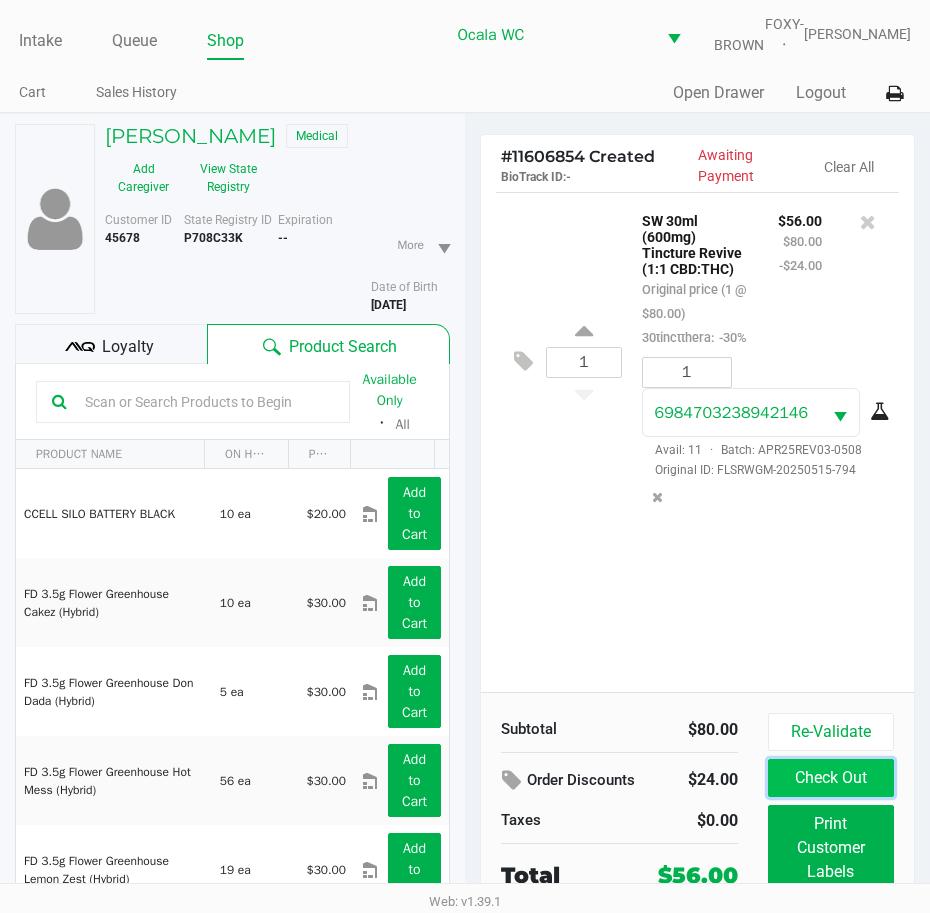 click on "Check Out" 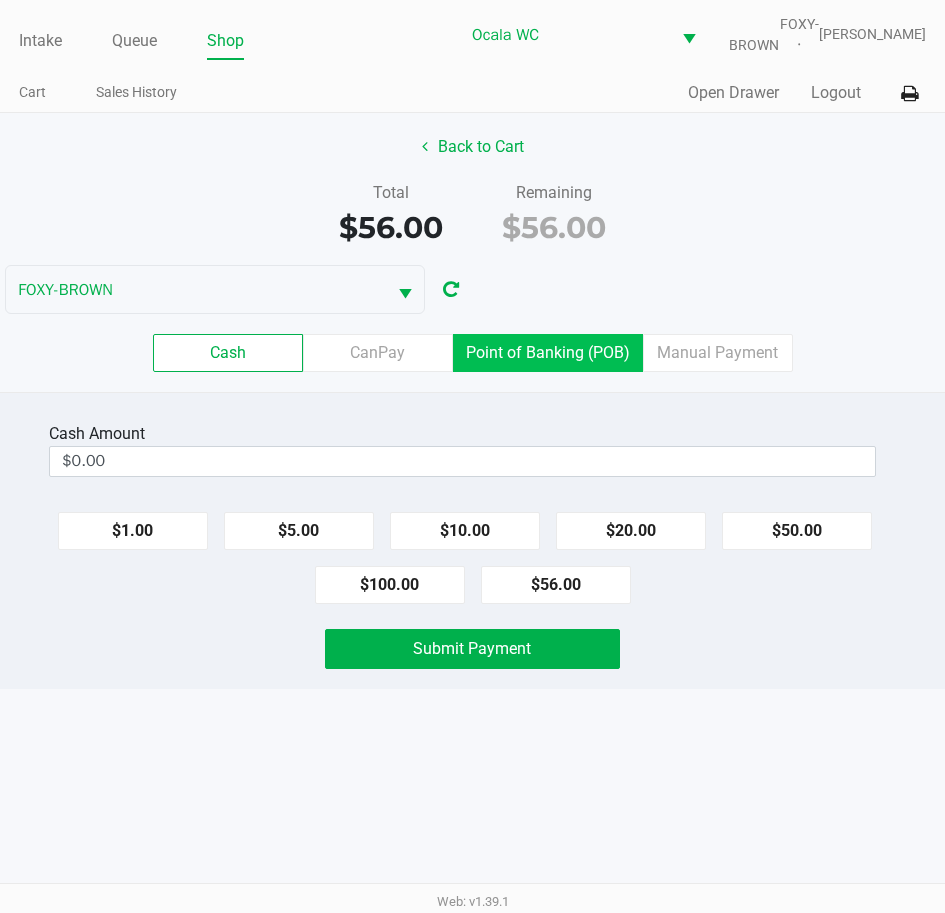 click on "Point of Banking (POB)" 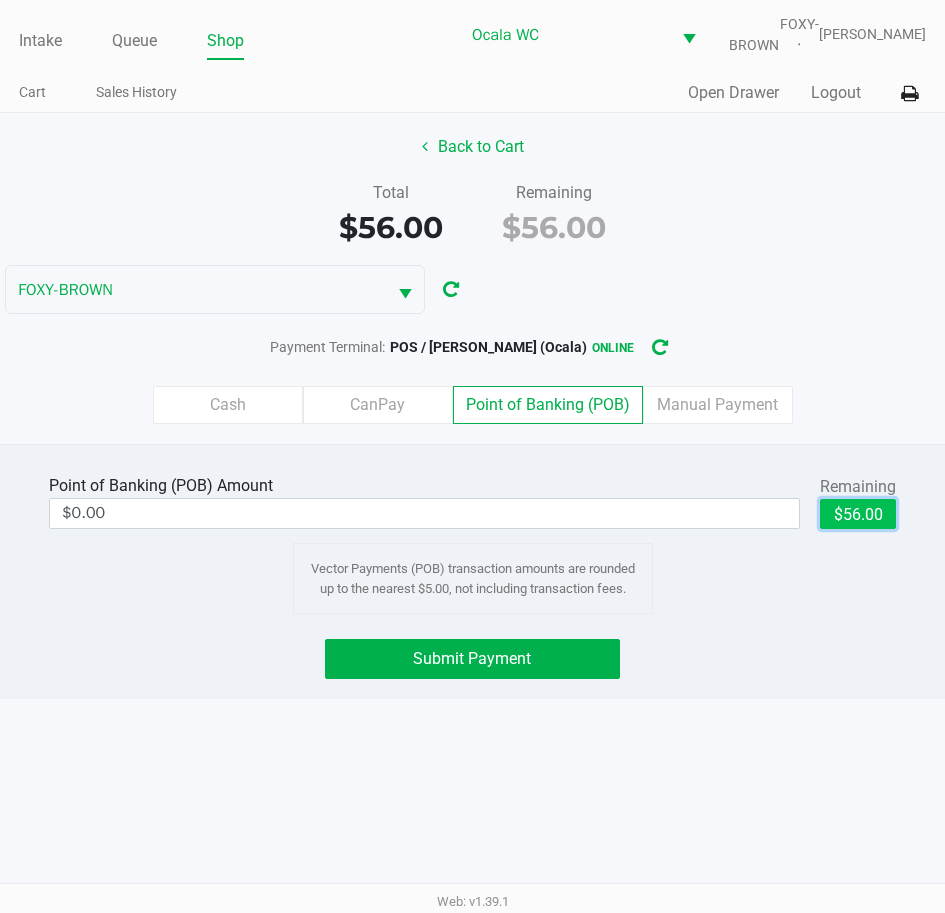 click on "$56.00" 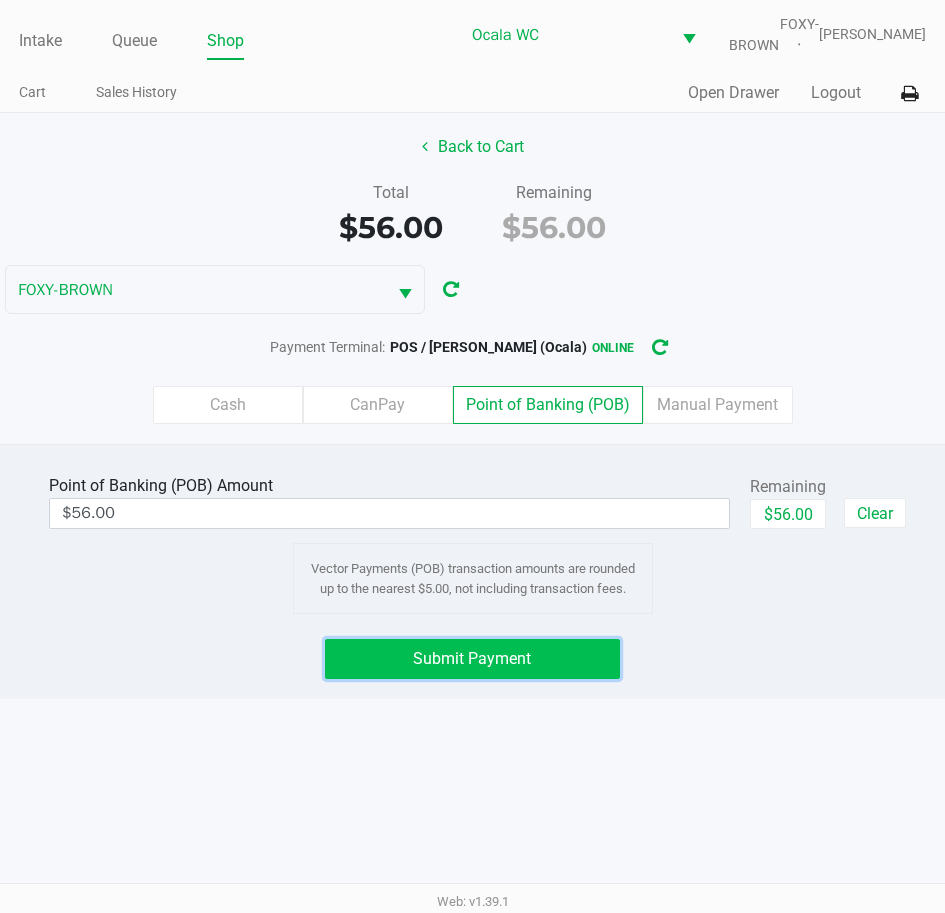 click on "Submit Payment" 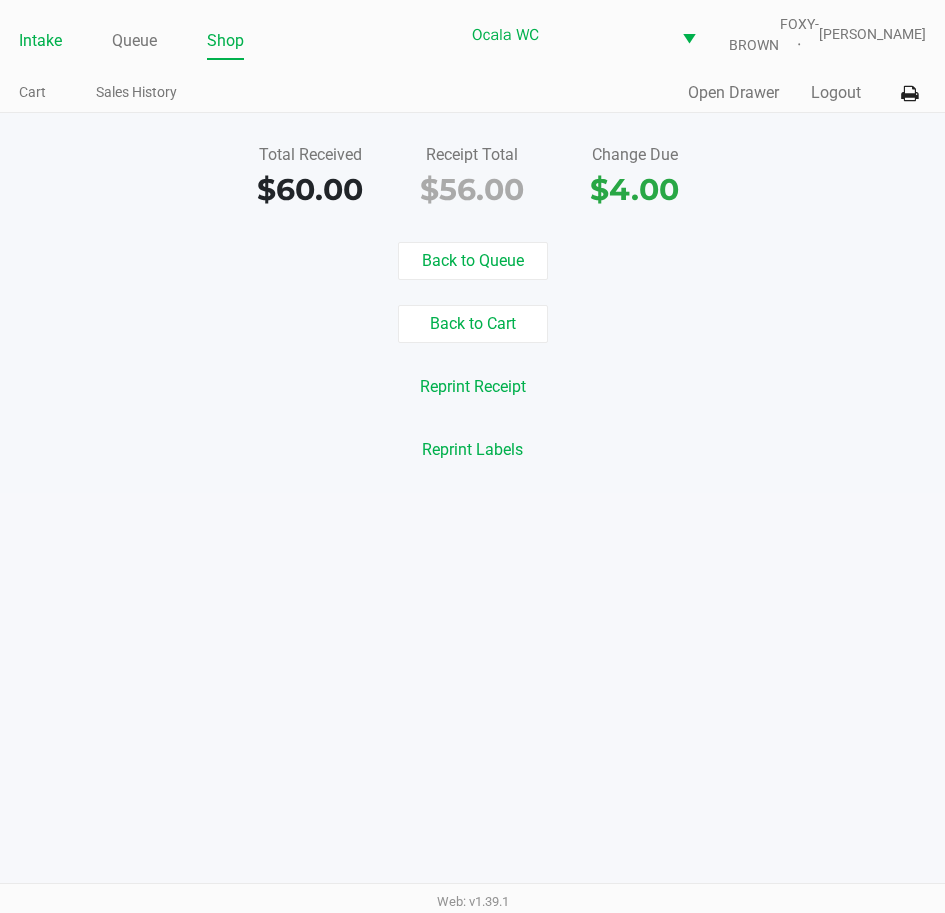 click on "Intake" 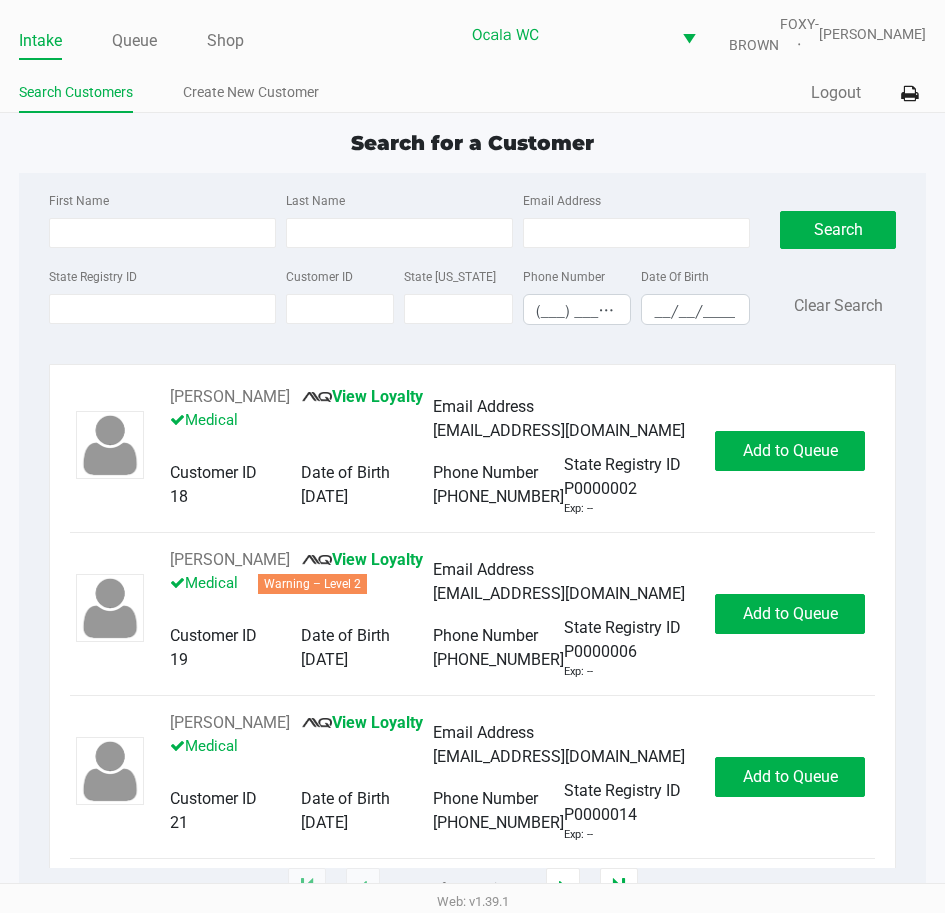 click on "State Registry ID" at bounding box center (162, 309) 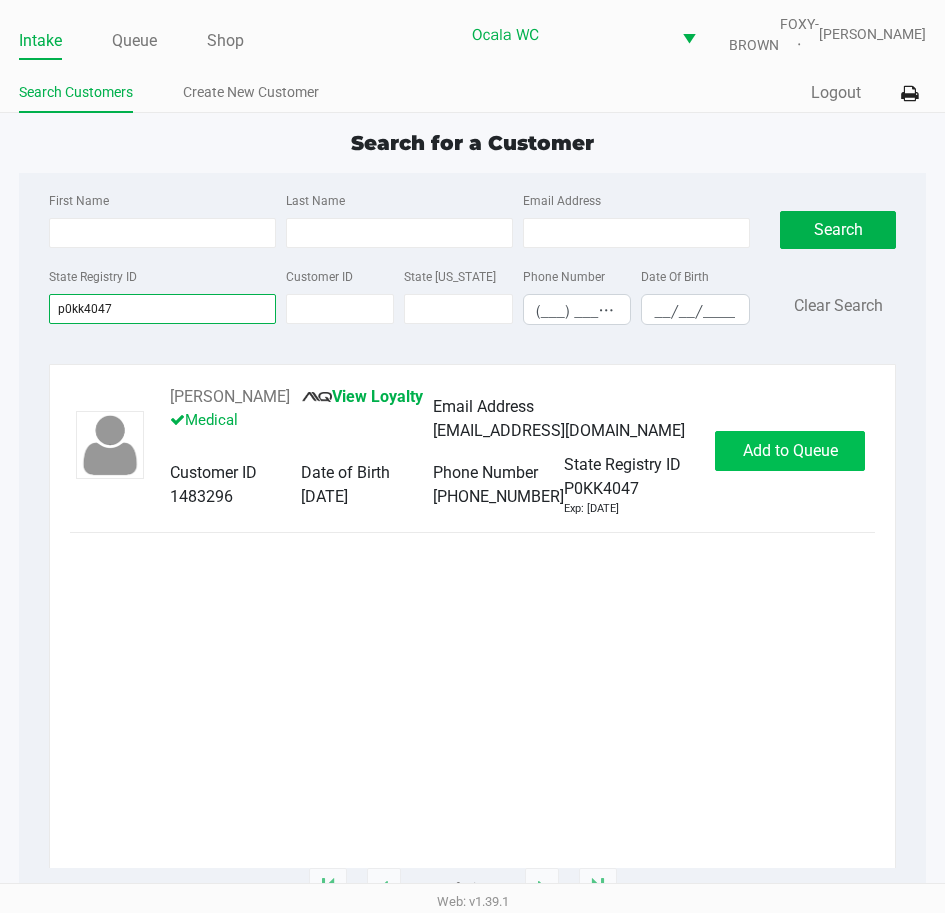 type on "p0kk4047" 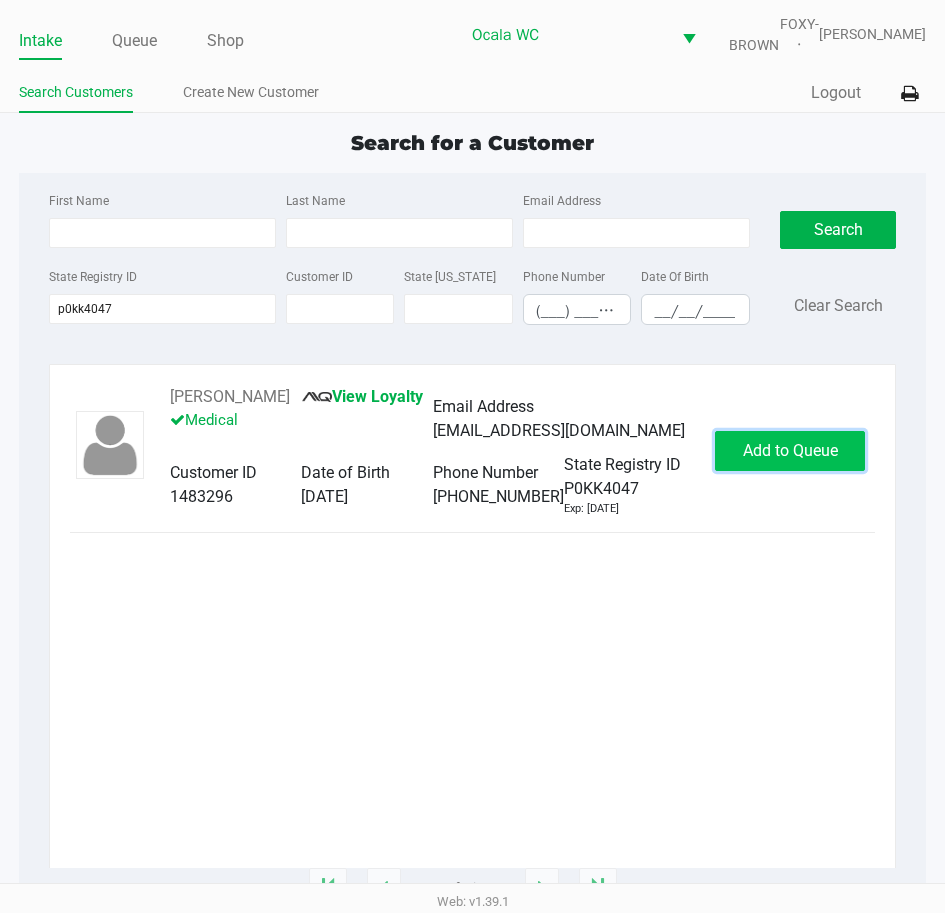 click on "Add to Queue" 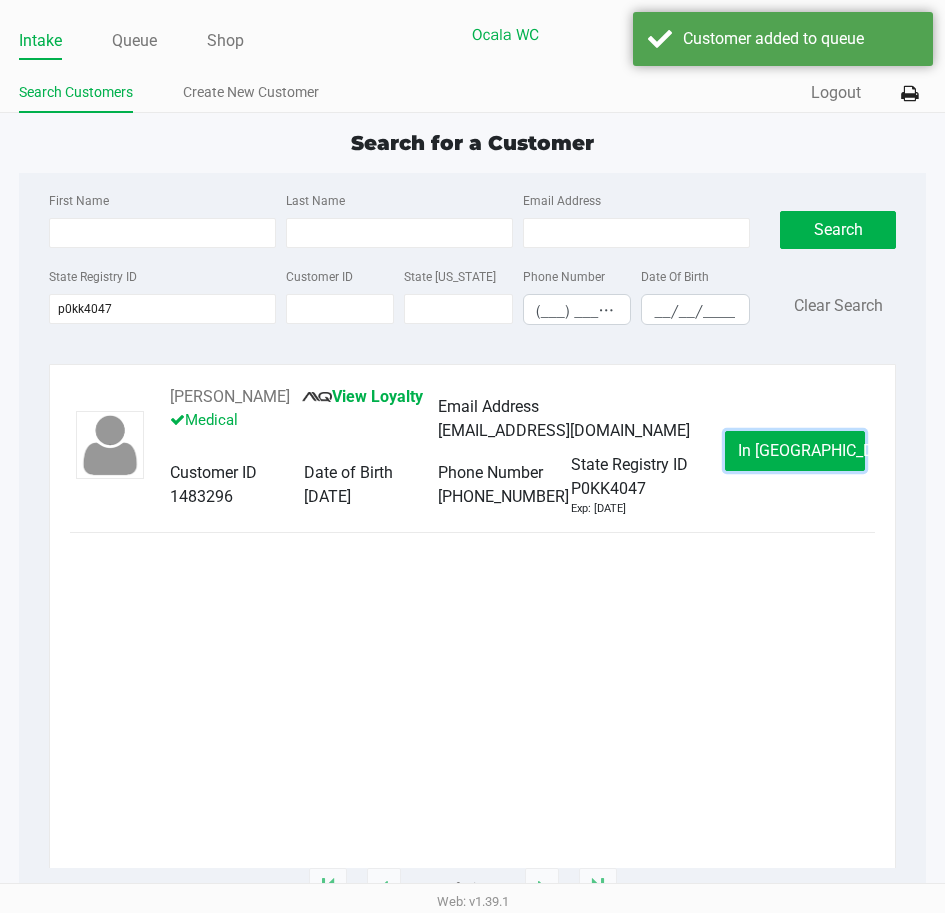 click on "In Queue" 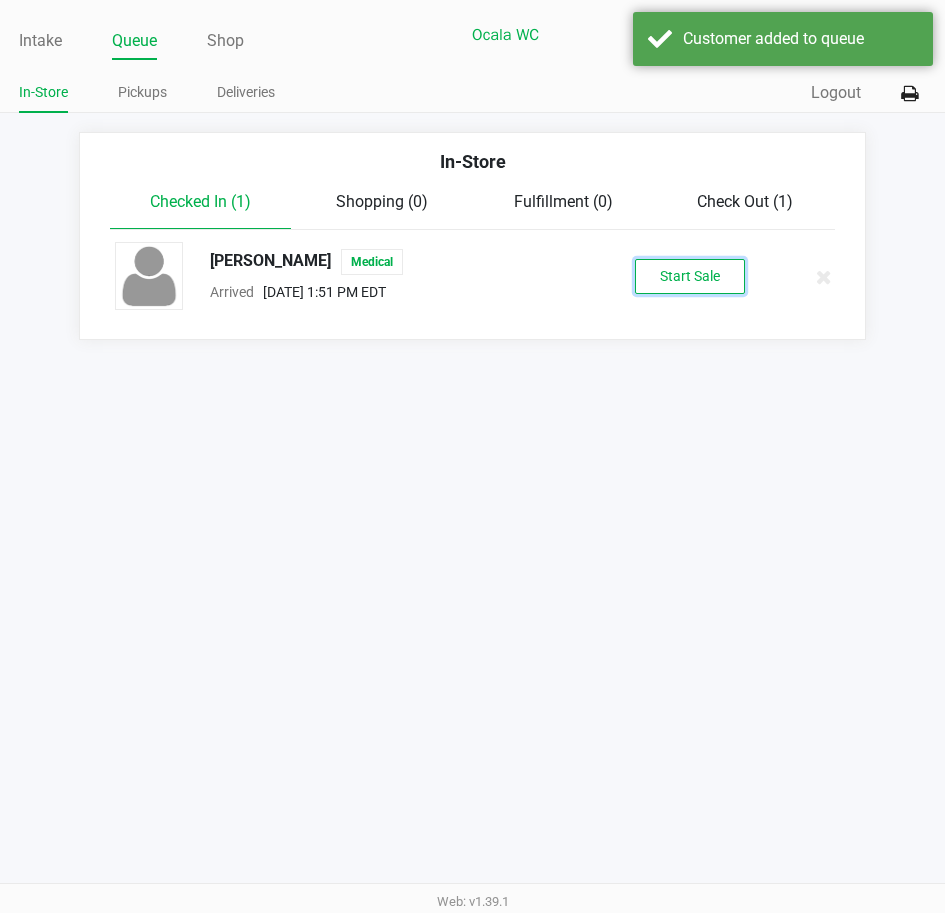 click on "Start Sale" 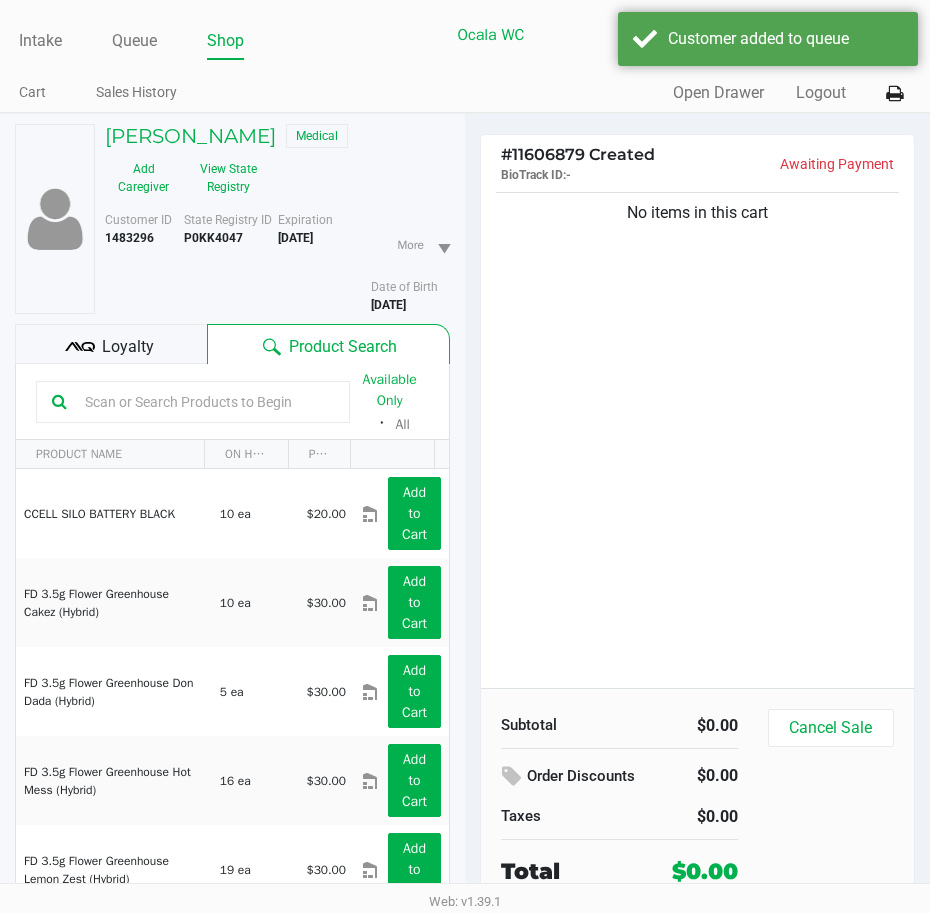 click on "Loyalty" 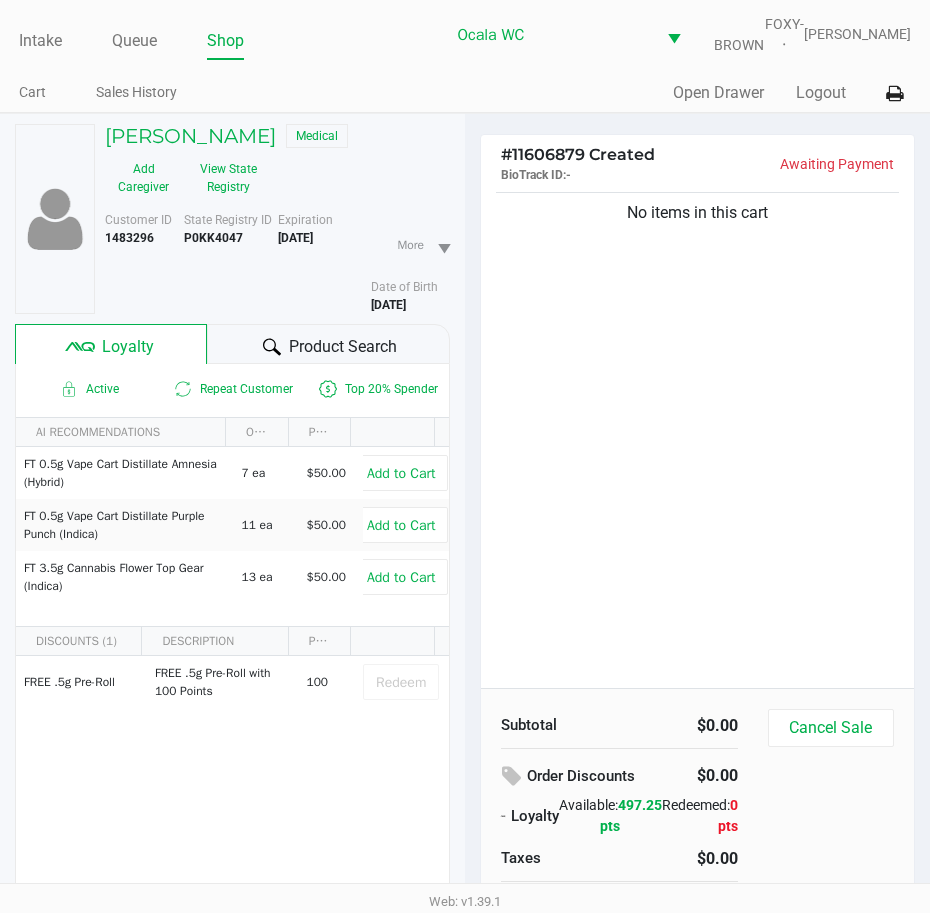 click on "Product Search" 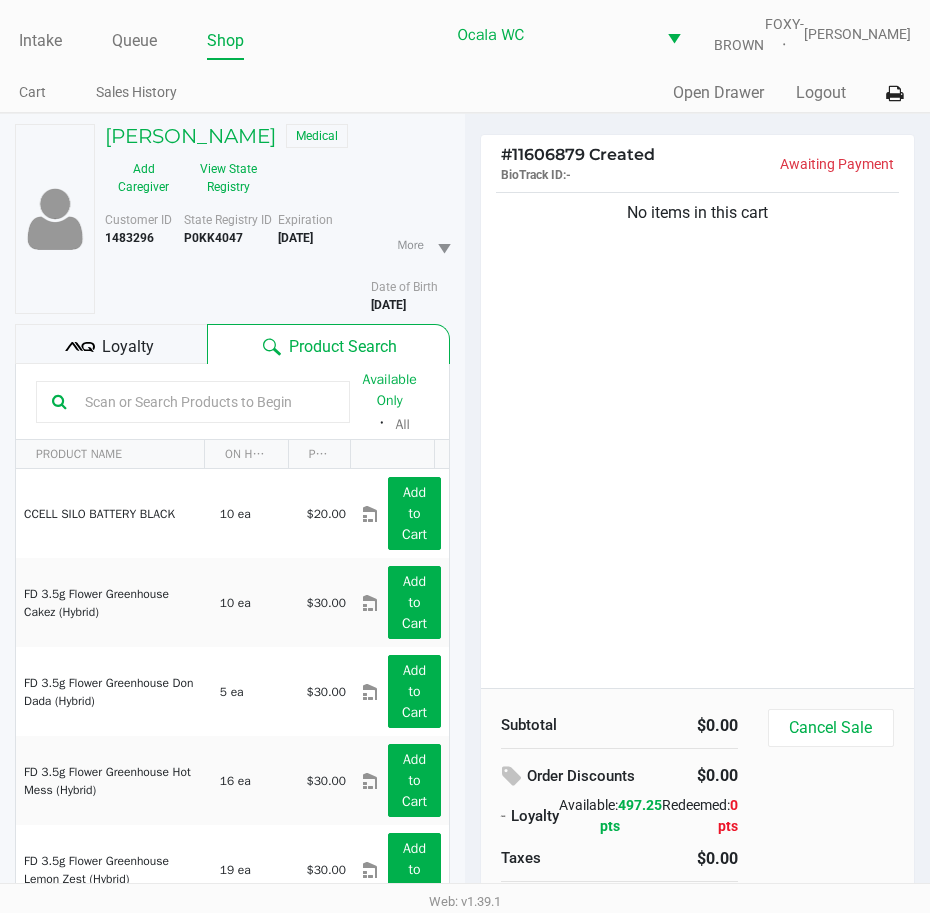 click 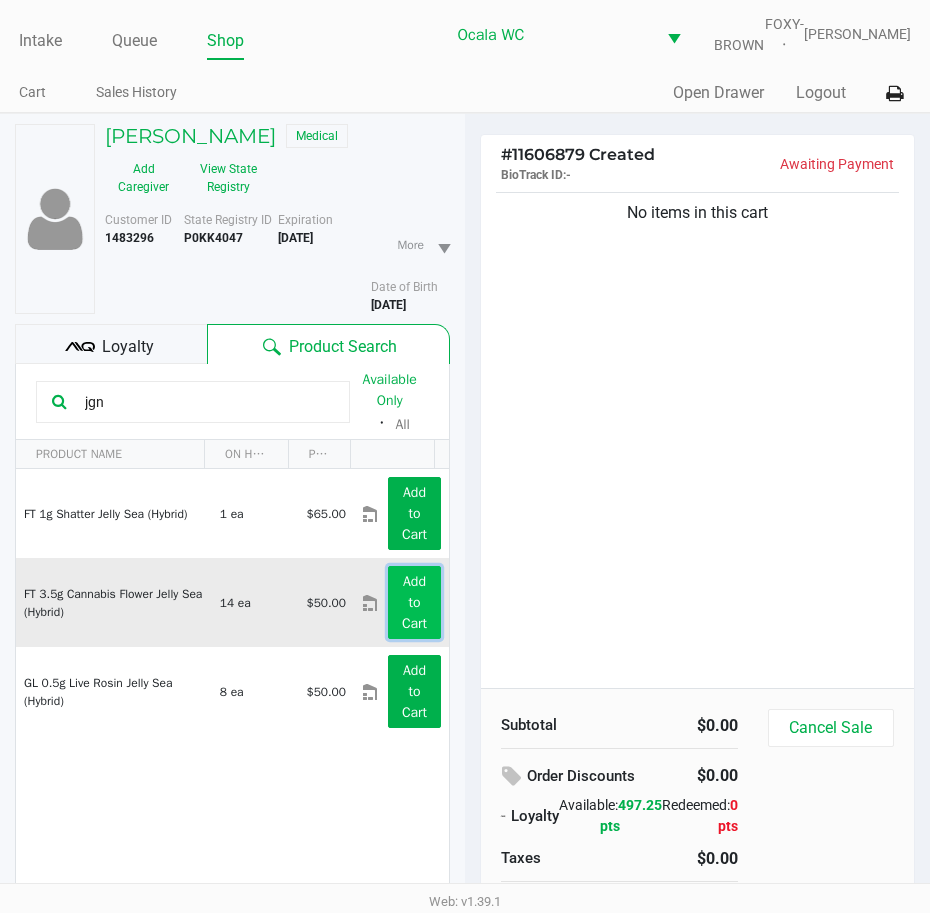 click on "Add to Cart" 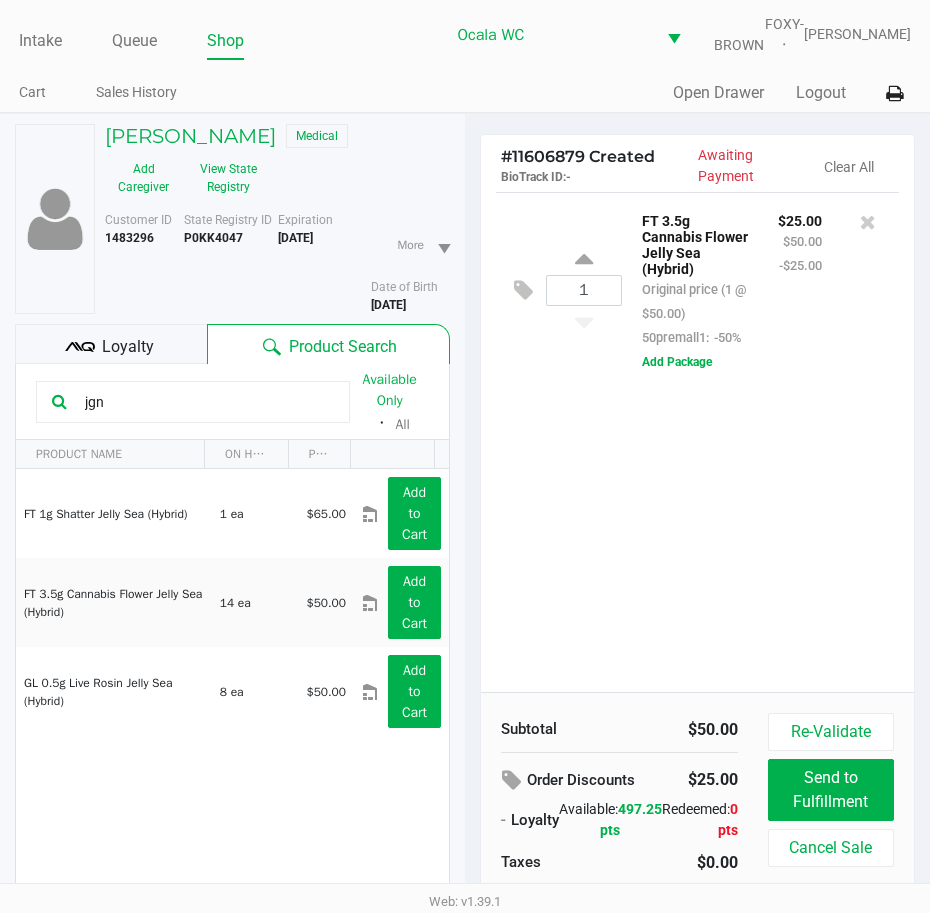 drag, startPoint x: 127, startPoint y: 417, endPoint x: 39, endPoint y: 412, distance: 88.14193 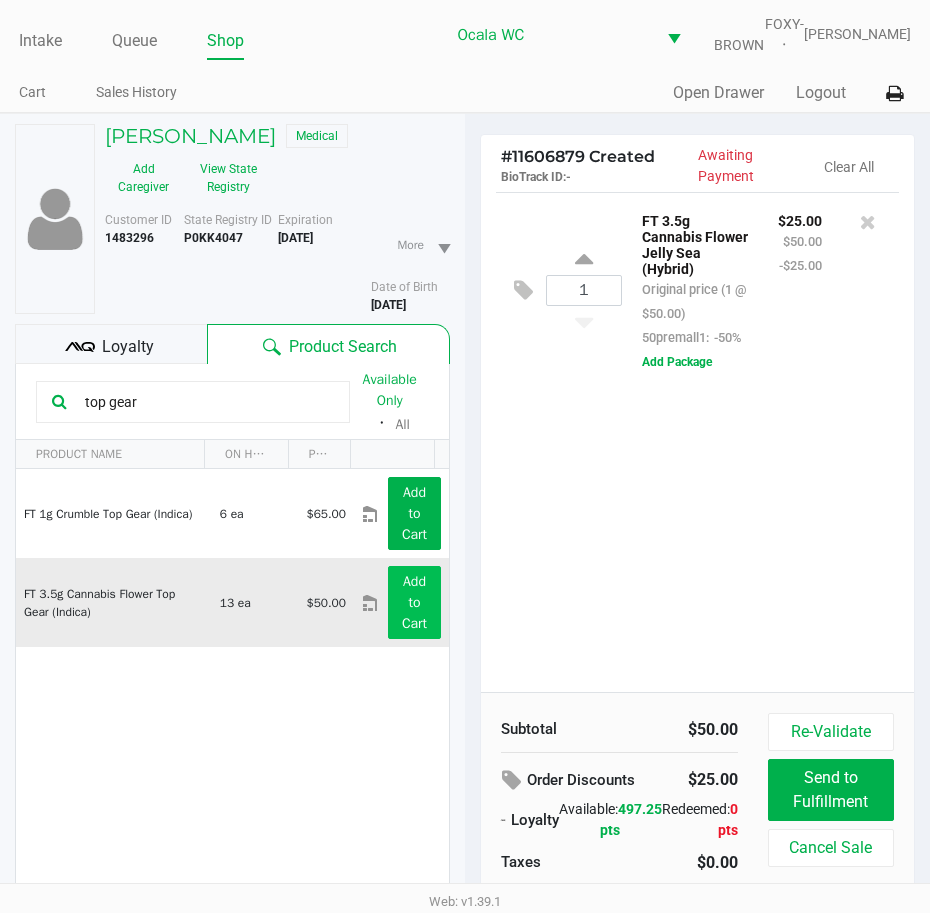 type on "top gear" 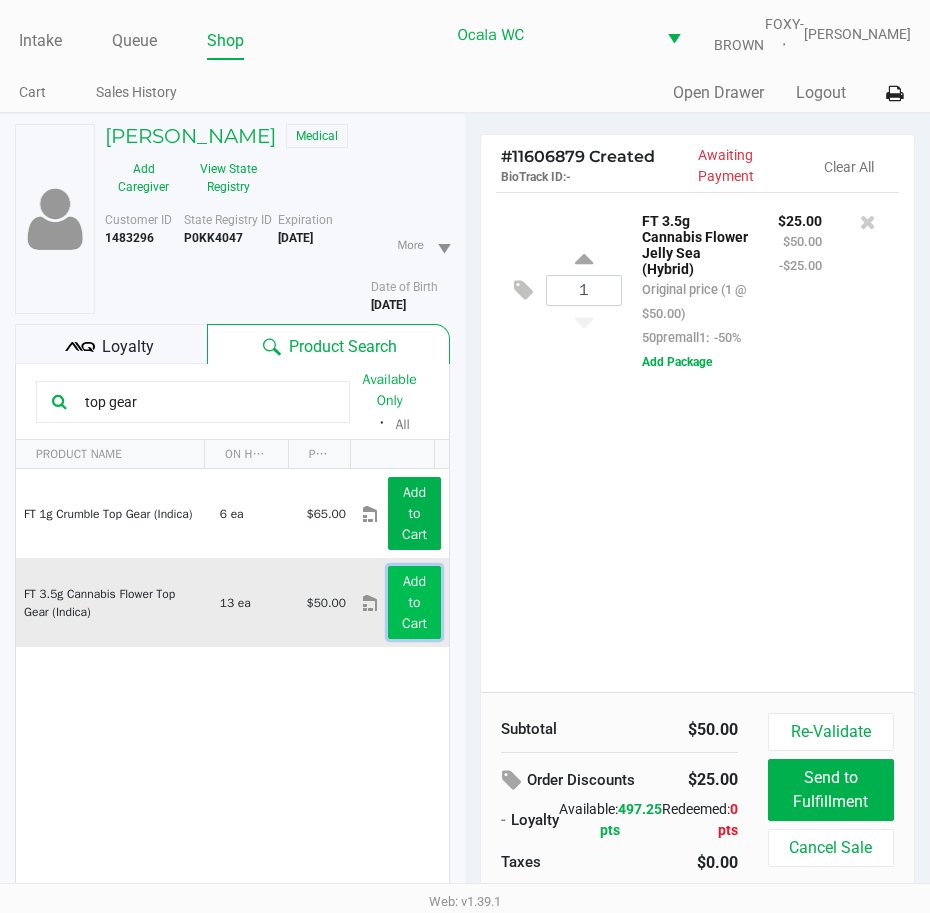 click on "Add to Cart" 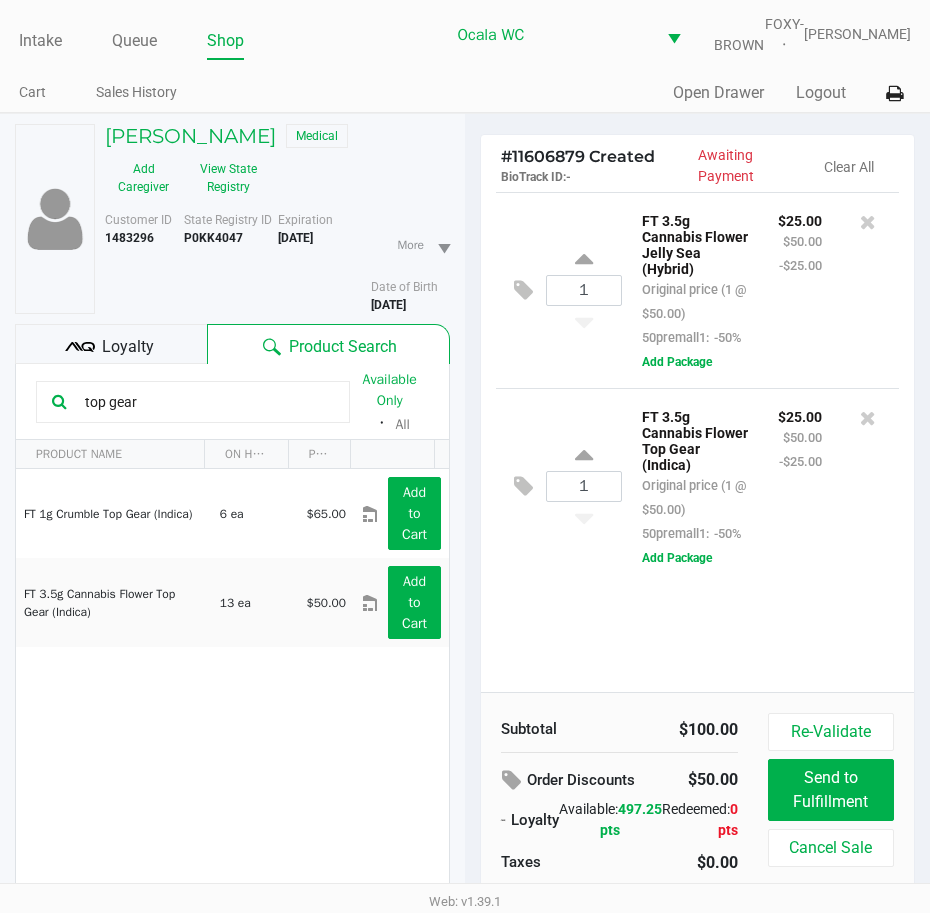 drag, startPoint x: 169, startPoint y: 414, endPoint x: 21, endPoint y: 416, distance: 148.01352 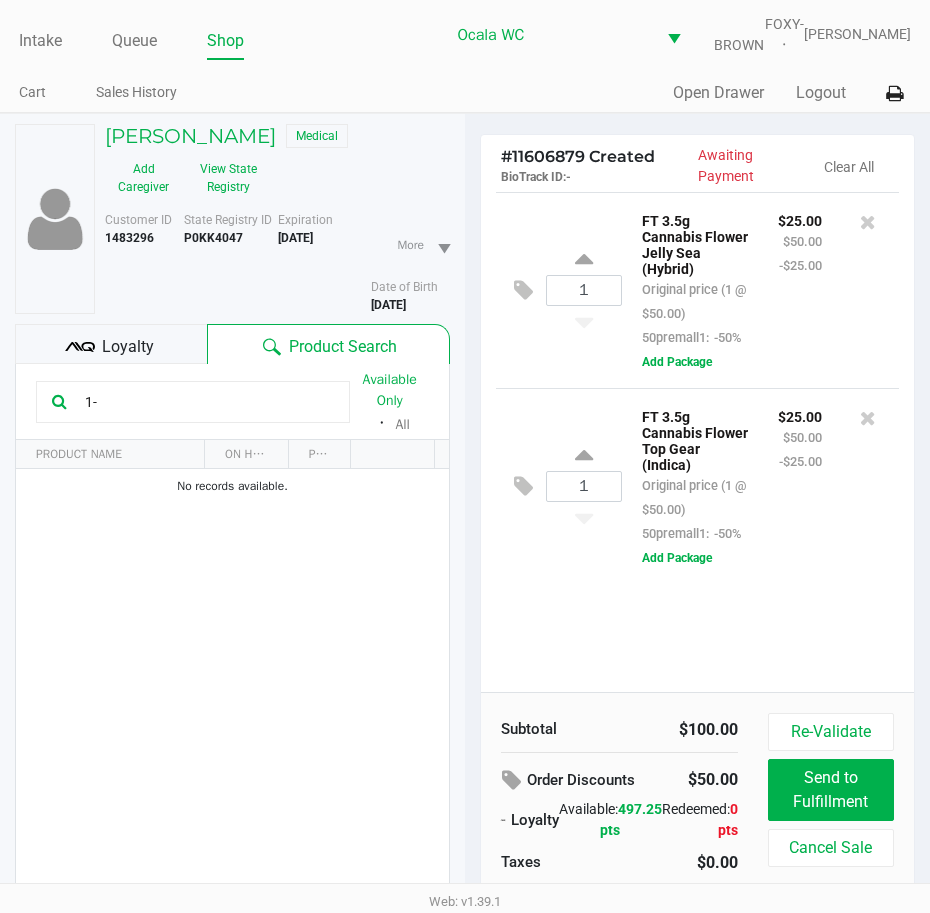 type on "1" 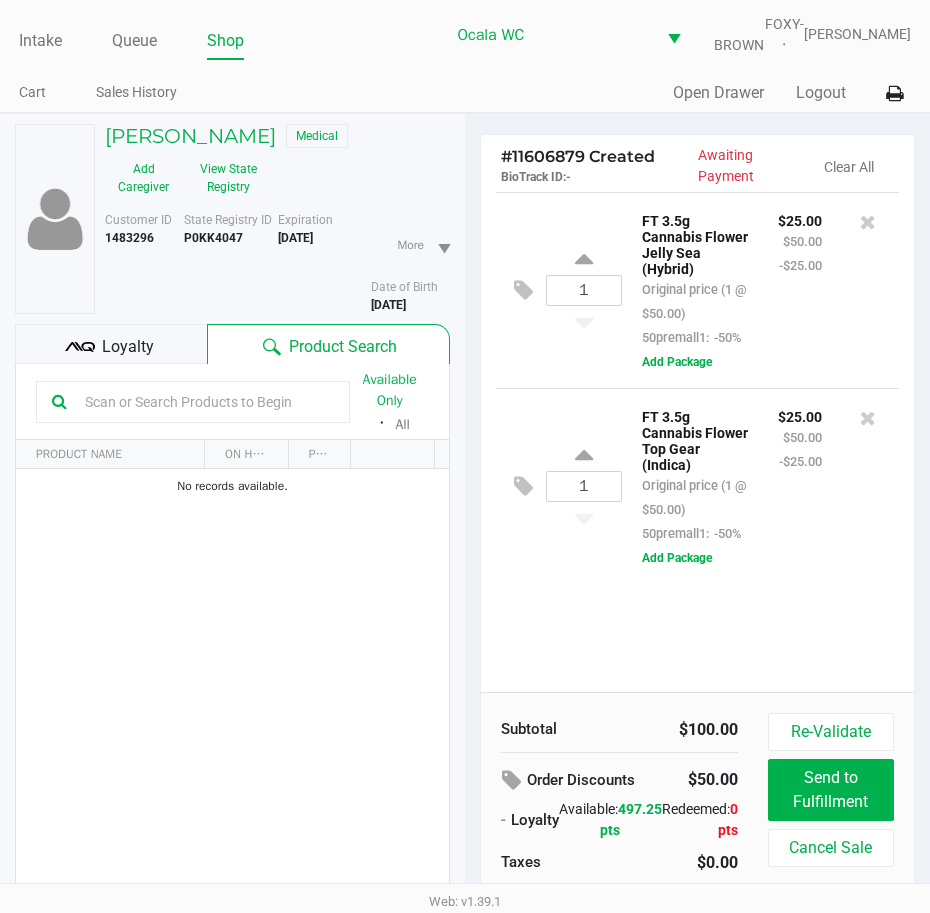 type 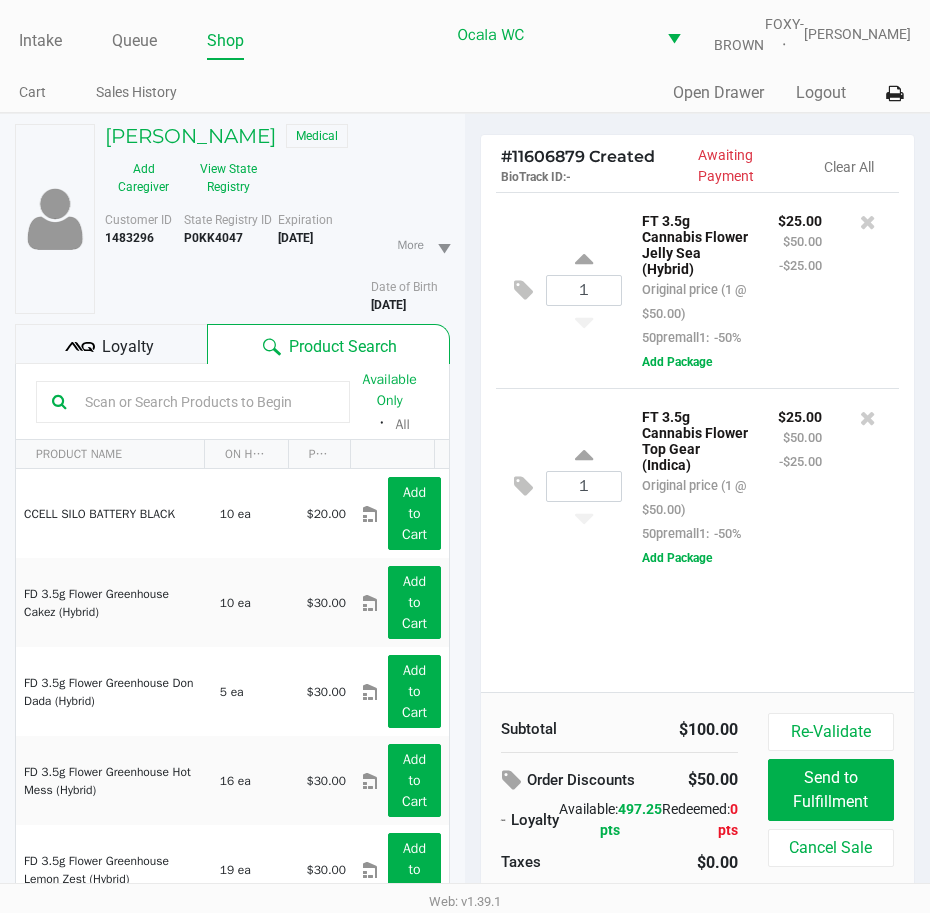 click on "1  FT 3.5g Cannabis Flower Top Gear (Indica)   Original price (1 @ $50.00)  50premall1:  -50% $25.00 $50.00 -$25.00  Add Package" 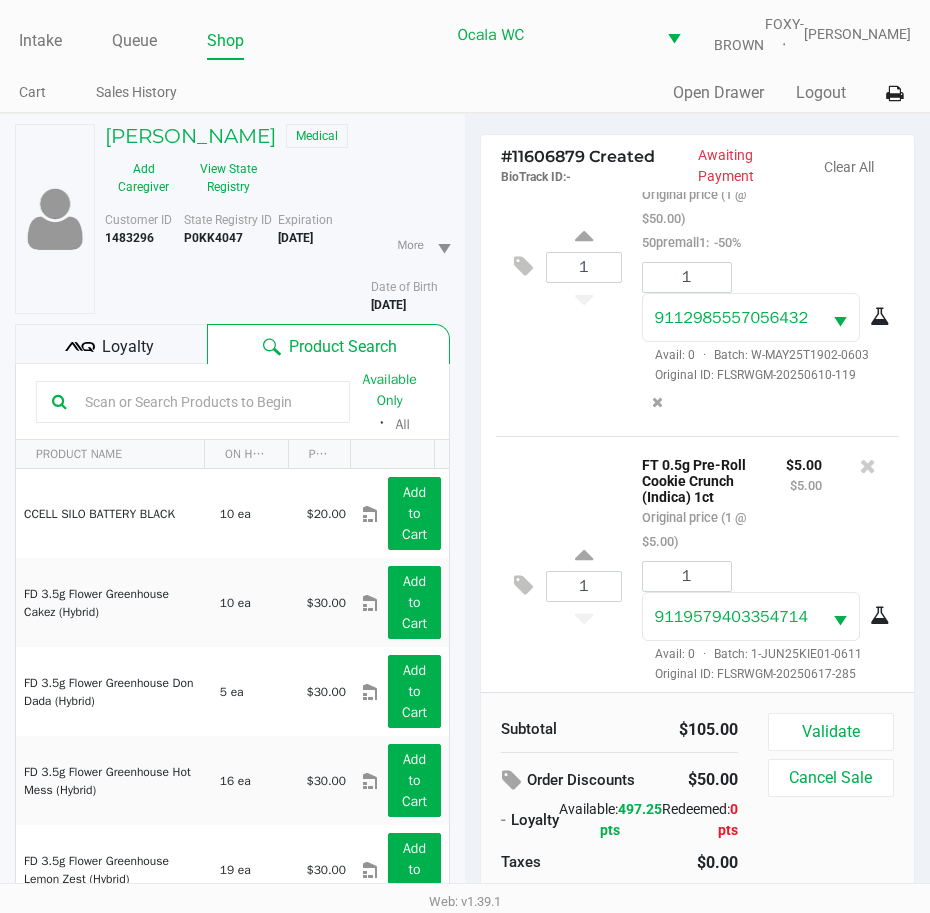 scroll, scrollTop: 601, scrollLeft: 0, axis: vertical 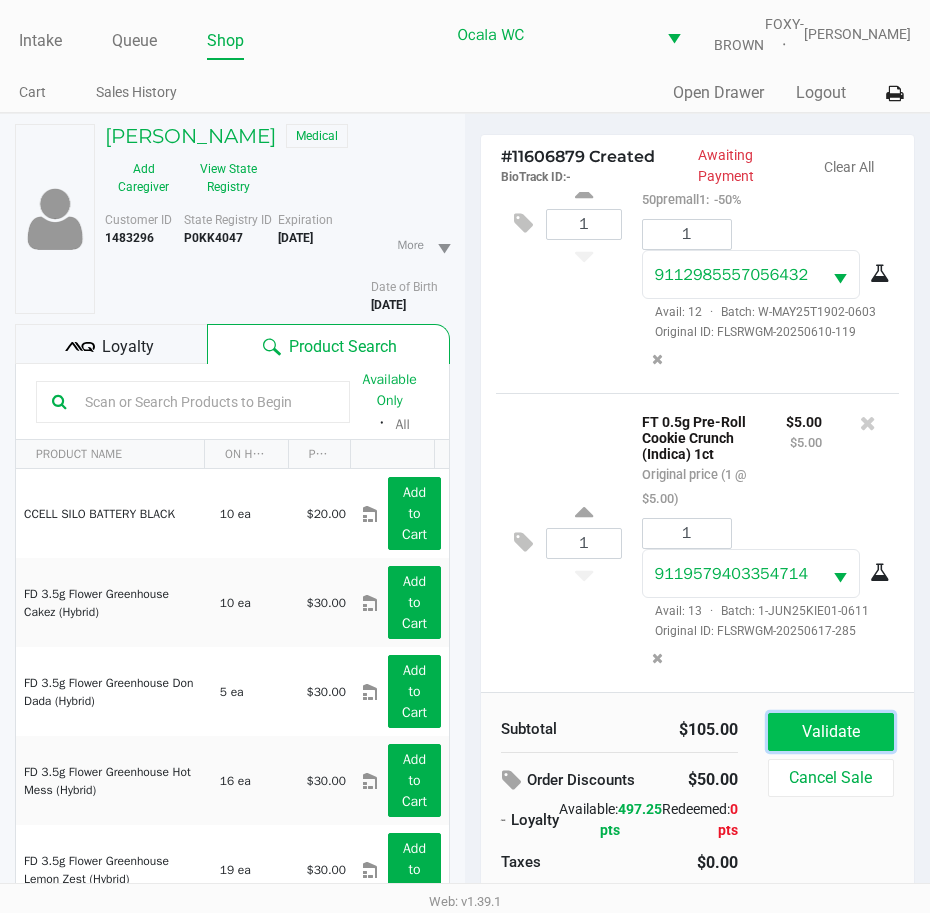 click on "Validate" 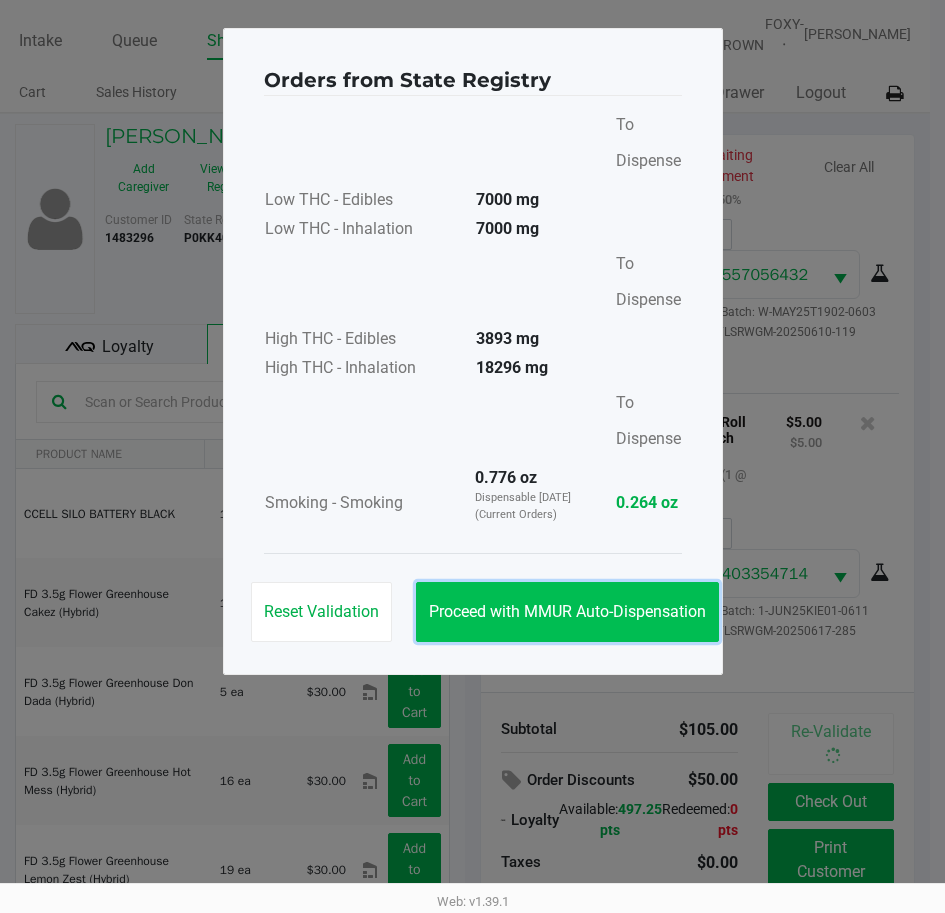 click on "Proceed with MMUR Auto-Dispensation" 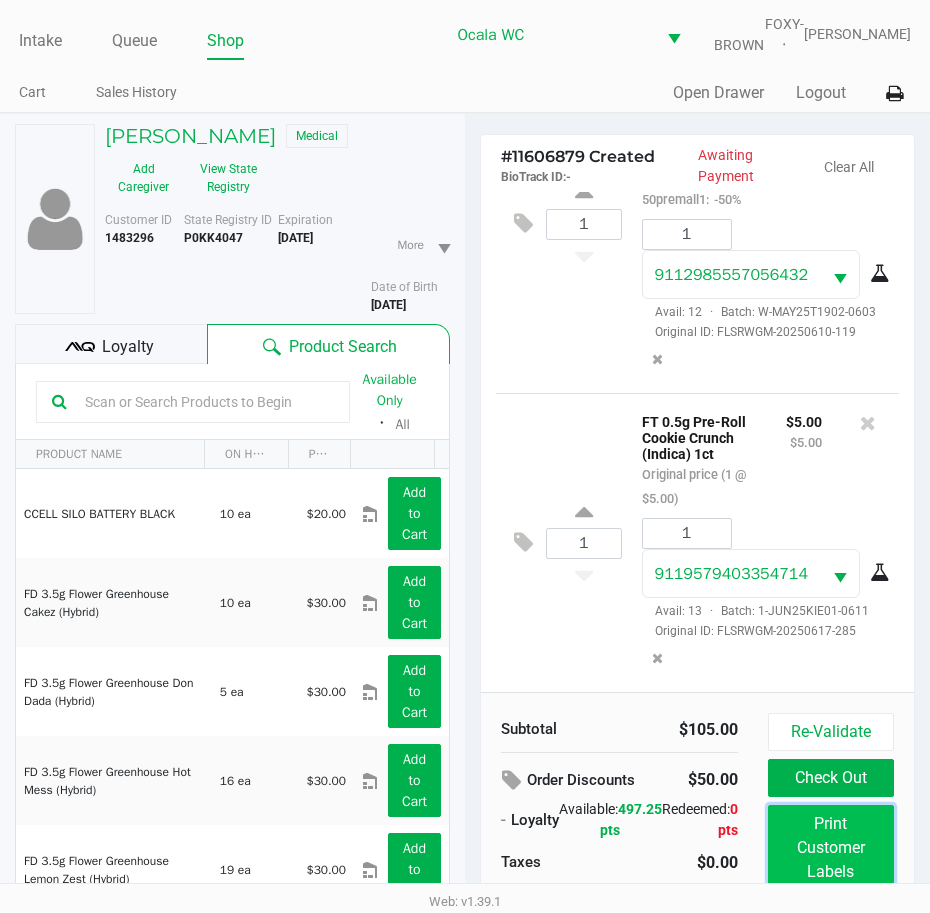 click on "Print Customer Labels" 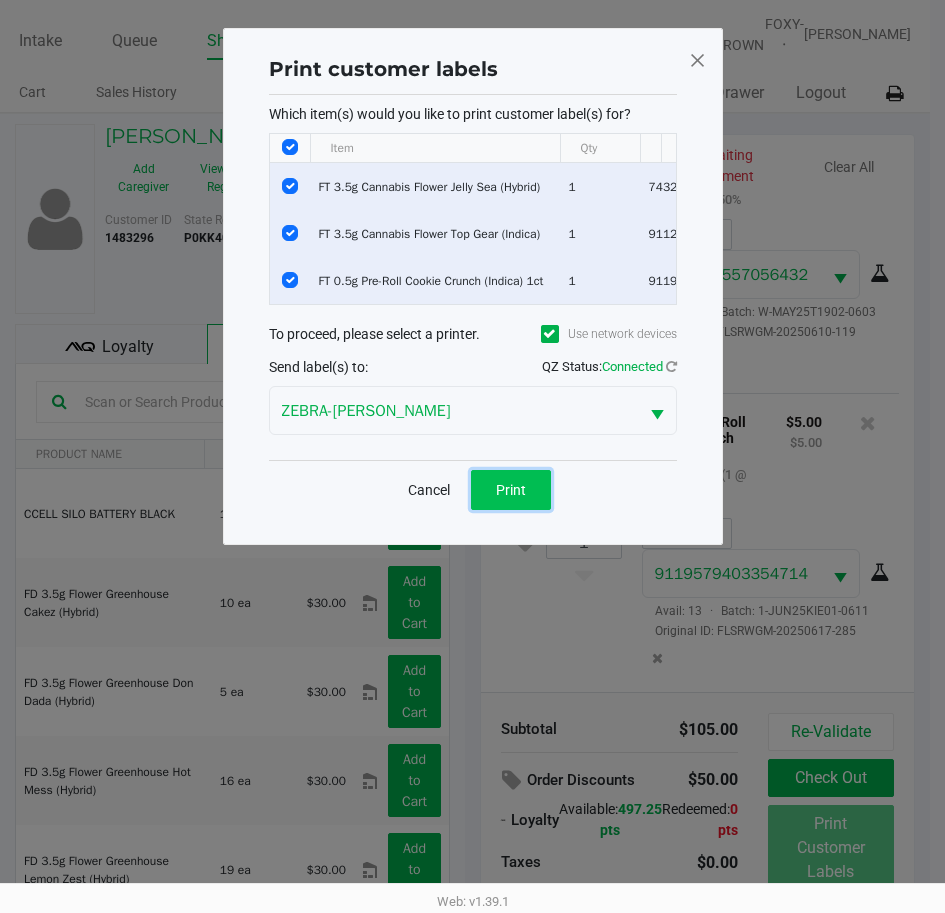 click on "Print" 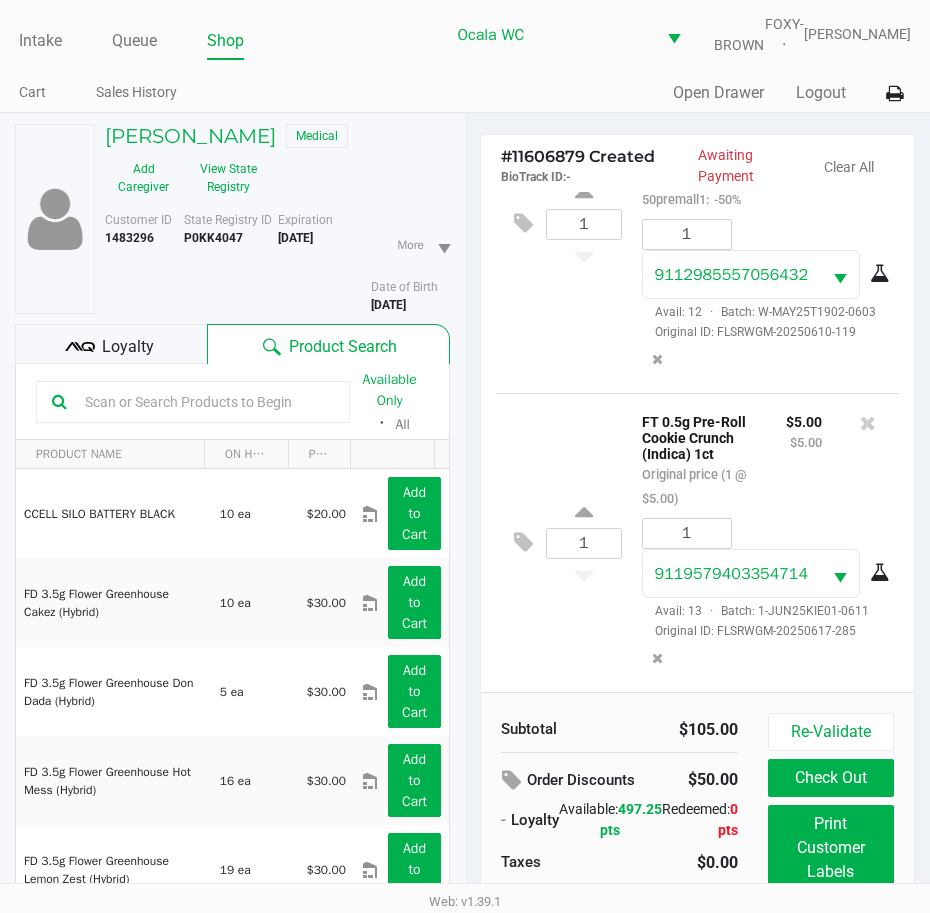 click on "Loyalty" 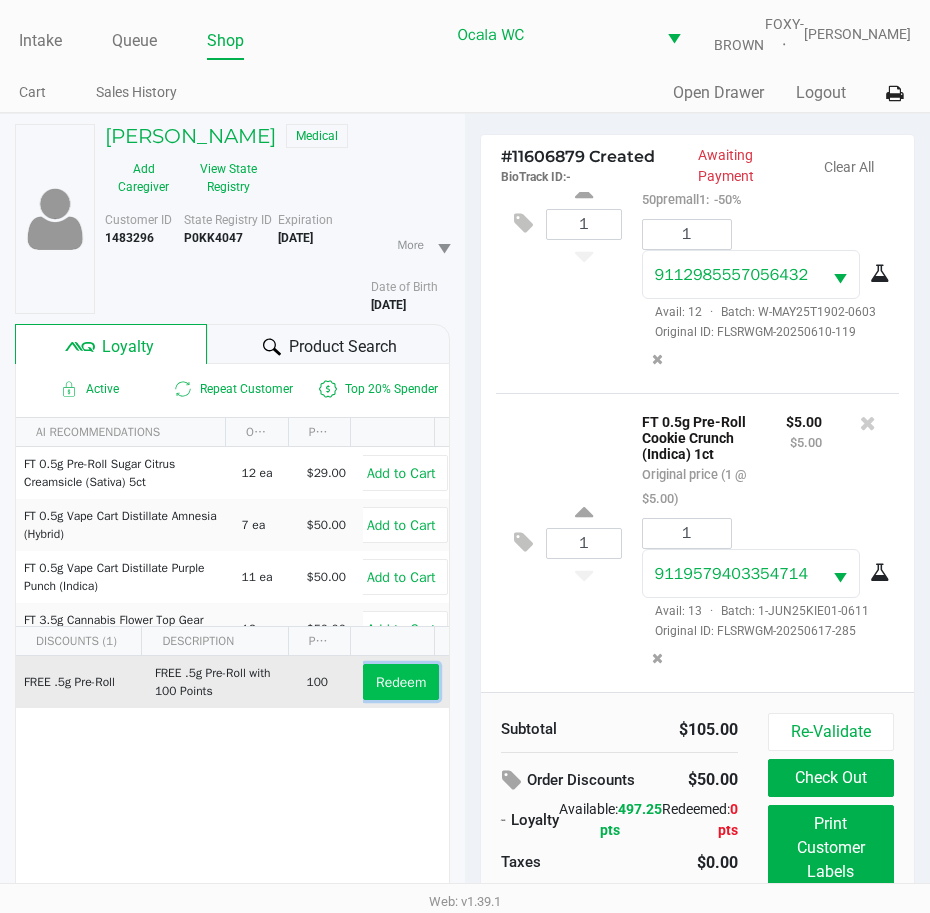 click on "Redeem" 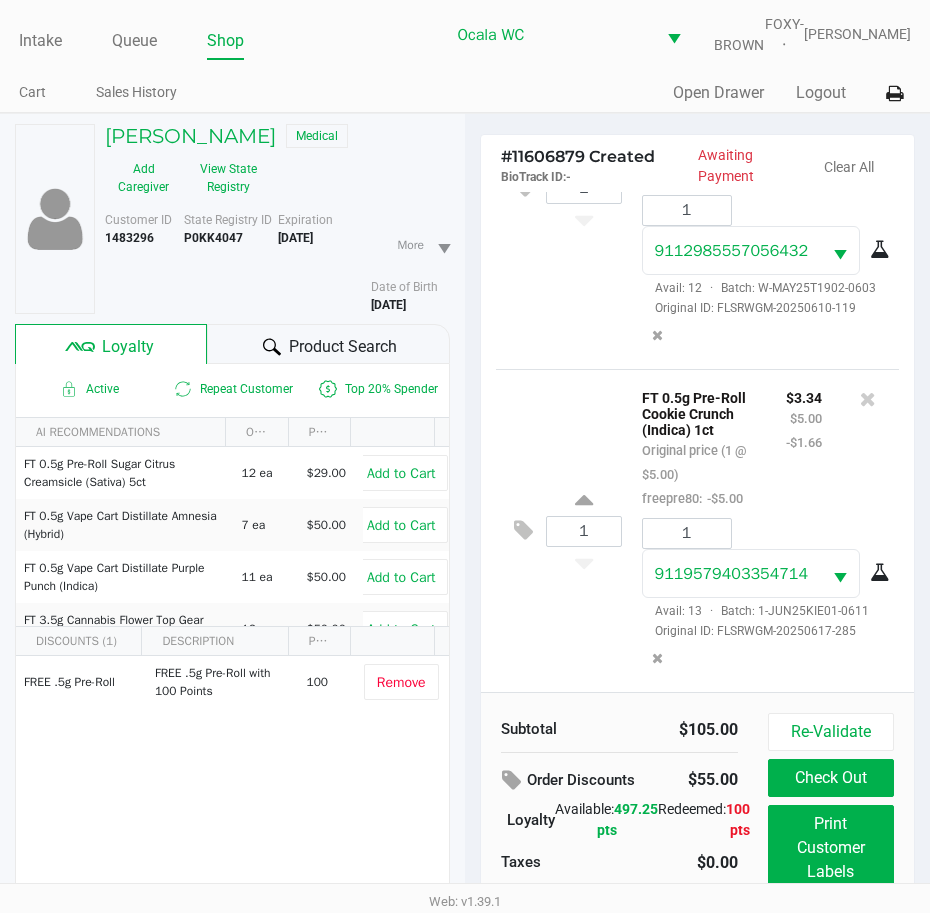 scroll, scrollTop: 745, scrollLeft: 0, axis: vertical 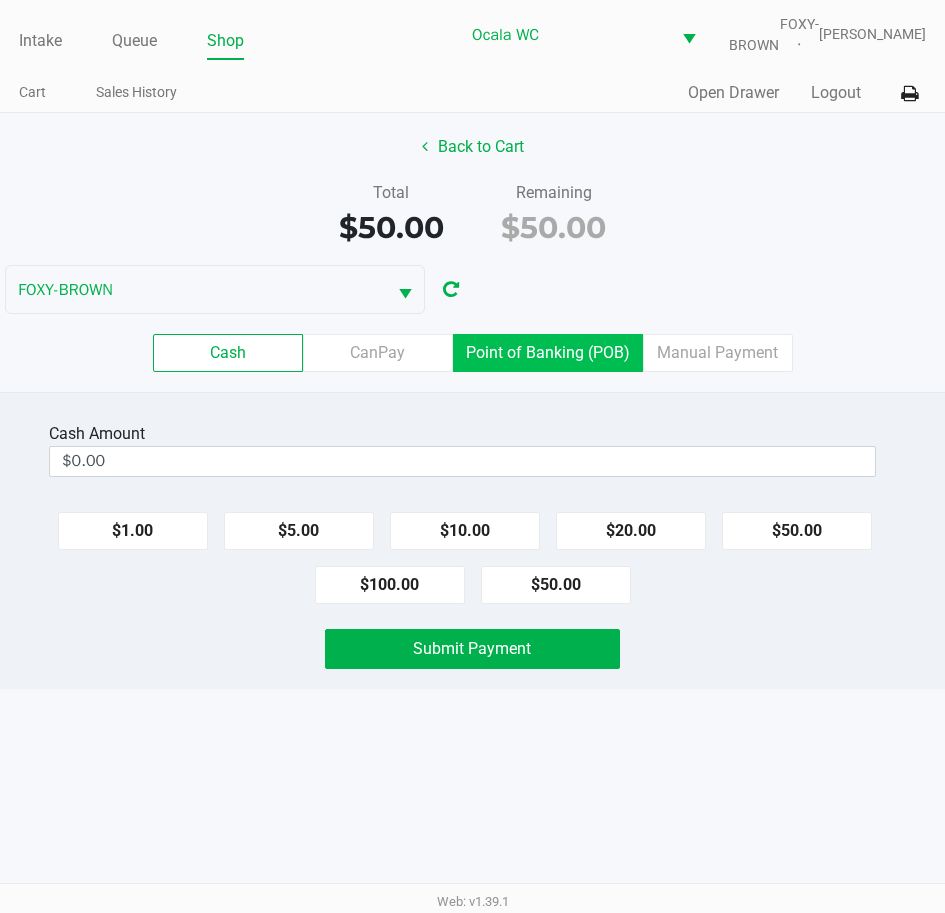 click on "Point of Banking (POB)" 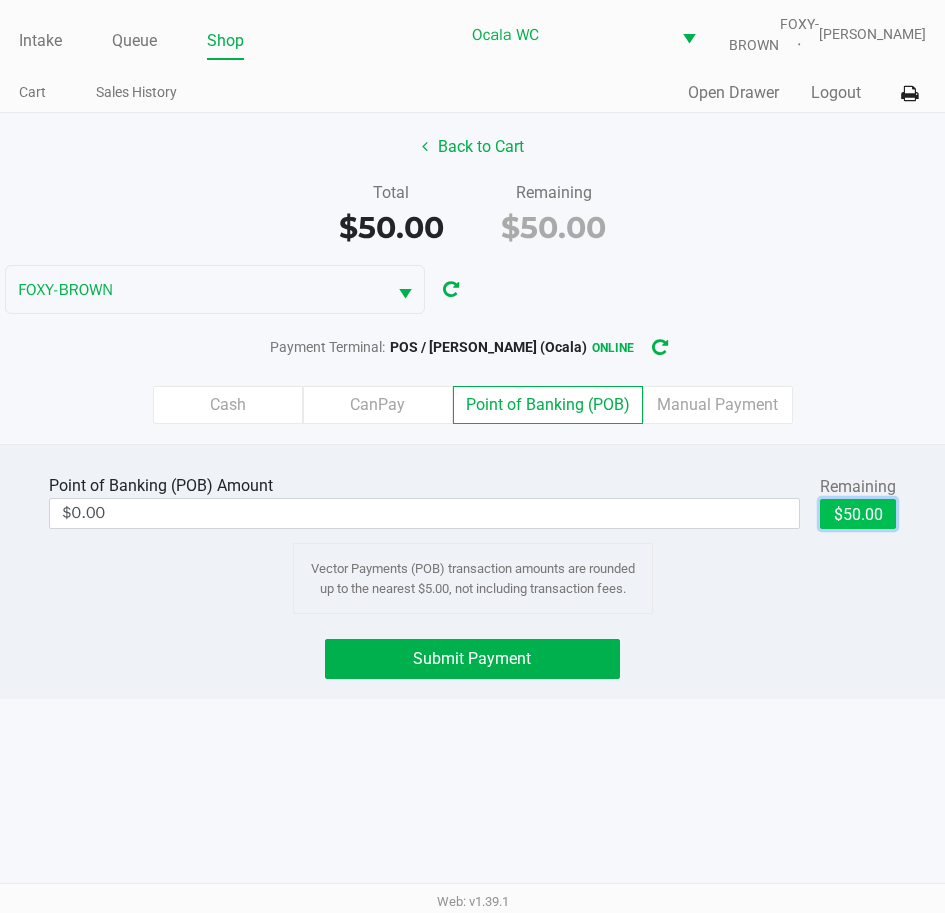 click on "$50.00" 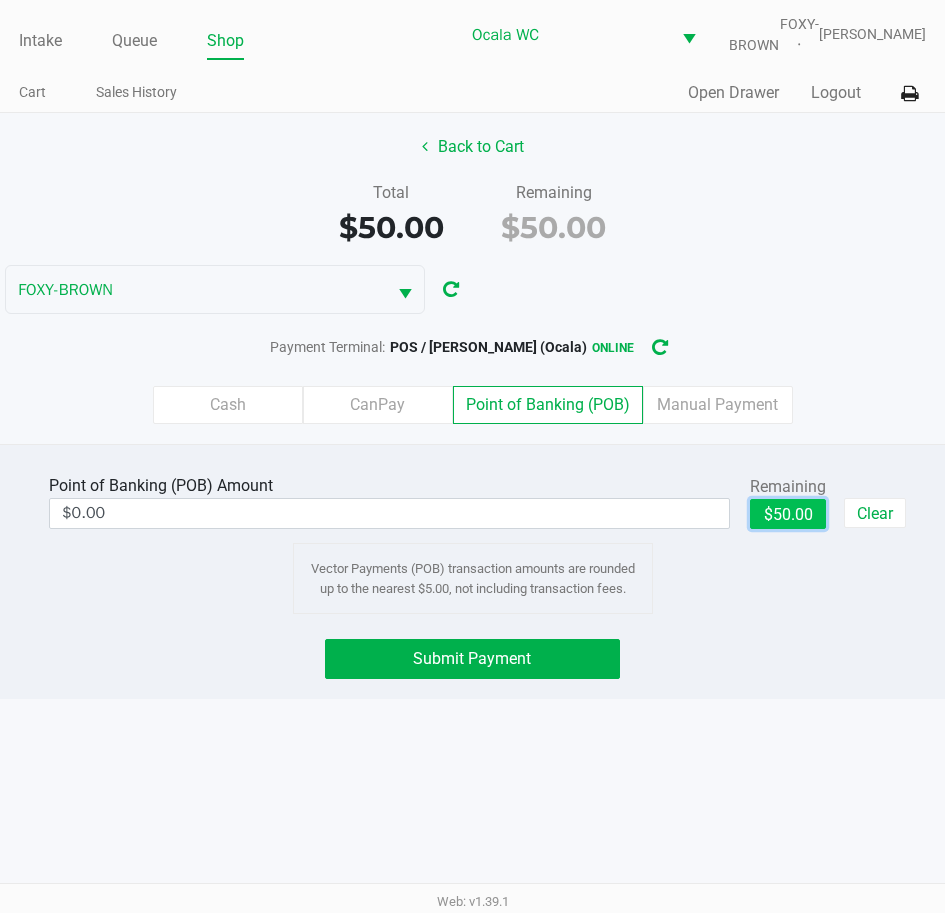 type on "$50.00" 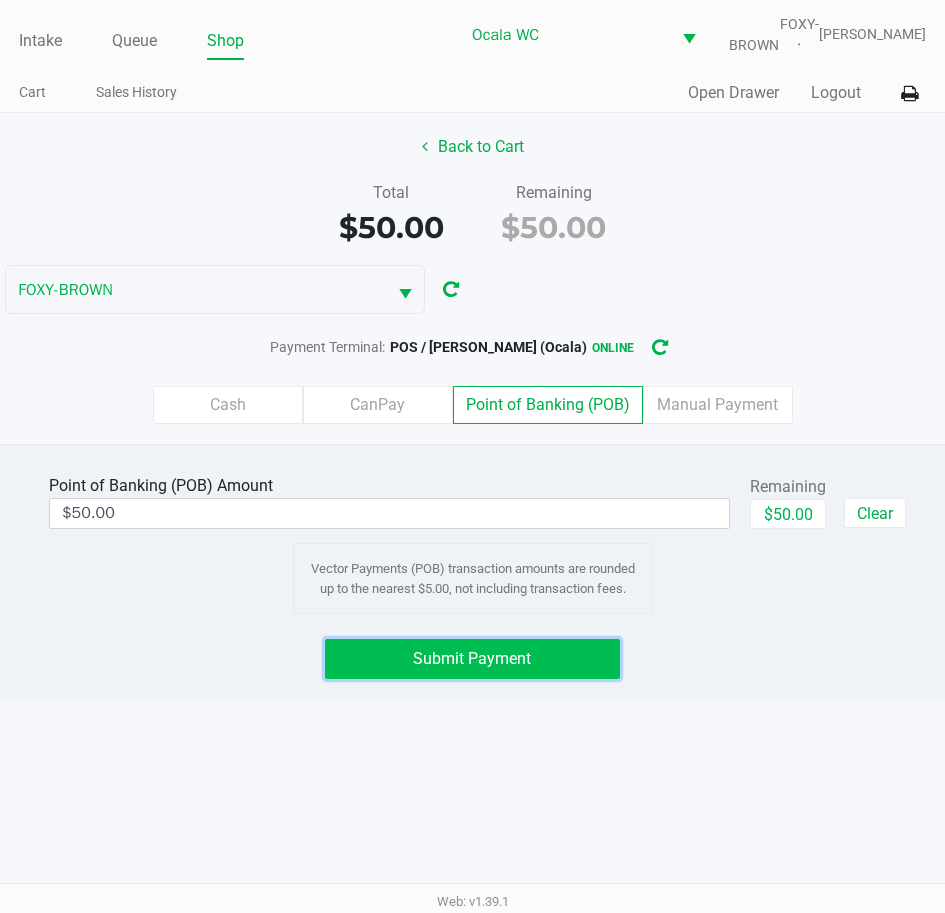 click on "Submit Payment" 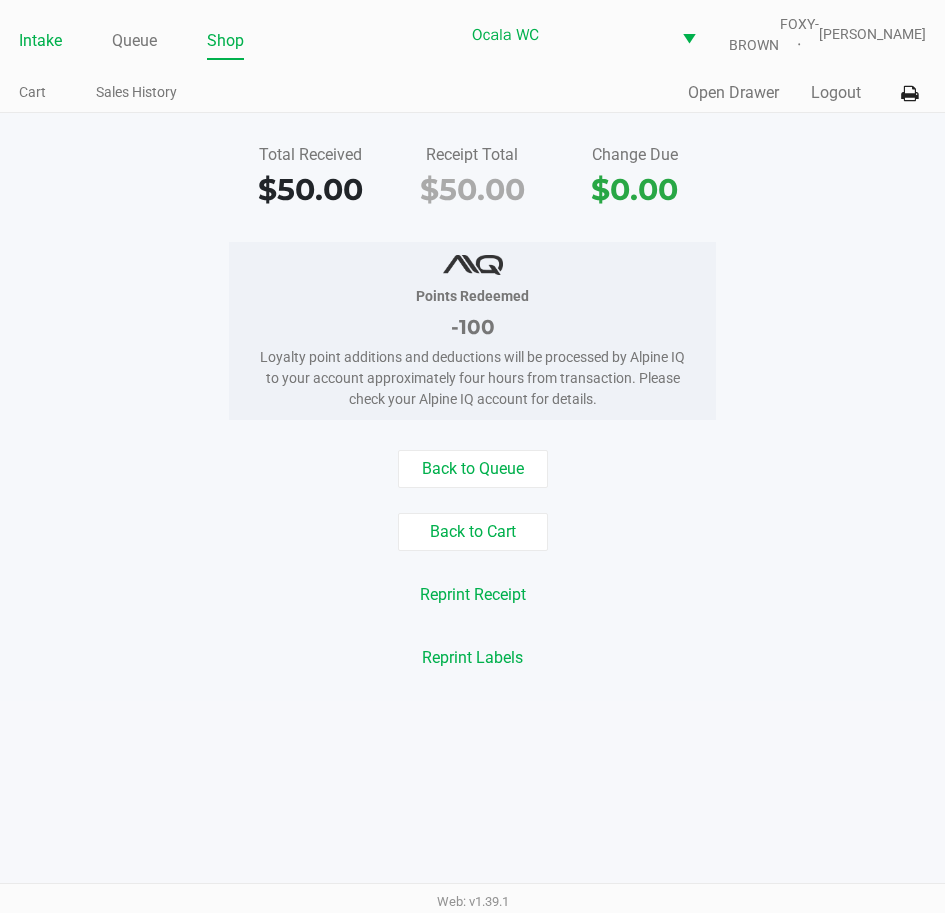 click on "Intake" 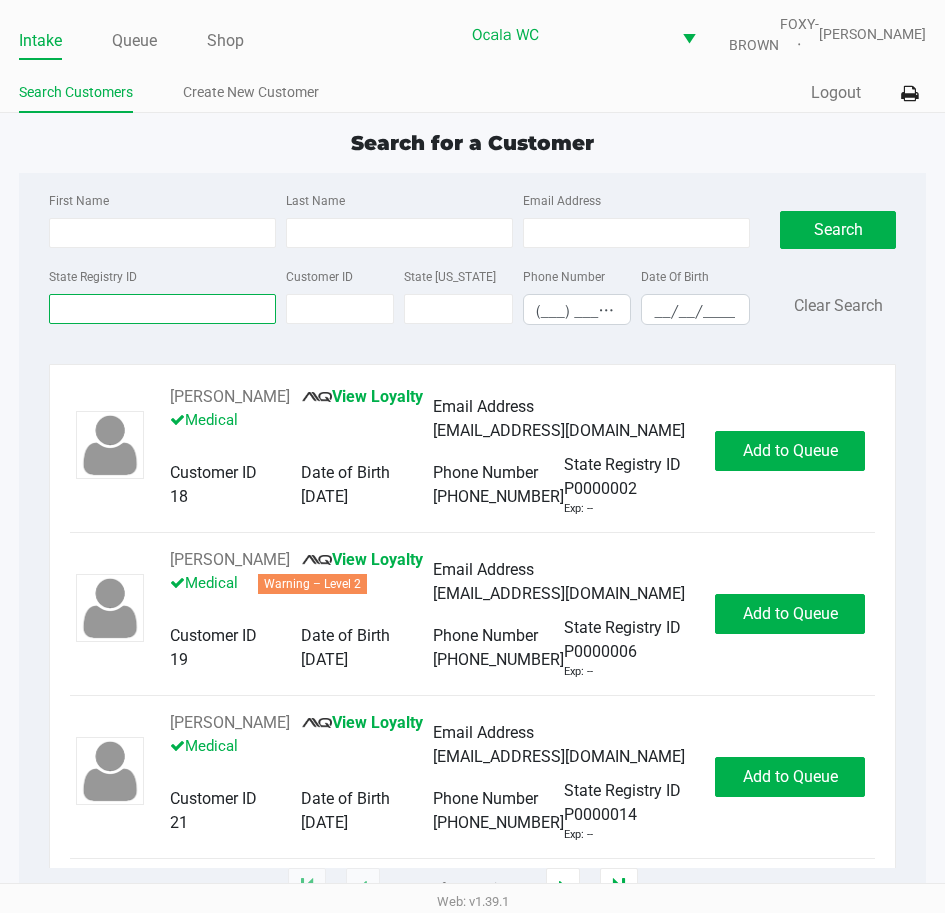 click on "State Registry ID" at bounding box center (162, 309) 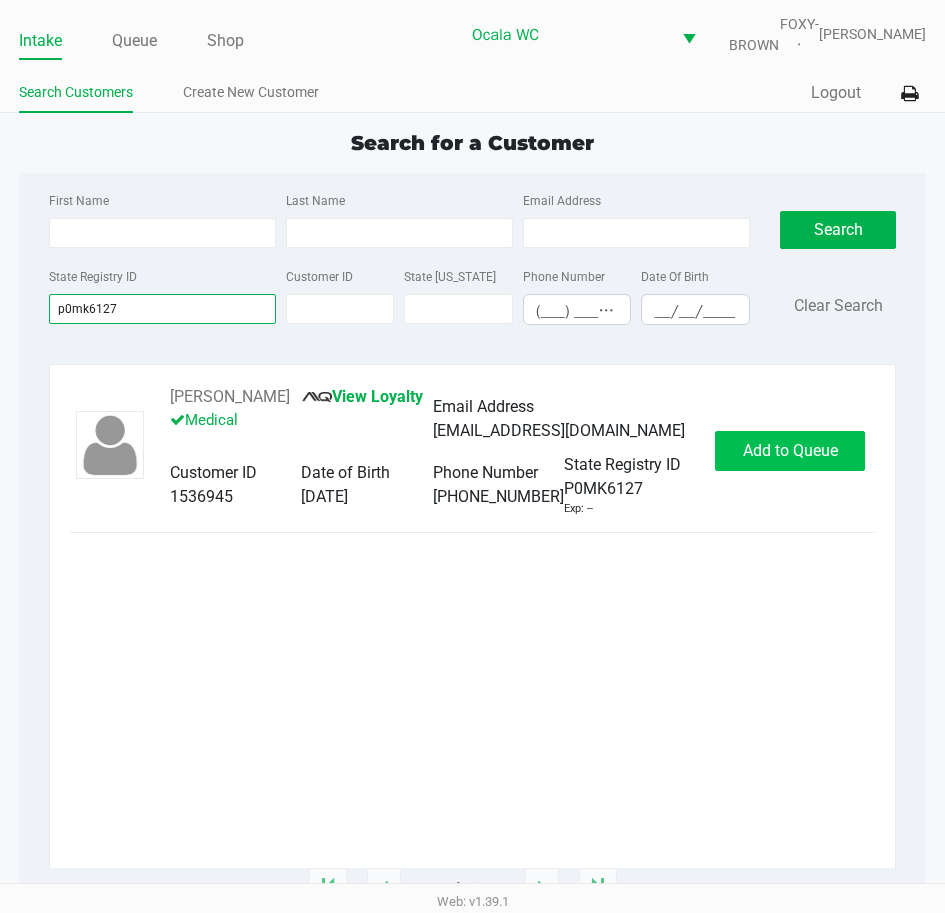 type on "p0mk6127" 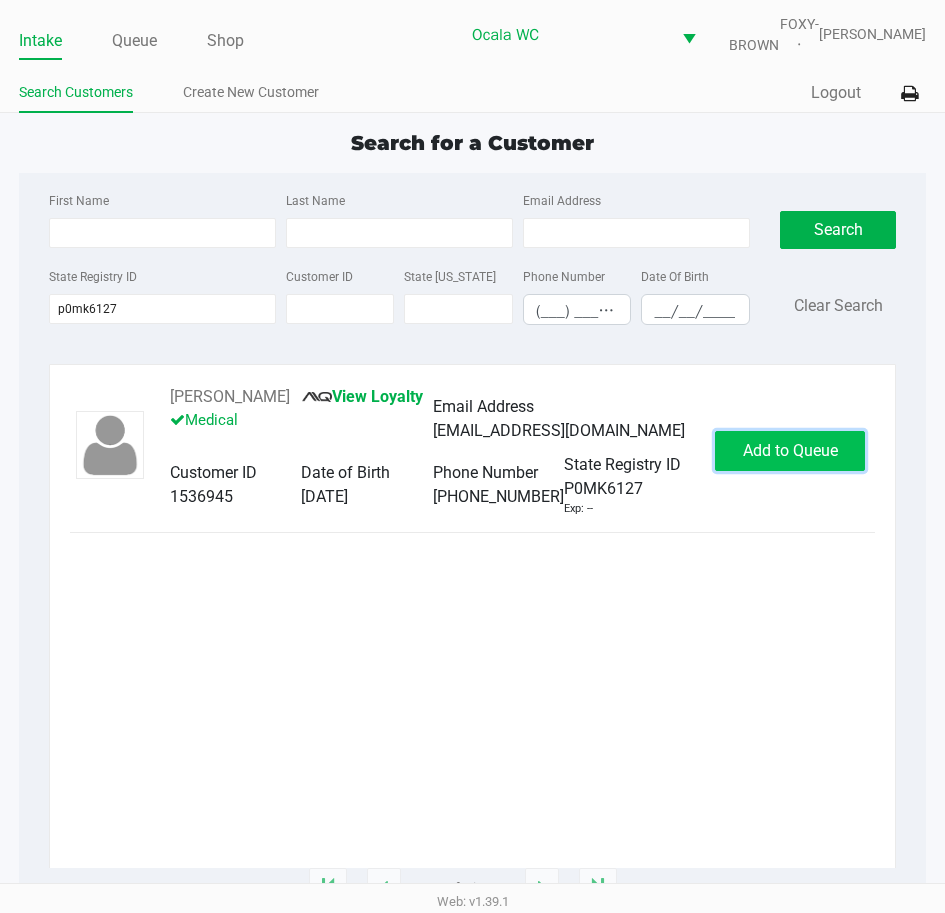 click on "Add to Queue" 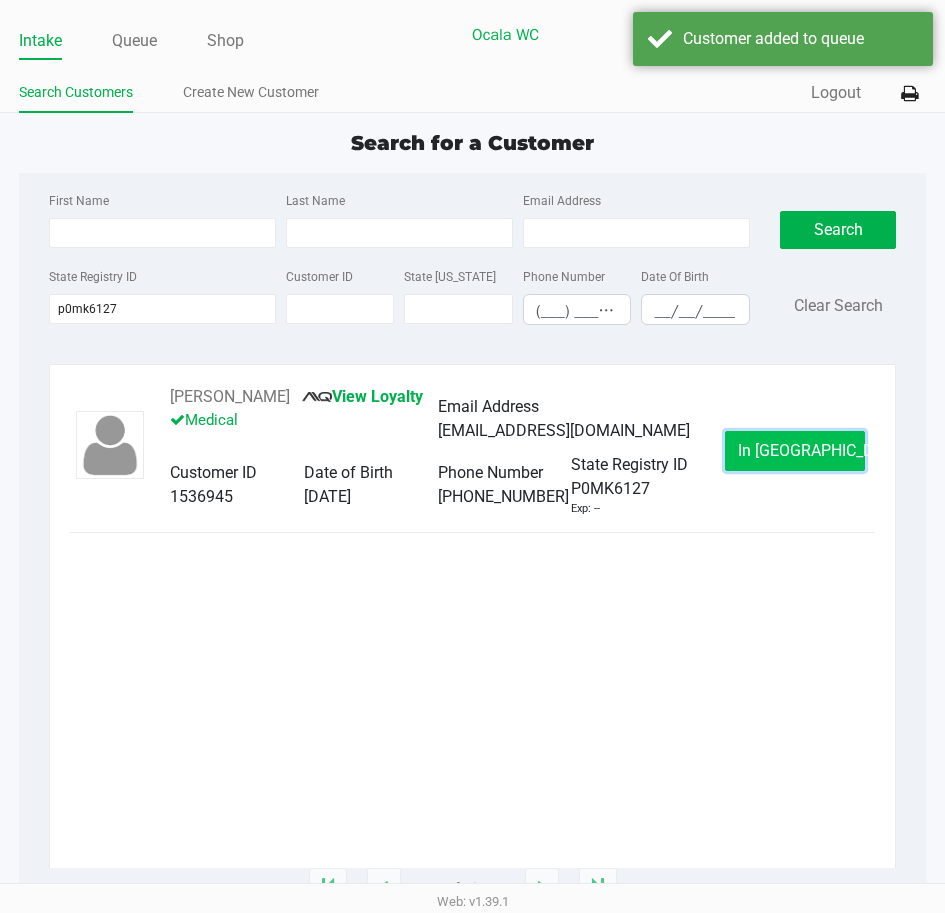 click on "In Queue" 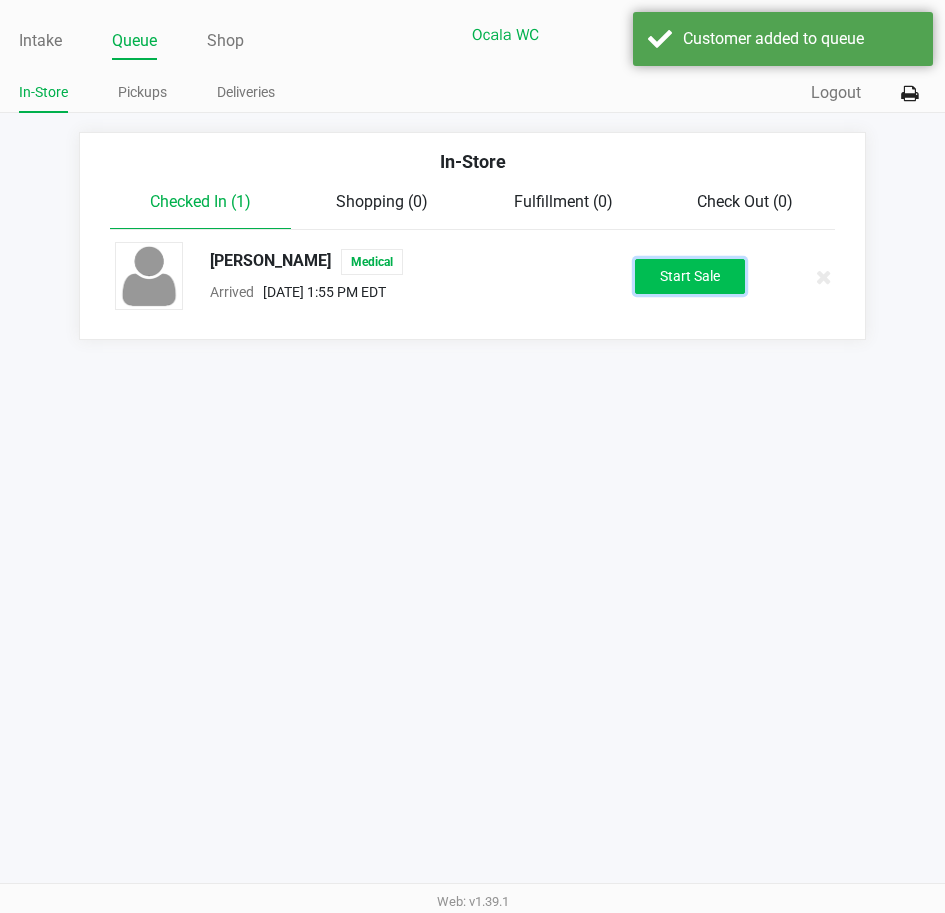 click on "Start Sale" 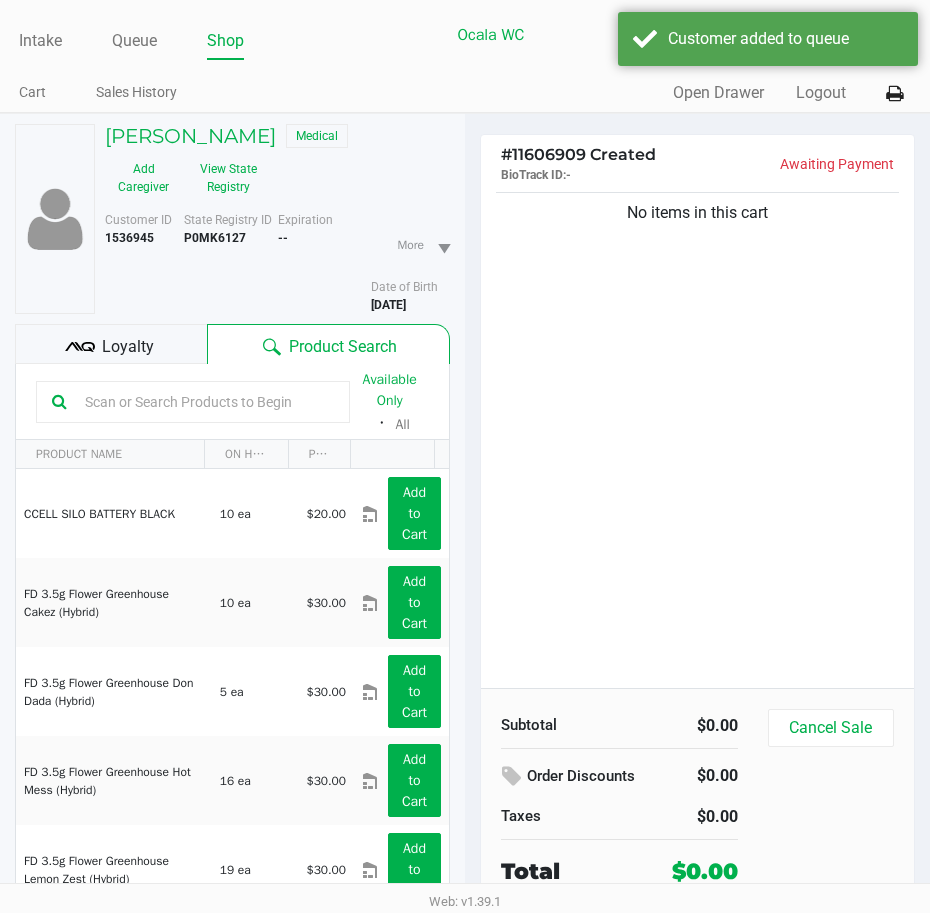 click on "Loyalty" 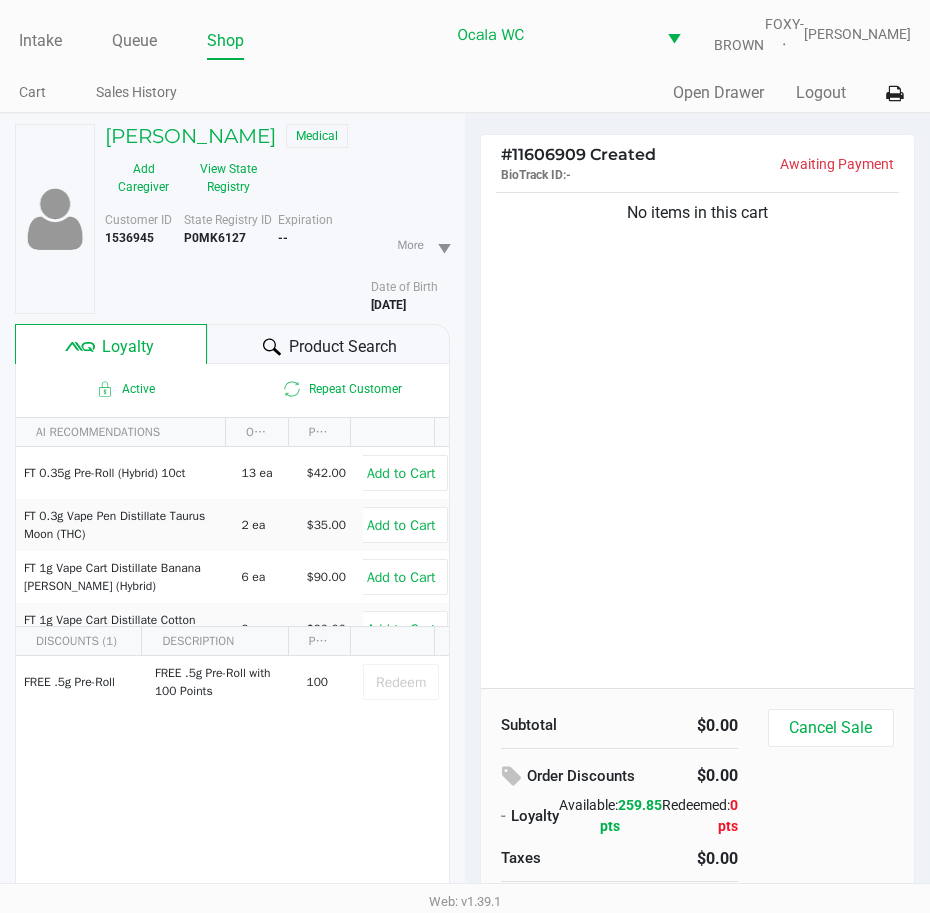 click 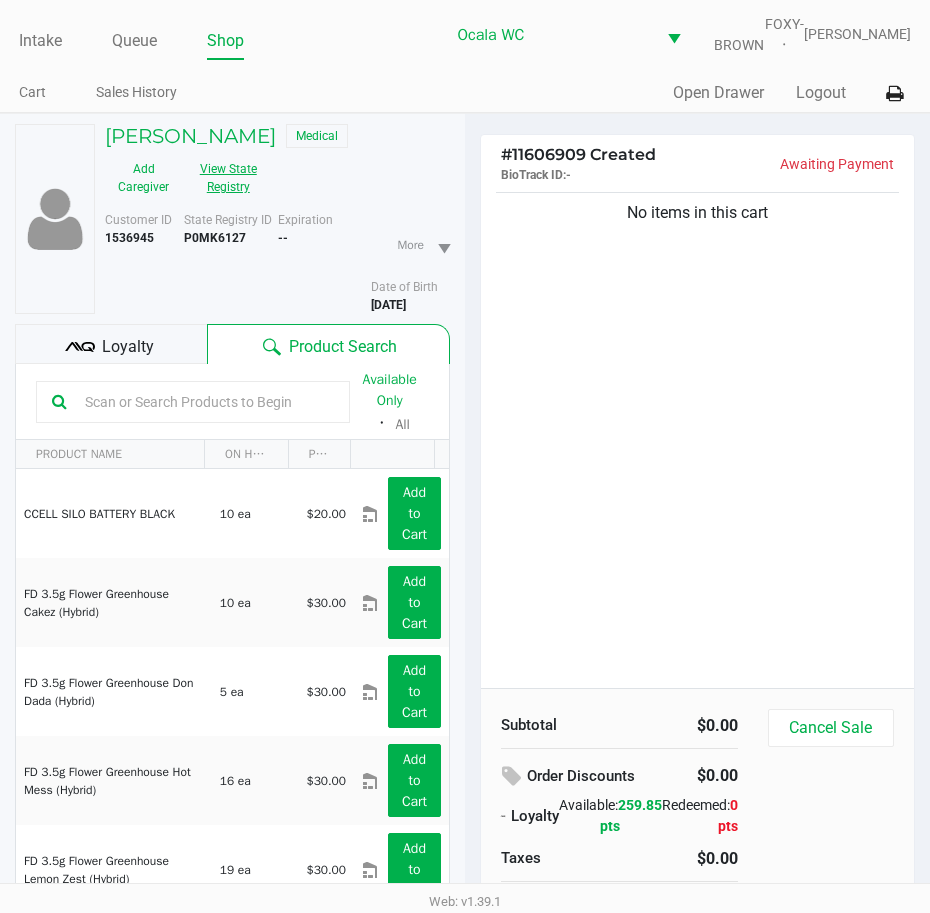 click on "View State Registry" 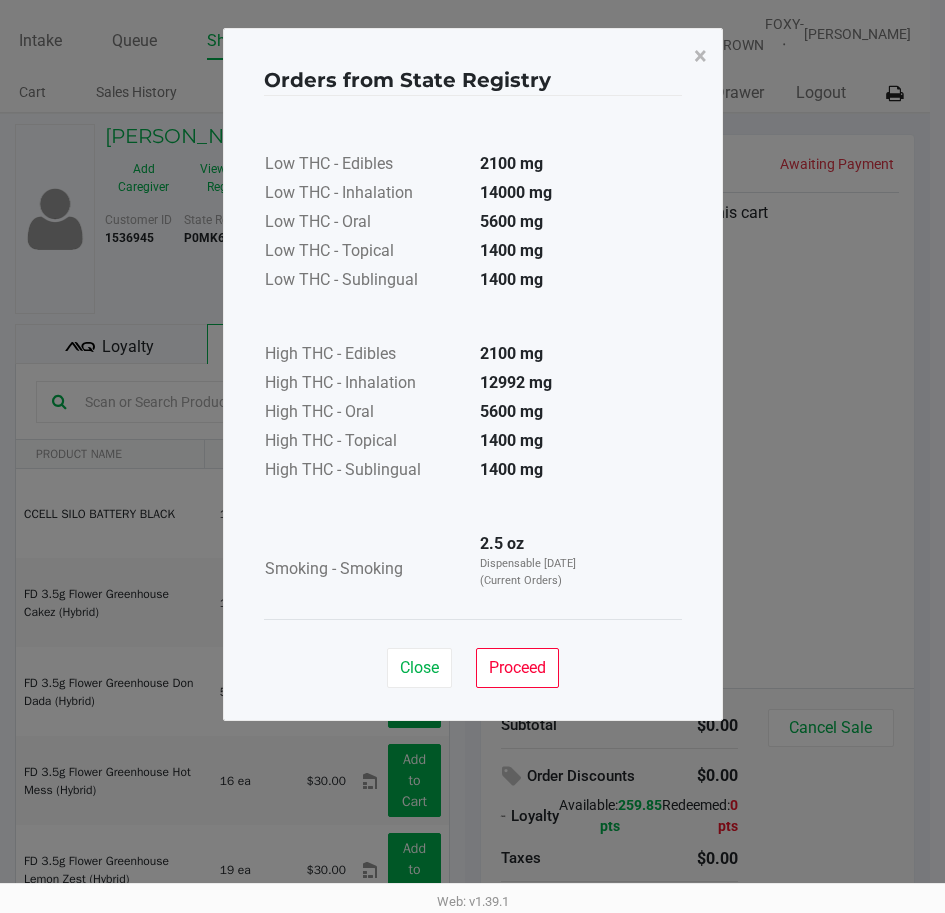 click on "Close   Proceed" 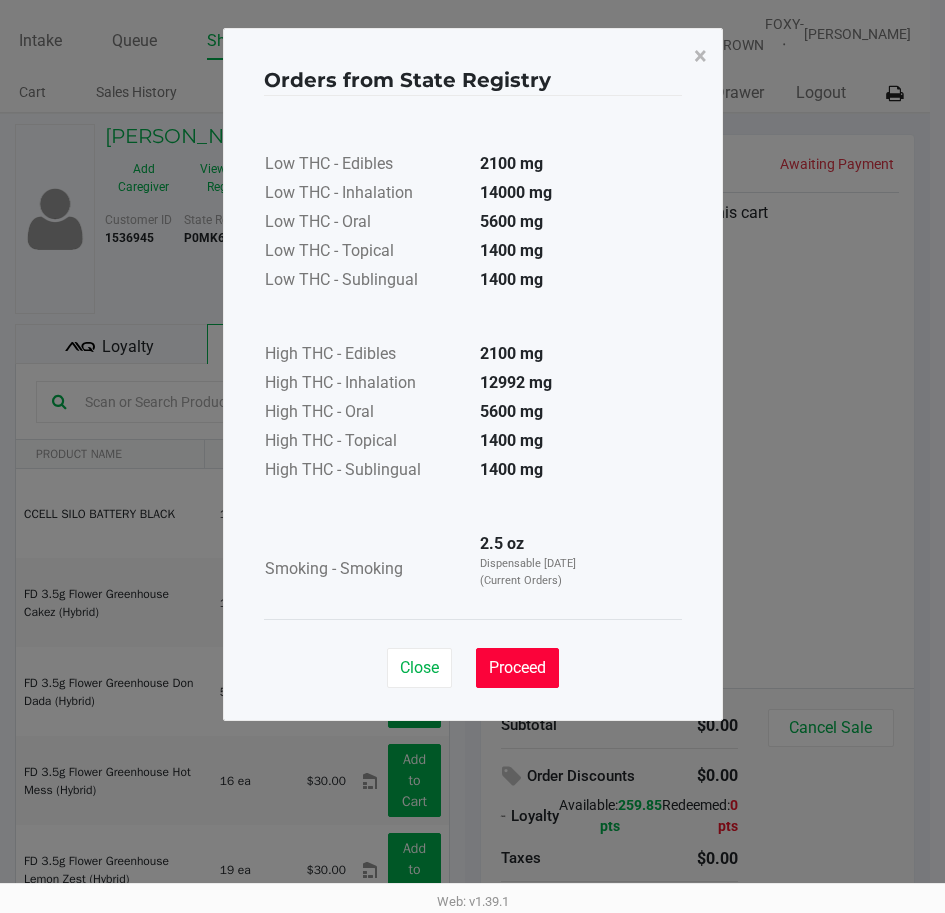 click on "Proceed" 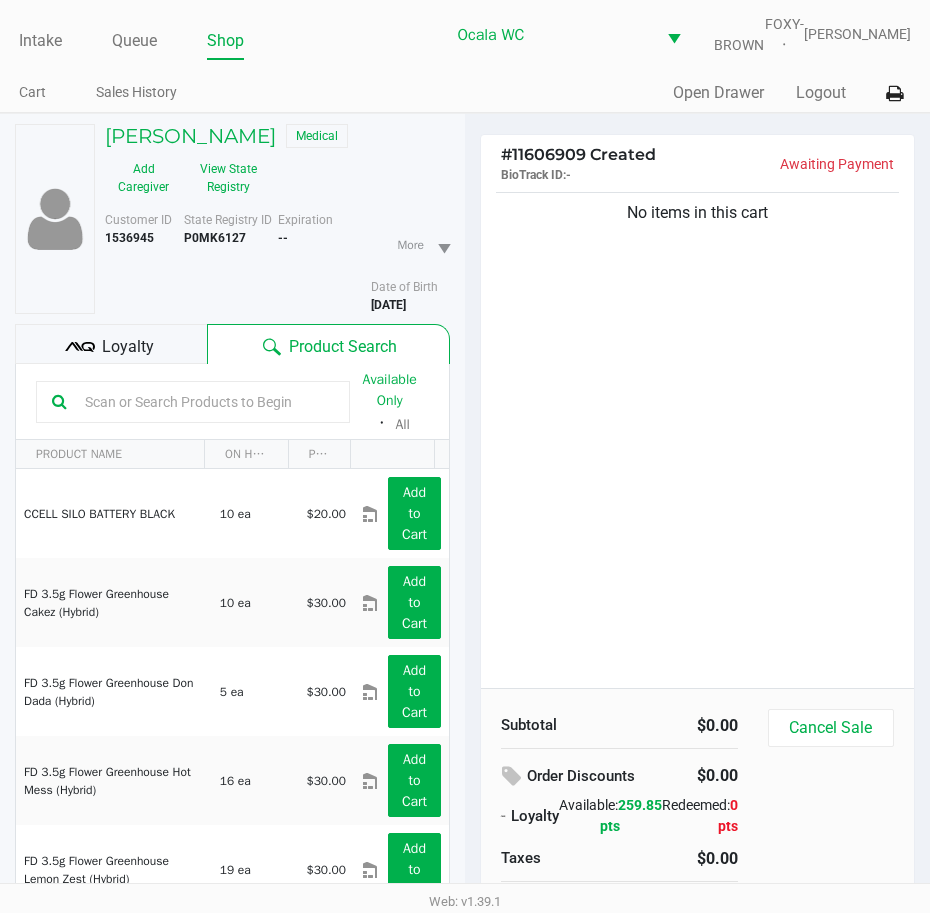 click 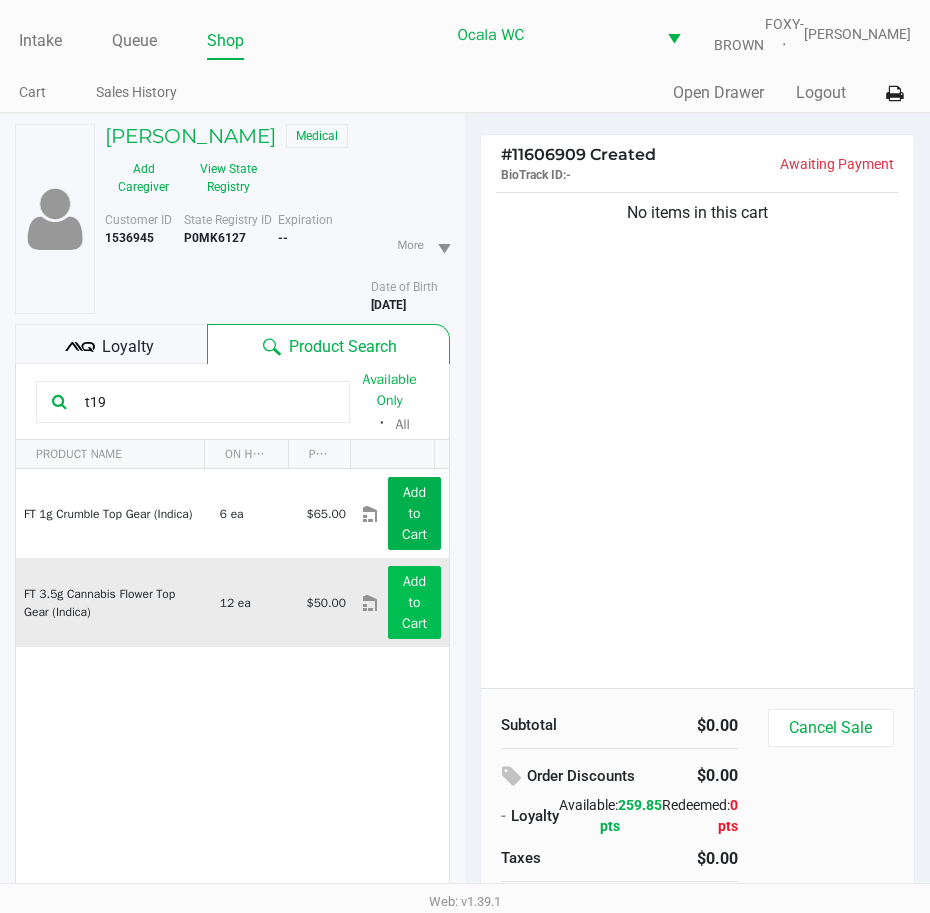 type on "t19" 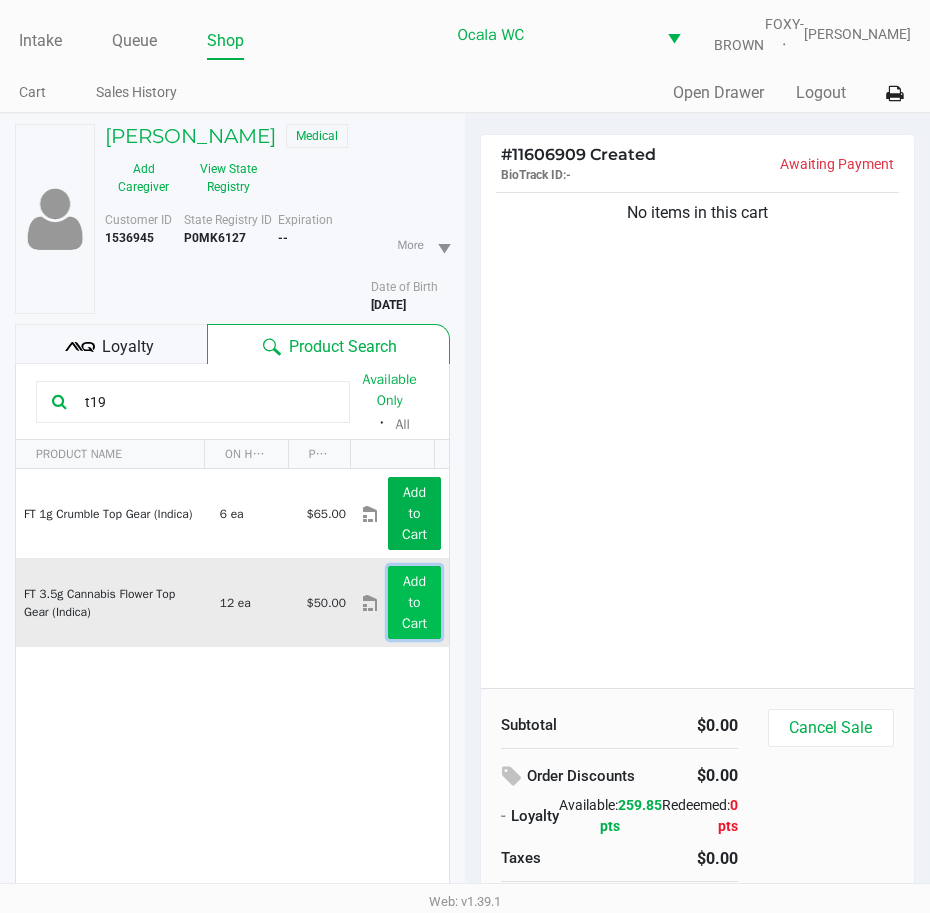 click on "Add to Cart" 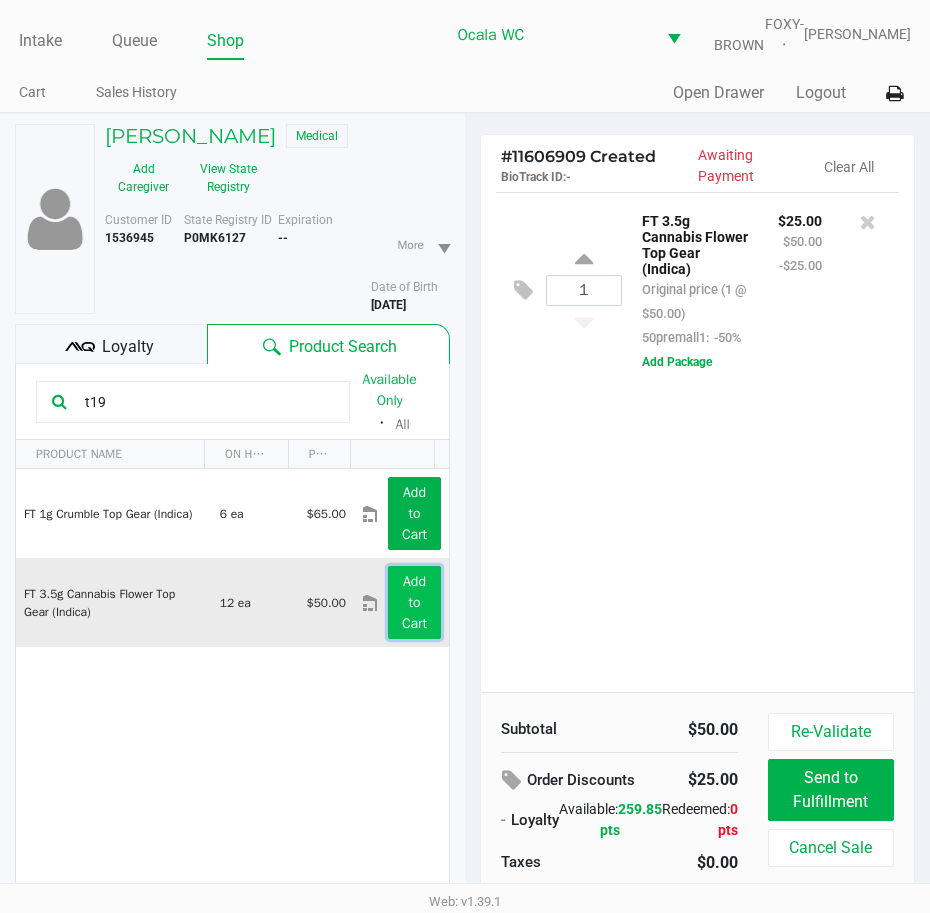 click on "Add to Cart" 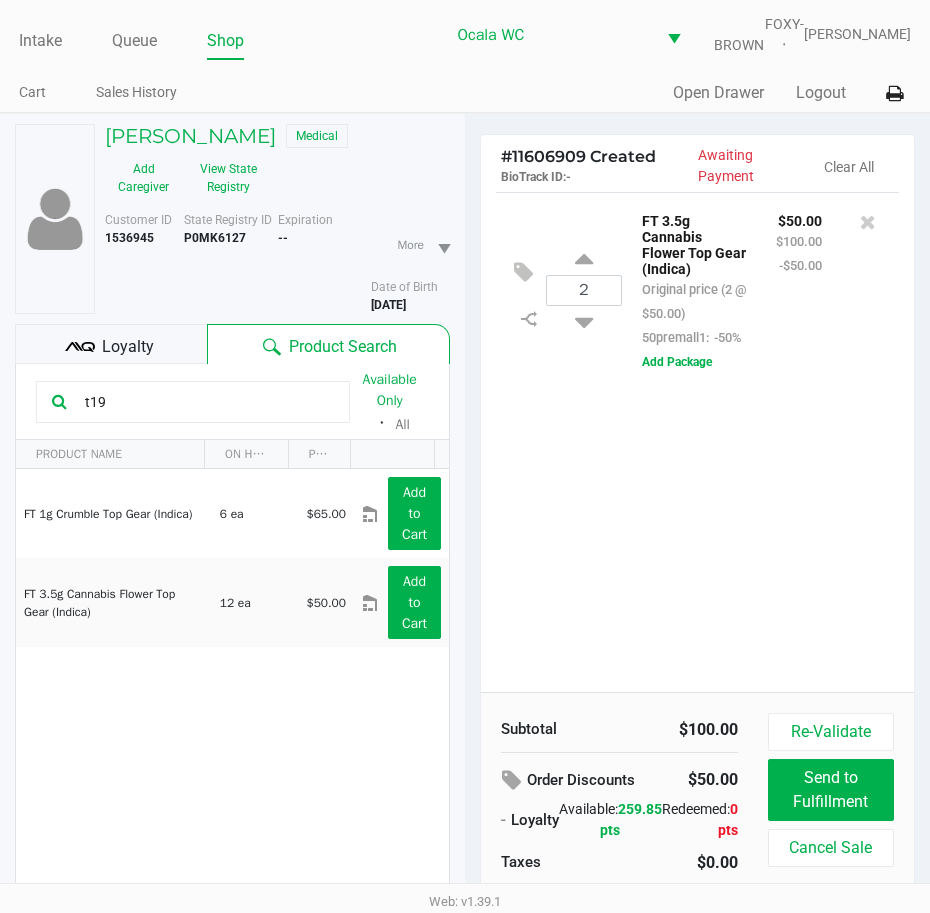 drag, startPoint x: 128, startPoint y: 421, endPoint x: 65, endPoint y: 419, distance: 63.03174 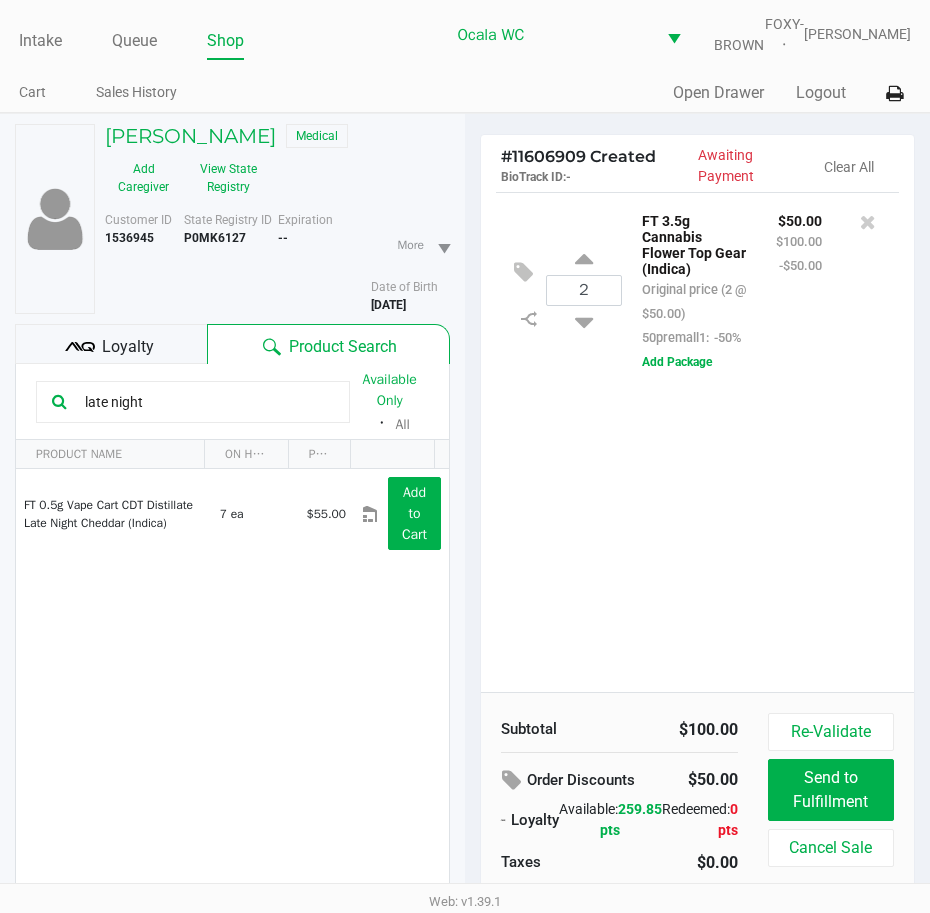 scroll, scrollTop: 0, scrollLeft: 0, axis: both 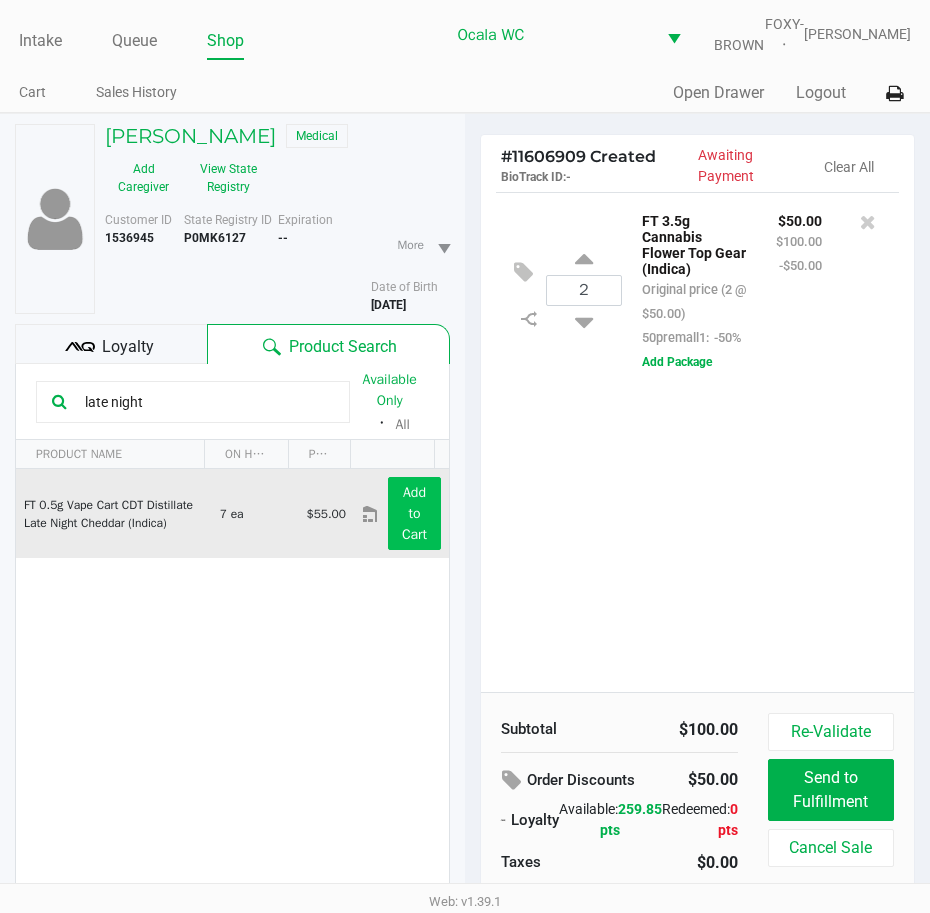 type on "late night" 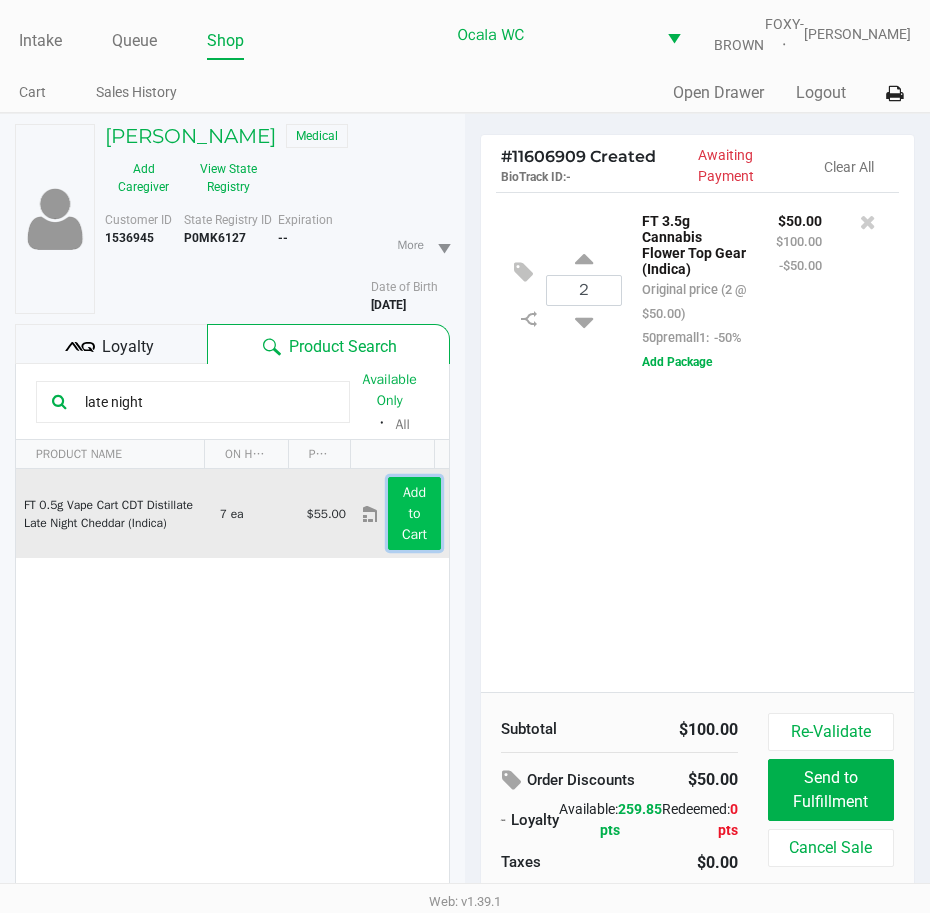 click on "Add to Cart" 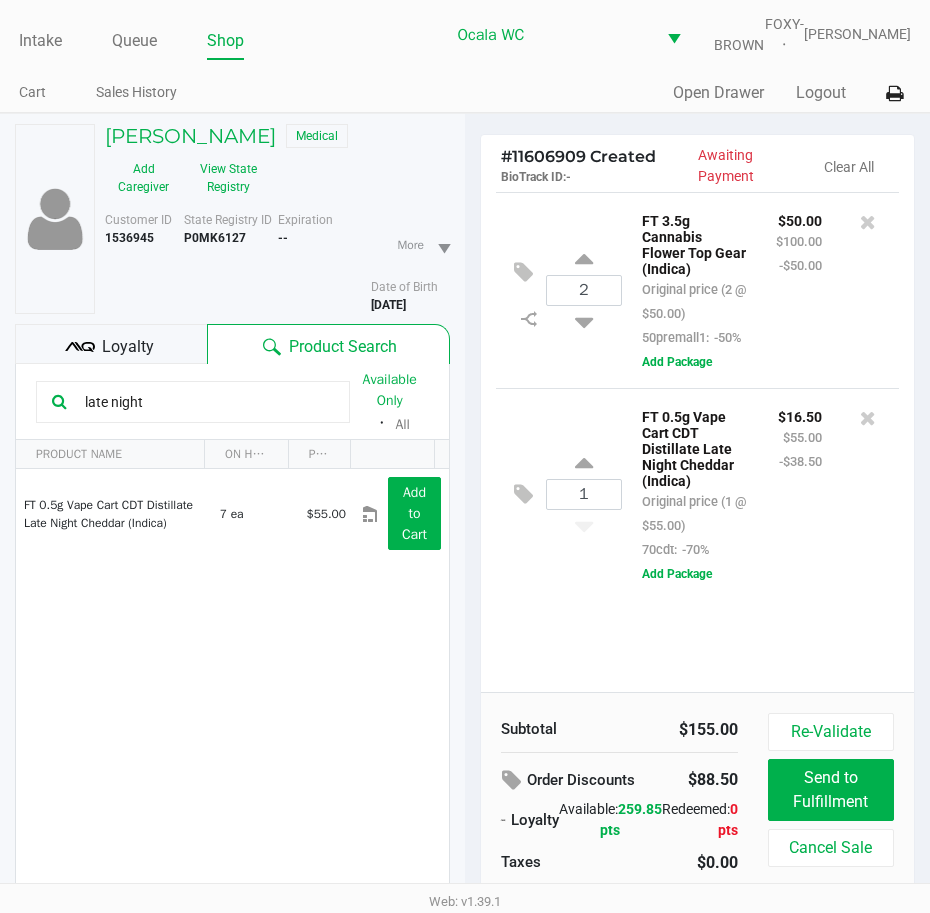click on "$16.50 $55.00 -$38.50" 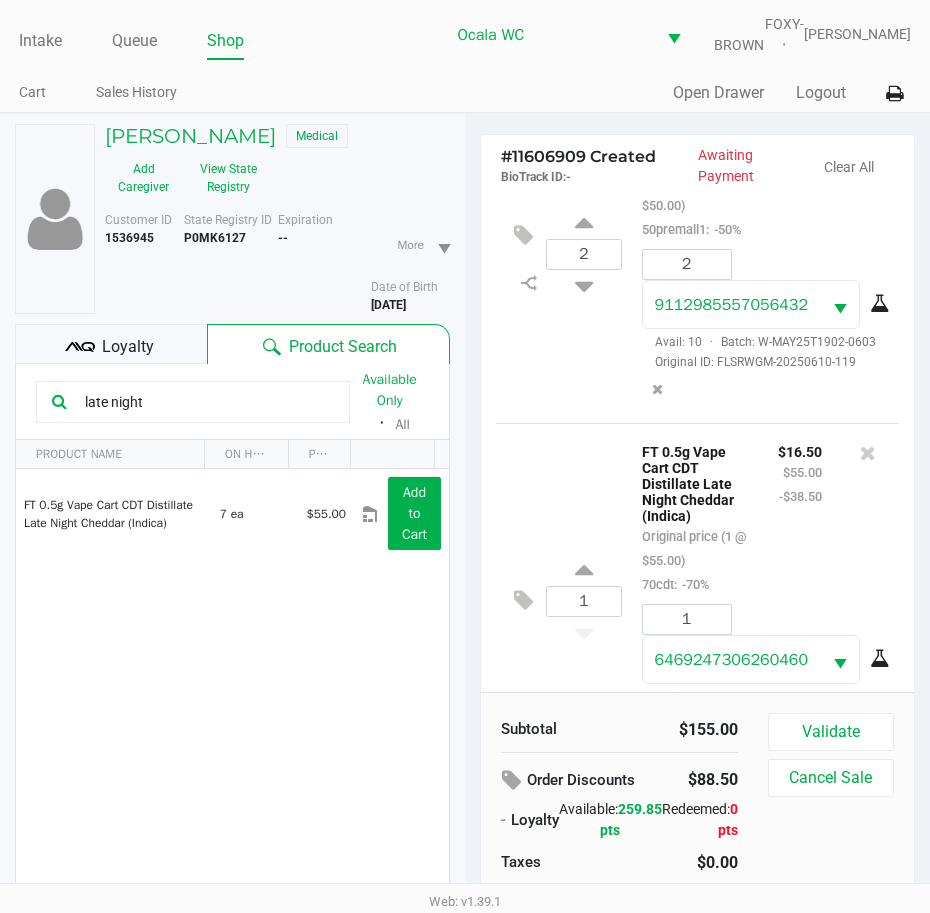 scroll, scrollTop: 251, scrollLeft: 0, axis: vertical 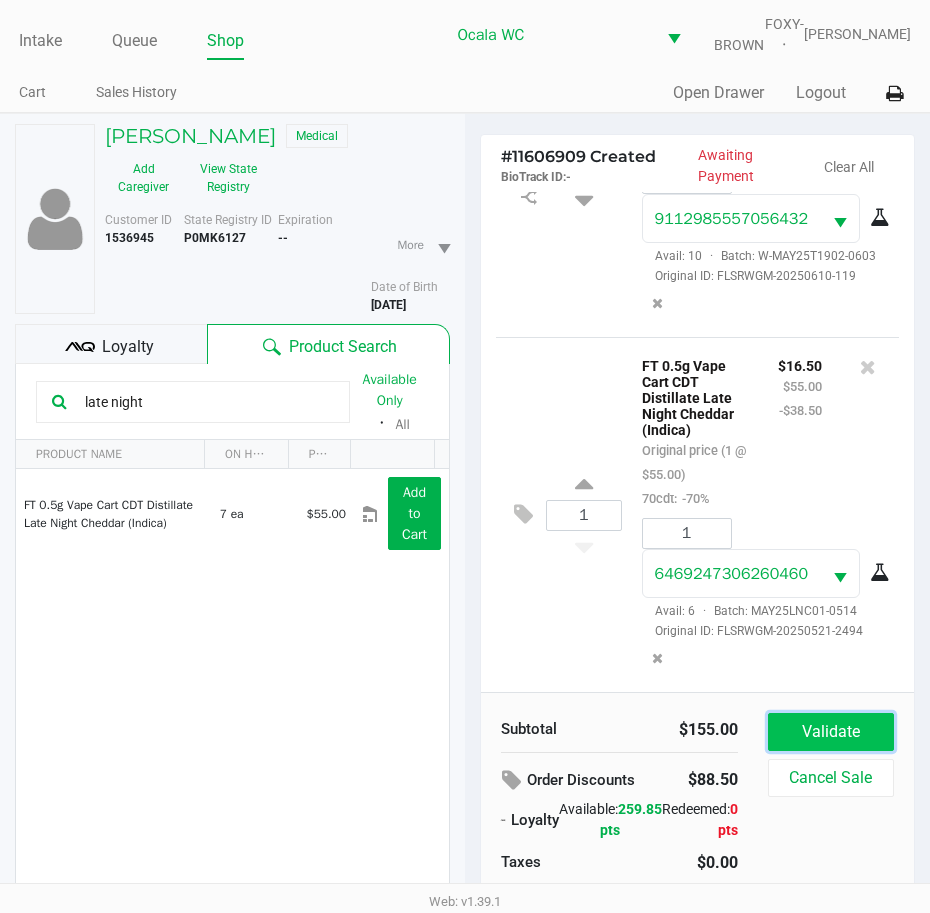 click on "Validate" 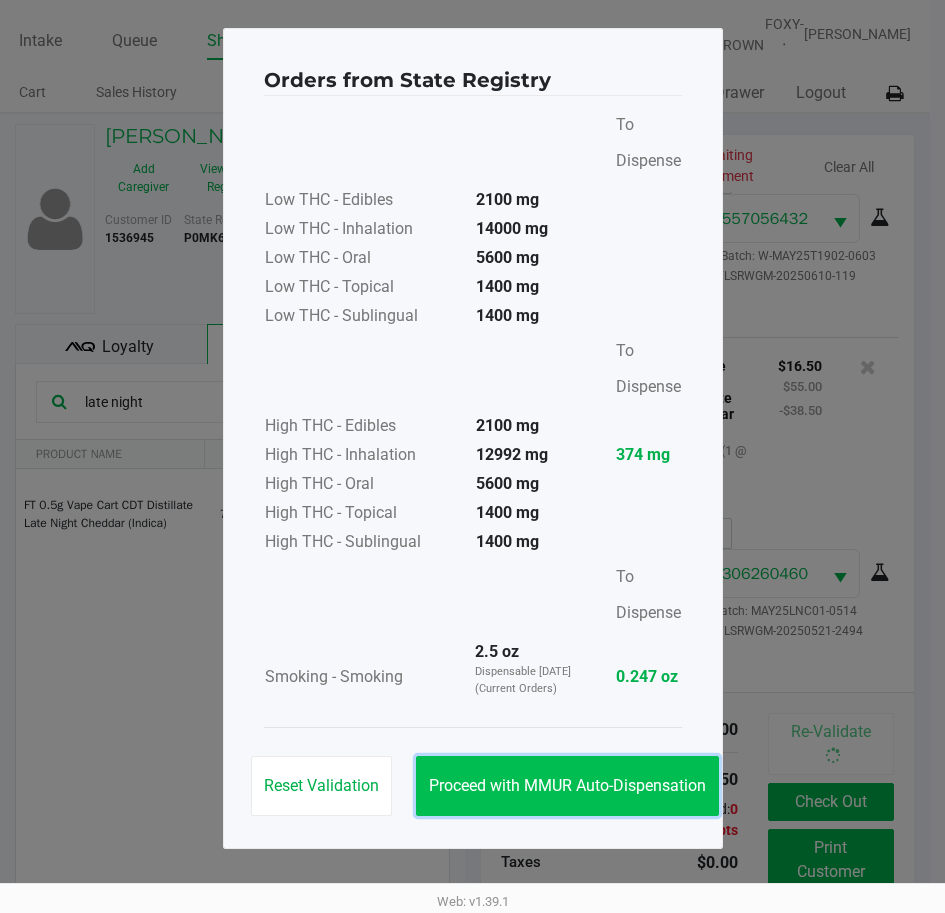 click on "Proceed with MMUR Auto-Dispensation" 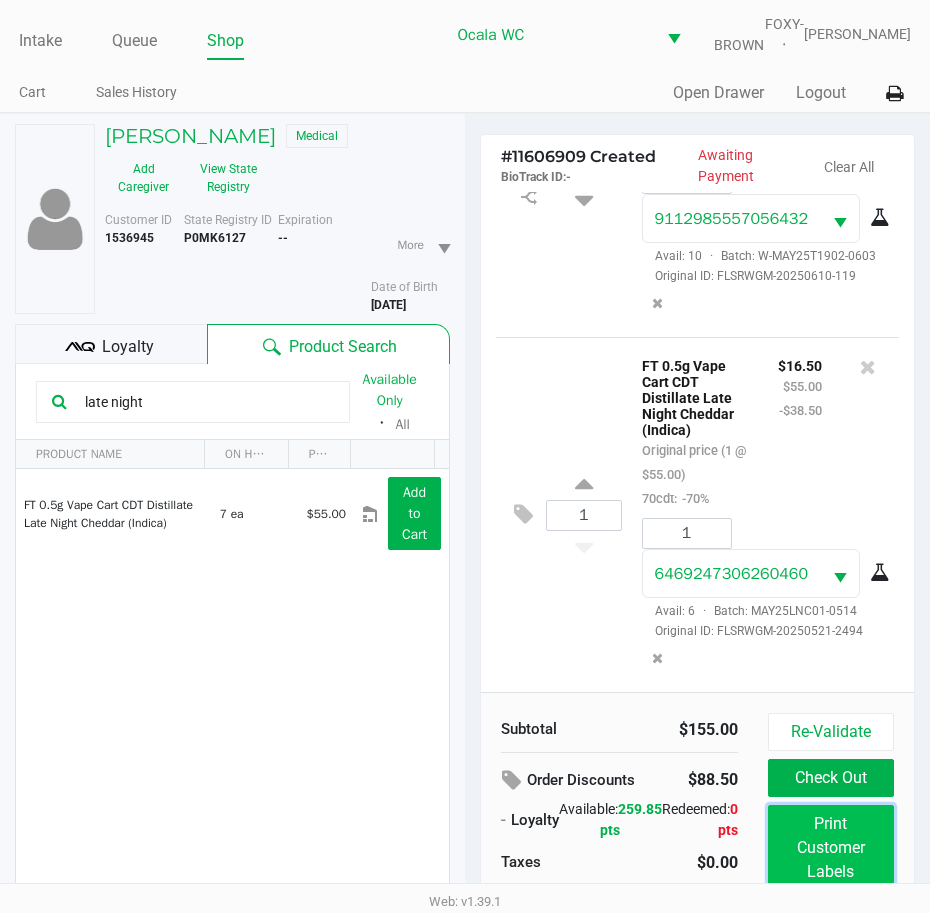 click on "Print Customer Labels" 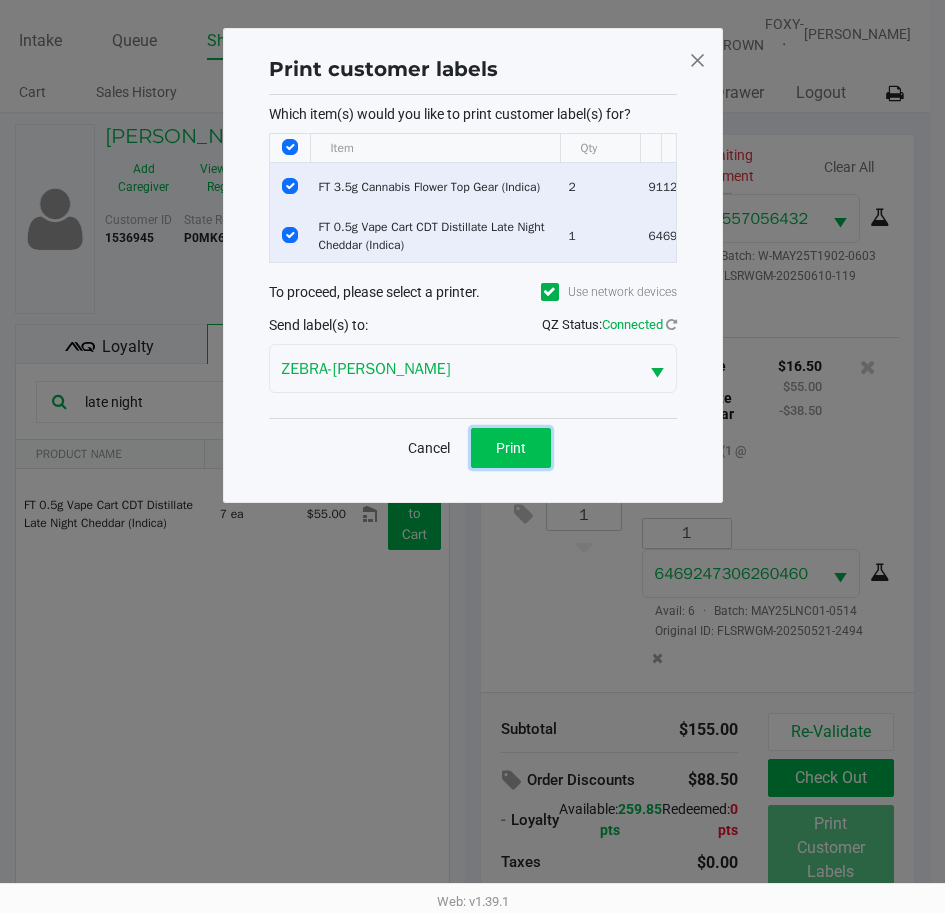 click on "Print" 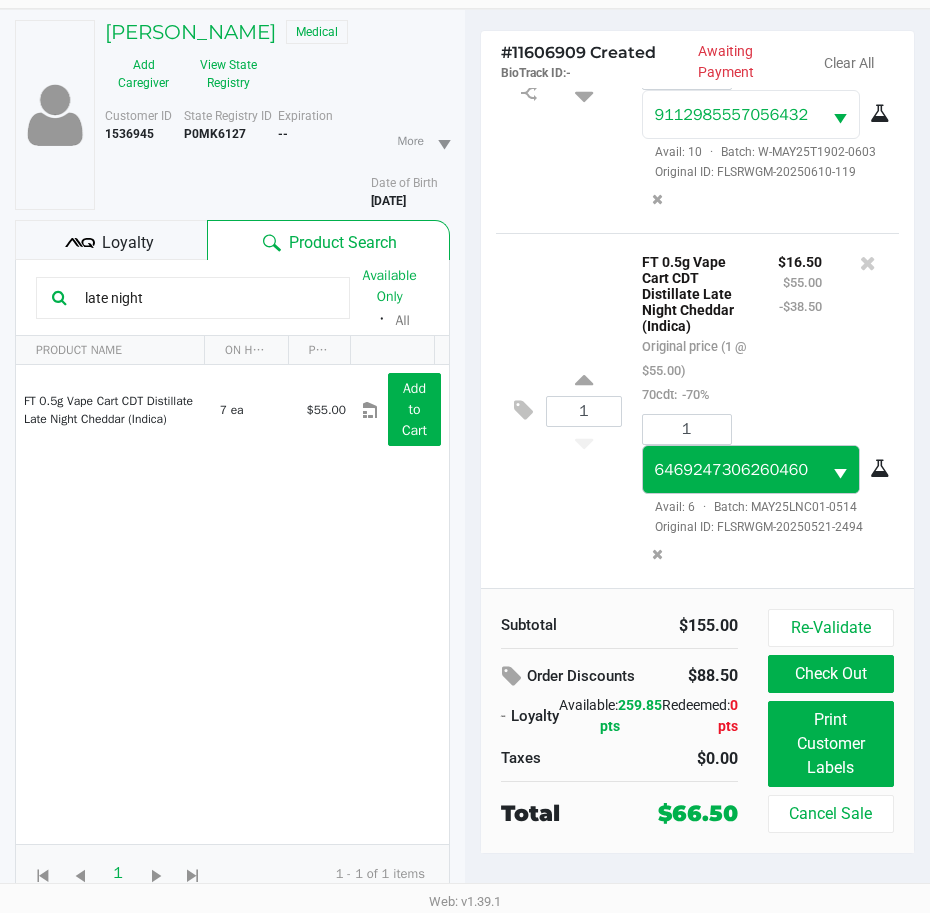 scroll, scrollTop: 118, scrollLeft: 0, axis: vertical 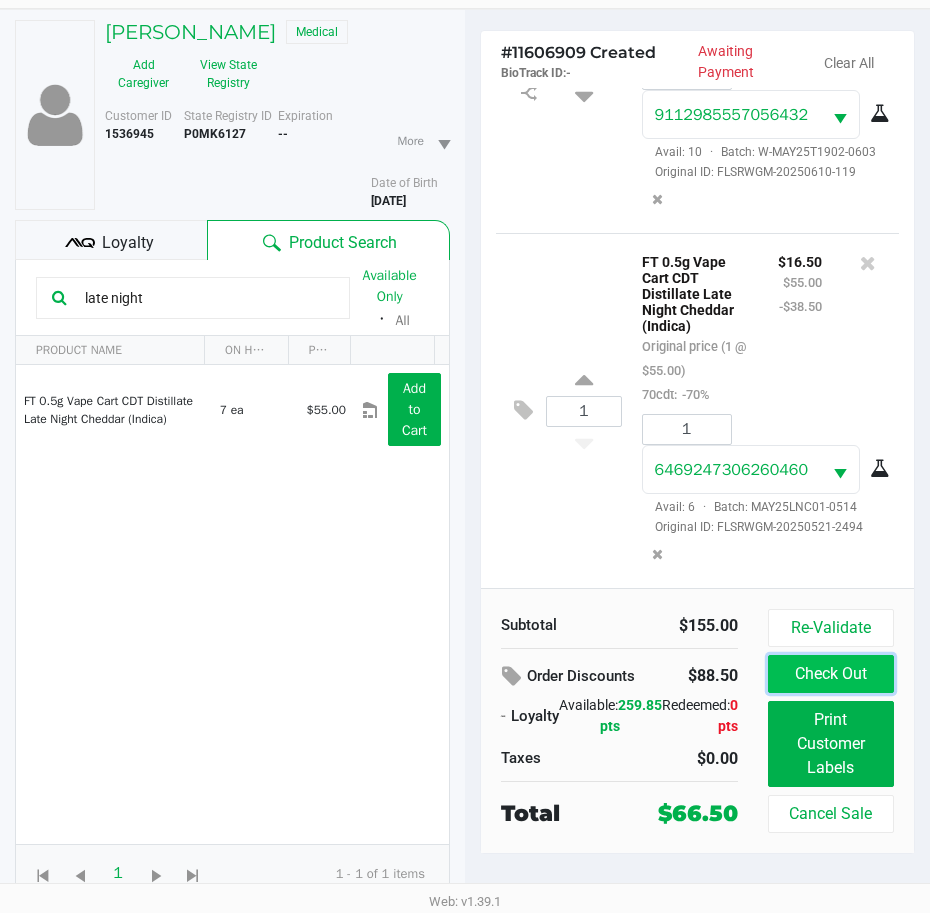click on "Check Out" 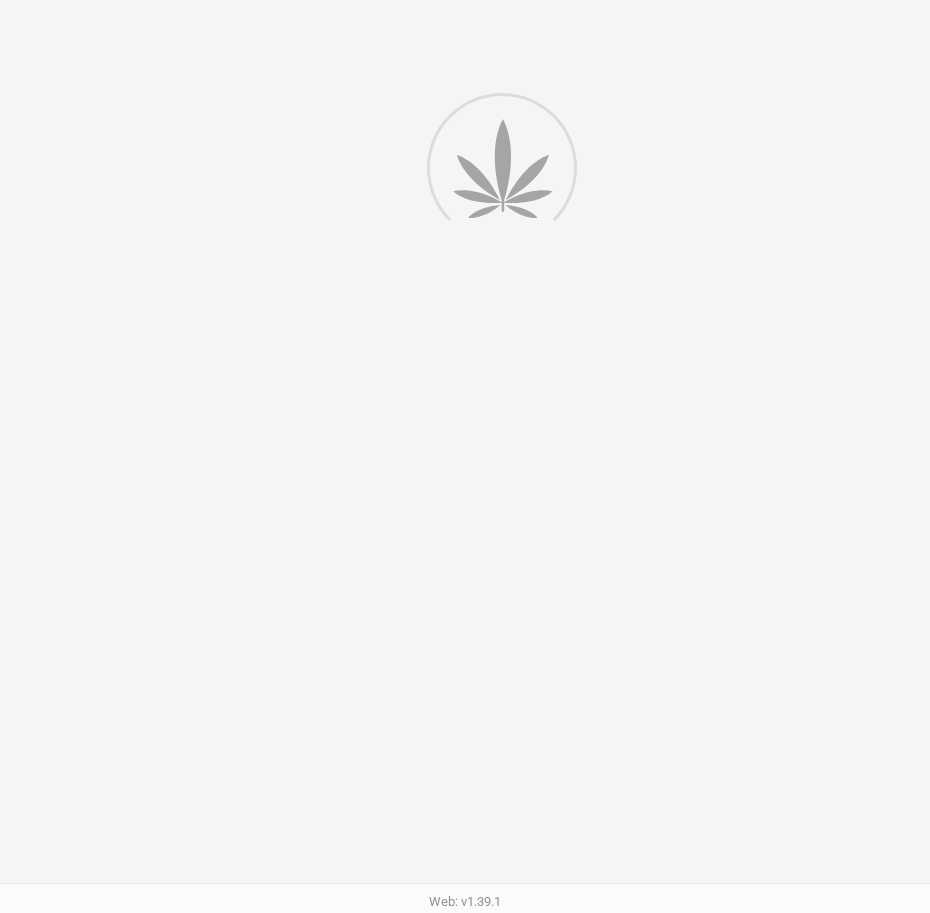scroll, scrollTop: 0, scrollLeft: 0, axis: both 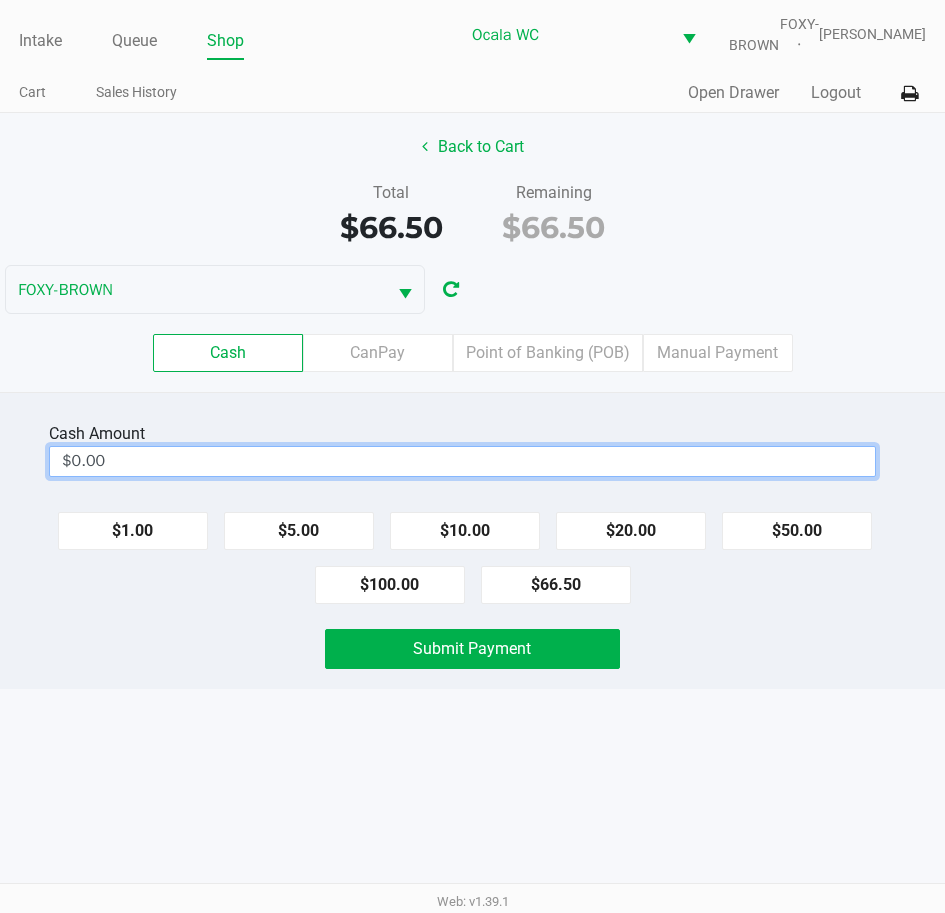 click on "$0.00" at bounding box center [462, 461] 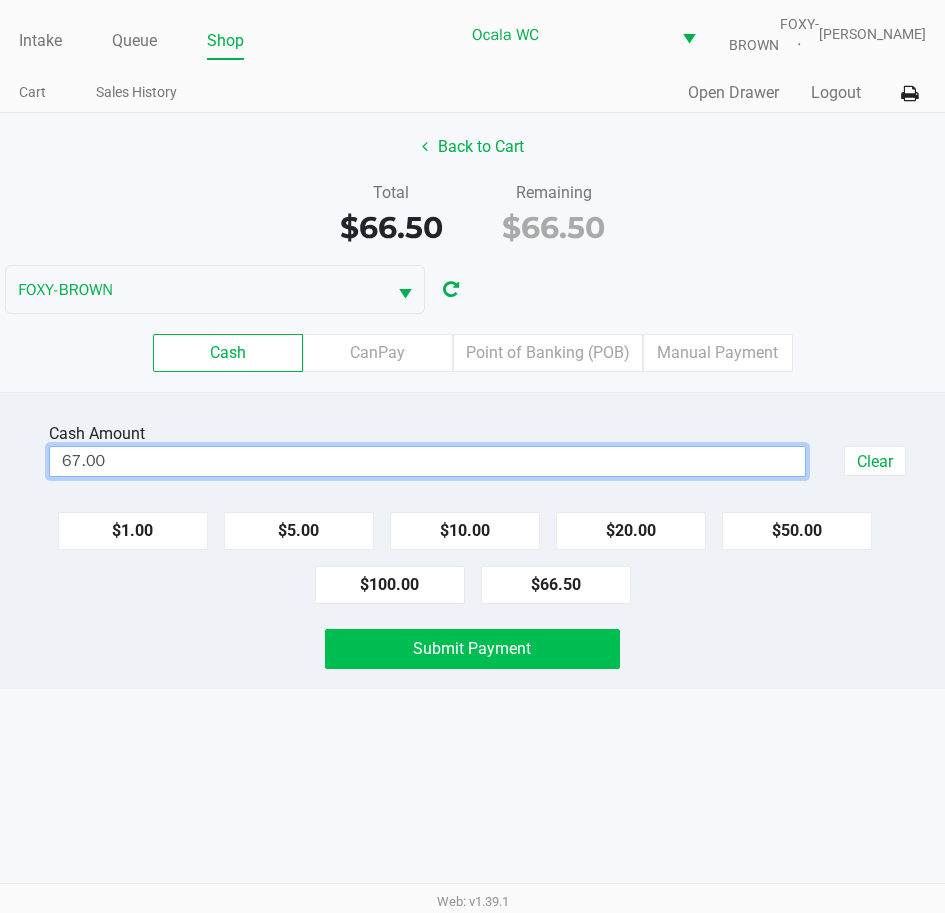 click on "Submit Payment" 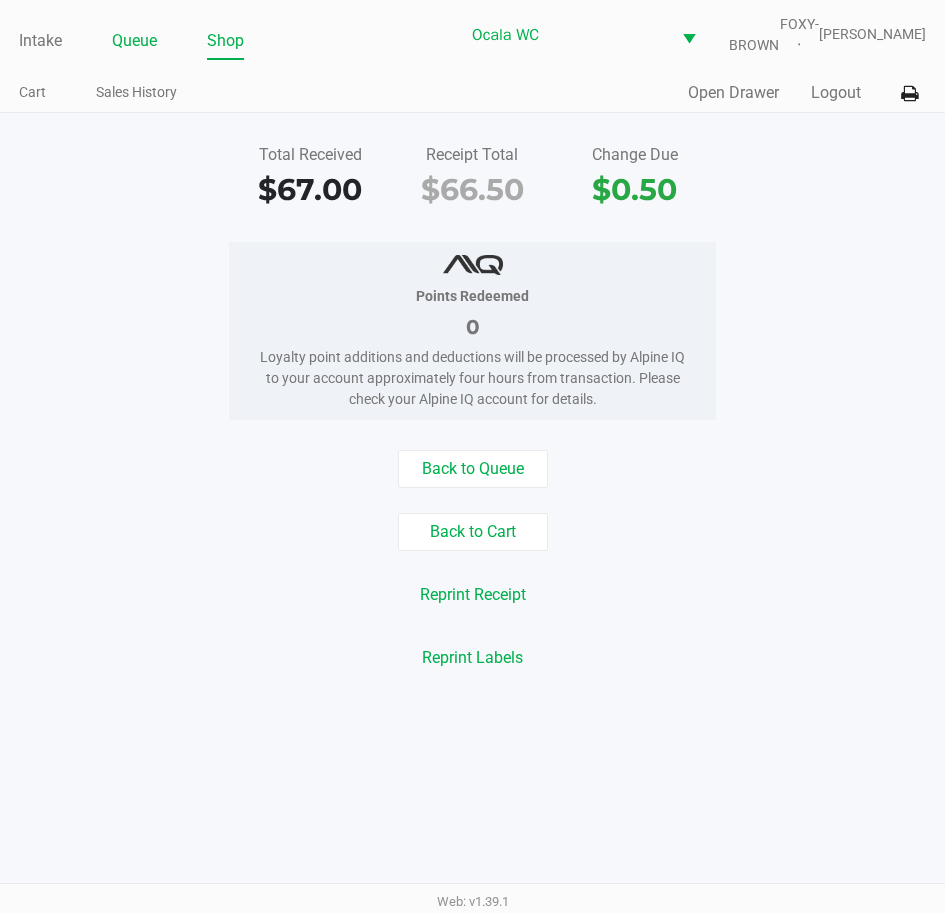 click on "Queue" 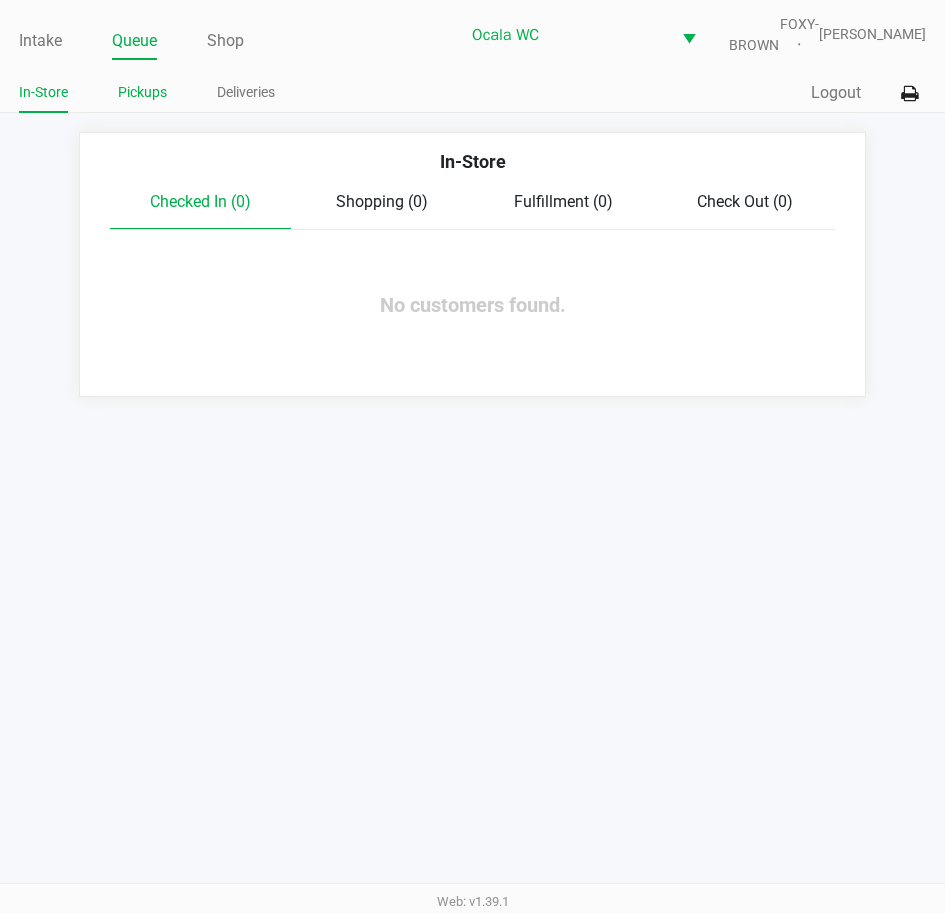 click on "Pickups" 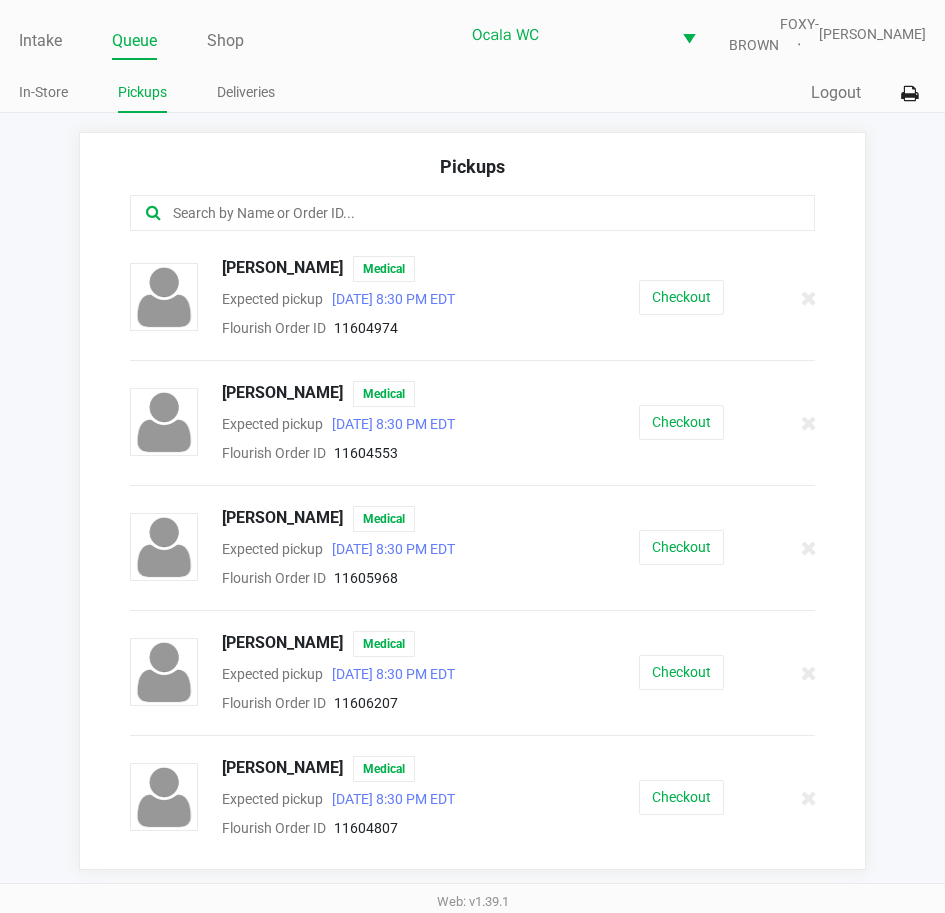 click 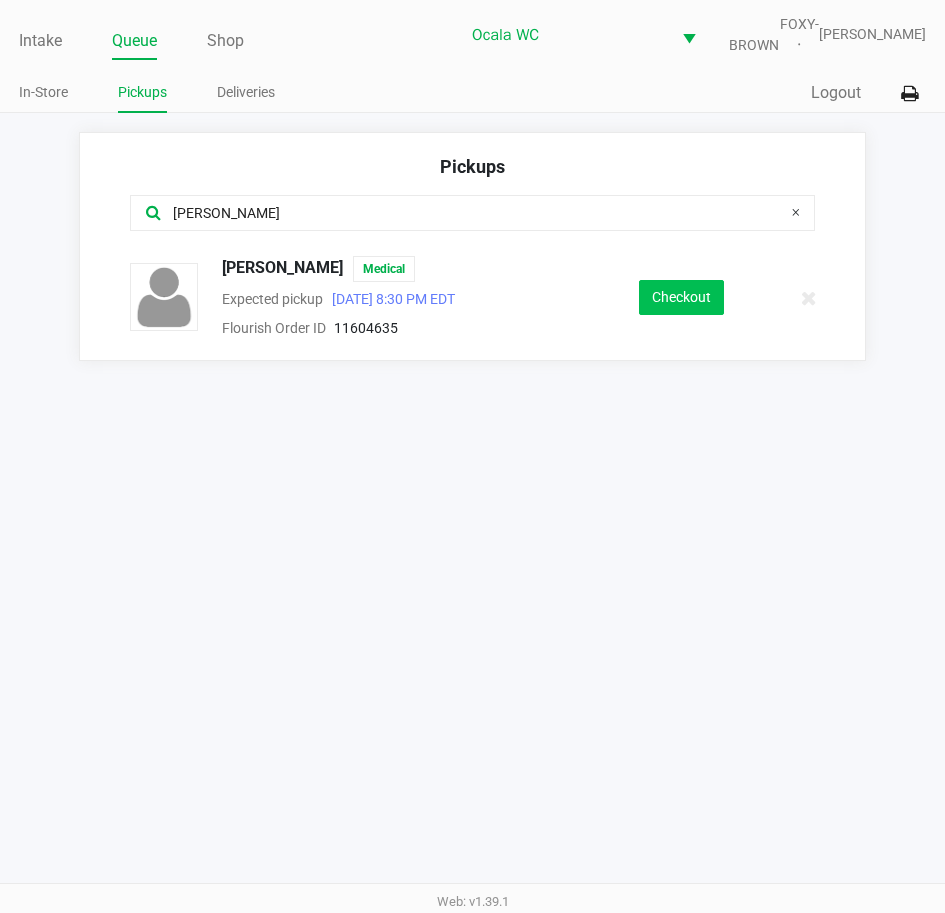 type on "allen" 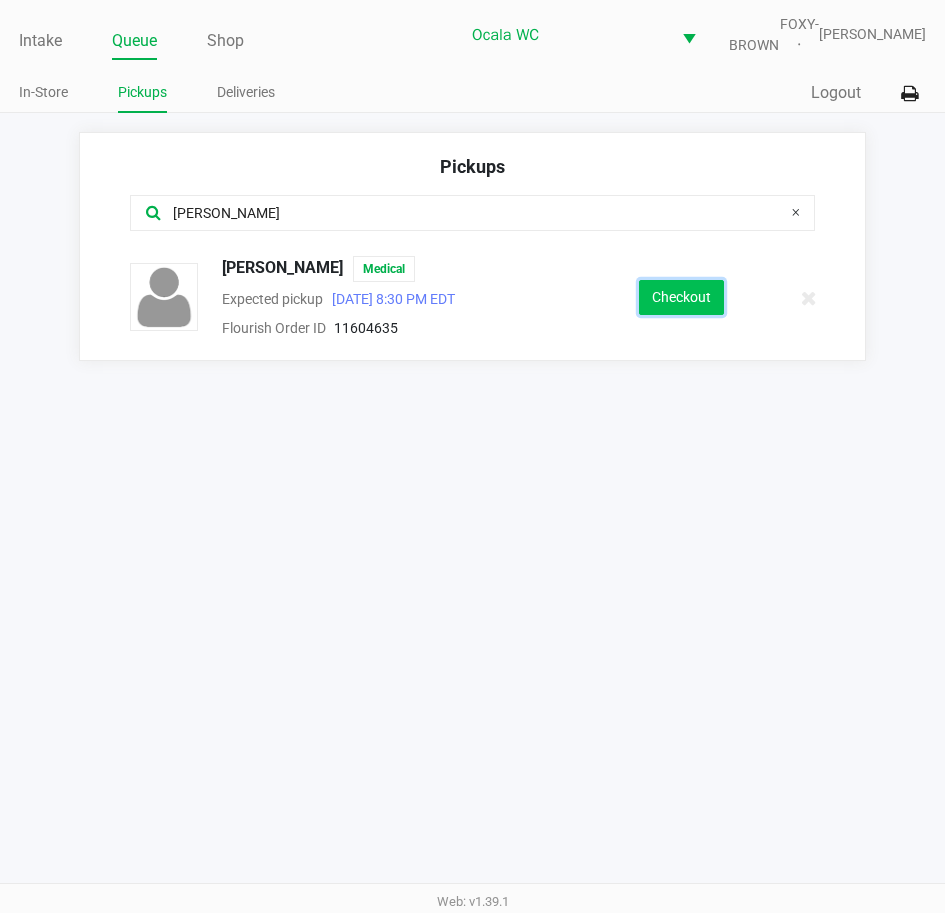 click on "Checkout" 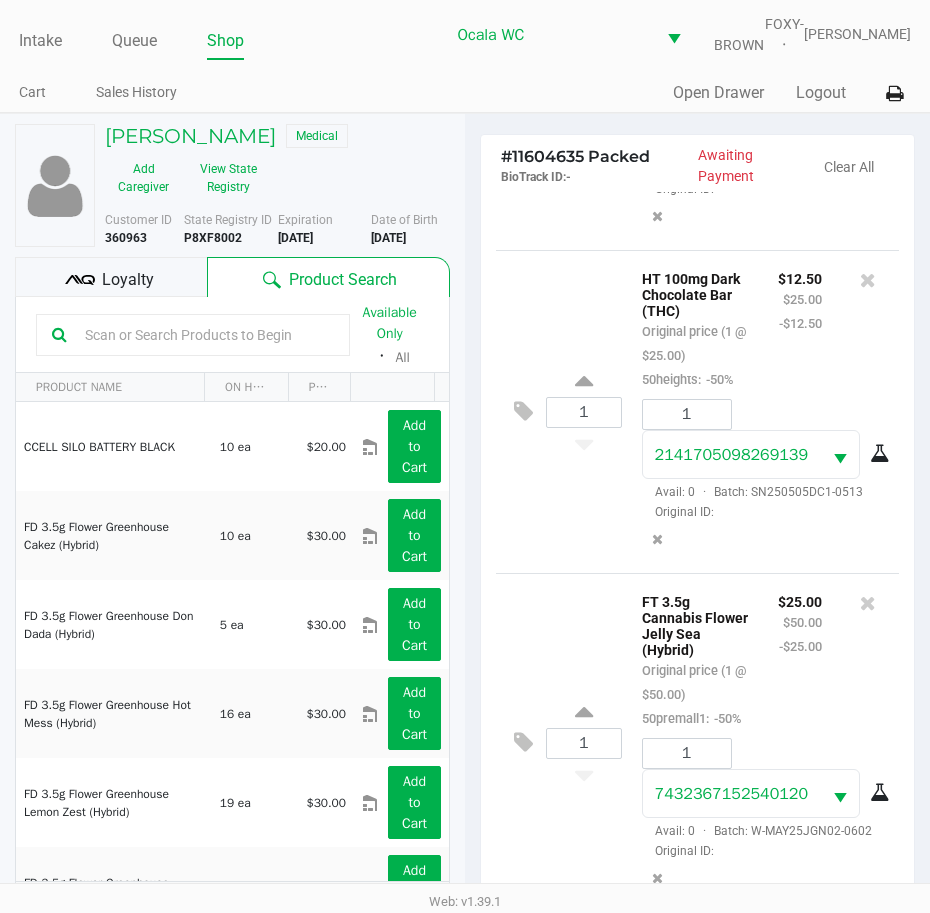 scroll, scrollTop: 381, scrollLeft: 0, axis: vertical 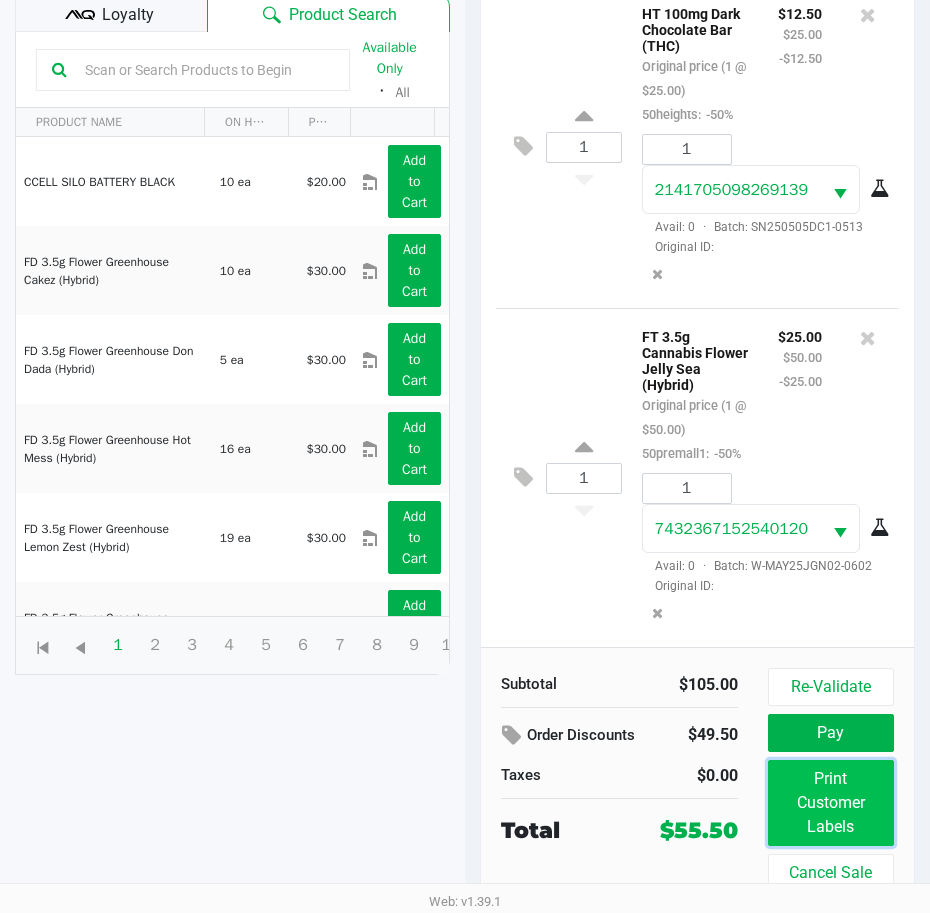 click on "Print Customer Labels" 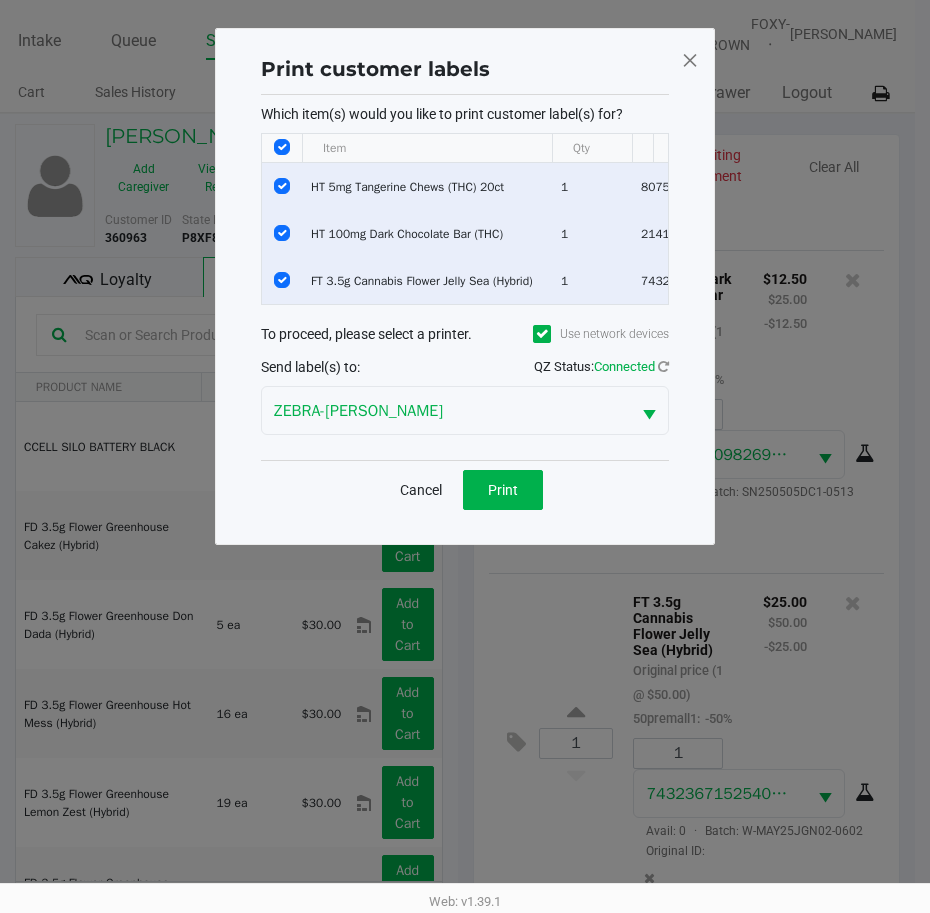 scroll, scrollTop: 0, scrollLeft: 0, axis: both 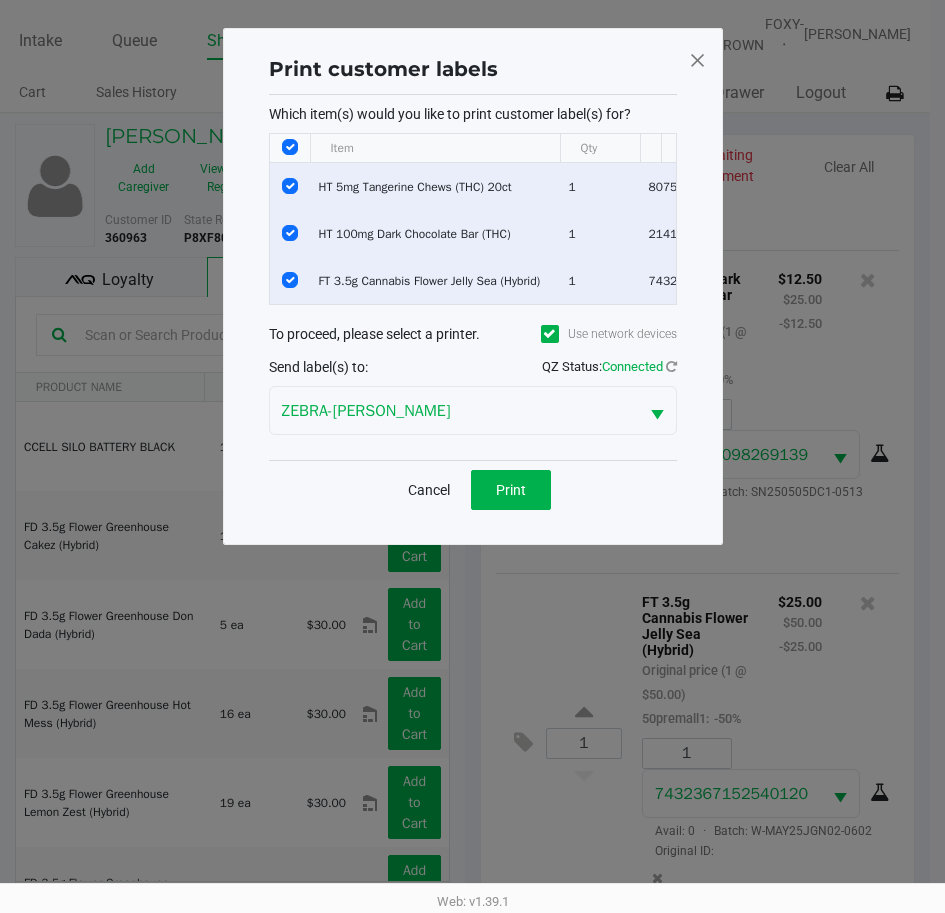 click on "Cancel   Print" 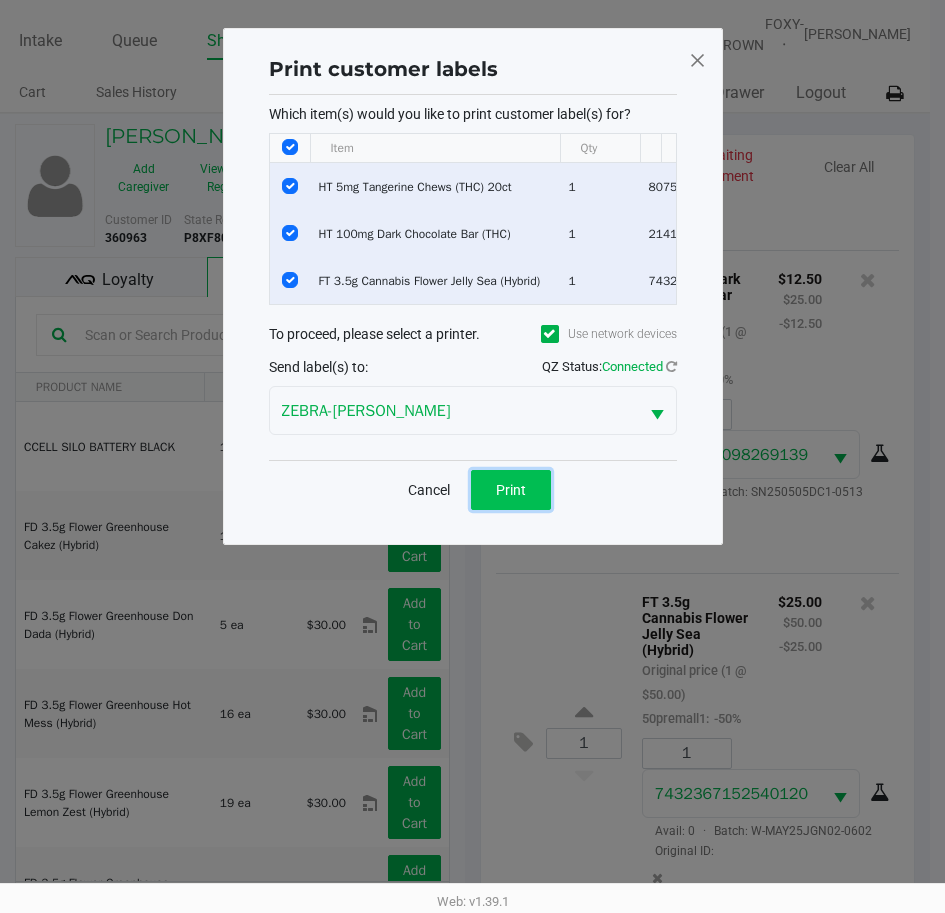 click on "Print" 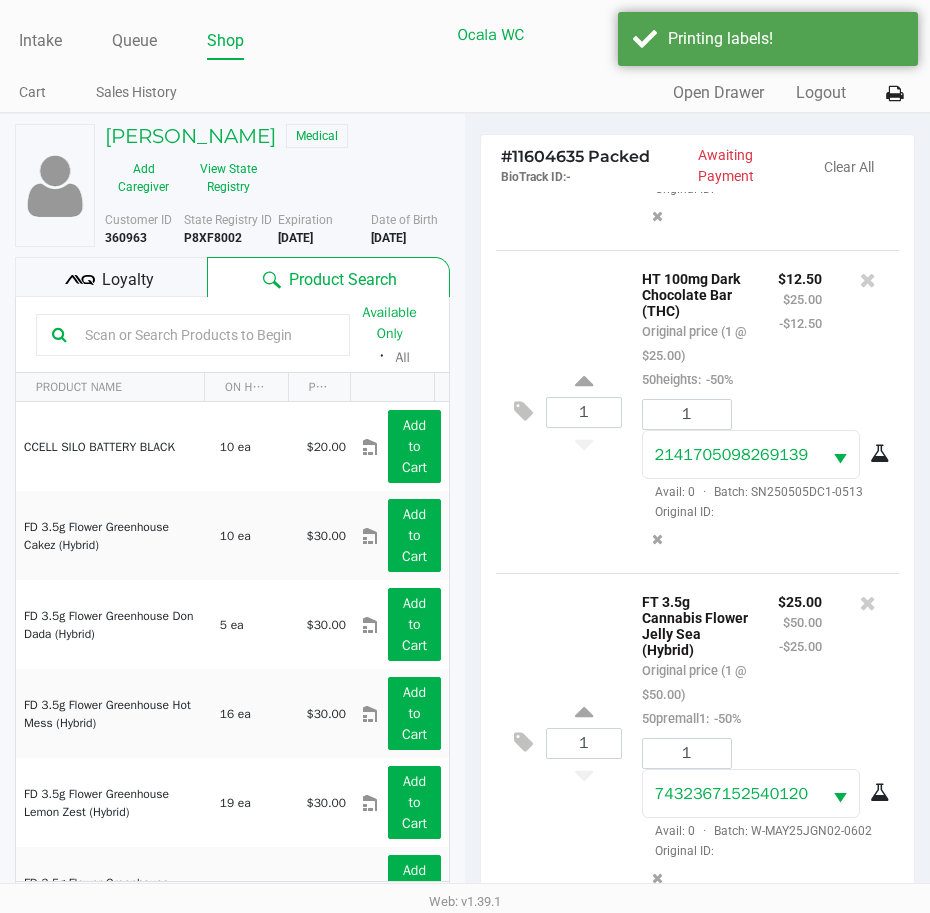 click on "Loyalty" 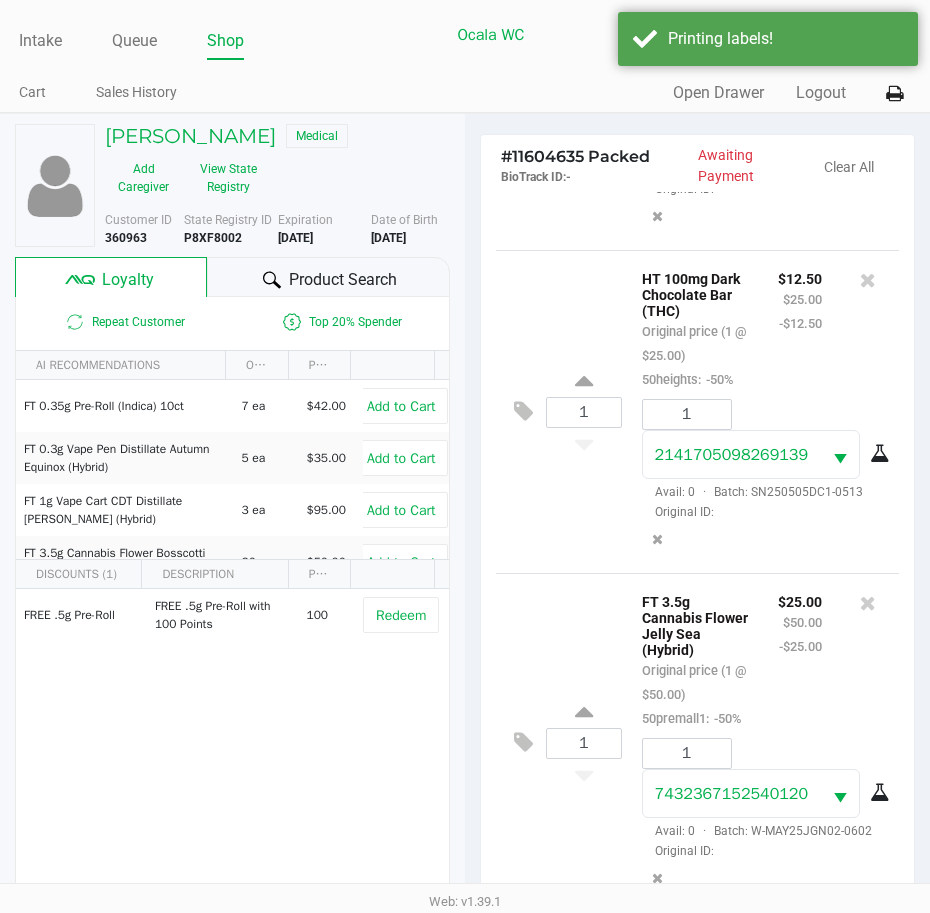 click 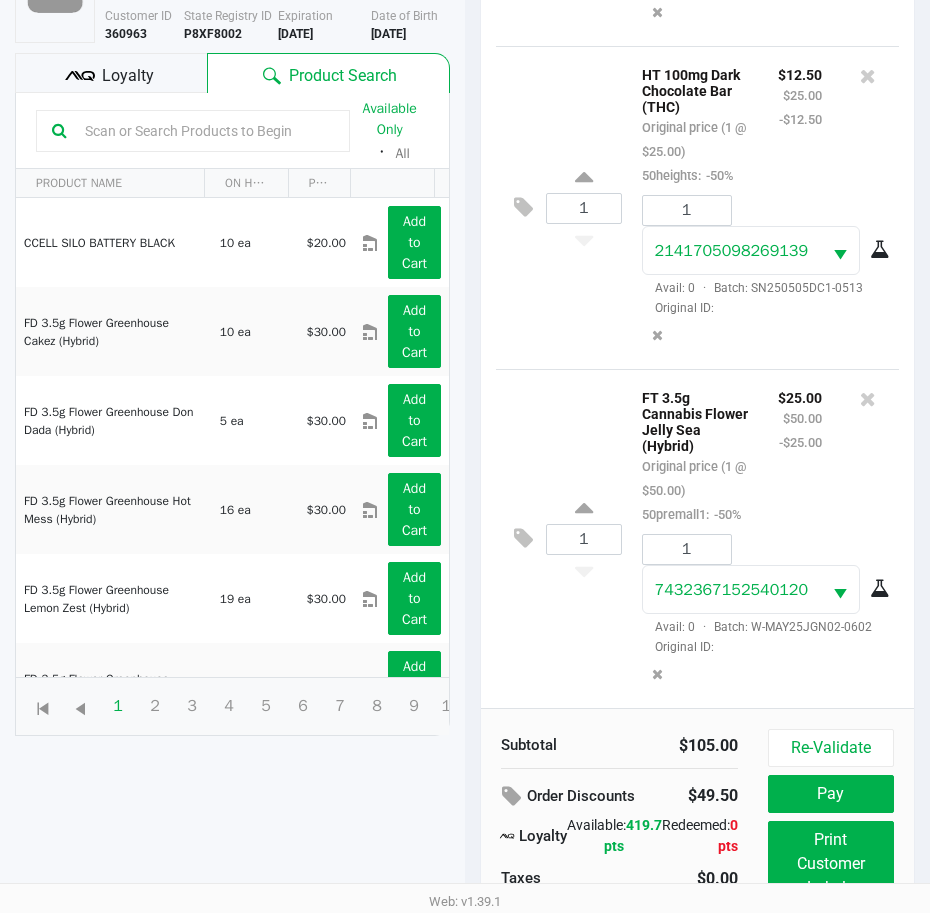 scroll, scrollTop: 279, scrollLeft: 0, axis: vertical 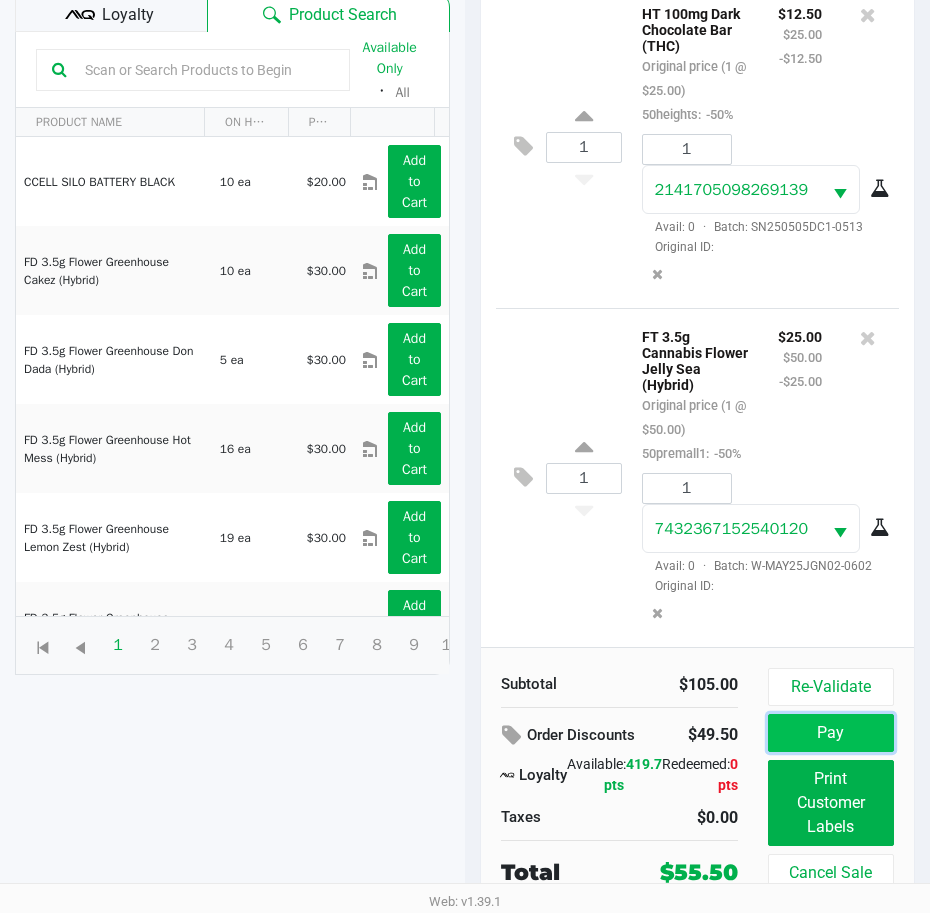 click on "Pay" 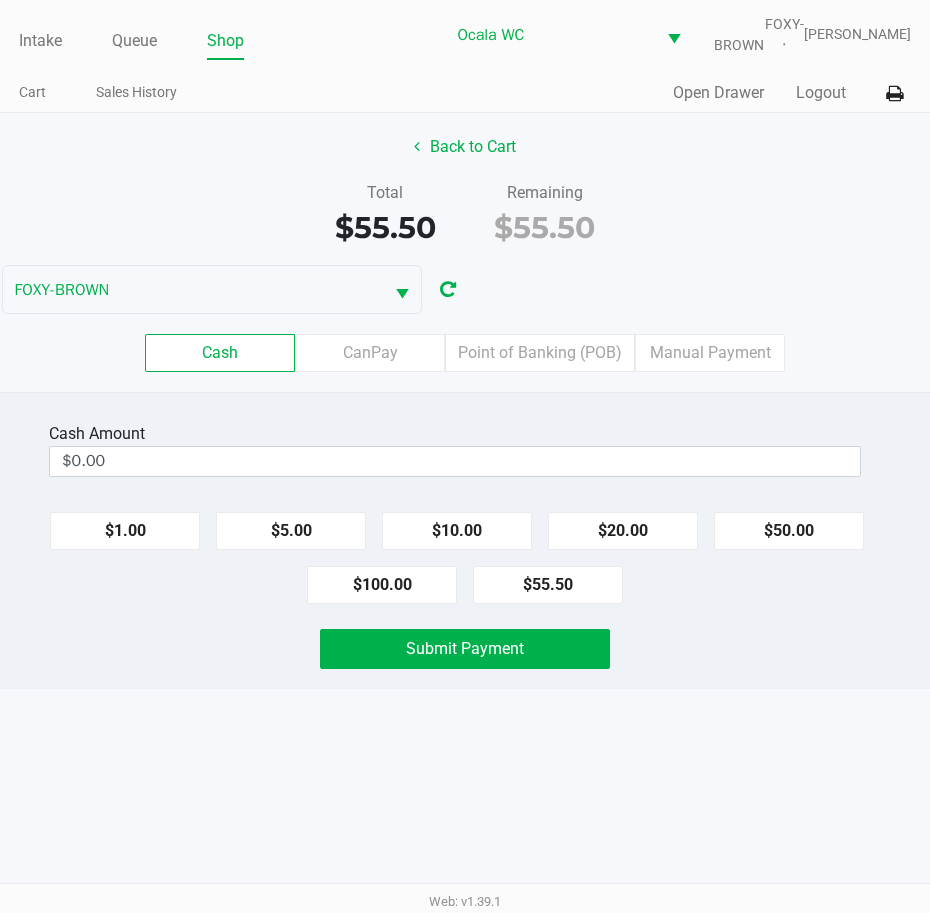 scroll, scrollTop: 0, scrollLeft: 0, axis: both 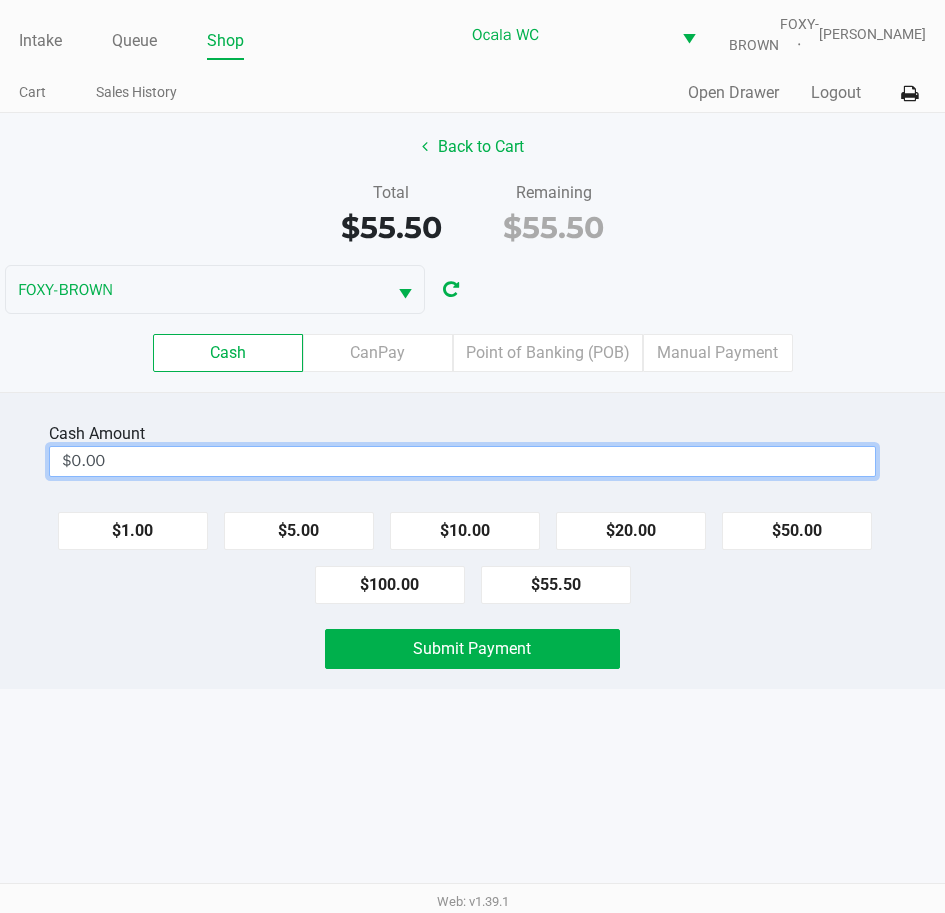 click on "$0.00" at bounding box center [462, 461] 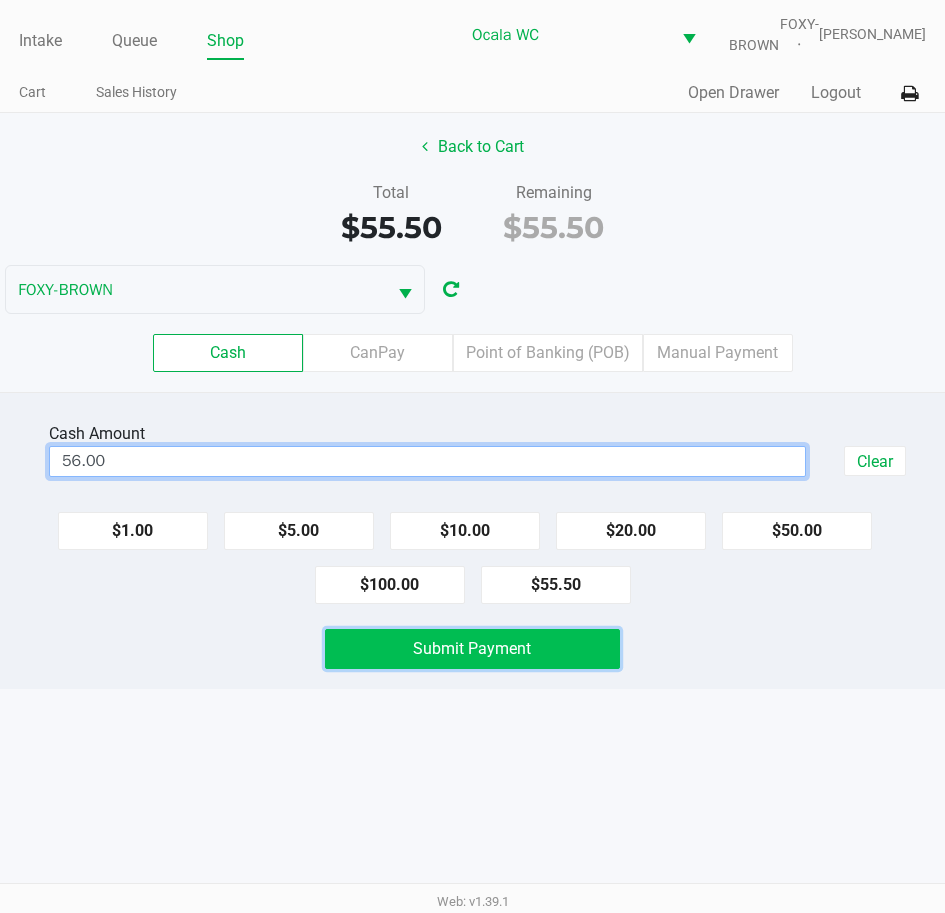 click on "Submit Payment" 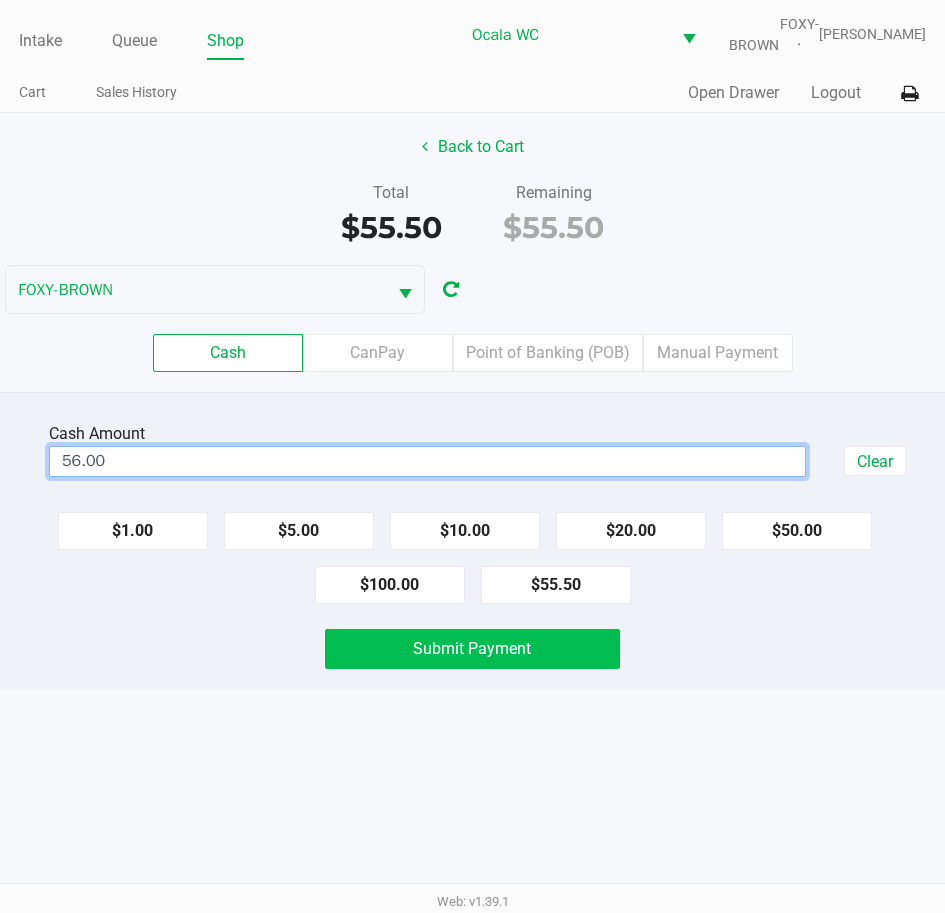 type on "$56.00" 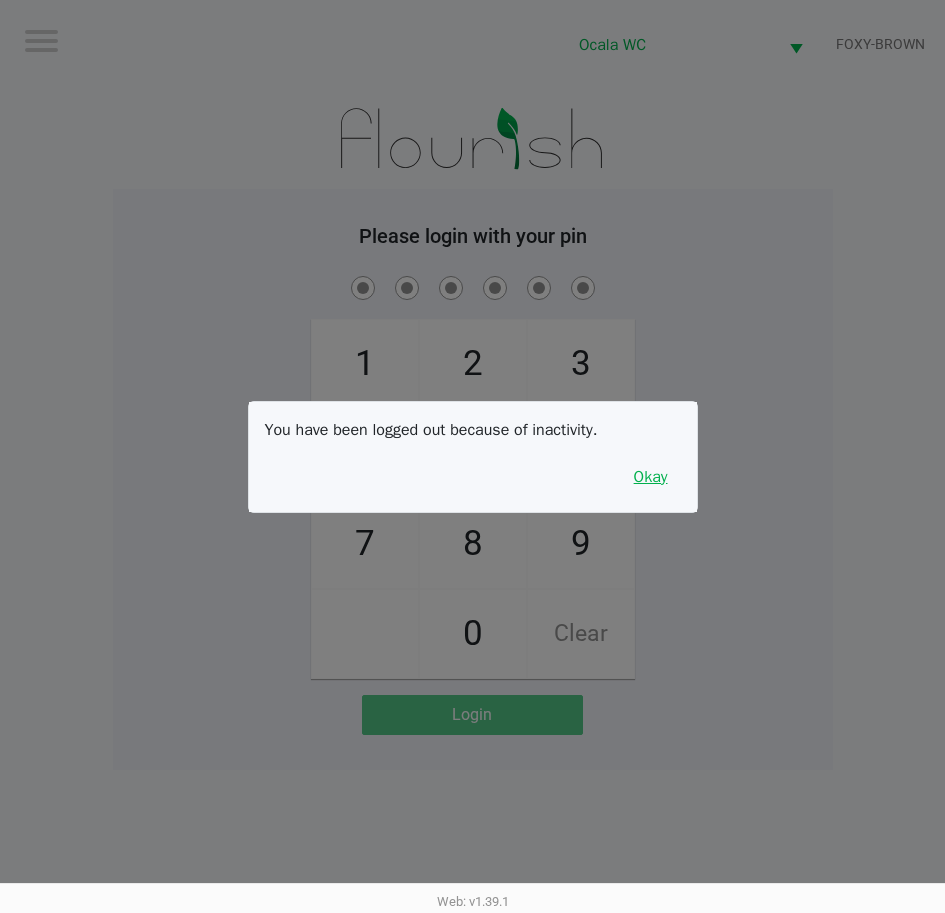 click on "Okay" at bounding box center (651, 477) 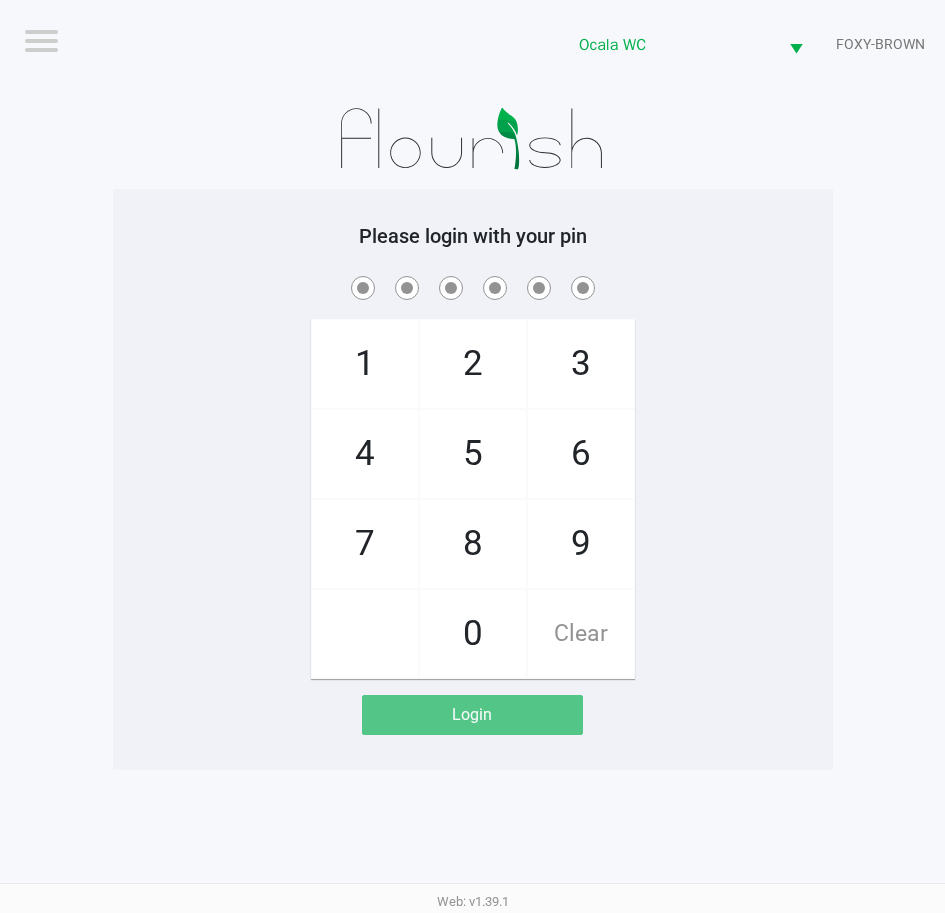 click on "1   4   7       2   5   8   0   3   6   9   Clear" 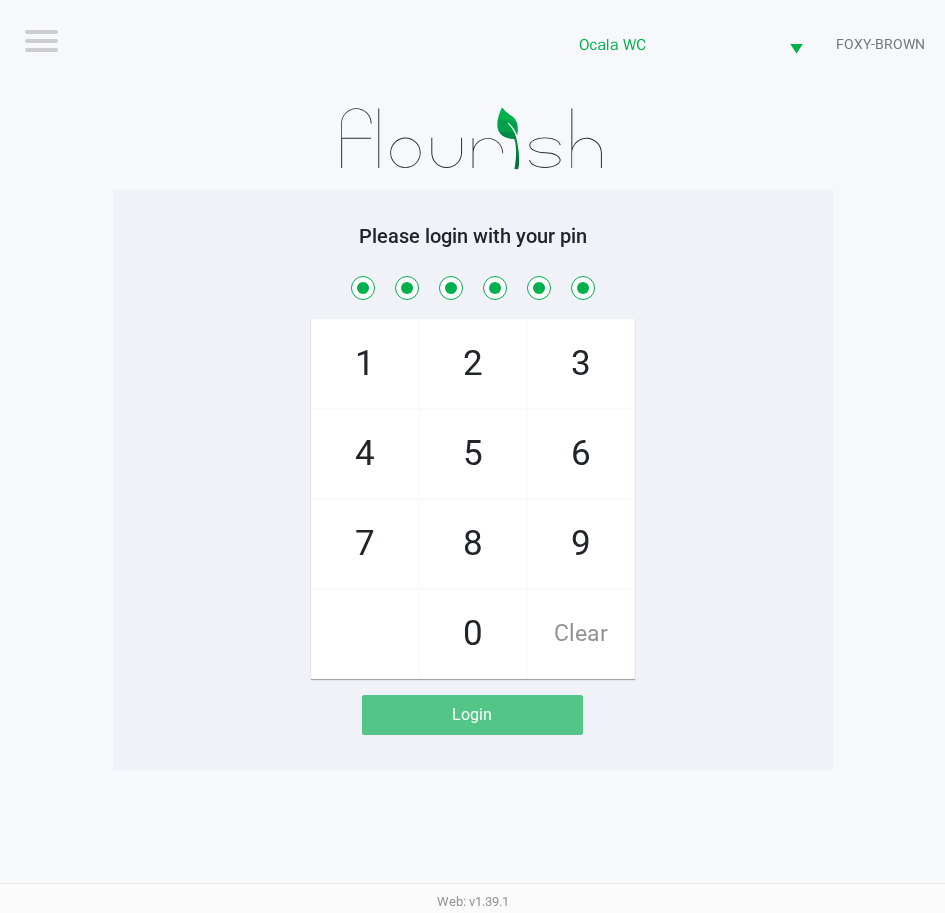 checkbox on "true" 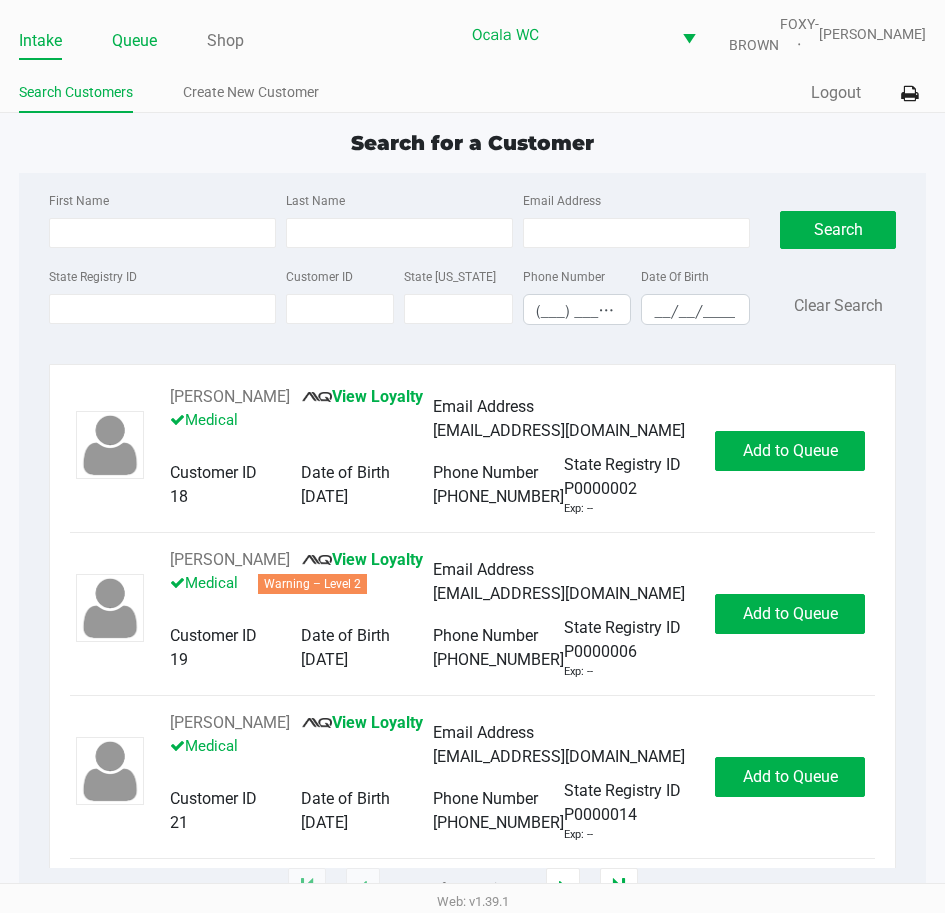click on "Queue" 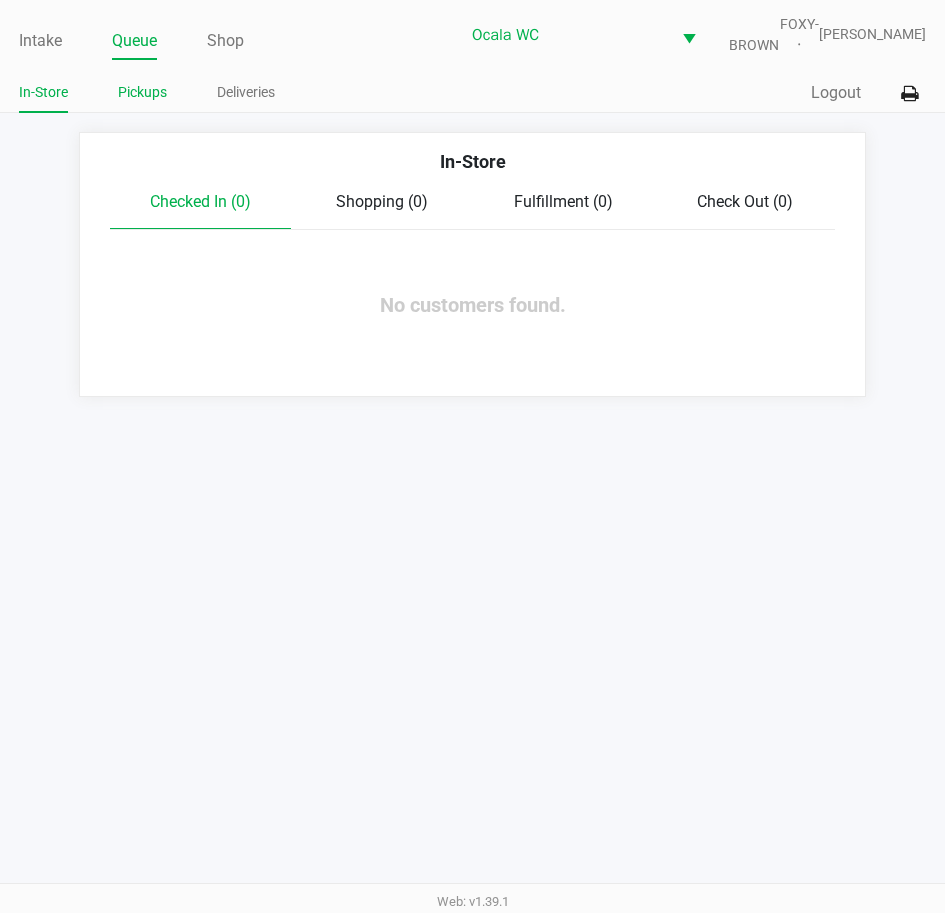 click on "Pickups" 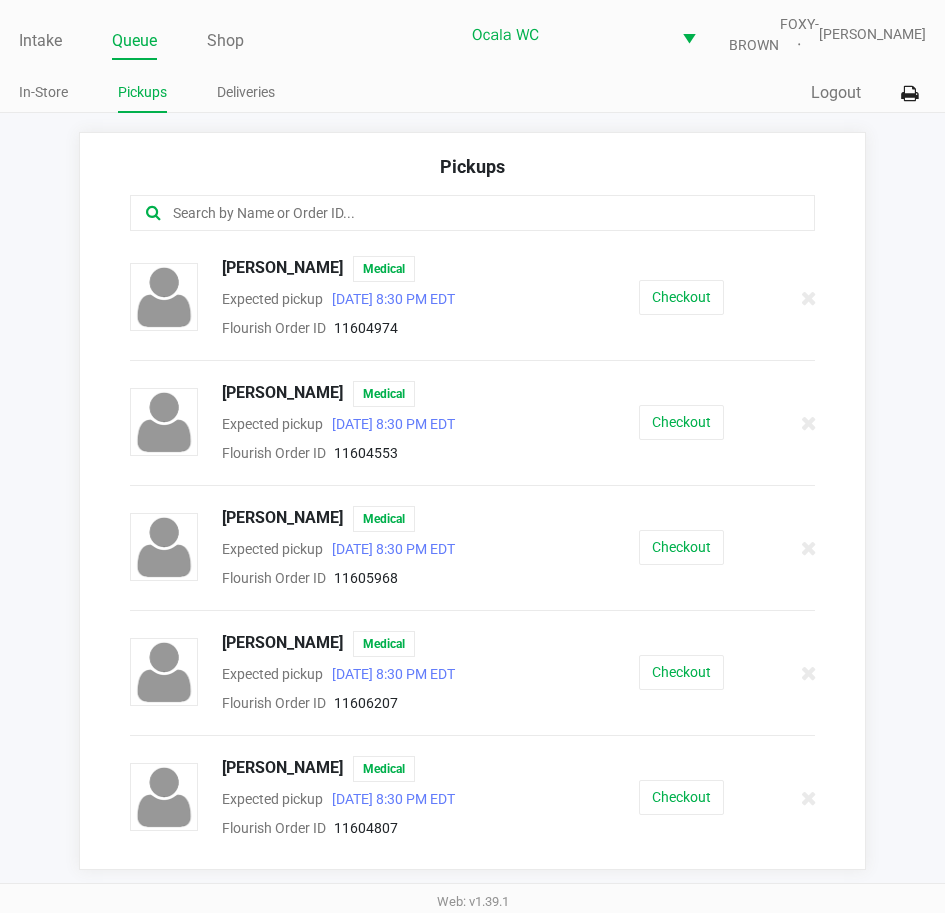 click 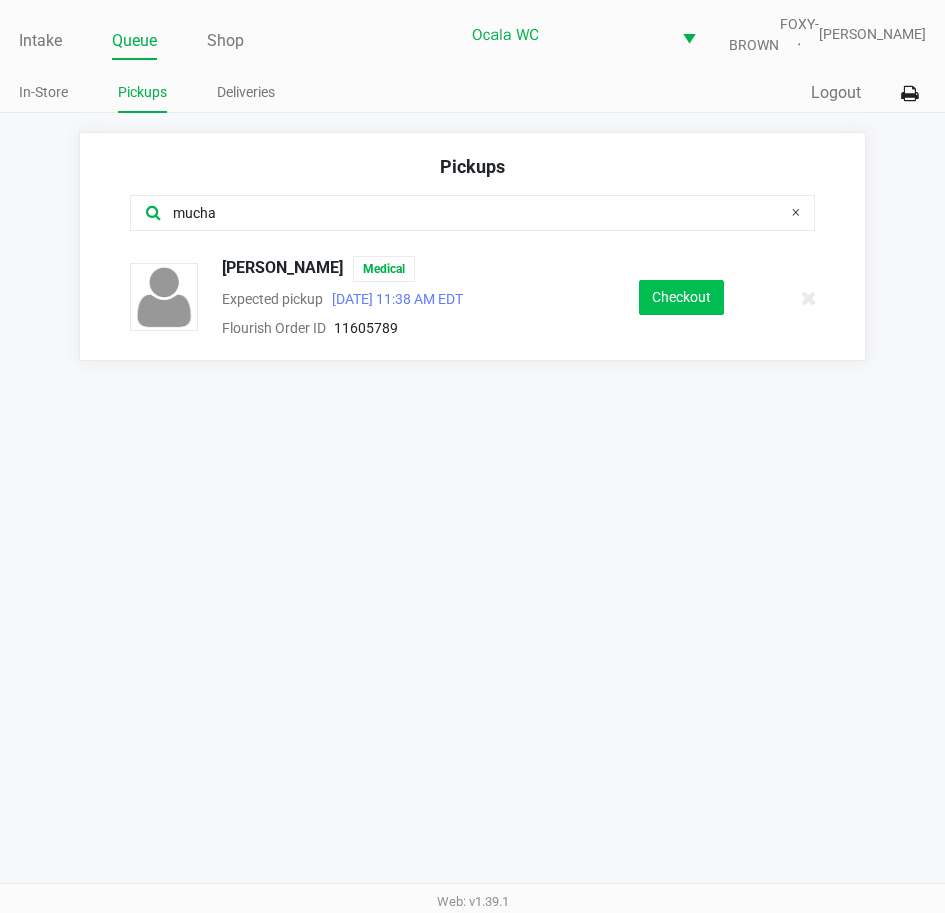 type on "mucha" 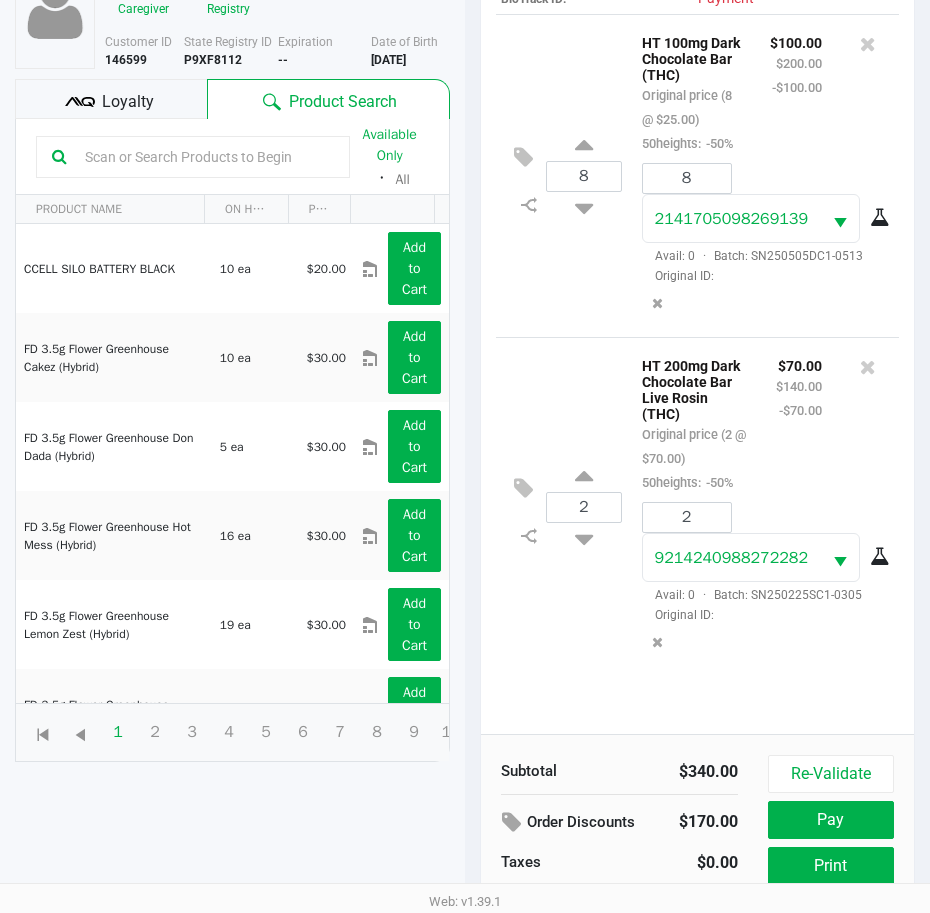 scroll, scrollTop: 200, scrollLeft: 0, axis: vertical 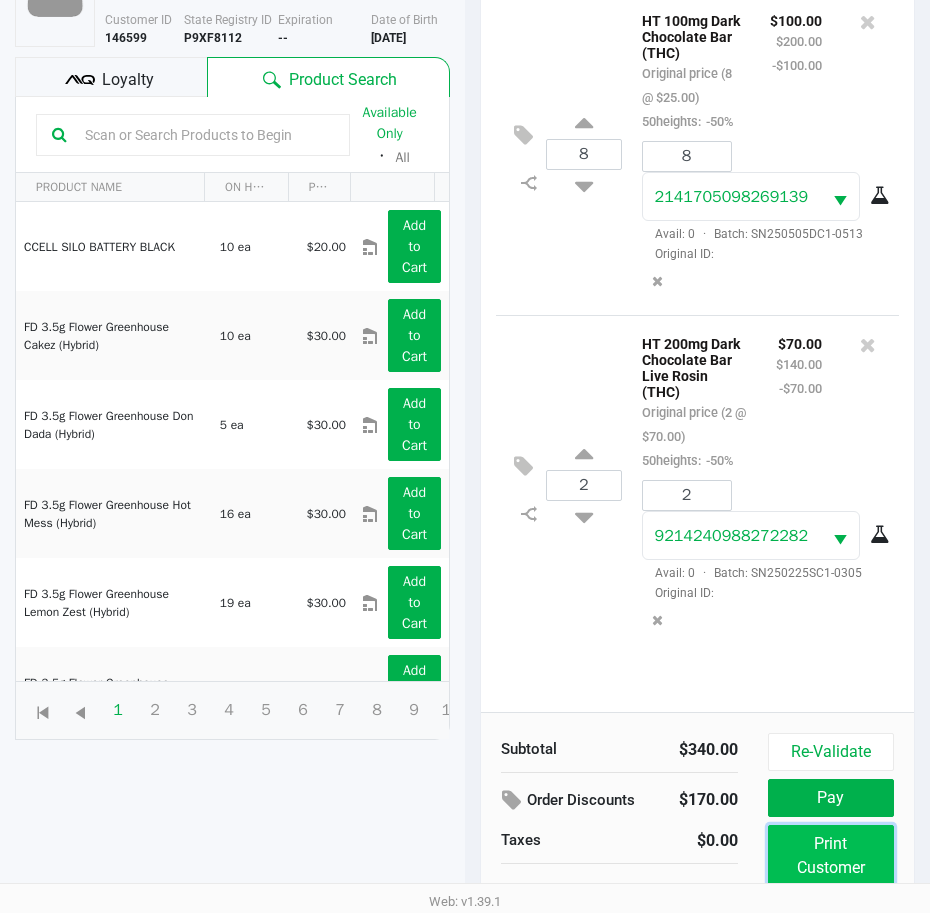 click on "Print Customer Labels" 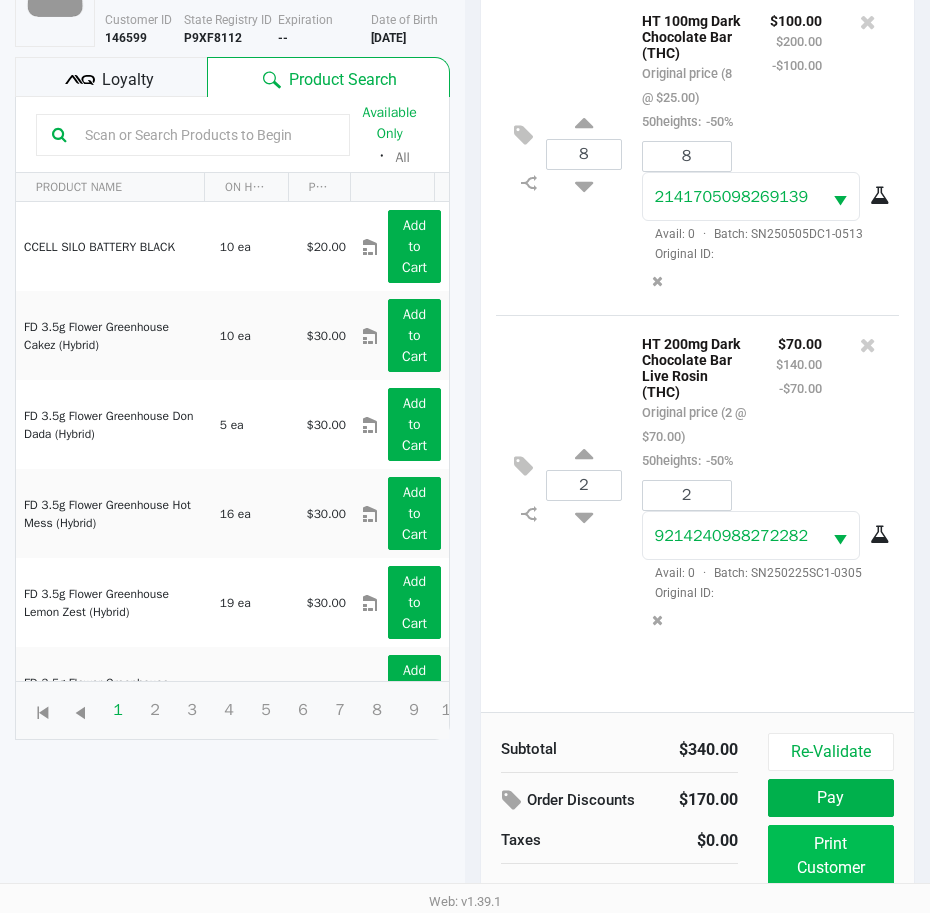 scroll, scrollTop: 0, scrollLeft: 0, axis: both 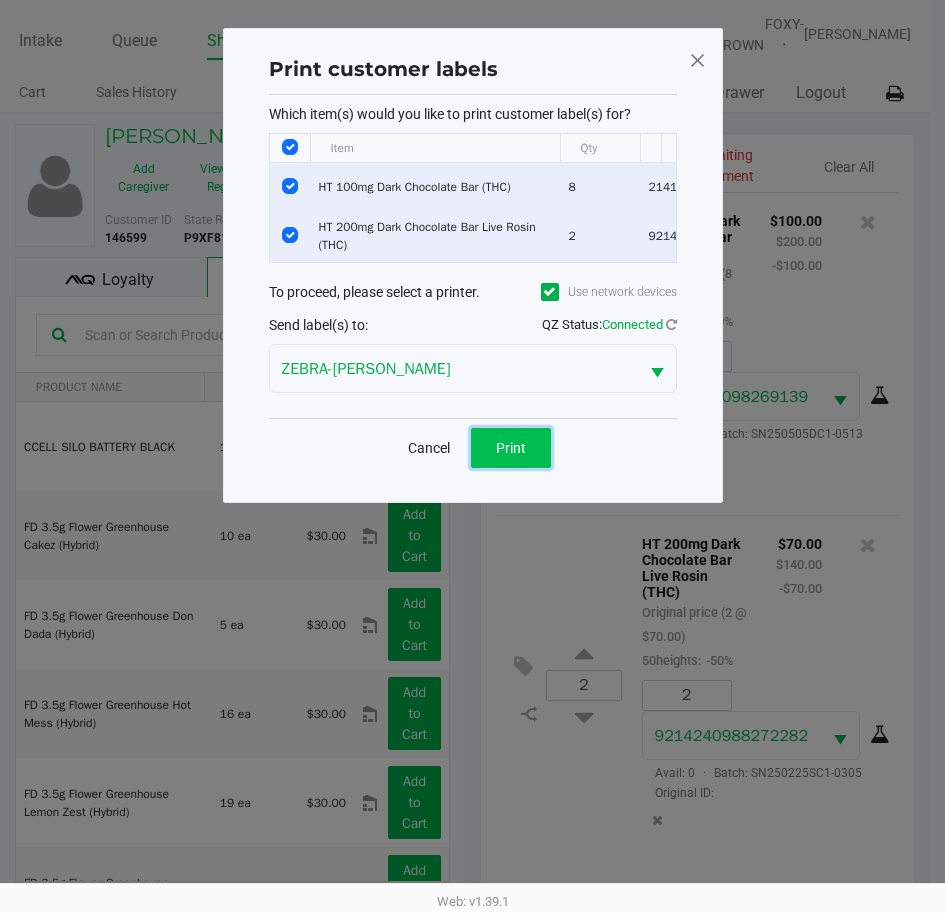 click on "Print" 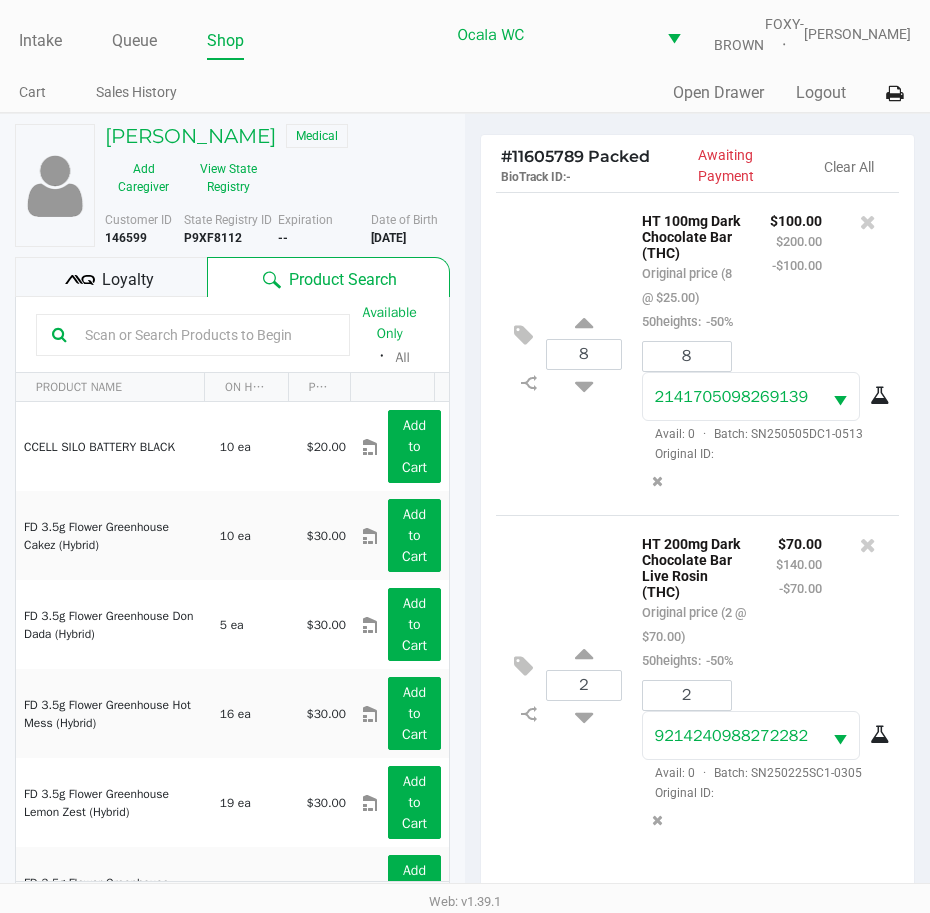 scroll, scrollTop: 0, scrollLeft: 0, axis: both 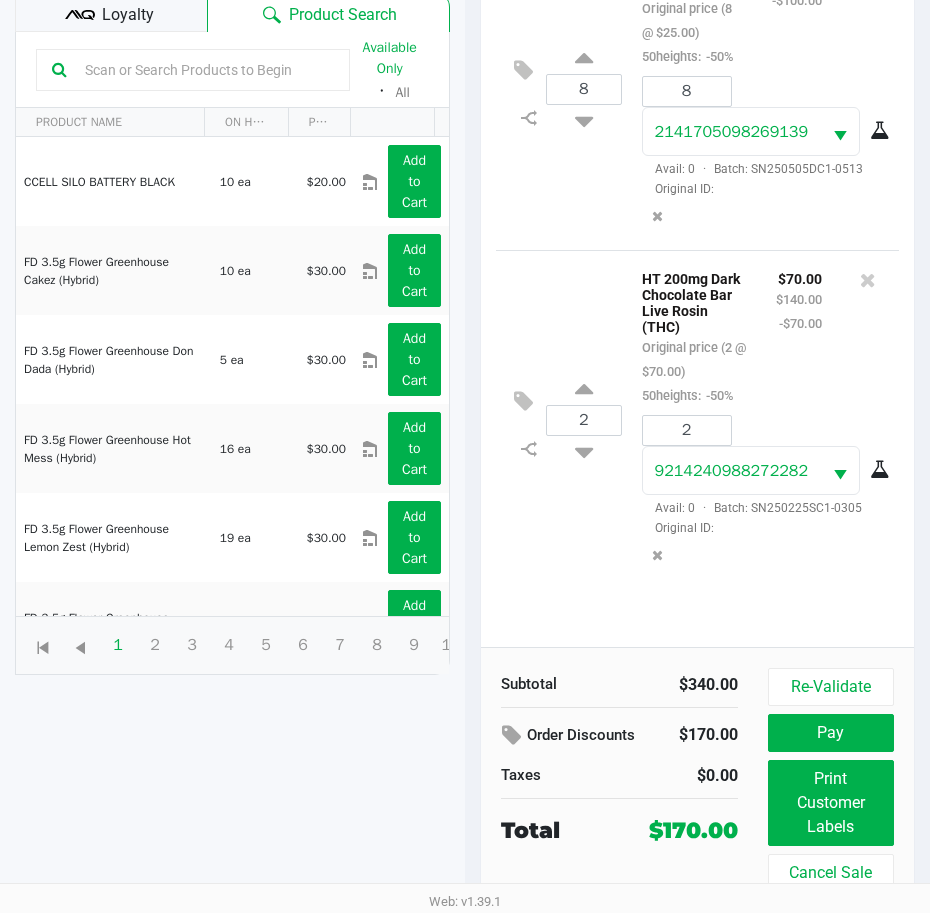 click on "Pay" 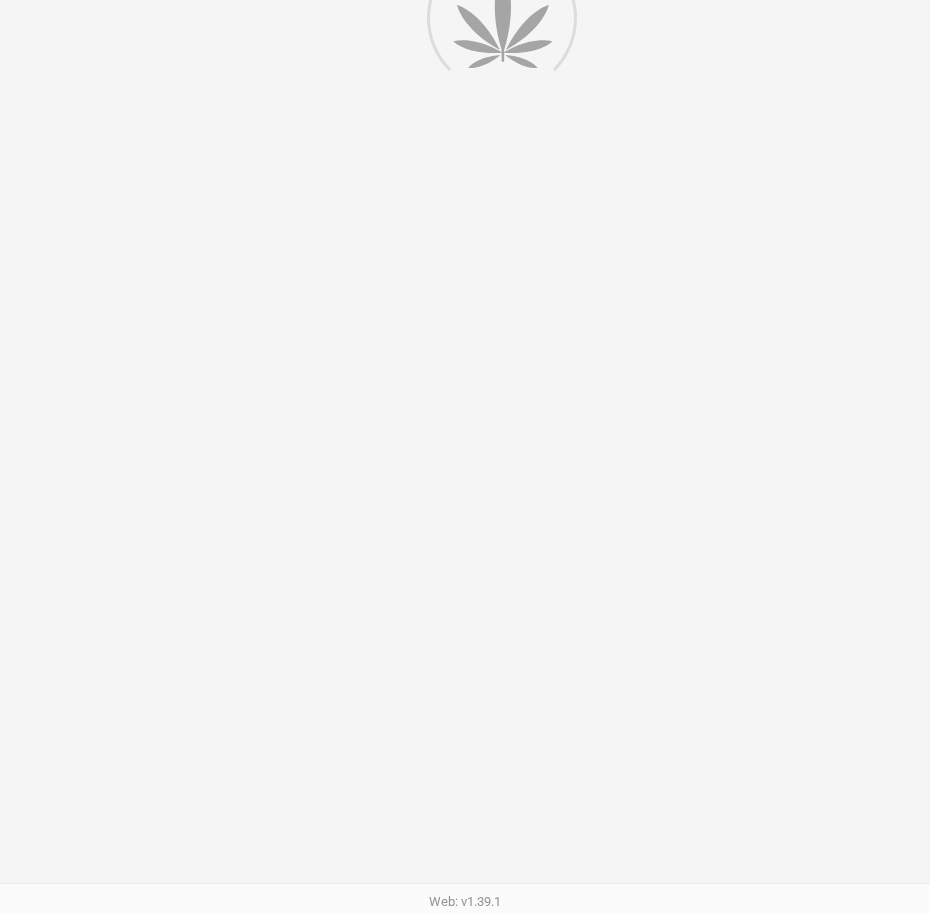 scroll, scrollTop: 0, scrollLeft: 0, axis: both 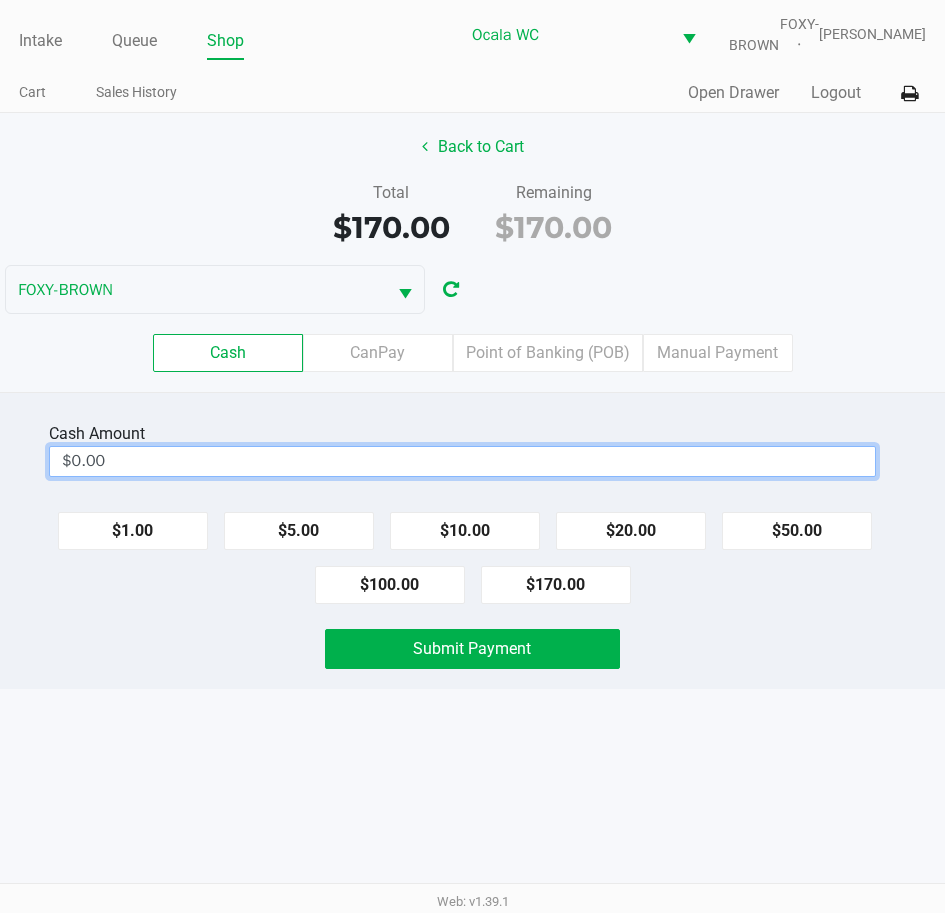 click on "$0.00" at bounding box center (462, 461) 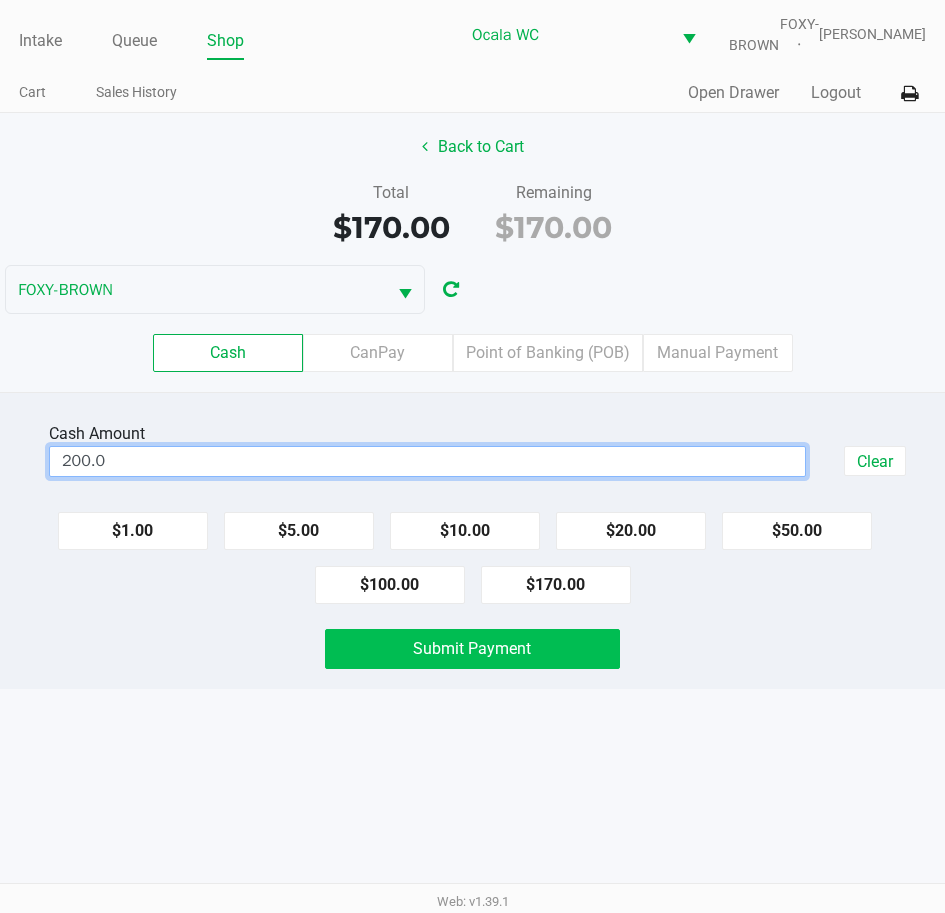 click on "Submit Payment" 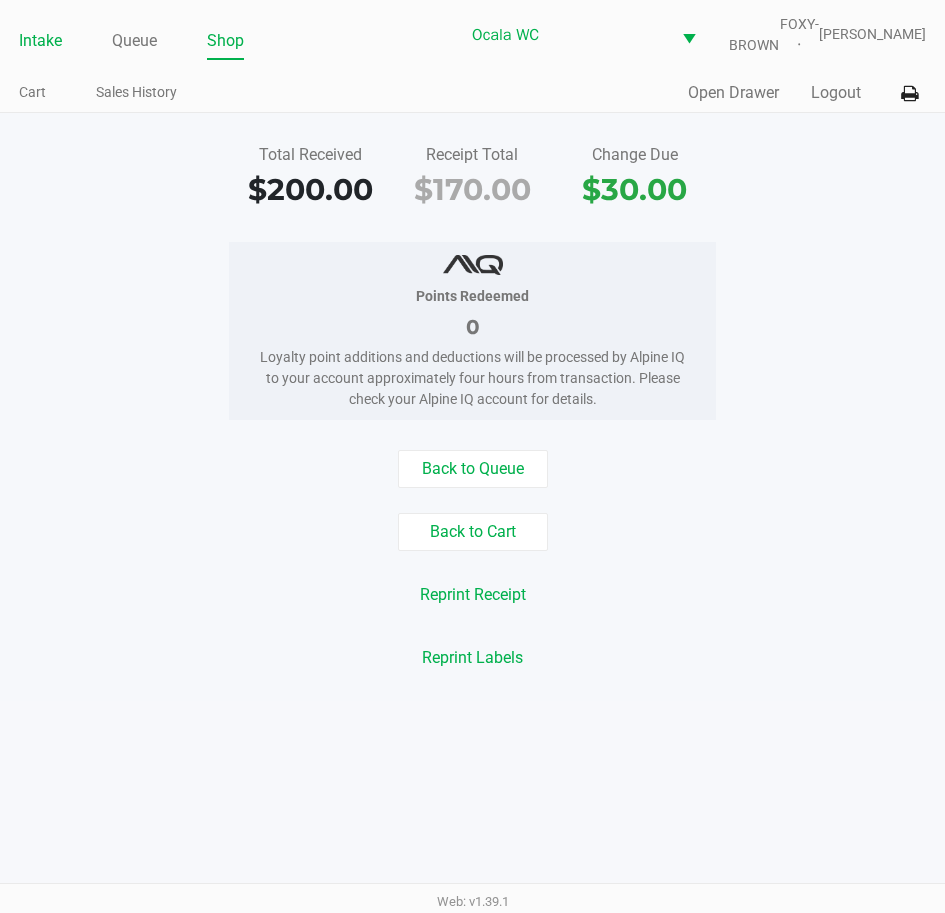 click on "Intake" 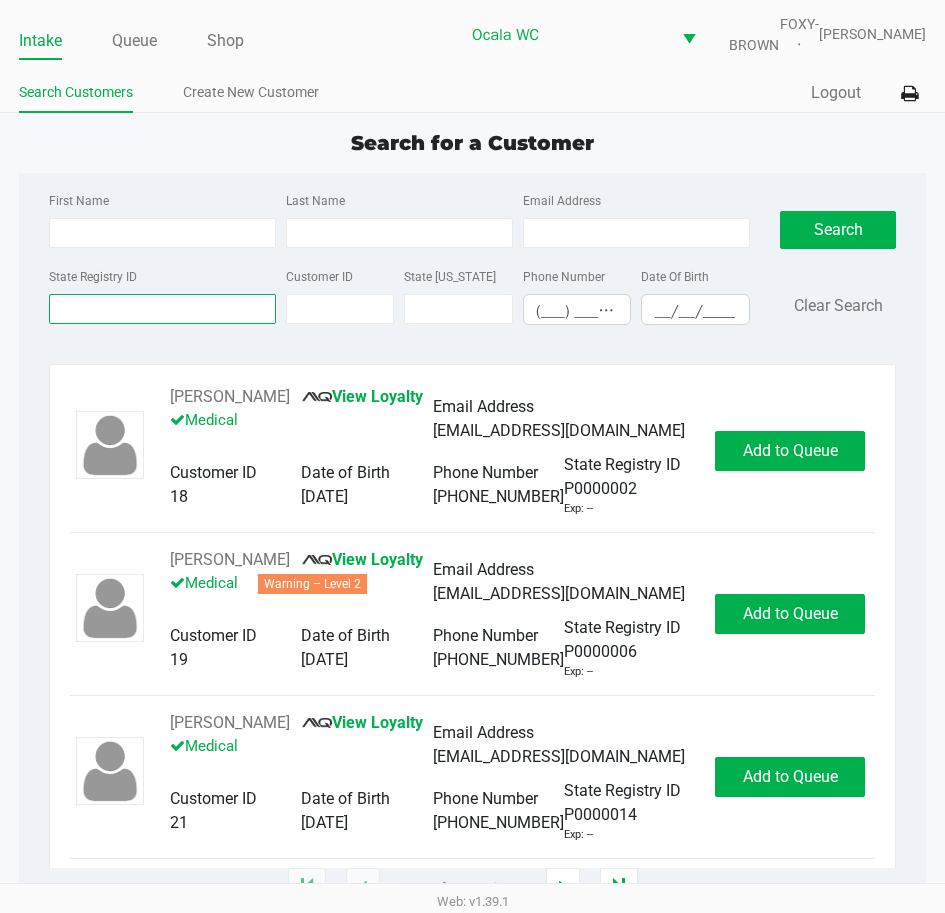 click on "State Registry ID" at bounding box center (162, 309) 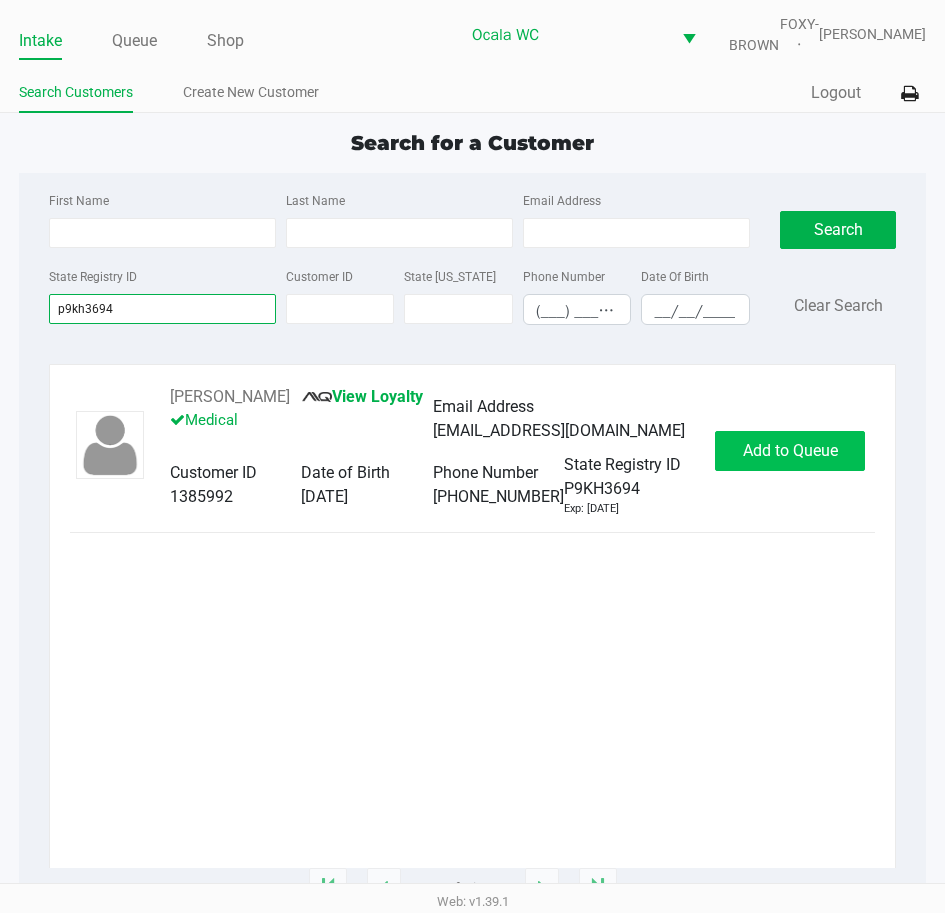type on "p9kh3694" 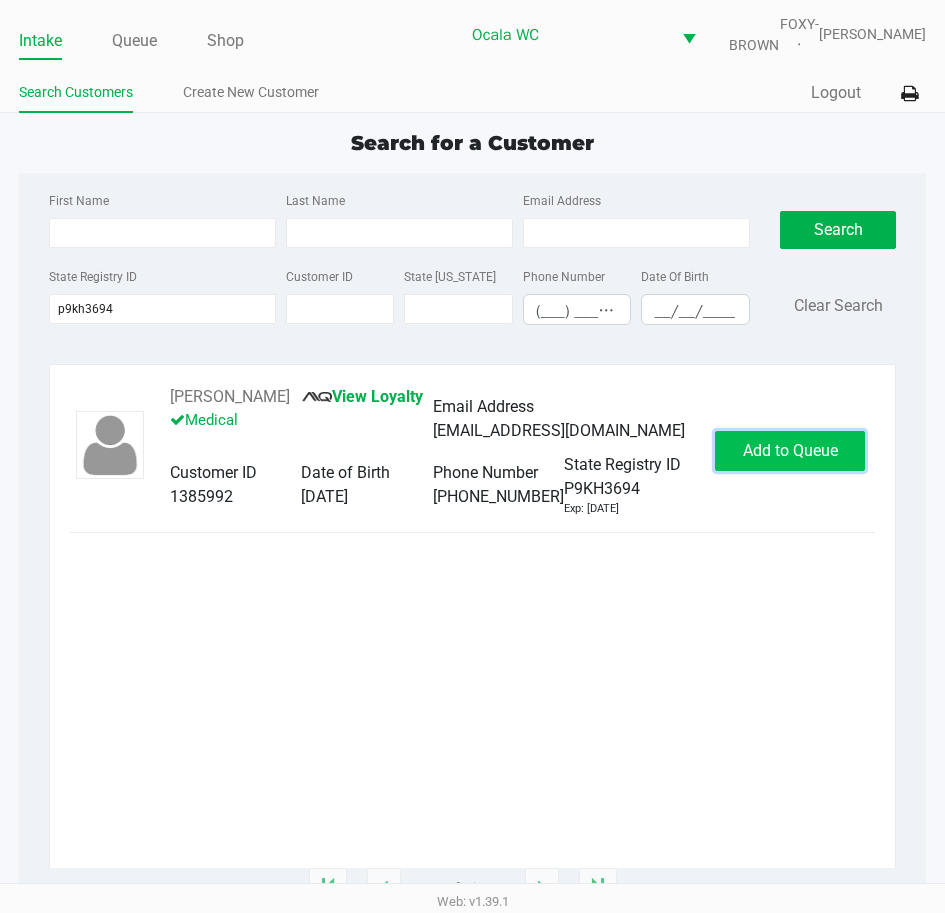 click on "Add to Queue" 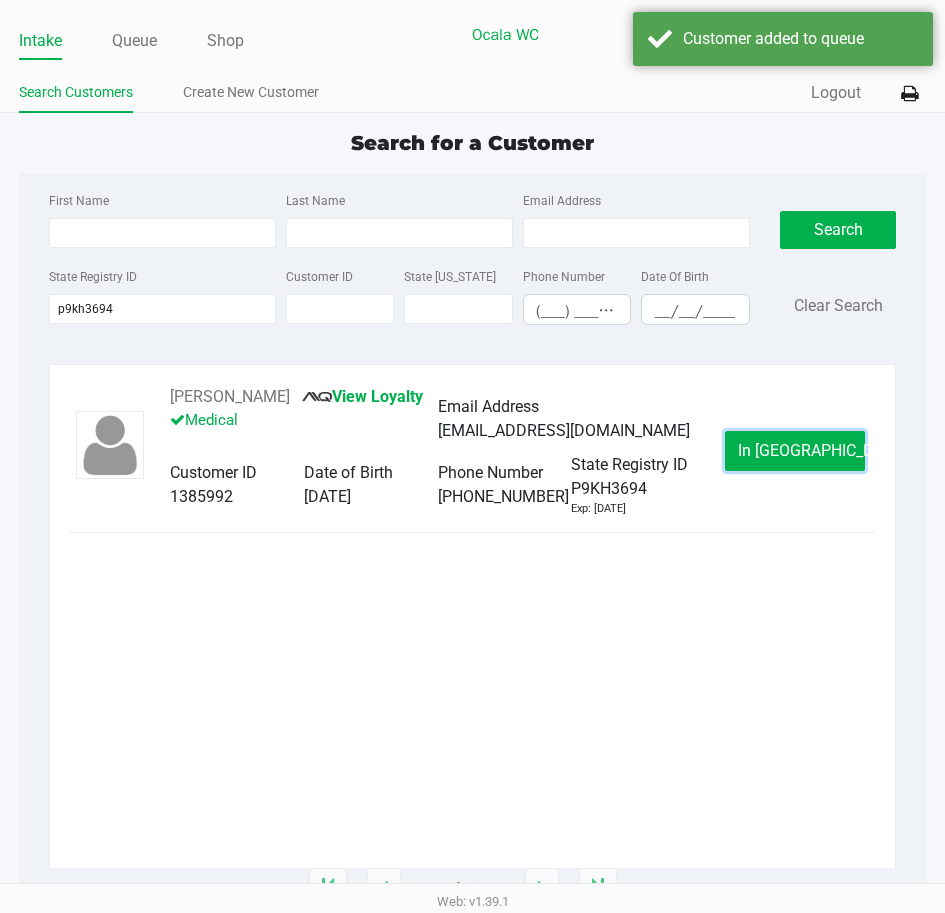 click on "In Queue" 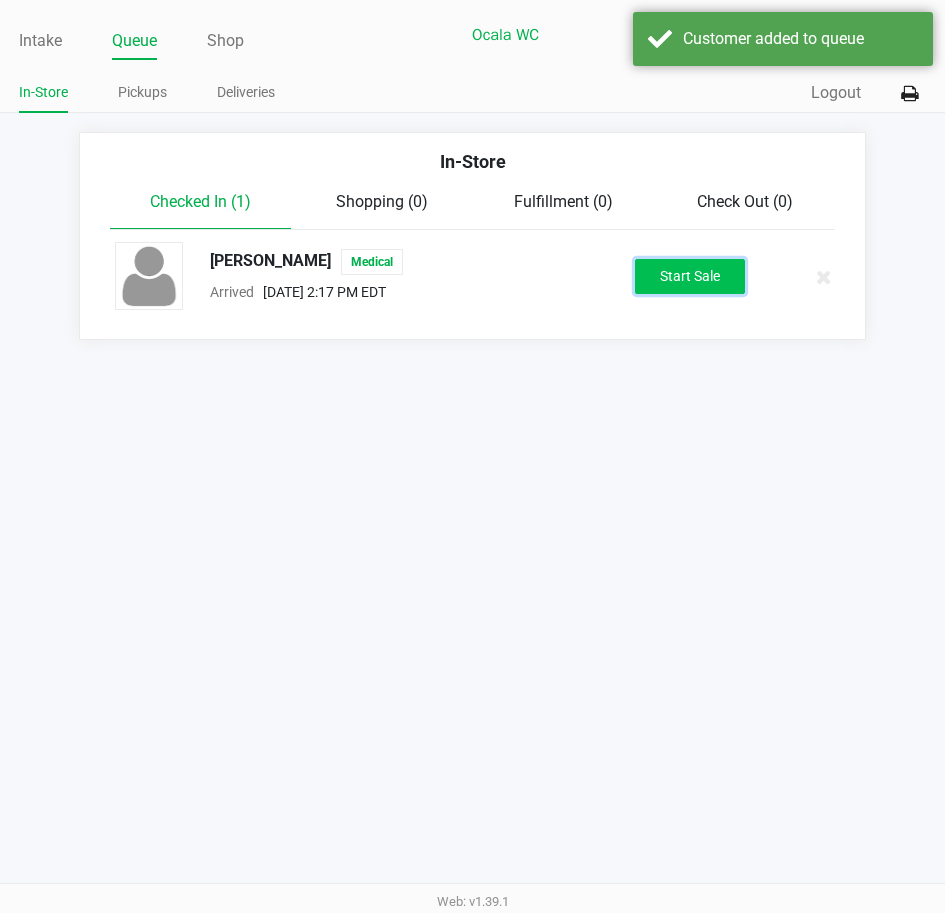 click on "Start Sale" 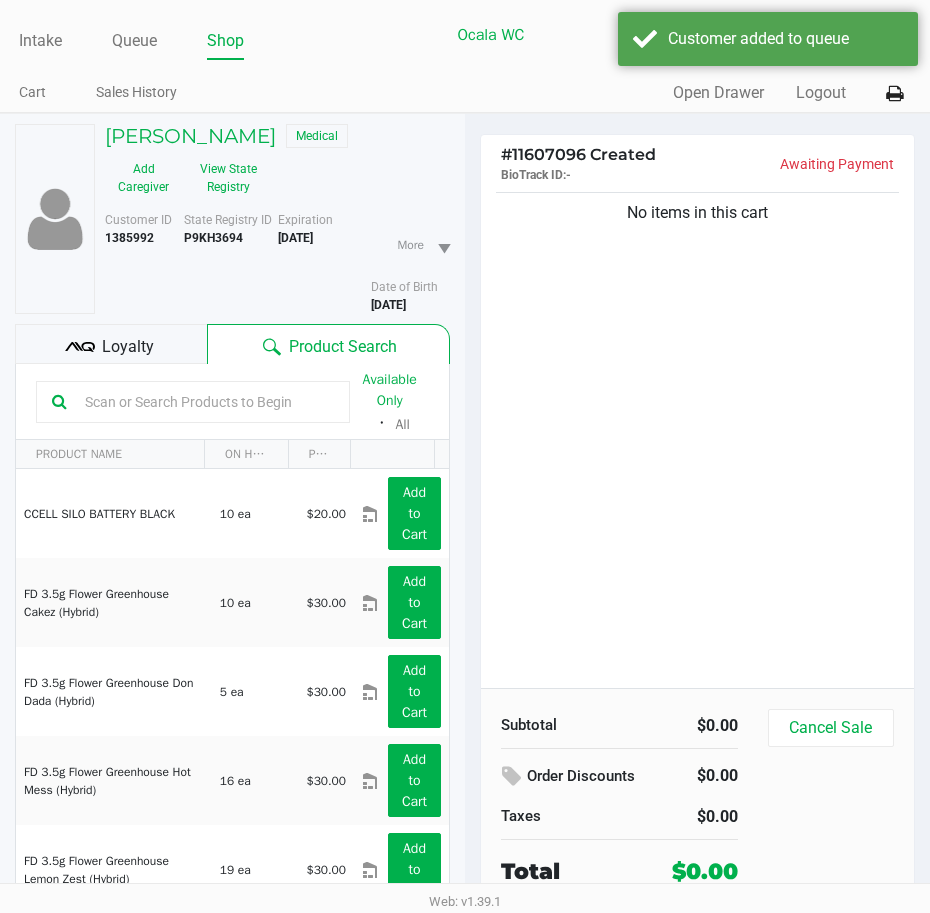 click 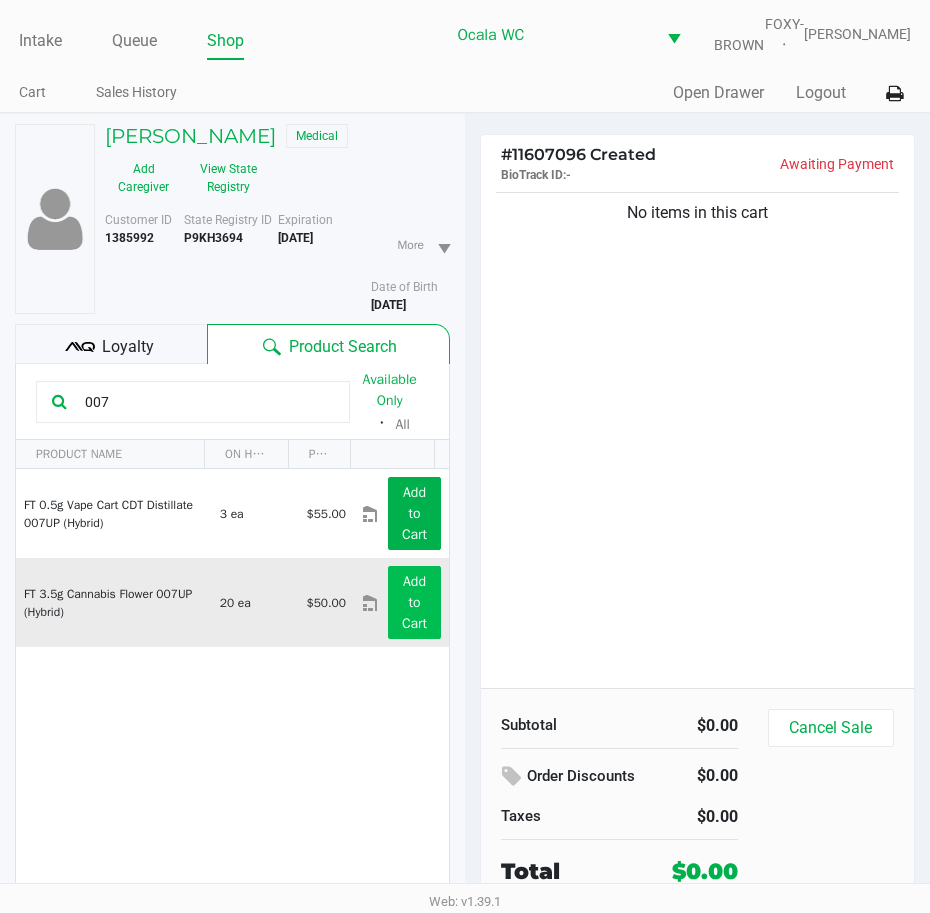 type on "007" 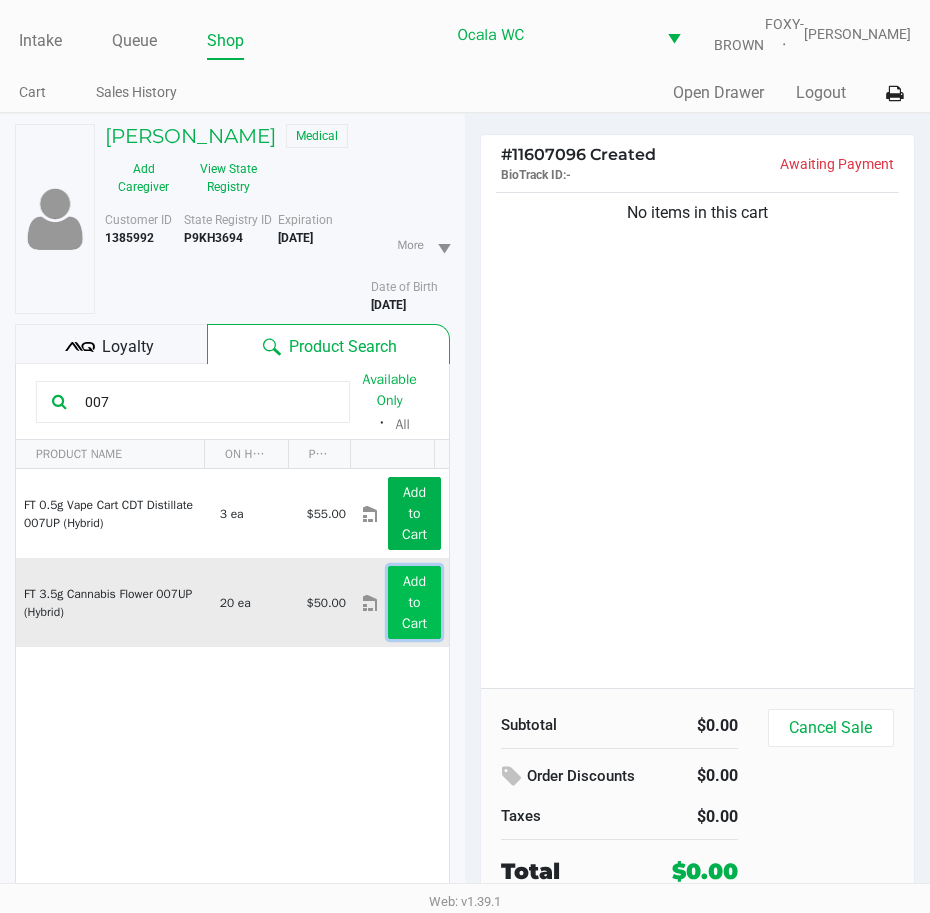 click on "Add to Cart" 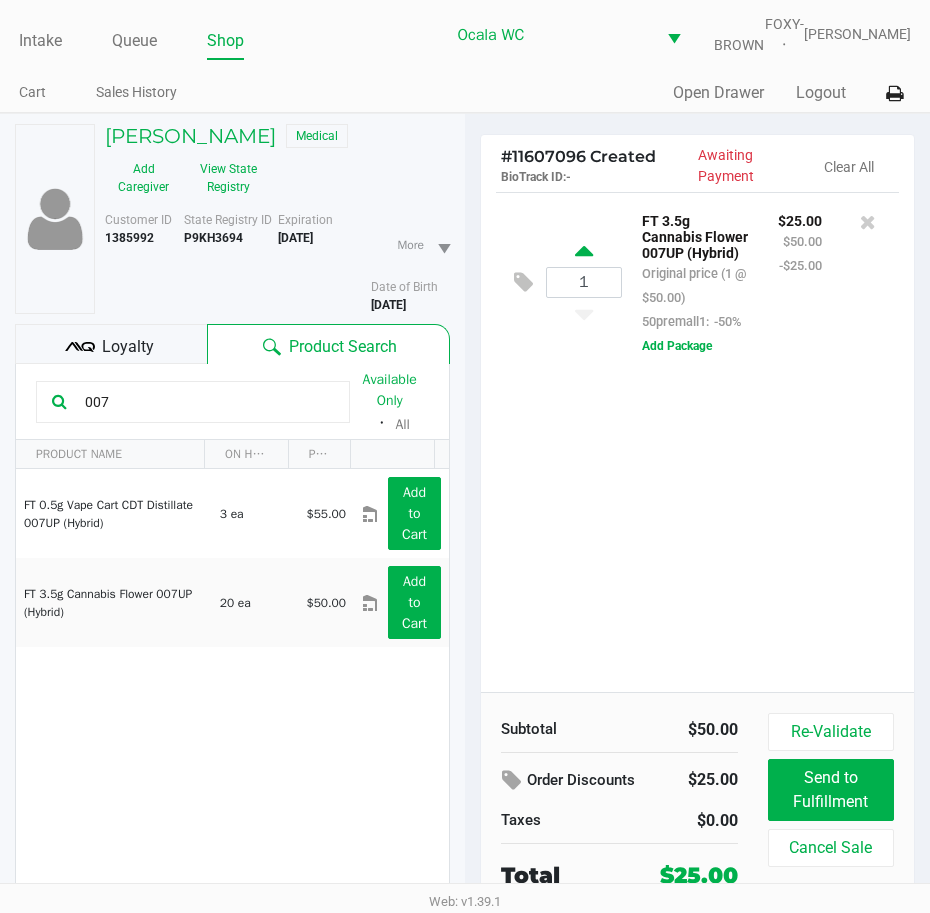 click 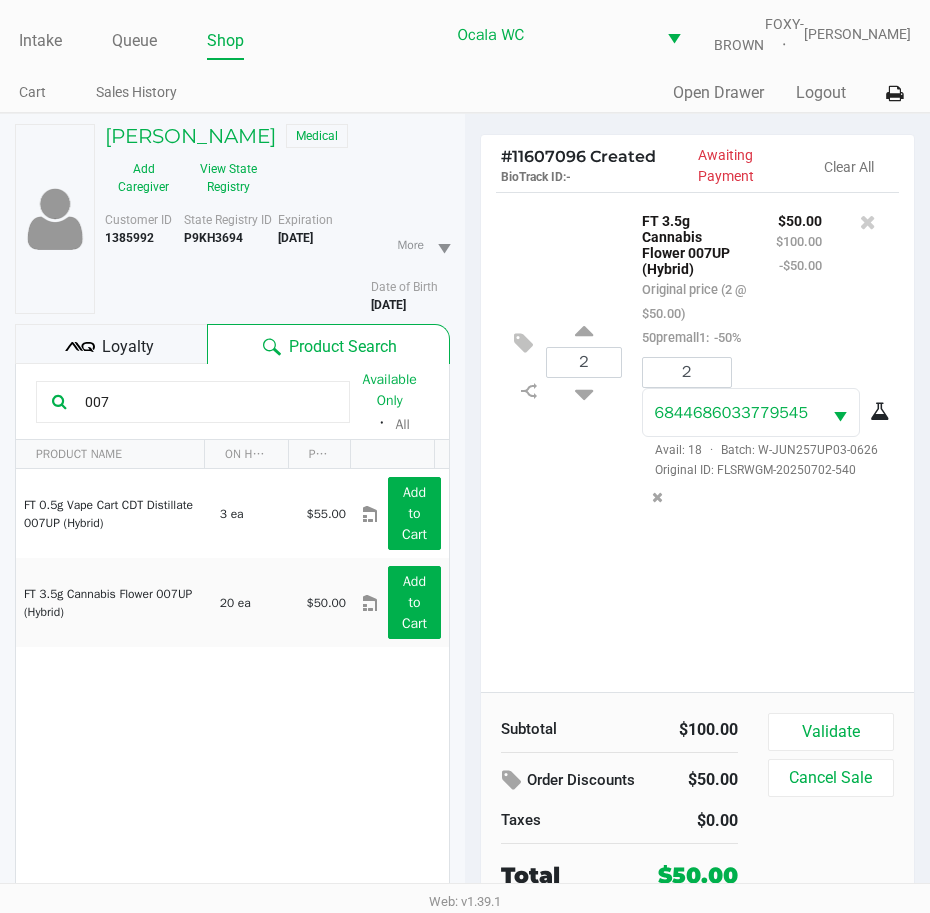 click 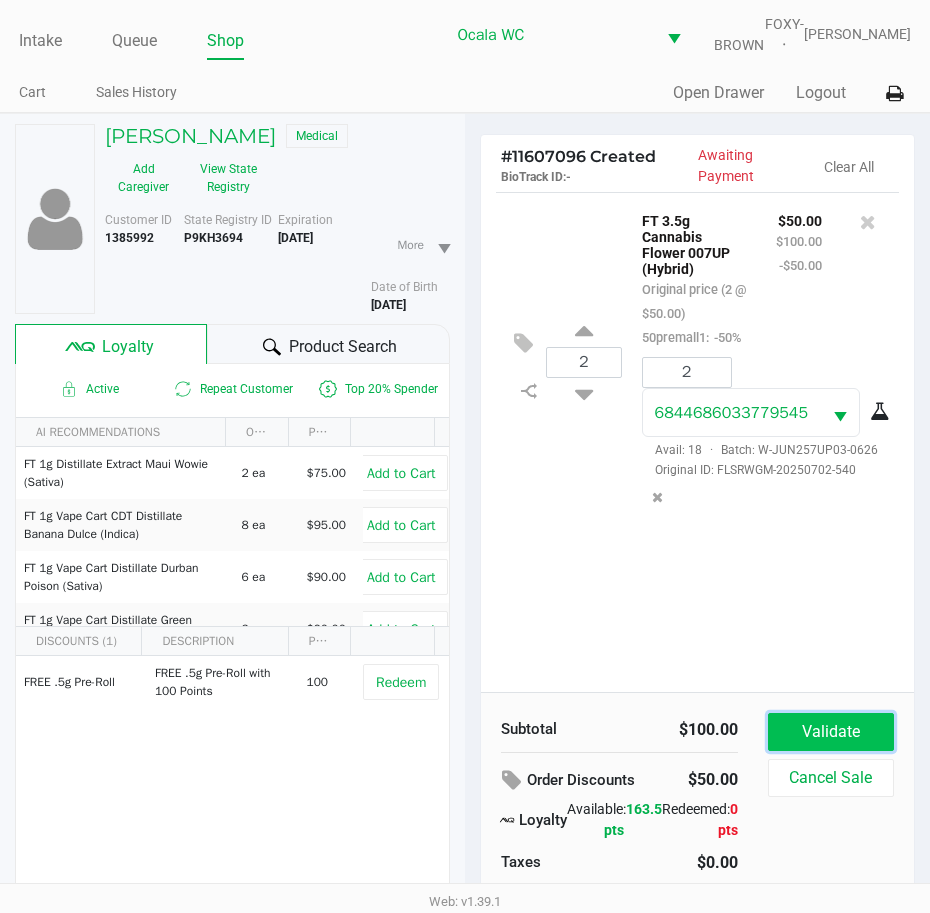 click on "Validate" 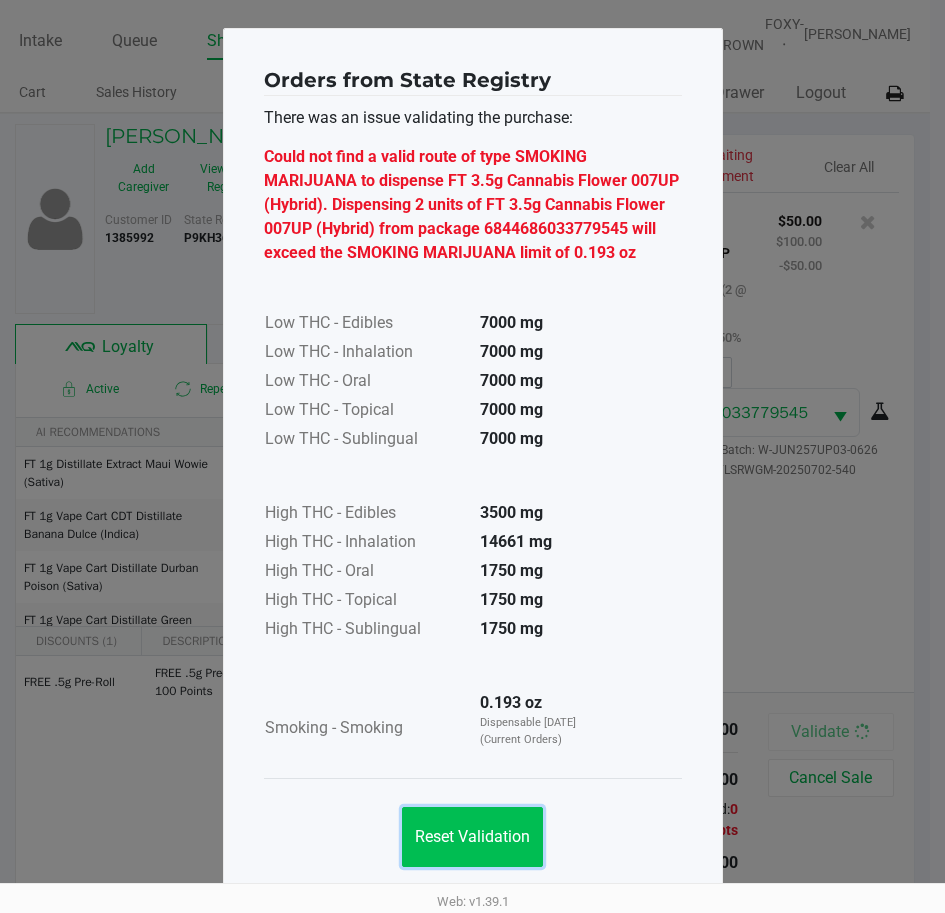 click on "Reset Validation" 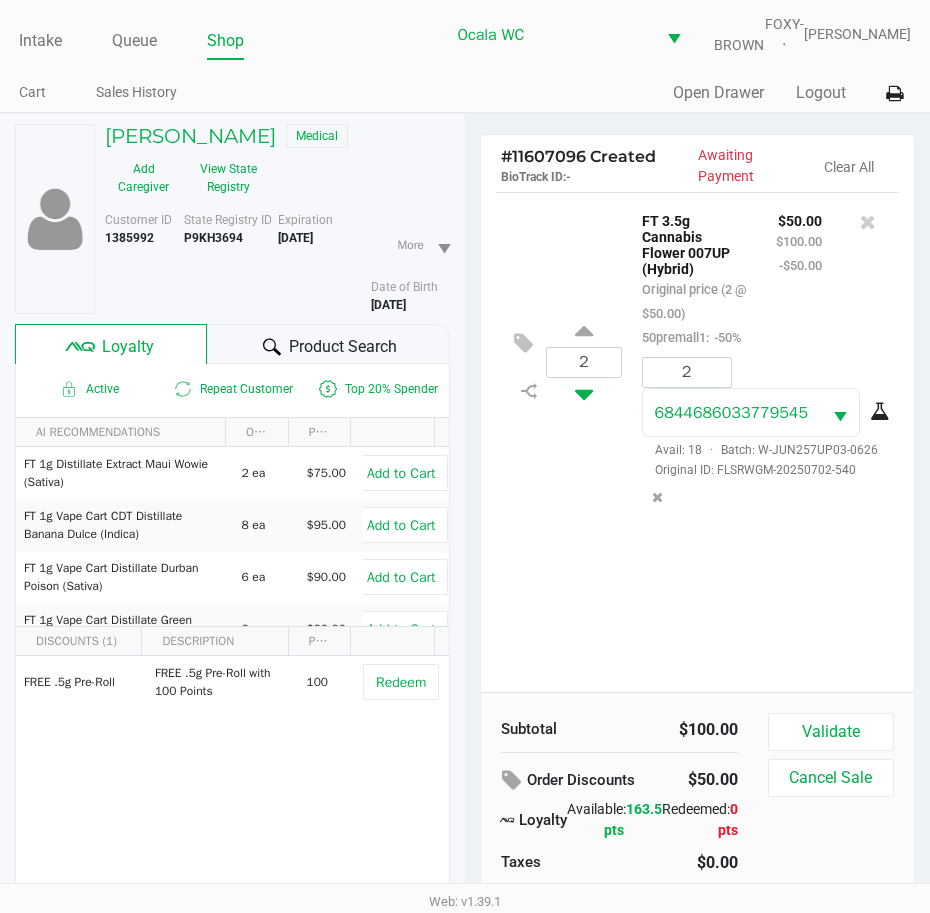 click 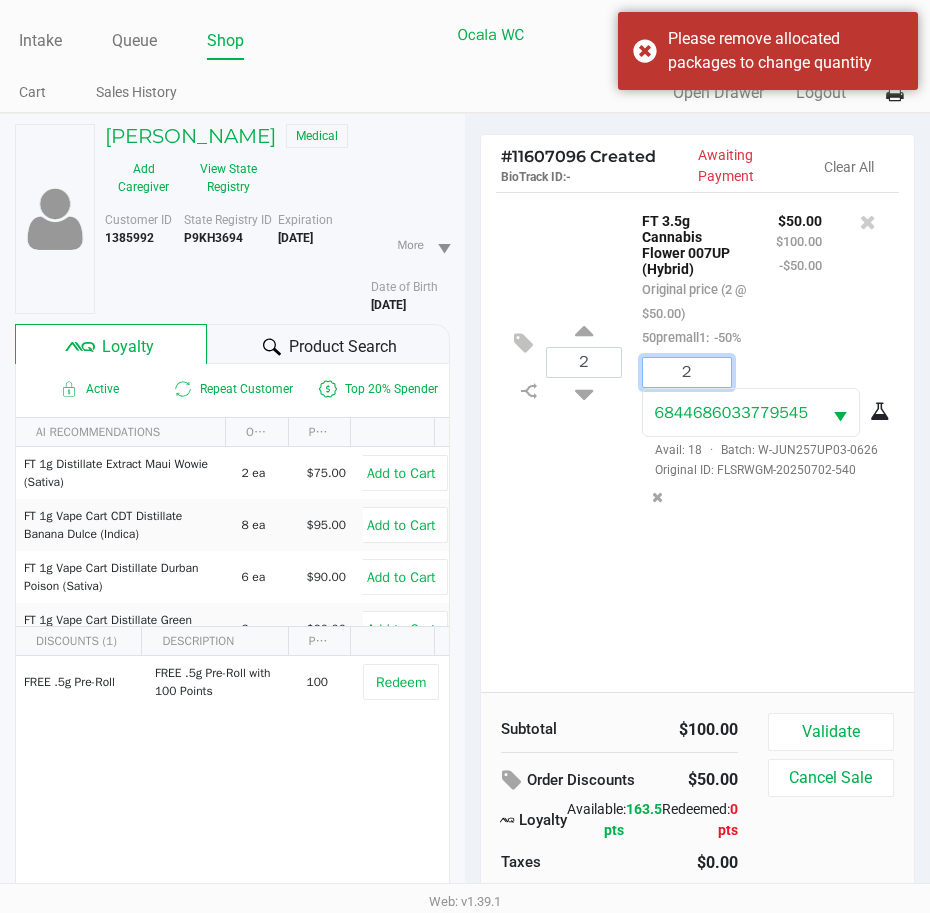 click on "2" at bounding box center (687, 372) 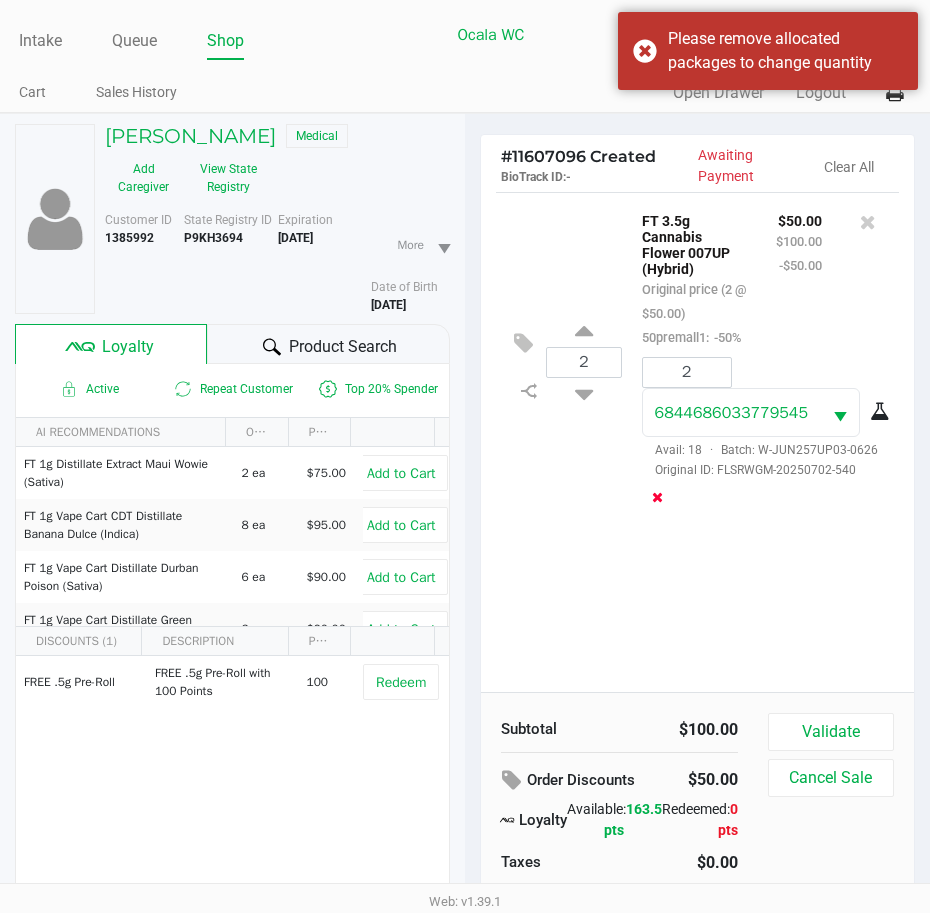 click 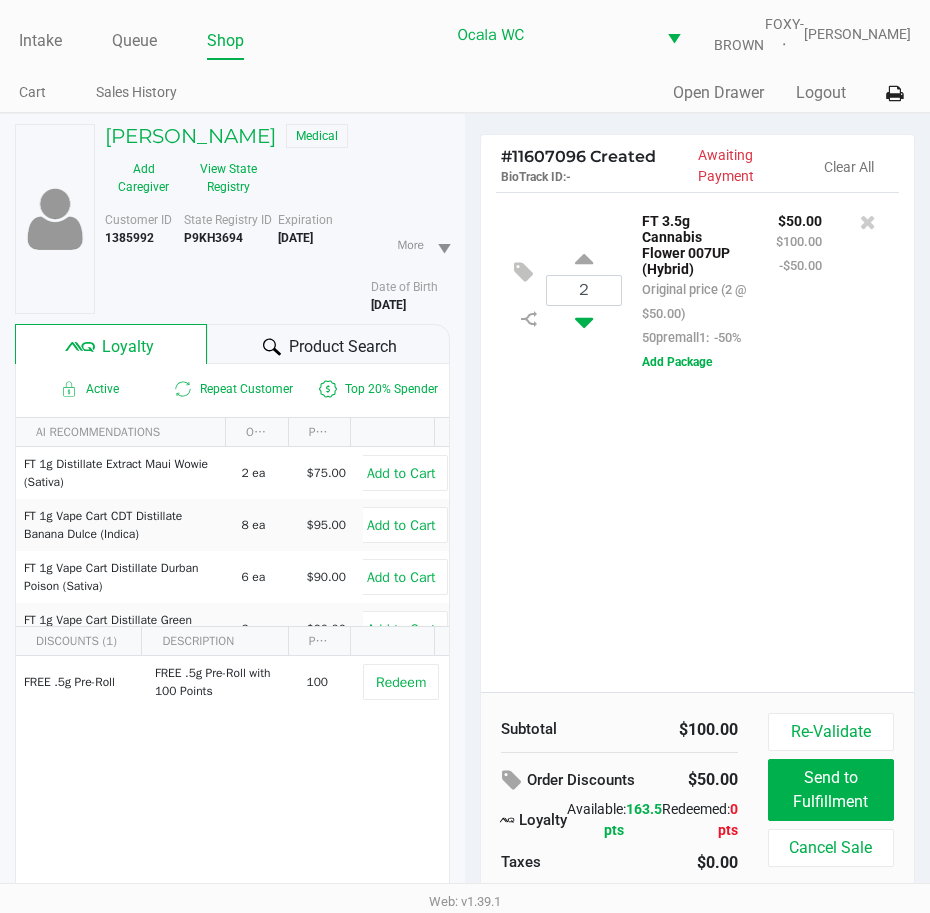 click 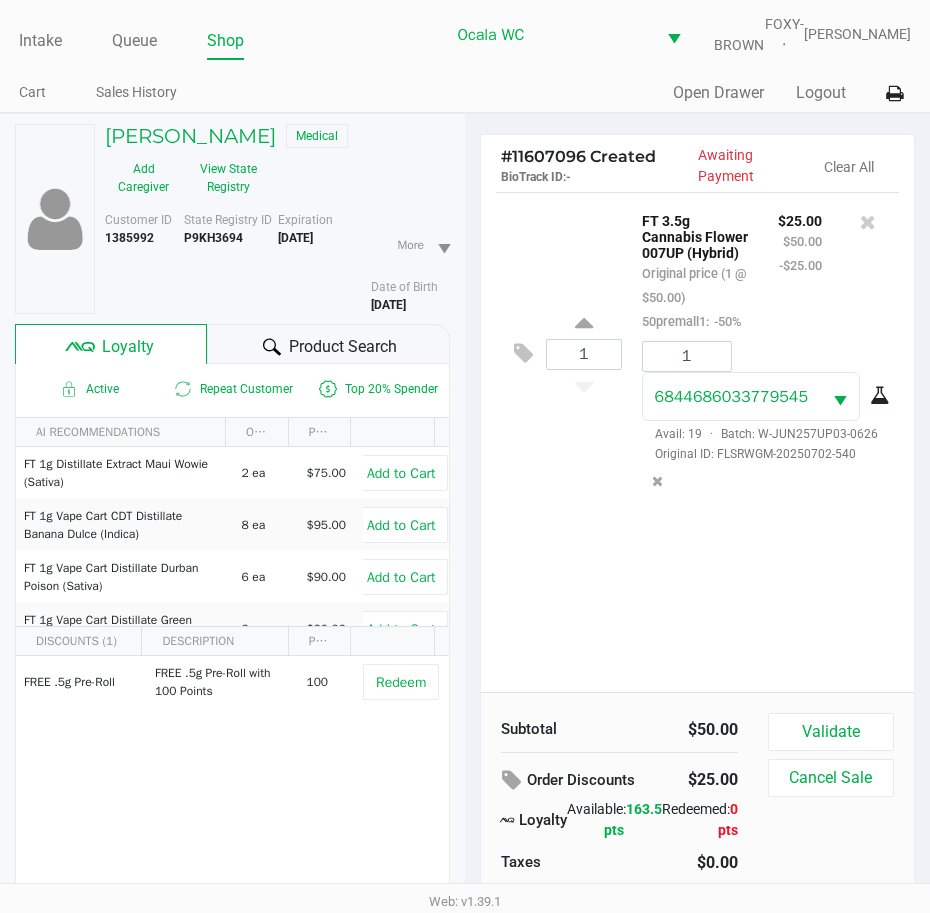 click on "Product Search" 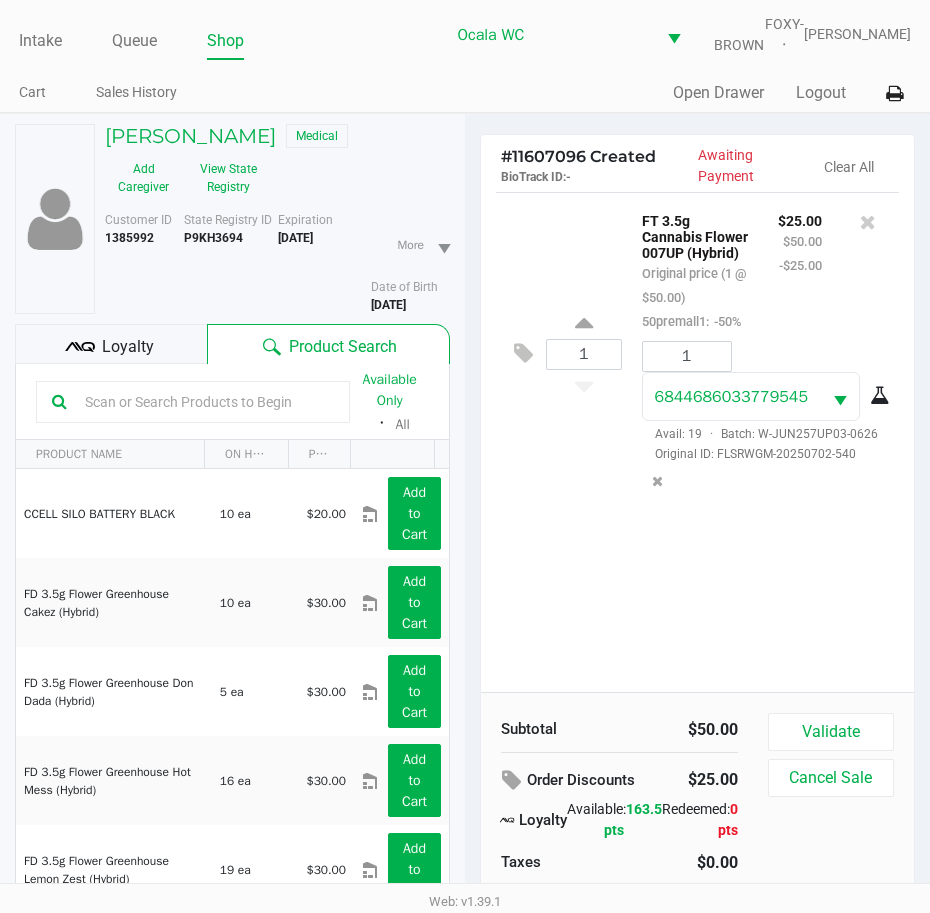 click on "Loyalty" 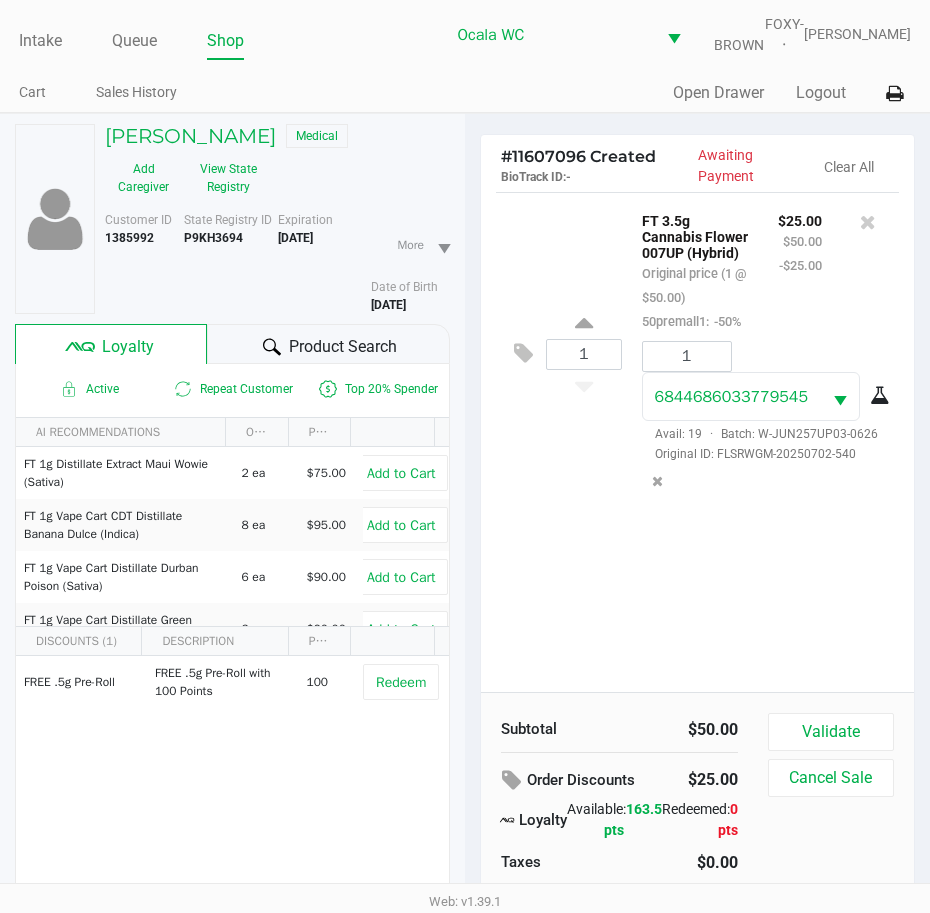 click on "Product Search" 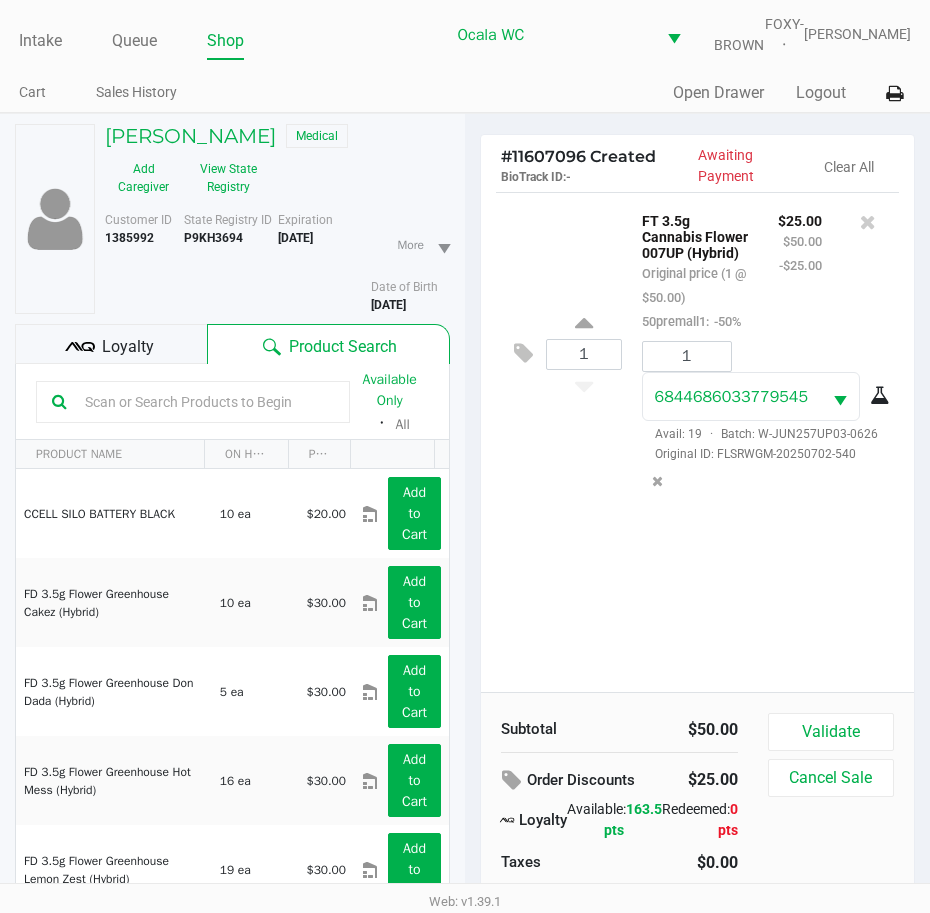 click 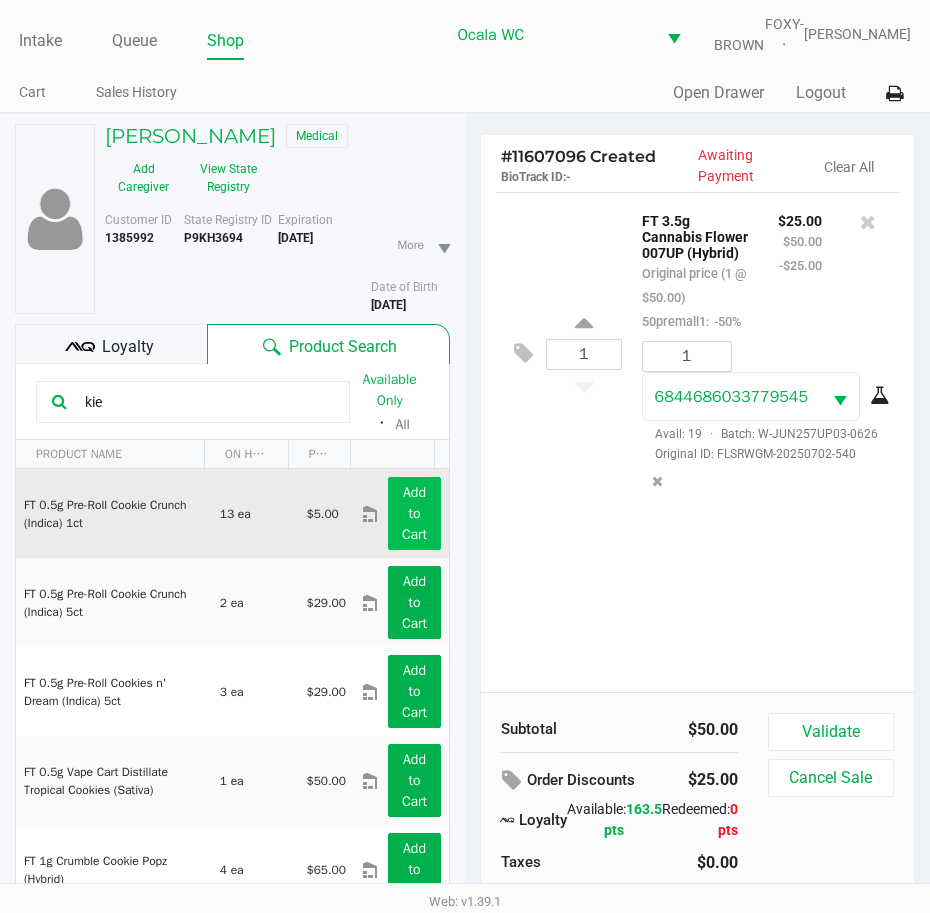 type on "kie" 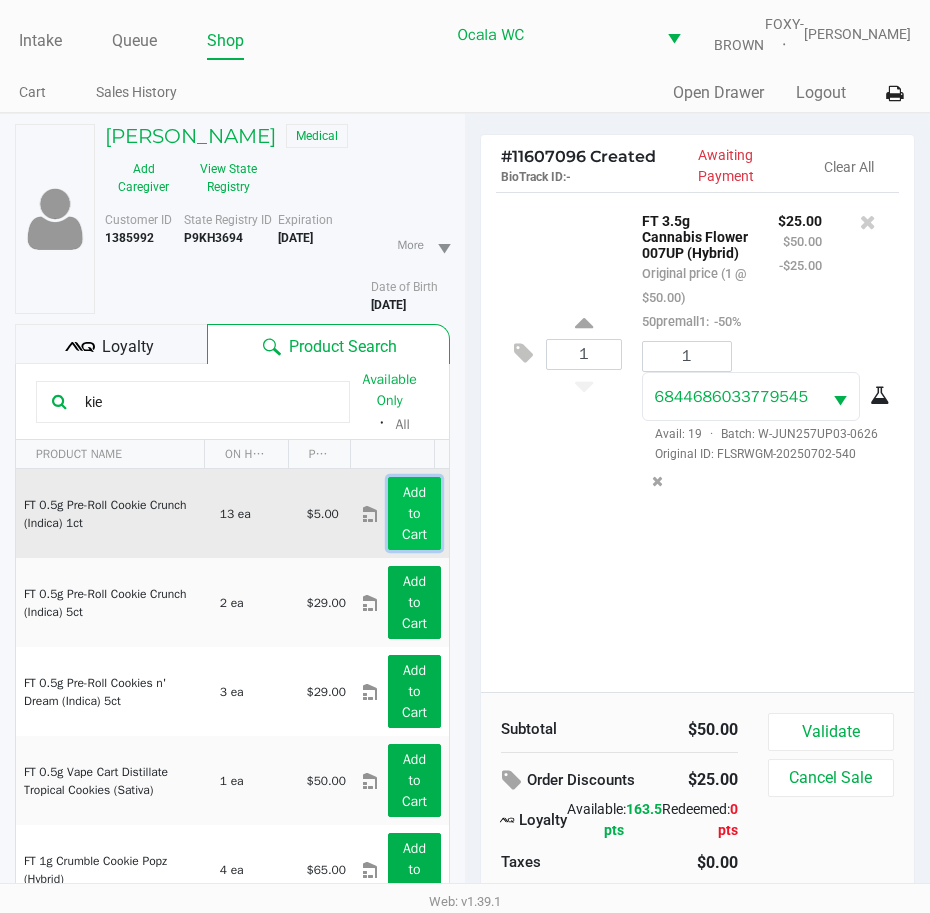 click on "Add to Cart" 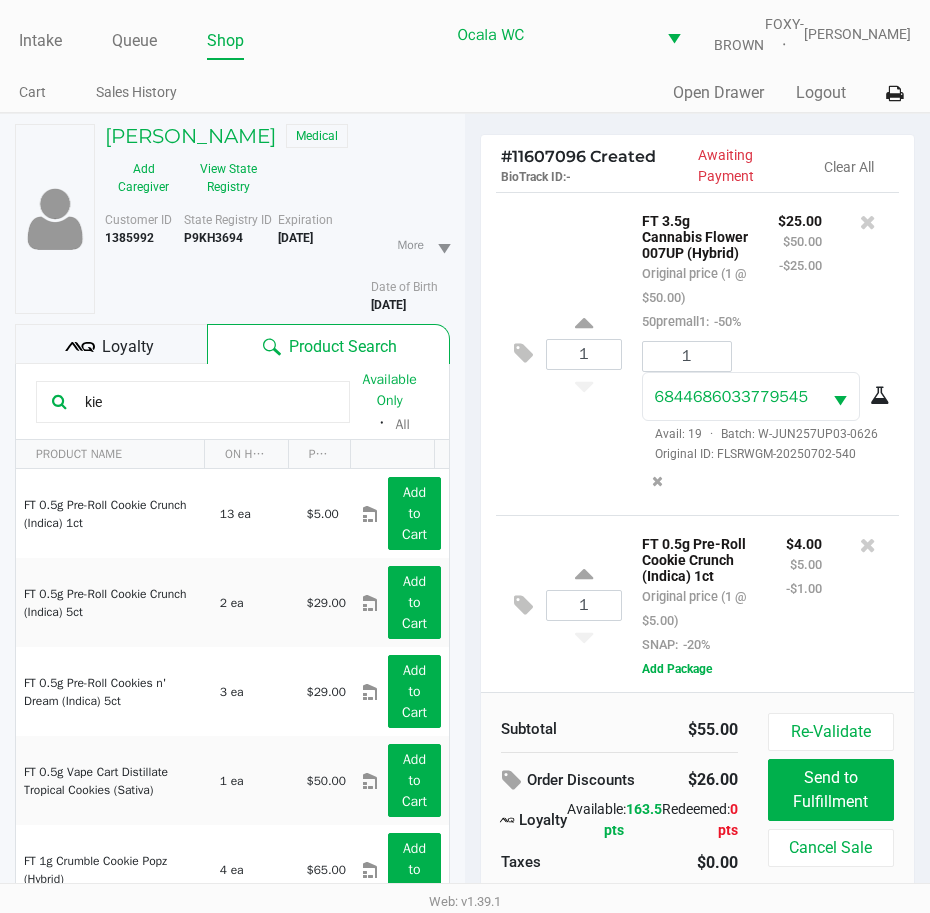 scroll, scrollTop: 91, scrollLeft: 0, axis: vertical 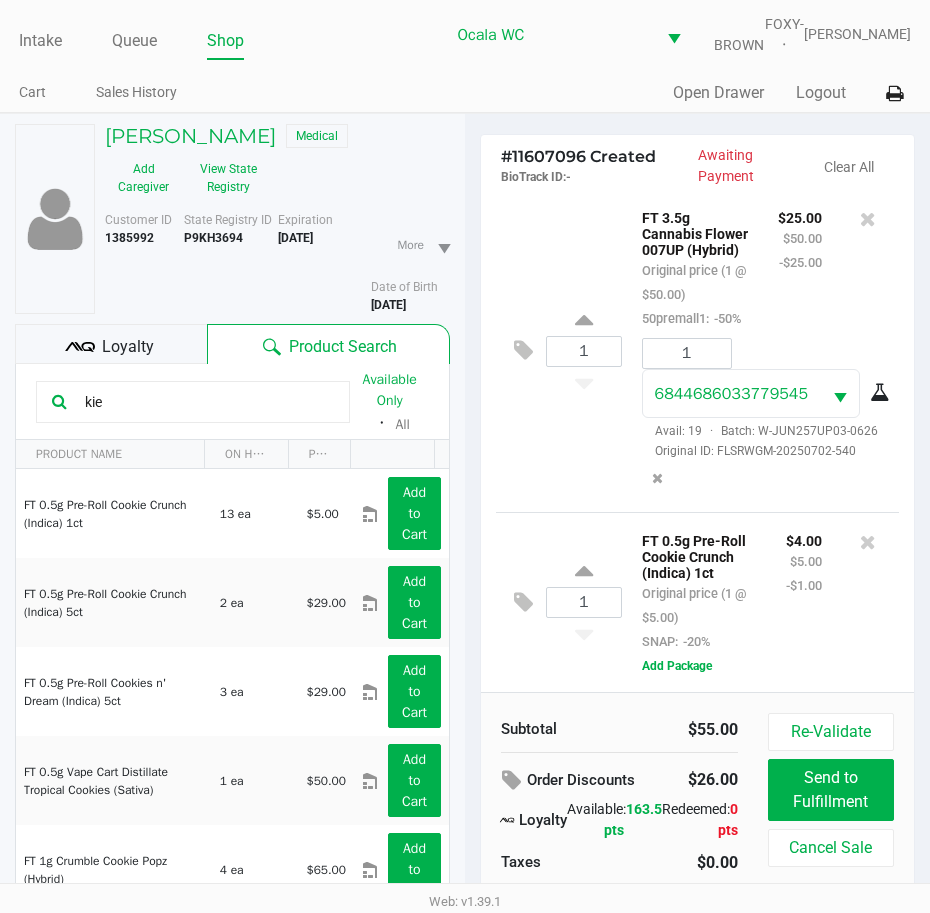 click on "Loyalty" 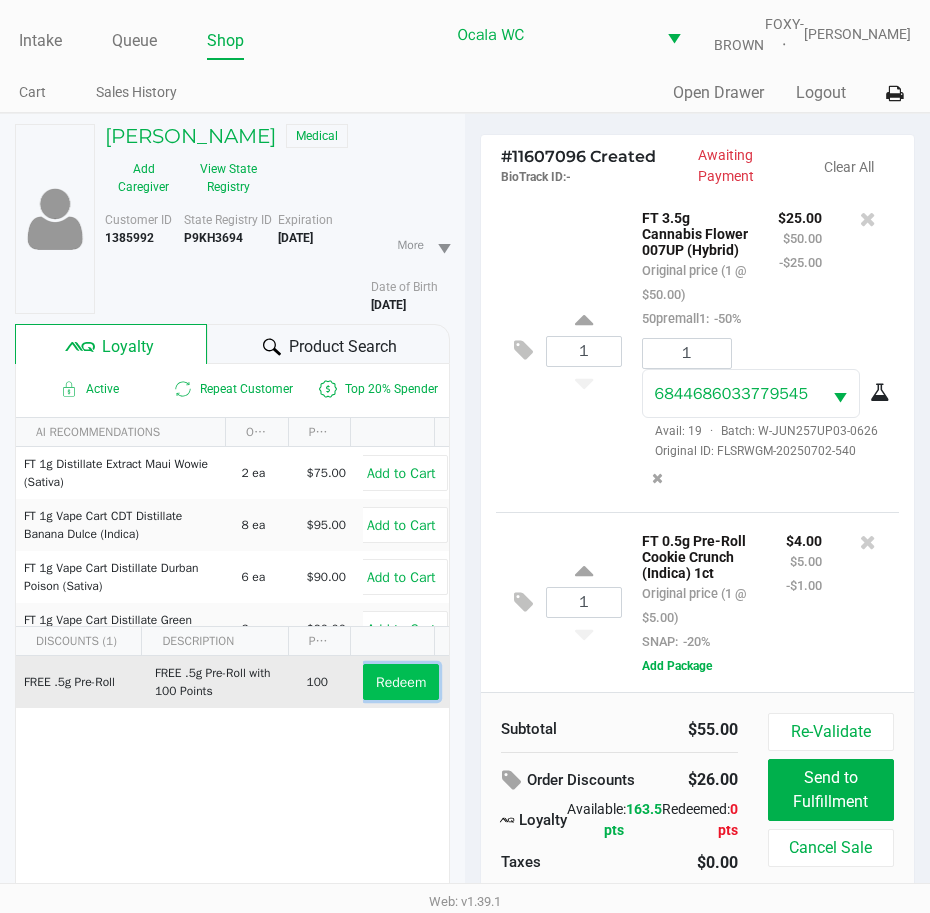 click on "Redeem" 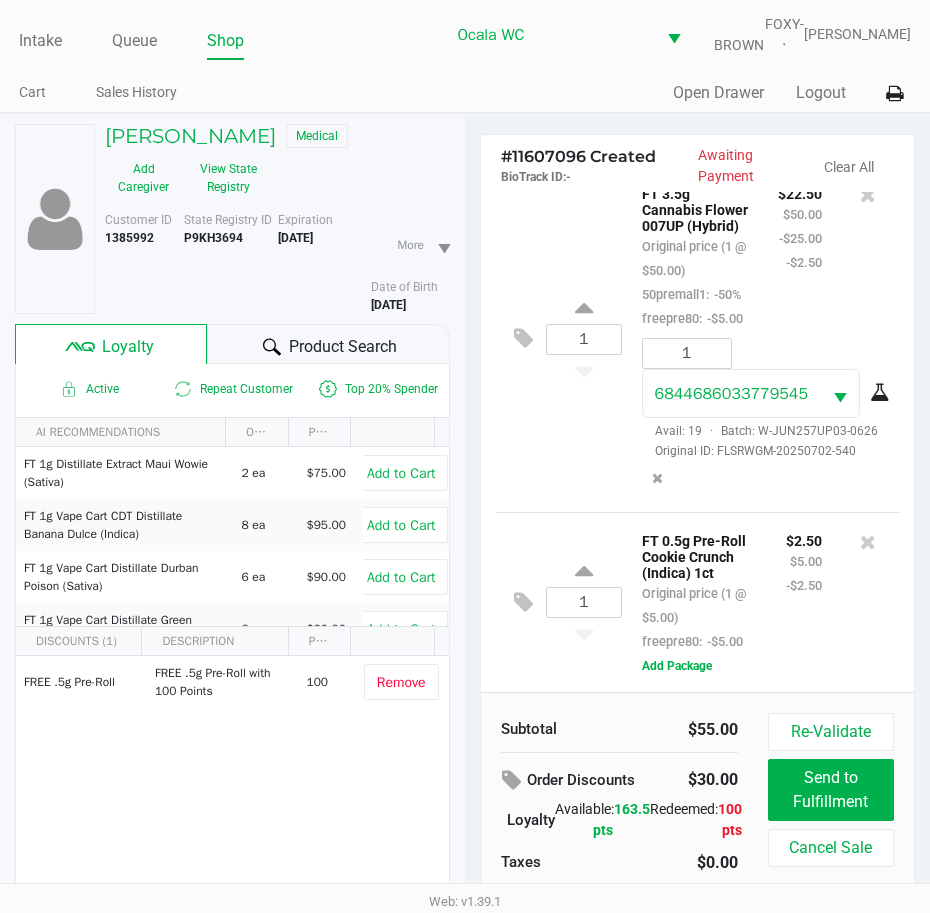 scroll, scrollTop: 163, scrollLeft: 0, axis: vertical 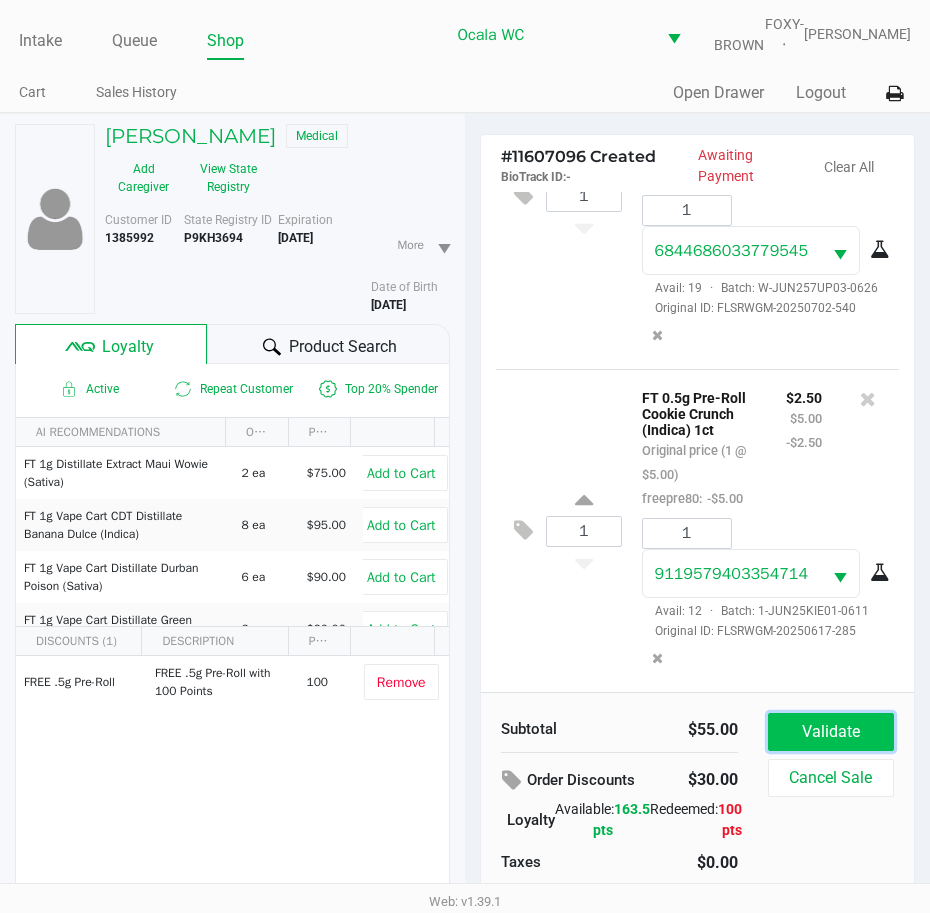click on "Validate" 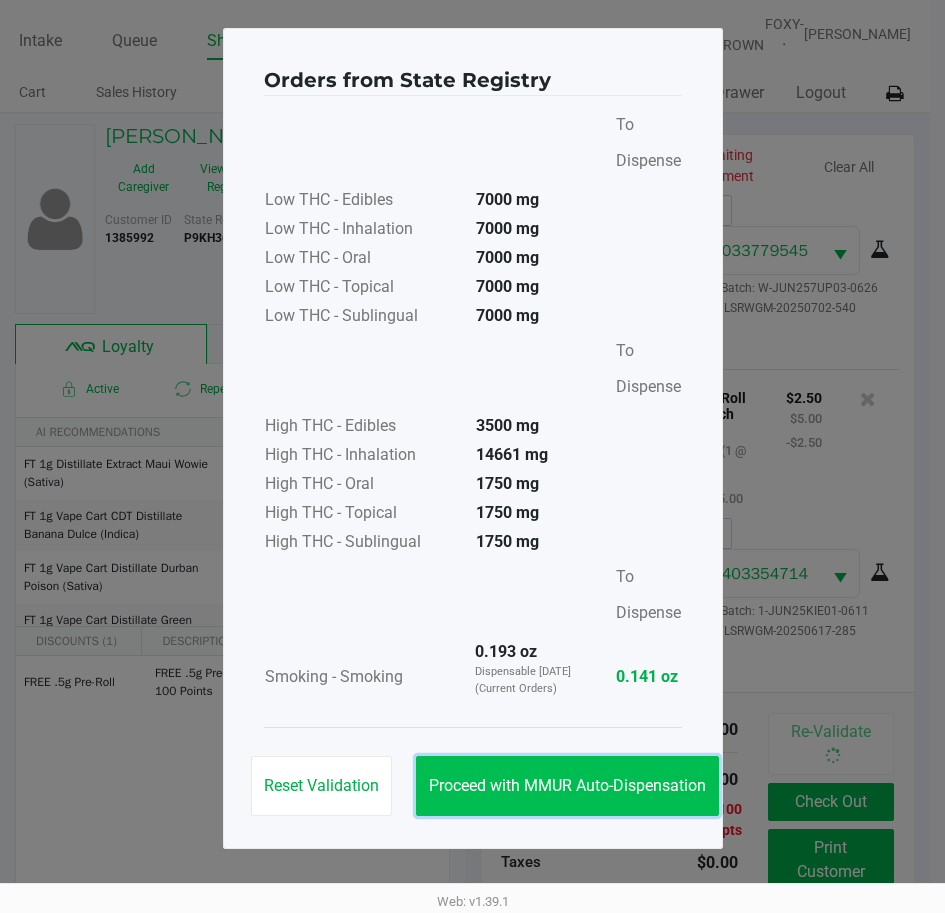 click on "Proceed with MMUR Auto-Dispensation" 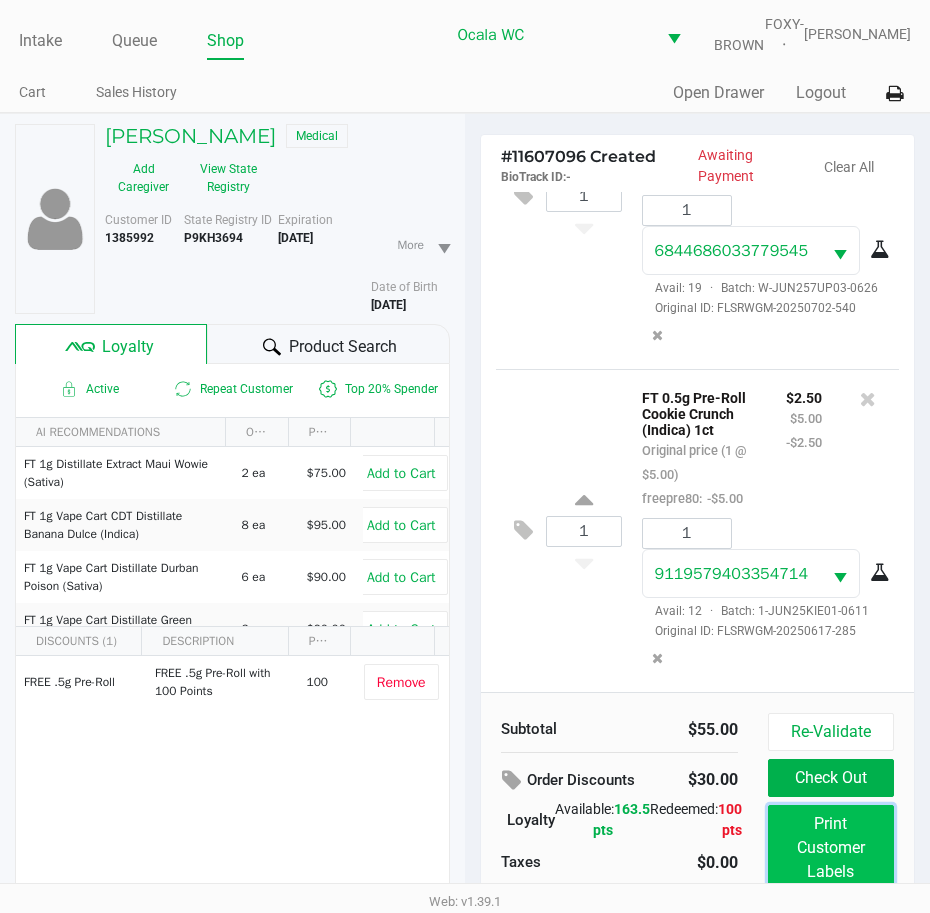 click on "Print Customer Labels" 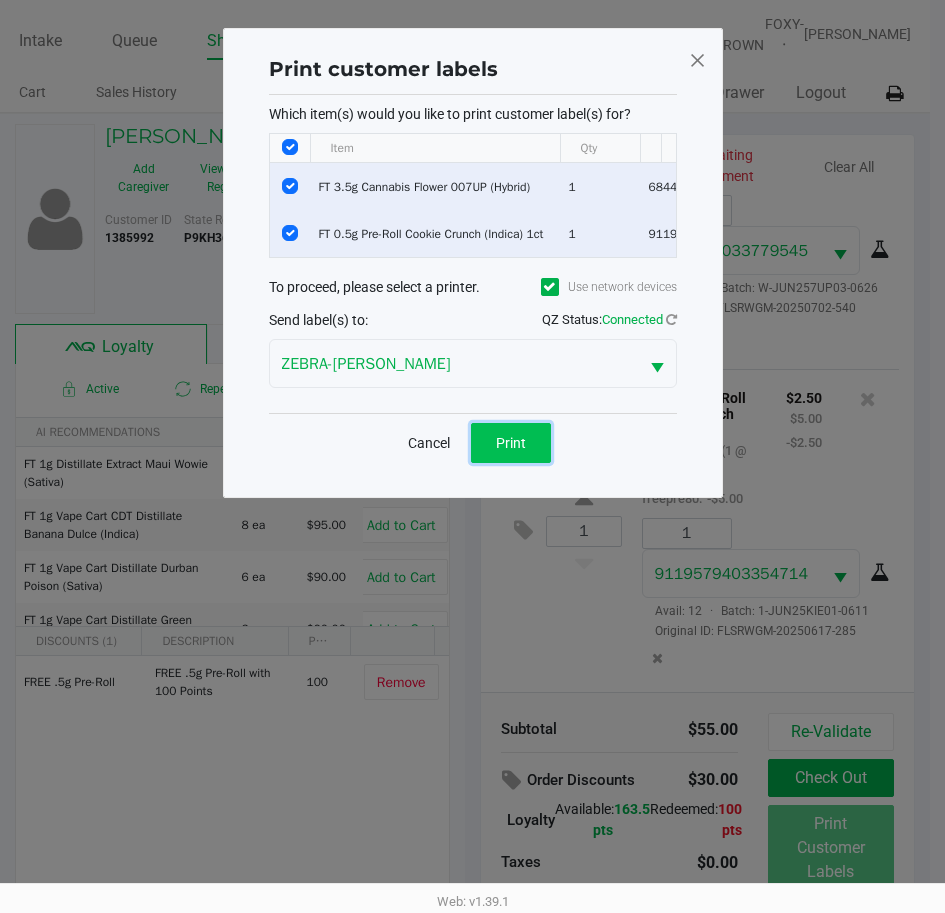 click on "Print" 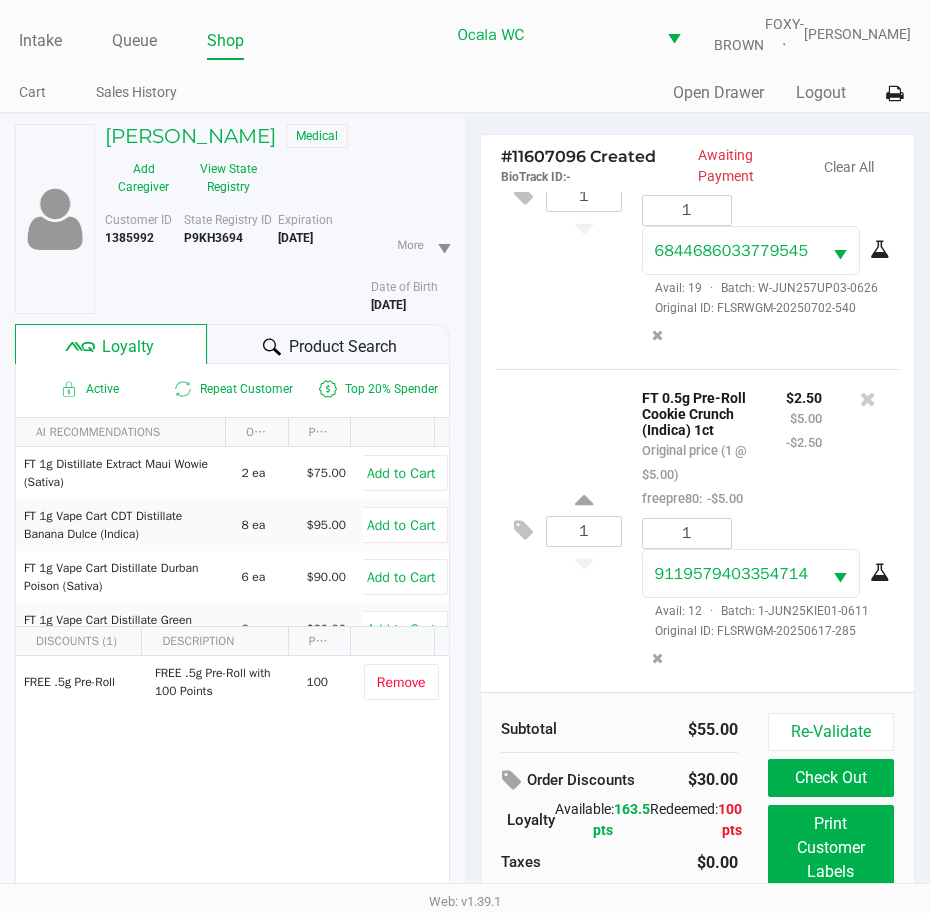 click on "Check Out" 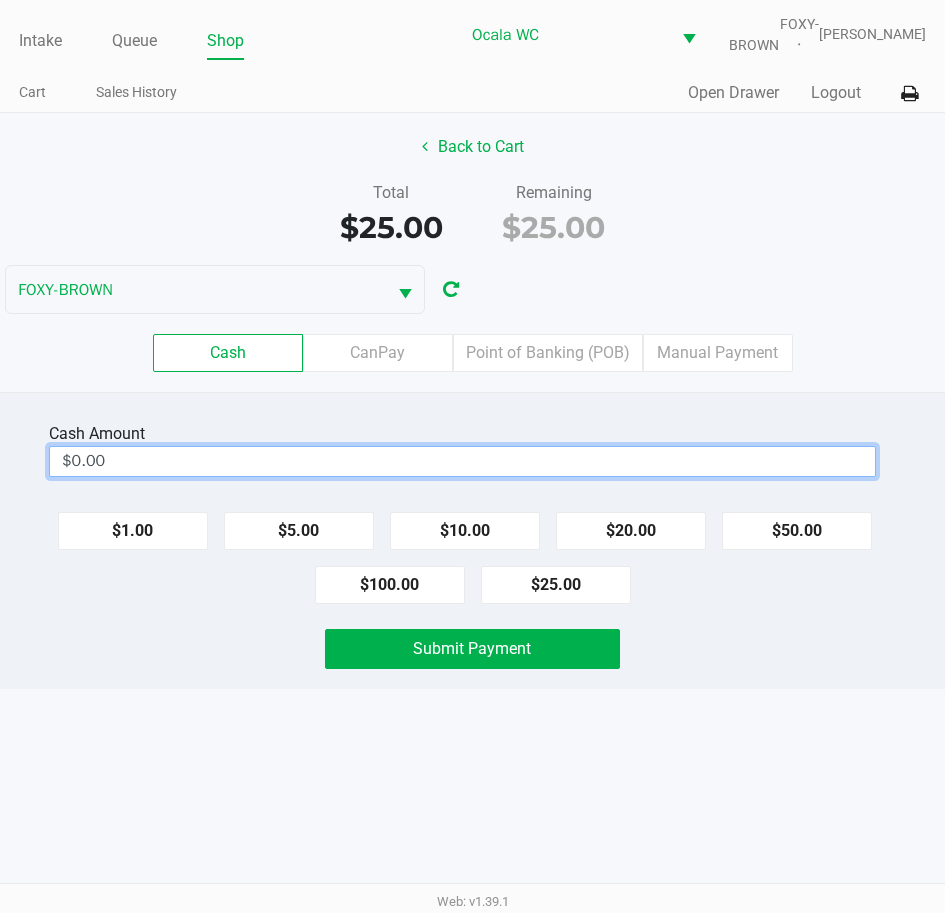 click on "$0.00" at bounding box center (462, 461) 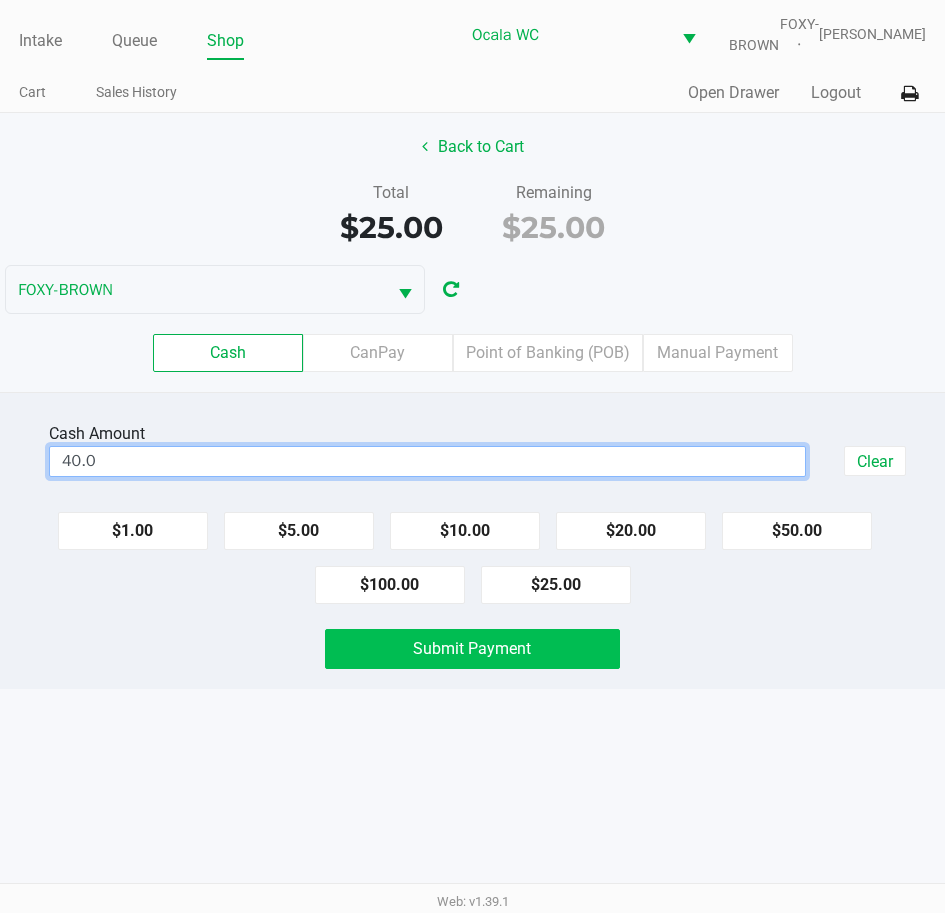 click on "Submit Payment" 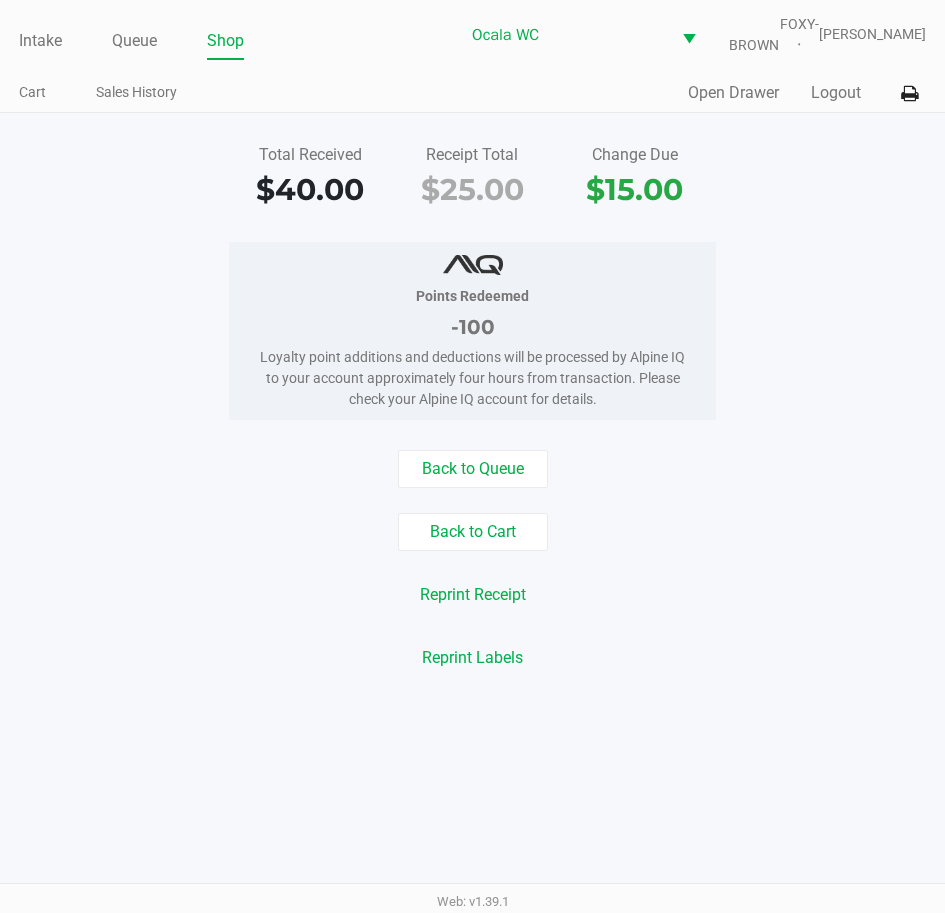 click on "Intake" 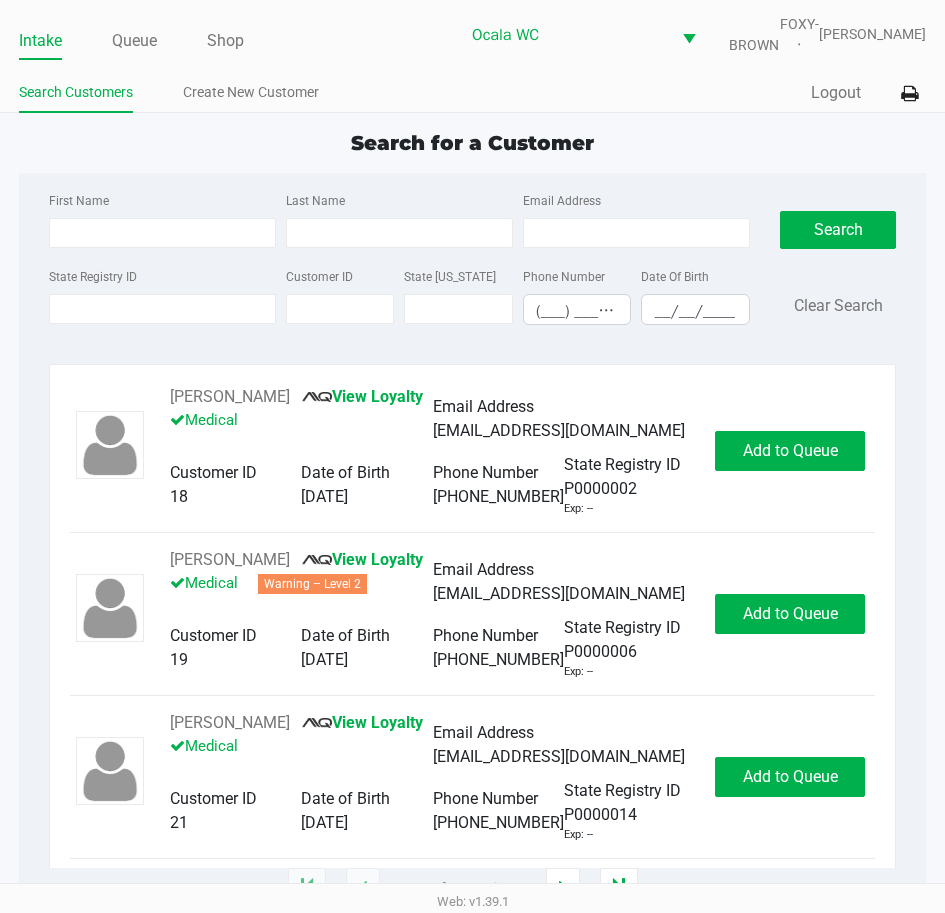type on "GINA" 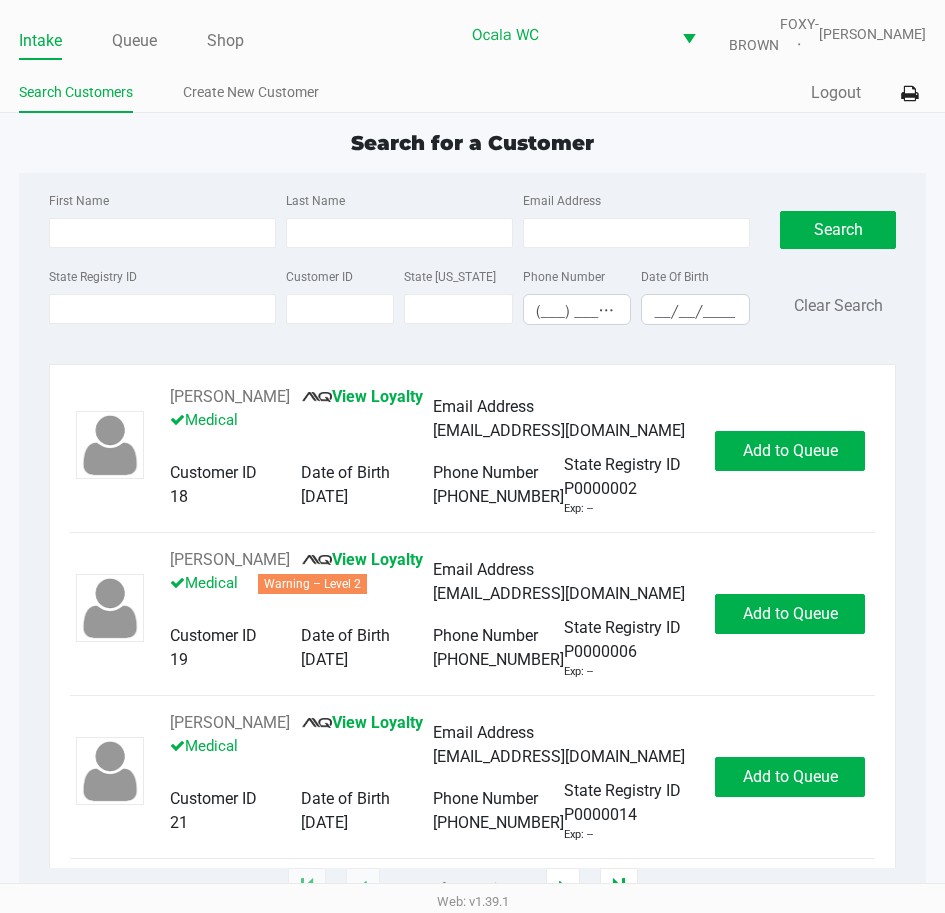 type on "ARANA" 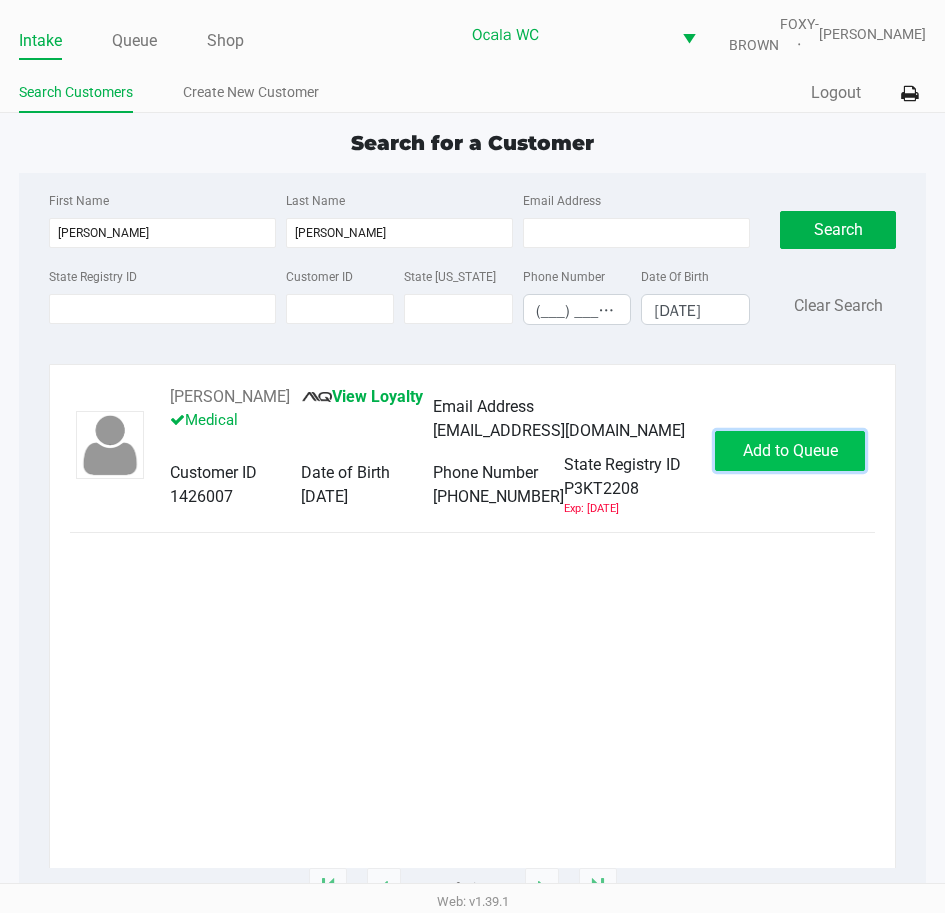click on "Add to Queue" 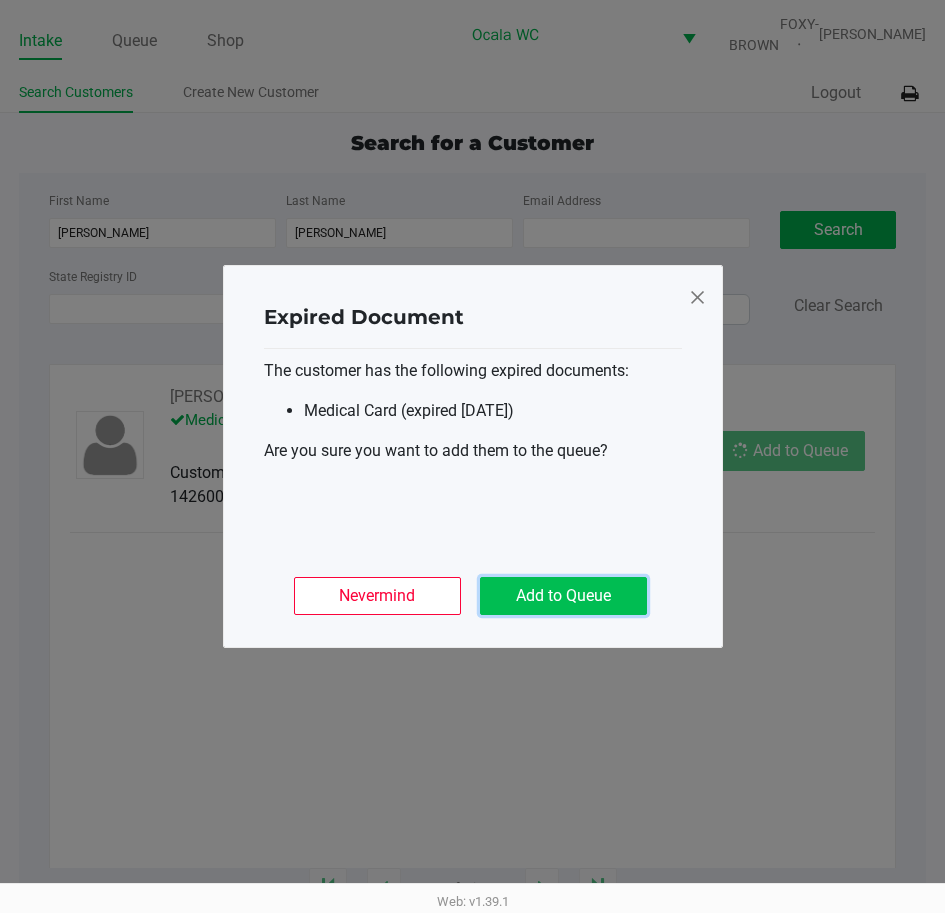 click on "Add to Queue" 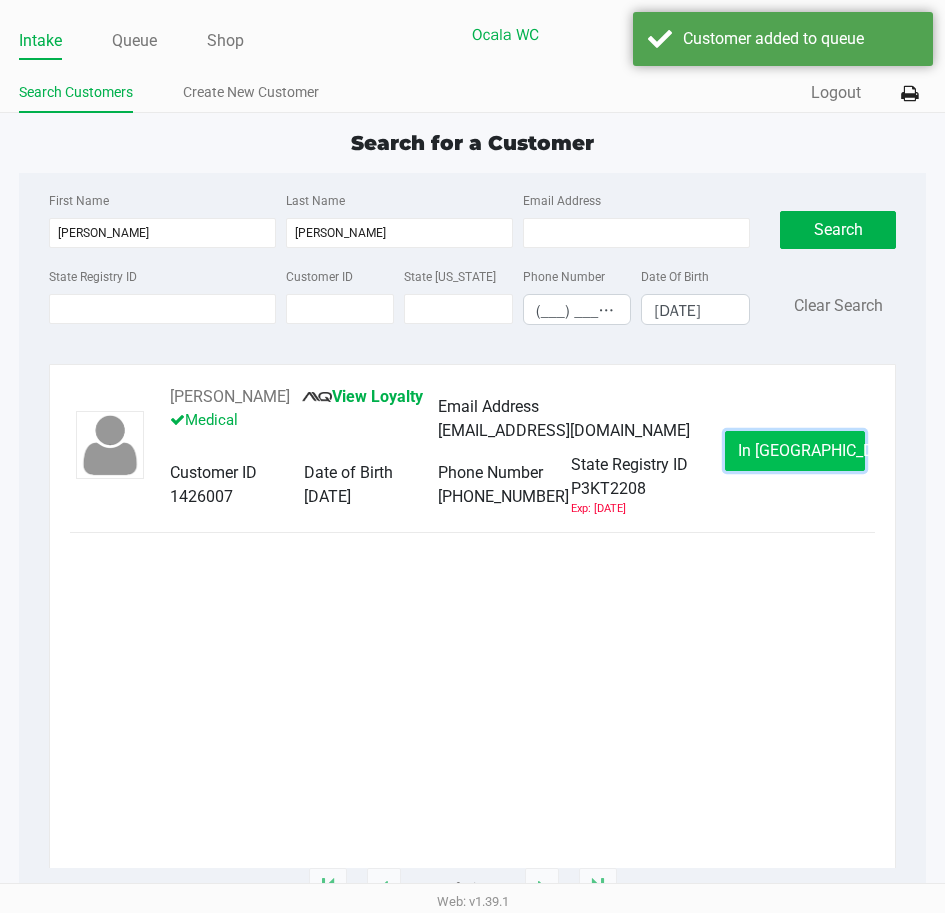 click on "In Queue" 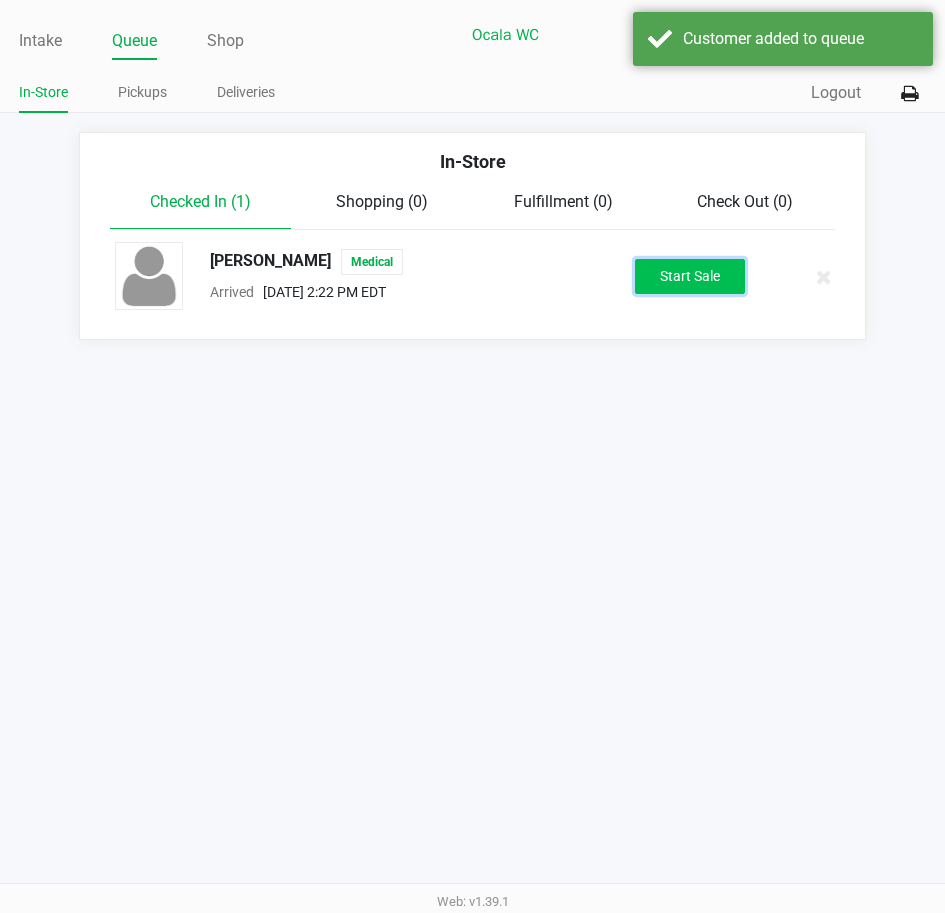 click on "Start Sale" 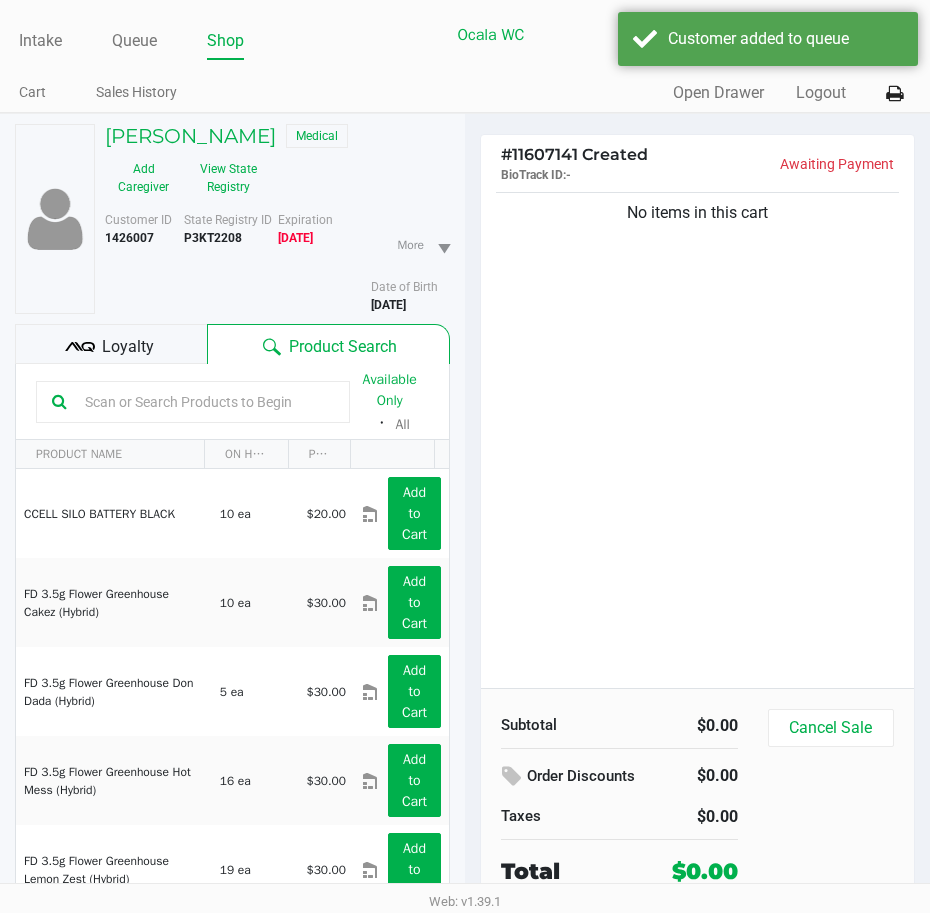 click on "Loyalty" 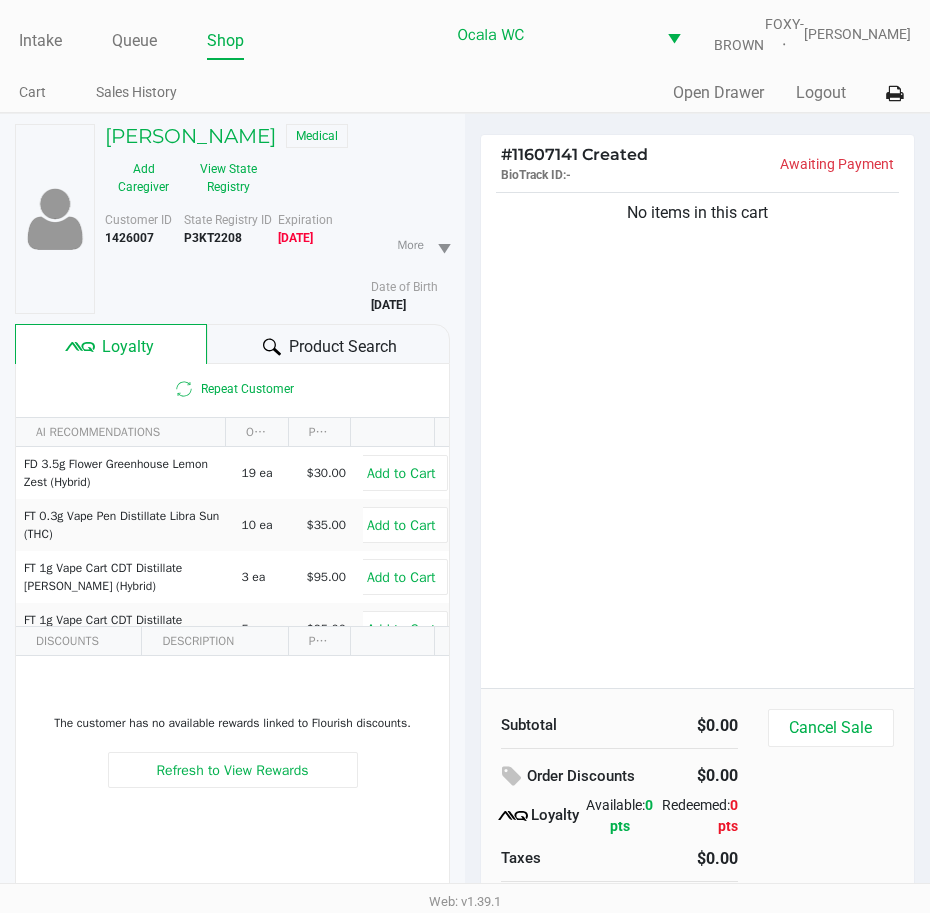 click on "Product Search" 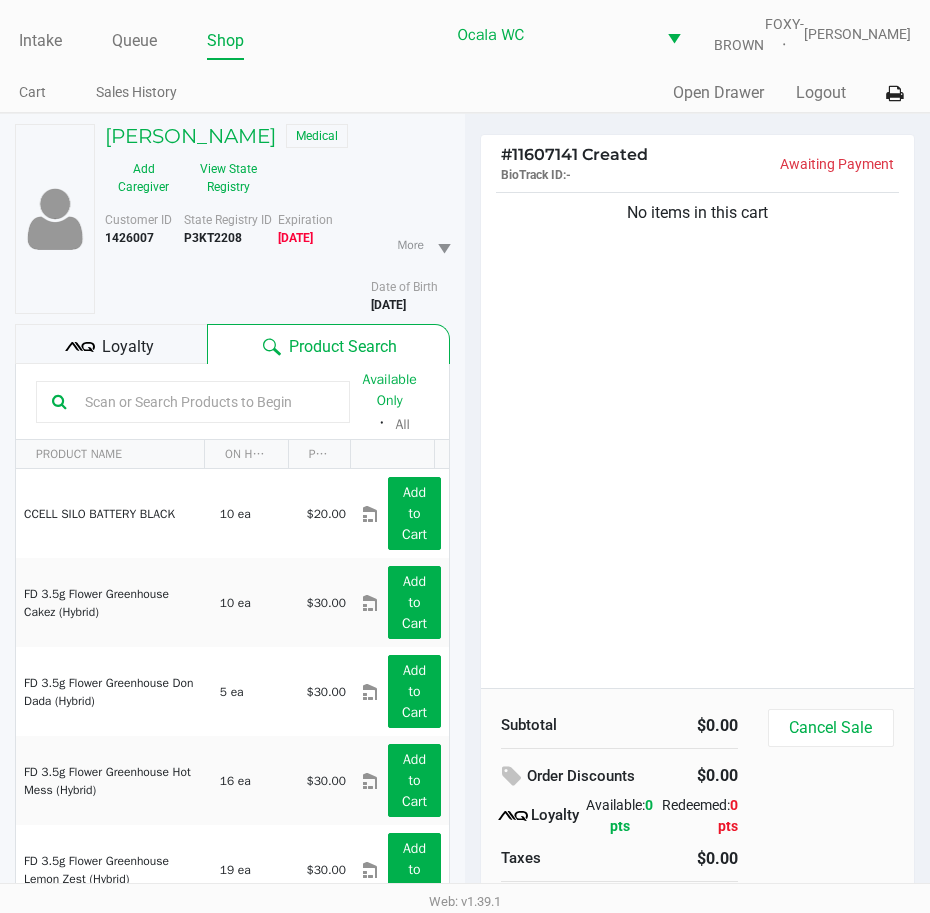 click 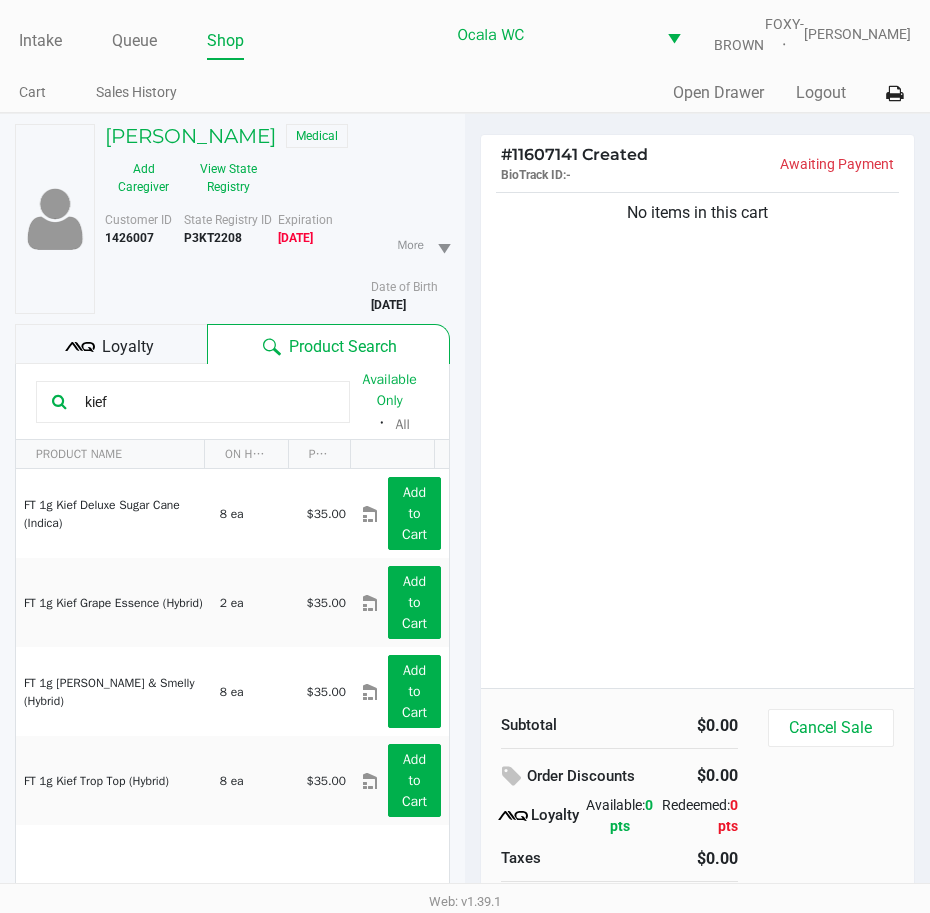 drag, startPoint x: 154, startPoint y: 425, endPoint x: 21, endPoint y: 427, distance: 133.01503 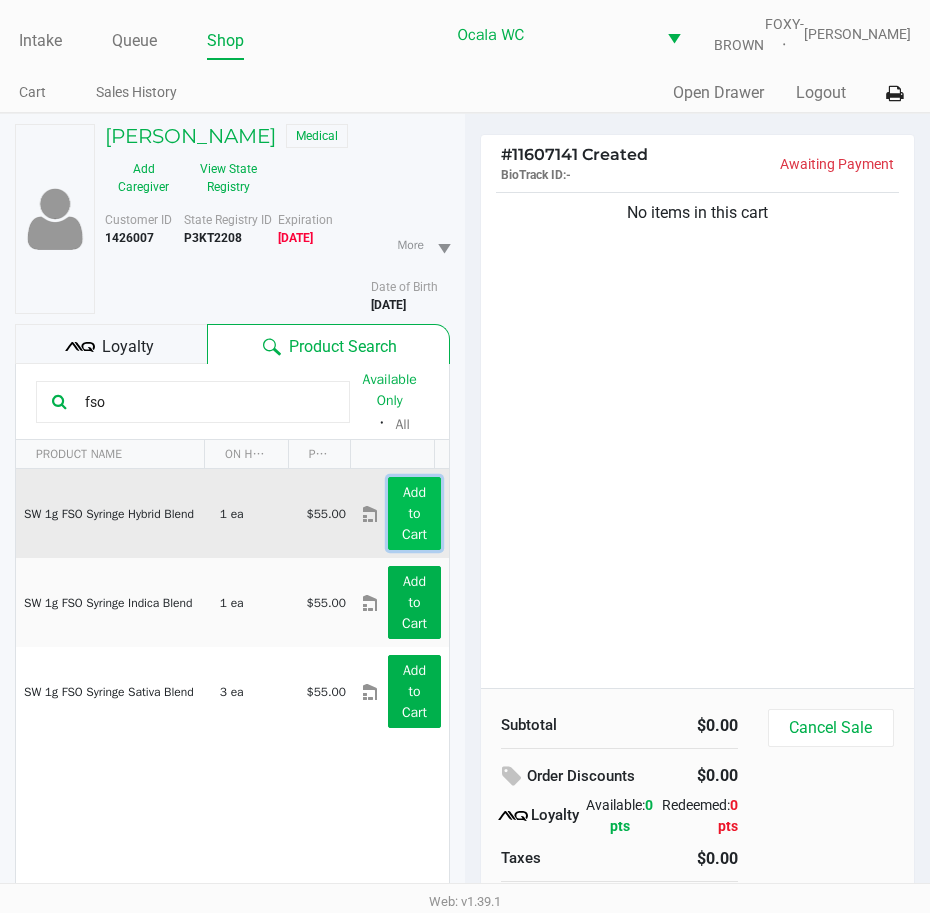 click on "Add to Cart" 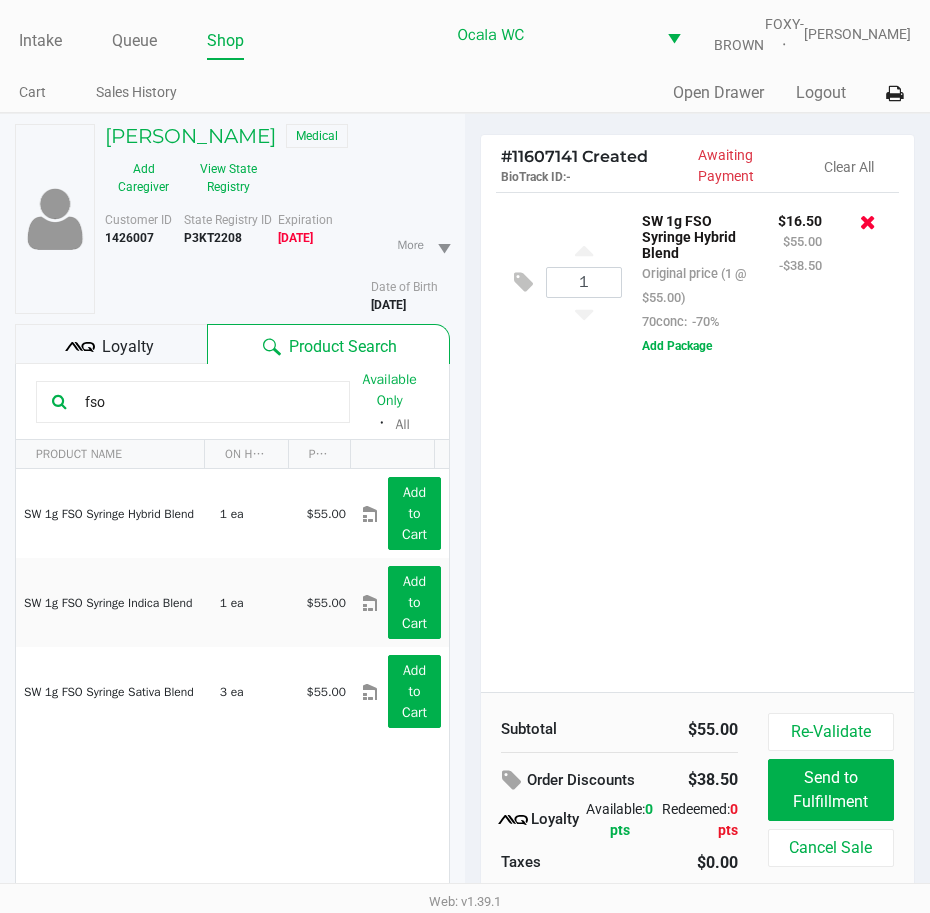 click 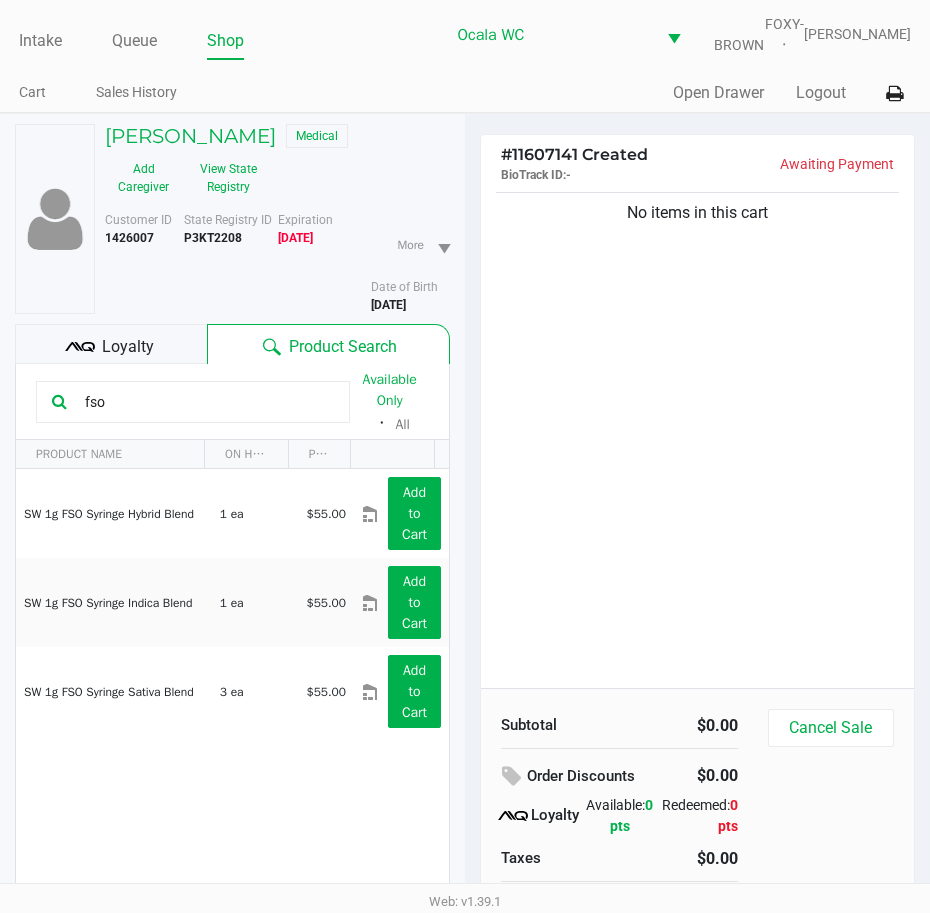 drag, startPoint x: 113, startPoint y: 426, endPoint x: 50, endPoint y: 423, distance: 63.07139 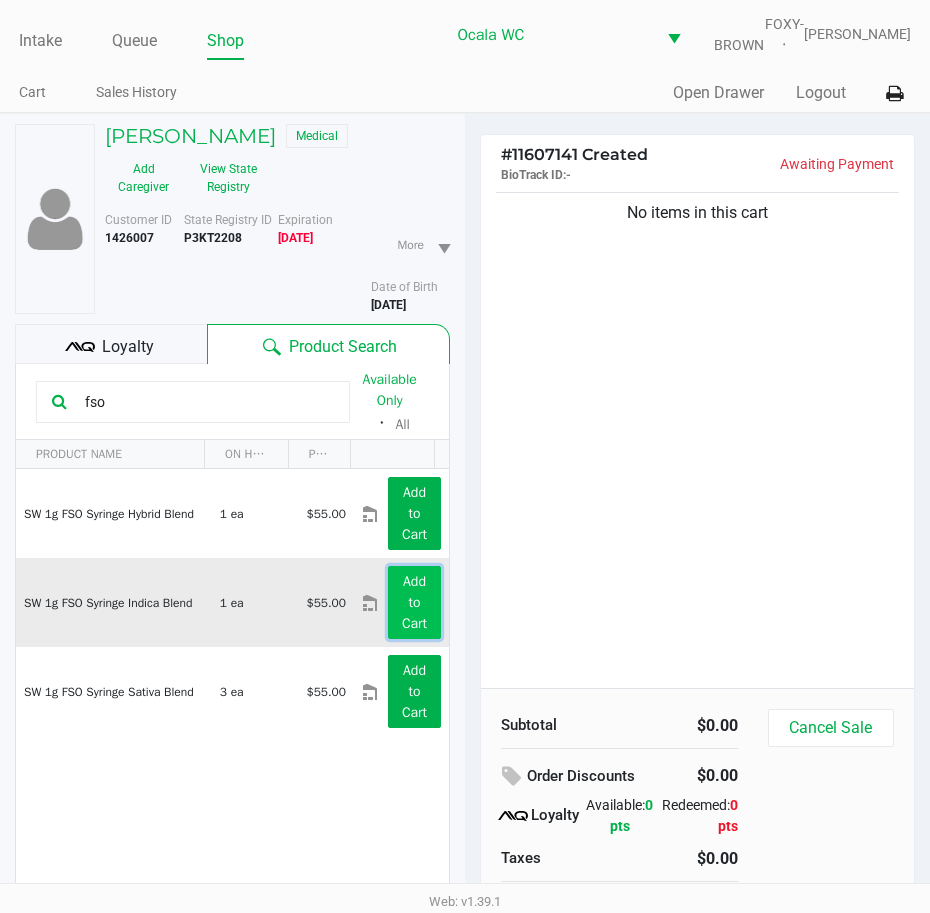 click on "Add to Cart" 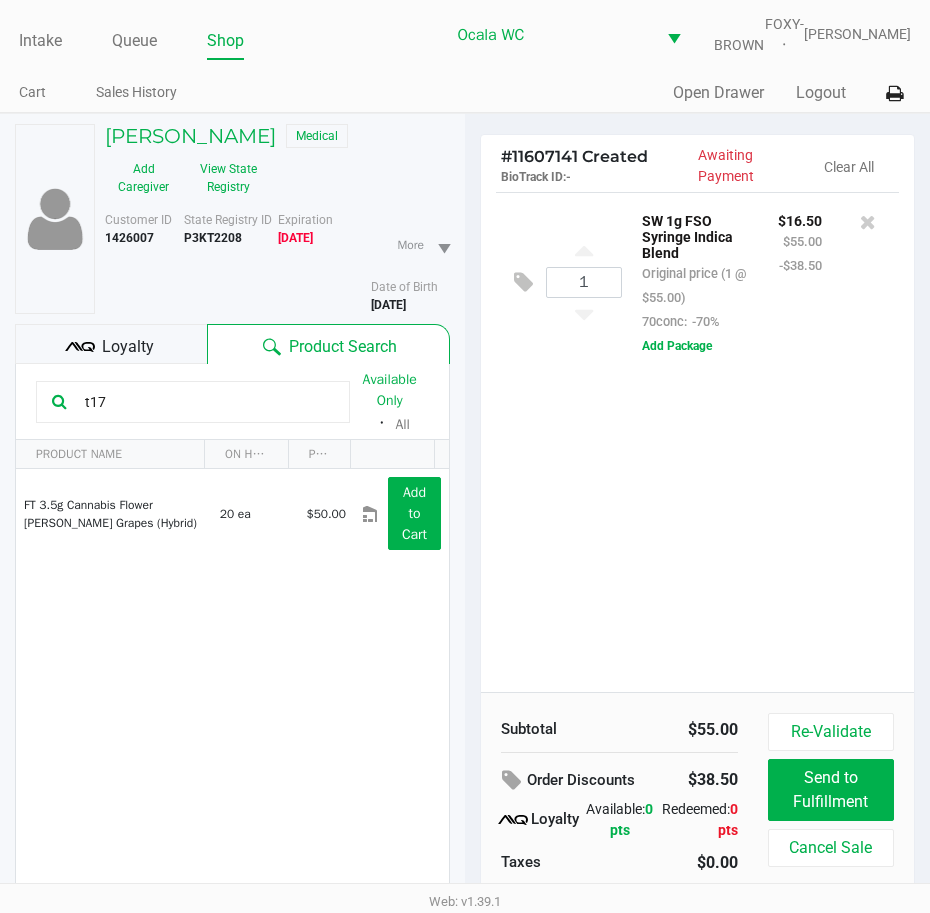 drag, startPoint x: 153, startPoint y: 414, endPoint x: 64, endPoint y: 425, distance: 89.6772 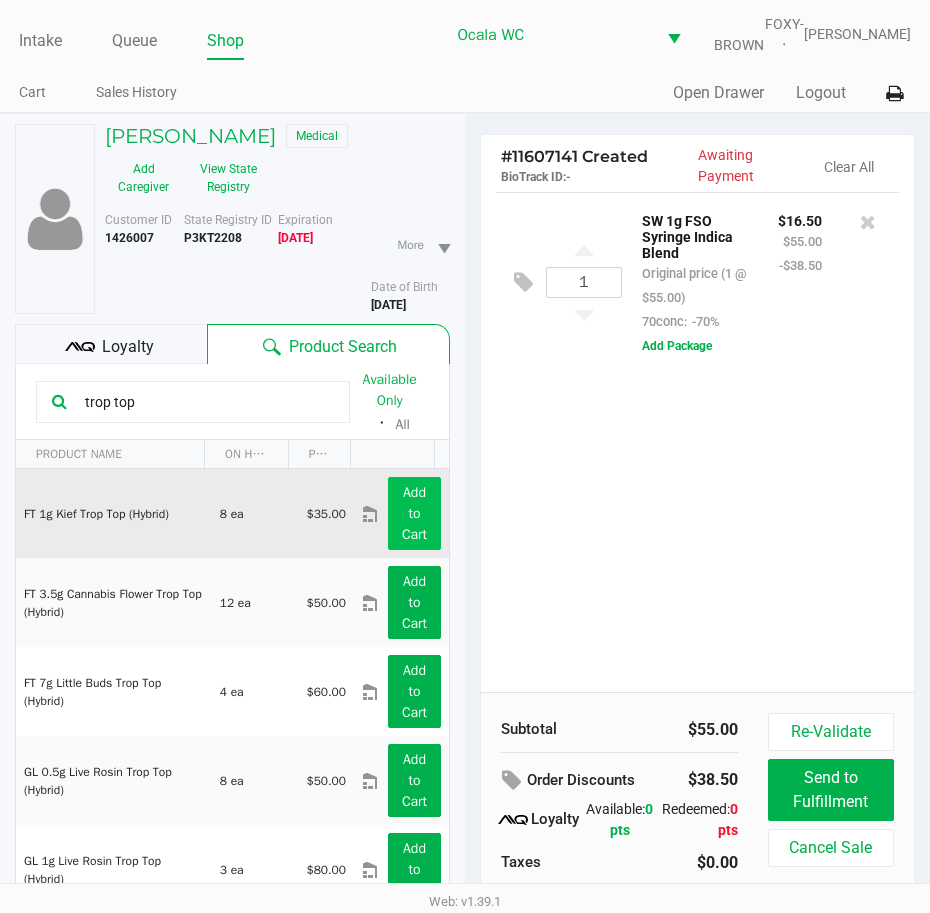 type on "trop top" 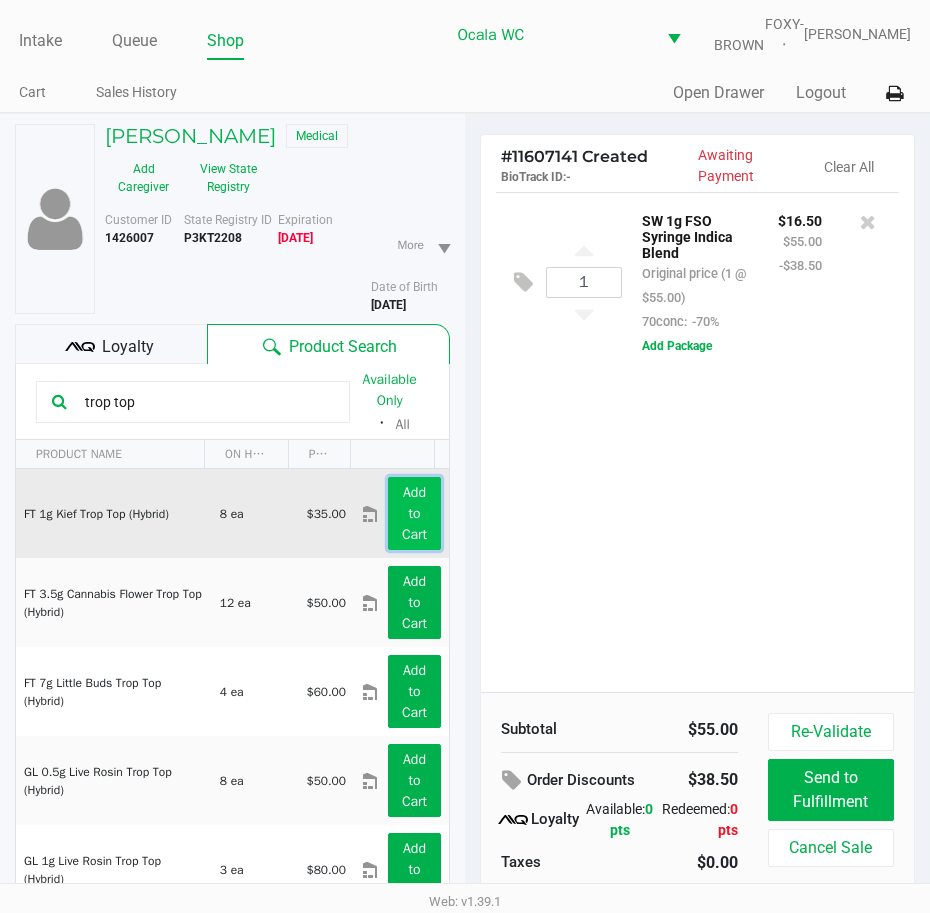 click on "Add to Cart" 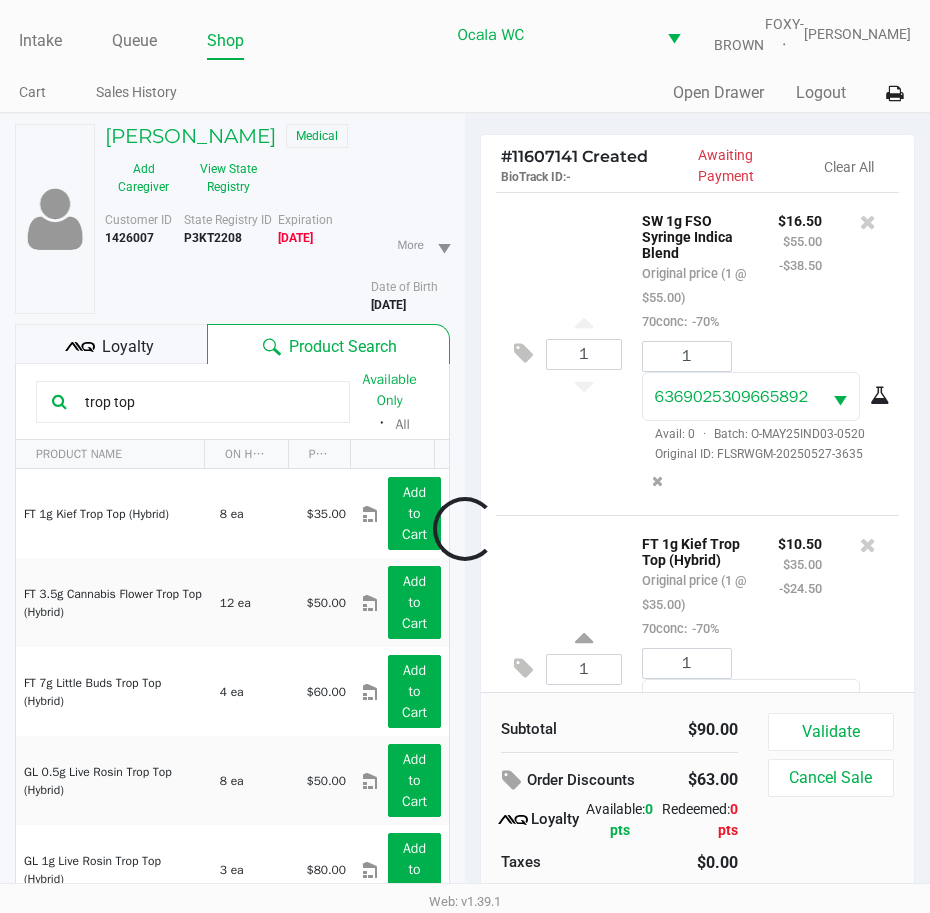 scroll, scrollTop: 152, scrollLeft: 0, axis: vertical 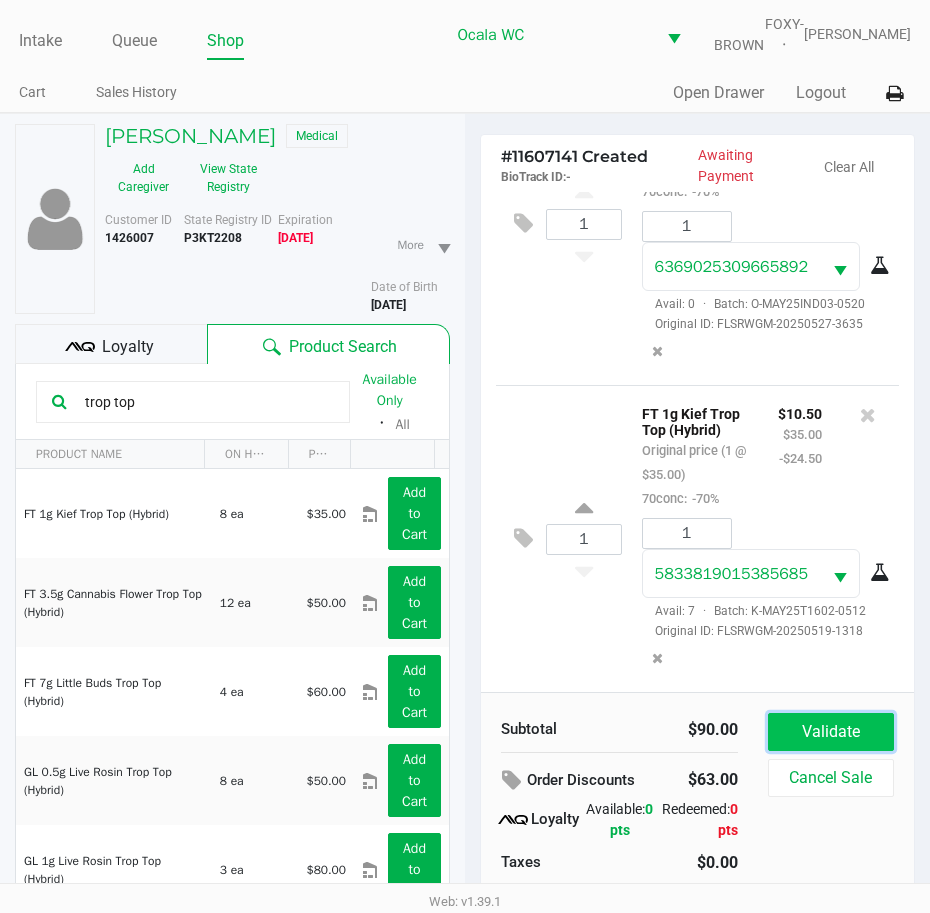 click on "Validate" 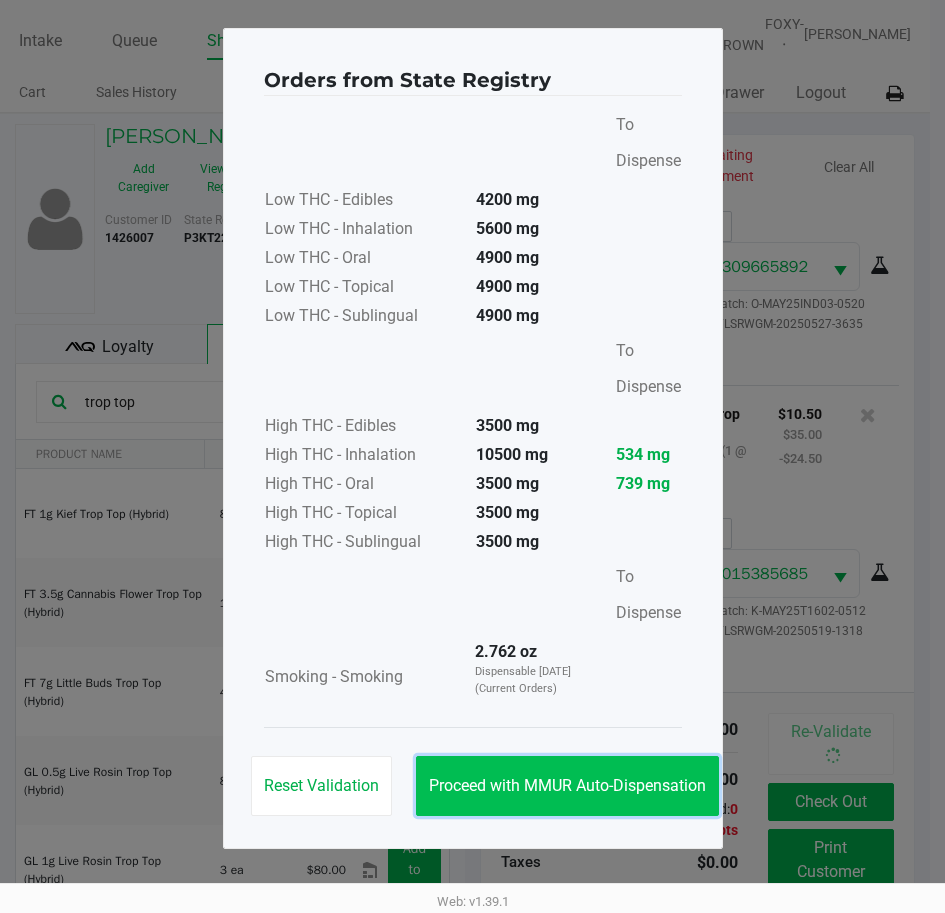 click on "Proceed with MMUR Auto-Dispensation" 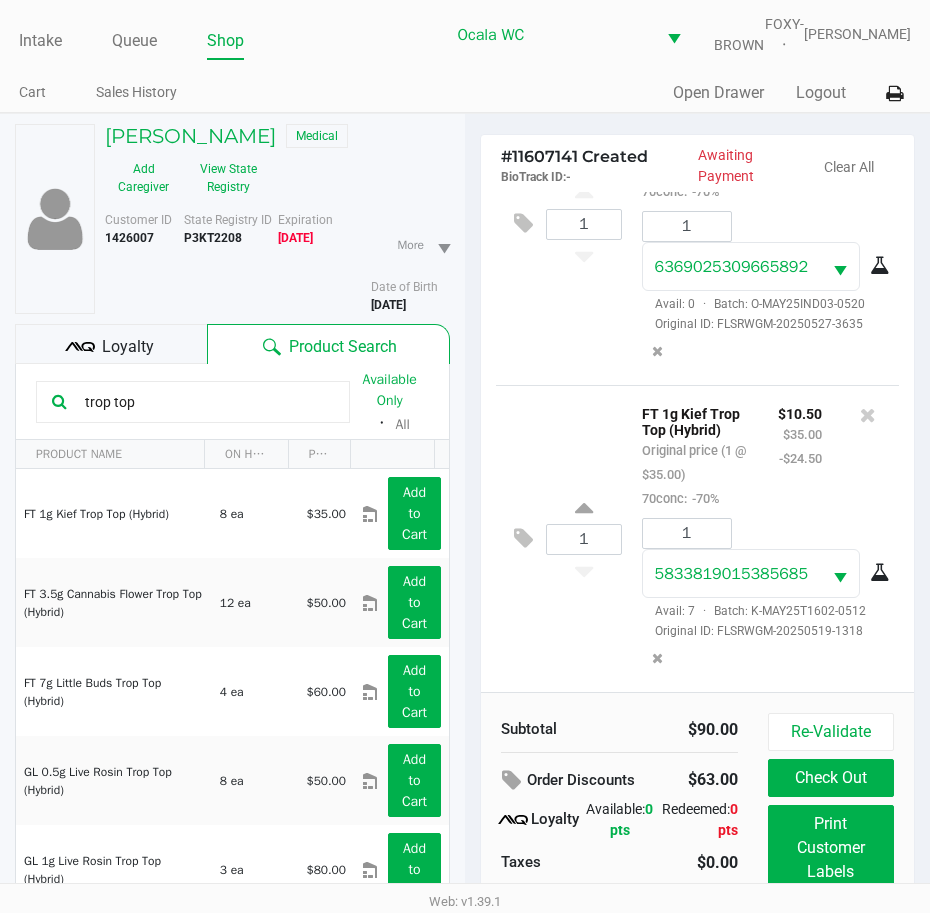 click on "Re-Validate   Check Out   Print Customer Labels   Cancel Sale" 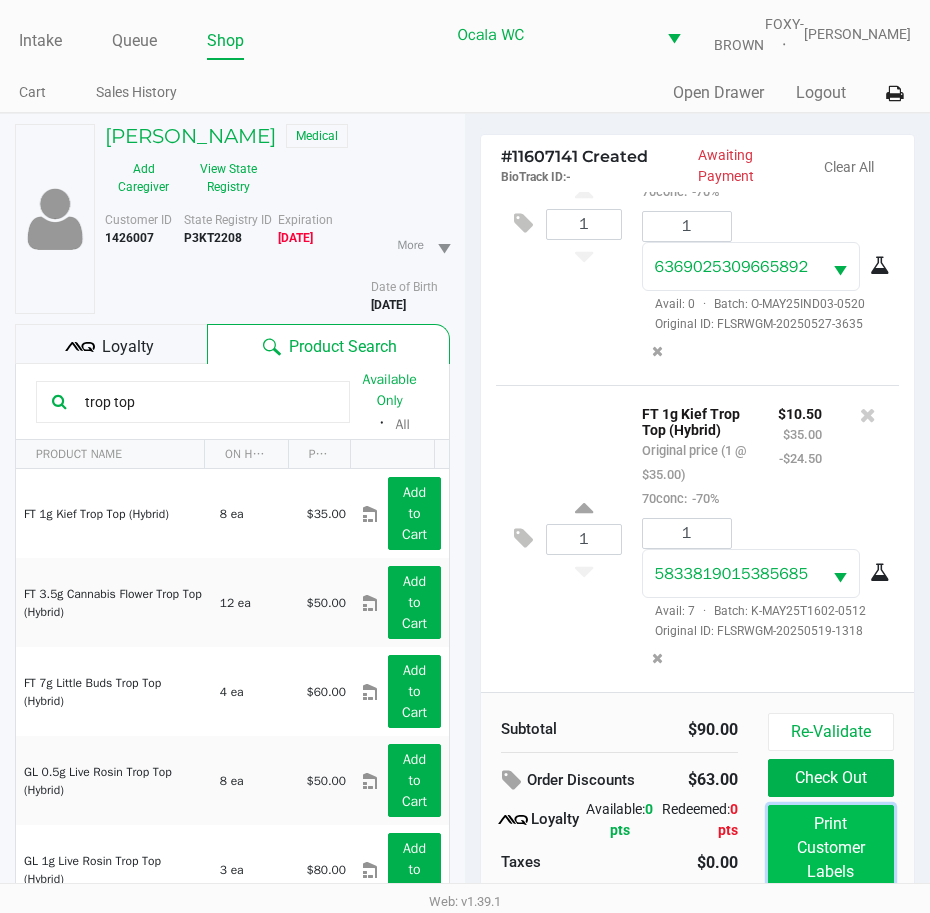 click on "Print Customer Labels" 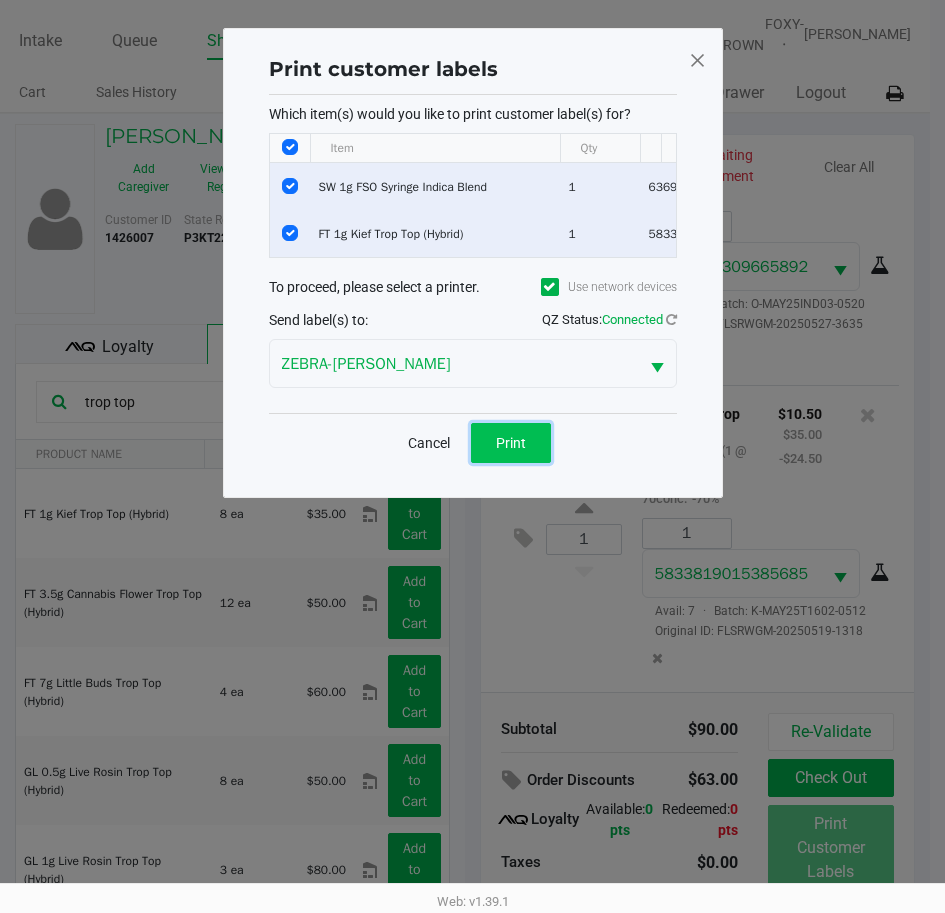 click on "Print" 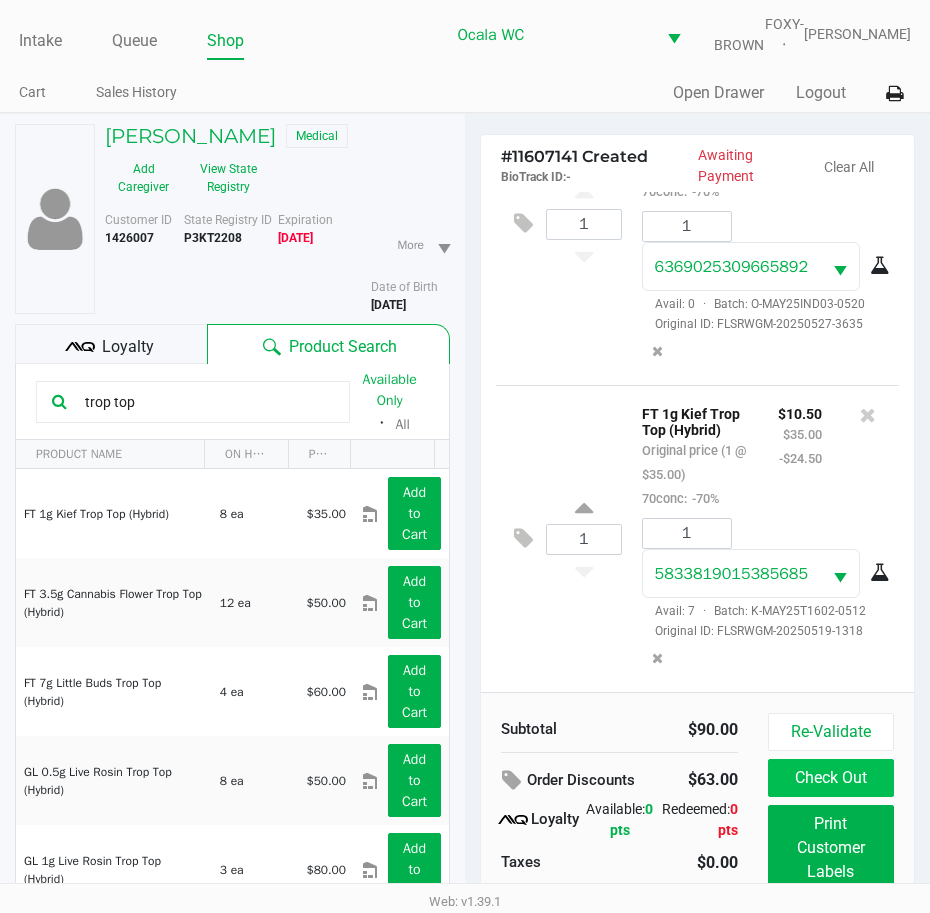 click on "Check Out" 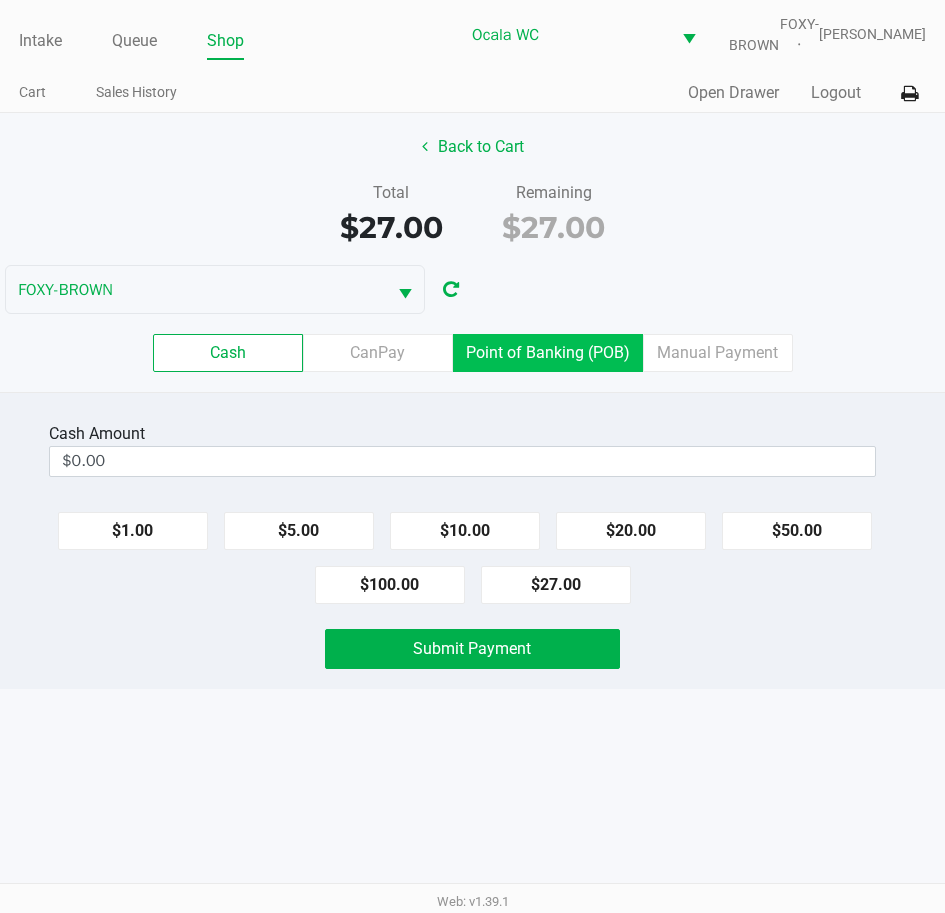 click on "Point of Banking (POB)" 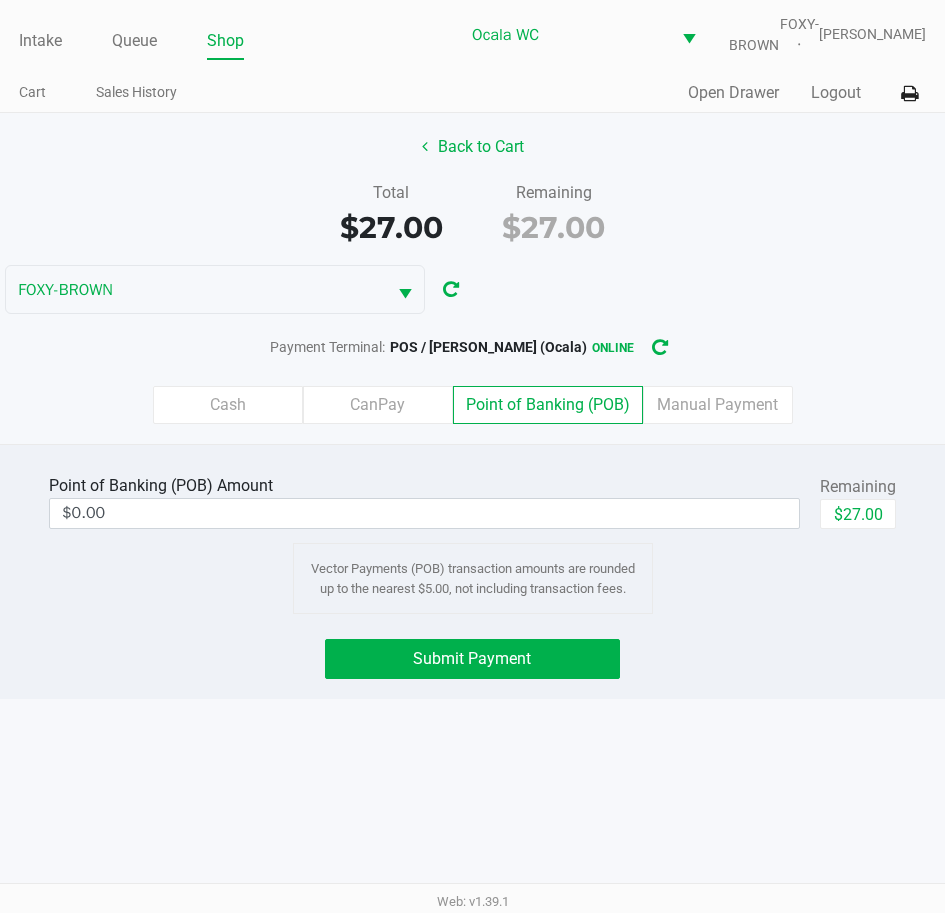 click on "$27.00" 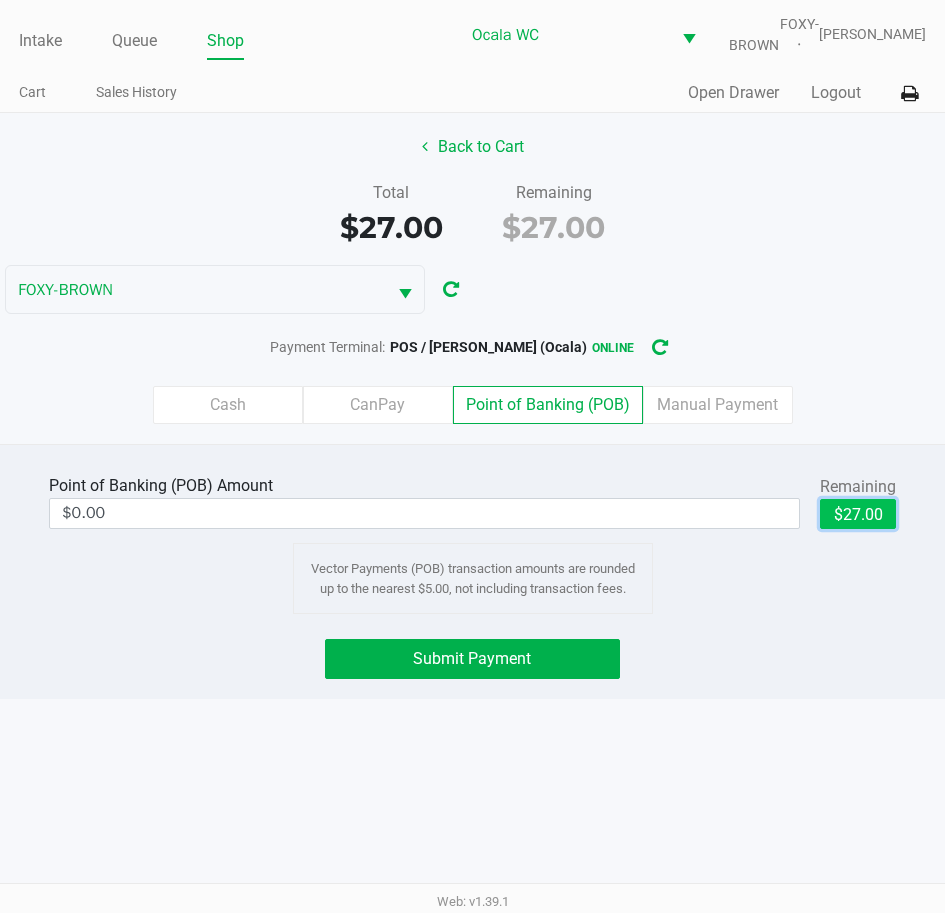 type on "$27.00" 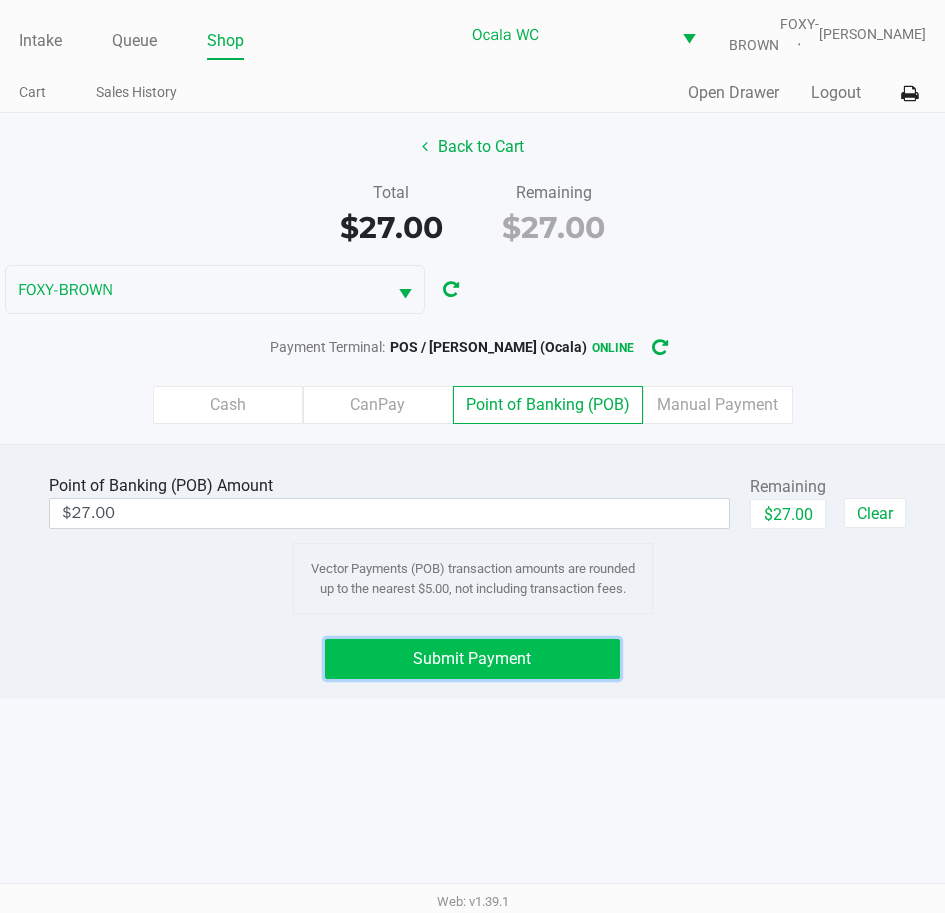 click on "Submit Payment" 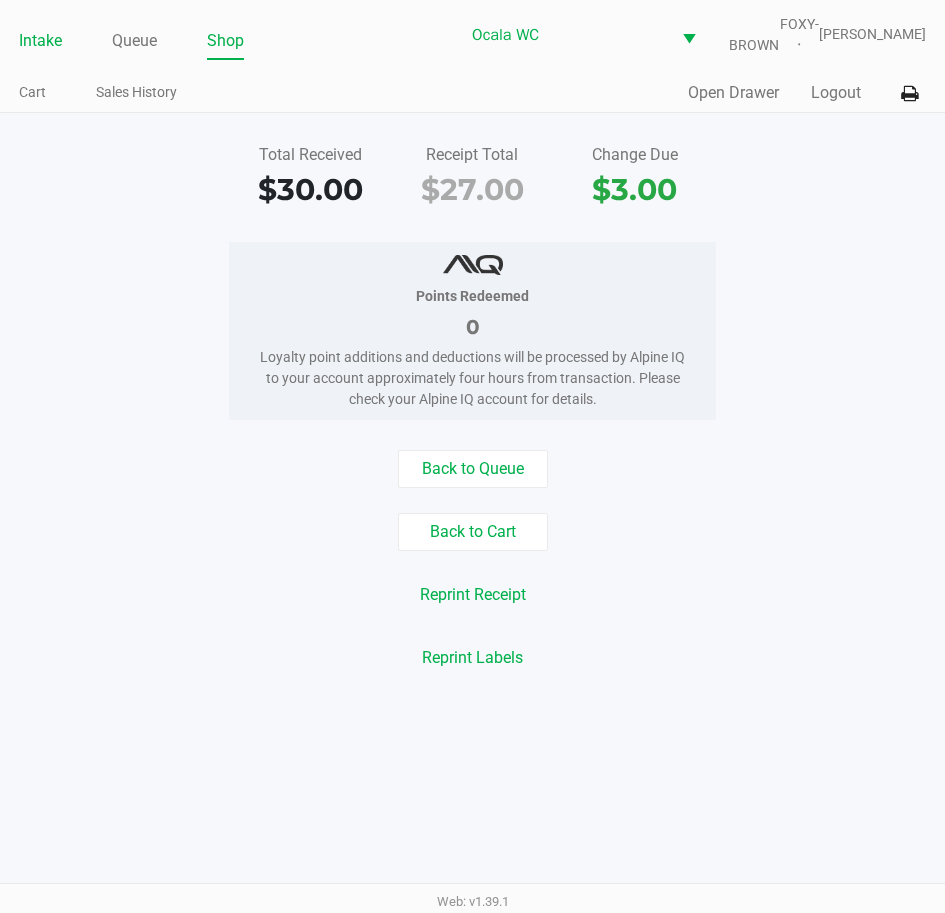 click on "Intake" 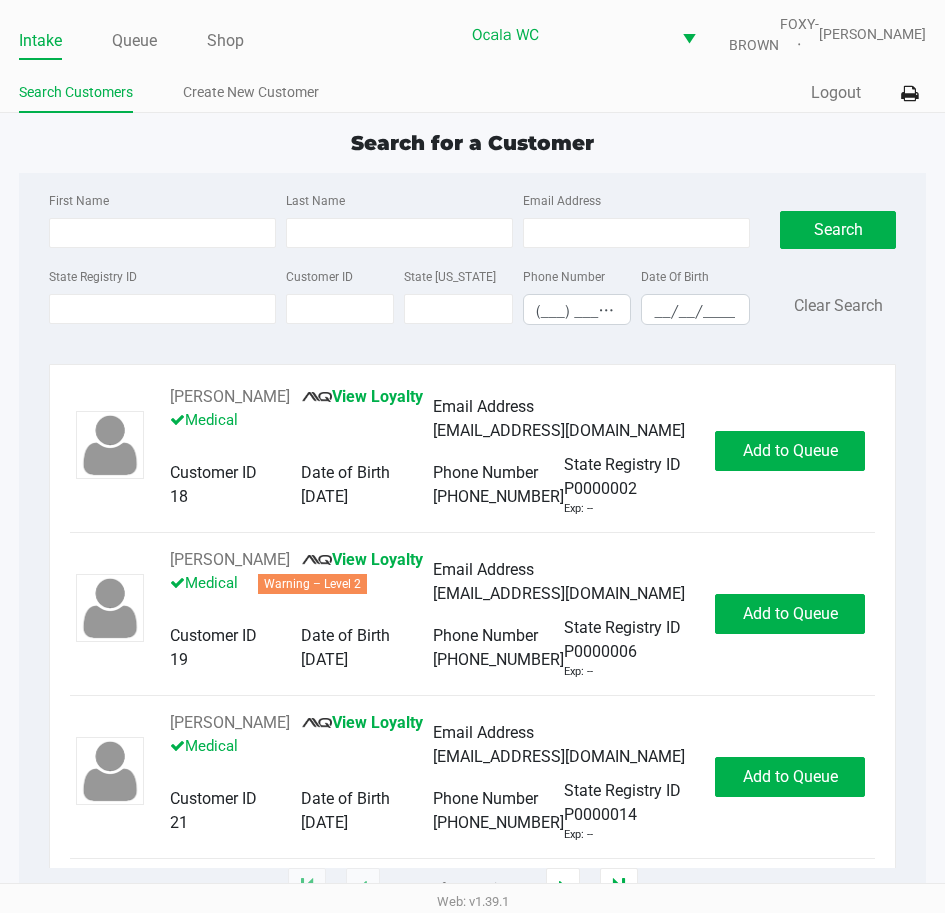 type on "GIANINA" 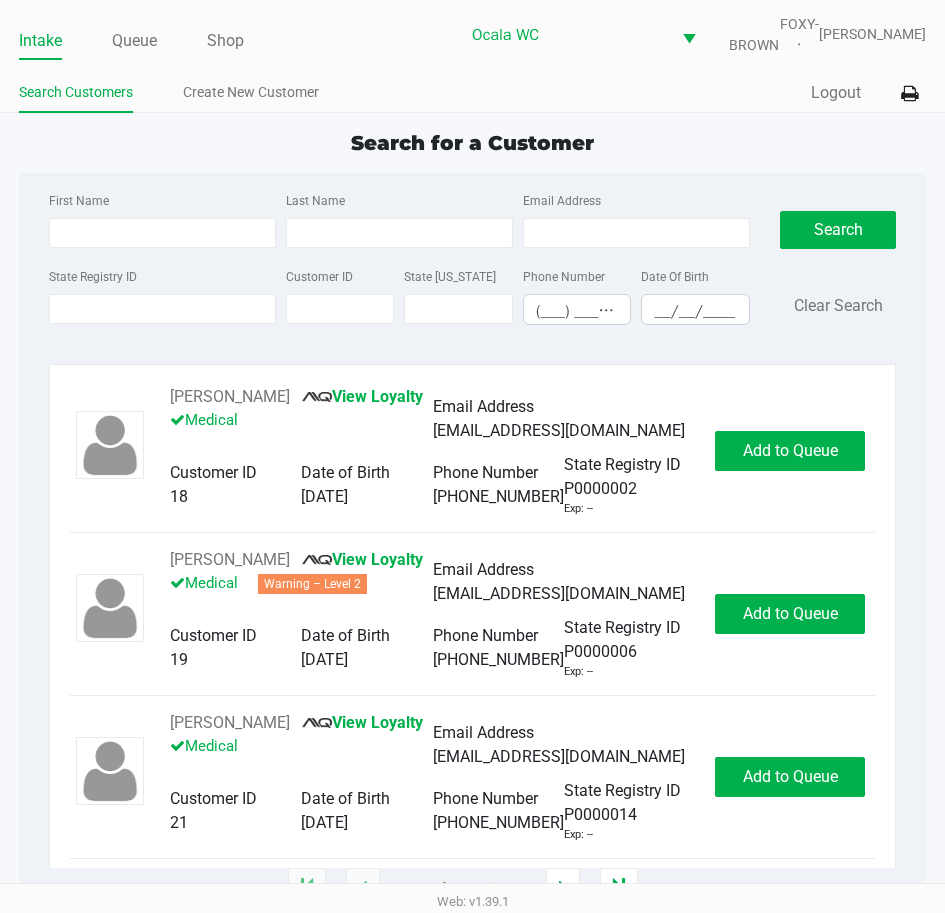 type on "VASSALLO OLMO" 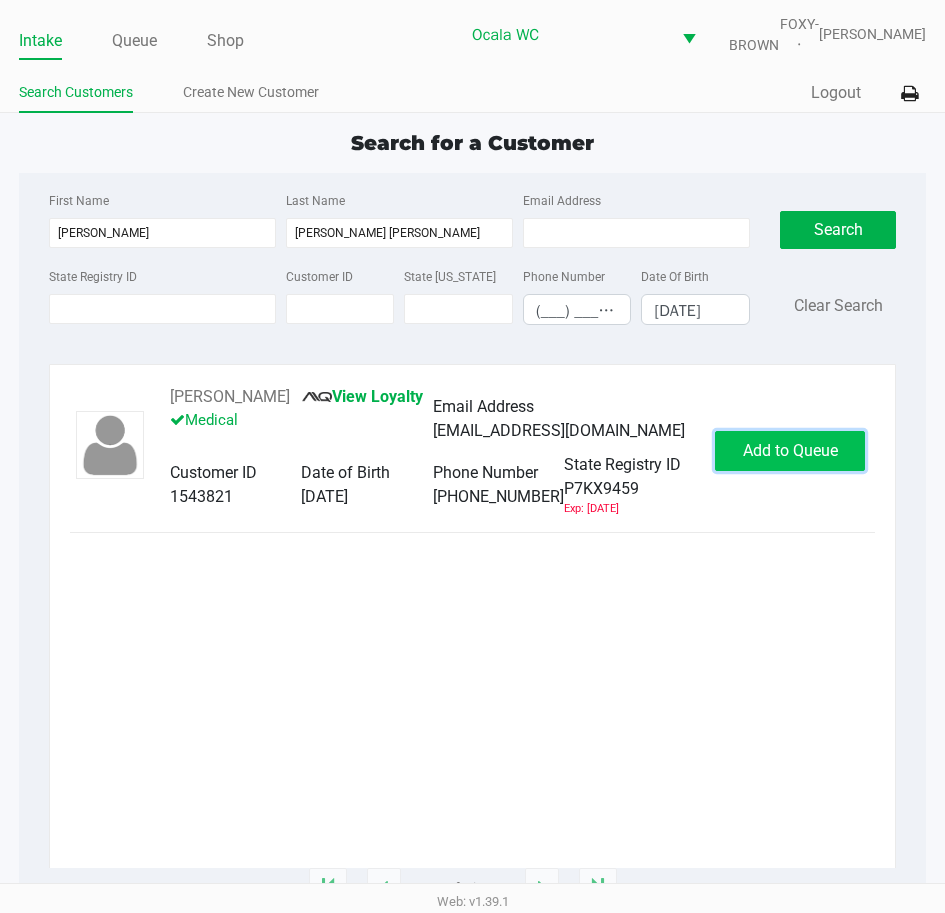 click on "Add to Queue" 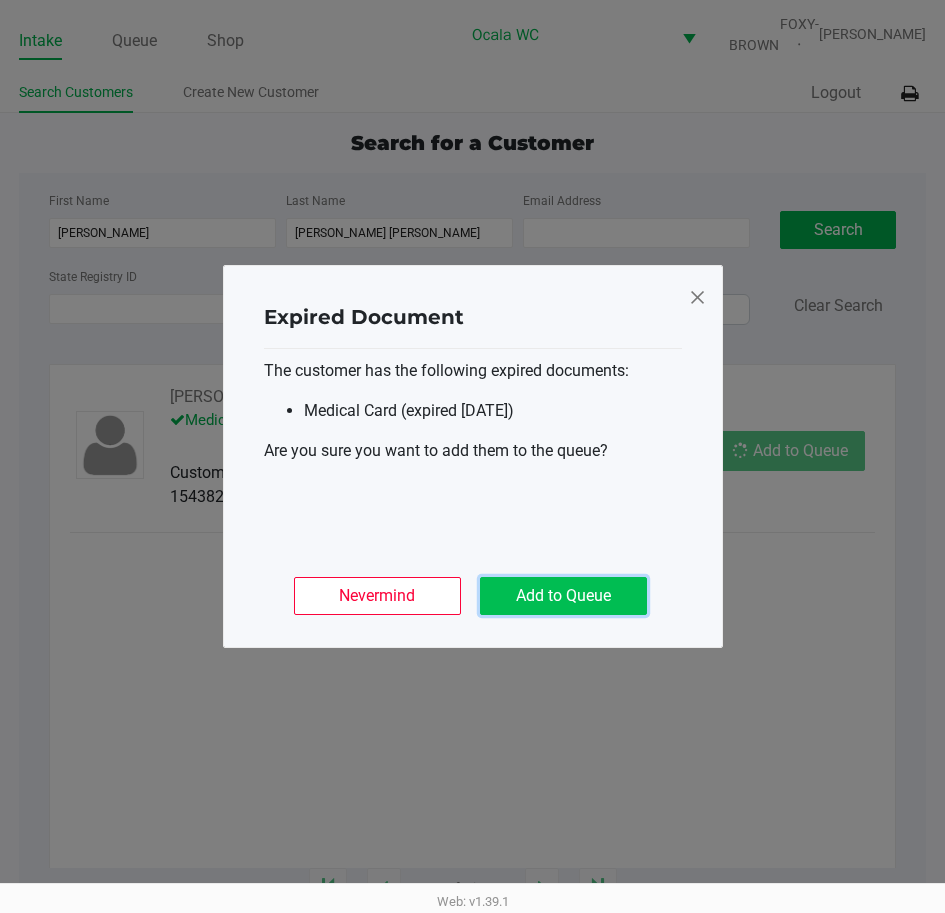 click on "Add to Queue" 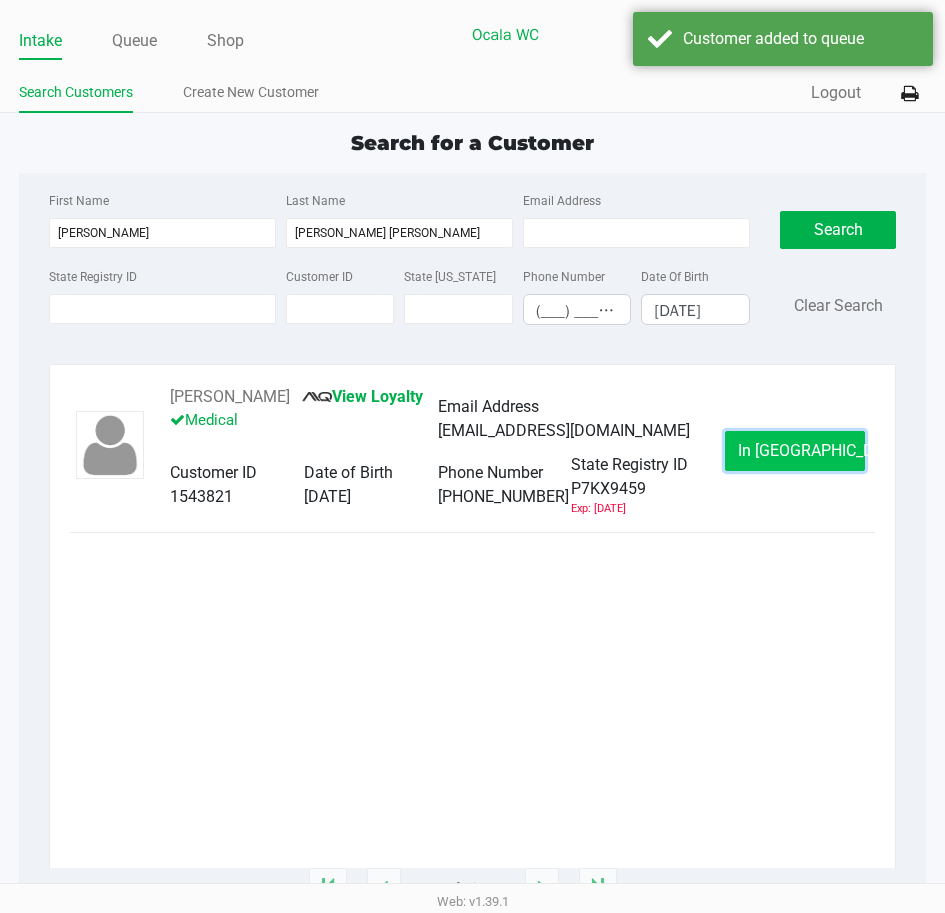 click on "In Queue" 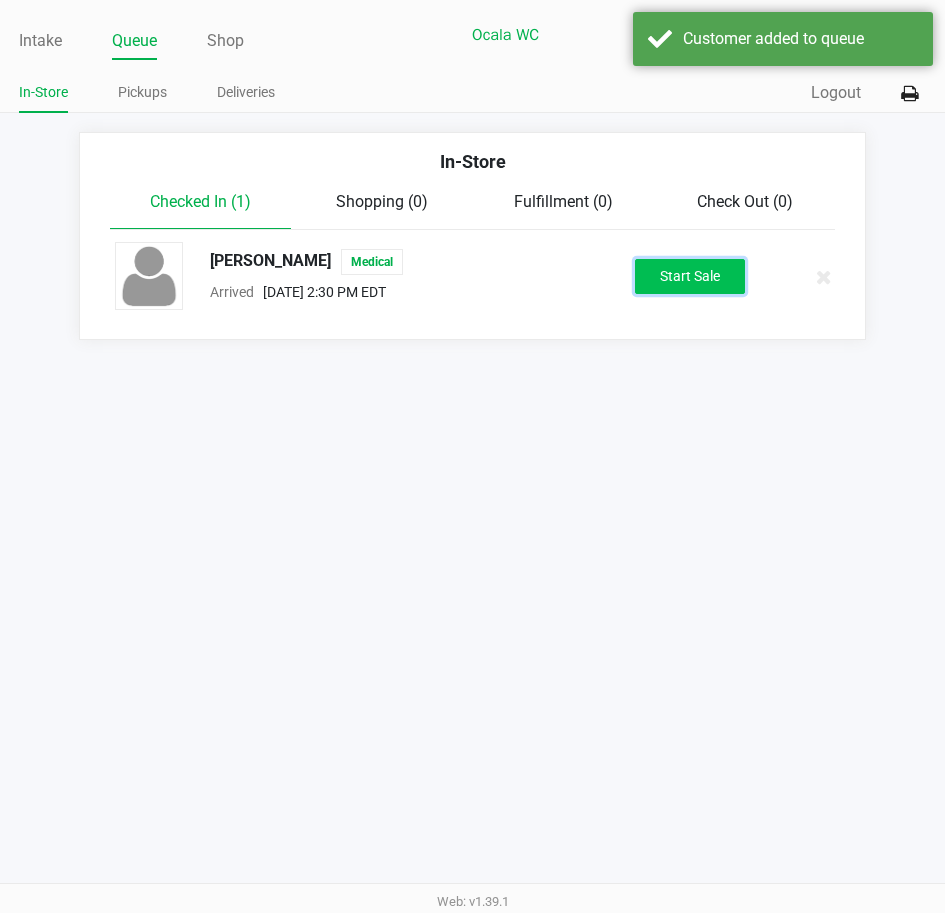 click on "Start Sale" 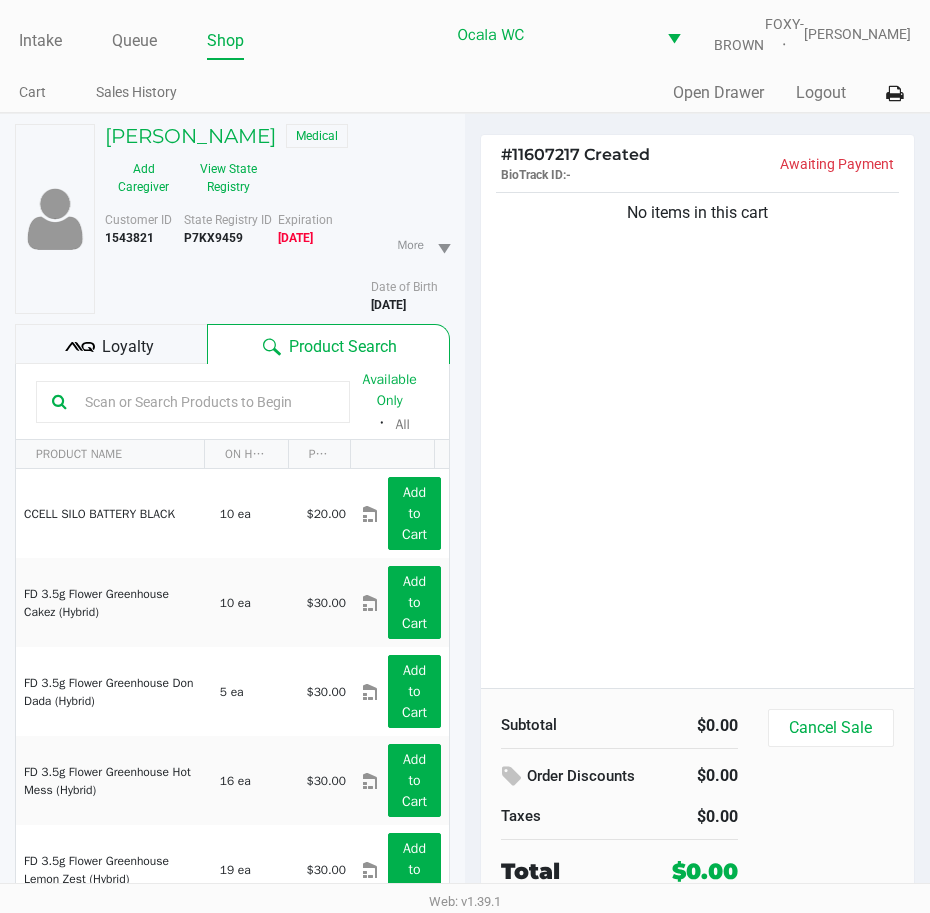 click on "Loyalty" 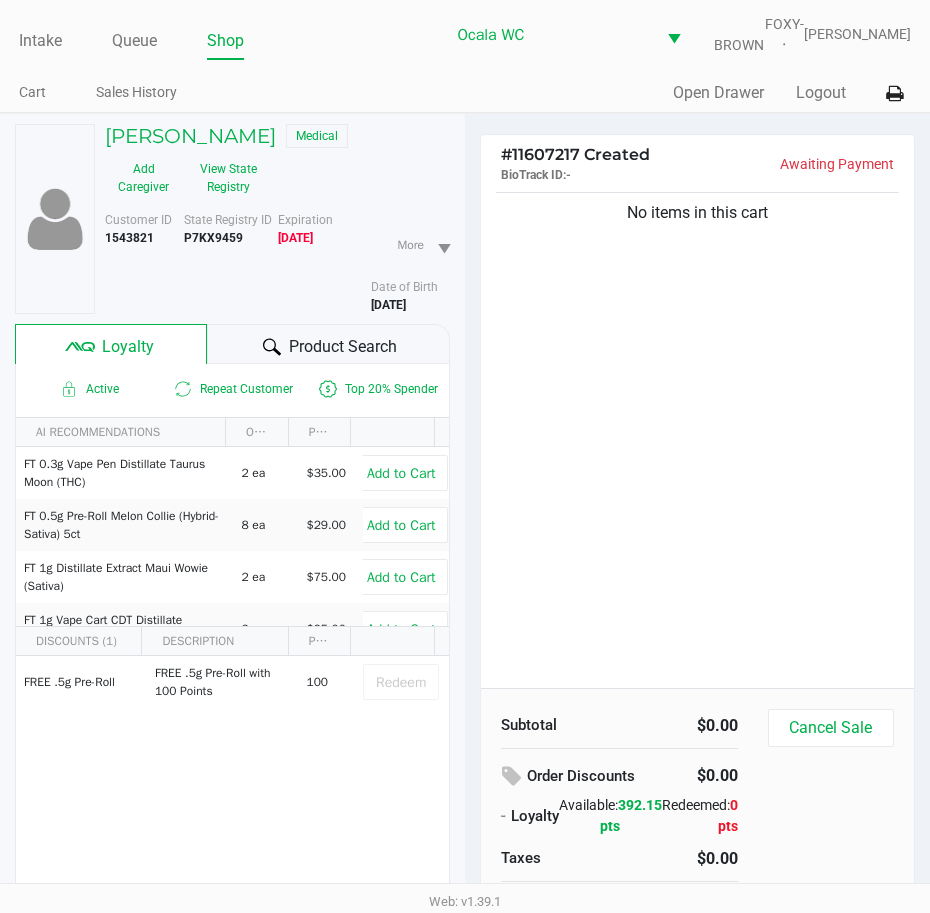 click on "Product Search" 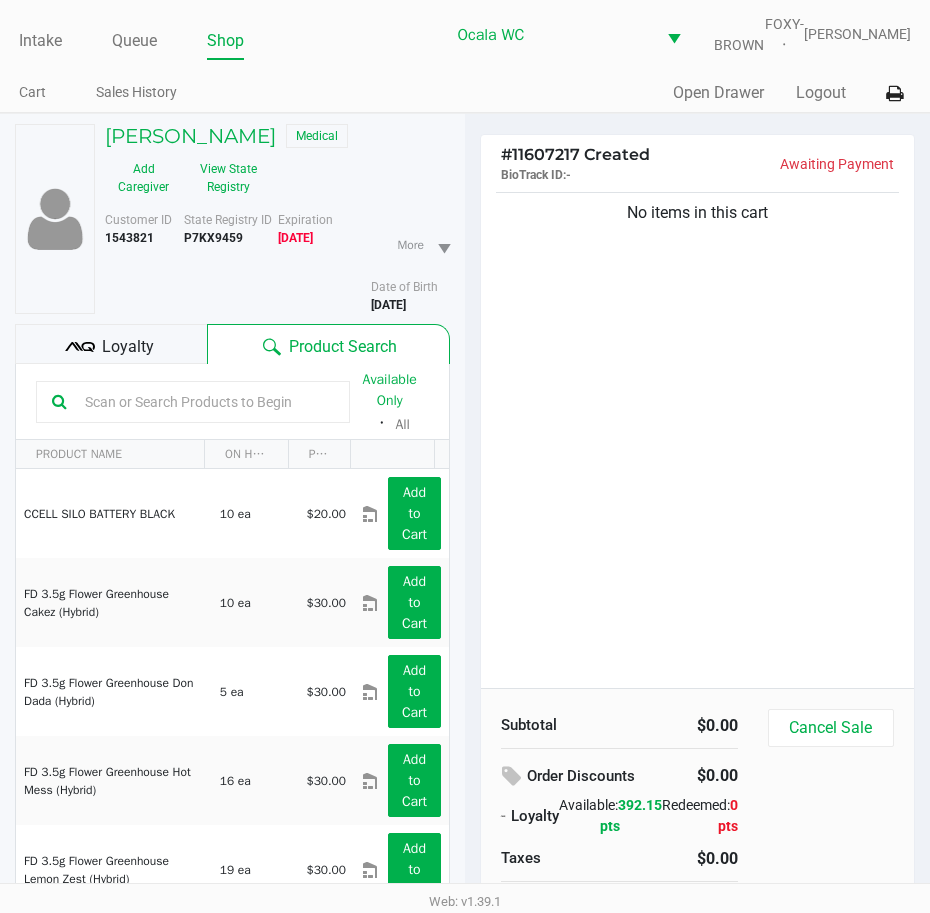 click 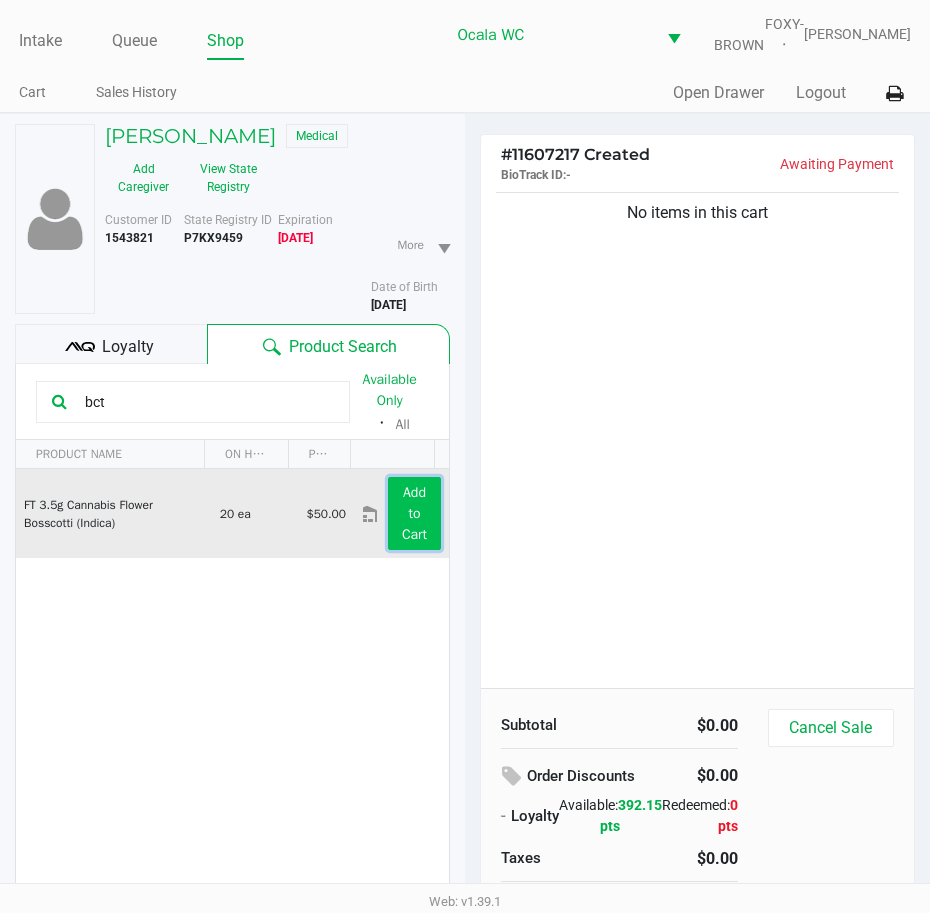 click on "Add to Cart" 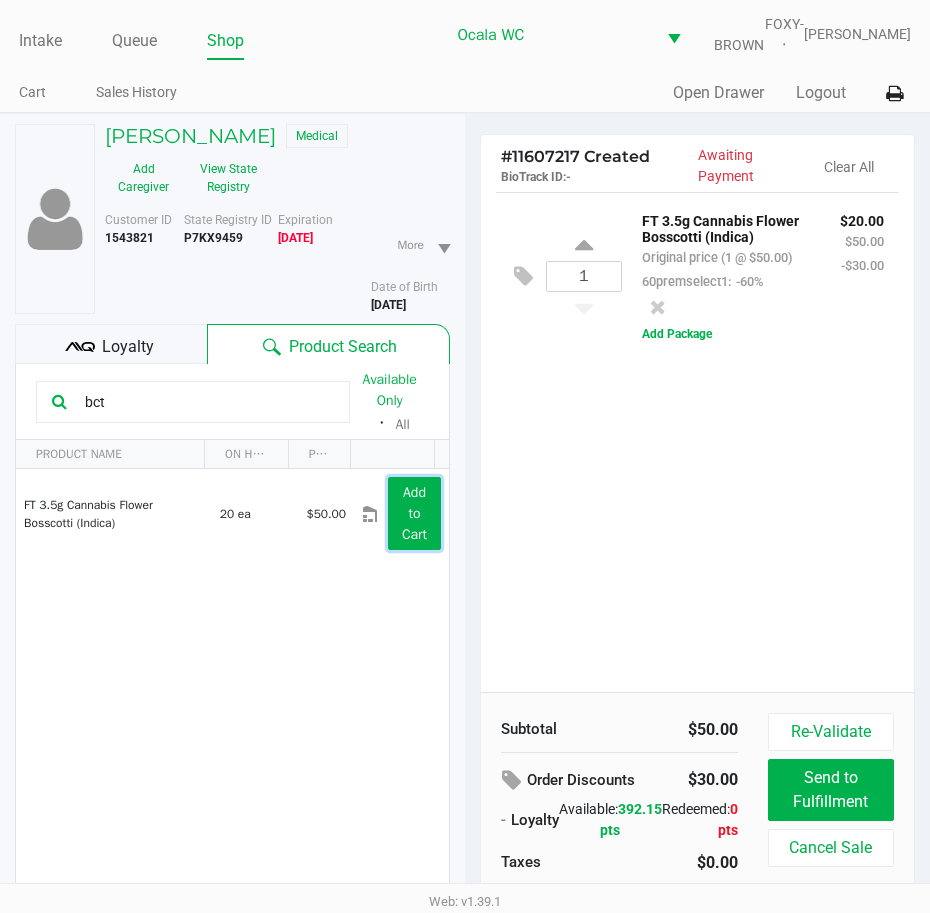 click on "Add to Cart" 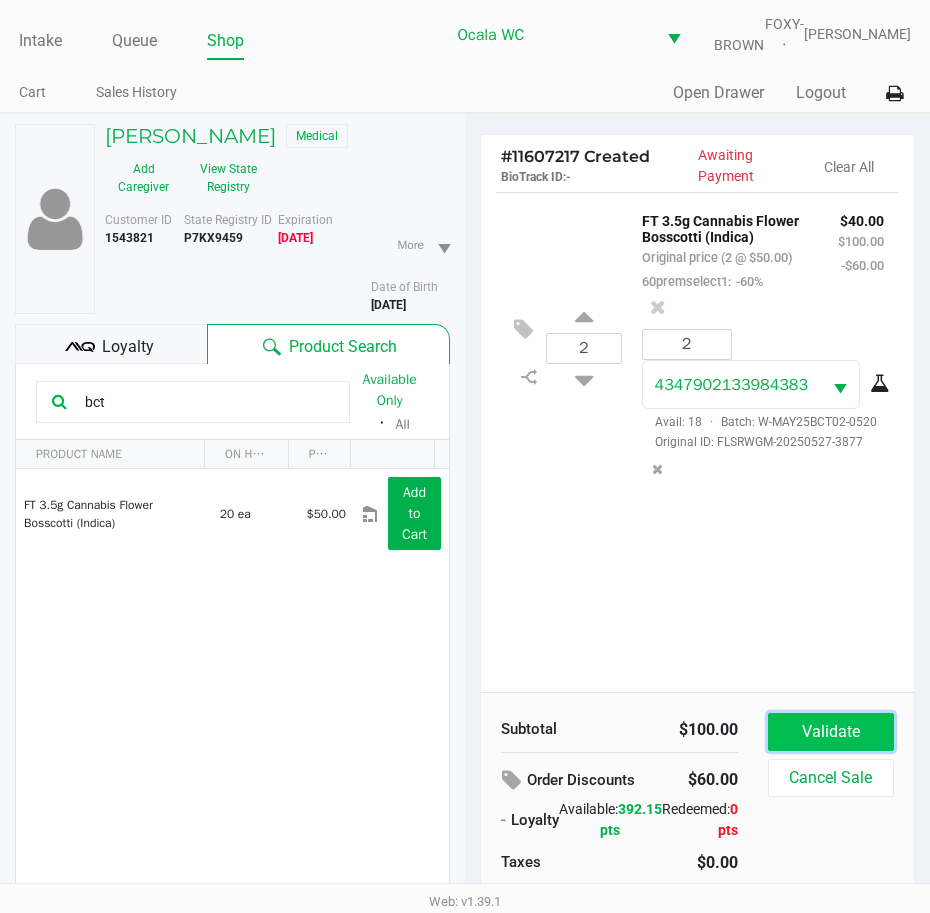 click on "Validate" 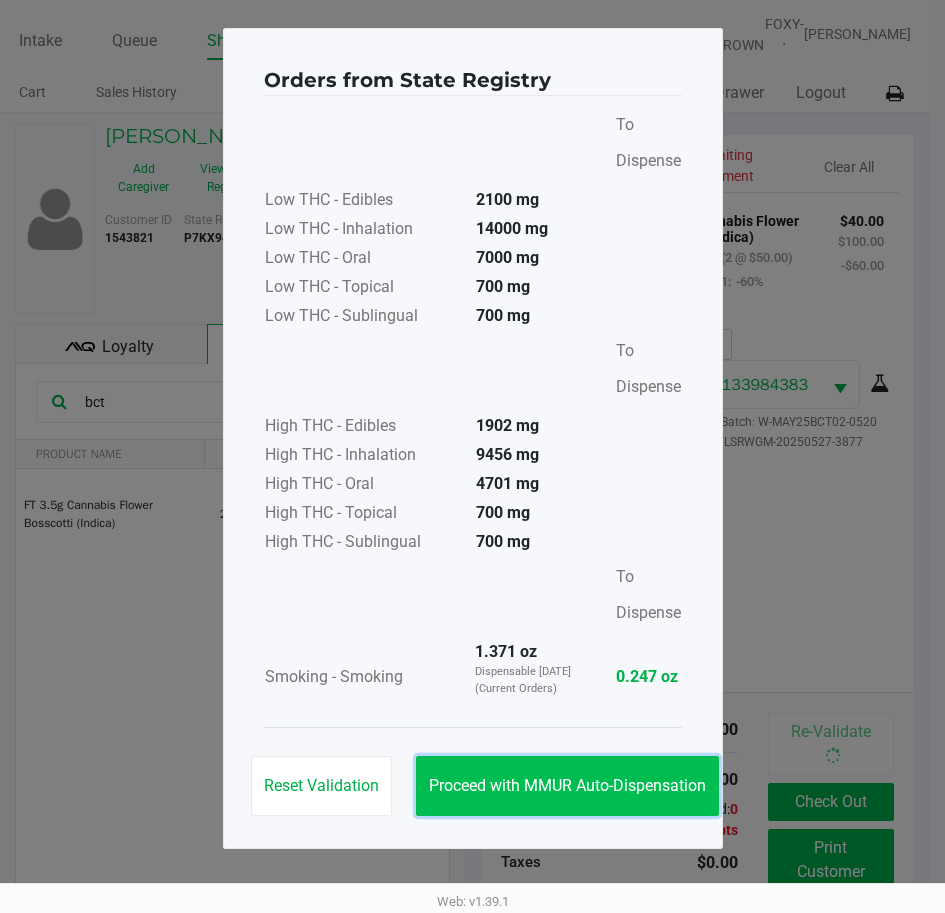 click on "Proceed with MMUR Auto-Dispensation" 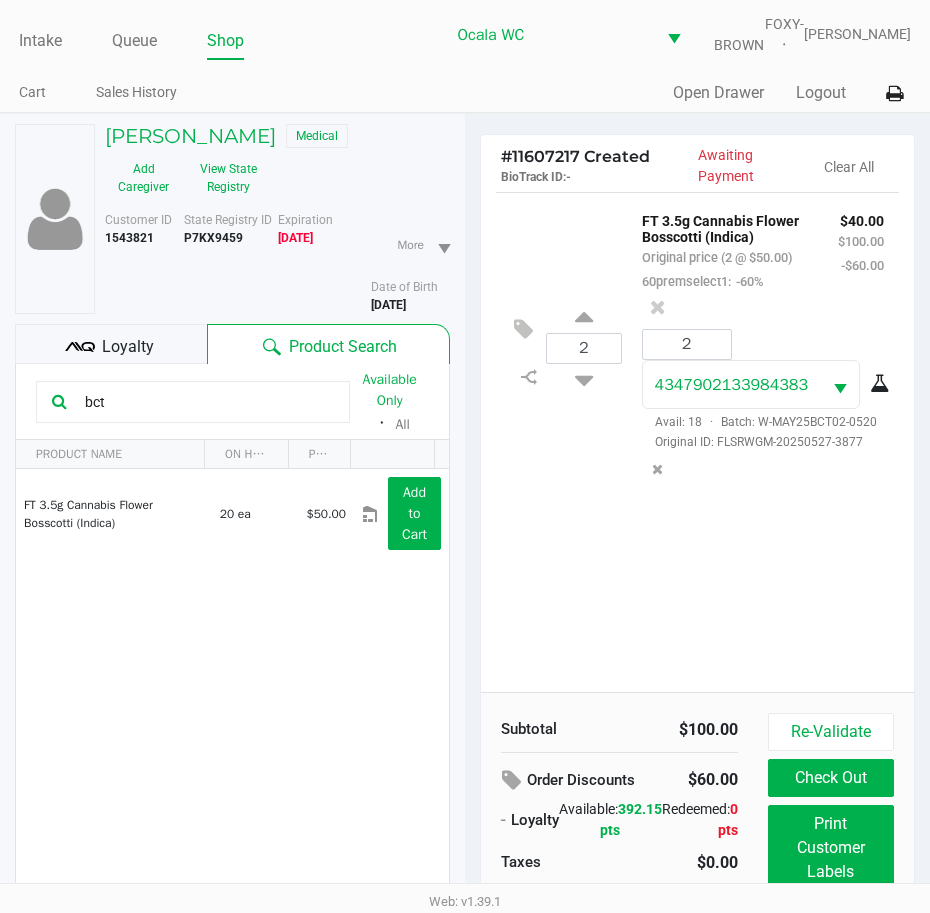 drag, startPoint x: 163, startPoint y: 424, endPoint x: 21, endPoint y: 454, distance: 145.13441 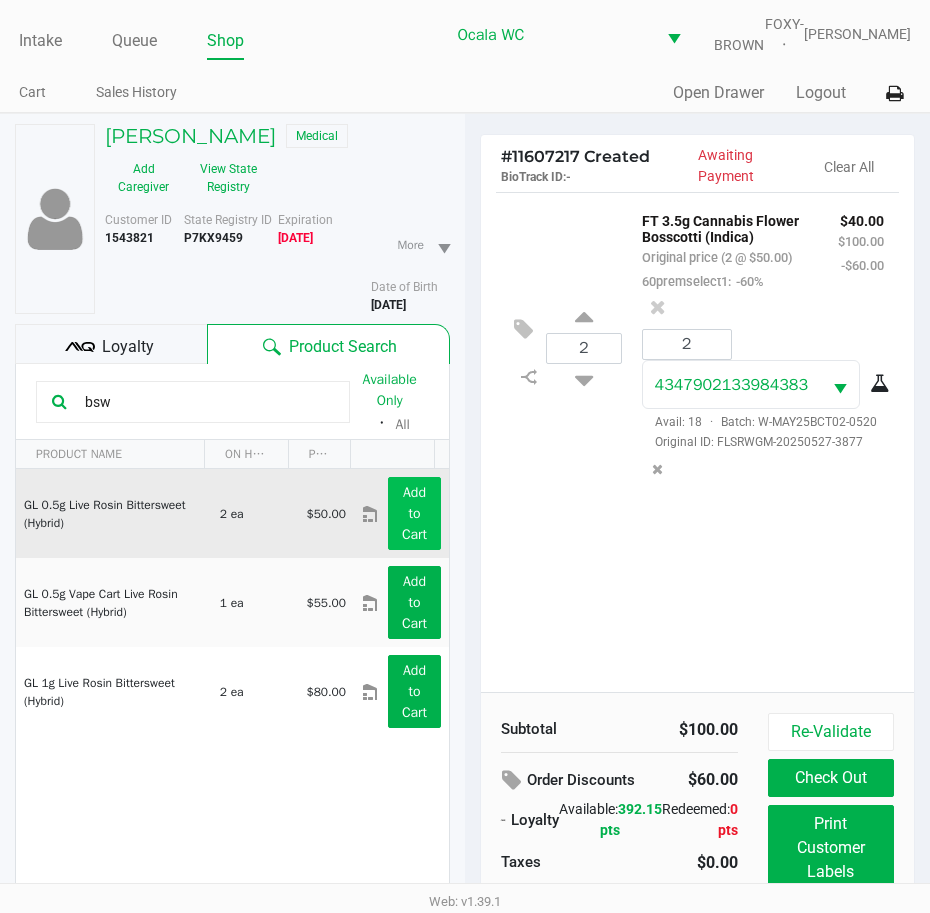 type on "bsw" 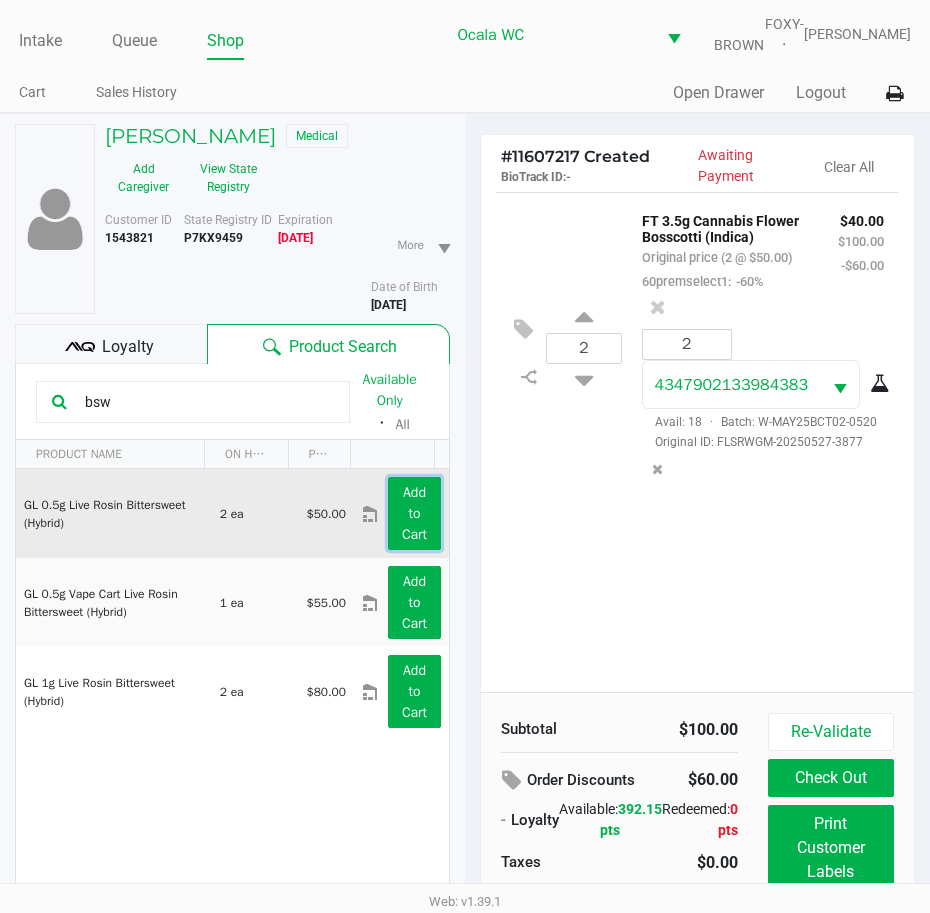 drag, startPoint x: 397, startPoint y: 528, endPoint x: 239, endPoint y: 560, distance: 161.20795 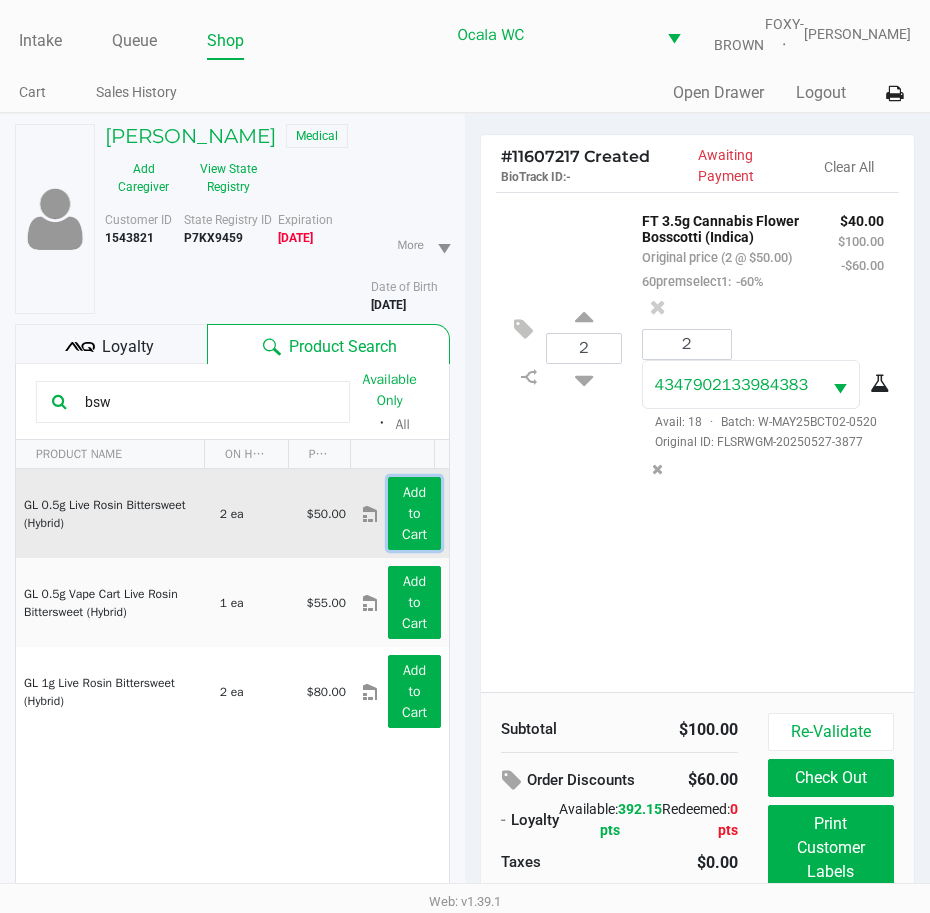 click on "GL 0.5g Live Rosin Bittersweet (Hybrid)   2 ea   $50.00  Add to Cart" 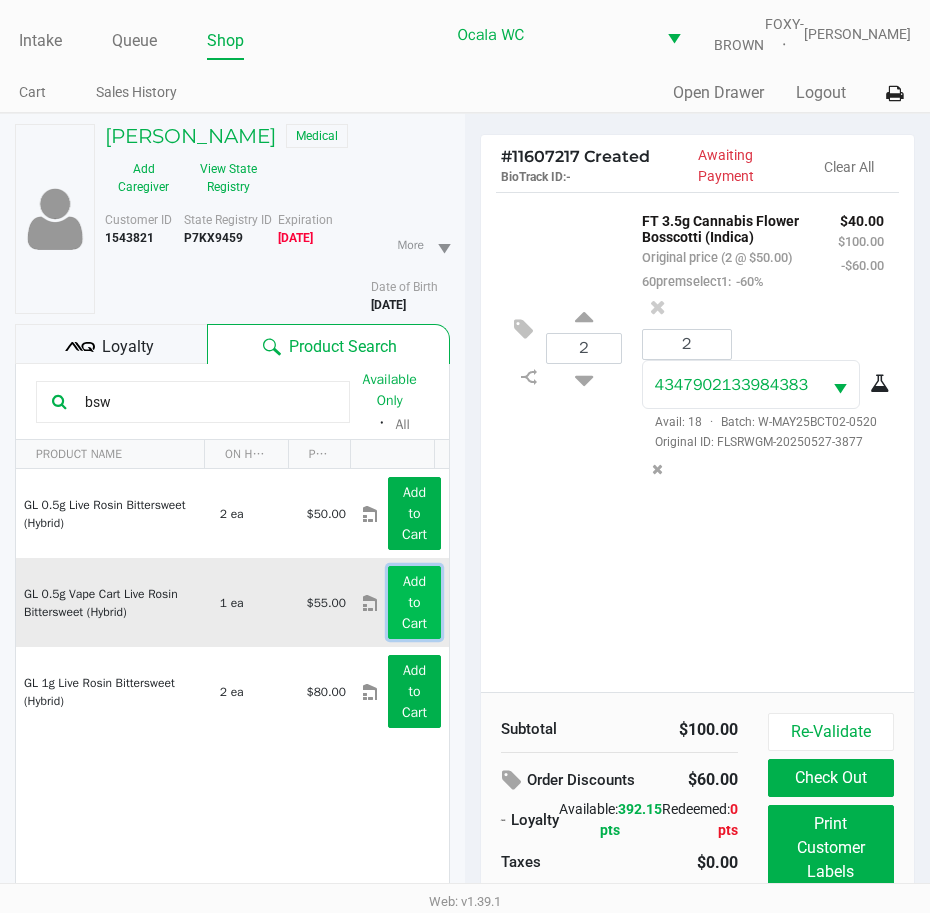 click on "Add to Cart" 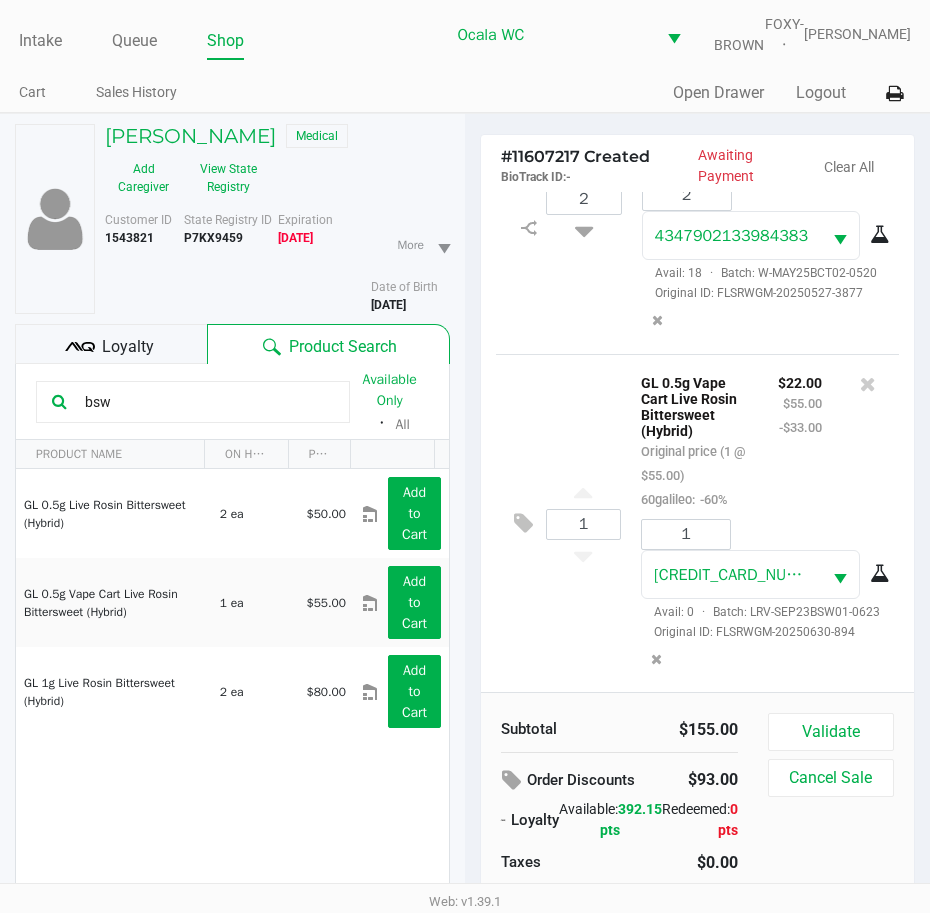 scroll, scrollTop: 316, scrollLeft: 0, axis: vertical 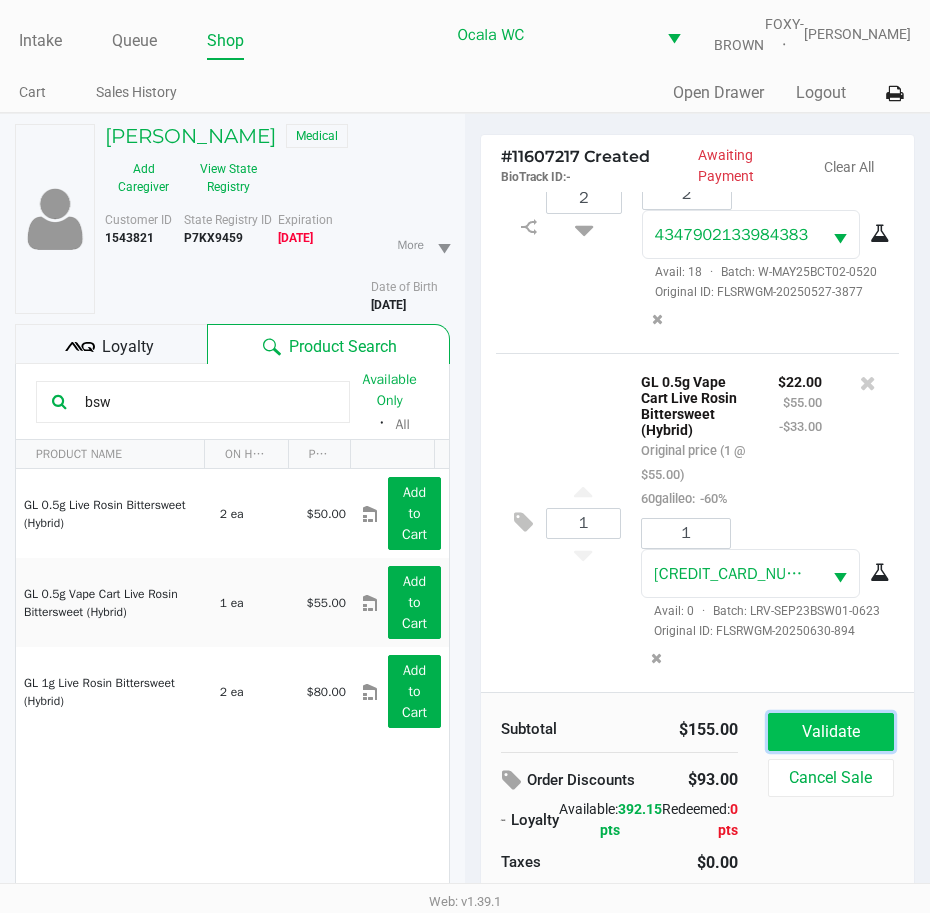 click on "Validate" 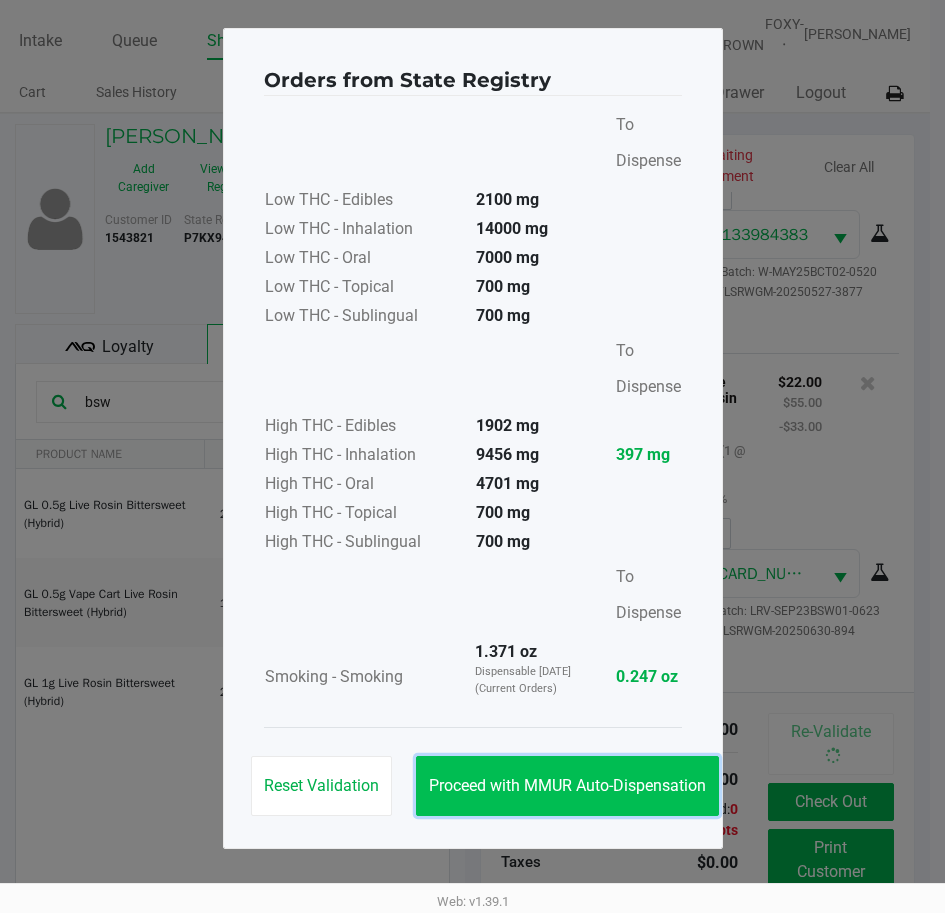 click on "Proceed with MMUR Auto-Dispensation" 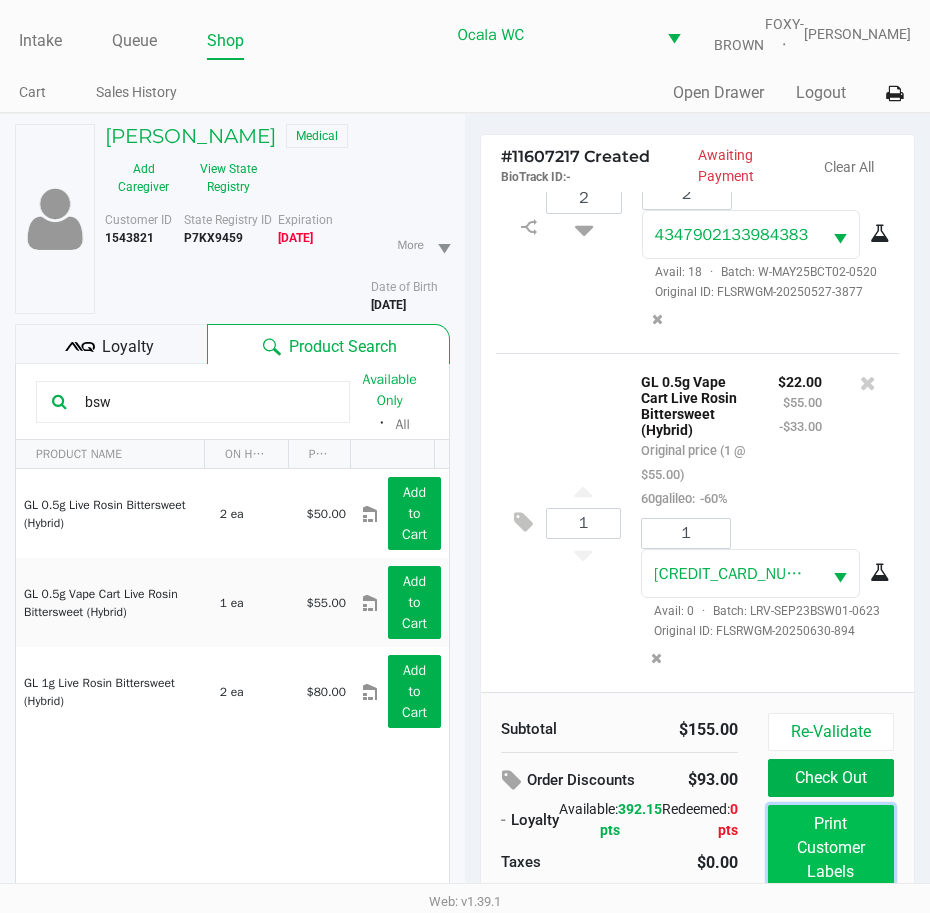 click on "Print Customer Labels" 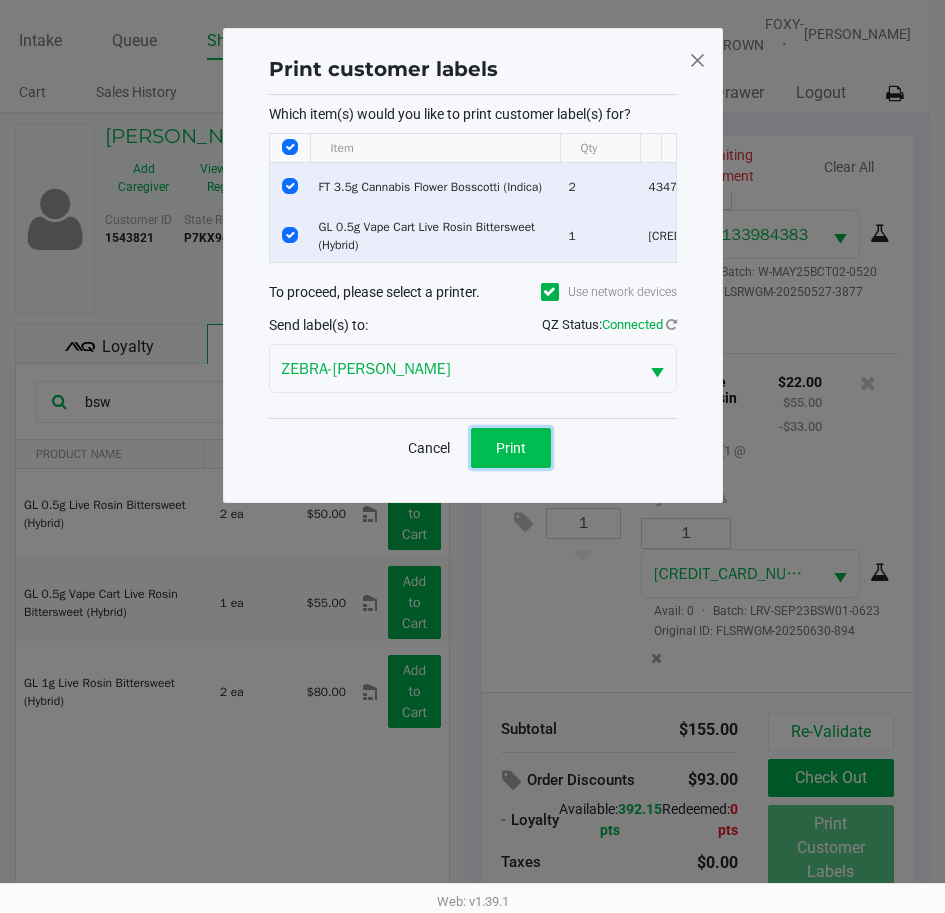 click on "Print" 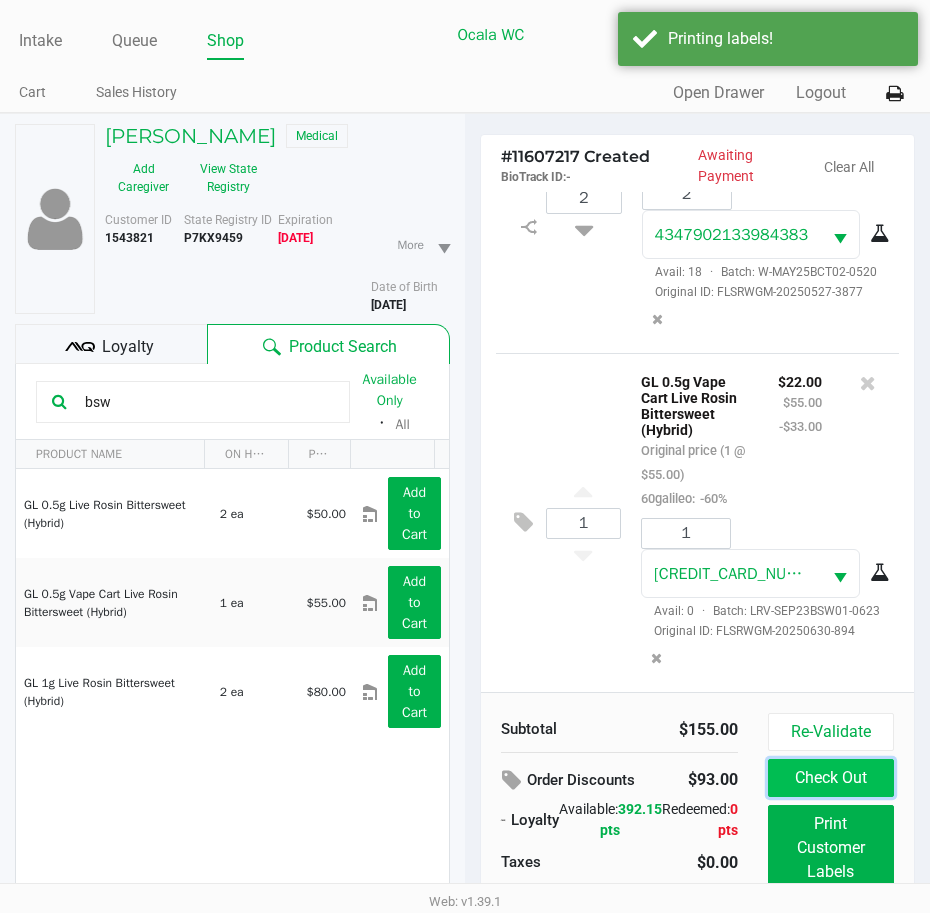 click on "Check Out" 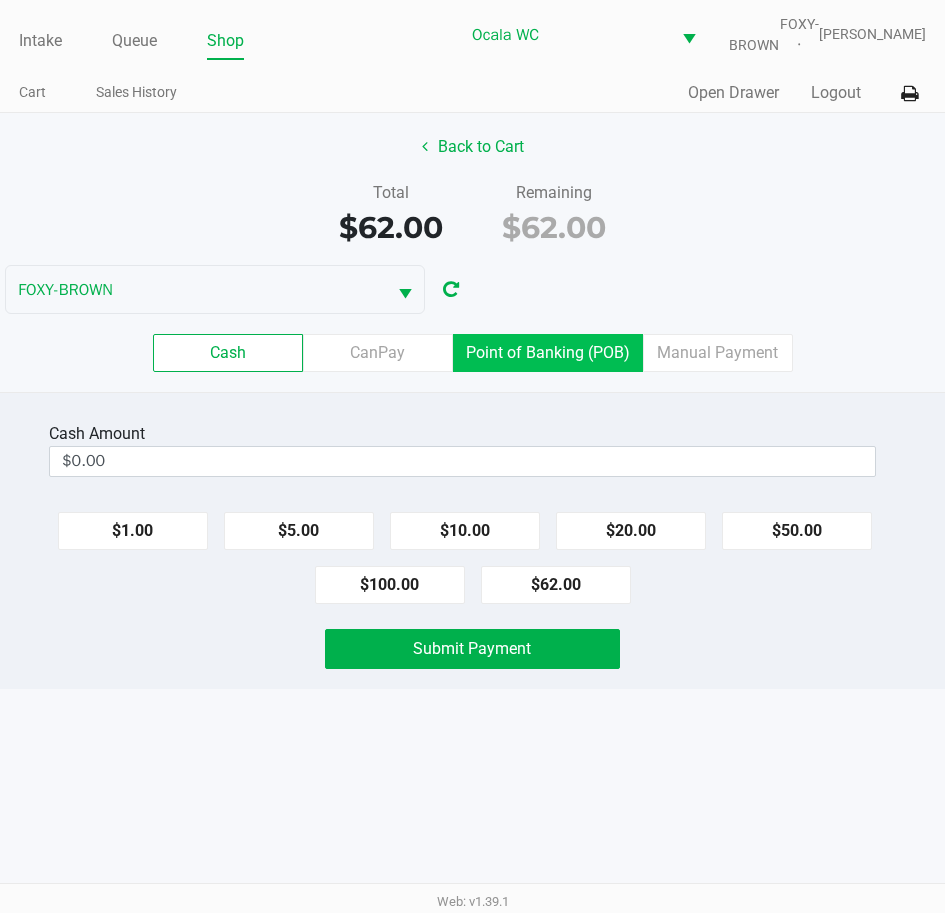 click on "Point of Banking (POB)" 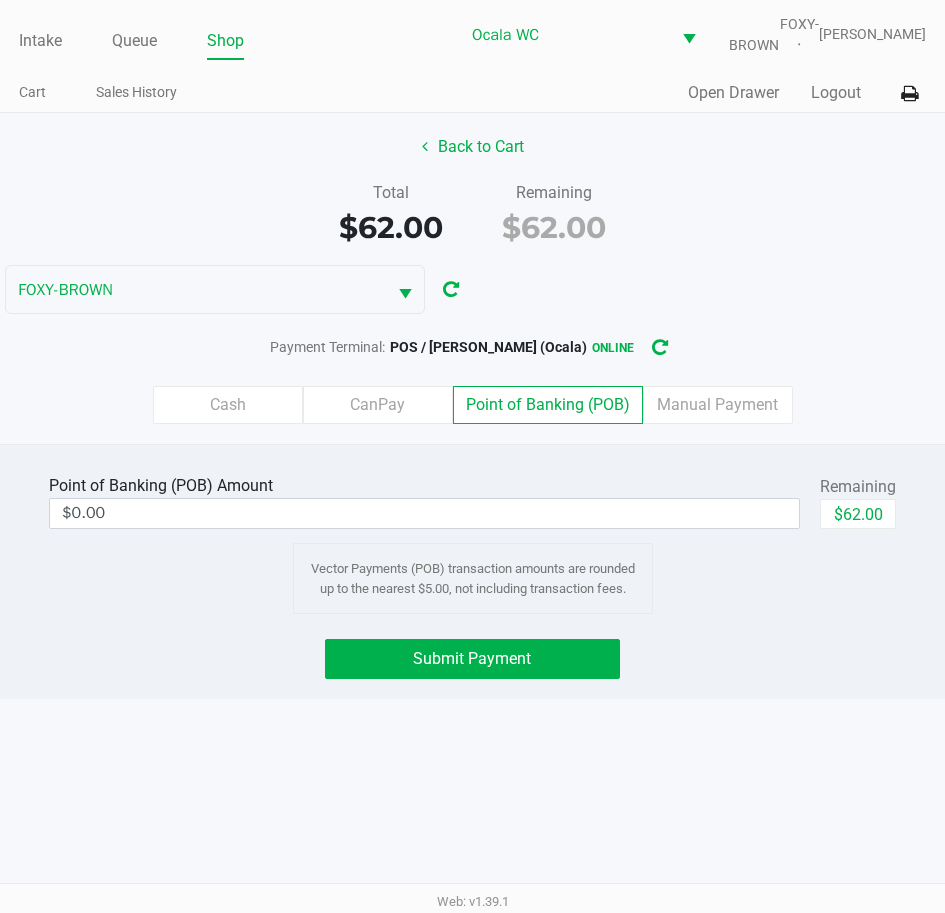 click on "$62.00" 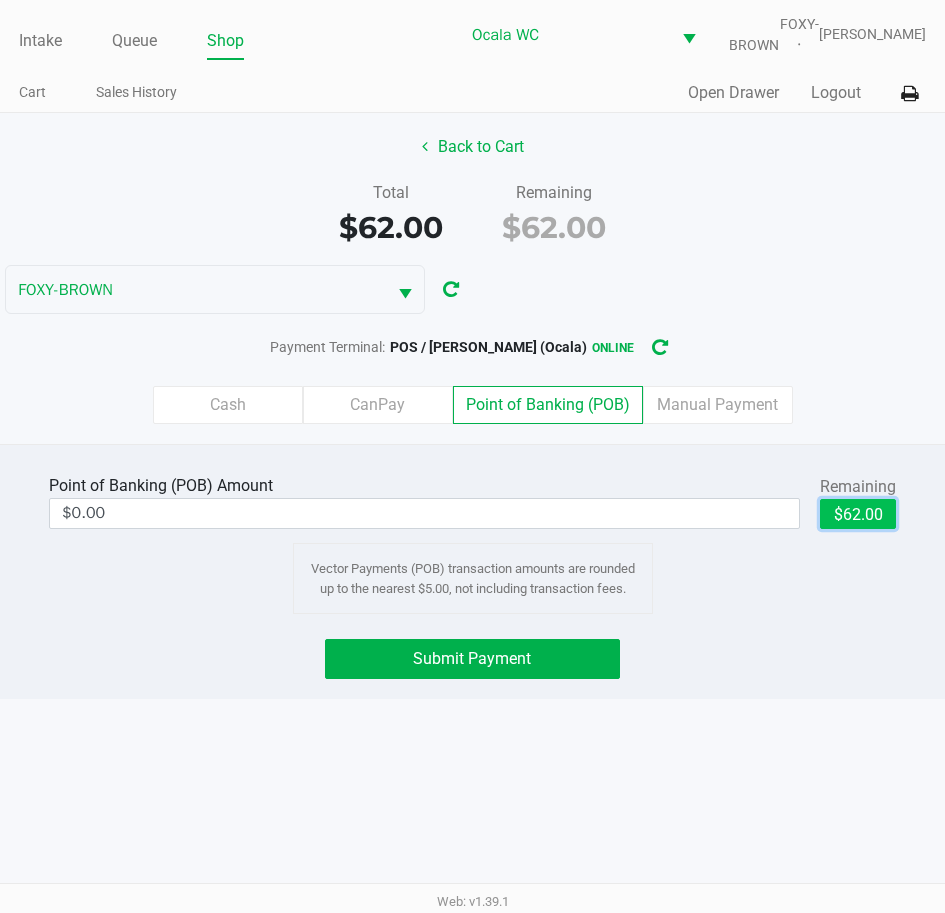 type on "$62.00" 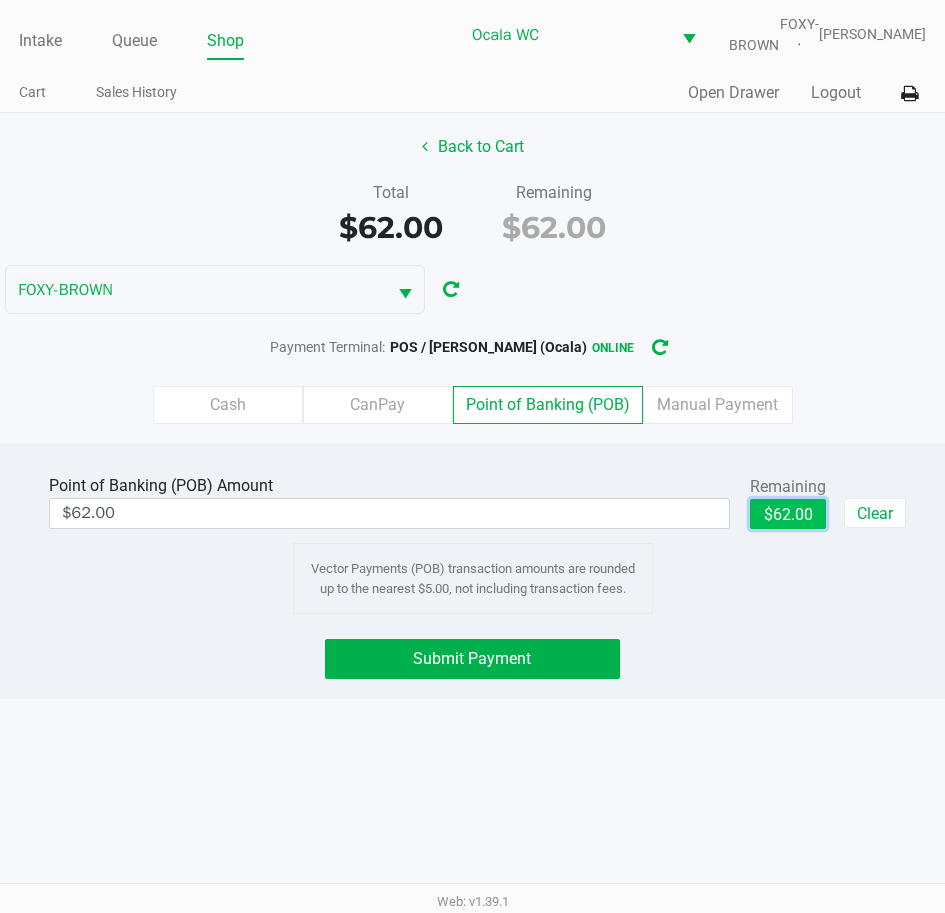 click on "Submit Payment" 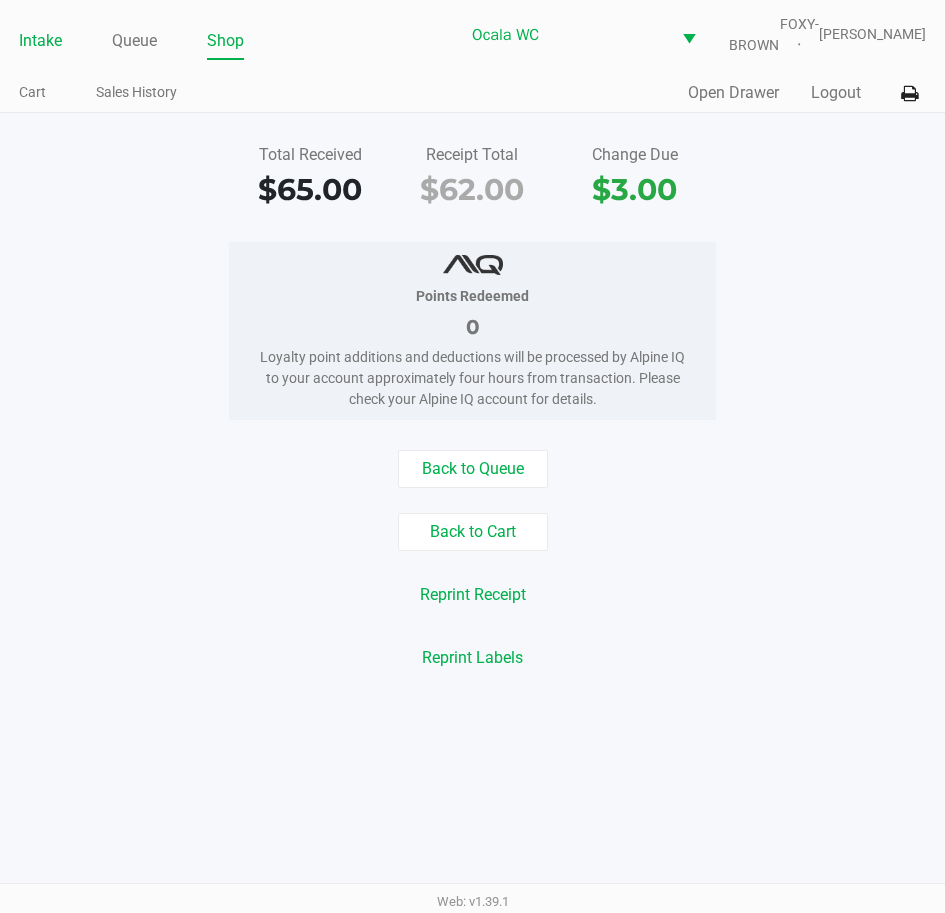 click on "Intake" 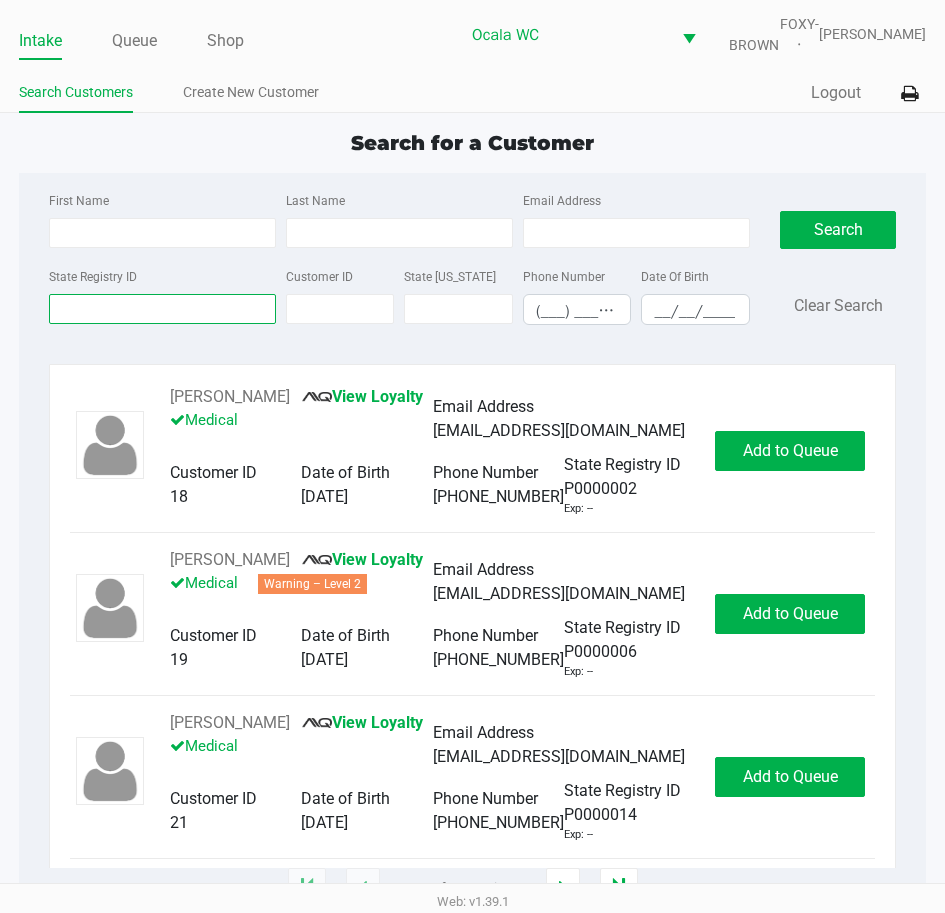click on "State Registry ID" at bounding box center [162, 309] 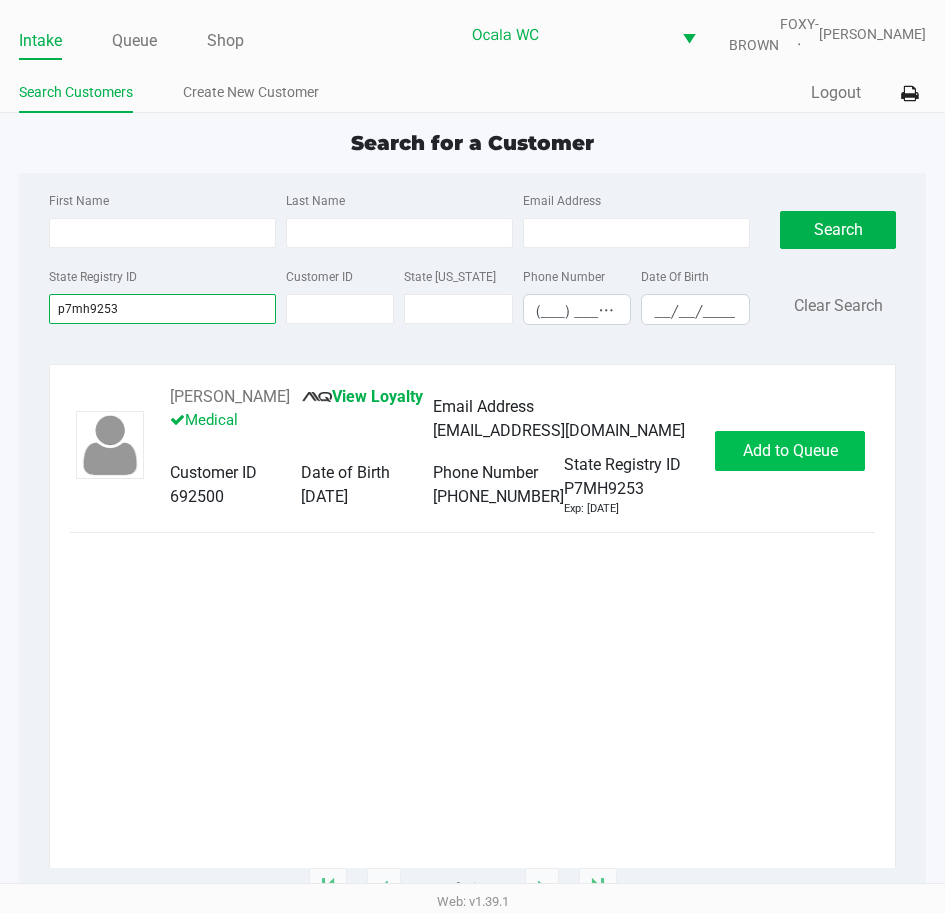 type on "p7mh9253" 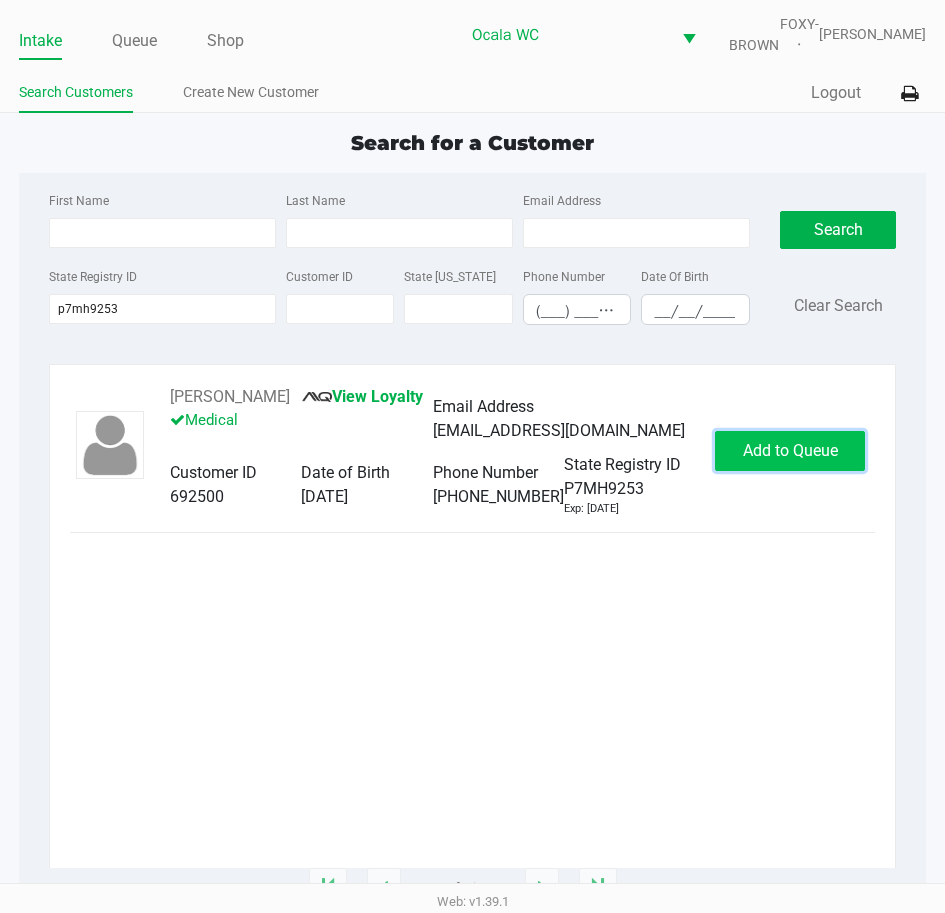 click on "Add to Queue" 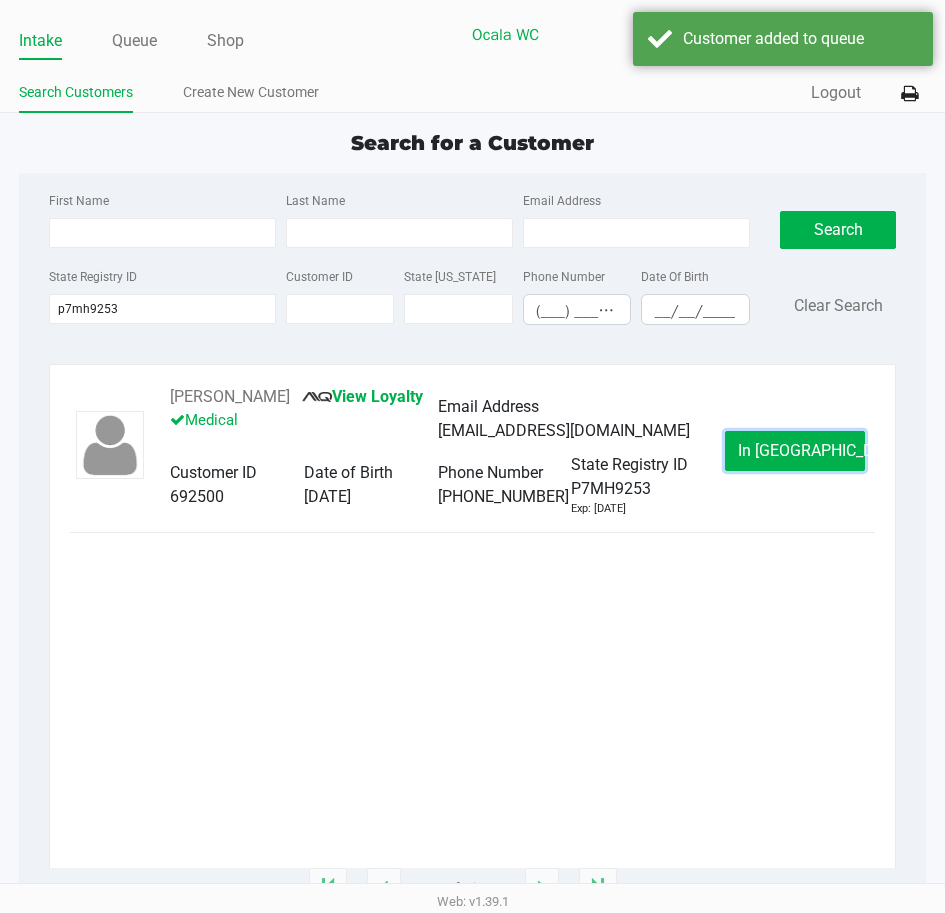 click on "In Queue" 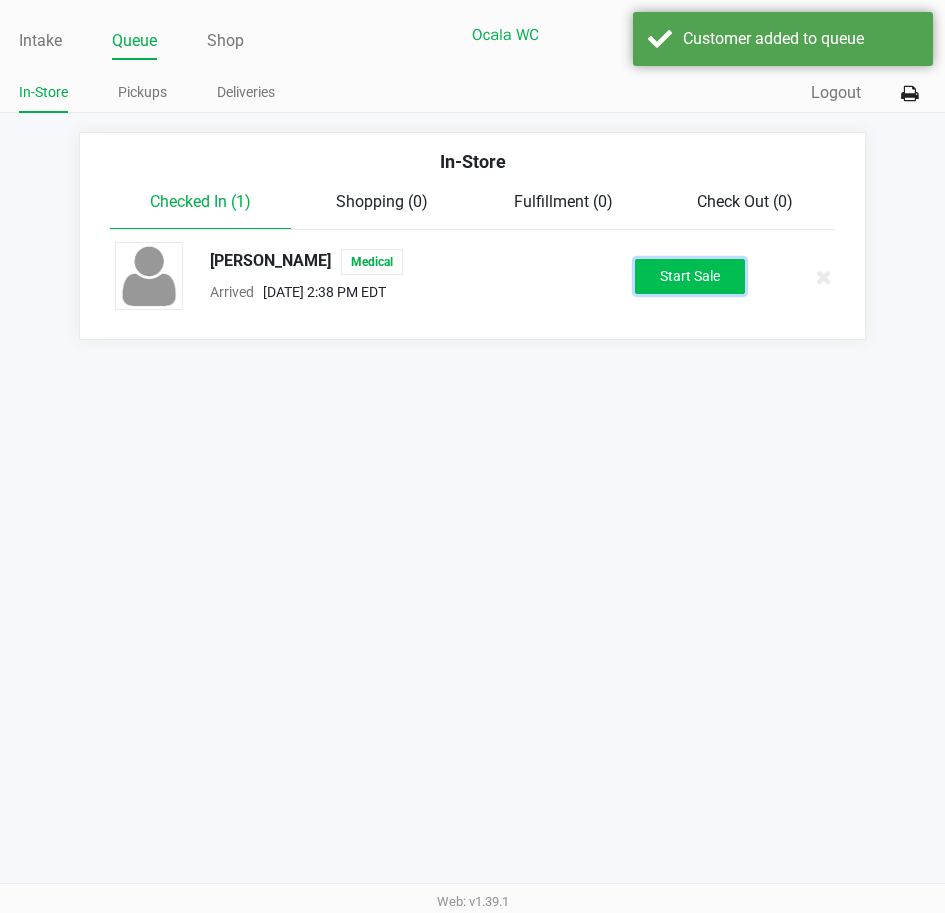 click on "Start Sale" 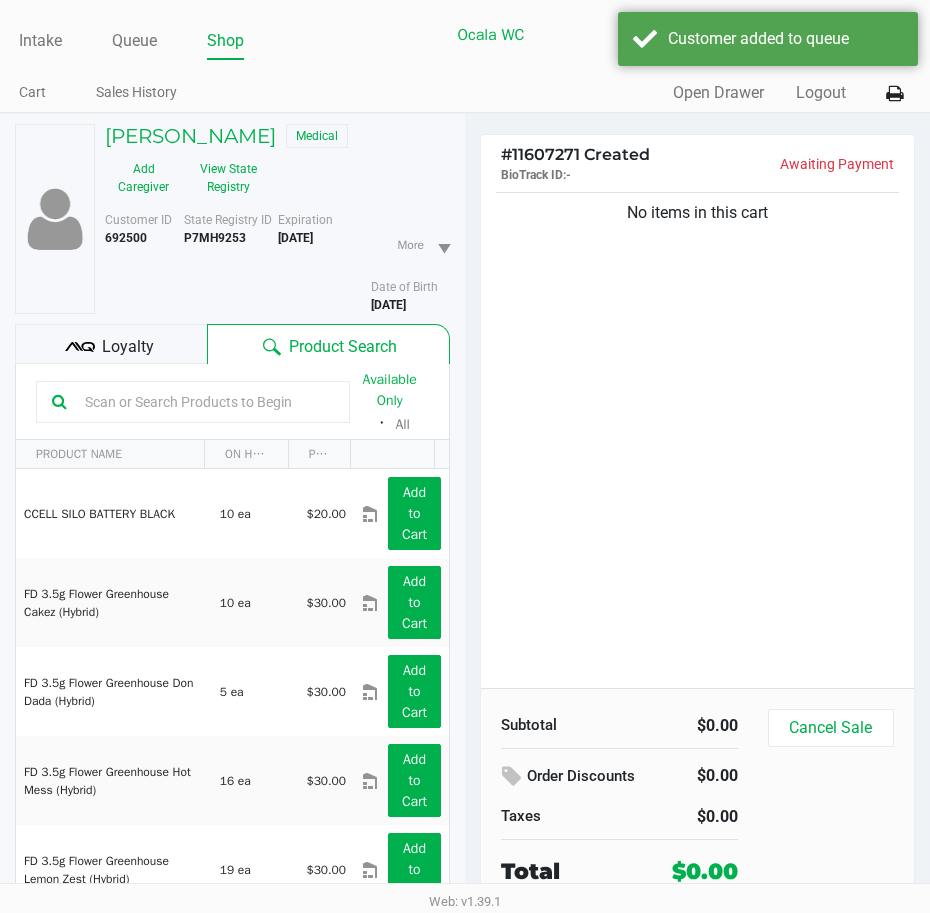 click on "Loyalty" 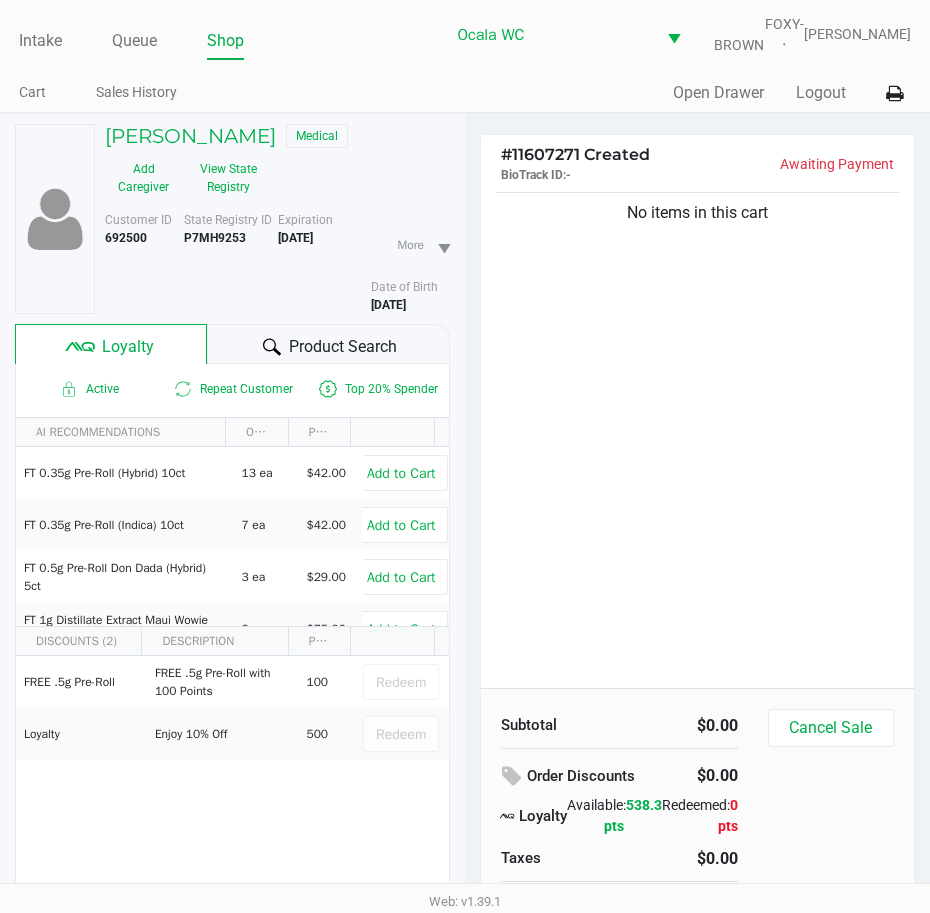 drag, startPoint x: 142, startPoint y: 352, endPoint x: 334, endPoint y: 358, distance: 192.09373 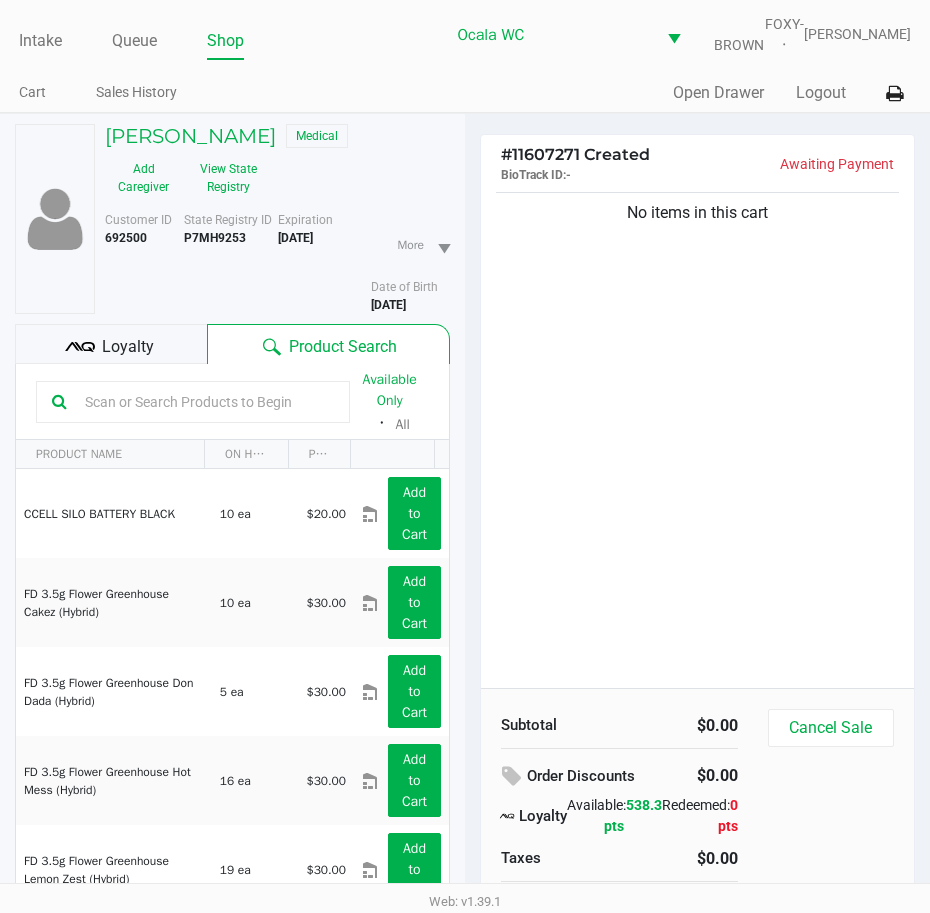 click 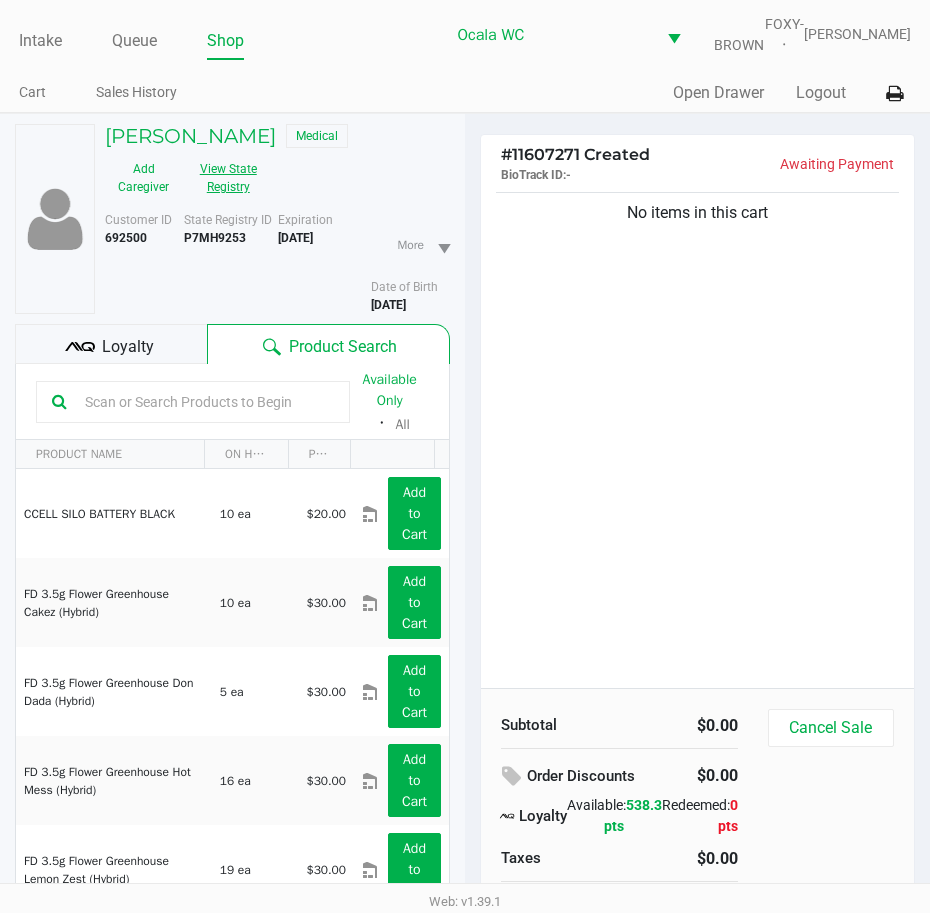 click on "View State Registry" 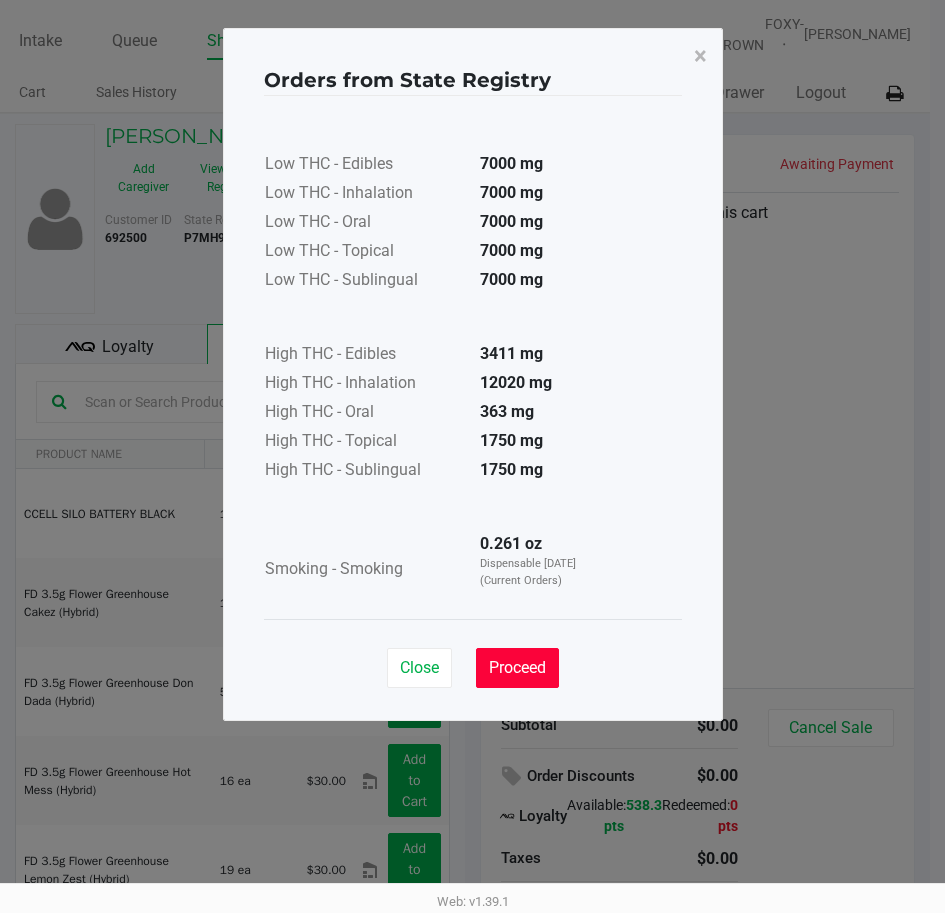 click on "Proceed" 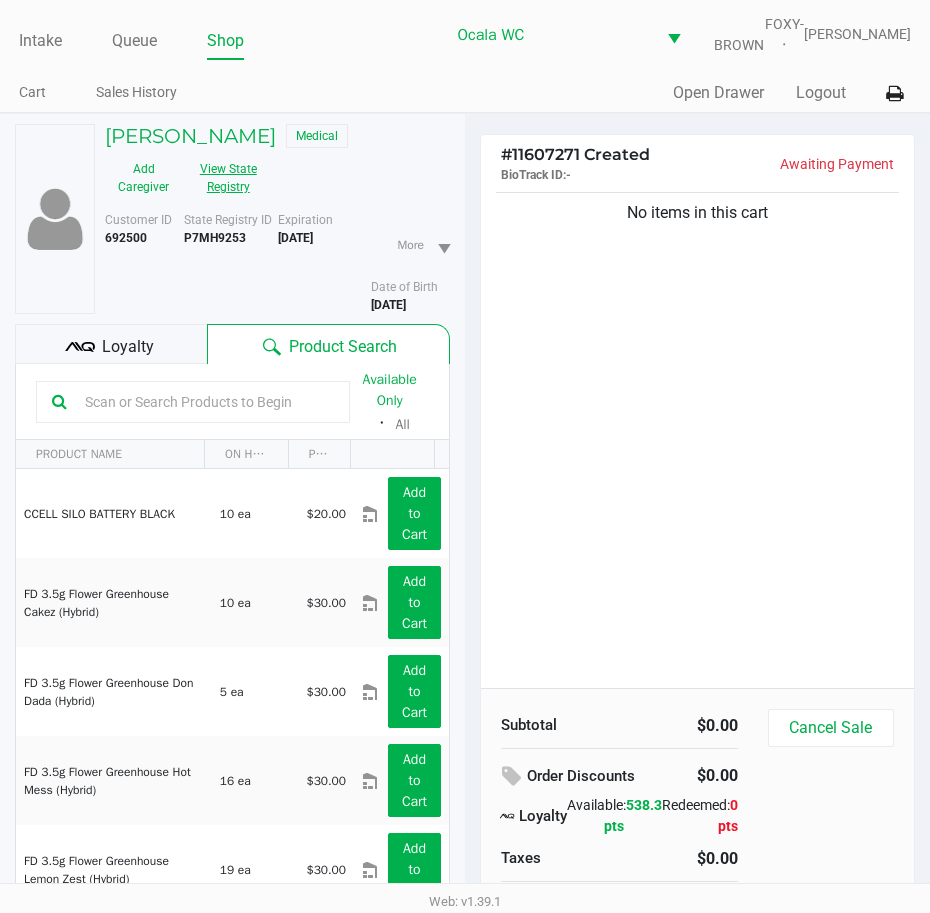click on "View State Registry" 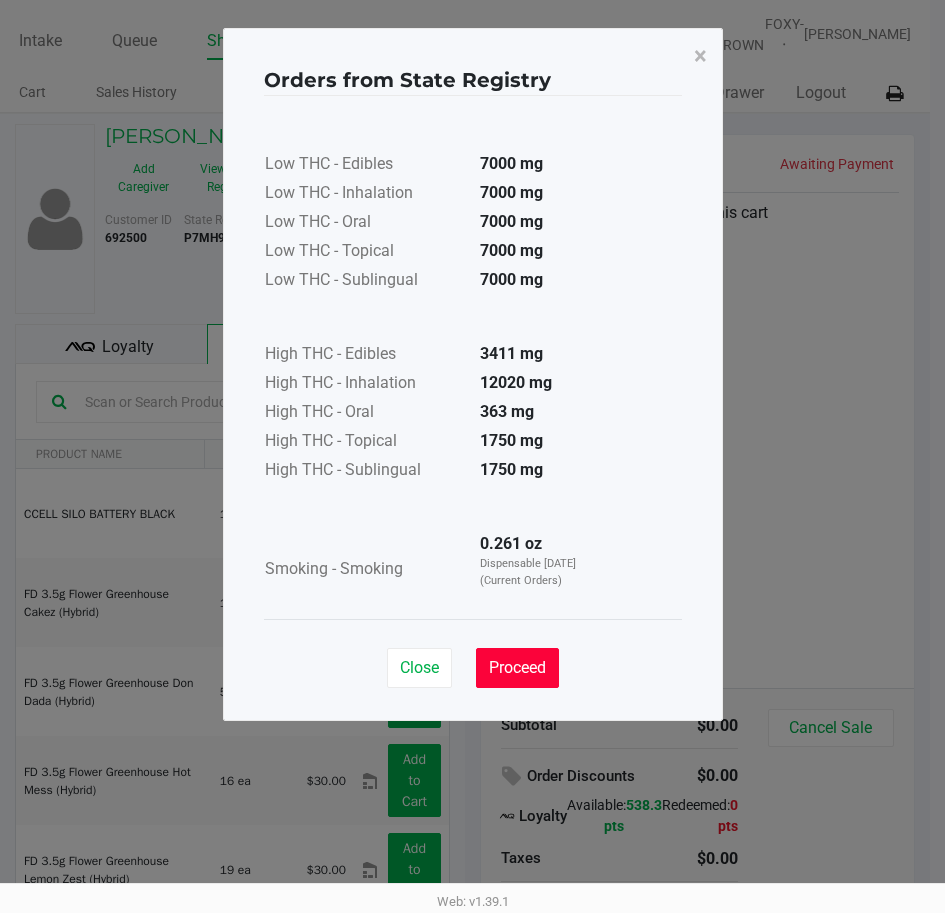 click on "Proceed" 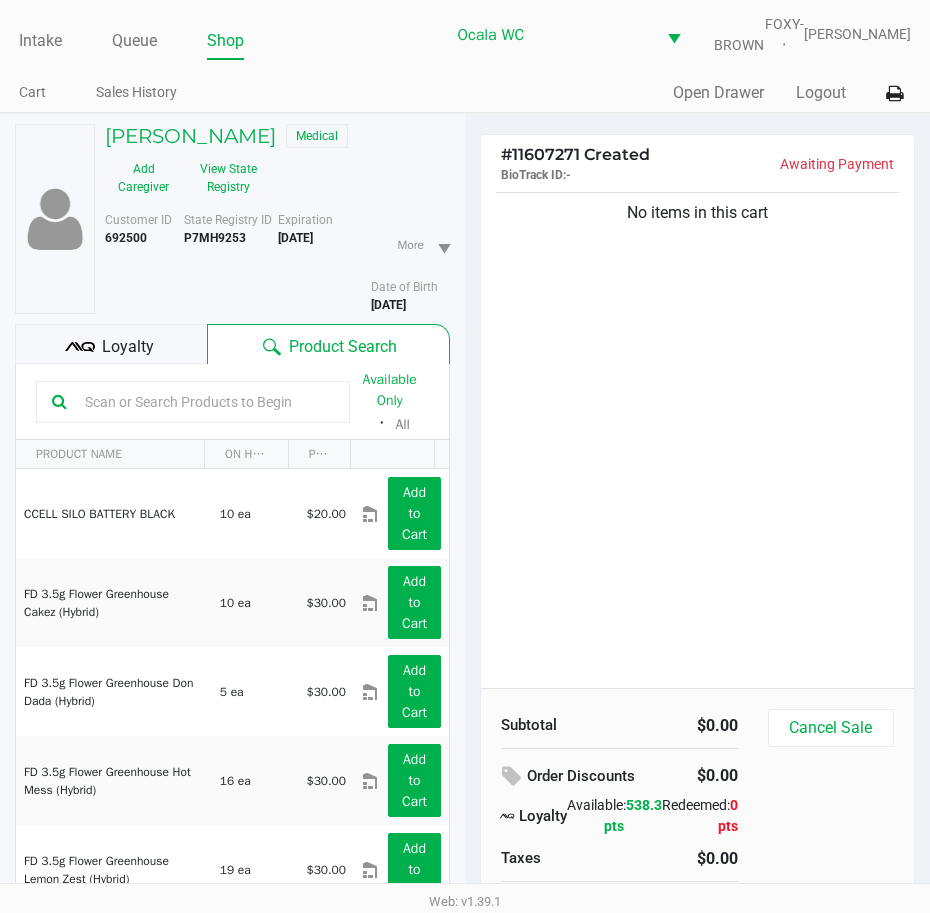 click on "Loyalty" 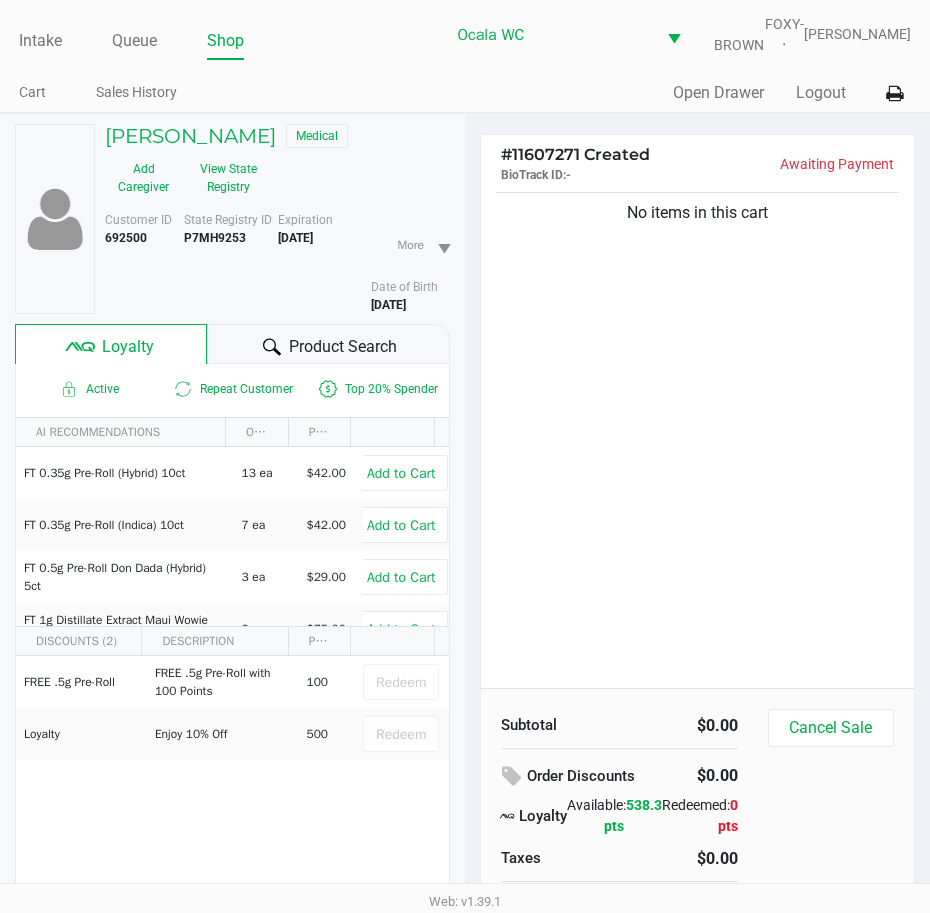 click on "Product Search" 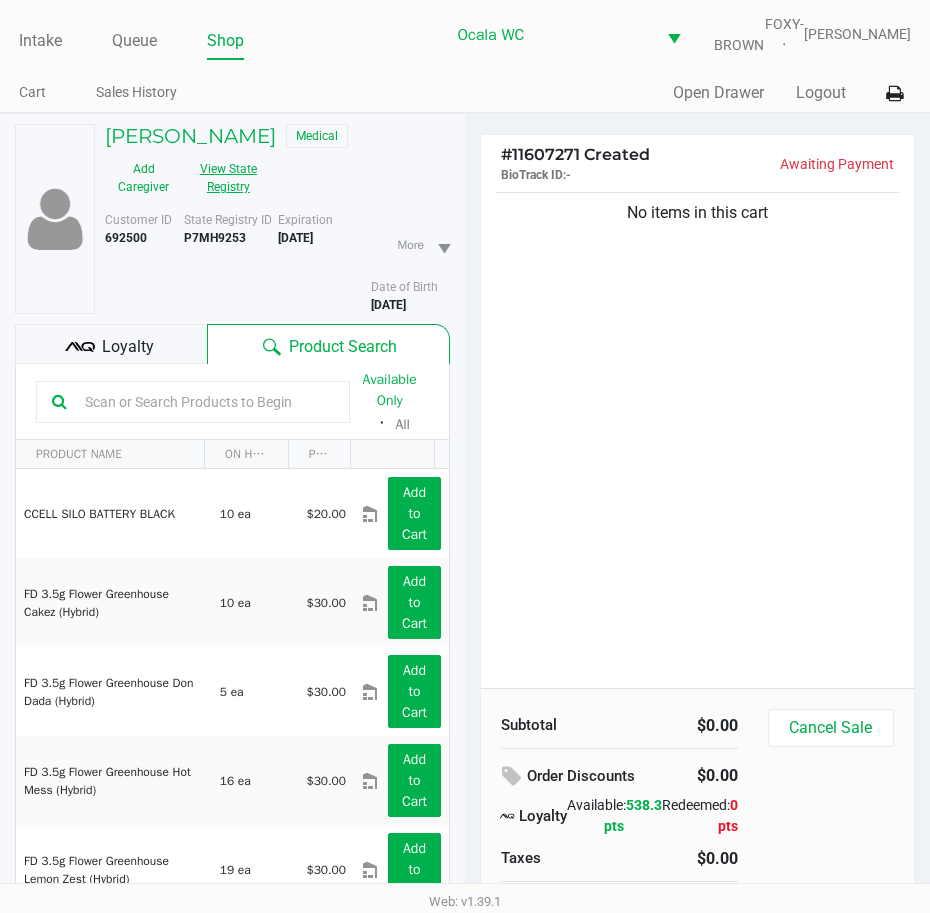 click on "View State Registry" 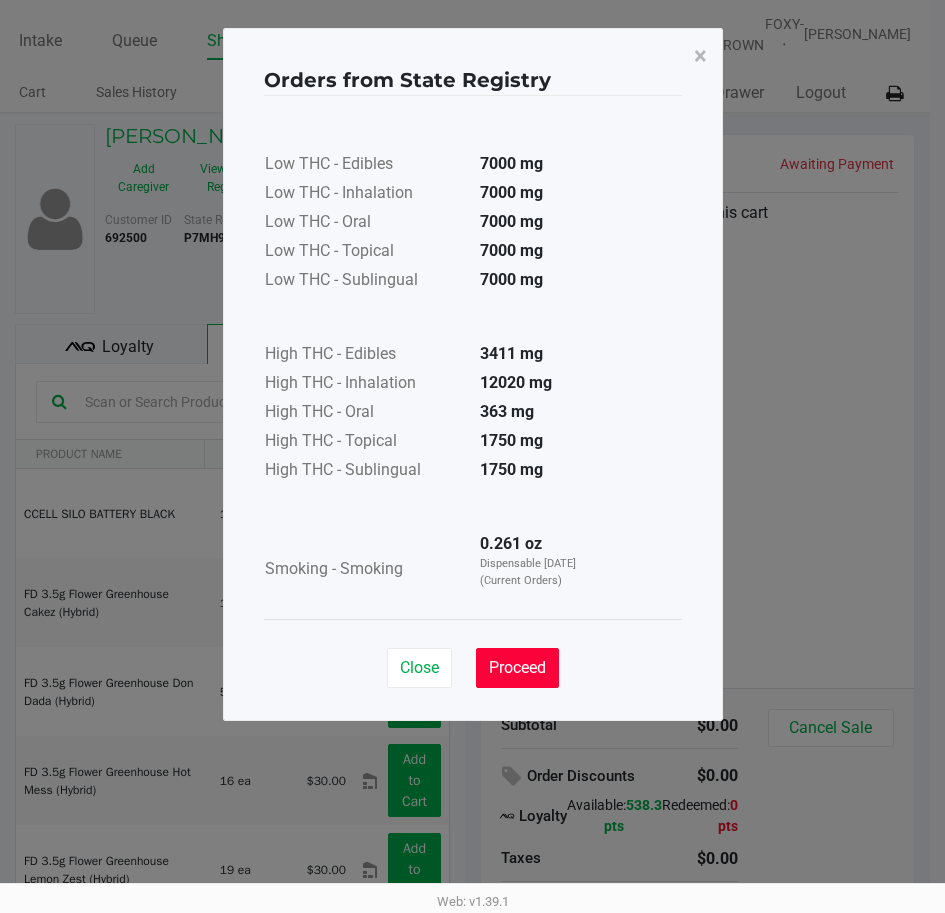 click on "Proceed" 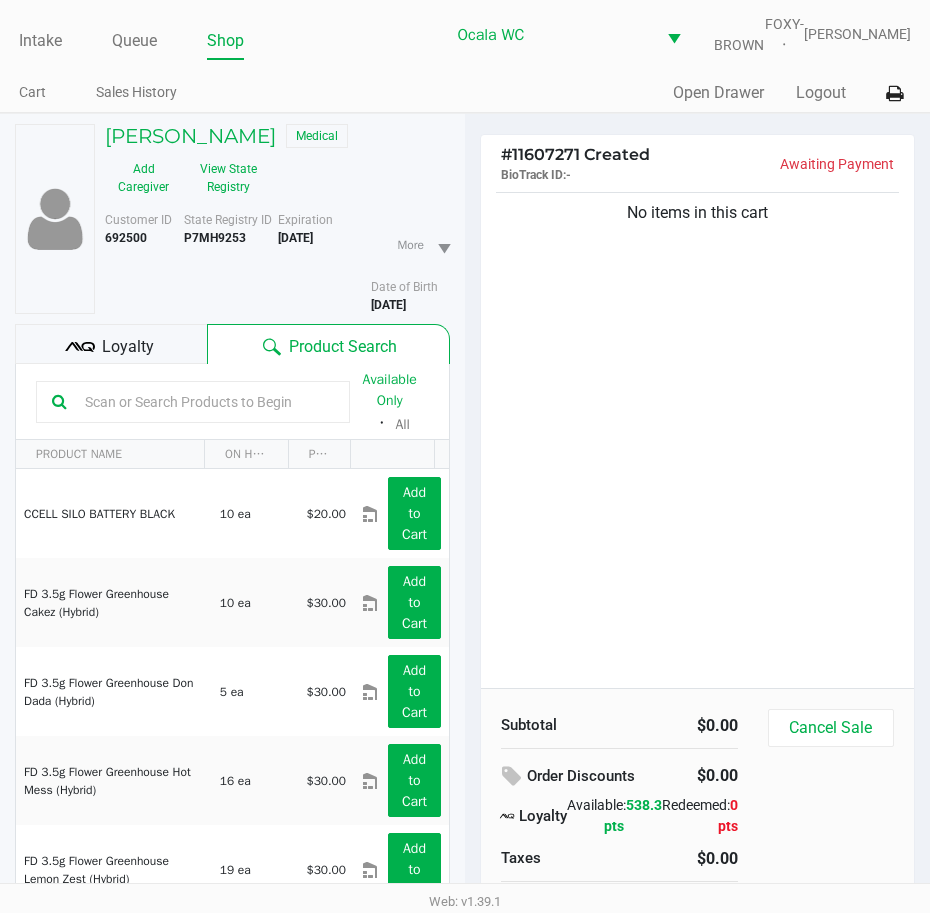 click 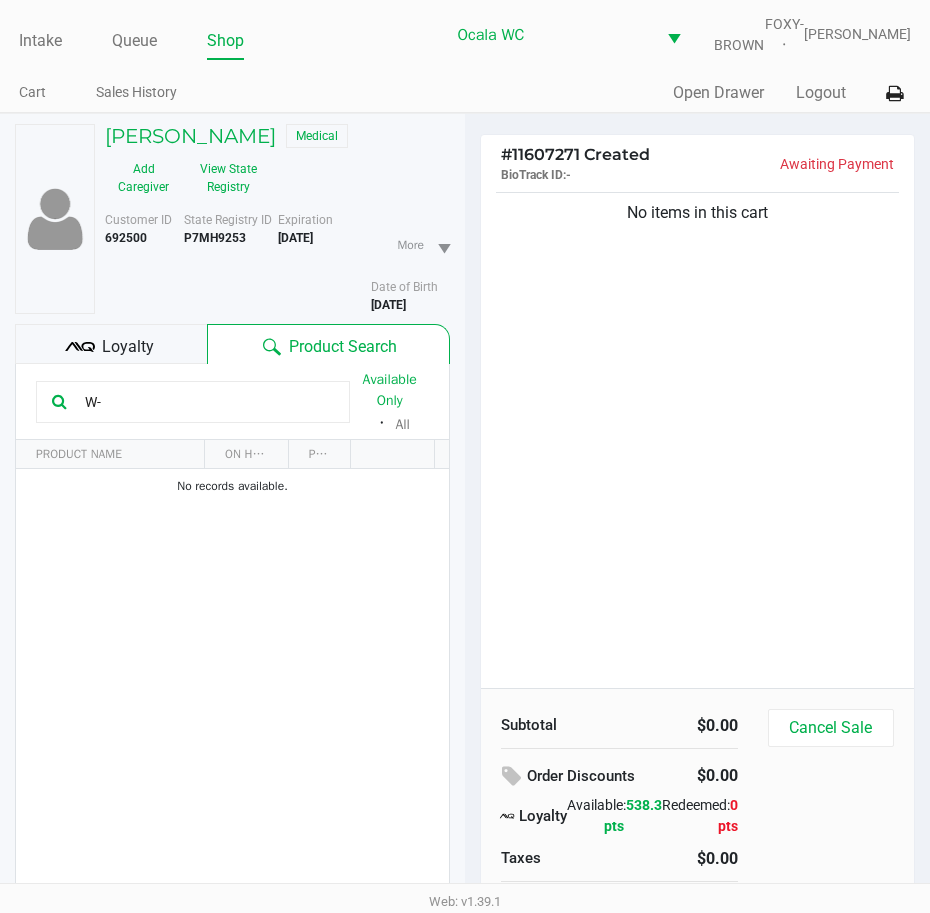 type on "W" 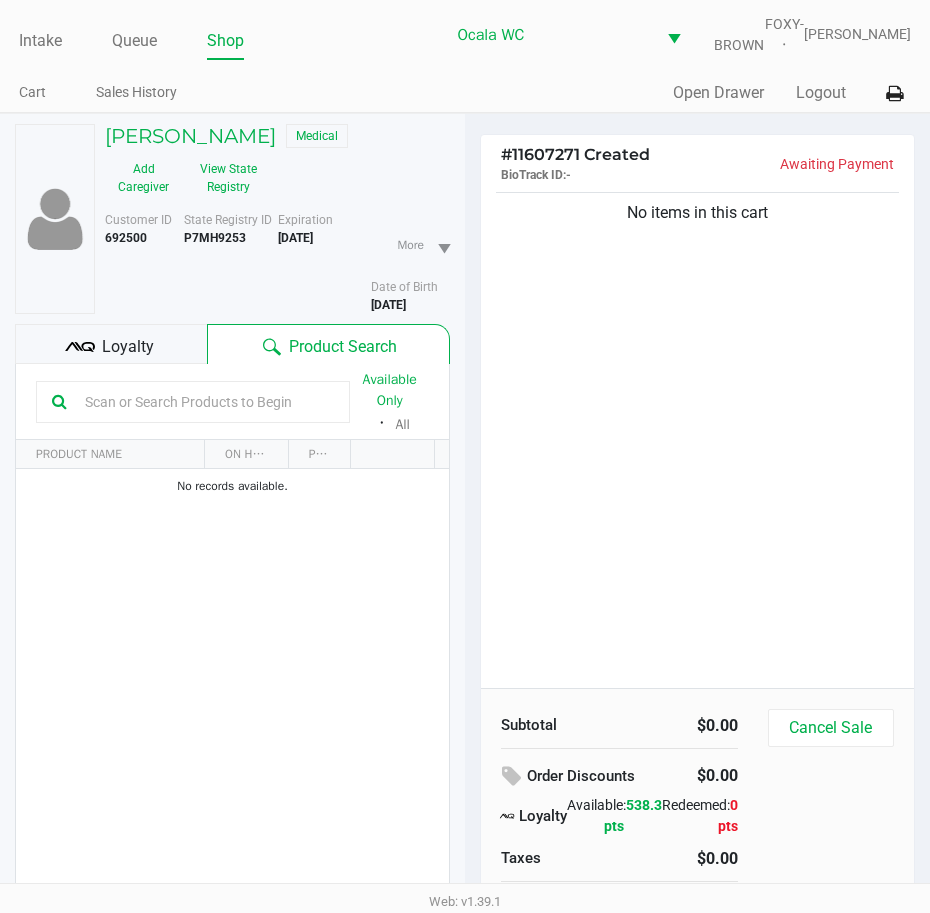 click on "No items in this cart" 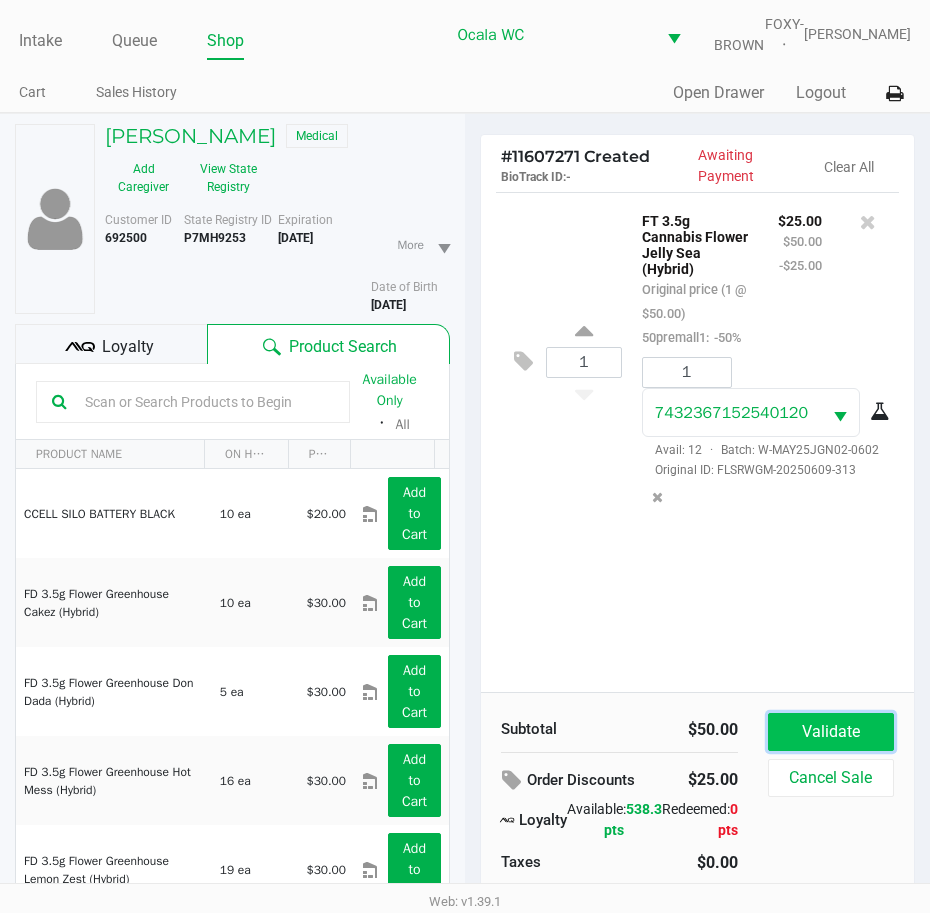 click on "Validate" 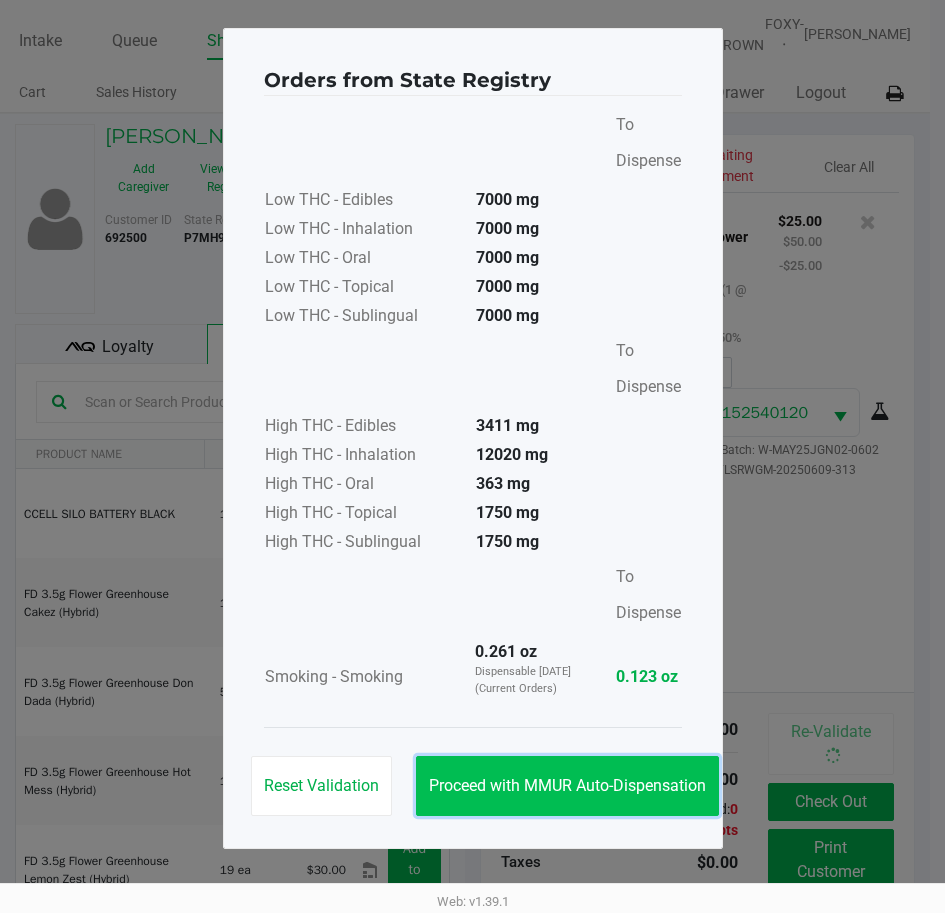 click on "Proceed with MMUR Auto-Dispensation" 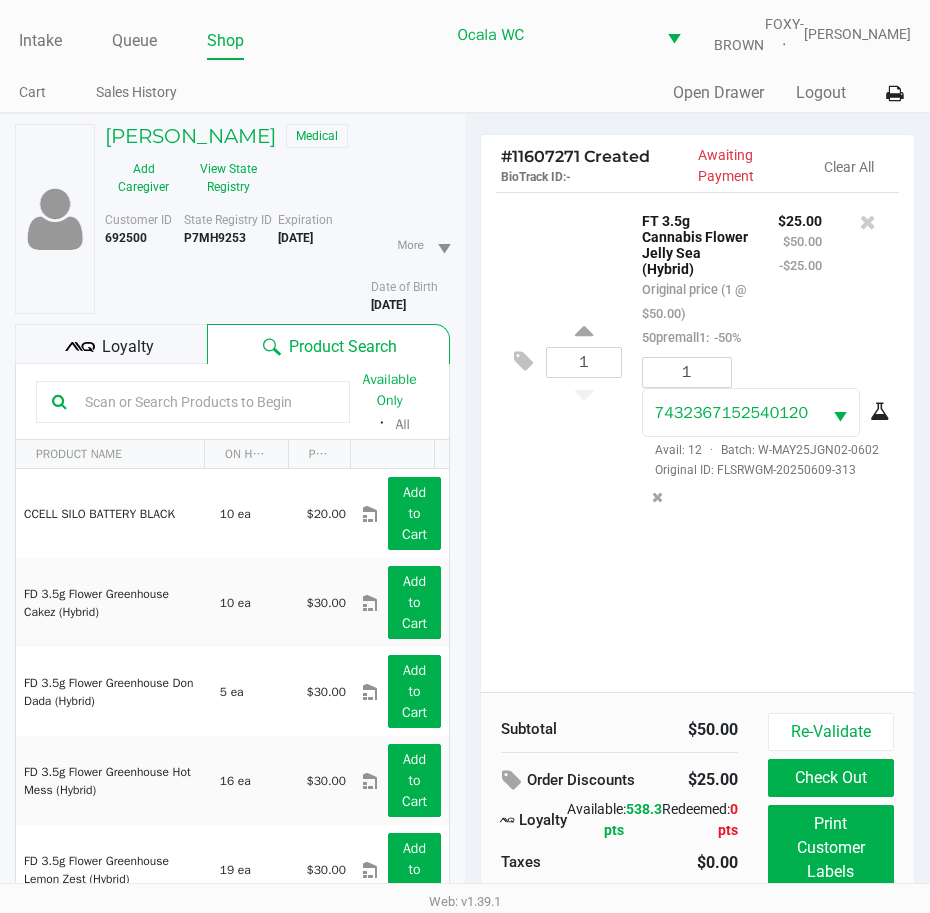 click 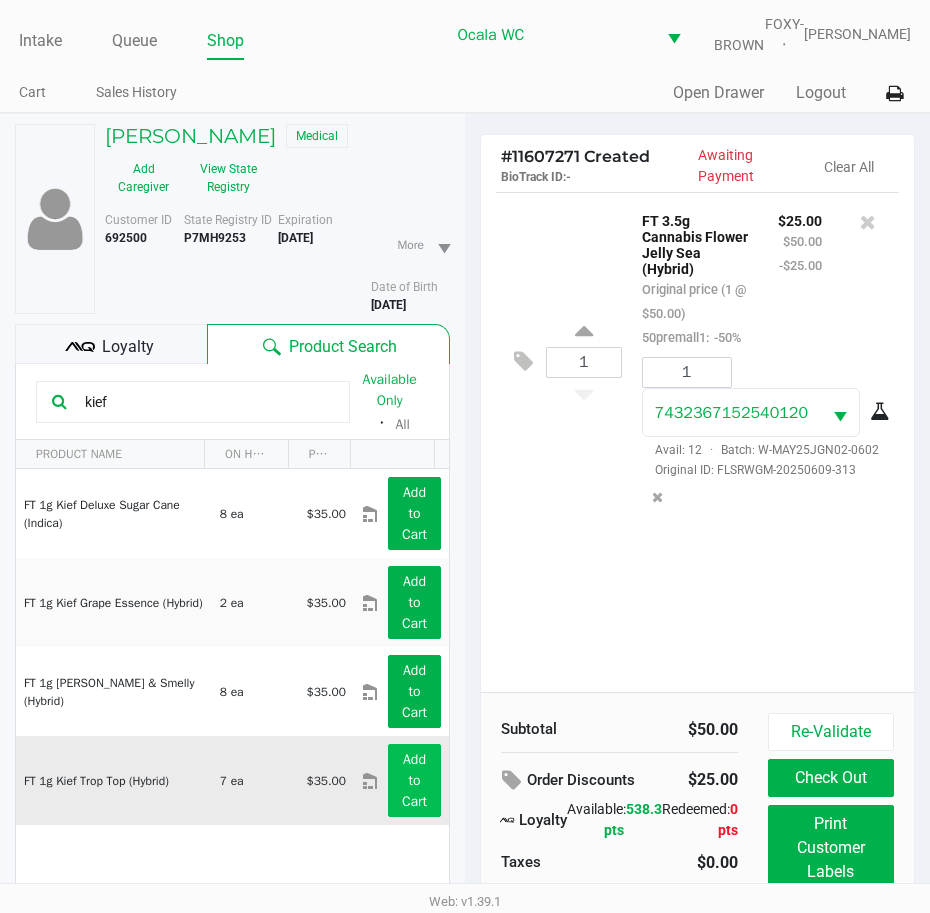 type on "kief" 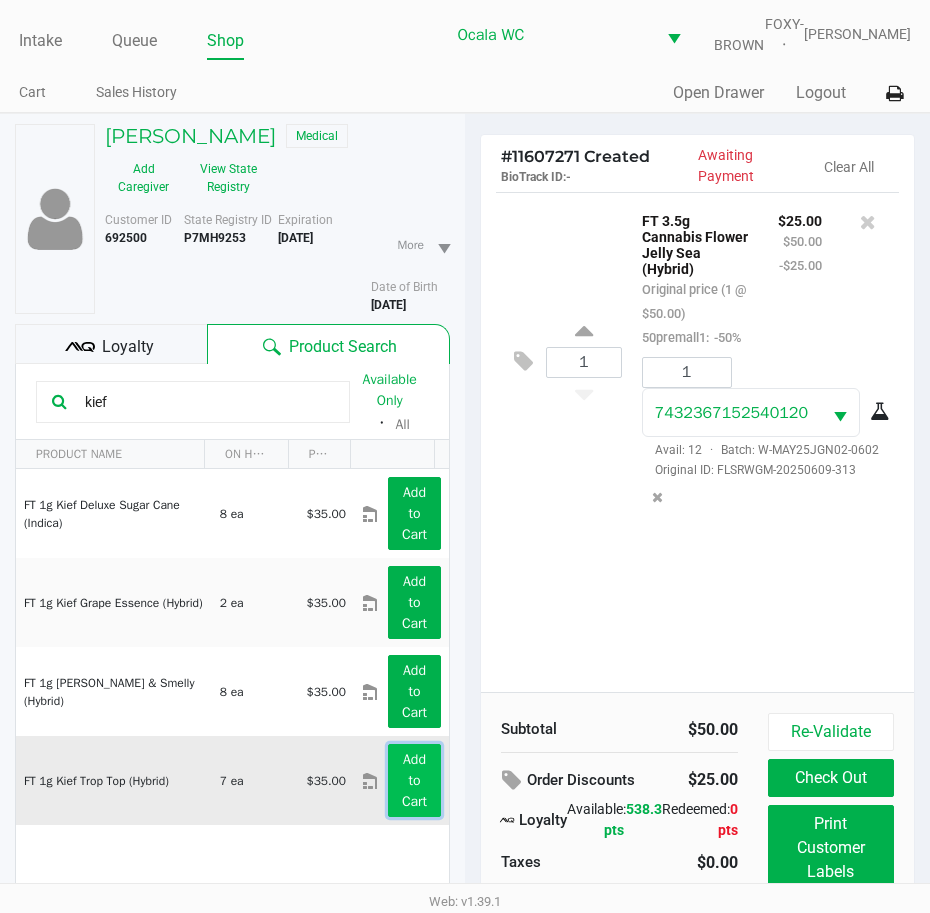 click on "Add to Cart" 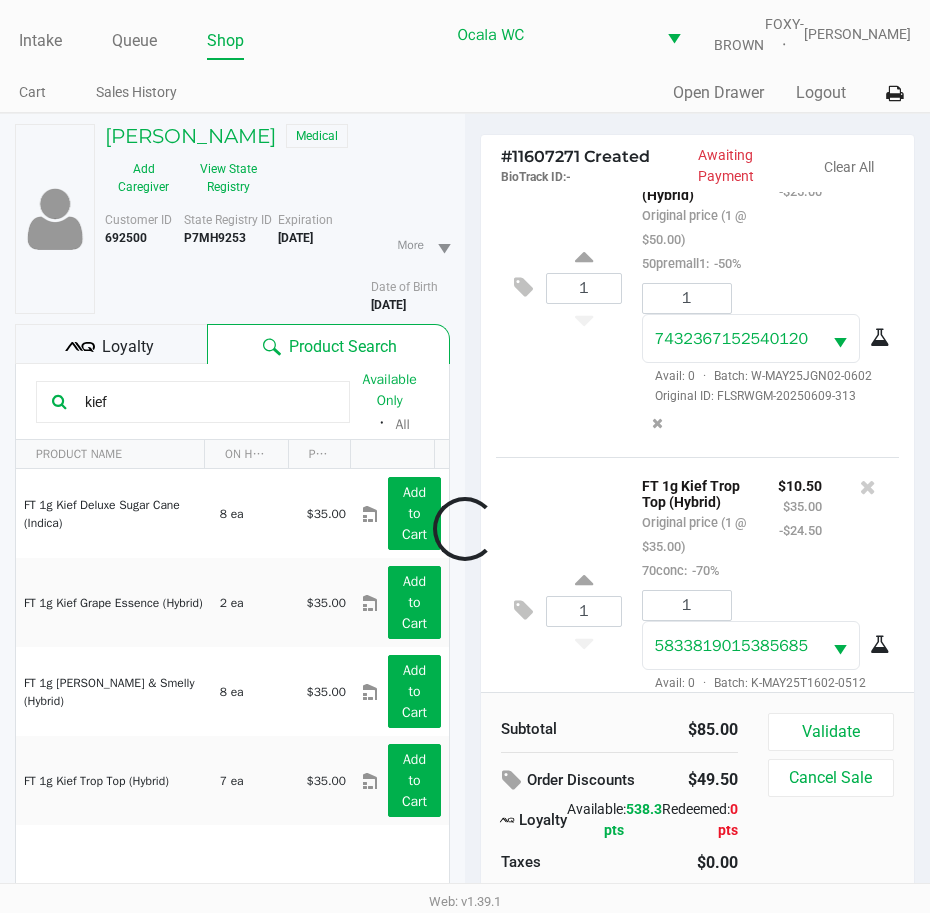 scroll, scrollTop: 217, scrollLeft: 0, axis: vertical 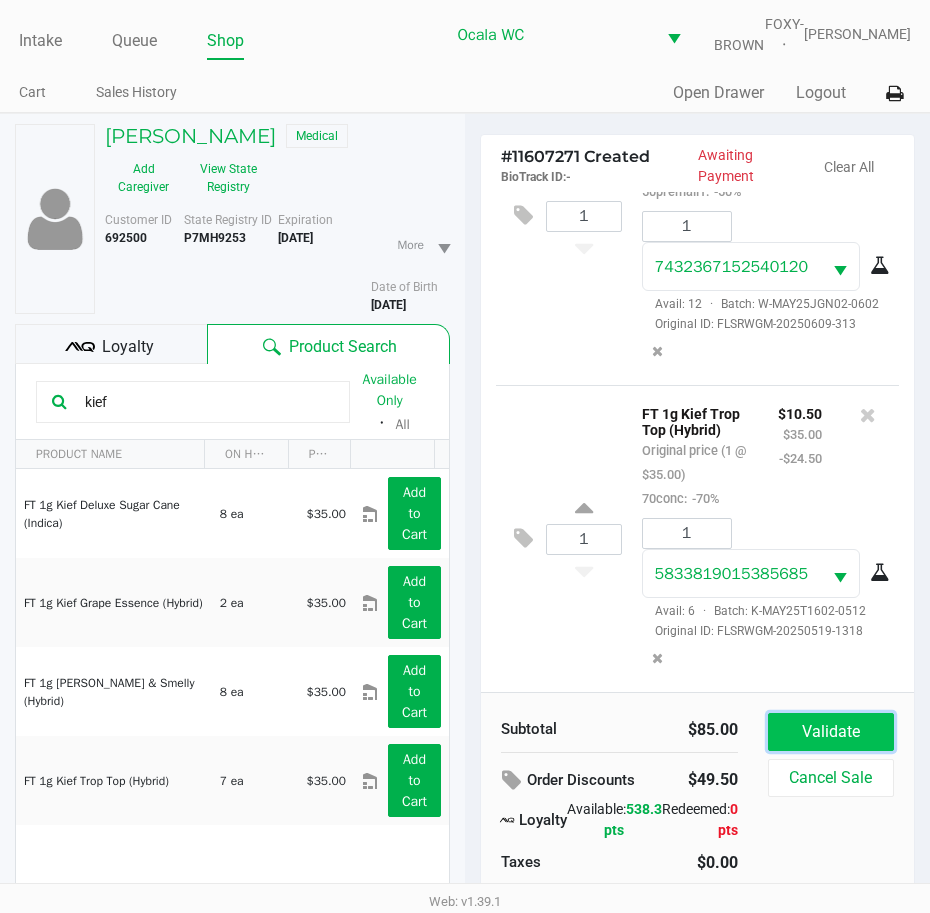 click on "Validate" 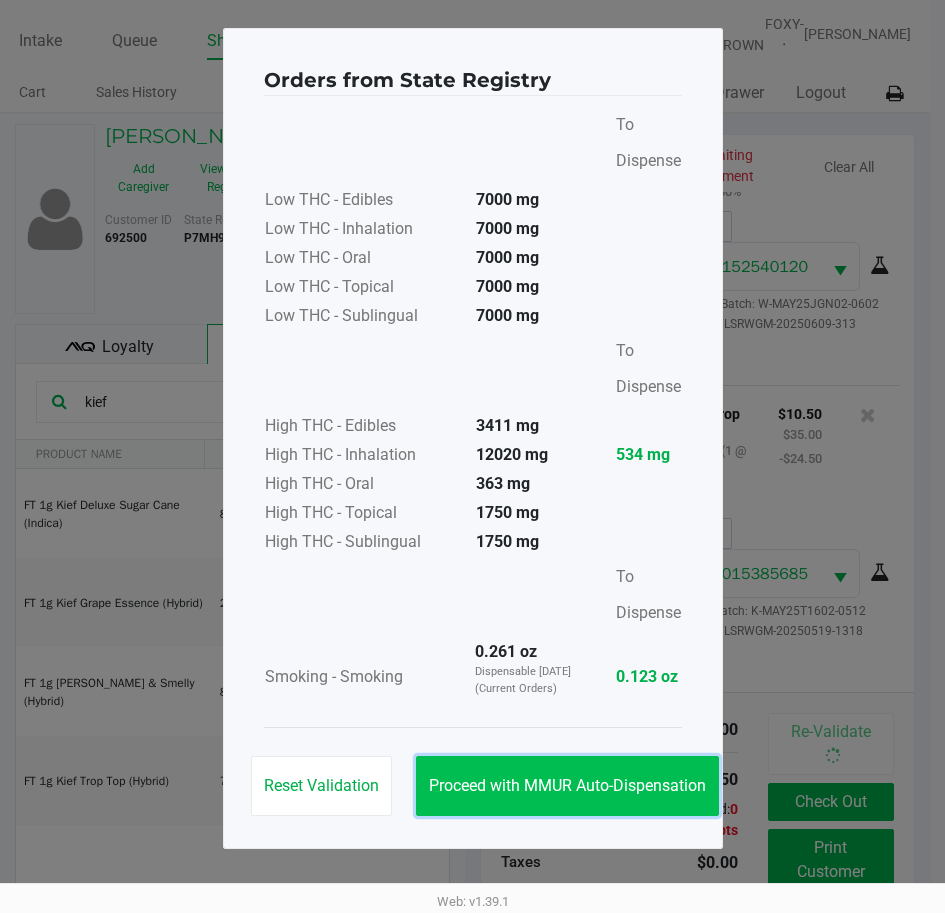click on "Proceed with MMUR Auto-Dispensation" 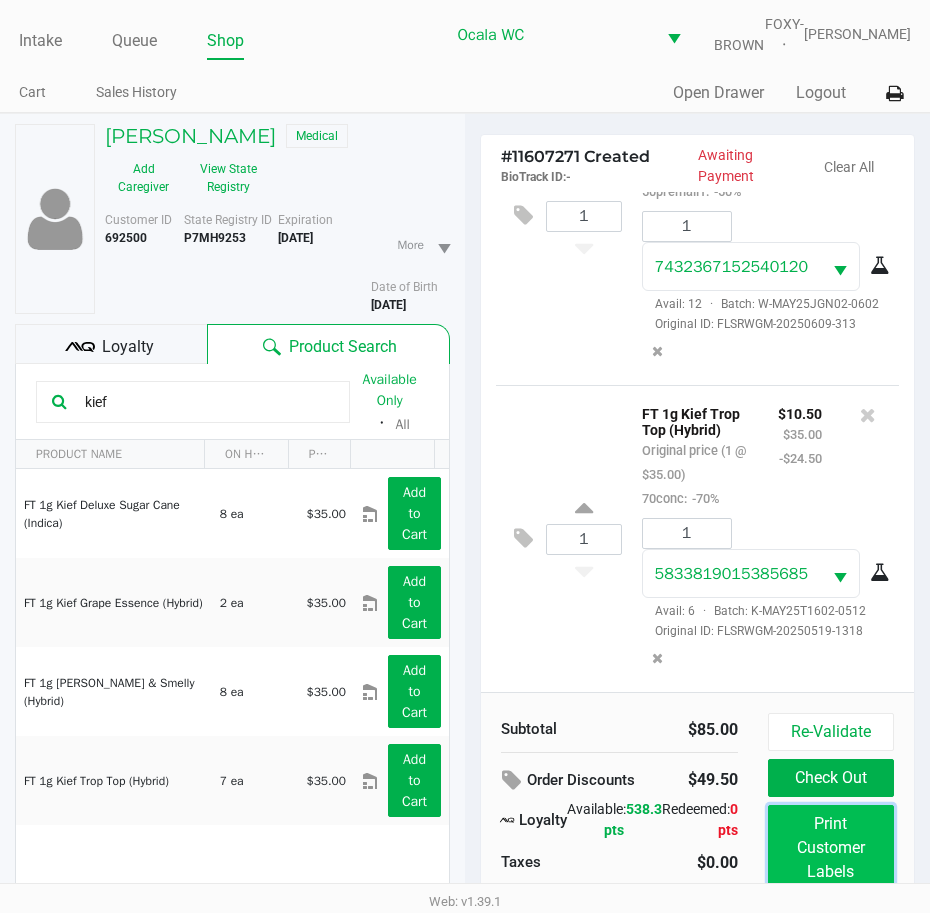 click on "Print Customer Labels" 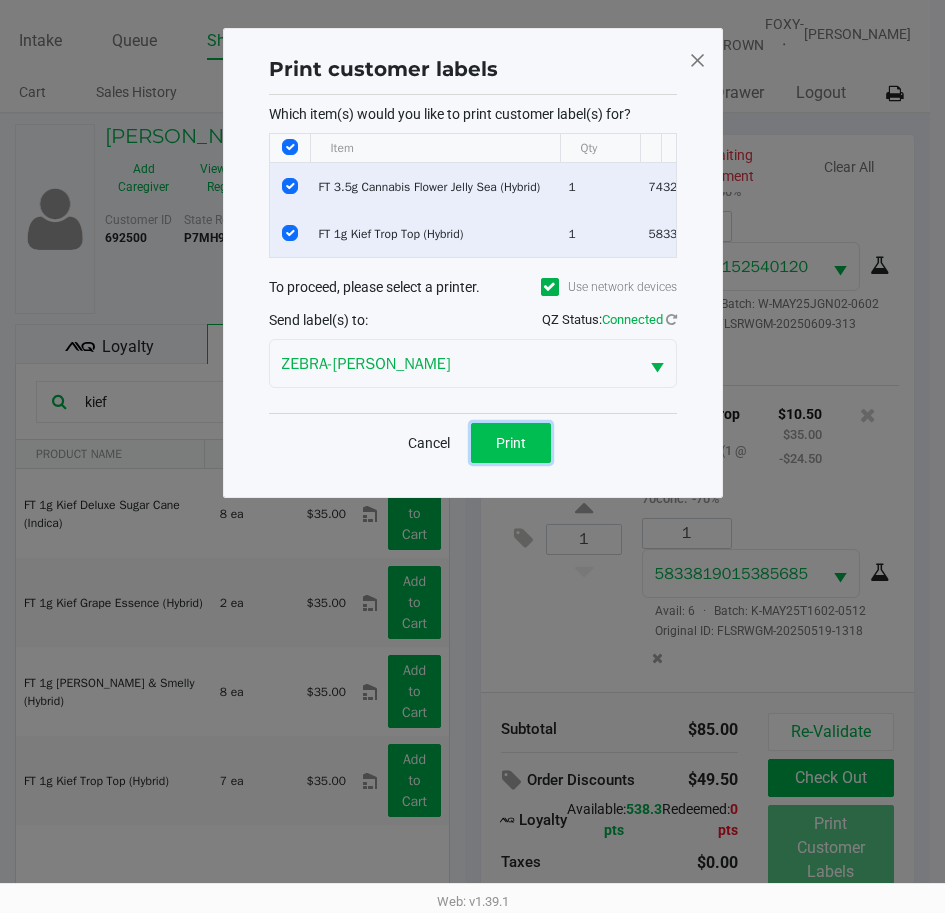 click on "Print" 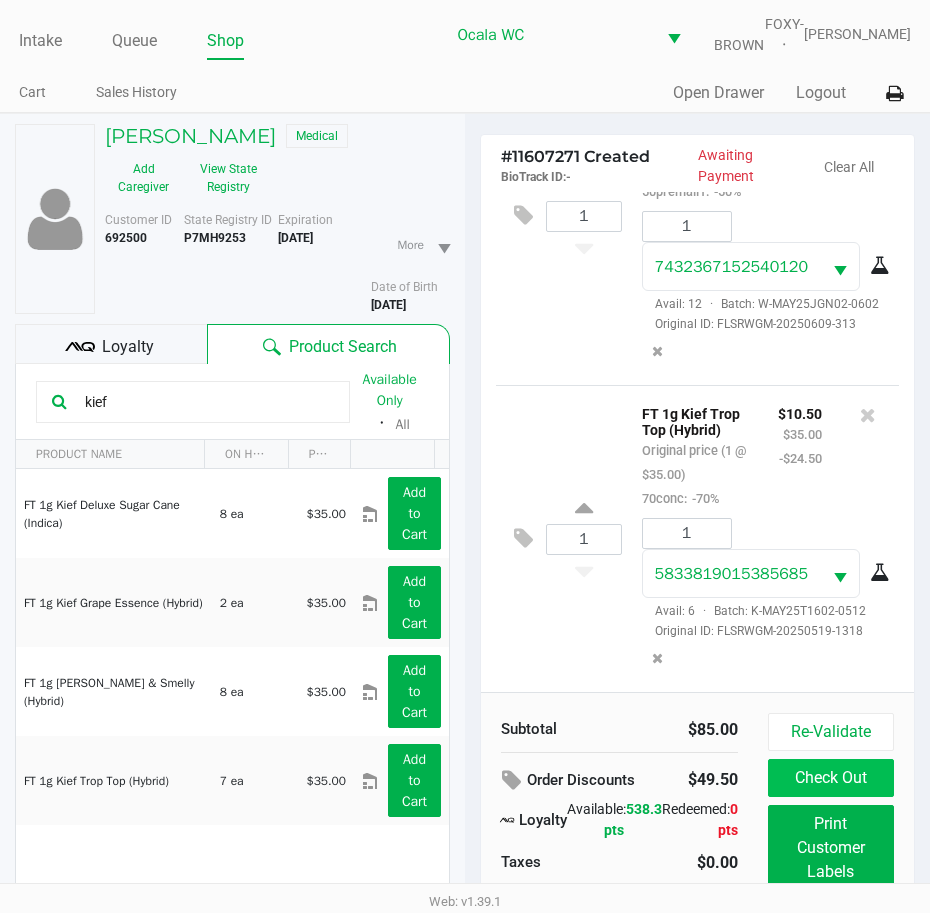 click on "Check Out" 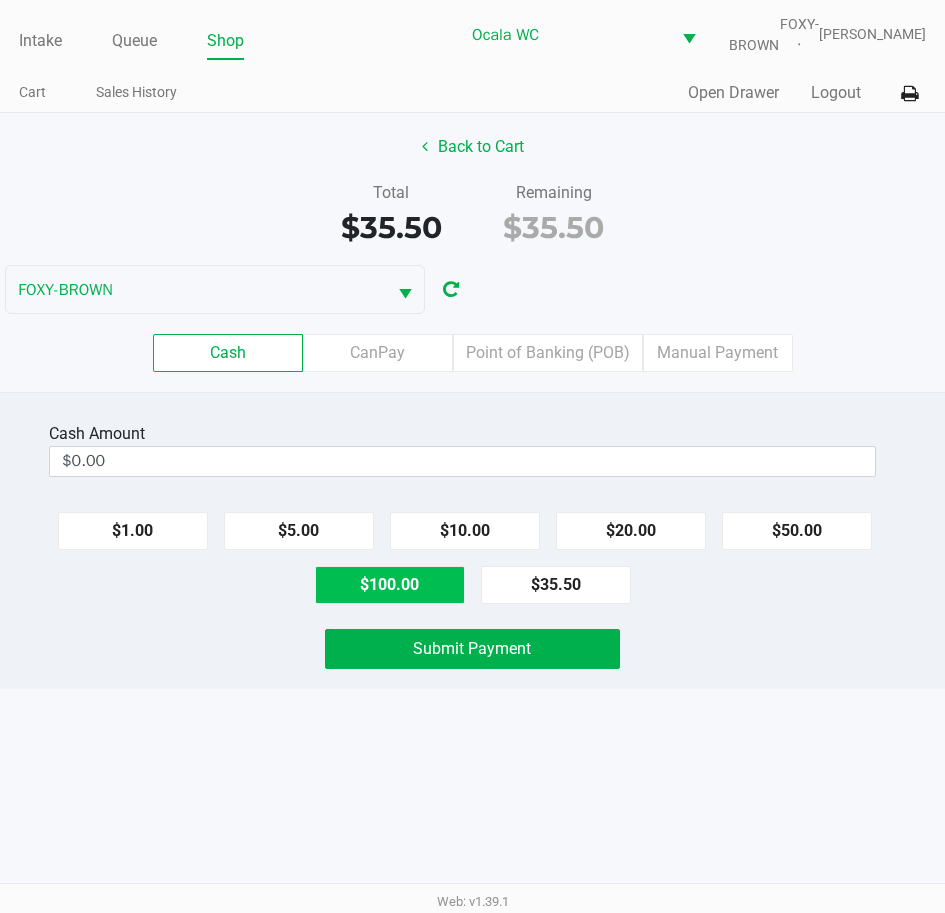 click on "$100.00" 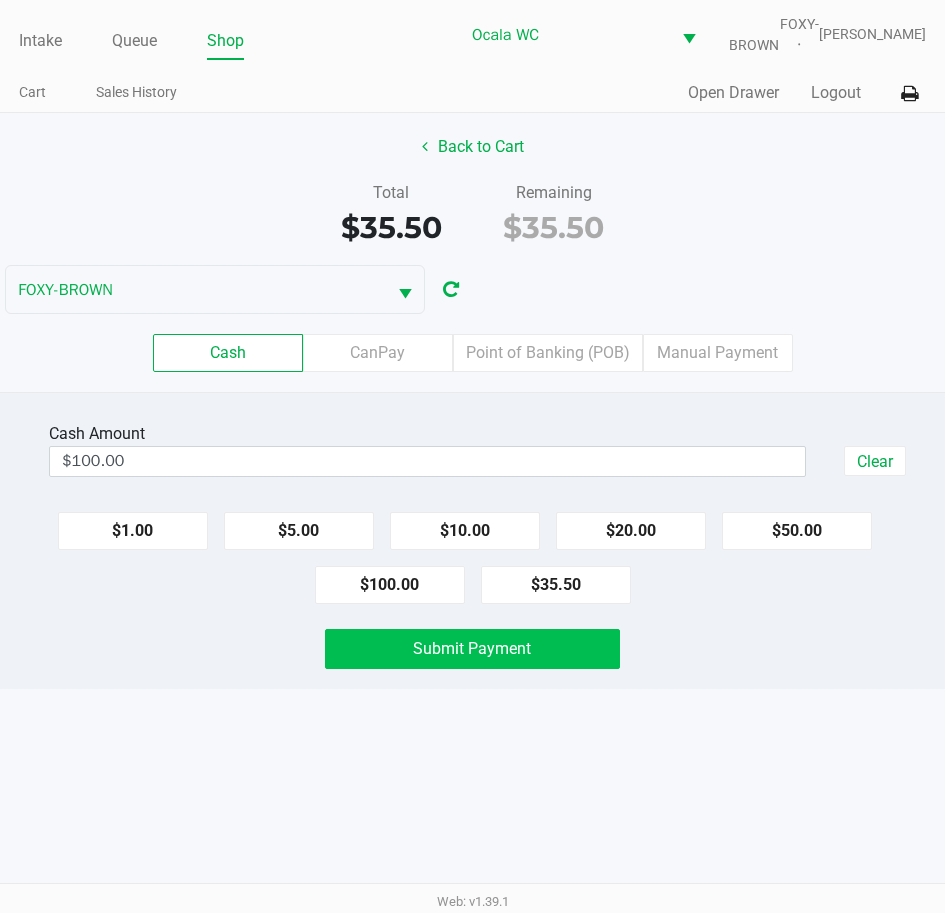 click on "Submit Payment" 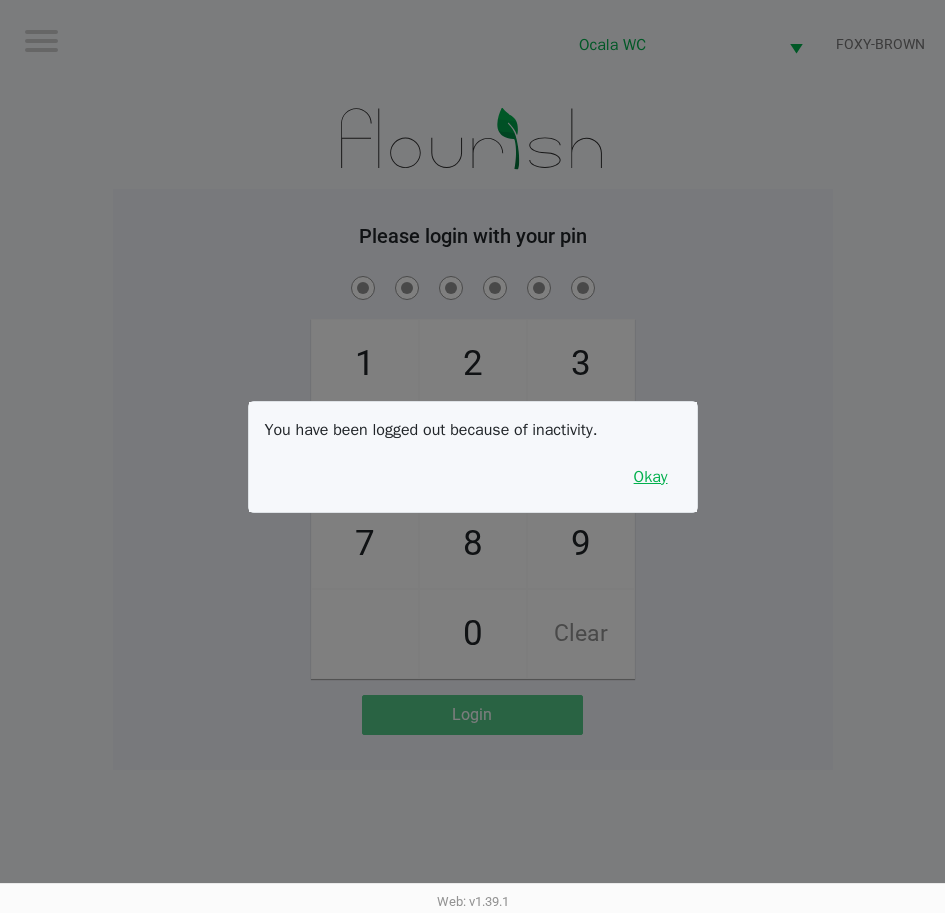 click on "Okay" at bounding box center [651, 477] 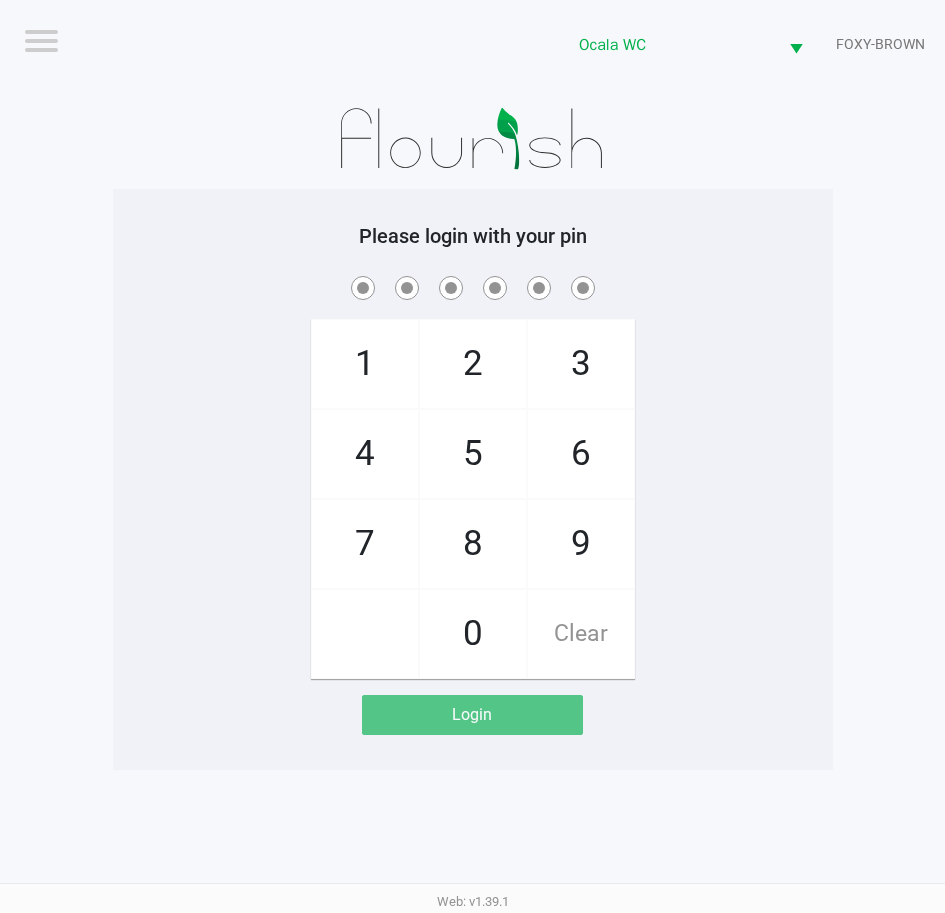 click on "1   4   7       2   5   8   0   3   6   9   Clear" 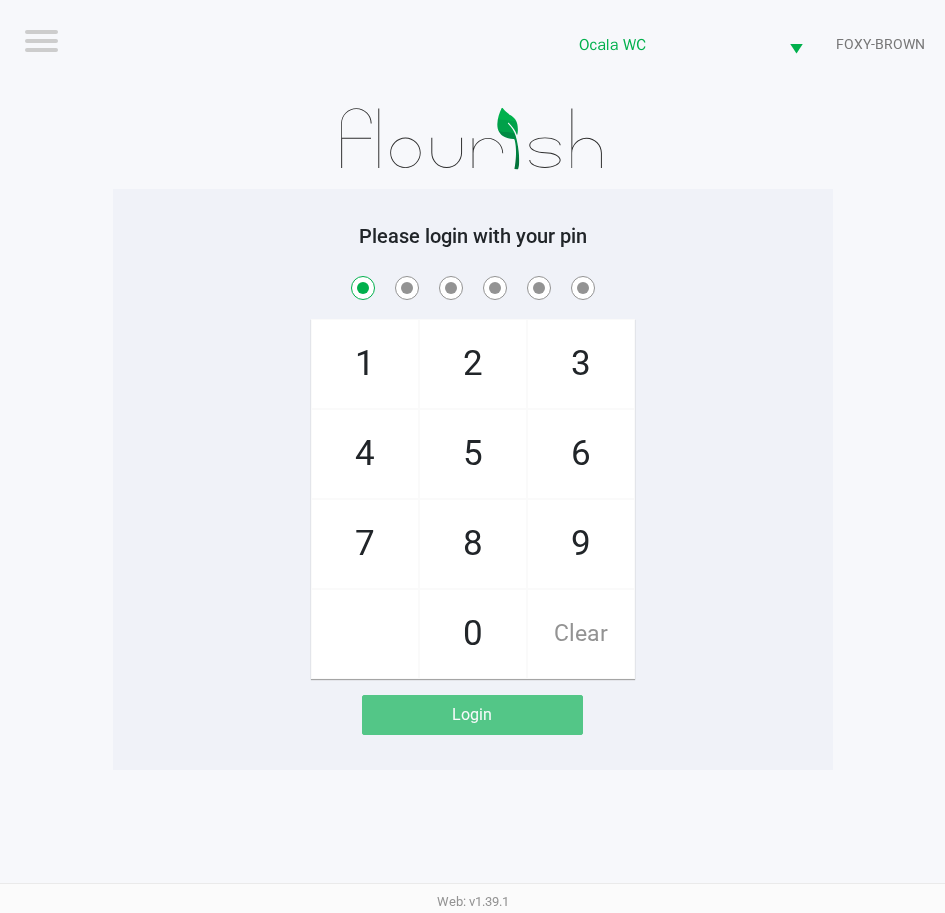 click on "Clear" 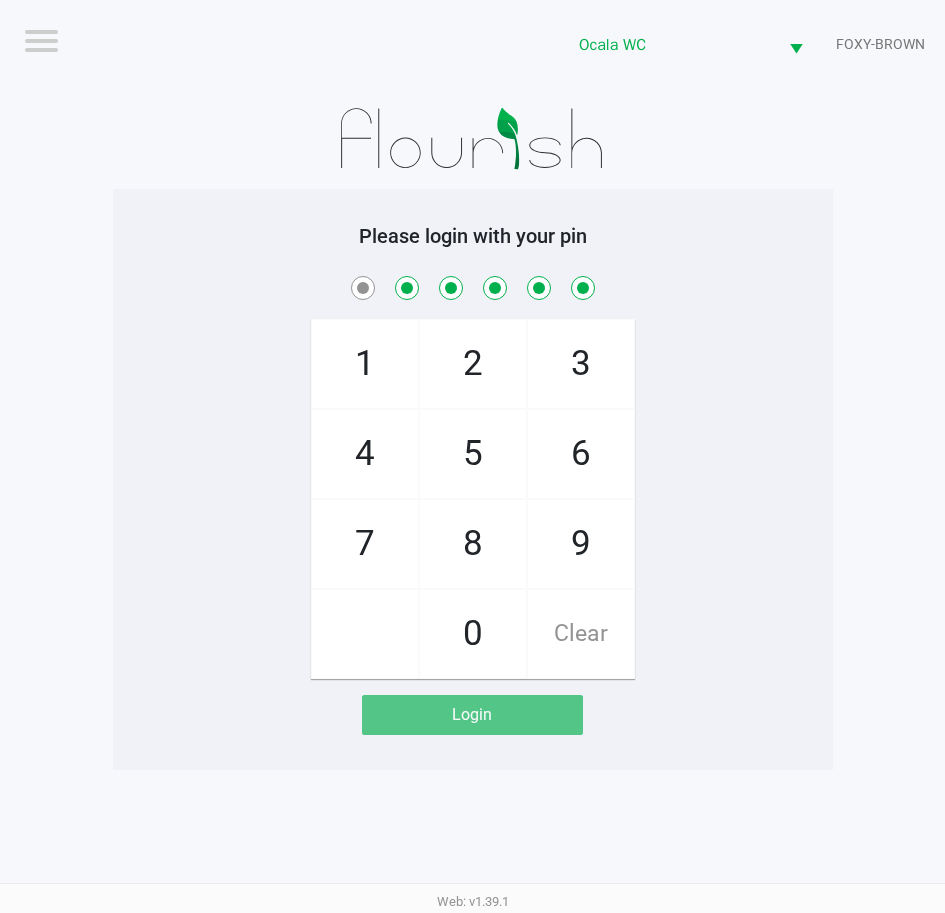 checkbox on "true" 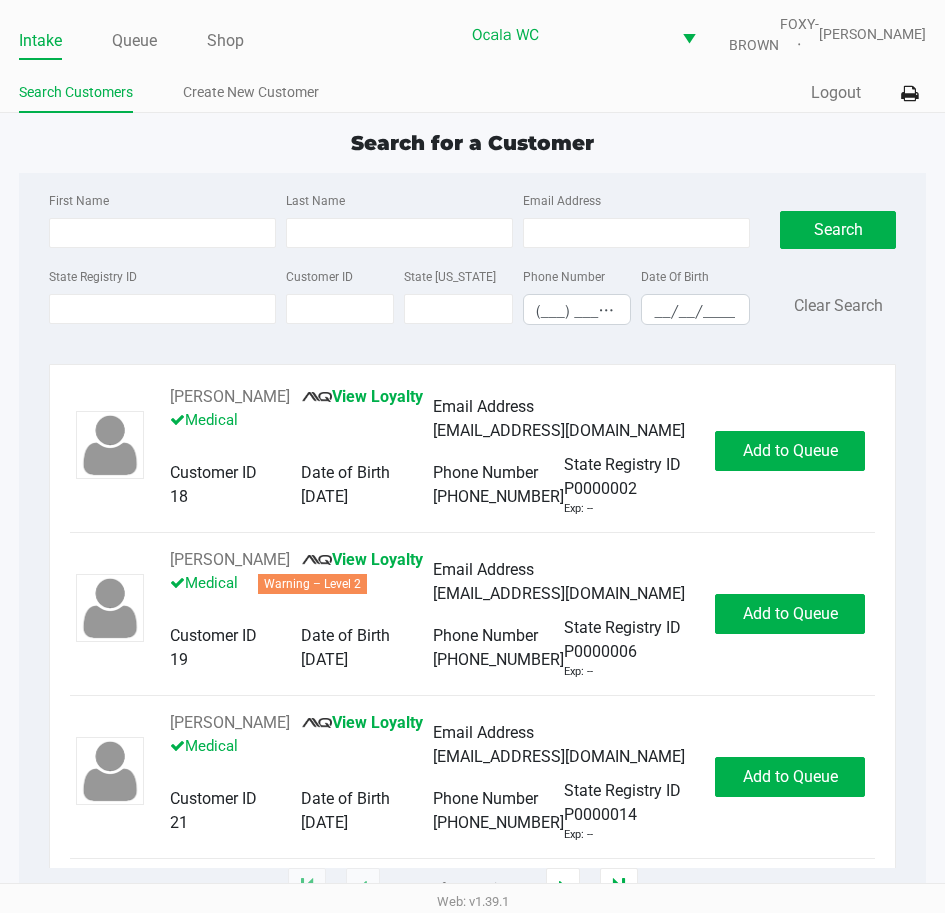 type on "JOHN" 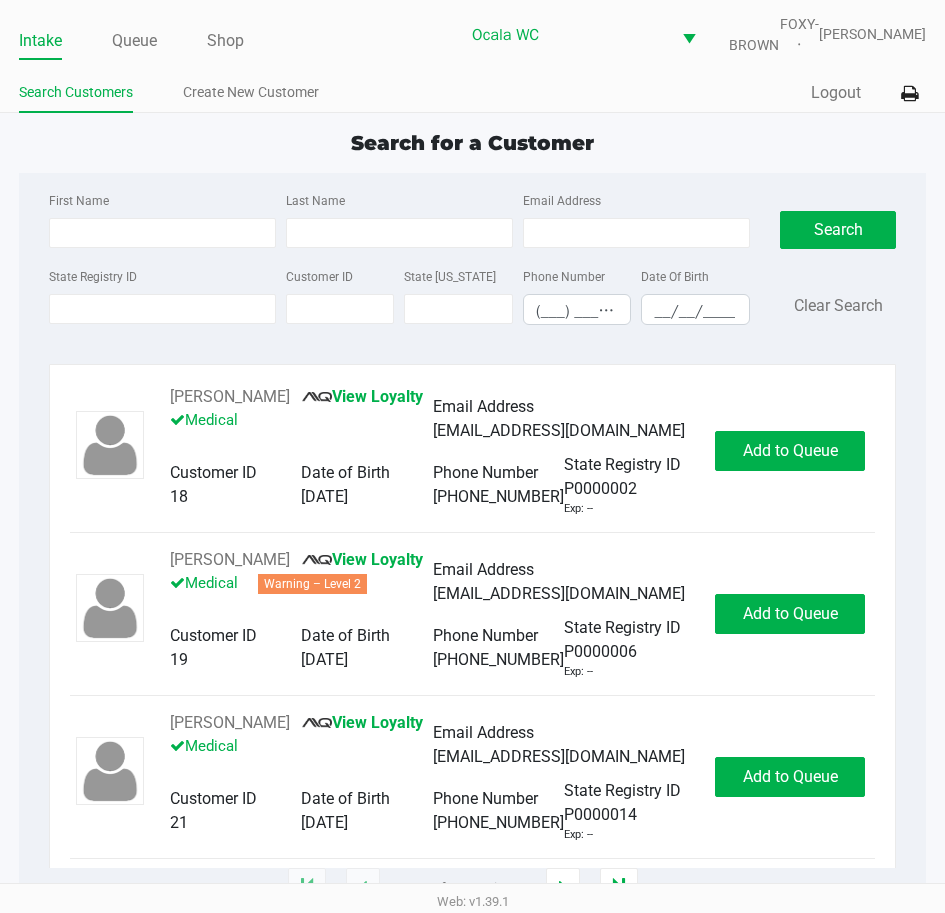 type on "KRAIGENOW" 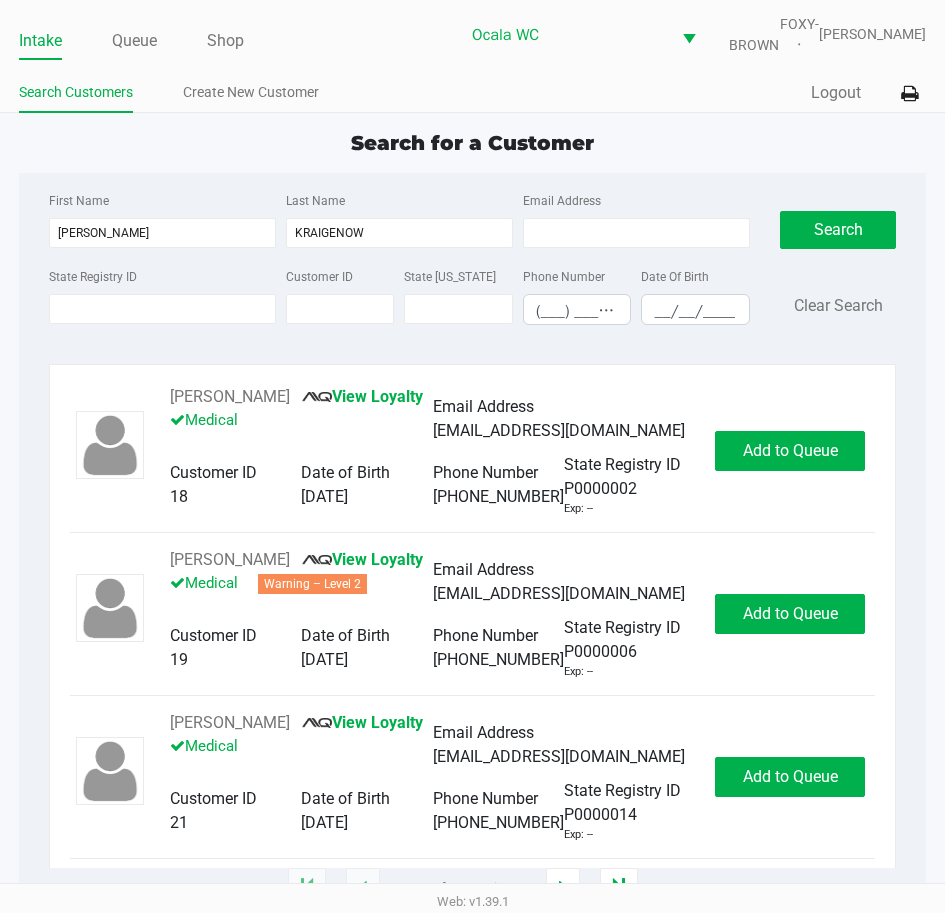 type on "09/28/1949" 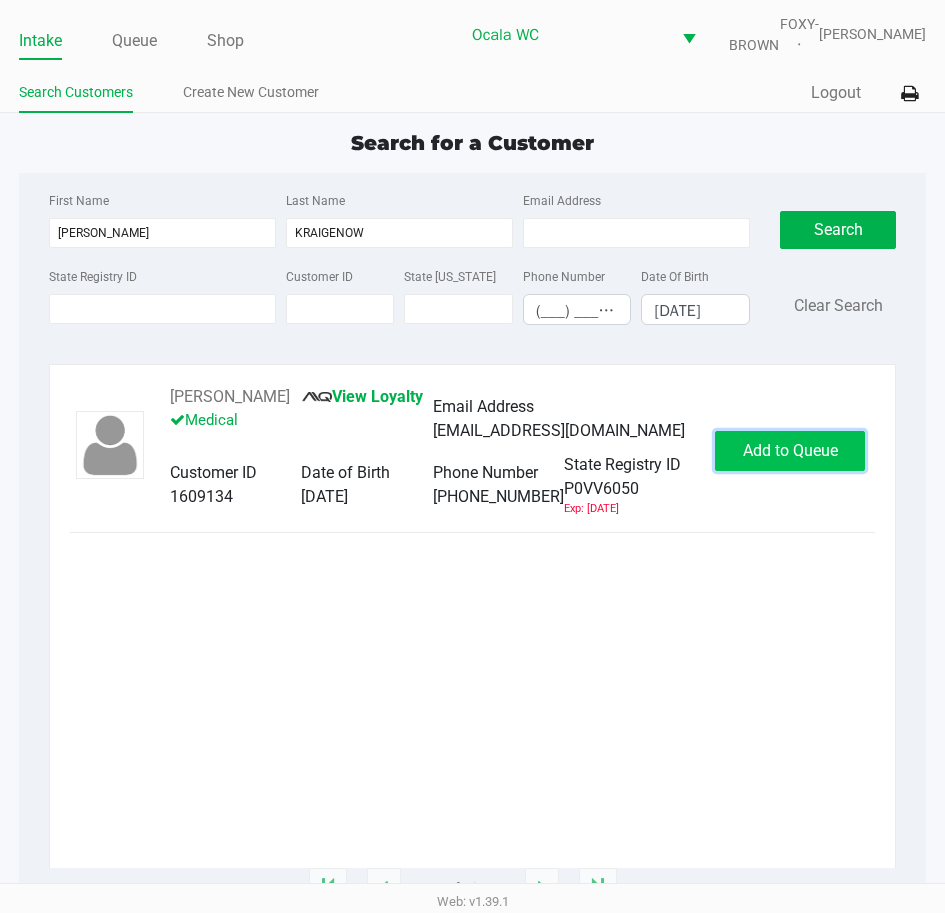 click on "Add to Queue" 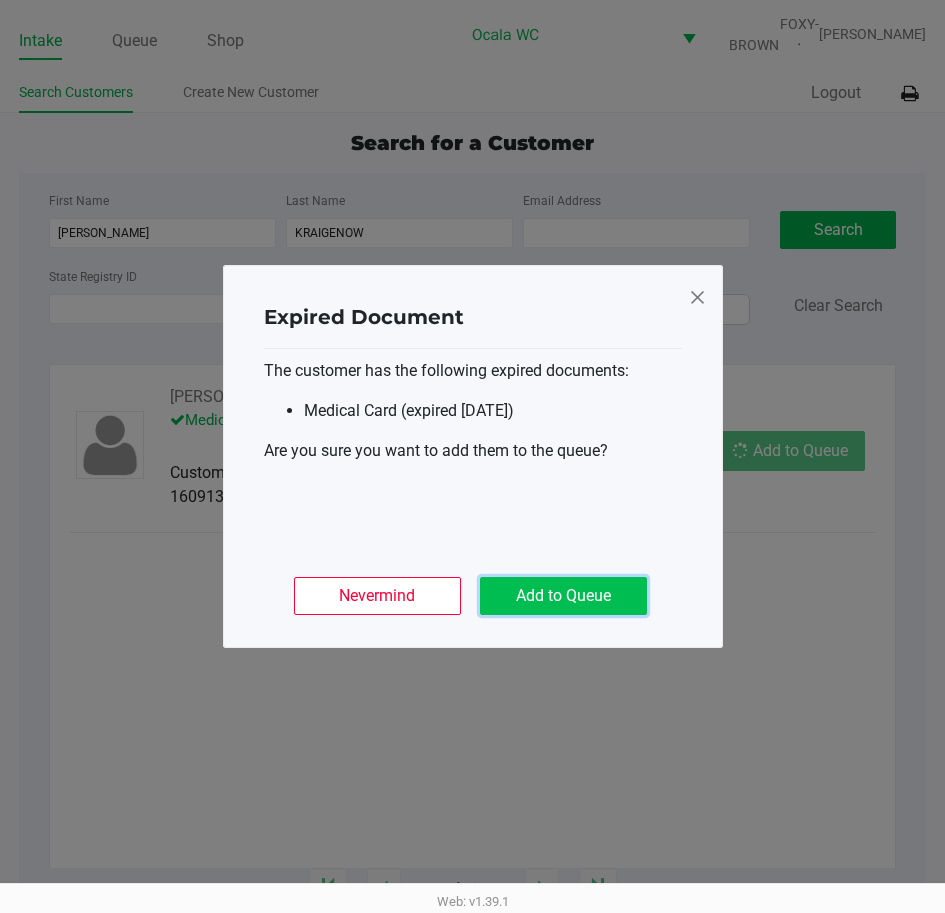 click on "Add to Queue" 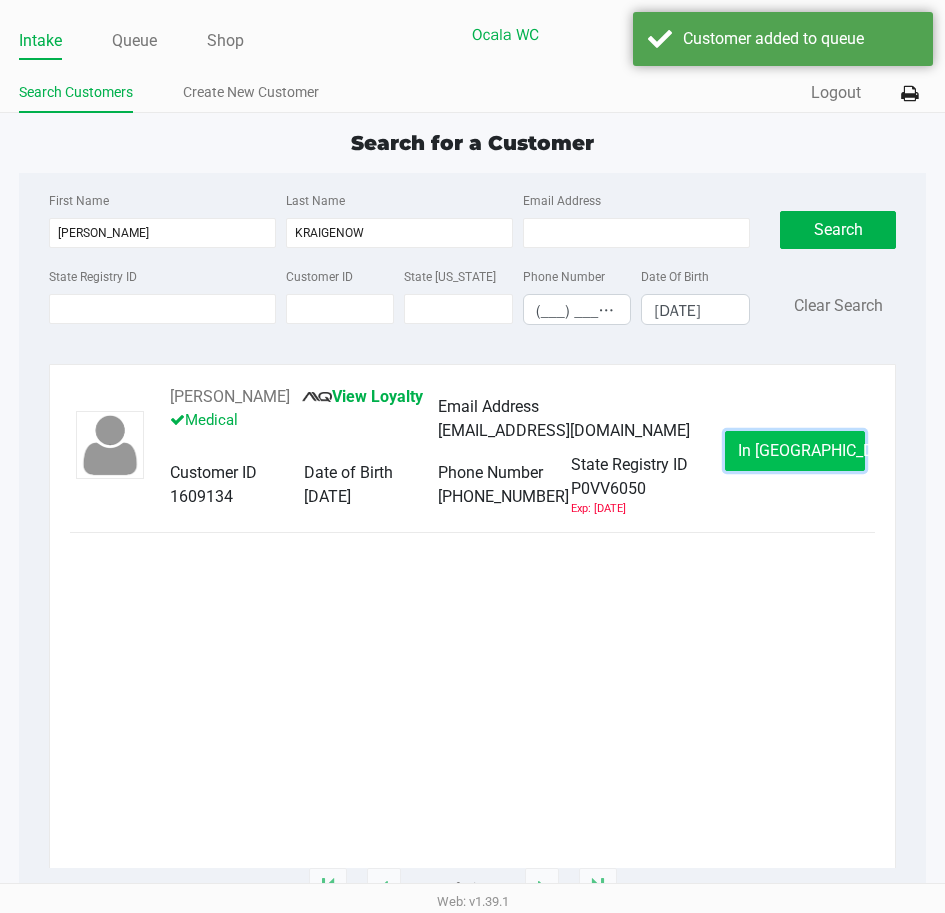 click on "In Queue" 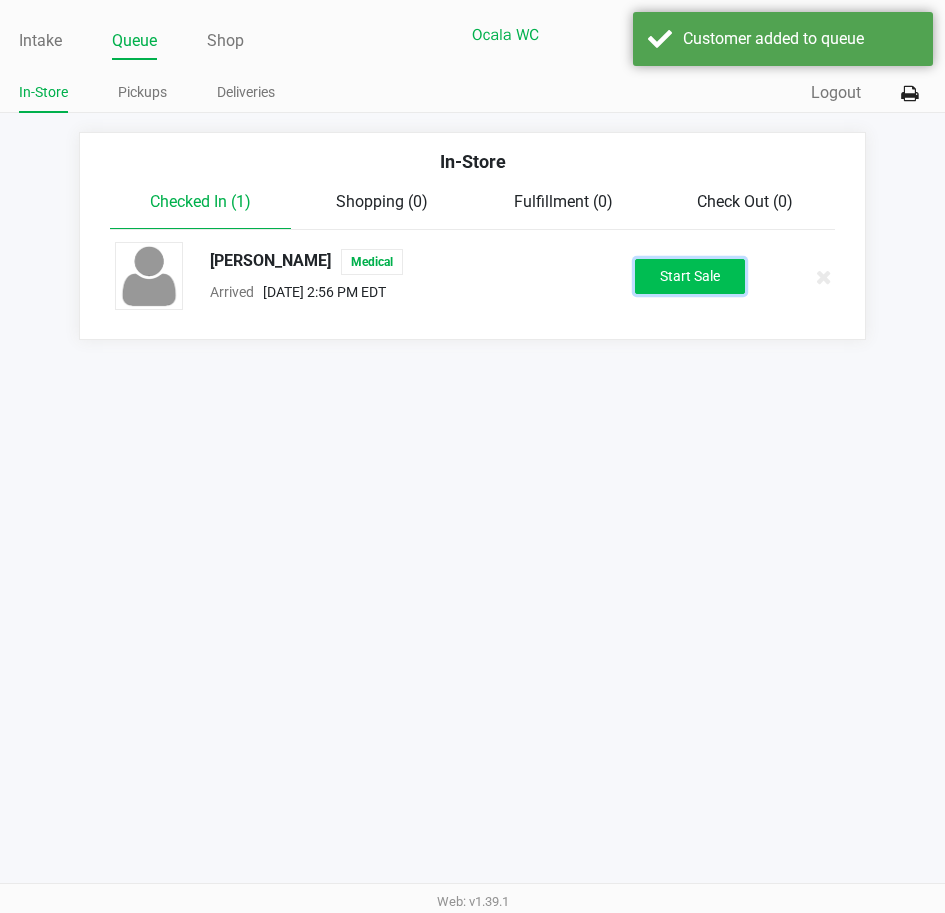 click on "Start Sale" 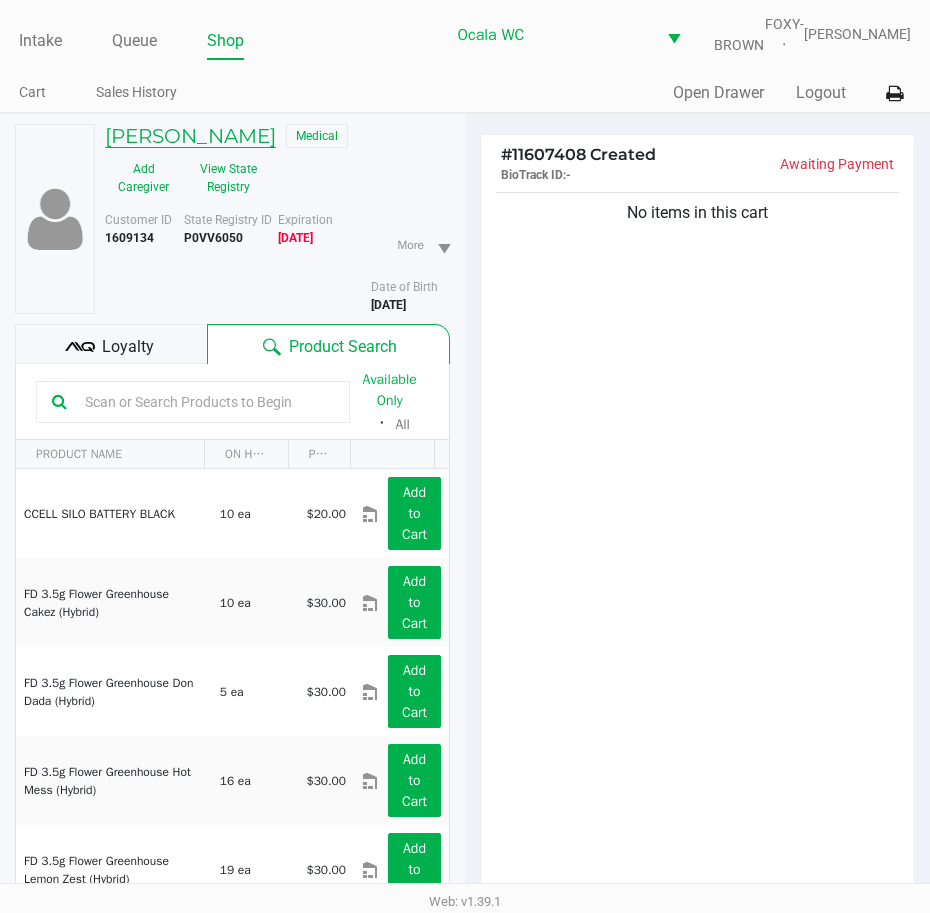 click on "JOHN KRAIGENOW" 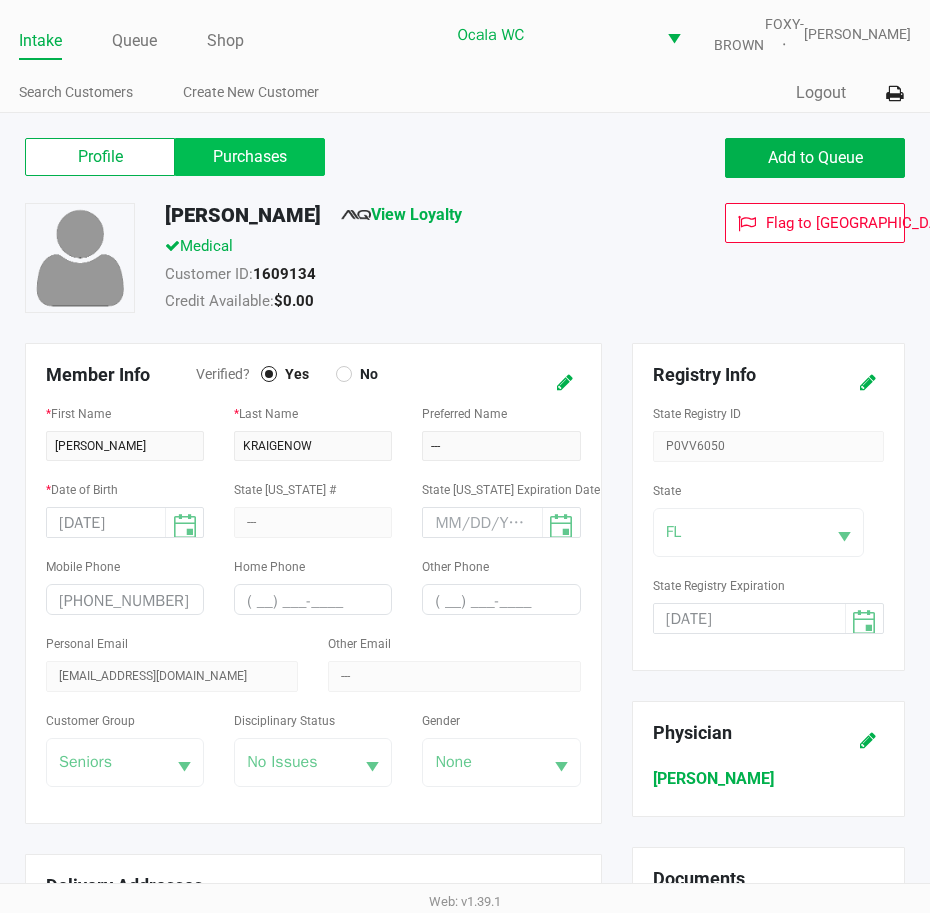 click on "Purchases" 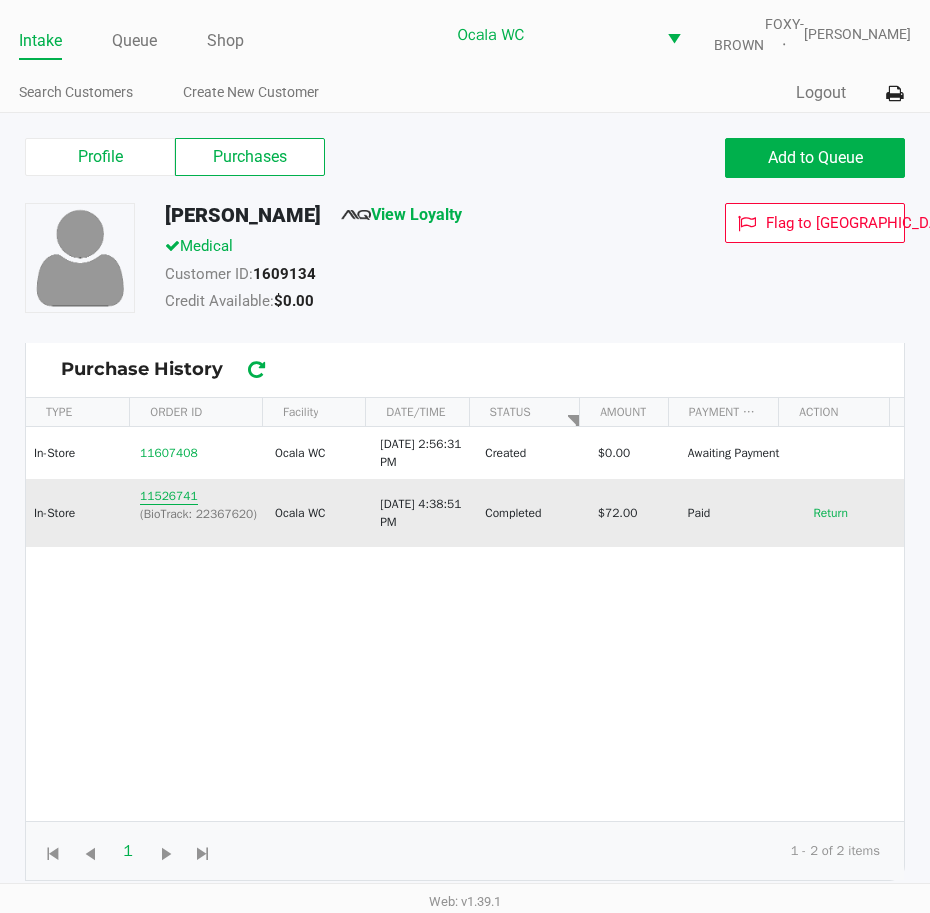 click on "11526741" 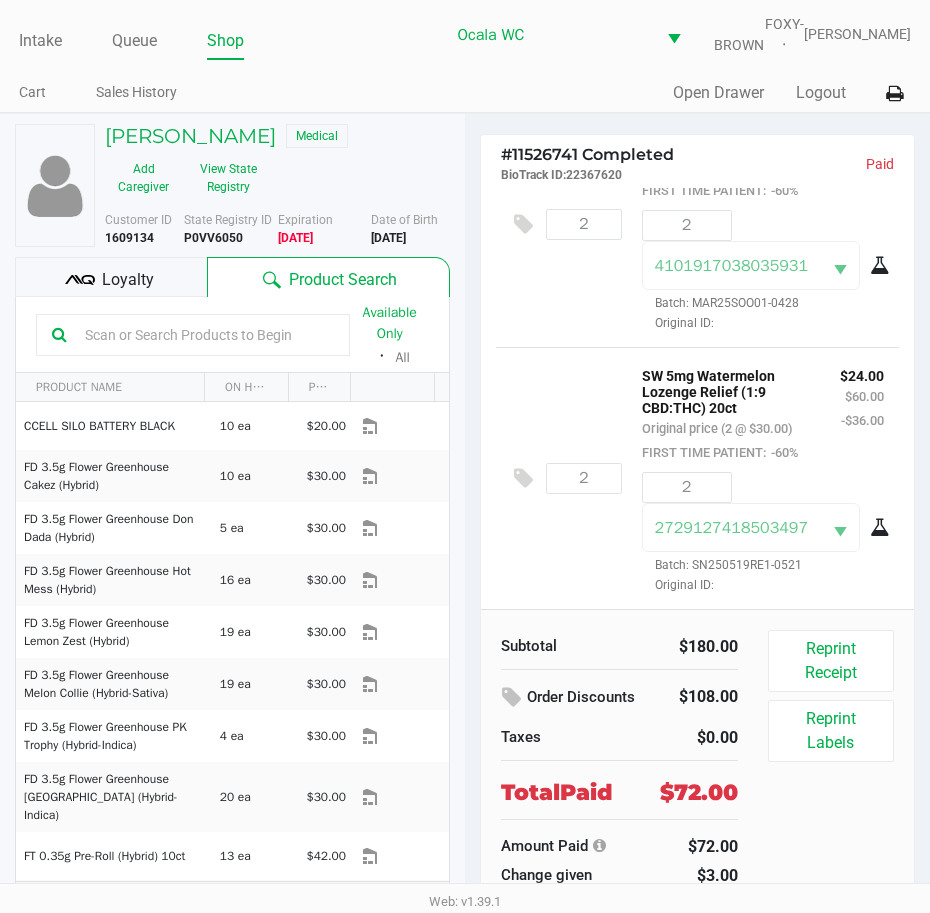 scroll, scrollTop: 164, scrollLeft: 0, axis: vertical 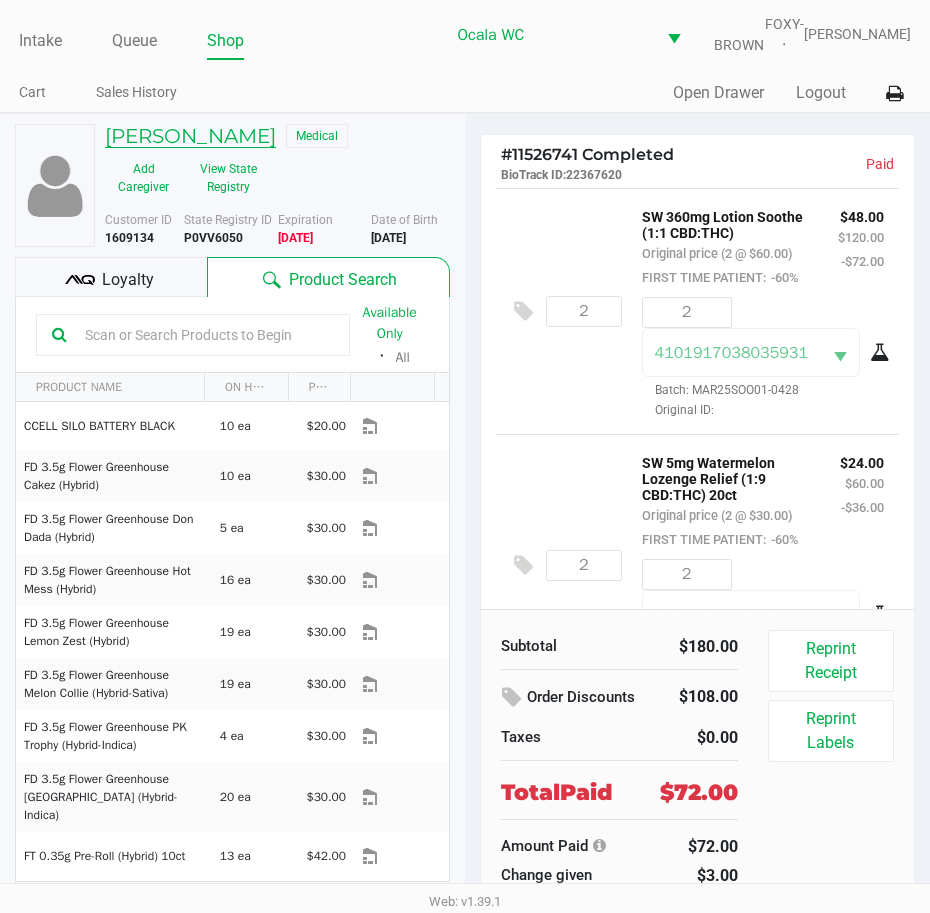 click on "JOHN KRAIGENOW" 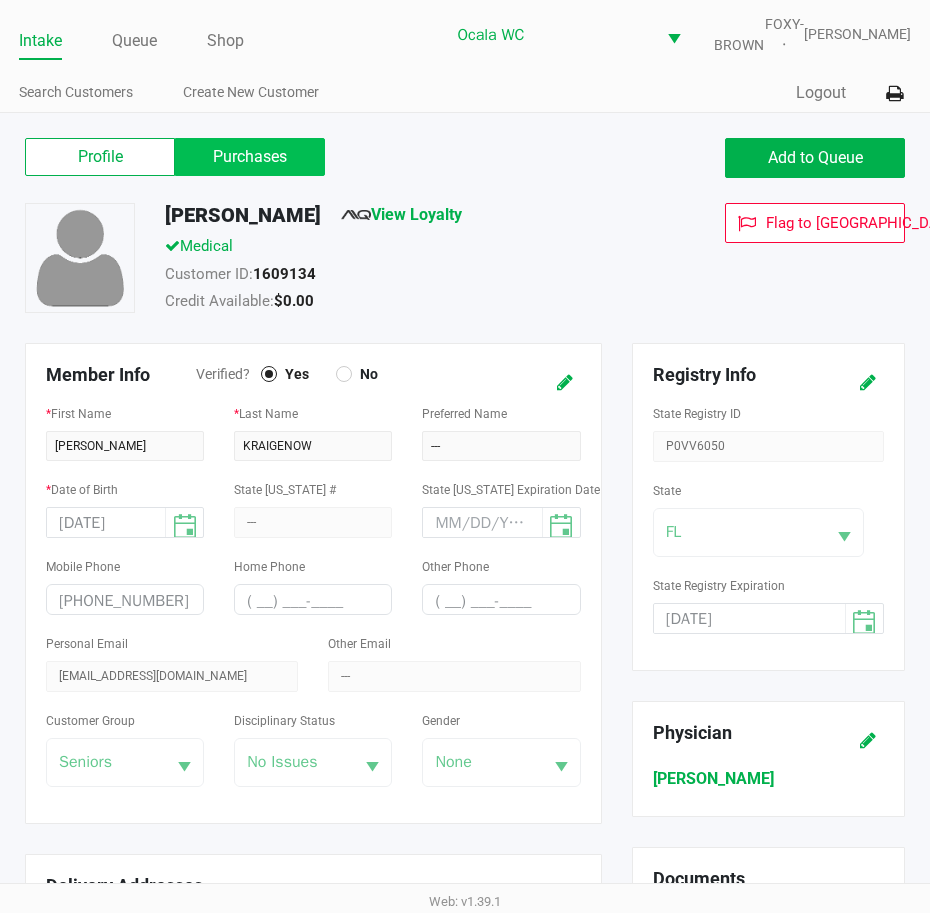click on "Purchases" 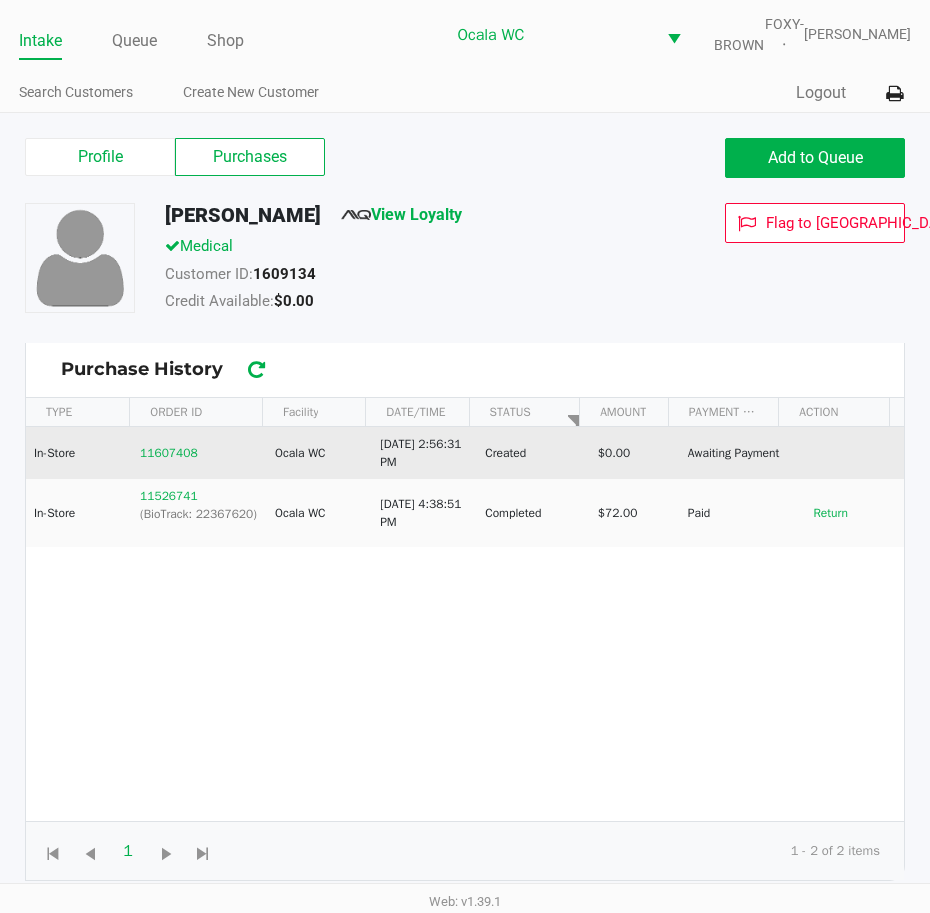 click on "11607408" 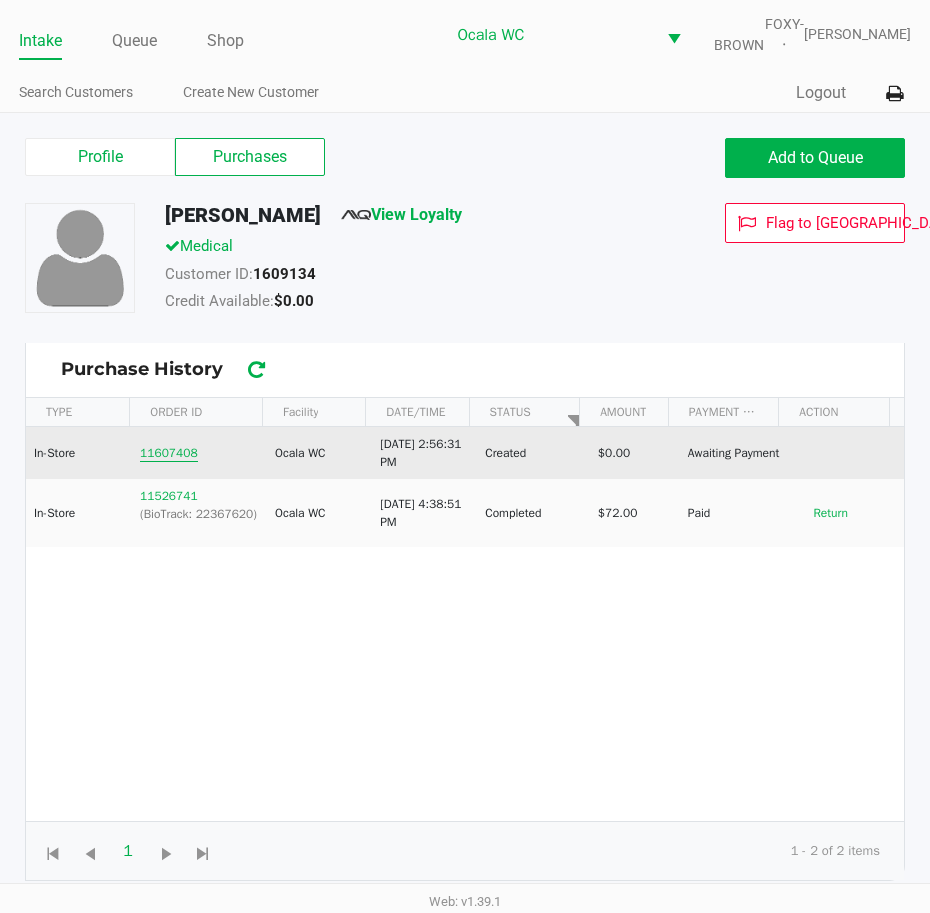 click on "11607408" 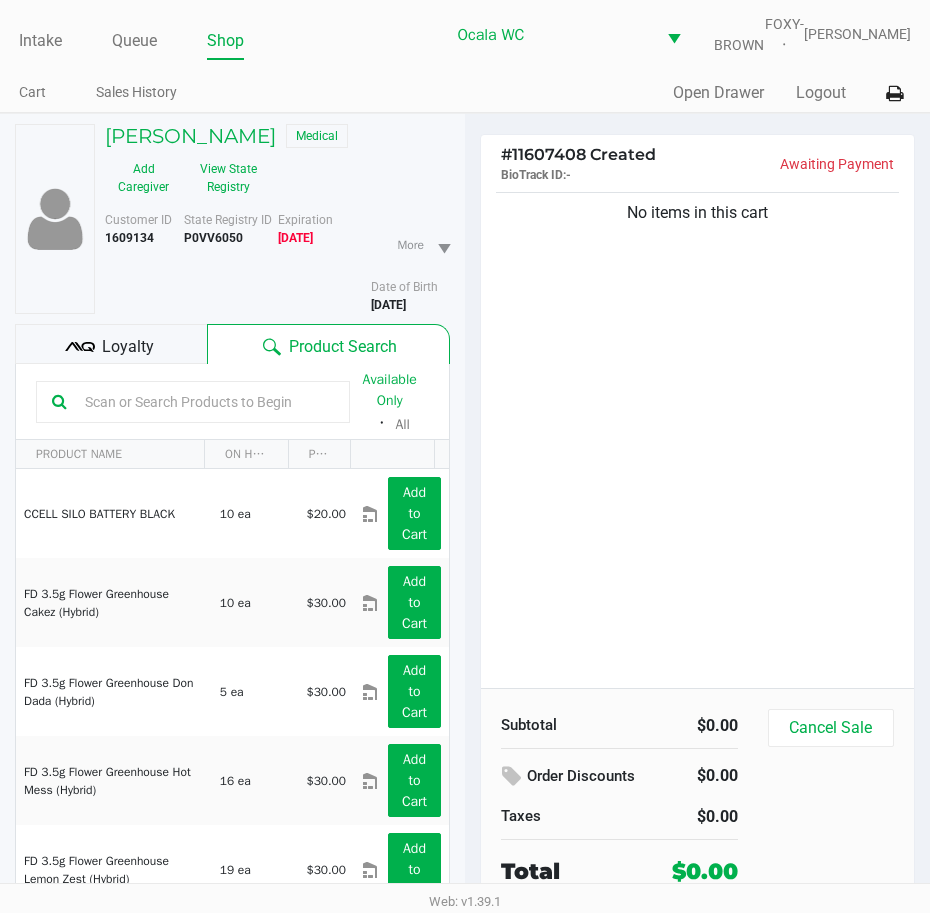 click 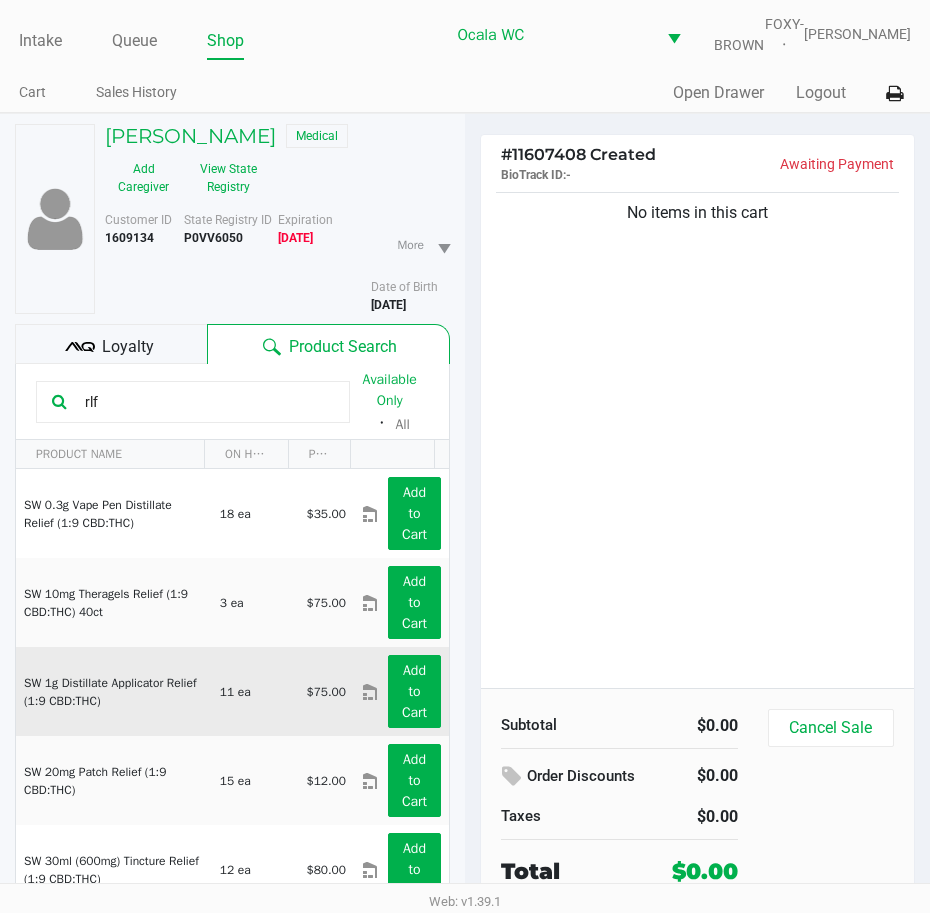 scroll, scrollTop: 54, scrollLeft: 0, axis: vertical 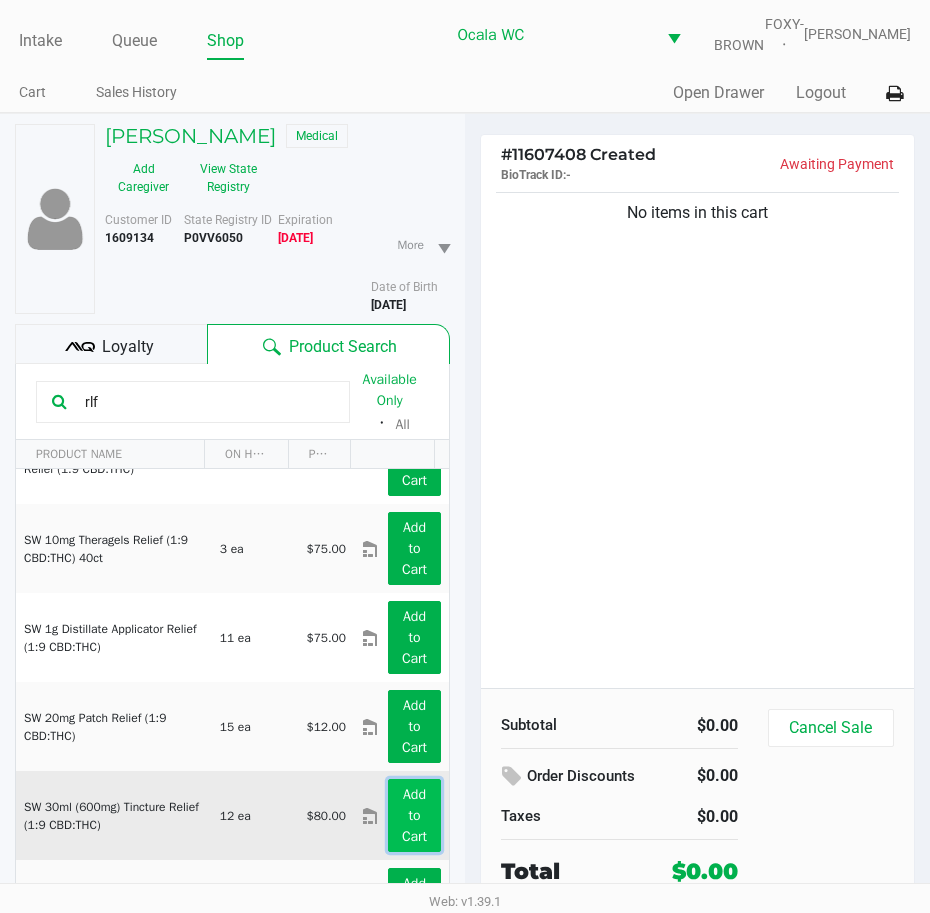 click on "Add to Cart" 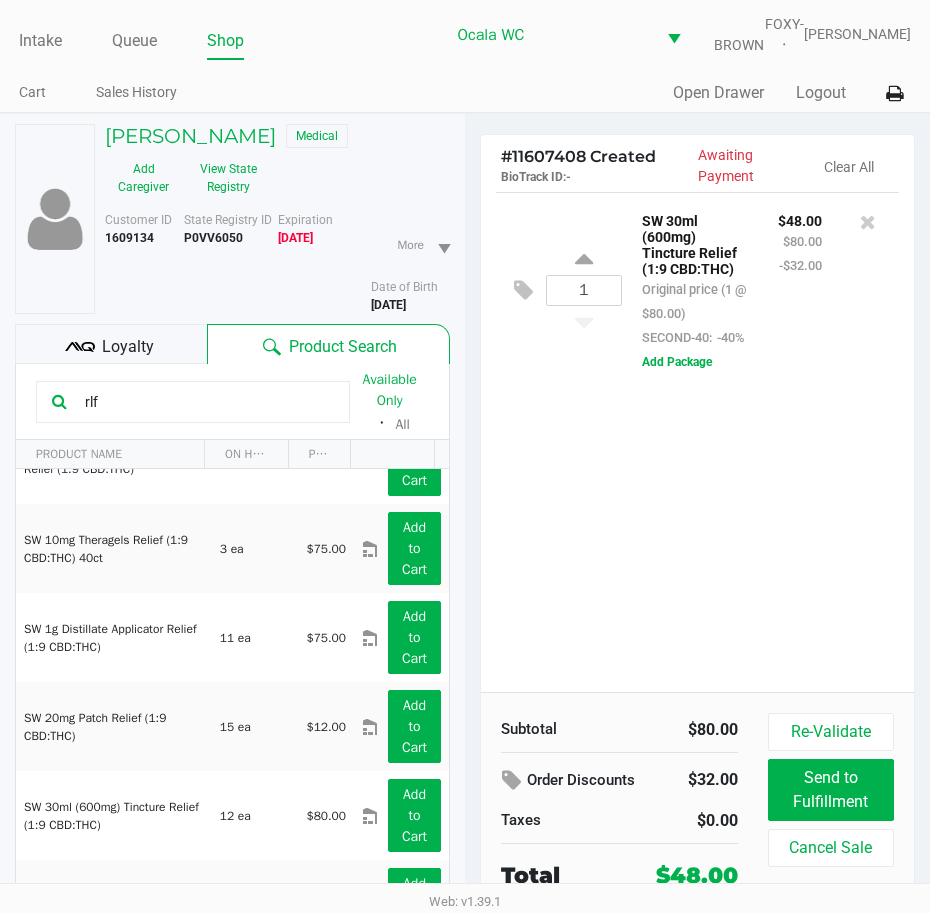 drag, startPoint x: 116, startPoint y: 402, endPoint x: 32, endPoint y: 438, distance: 91.389275 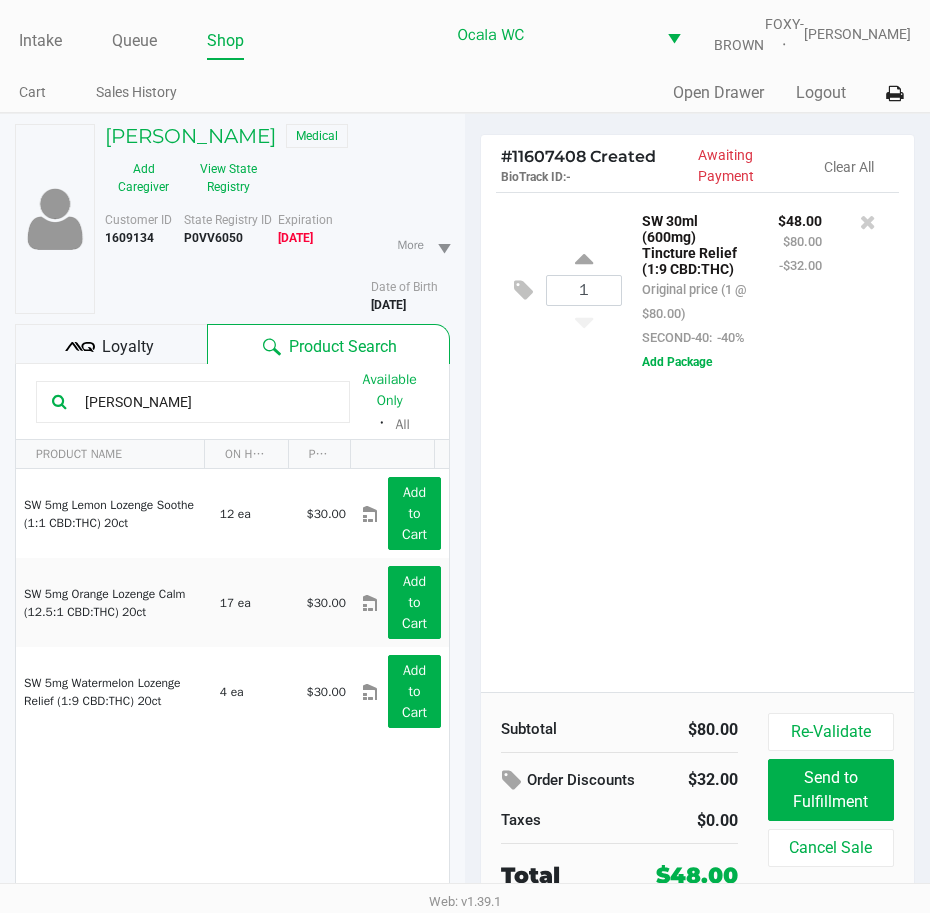 scroll, scrollTop: 0, scrollLeft: 0, axis: both 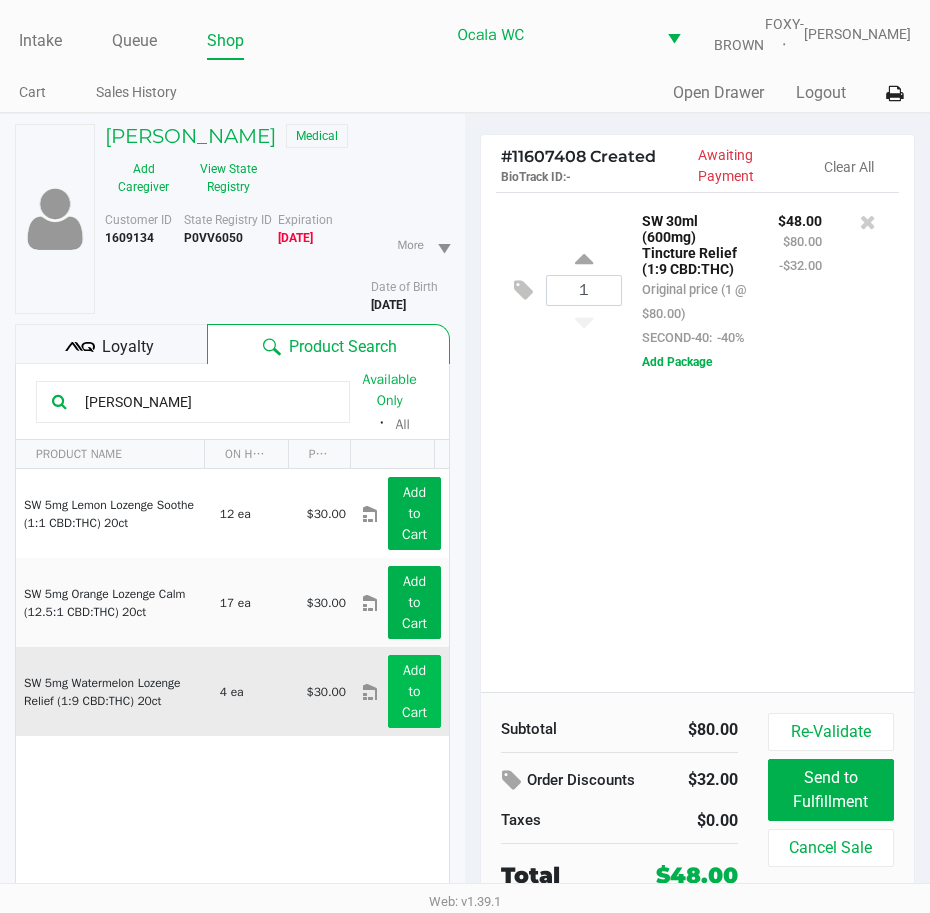 type on "lozen" 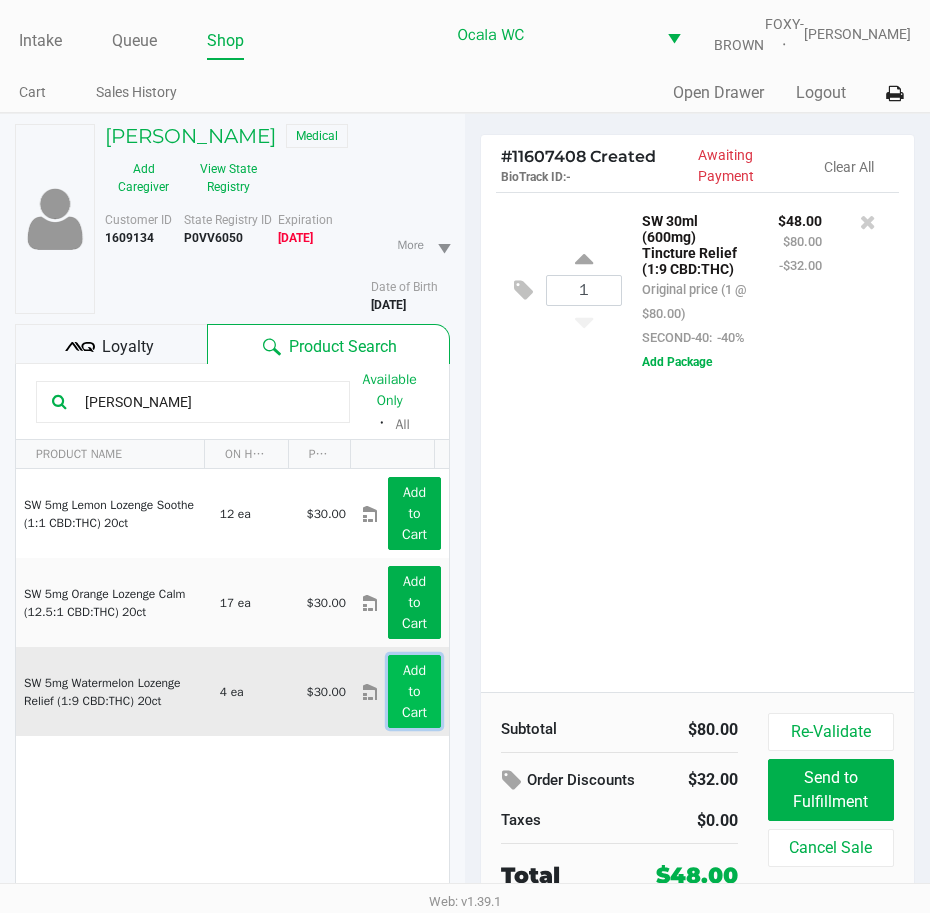 click on "Add to Cart" 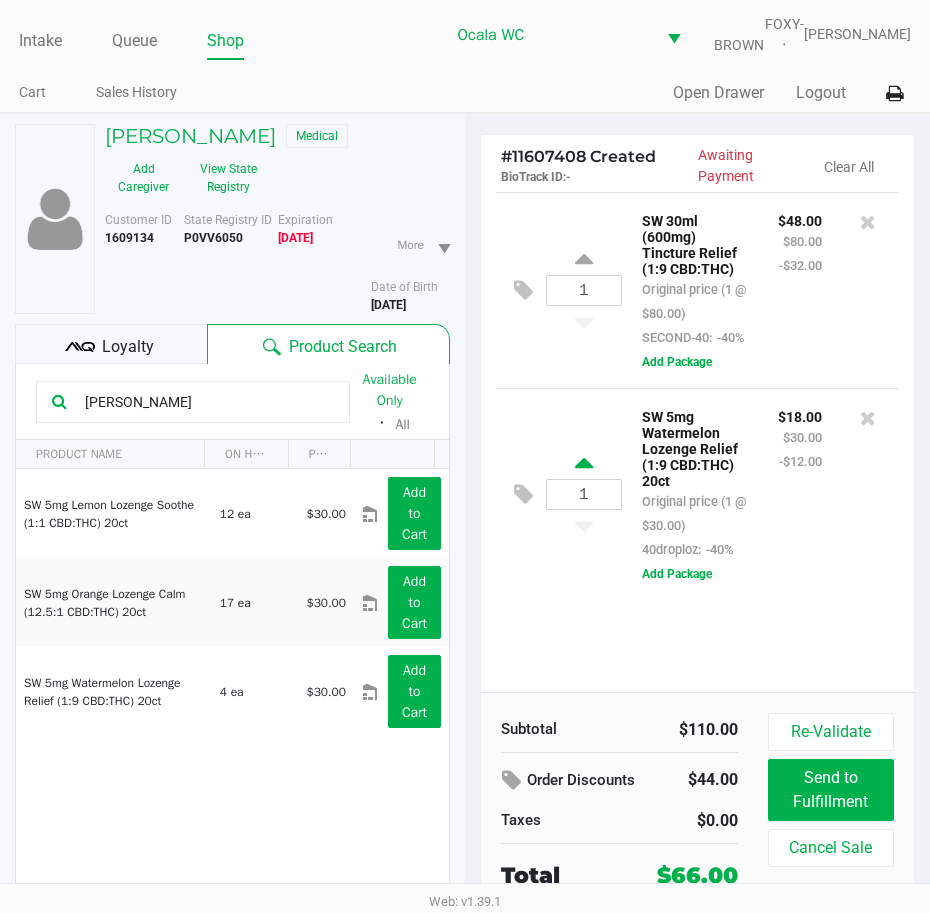 click 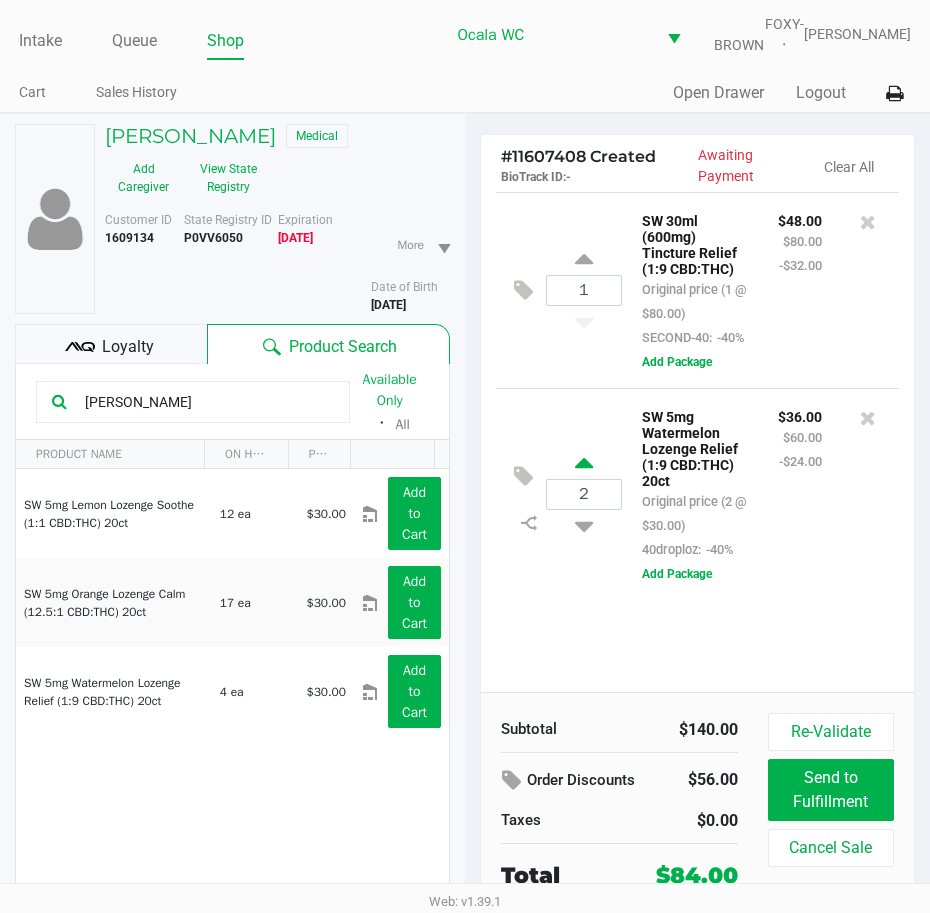 click 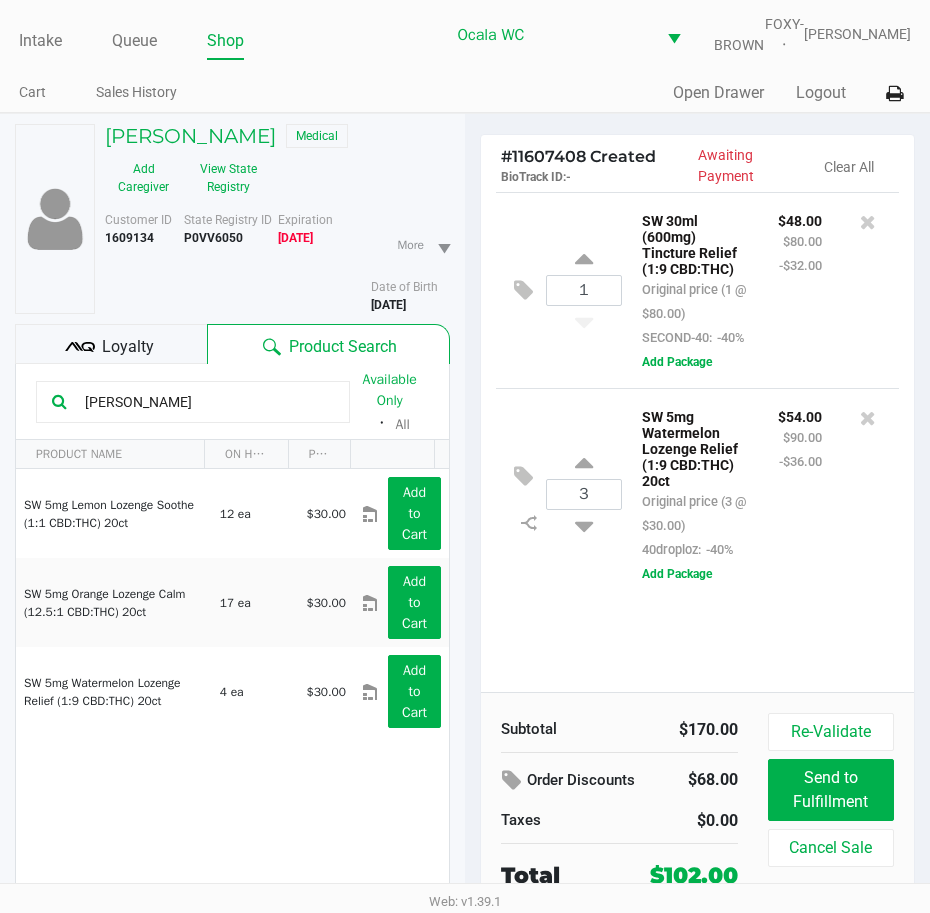 drag, startPoint x: 183, startPoint y: 406, endPoint x: 37, endPoint y: 433, distance: 148.47559 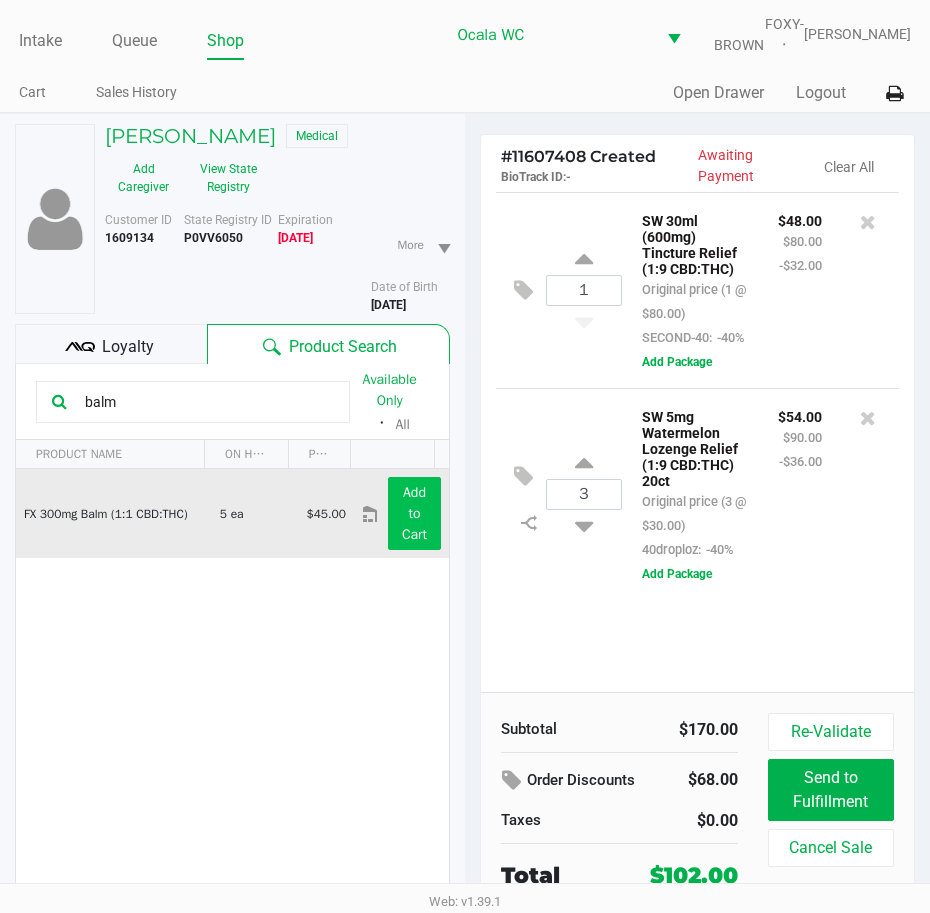 type on "balm" 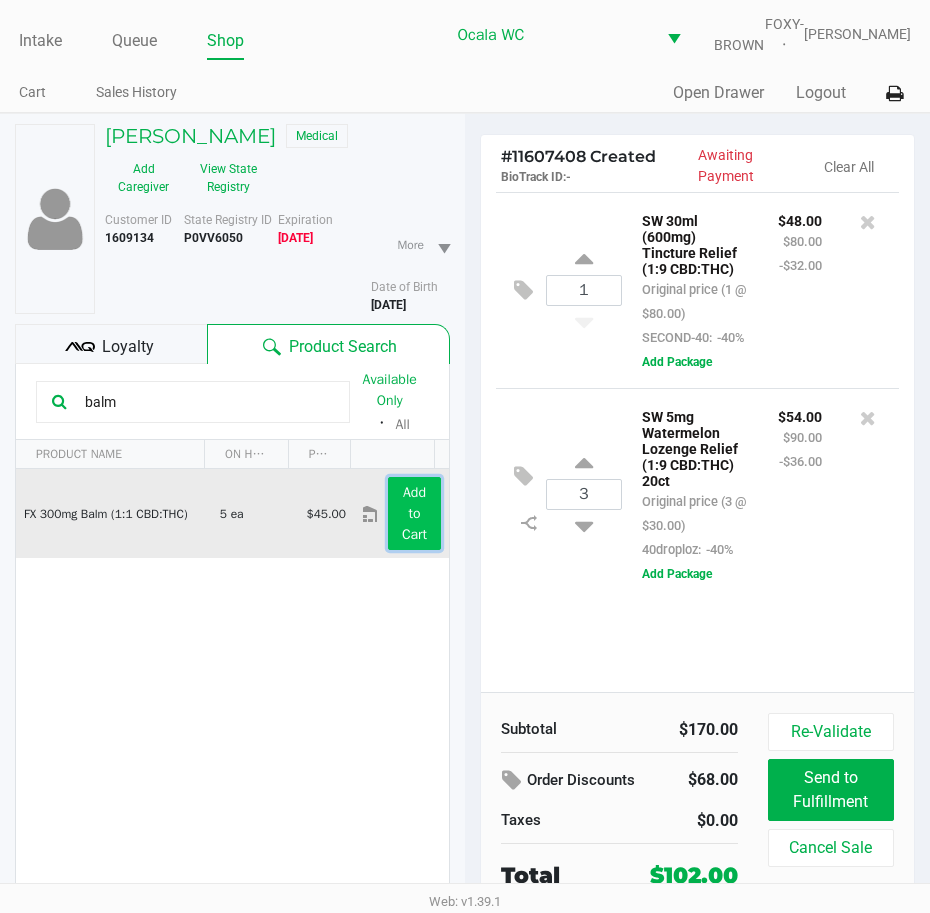 click on "Add to Cart" 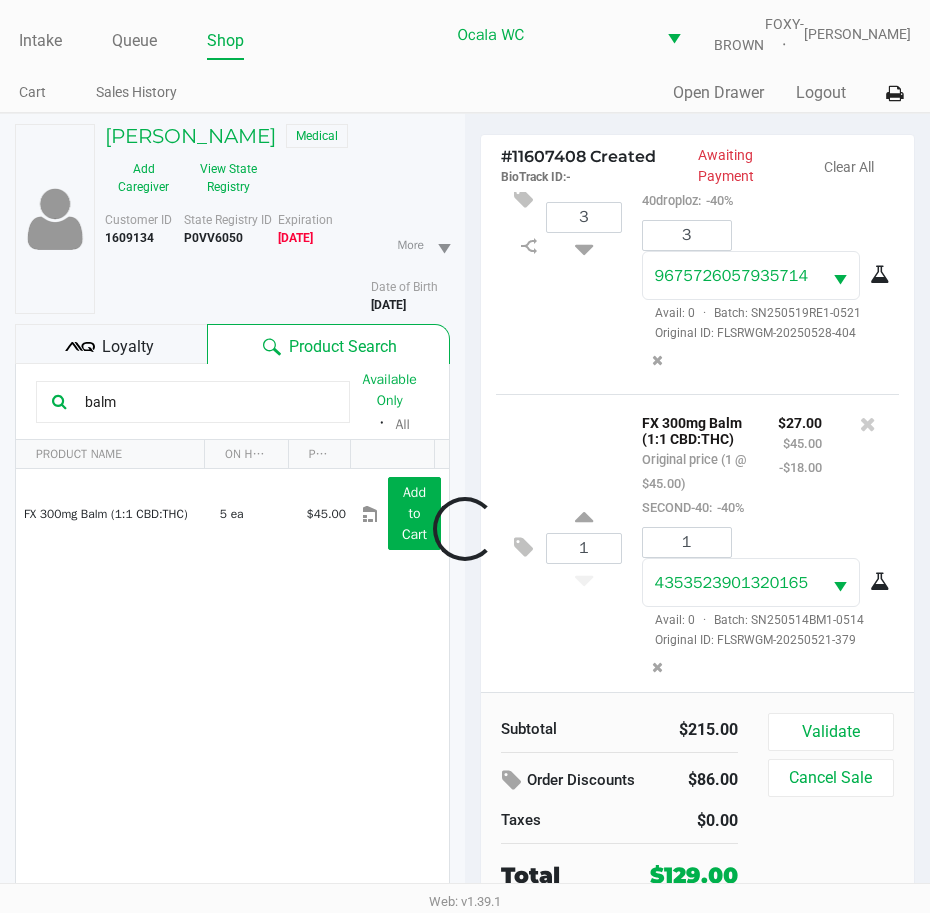 scroll, scrollTop: 635, scrollLeft: 0, axis: vertical 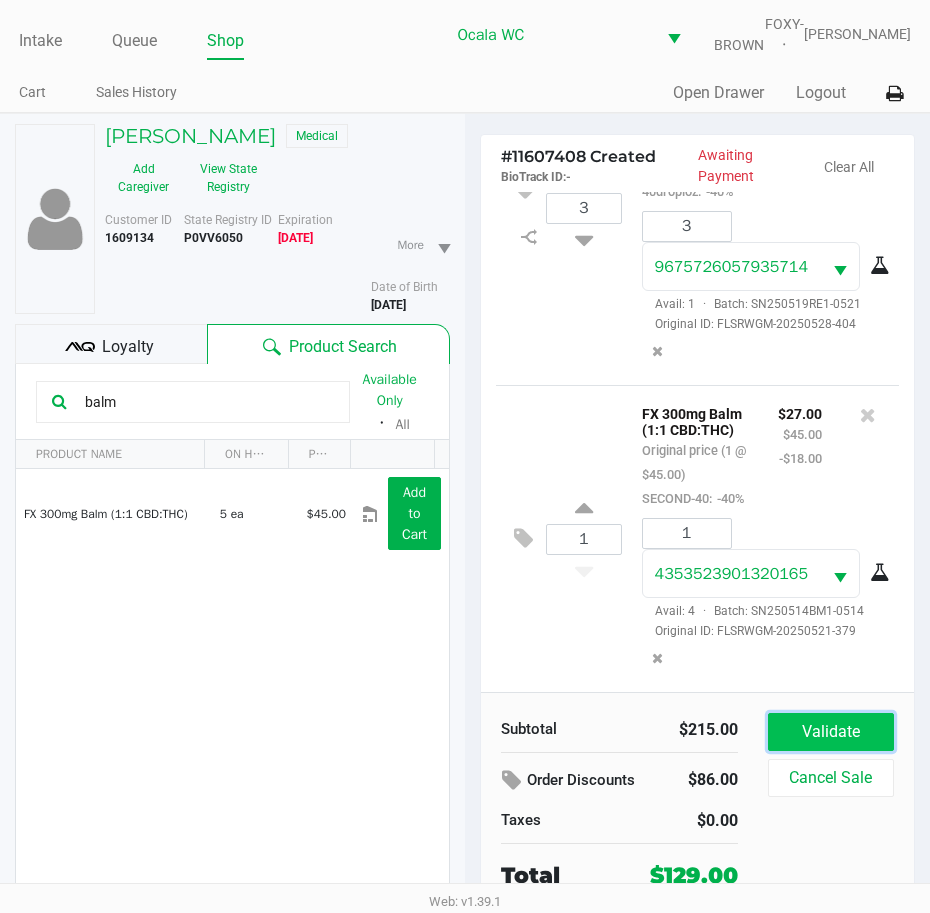 click on "Validate" 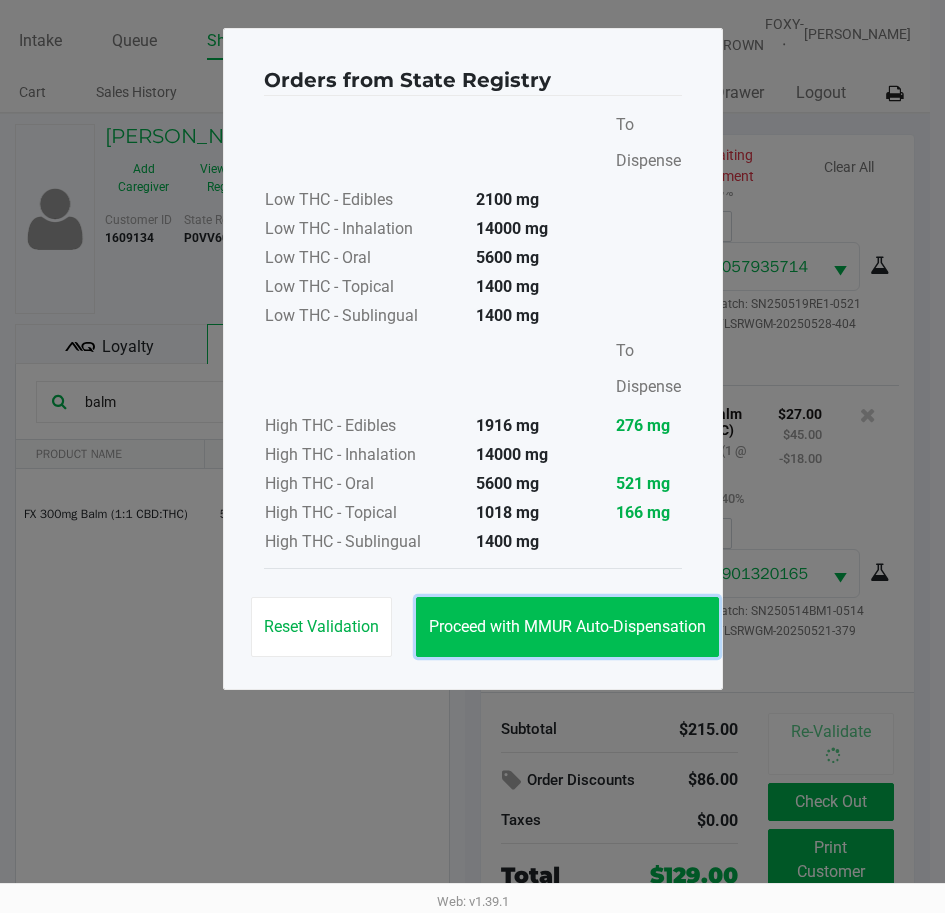 click on "Proceed with MMUR Auto-Dispensation" 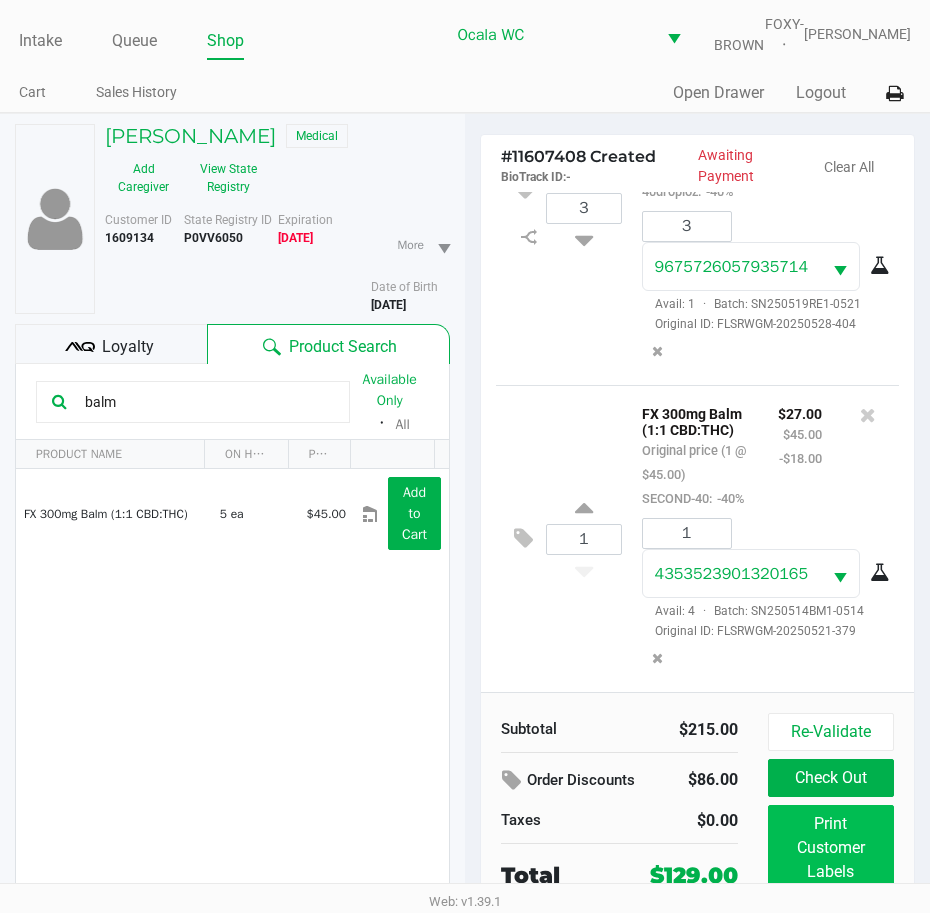 drag, startPoint x: 808, startPoint y: 883, endPoint x: 803, endPoint y: 869, distance: 14.866069 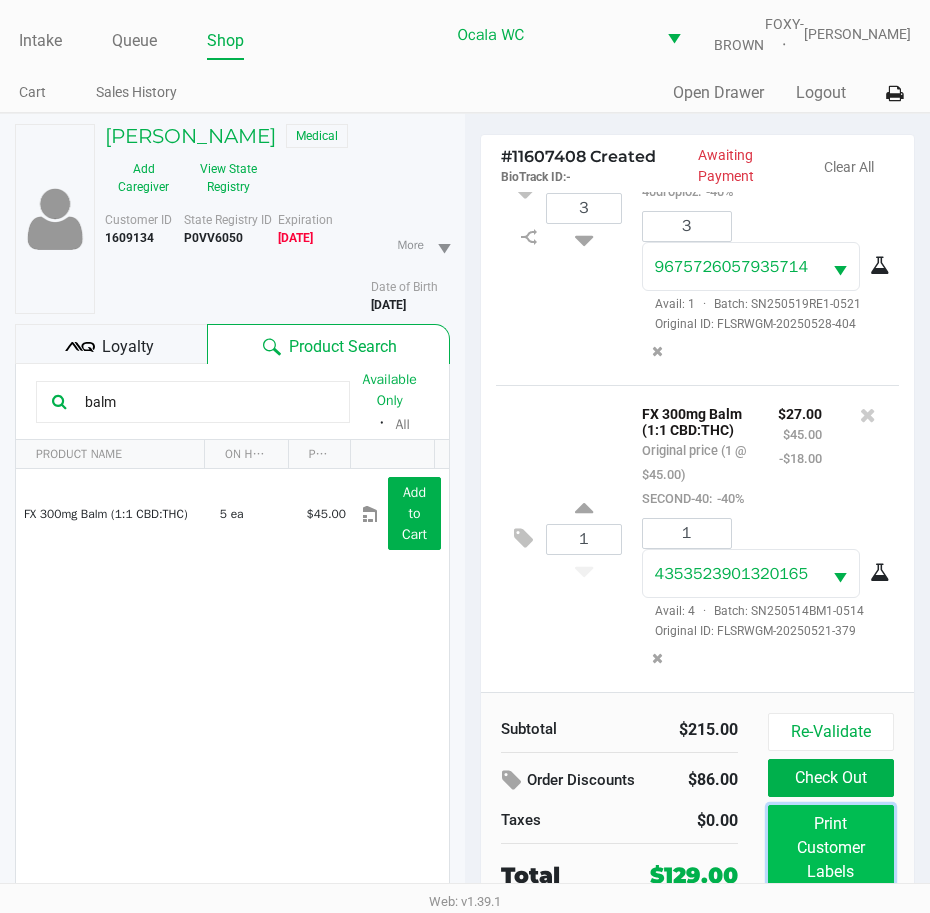 click on "Print Customer Labels" 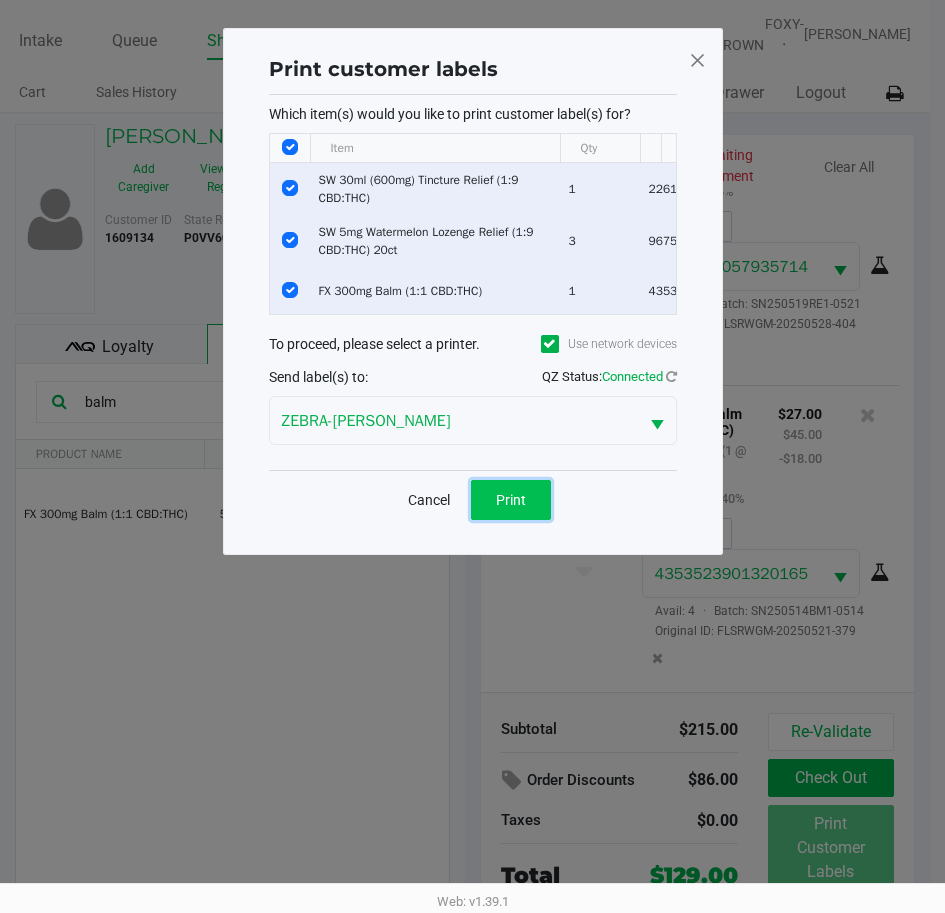 click on "Print" 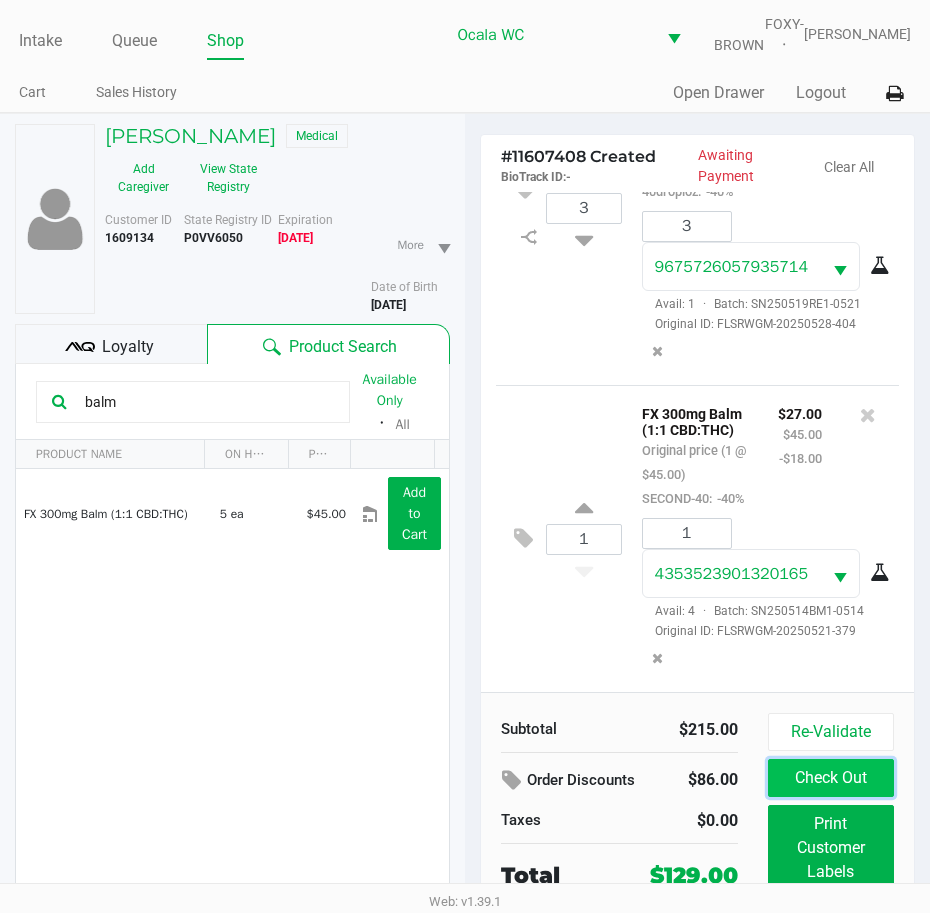 click on "Check Out" 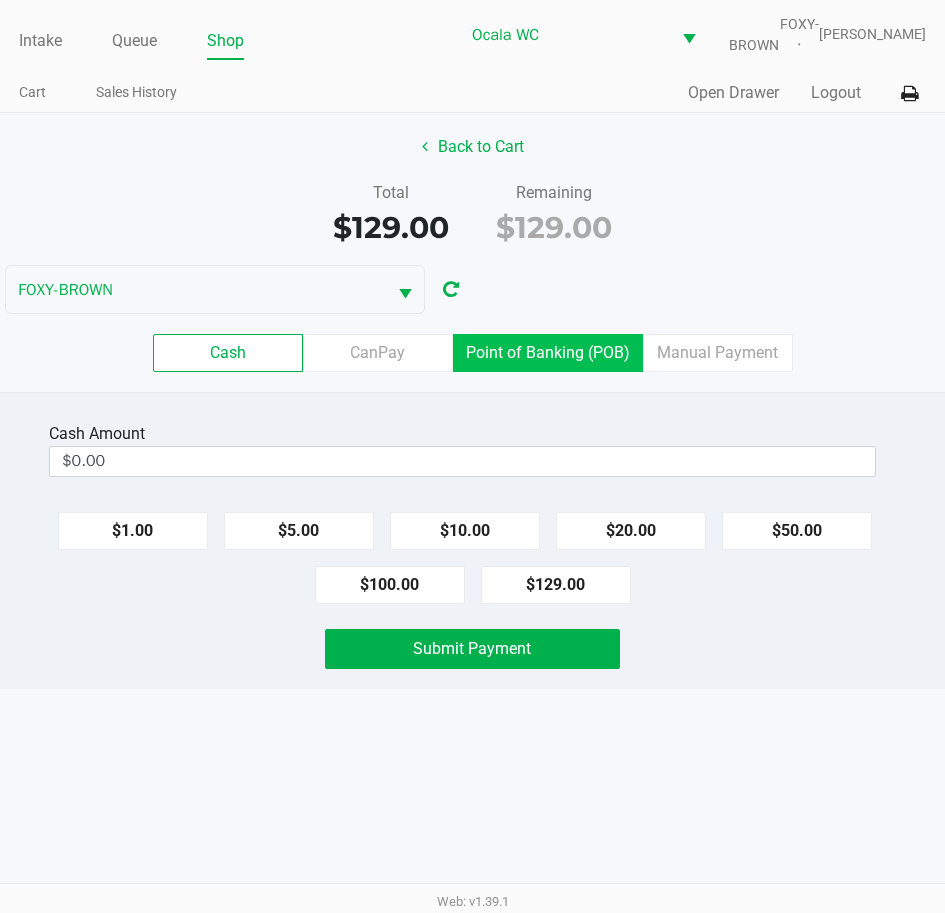 click on "Point of Banking (POB)" 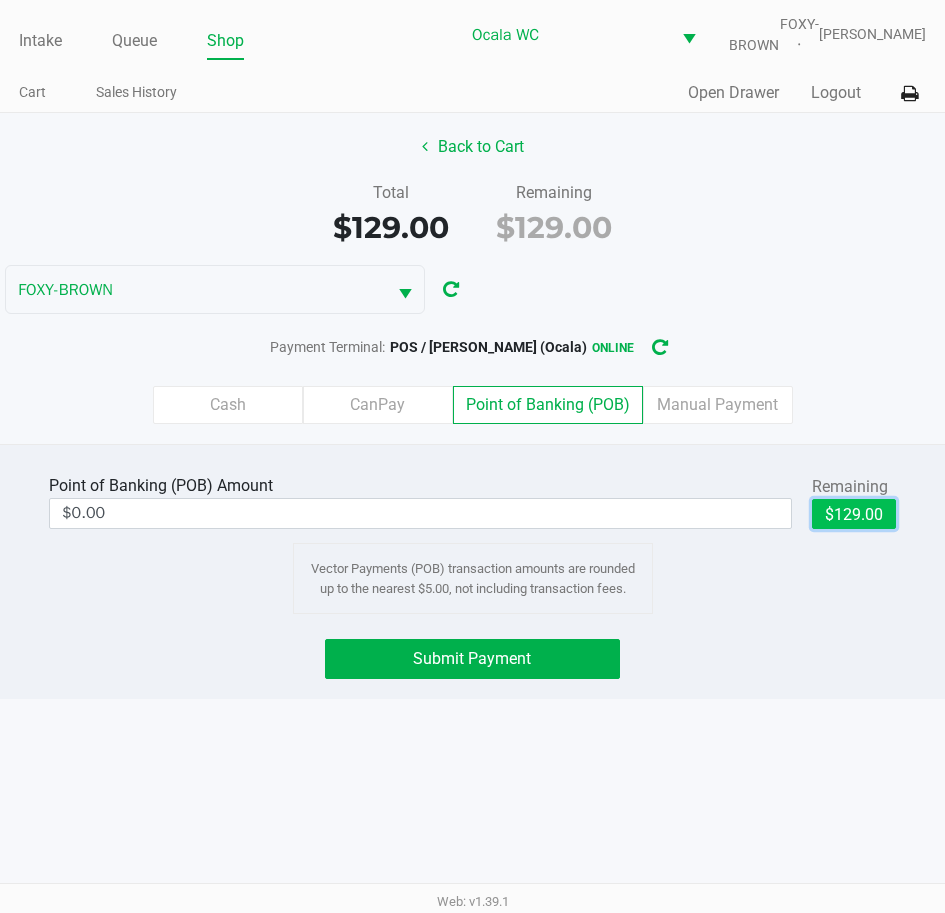 click on "$129.00" 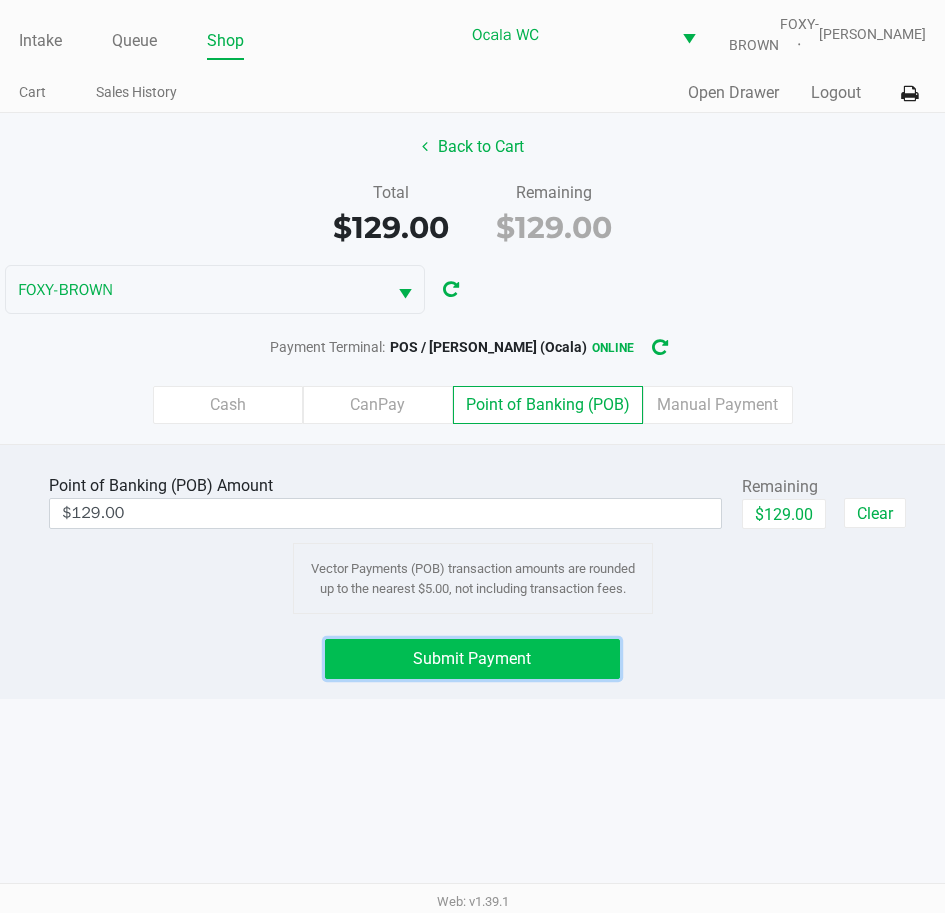 click on "Submit Payment" 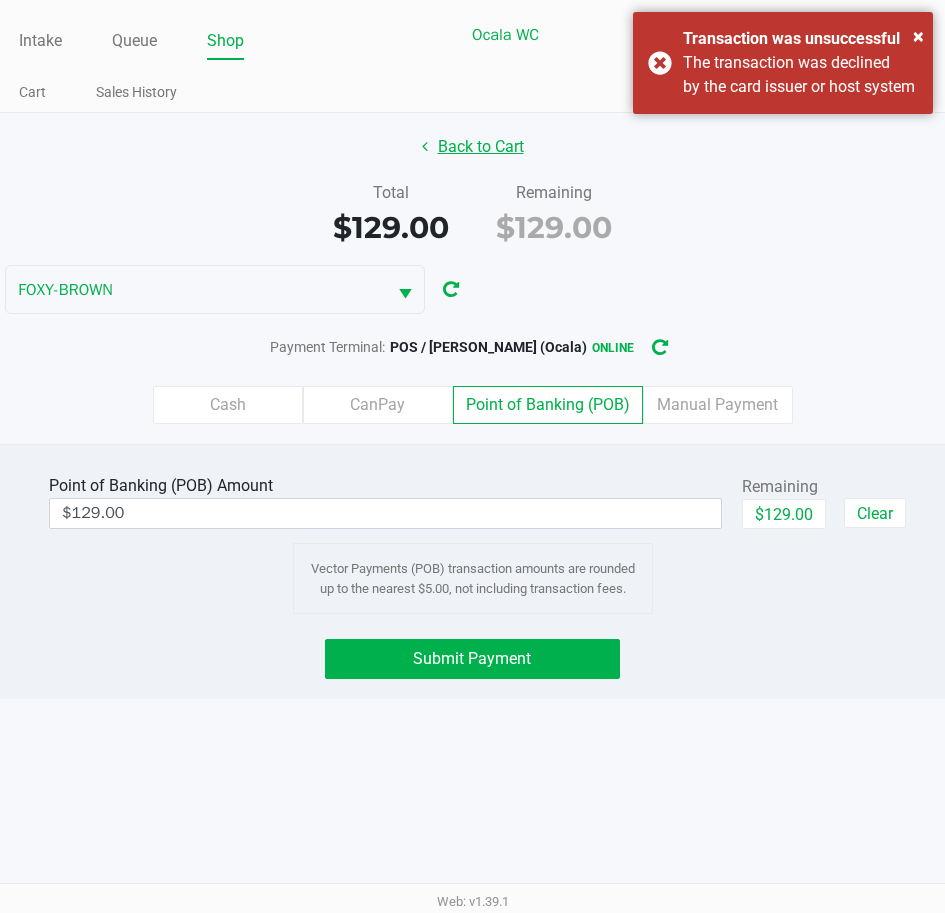 click on "Back to Cart" 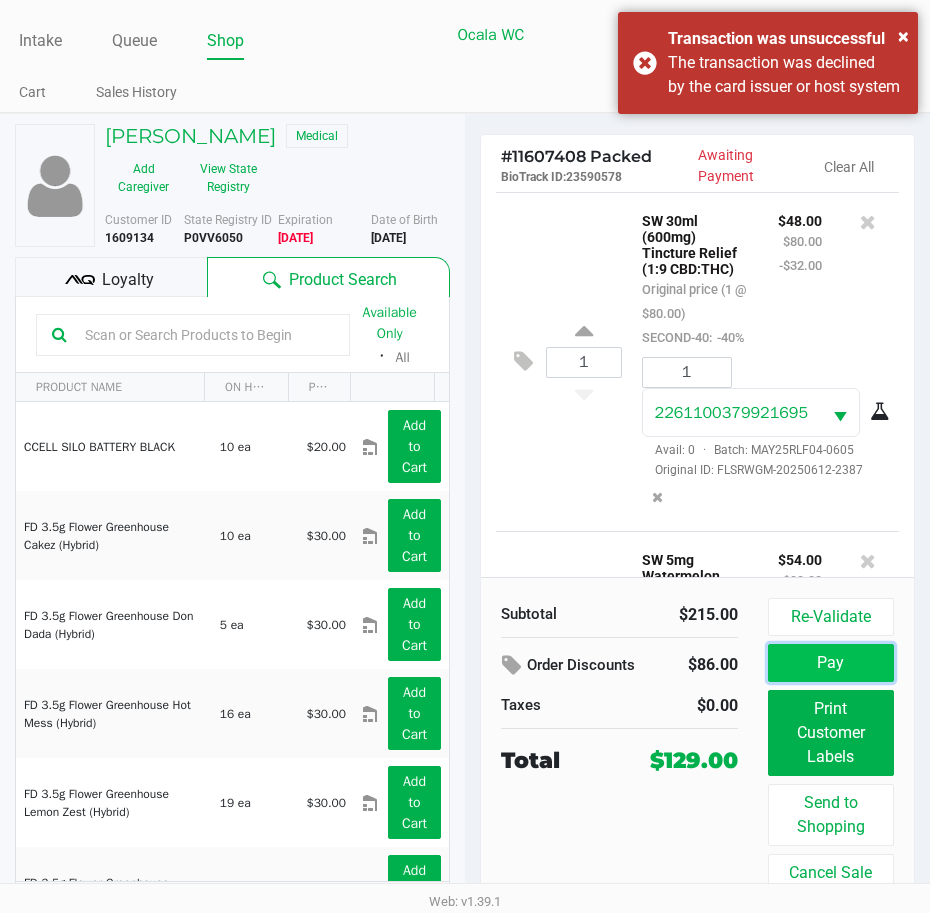 click on "Pay" 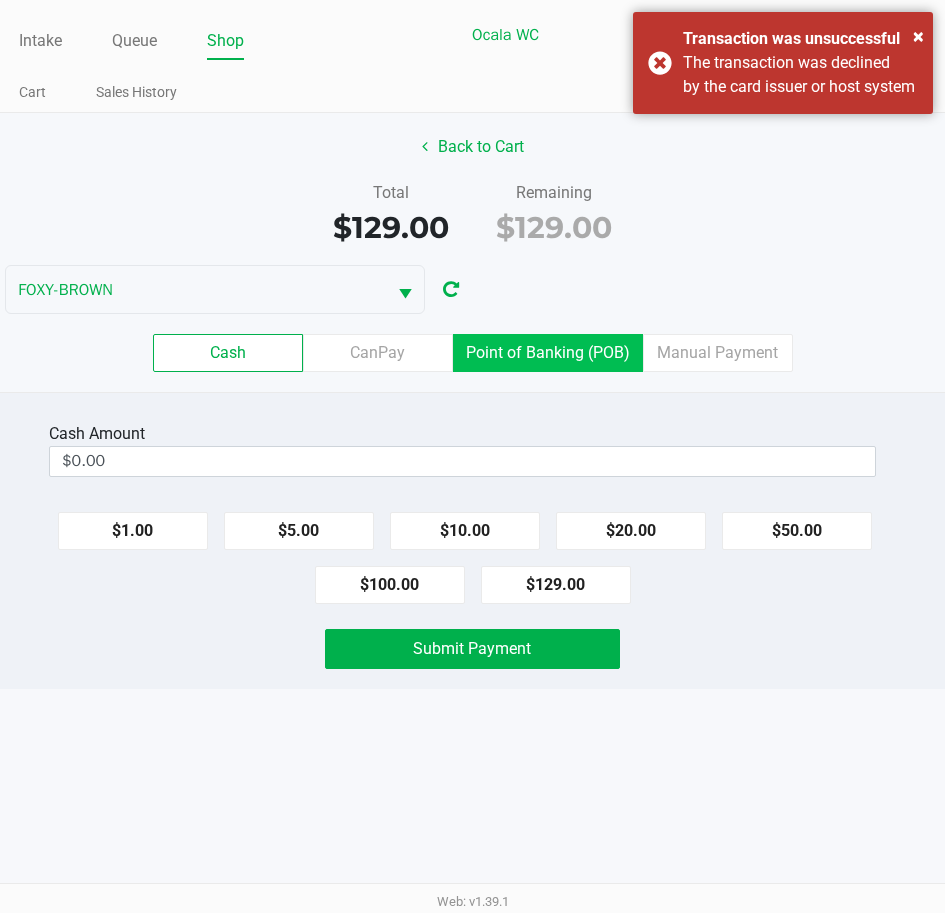 click on "Point of Banking (POB)" 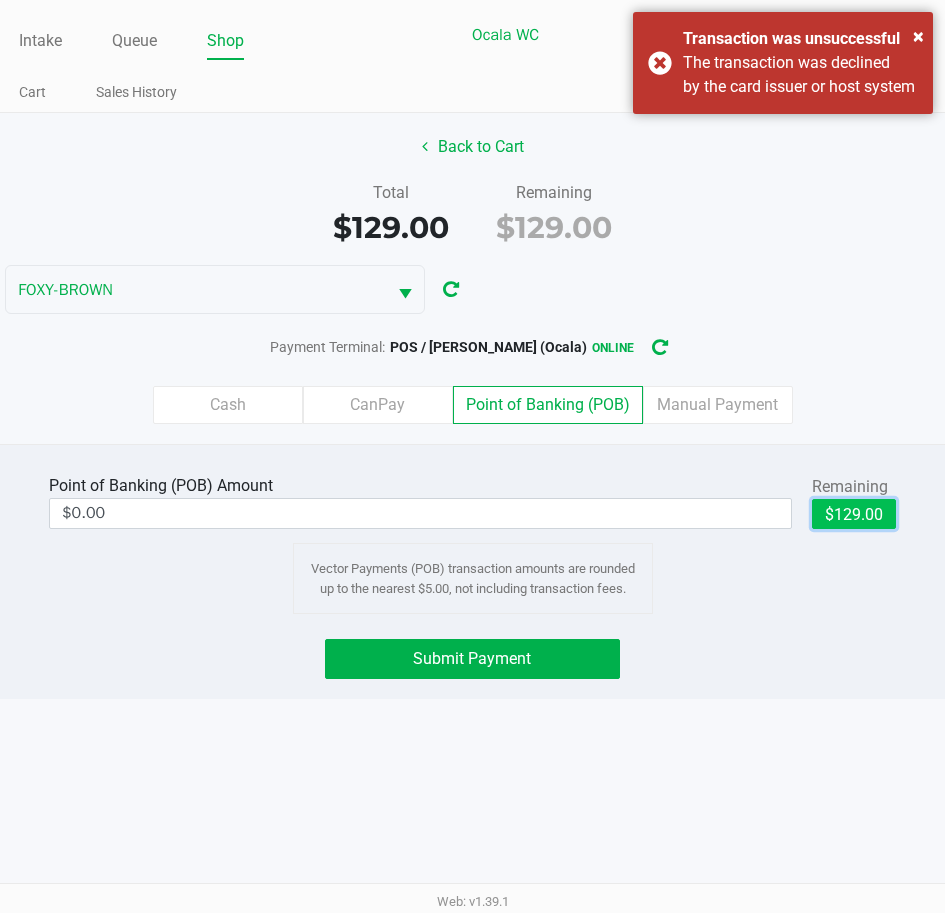 click on "$129.00" 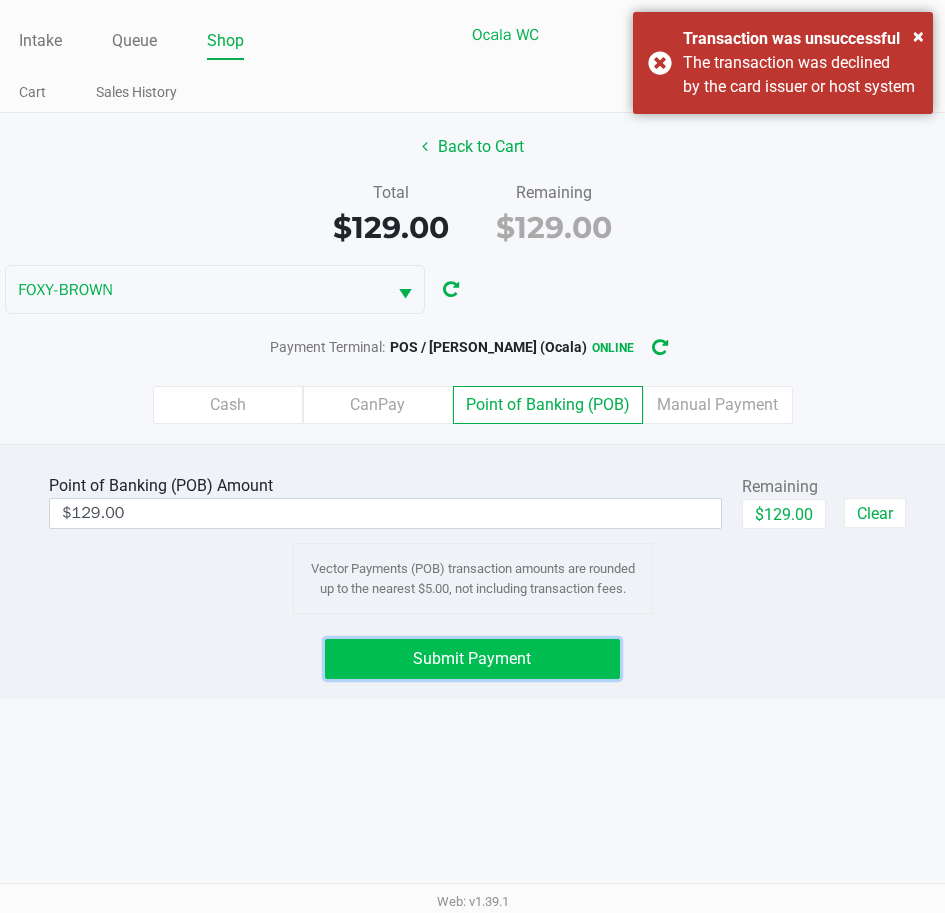 click on "Submit Payment" 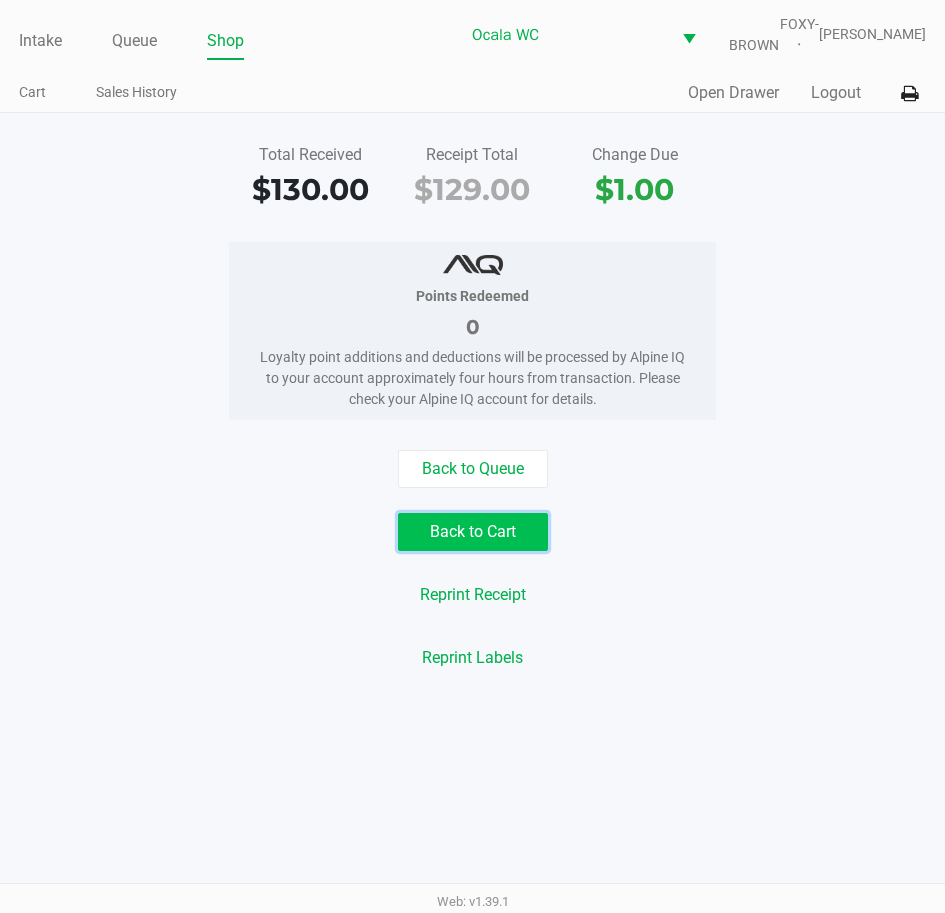 click on "Back to Cart" 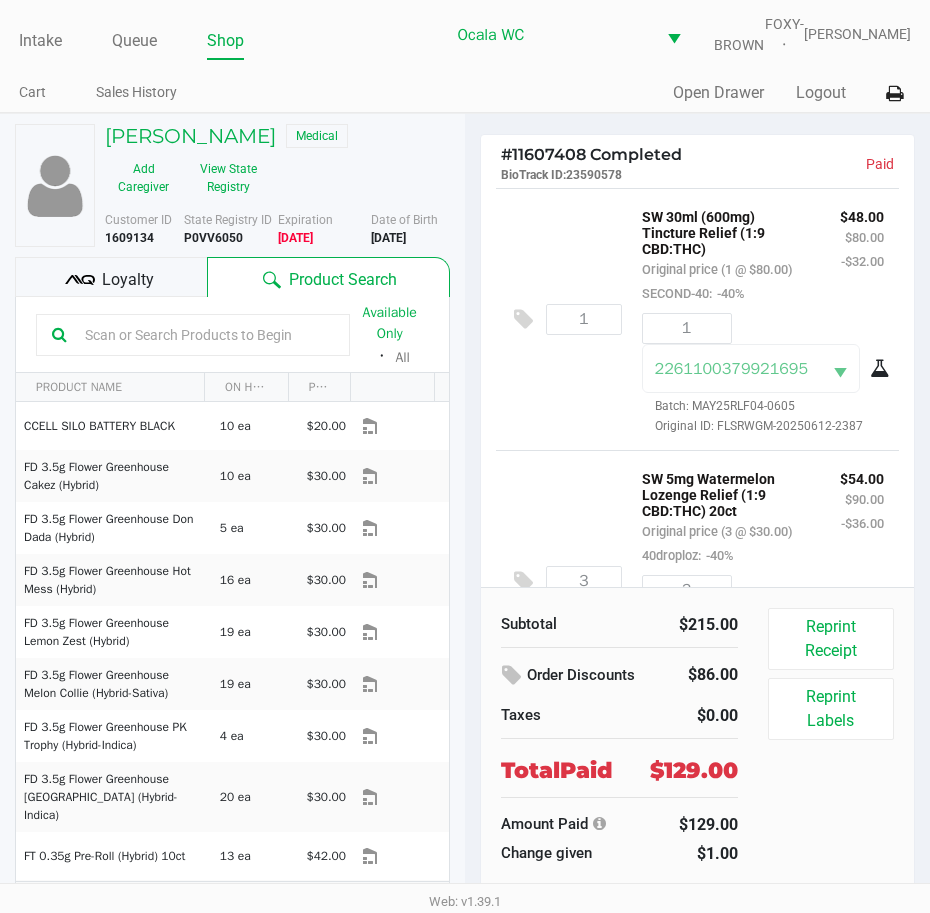 click on "P0VV6050" 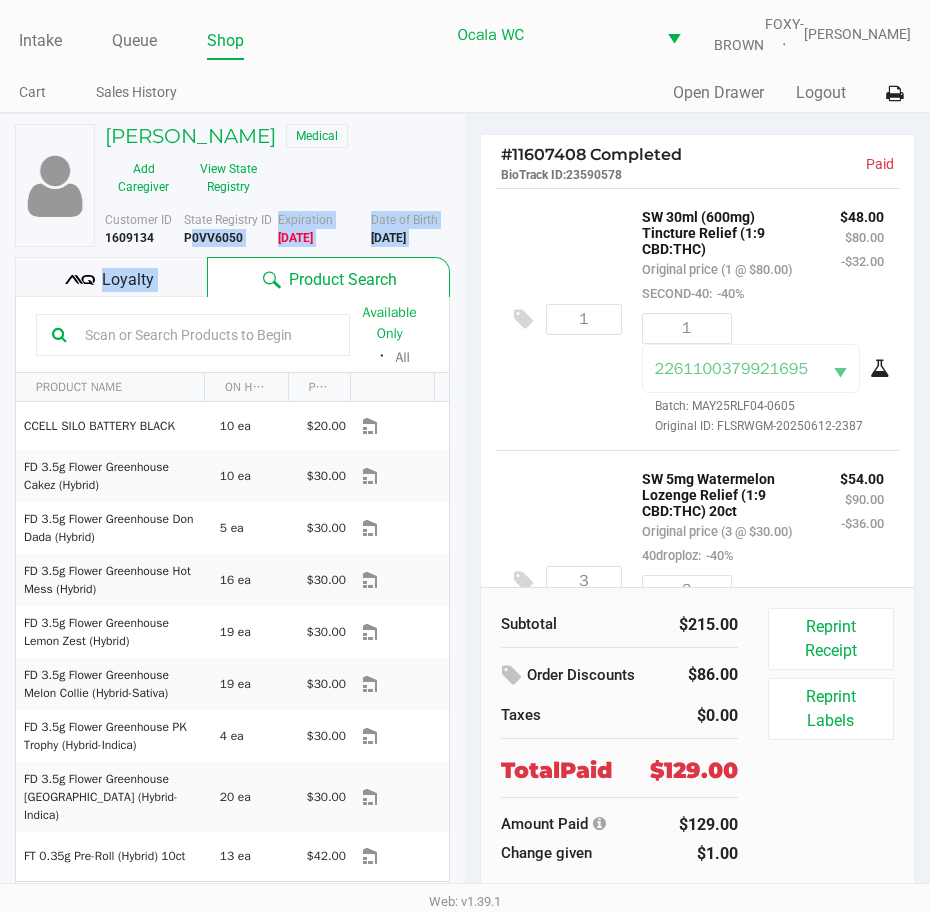 drag, startPoint x: 219, startPoint y: 247, endPoint x: 197, endPoint y: 283, distance: 42.190044 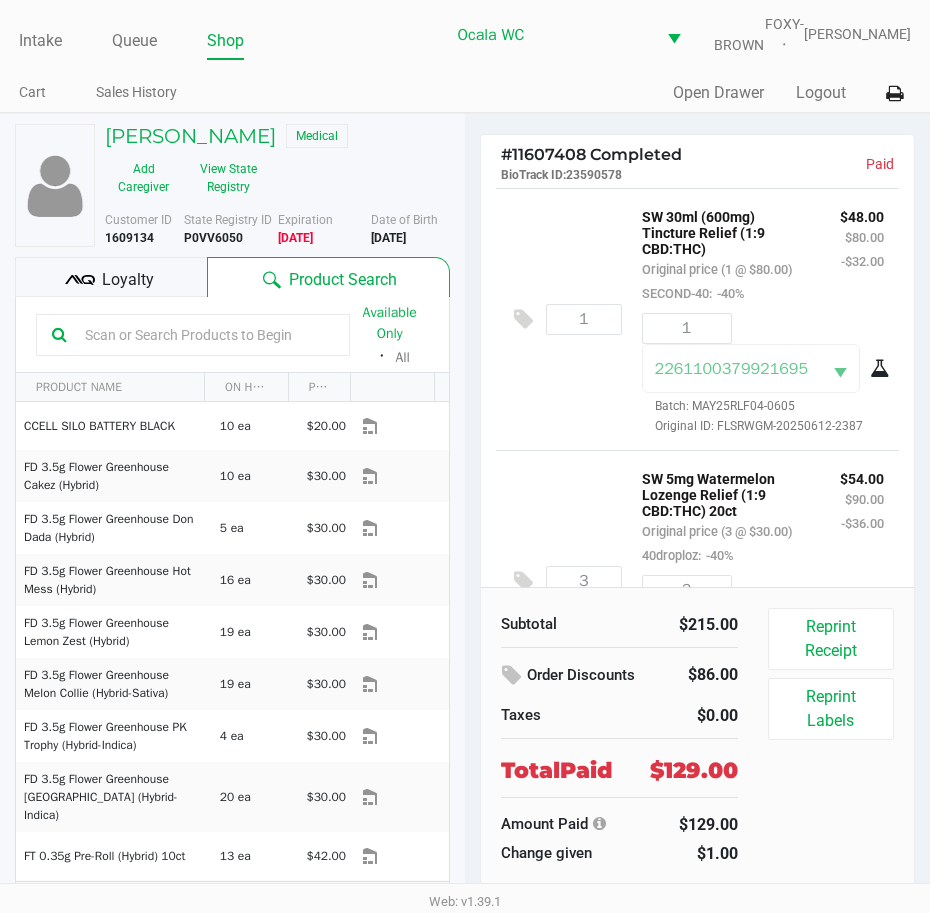 click on "State Registry ID" 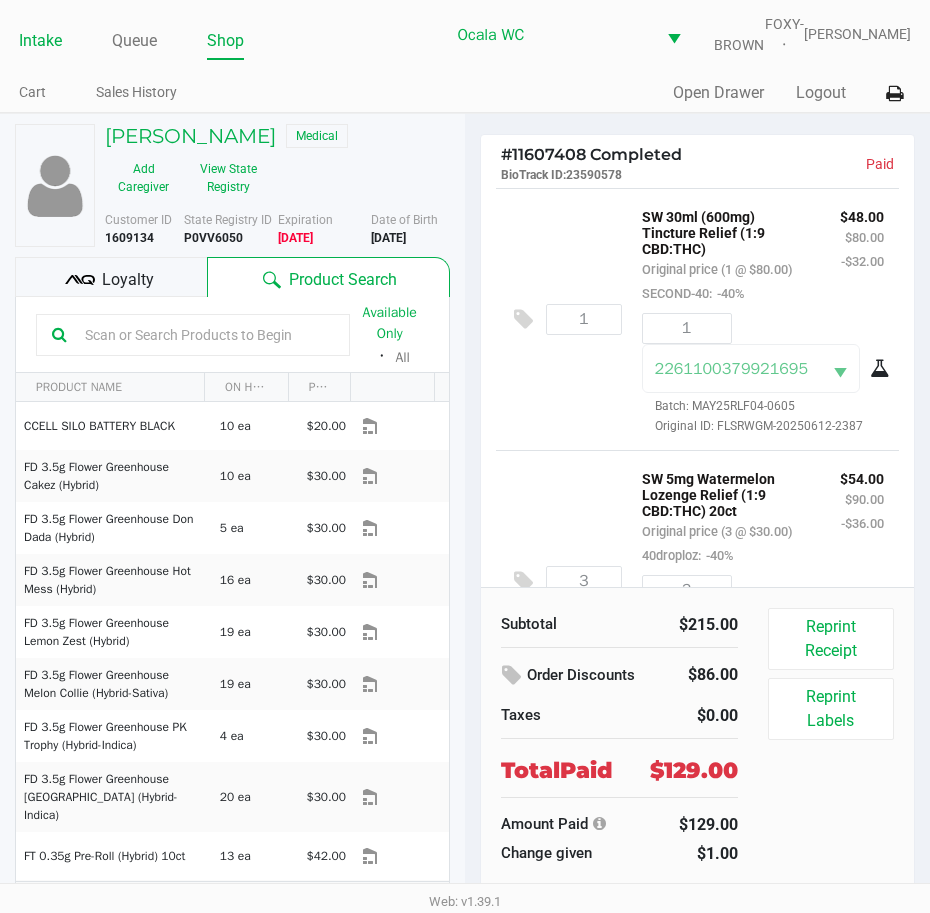 click on "Intake" 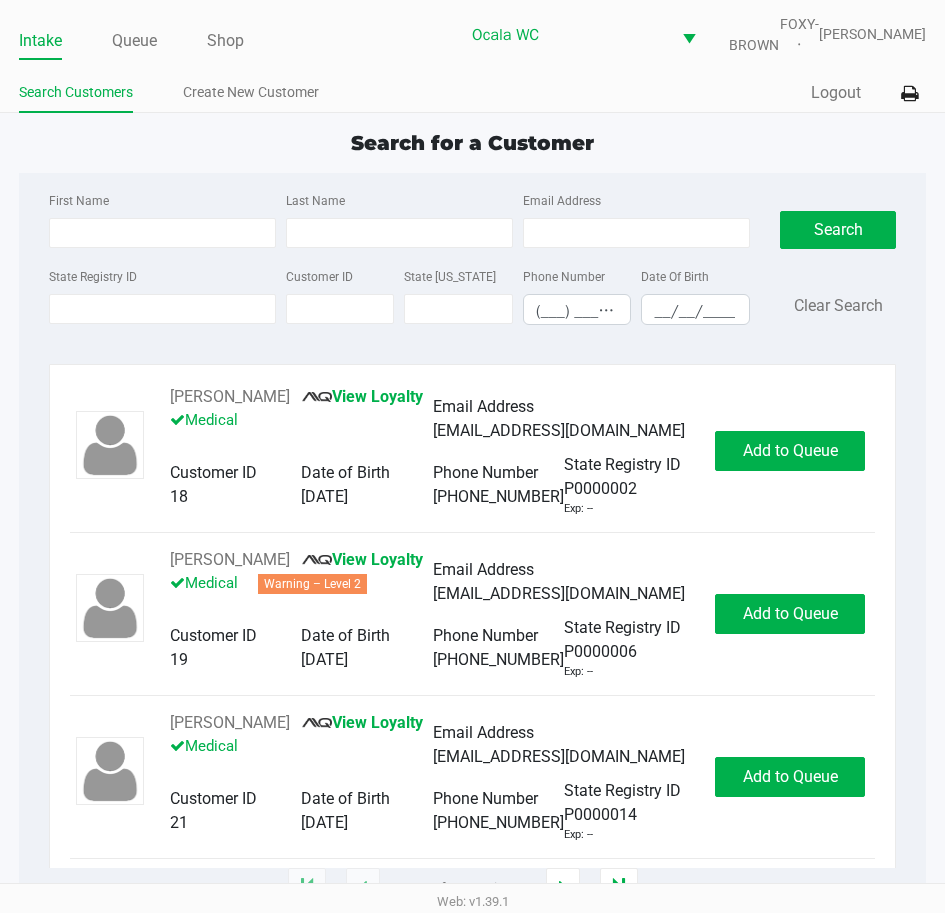type on "JEFFREY" 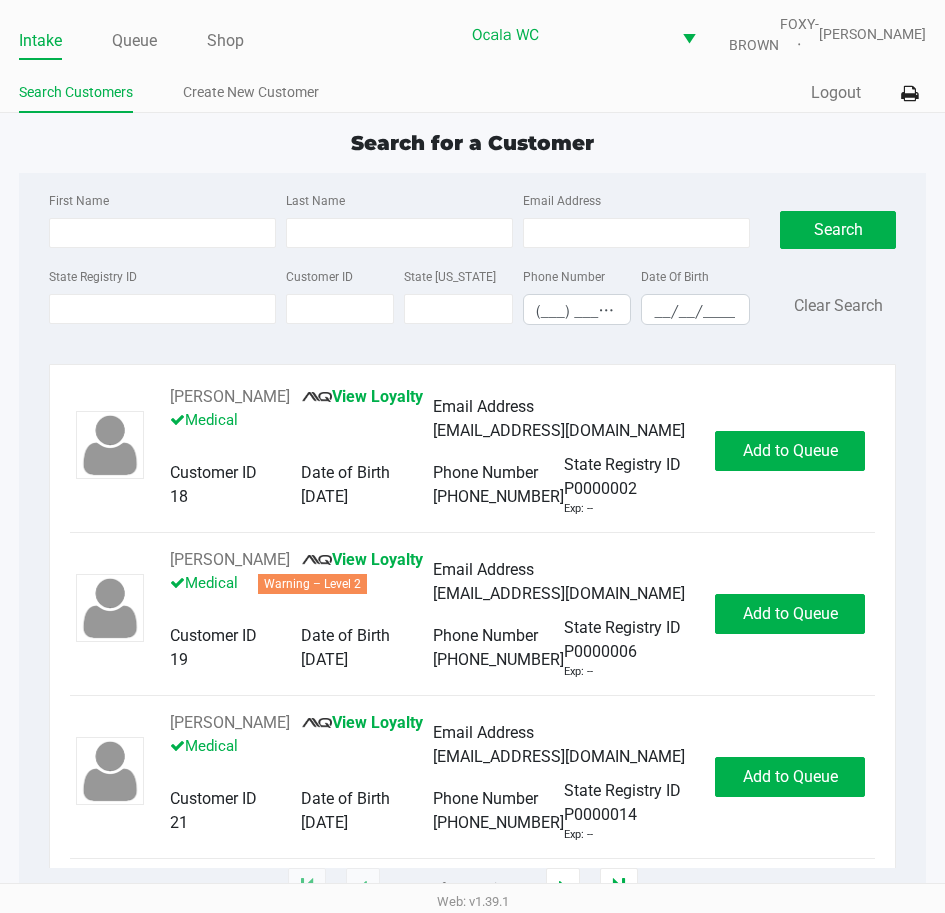 type on "BULMER" 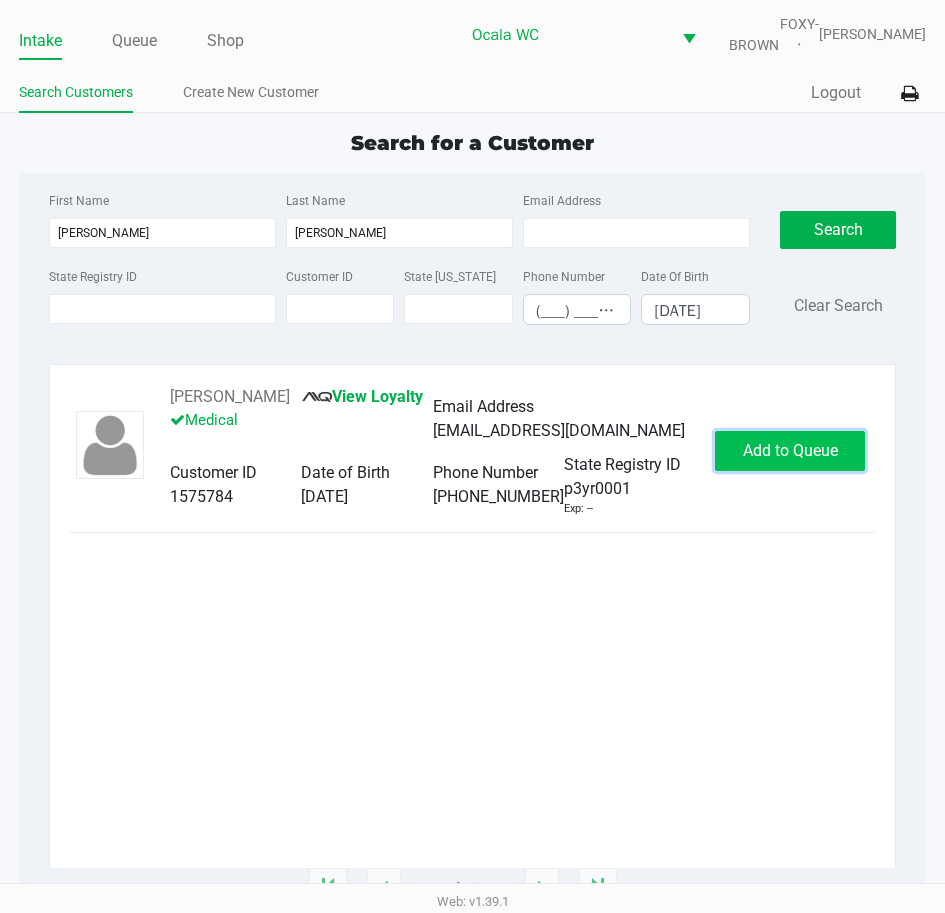 click on "Add to Queue" 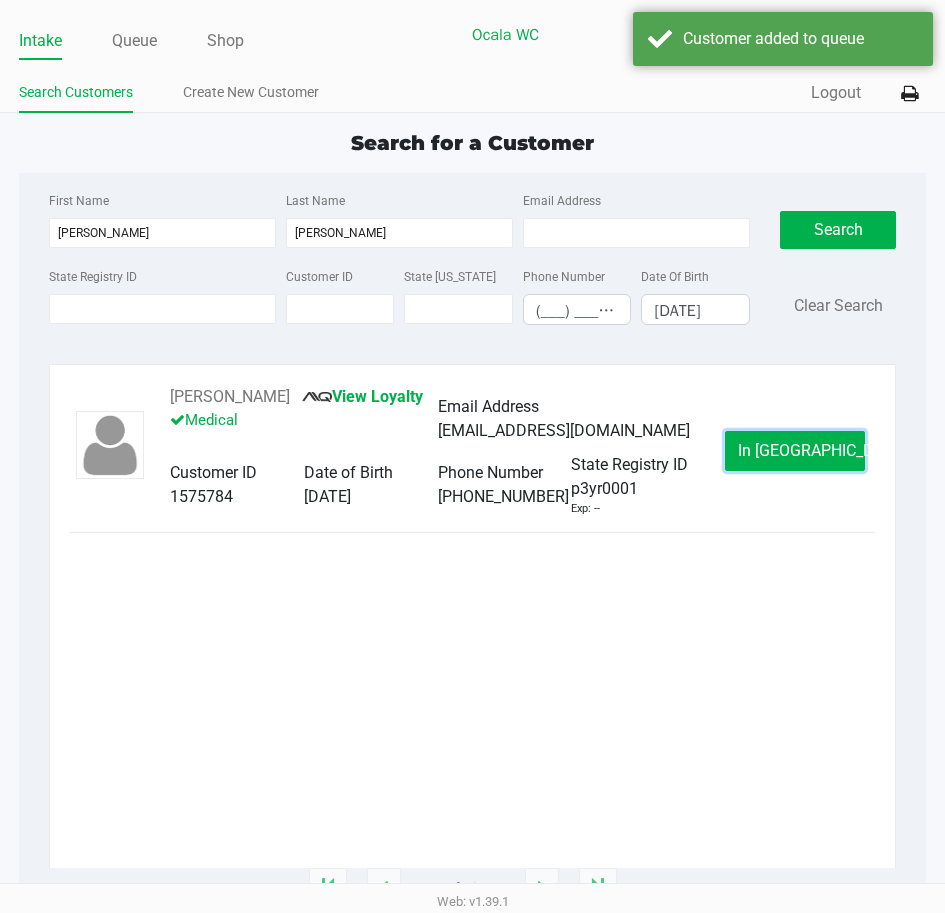 click on "In Queue" 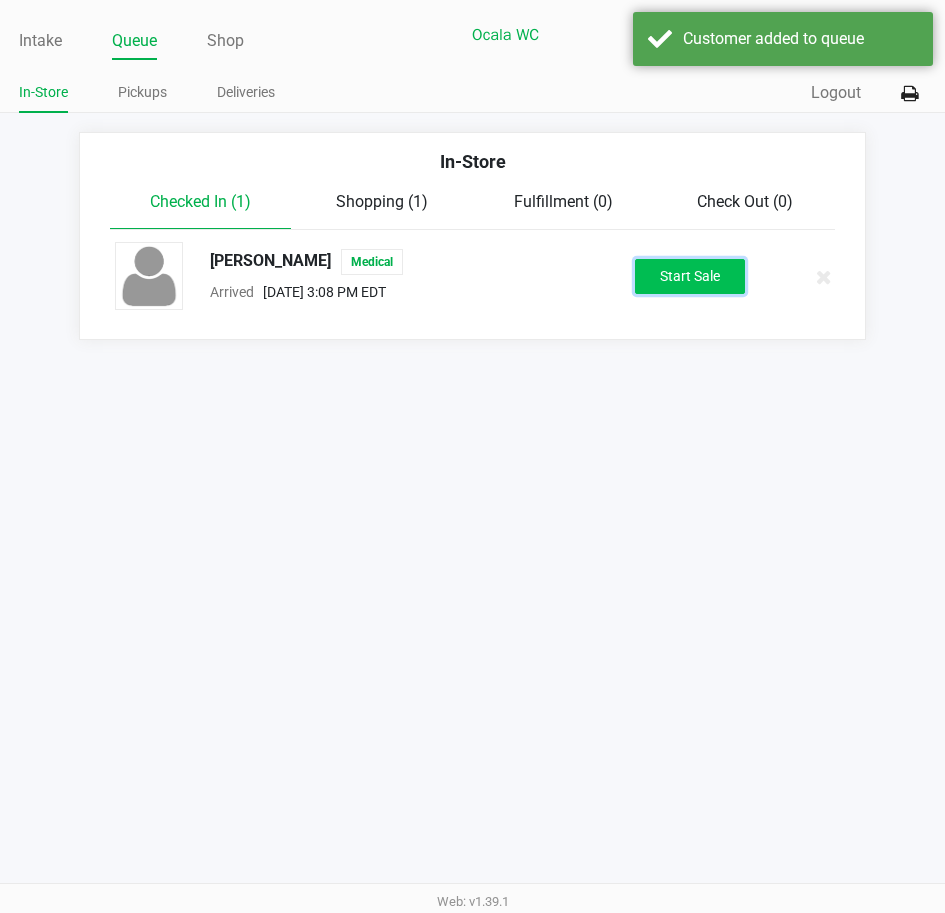 click on "Start Sale" 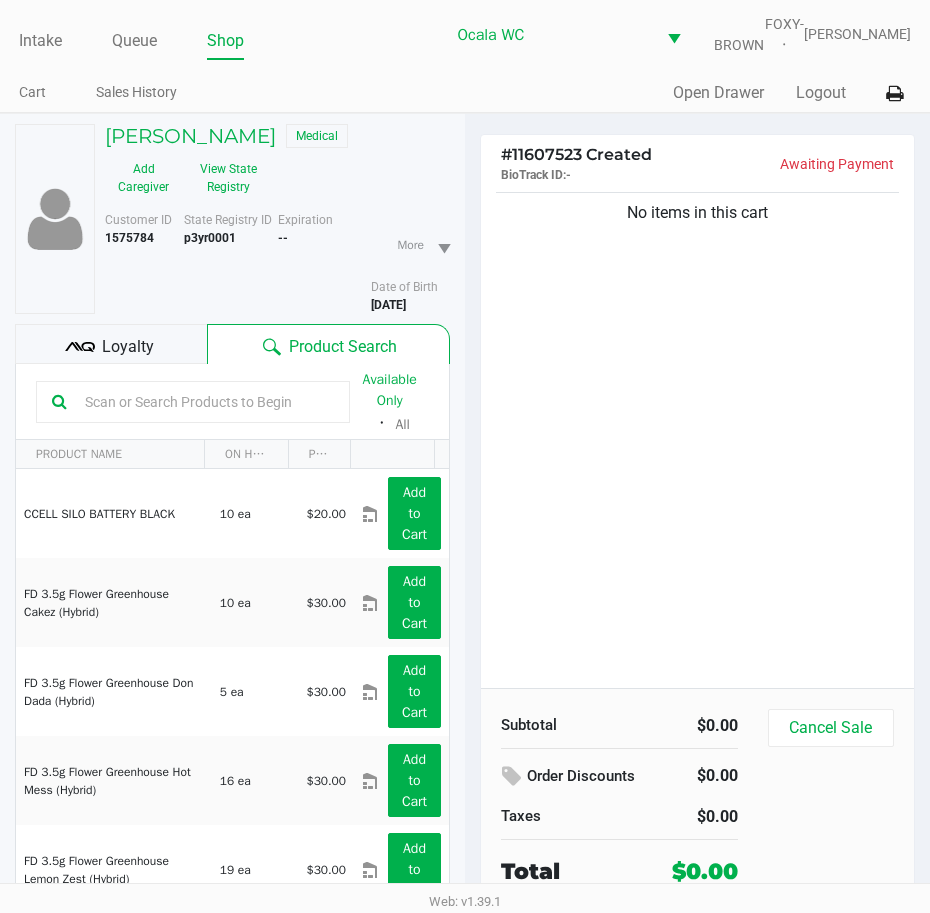 click 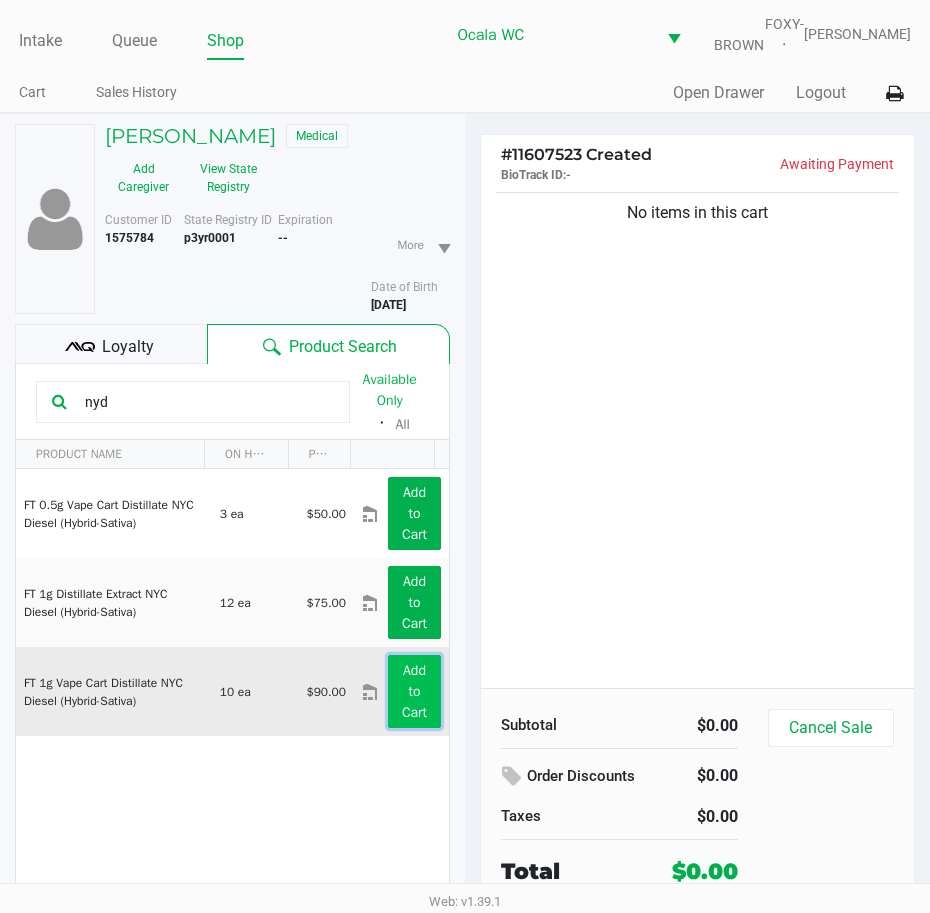 click on "Add to Cart" 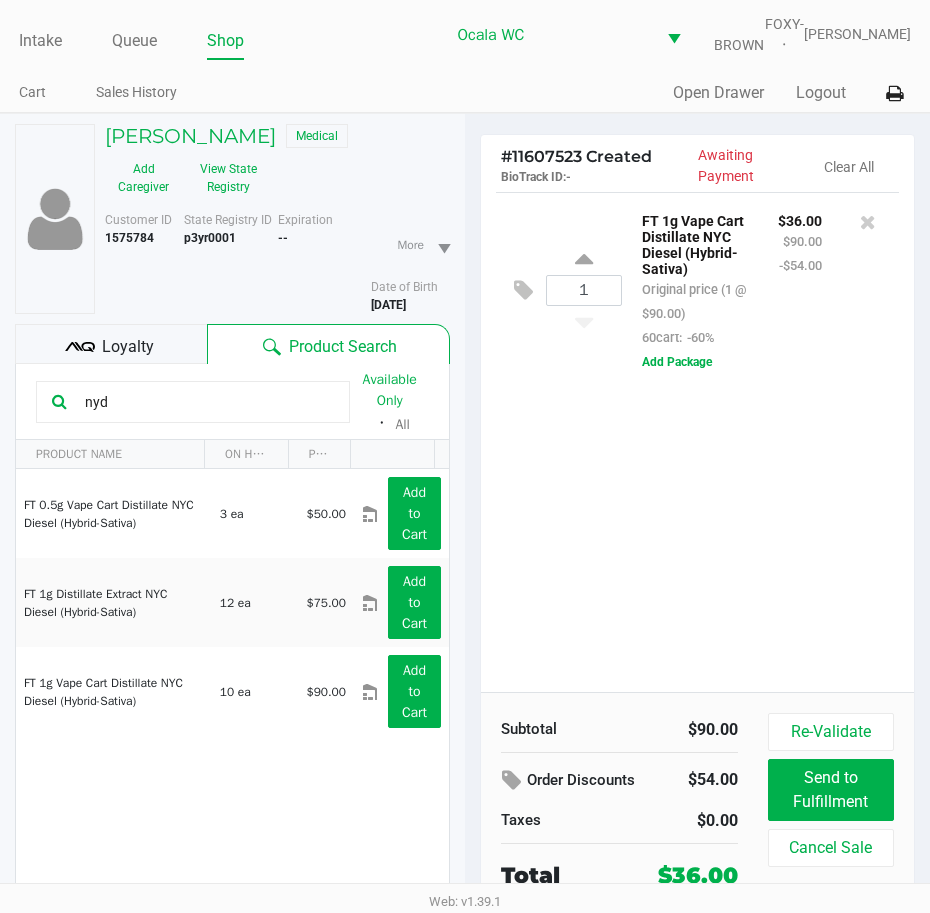 drag, startPoint x: 138, startPoint y: 415, endPoint x: 53, endPoint y: 426, distance: 85.70881 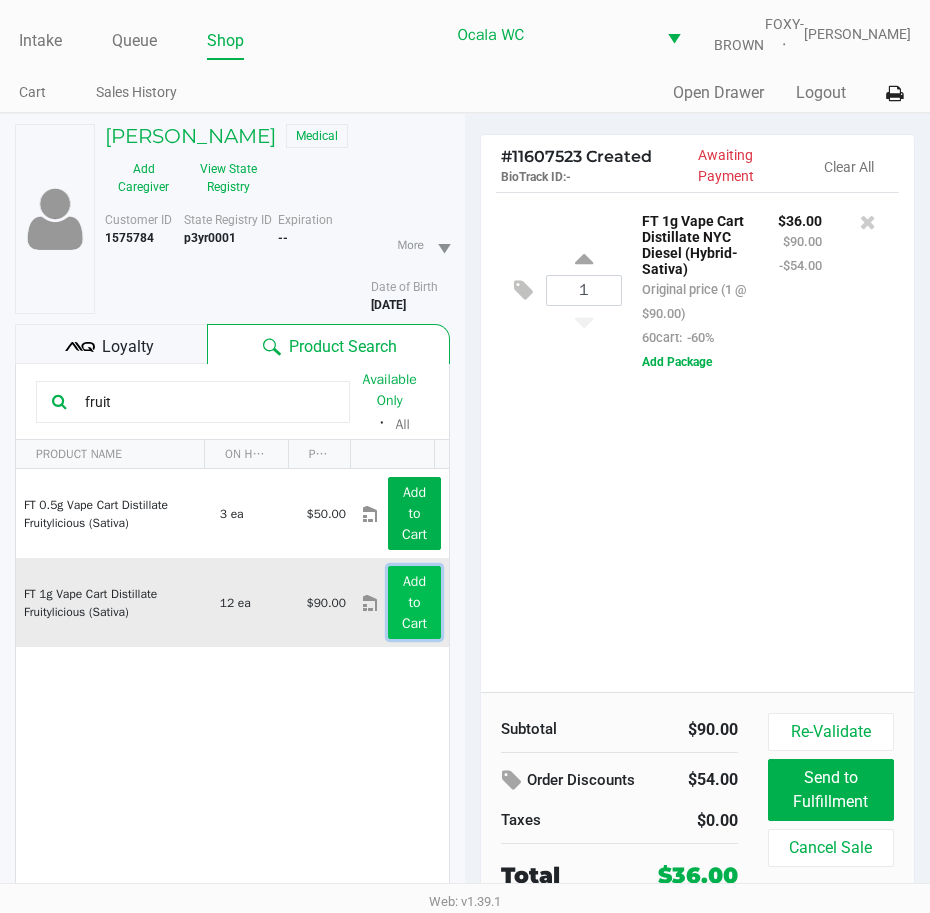 click on "Add to Cart" 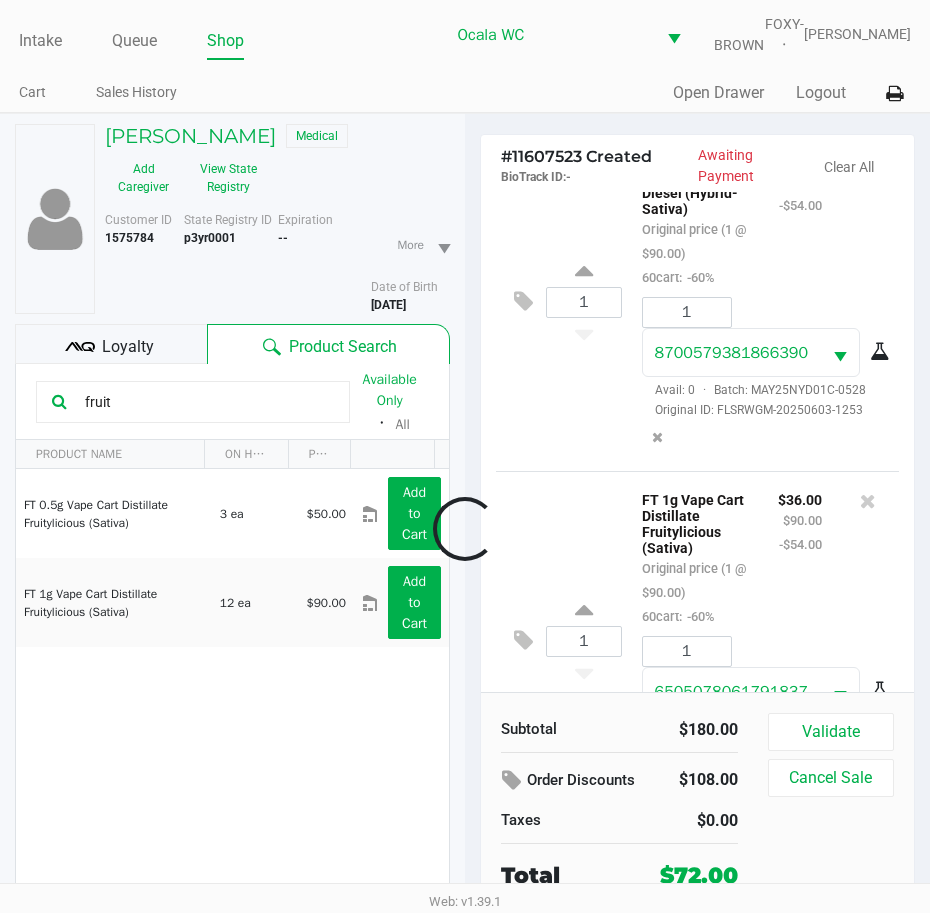 scroll, scrollTop: 203, scrollLeft: 0, axis: vertical 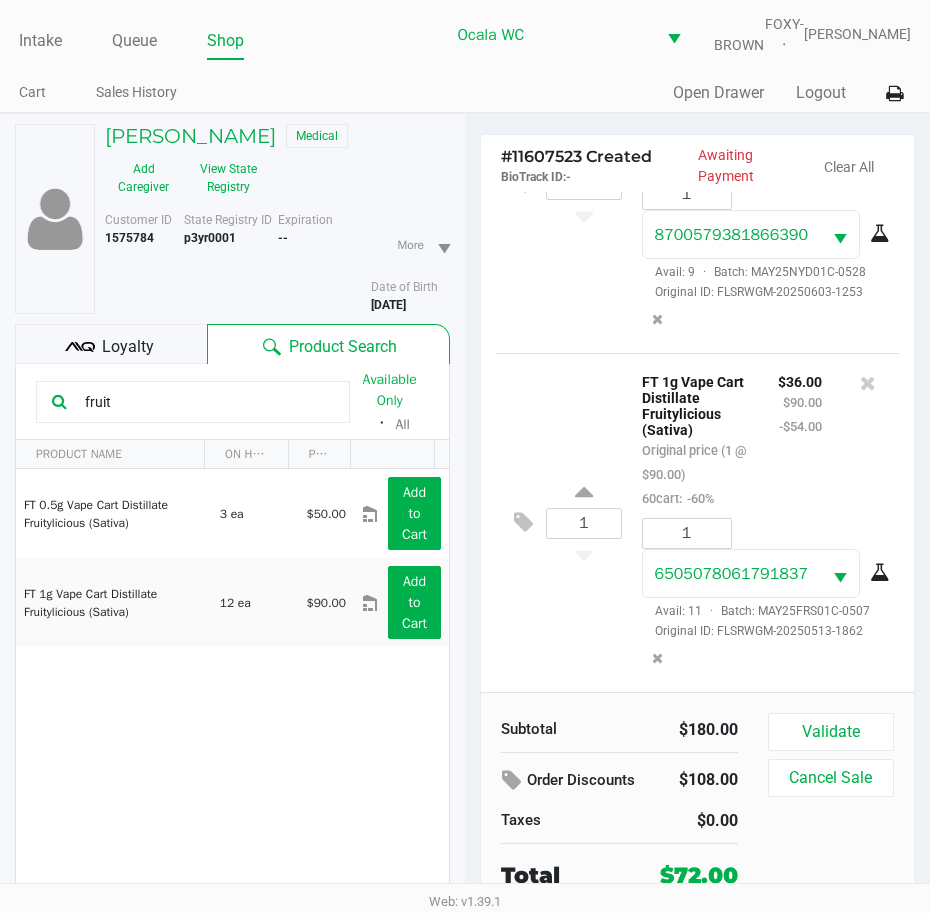 drag, startPoint x: 197, startPoint y: 416, endPoint x: 21, endPoint y: 438, distance: 177.36967 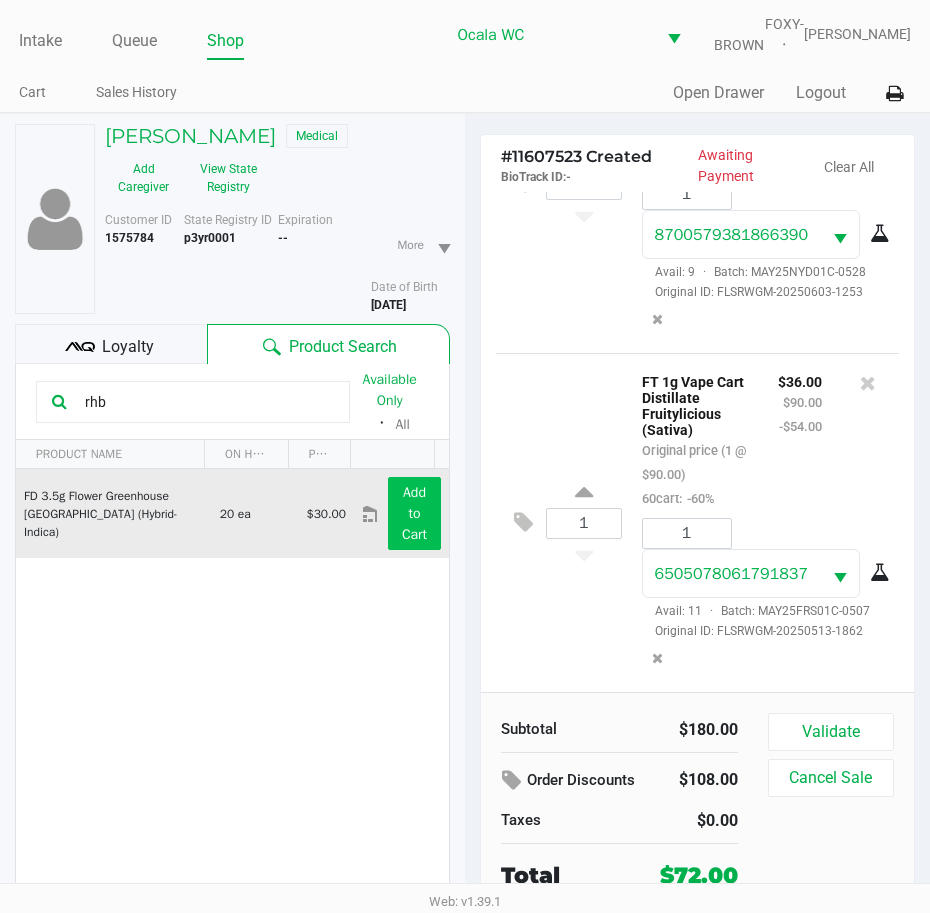 type on "rhb" 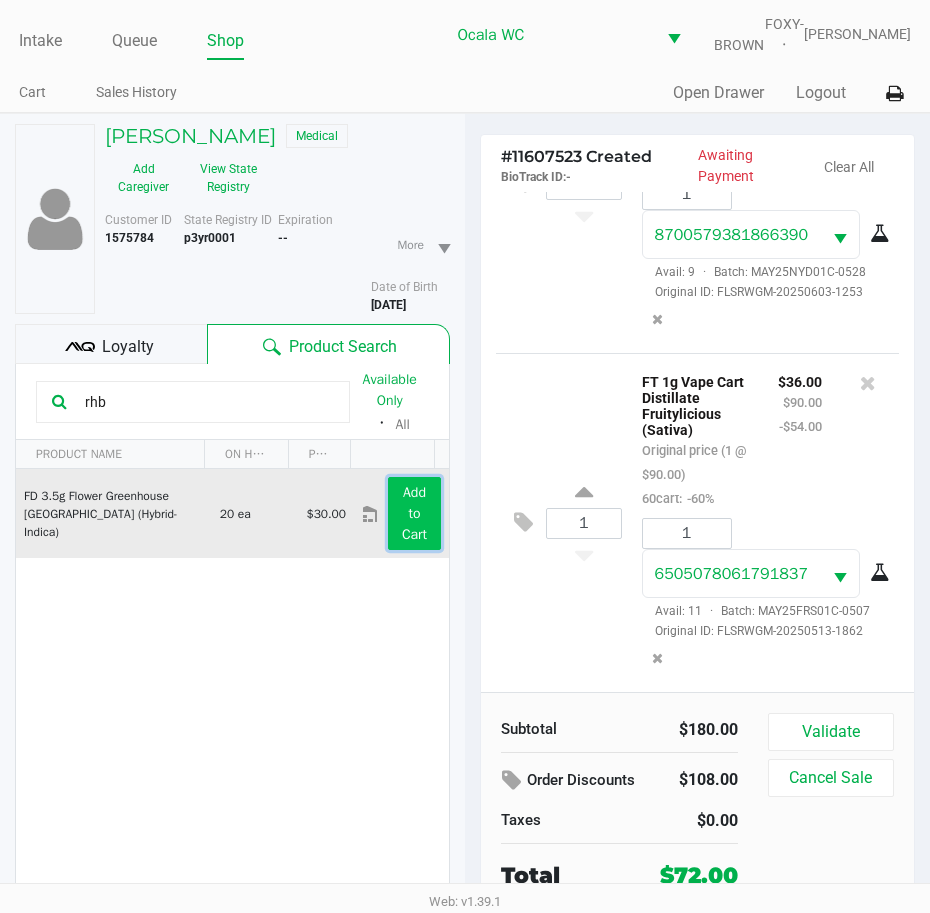 click on "Add to Cart" 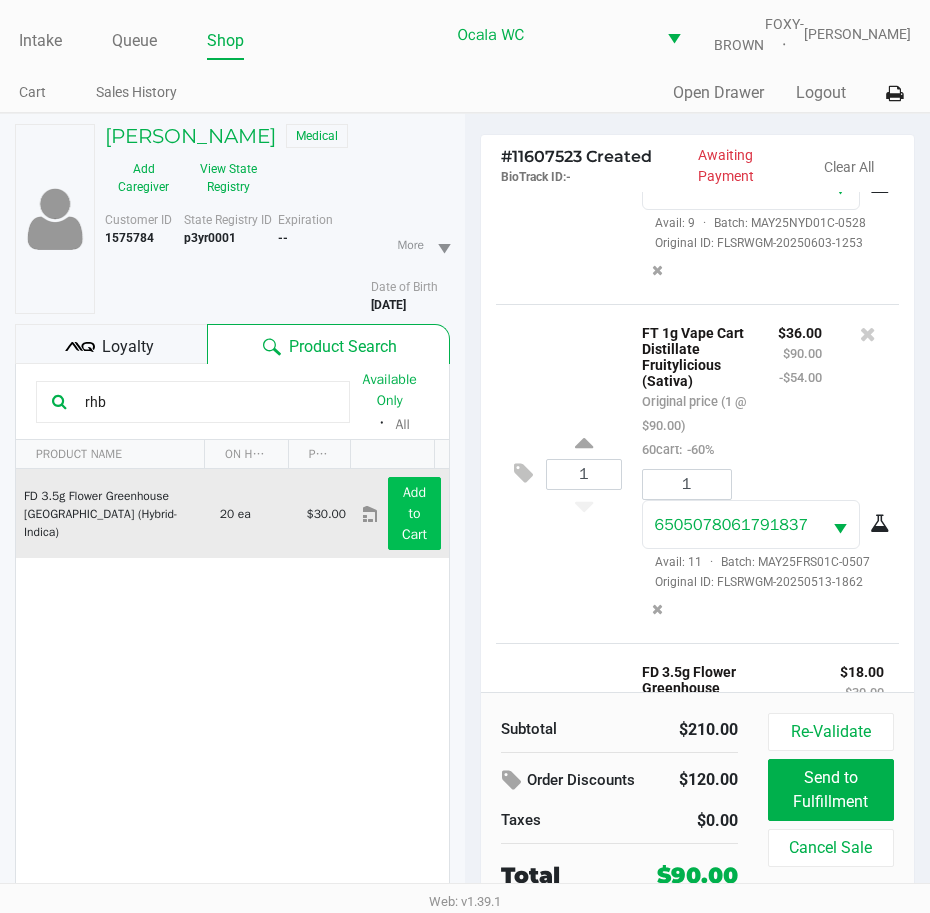 scroll, scrollTop: 478, scrollLeft: 0, axis: vertical 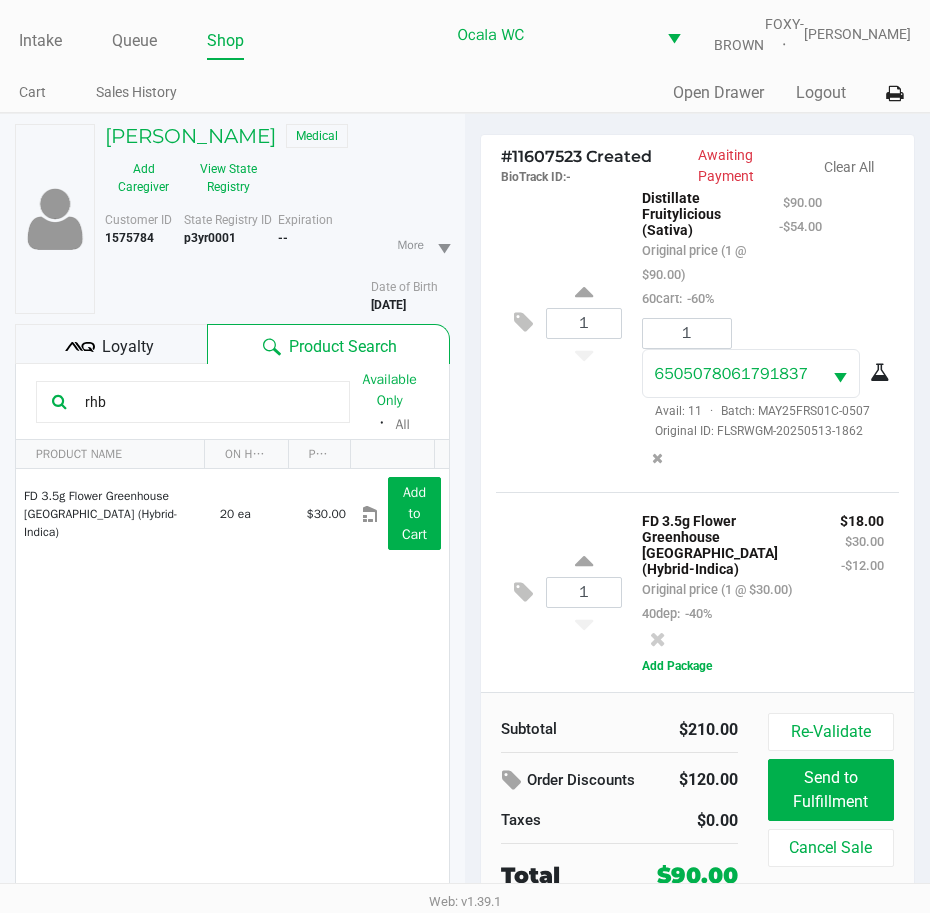 drag, startPoint x: 119, startPoint y: 415, endPoint x: 29, endPoint y: 421, distance: 90.199776 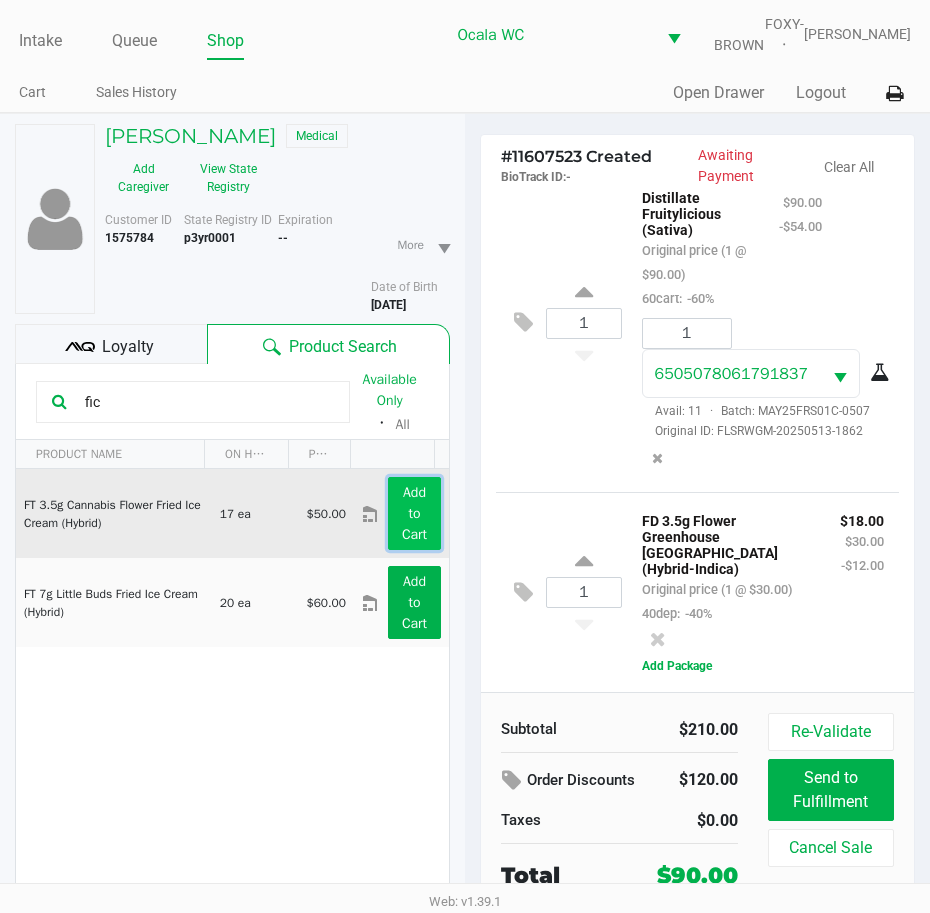 click on "Add to Cart" 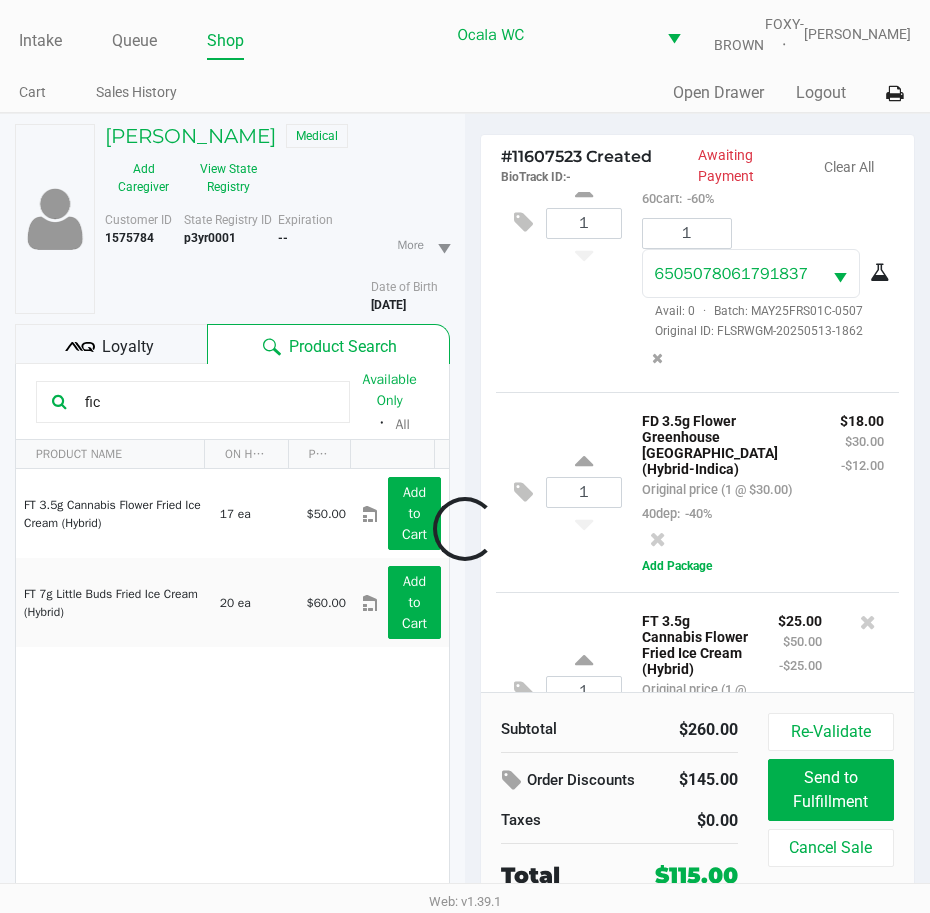scroll, scrollTop: 719, scrollLeft: 0, axis: vertical 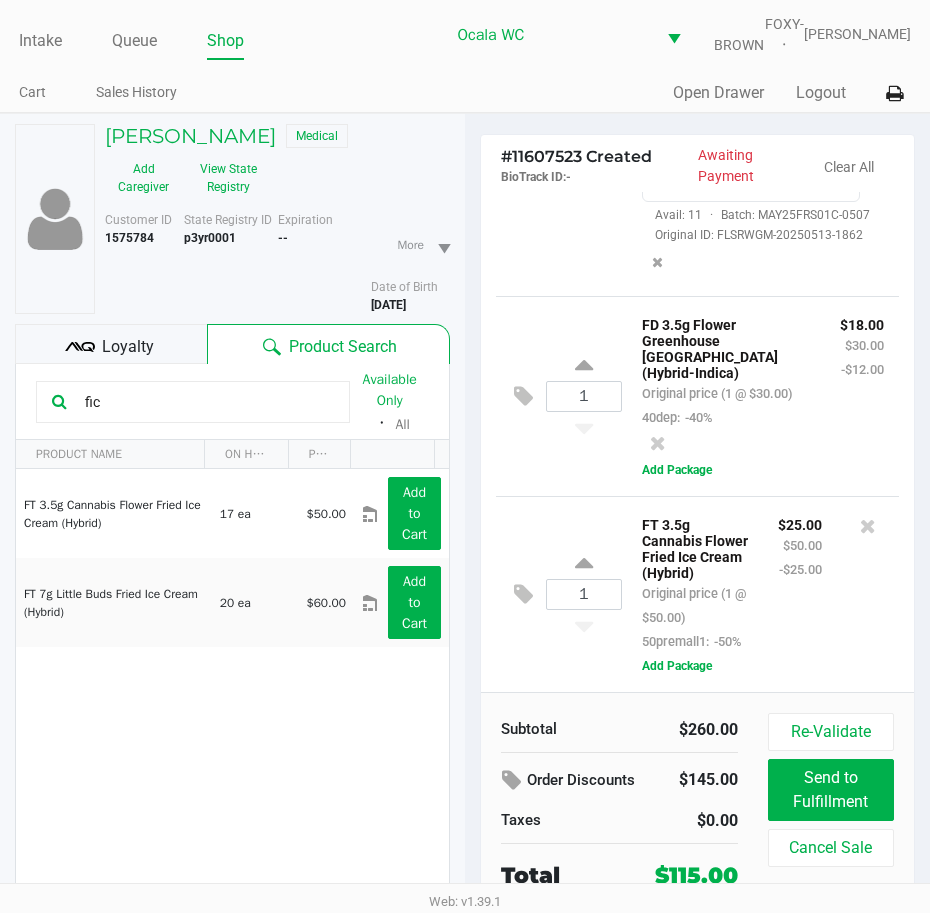 drag, startPoint x: 108, startPoint y: 419, endPoint x: 55, endPoint y: 430, distance: 54.129475 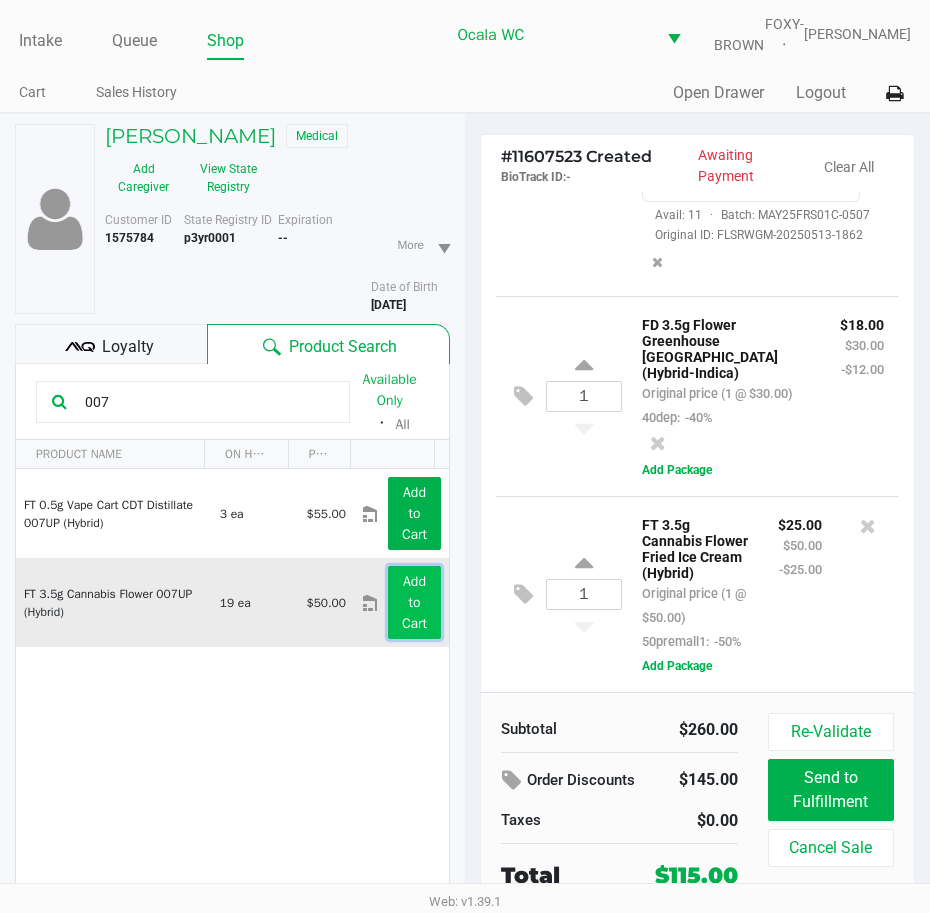click on "Add to Cart" 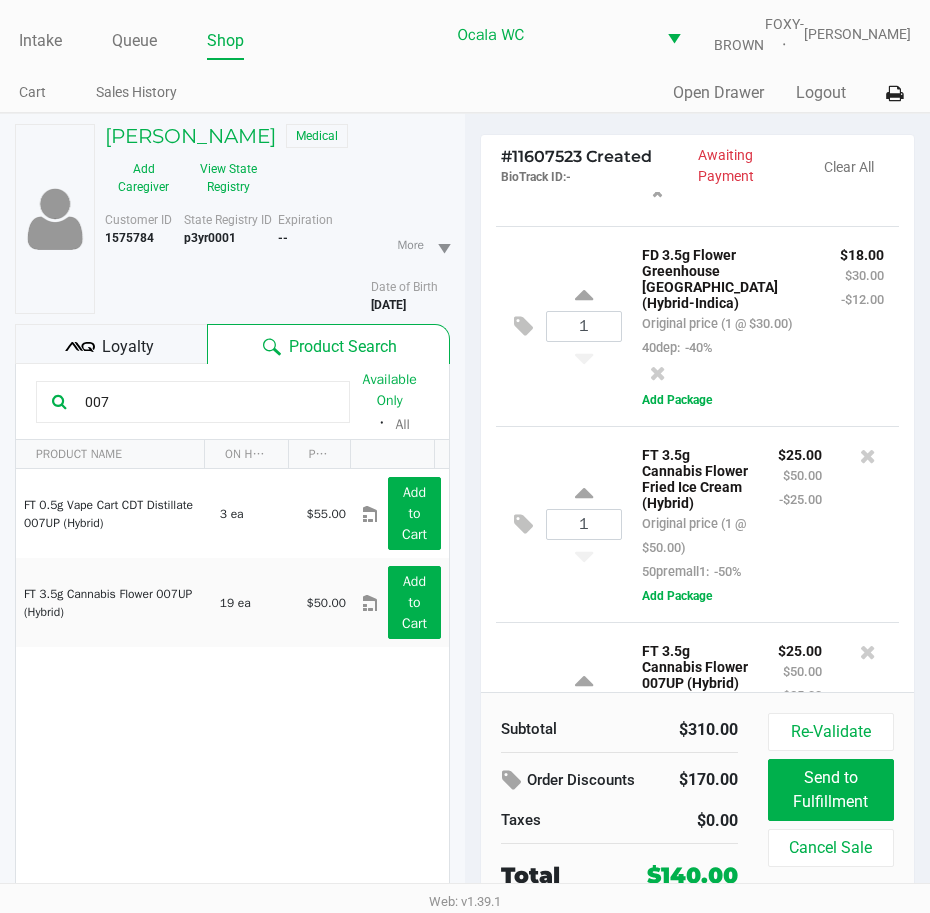 scroll, scrollTop: 643, scrollLeft: 0, axis: vertical 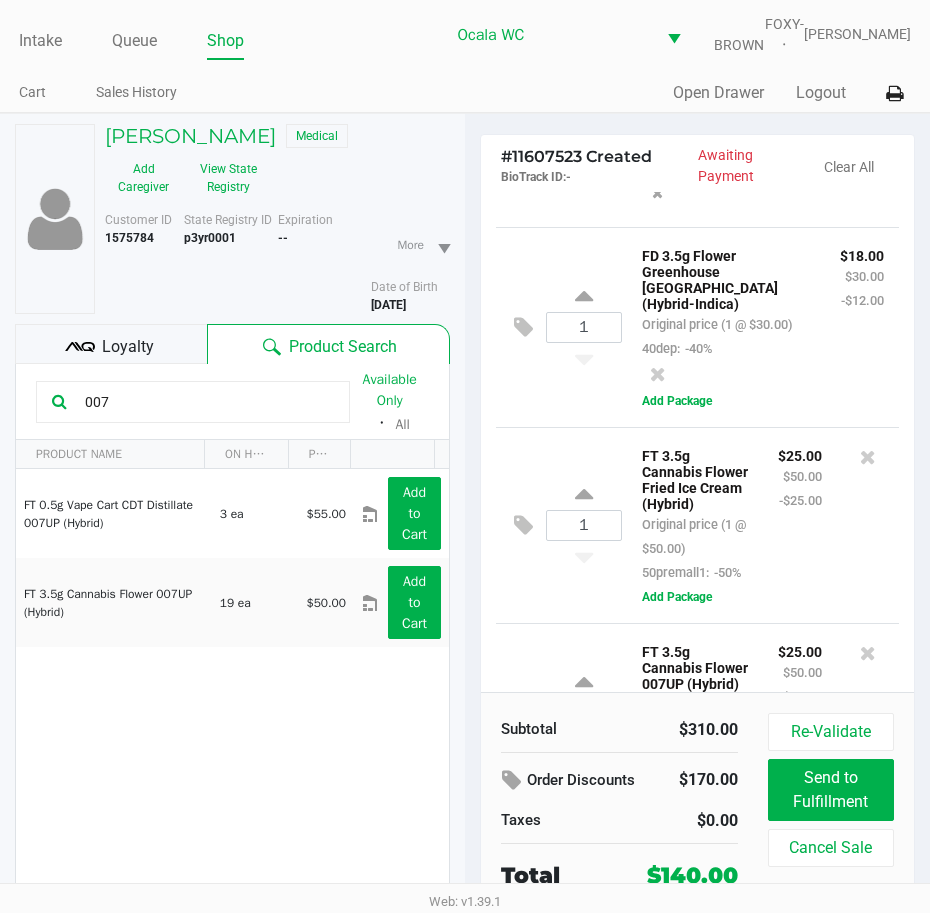 drag, startPoint x: 149, startPoint y: 411, endPoint x: 41, endPoint y: 443, distance: 112.64102 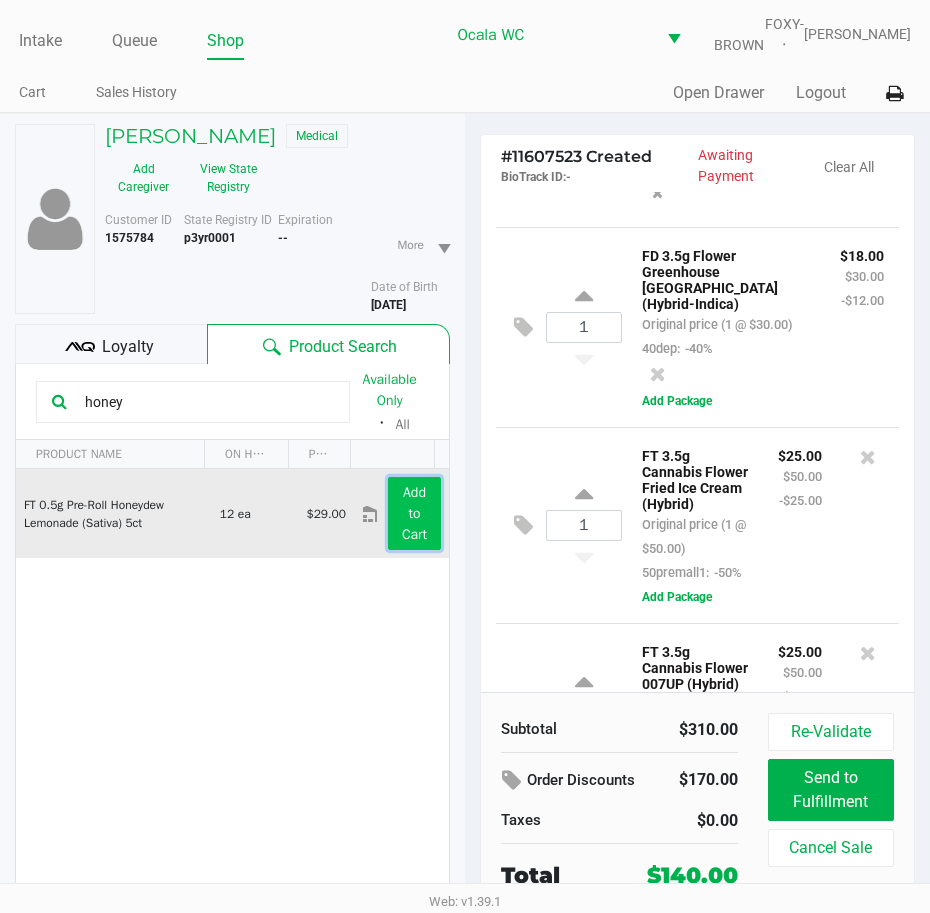 click on "Add to Cart" 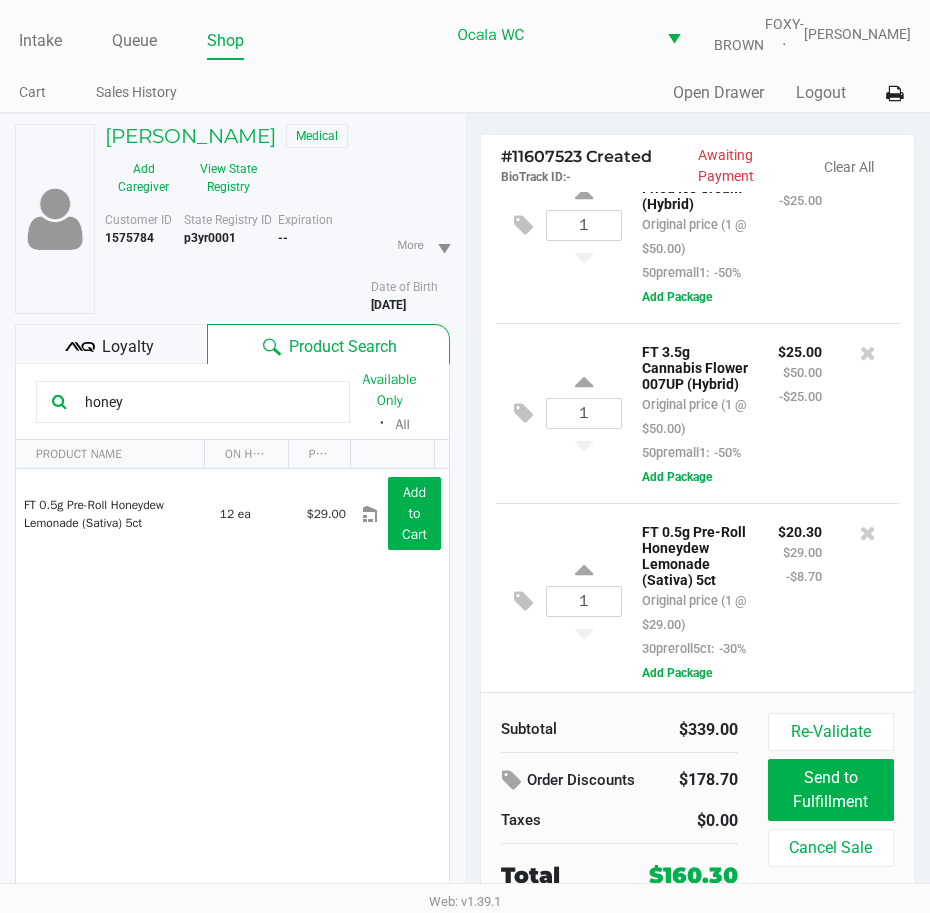 scroll, scrollTop: 1184, scrollLeft: 0, axis: vertical 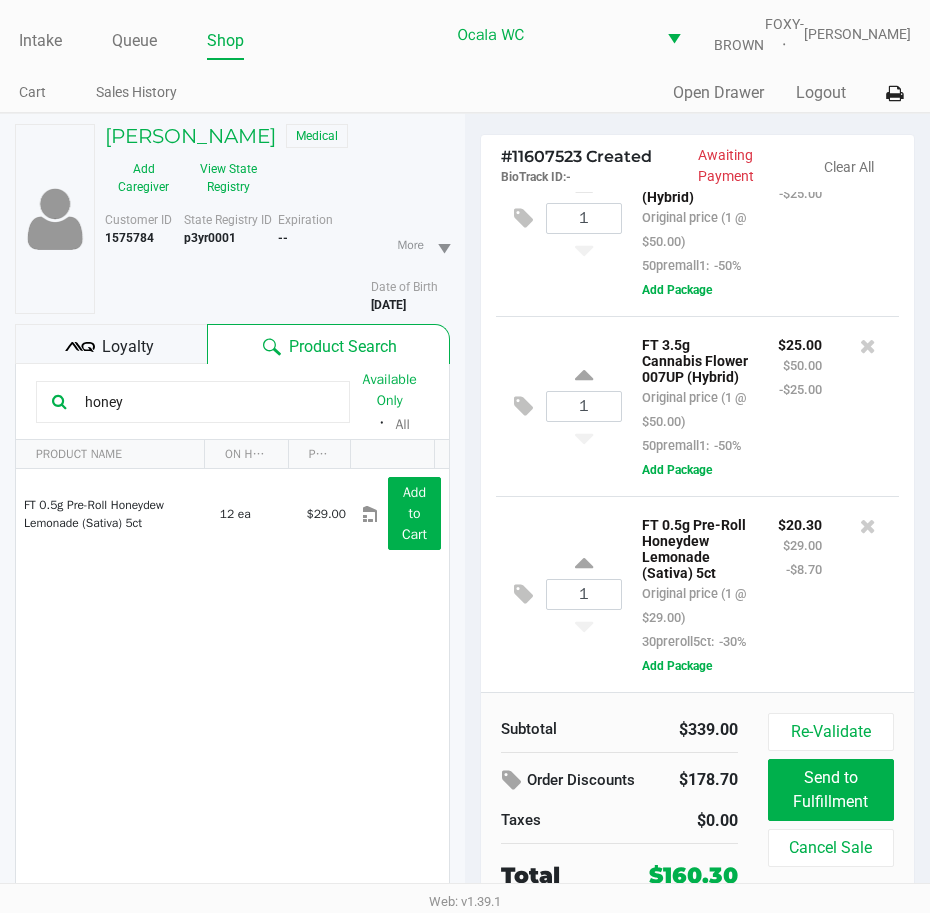 drag, startPoint x: 153, startPoint y: 421, endPoint x: 21, endPoint y: 425, distance: 132.0606 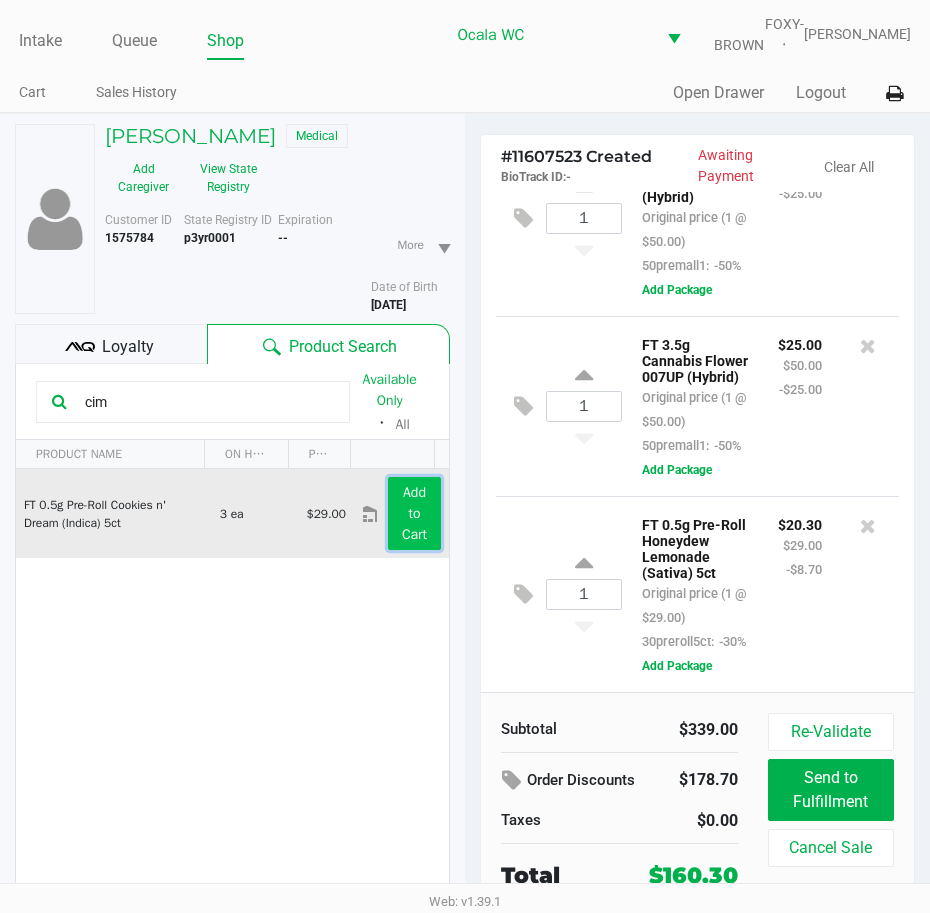 click on "Add to Cart" 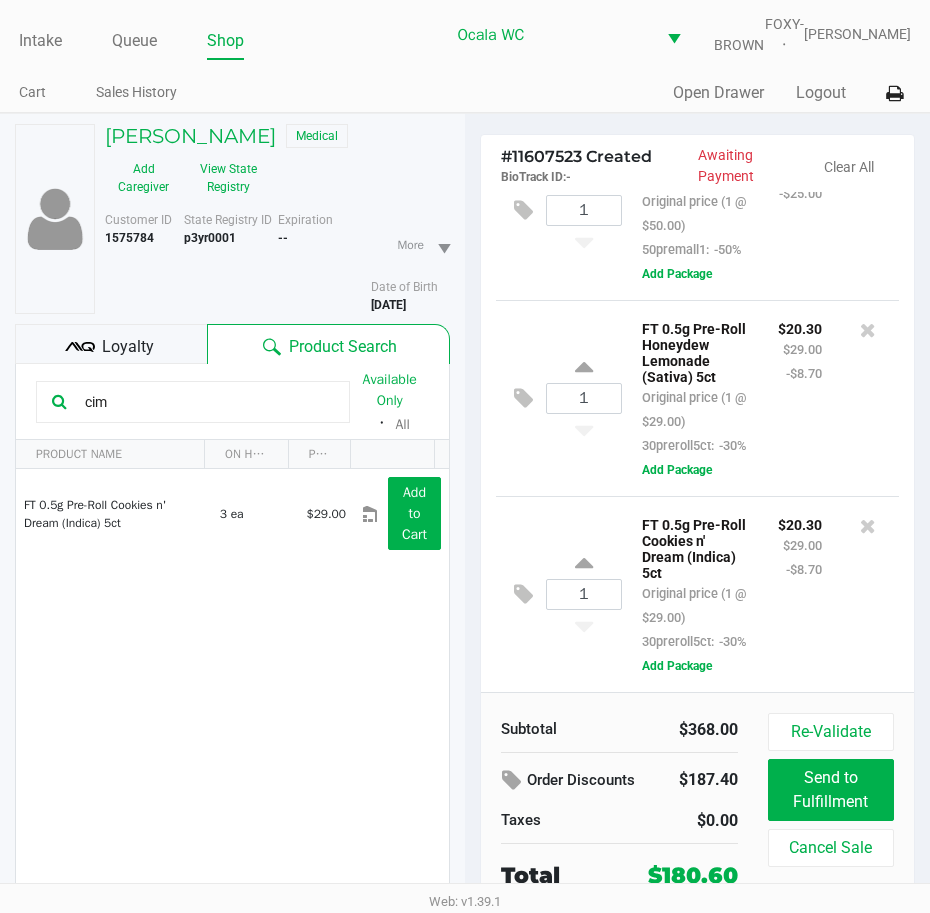 scroll, scrollTop: 1408, scrollLeft: 0, axis: vertical 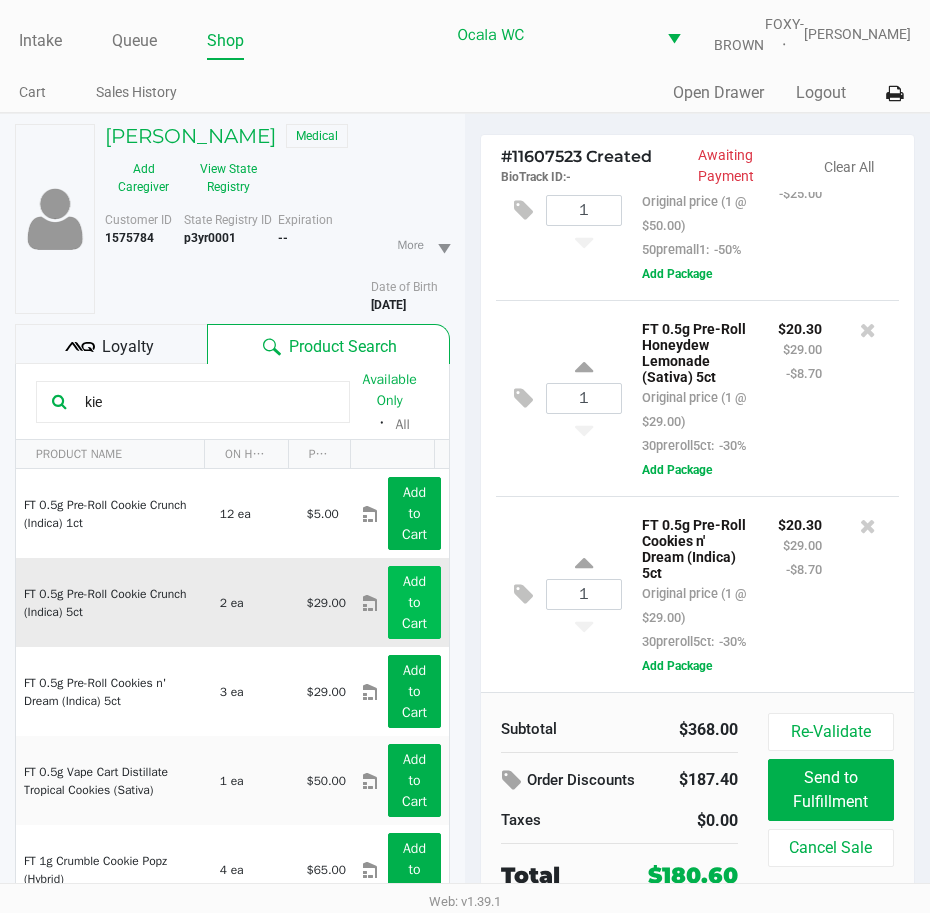 type on "kie" 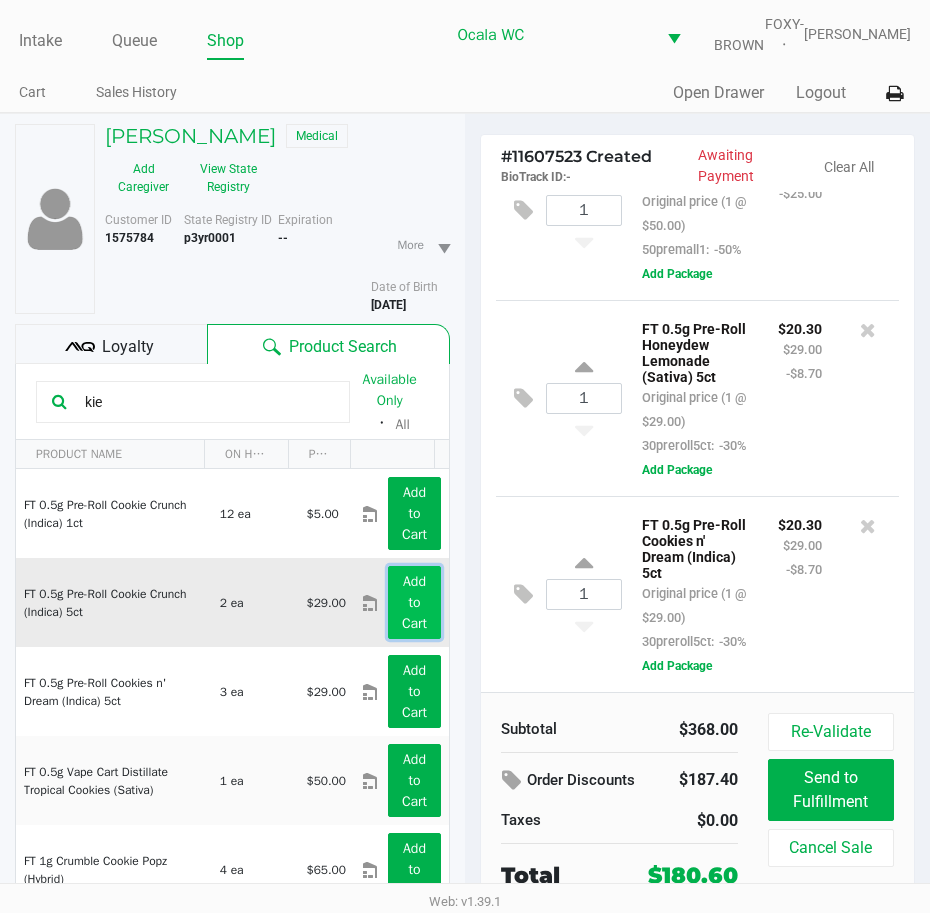 click on "Add to Cart" 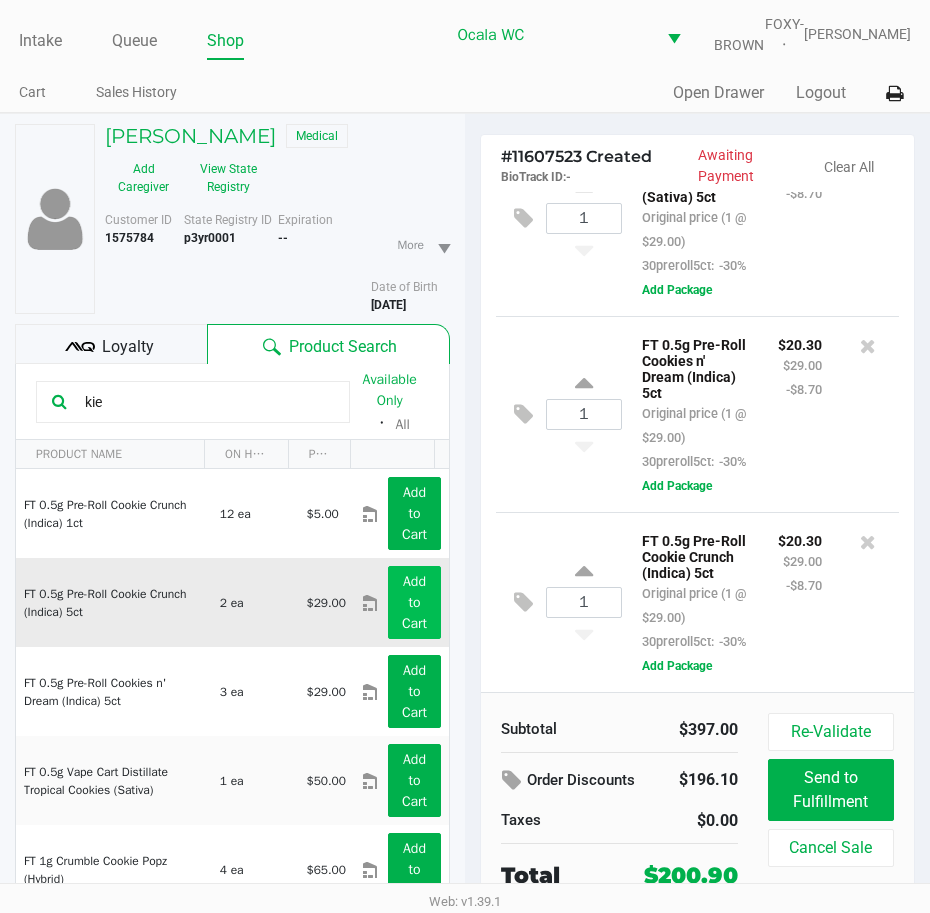 scroll, scrollTop: 1632, scrollLeft: 0, axis: vertical 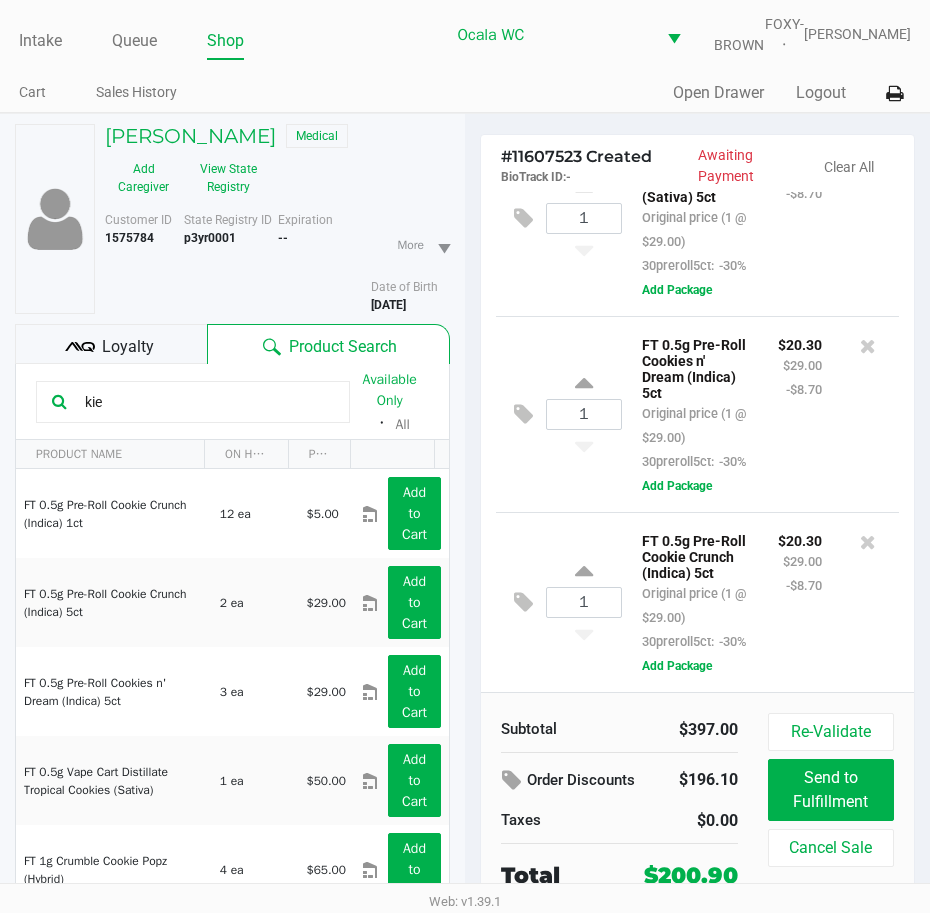 click on "Loyalty" 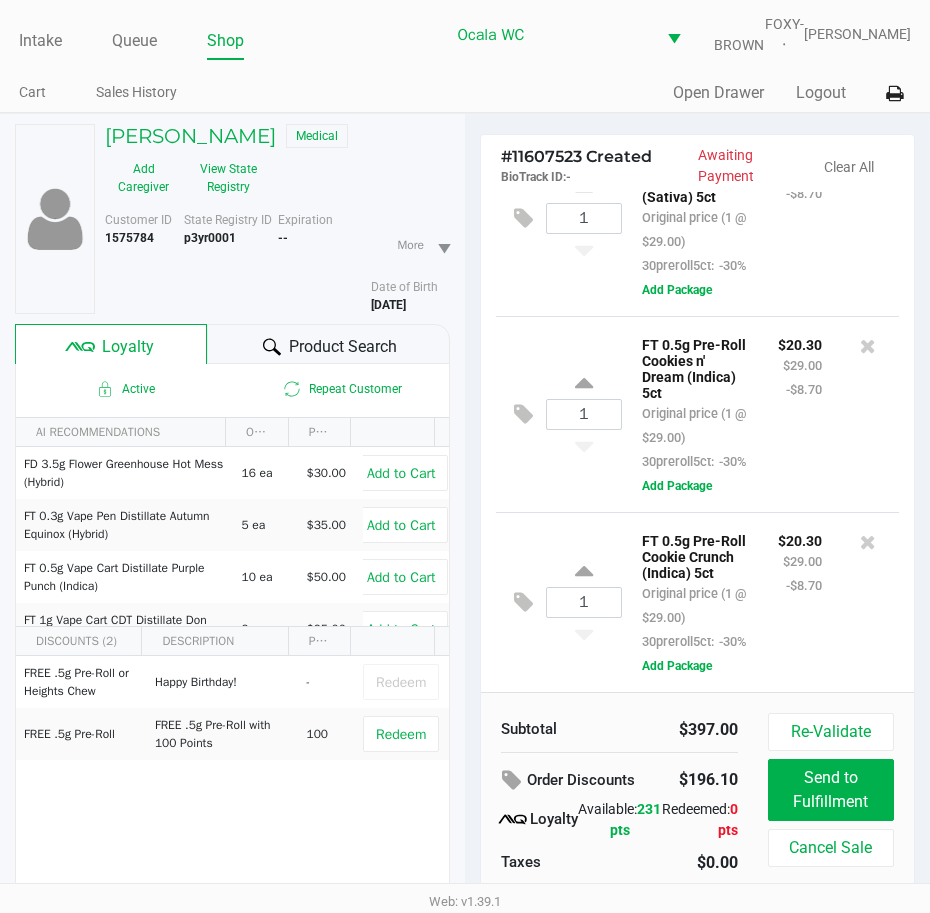 click 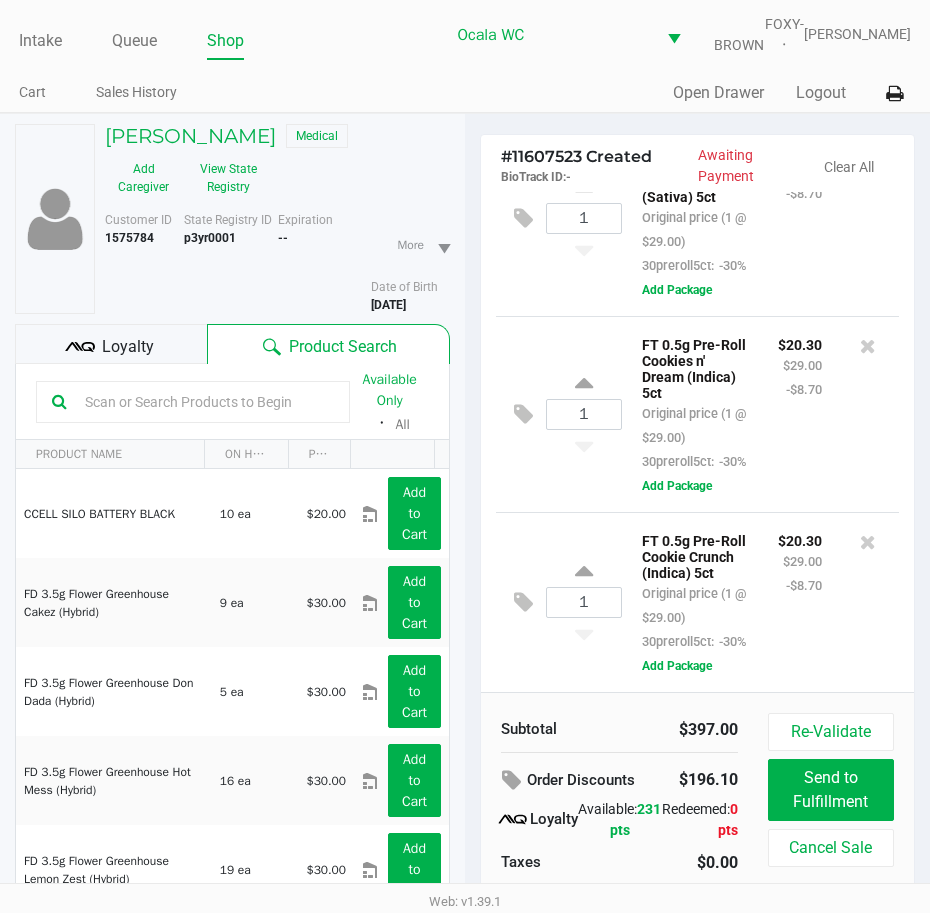 click 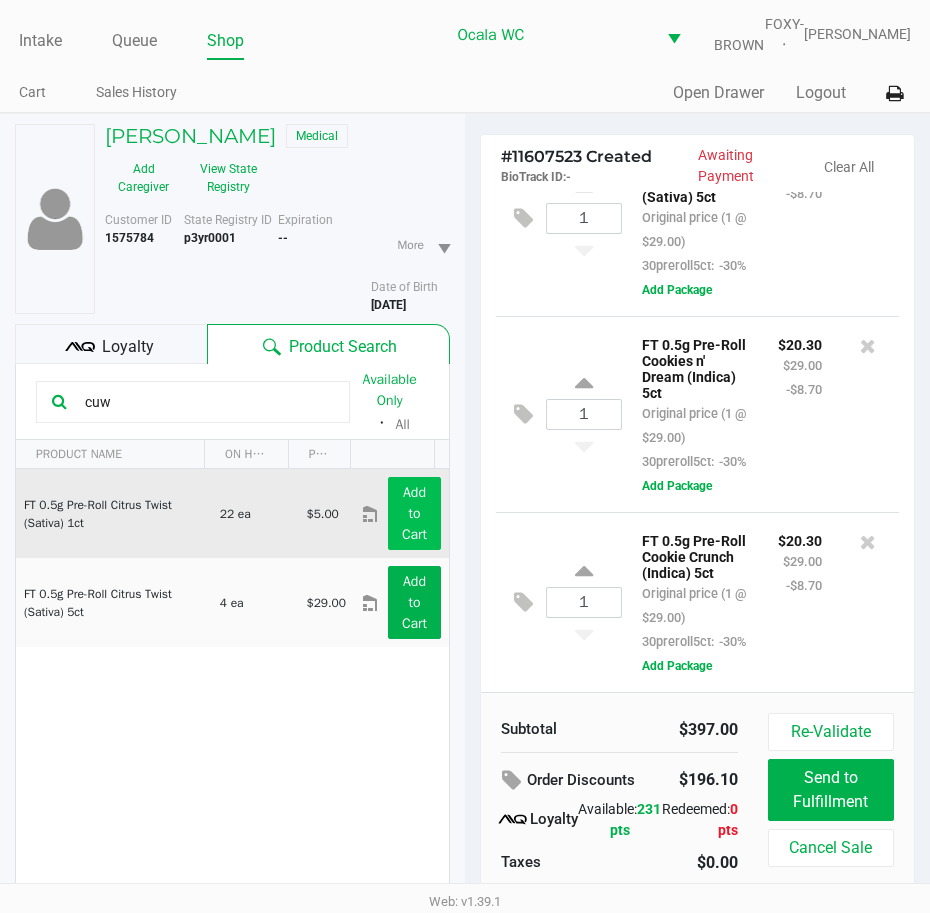type on "cuw" 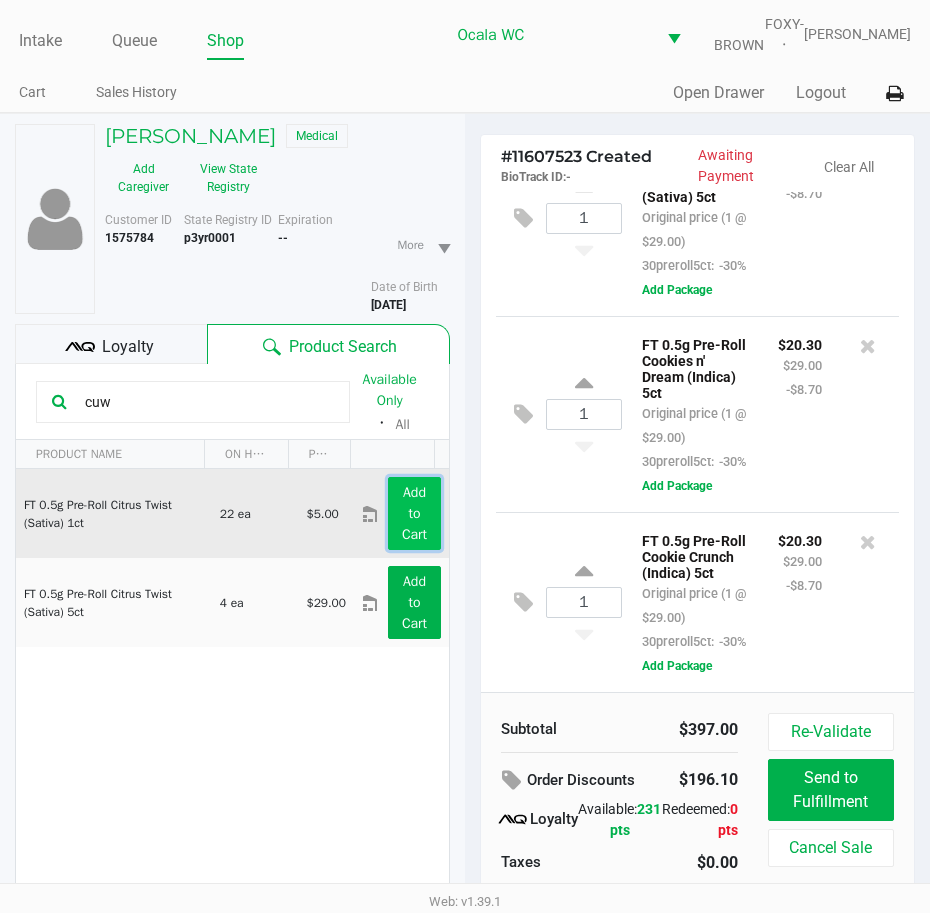 click on "Add to Cart" 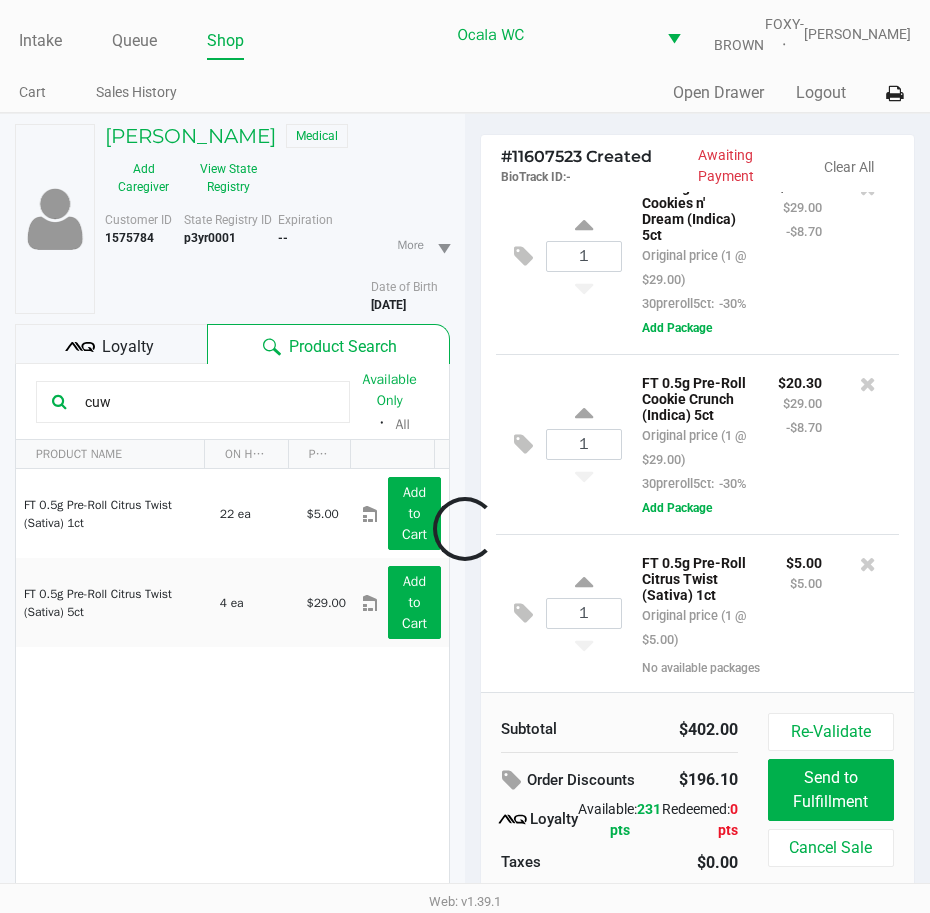 scroll, scrollTop: 1808, scrollLeft: 0, axis: vertical 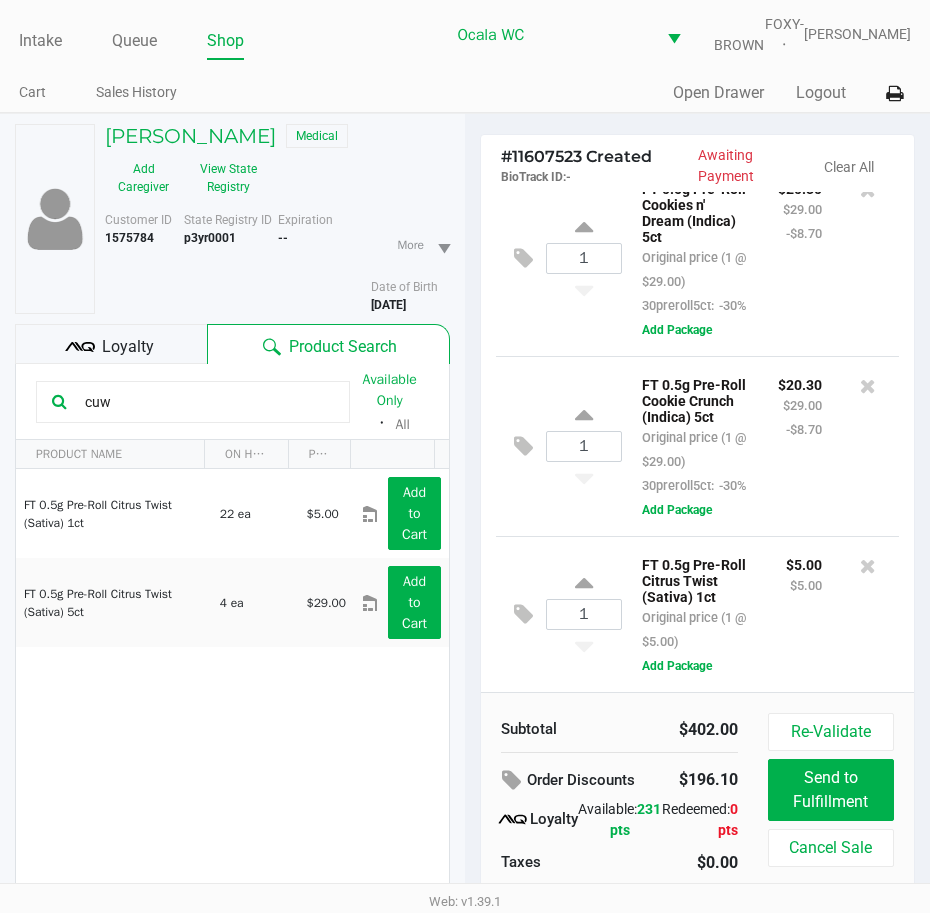 click on "Loyalty" 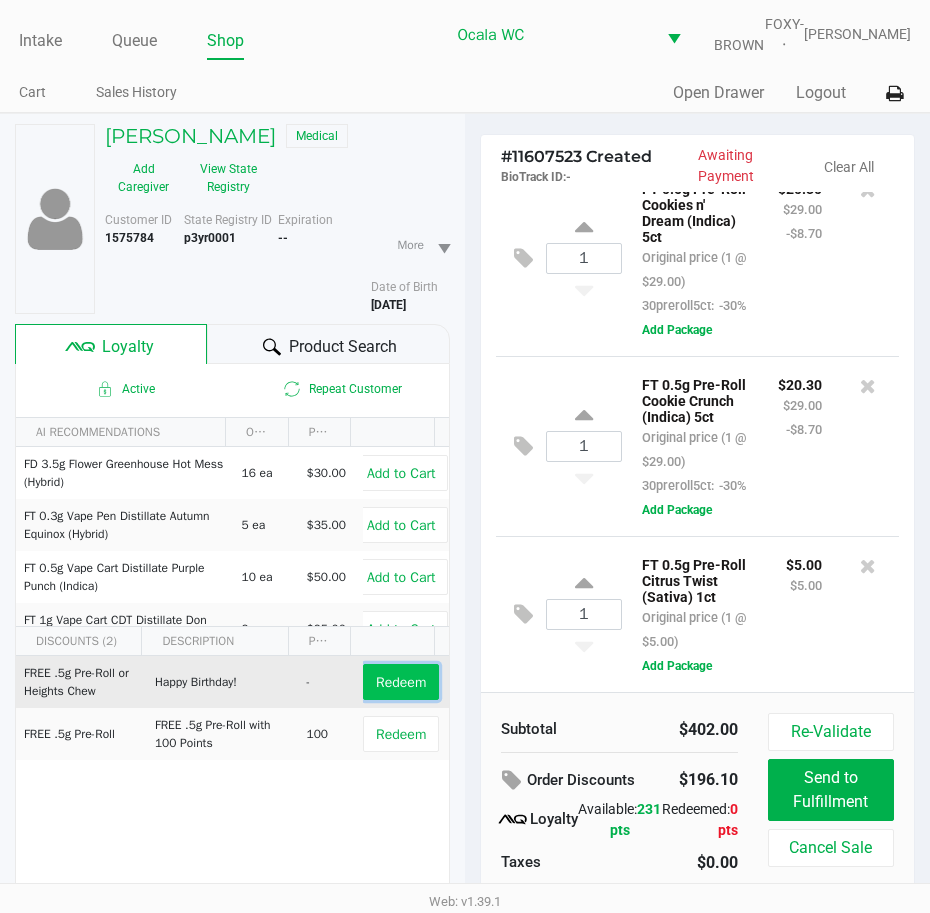 click on "Redeem" 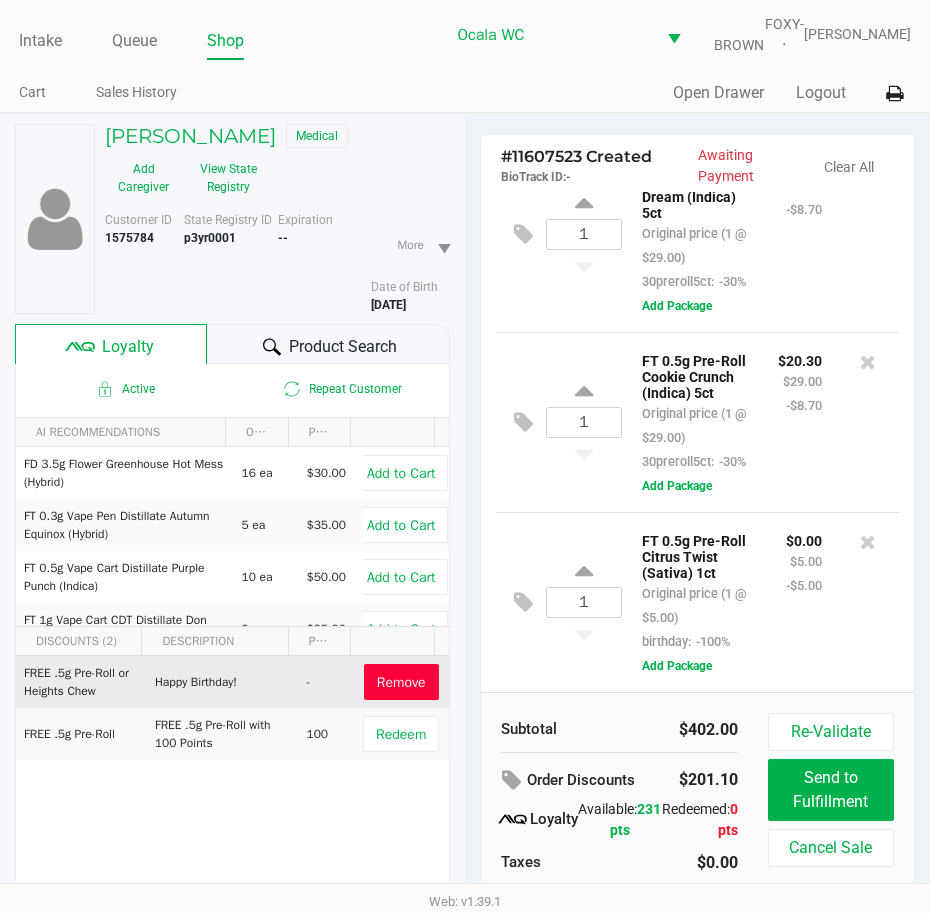 scroll, scrollTop: 1832, scrollLeft: 0, axis: vertical 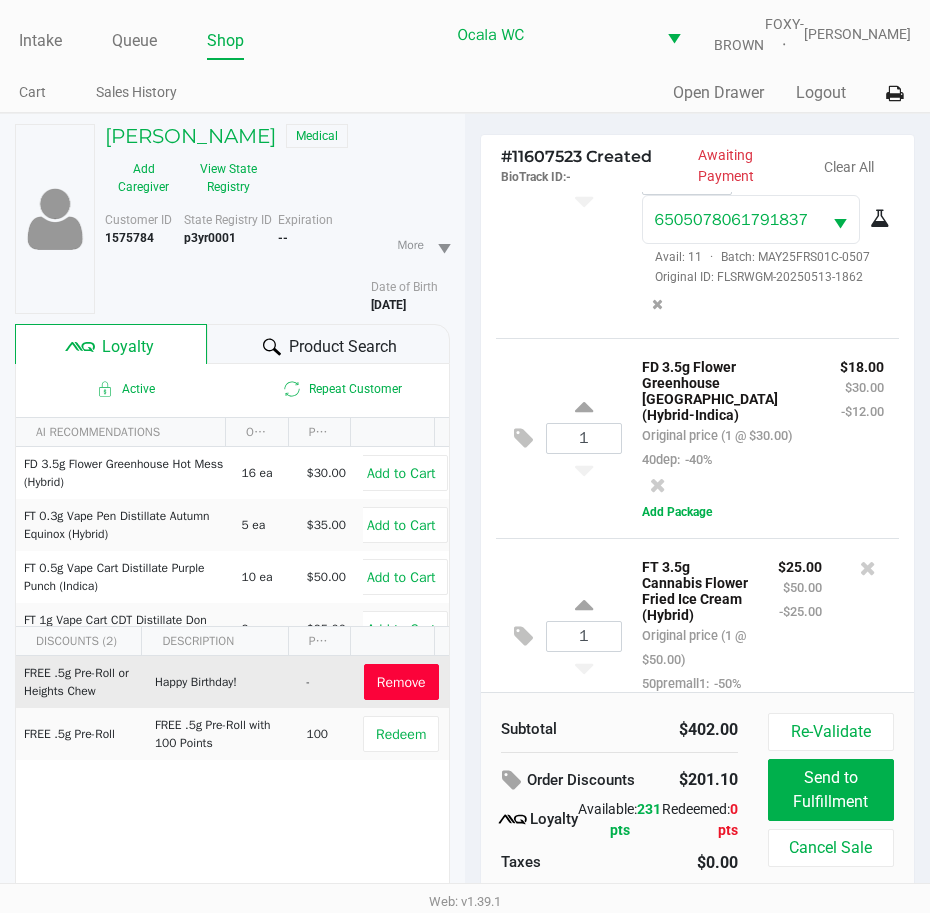 click 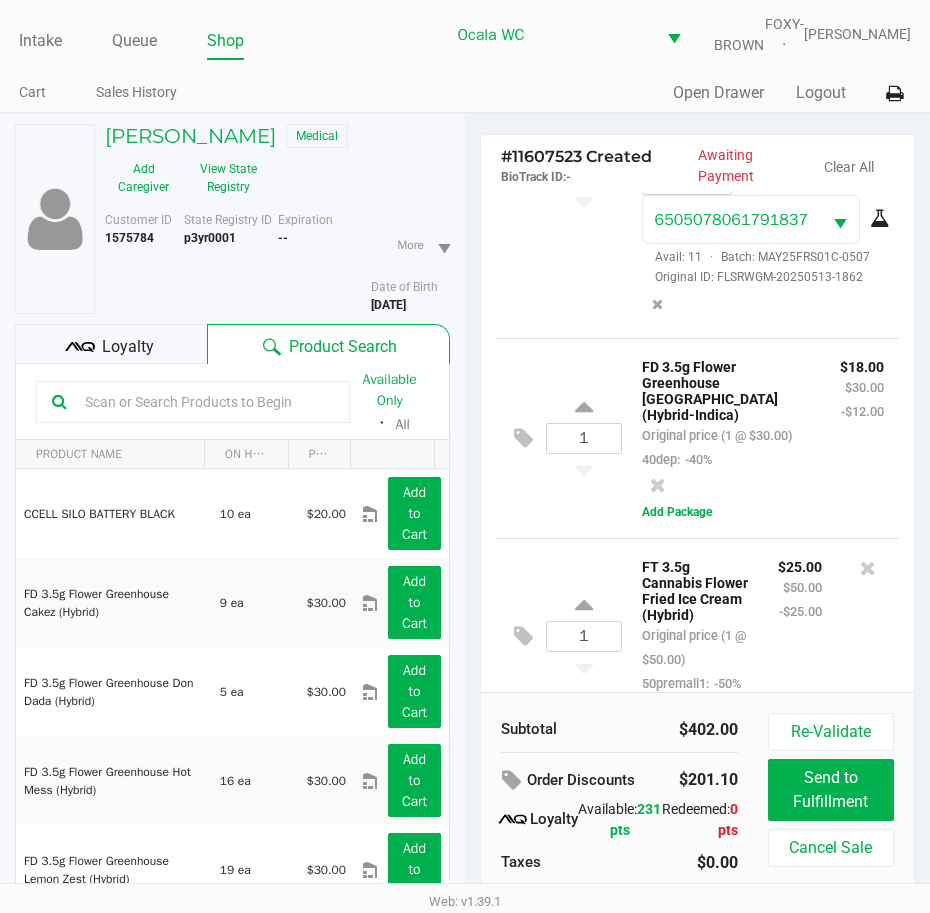 click 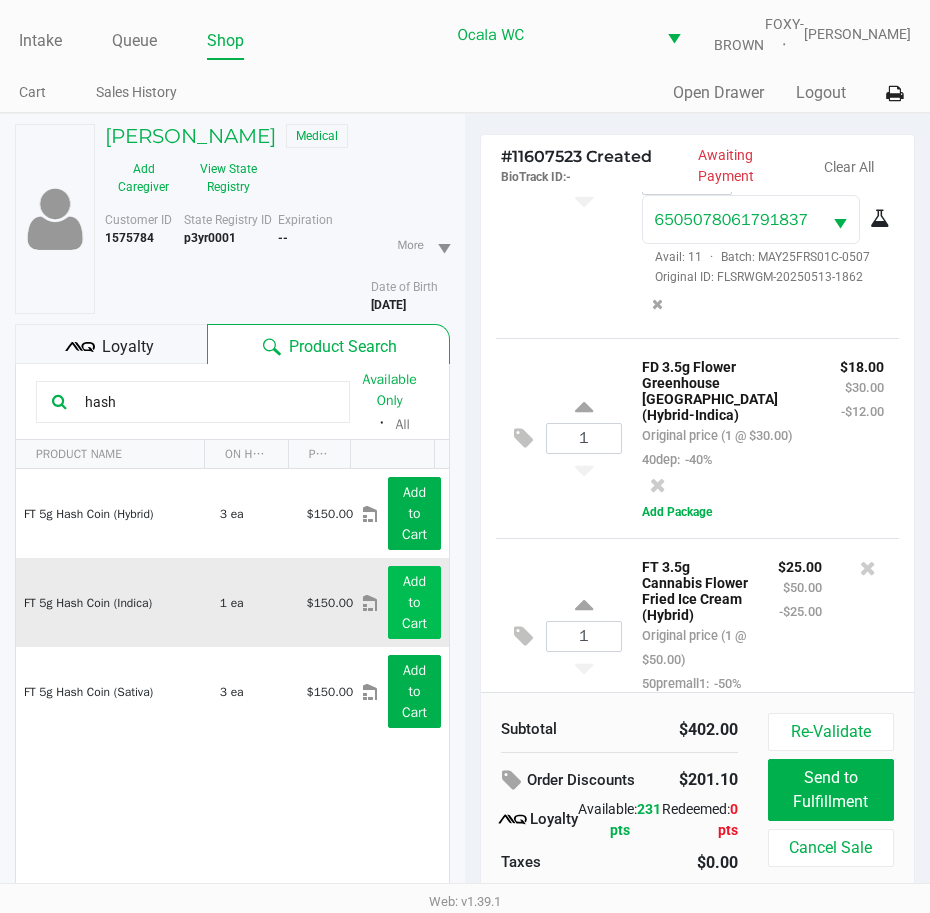type on "hash" 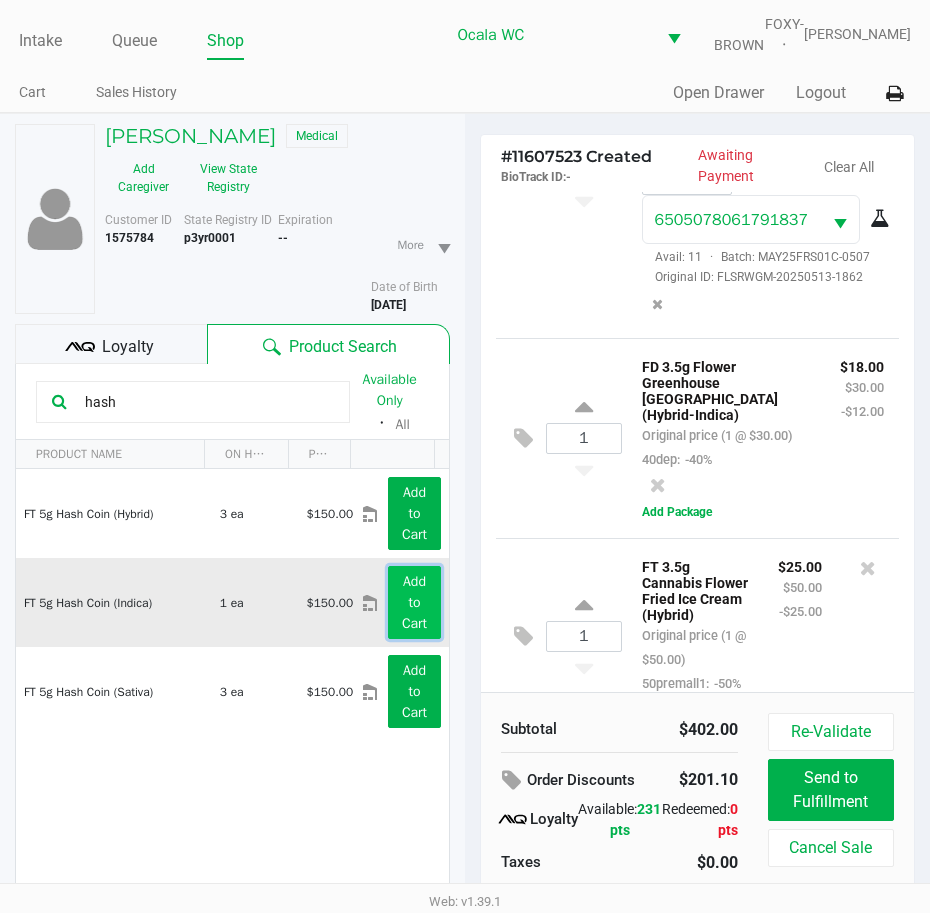 click on "Add to Cart" 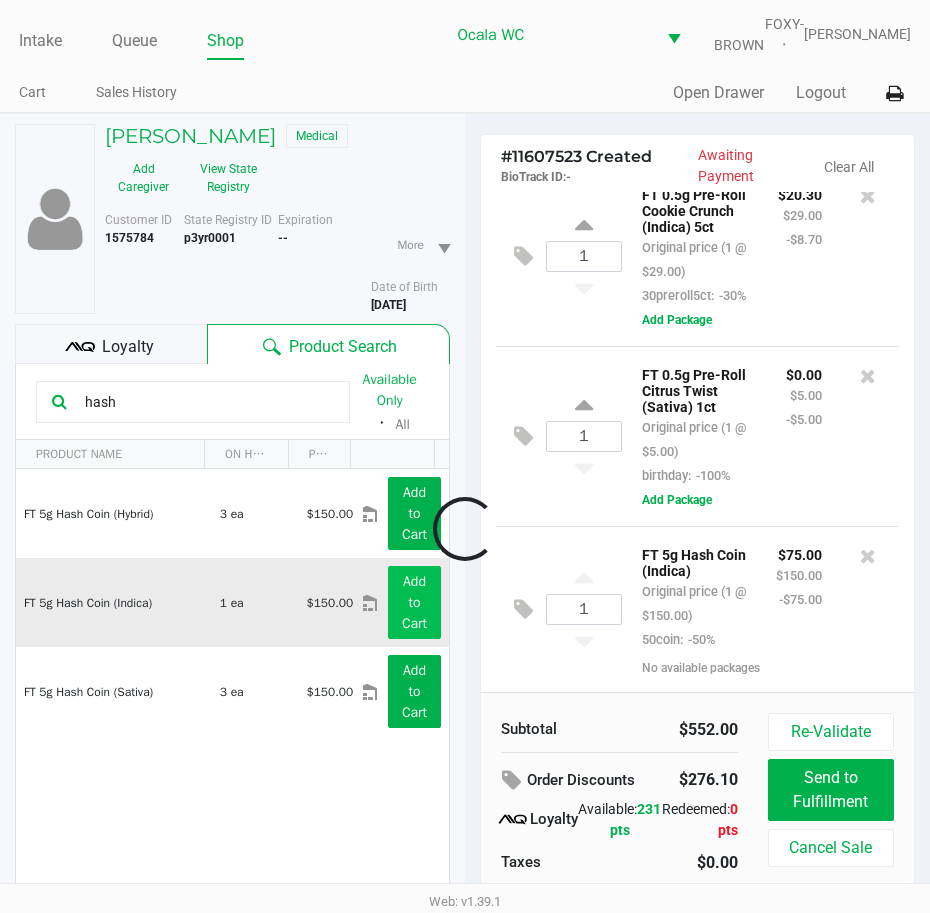 scroll, scrollTop: 1998, scrollLeft: 0, axis: vertical 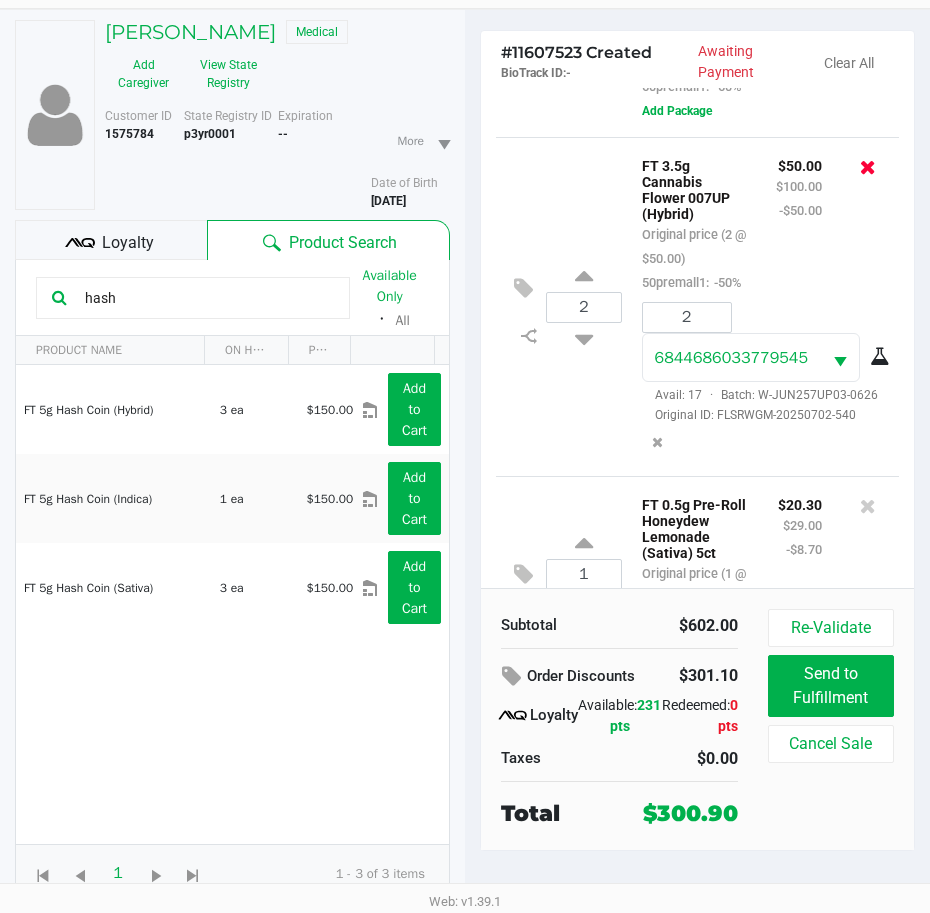 click 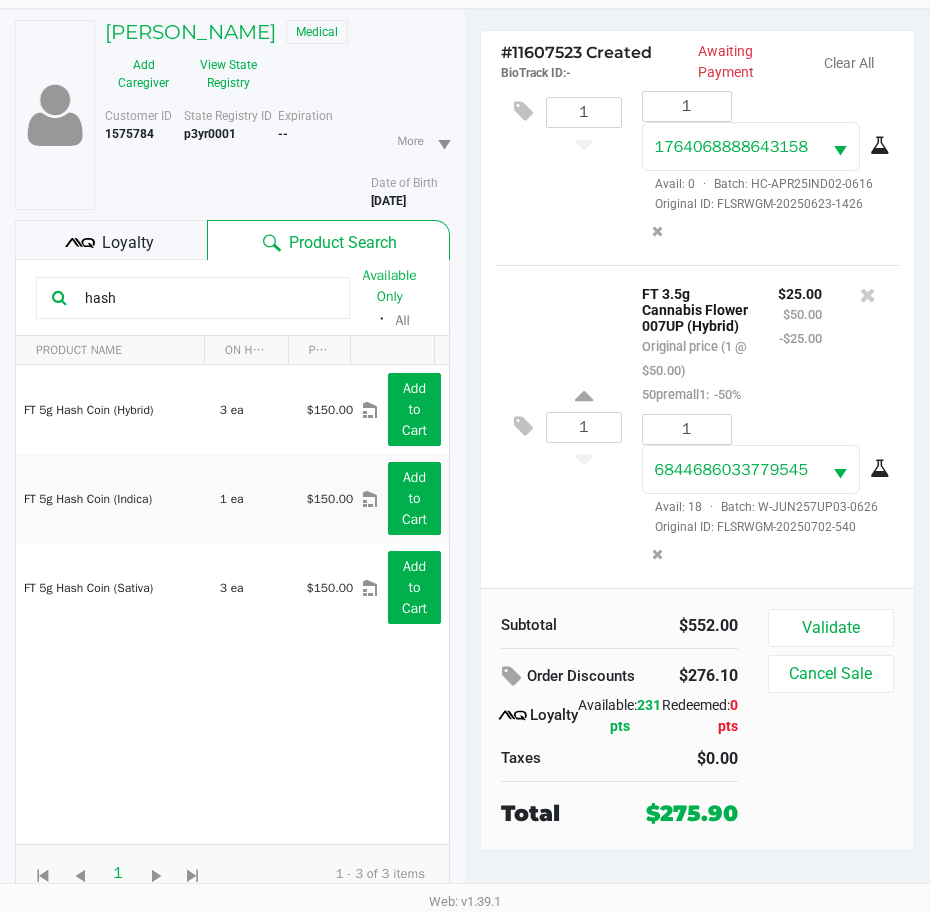 scroll, scrollTop: 3214, scrollLeft: 0, axis: vertical 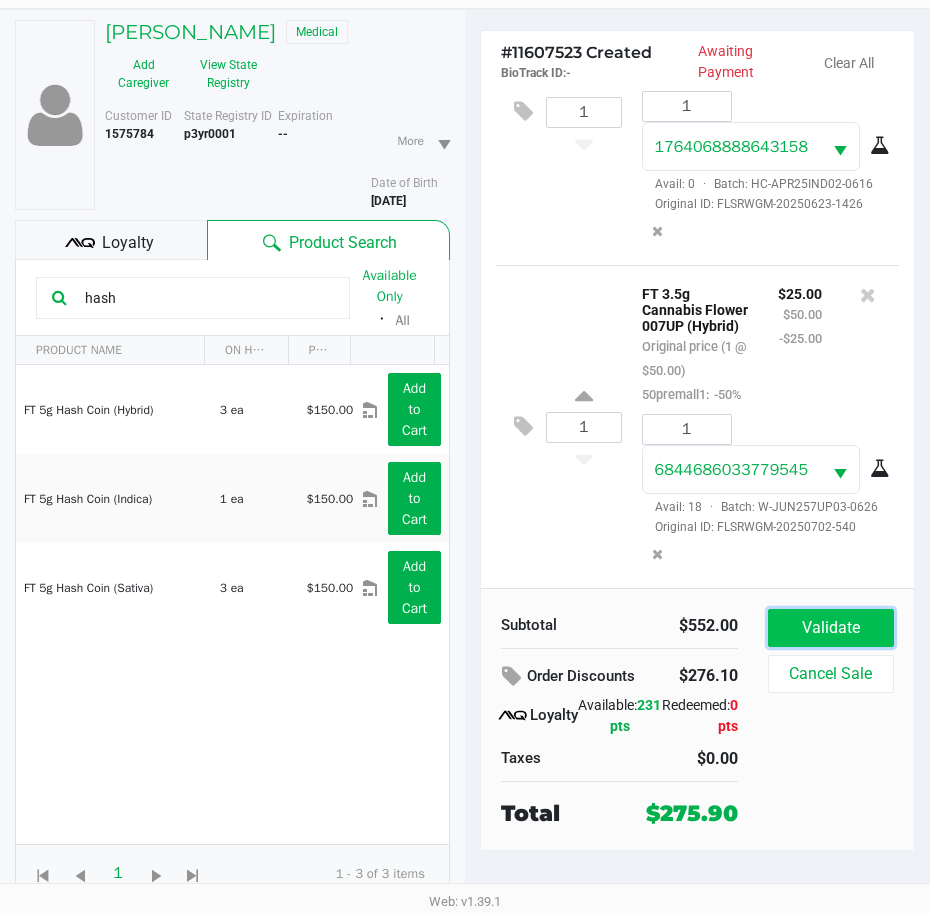click on "Validate" 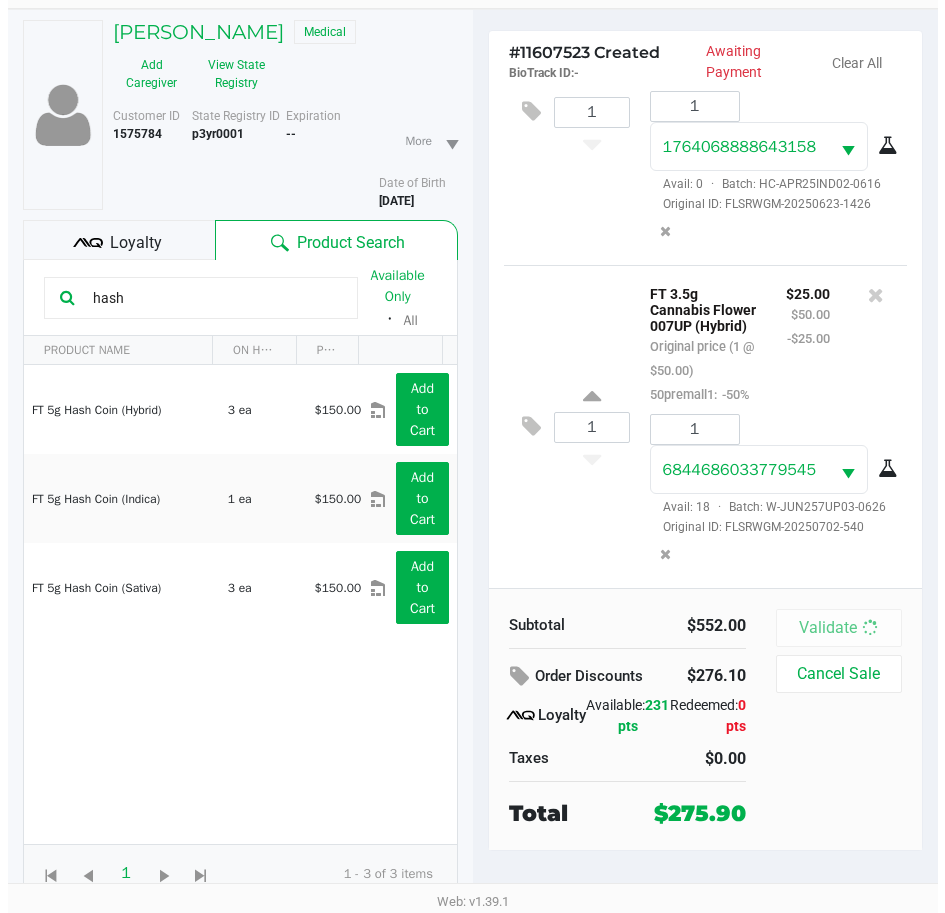 scroll, scrollTop: 0, scrollLeft: 0, axis: both 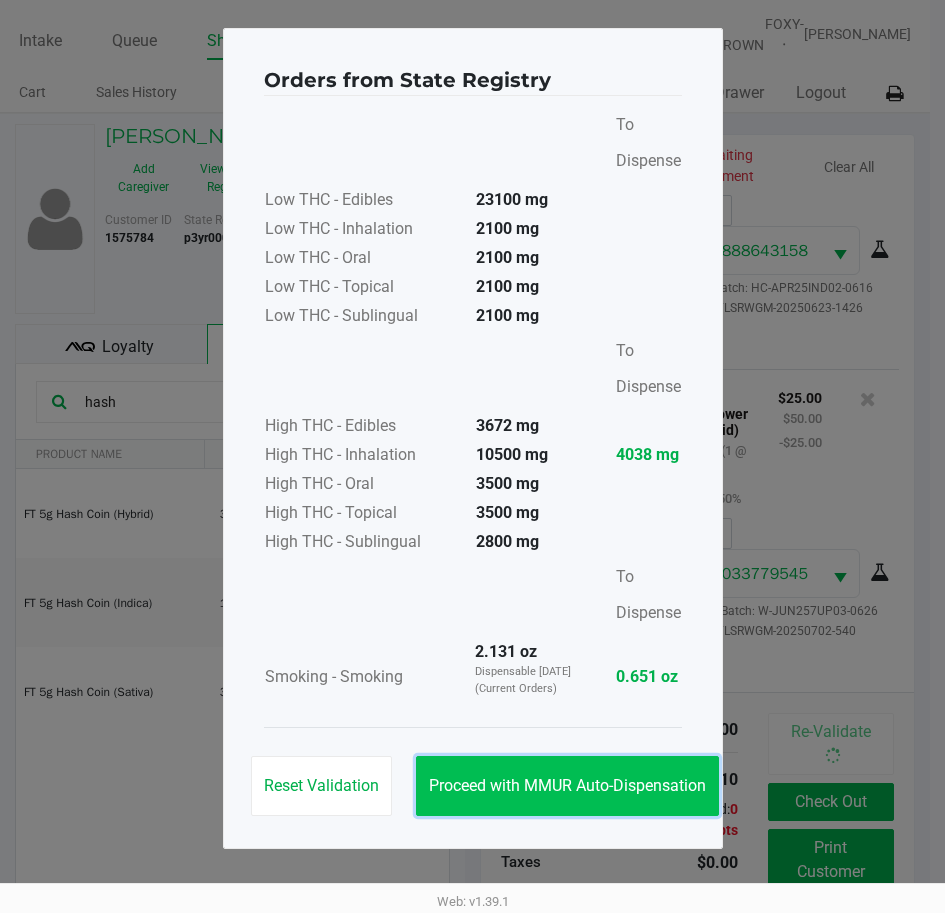 click on "Proceed with MMUR Auto-Dispensation" 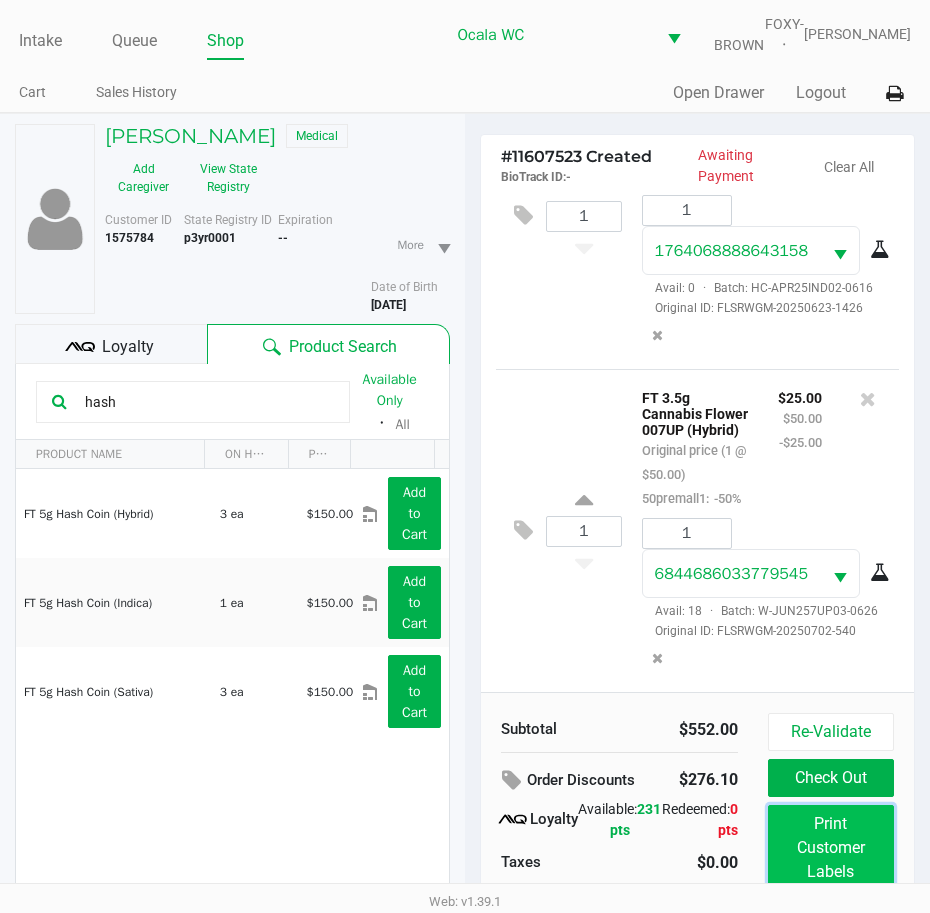 click on "Print Customer Labels" 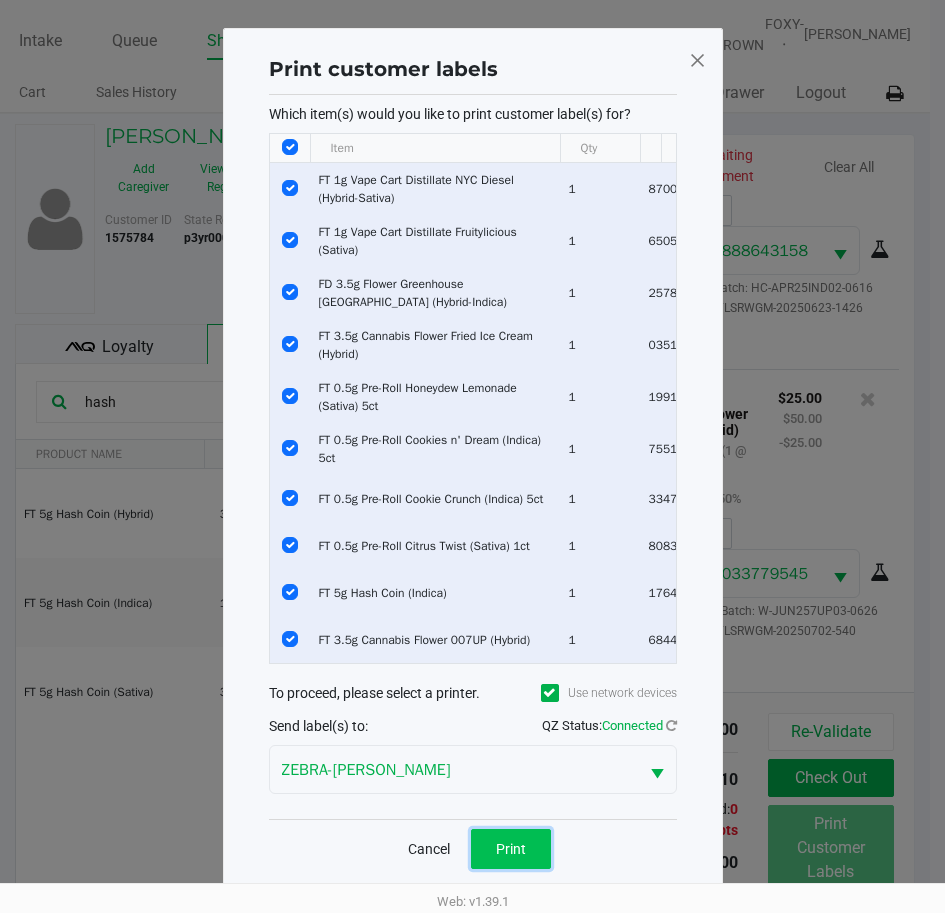 click on "Print" 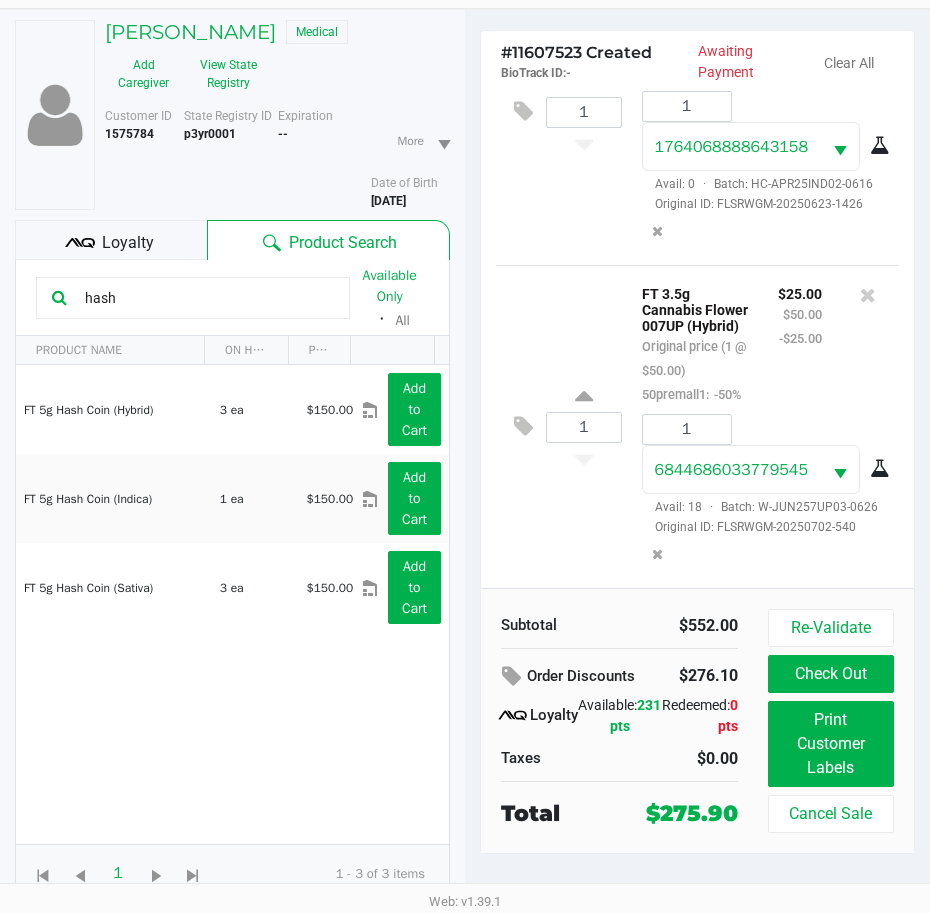 scroll, scrollTop: 118, scrollLeft: 0, axis: vertical 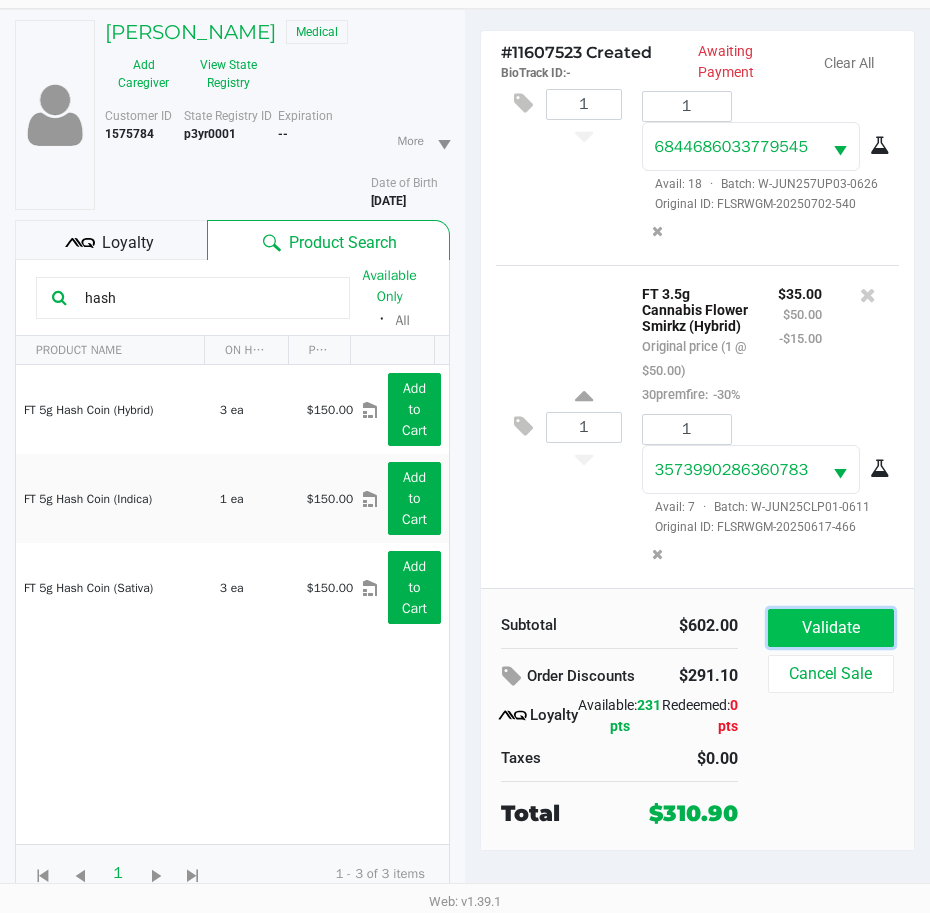 click on "Validate" 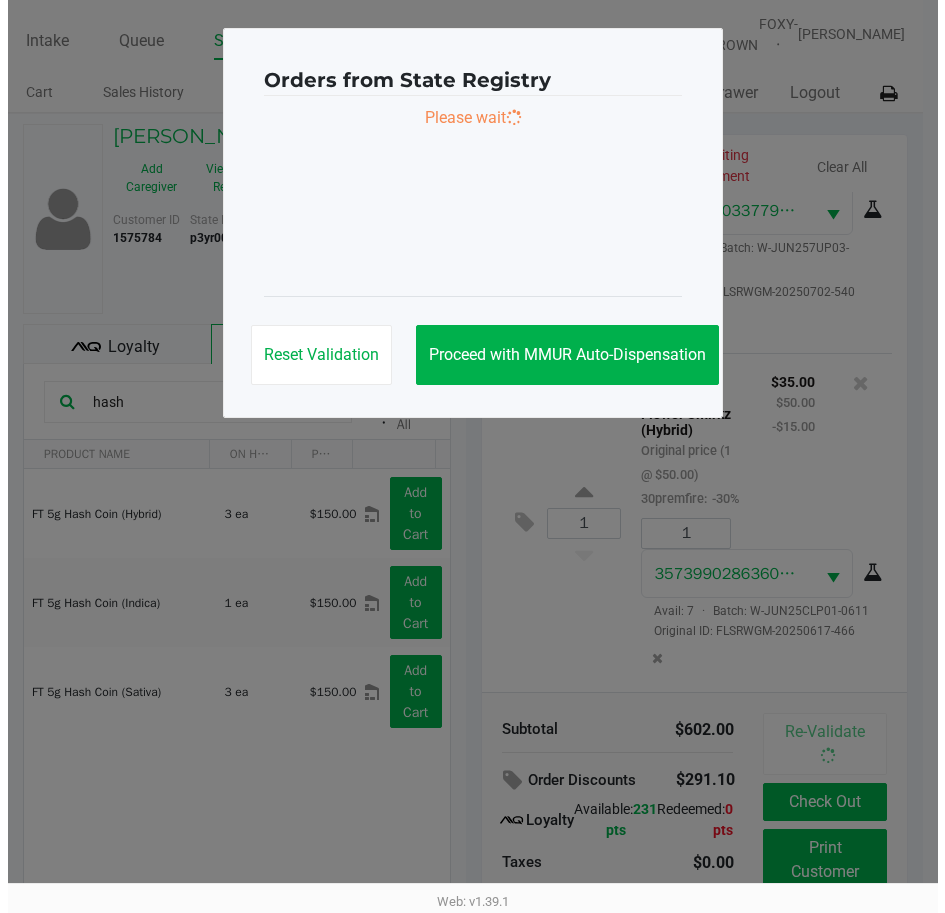 scroll, scrollTop: 0, scrollLeft: 0, axis: both 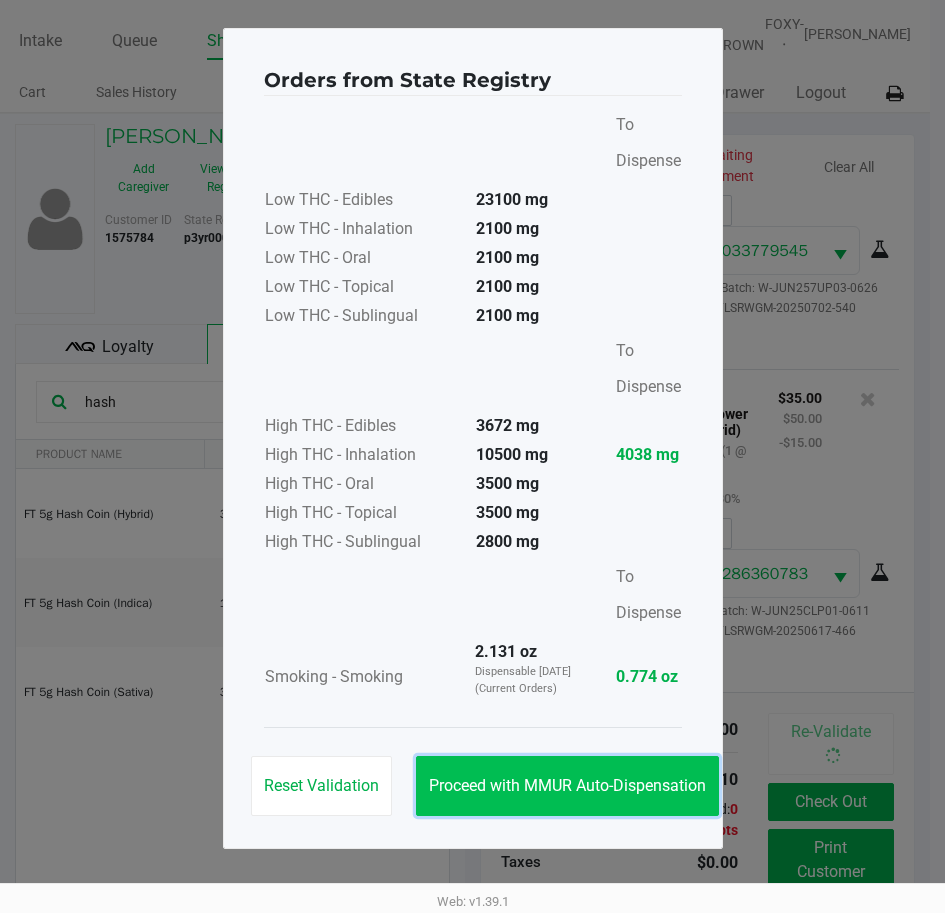 click on "Proceed with MMUR Auto-Dispensation" 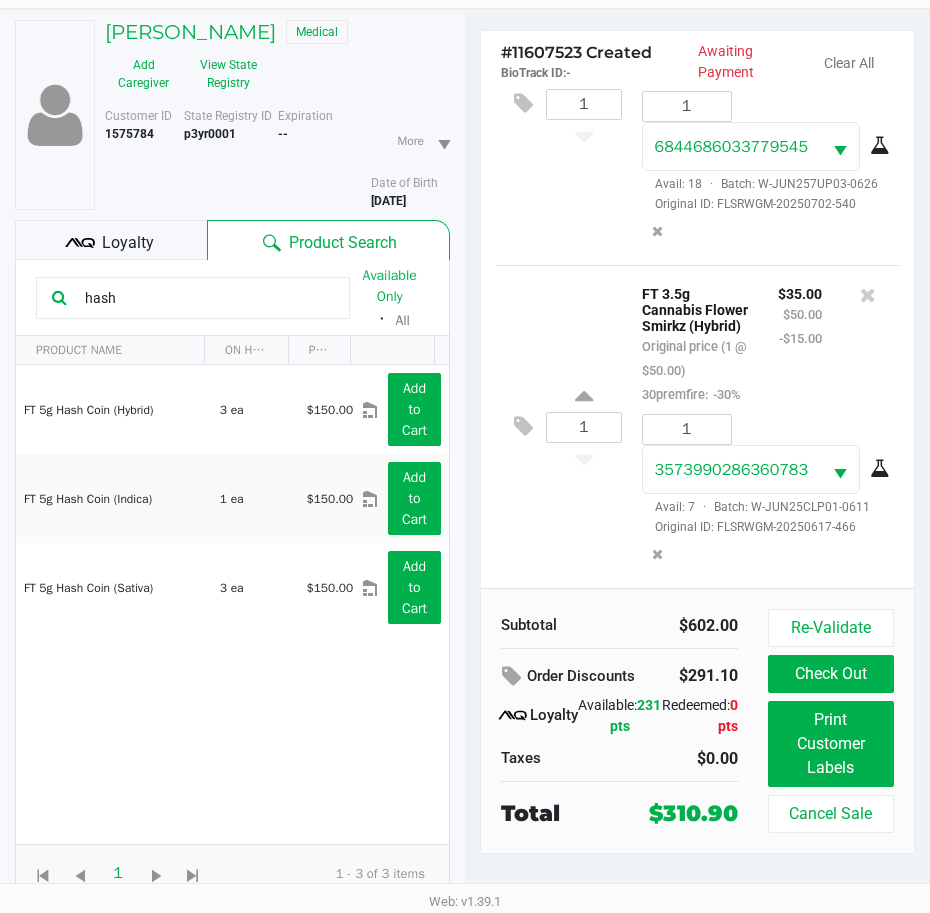 scroll, scrollTop: 118, scrollLeft: 0, axis: vertical 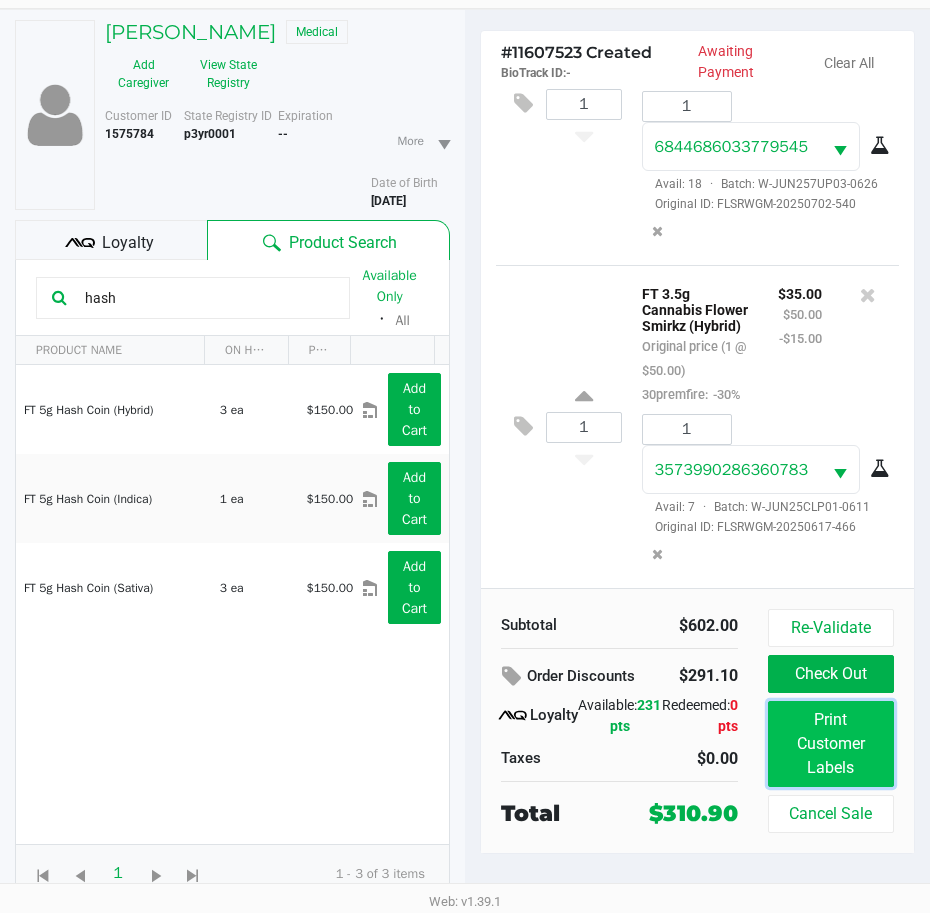 click on "Print Customer Labels" 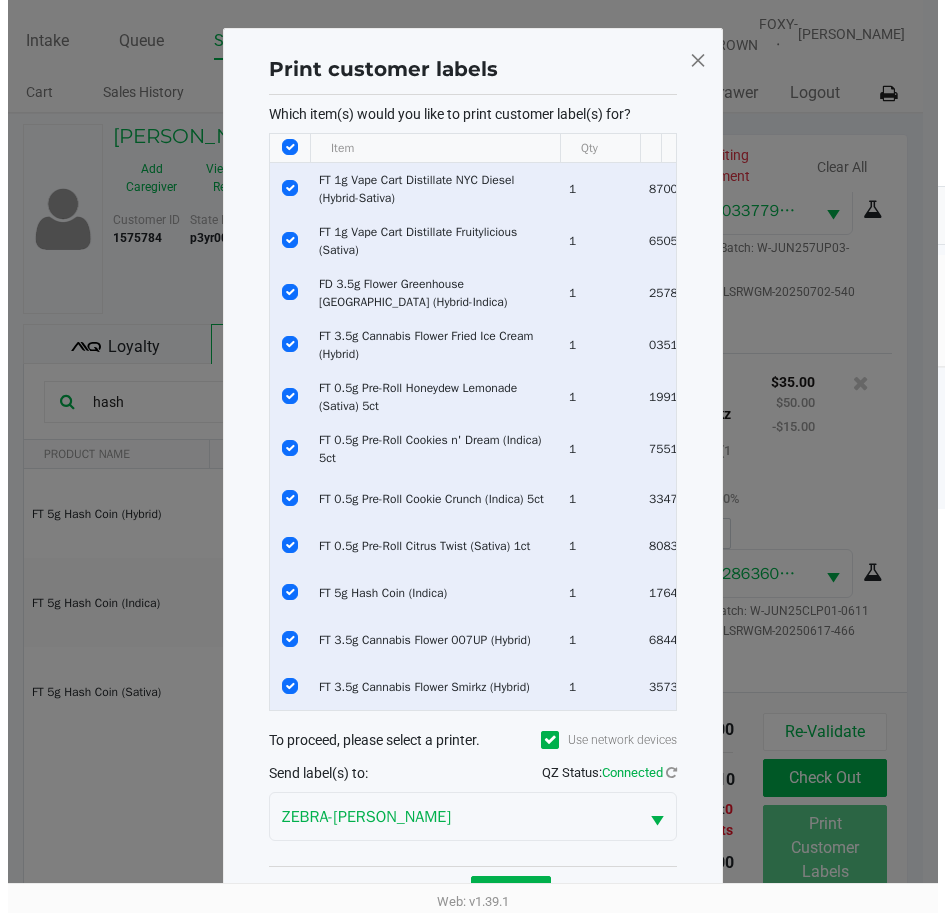 scroll, scrollTop: 0, scrollLeft: 0, axis: both 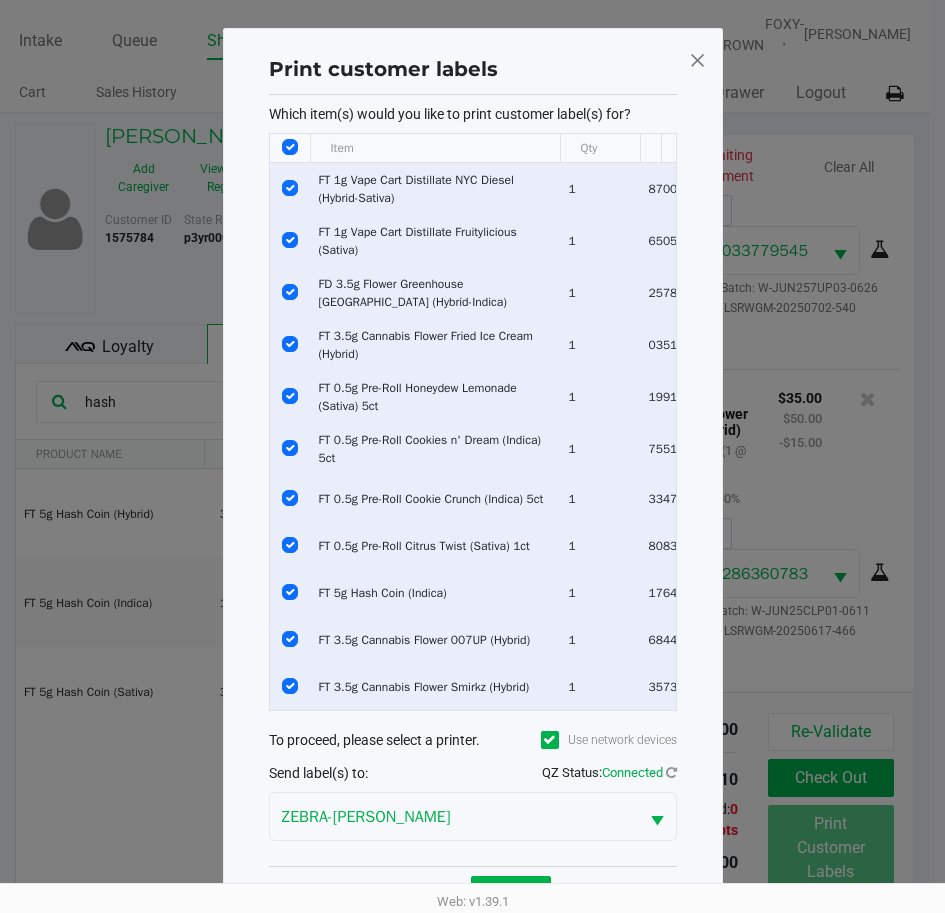 click 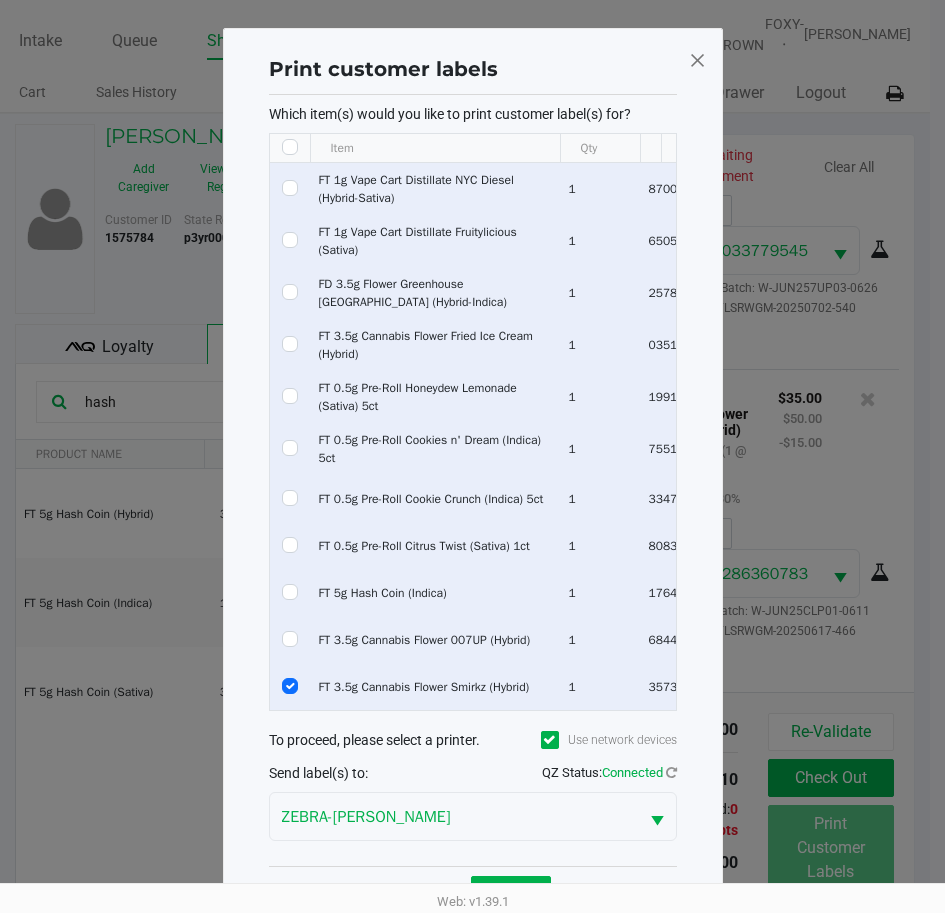 checkbox on "false" 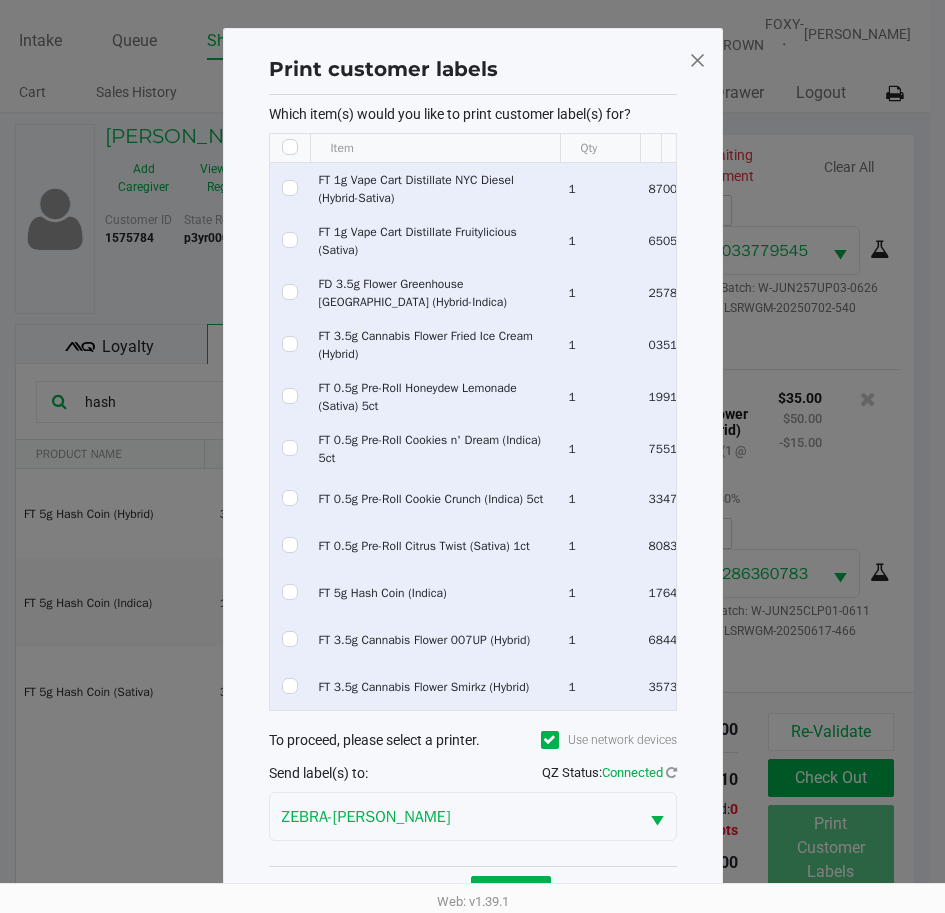checkbox on "false" 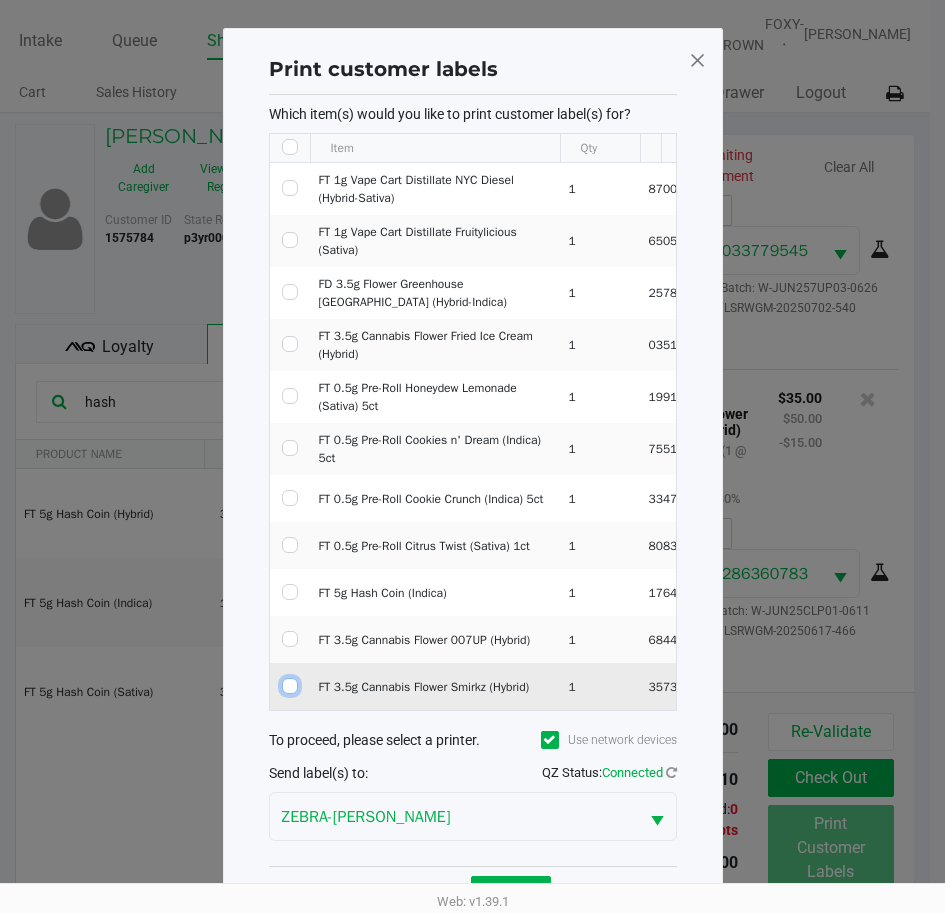 click at bounding box center [290, 686] 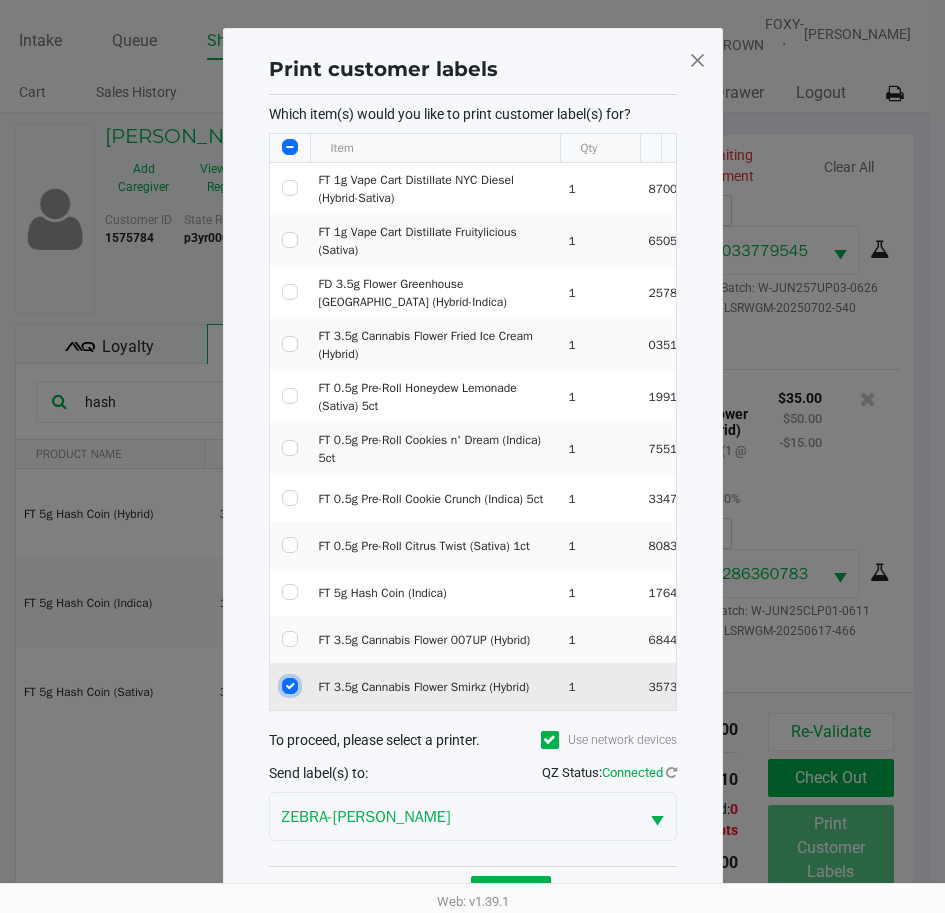 checkbox on "true" 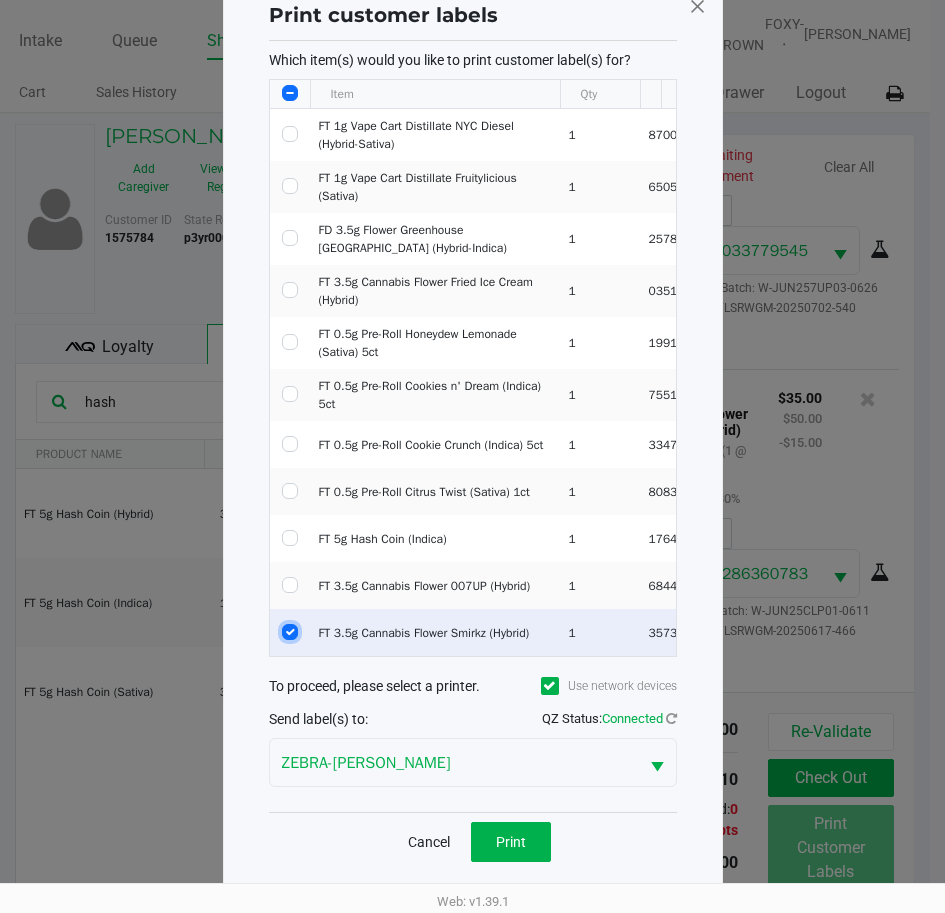 scroll, scrollTop: 80, scrollLeft: 0, axis: vertical 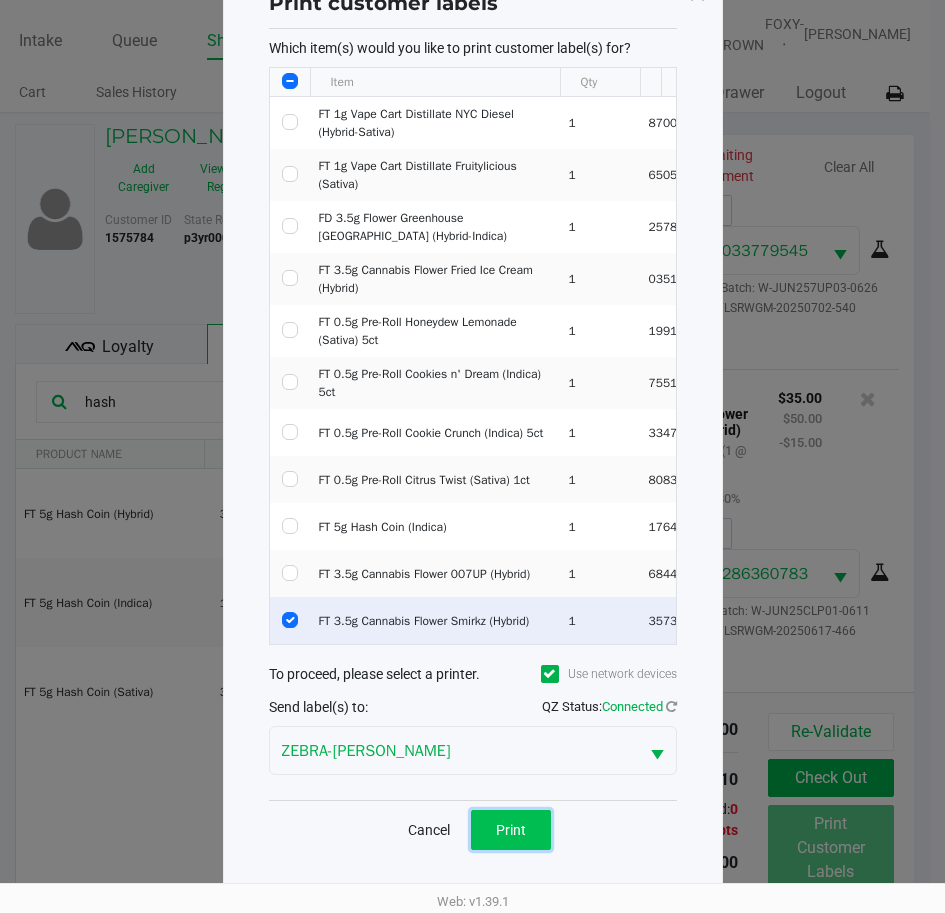 click on "Print" 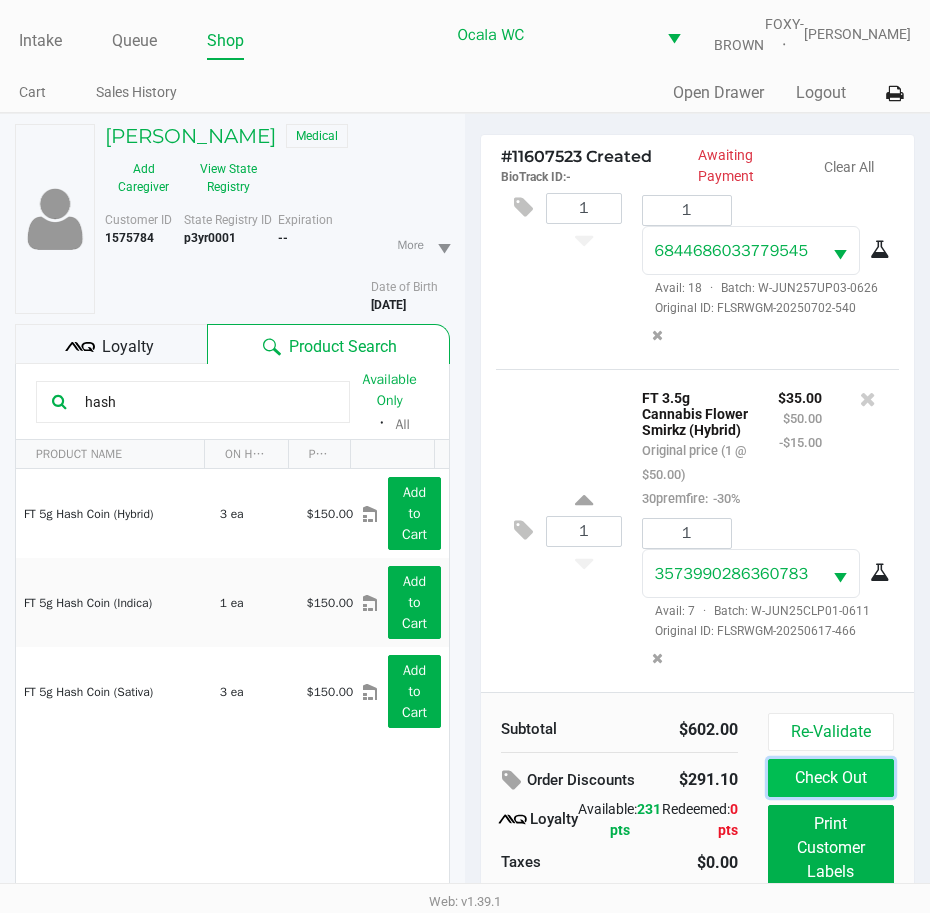 click on "Check Out" 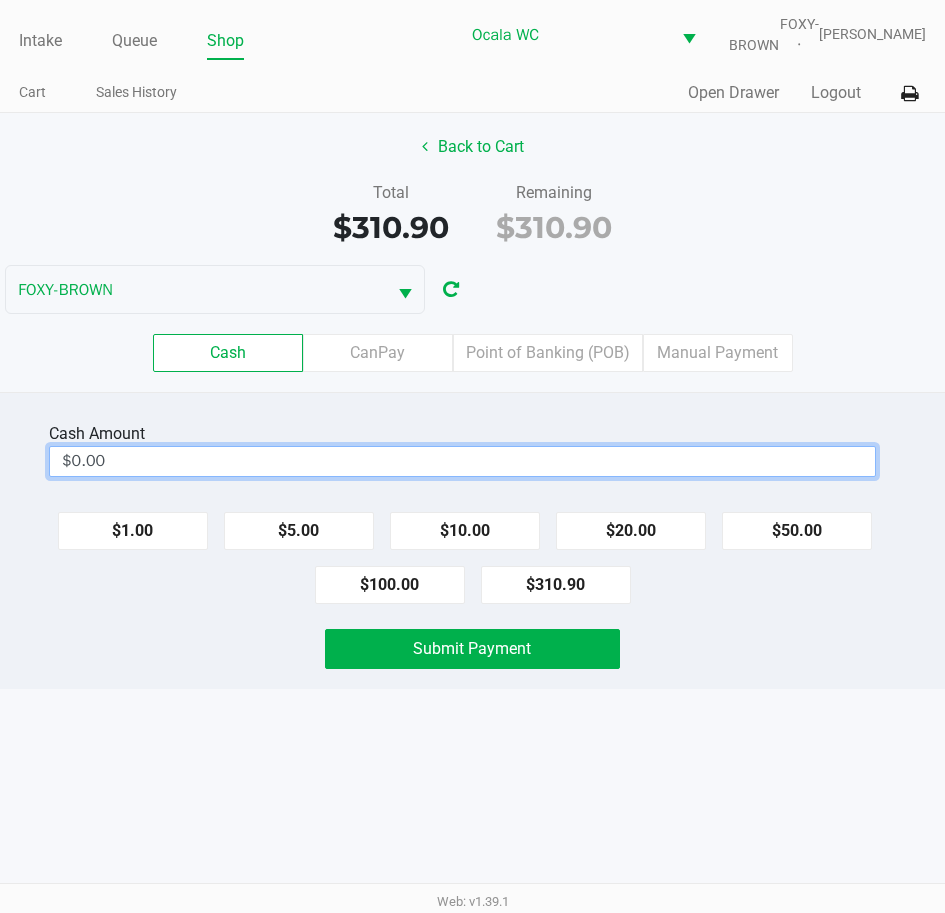 click on "$0.00" at bounding box center (462, 461) 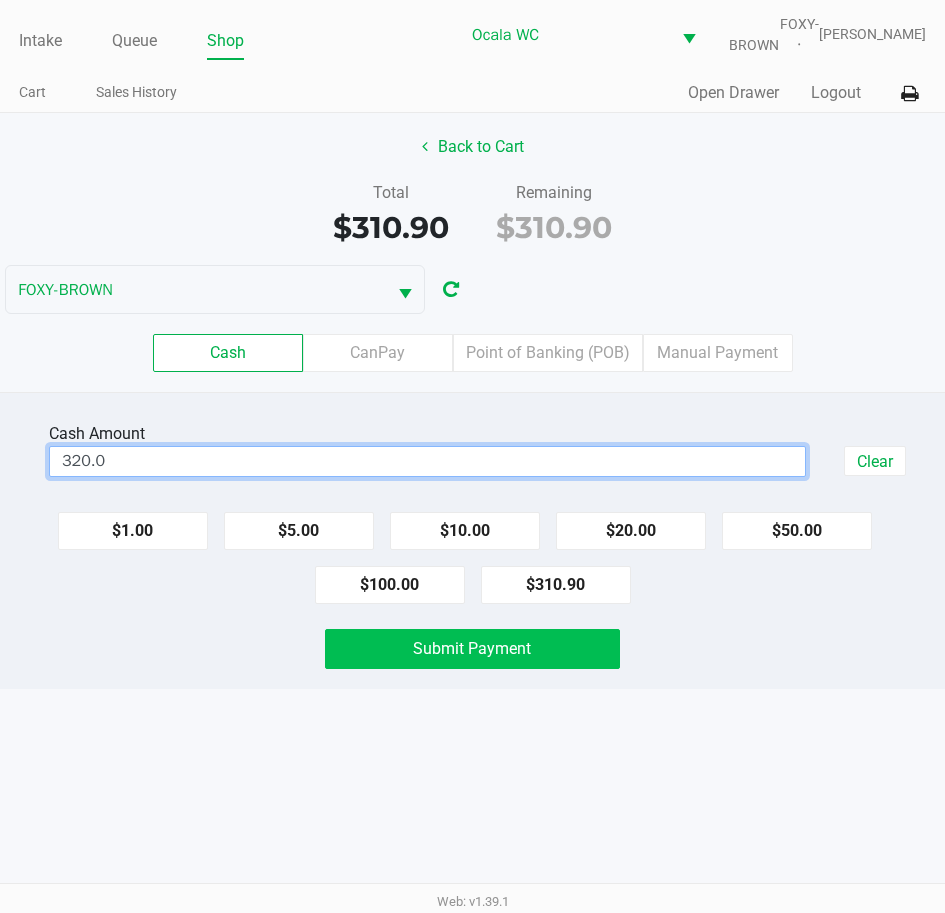 click on "Submit Payment" 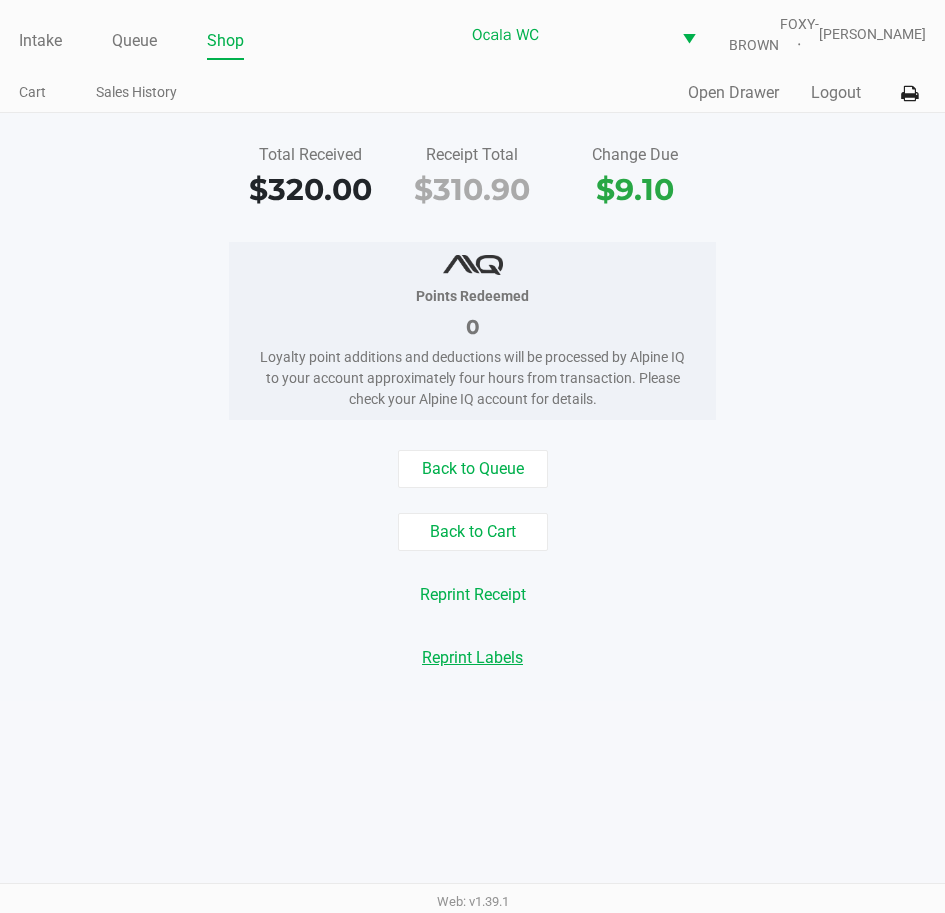 click on "Reprint Labels" 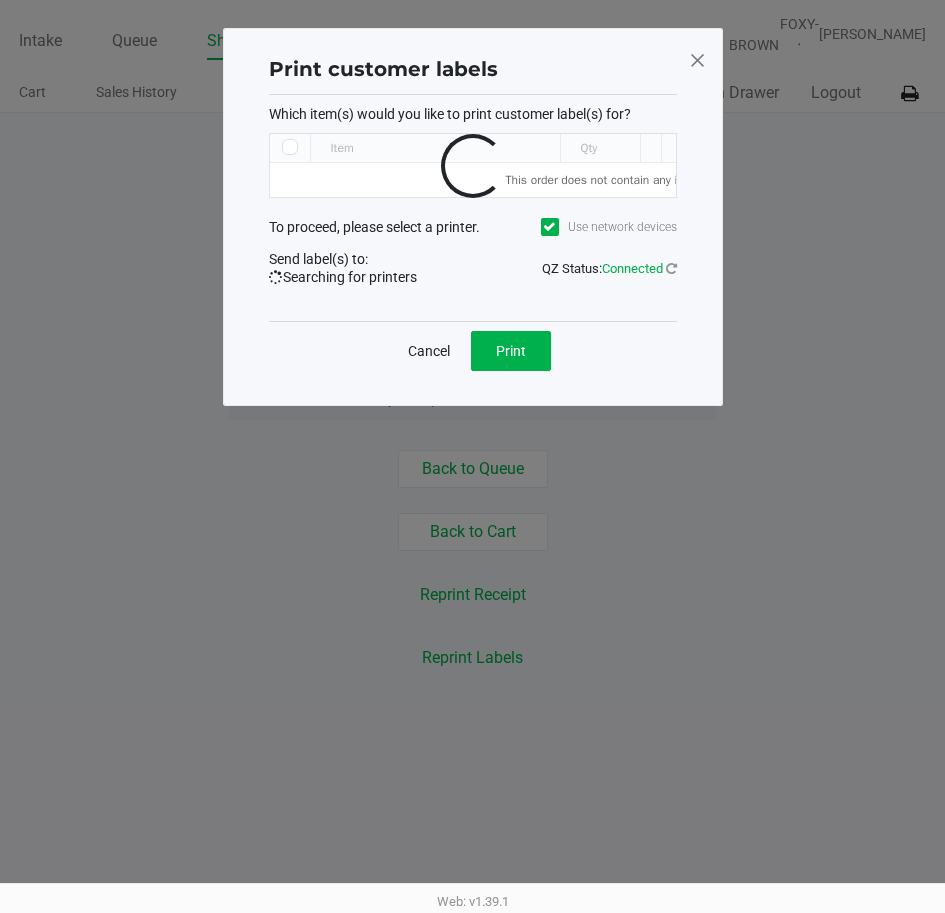 click 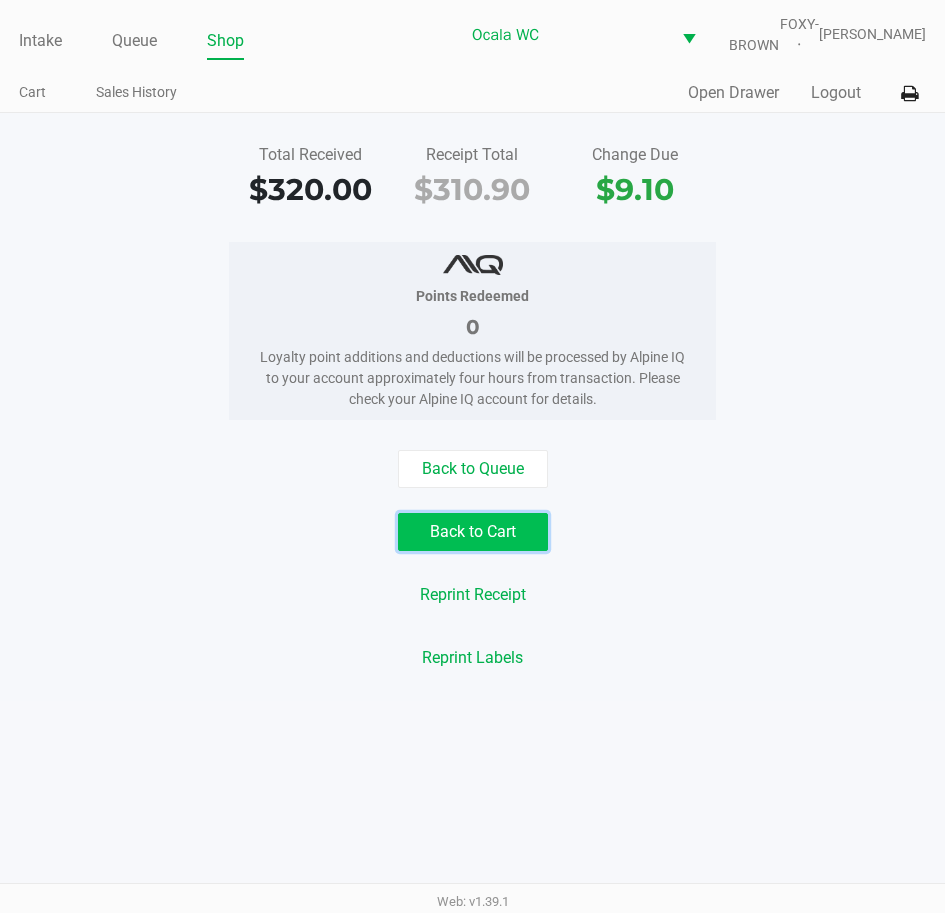 click on "Back to Cart" 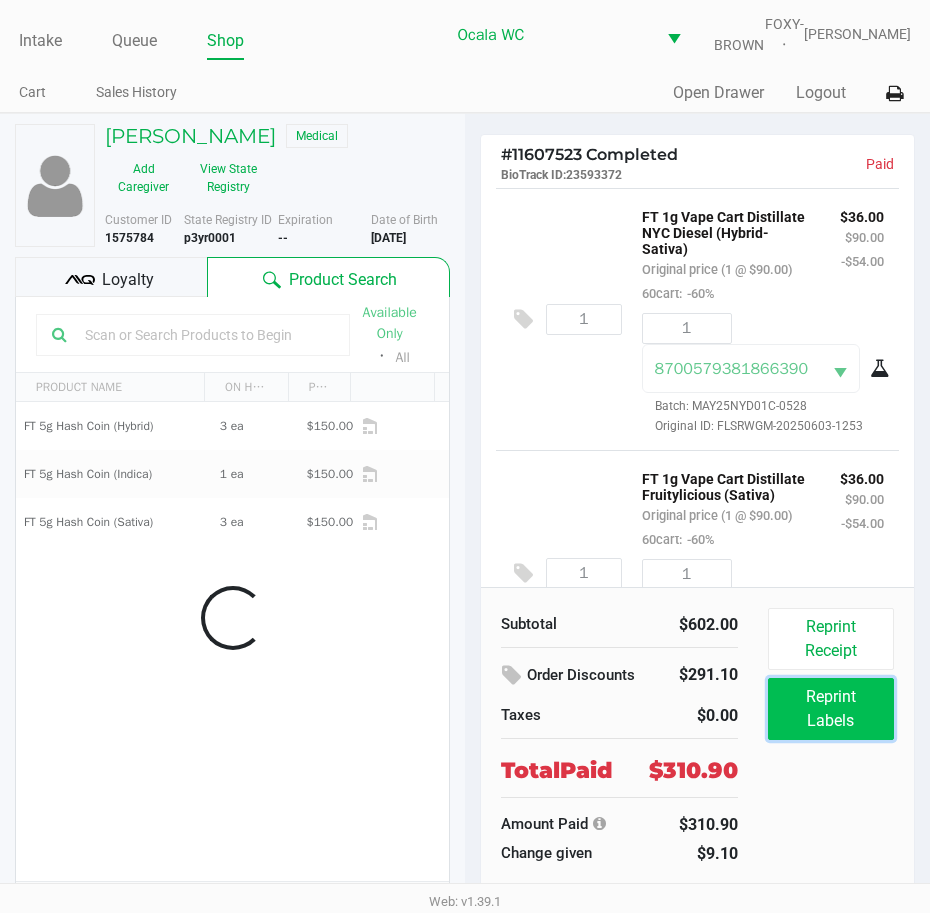 click on "Reprint Labels" 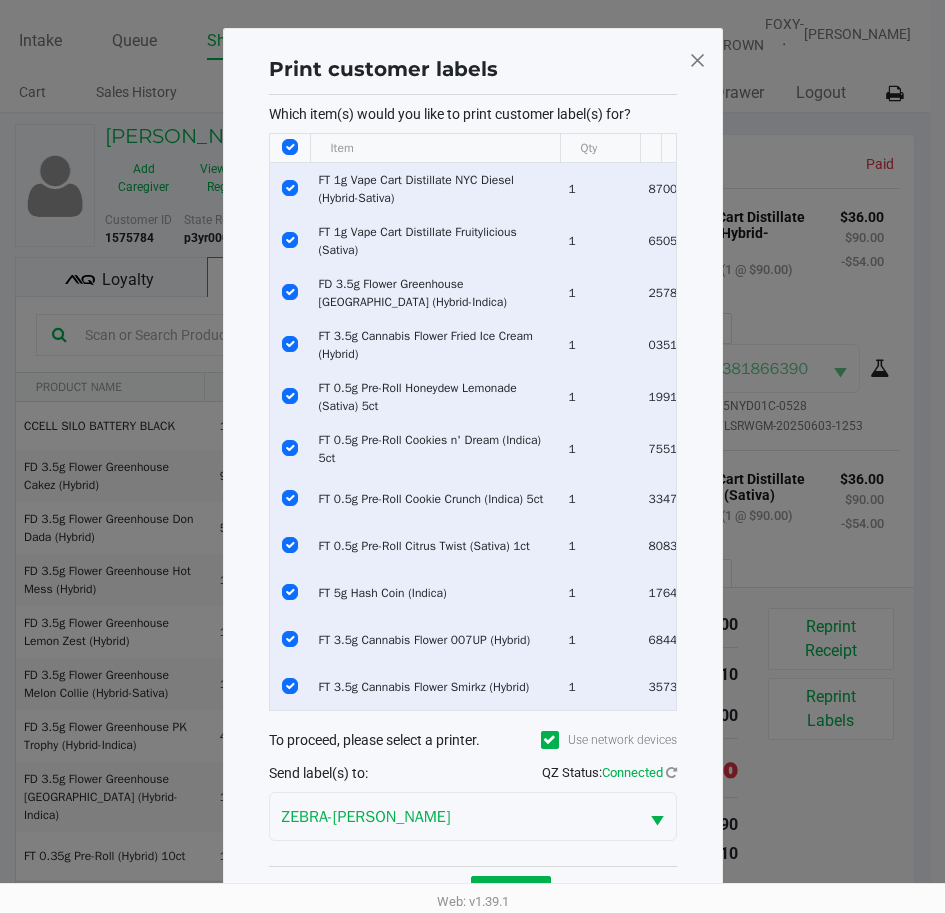 click 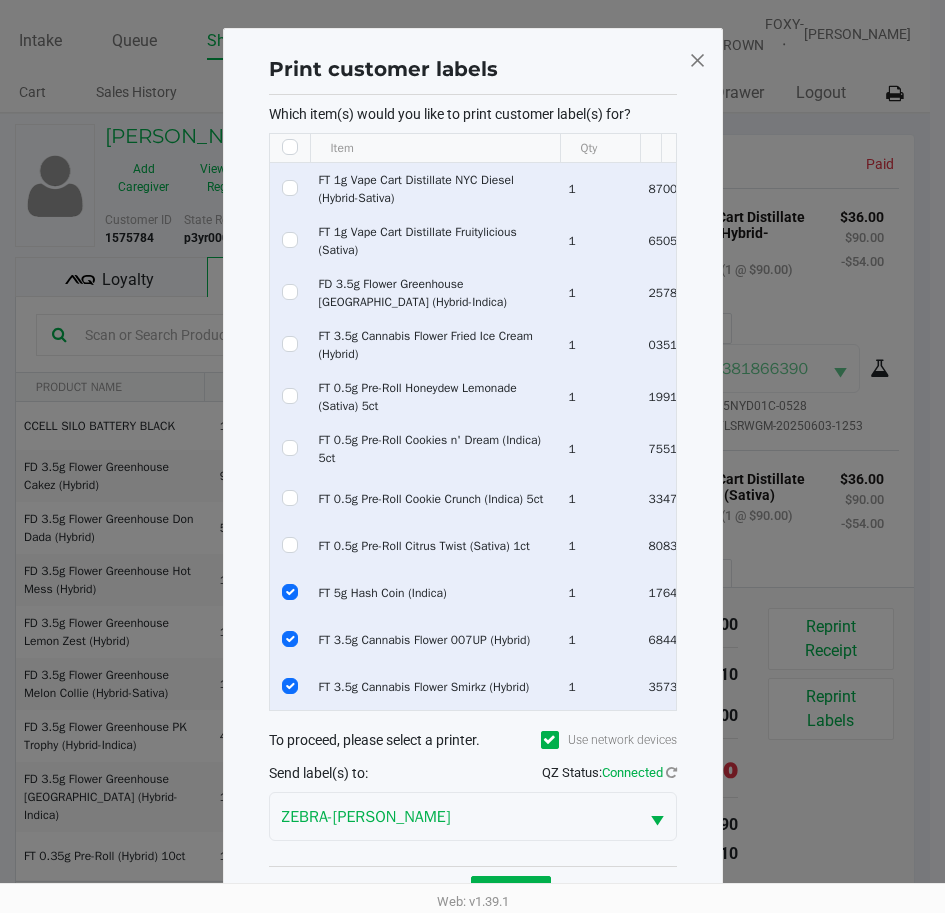 checkbox on "false" 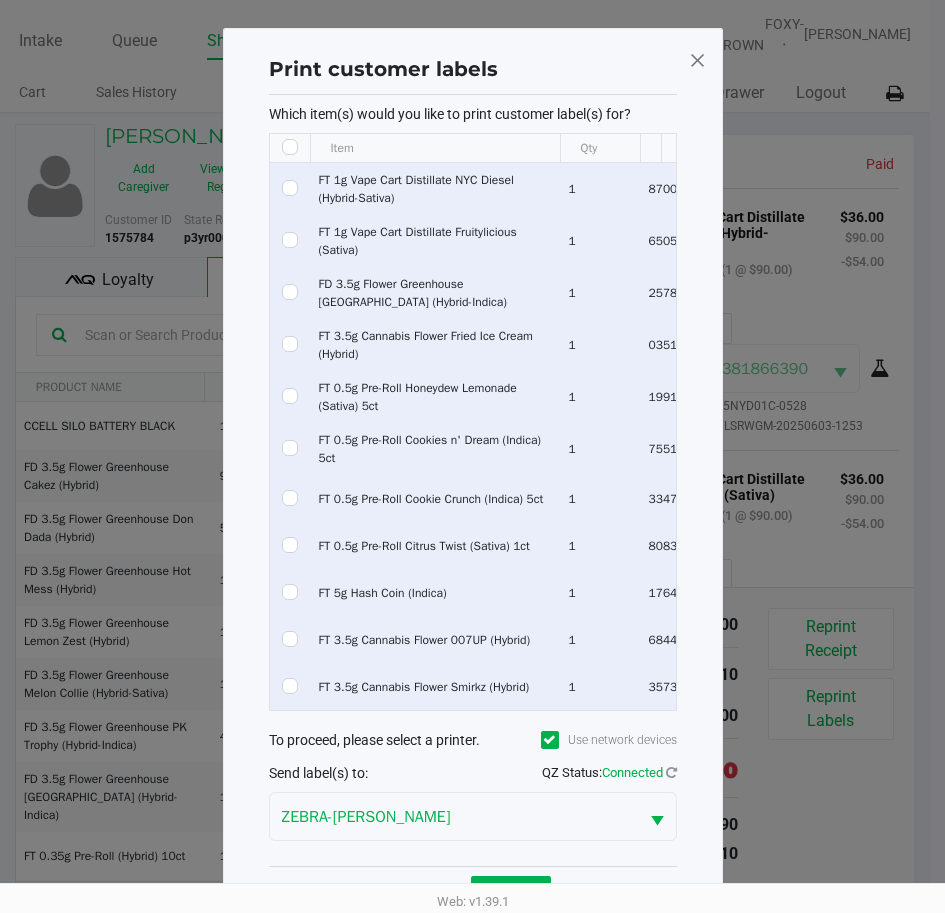 checkbox on "false" 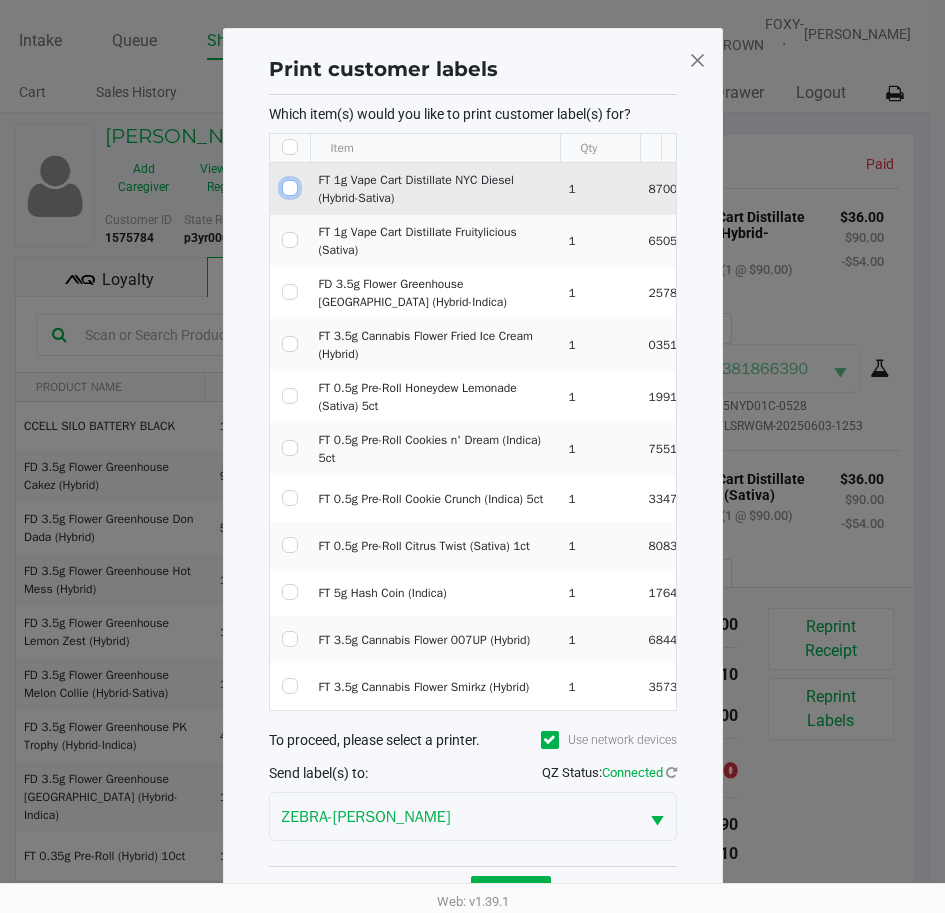 click at bounding box center (290, 188) 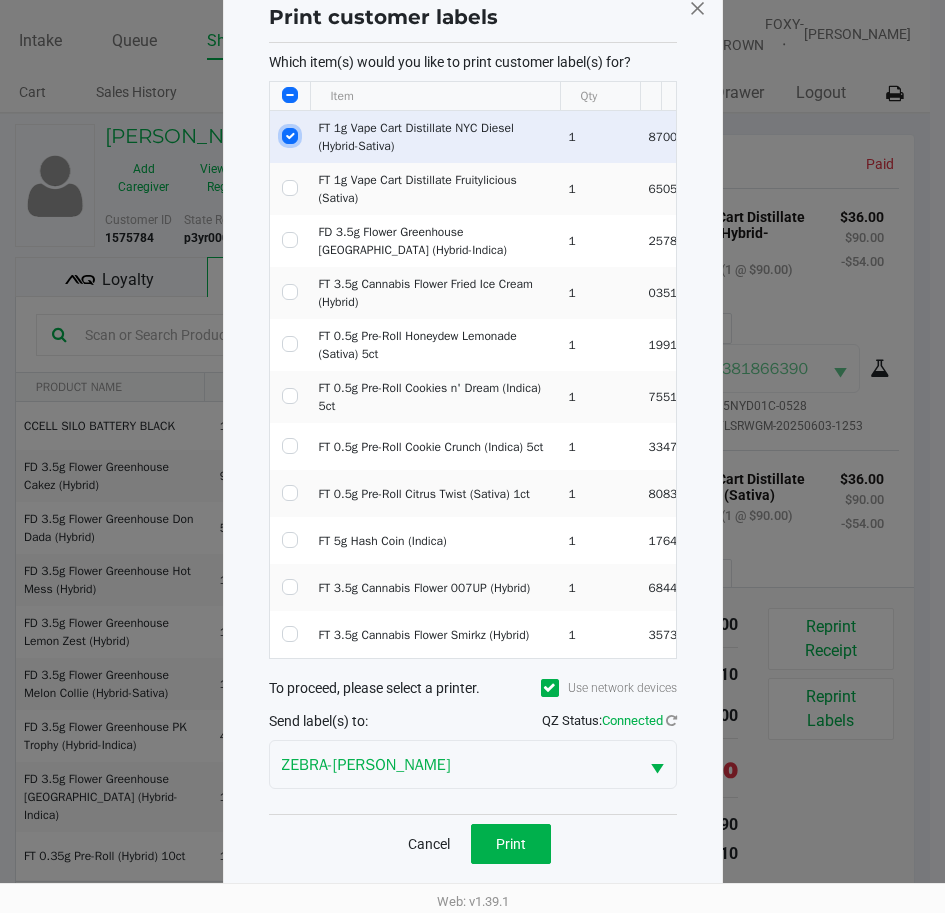 scroll, scrollTop: 80, scrollLeft: 0, axis: vertical 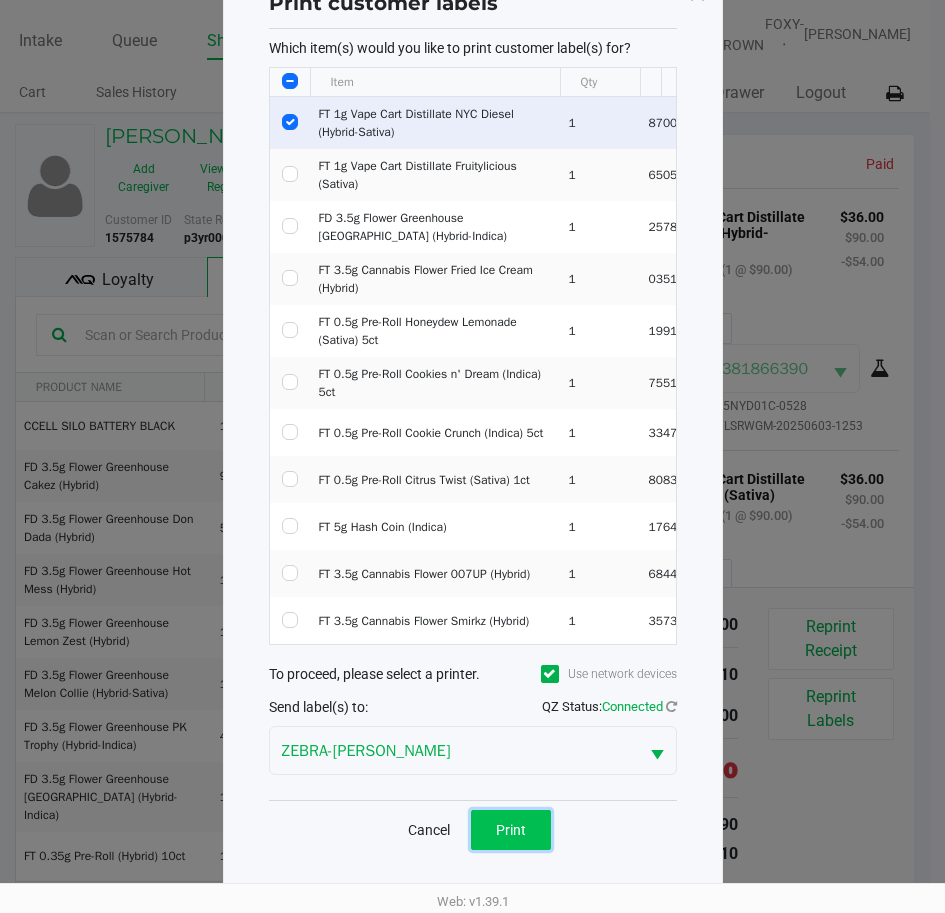 click on "Print" 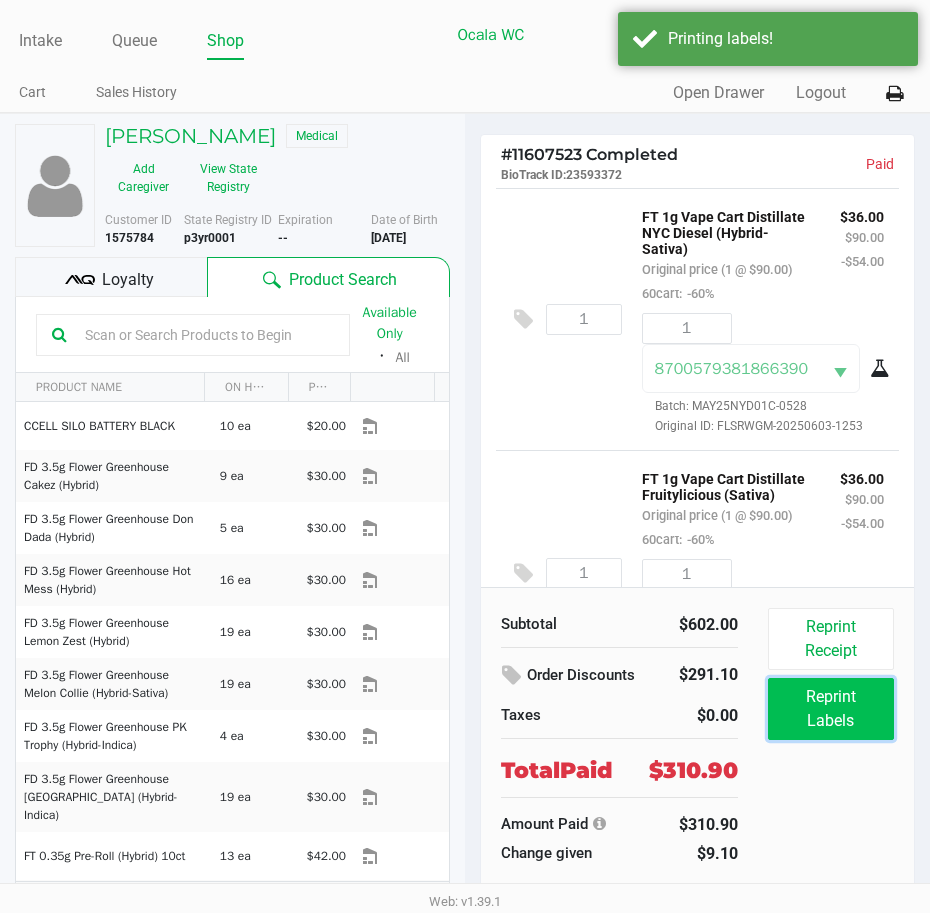 click on "Reprint Labels" 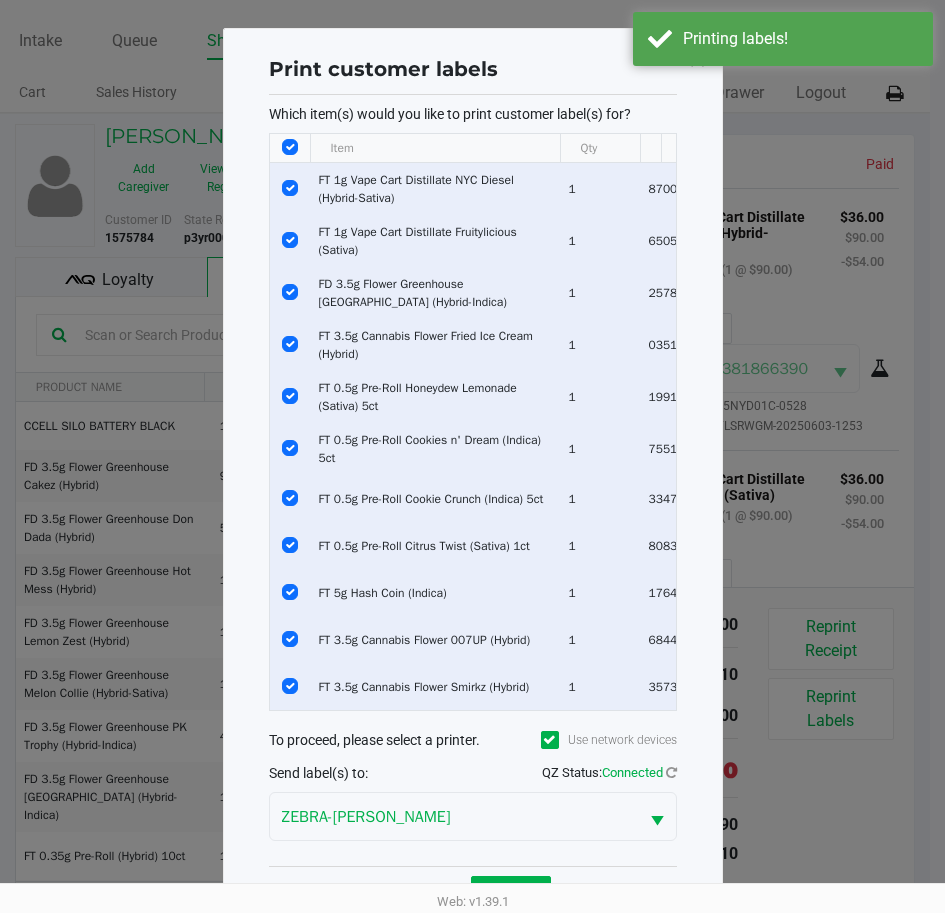 click 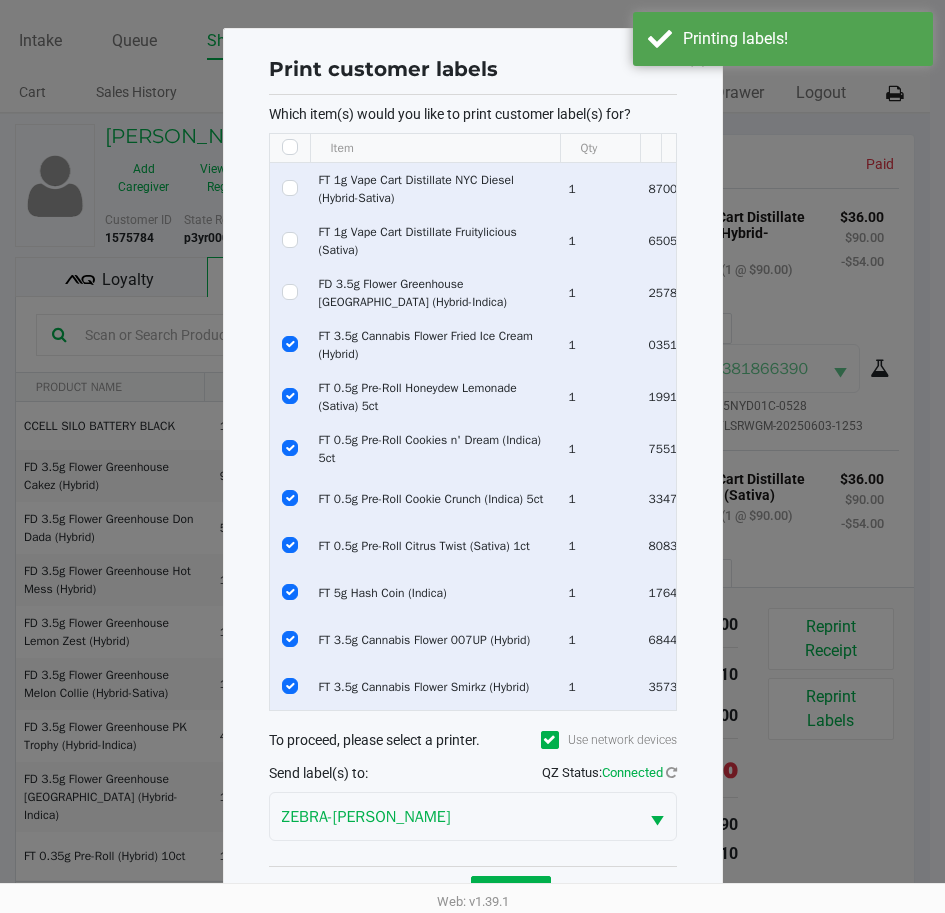checkbox on "false" 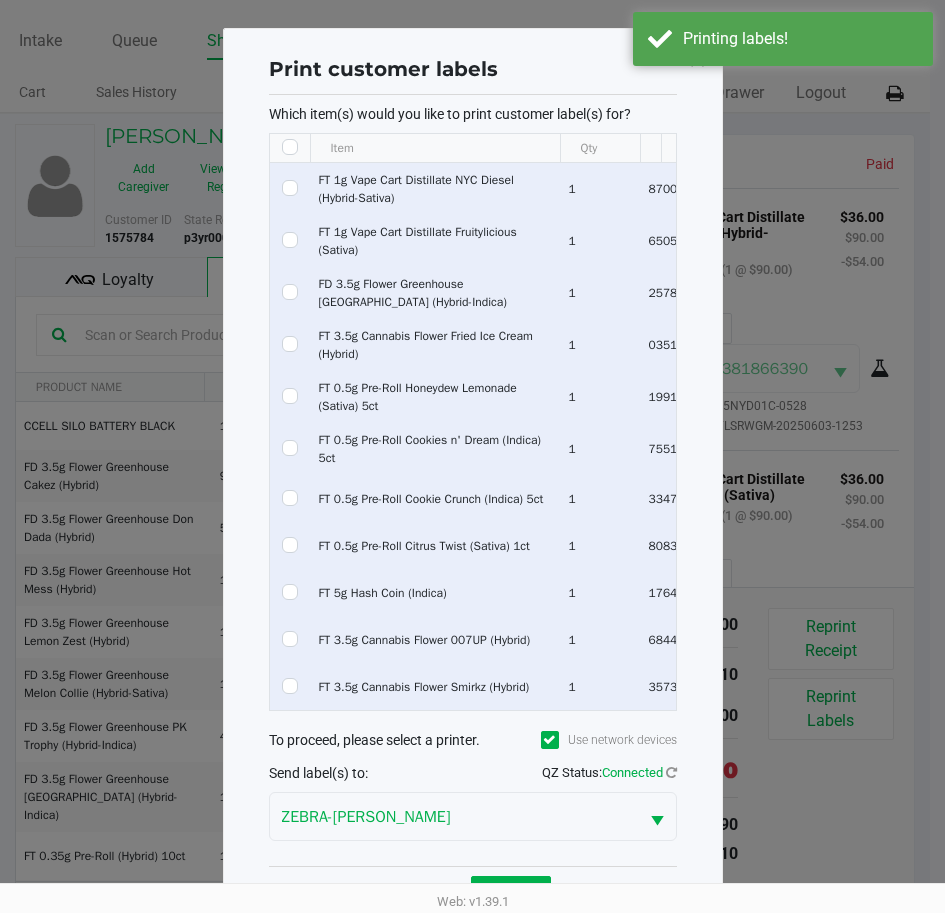 checkbox on "false" 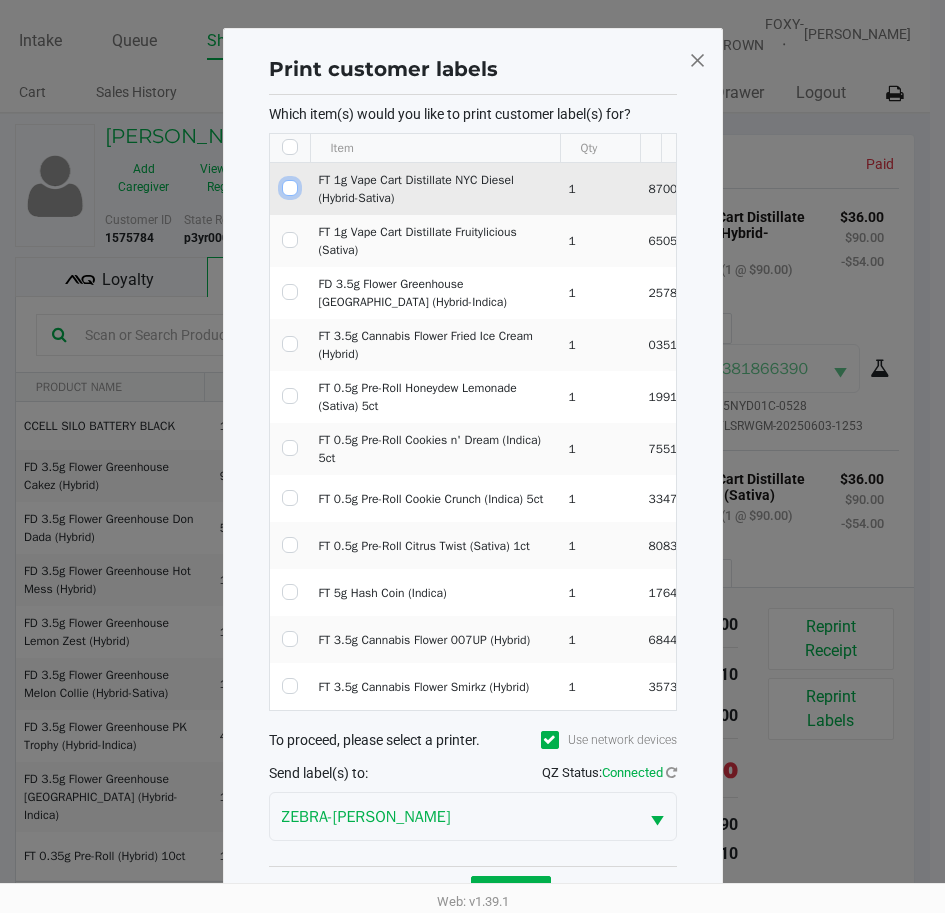 click at bounding box center [290, 188] 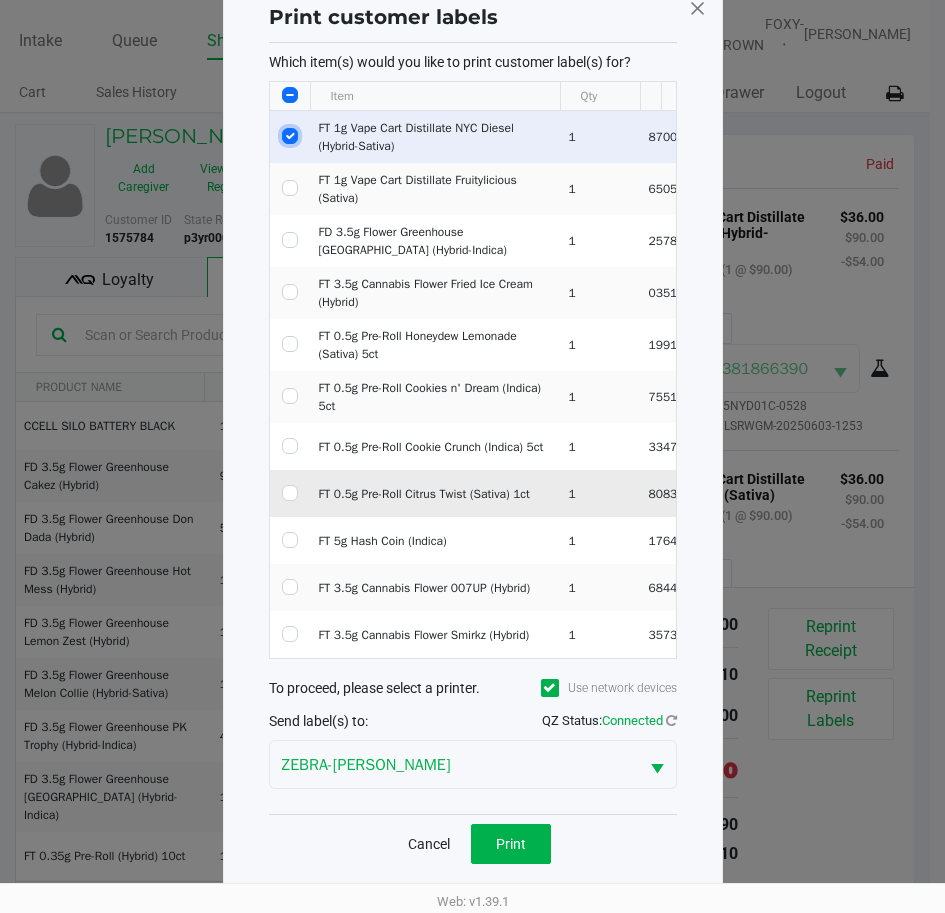 scroll, scrollTop: 80, scrollLeft: 0, axis: vertical 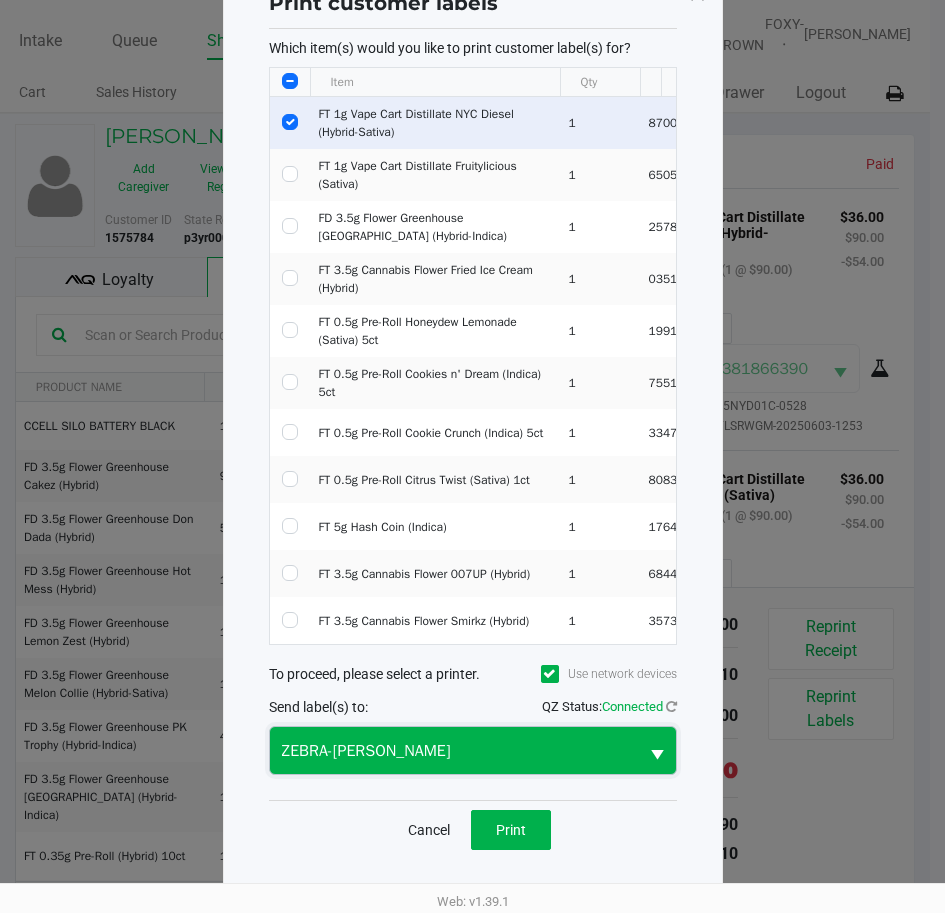 click on "ZEBRA-[PERSON_NAME]" at bounding box center (454, 751) 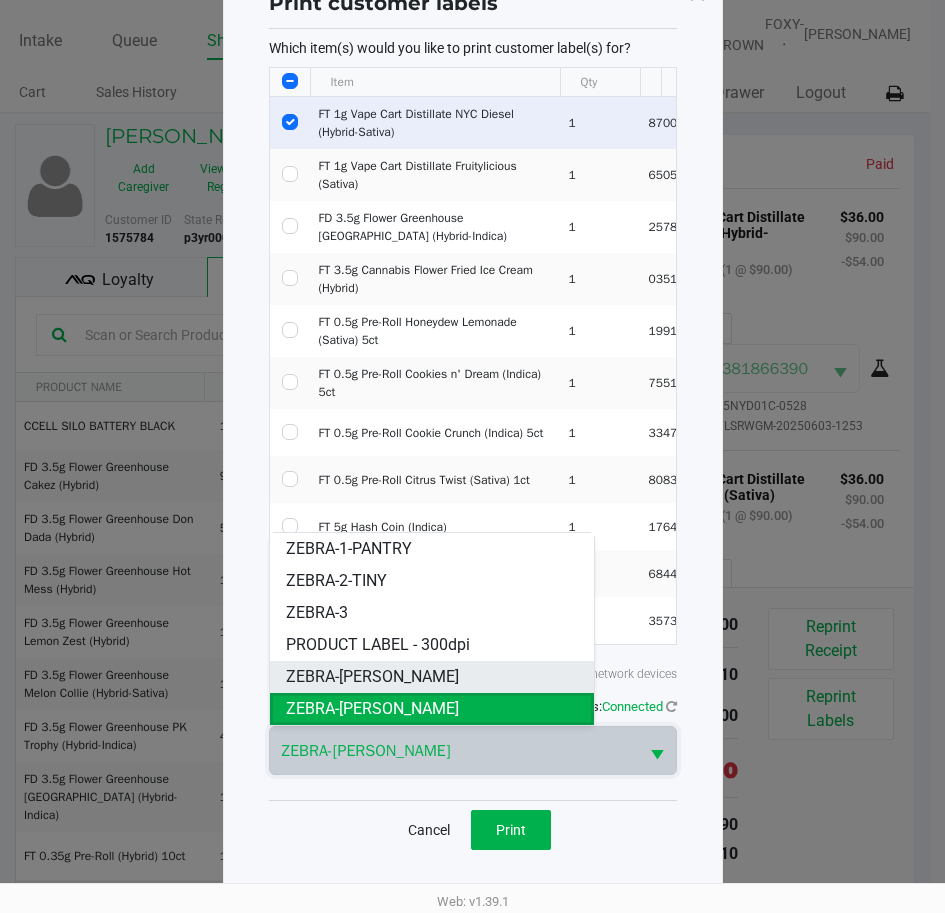 click on "ZEBRA-[PERSON_NAME]" at bounding box center (372, 677) 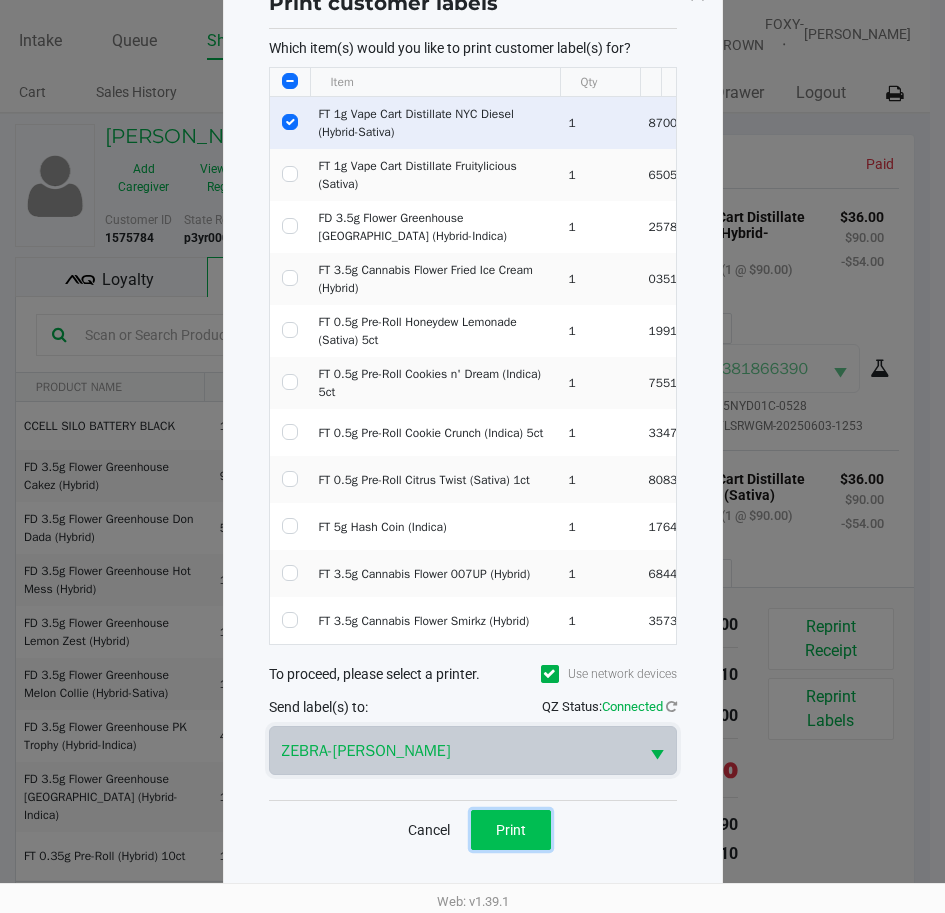 click on "Print" 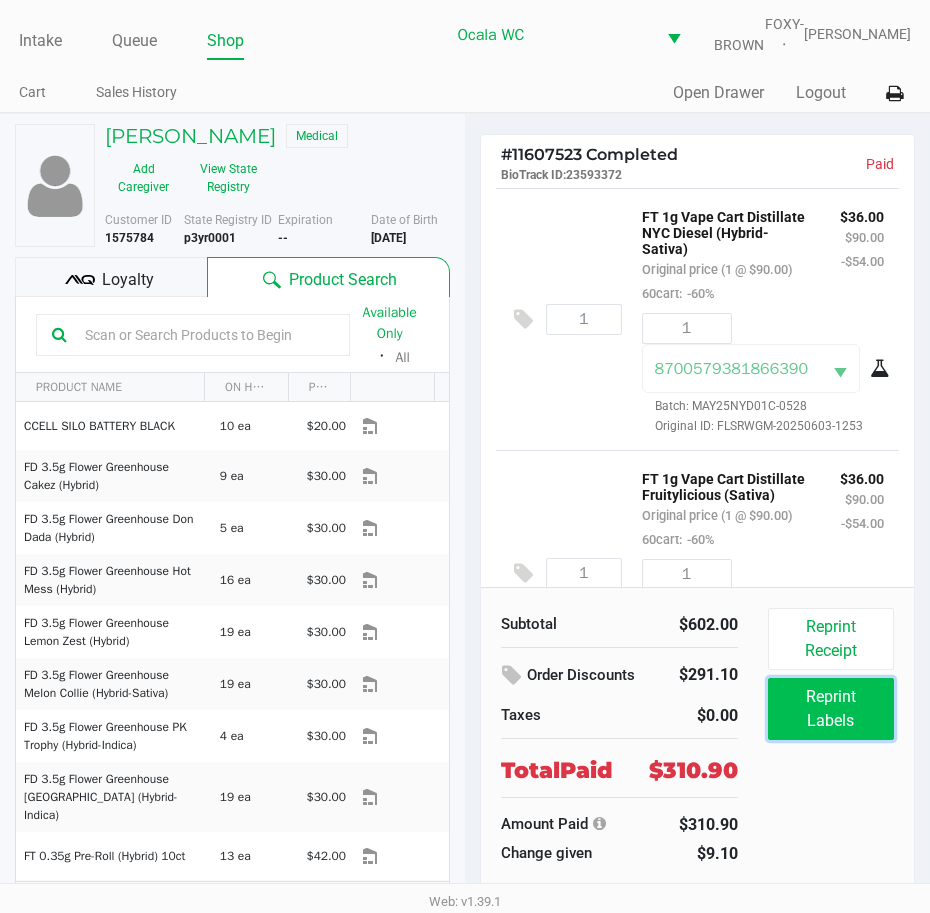 click on "Reprint Labels" 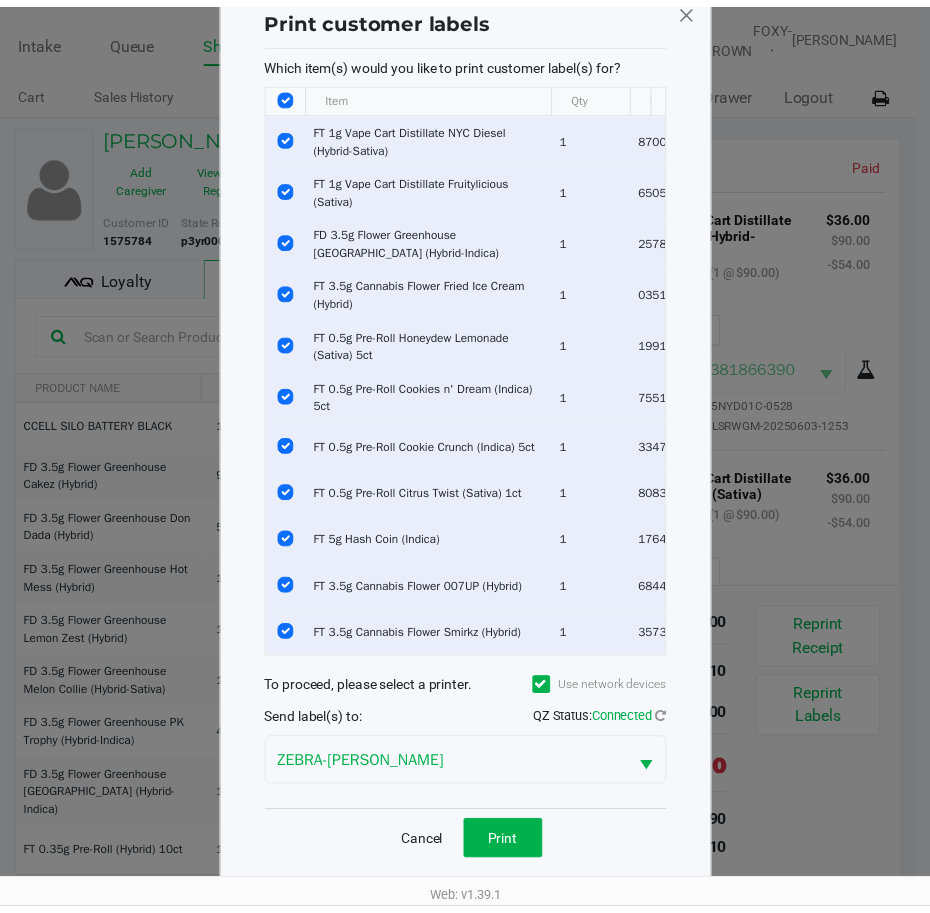 scroll, scrollTop: 80, scrollLeft: 0, axis: vertical 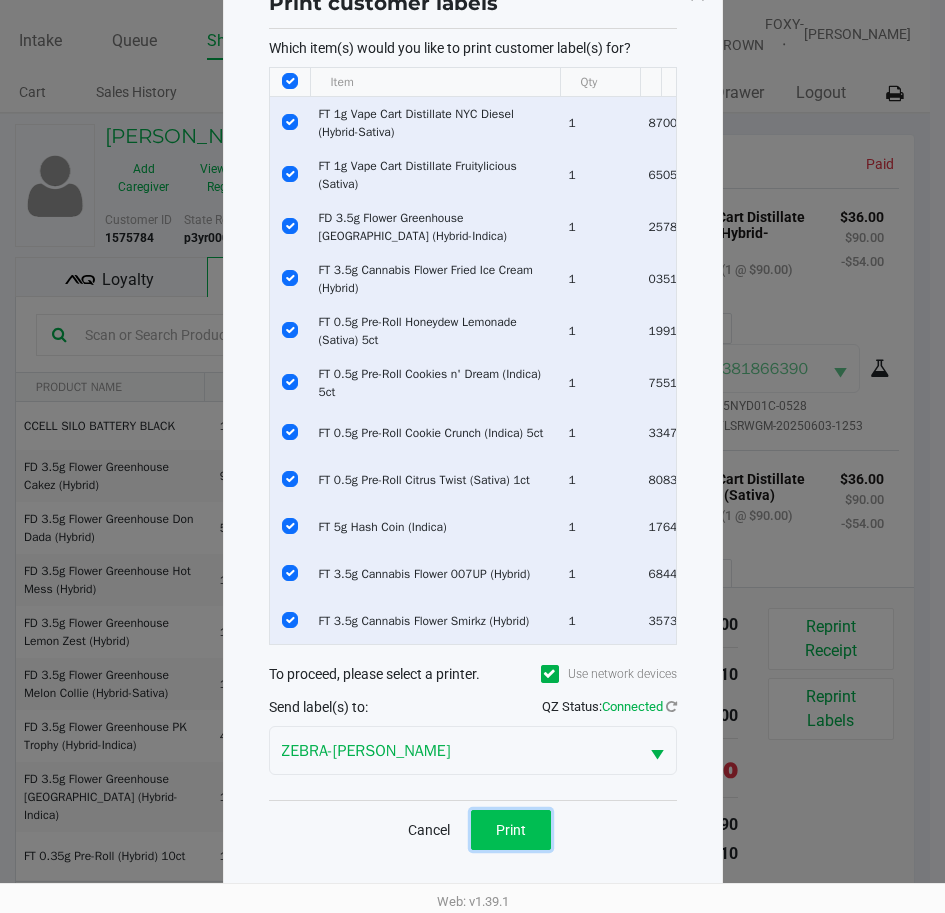 click on "Print" 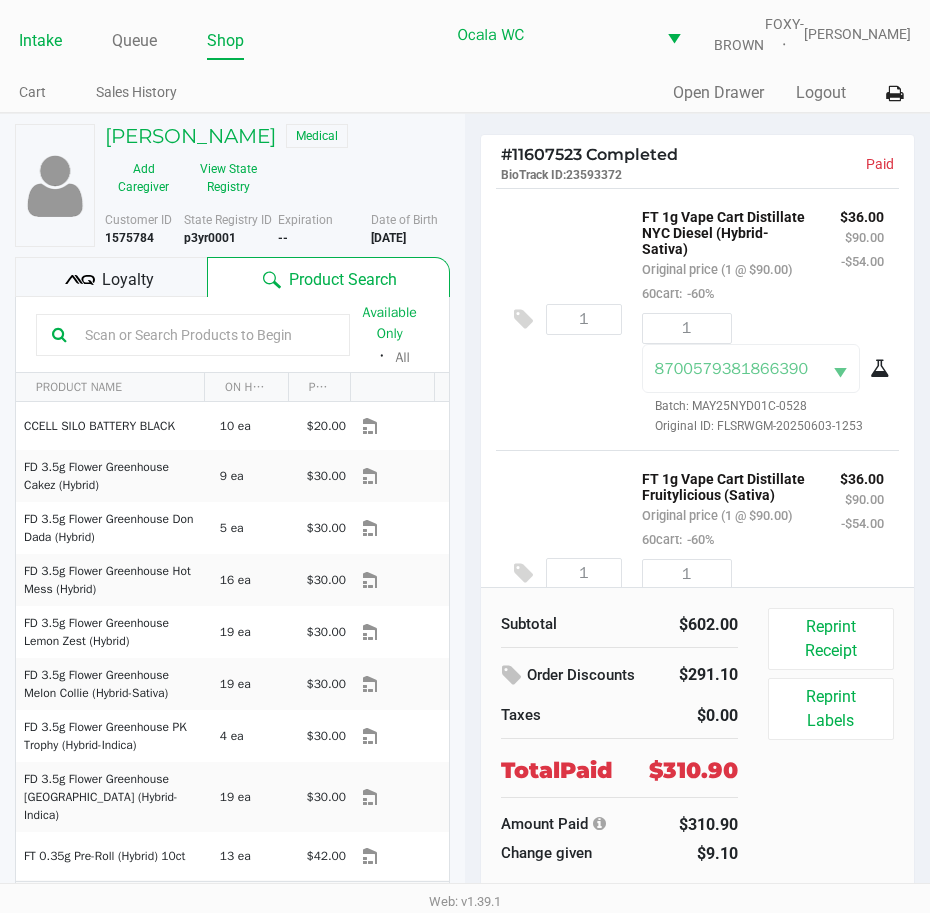 click on "Intake" 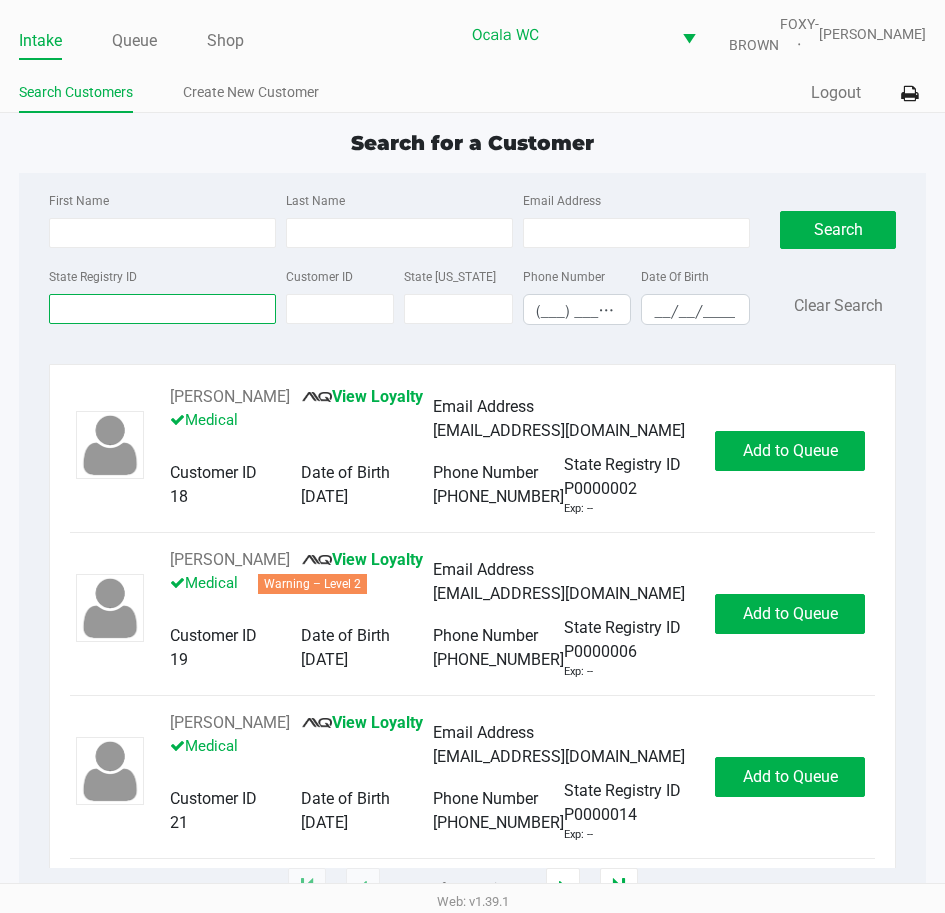 click on "State Registry ID" at bounding box center [162, 309] 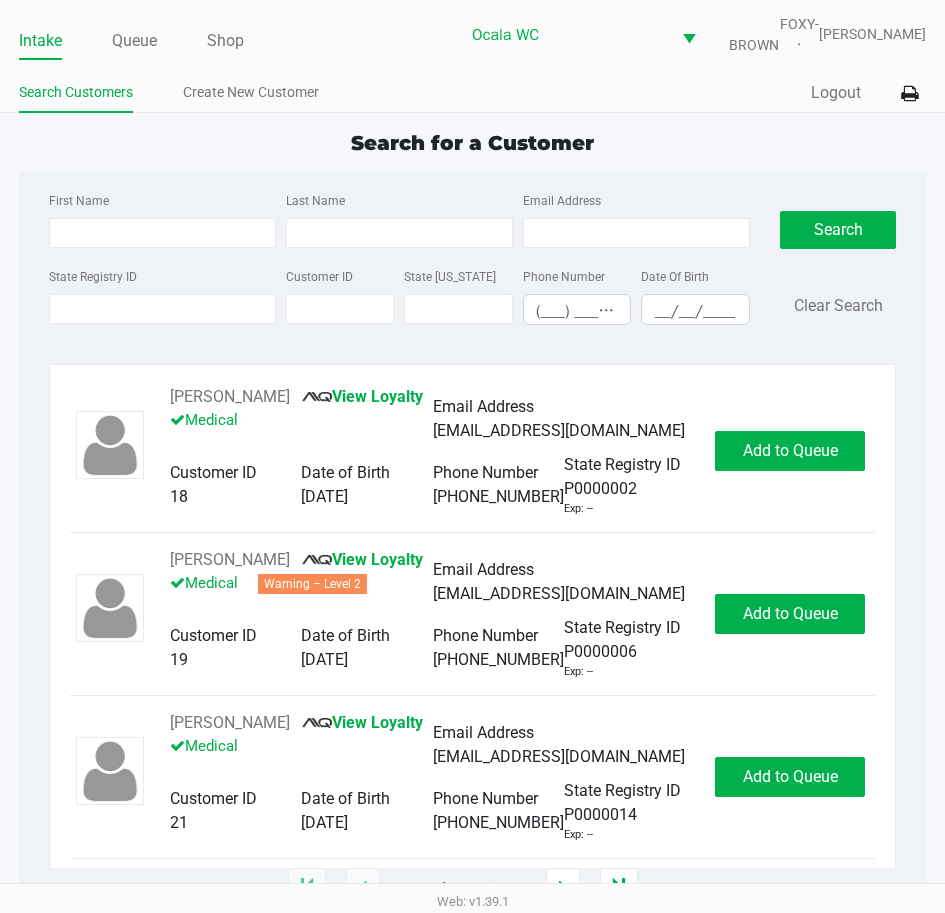 click on "Search for a Customer" 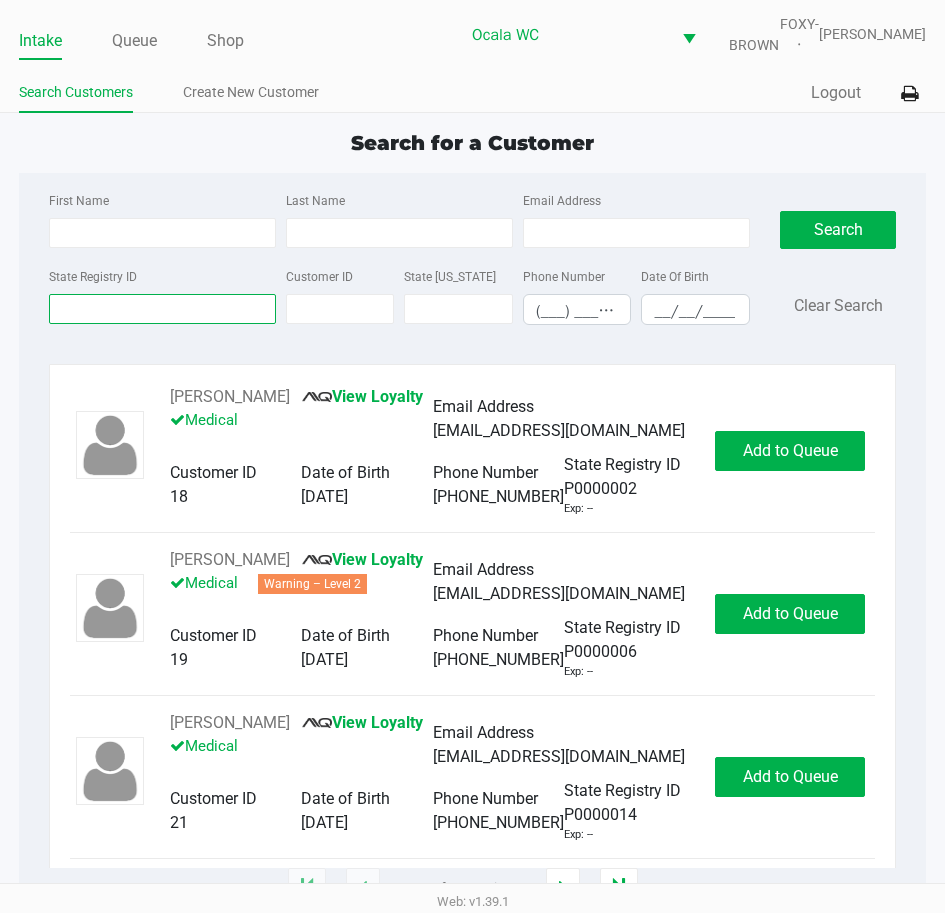 click on "State Registry ID" at bounding box center [162, 309] 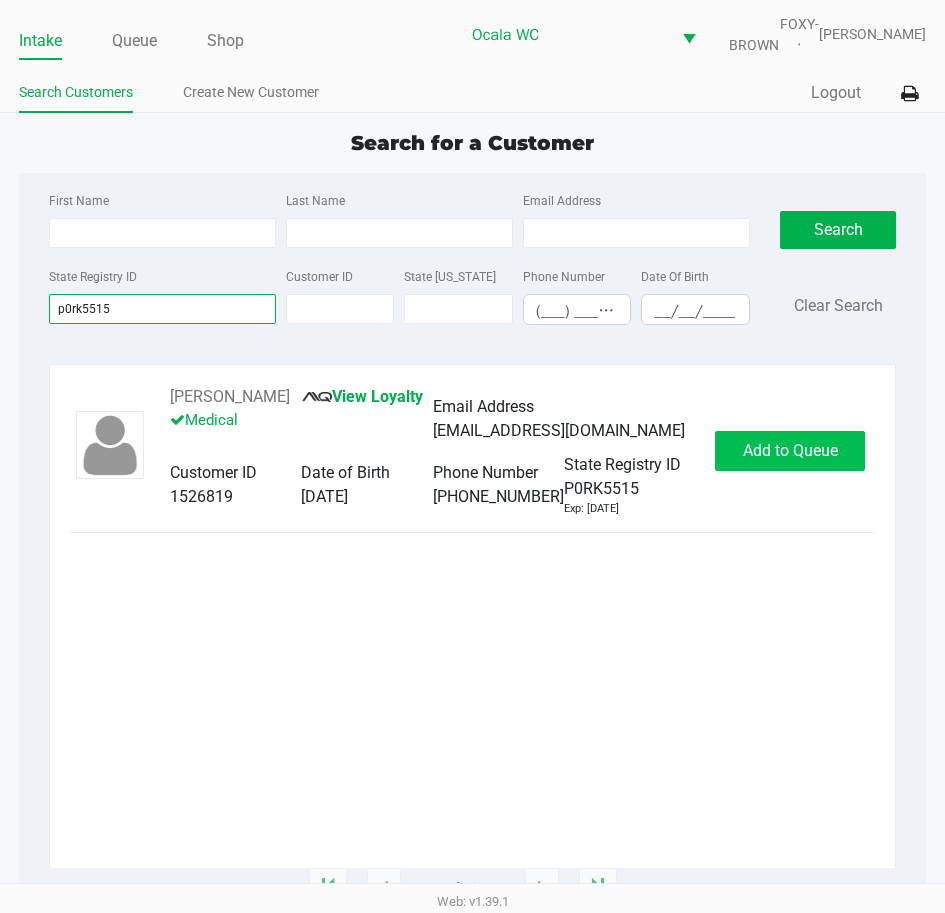 type on "p0rk5515" 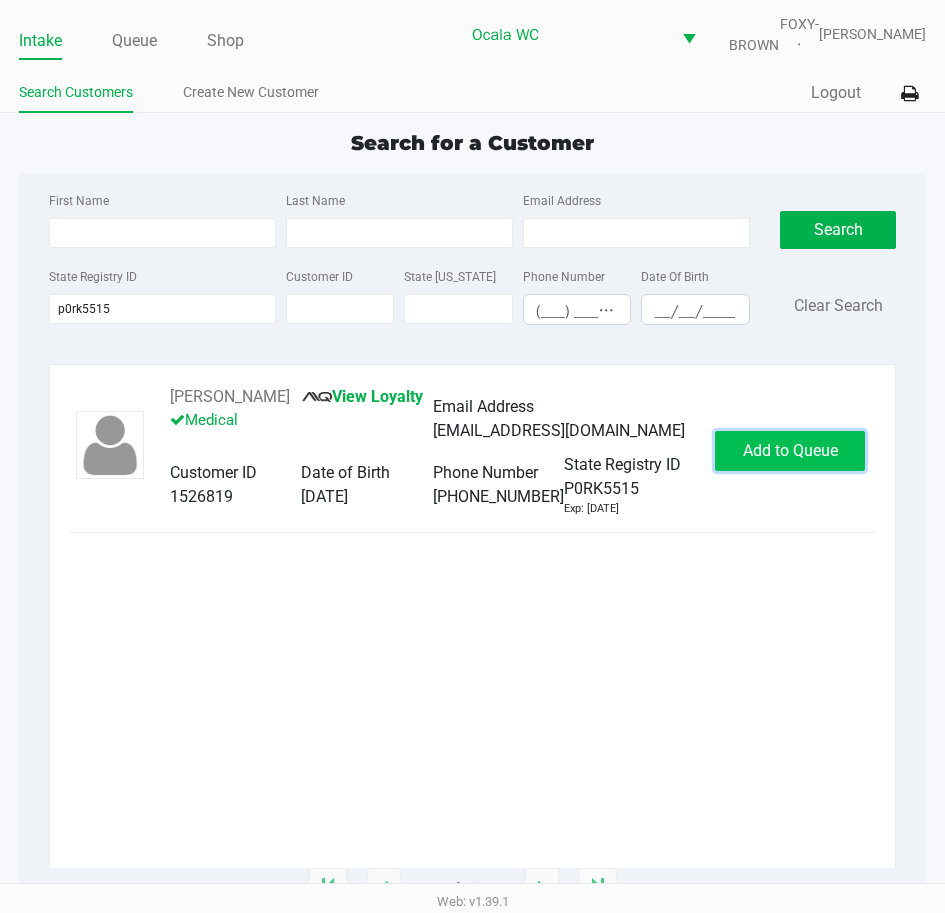 click on "Add to Queue" 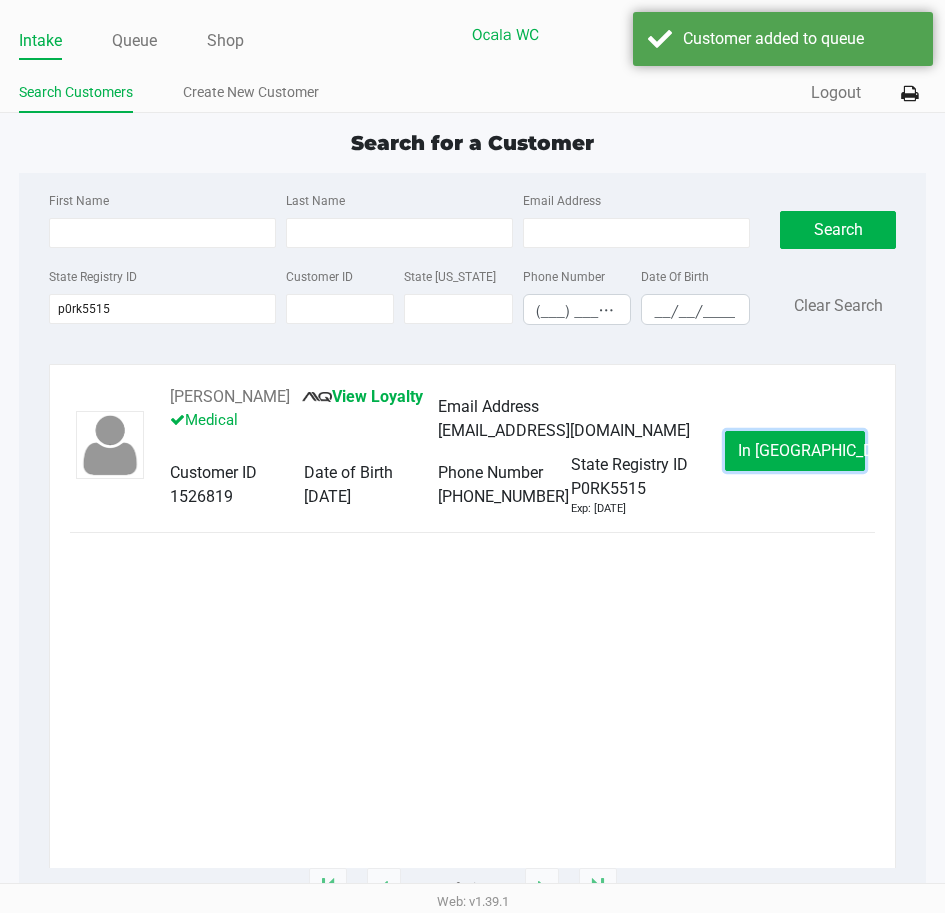 click on "In Queue" 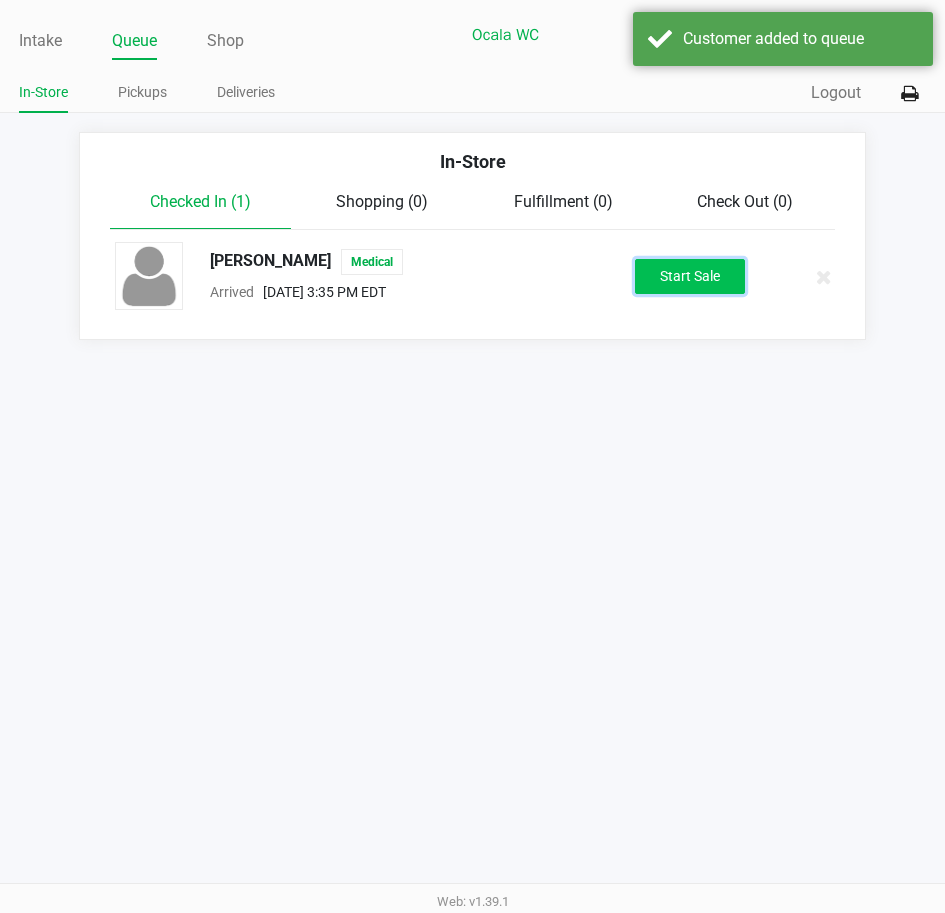click on "Start Sale" 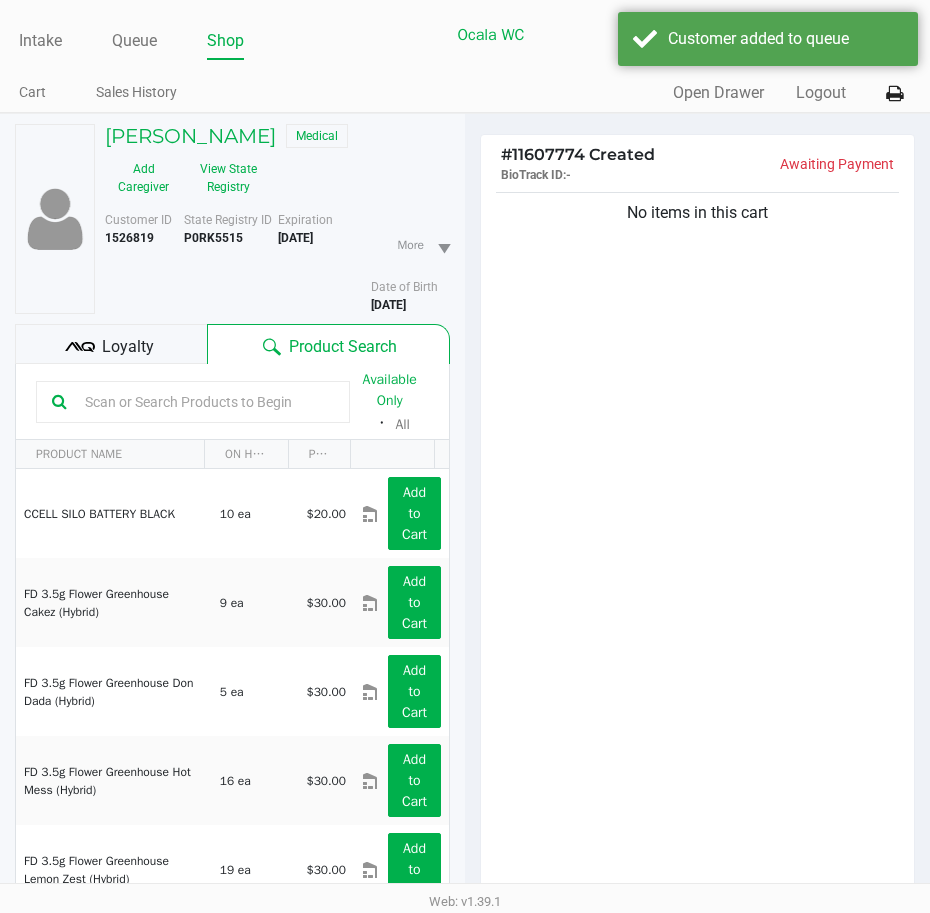 click on "Loyalty" 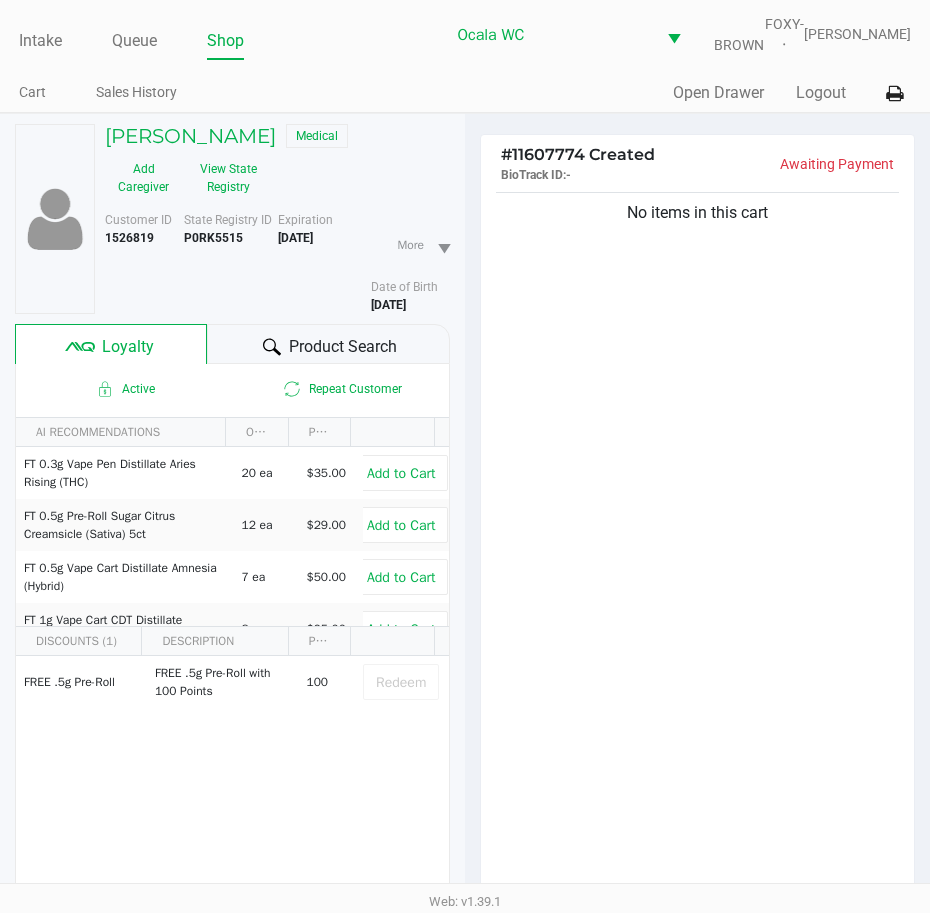 click 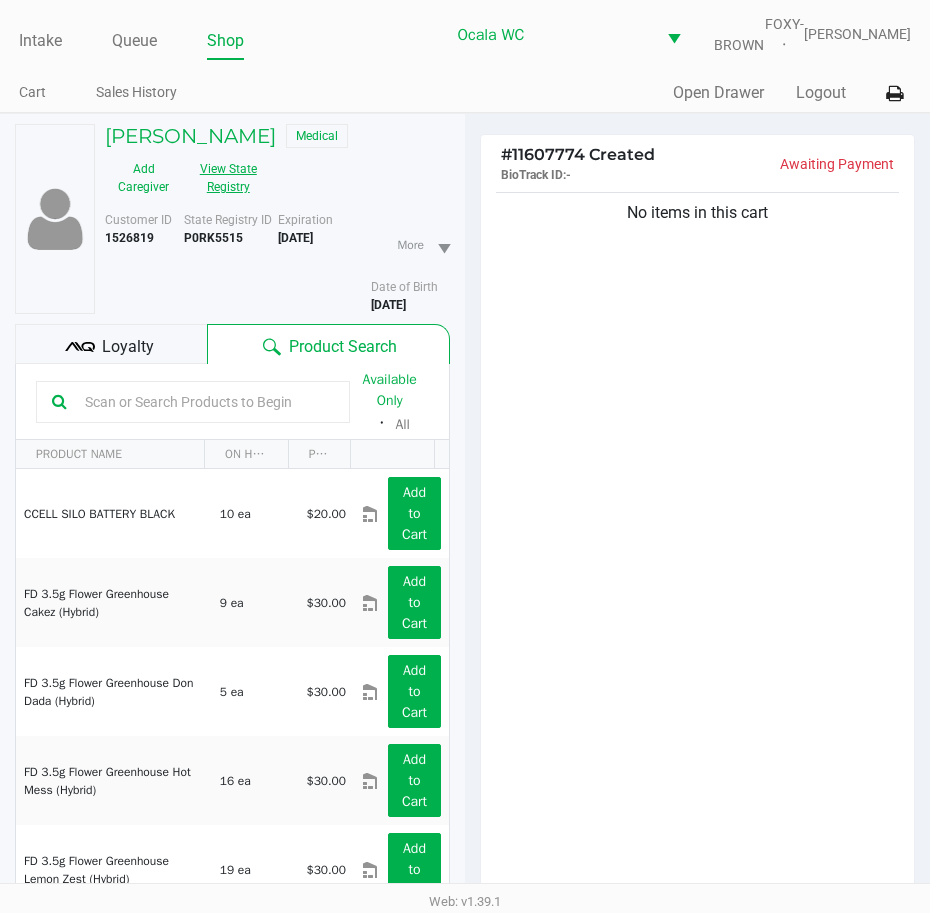 click on "View State Registry" 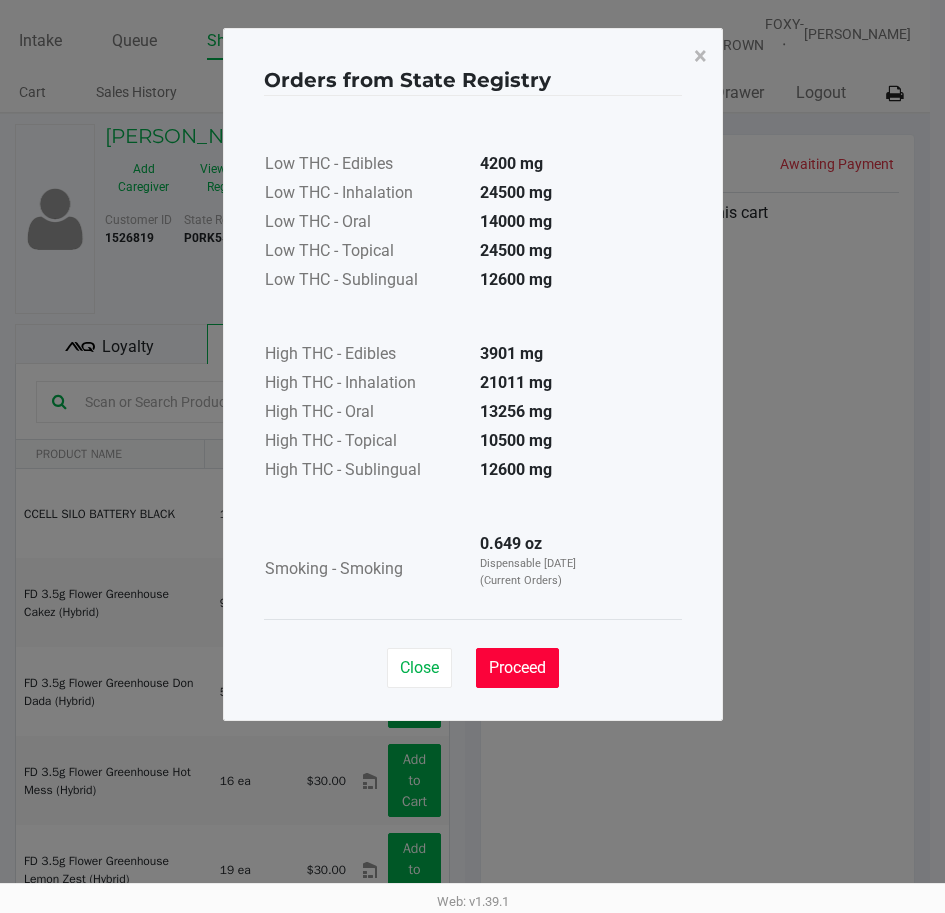 click on "Proceed" 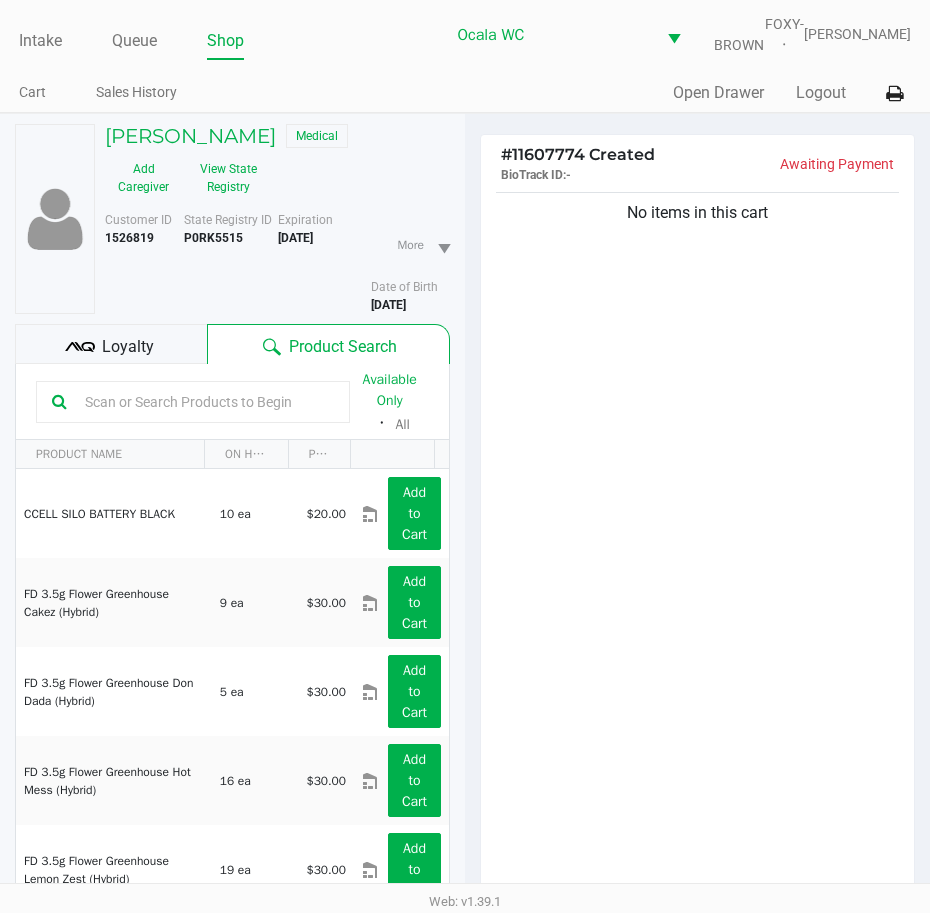 click 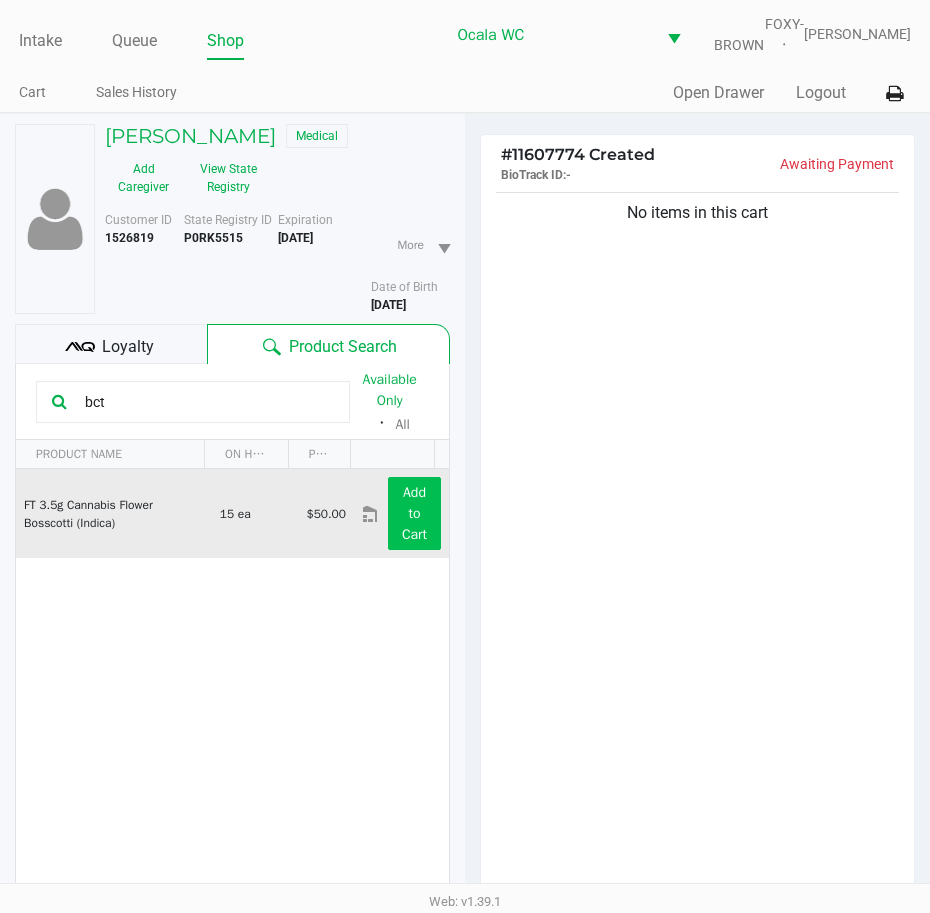 type on "bct" 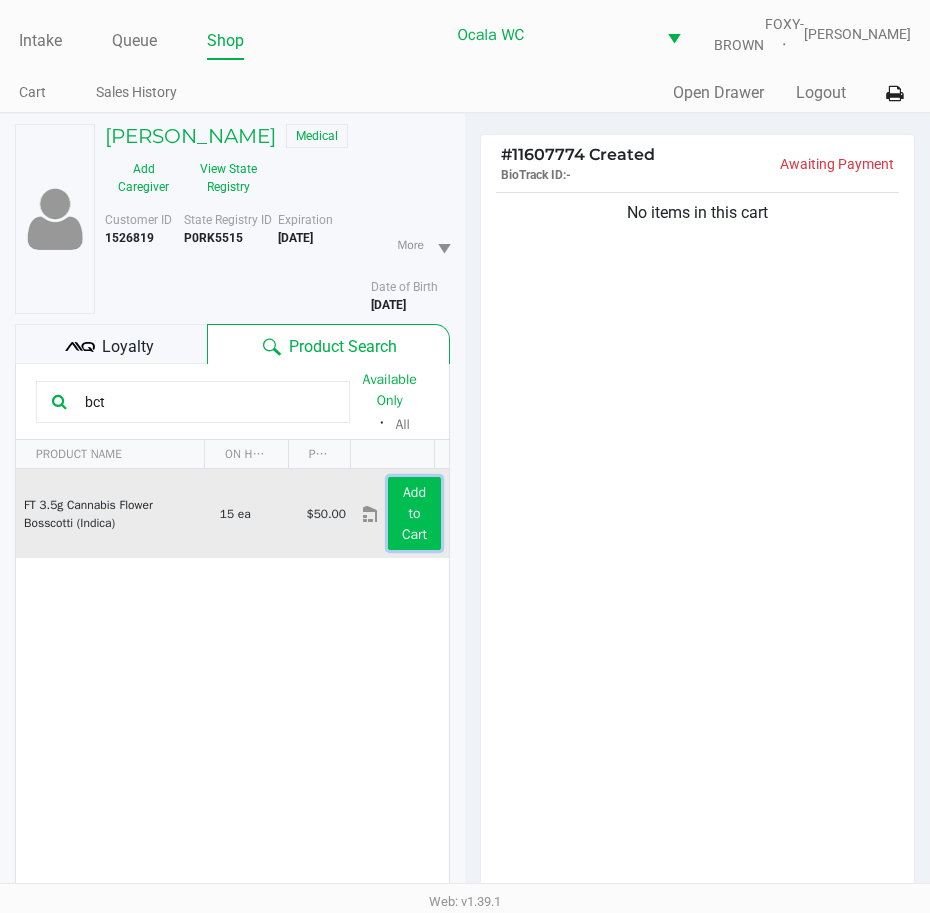 click on "Add to Cart" 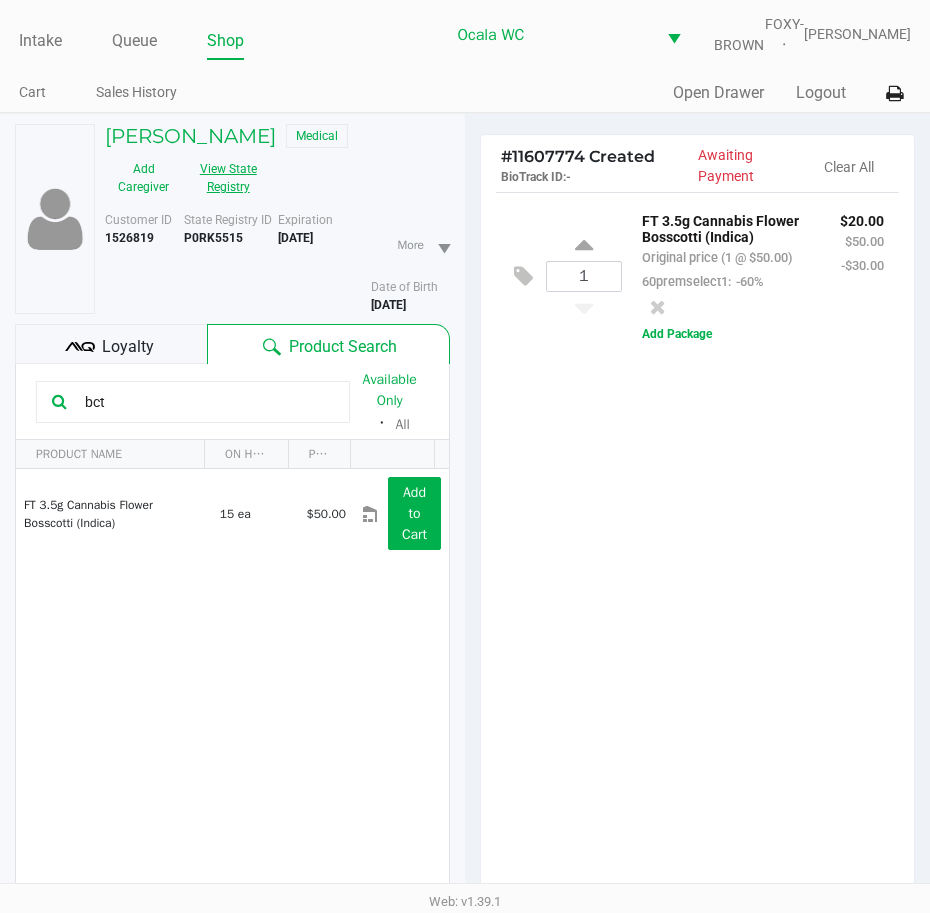 click on "View State Registry" 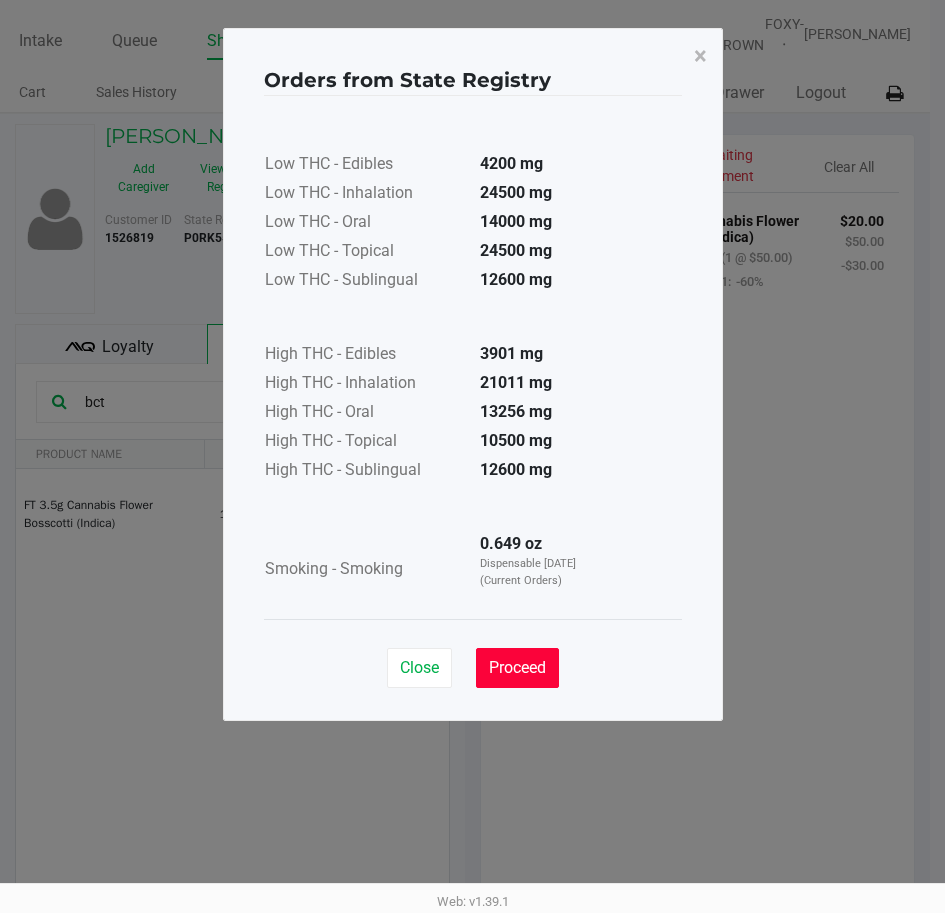 click on "Proceed" 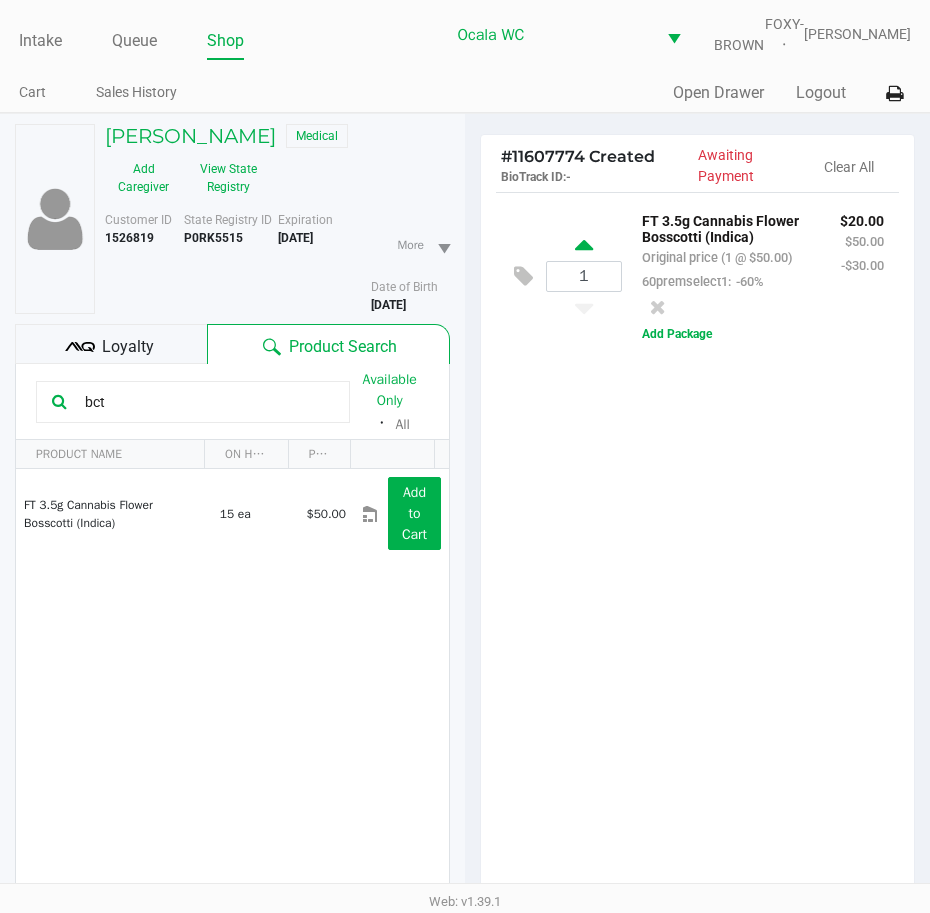 click 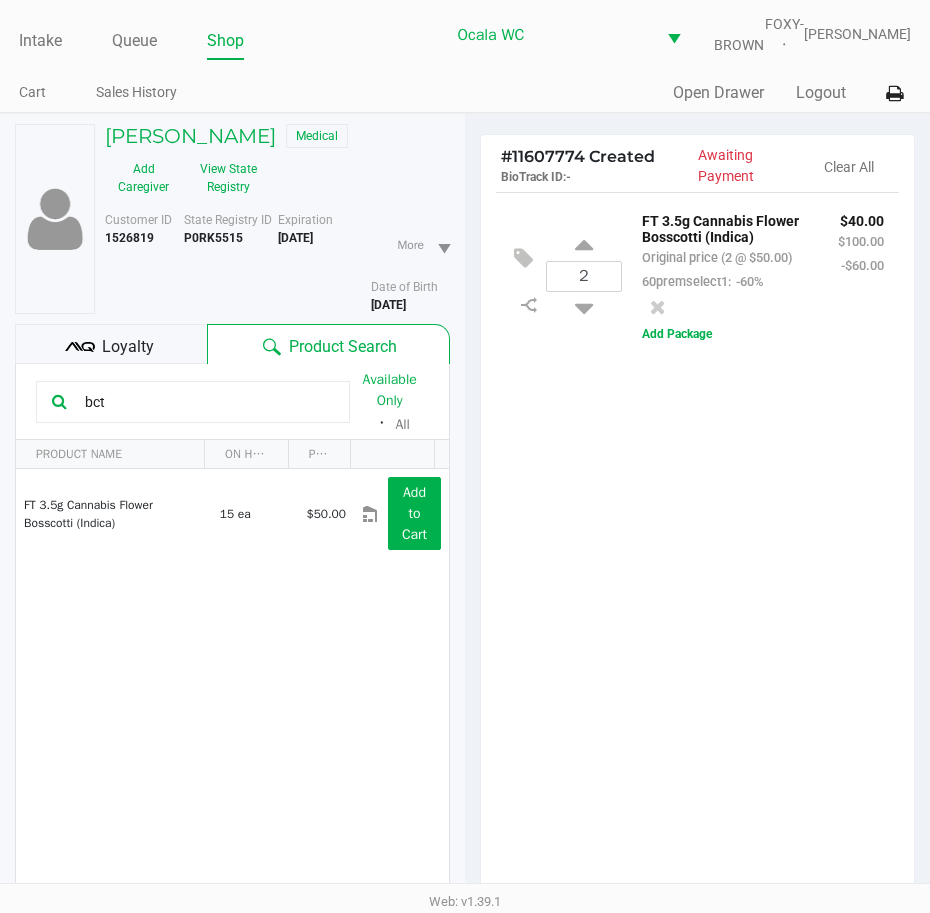 drag, startPoint x: 115, startPoint y: 417, endPoint x: 21, endPoint y: 442, distance: 97.26767 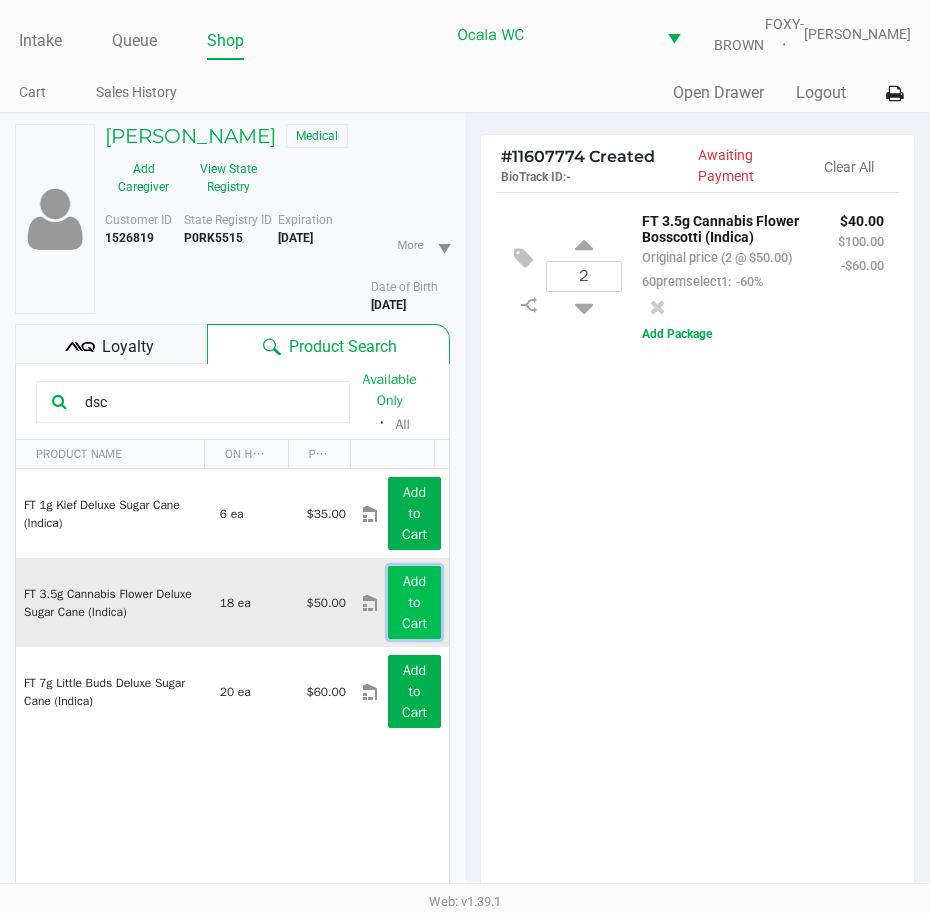 click on "Add to Cart" 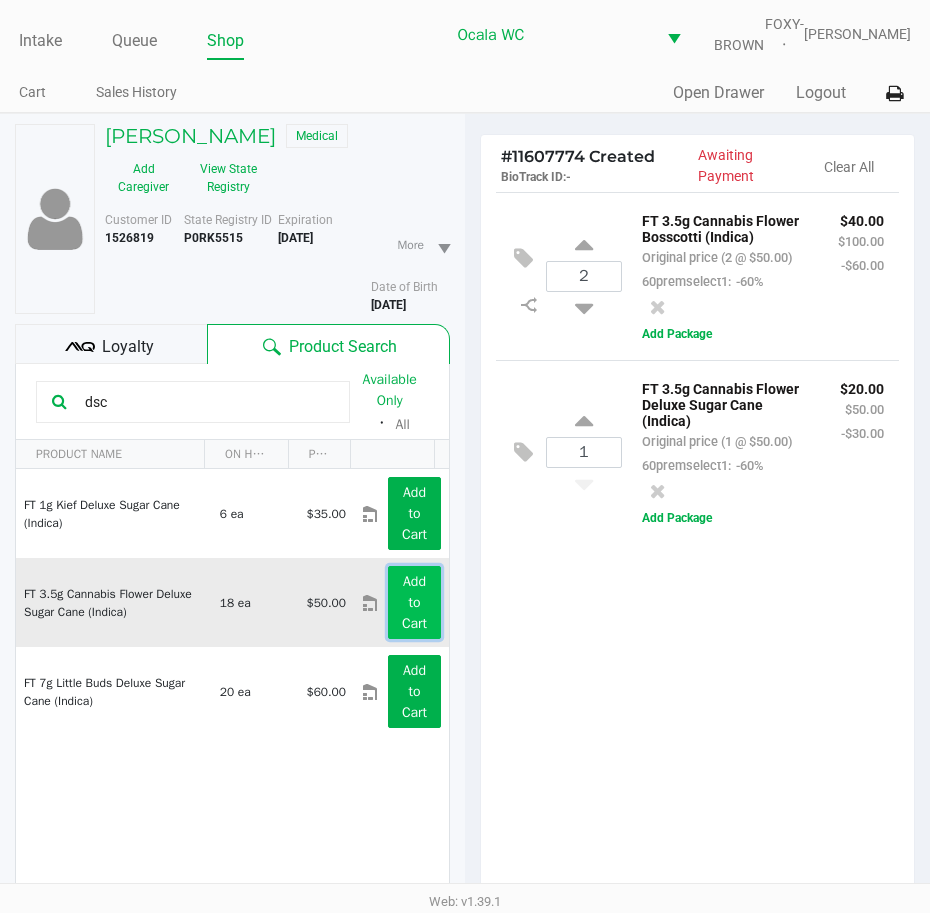 click on "Add to Cart" 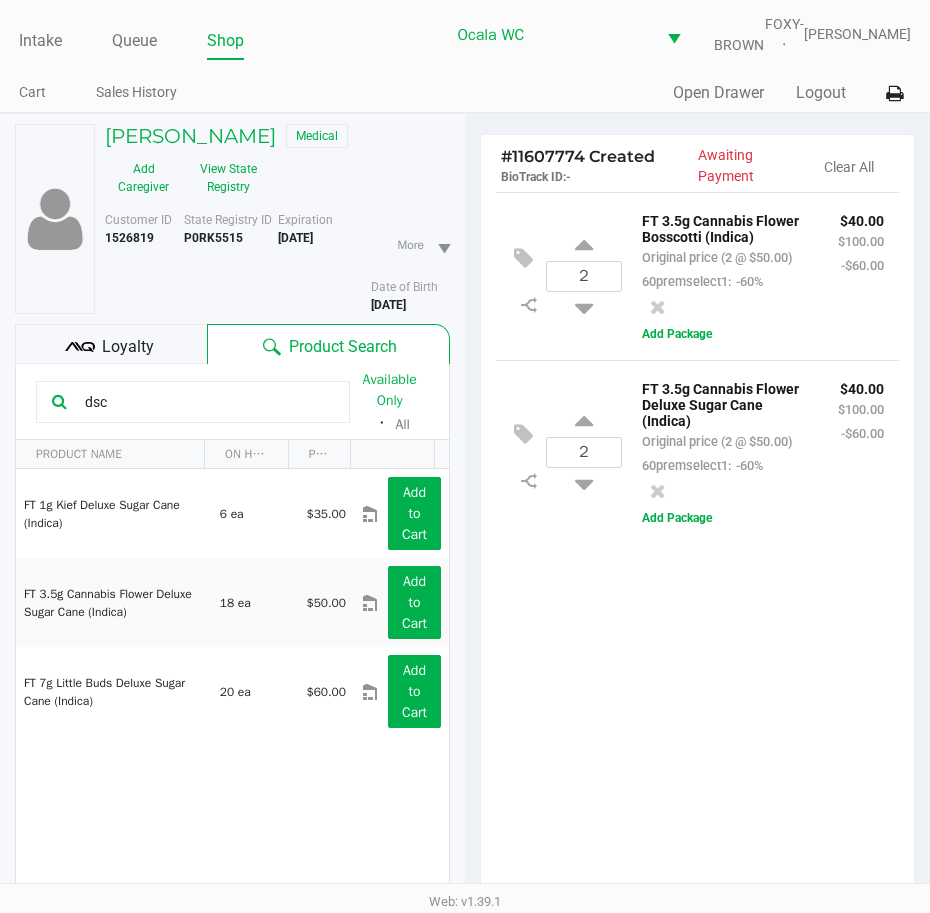drag, startPoint x: 154, startPoint y: 415, endPoint x: 51, endPoint y: 418, distance: 103.04368 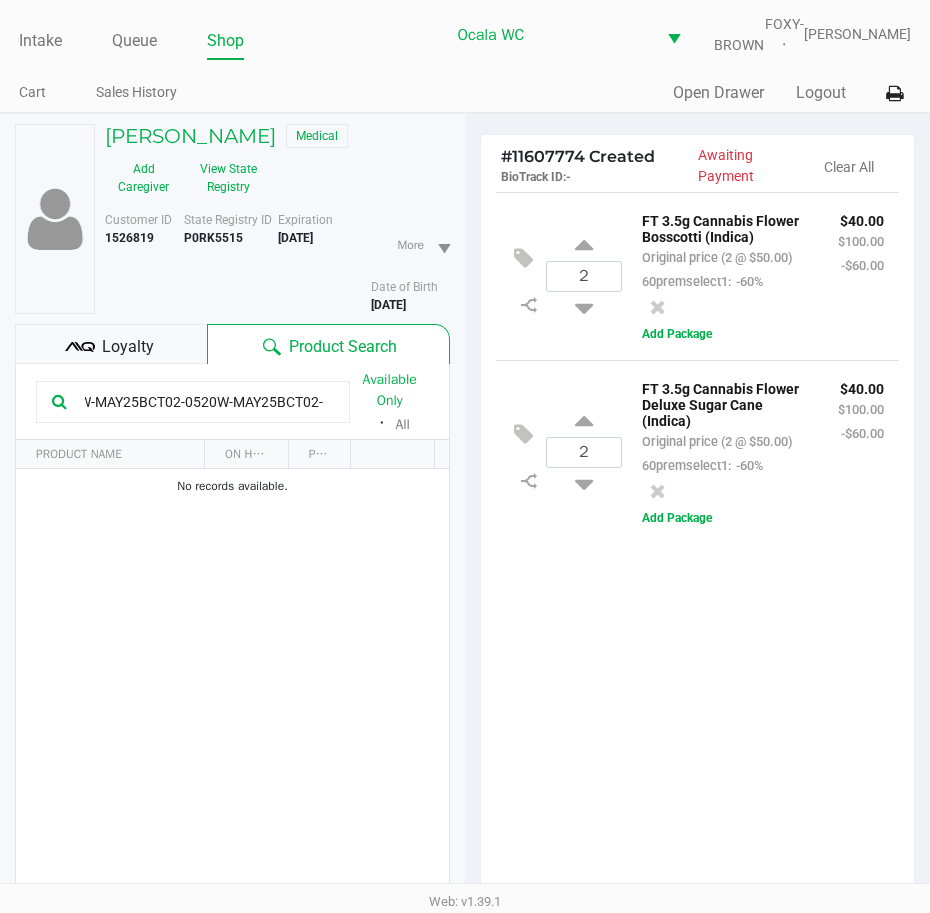 scroll, scrollTop: 0, scrollLeft: 0, axis: both 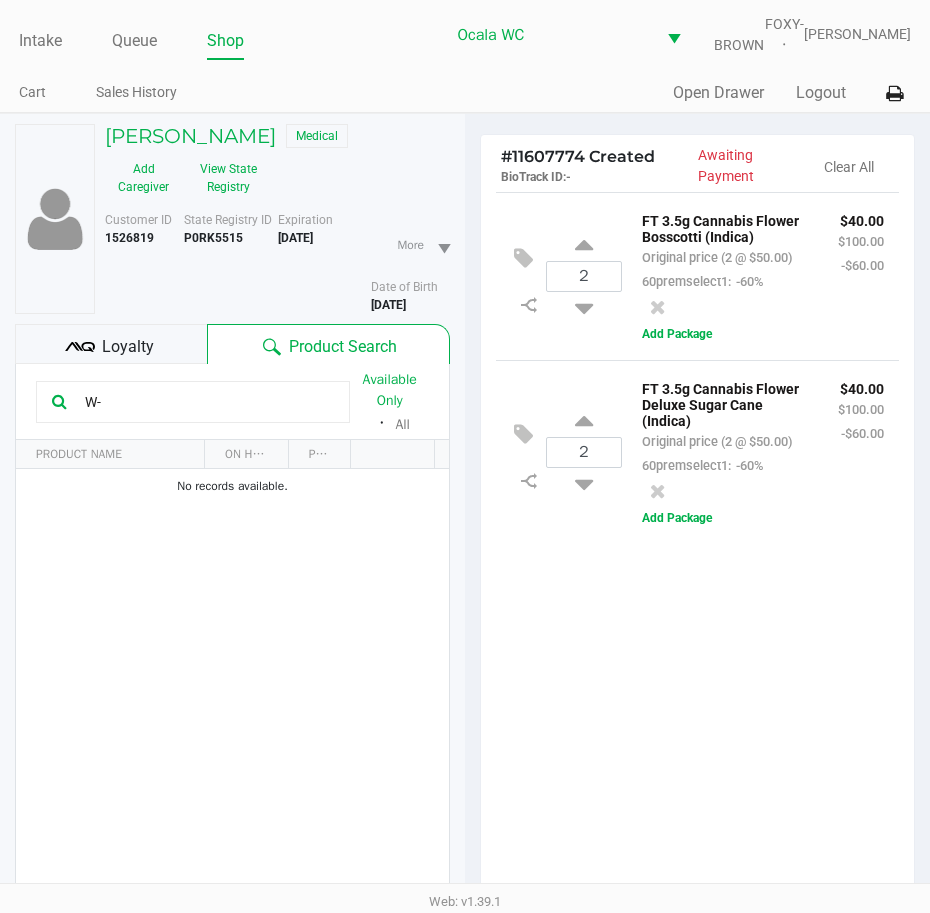 type on "W" 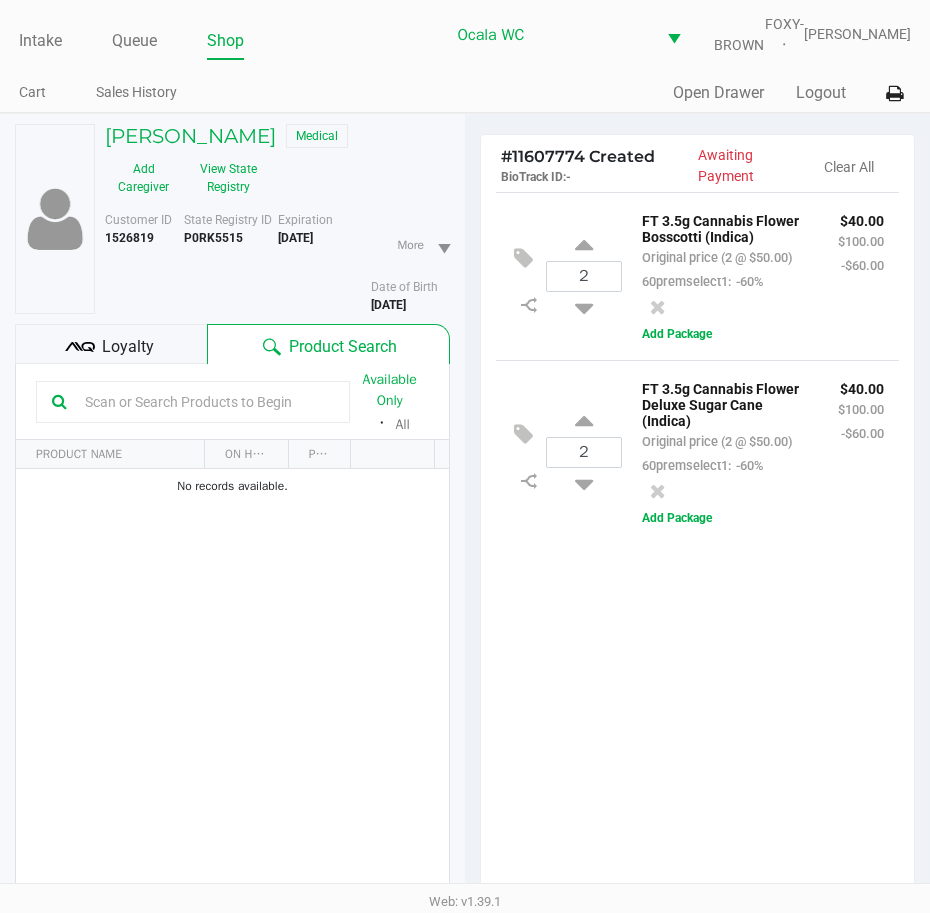 click on "2  FT 3.5g Cannabis Flower Bosscotti (Indica)   Original price (2 @ $50.00)  60premselect1:  -60% $40.00 $100.00 -$60.00  Add Package
2  FT 3.5g Cannabis Flower Deluxe Sugar Cane (Indica)   Original price (2 @ $50.00)  60premselect1:  -60% $40.00 $100.00 -$60.00  Add Package" 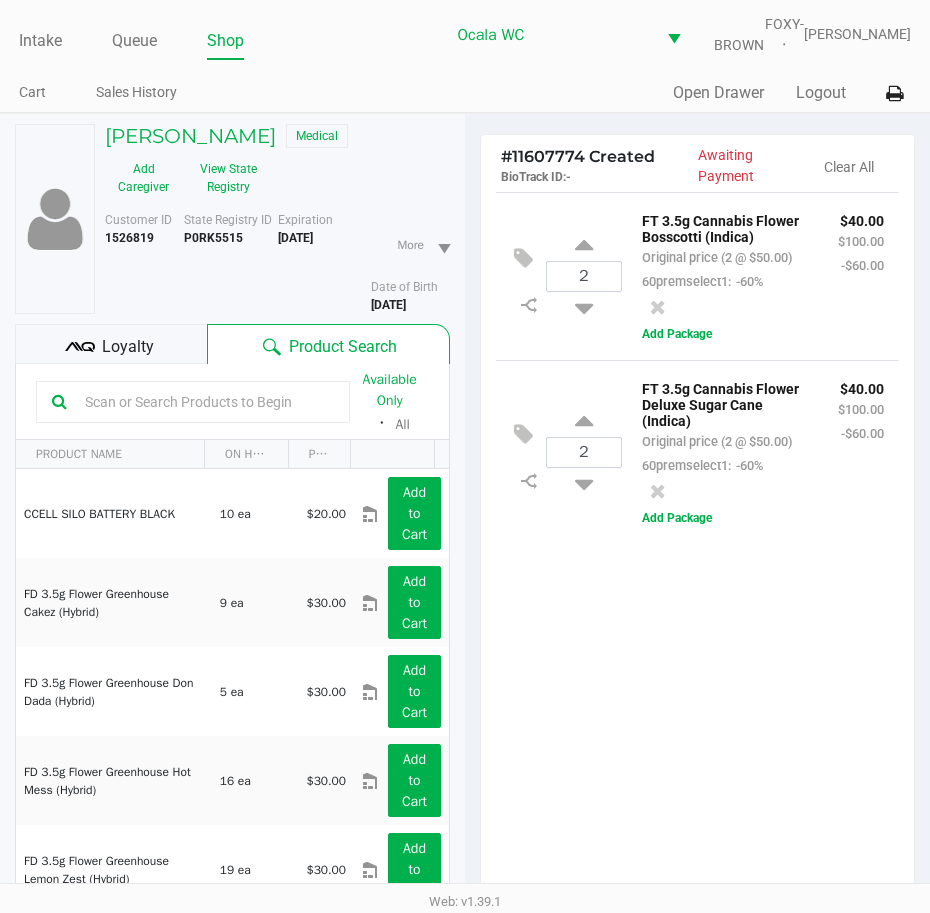 click 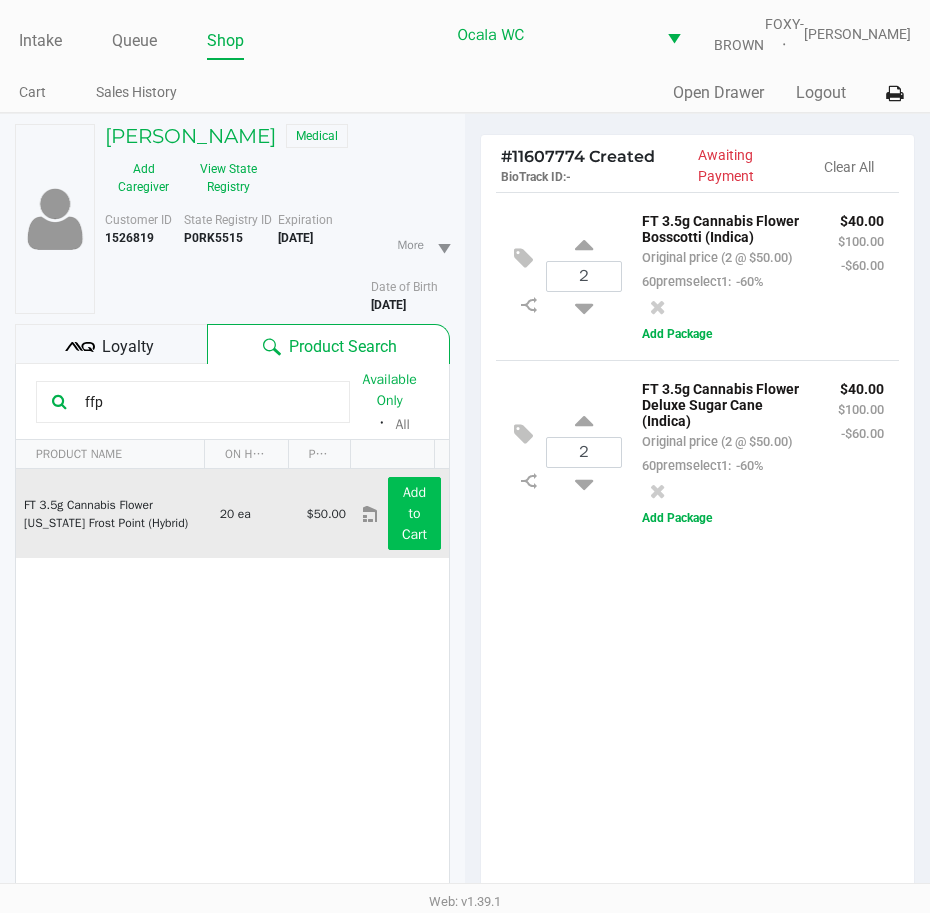 type on "ffp" 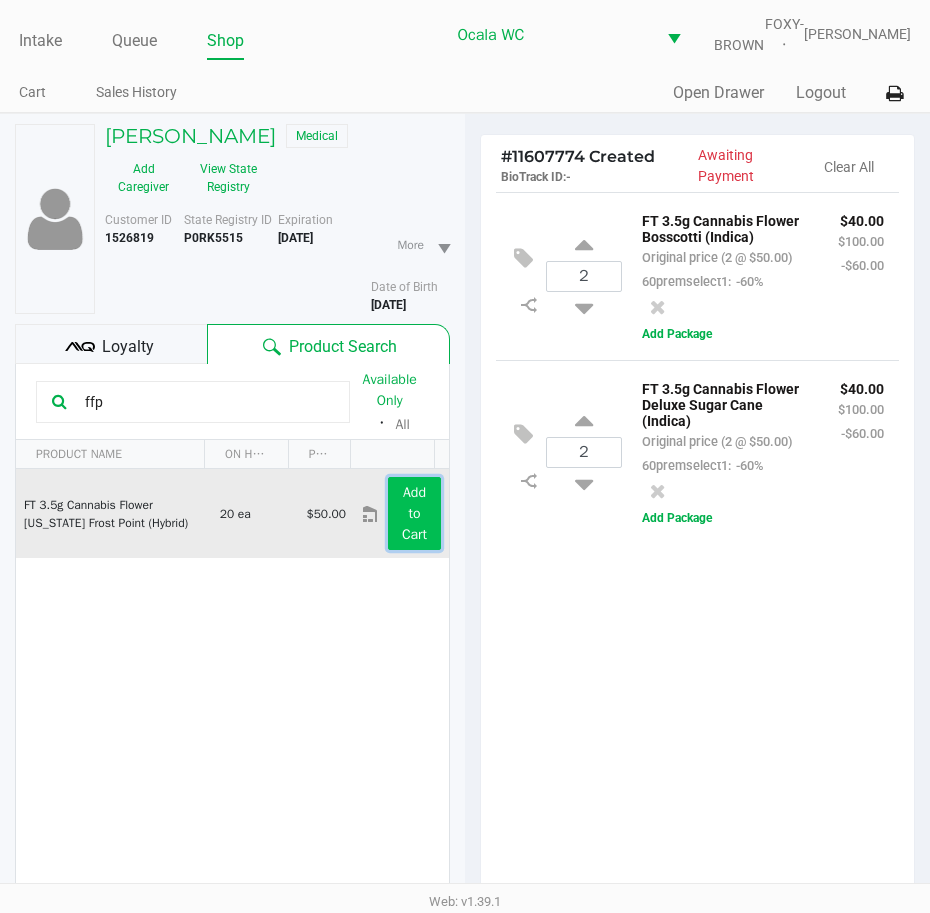 click on "Add to Cart" 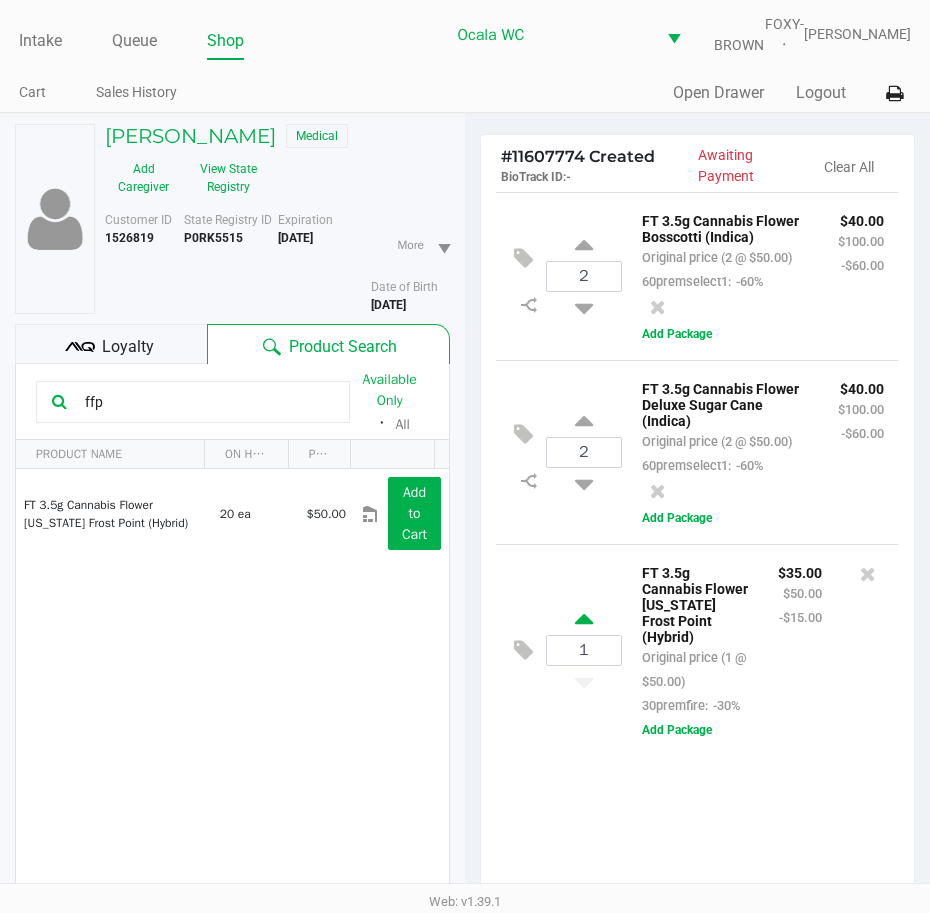 click 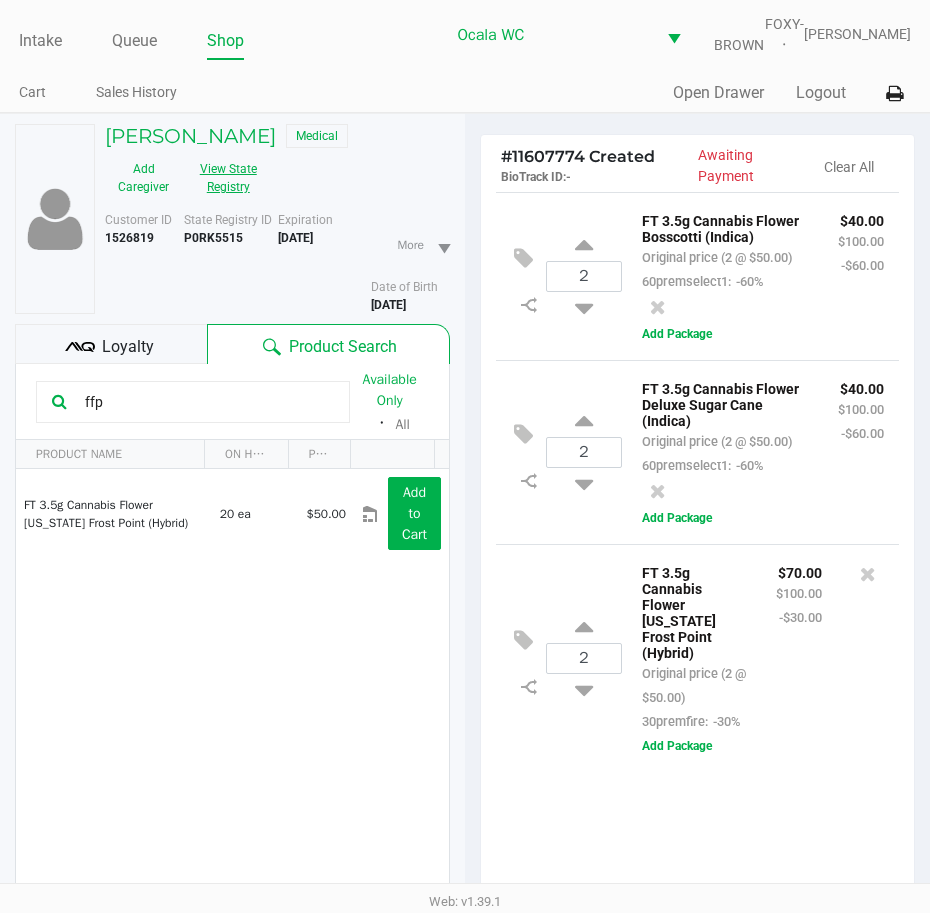 click on "View State Registry" 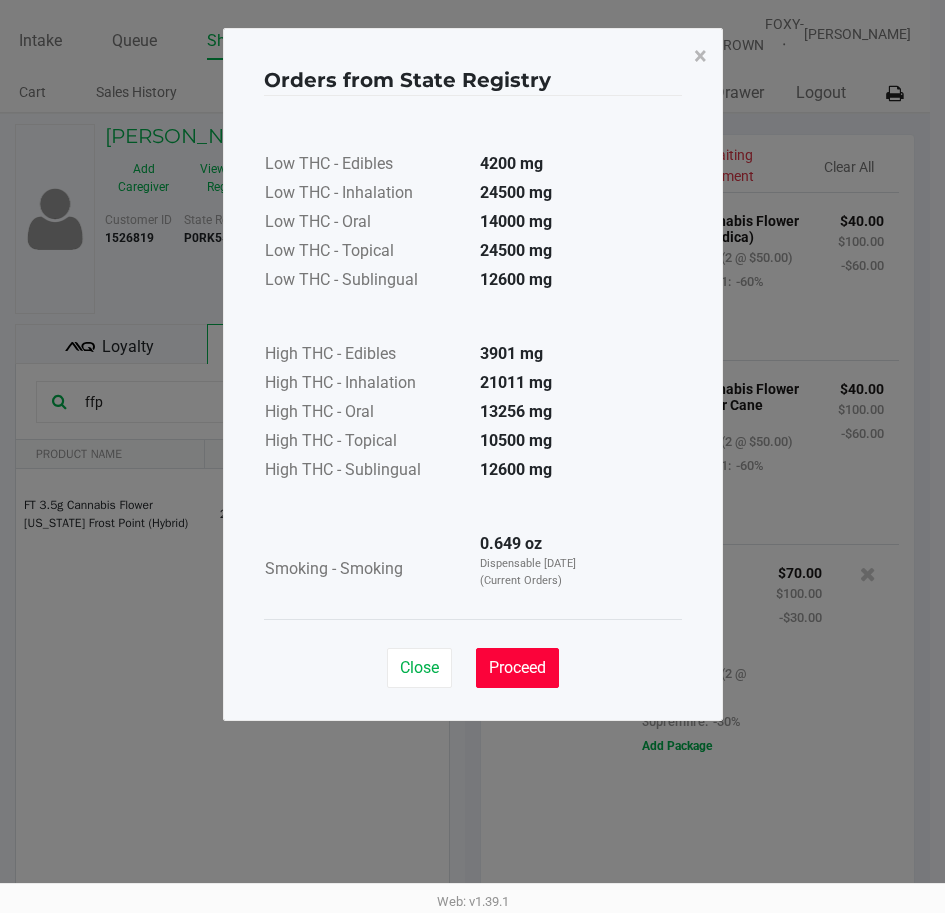 click on "Proceed" 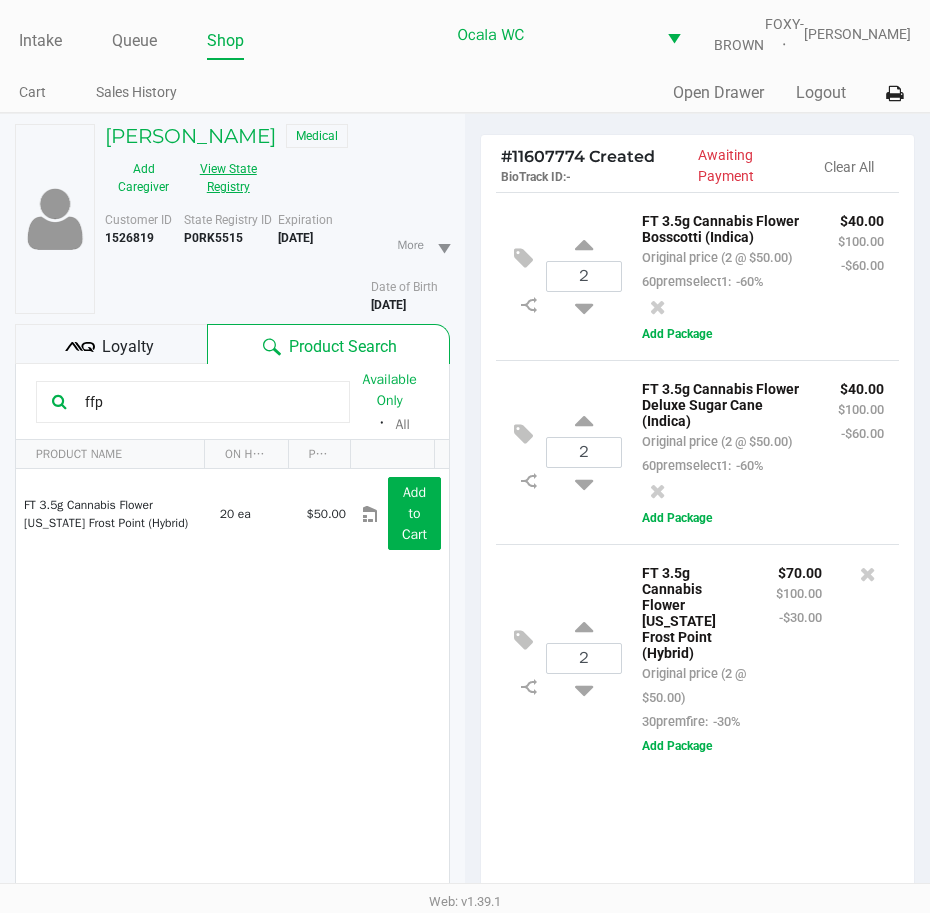 scroll, scrollTop: 3, scrollLeft: 0, axis: vertical 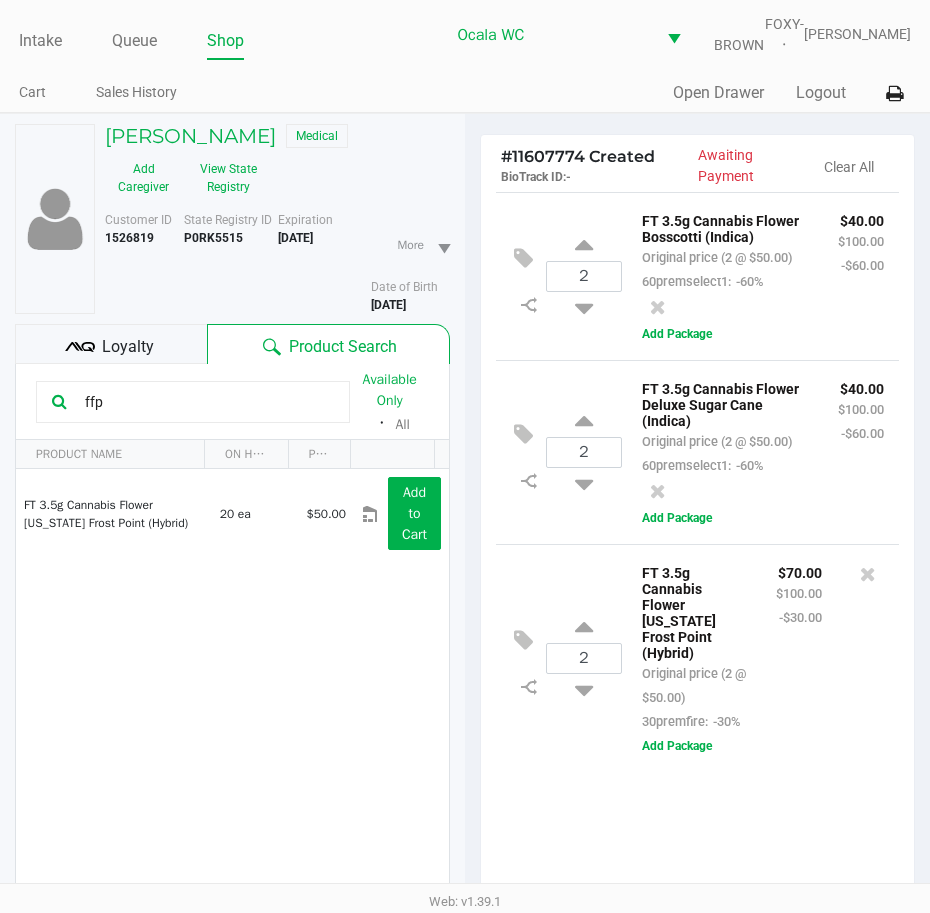click on "2  FT 3.5g Cannabis Flower Deluxe Sugar Cane (Indica)   Original price (2 @ $50.00)  60premselect1:  -60% $40.00 $100.00 -$60.00  Add Package" 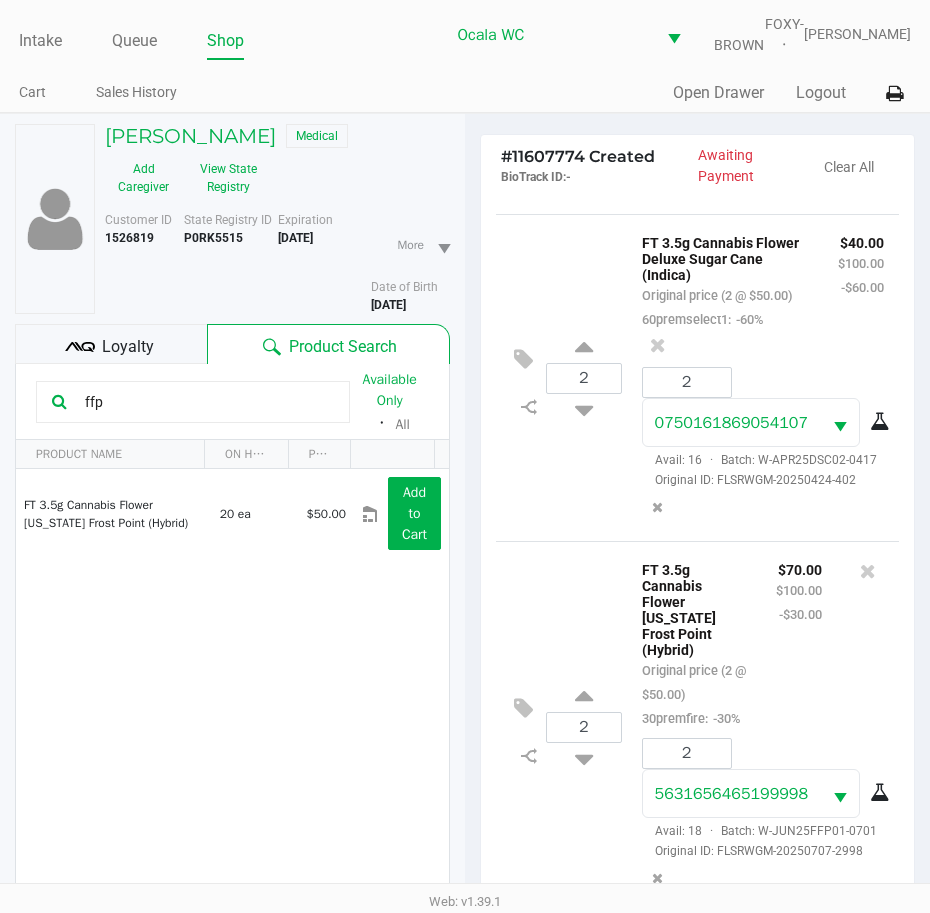 scroll, scrollTop: 504, scrollLeft: 0, axis: vertical 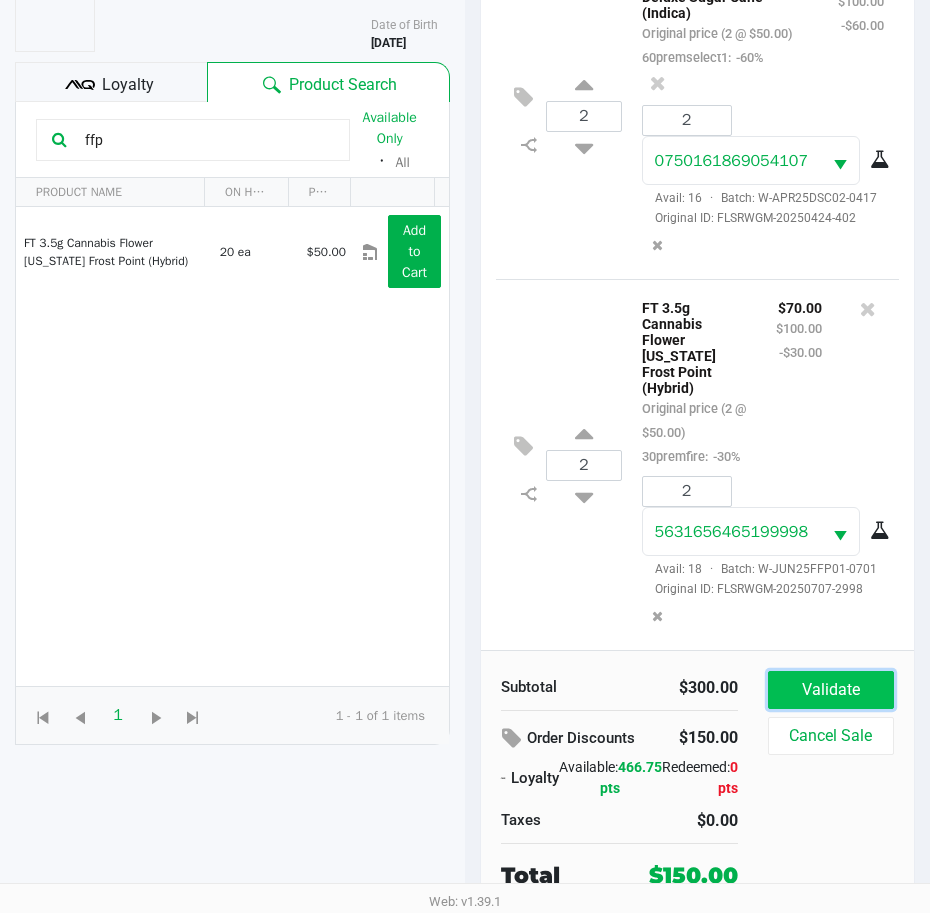click on "Validate" 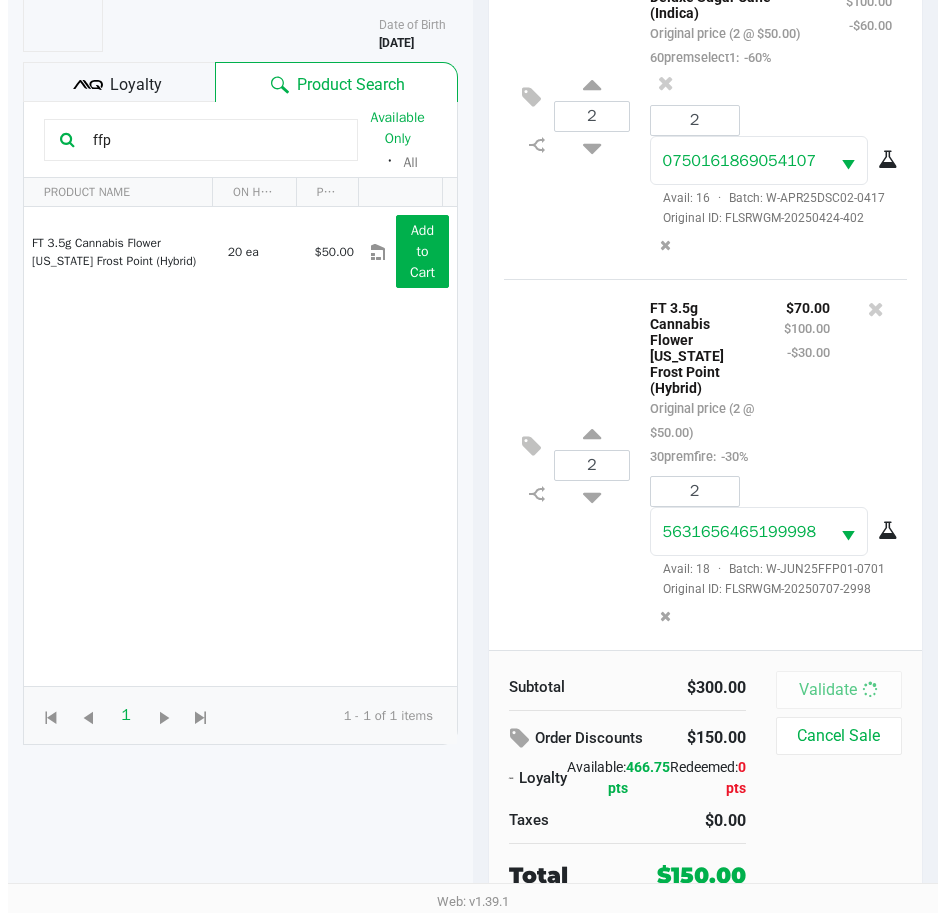 scroll, scrollTop: 0, scrollLeft: 0, axis: both 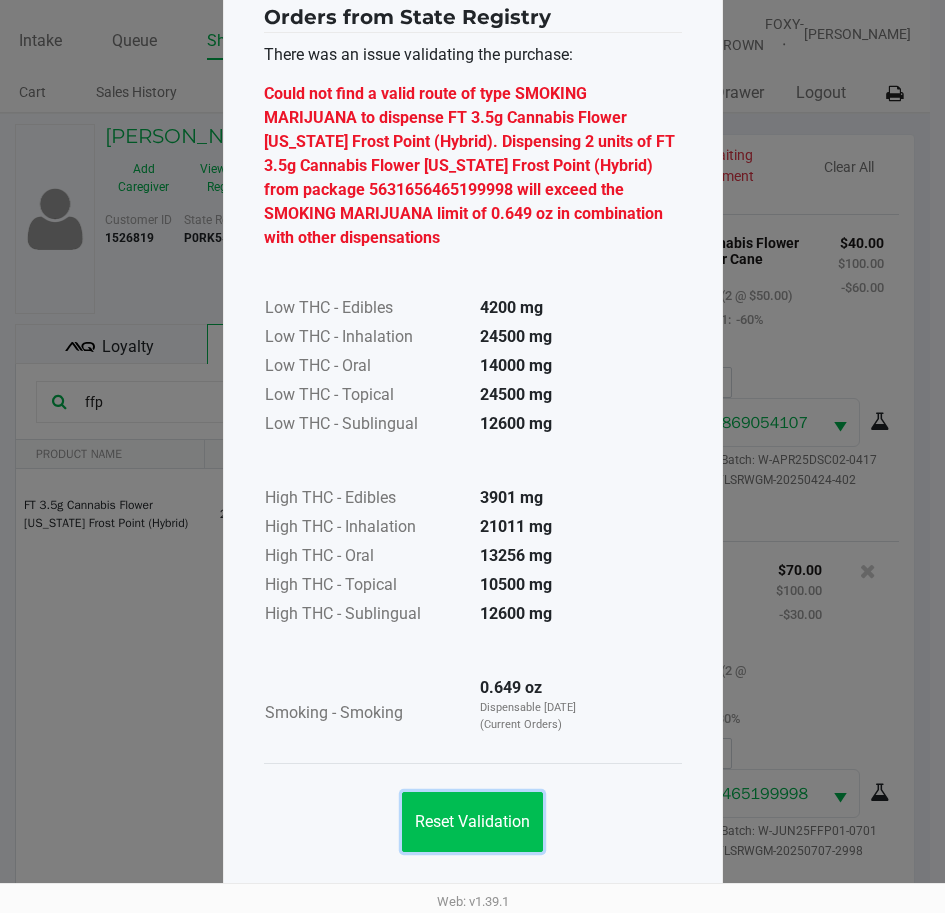 click on "Reset Validation" 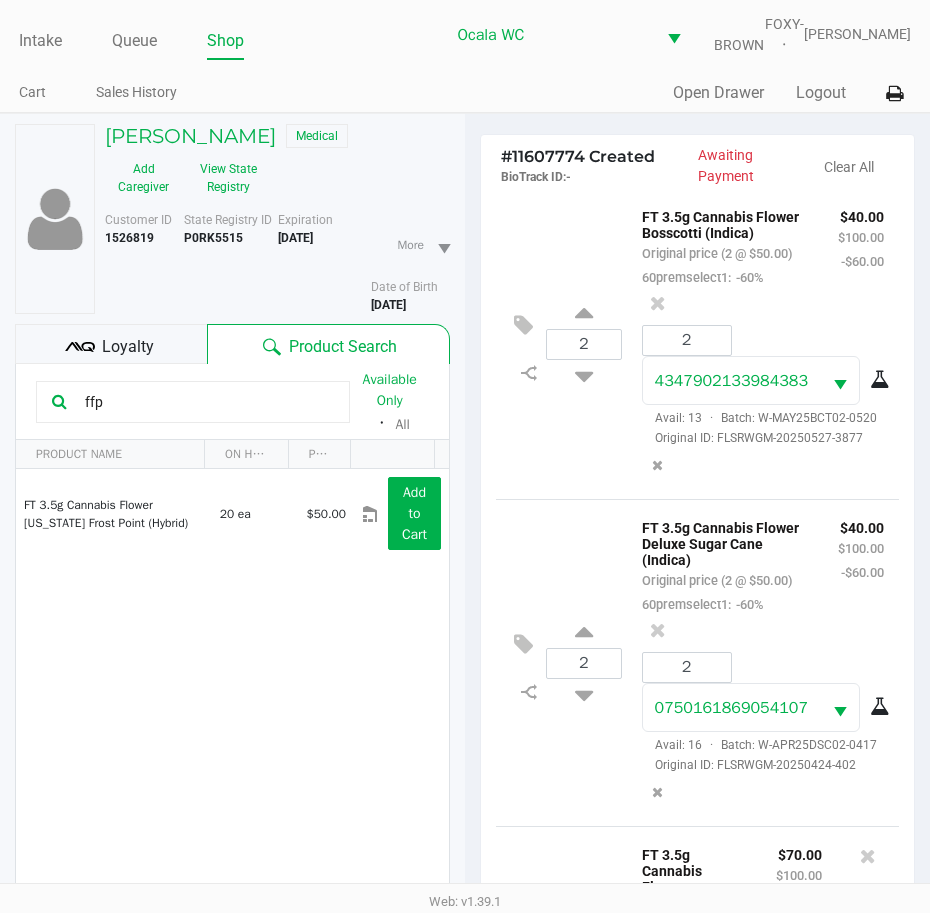 scroll, scrollTop: 0, scrollLeft: 0, axis: both 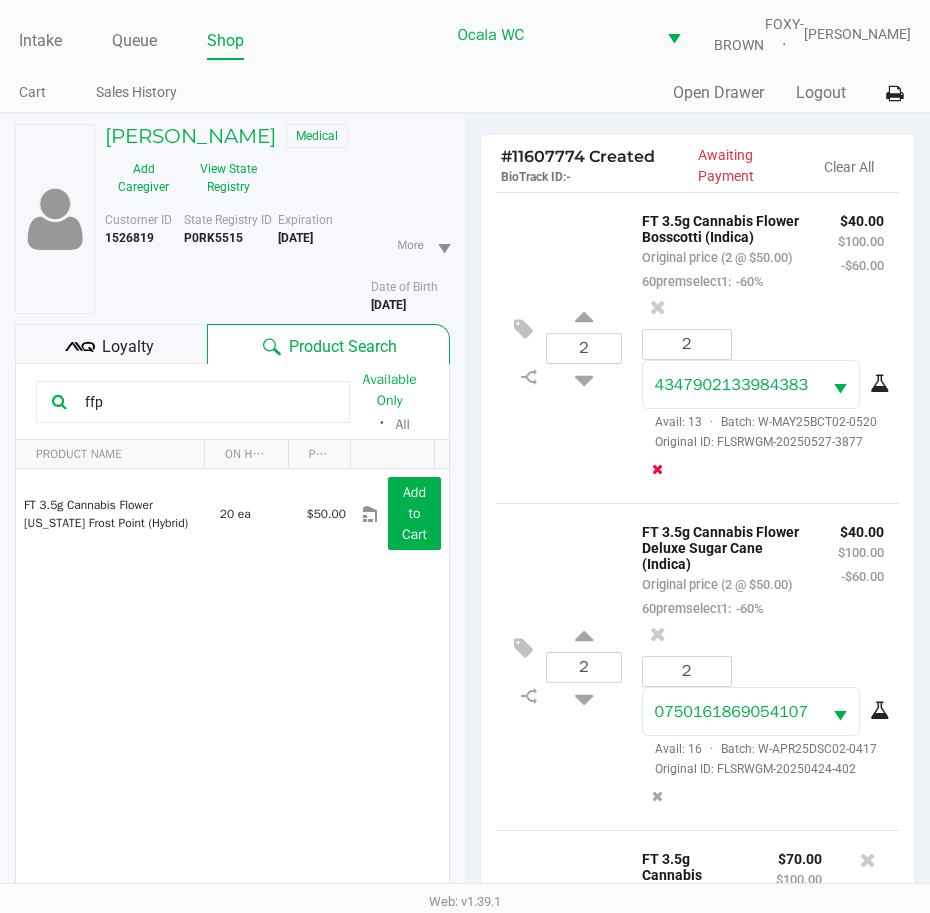 click 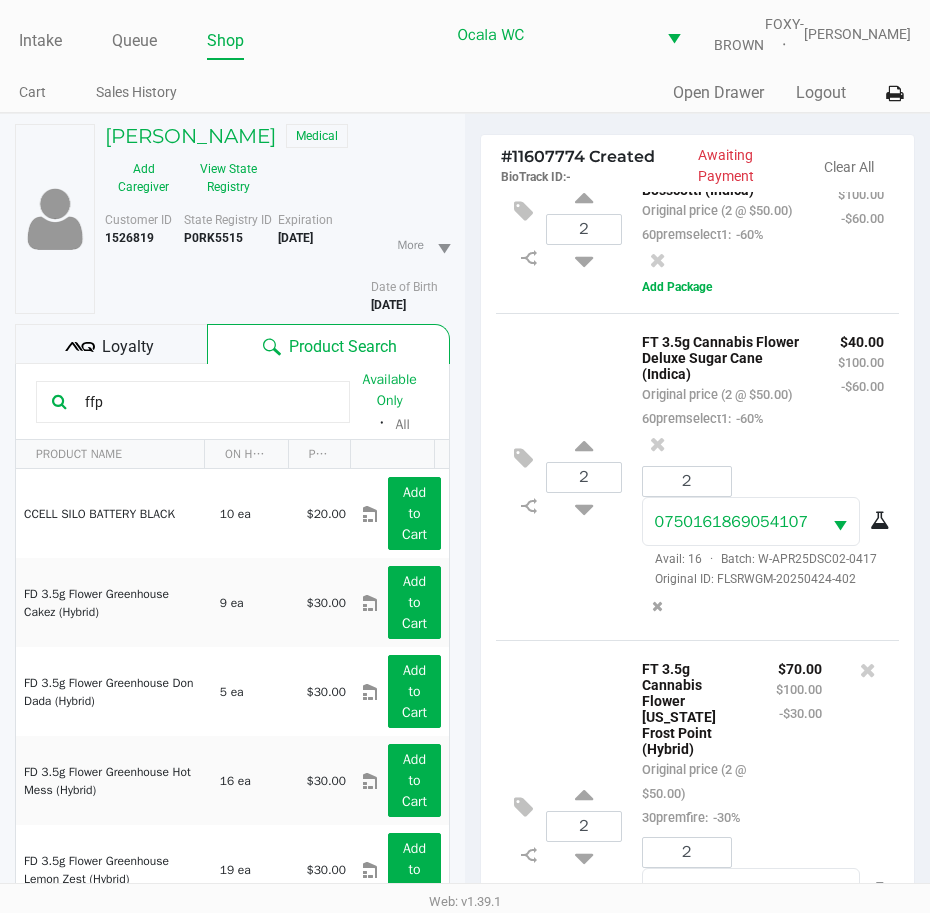 scroll, scrollTop: 0, scrollLeft: 0, axis: both 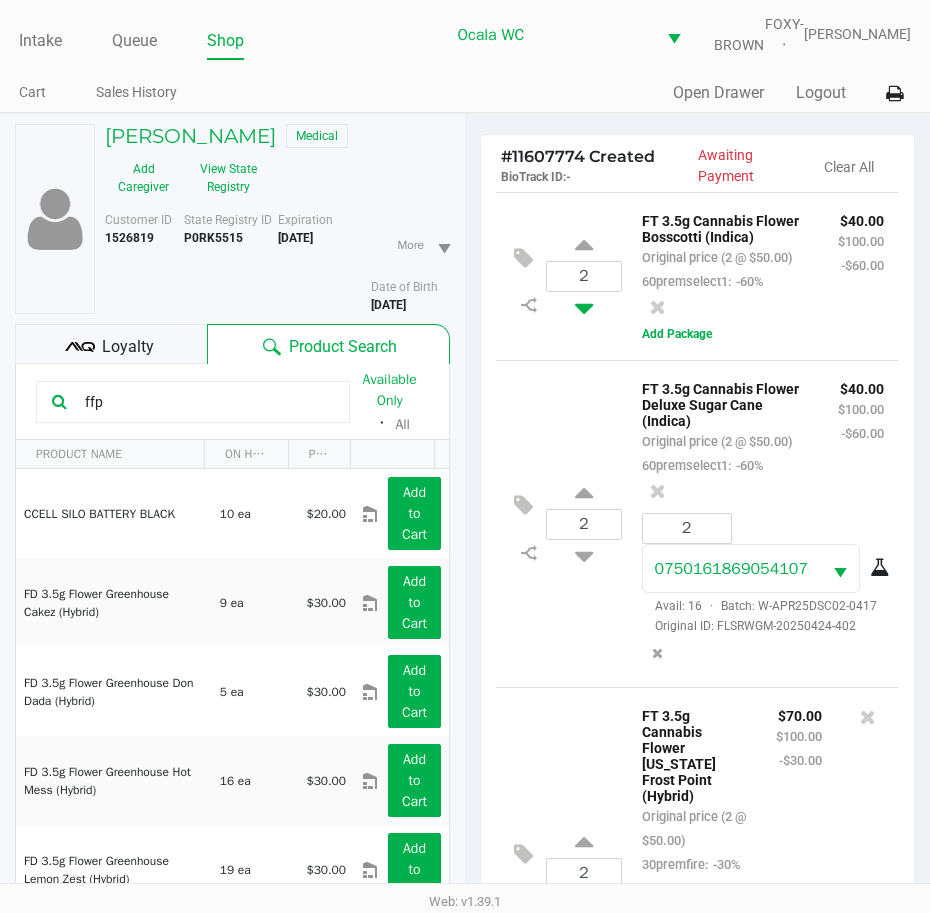 click 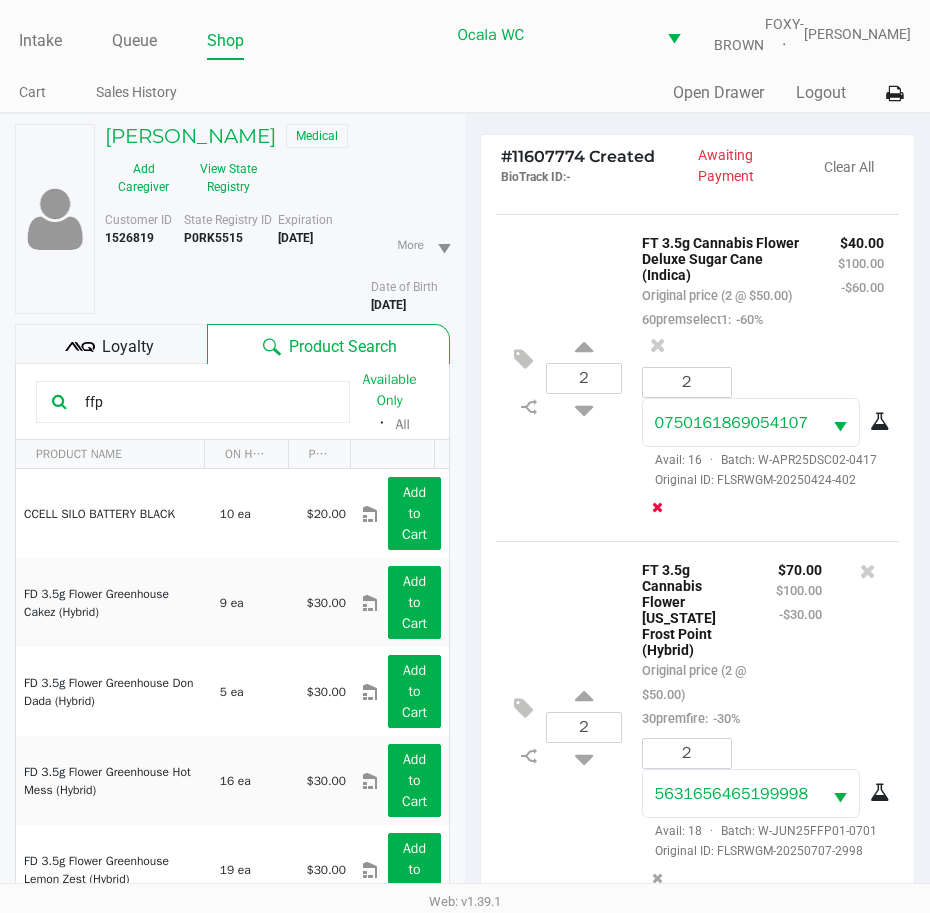scroll, scrollTop: 504, scrollLeft: 0, axis: vertical 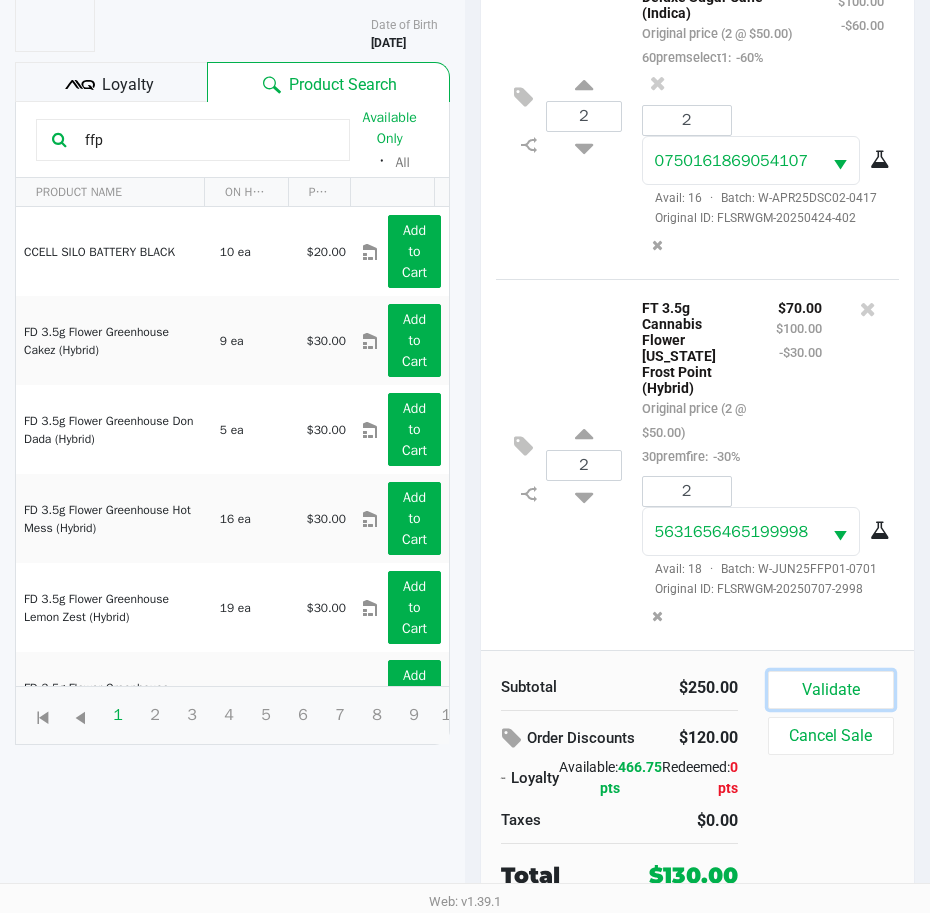 click on "Validate" 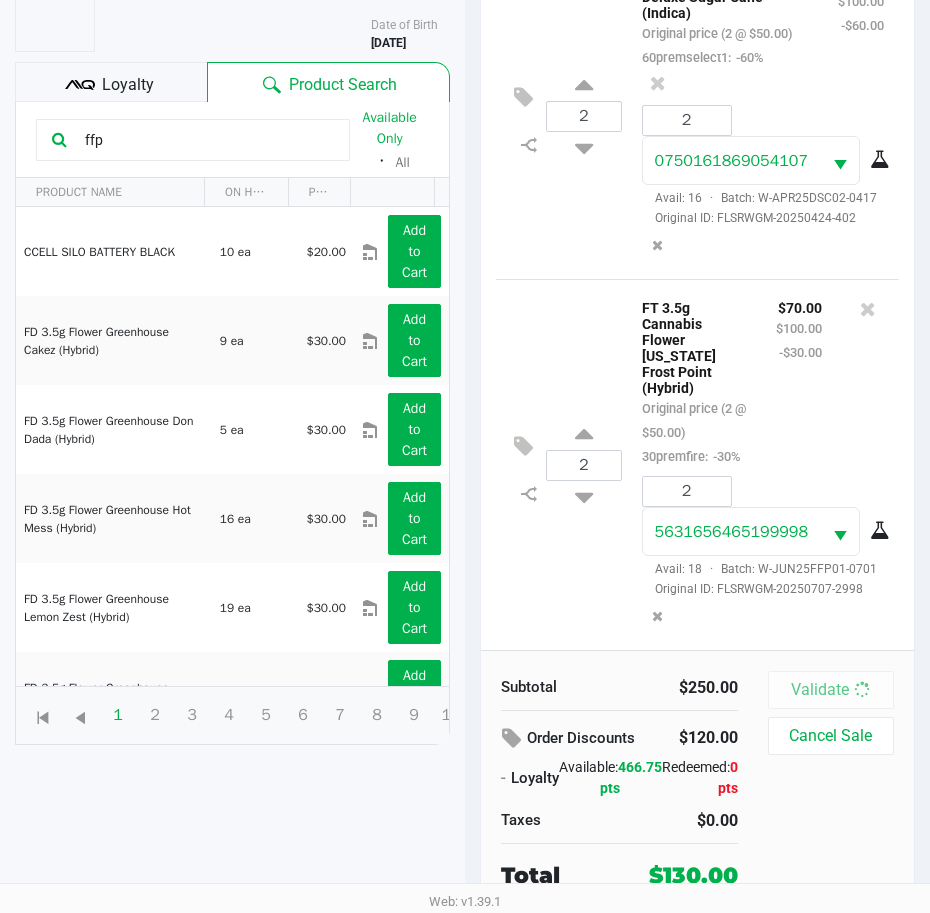 scroll, scrollTop: 0, scrollLeft: 0, axis: both 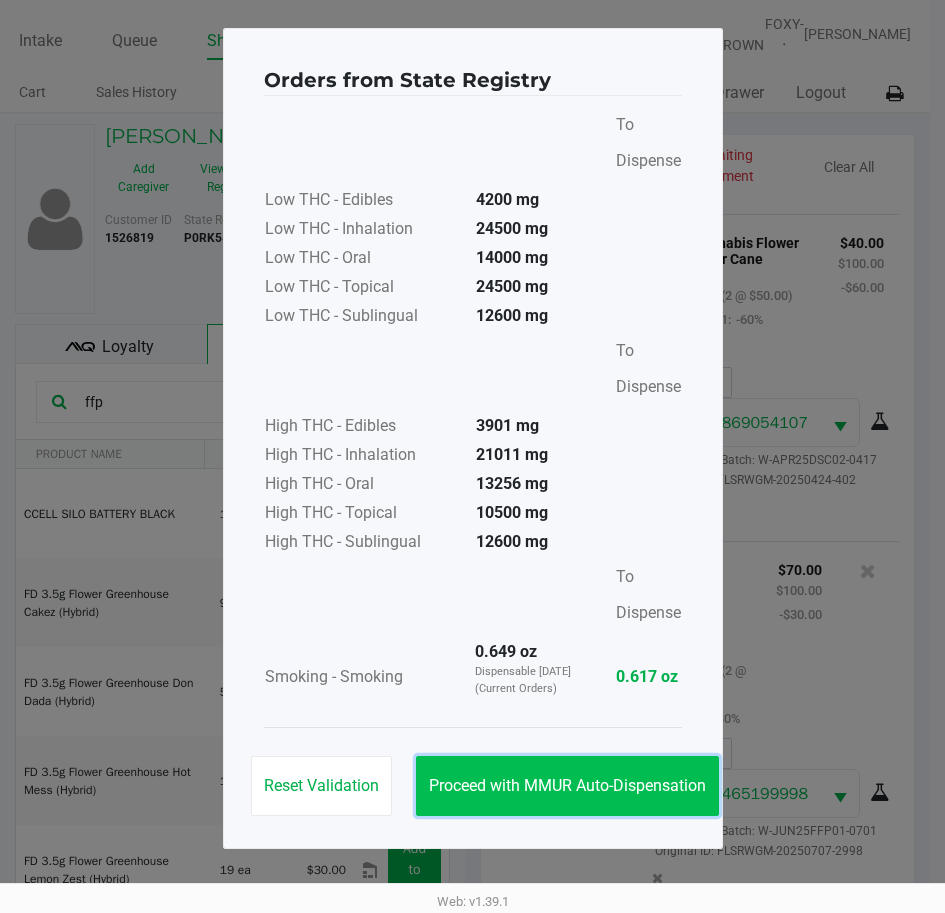 click on "Proceed with MMUR Auto-Dispensation" 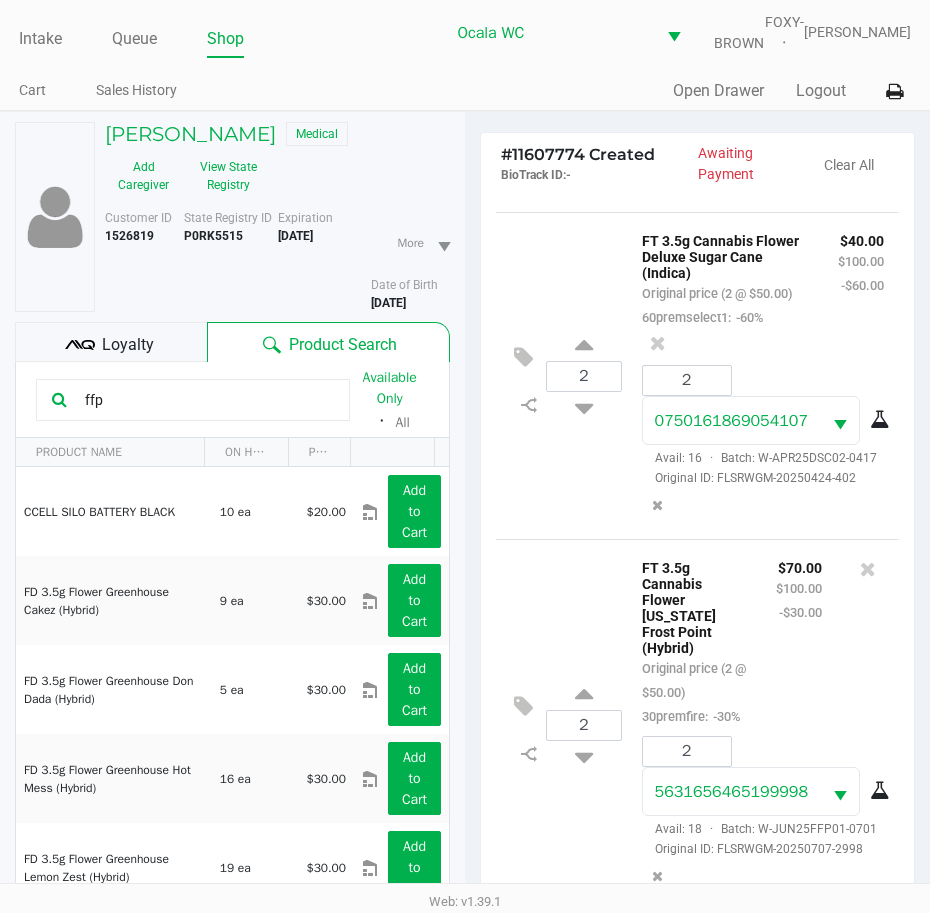 scroll, scrollTop: 279, scrollLeft: 0, axis: vertical 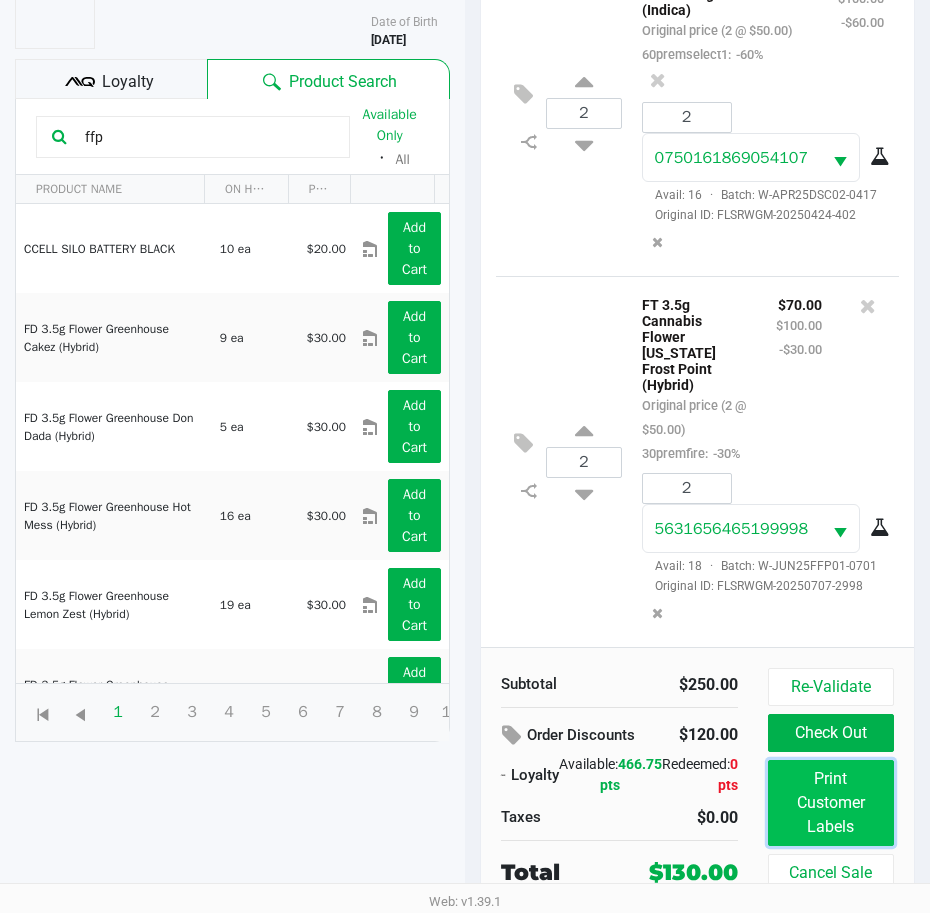 click on "Print Customer Labels" 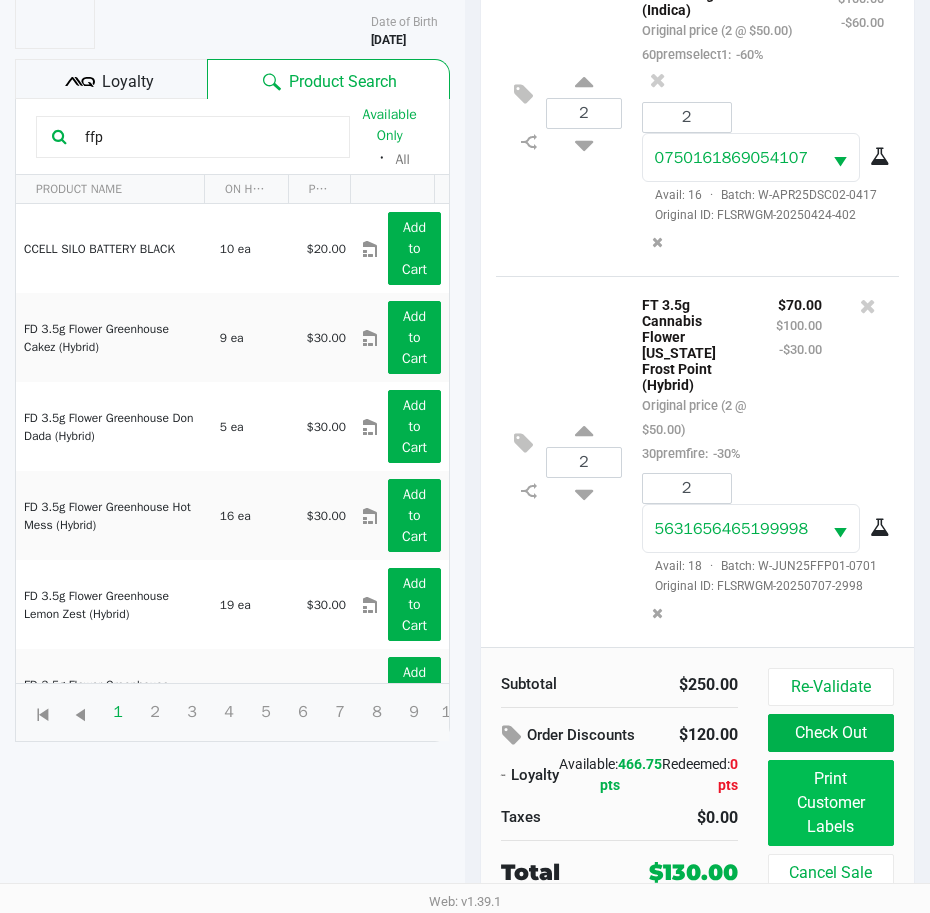 scroll, scrollTop: 0, scrollLeft: 0, axis: both 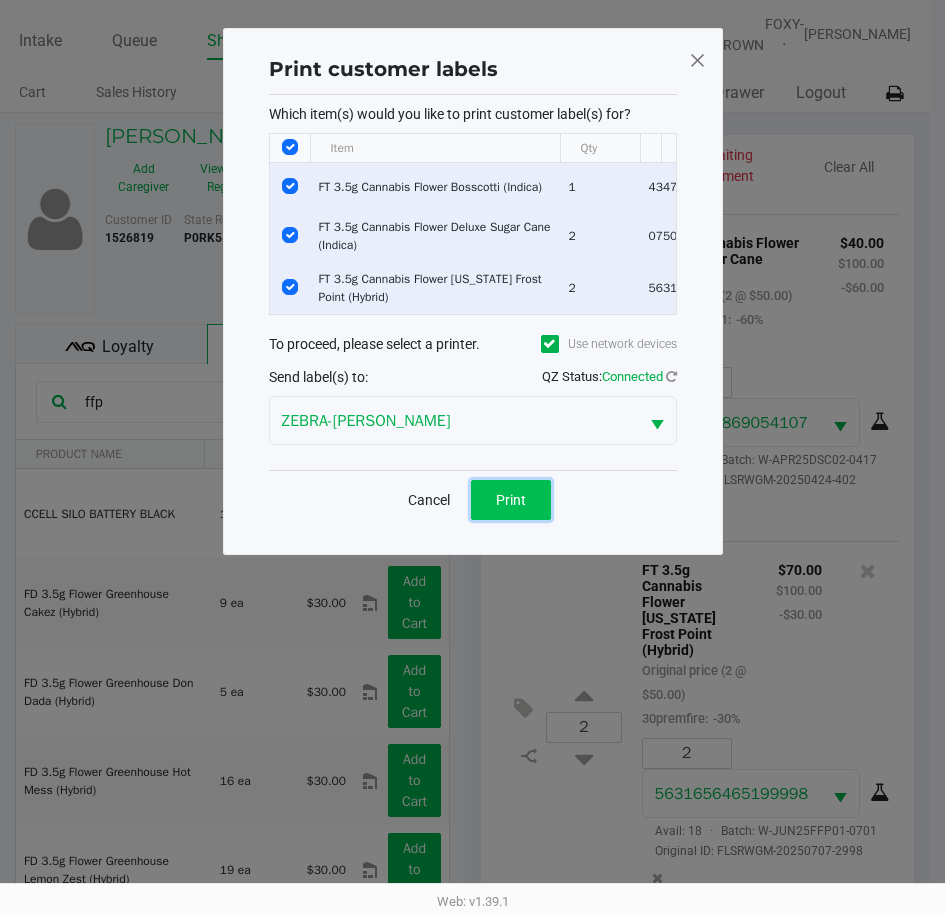 click on "Print" 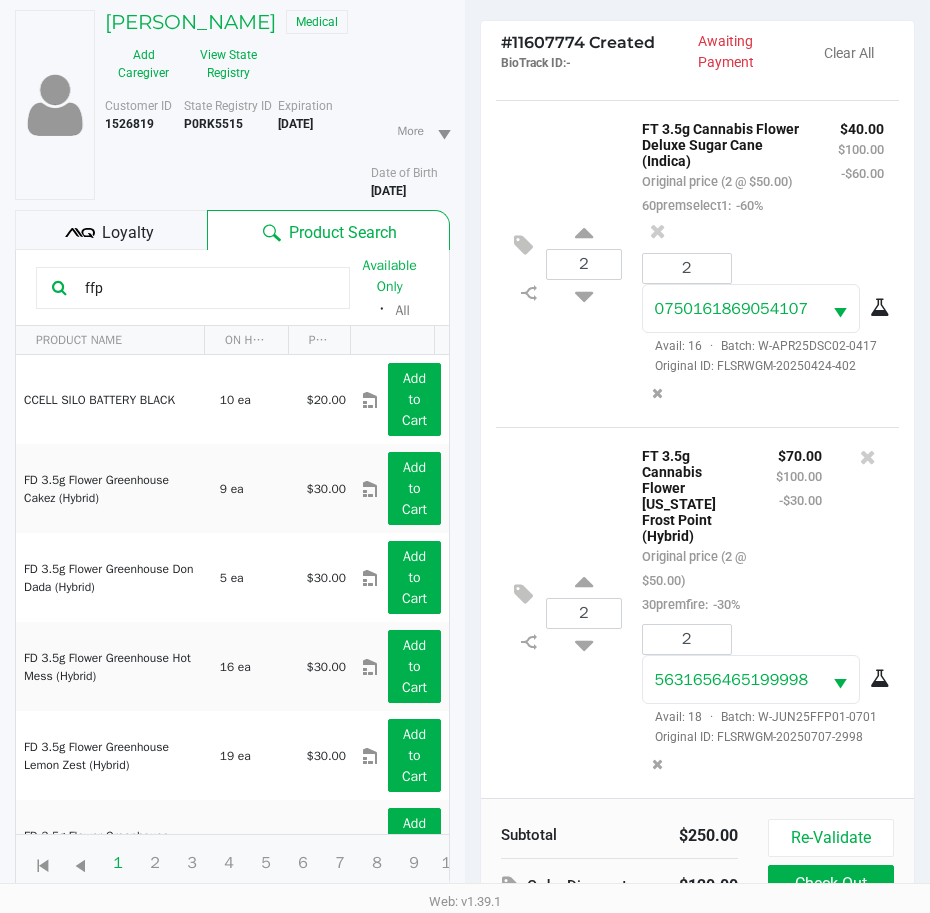 scroll, scrollTop: 279, scrollLeft: 0, axis: vertical 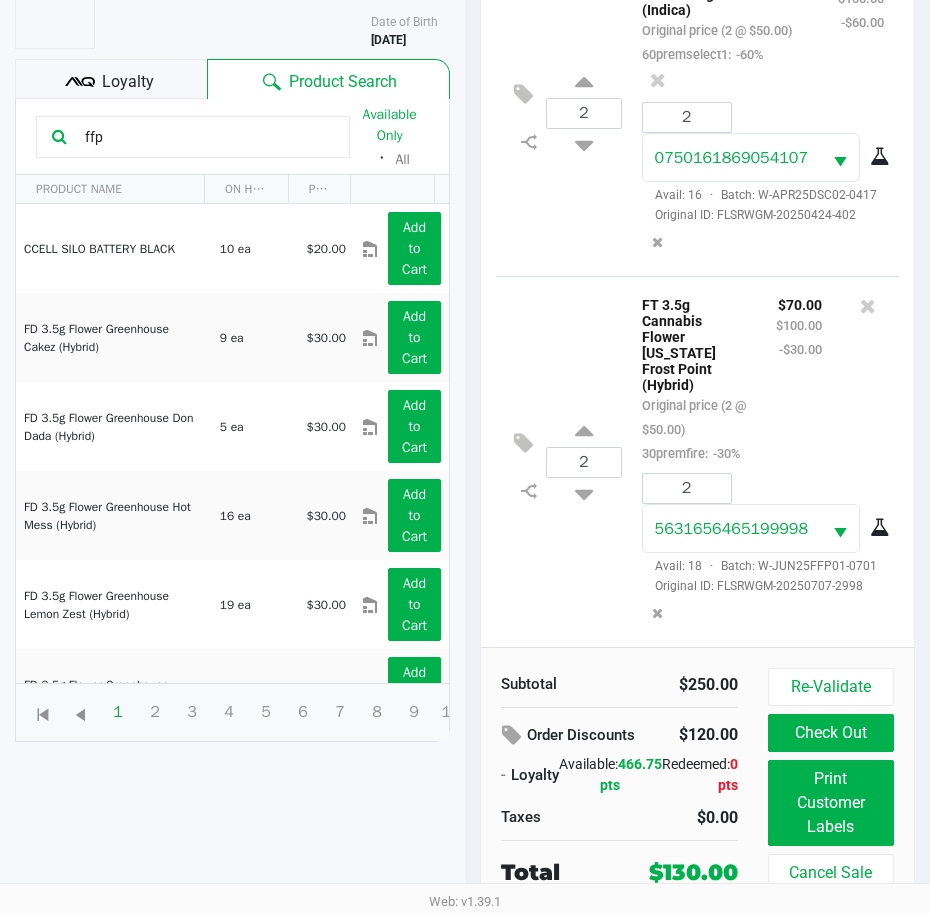 click on "Loyalty" 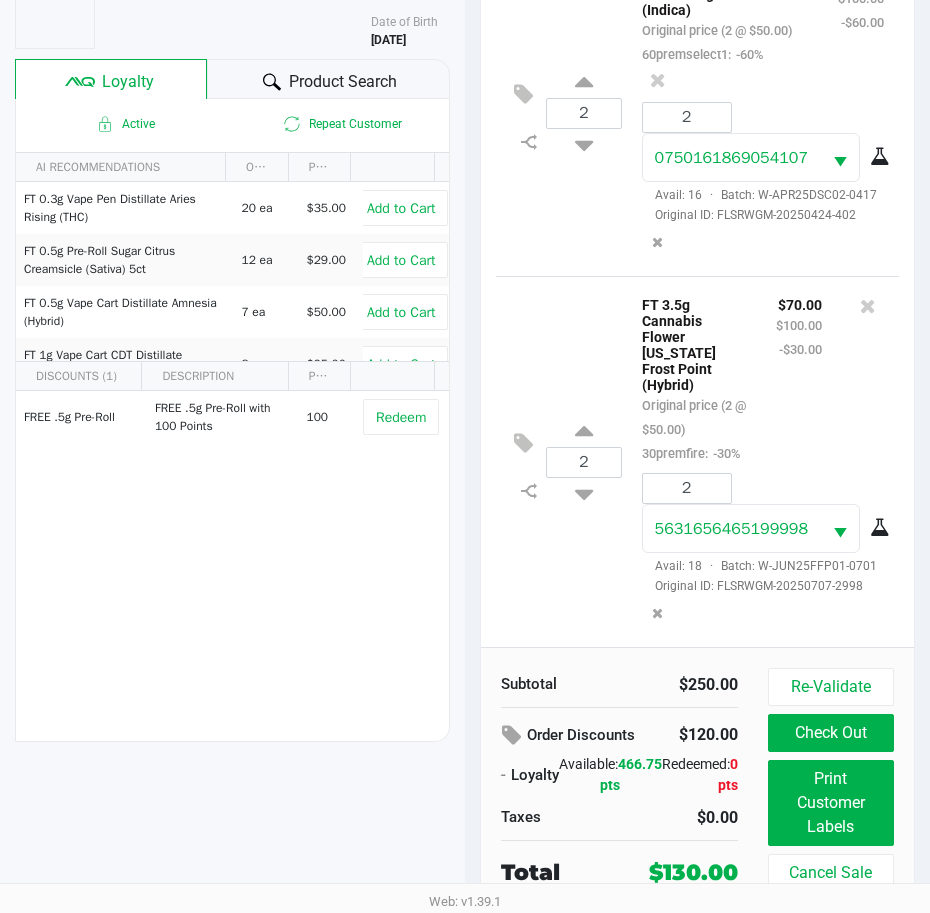 click on "Check Out" 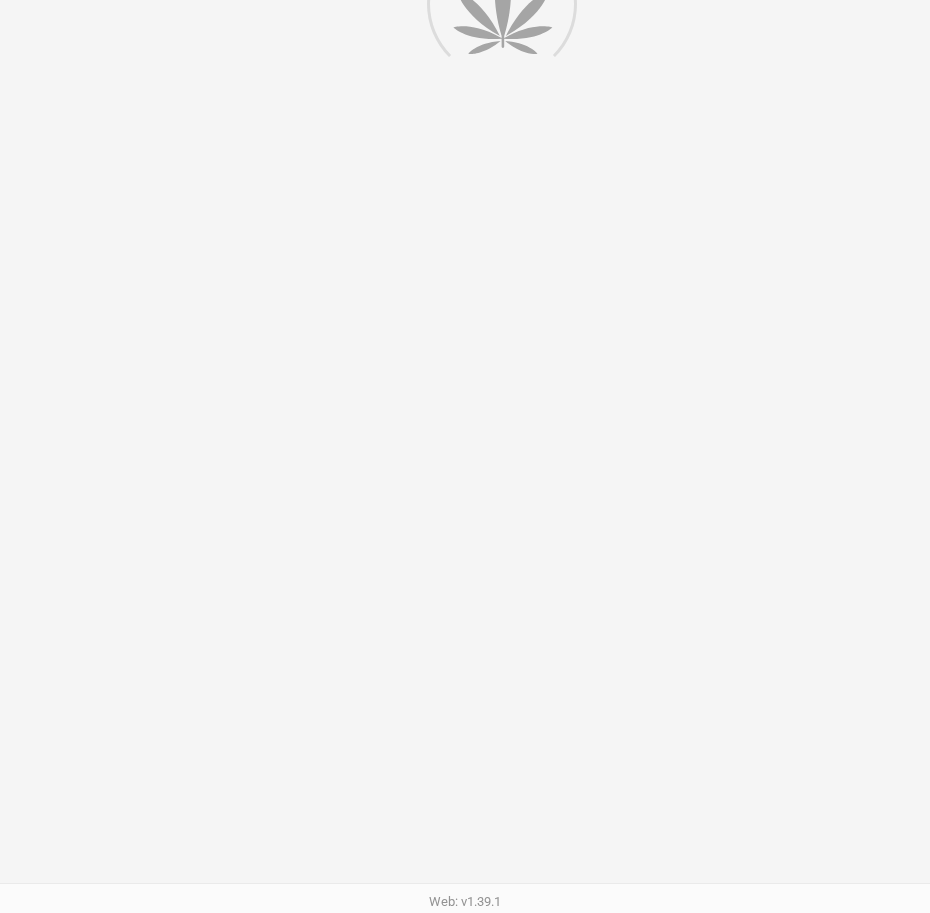 scroll, scrollTop: 0, scrollLeft: 0, axis: both 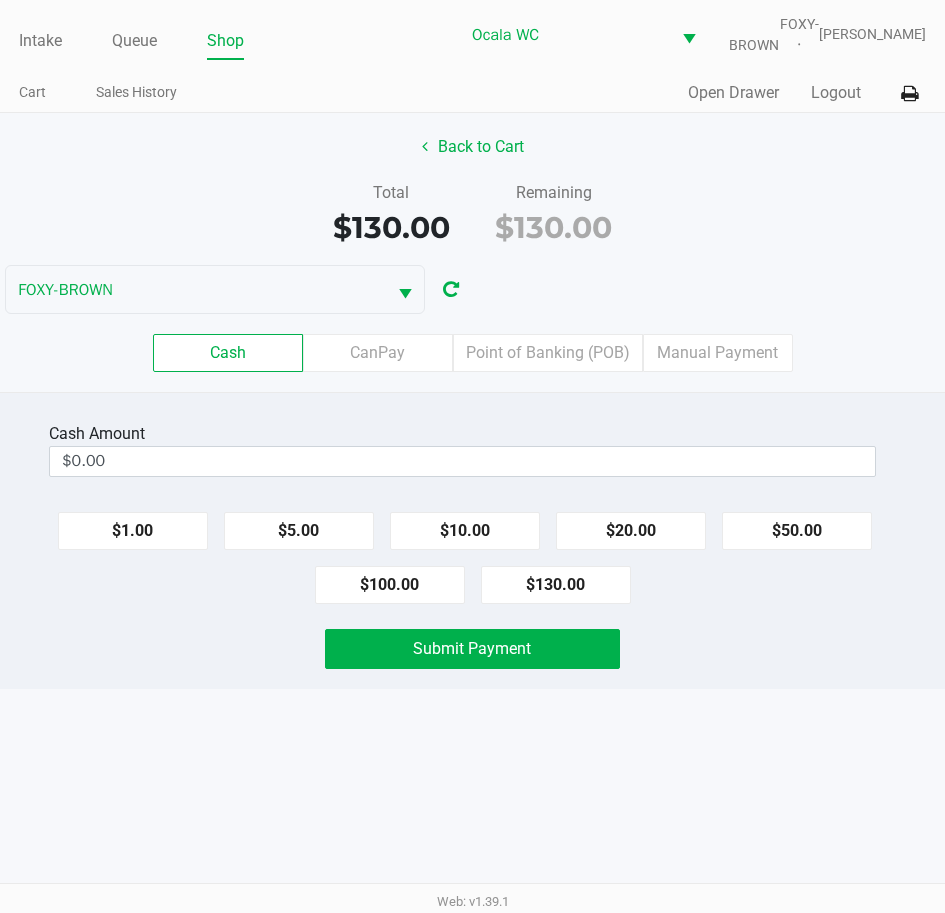 click on "Point of Banking (POB)" 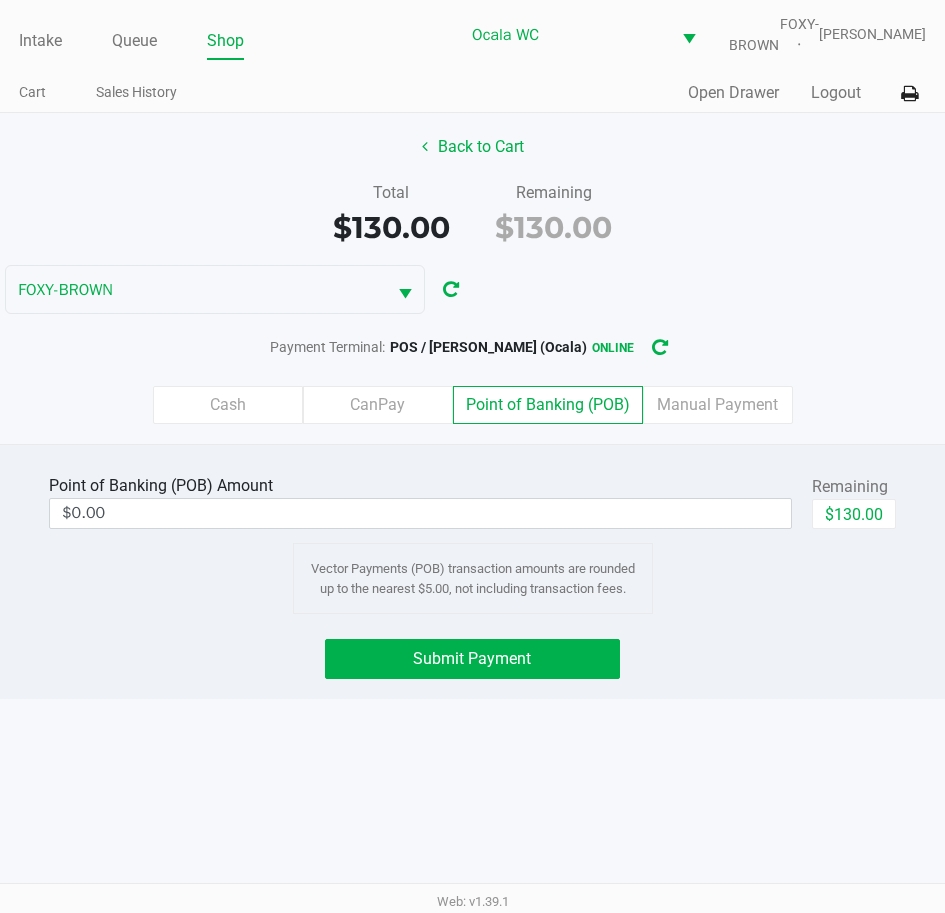 click on "$130.00" 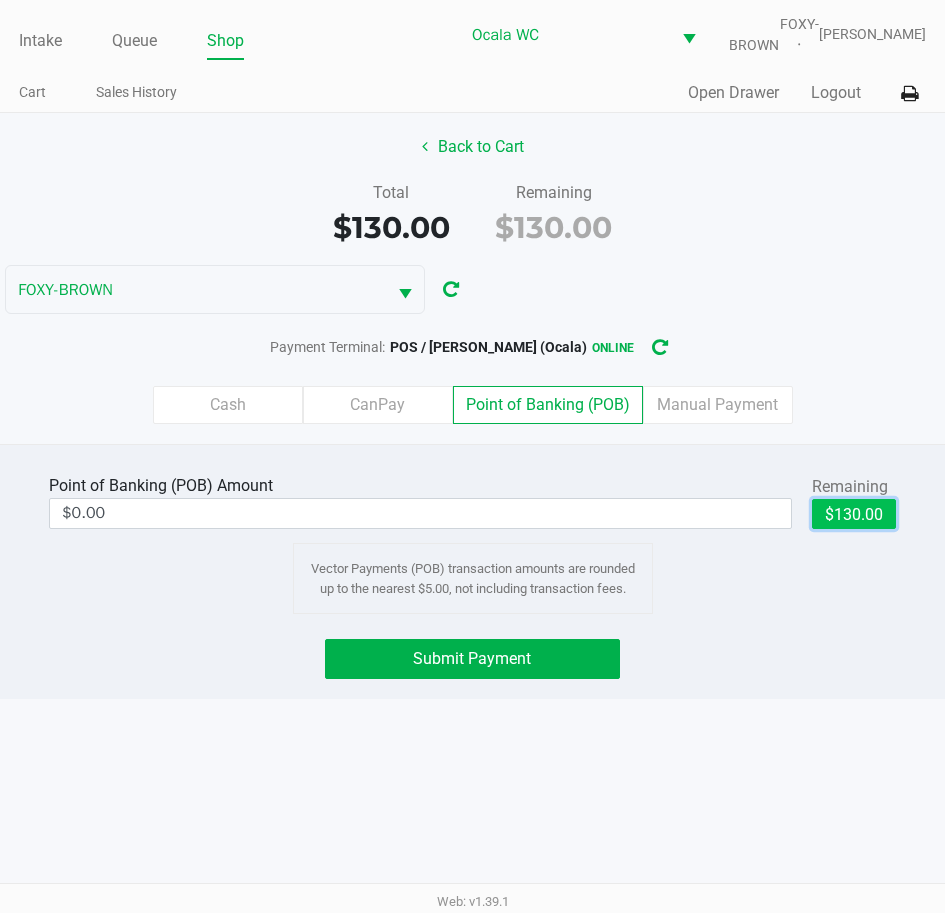 type on "$130.00" 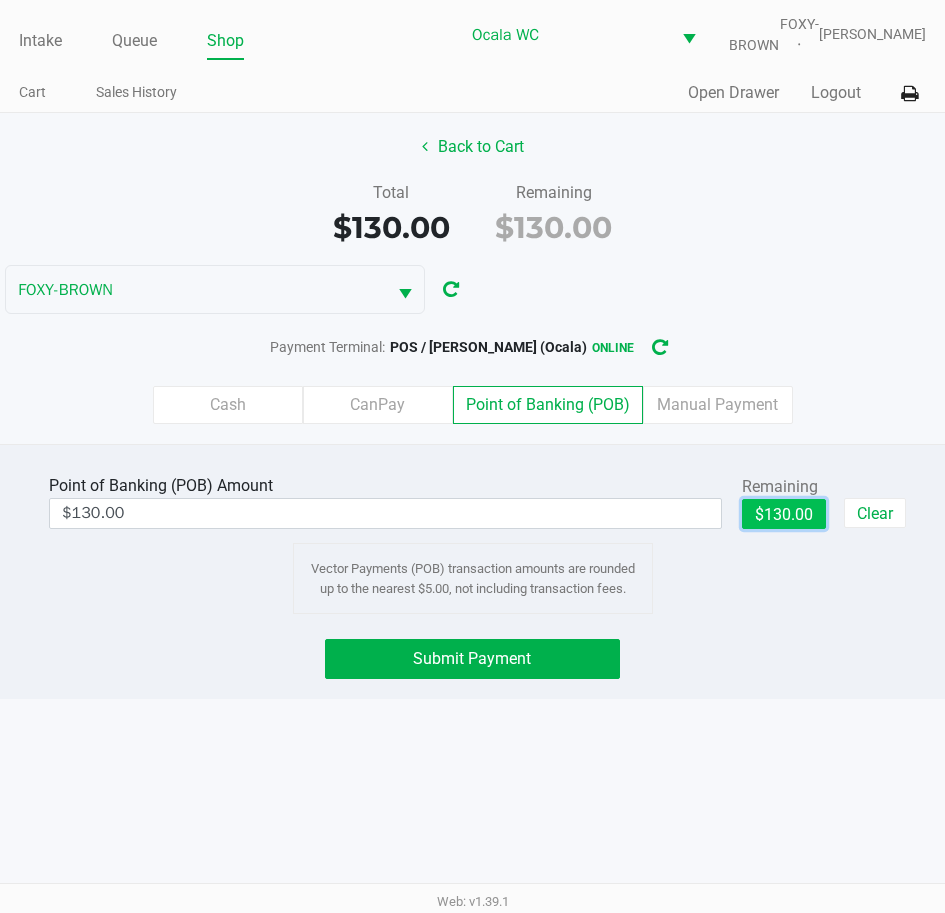 click on "Submit Payment" 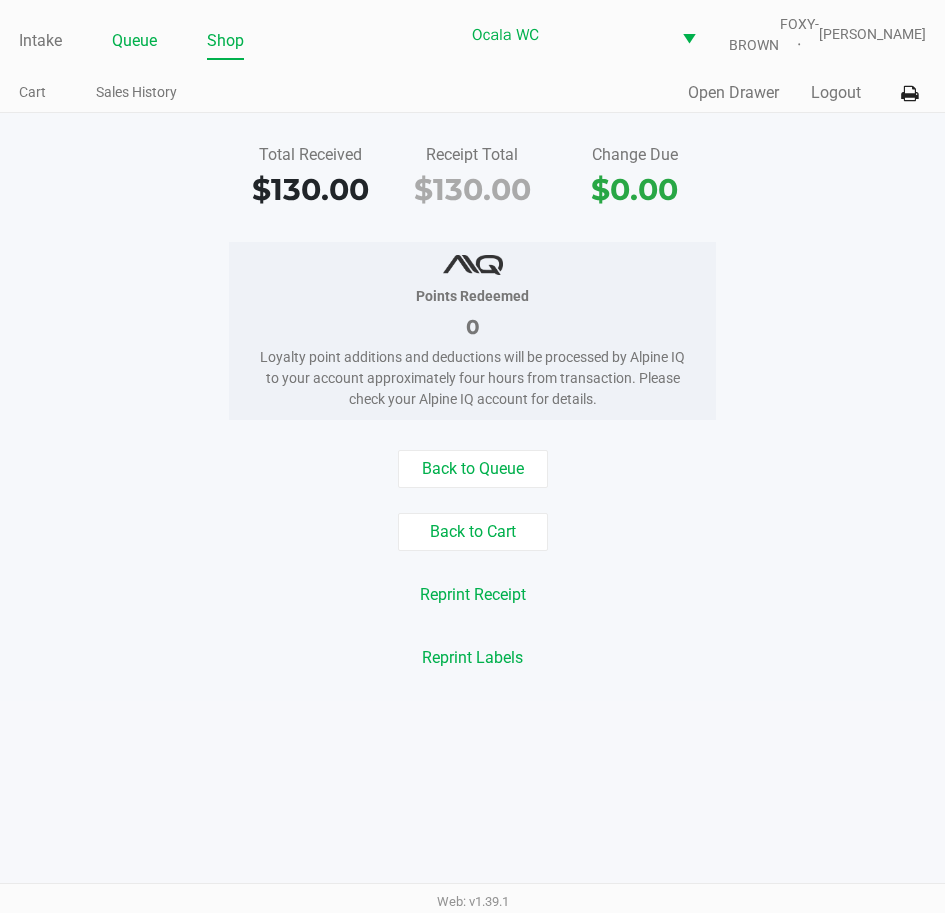 click on "Queue" 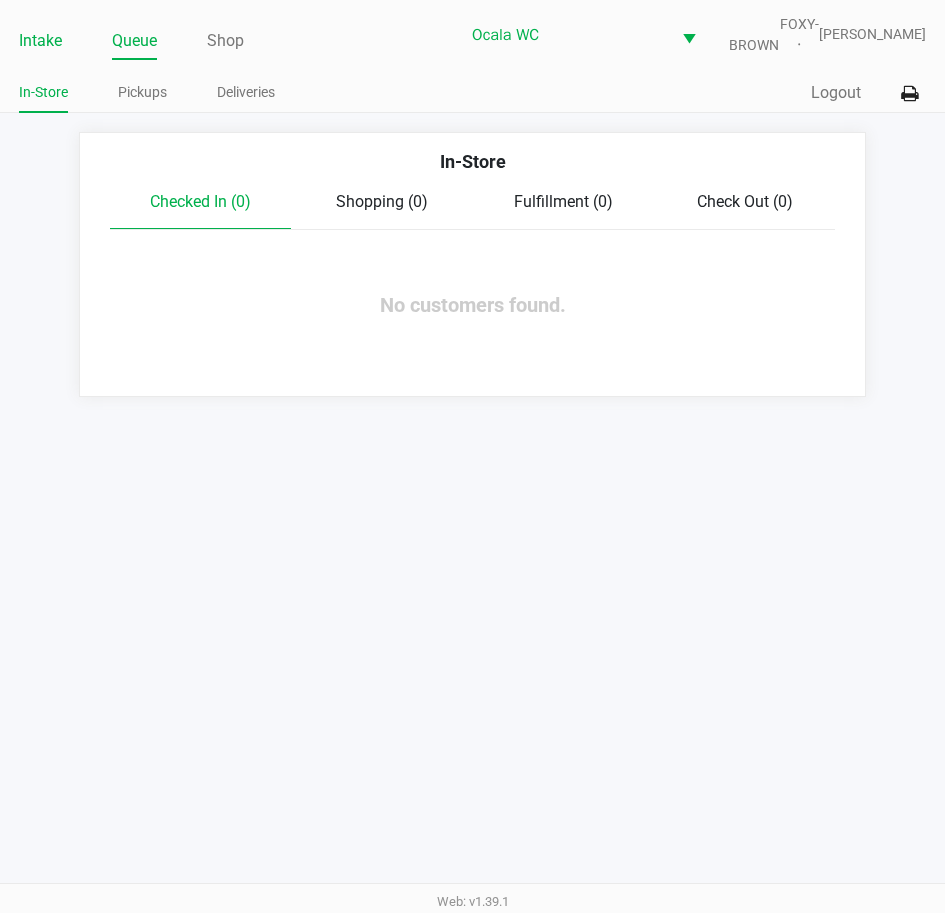 click on "Intake" 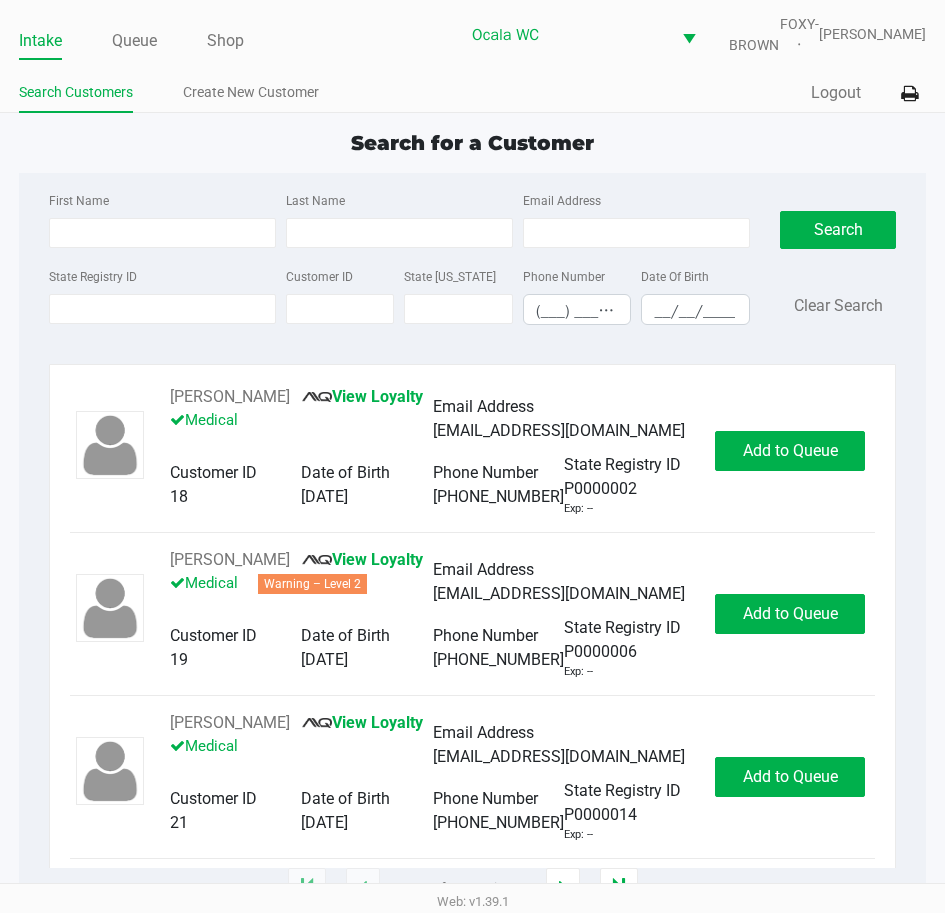 type on "CHARLES" 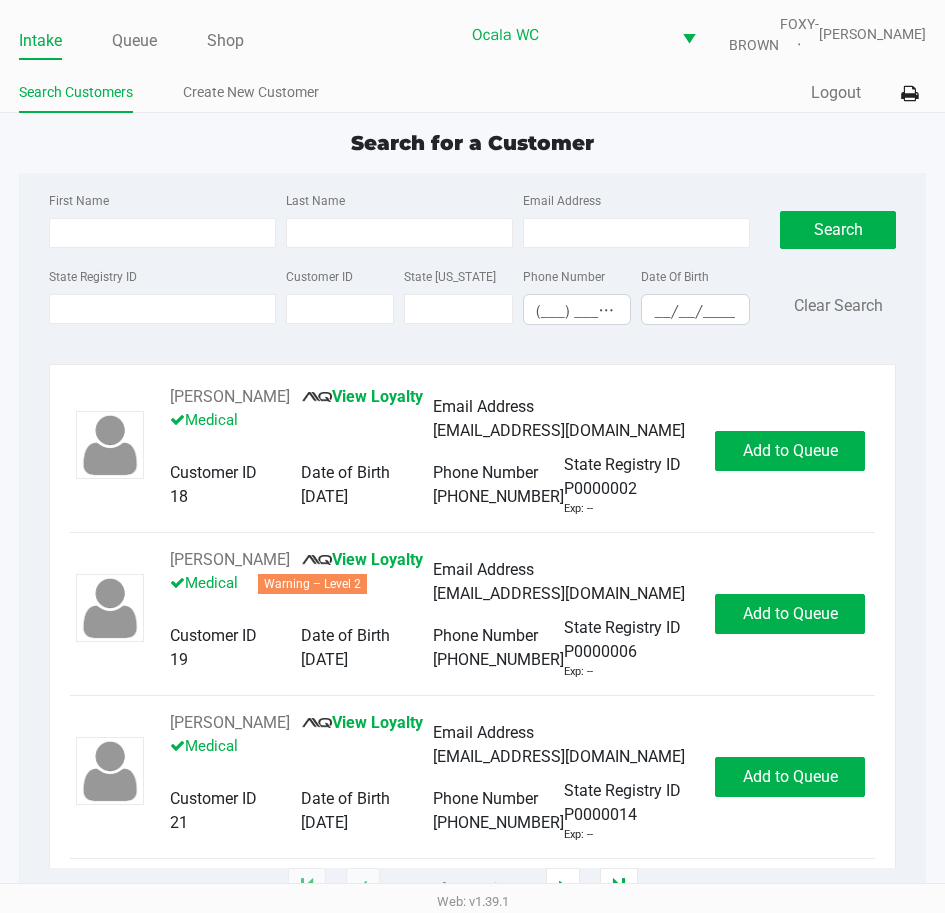 type on "DIVAN" 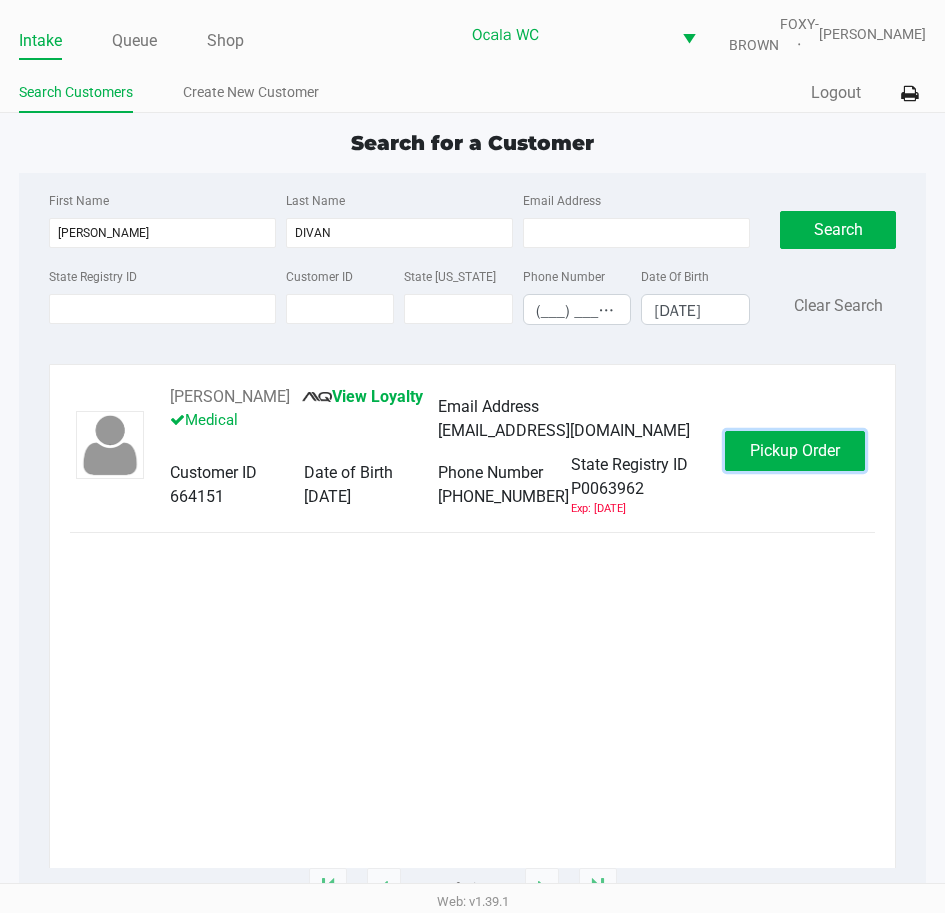 click on "Pickup Order" 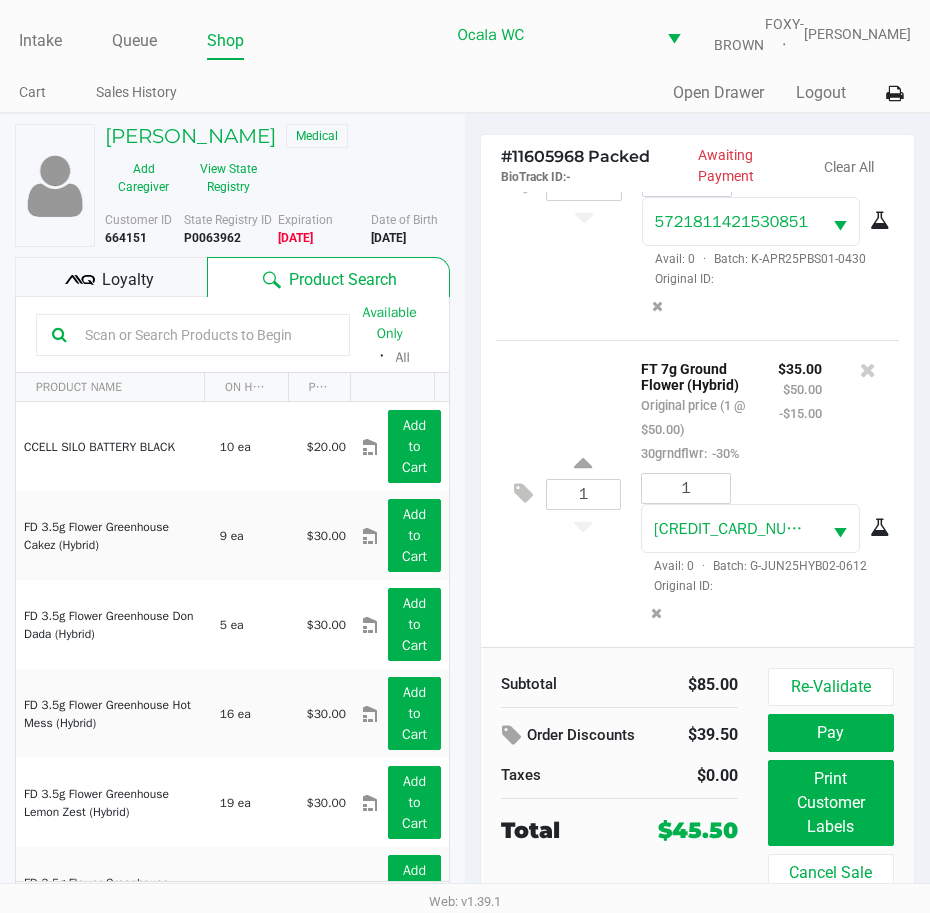 scroll, scrollTop: 221, scrollLeft: 0, axis: vertical 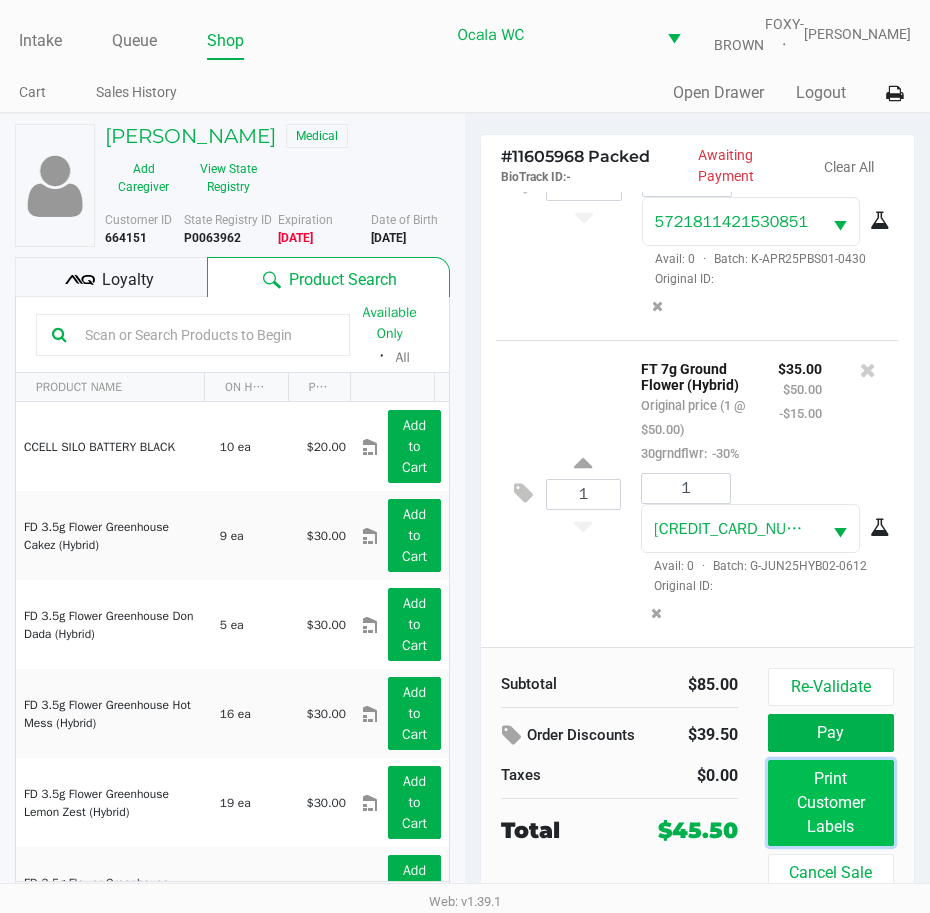click on "Print Customer Labels" 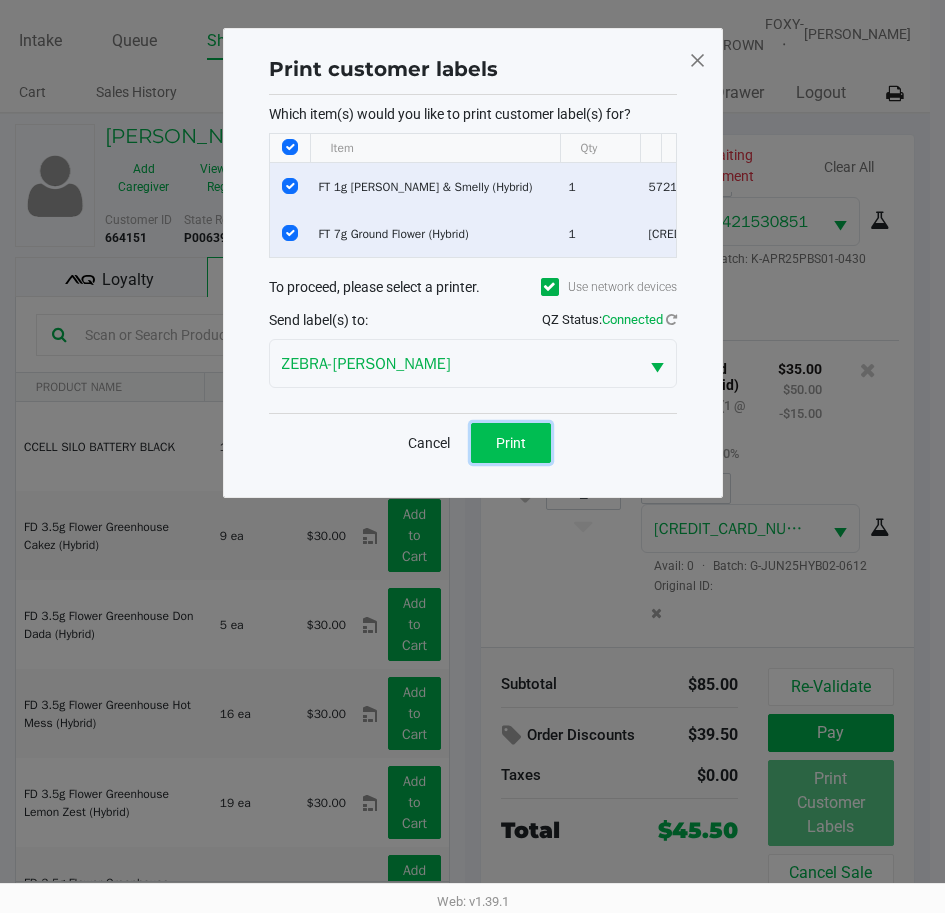 click on "Print" 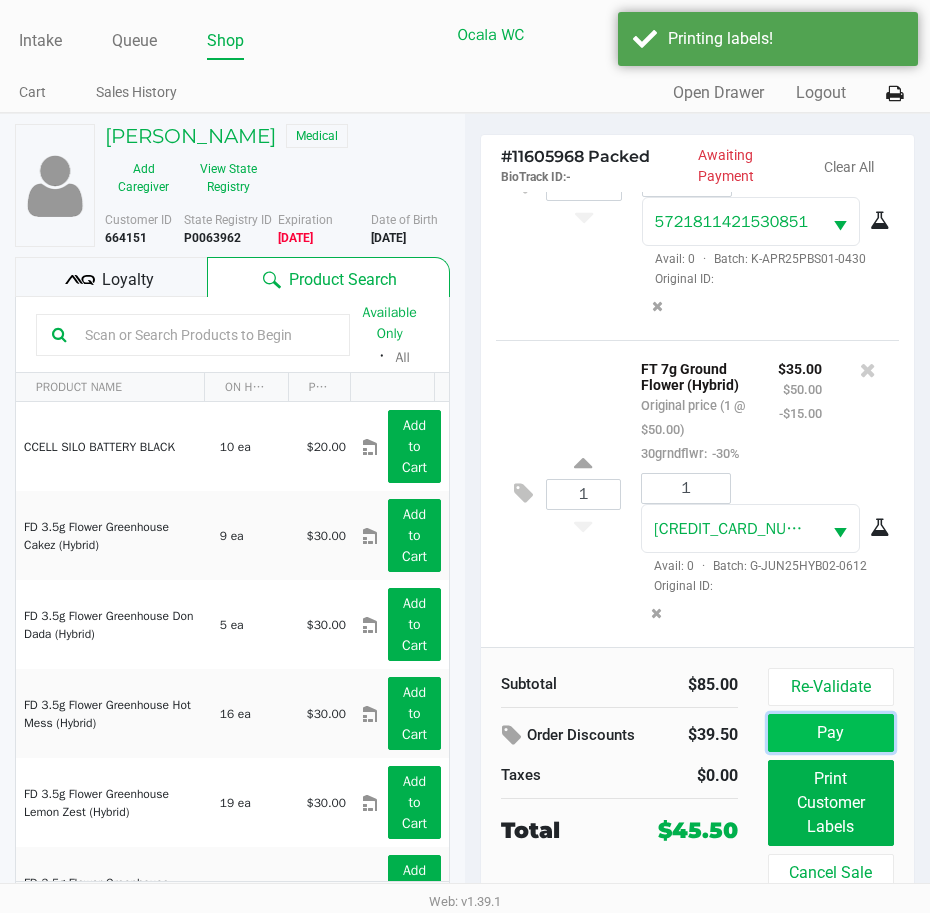 click on "Pay" 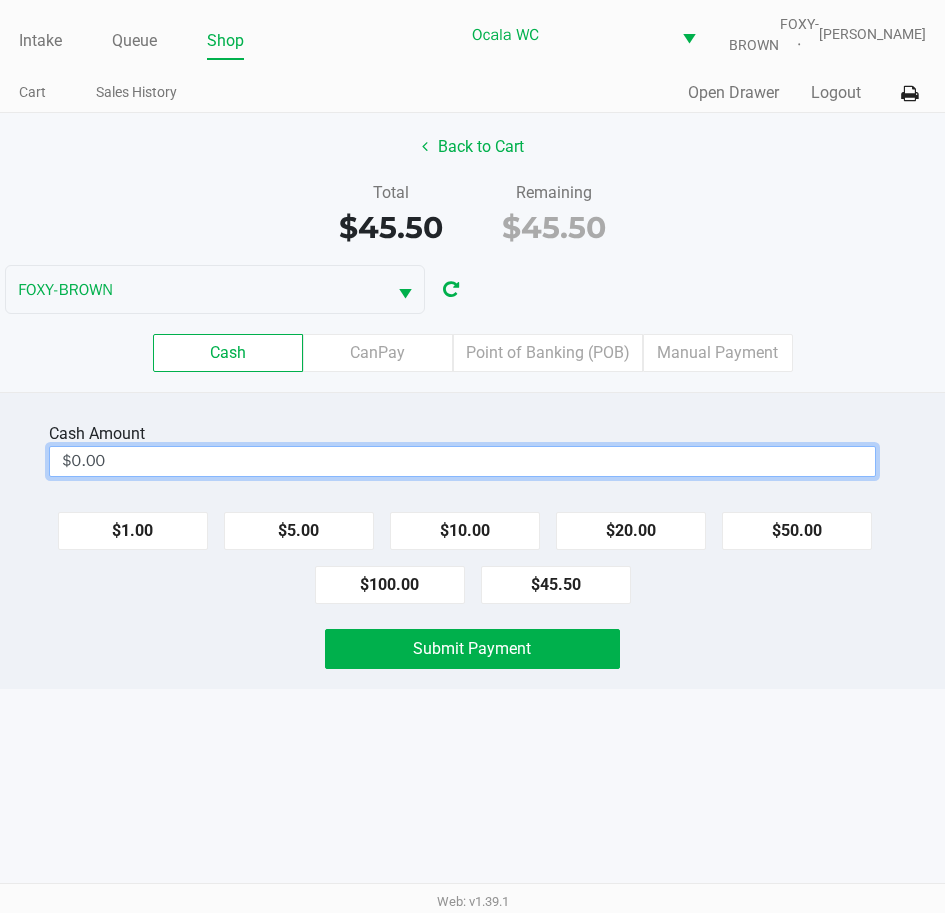 click on "$0.00" at bounding box center (462, 461) 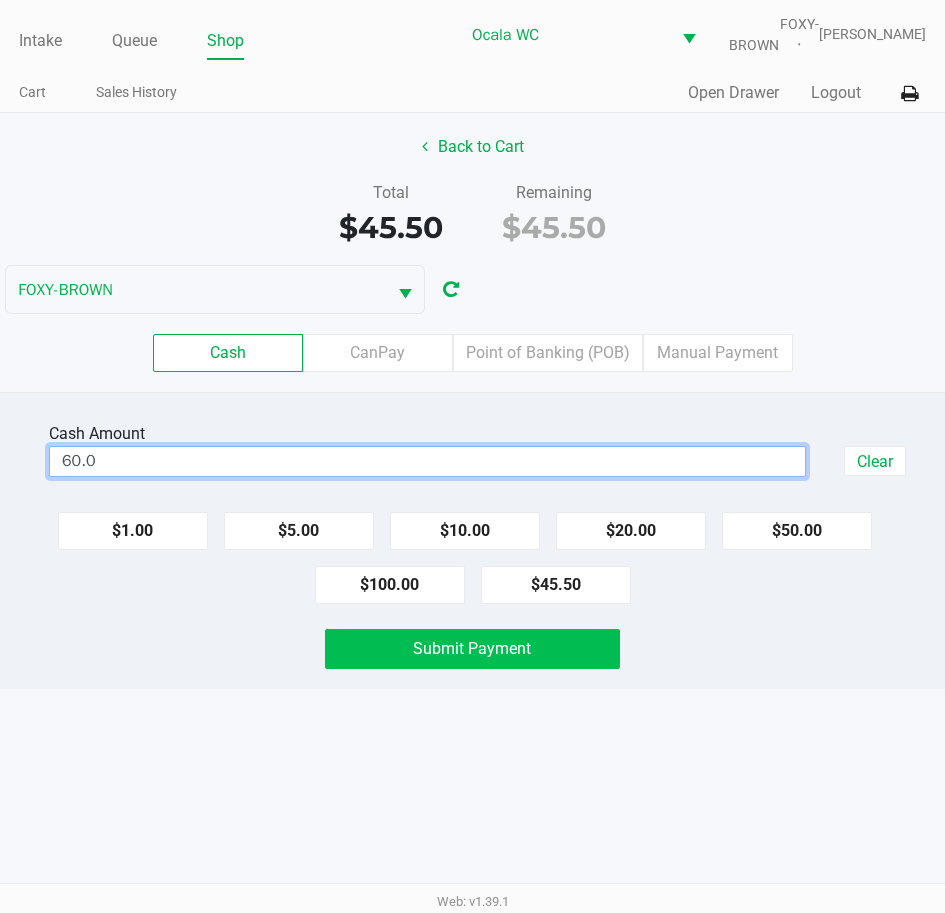click on "Submit Payment" 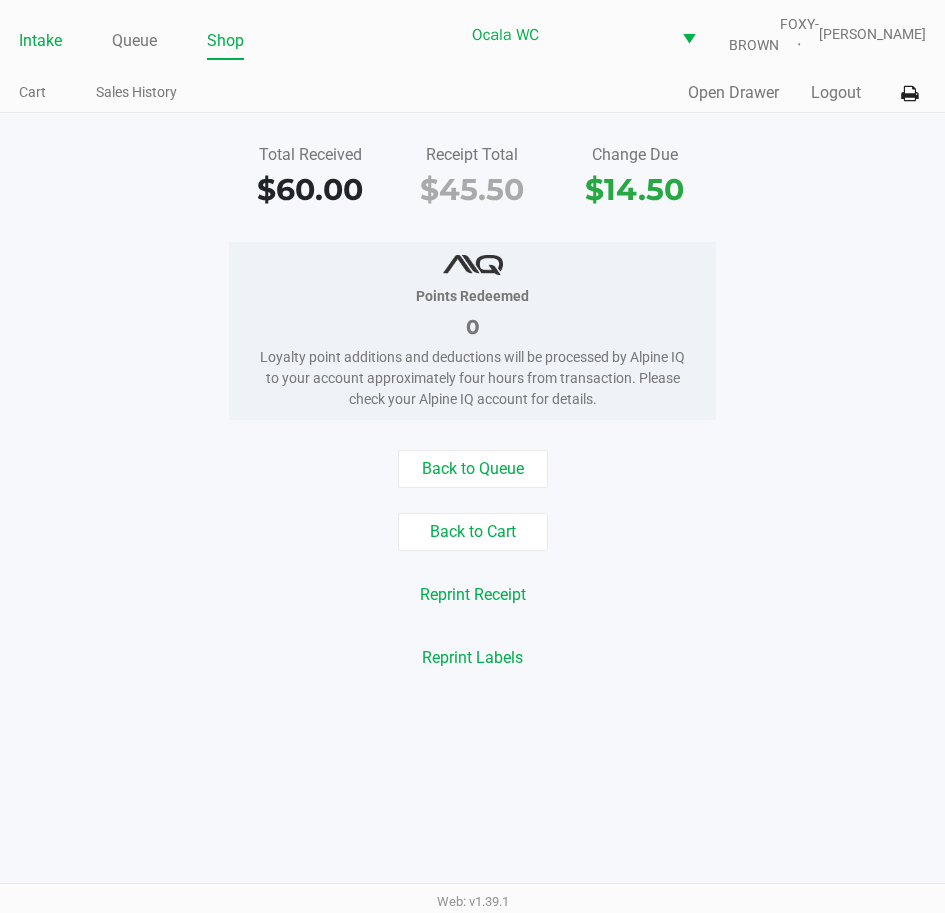 click on "Intake" 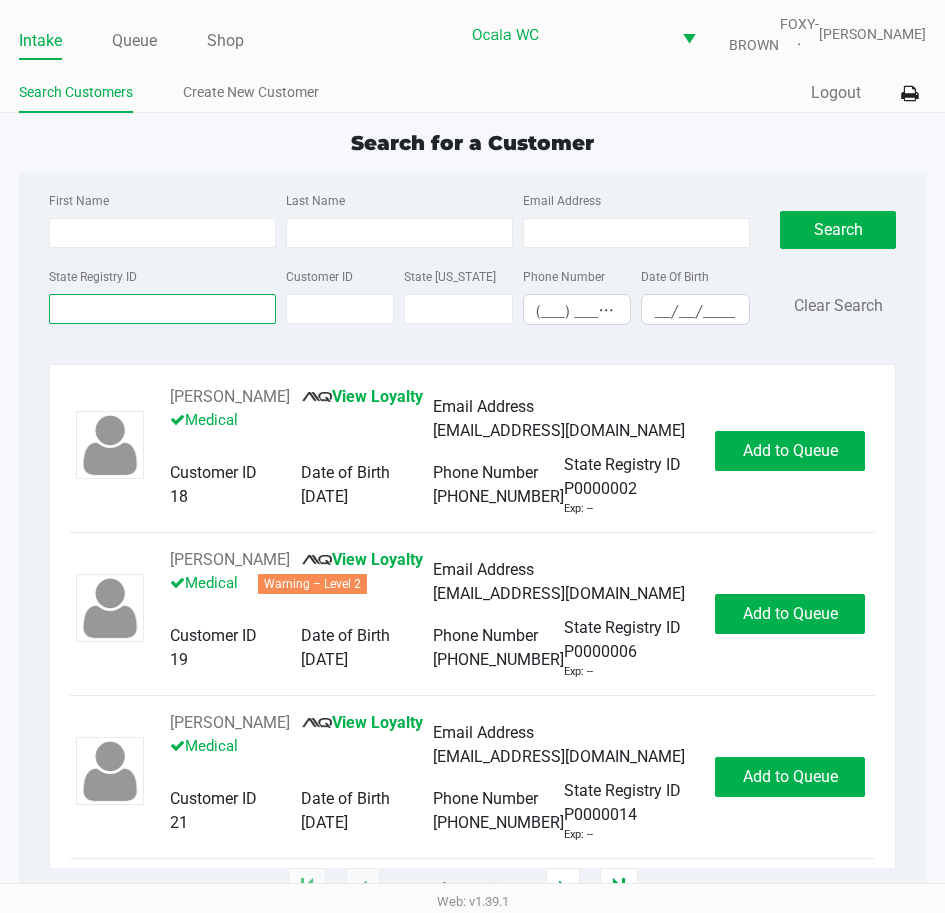 click on "State Registry ID" at bounding box center [162, 309] 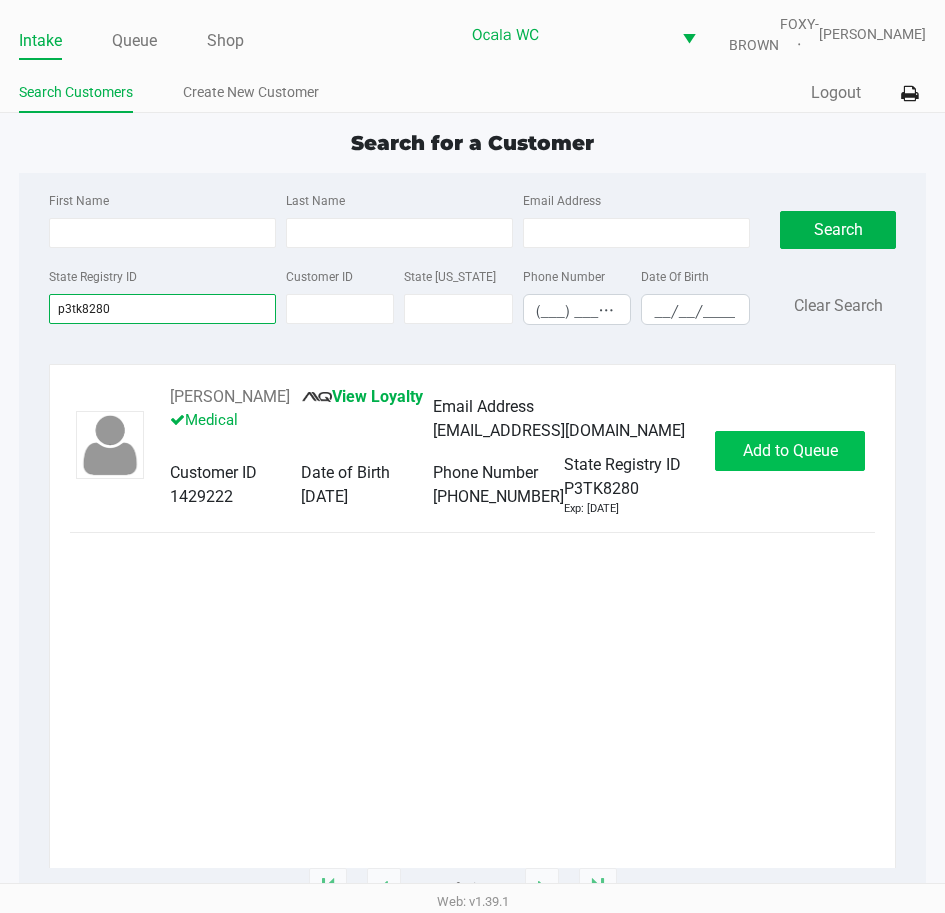 type on "p3tk8280" 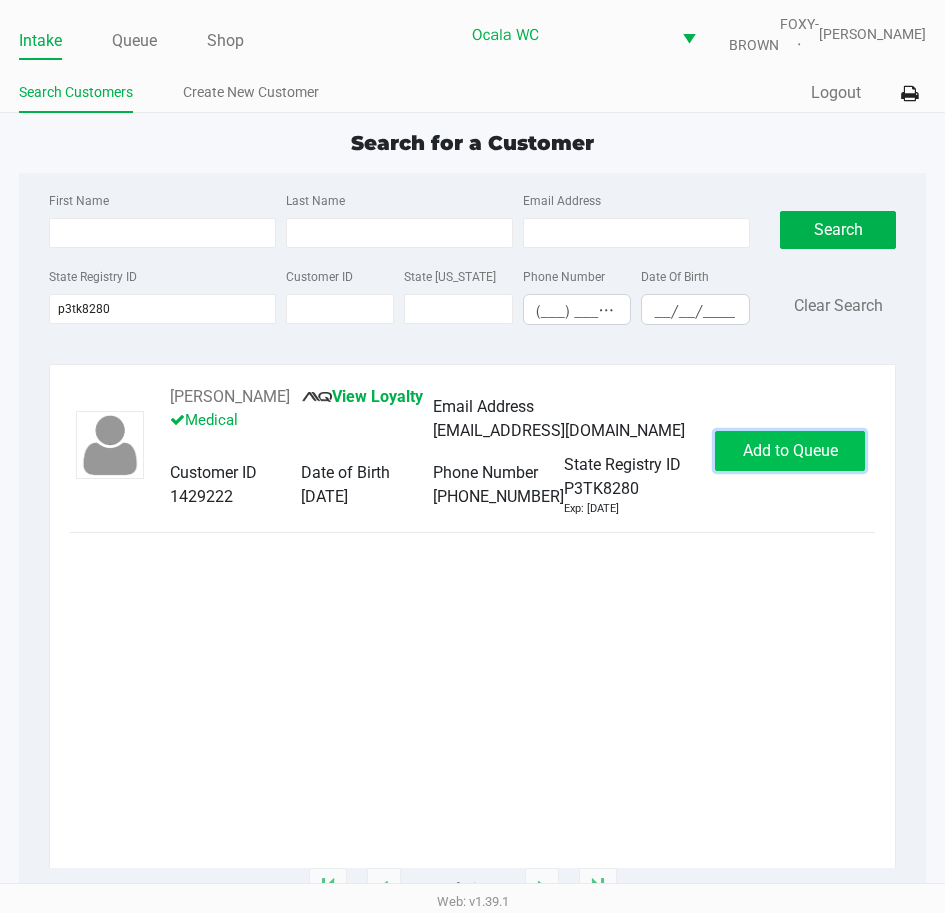 click on "Add to Queue" 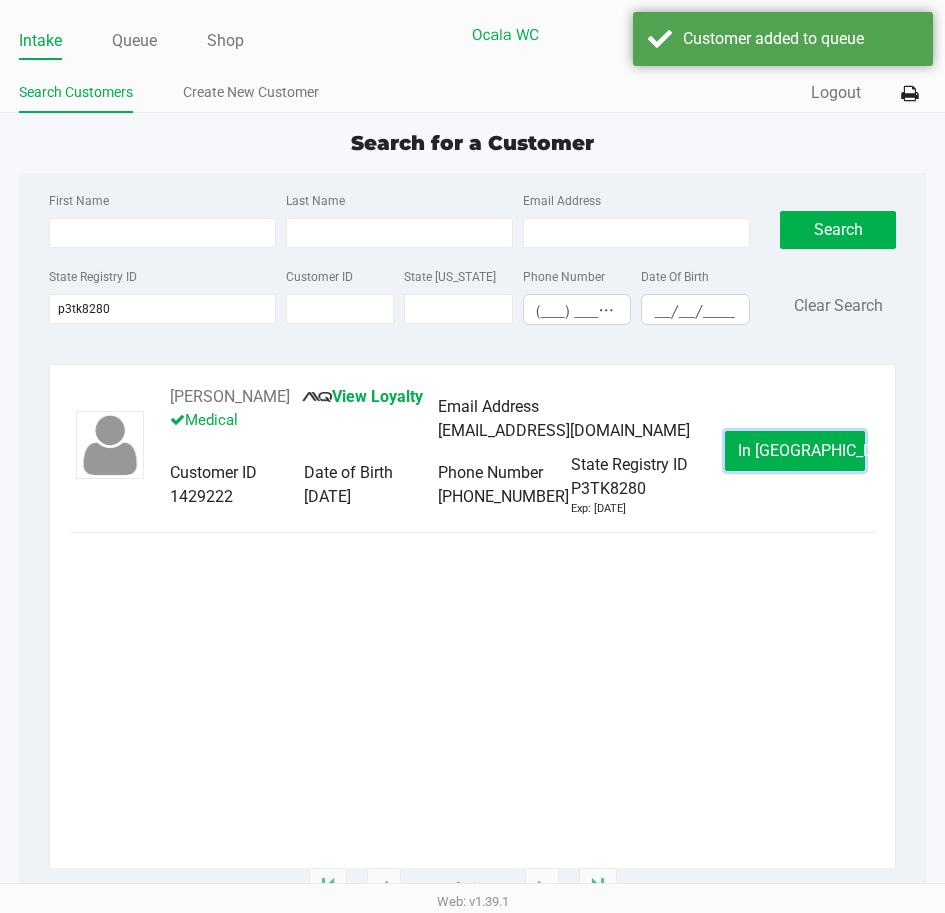 click on "In Queue" 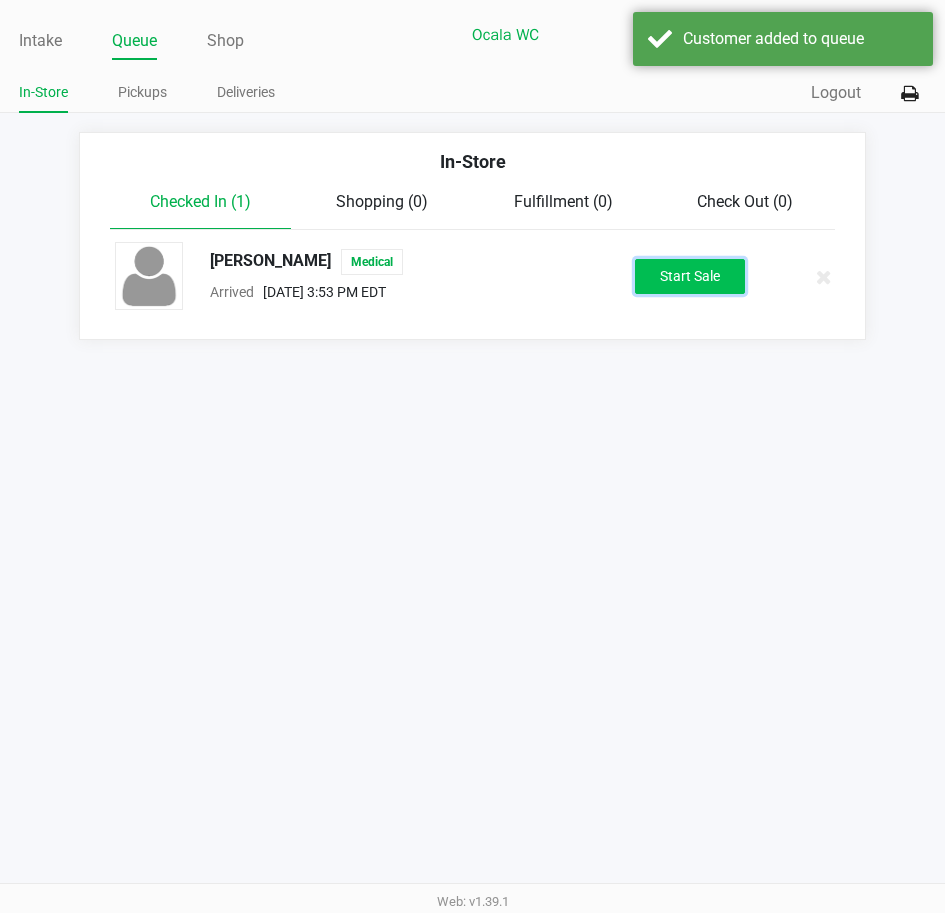 click on "Start Sale" 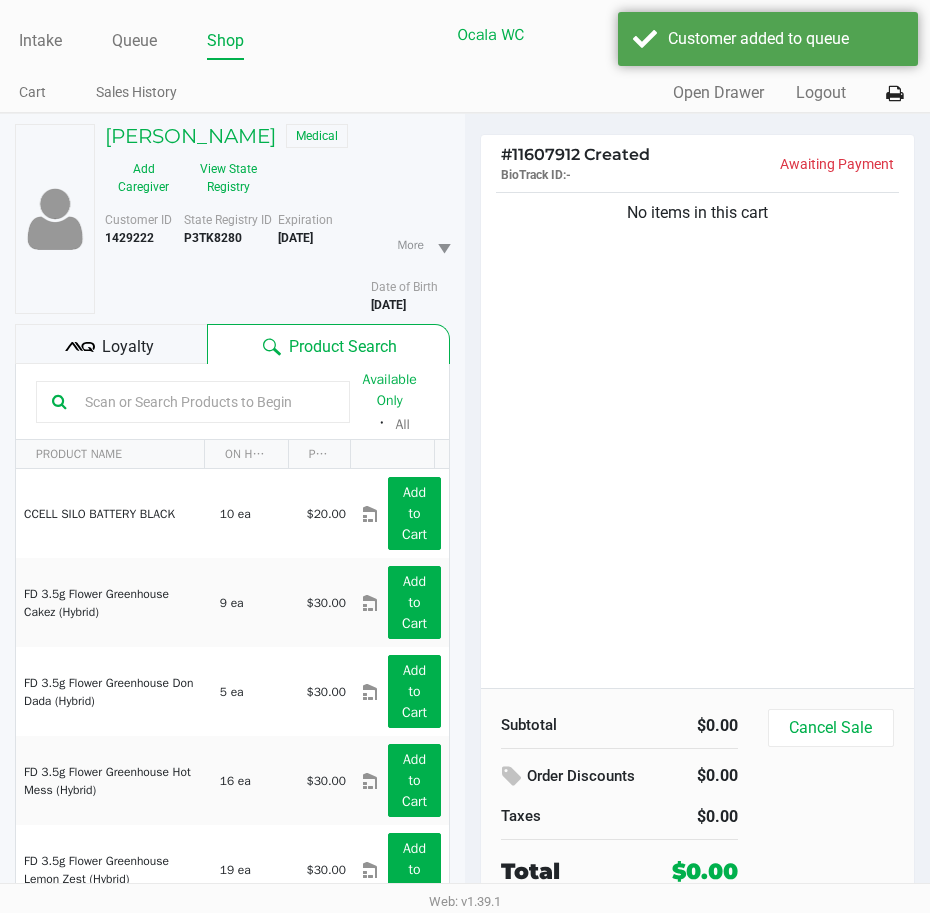 click on "Loyalty" 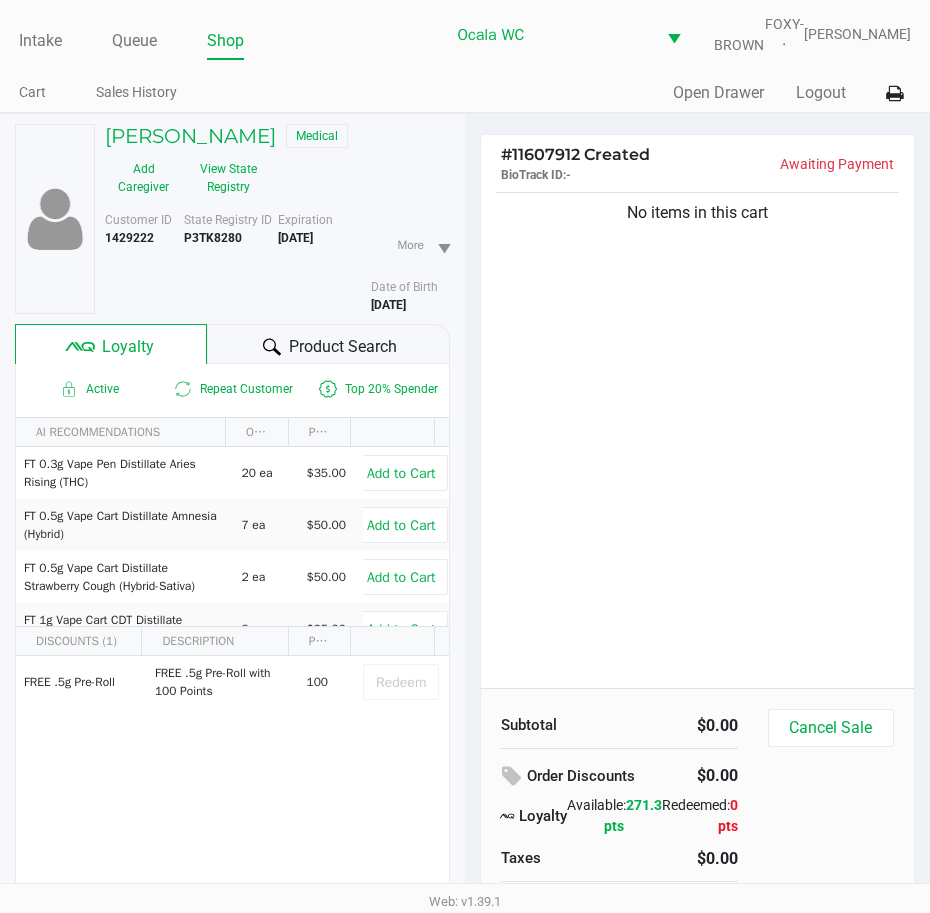 click on "Product Search" 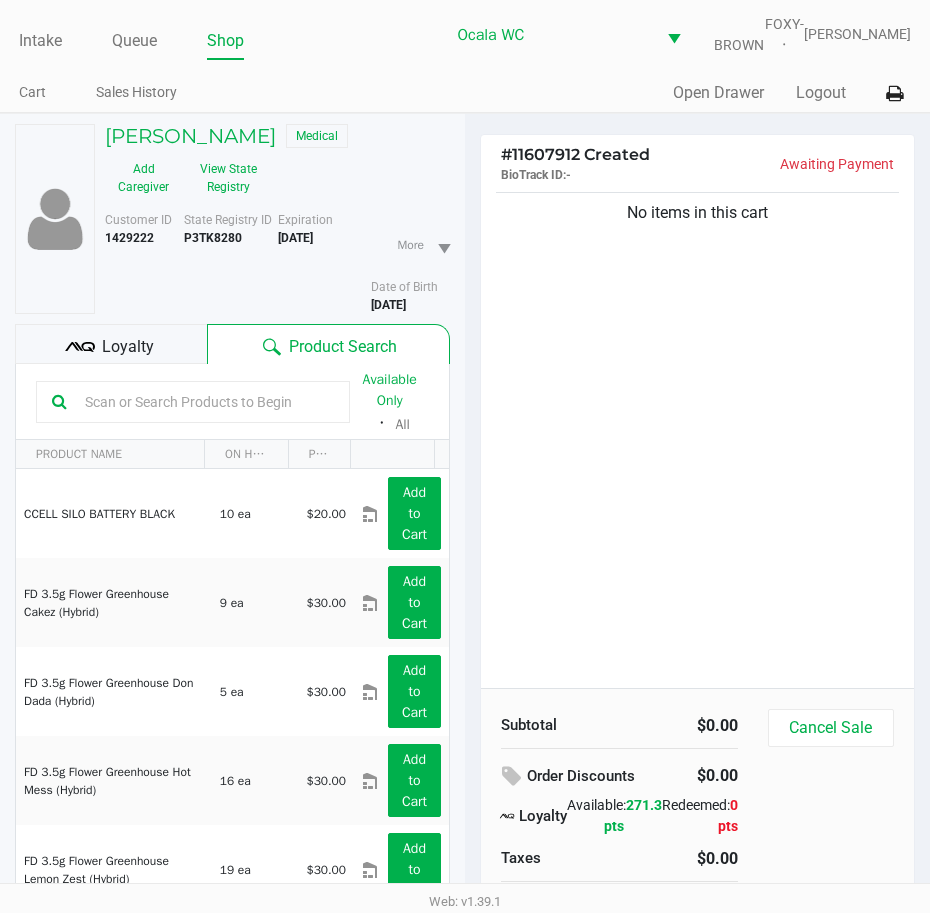 click 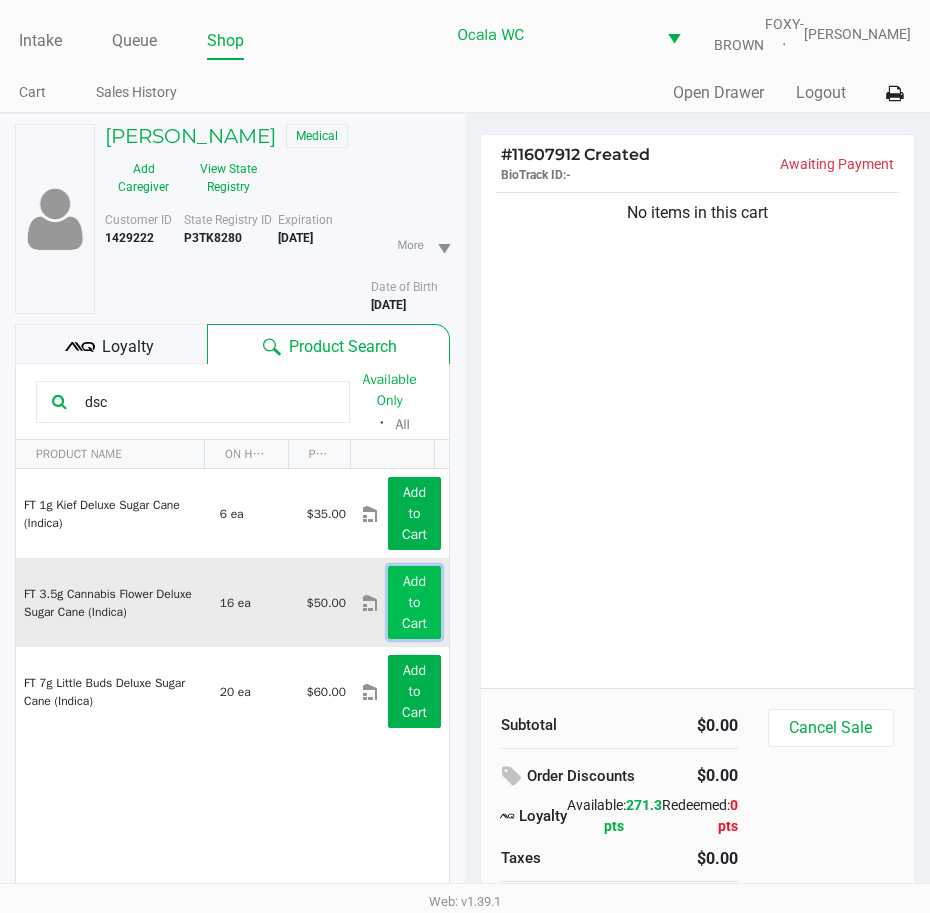 click on "Add to Cart" 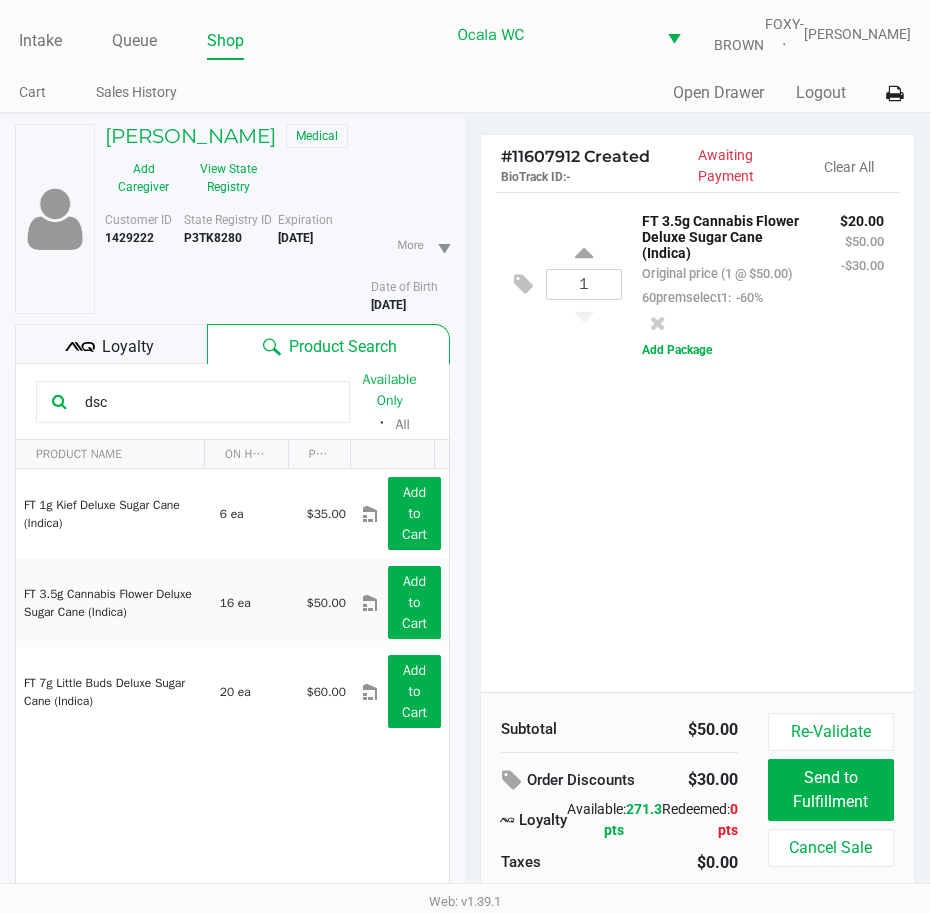 drag, startPoint x: 112, startPoint y: 408, endPoint x: 83, endPoint y: 418, distance: 30.675724 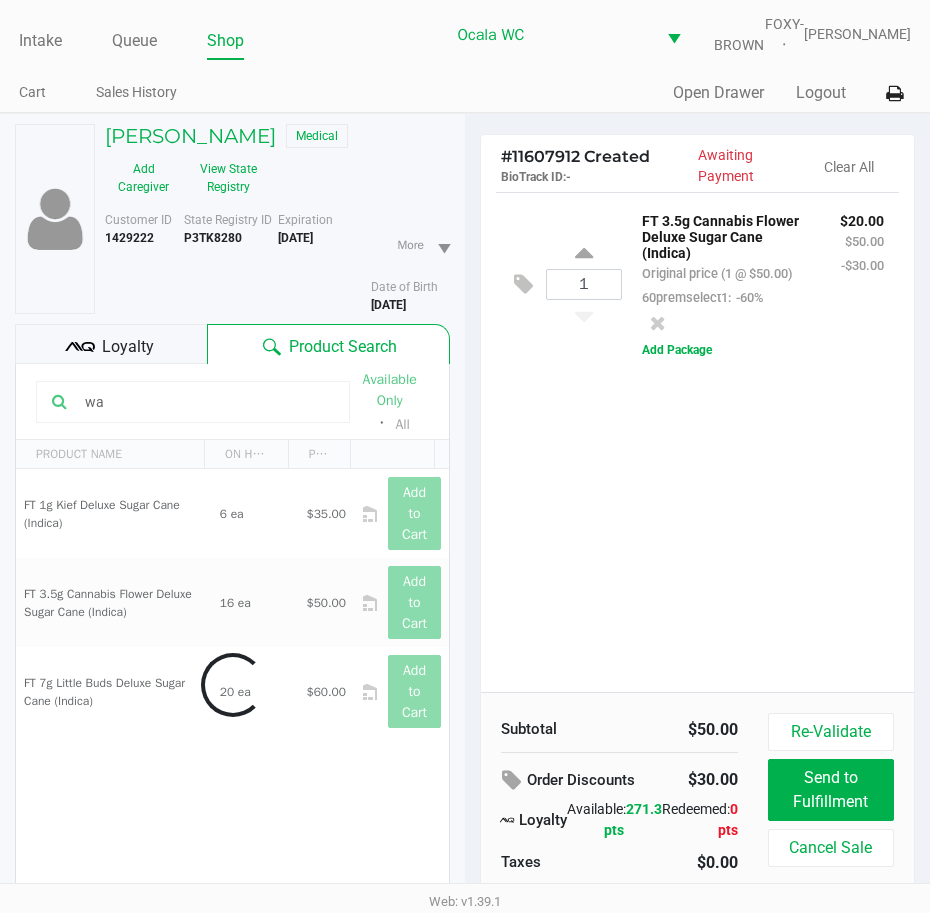 type on "w" 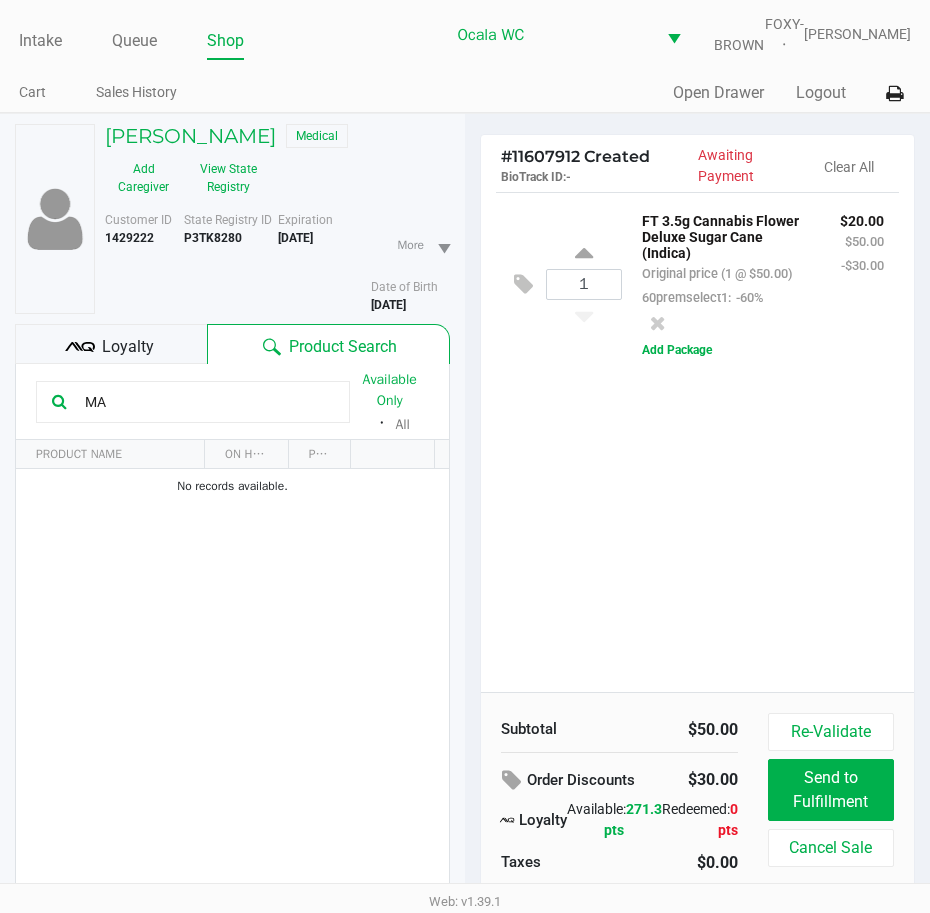 type on "M" 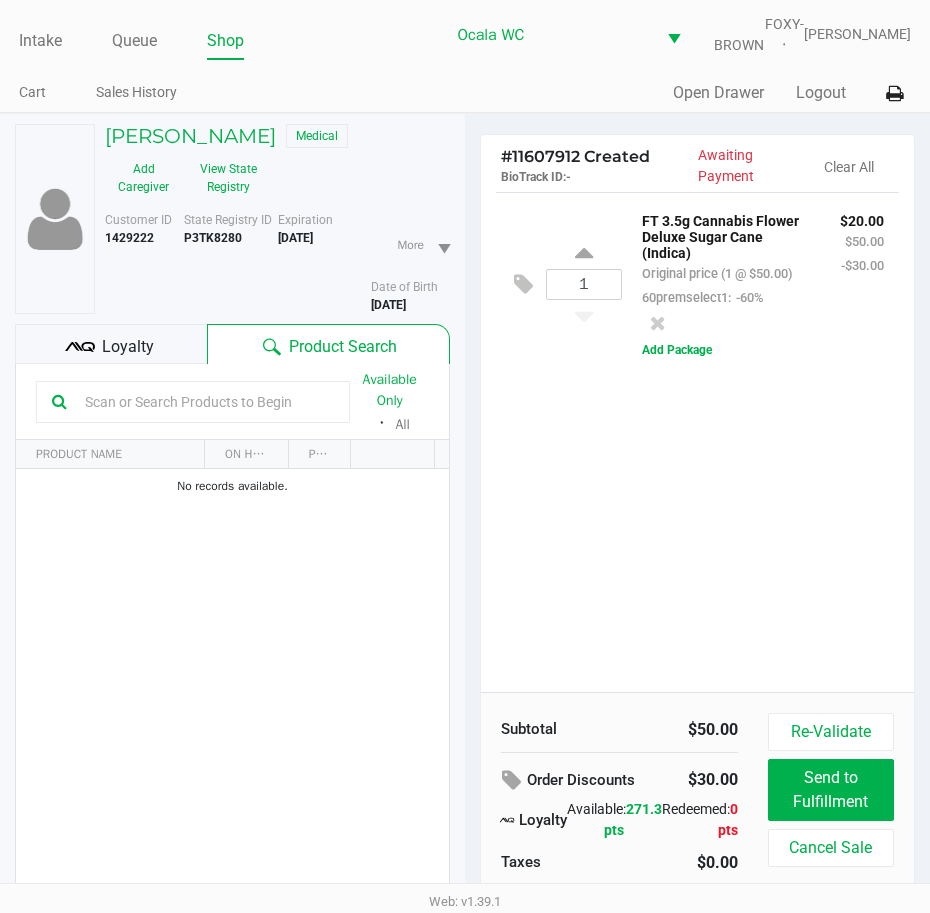 type 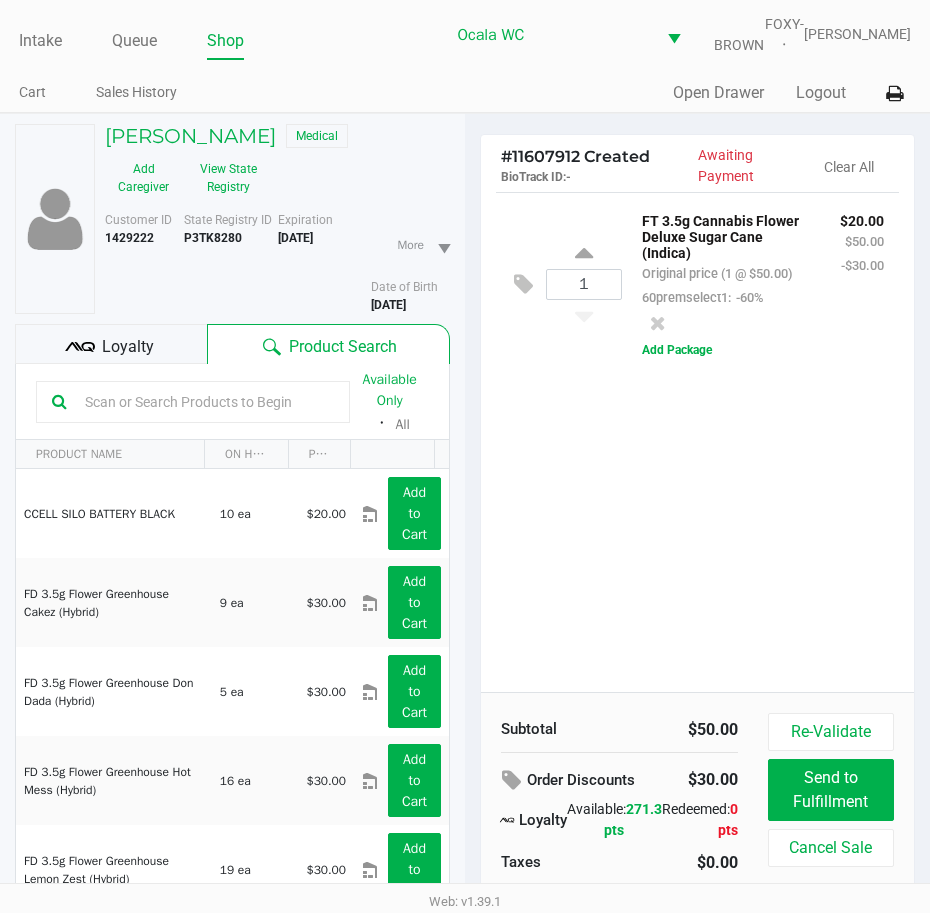 click on "1  FT 3.5g Cannabis Flower Deluxe Sugar Cane (Indica)   Original price (1 @ $50.00)  60premselect1:  -60% $20.00 $50.00 -$30.00  Add Package" 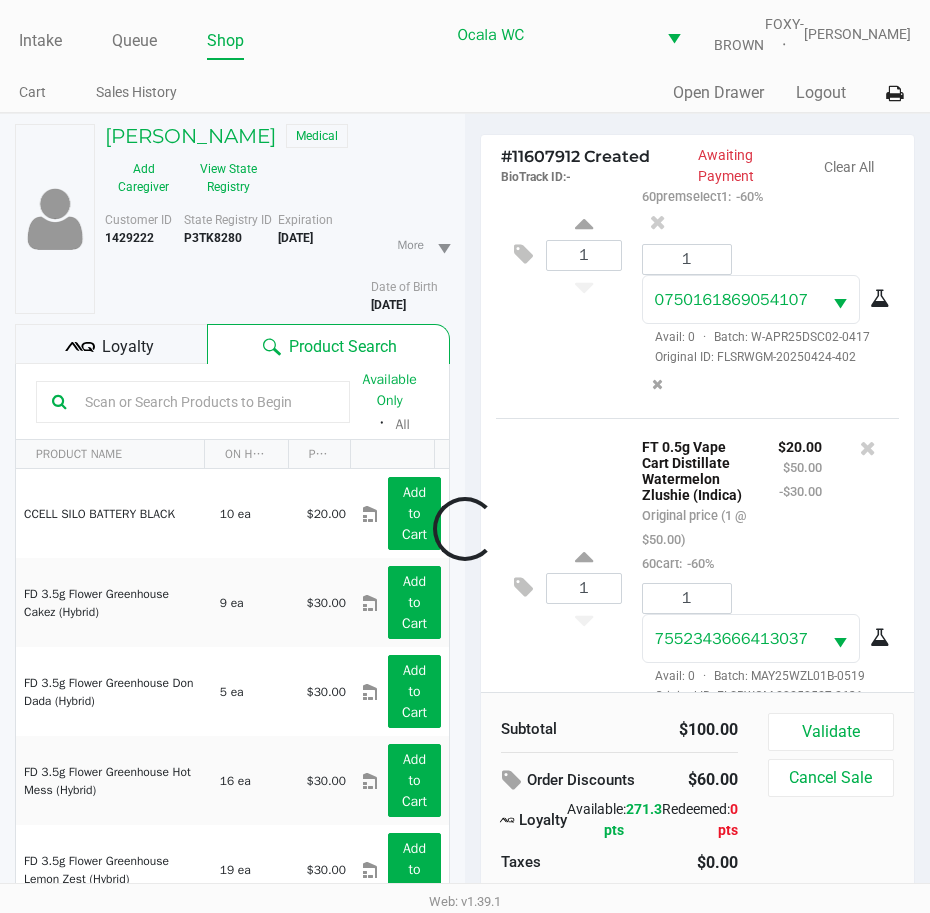 scroll, scrollTop: 268, scrollLeft: 0, axis: vertical 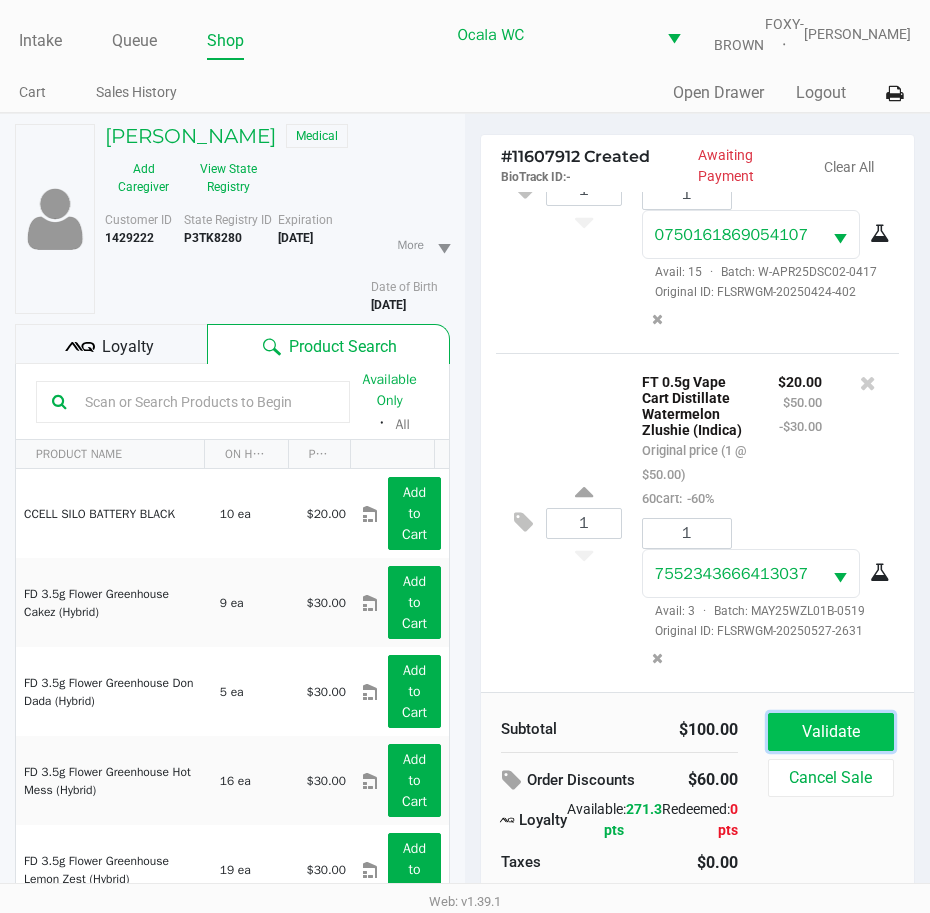 click on "Validate" 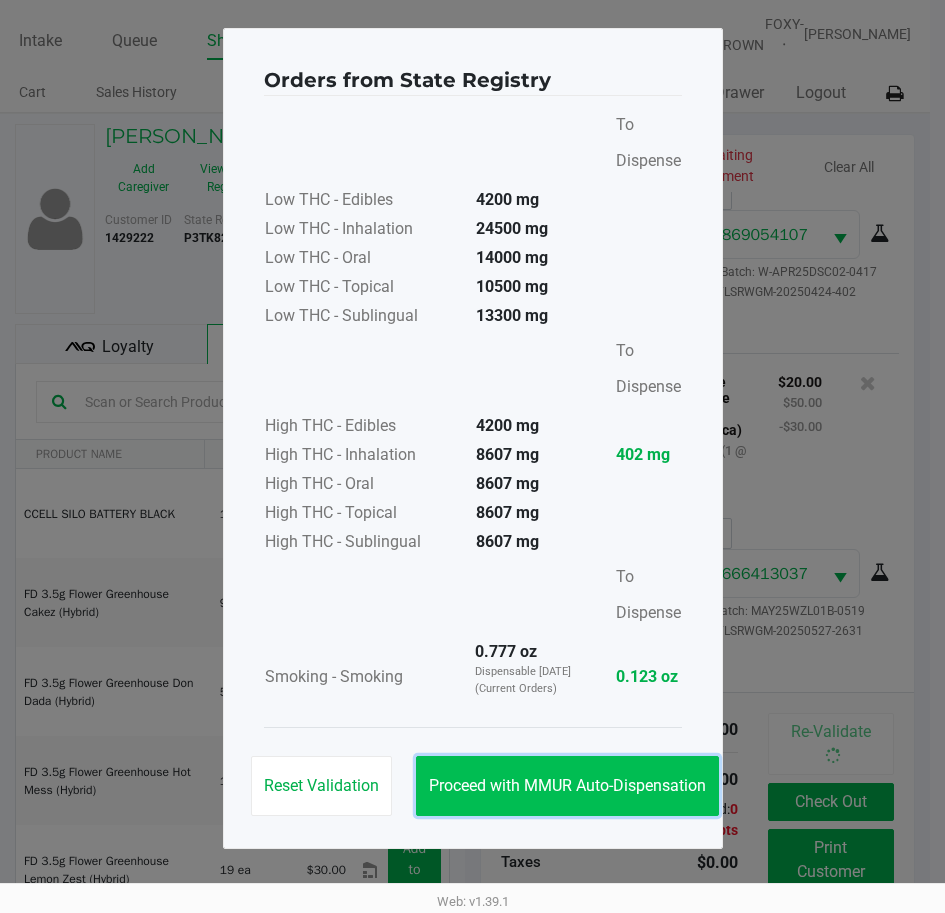 click on "Proceed with MMUR Auto-Dispensation" 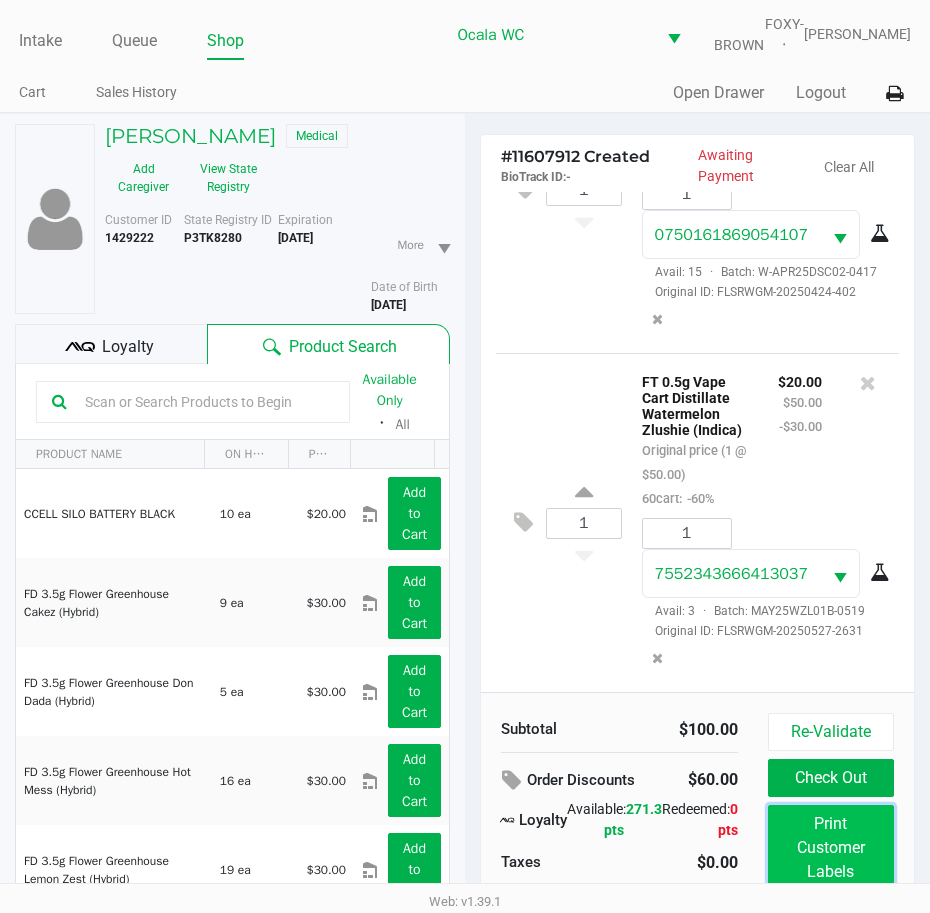 click on "Print Customer Labels" 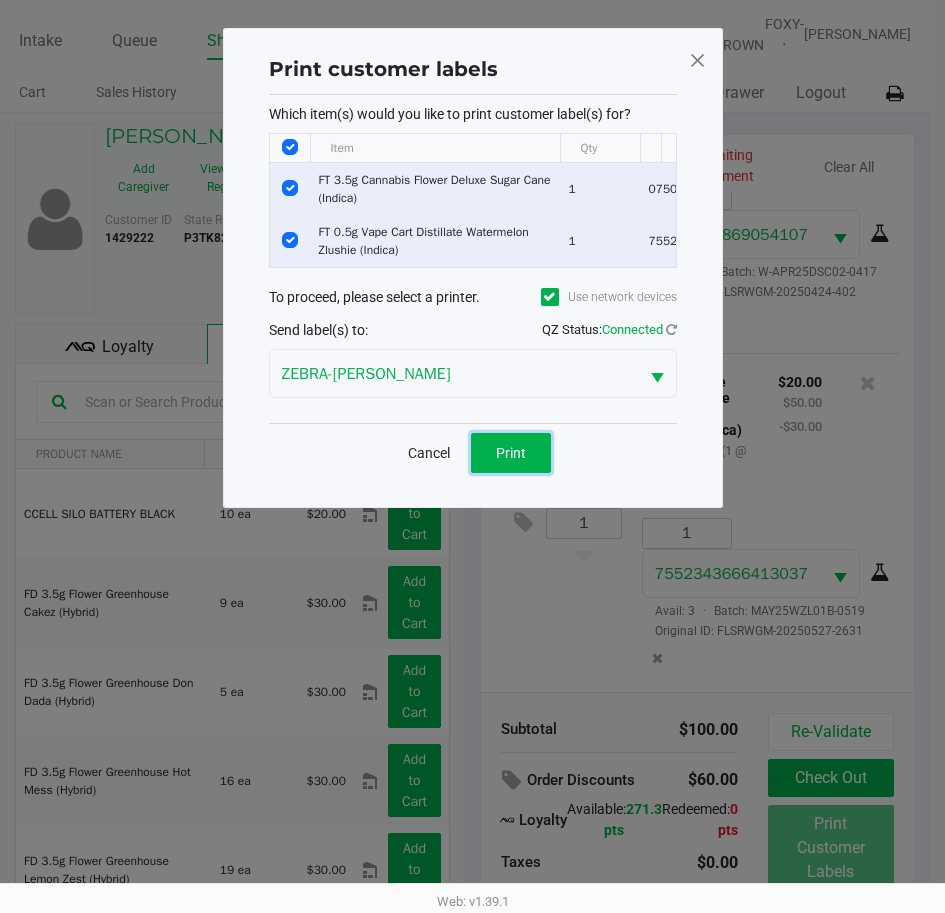 click on "Print" 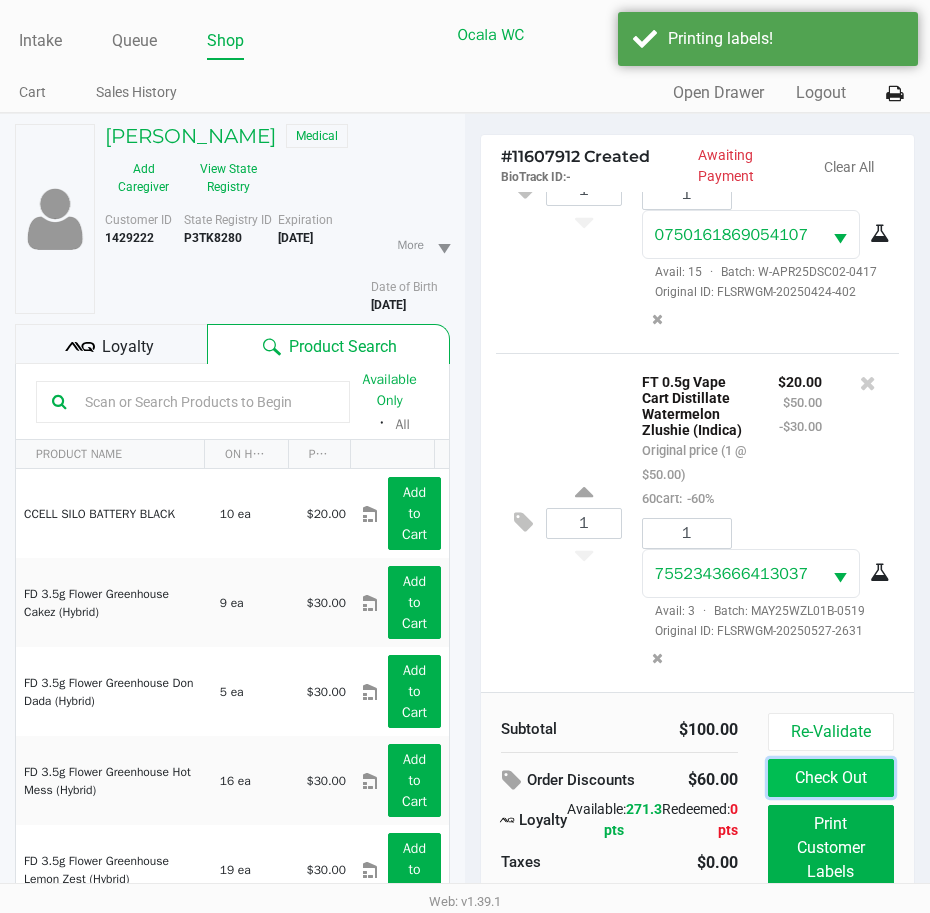 click on "Check Out" 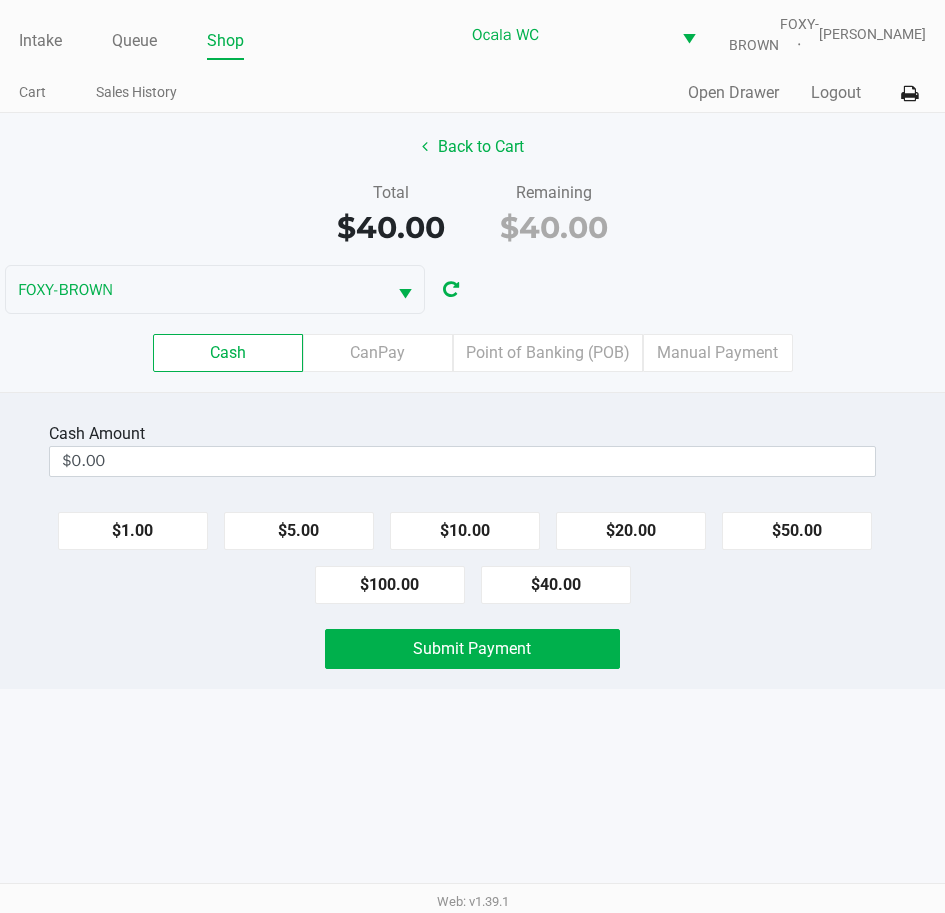 click on "Point of Banking (POB)" 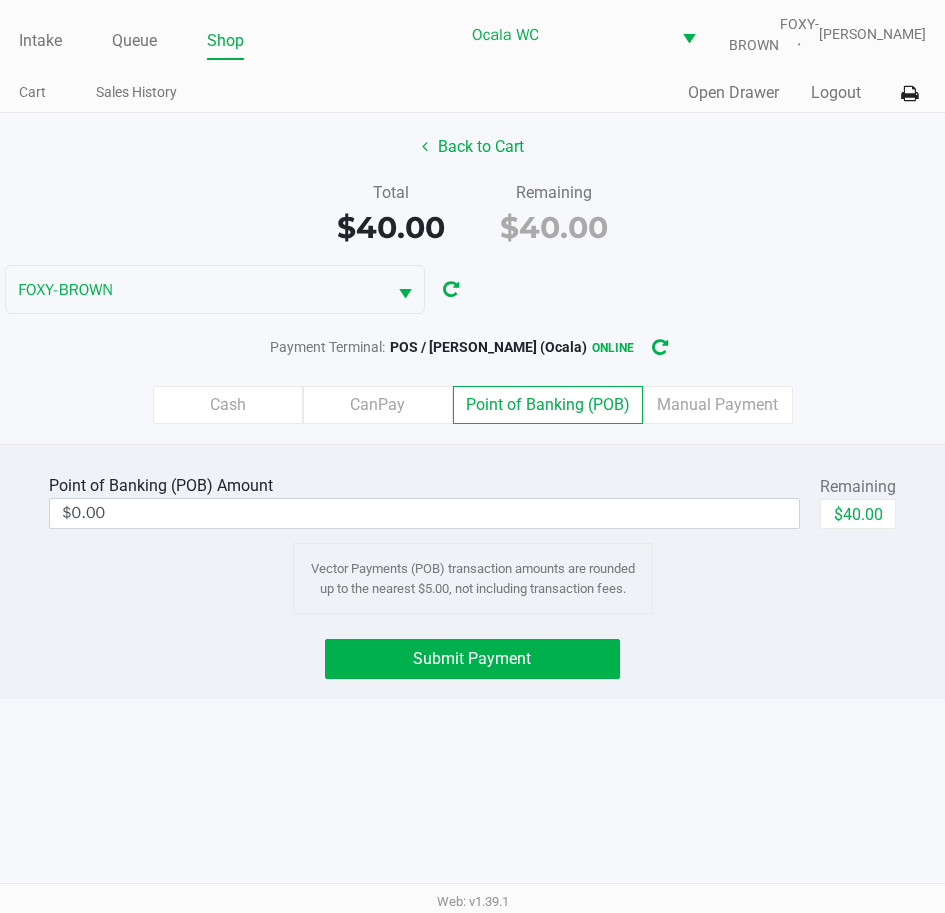click on "$40.00" 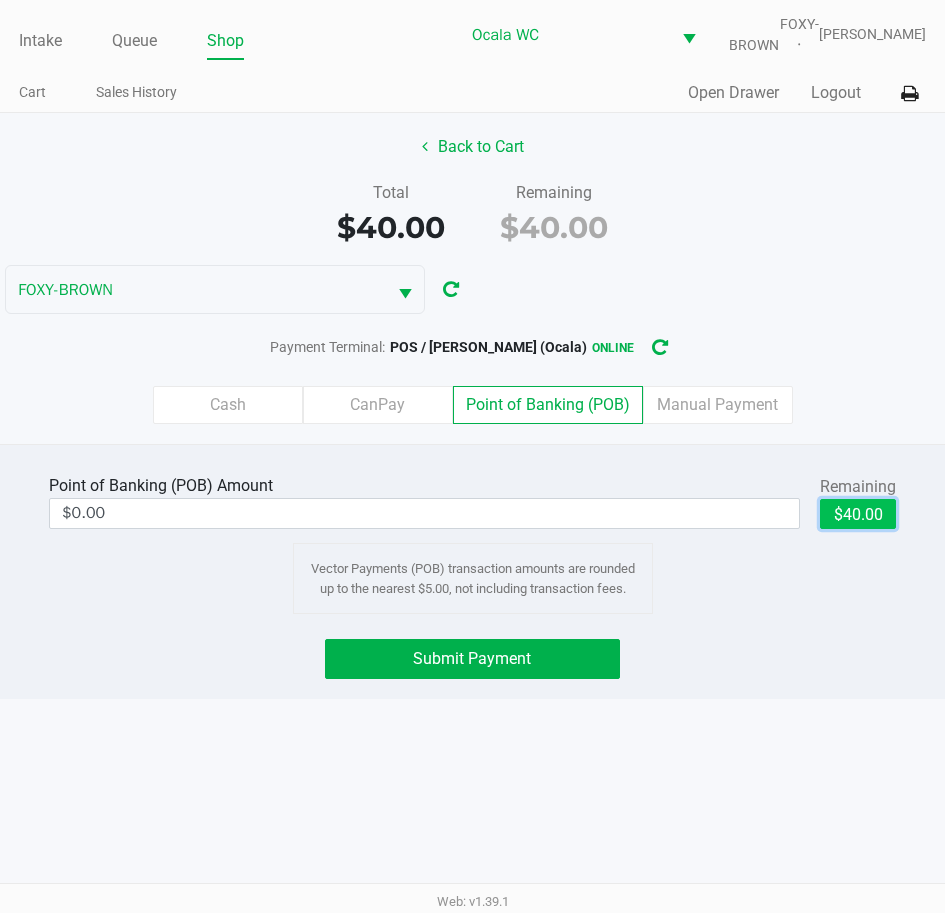 type on "$40.00" 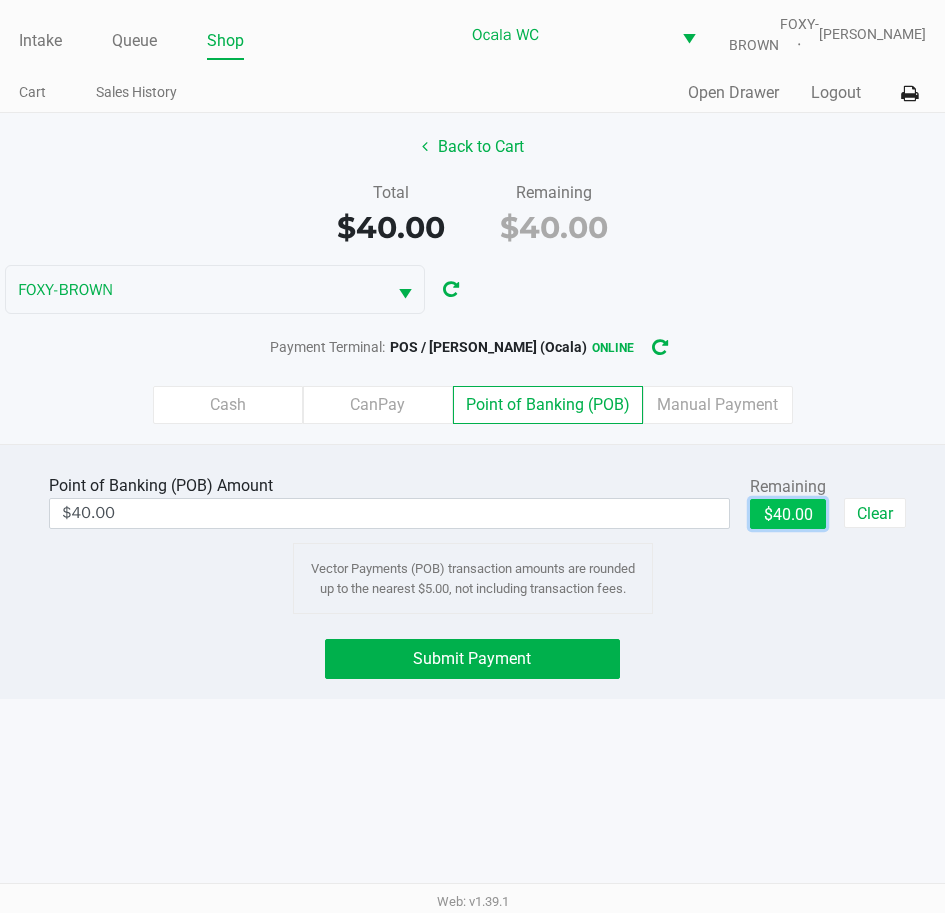 click on "Submit Payment" 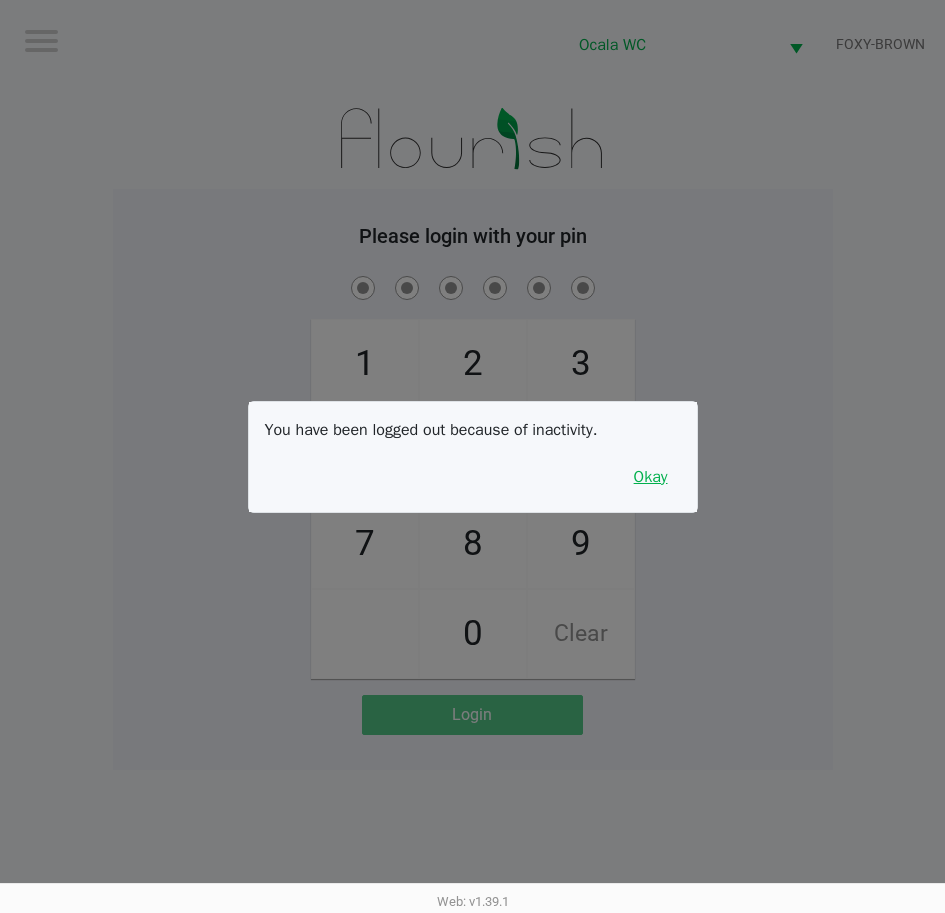 click on "Okay" at bounding box center (651, 477) 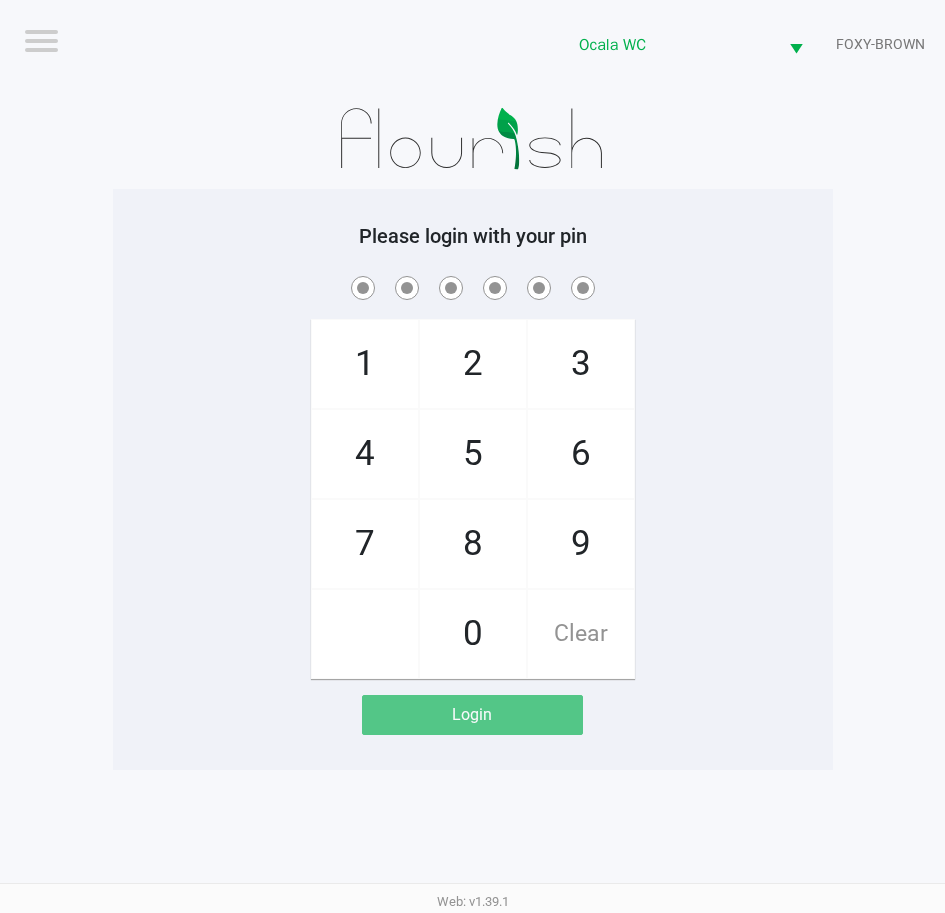 click 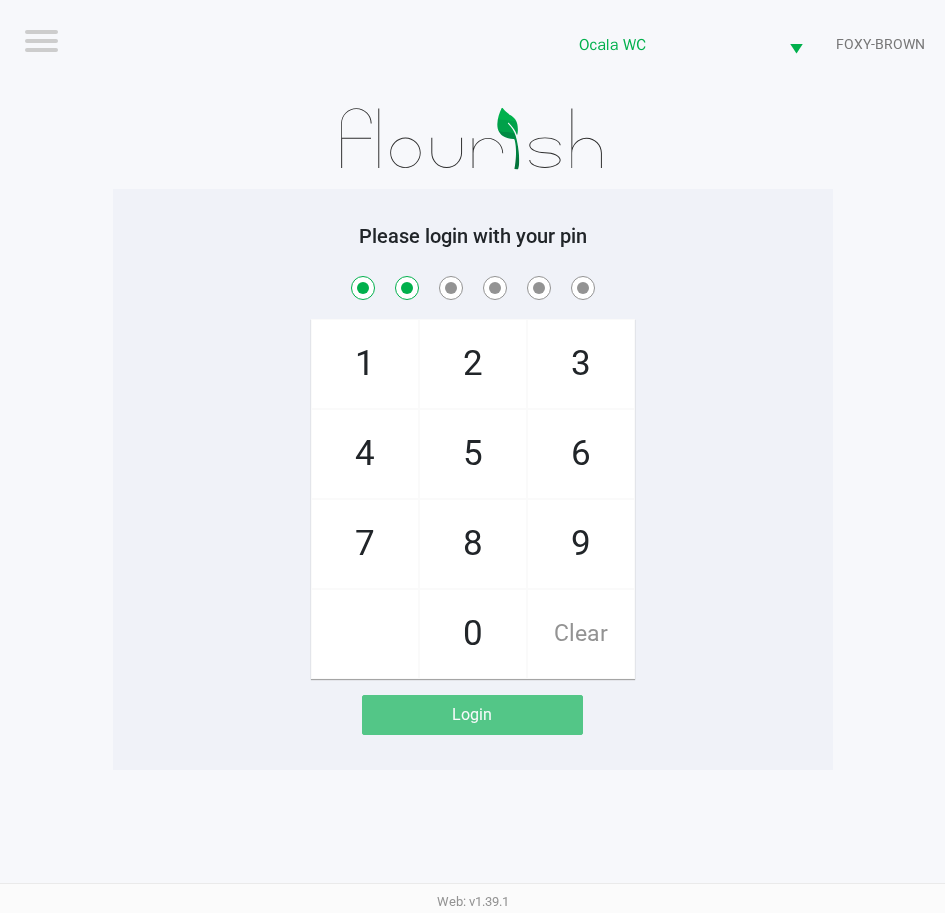 checkbox on "true" 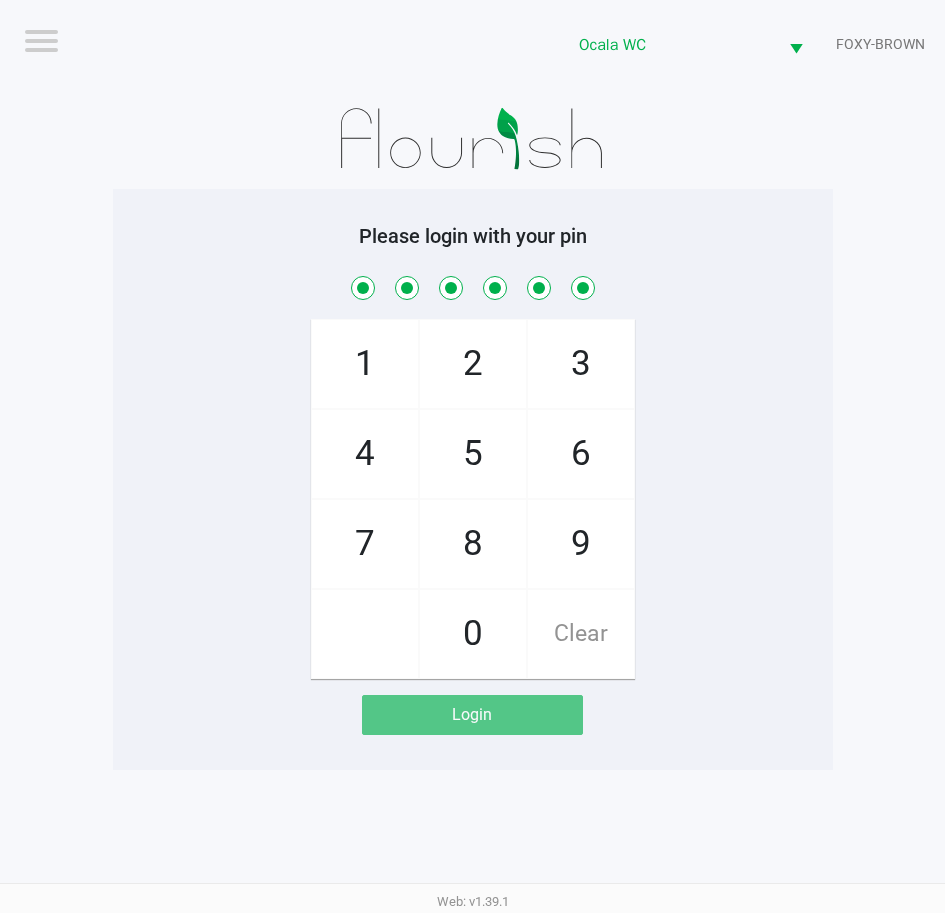 checkbox on "true" 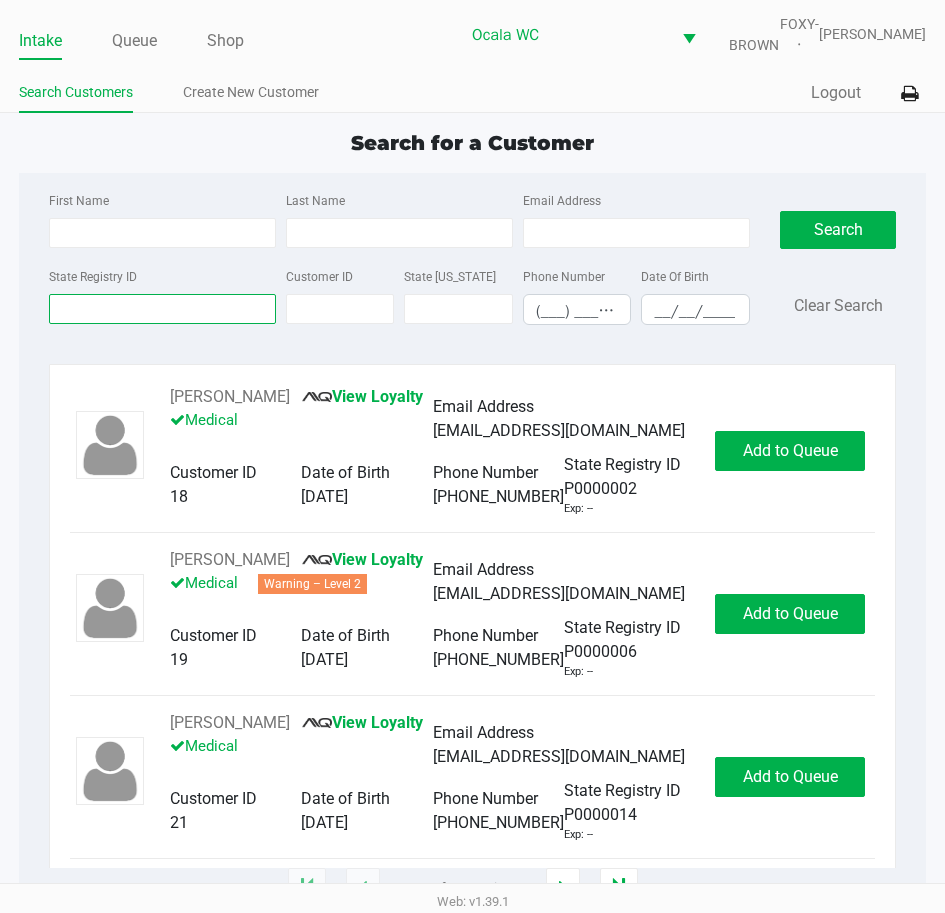 click on "State Registry ID" at bounding box center (162, 309) 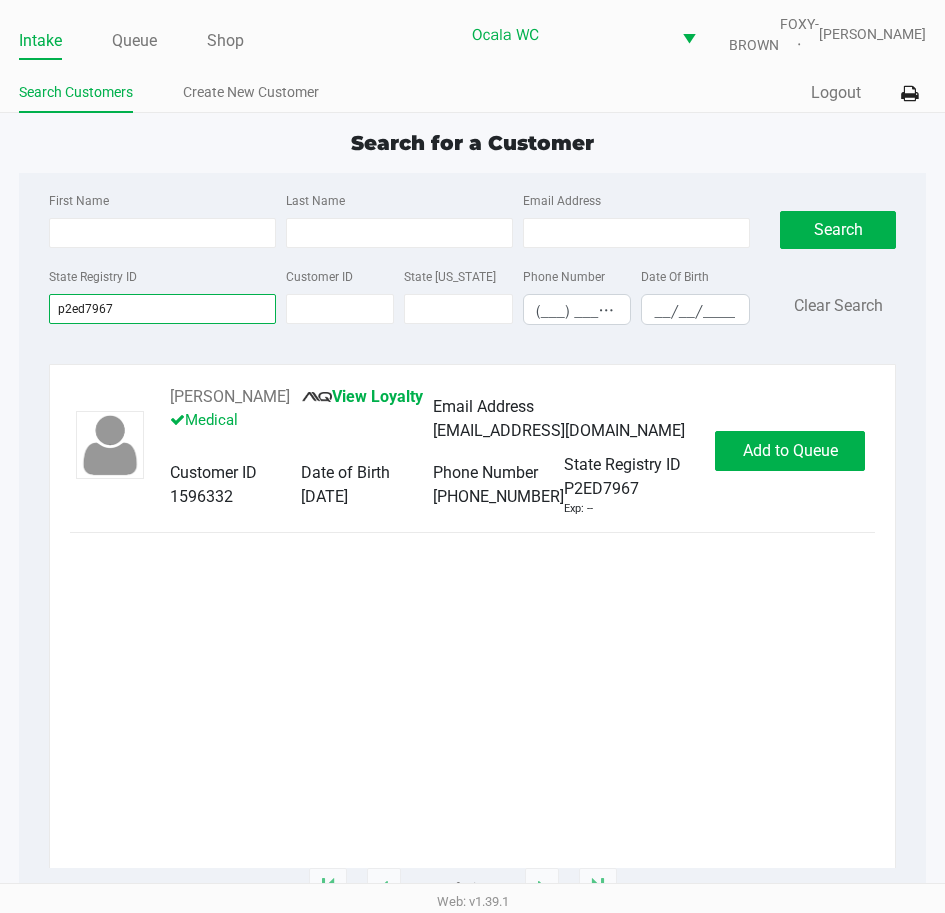 type on "p2ed7967" 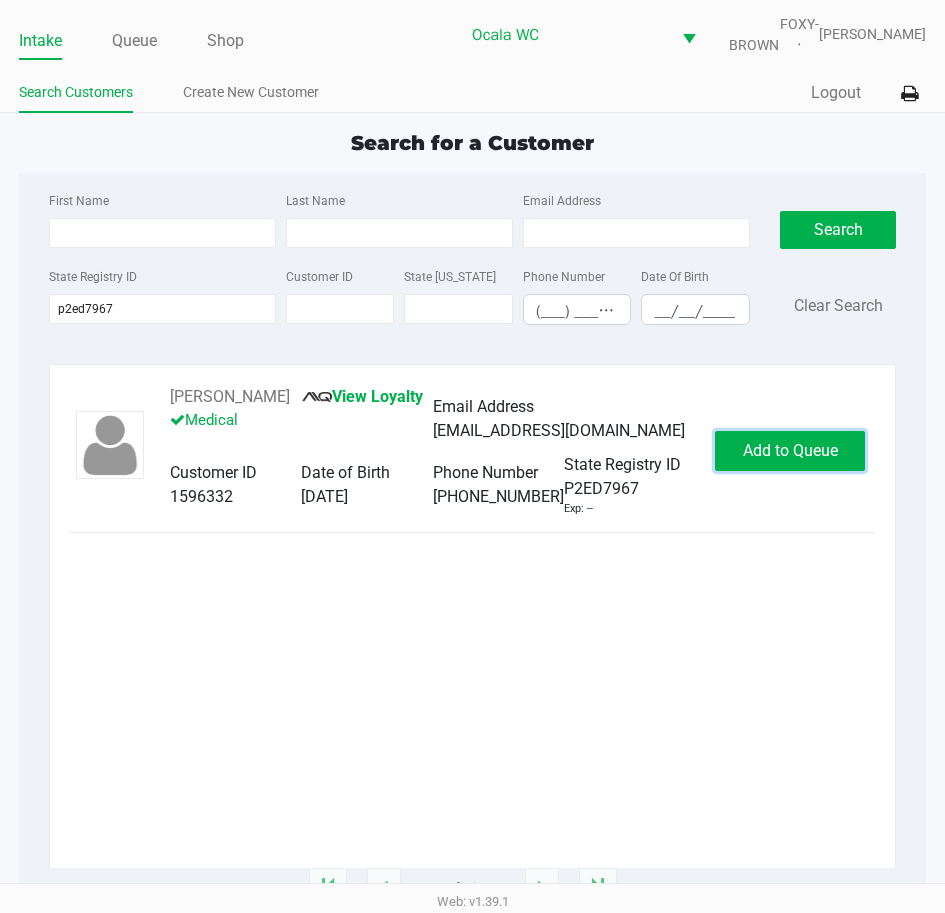 click on "Add to Queue" 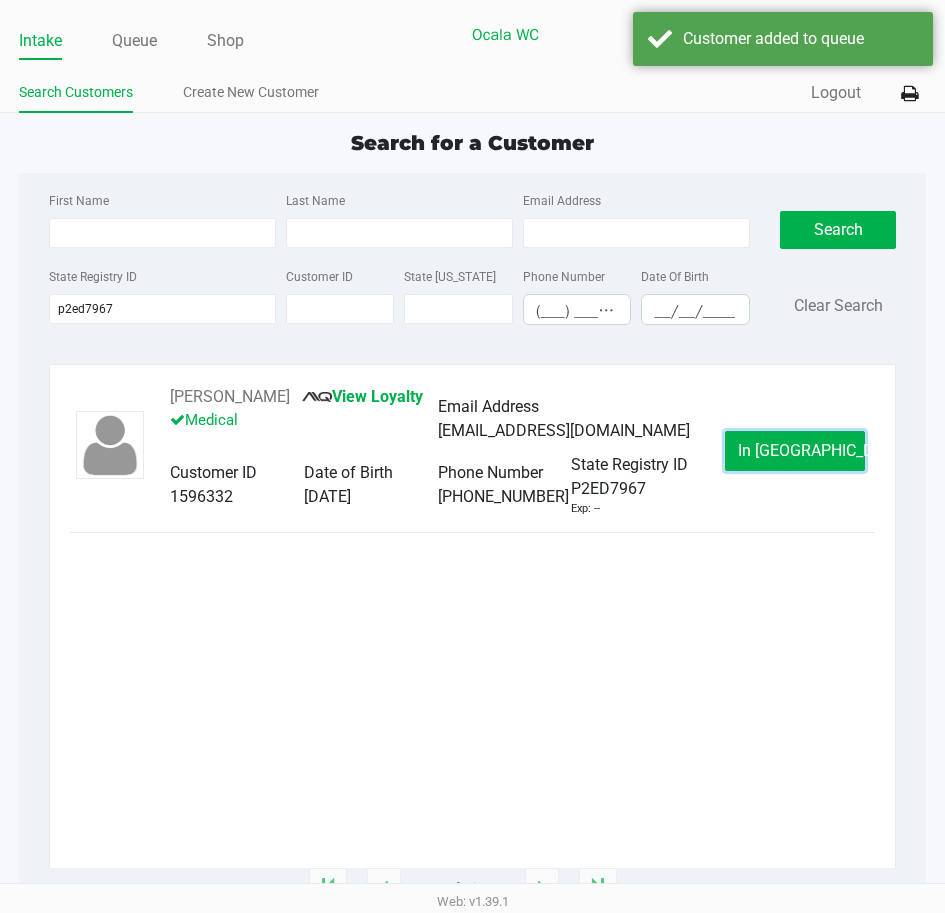 click on "In Queue" 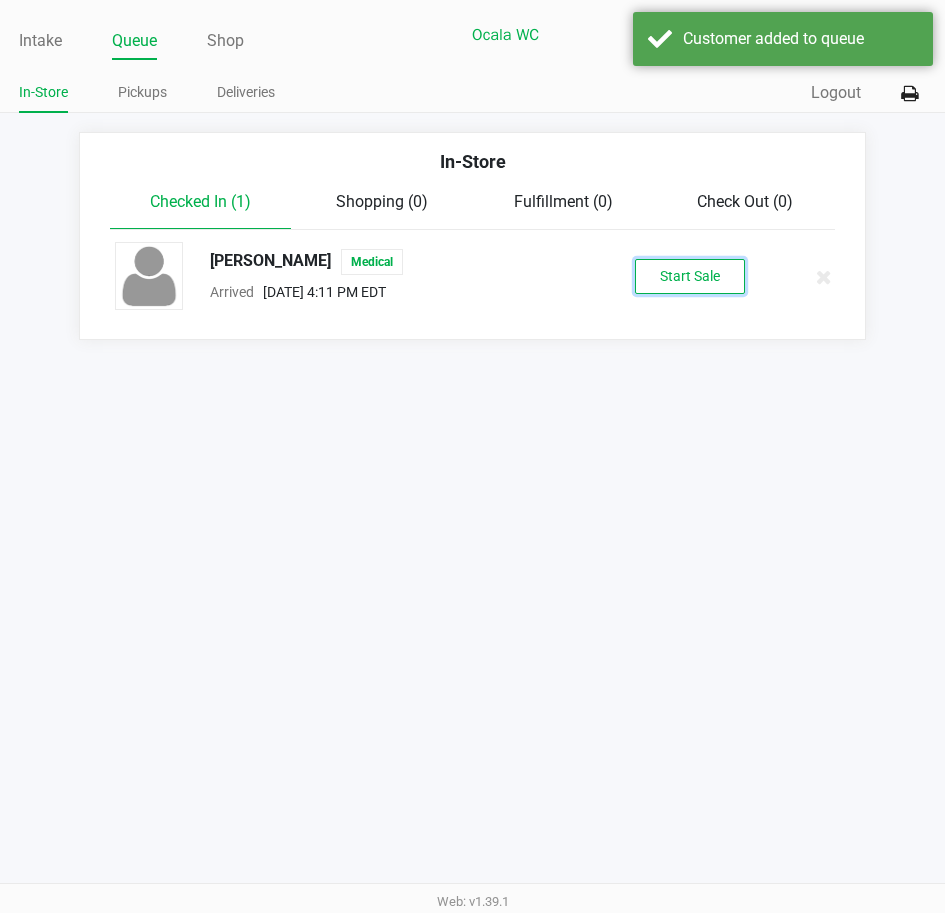 click on "Start Sale" 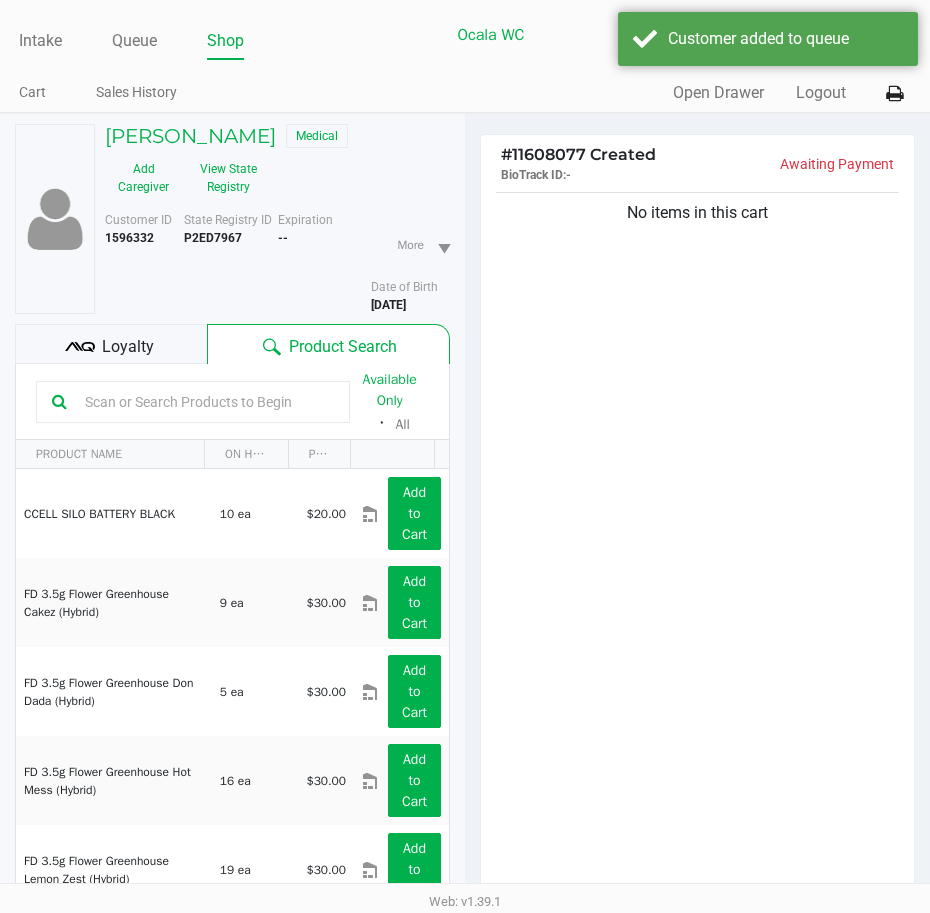 click on "Loyalty" 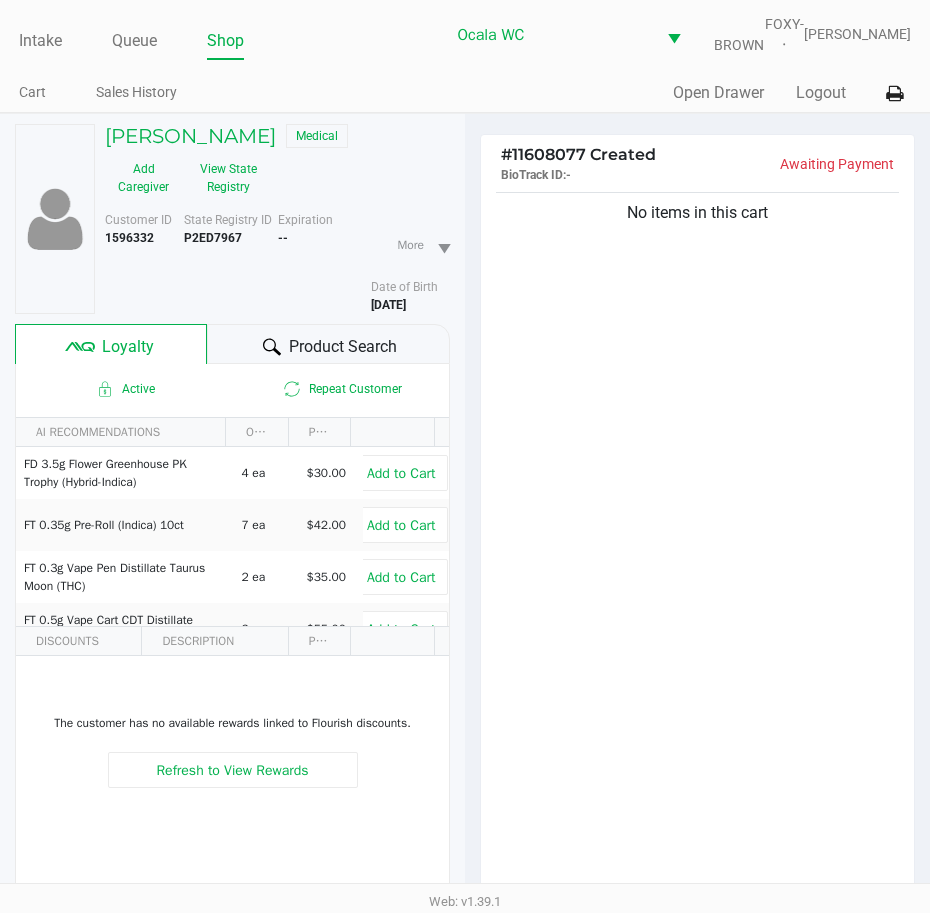 click on "Product Search" 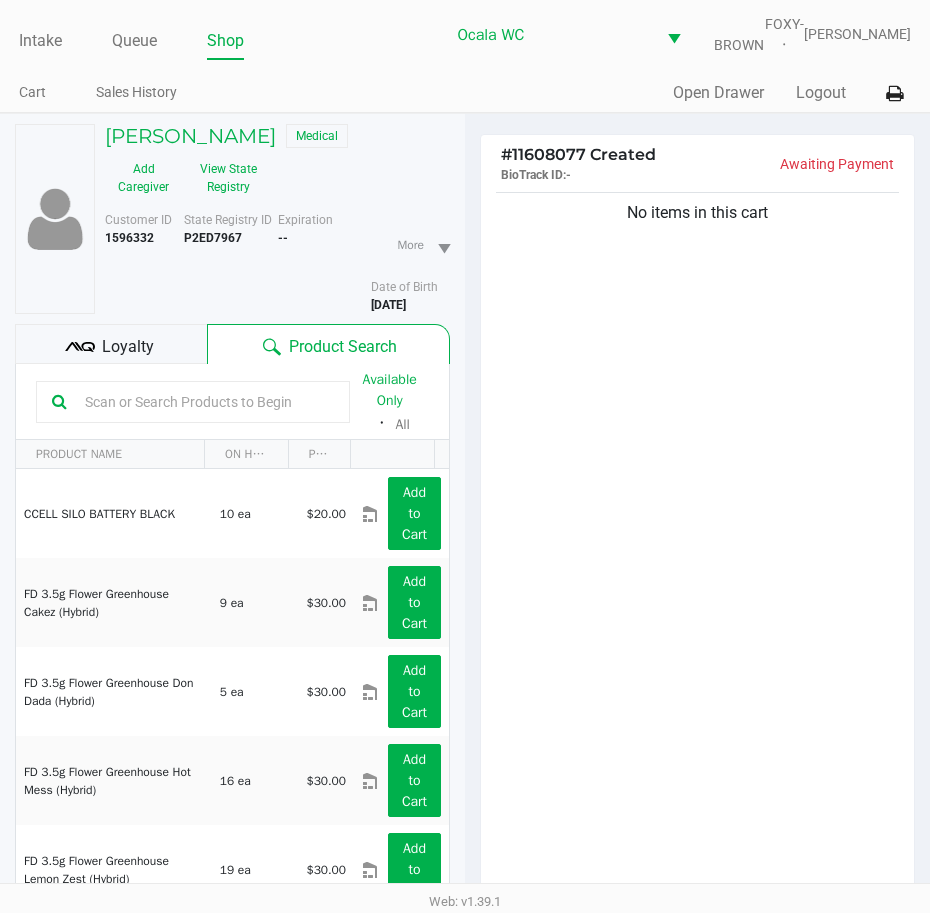 click 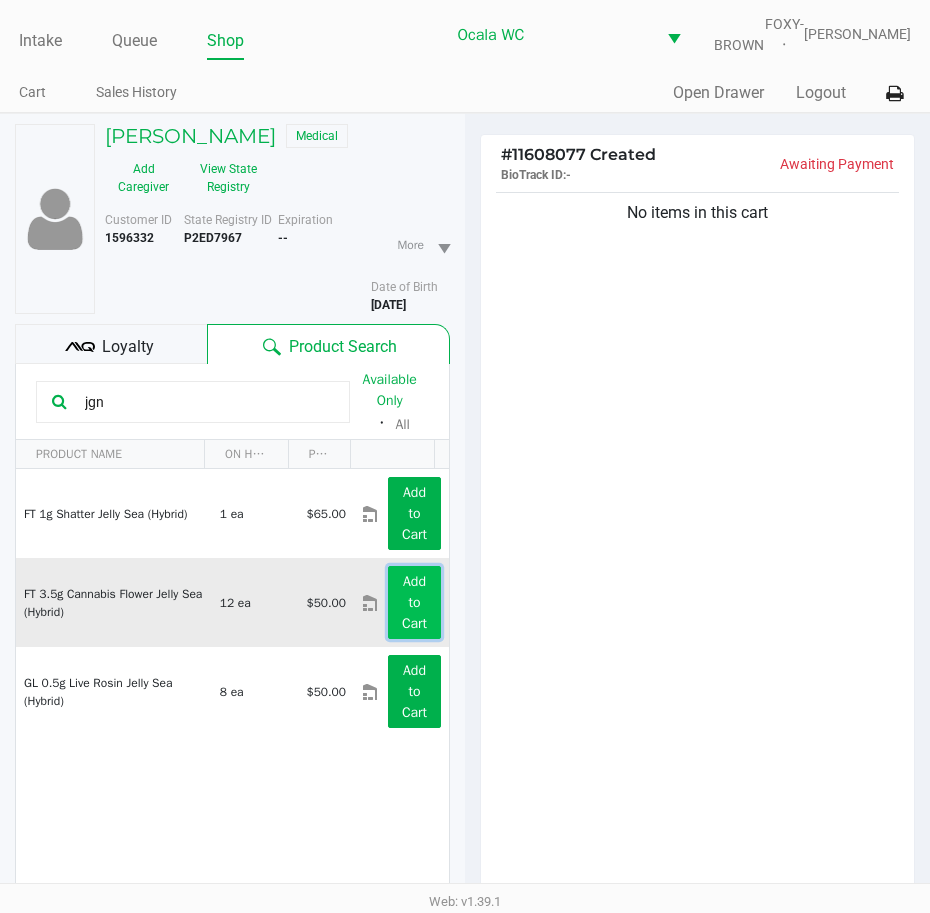 click on "Add to Cart" 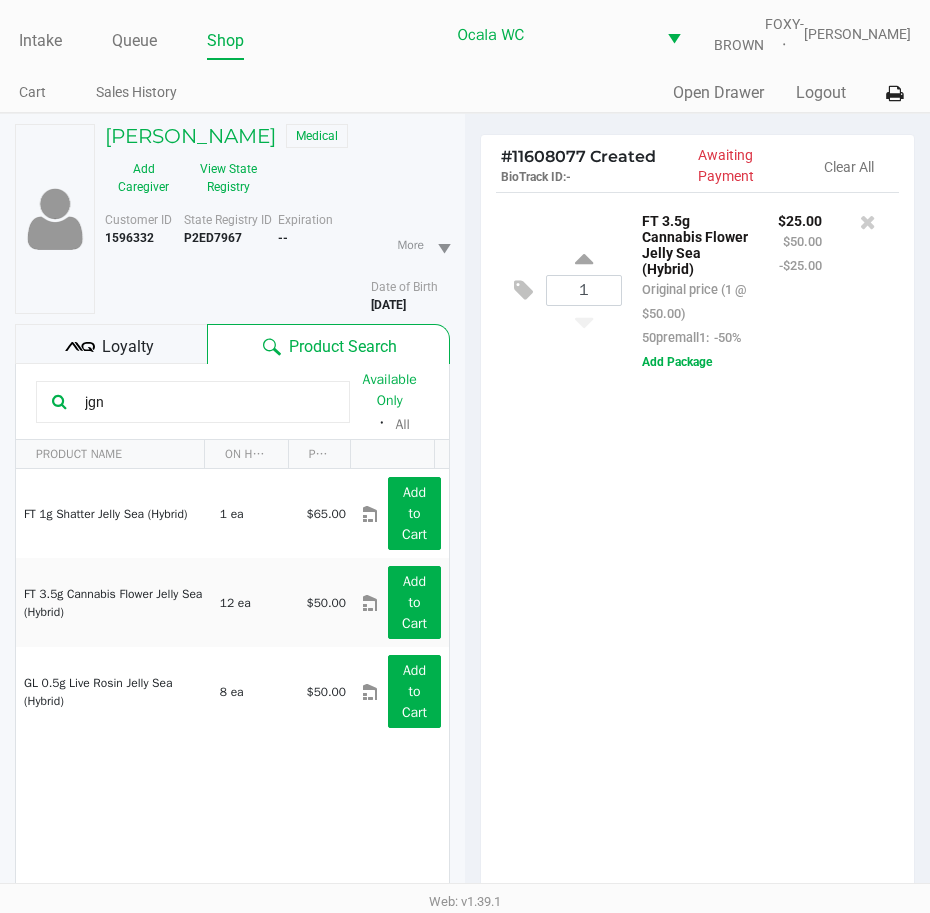 drag, startPoint x: 143, startPoint y: 414, endPoint x: 37, endPoint y: 421, distance: 106.23088 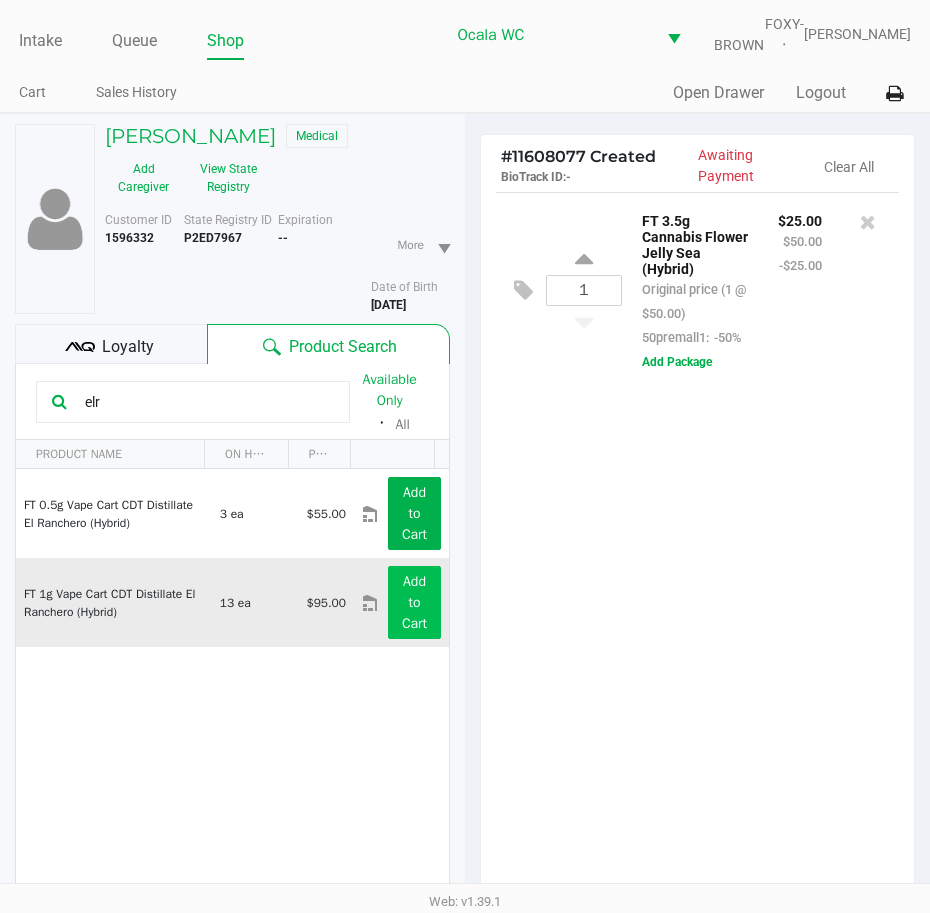 type on "elr" 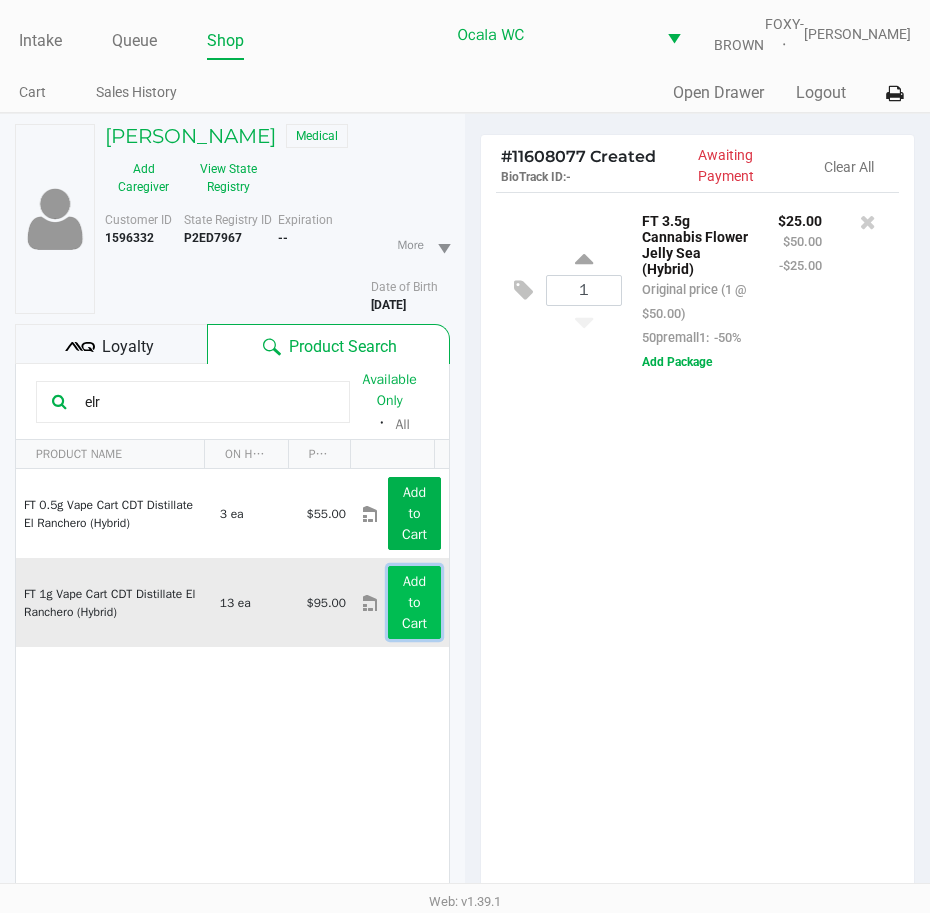 click on "Add to Cart" 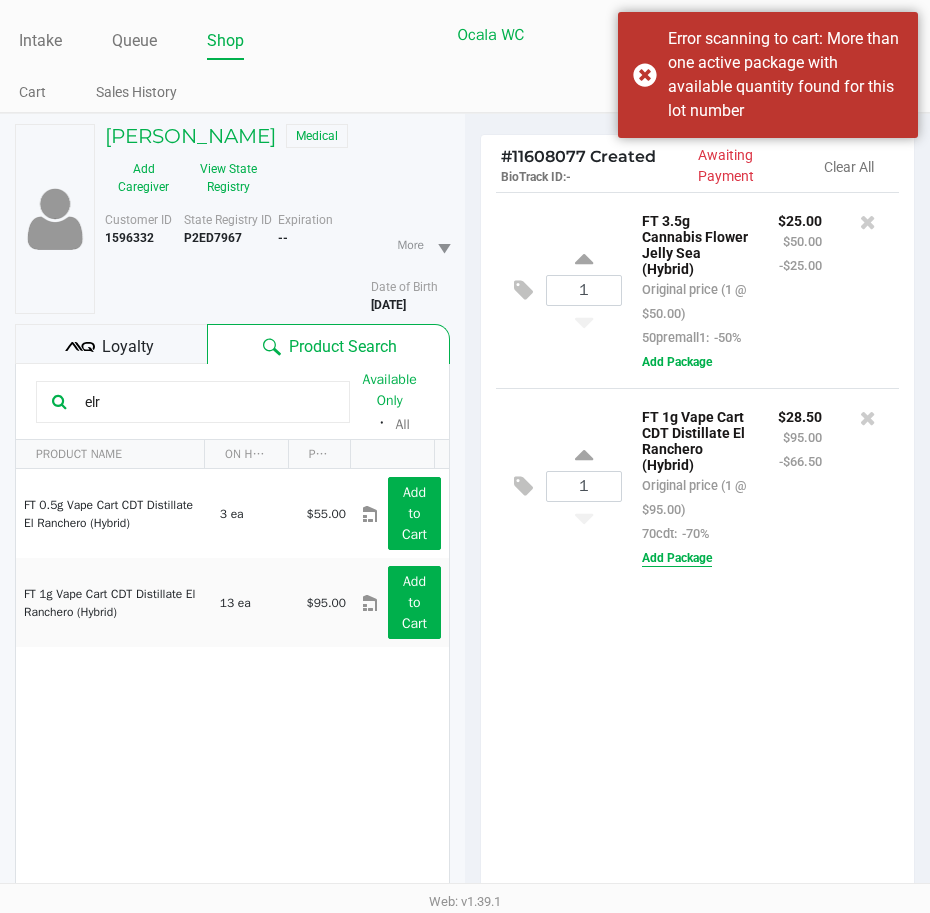 click on "Add Package" 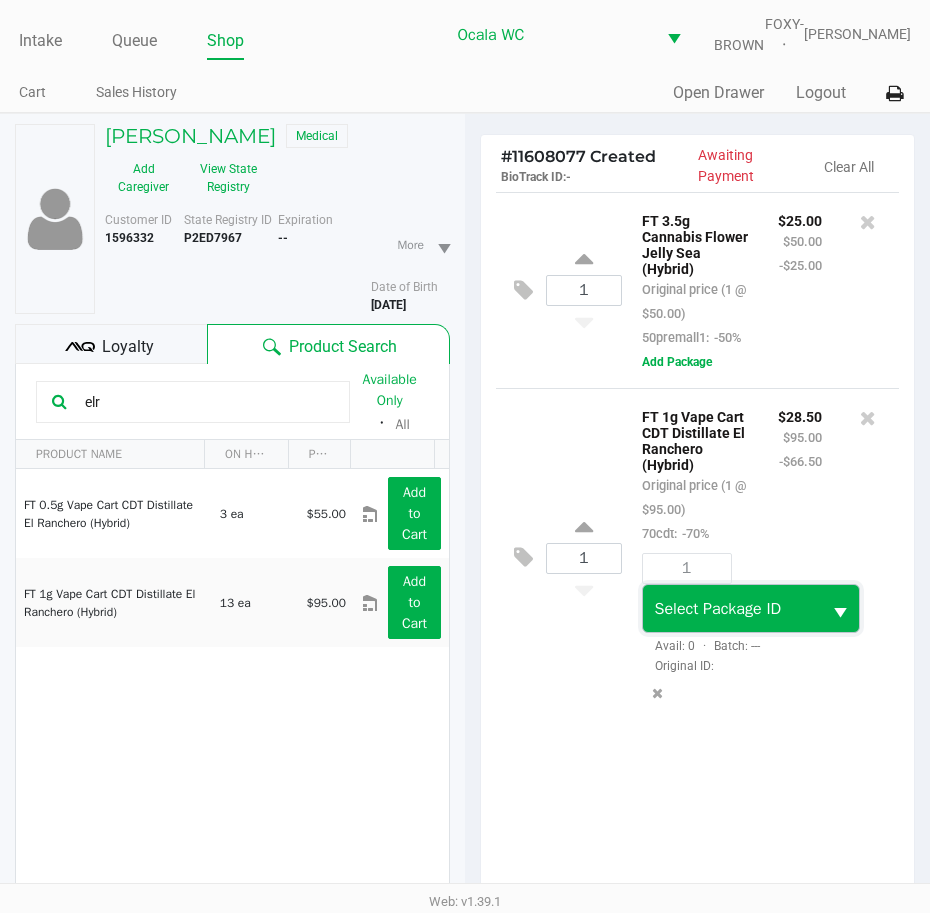 click on "Select Package ID" at bounding box center [732, 609] 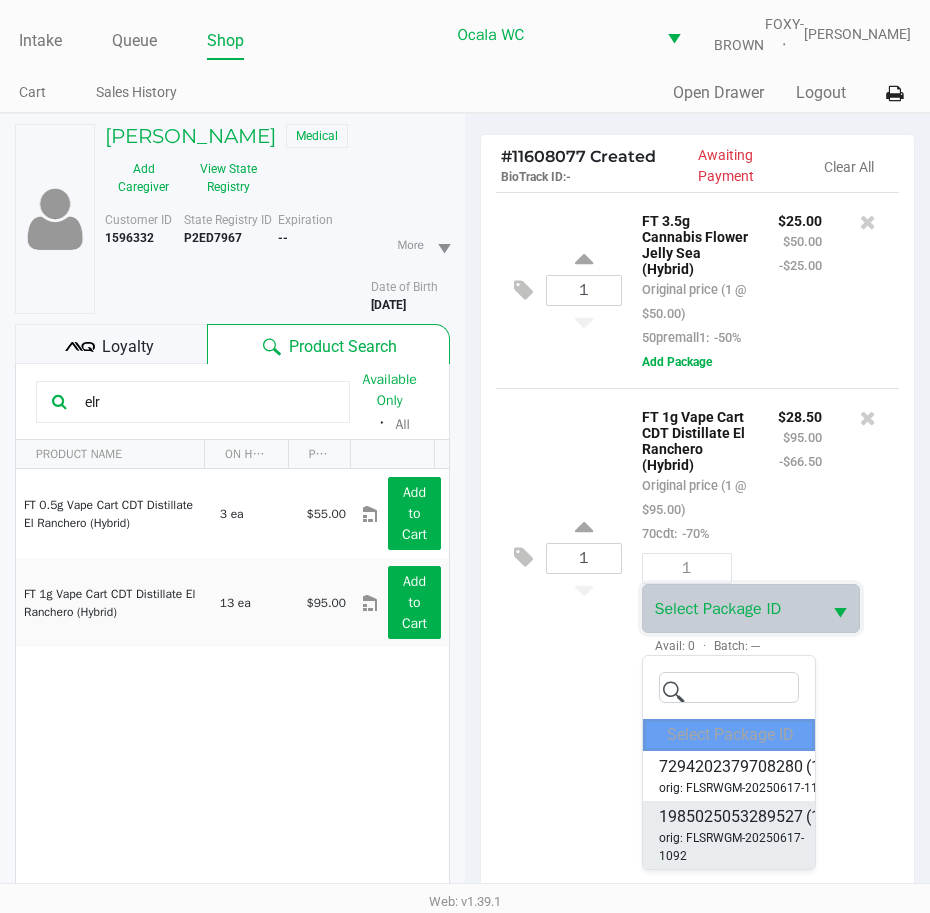 click on "1985025053289527" at bounding box center [731, 817] 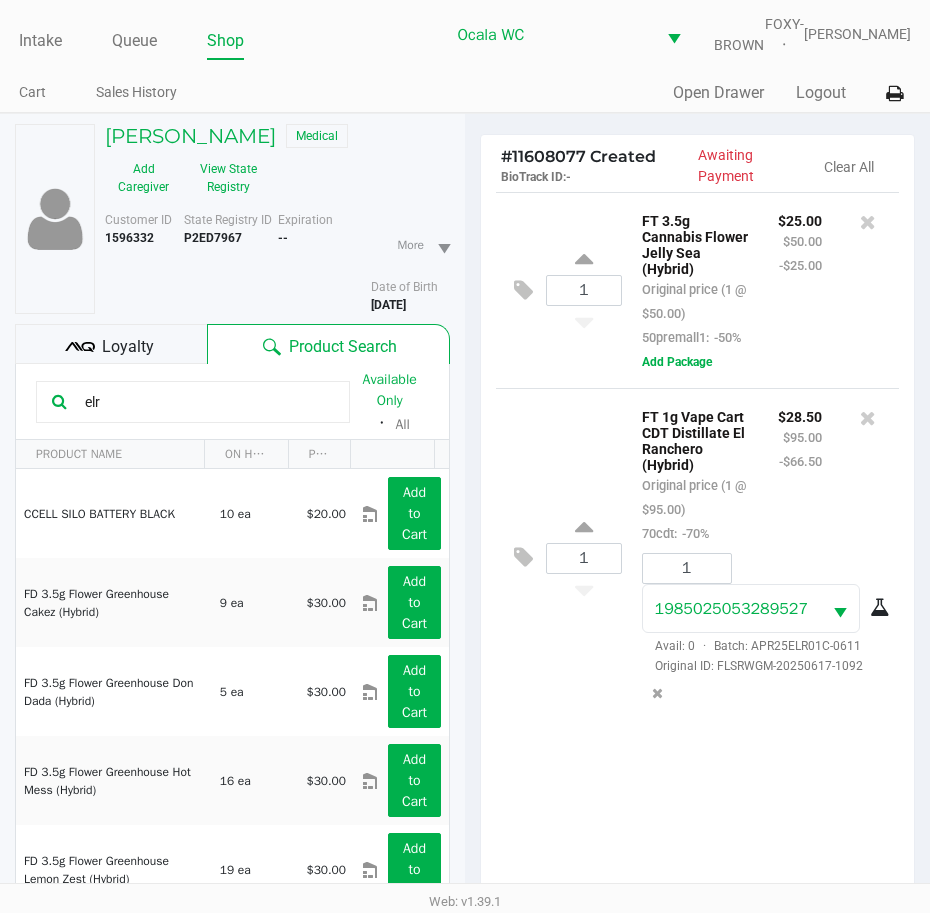 click on "1  FT 3.5g Cannabis Flower Jelly Sea (Hybrid)   Original price (1 @ $50.00)  50premall1:  -50% $25.00 $50.00 -$25.00  Add Package" 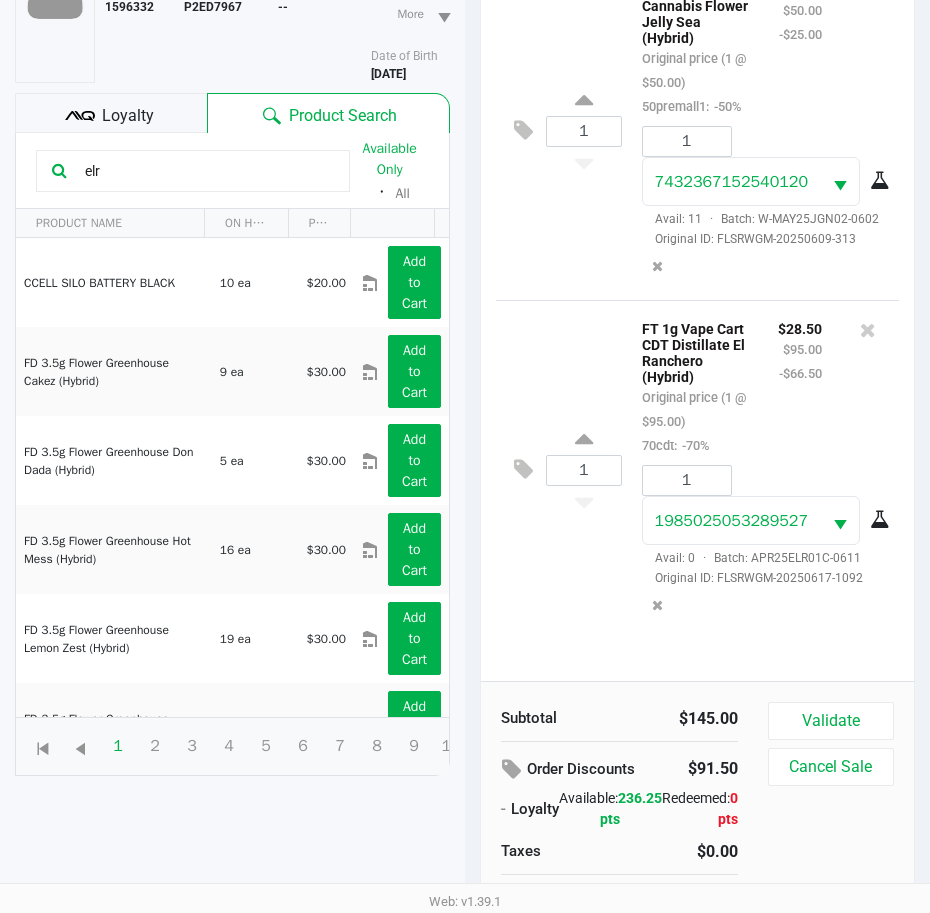 scroll, scrollTop: 276, scrollLeft: 0, axis: vertical 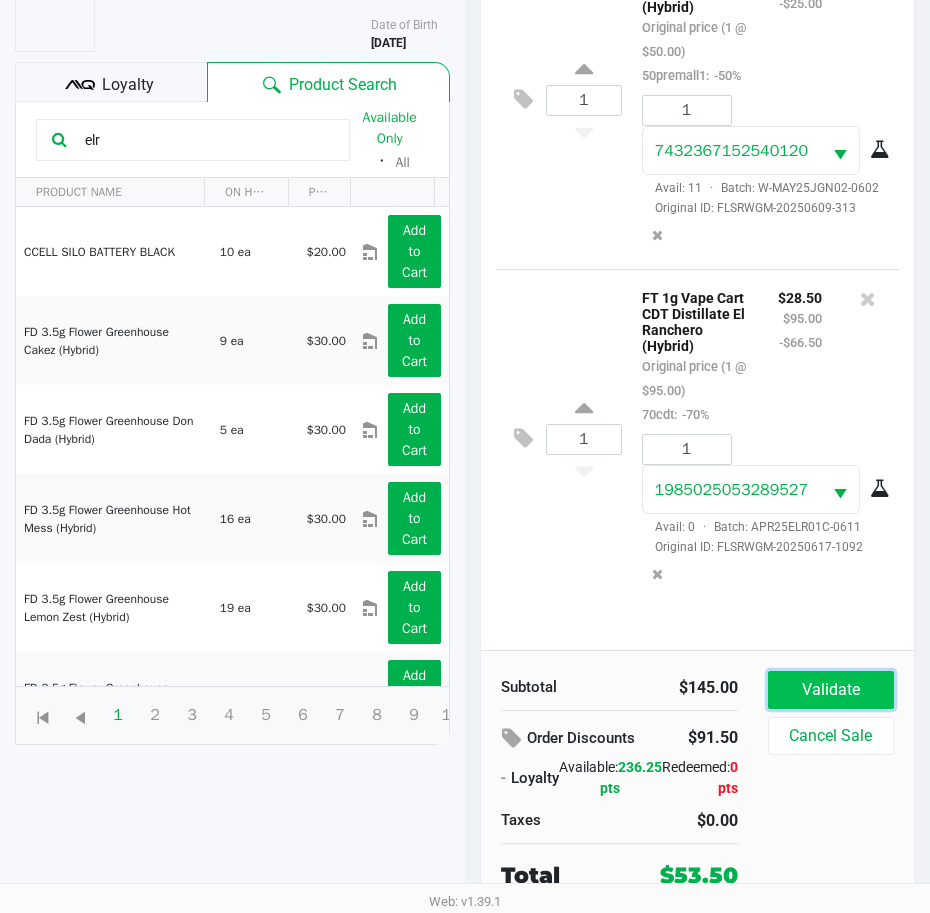 click on "Validate" 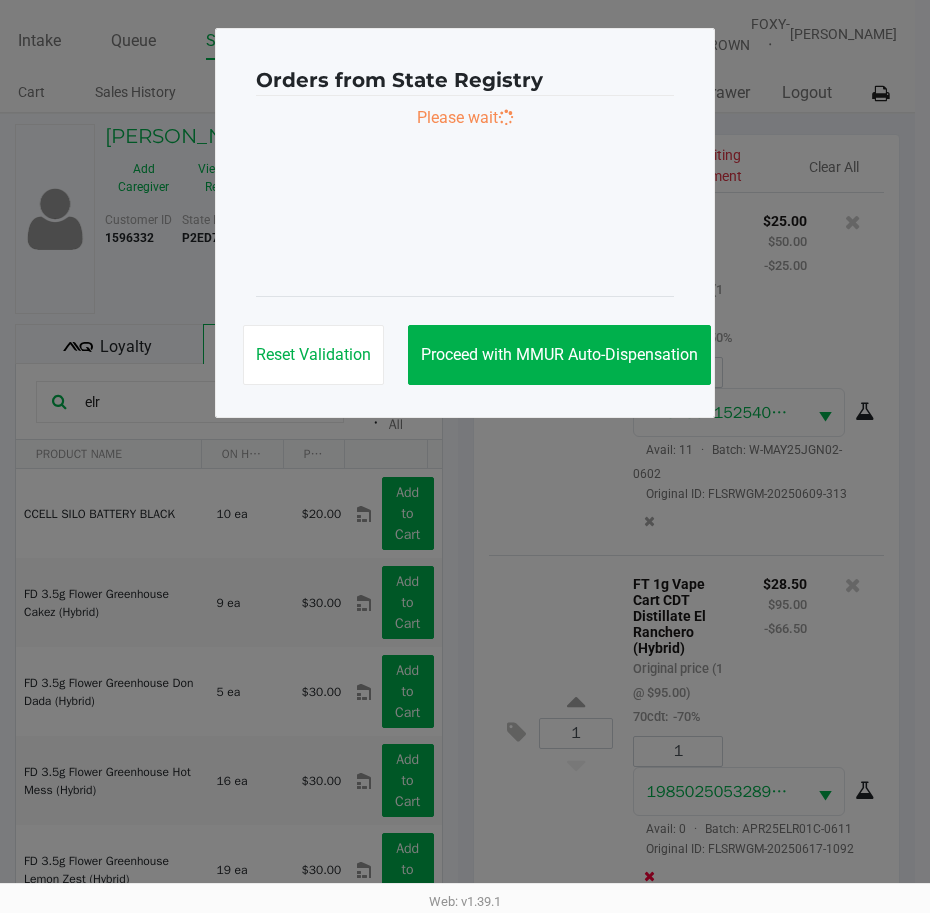 scroll, scrollTop: 0, scrollLeft: 0, axis: both 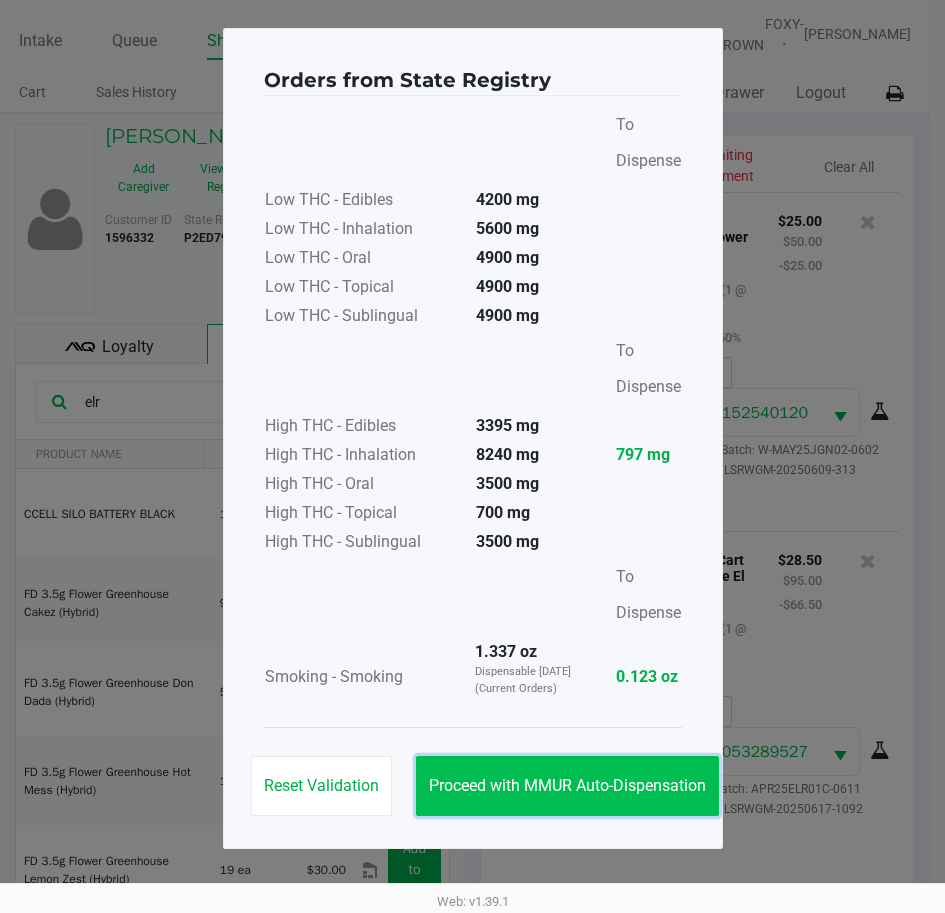 click on "Proceed with MMUR Auto-Dispensation" 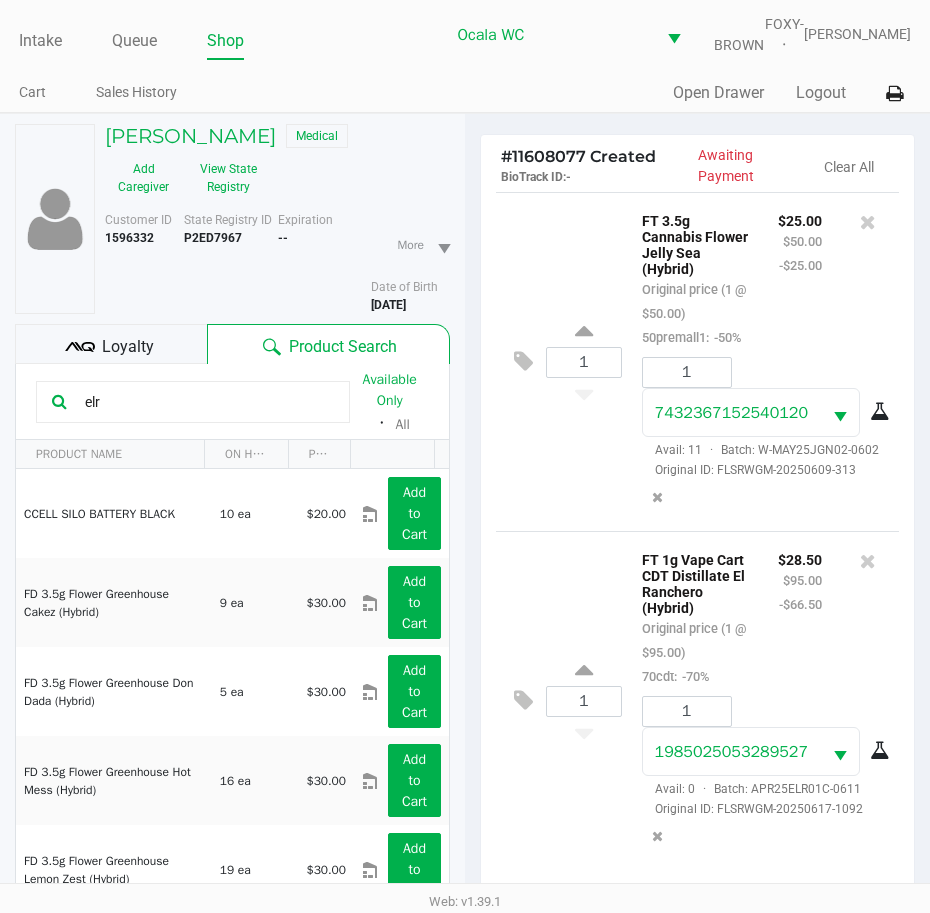 scroll, scrollTop: 31, scrollLeft: 0, axis: vertical 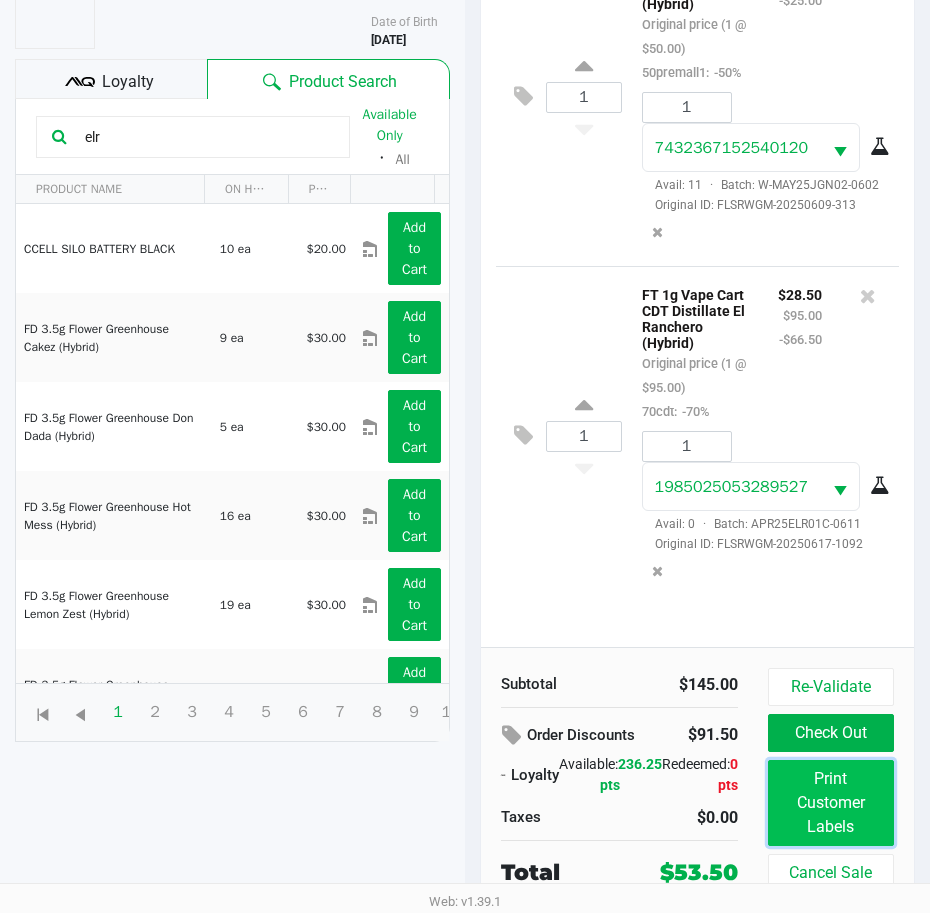click on "Print Customer Labels" 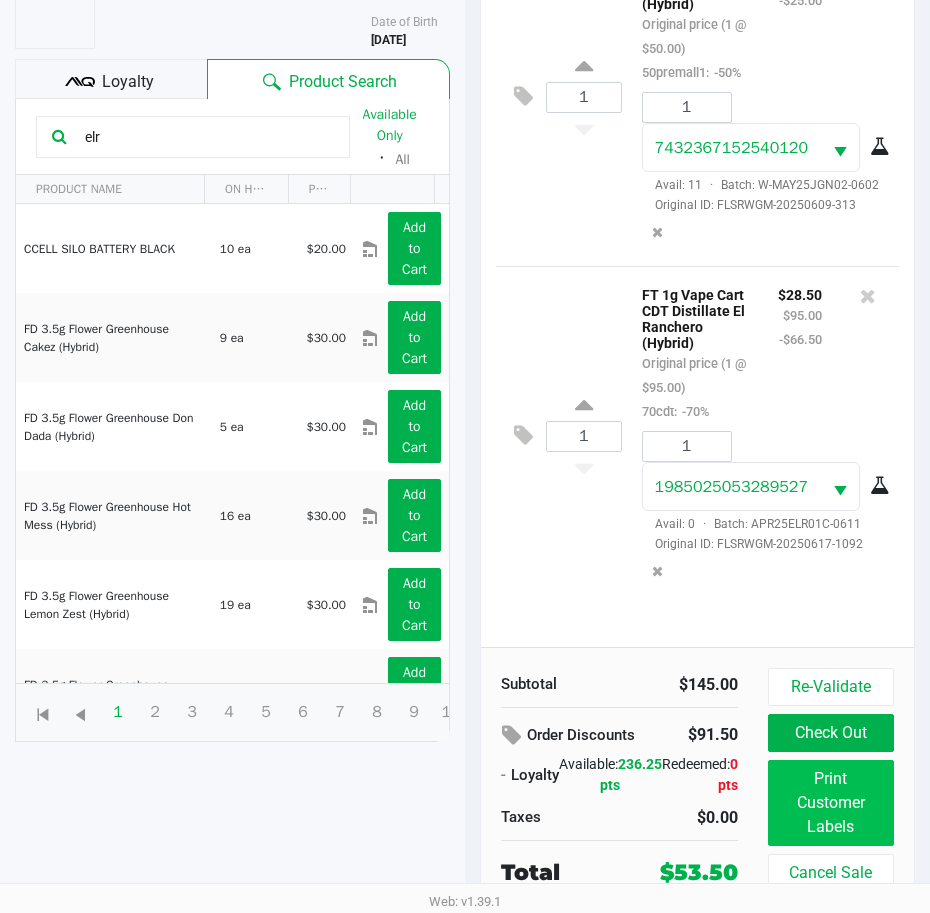 scroll, scrollTop: 0, scrollLeft: 0, axis: both 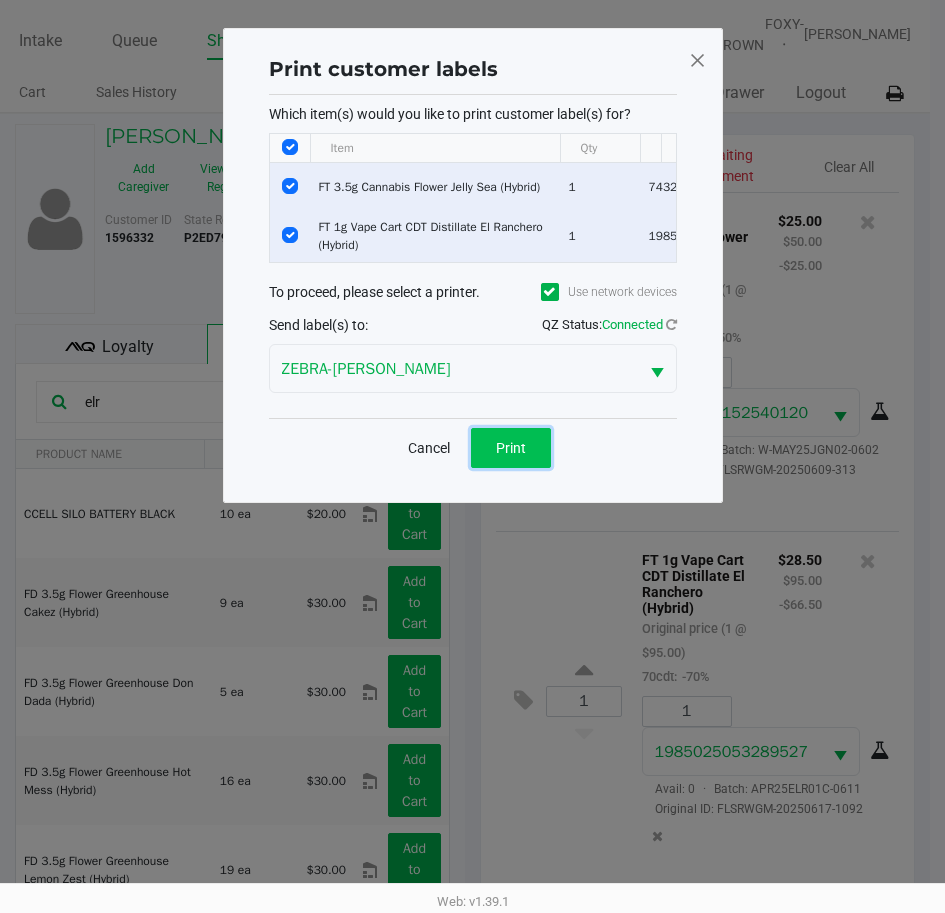 click on "Print" 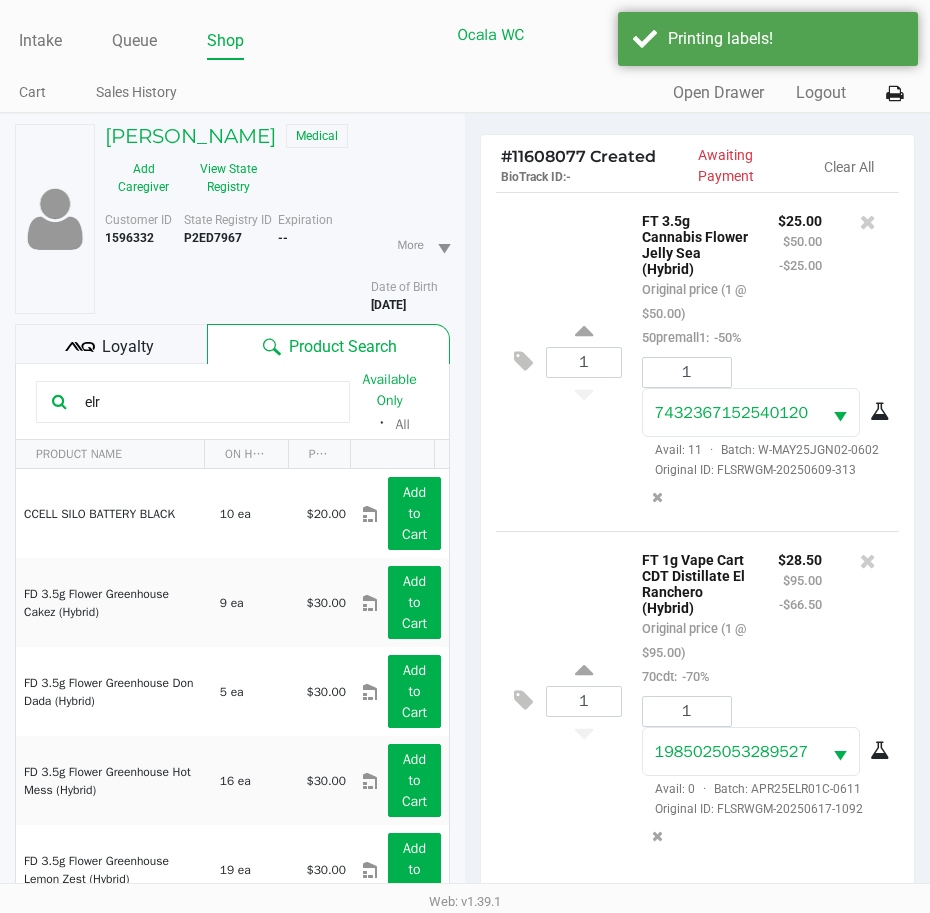 scroll, scrollTop: 279, scrollLeft: 0, axis: vertical 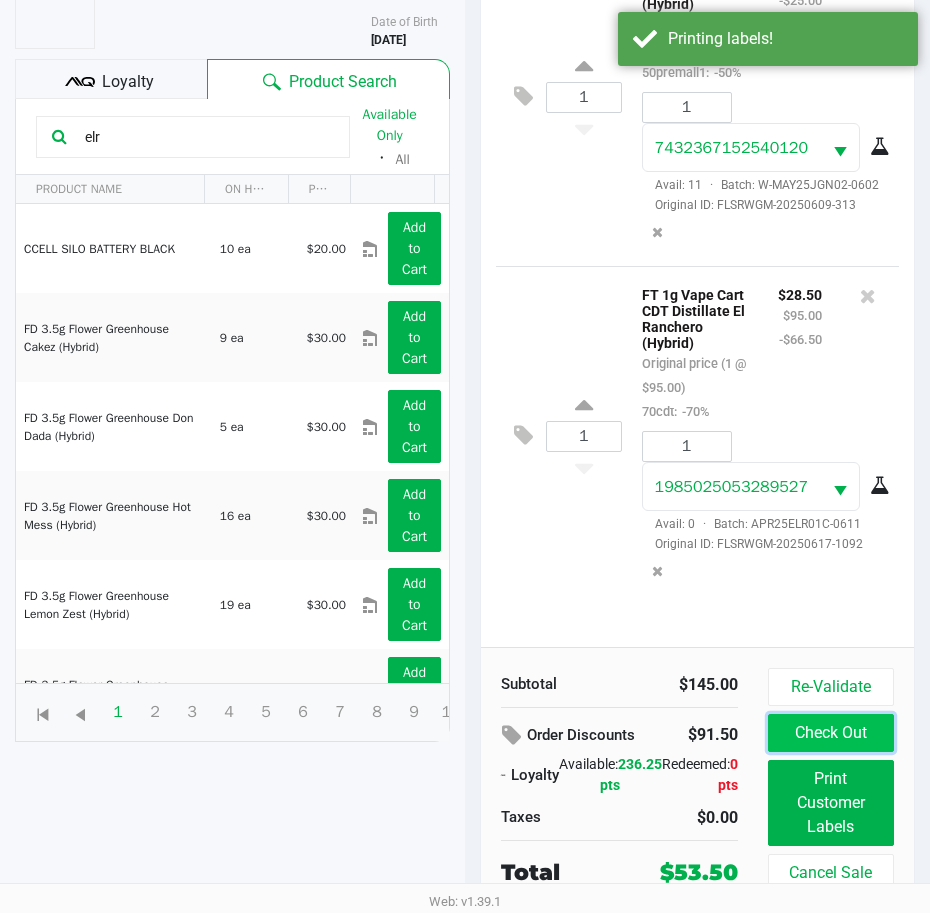 click on "Check Out" 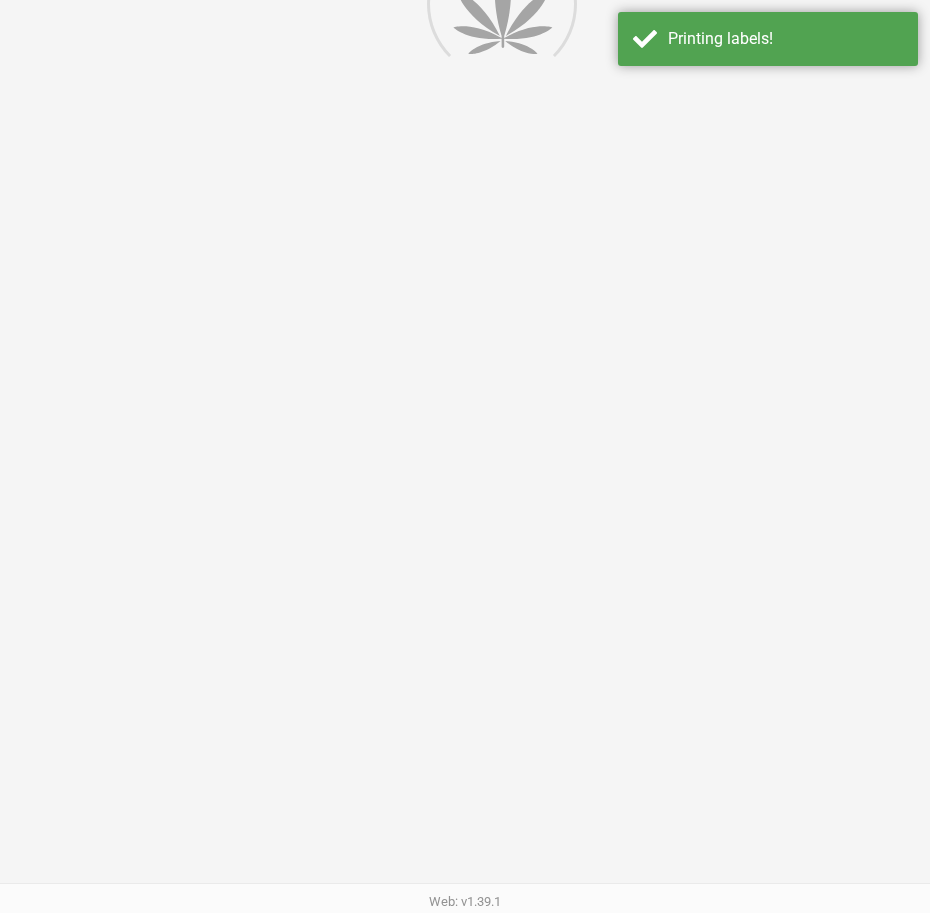 scroll, scrollTop: 0, scrollLeft: 0, axis: both 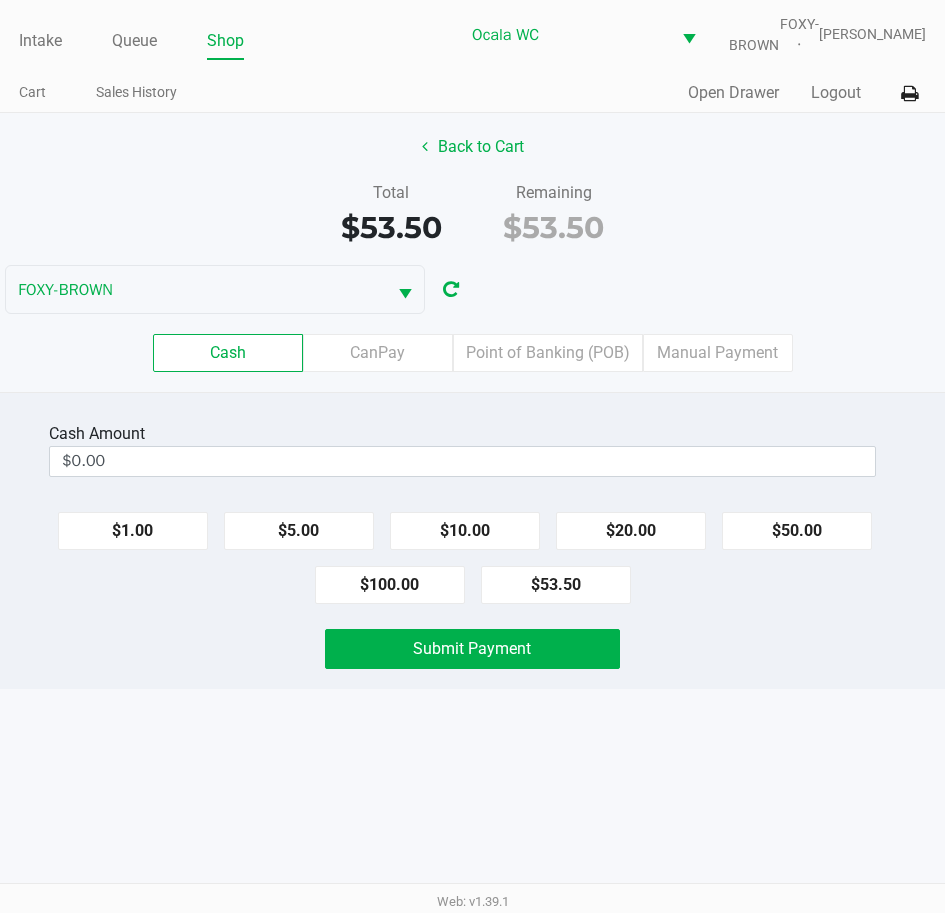 click on "Point of Banking (POB)" 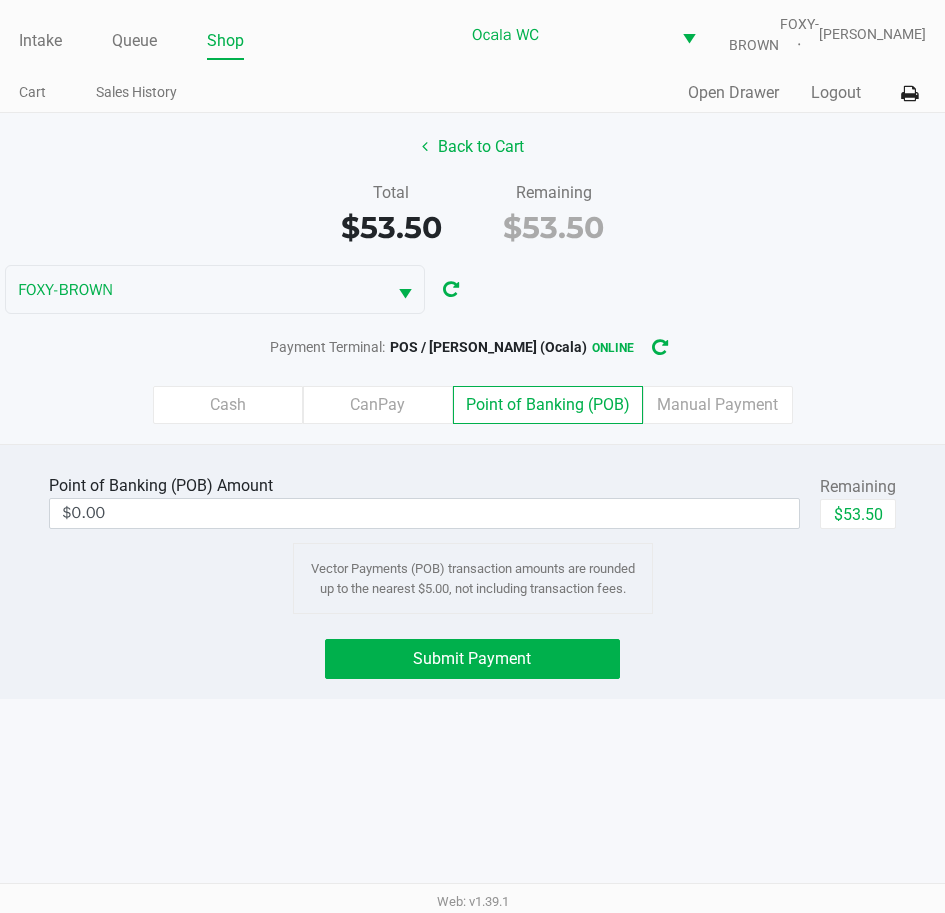 click on "CanPay" 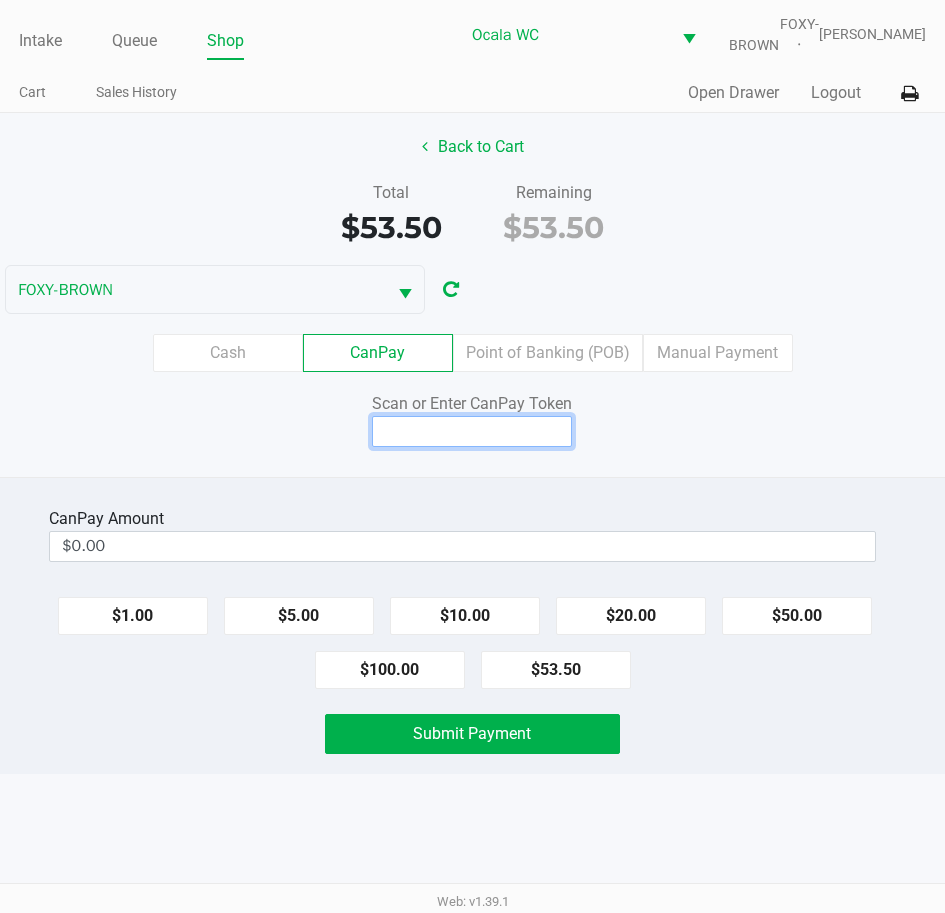 click 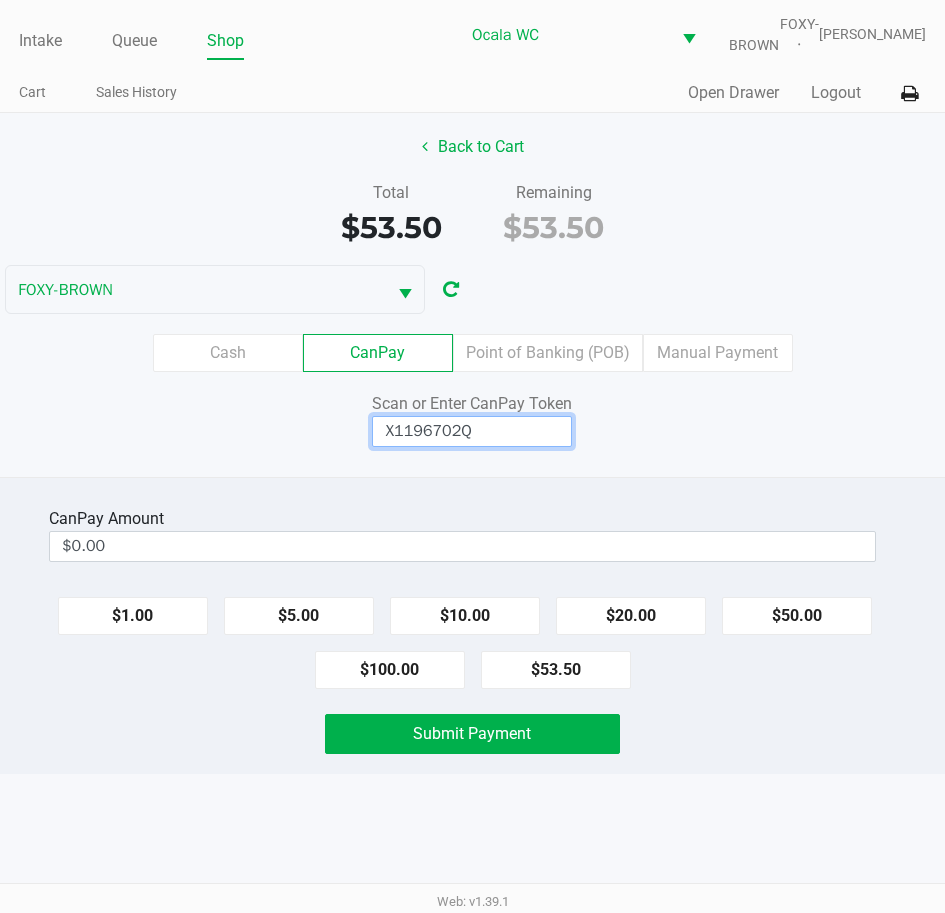 type on "X1196702Q" 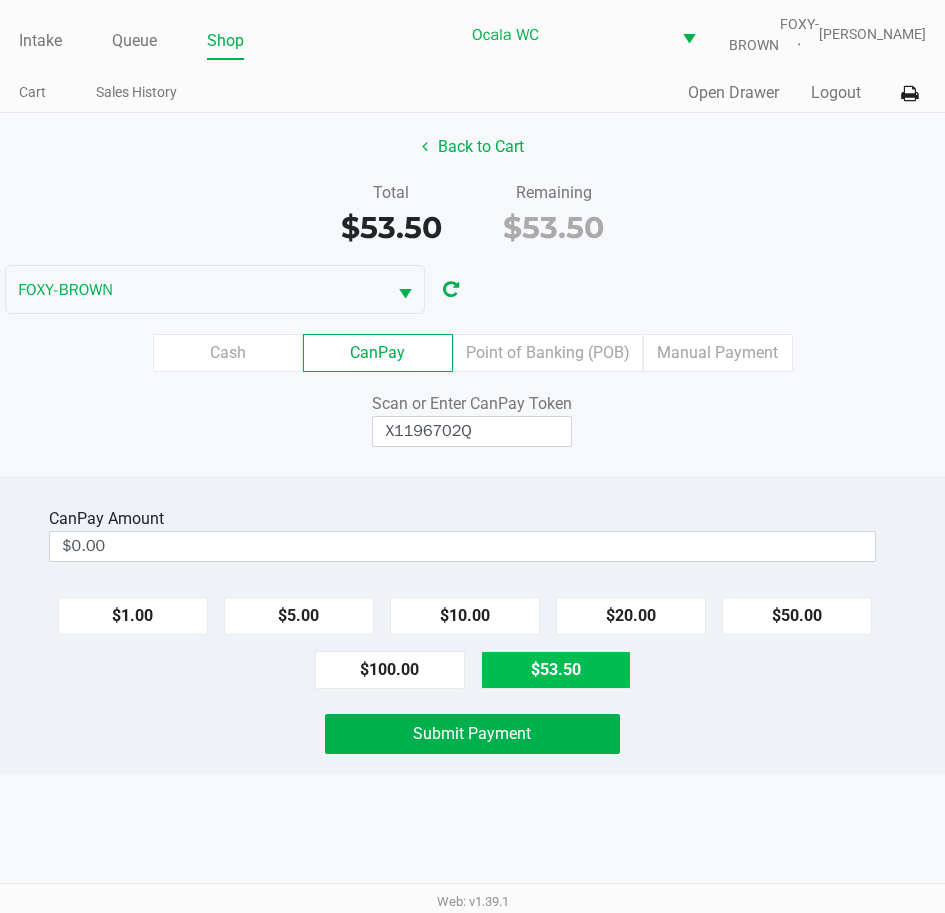 click on "$53.50" 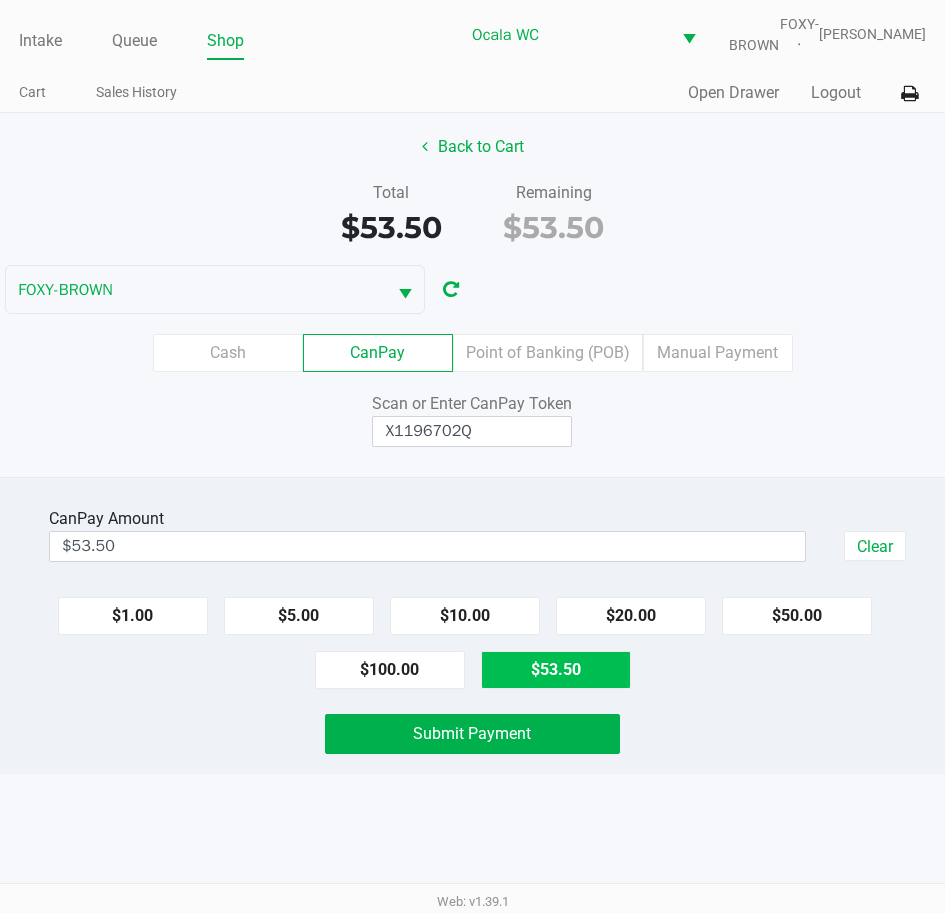 click on "Submit Payment" 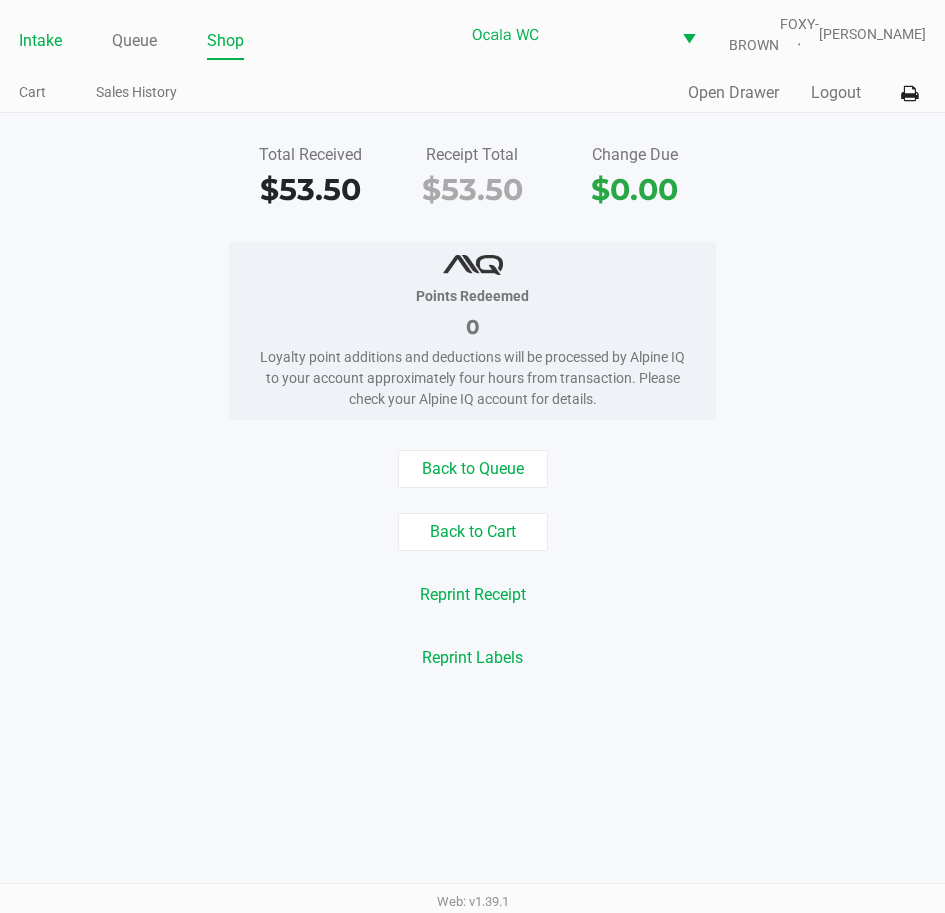 click on "Intake" 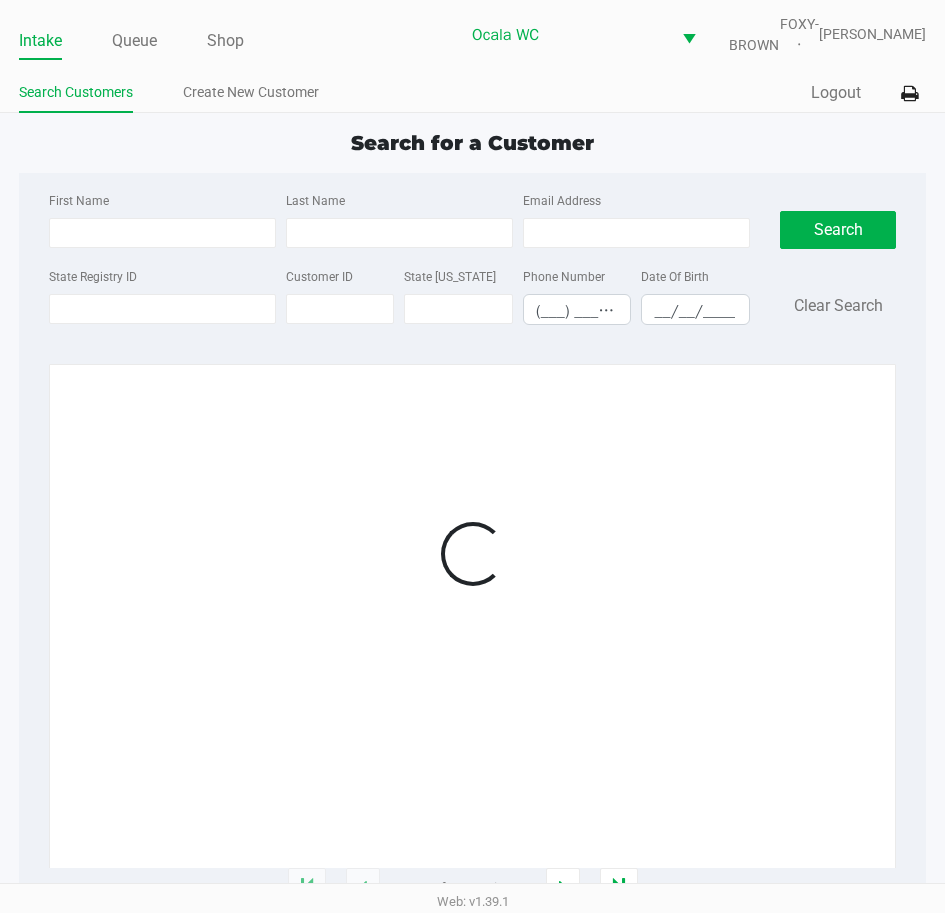 click on "Intake Queue Shop Ocala WC  FOXY-BROWN   Christal Towne  Search Customers Create New Customer  Quick Sale   Logout  Search for a Customer First Name Last Name Email Address State Registry ID Customer ID State ID Phone Number (___) ___-____ Date Of Birth __/__/____  Search   Clear Search  Loading  1 - 20 of 888324 items" 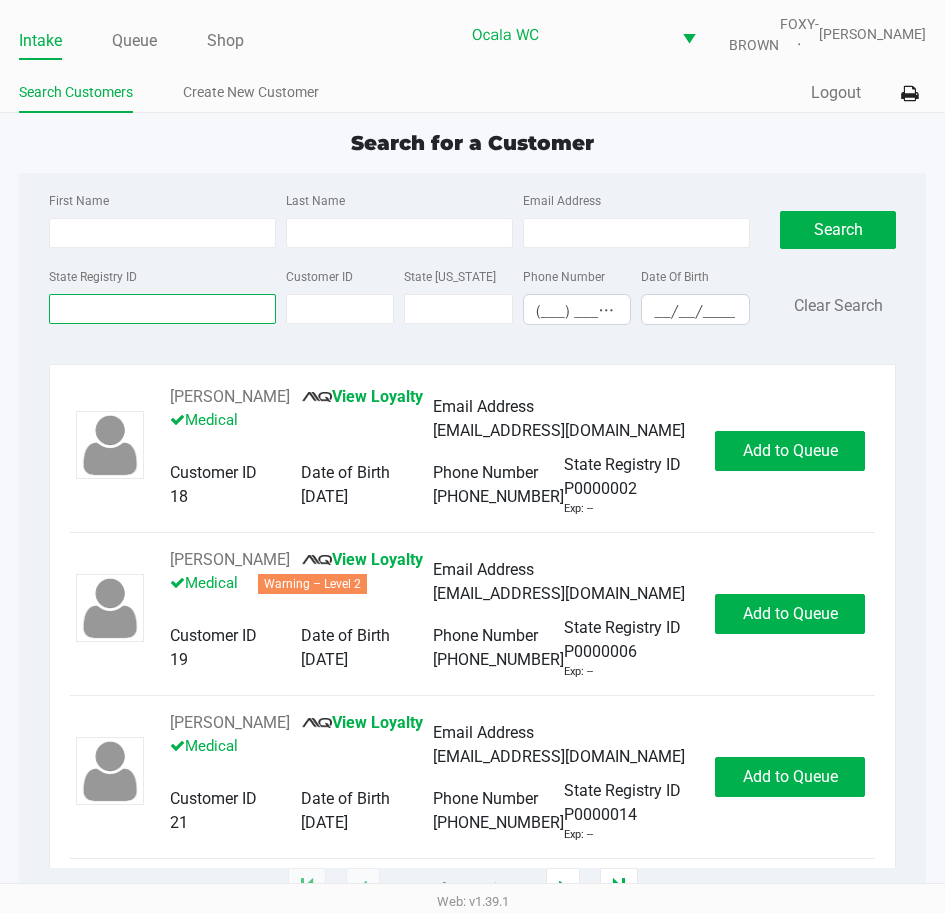 click on "State Registry ID" at bounding box center (162, 309) 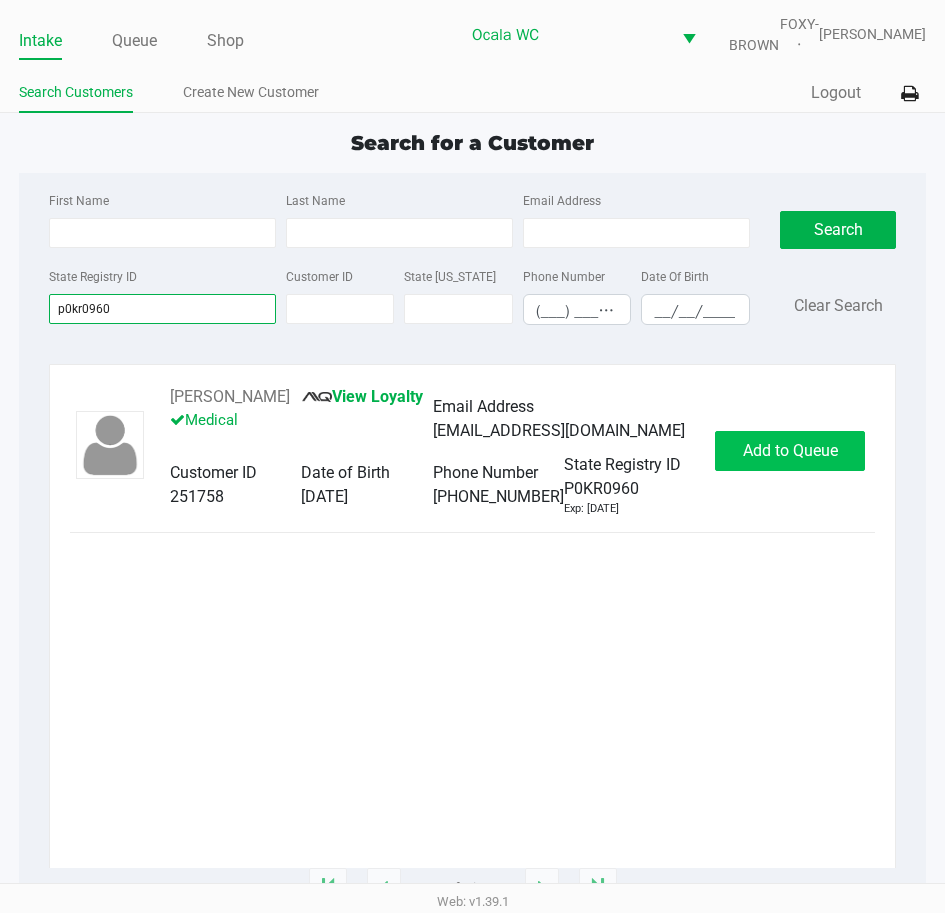 type on "p0kr0960" 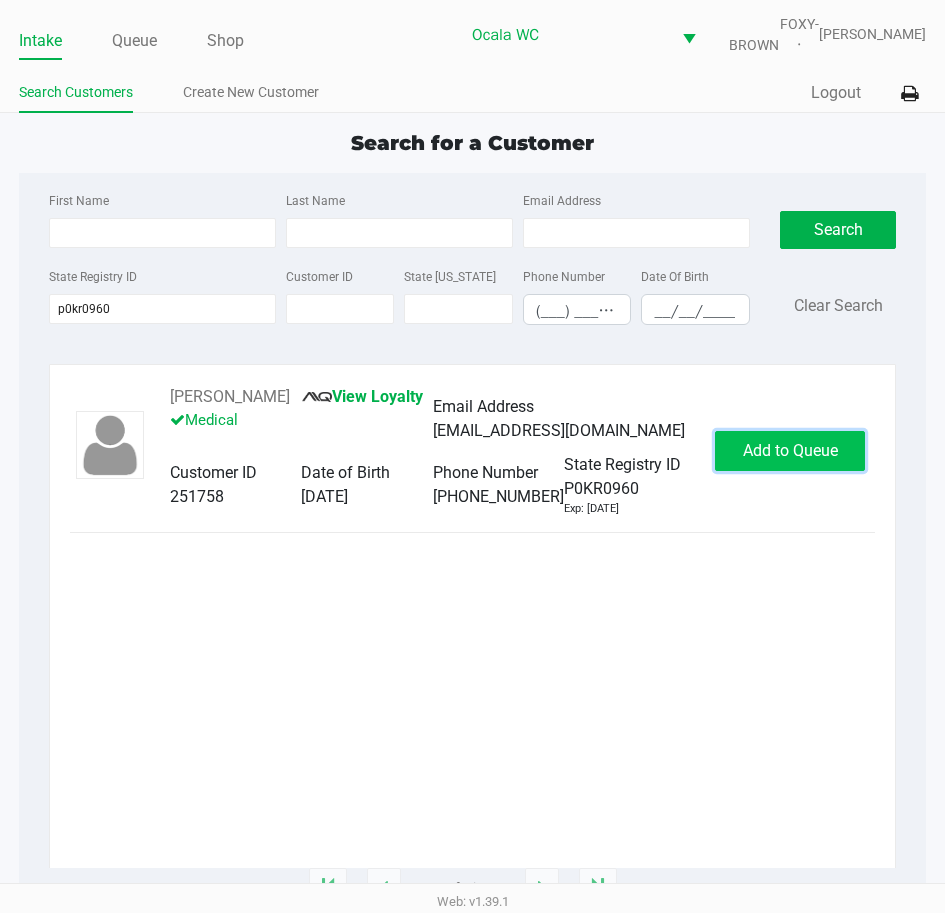 click on "Add to Queue" 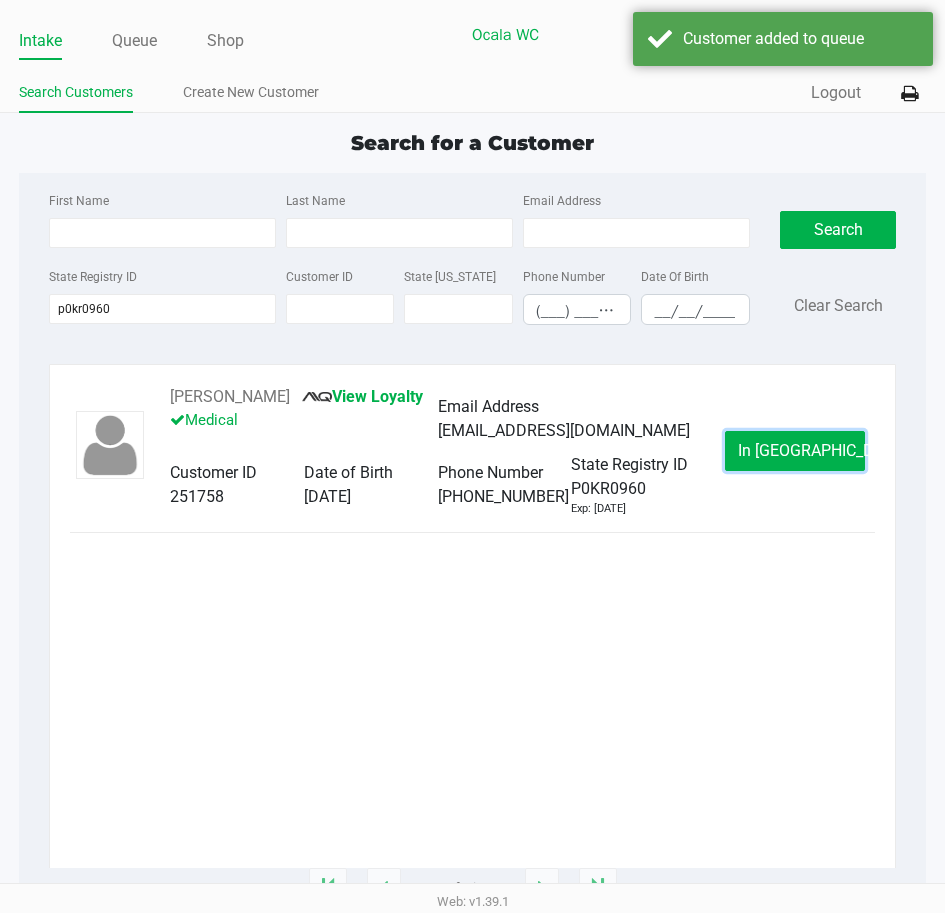 click on "In Queue" 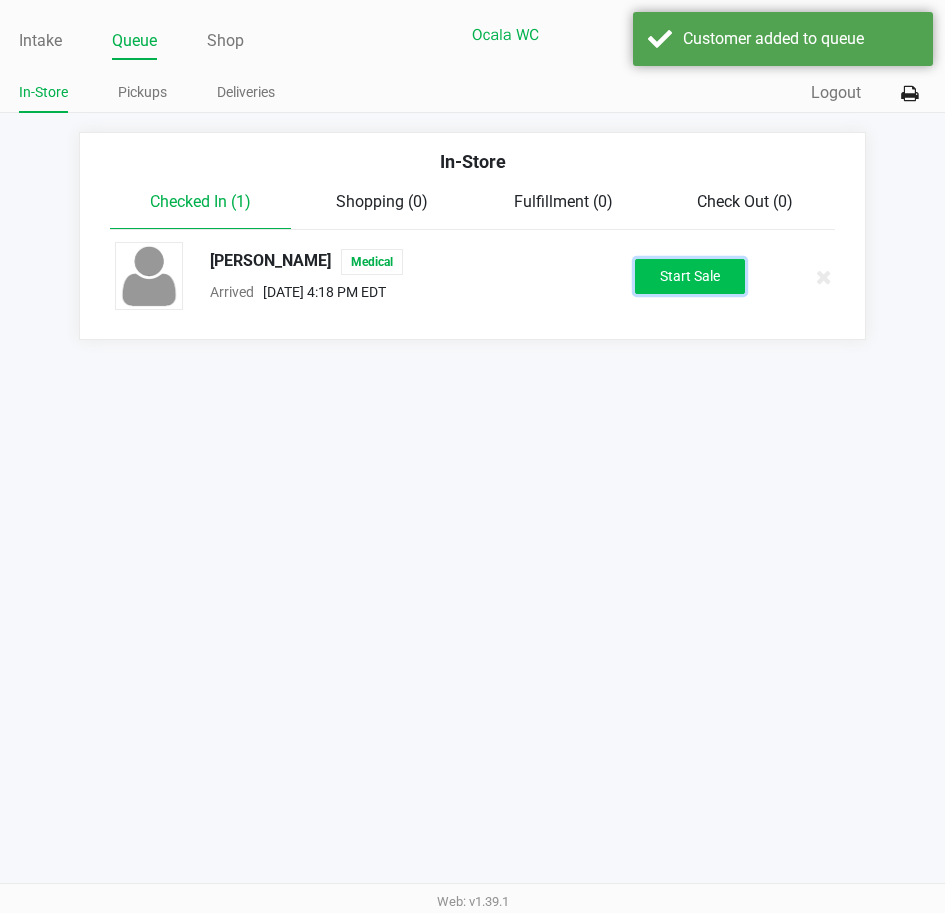 click on "Start Sale" 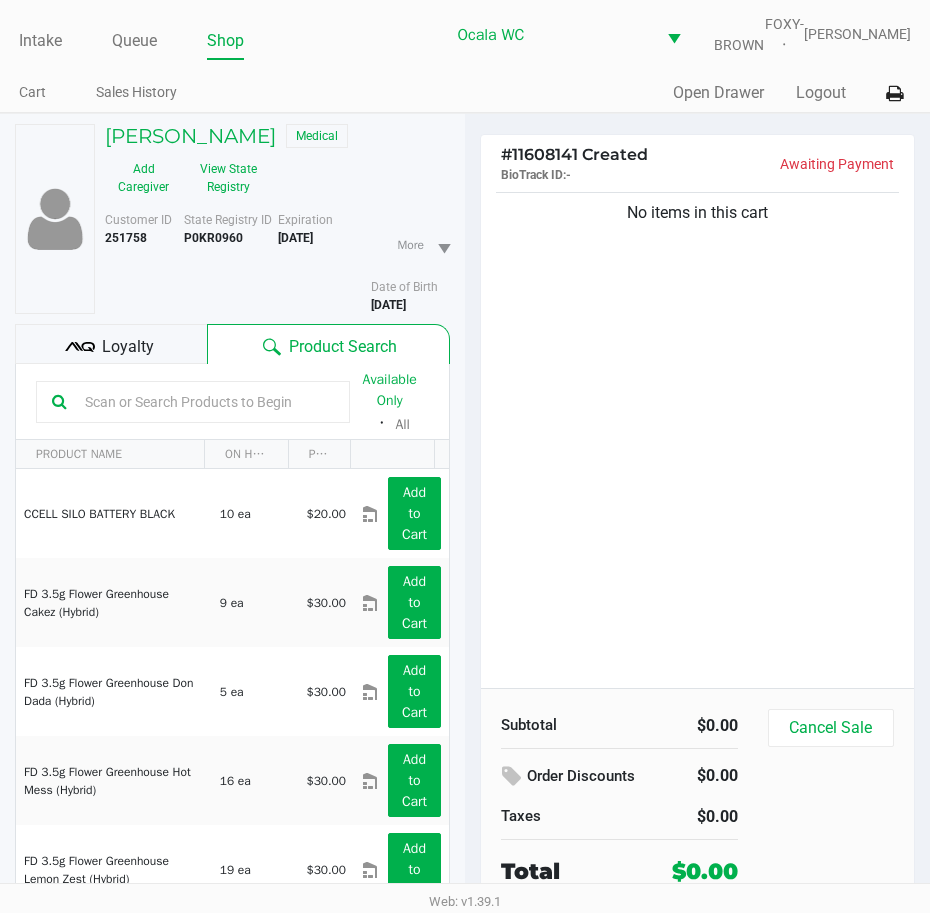 click 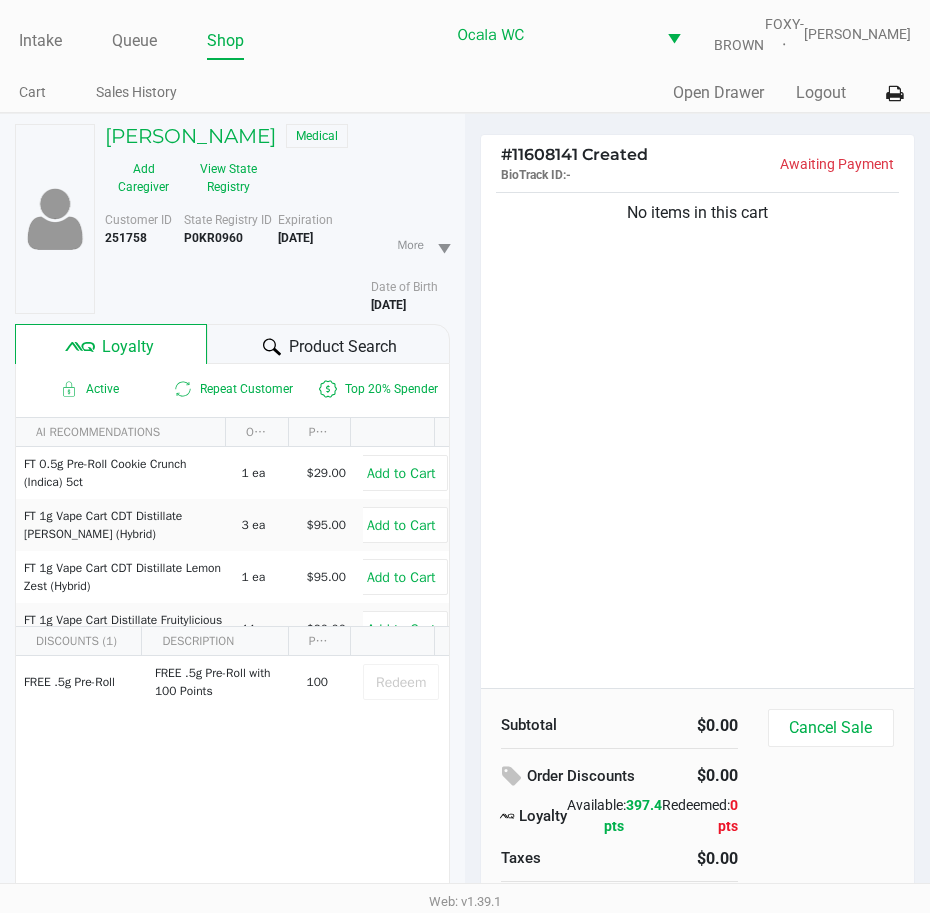 click on "Product Search" 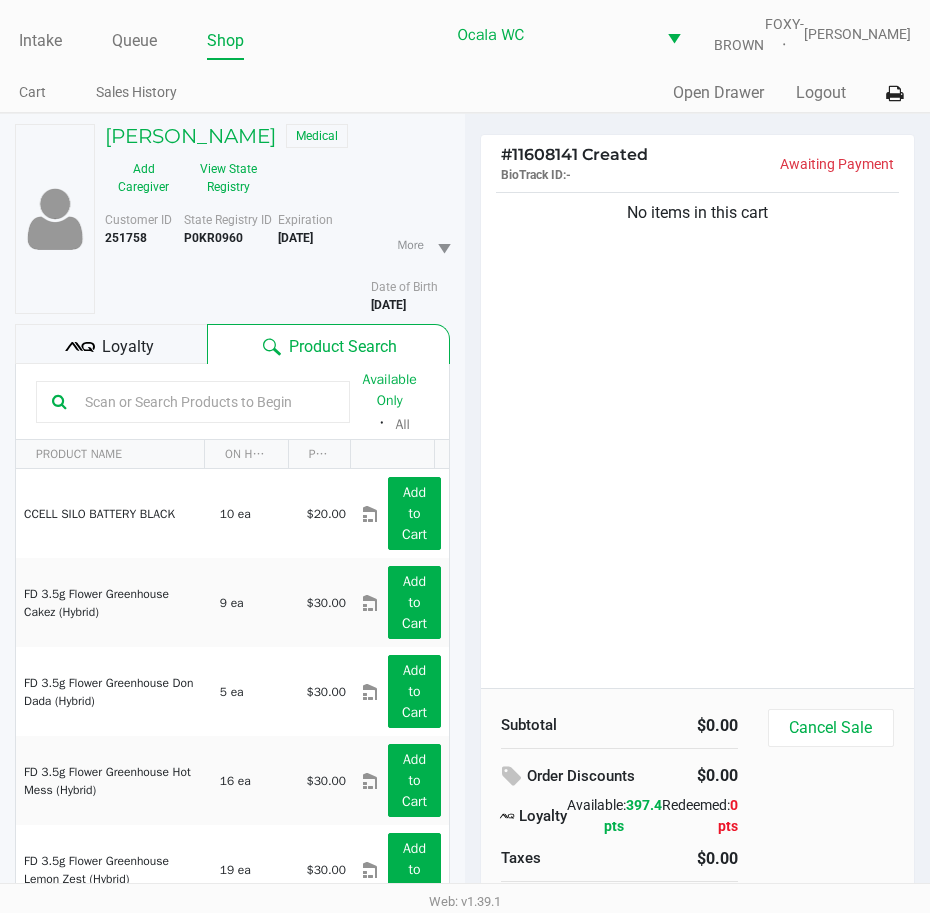 click 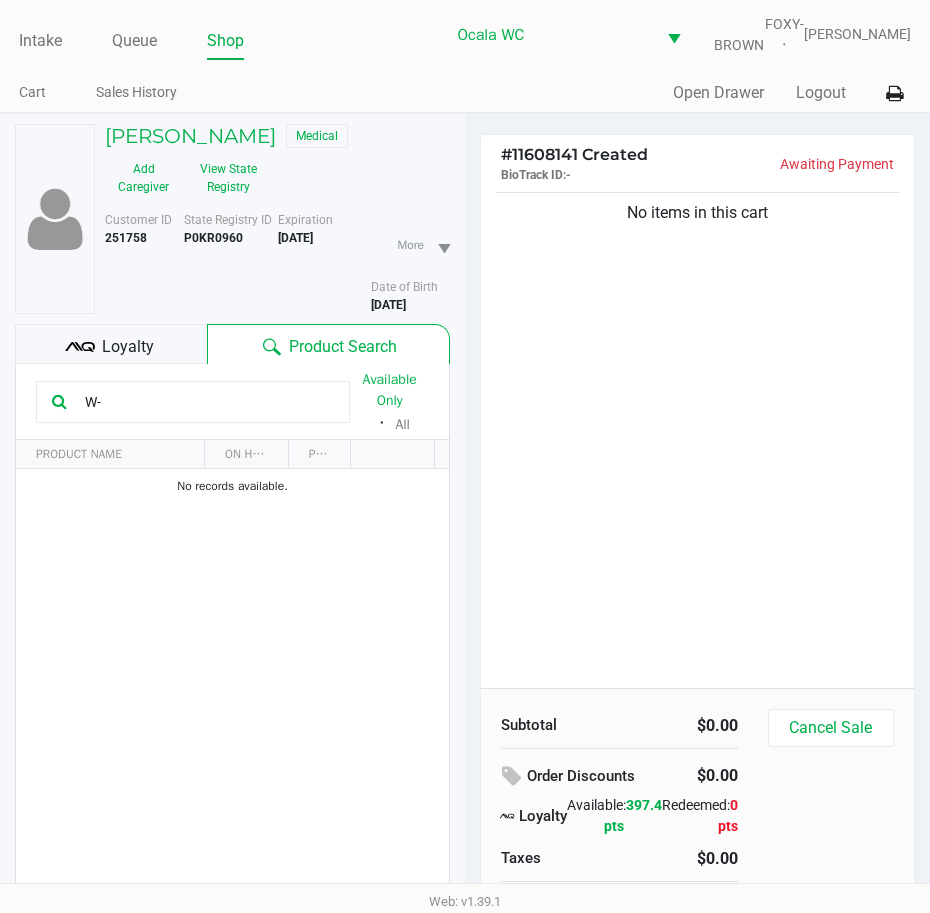 type on "W" 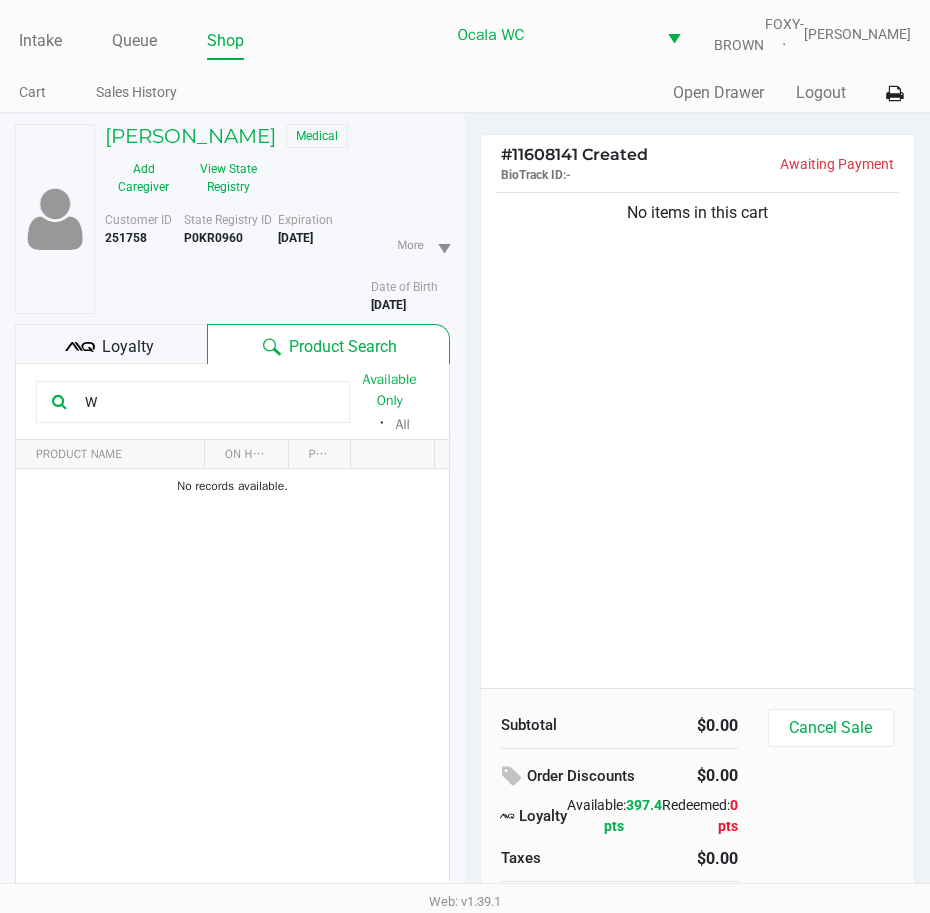 type 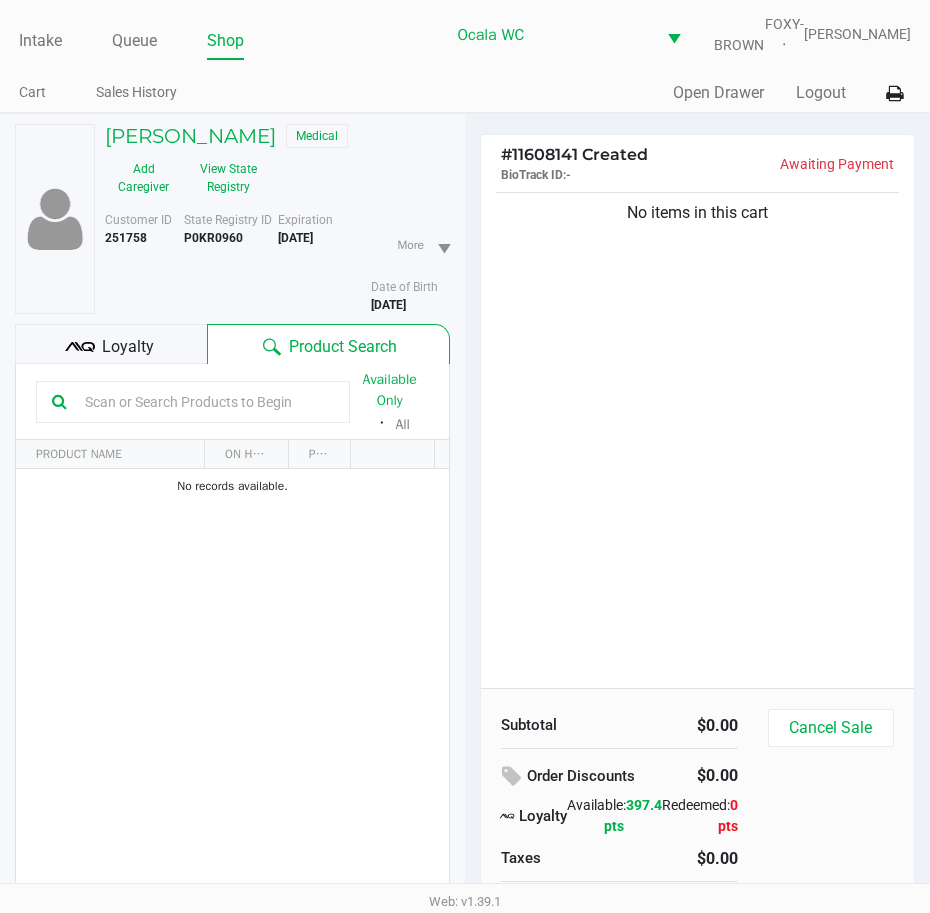 click on "No items in this cart" 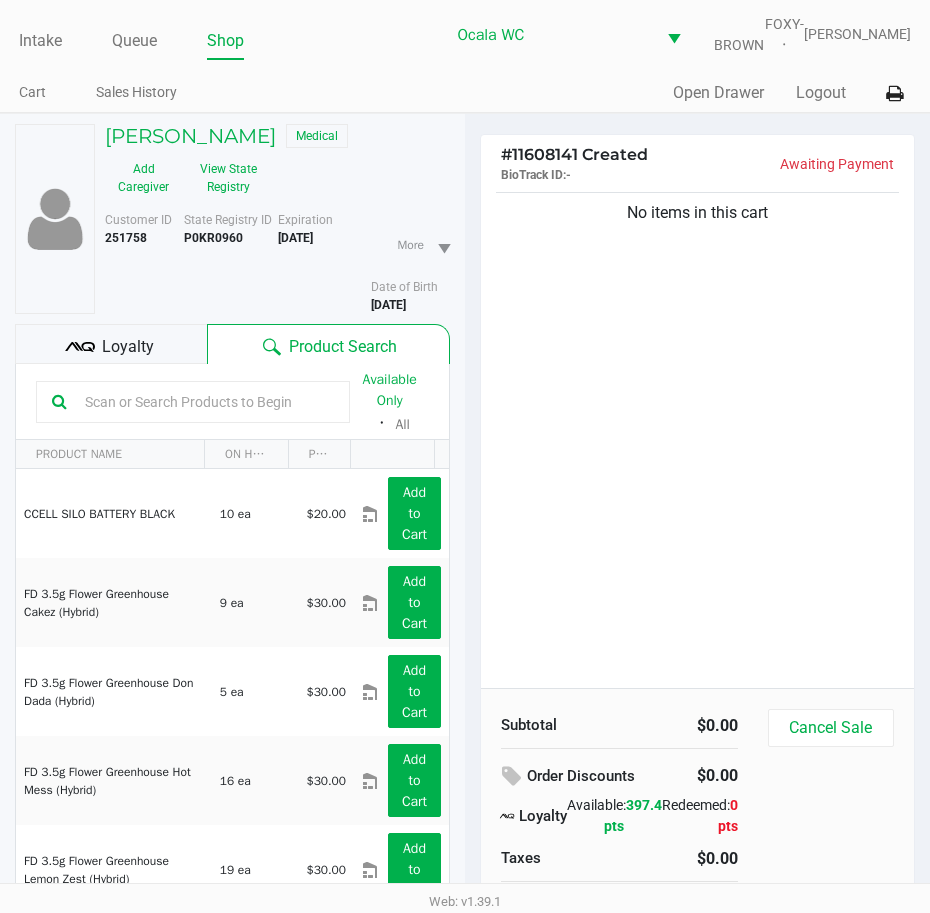 click on "No items in this cart" 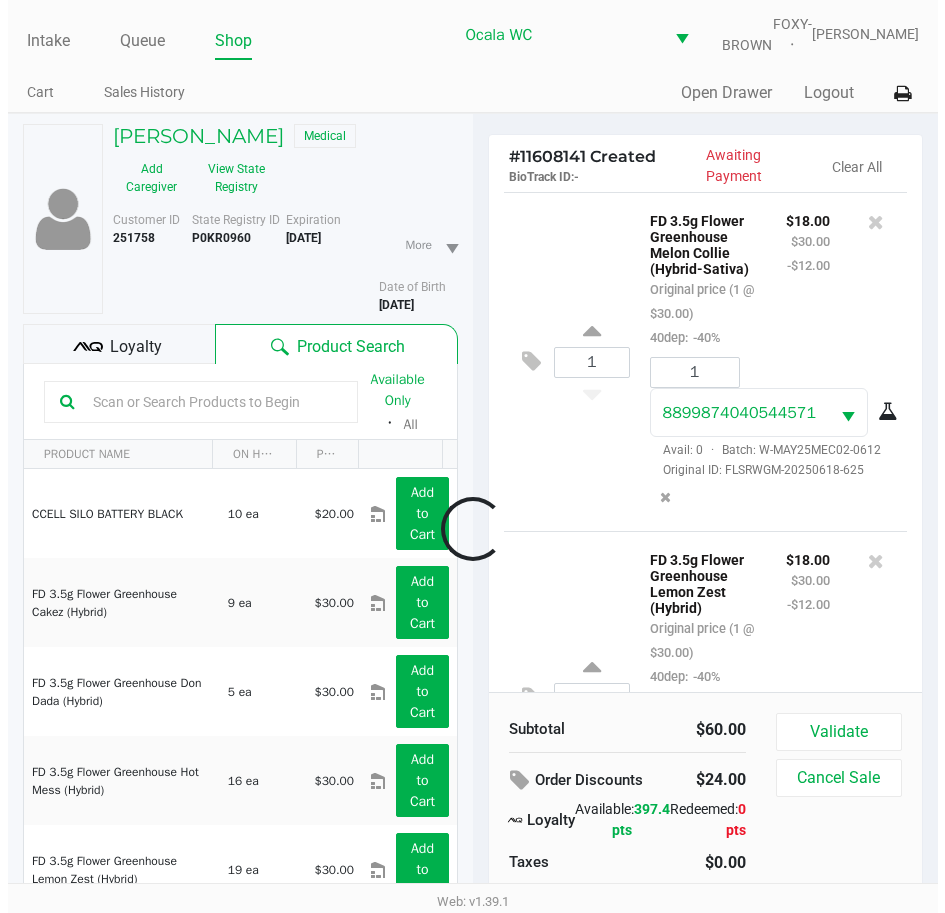 scroll, scrollTop: 255, scrollLeft: 0, axis: vertical 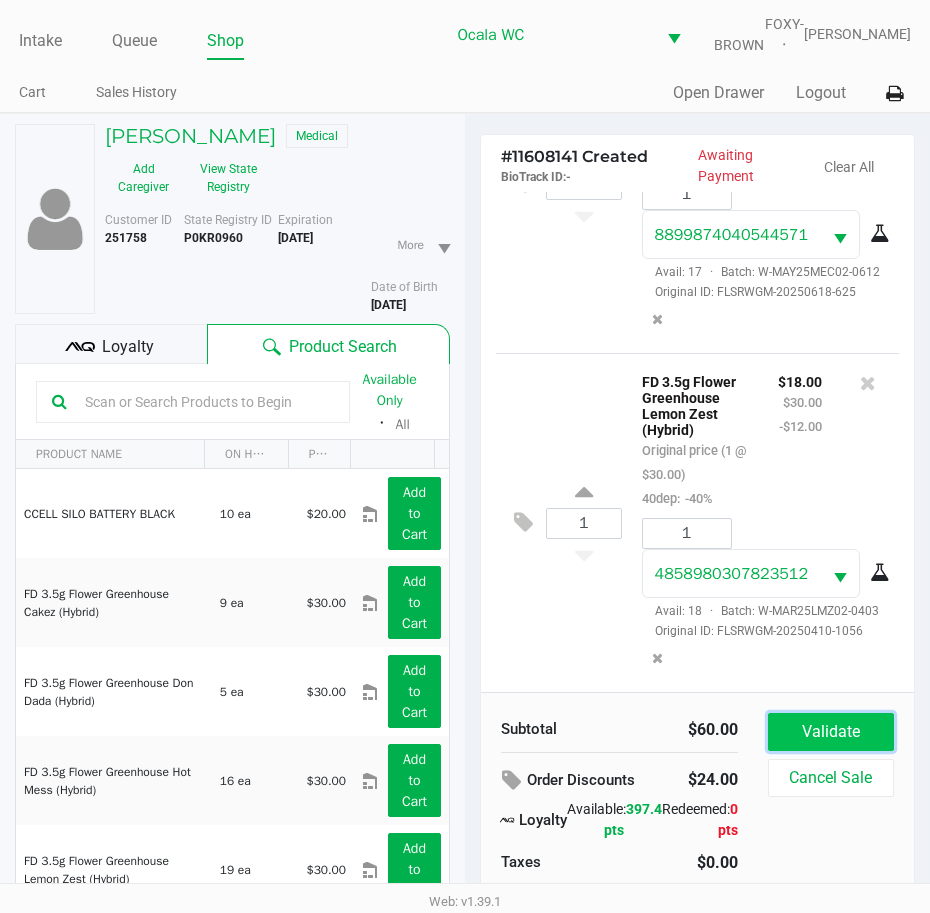 click on "Validate" 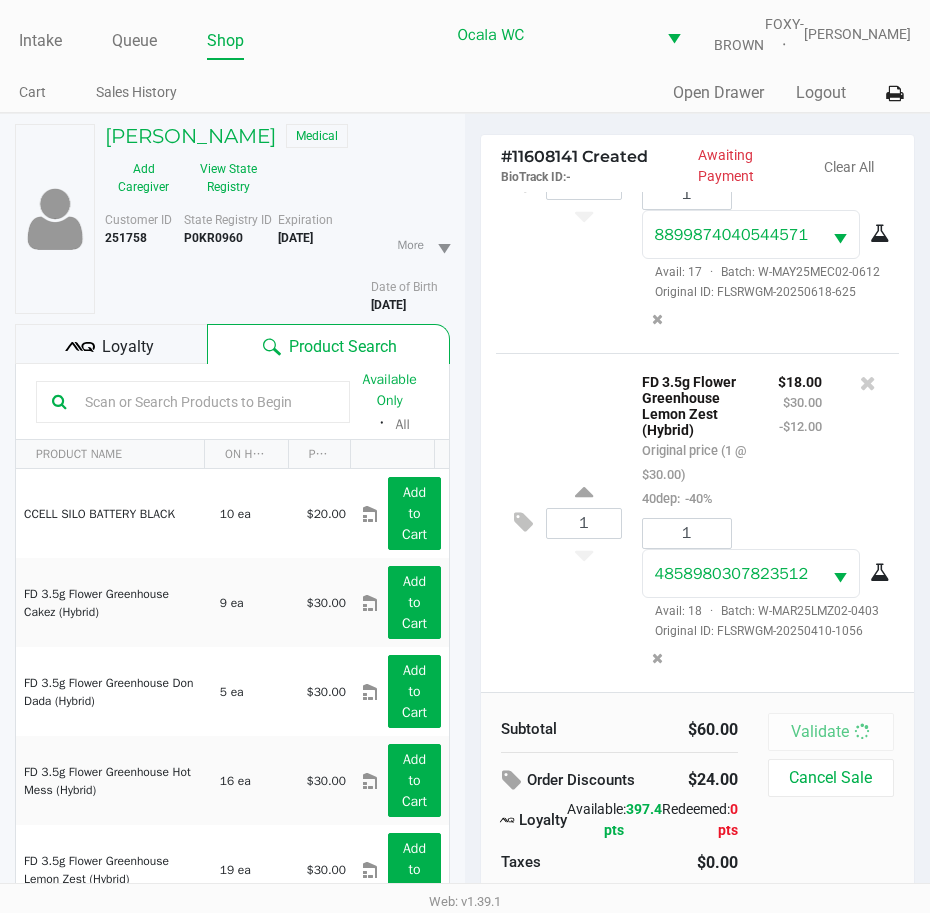 scroll, scrollTop: 285, scrollLeft: 0, axis: vertical 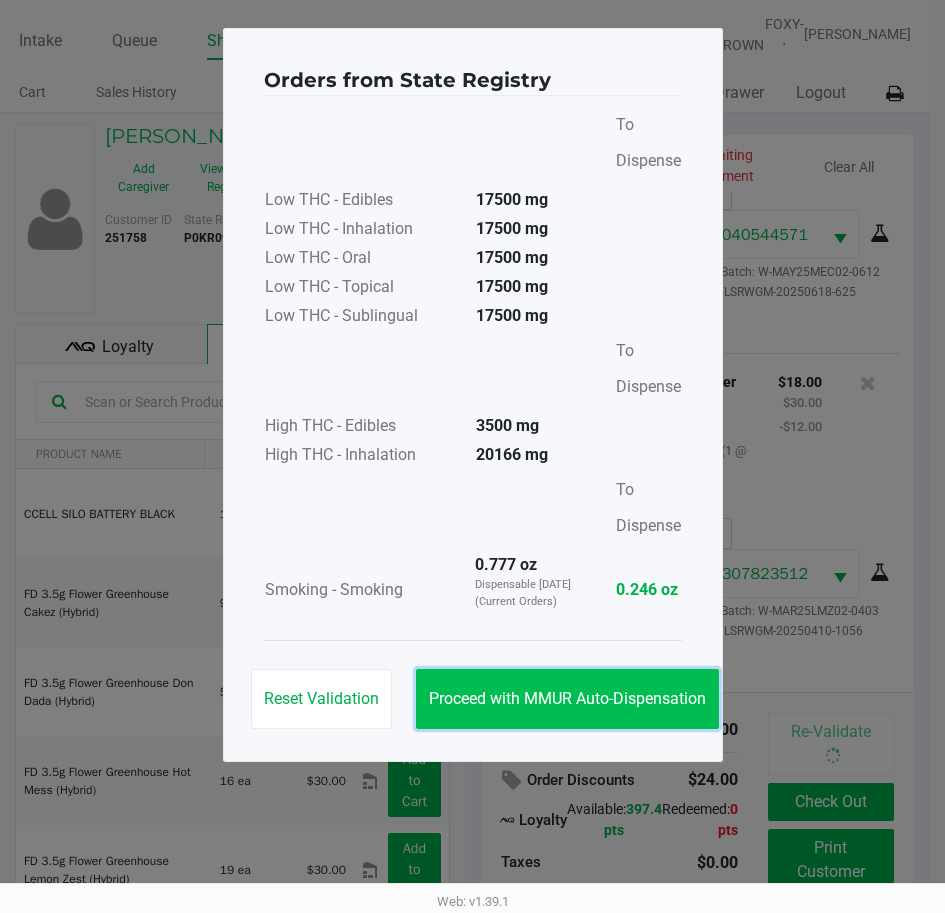 click on "Proceed with MMUR Auto-Dispensation" 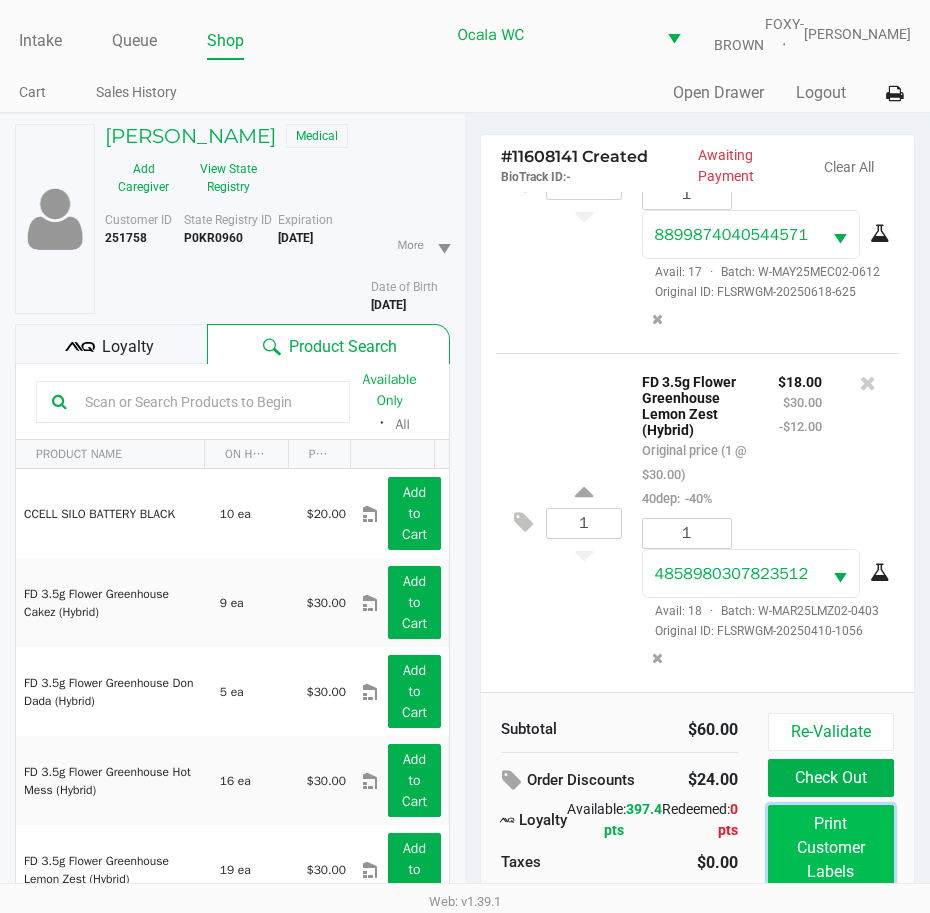click on "Print Customer Labels" 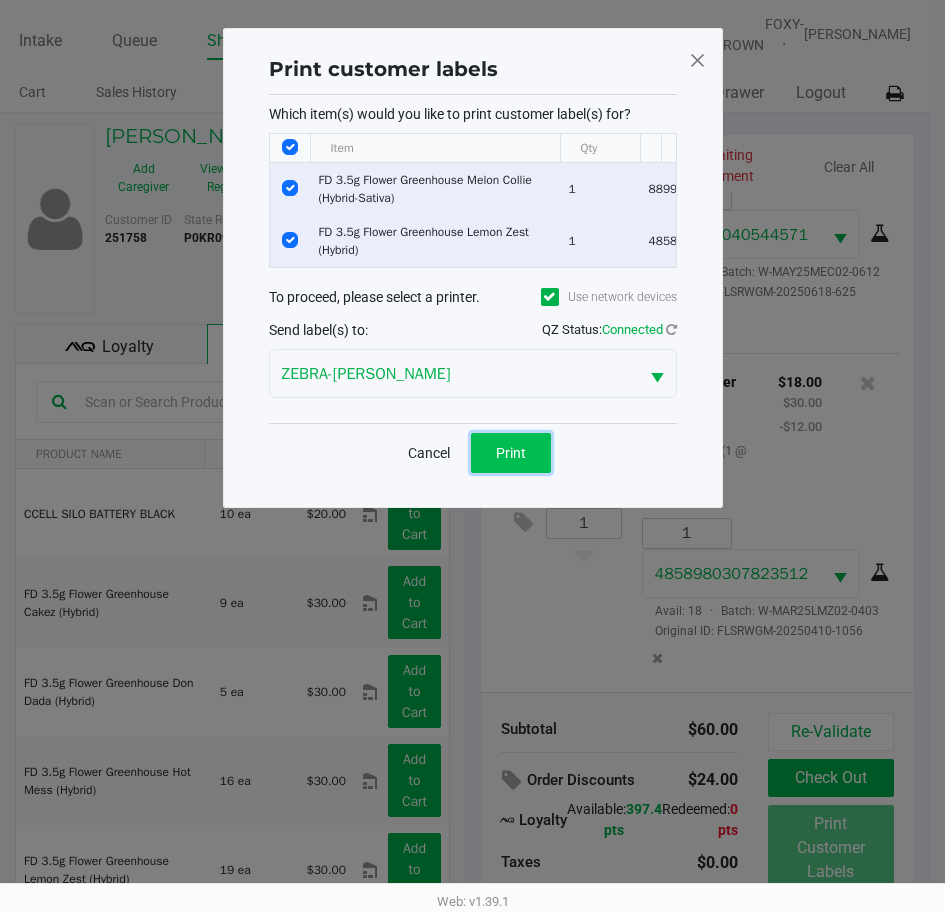 click on "Print" 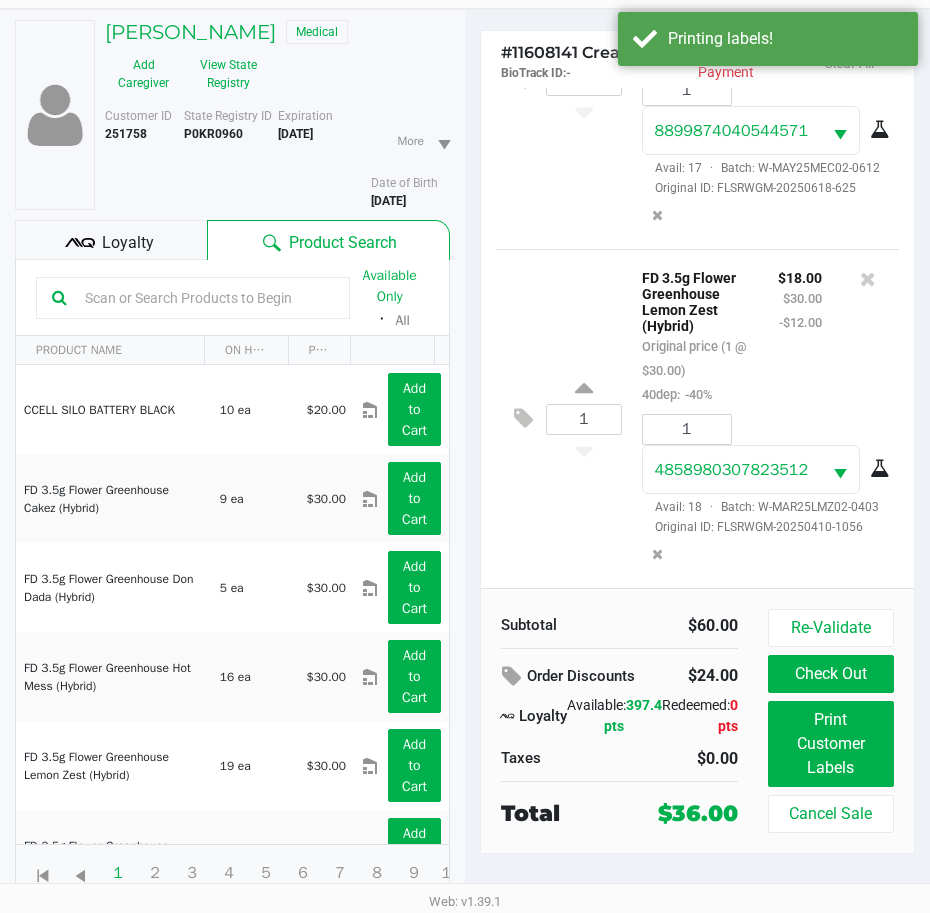 scroll, scrollTop: 118, scrollLeft: 0, axis: vertical 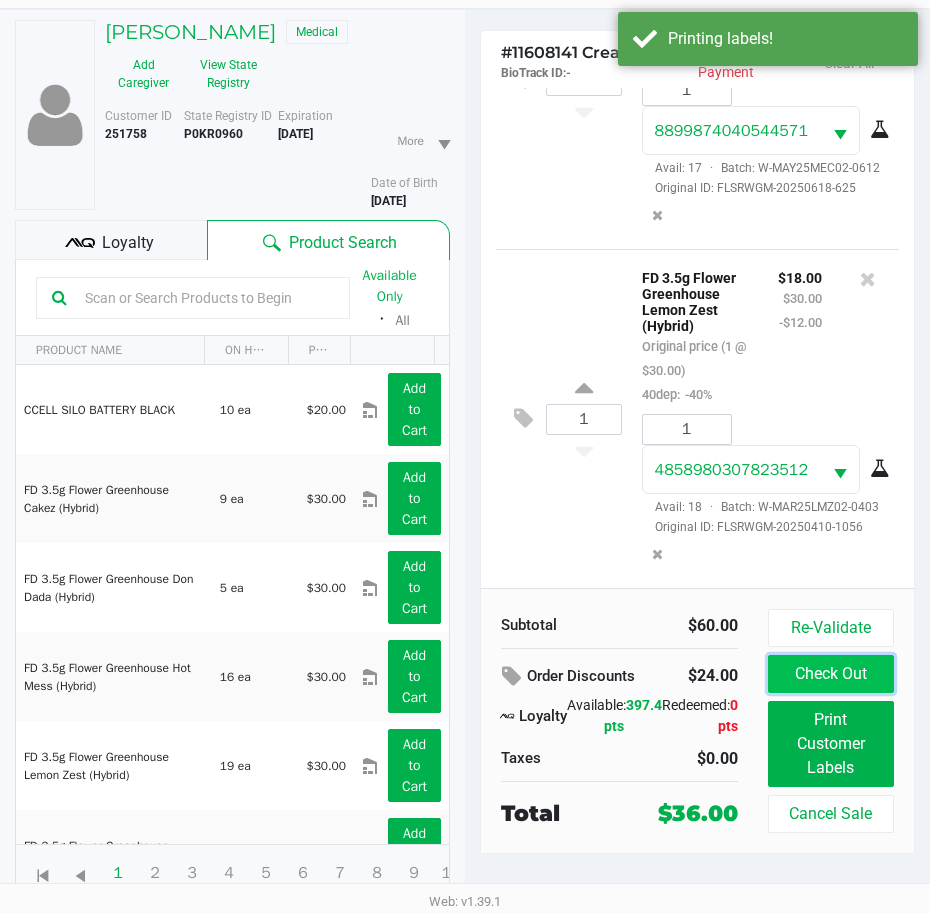 click on "Check Out" 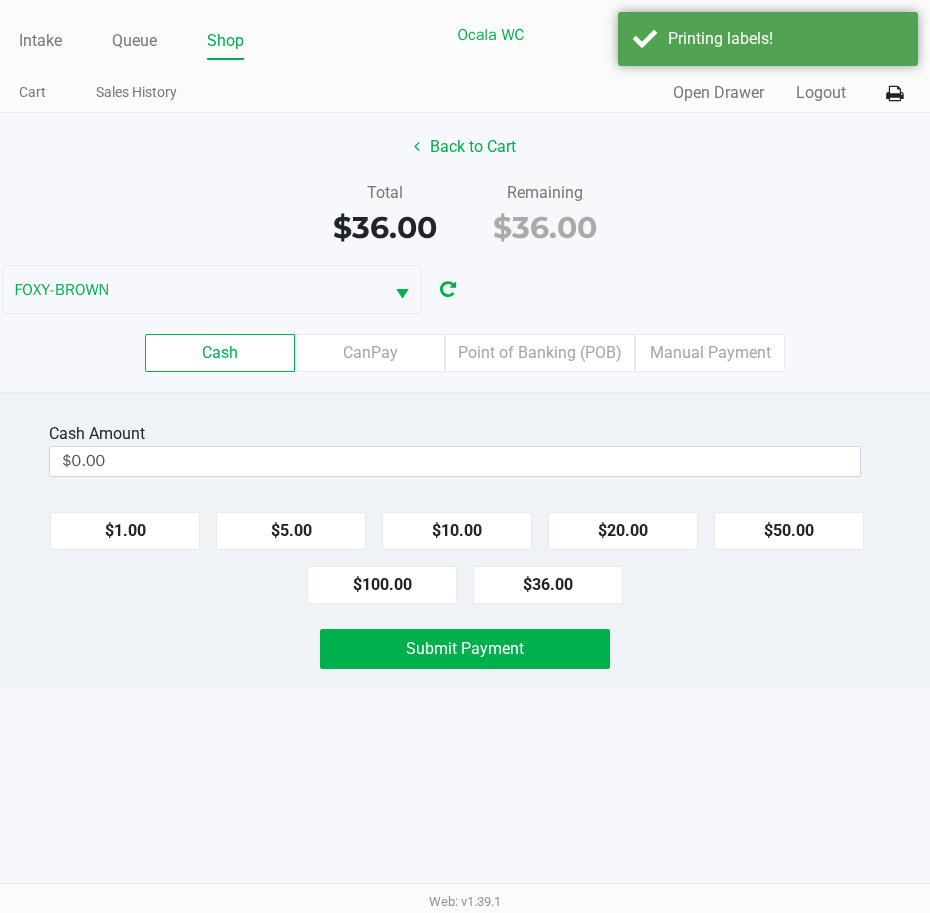 scroll, scrollTop: 0, scrollLeft: 0, axis: both 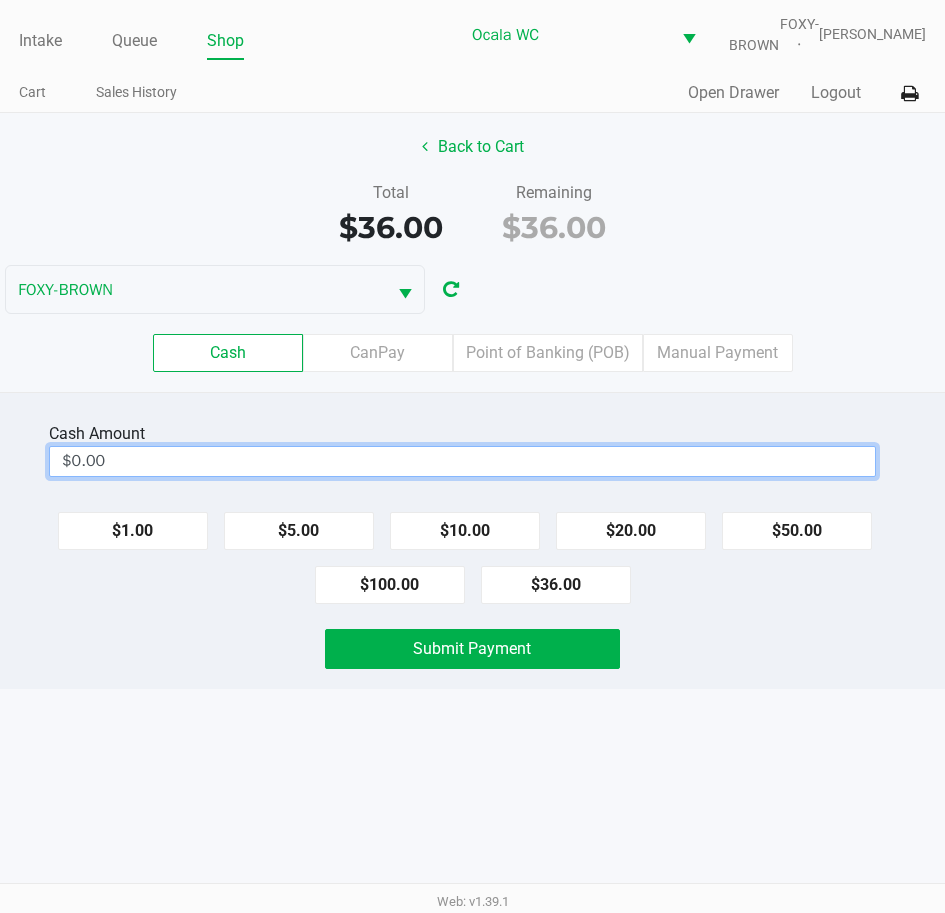 click on "$0.00" at bounding box center [462, 461] 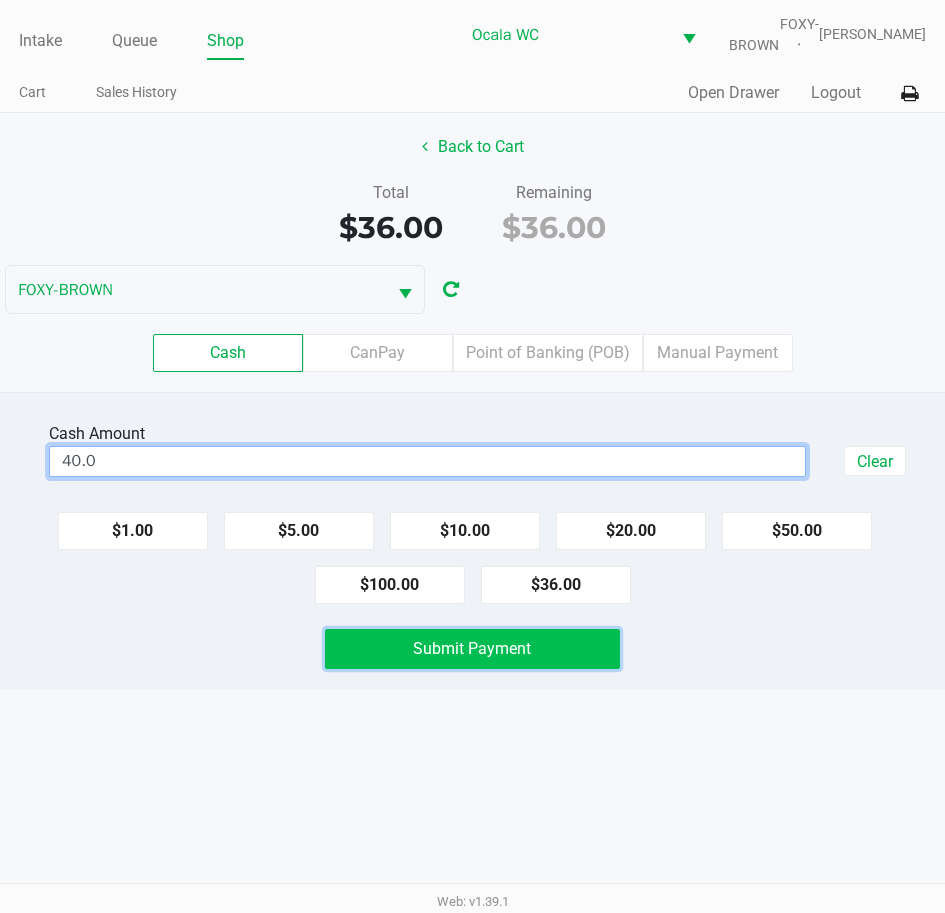 click on "Submit Payment" 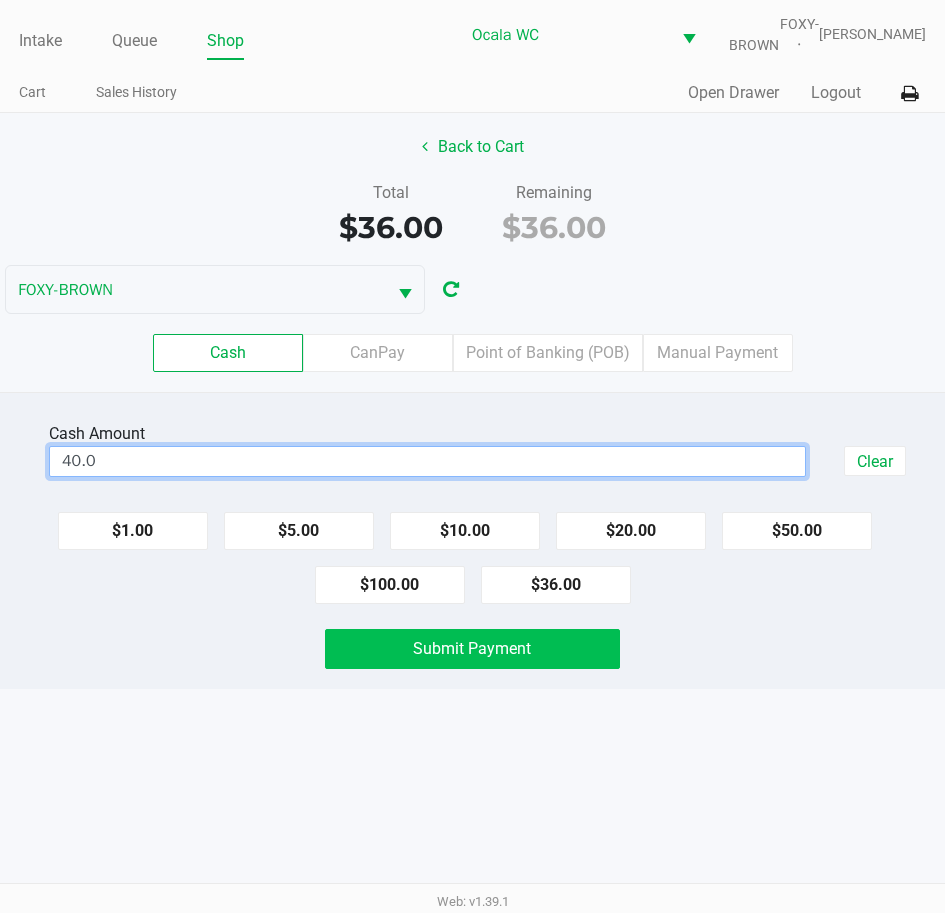 type on "$40.00" 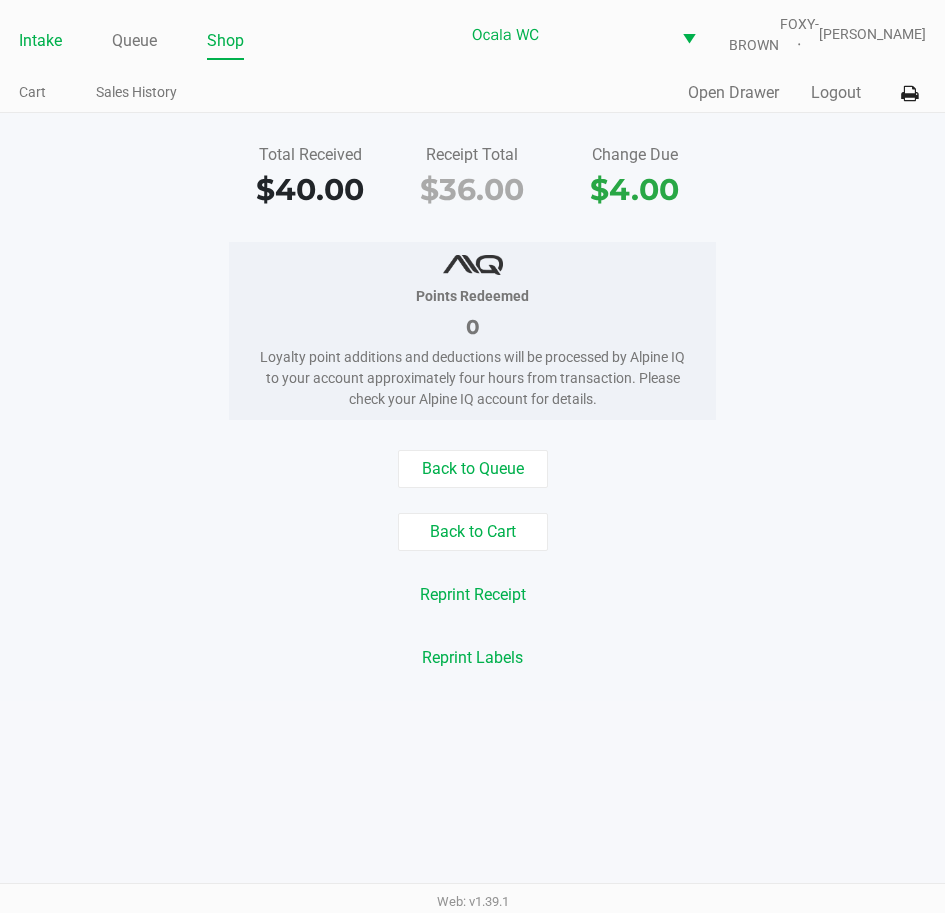 click on "Intake" 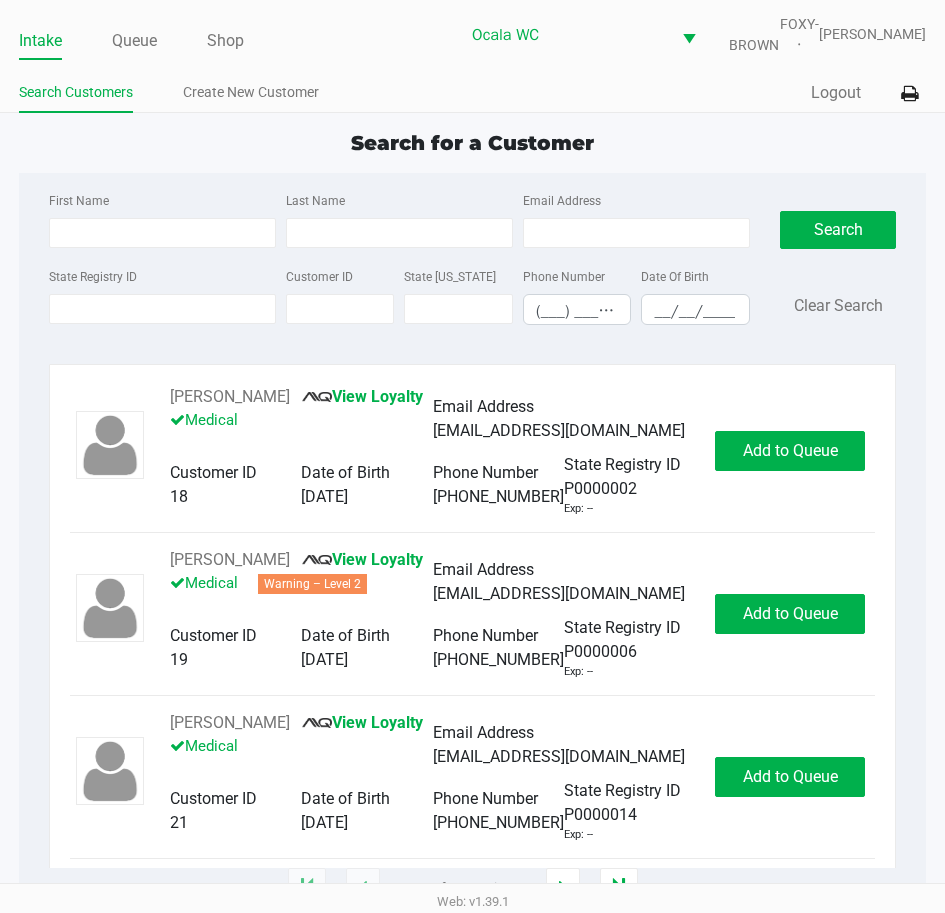 click on "Search for a Customer" 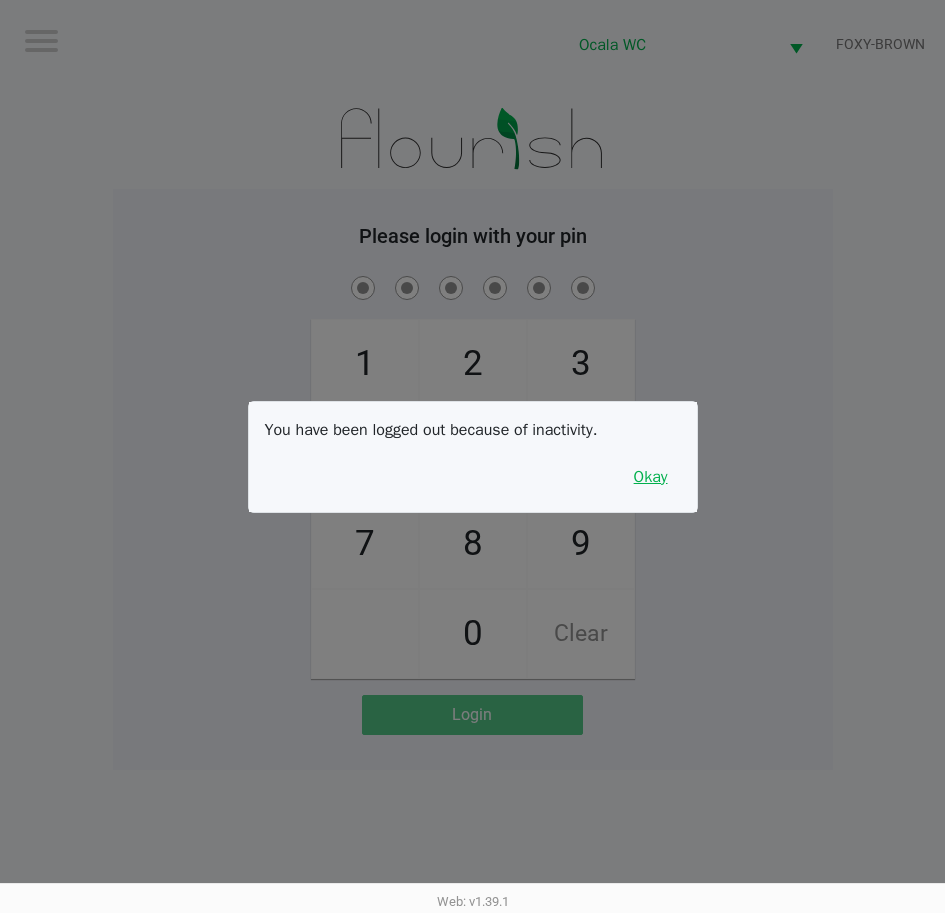 click on "Okay" at bounding box center (651, 477) 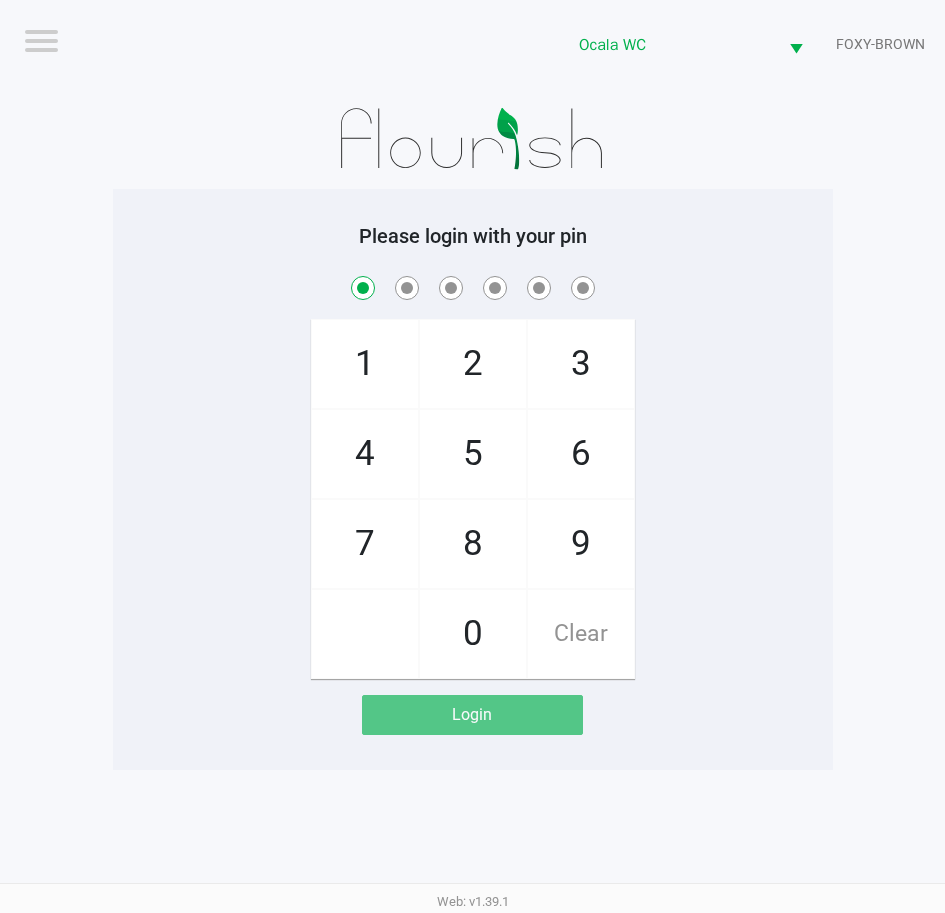 click on "Logout  Ocala WC  FOXY-BROWN  Please login with your pin  1   4   7       2   5   8   0   3   6   9   Clear   Login" 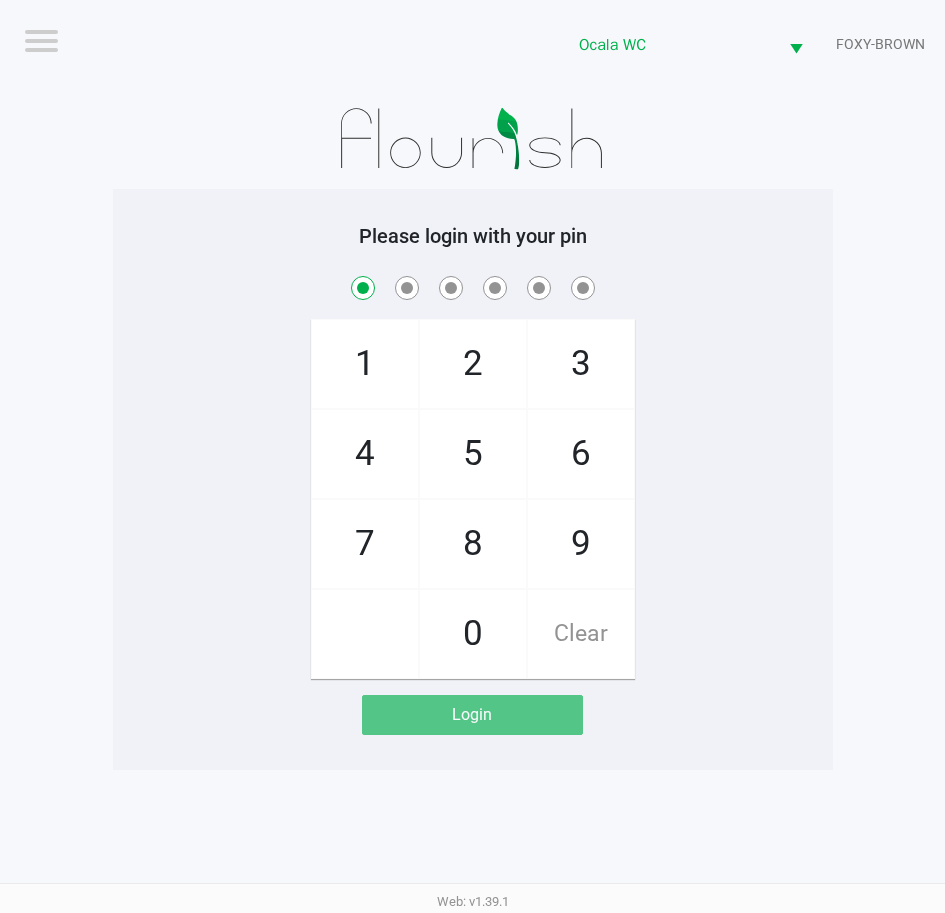 click on "Clear" 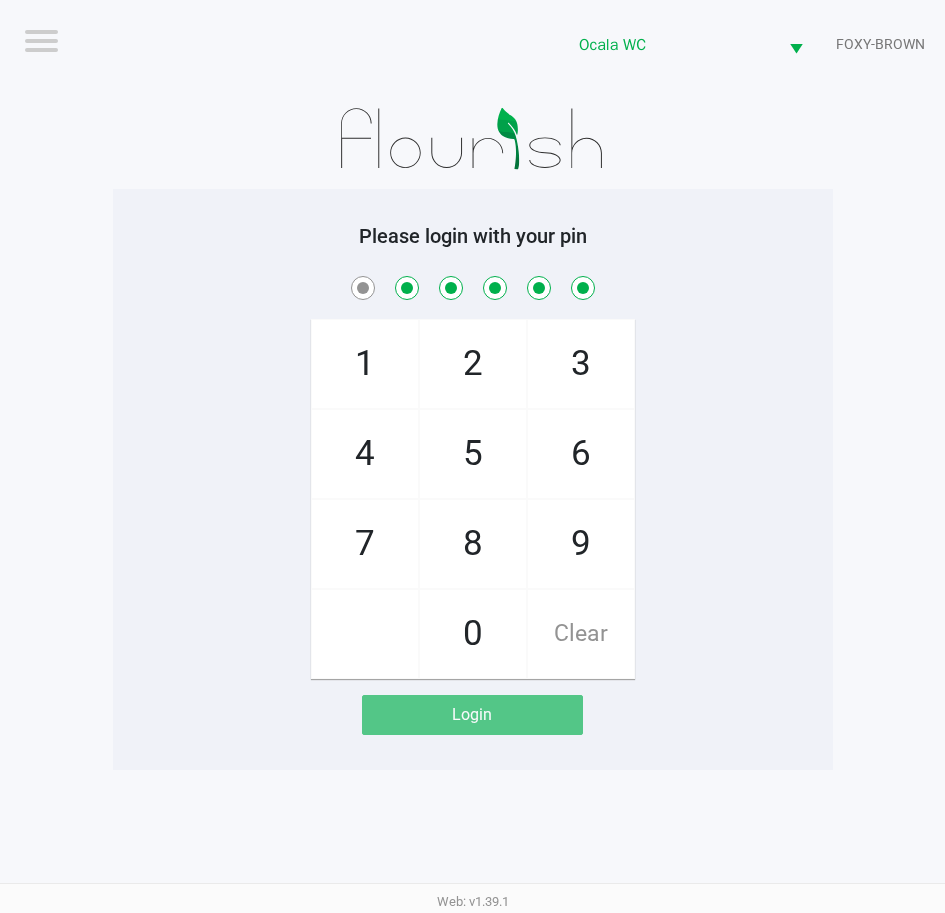 checkbox on "true" 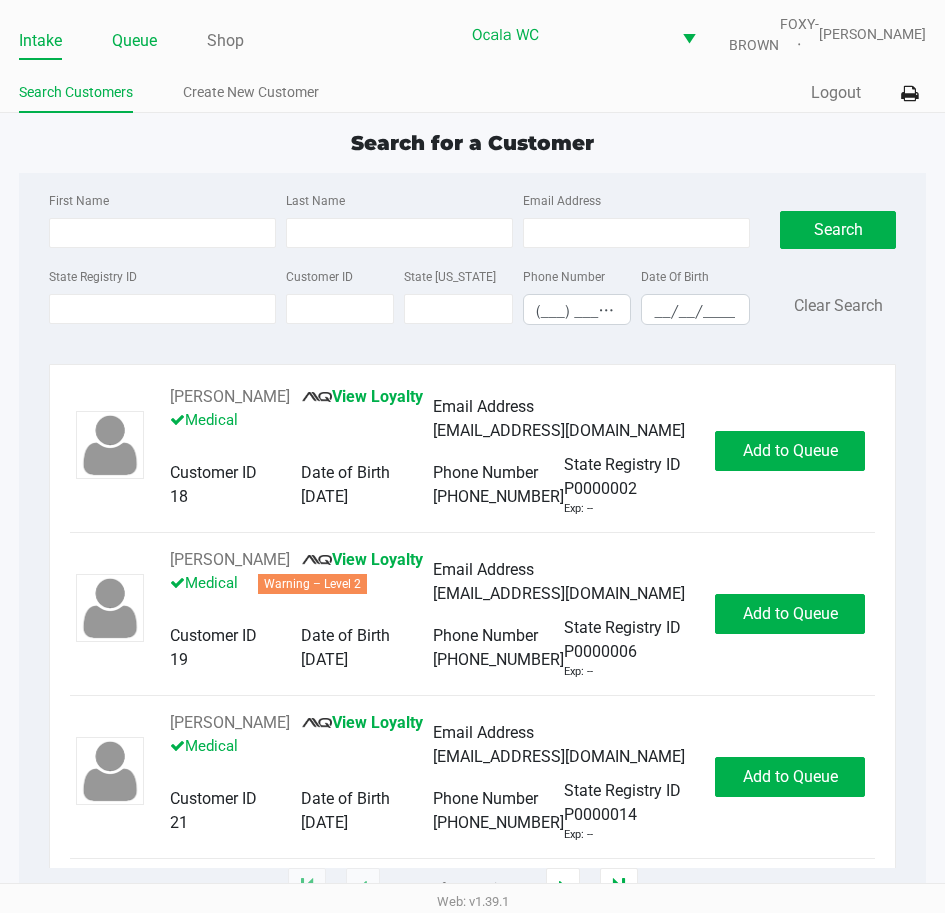 click on "Queue" 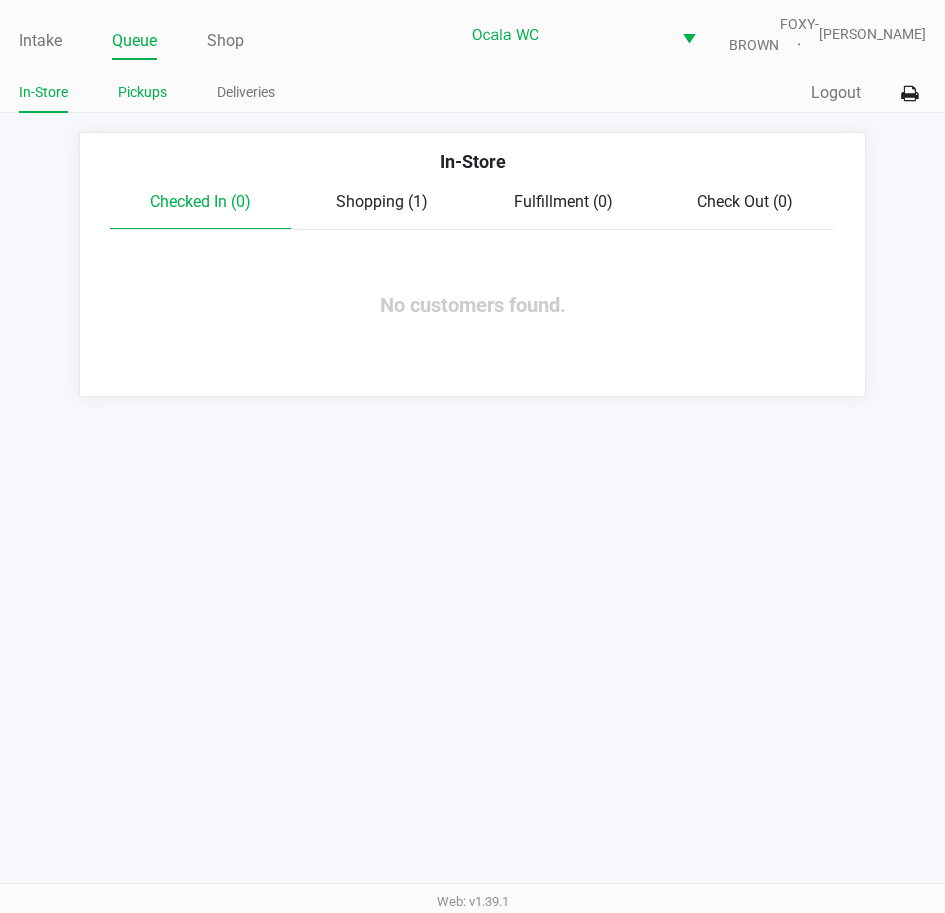 click on "Pickups" 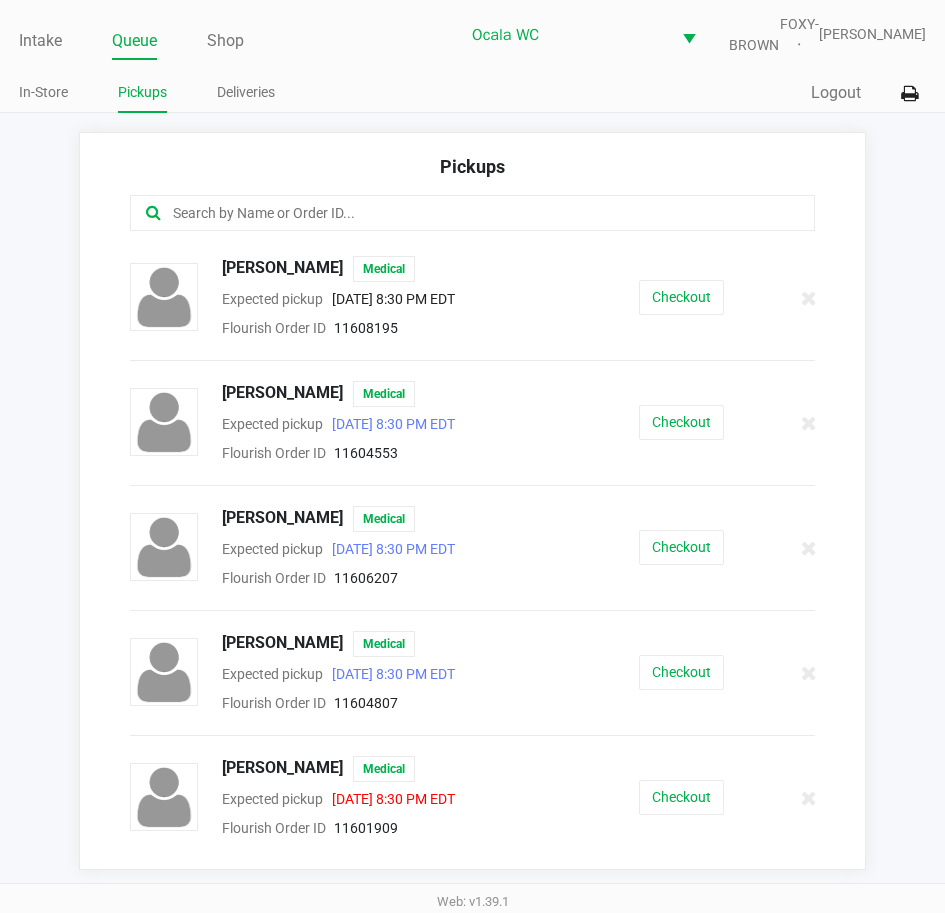 click 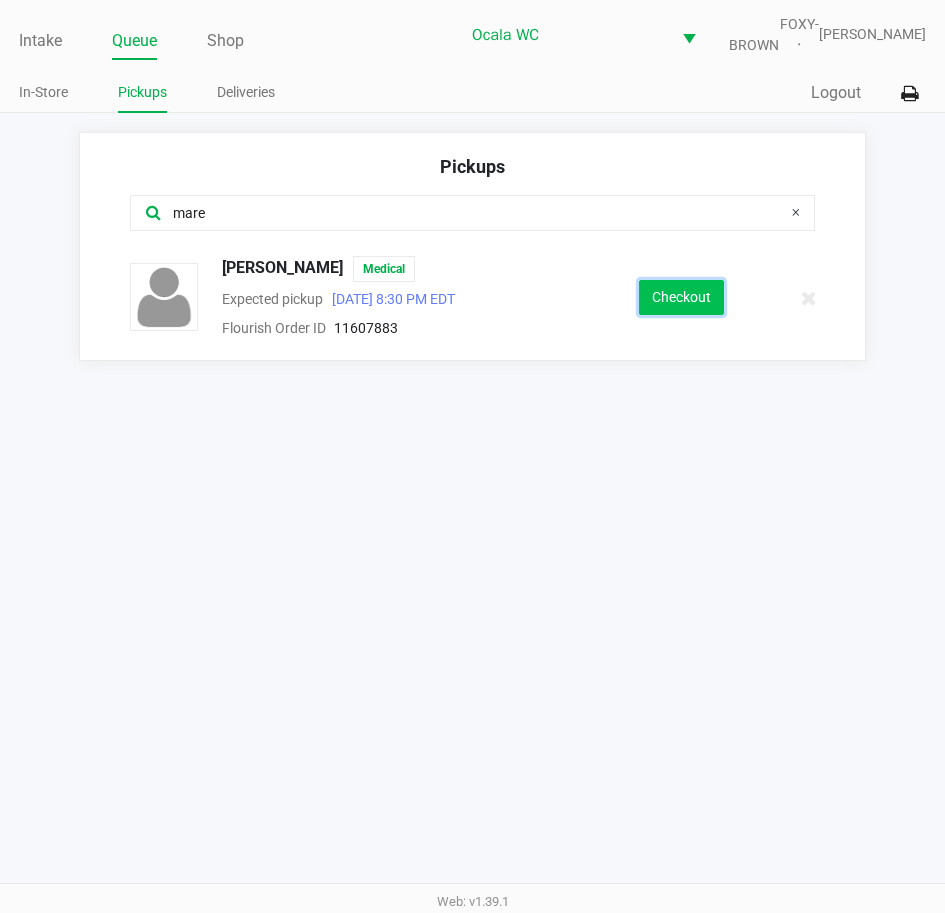 click on "Checkout" 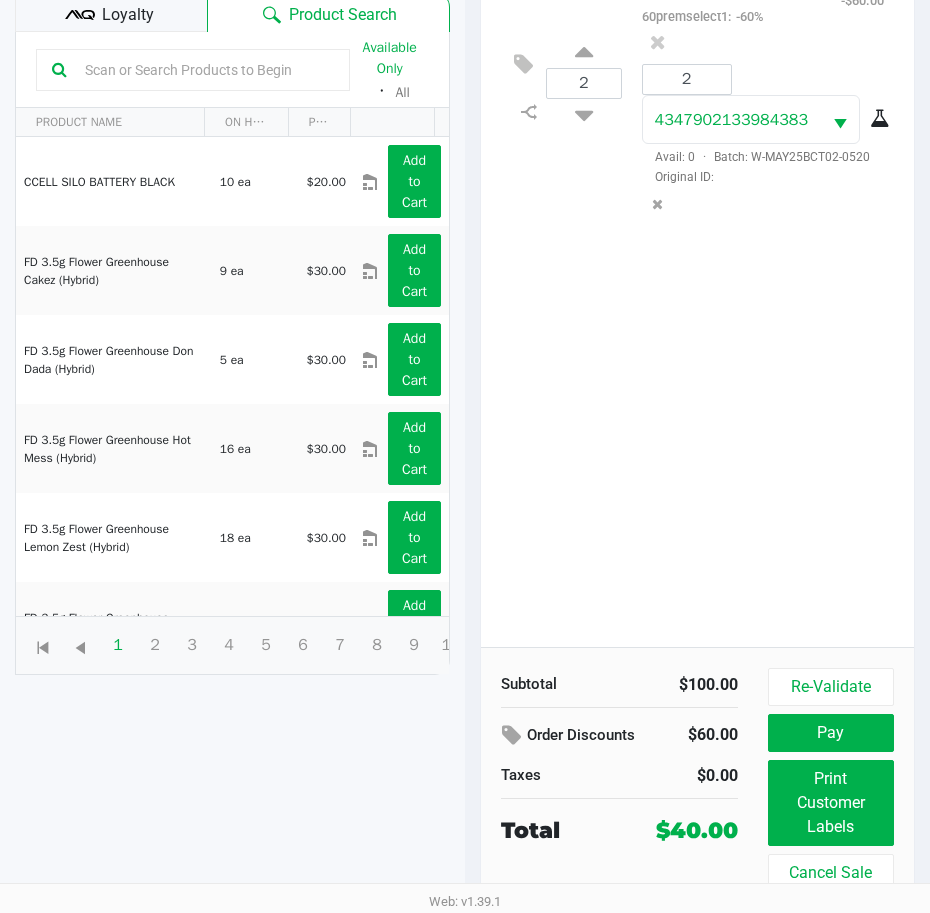scroll, scrollTop: 279, scrollLeft: 0, axis: vertical 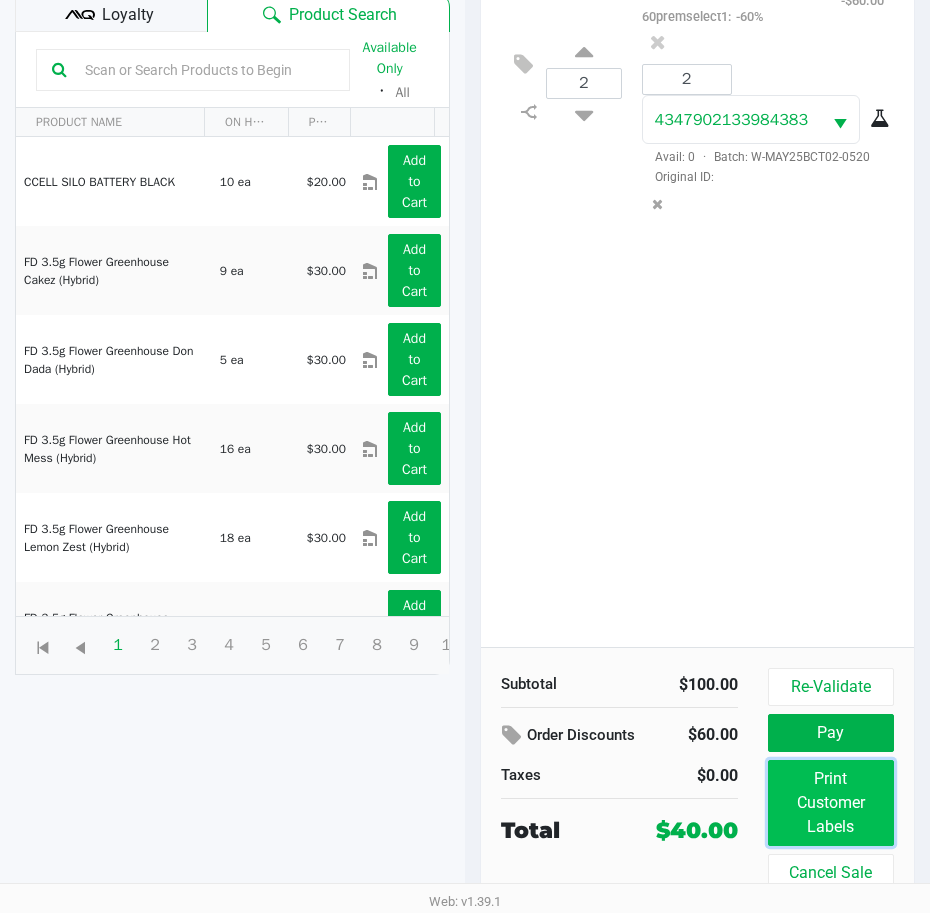 click on "Print Customer Labels" 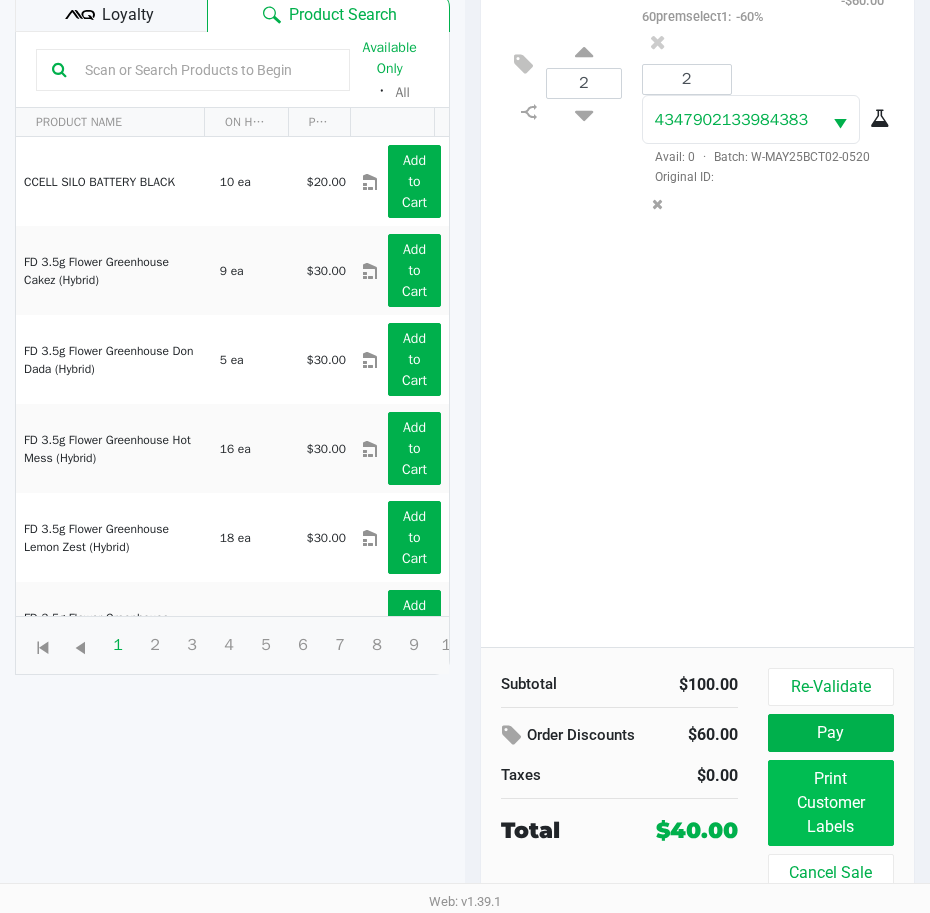 scroll, scrollTop: 0, scrollLeft: 0, axis: both 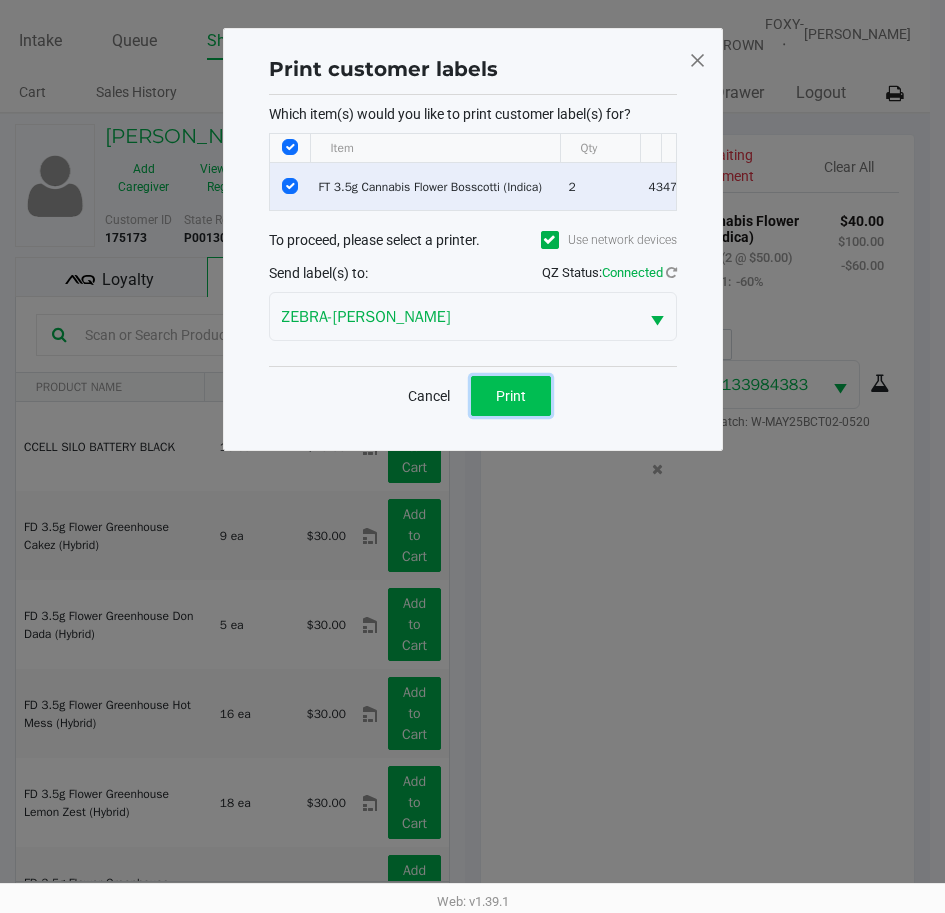 click on "Print" 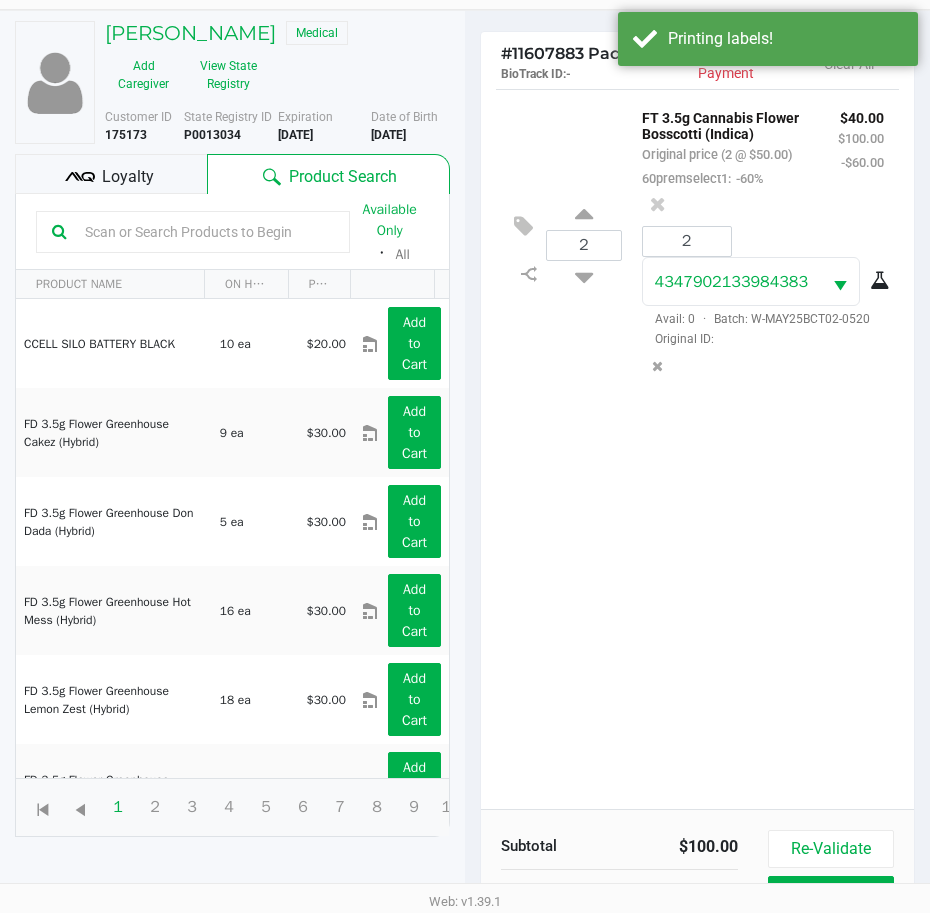 scroll, scrollTop: 279, scrollLeft: 0, axis: vertical 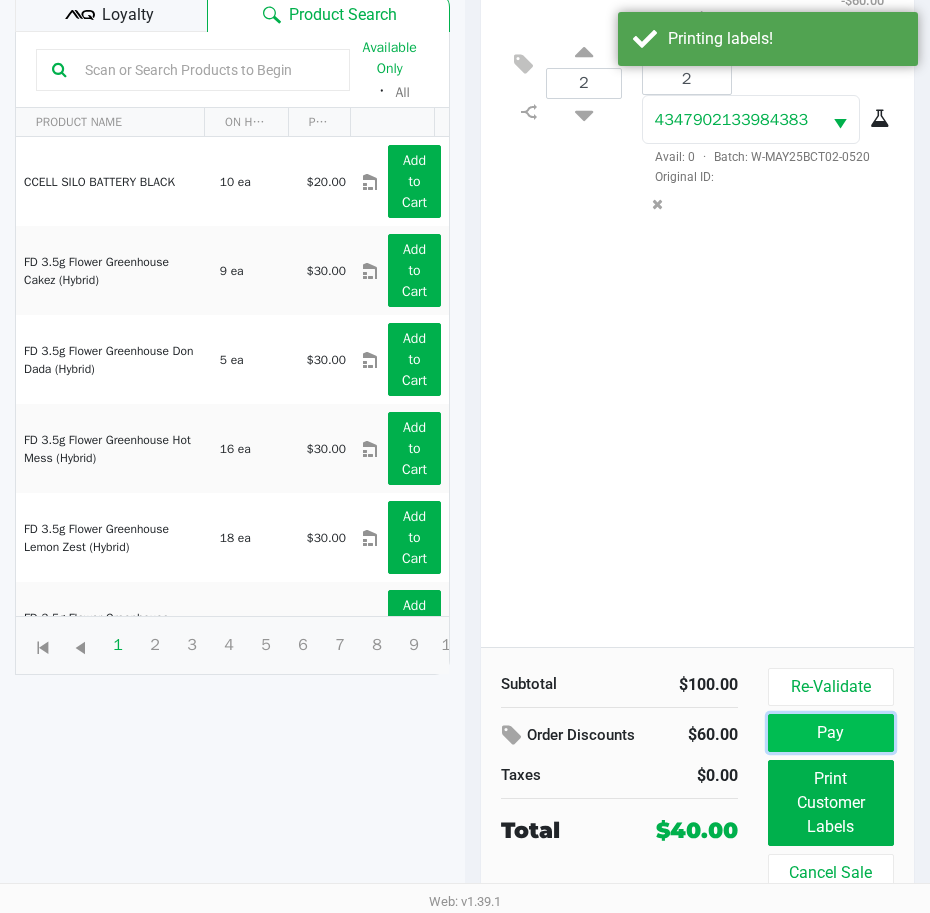 click on "Pay" 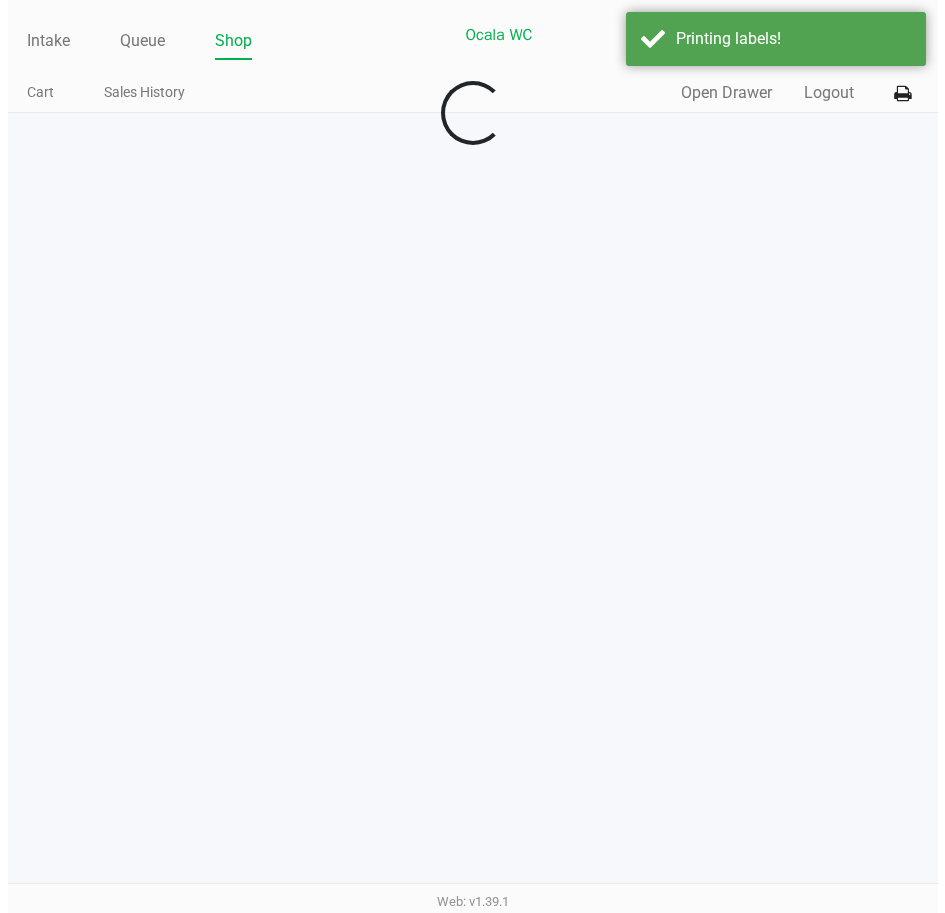 scroll, scrollTop: 0, scrollLeft: 0, axis: both 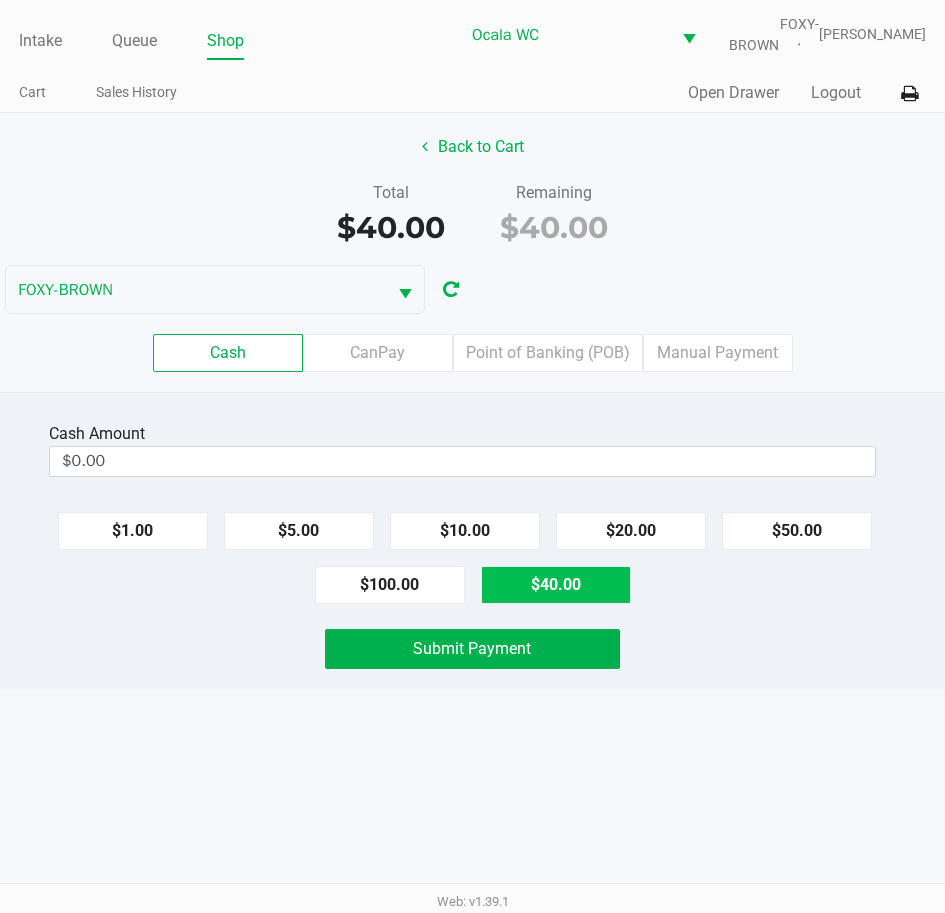 click on "$1.00   $5.00   $10.00   $20.00   $50.00   $100.00   $40.00" 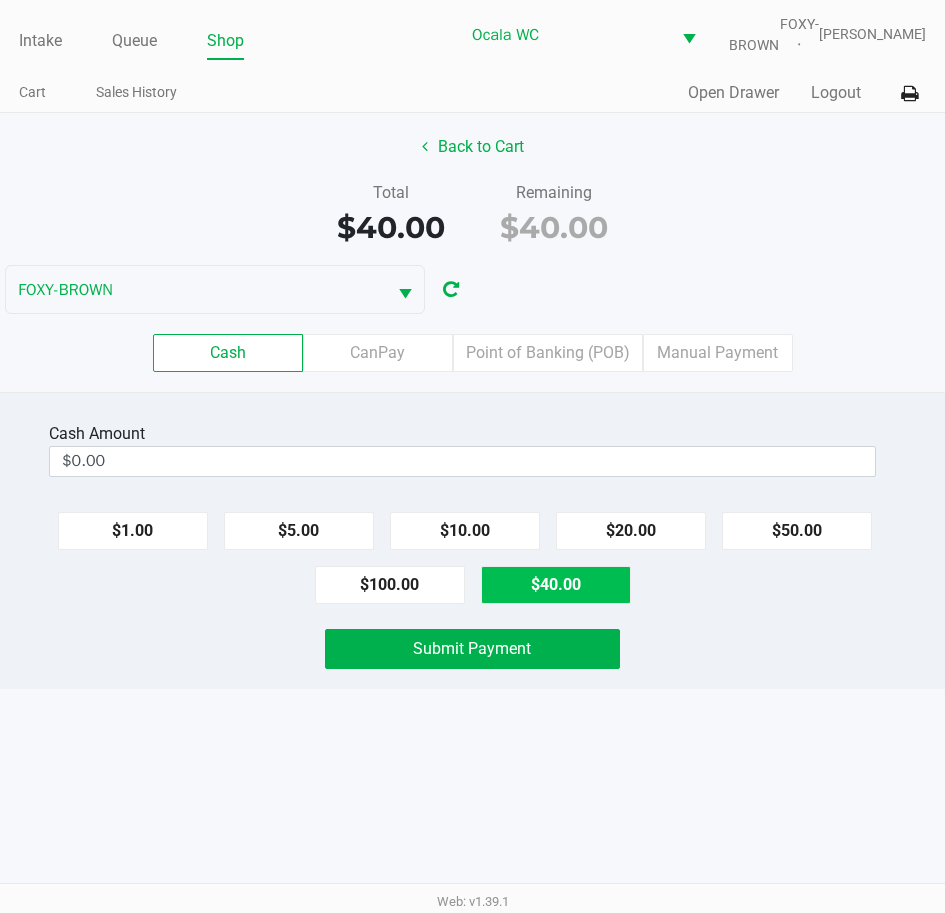 click on "$40.00" 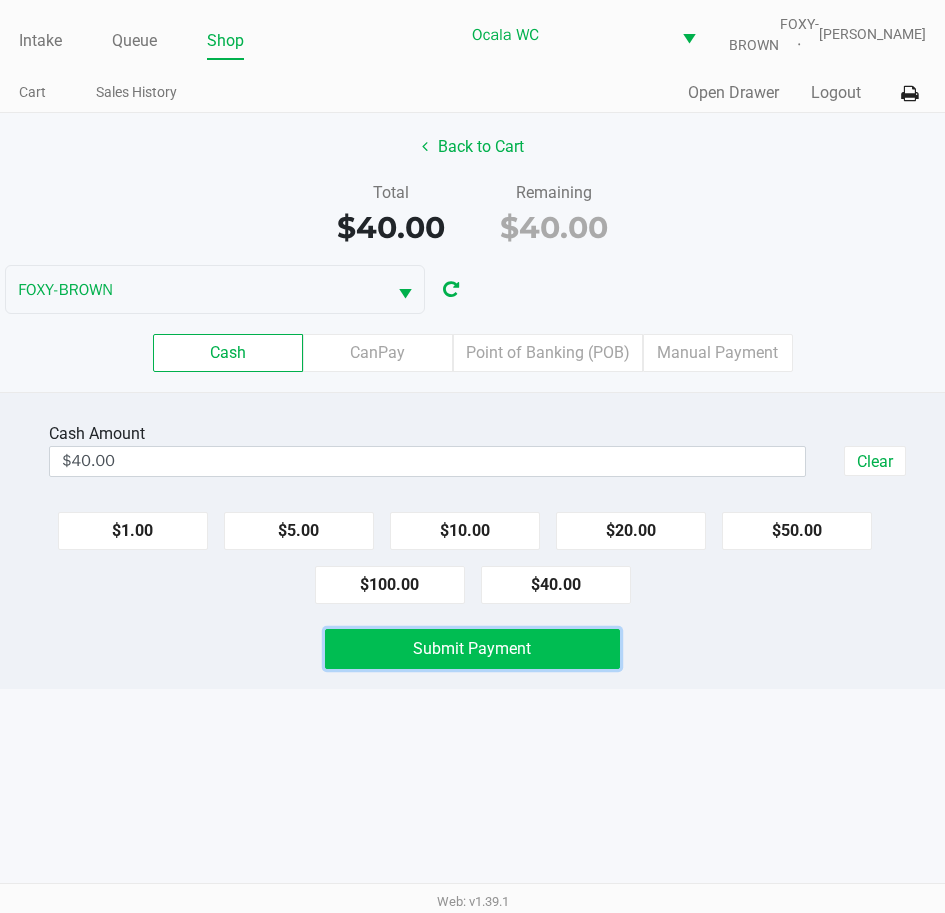 click on "Submit Payment" 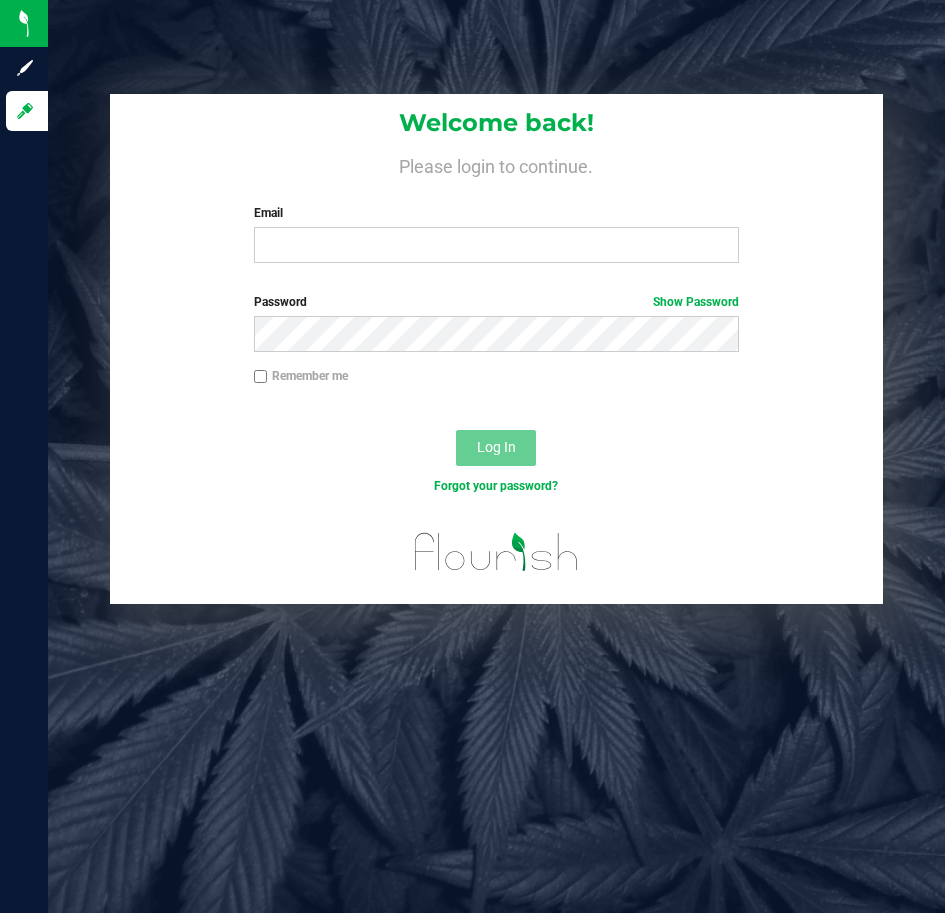 scroll, scrollTop: 0, scrollLeft: 0, axis: both 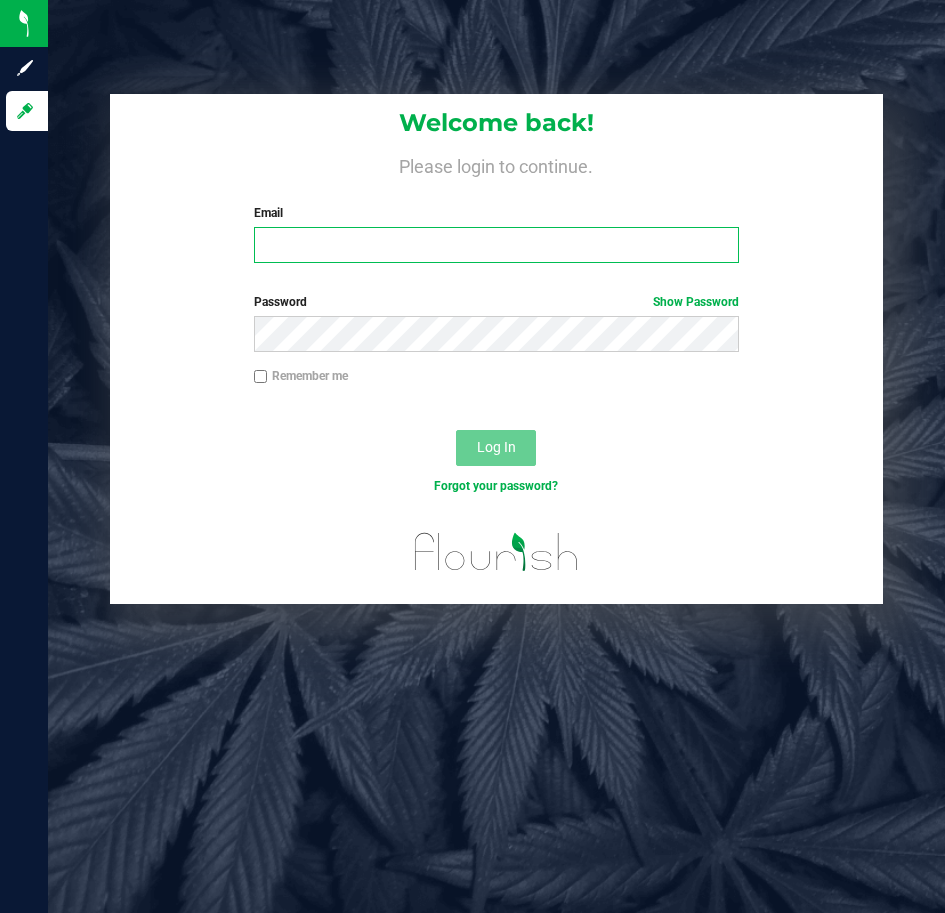 click on "Email" at bounding box center [496, 245] 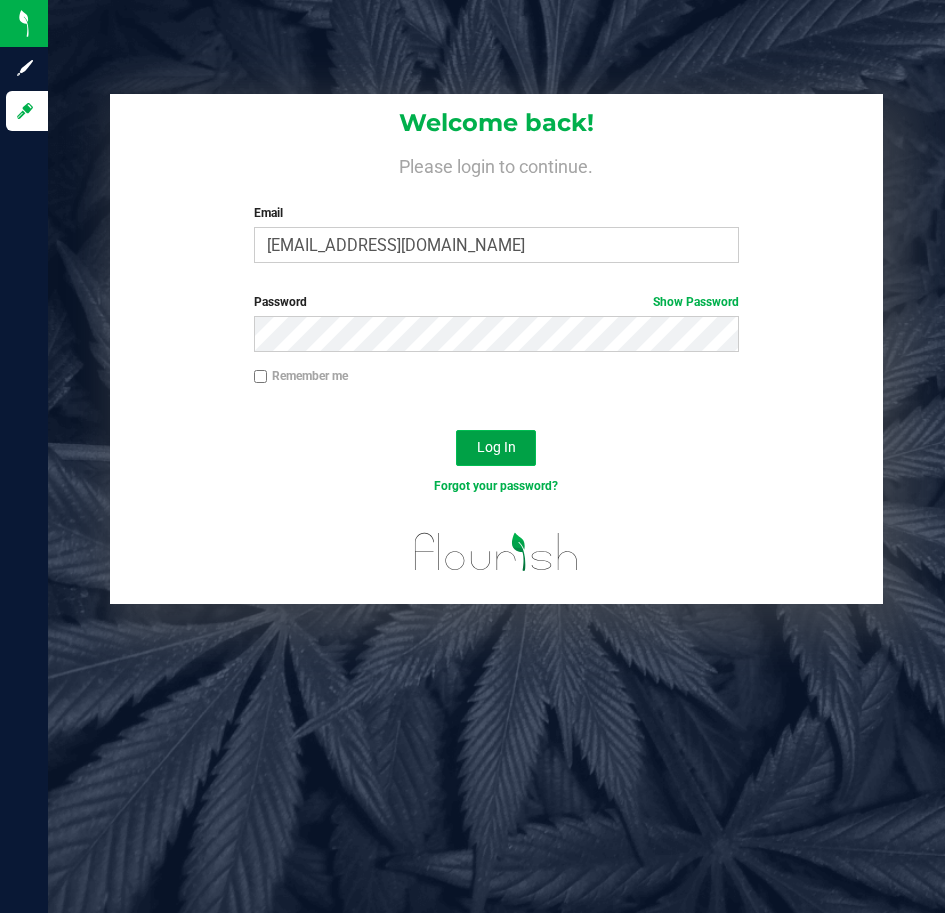 click on "Log In" at bounding box center (496, 447) 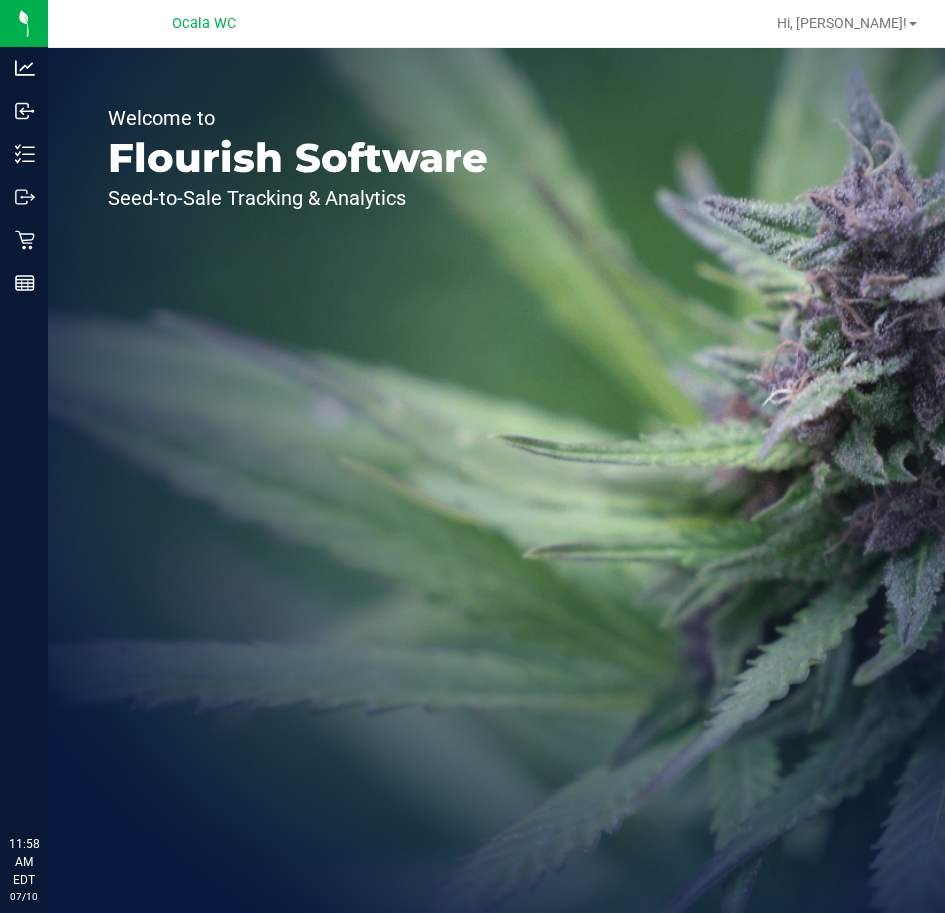 scroll, scrollTop: 0, scrollLeft: 0, axis: both 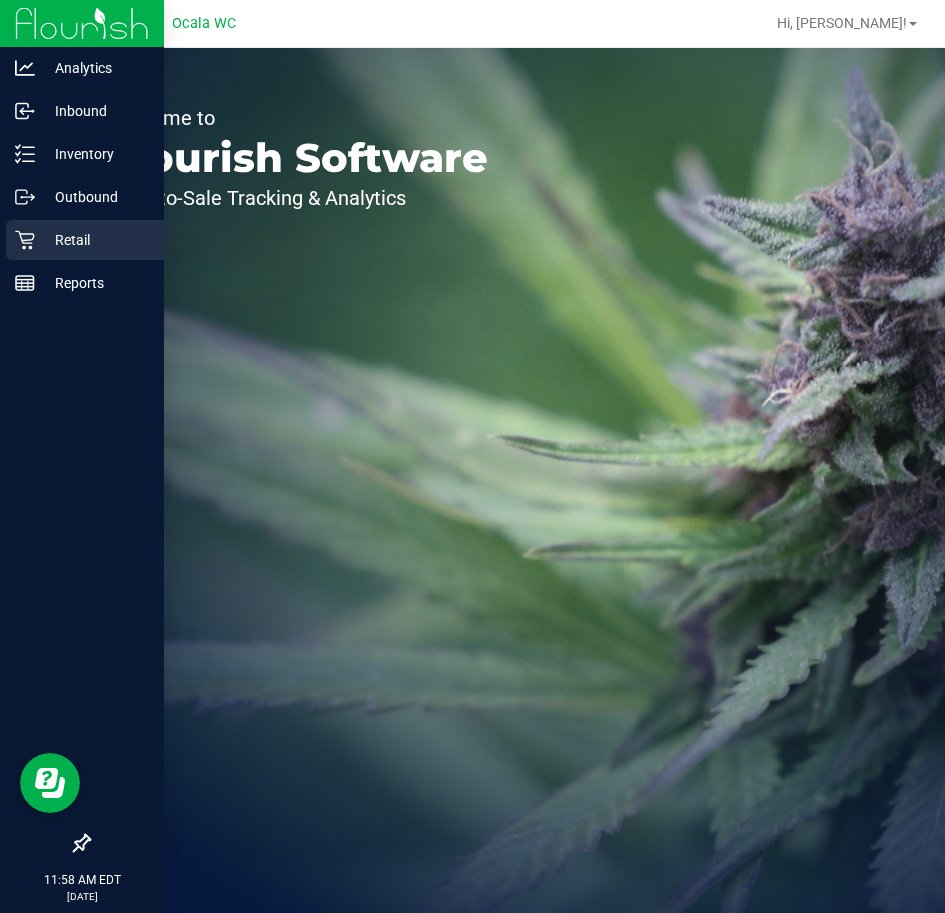 click 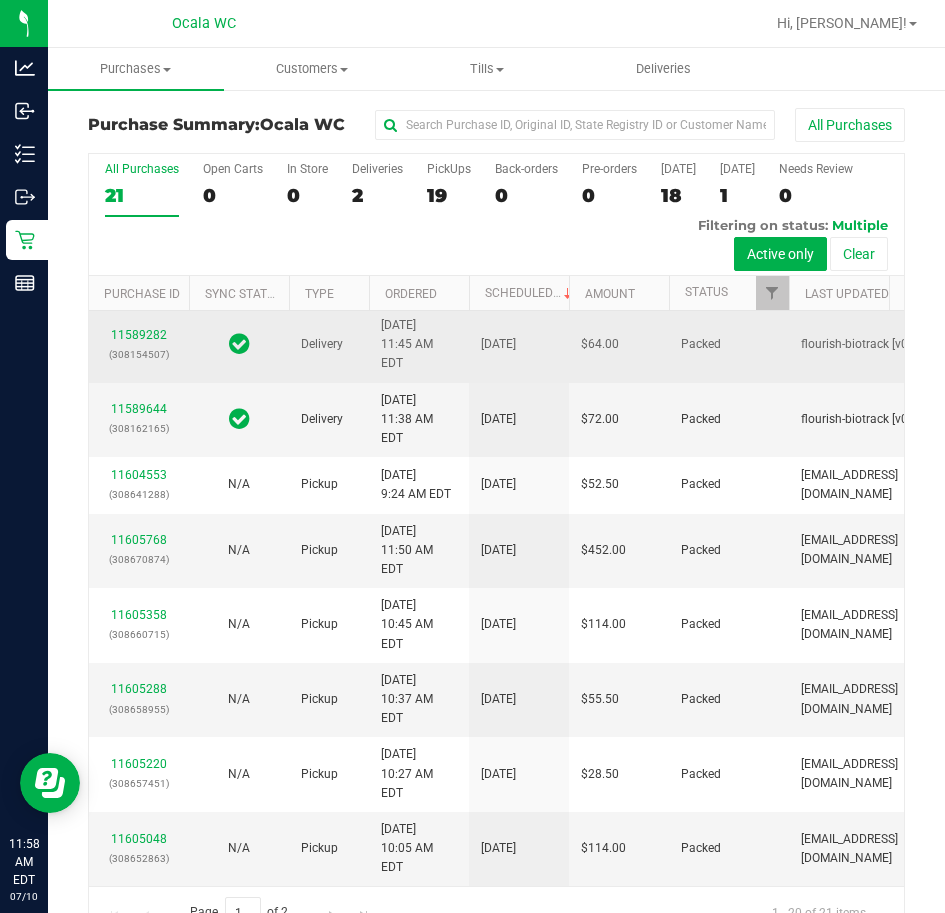 scroll, scrollTop: 0, scrollLeft: 0, axis: both 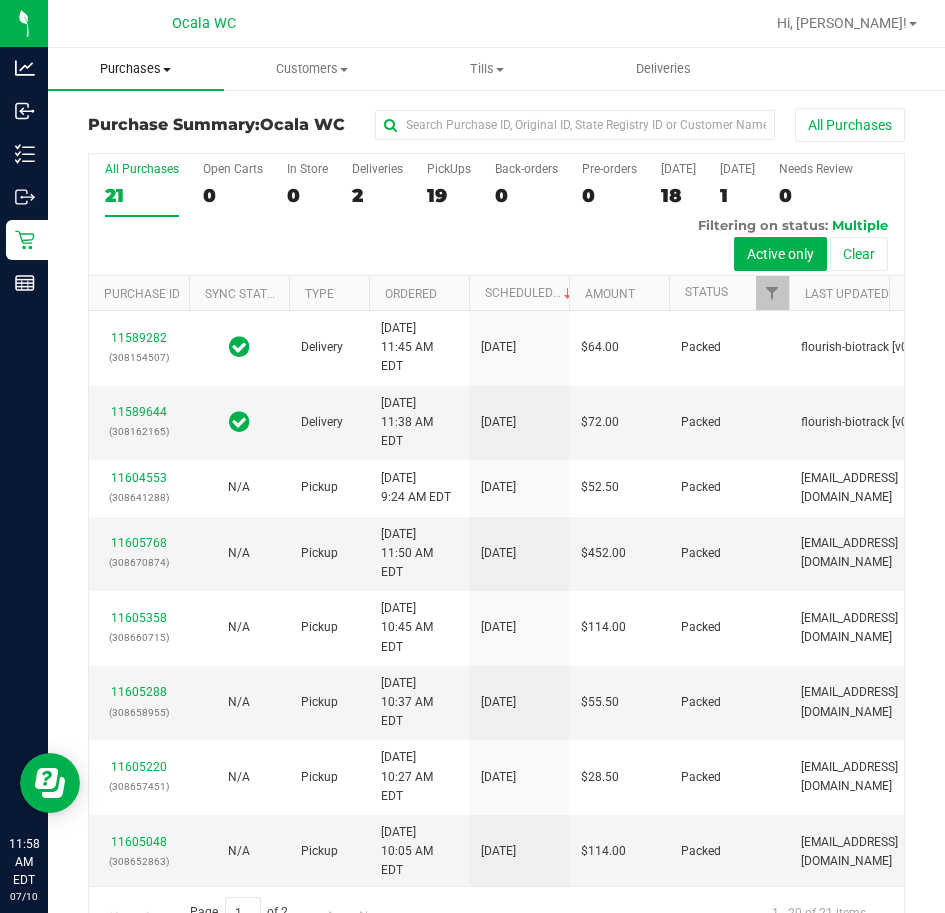 click on "Purchases" at bounding box center (136, 69) 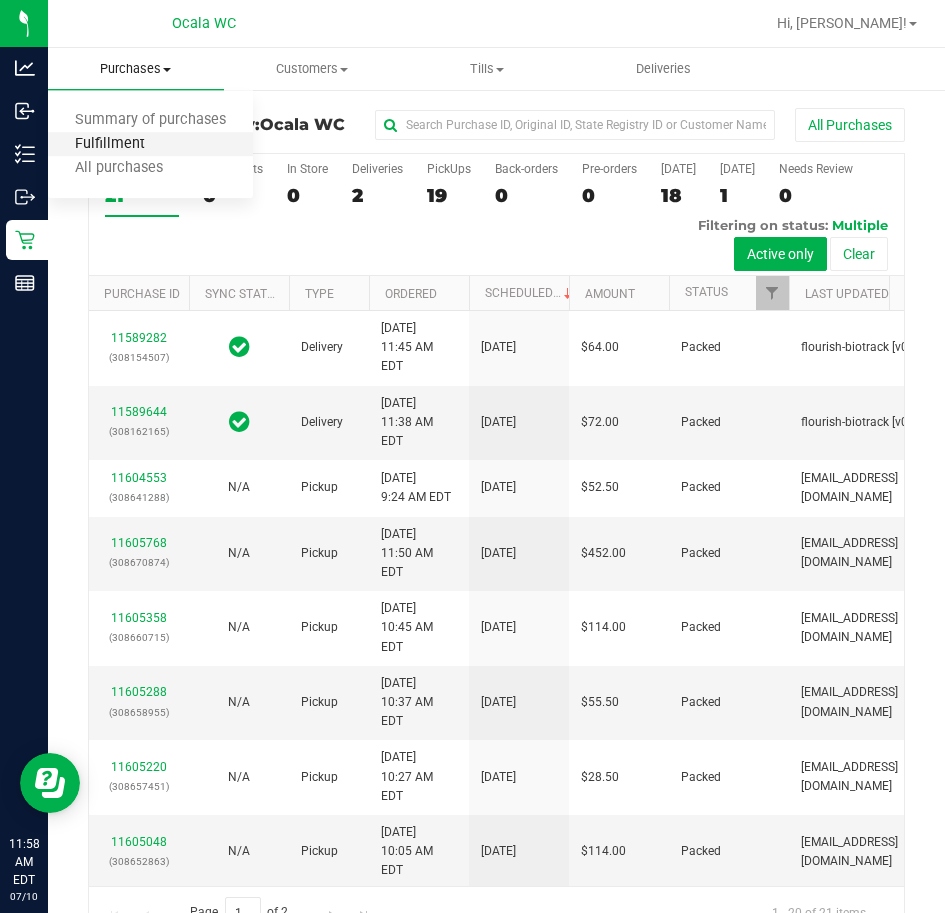 click on "Fulfillment" at bounding box center (110, 144) 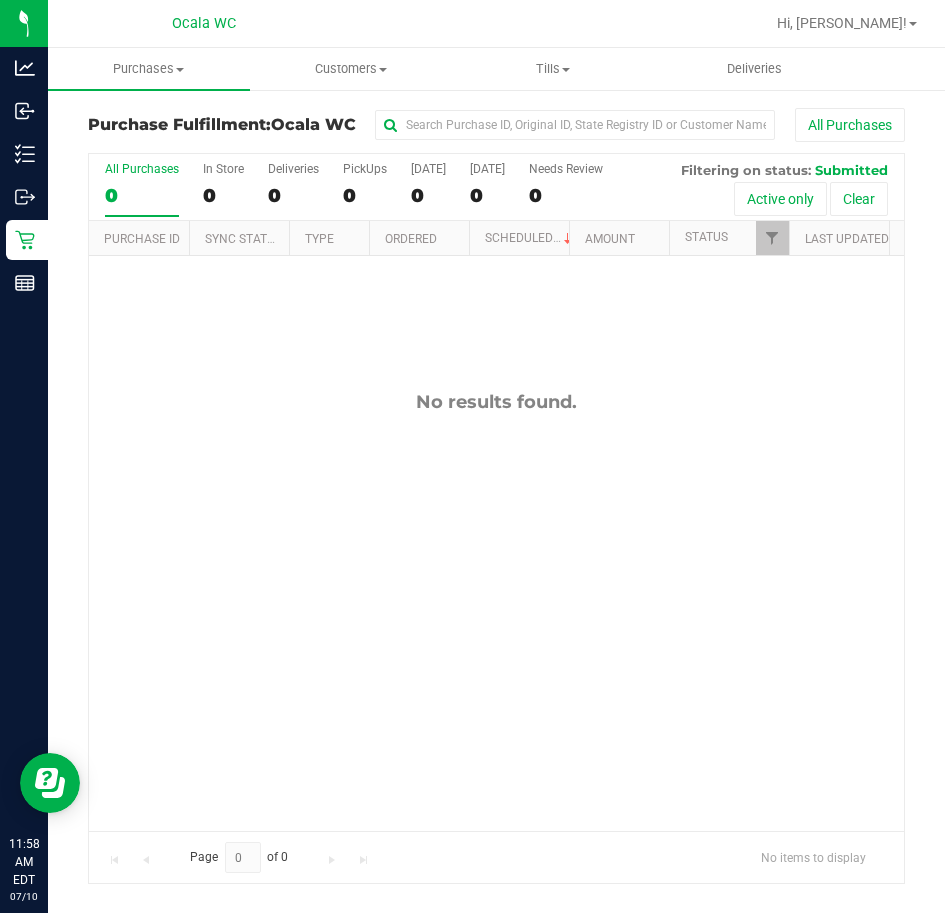 click on "All Purchases
0
In Store
0
Deliveries
0
PickUps
0
Today
0
Tomorrow
0
Needs Review
0
Filtering on status:
Submitted
Active only
Clear
Purchase ID Sync Status Type Ordered 0" at bounding box center (496, 518) 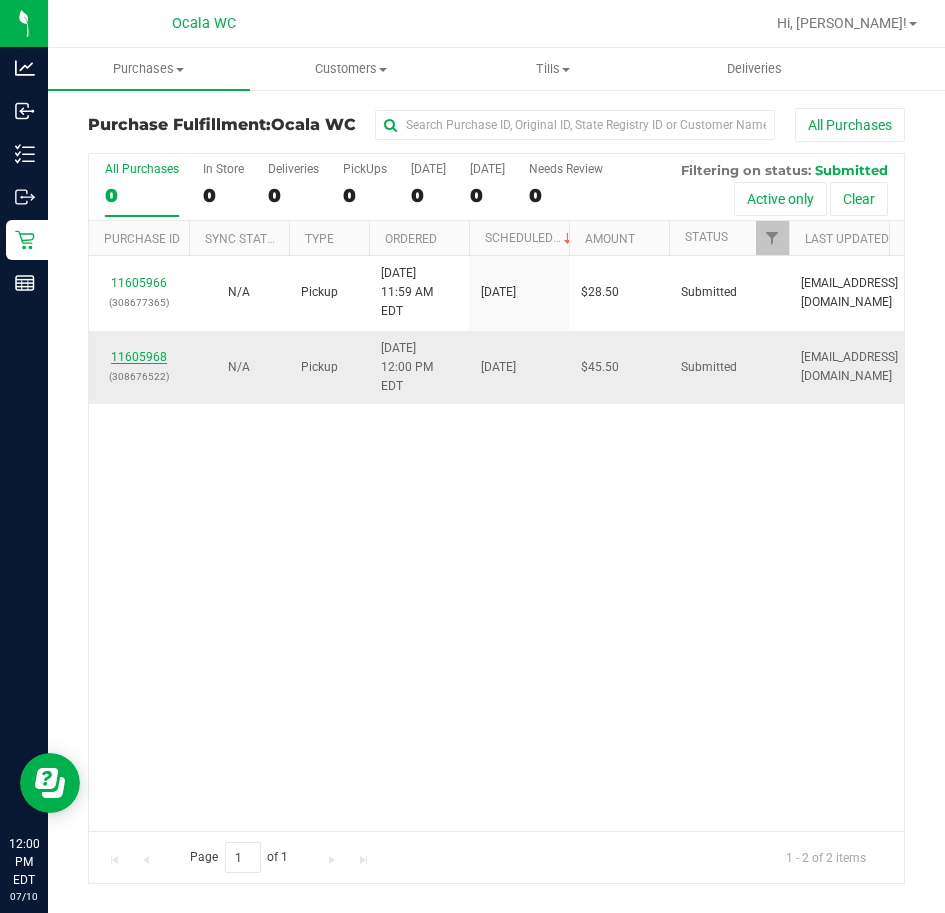 click on "11605968" at bounding box center (139, 357) 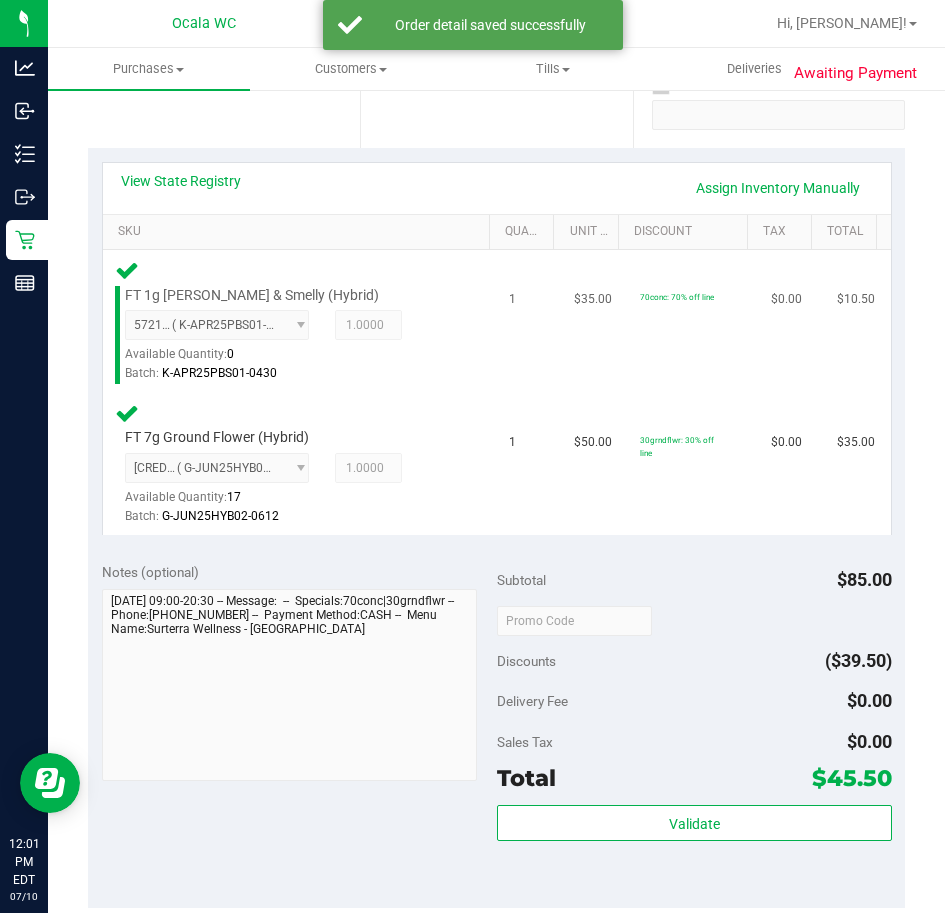 scroll, scrollTop: 400, scrollLeft: 0, axis: vertical 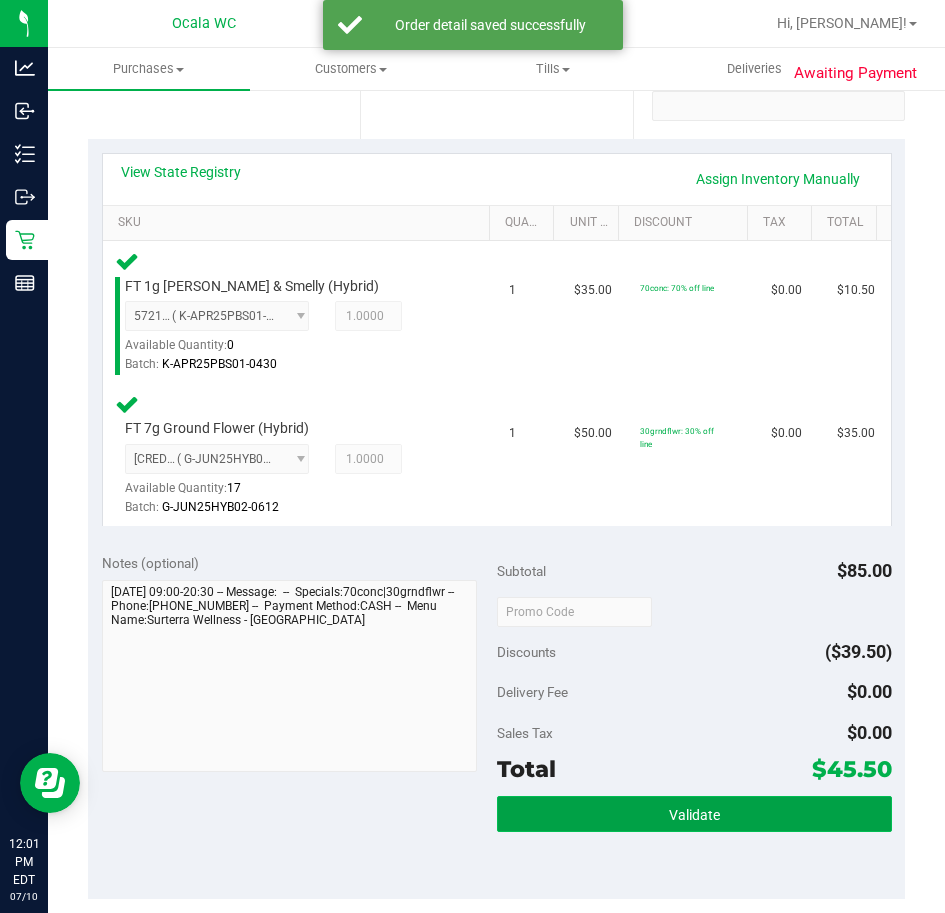 click on "Validate" at bounding box center [694, 814] 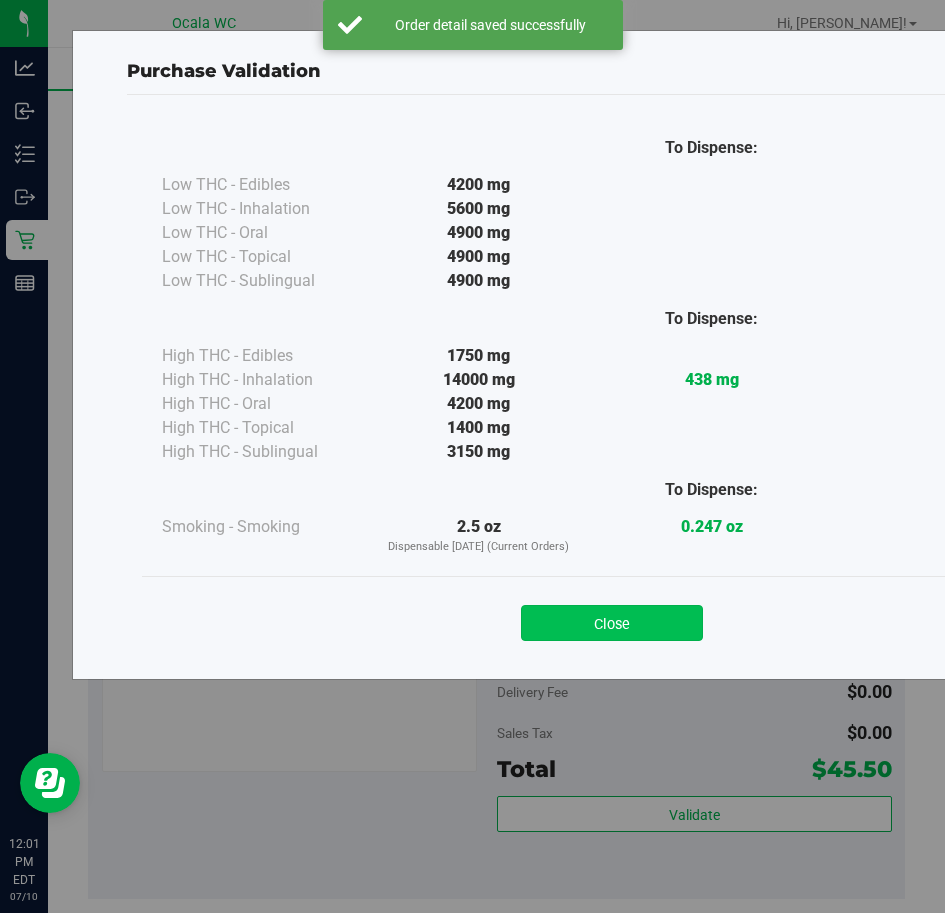 click on "Close" at bounding box center [612, 623] 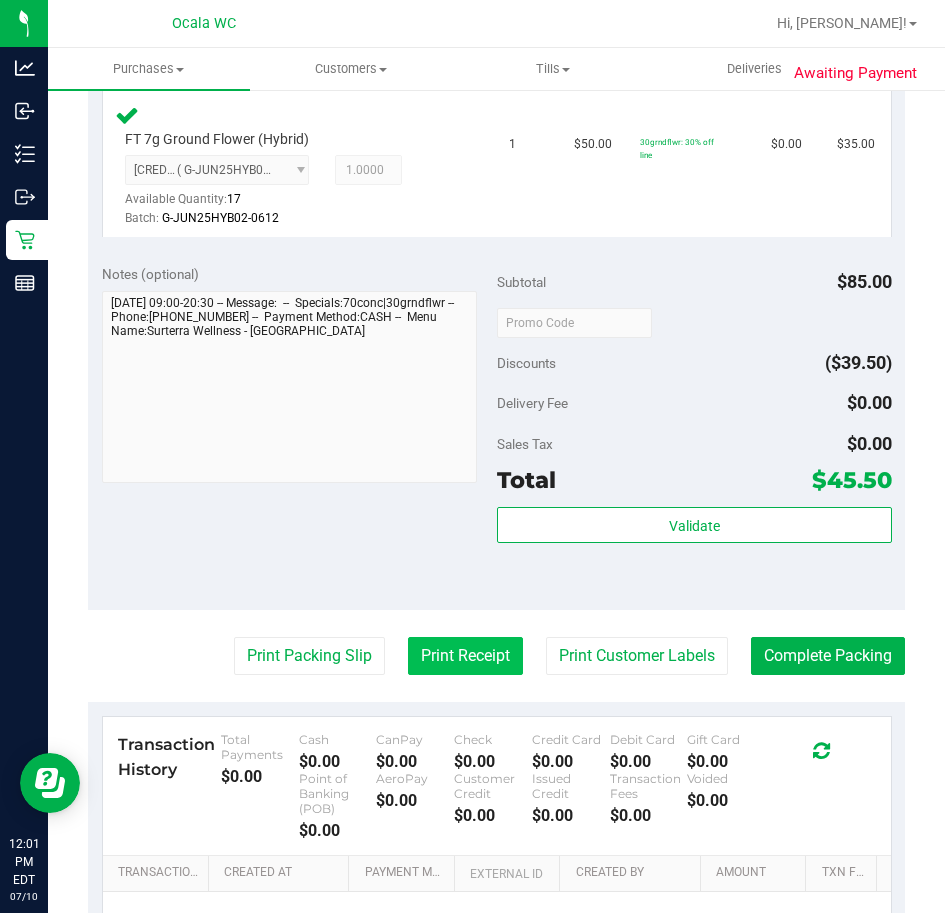 scroll, scrollTop: 700, scrollLeft: 0, axis: vertical 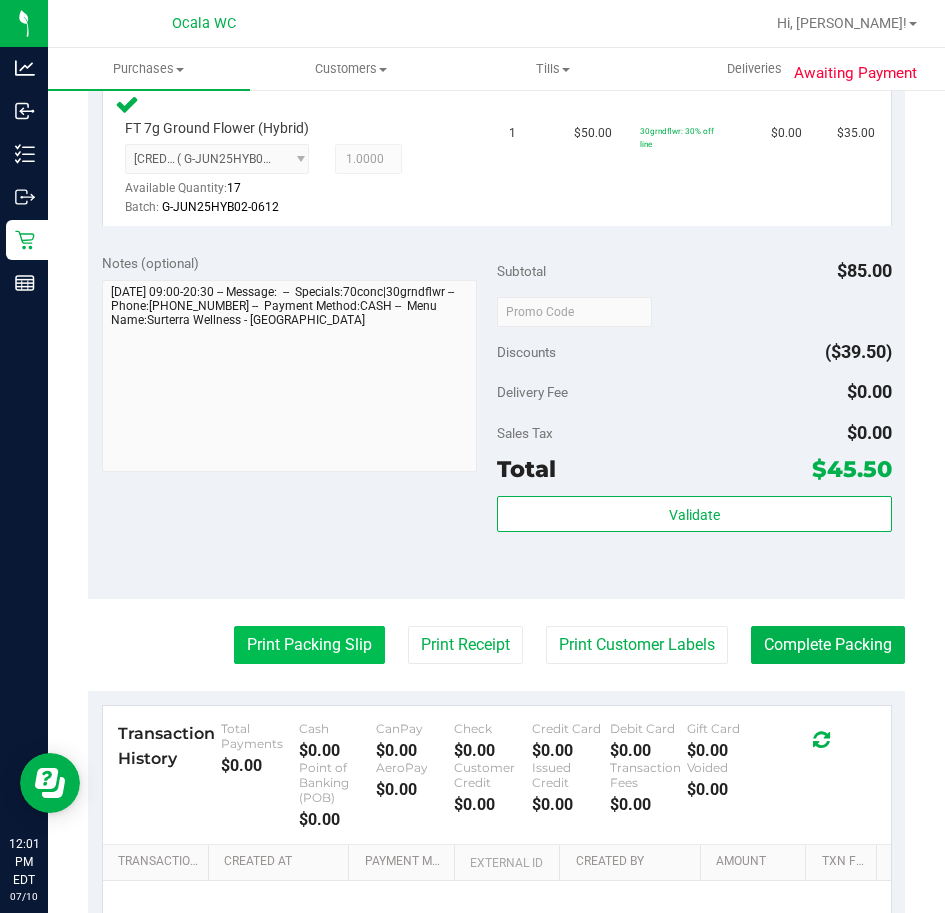 click on "Print Packing Slip" at bounding box center (309, 645) 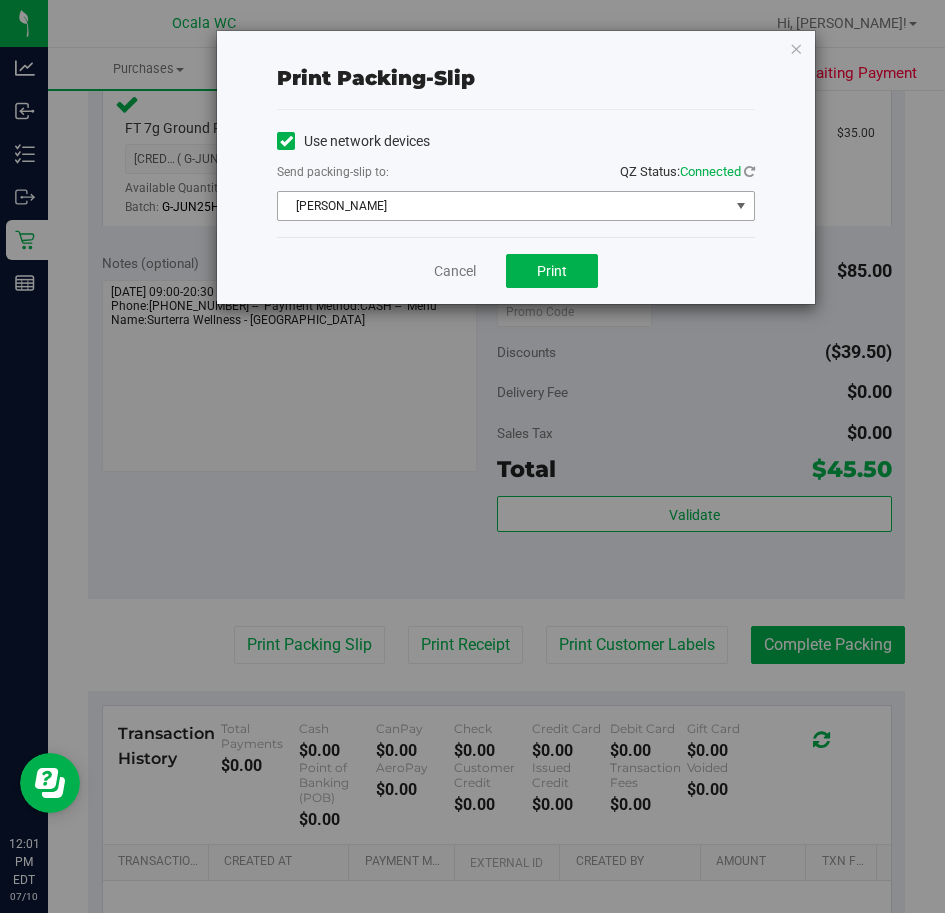click on "[PERSON_NAME]" at bounding box center [503, 206] 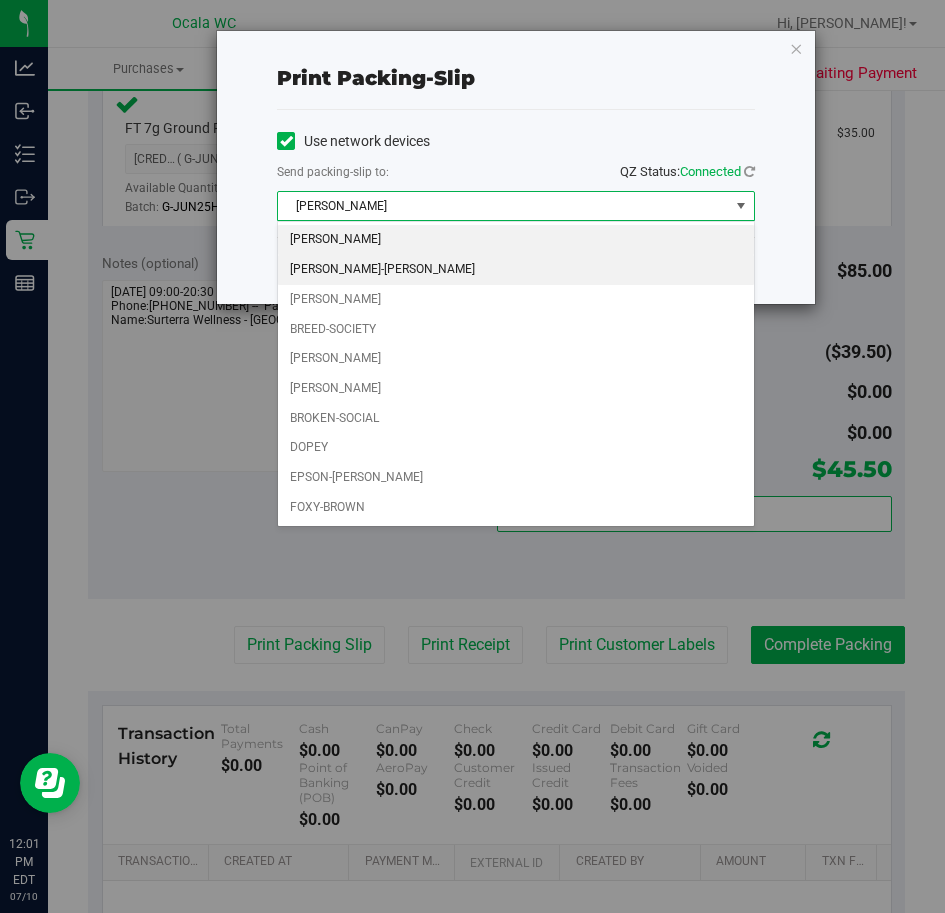 click on "[PERSON_NAME]-[PERSON_NAME]" at bounding box center (516, 270) 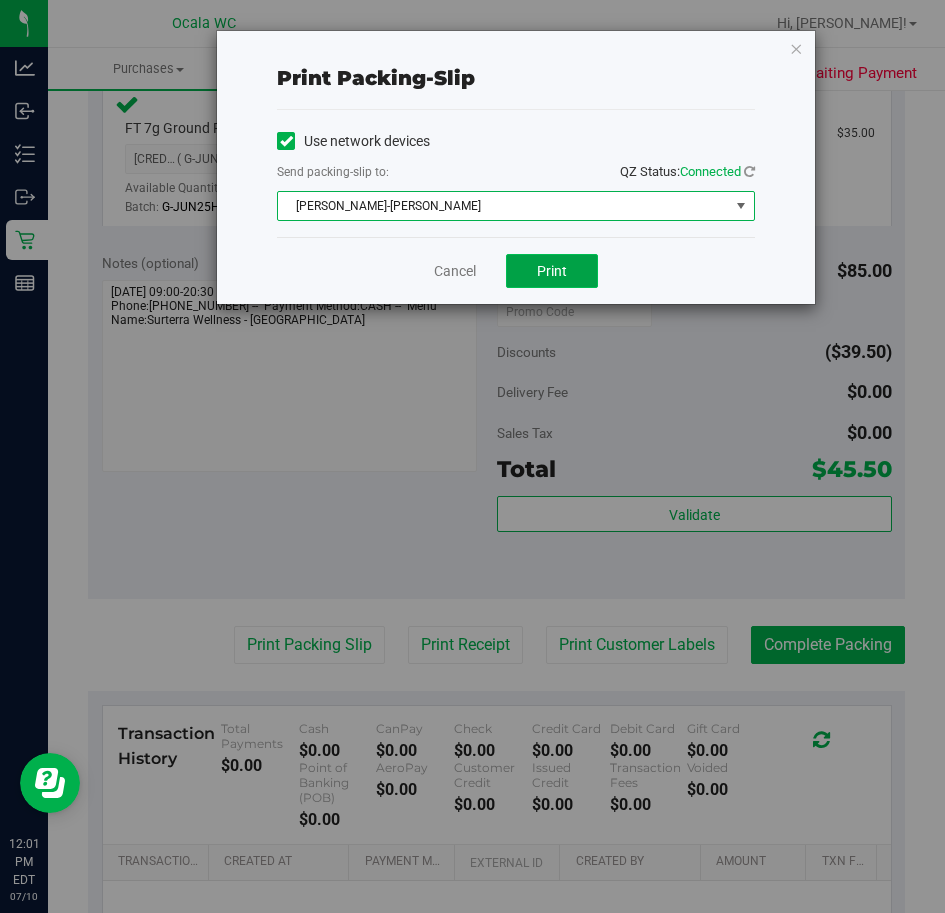 click on "Print" at bounding box center [552, 271] 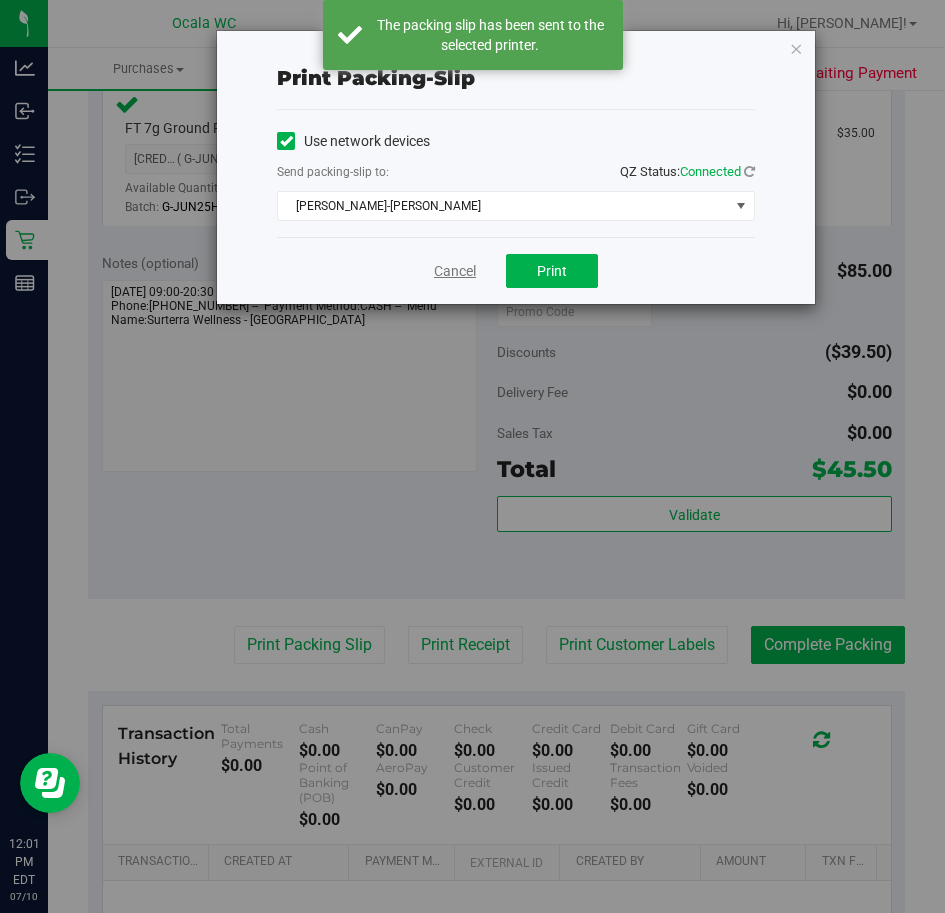 click on "Cancel" at bounding box center (455, 271) 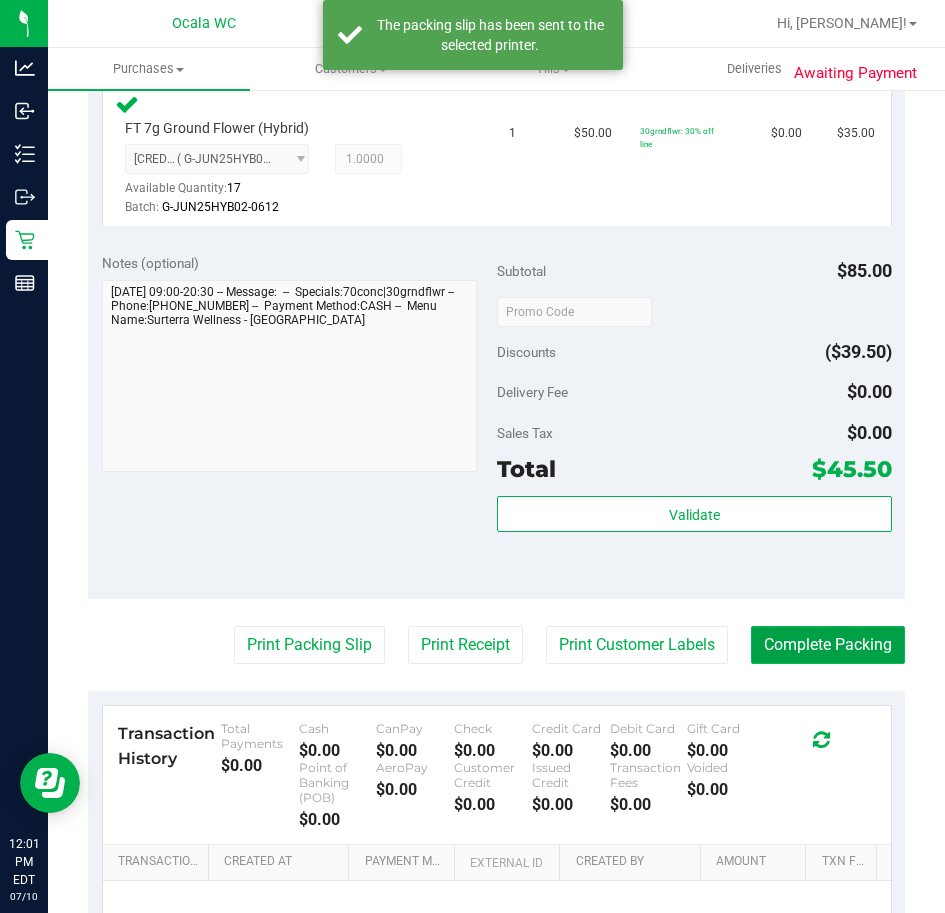 click on "Complete Packing" at bounding box center [828, 645] 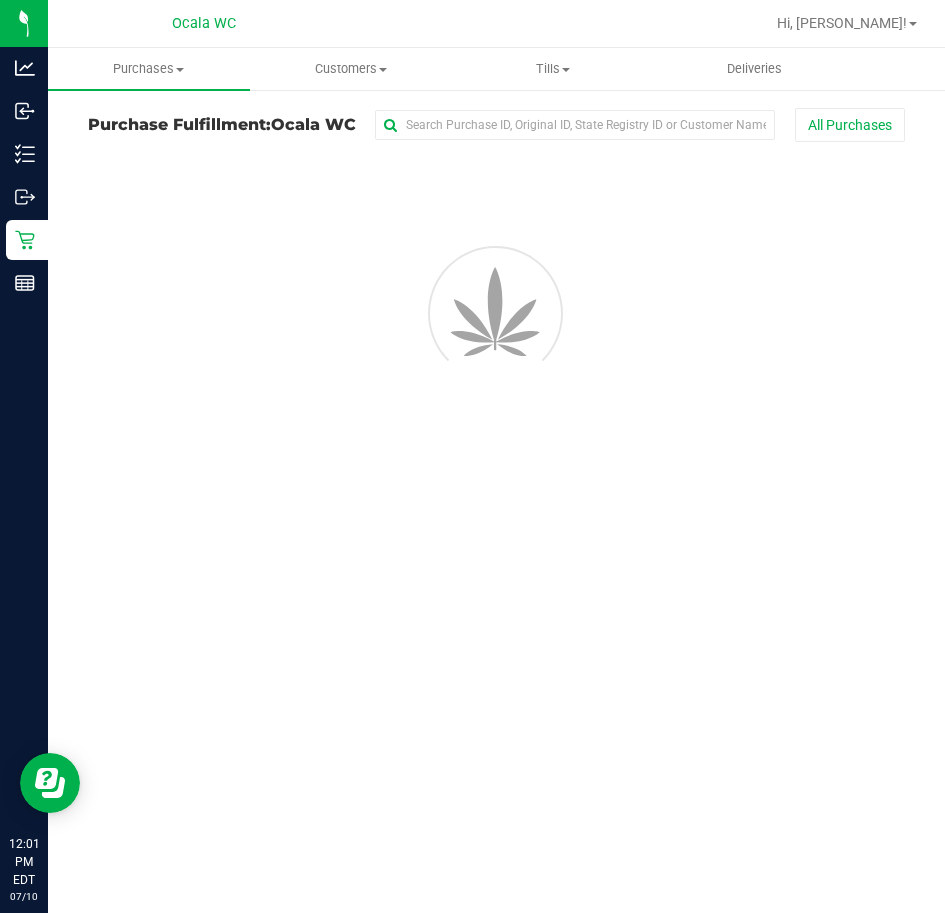 scroll, scrollTop: 0, scrollLeft: 0, axis: both 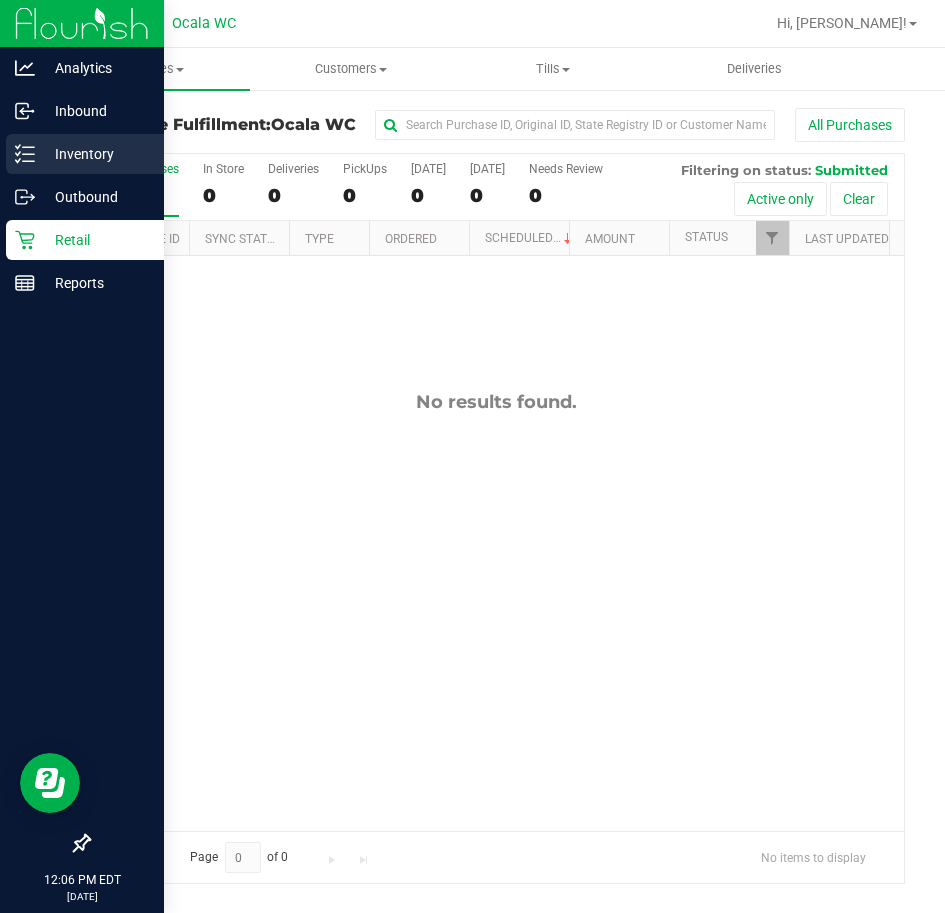 click 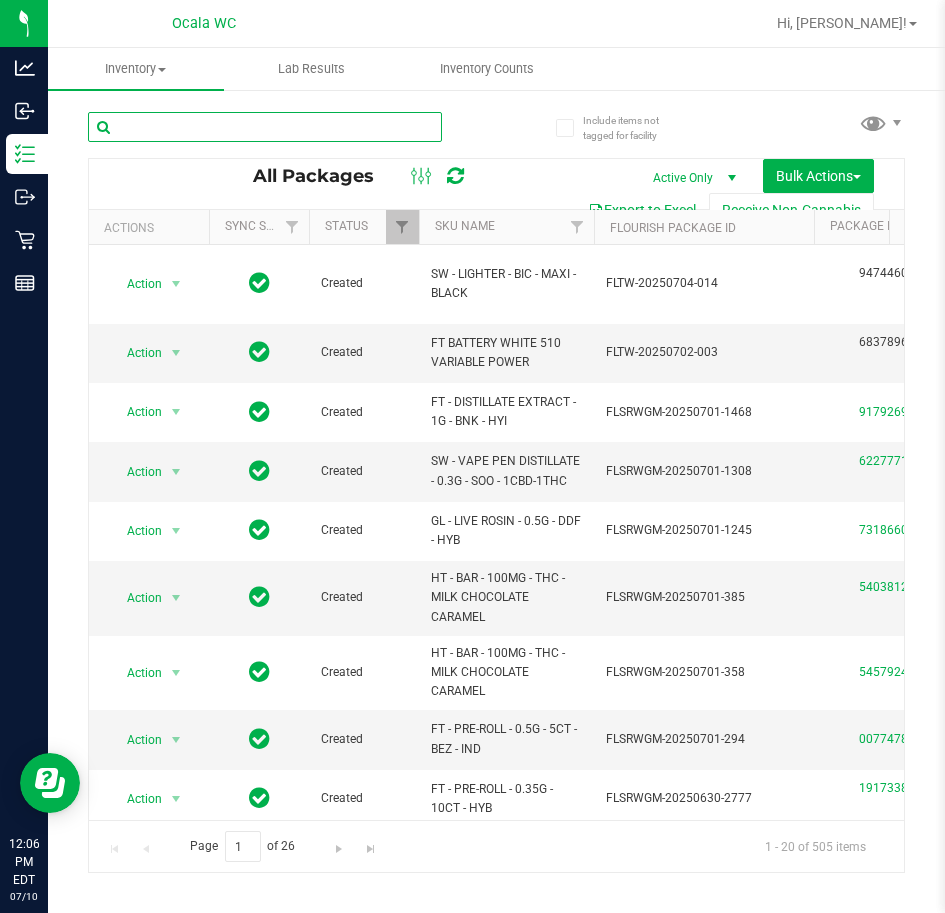 click 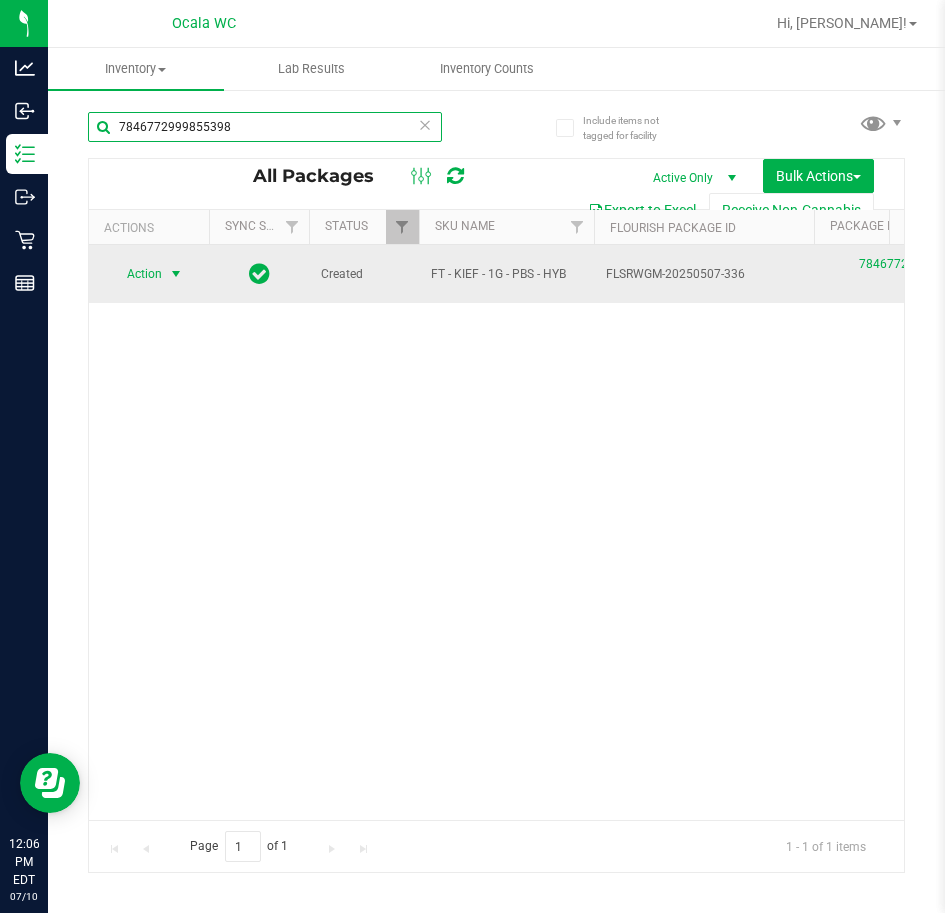 type on "7846772999855398" 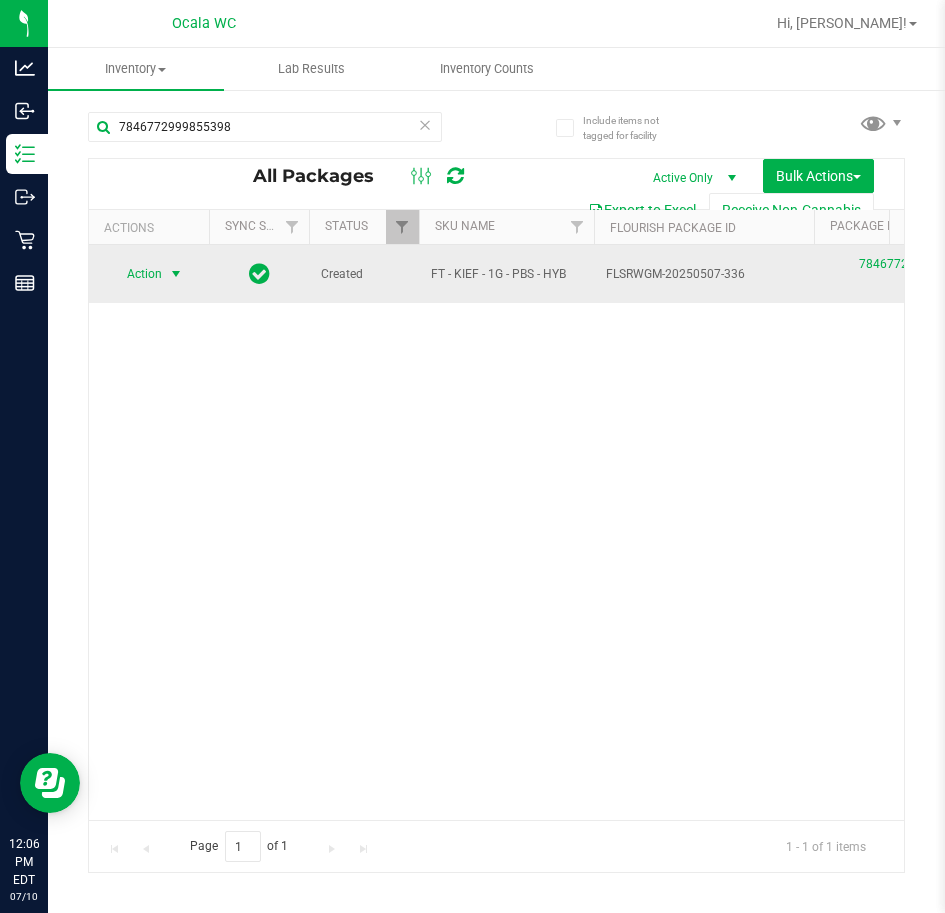 click 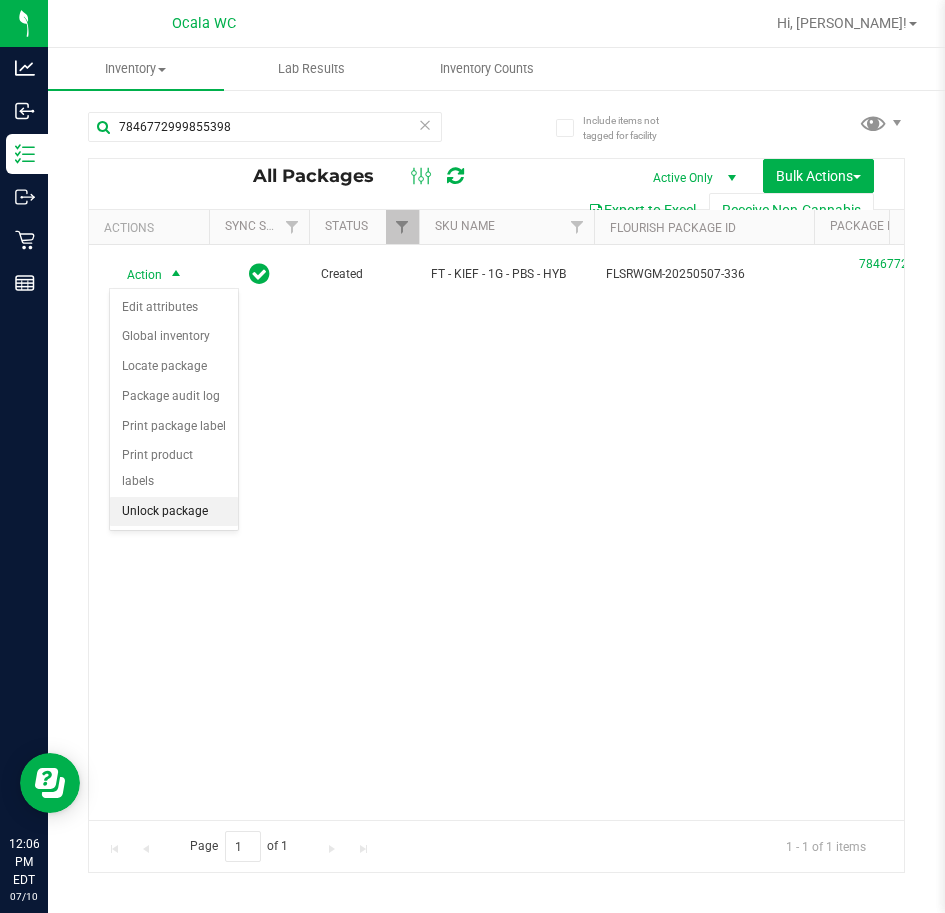 click on "Unlock package" 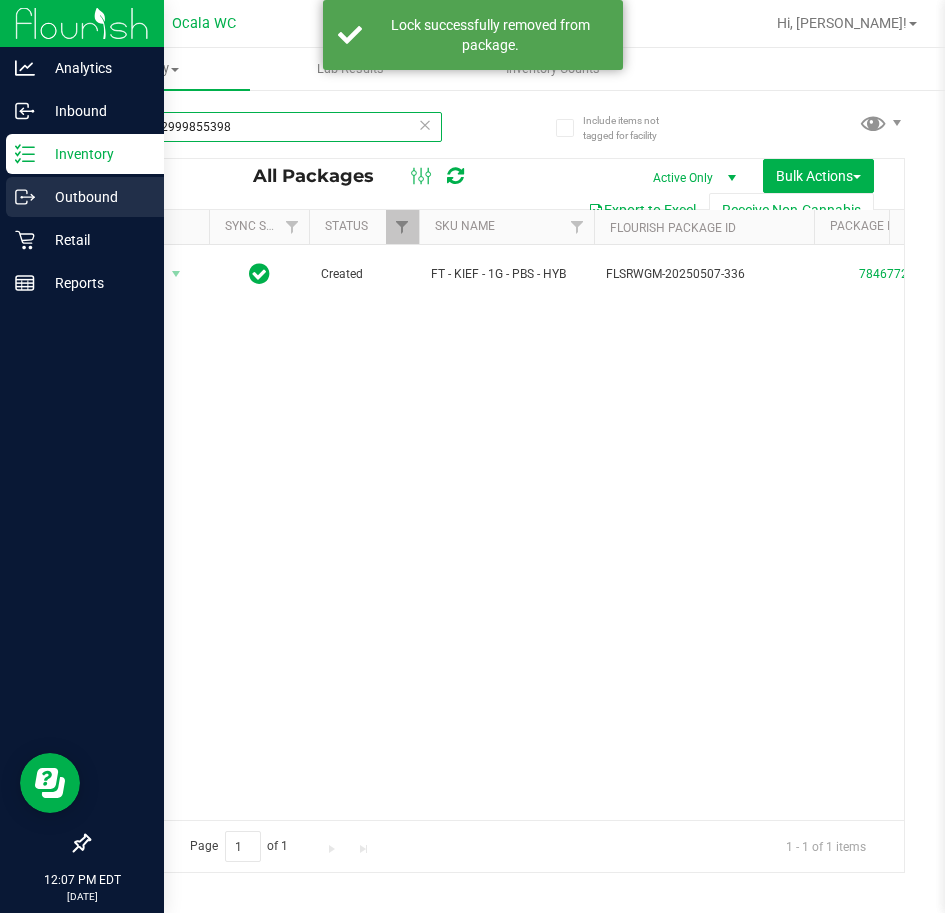drag, startPoint x: 238, startPoint y: 128, endPoint x: 0, endPoint y: 183, distance: 244.27238 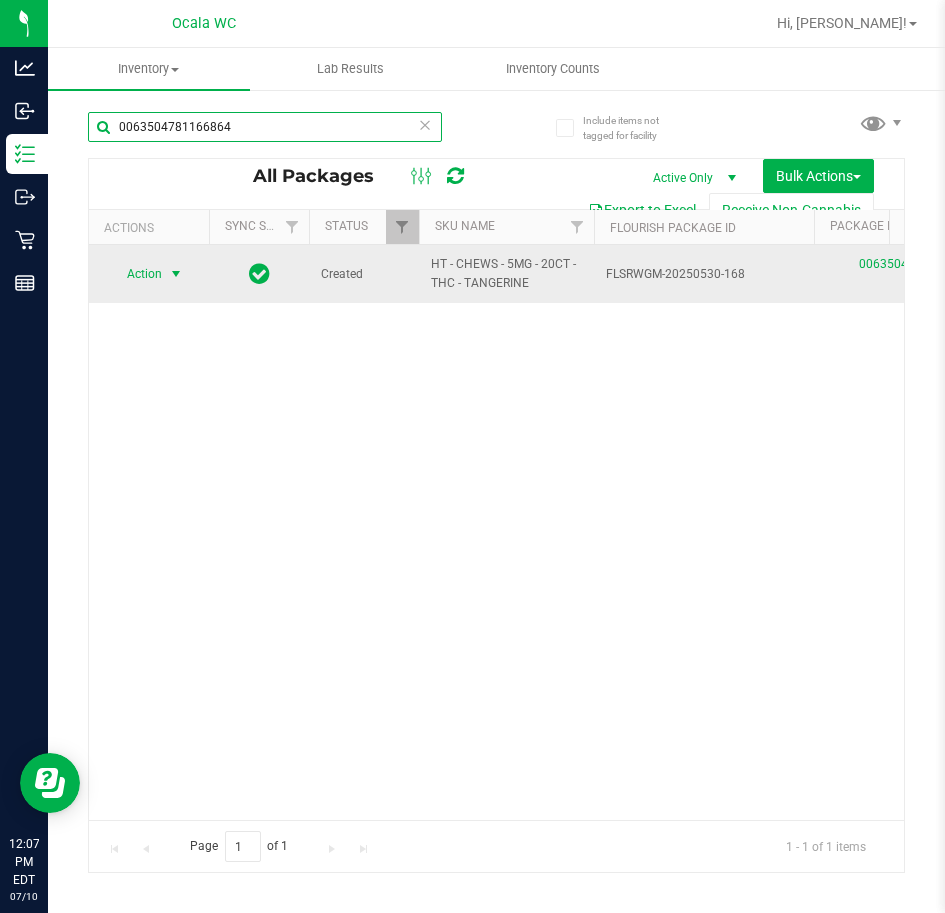 type on "0063504781166864" 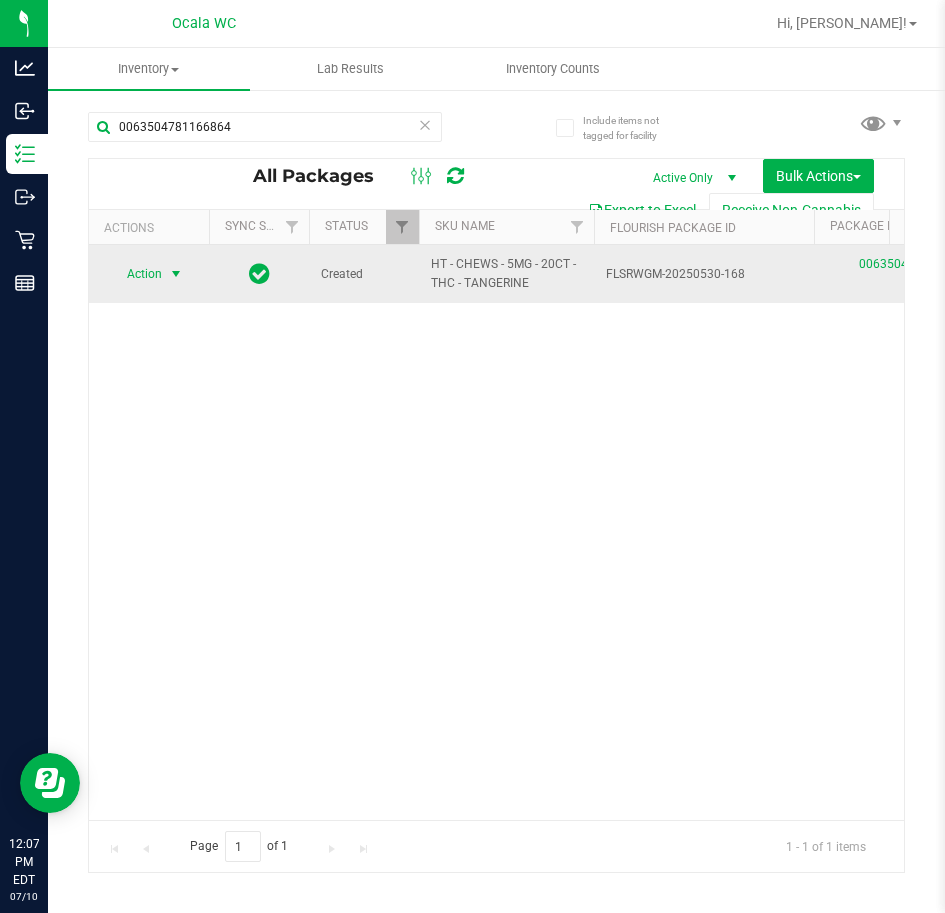 click 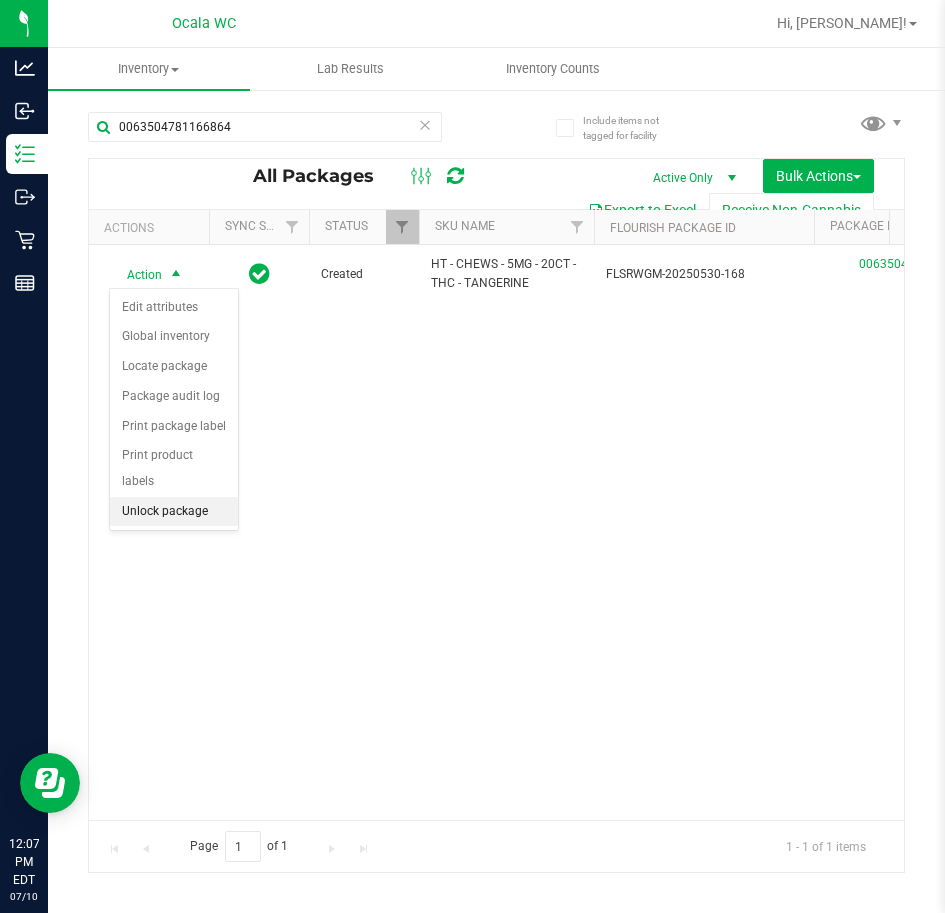 click on "Unlock package" 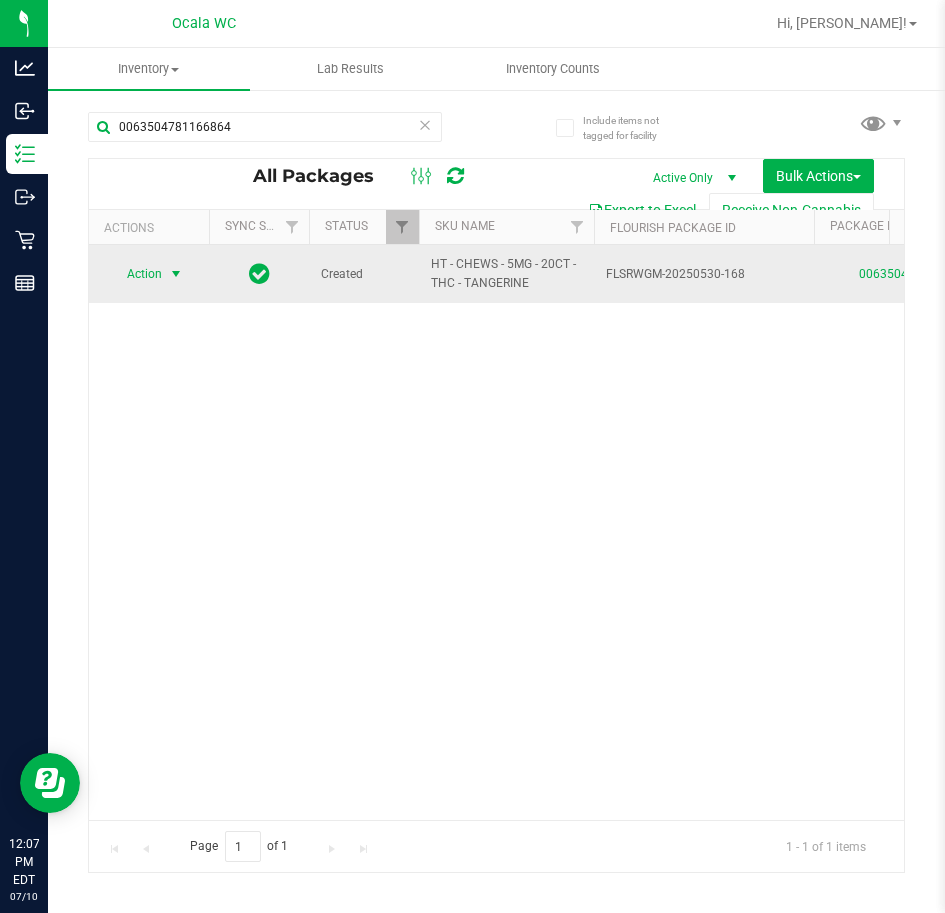 click 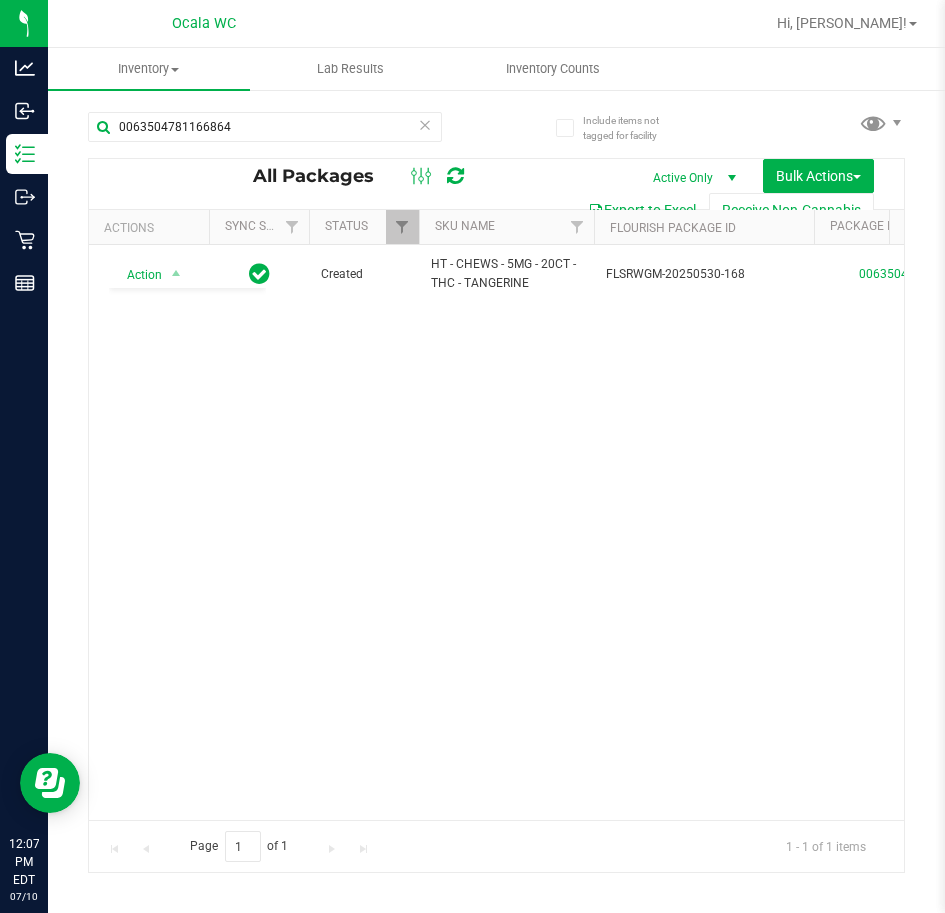 click on "Action Action Adjust qty Create package Edit attributes Global inventory Locate package Lock package Package audit log Print package label Print product labels Schedule for destruction
Created
HT - CHEWS - 5MG - 20CT - THC - TANGERINE
FLSRWGM-20250530-168
0063504781166864
SN250501CT2-0522
00001510
0.1600
12
EDI-GUM-HT-TANG.20ct
HT 5mg Tangerine Chews (THC) 20ct
12
Gummy
$30.00000
2025-11-11" 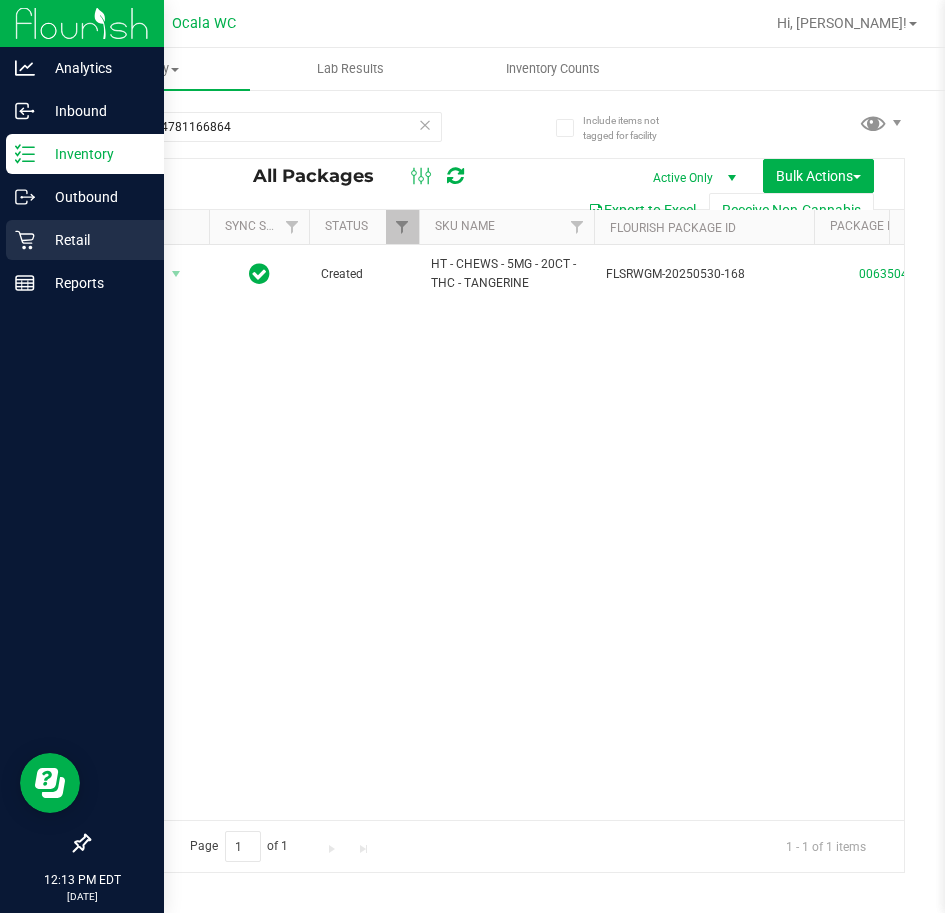 click on "Retail" 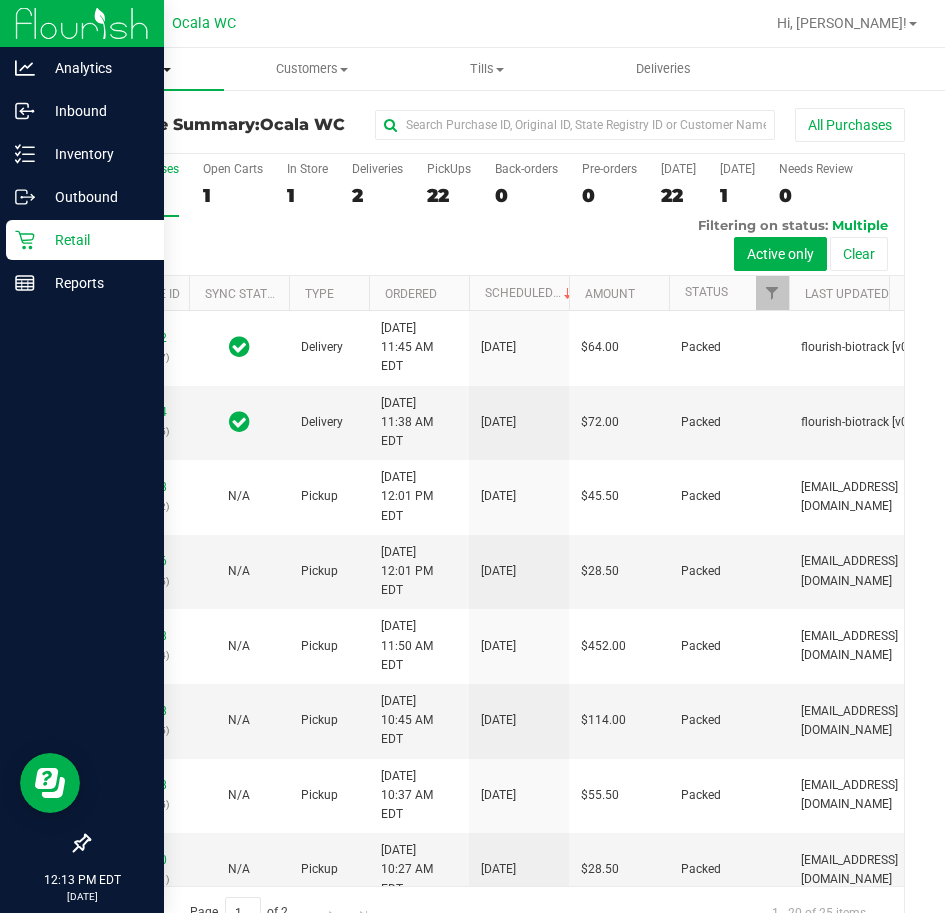 click on "Purchases" 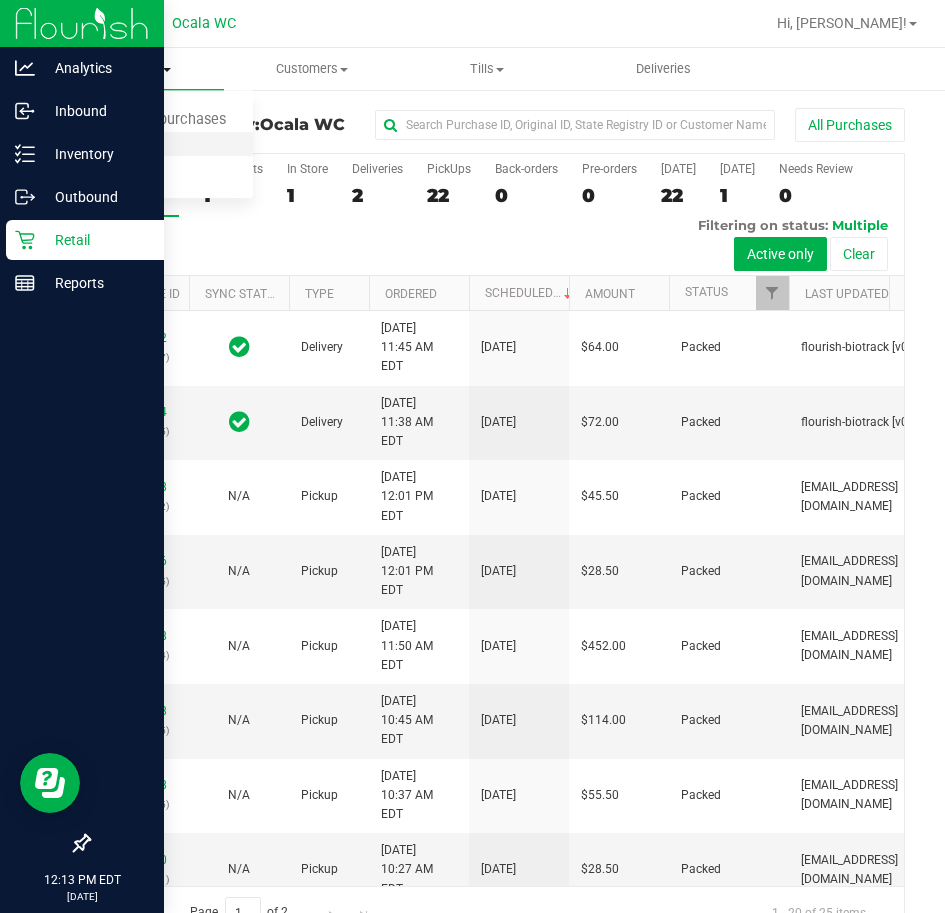 click on "Fulfillment" 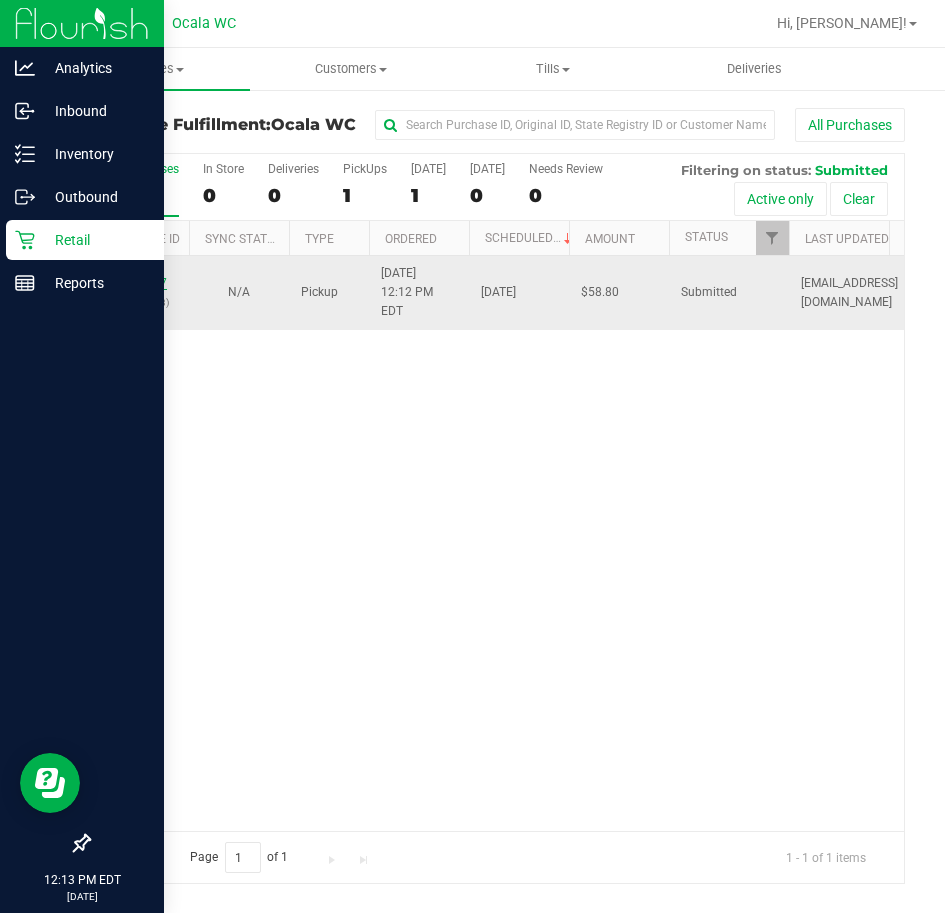 click on "11606057" 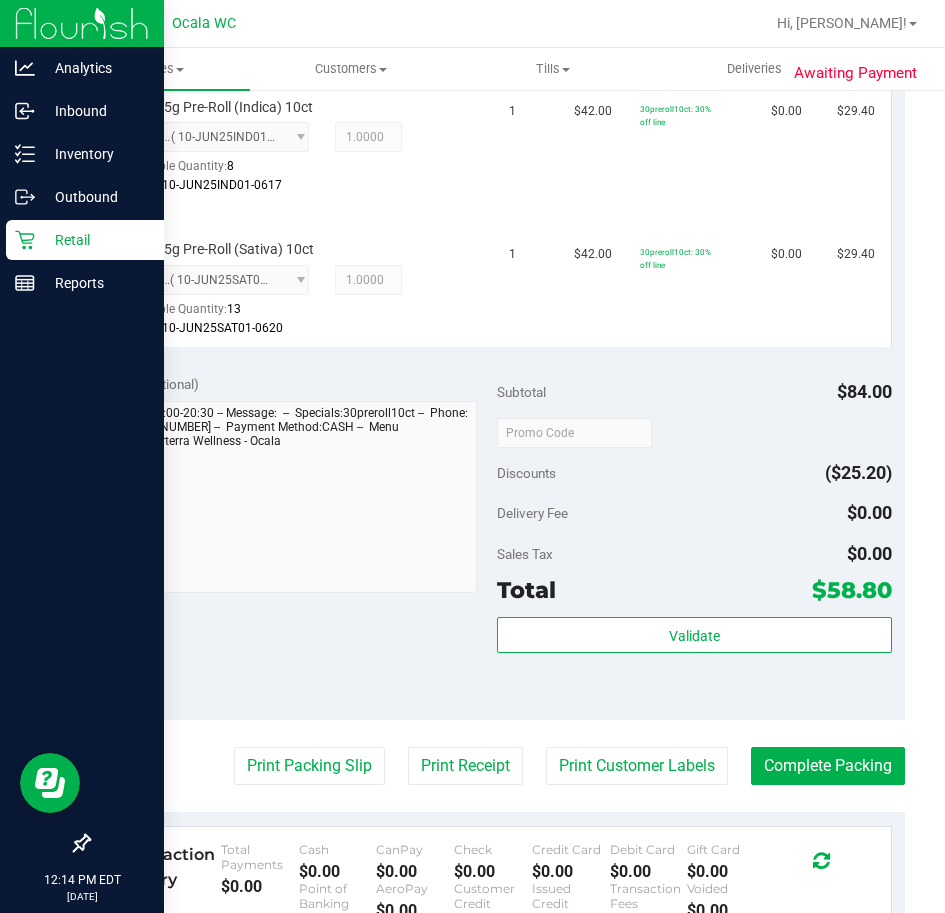 scroll, scrollTop: 600, scrollLeft: 0, axis: vertical 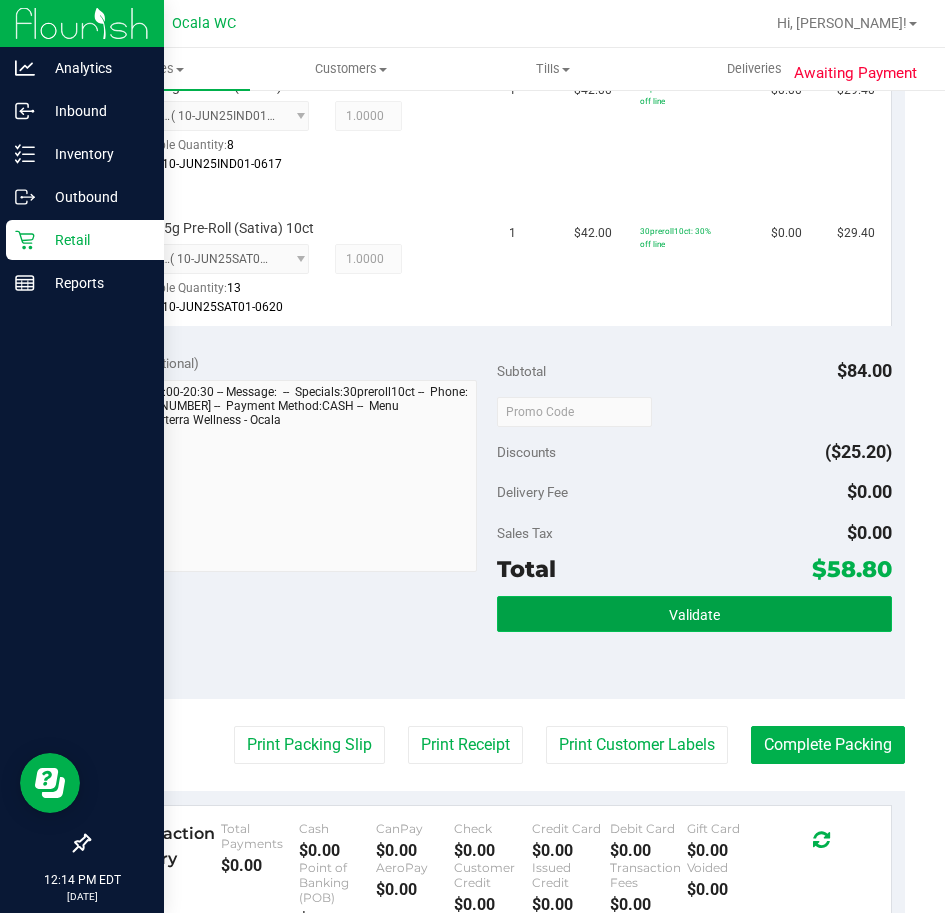 click on "Validate" 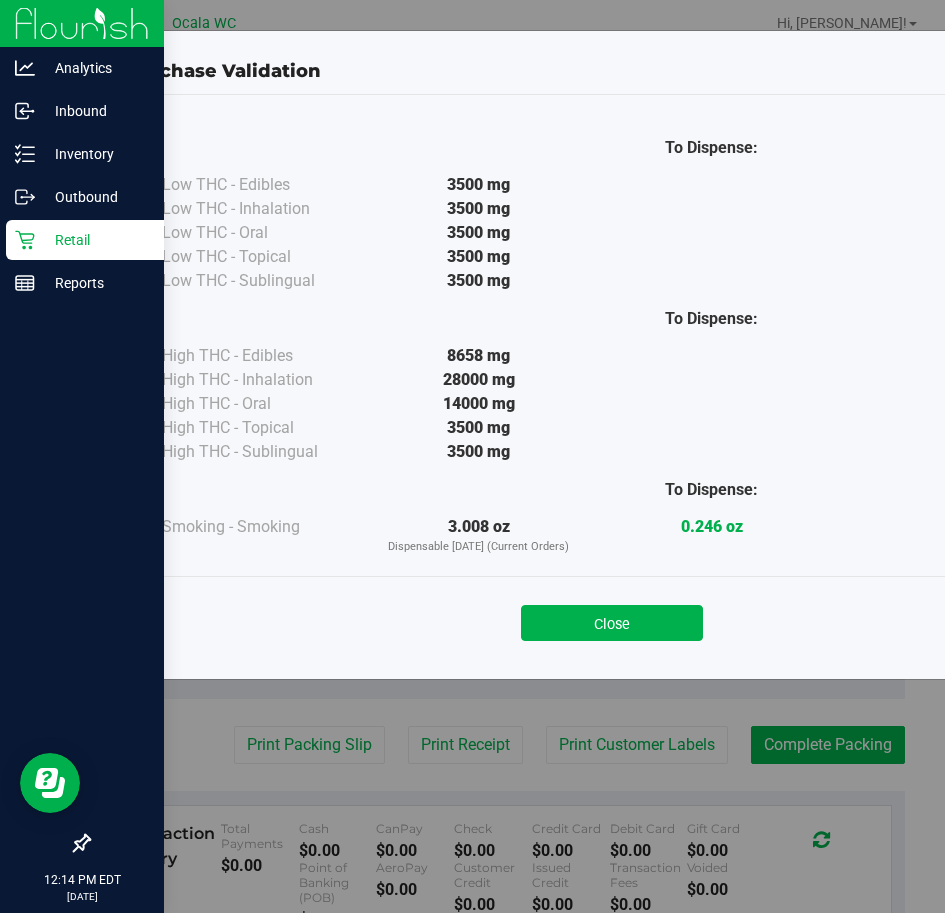 click on "Close" 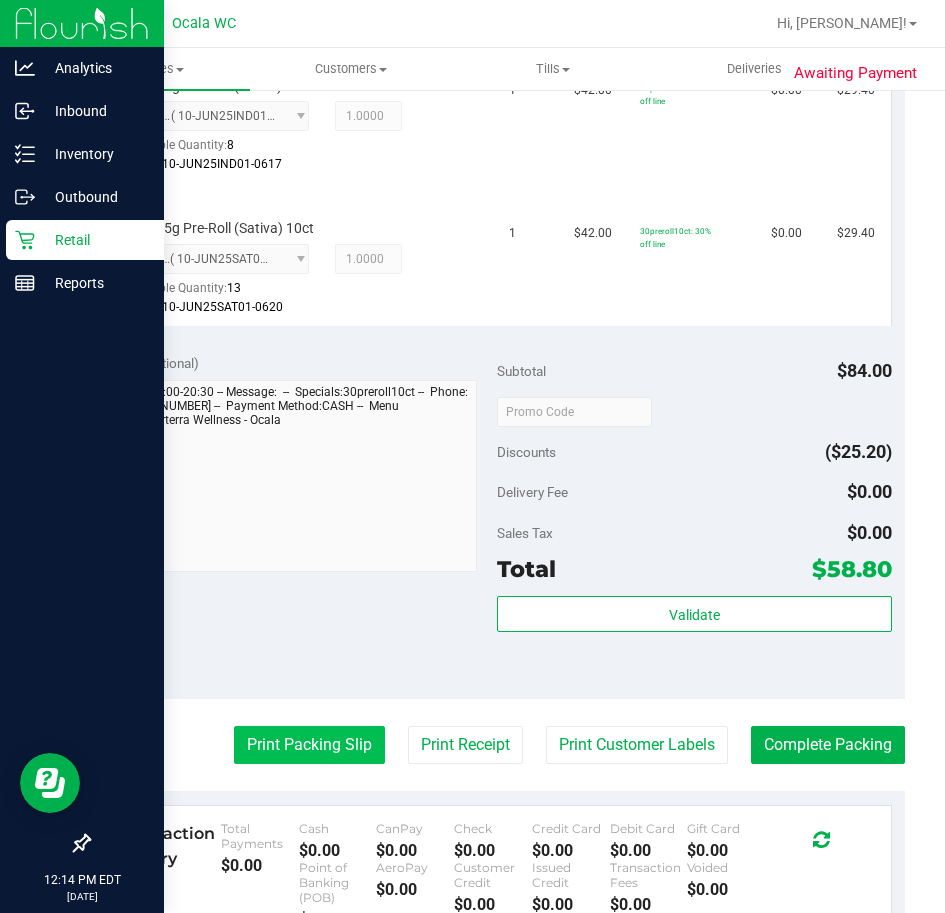 click on "Print Packing Slip" 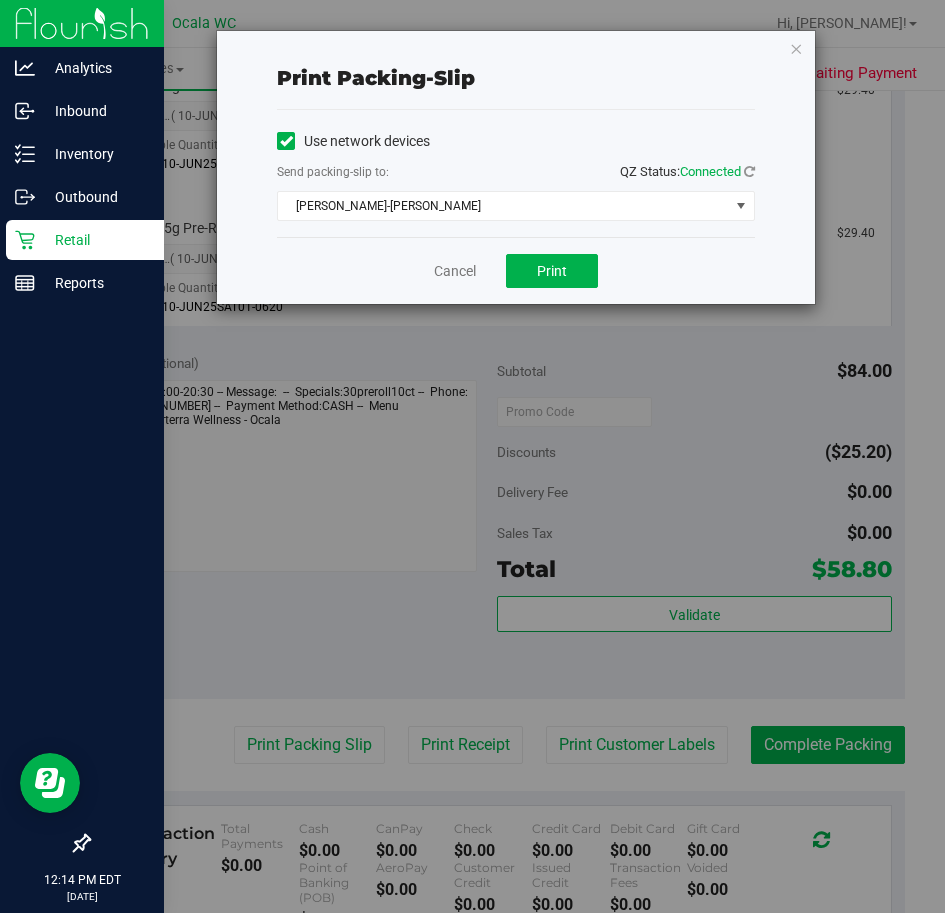 click on "Cancel
Print" 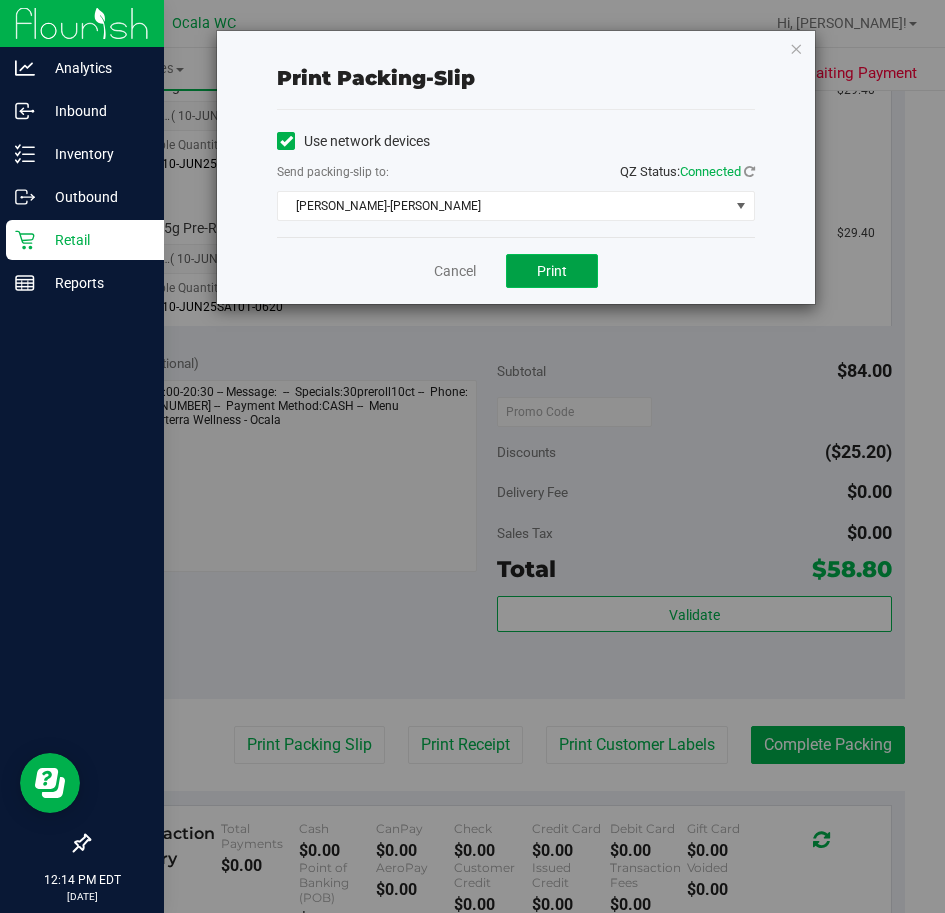 click on "Print" 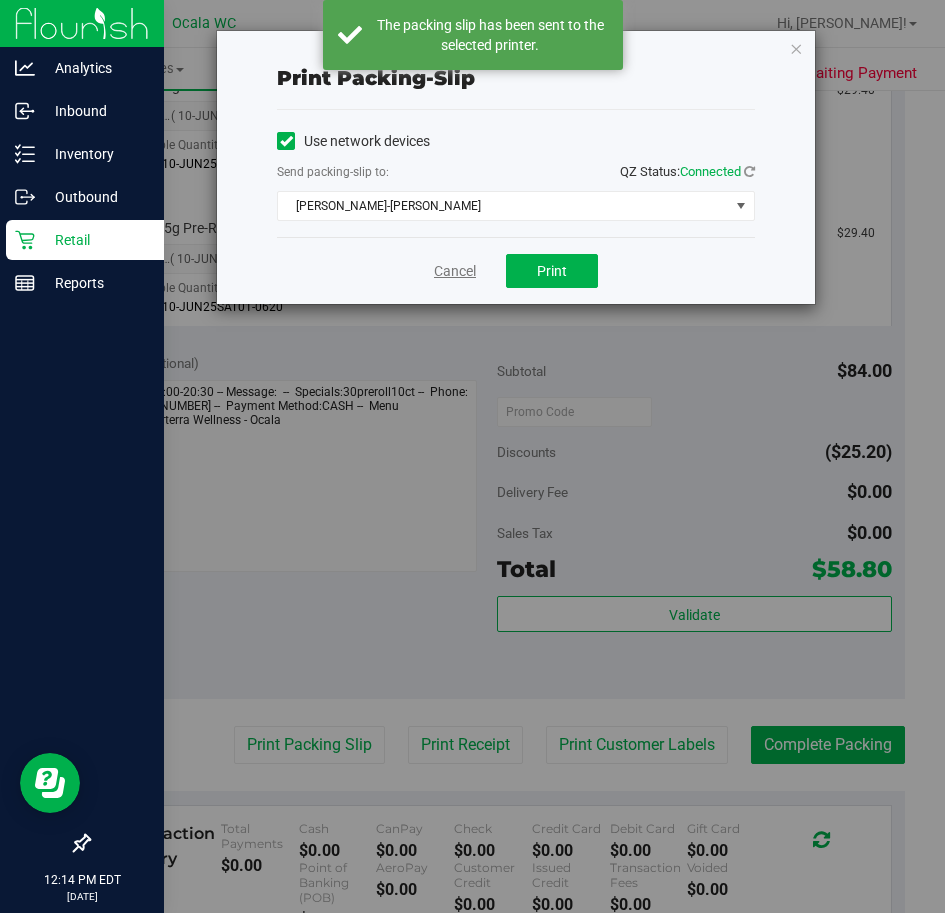click on "Cancel" 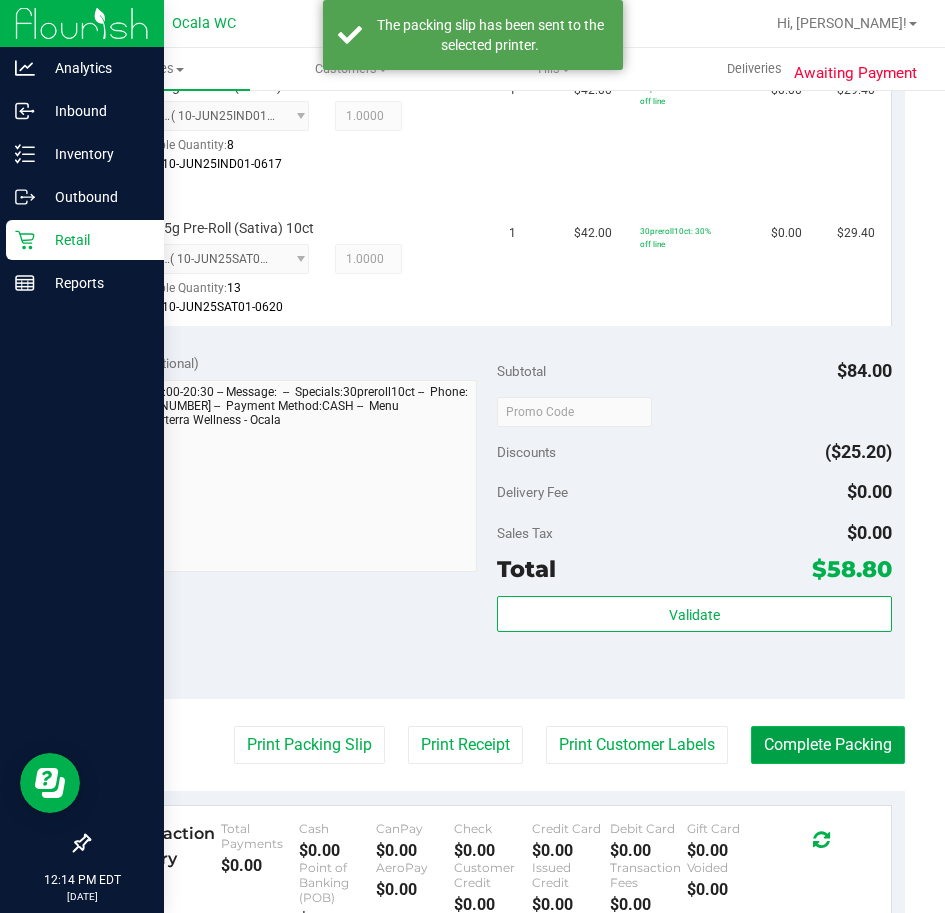 click on "Complete Packing" 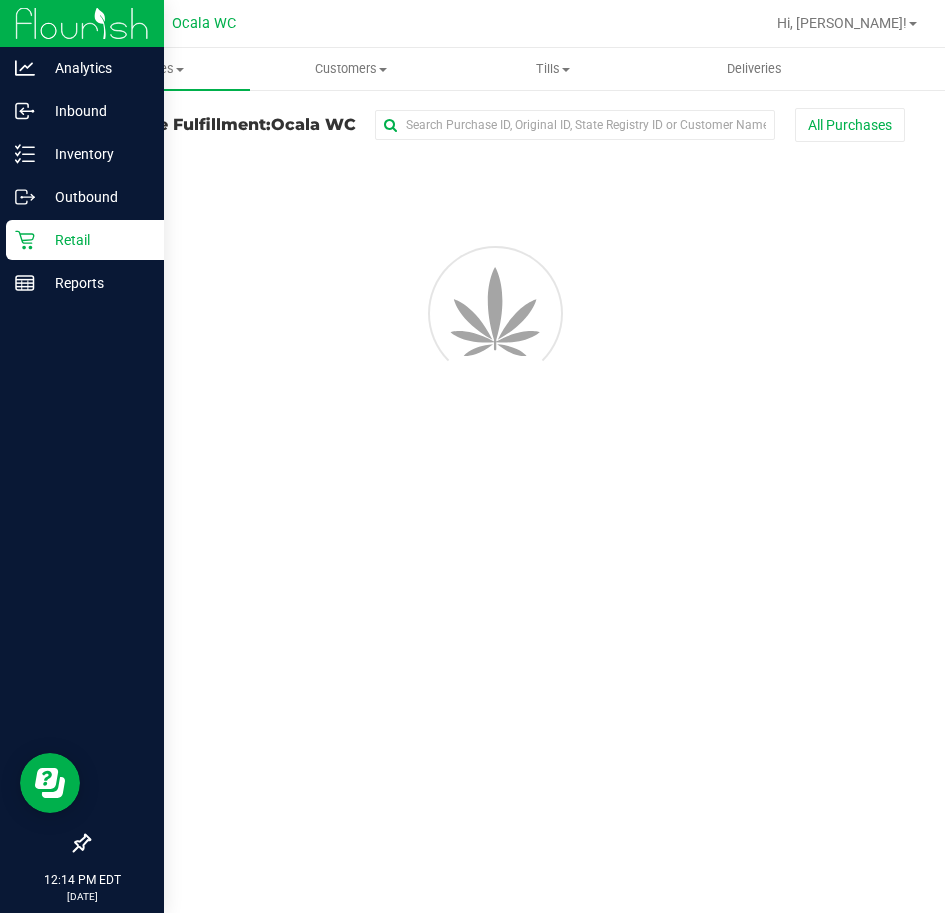 scroll, scrollTop: 0, scrollLeft: 0, axis: both 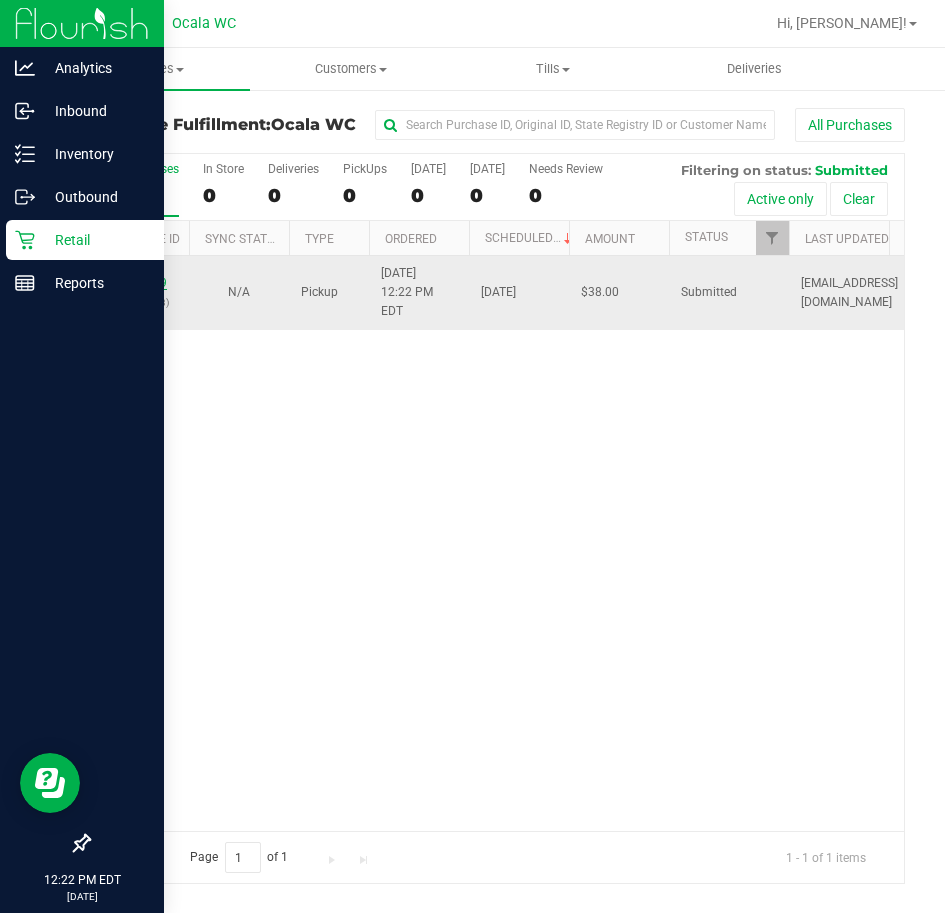click on "11606139" 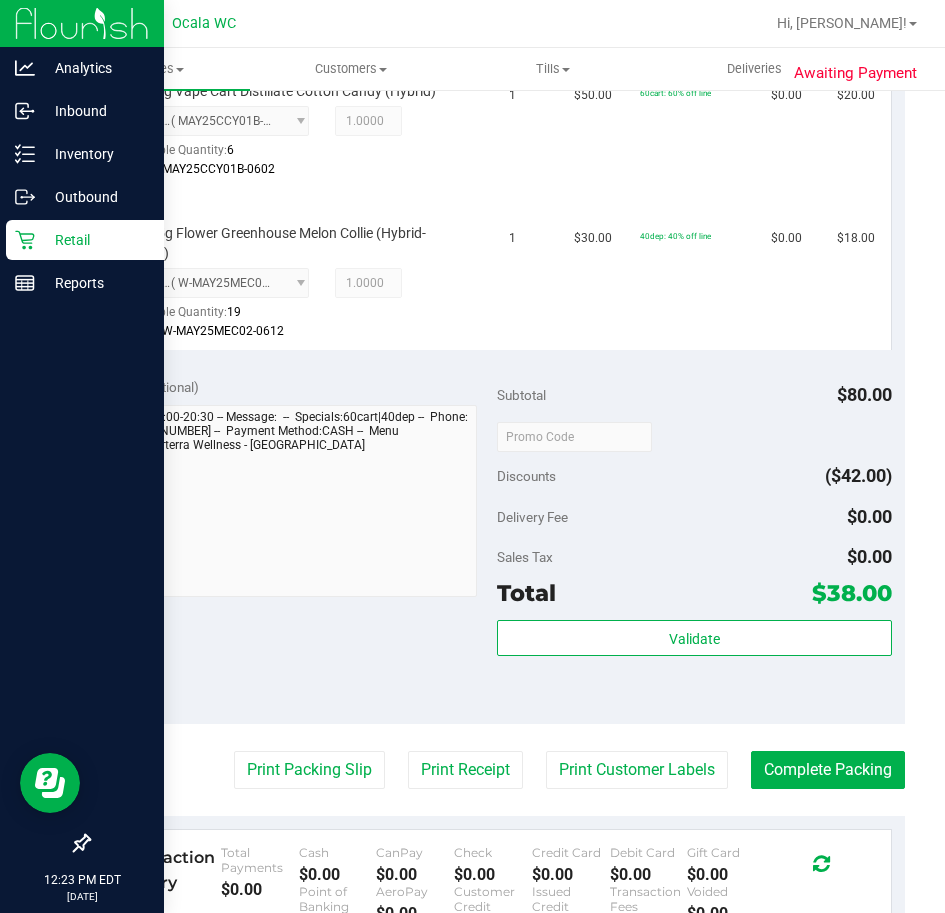 scroll, scrollTop: 600, scrollLeft: 0, axis: vertical 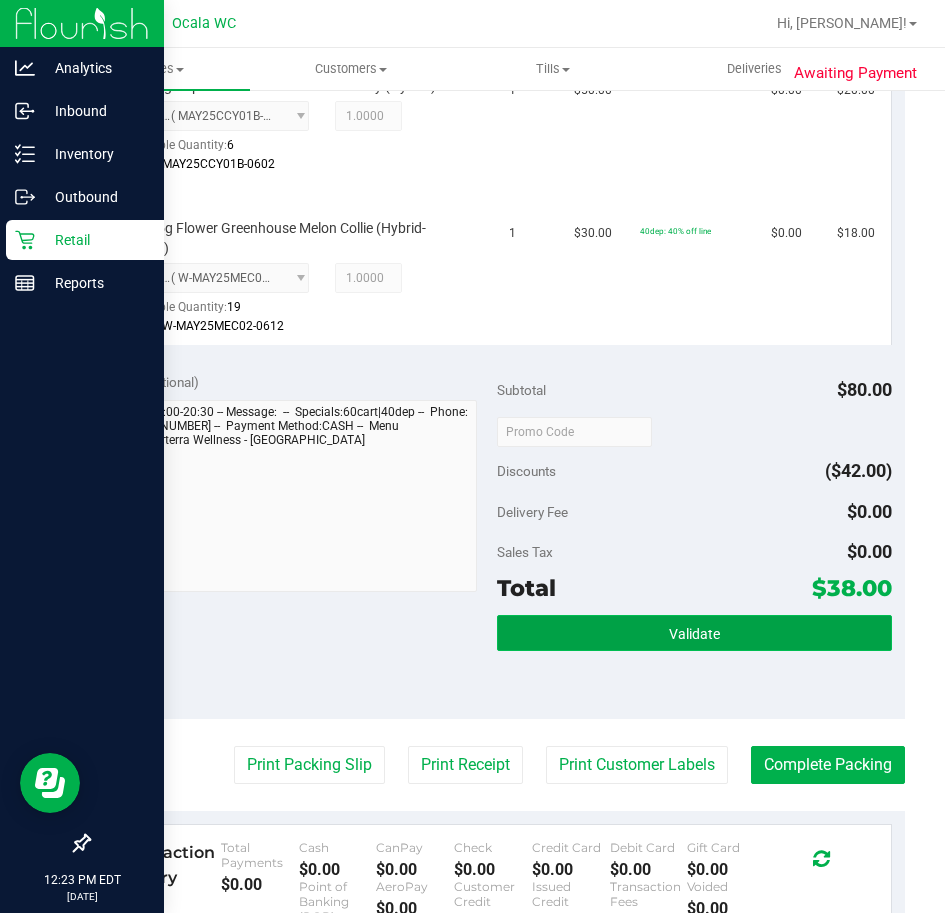 click on "Validate" 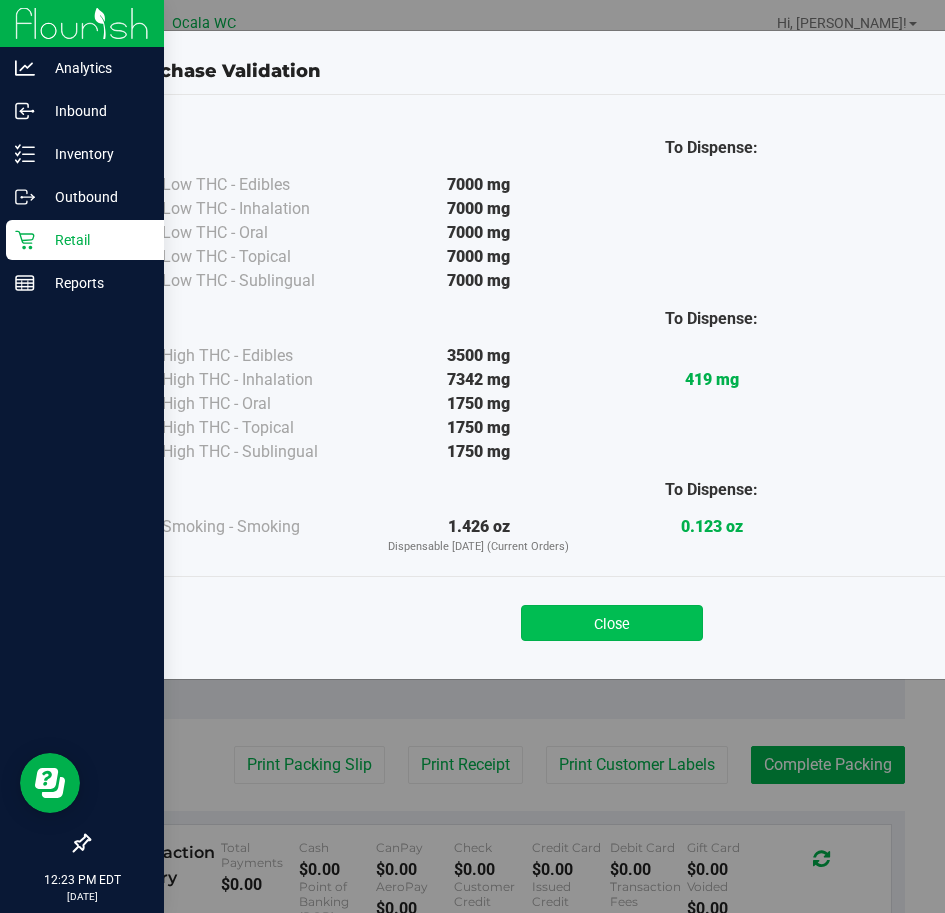 click on "Close" 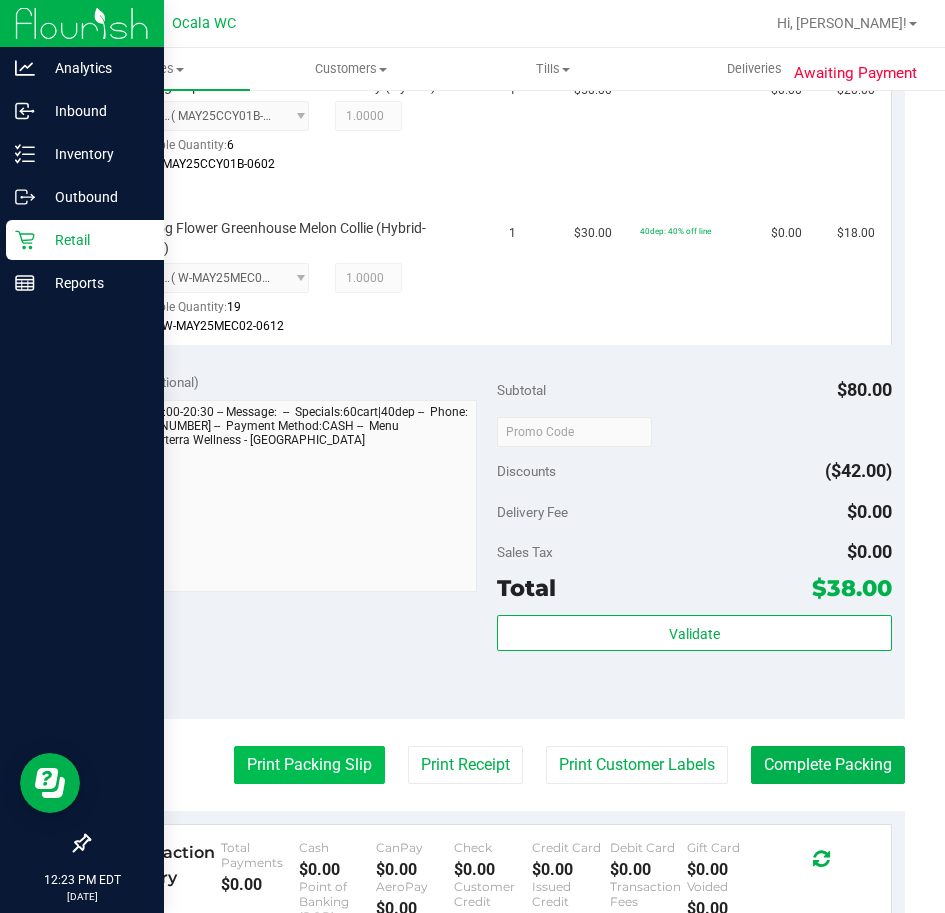 click on "Print Packing Slip" 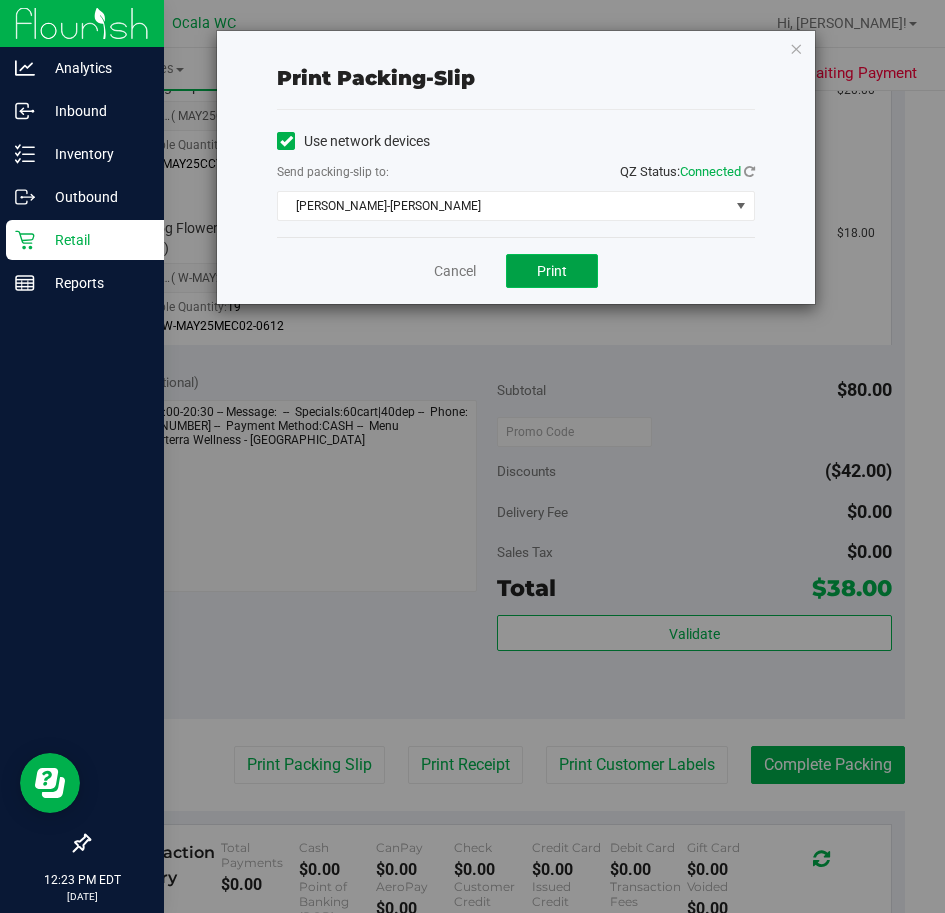click on "Print" 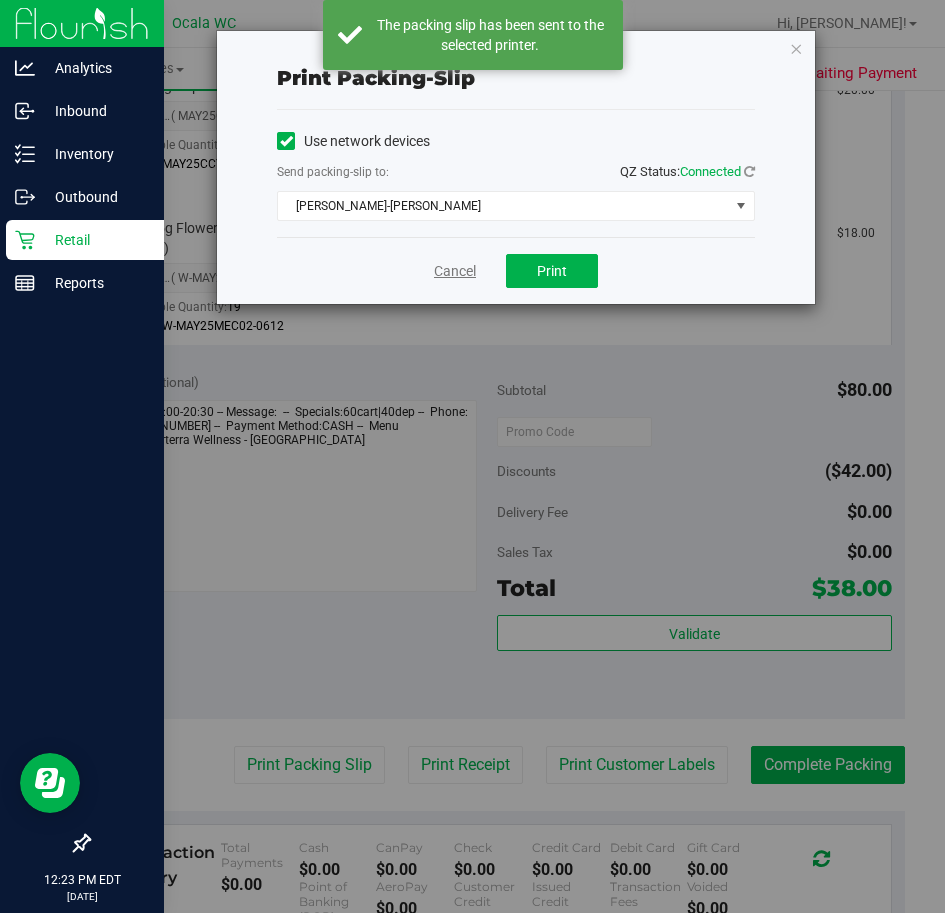 click on "Cancel" 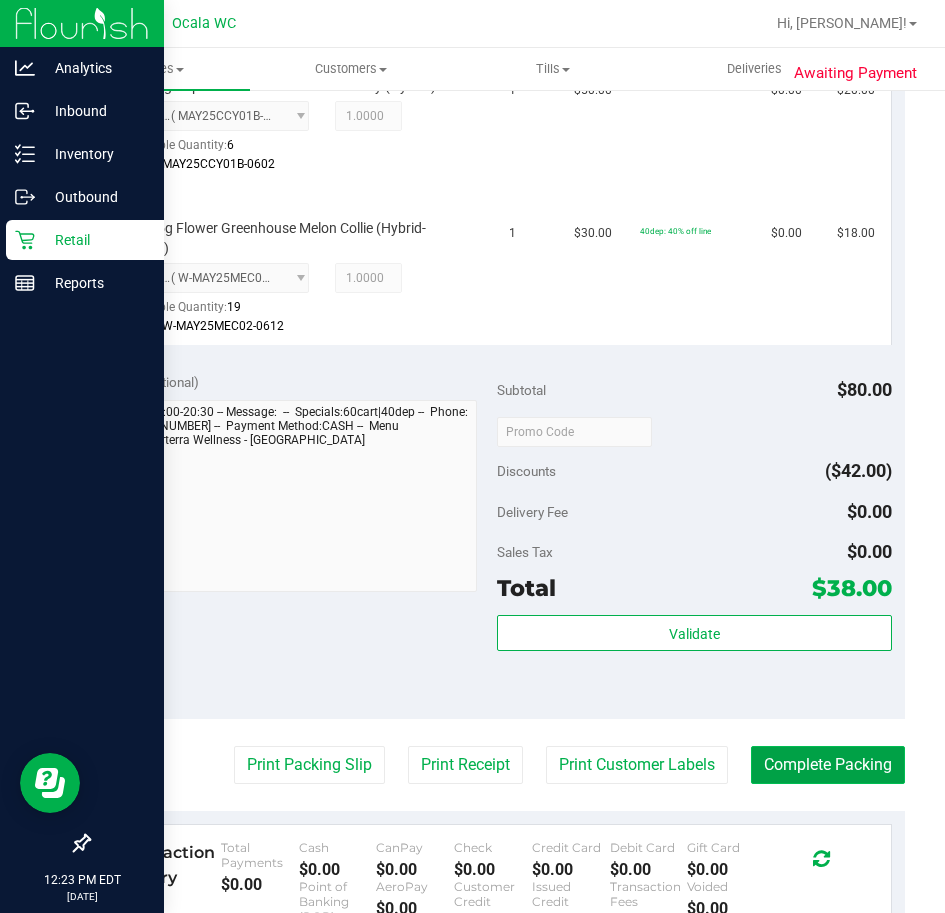 click on "Complete Packing" 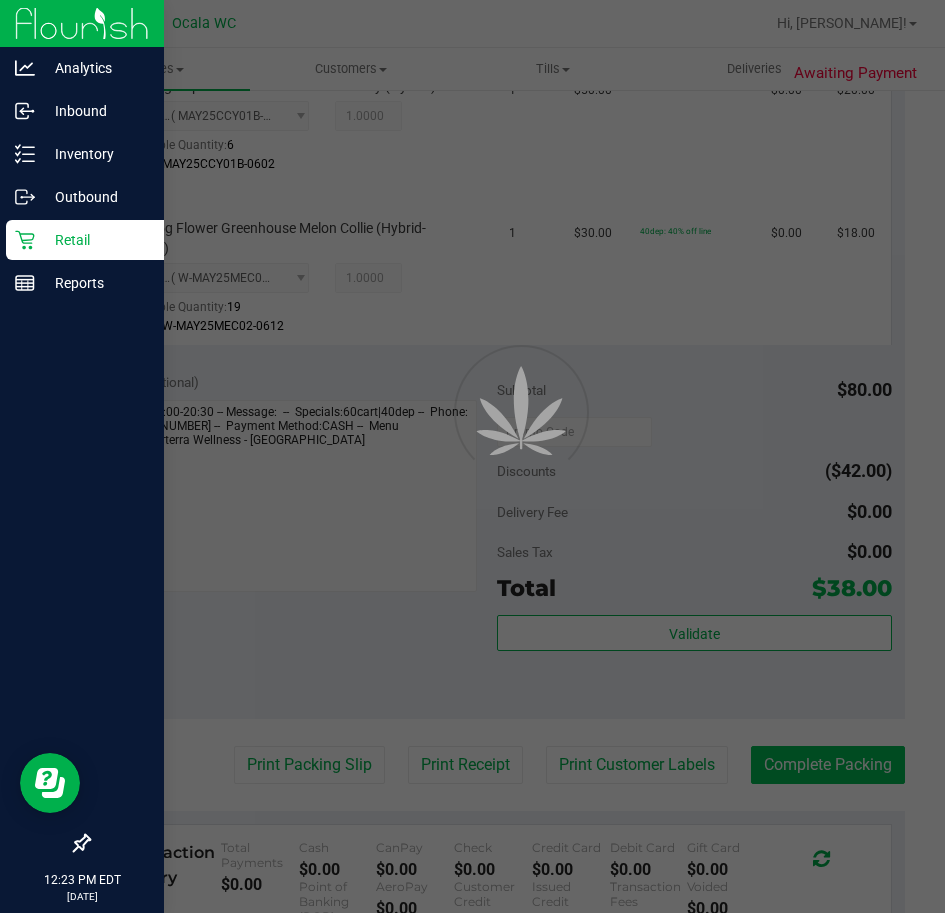 scroll, scrollTop: 0, scrollLeft: 0, axis: both 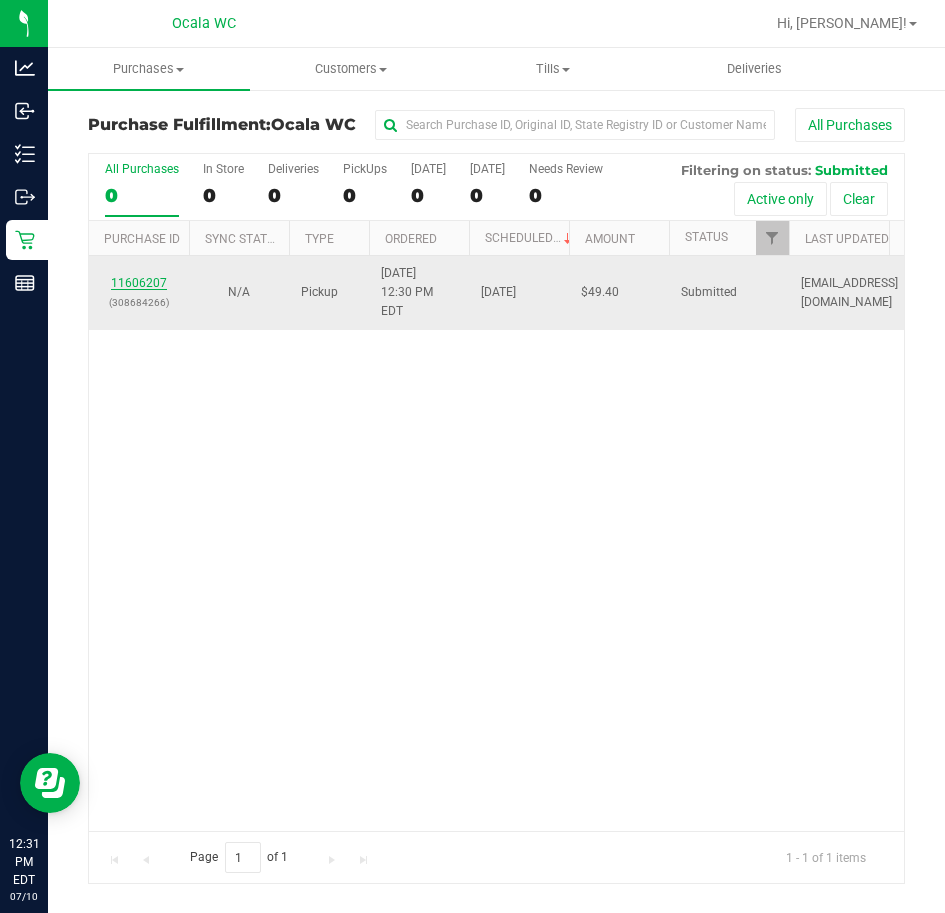 click on "11606207" 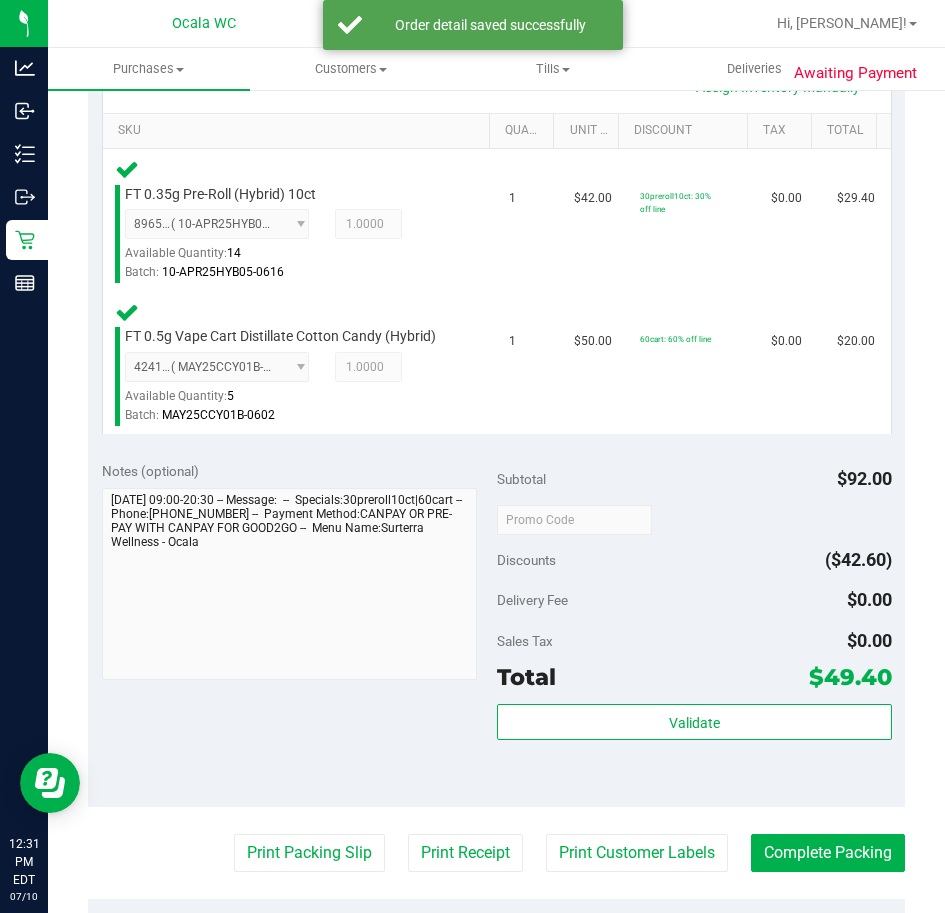 scroll, scrollTop: 500, scrollLeft: 0, axis: vertical 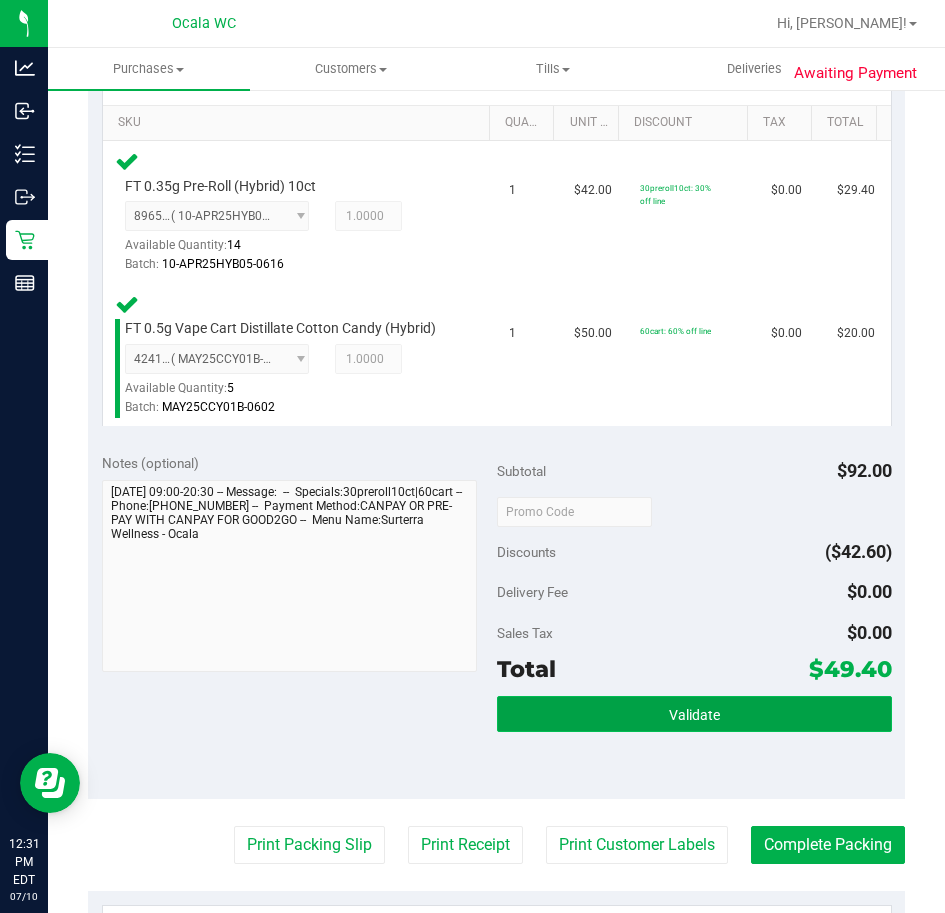 click on "Validate" 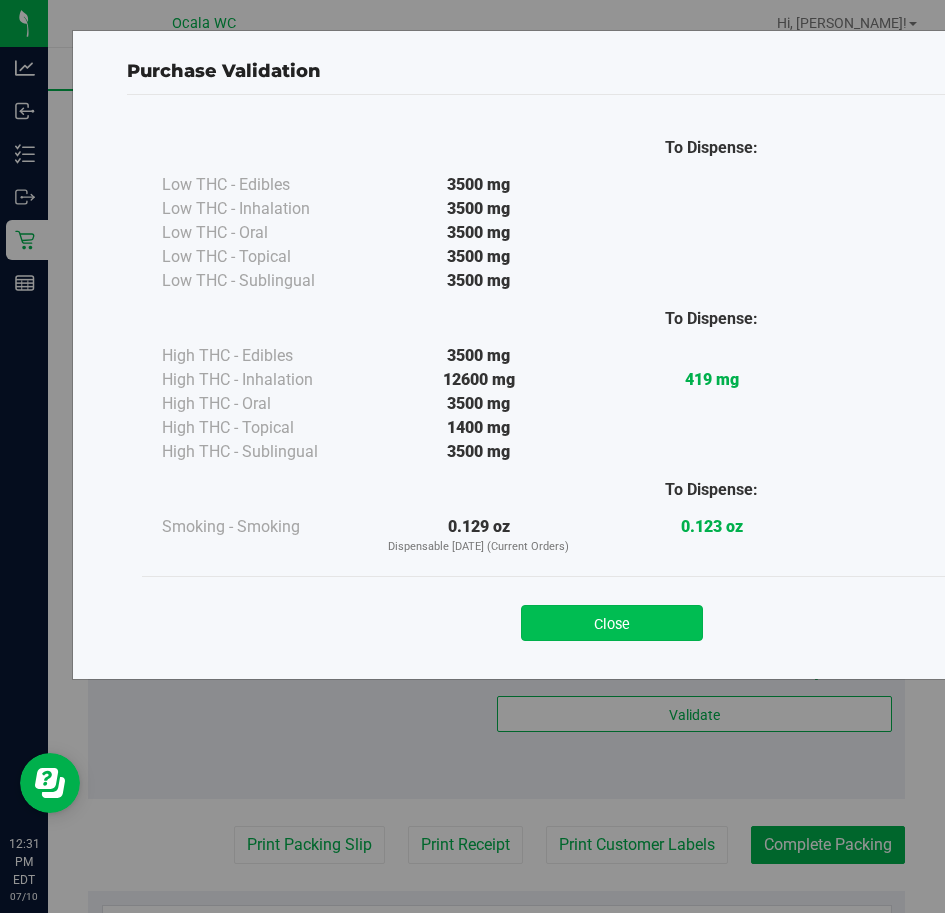 click on "Close" 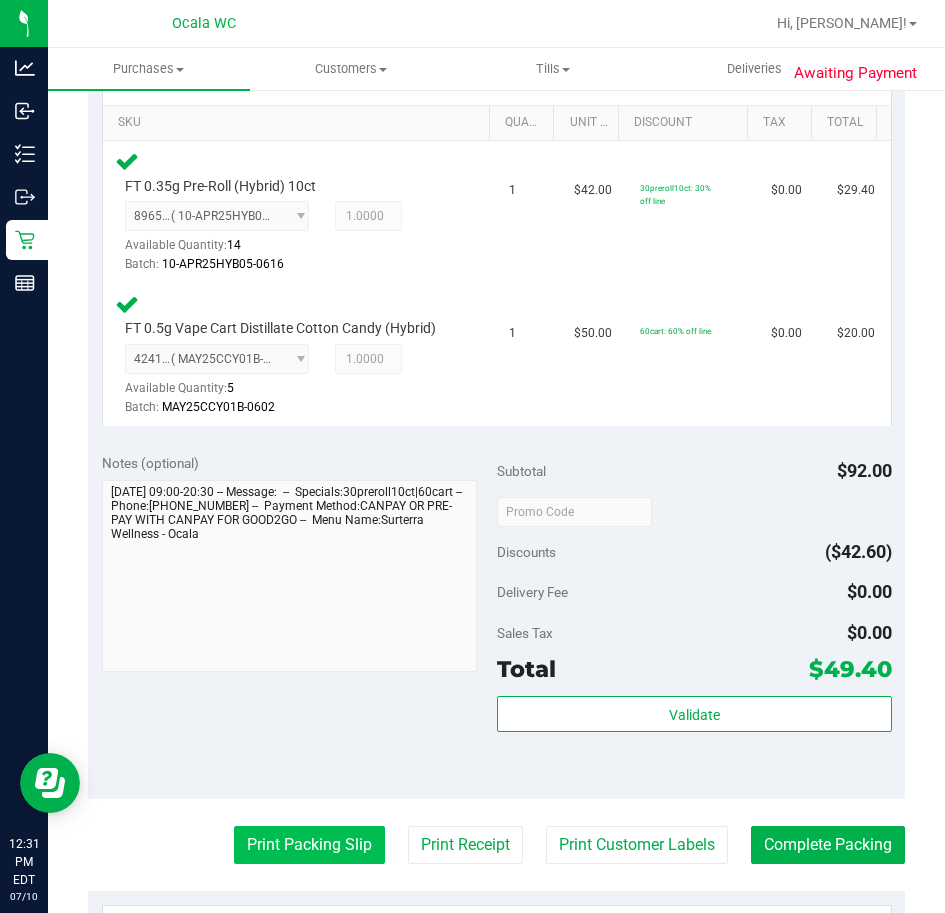 click on "Print Packing Slip" 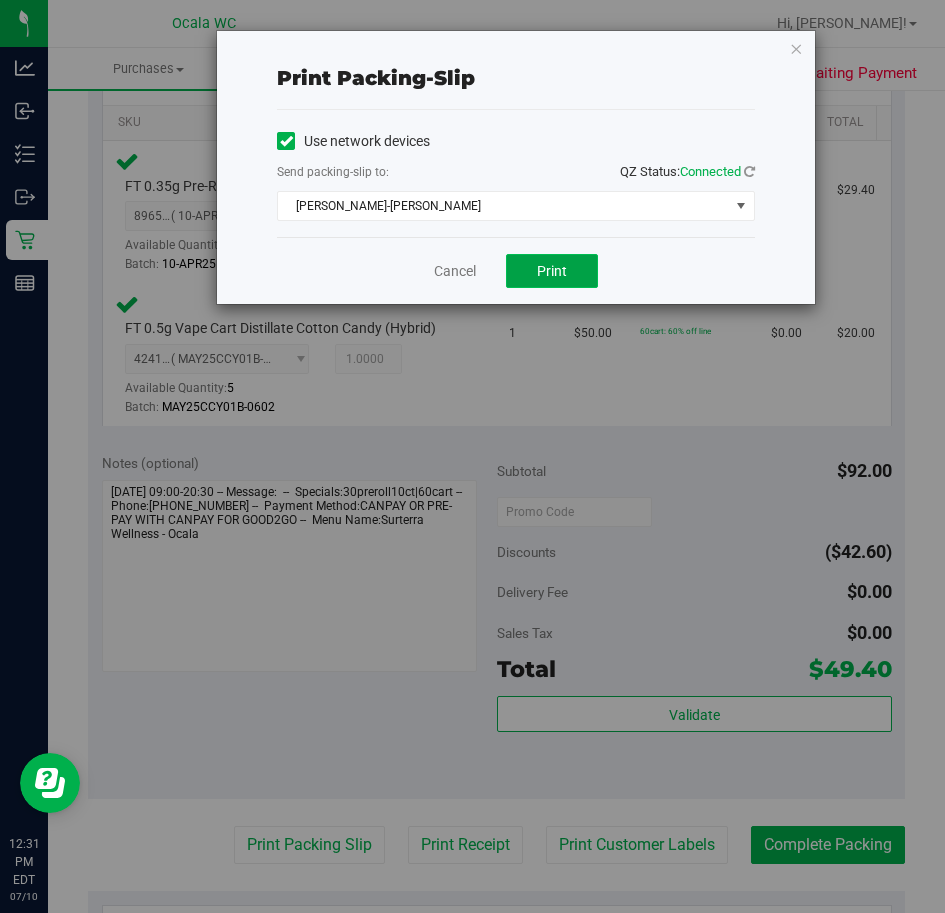 click on "Print" 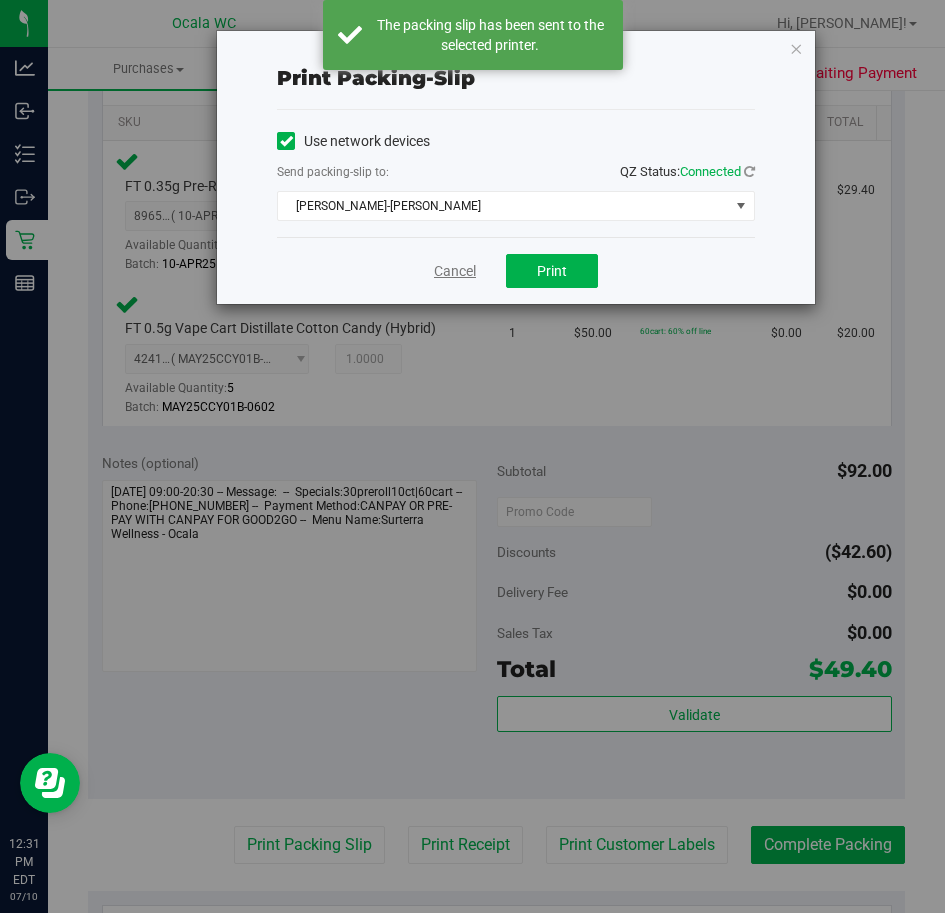 click on "Cancel" 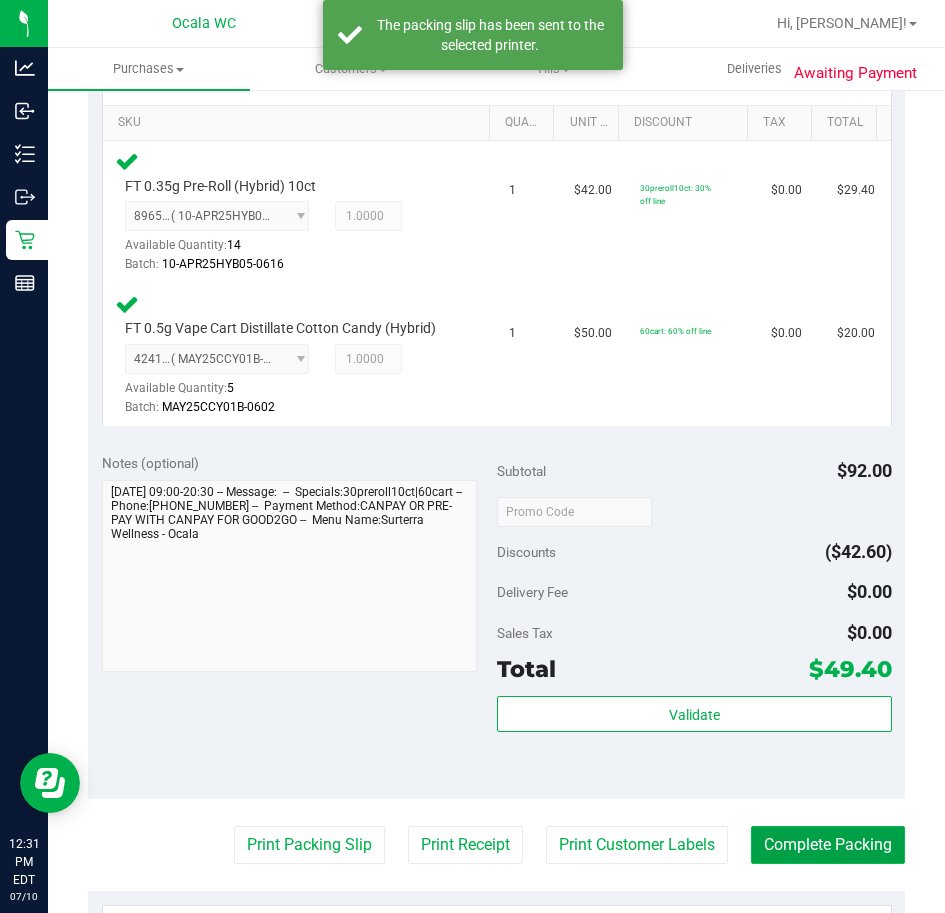 click on "Complete Packing" 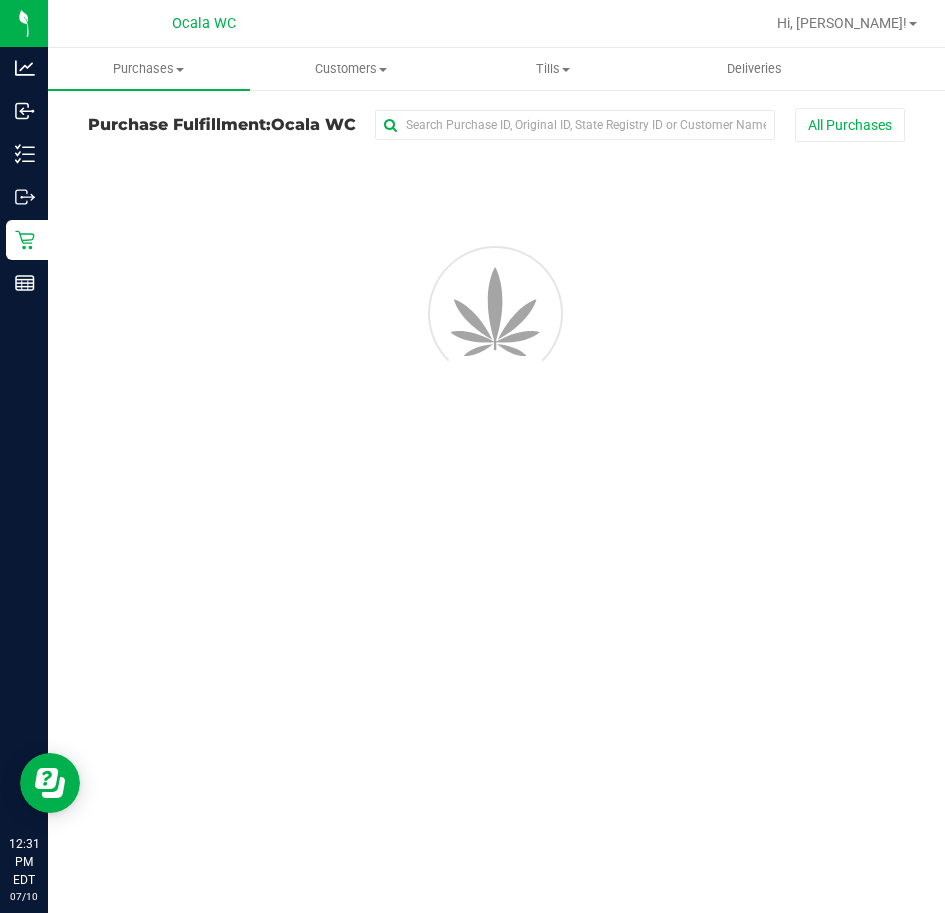scroll, scrollTop: 0, scrollLeft: 0, axis: both 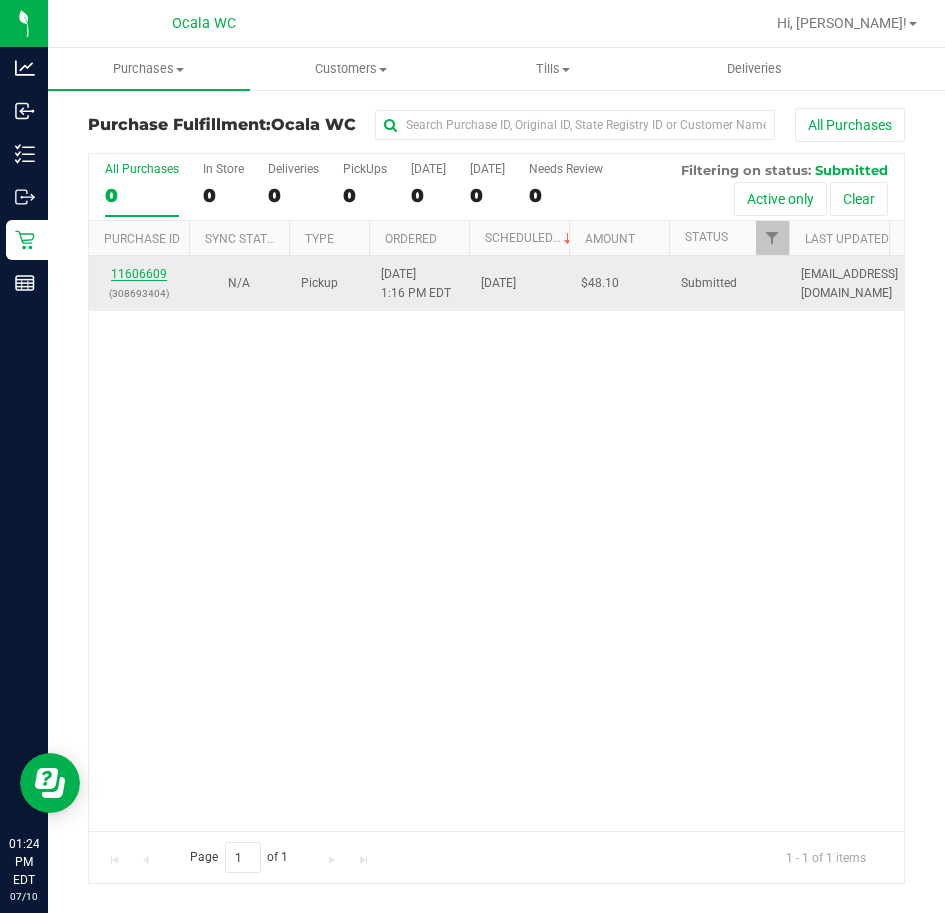 click on "11606609" 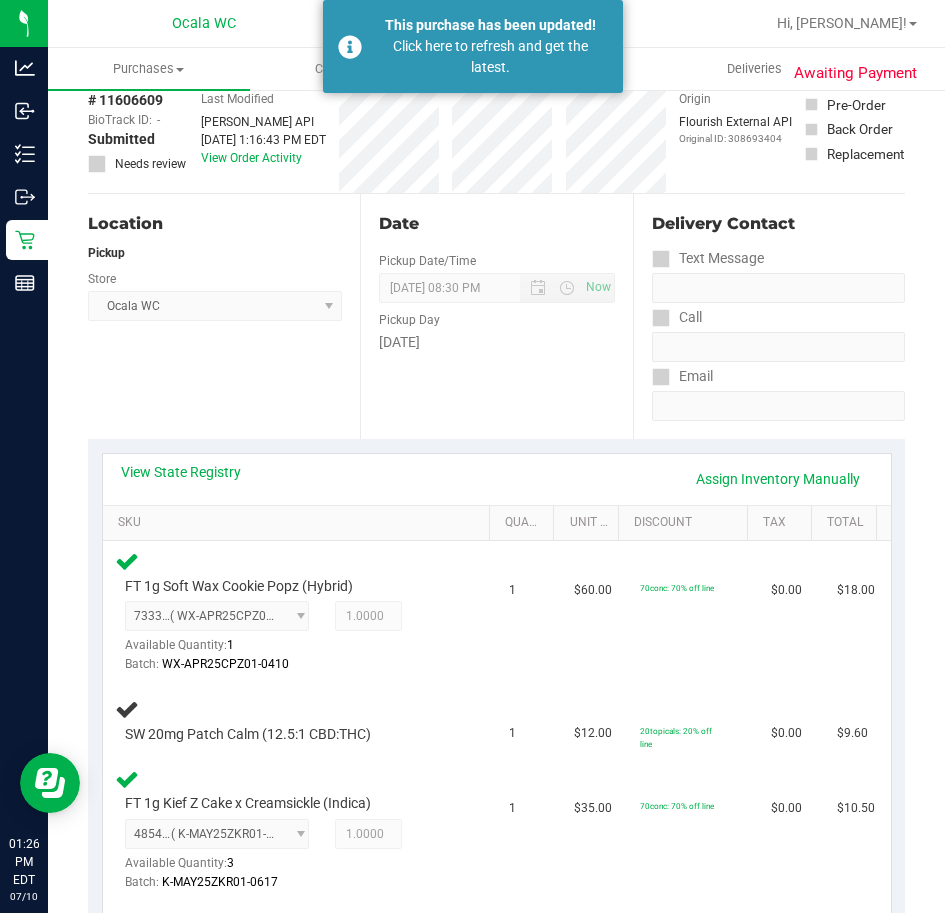 scroll, scrollTop: 0, scrollLeft: 0, axis: both 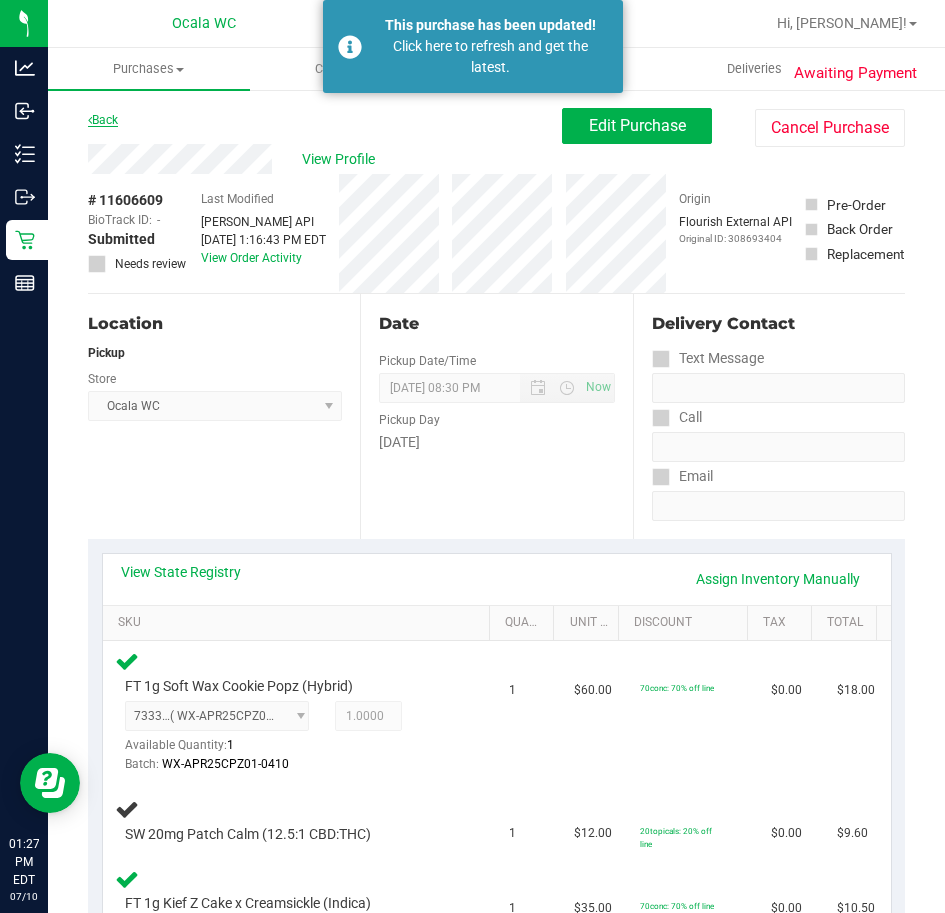 click on "Back" 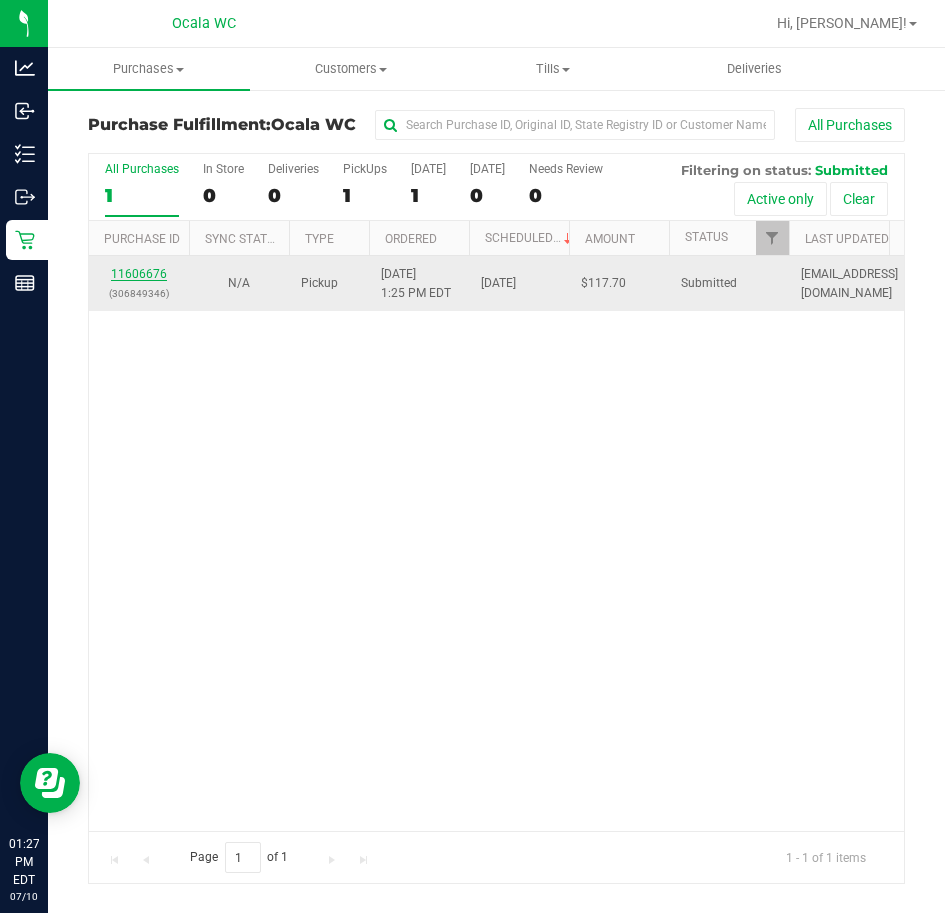 click on "11606676" 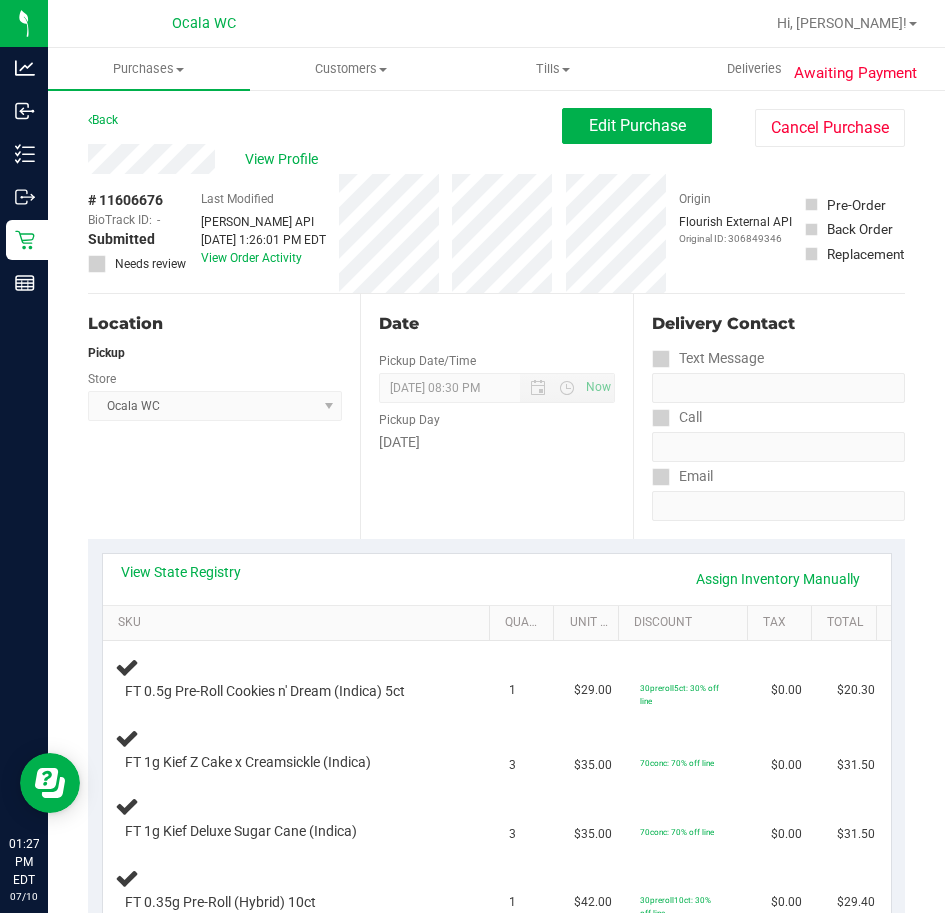 click on "Back" 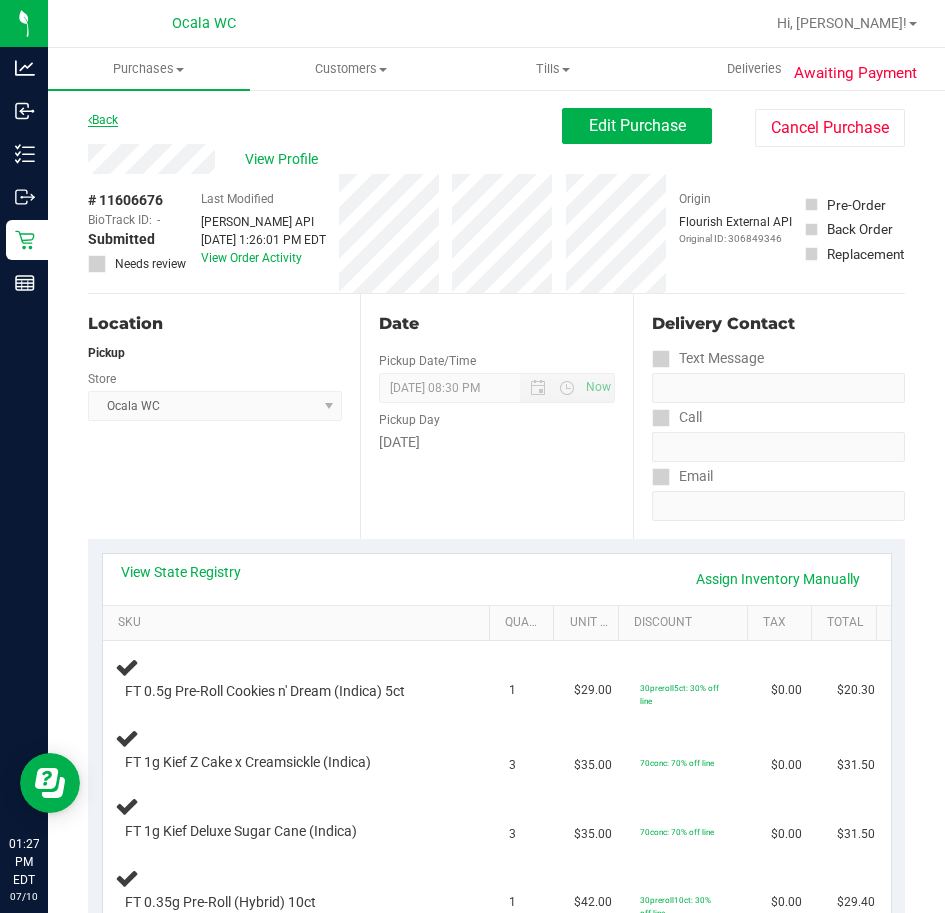 click on "Back" 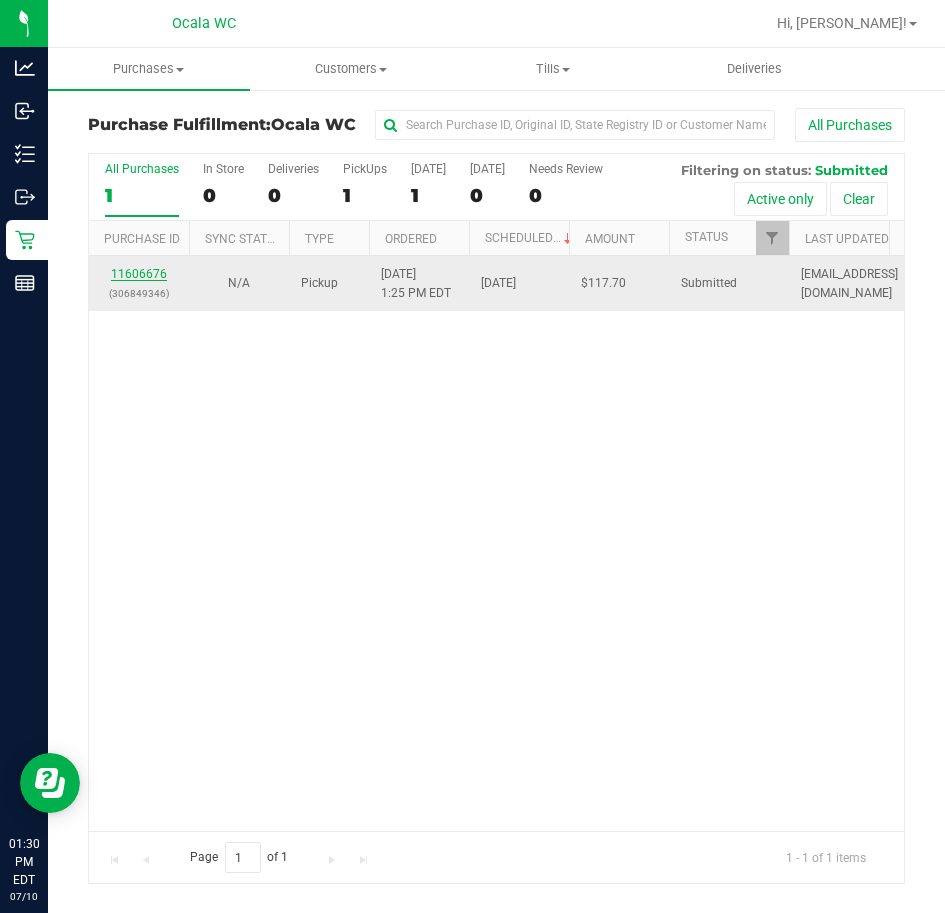 click on "11606676" 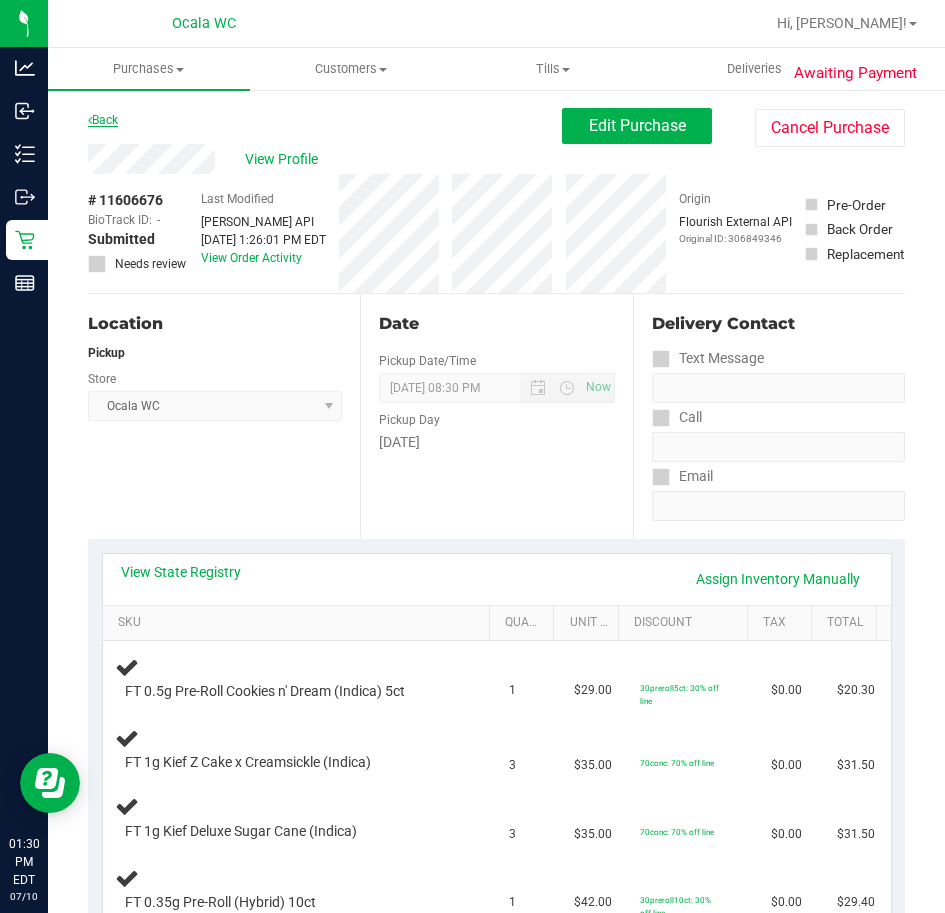 click on "Back" 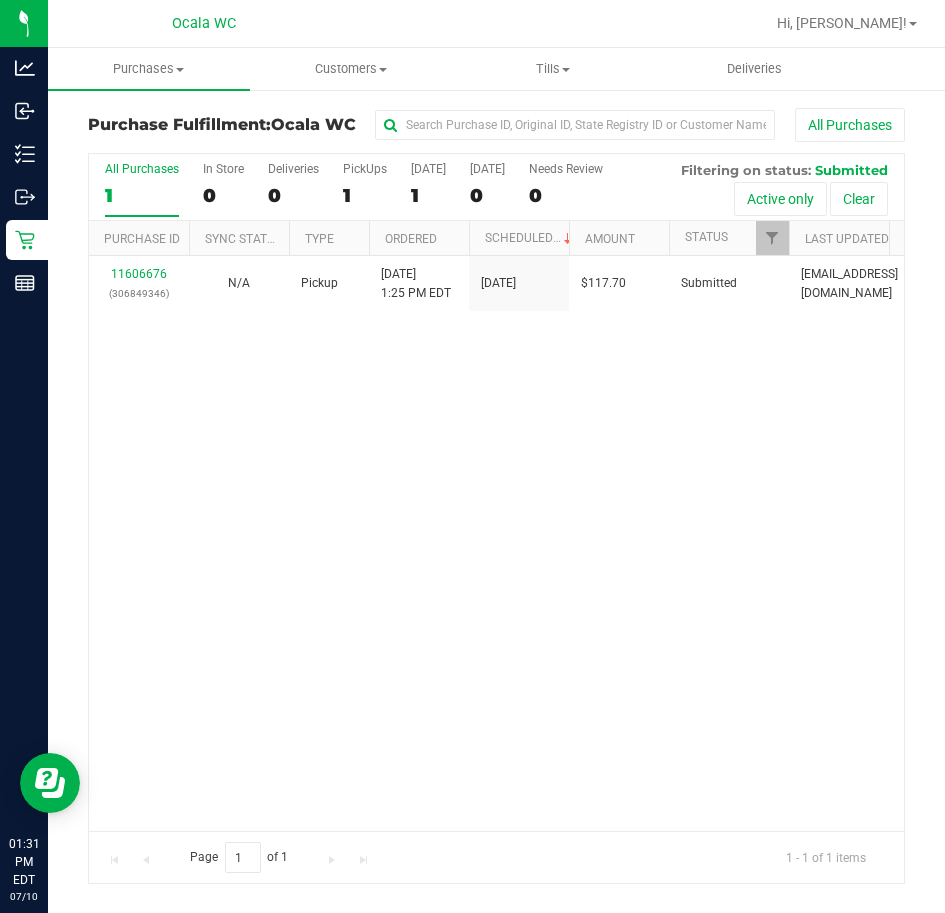 click on "11606676
(306849346)
N/A
Pickup 7/10/2025 1:25 PM EDT 7/10/2025
$117.70
Submitted abe+parallel@iheartjane.com" 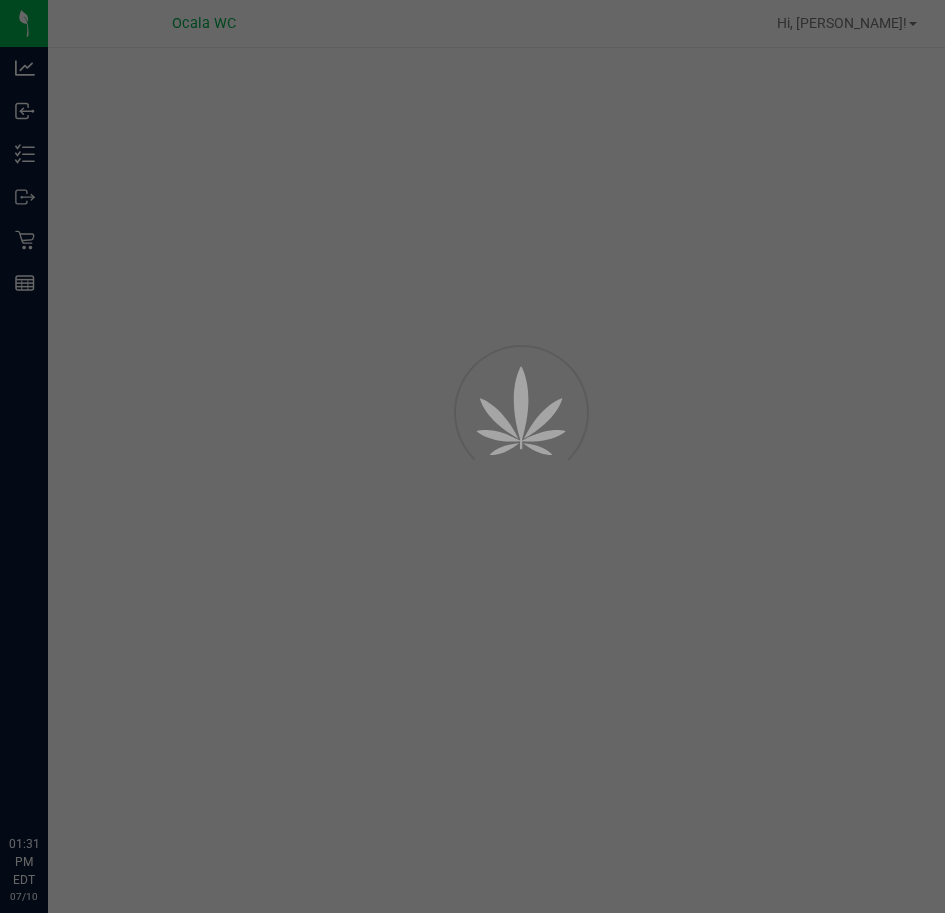 scroll, scrollTop: 0, scrollLeft: 0, axis: both 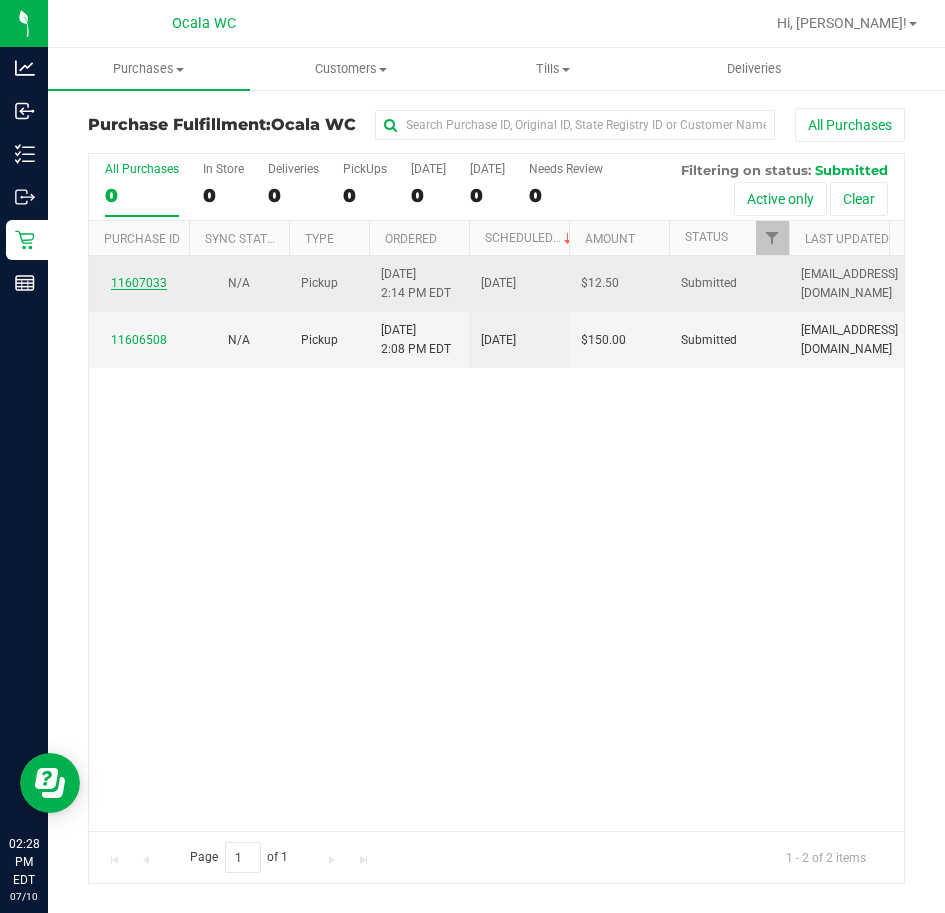 click on "11607033" at bounding box center [139, 283] 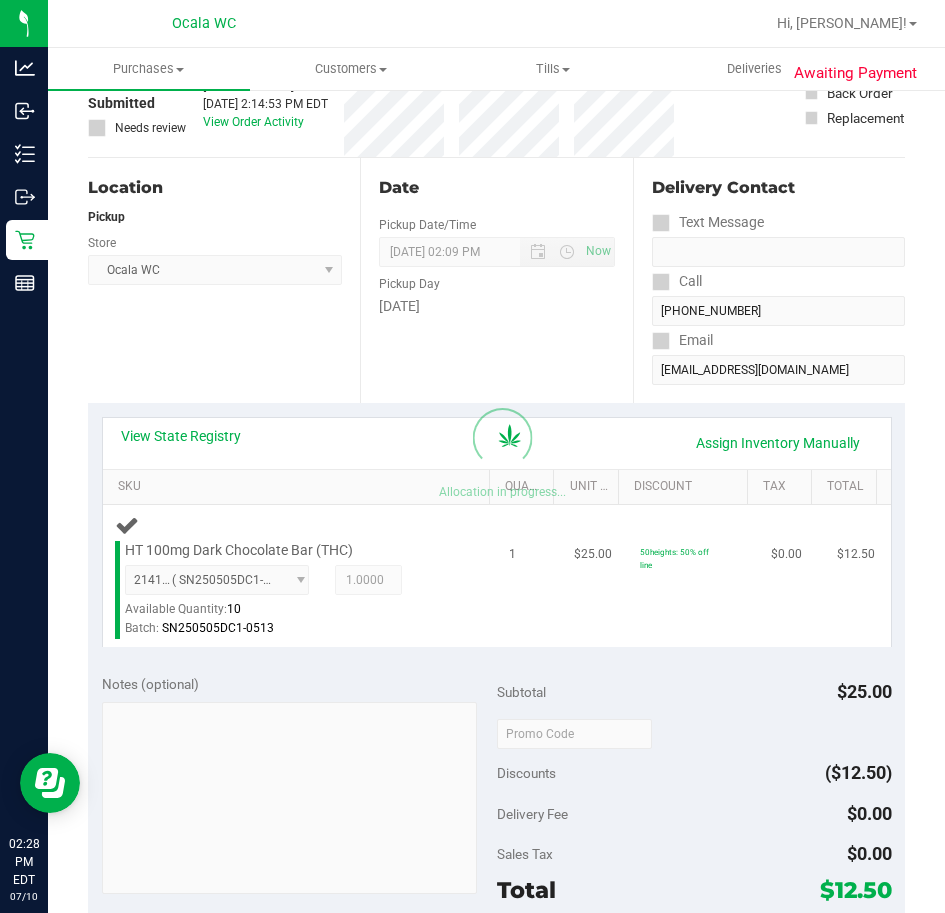 scroll, scrollTop: 500, scrollLeft: 0, axis: vertical 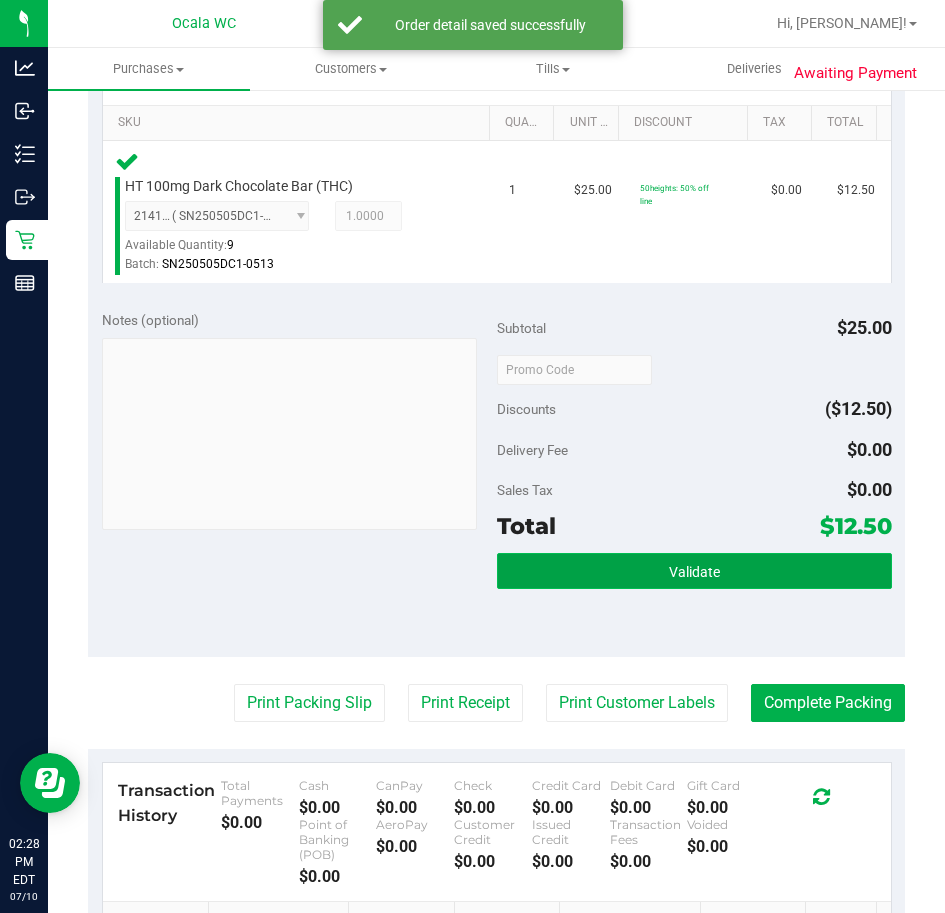 click on "Validate" at bounding box center [694, 571] 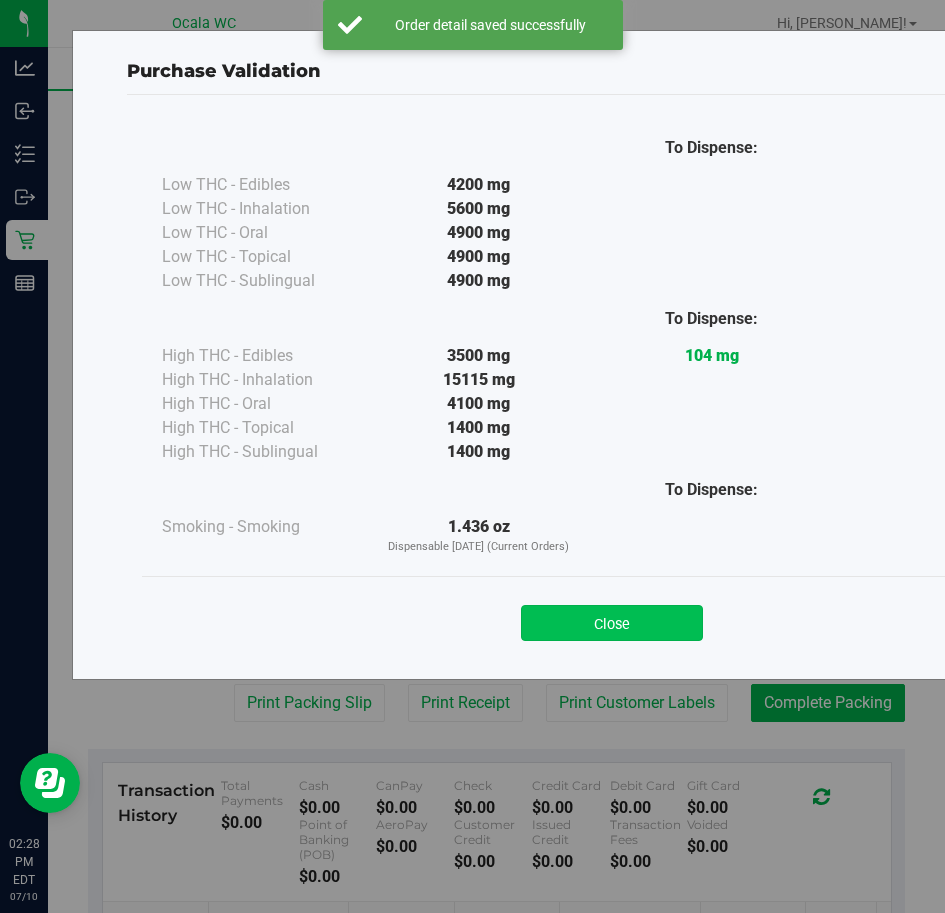 click on "Close" at bounding box center [612, 623] 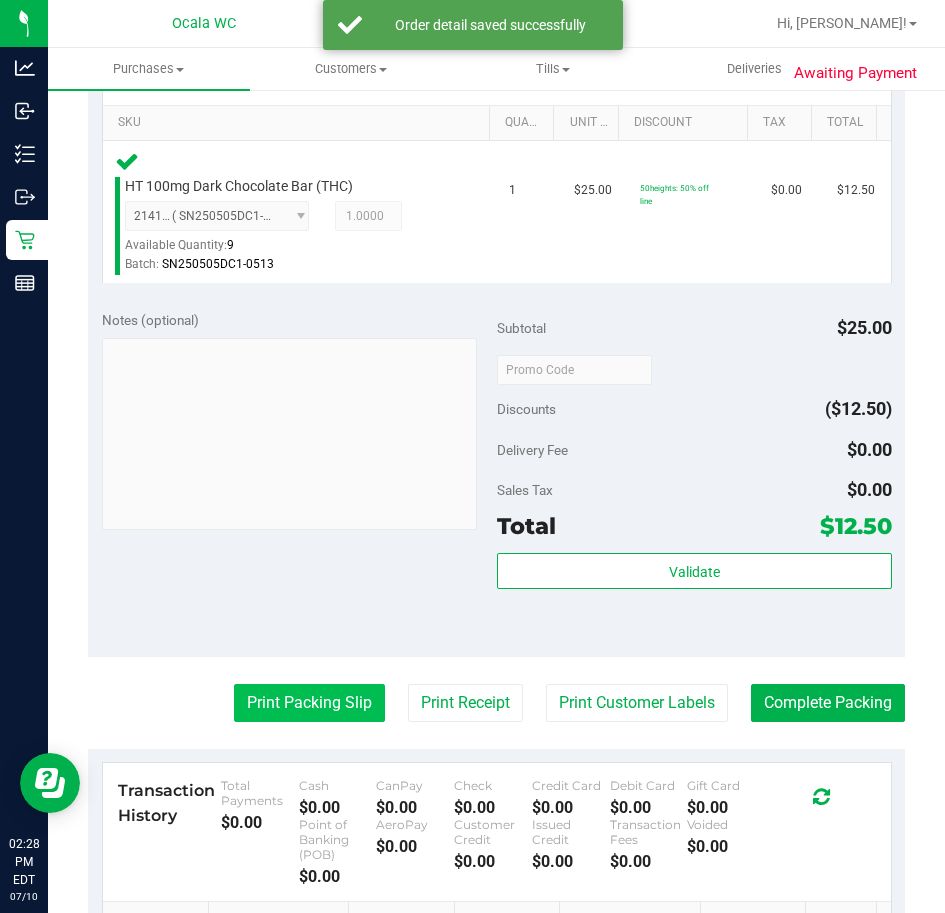 click on "Print Packing Slip" at bounding box center [309, 703] 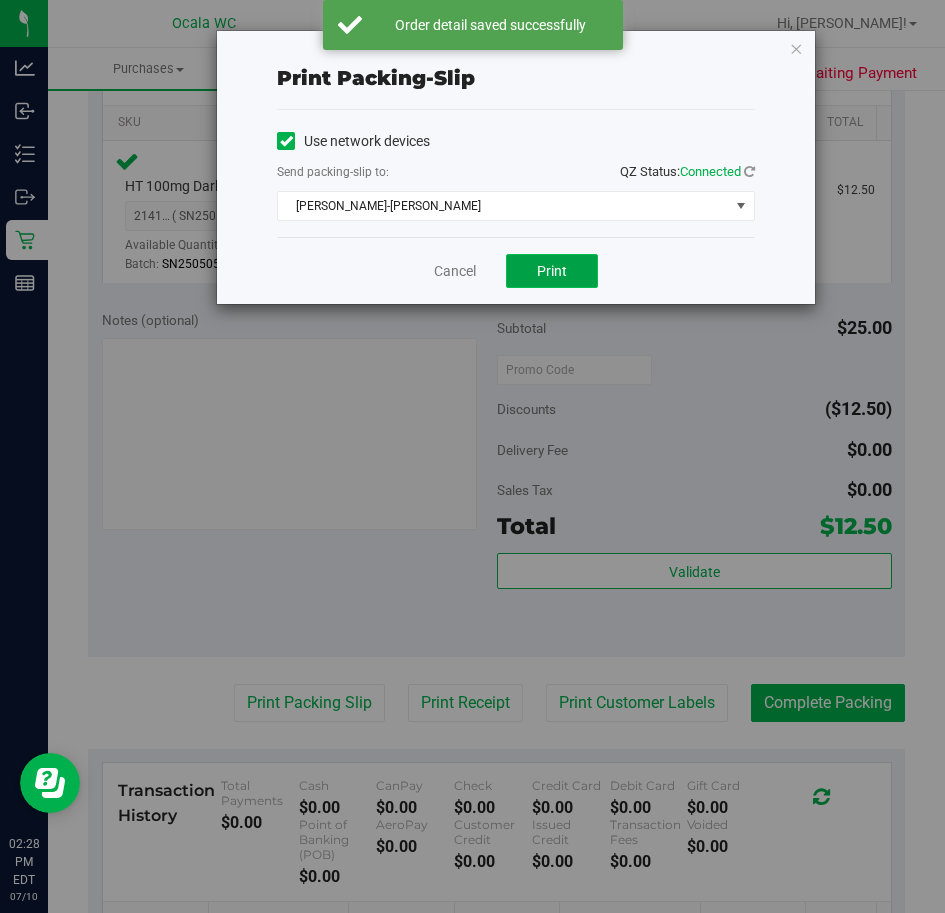 click on "Print" at bounding box center [552, 271] 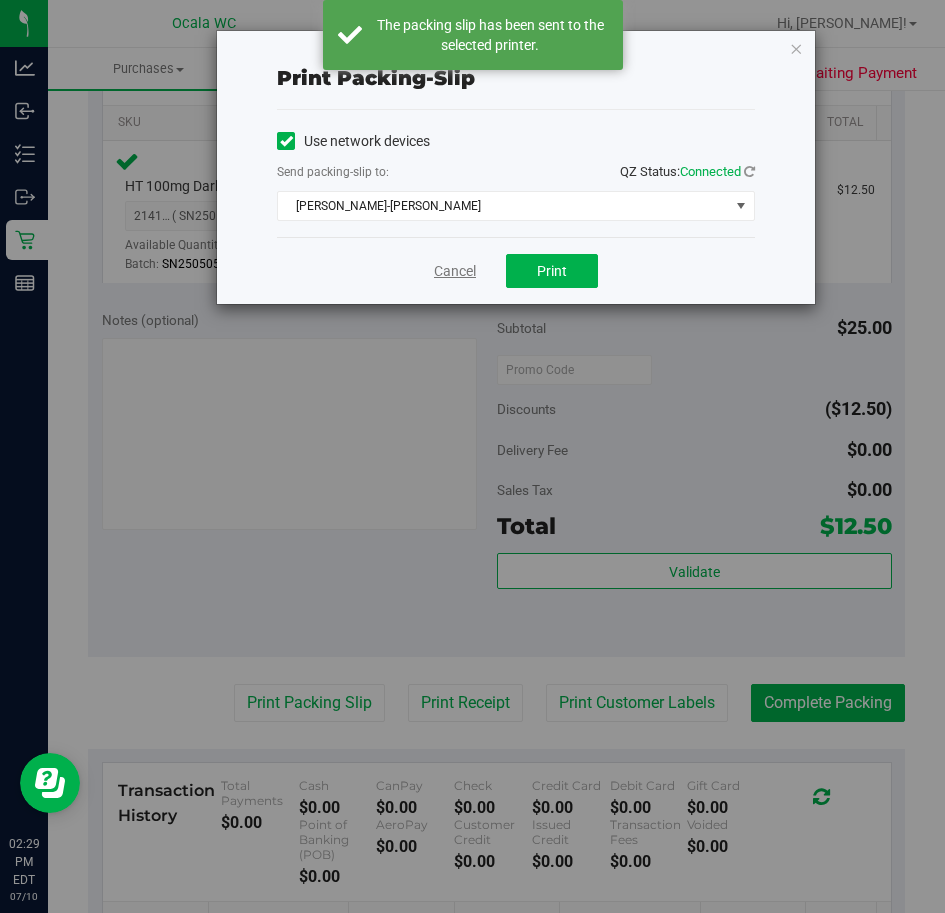 click on "Cancel" at bounding box center (455, 271) 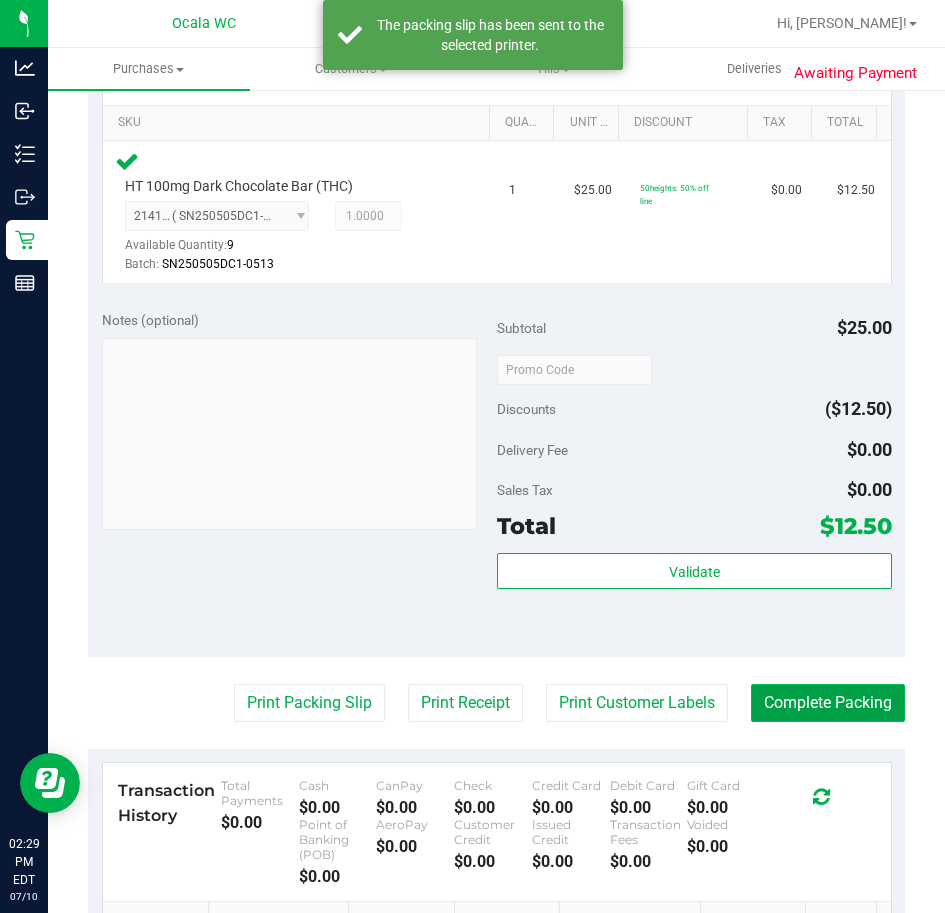click on "Complete Packing" at bounding box center [828, 703] 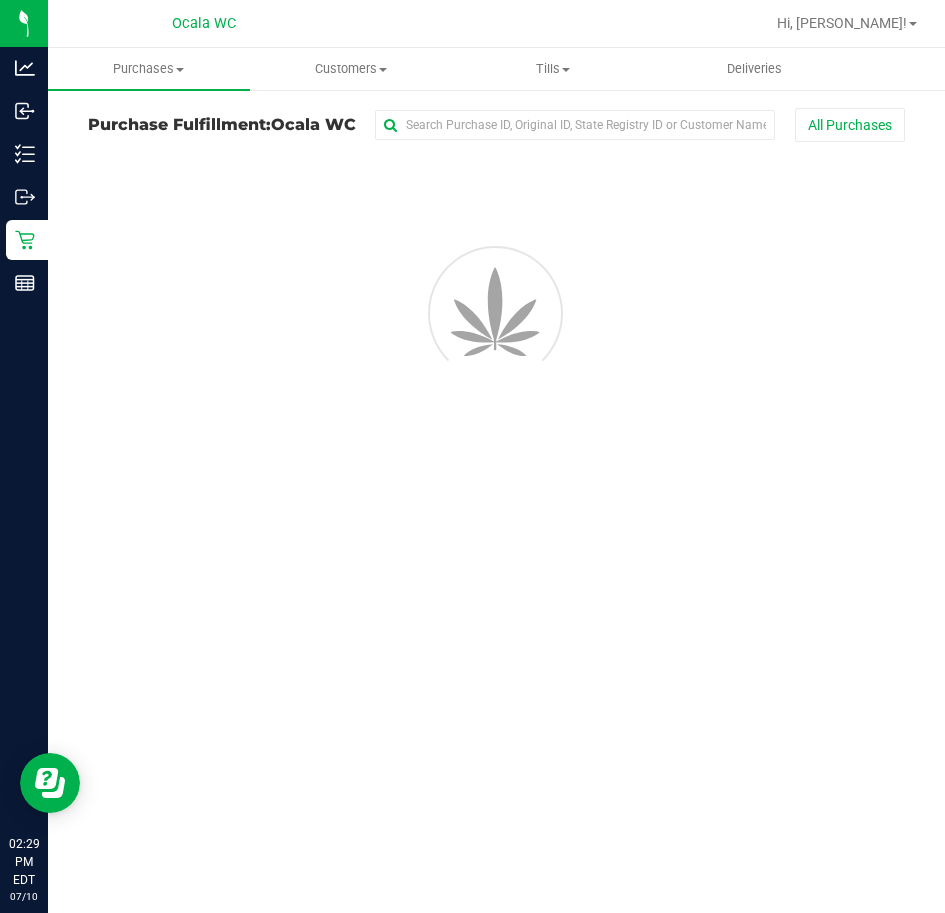 scroll, scrollTop: 0, scrollLeft: 0, axis: both 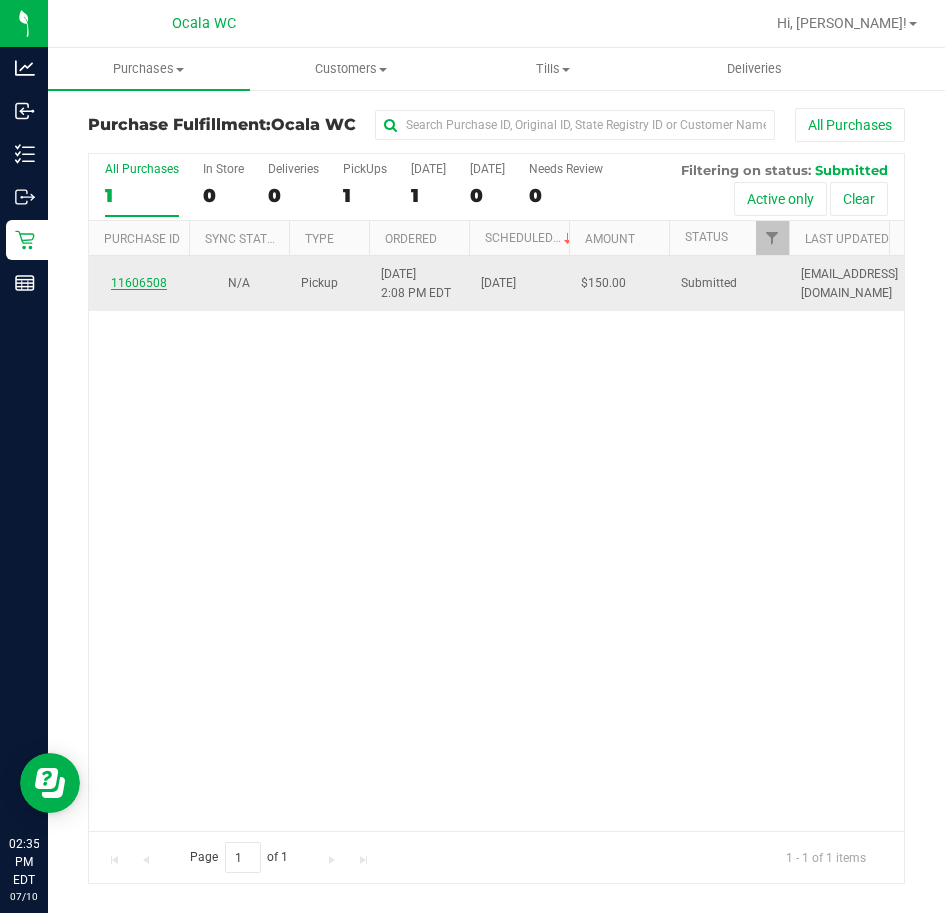 click on "11606508" at bounding box center [139, 283] 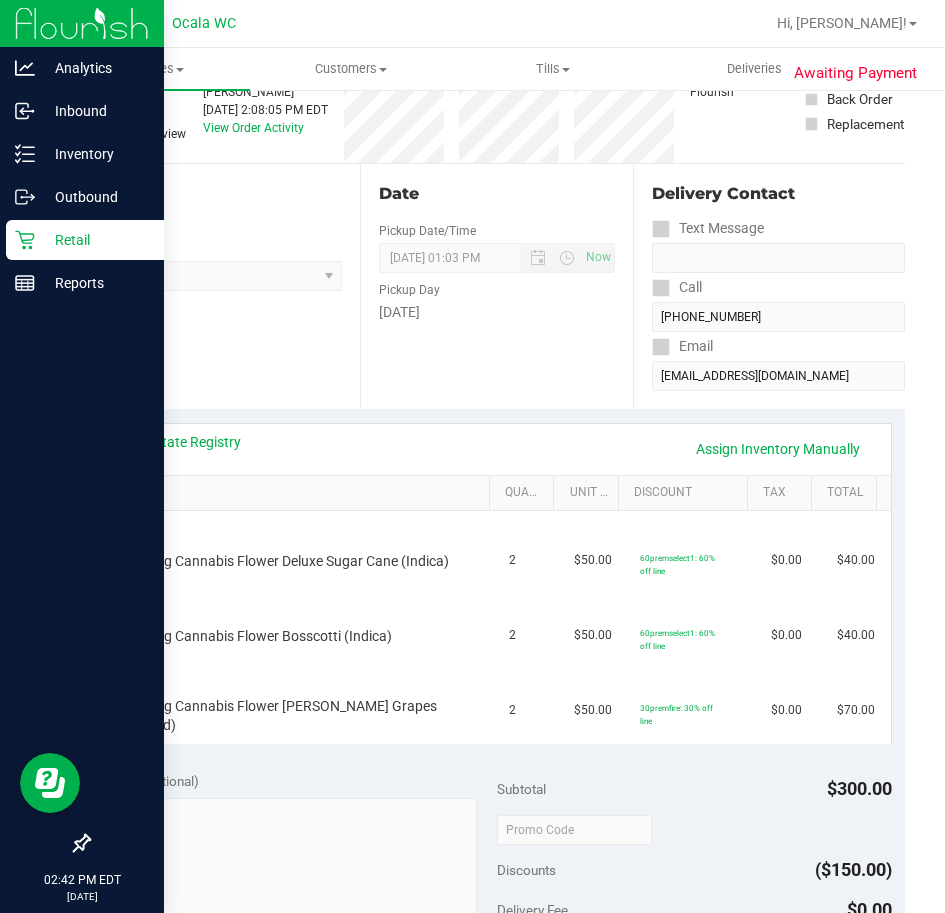 scroll, scrollTop: 120, scrollLeft: 0, axis: vertical 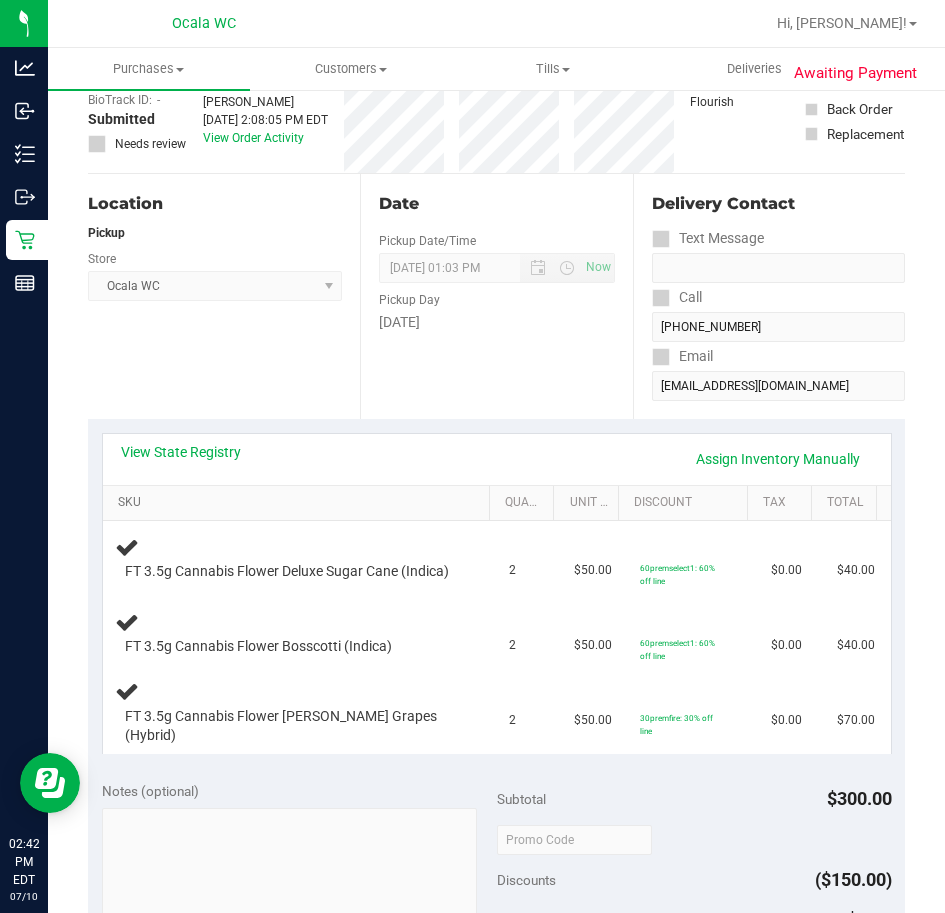 click on "SKU" at bounding box center [300, 503] 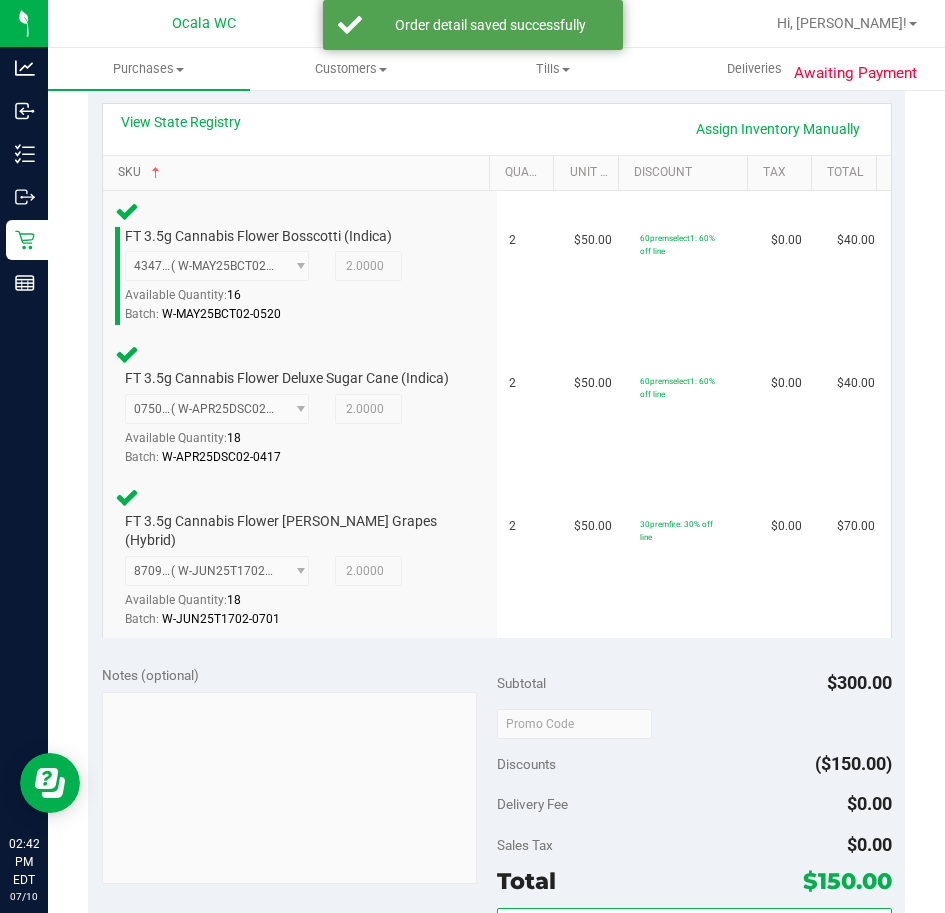 scroll, scrollTop: 520, scrollLeft: 0, axis: vertical 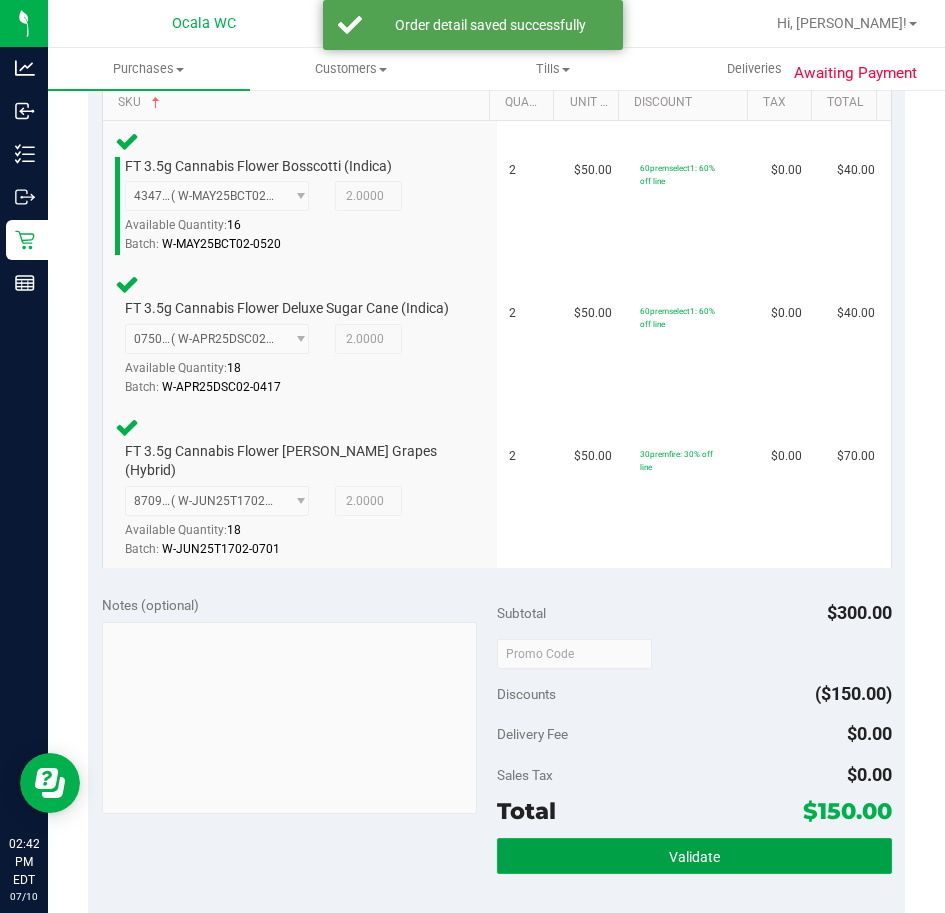 click on "Validate" at bounding box center [694, 856] 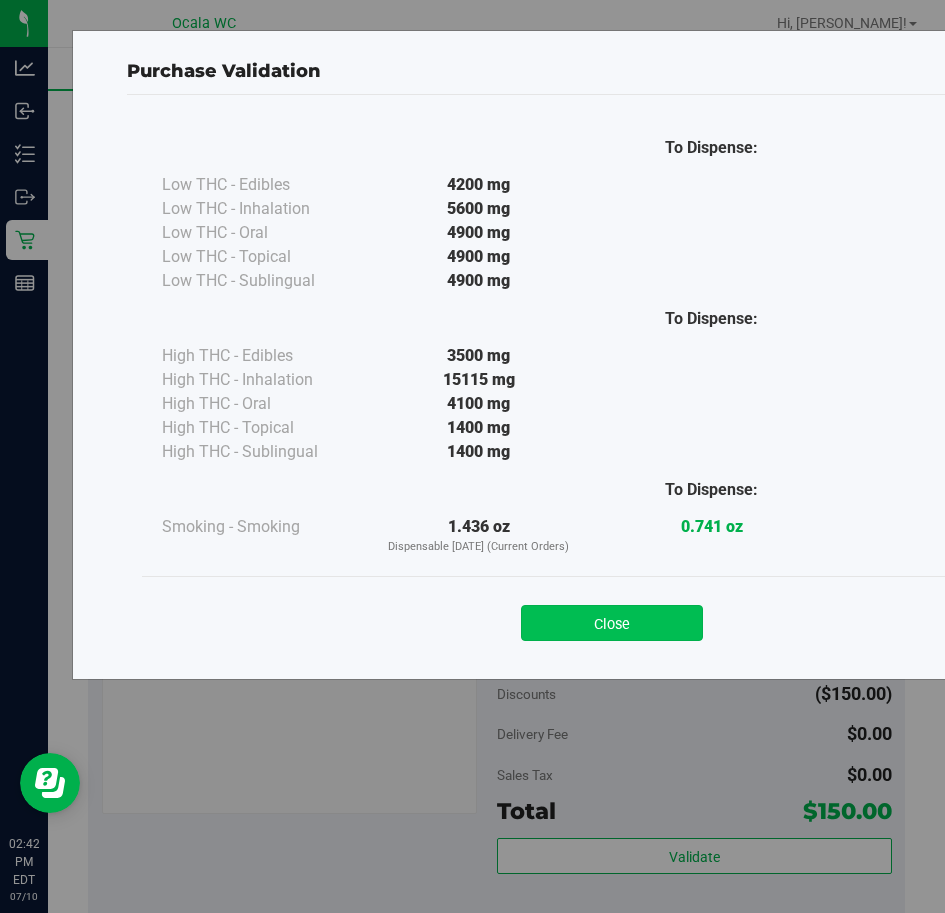 click on "Close" at bounding box center (612, 623) 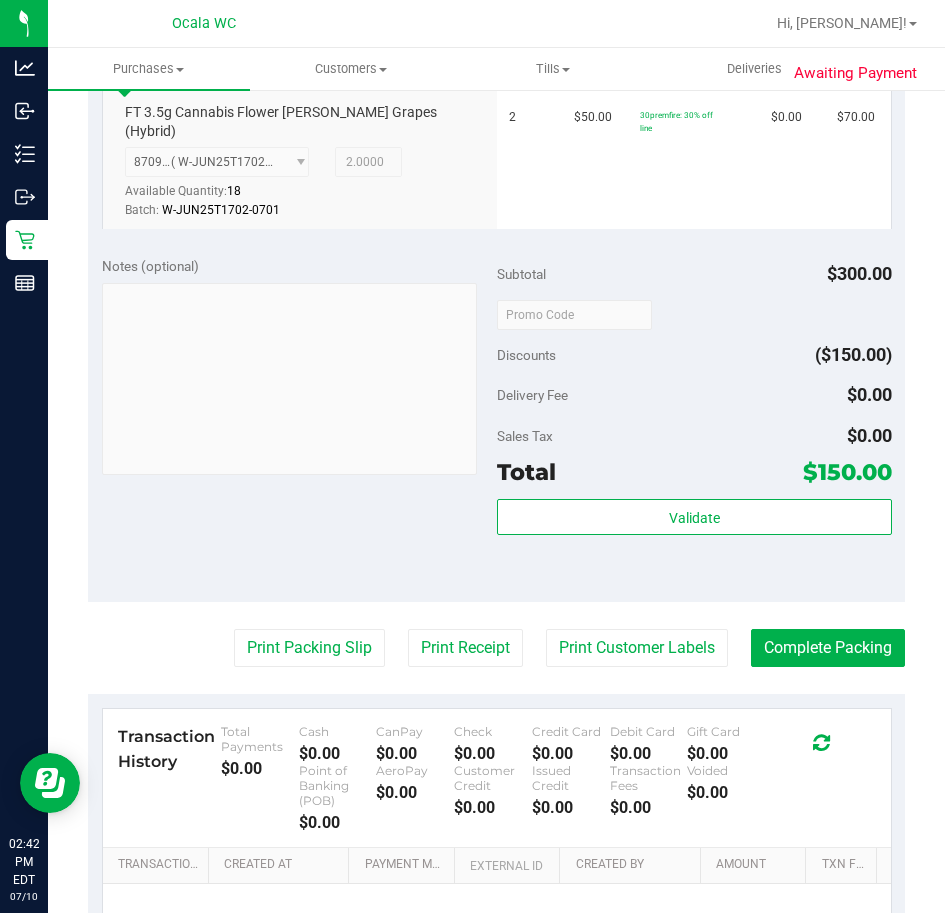 scroll, scrollTop: 920, scrollLeft: 0, axis: vertical 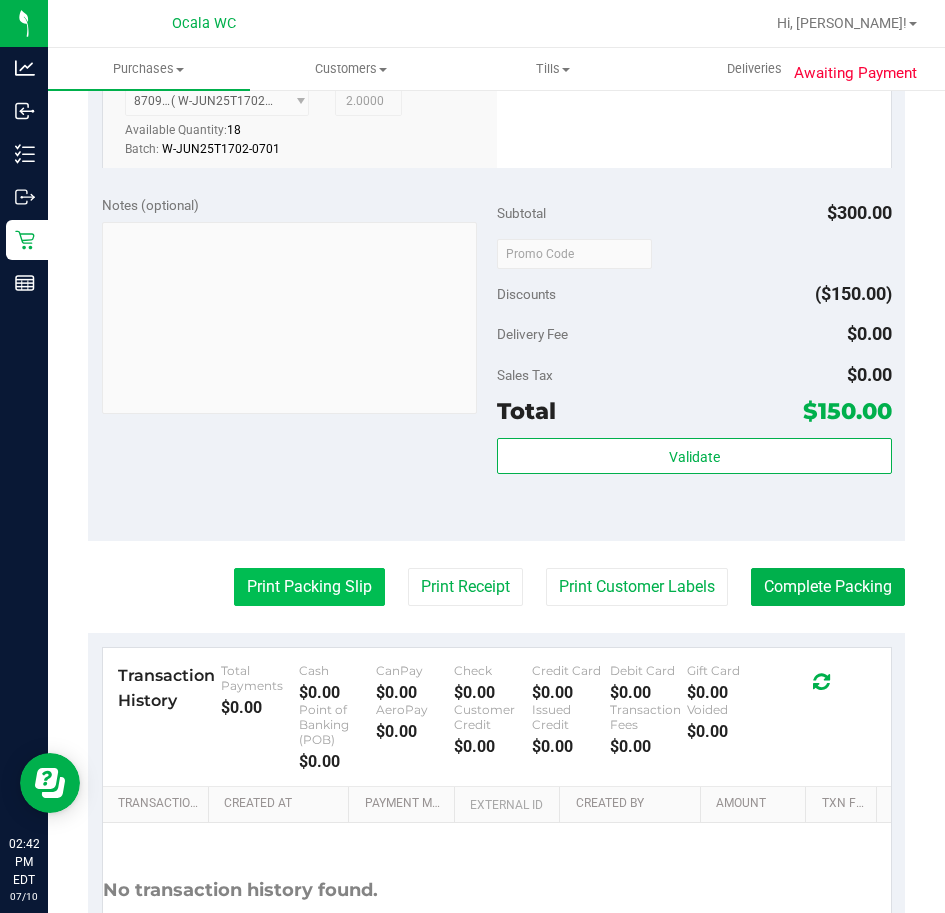 click on "Print Packing Slip" at bounding box center [309, 587] 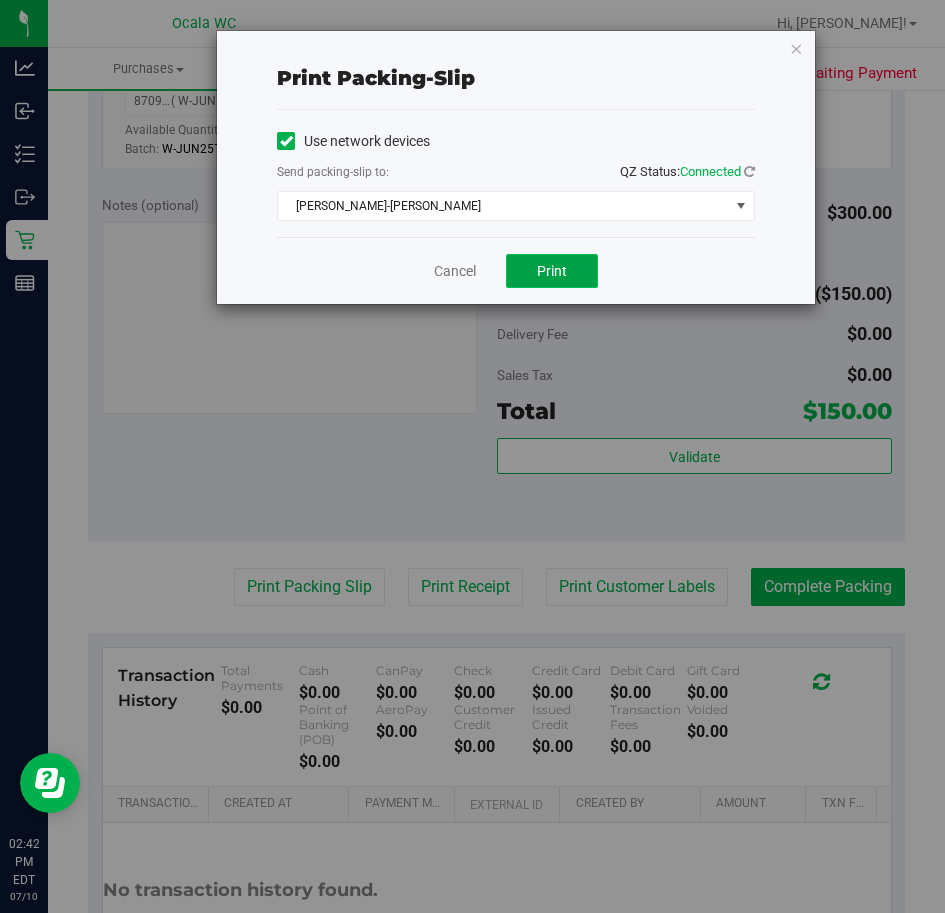 click on "Print" at bounding box center [552, 271] 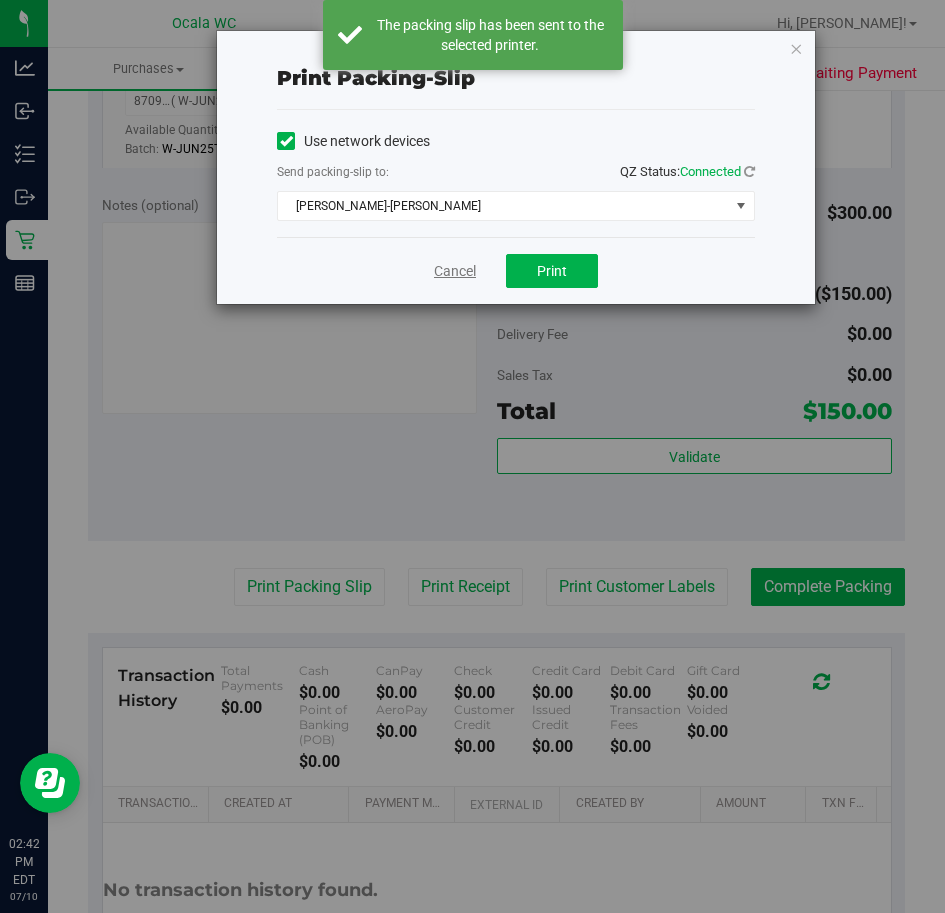 click on "Cancel" at bounding box center (455, 271) 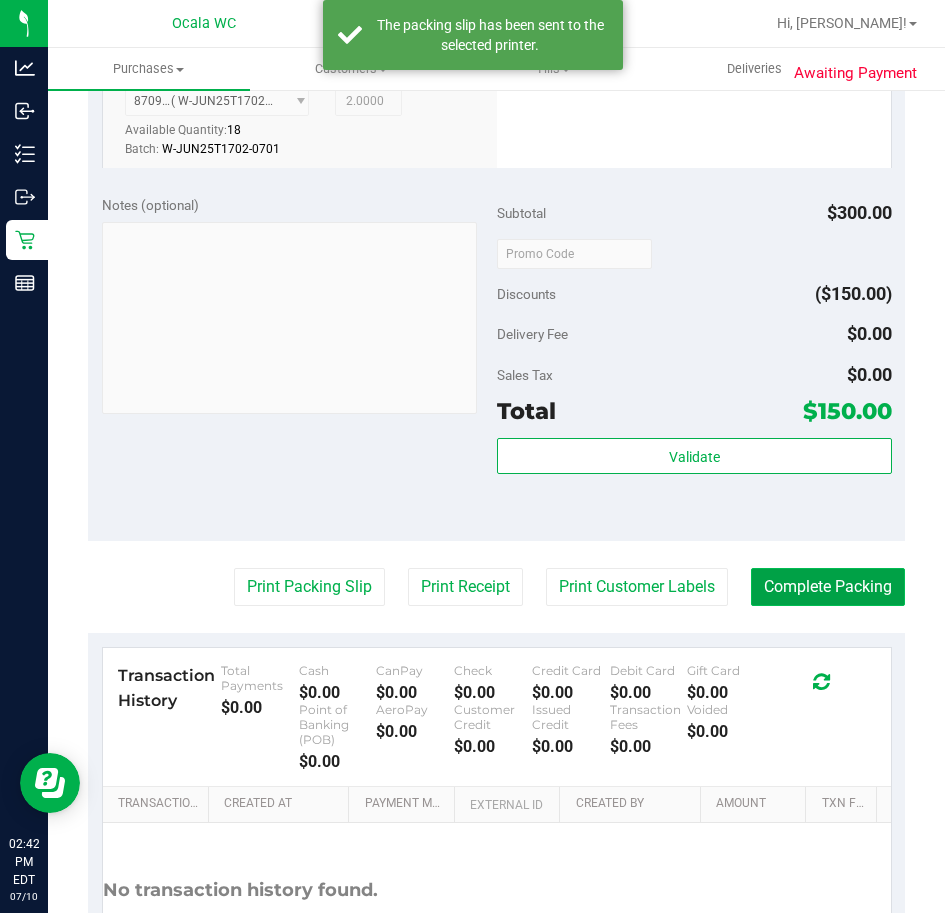 click on "Complete Packing" at bounding box center (828, 587) 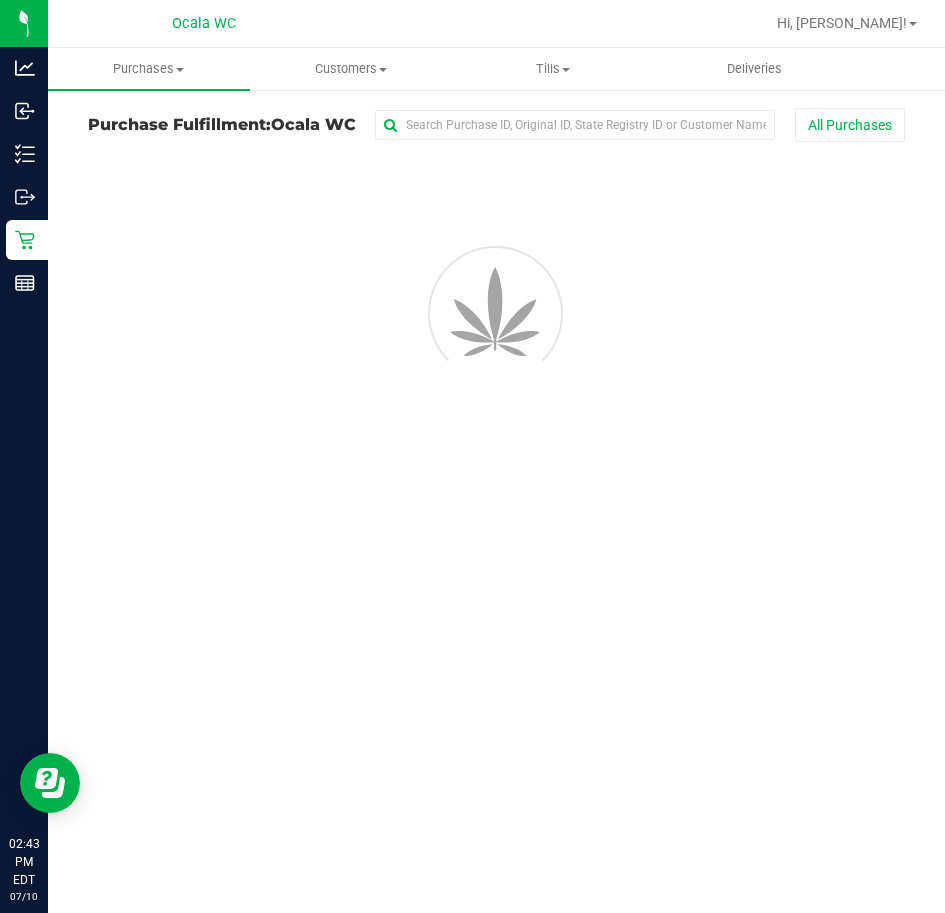 scroll, scrollTop: 0, scrollLeft: 0, axis: both 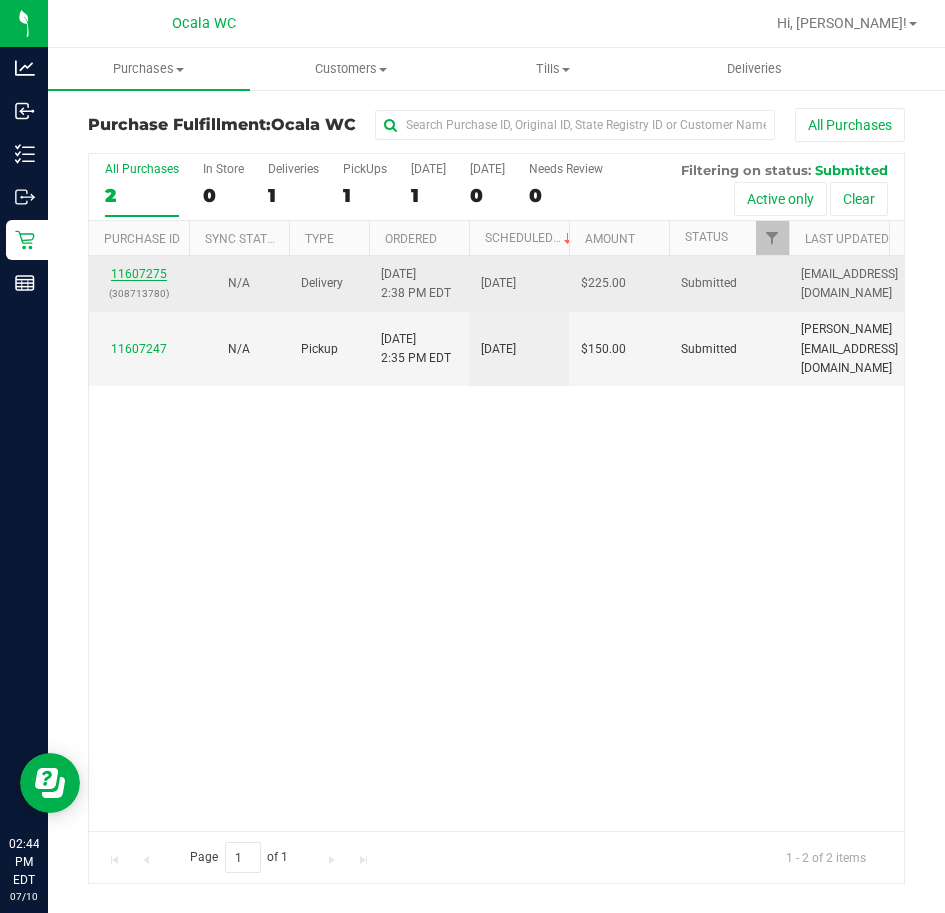 click on "11607275" at bounding box center [139, 274] 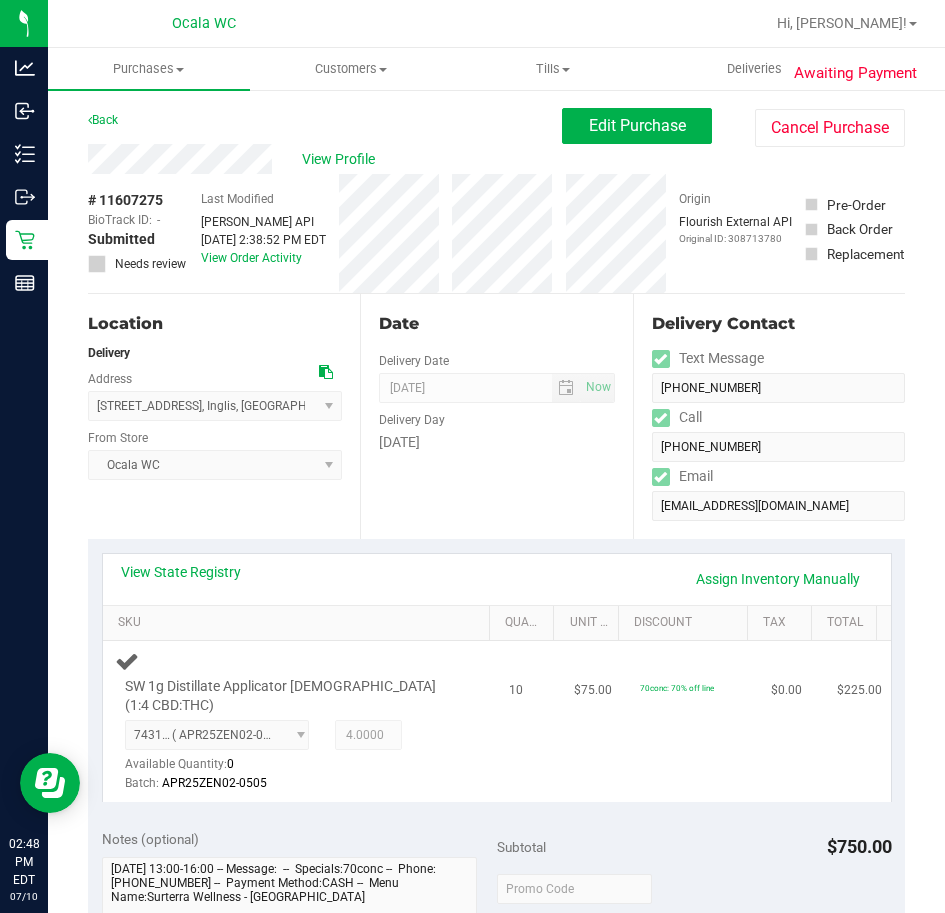 click on "SW 1g Distillate Applicator Zen (1:4 CBD:THC)
7431079324342828
(
APR25ZEN02-0505 | orig: FLSRWGM-20250512-2823
)
7431079324342828
Available Quantity:  0
4.0000 4
Batch:" at bounding box center (300, 721) 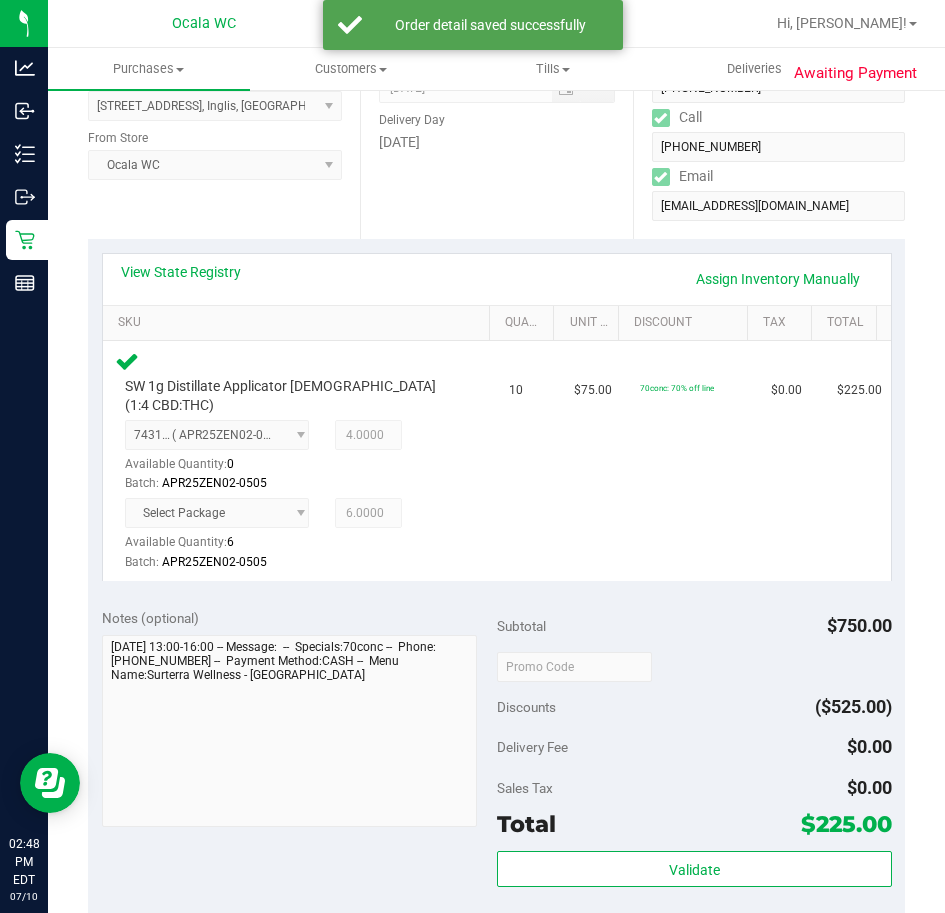 scroll, scrollTop: 500, scrollLeft: 0, axis: vertical 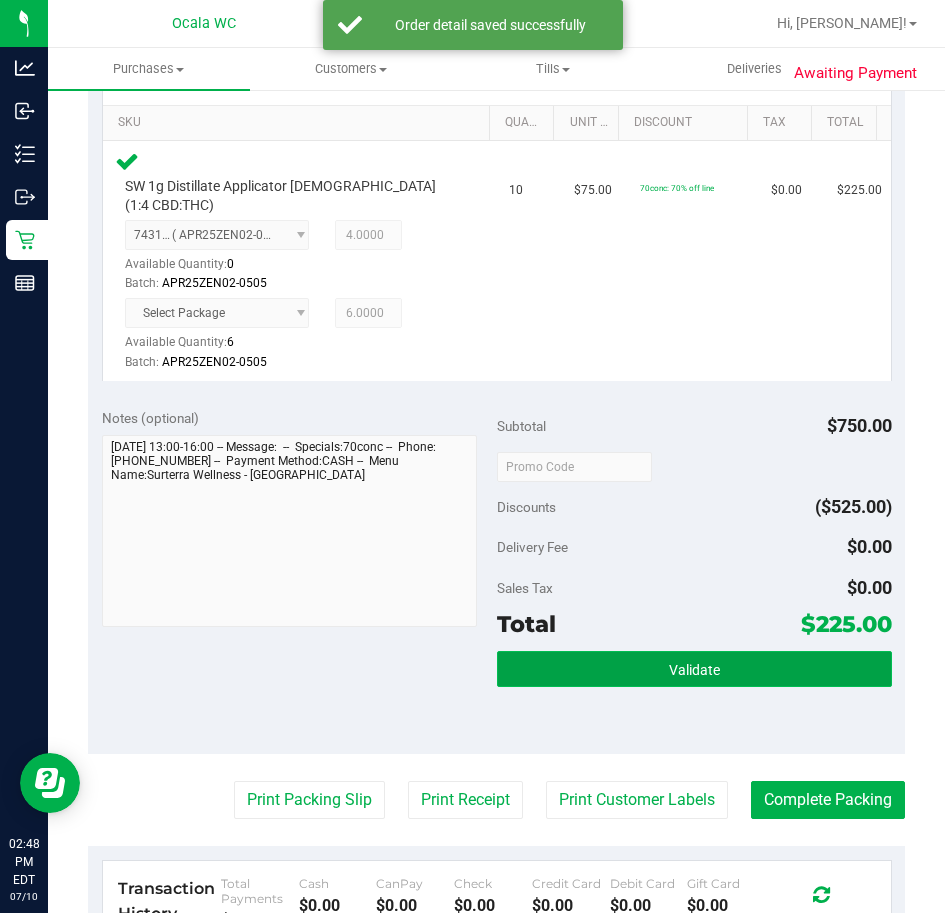click on "Validate" at bounding box center [694, 669] 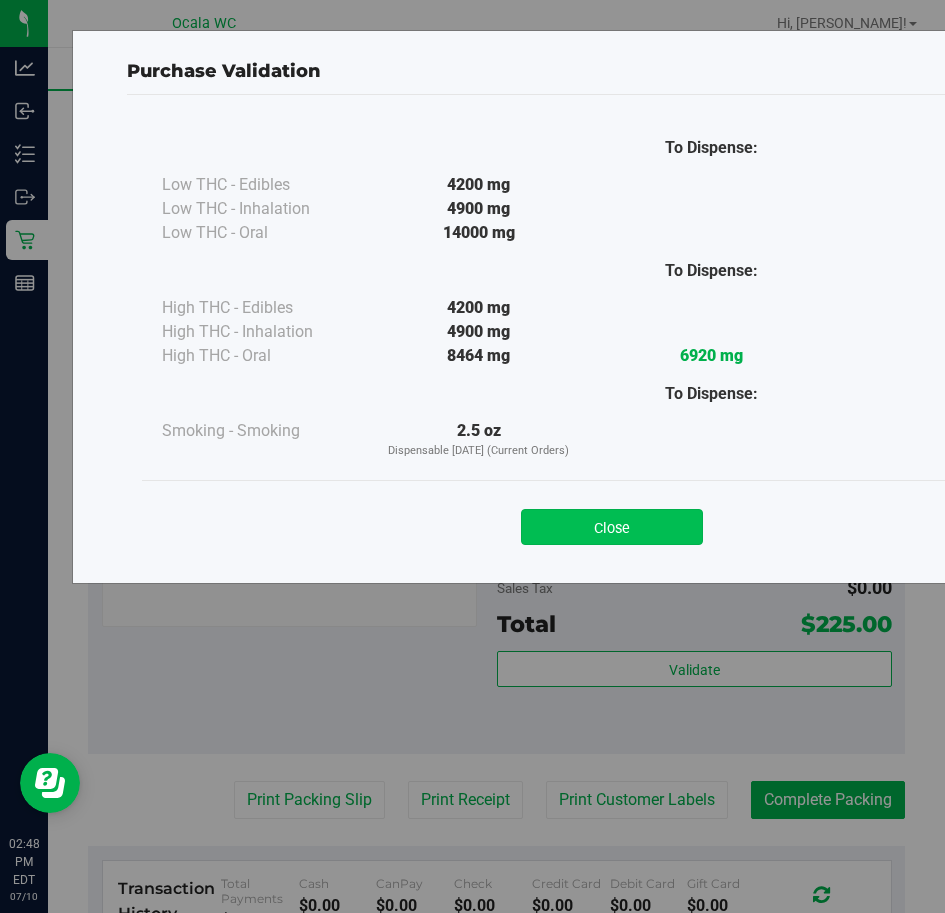 click on "Close" at bounding box center (612, 527) 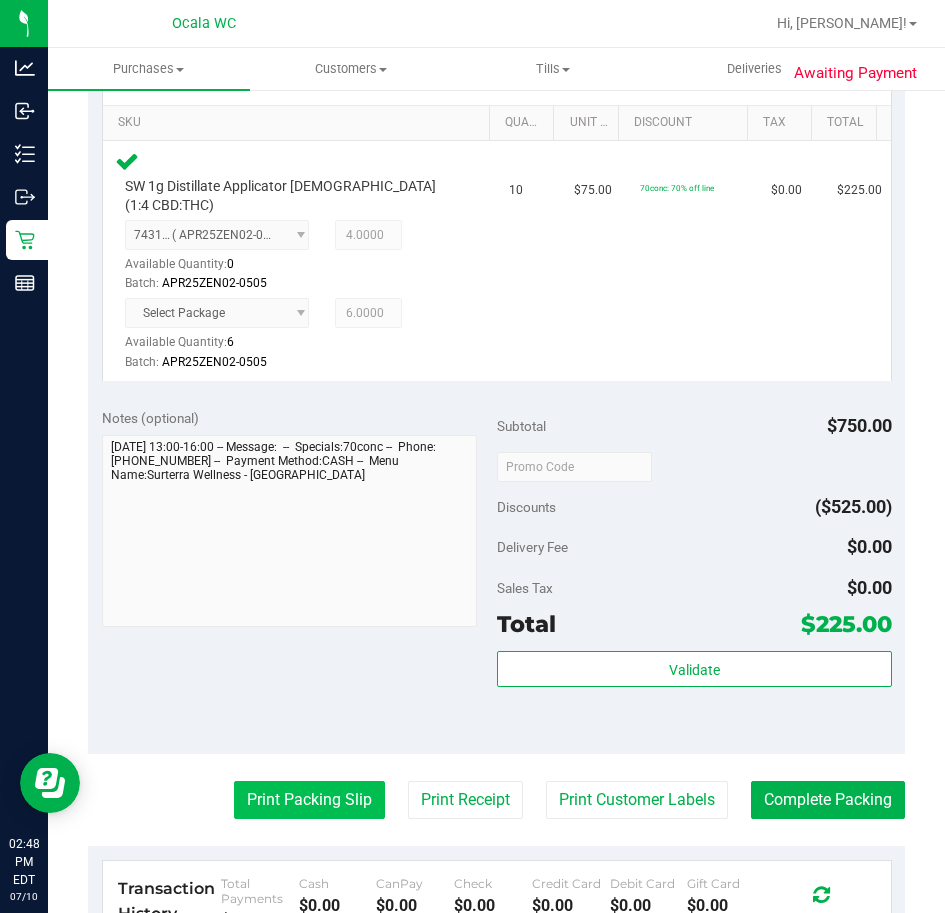 click on "Print Packing Slip" at bounding box center (309, 800) 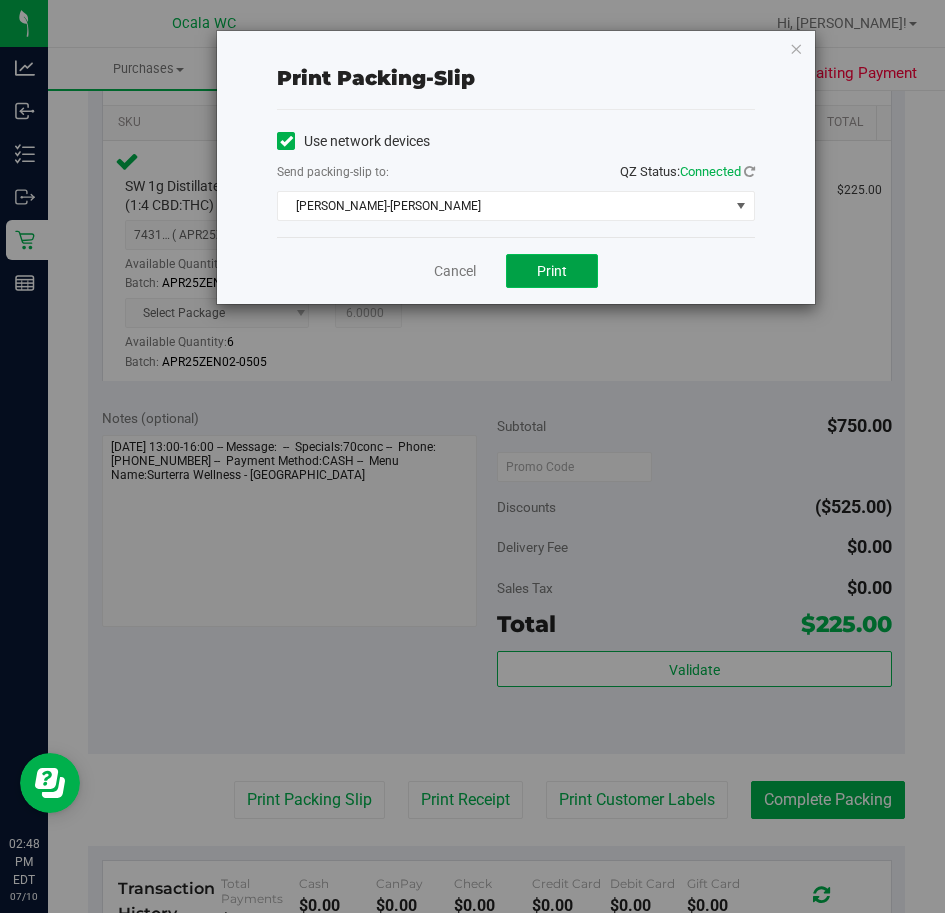 click on "Print" at bounding box center (552, 271) 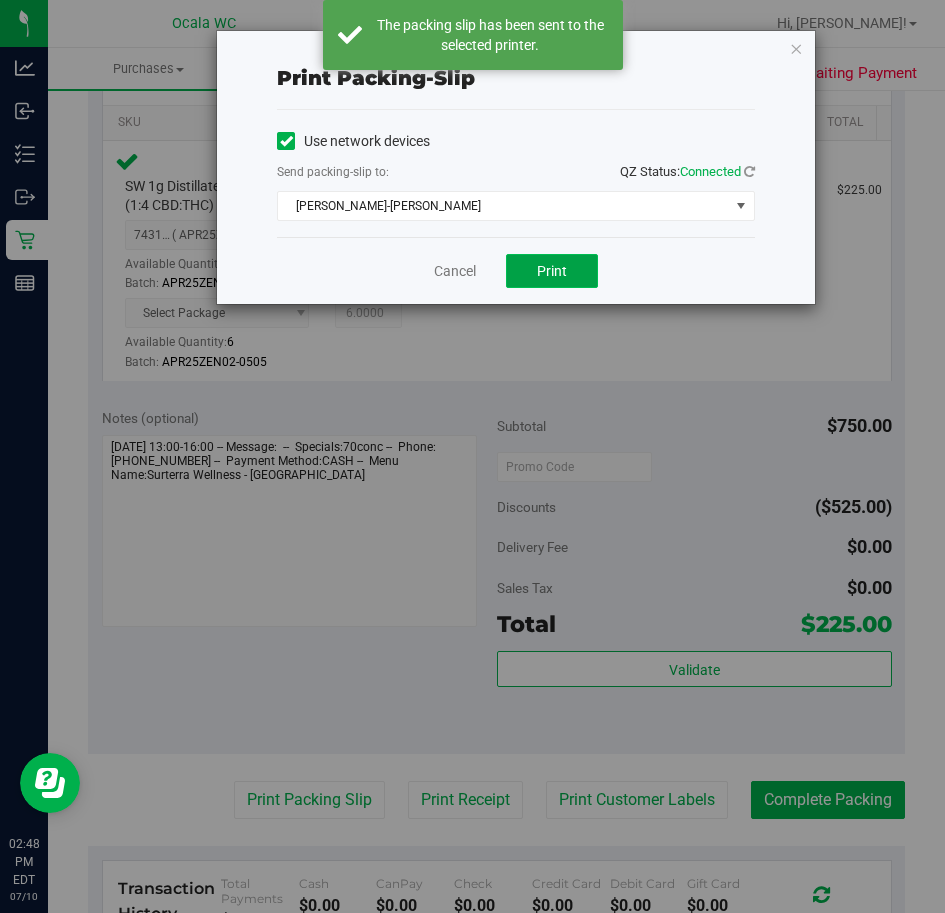 click on "Print" at bounding box center (552, 271) 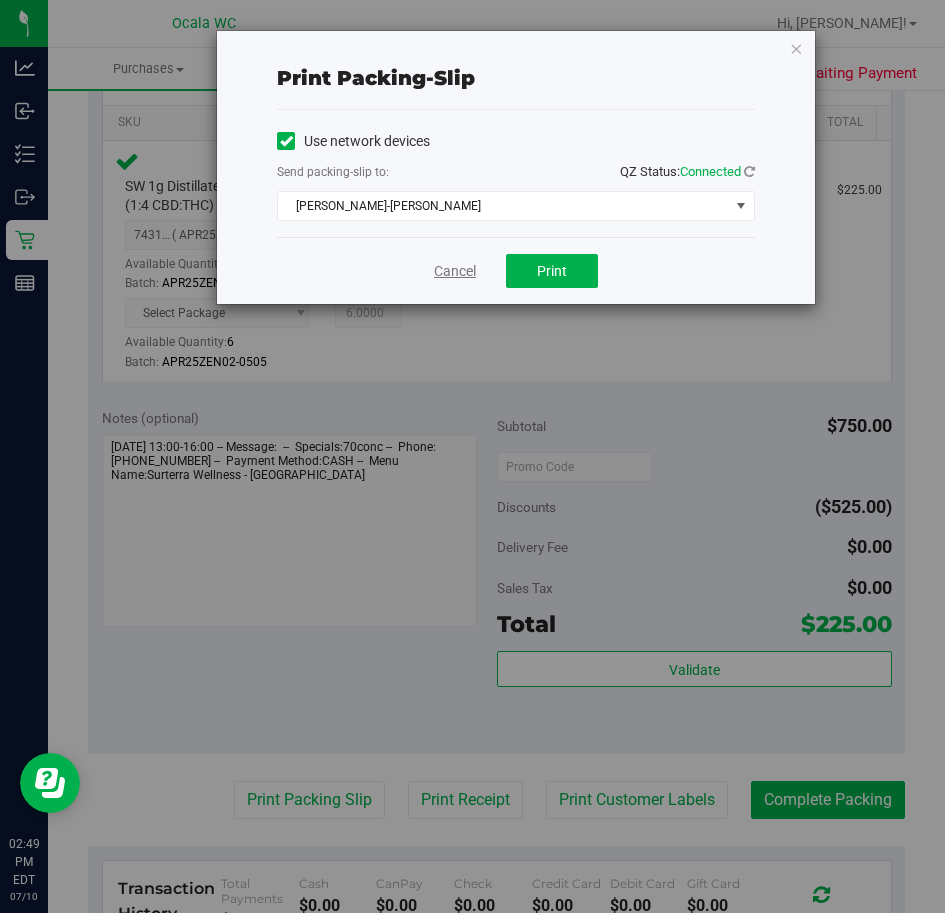 click on "Cancel" at bounding box center (455, 271) 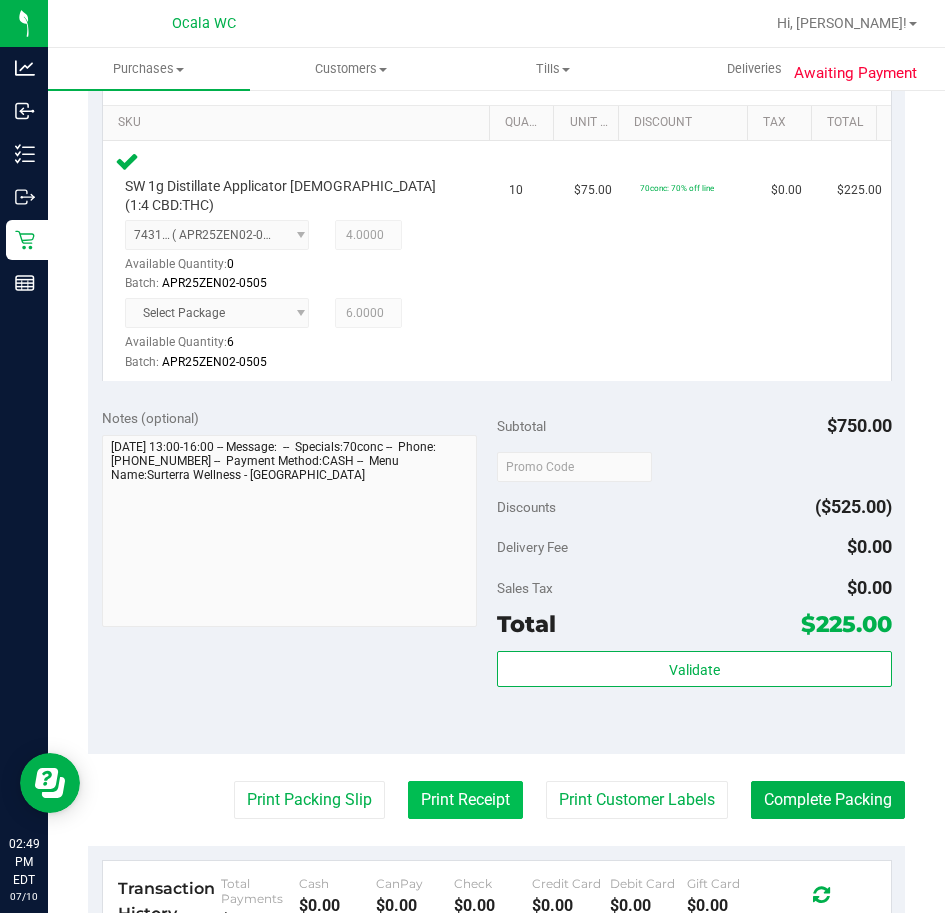 click on "Print Receipt" at bounding box center [465, 800] 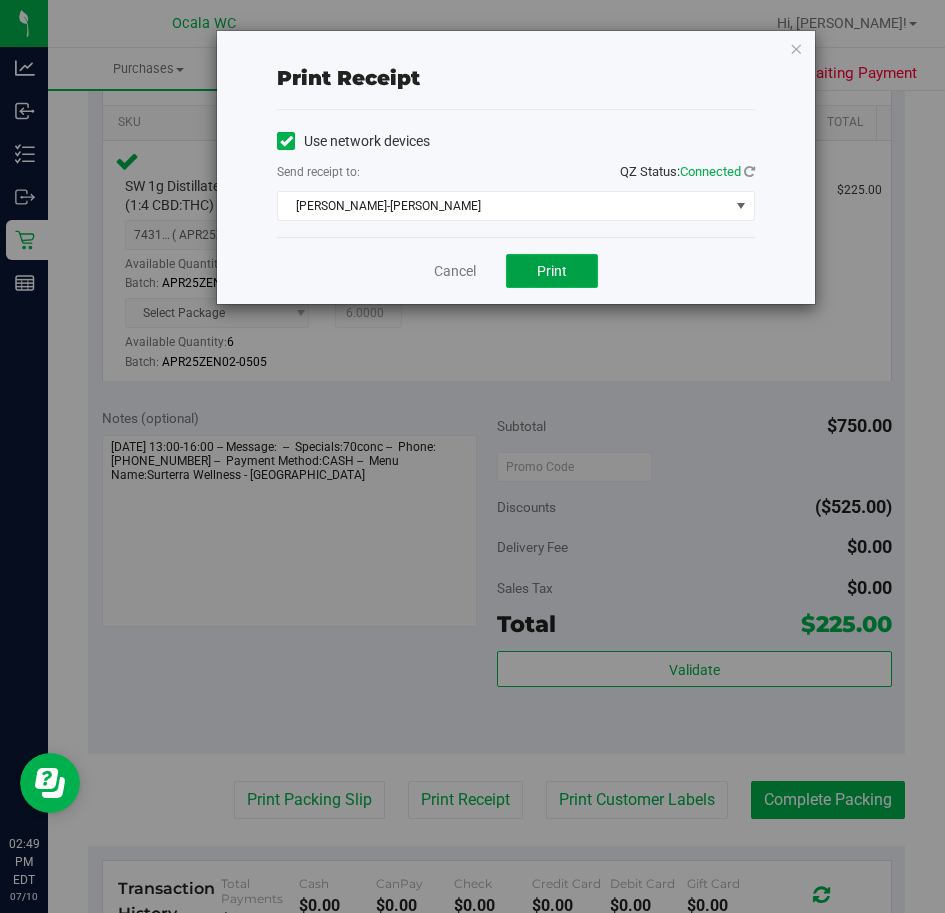 click on "Print" at bounding box center [552, 271] 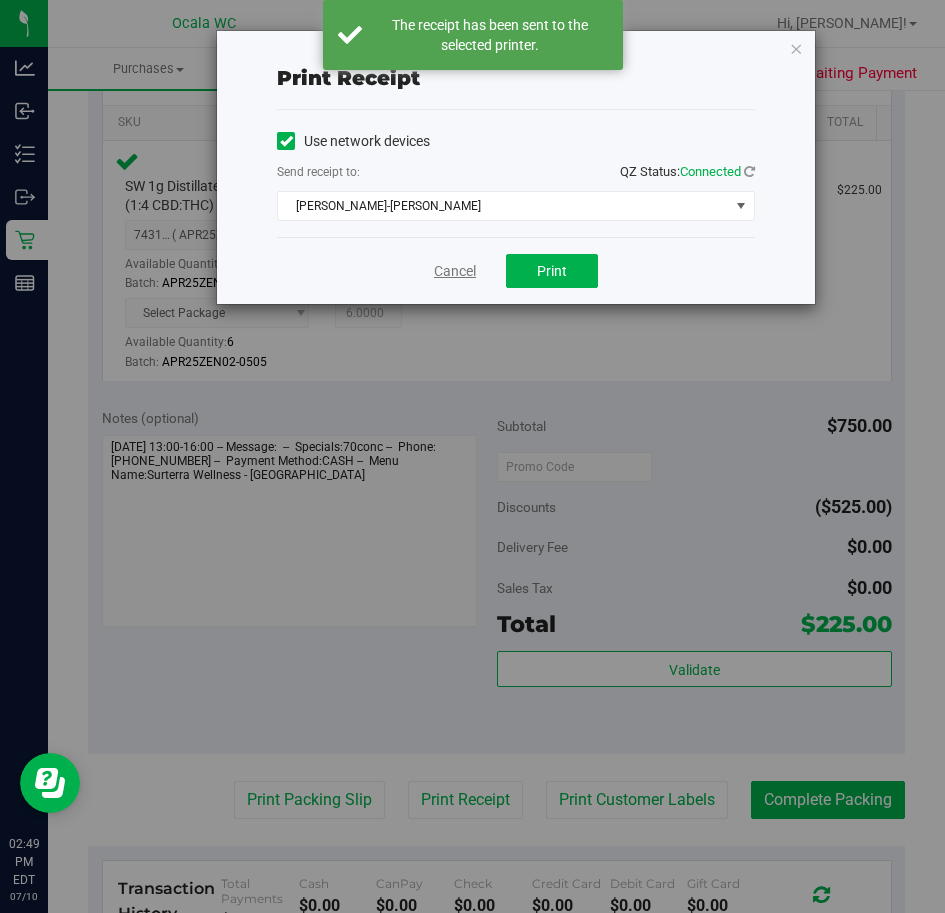 click on "Cancel" at bounding box center [455, 271] 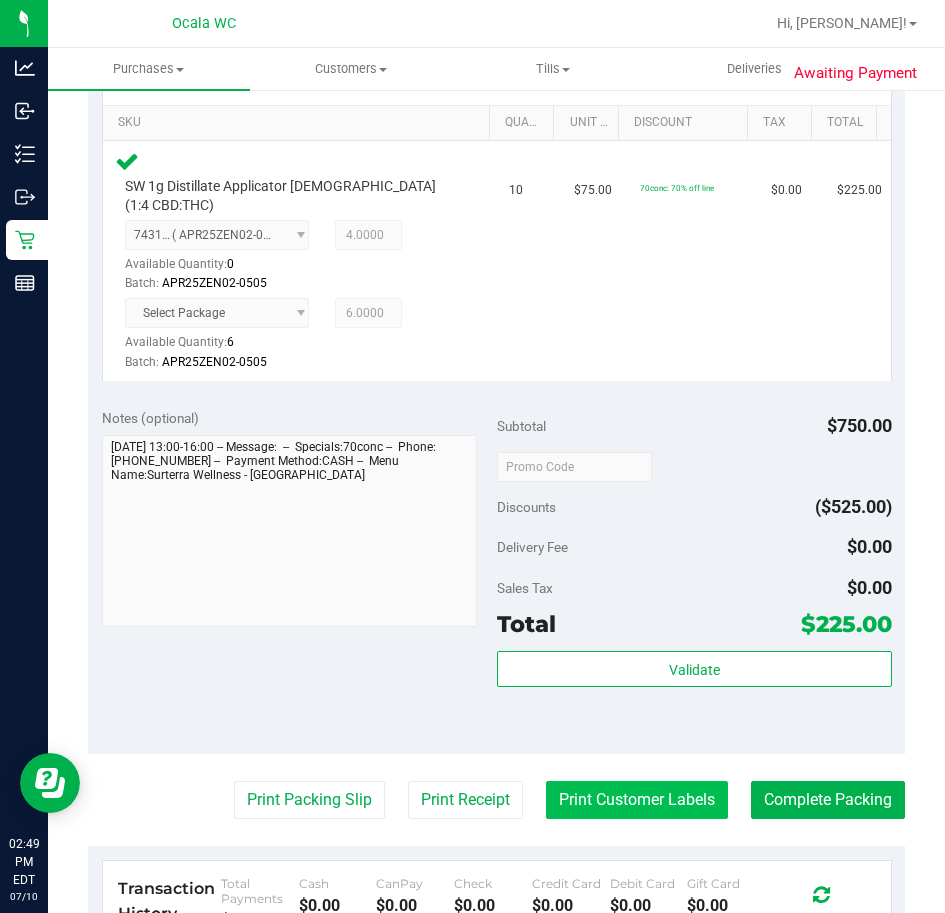 click on "Print Customer Labels" at bounding box center (637, 800) 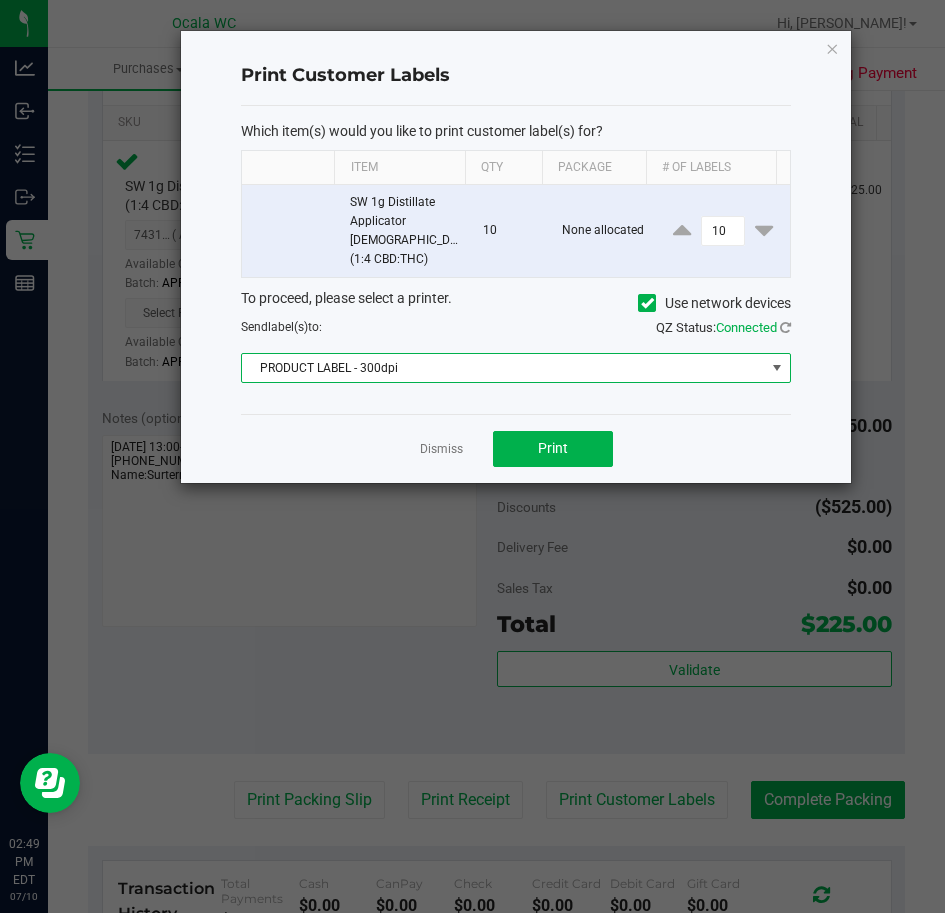 click on "PRODUCT LABEL - 300dpi" at bounding box center (503, 368) 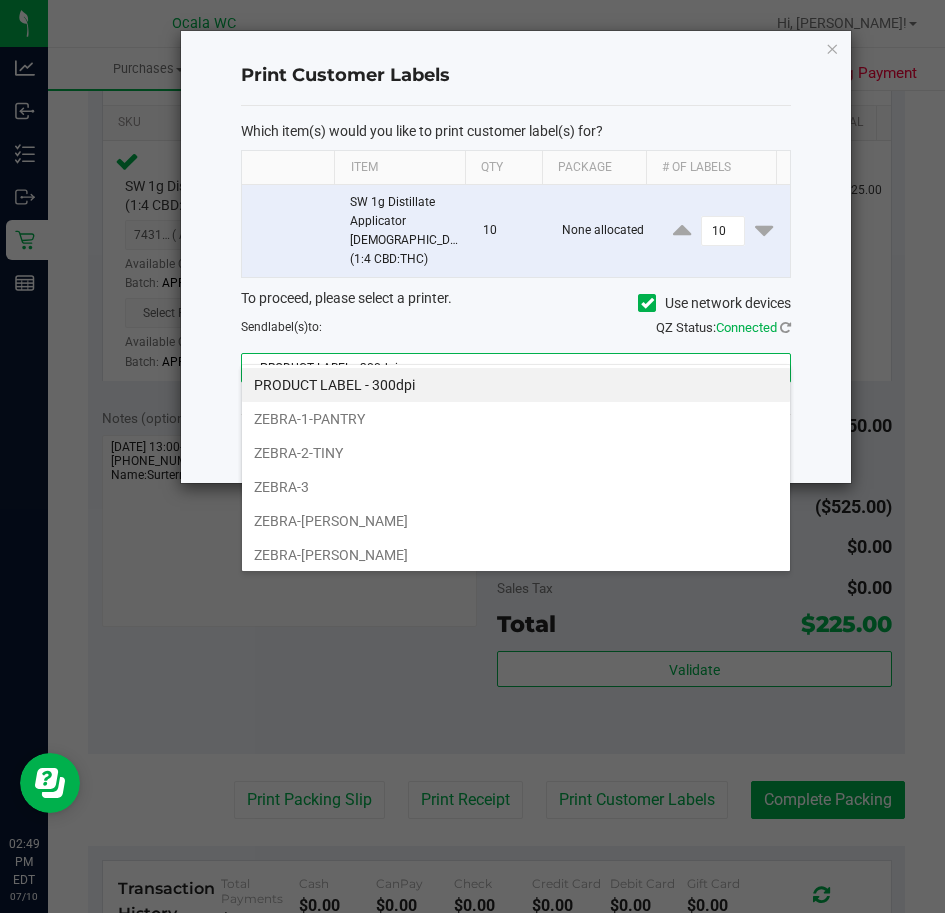 scroll, scrollTop: 99970, scrollLeft: 99450, axis: both 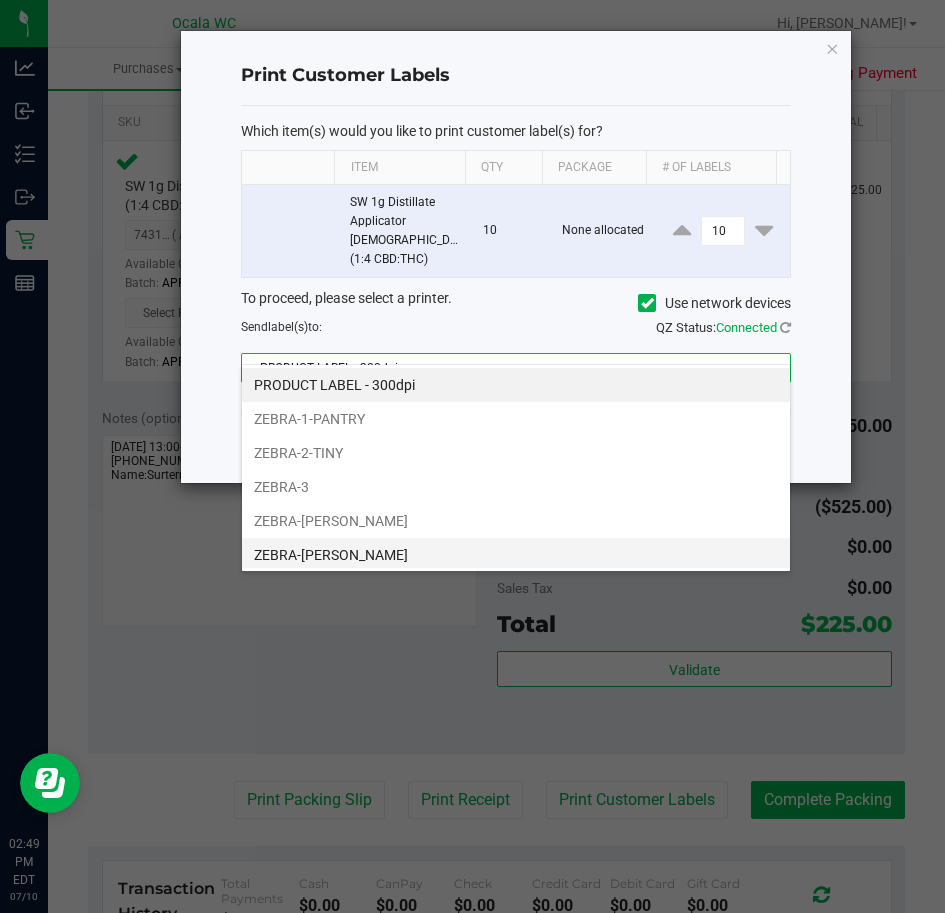 click on "ZEBRA-GROVER" at bounding box center [516, 555] 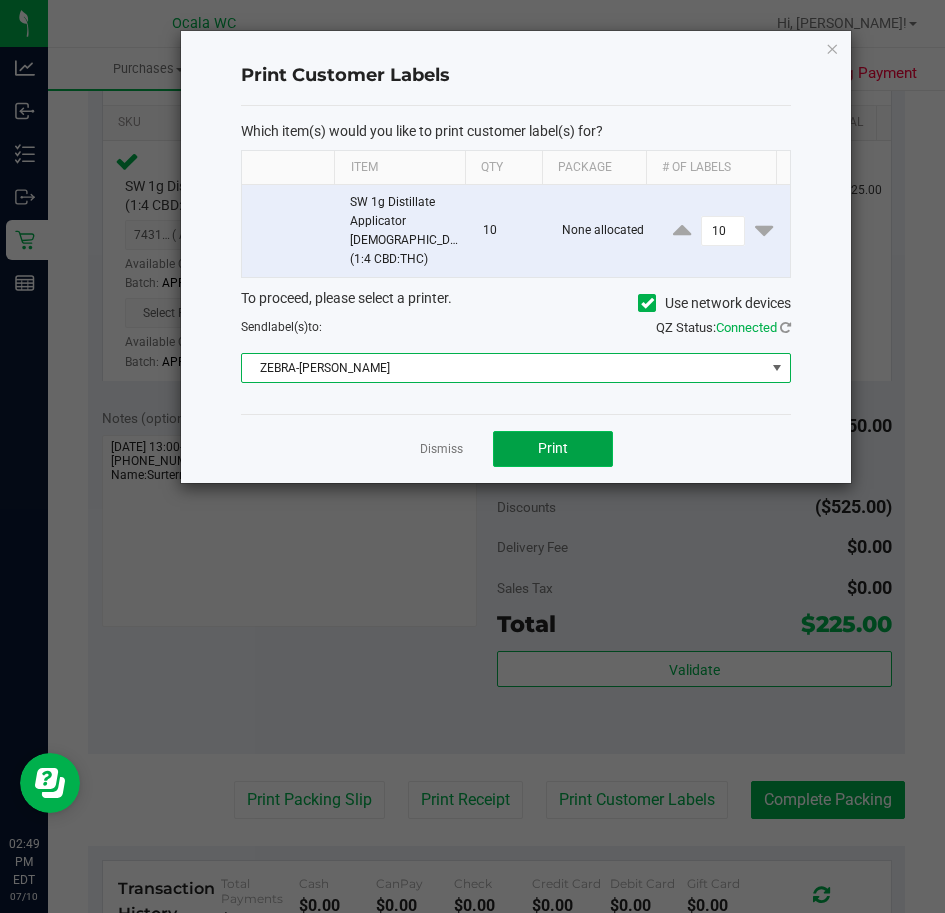 click on "Print" 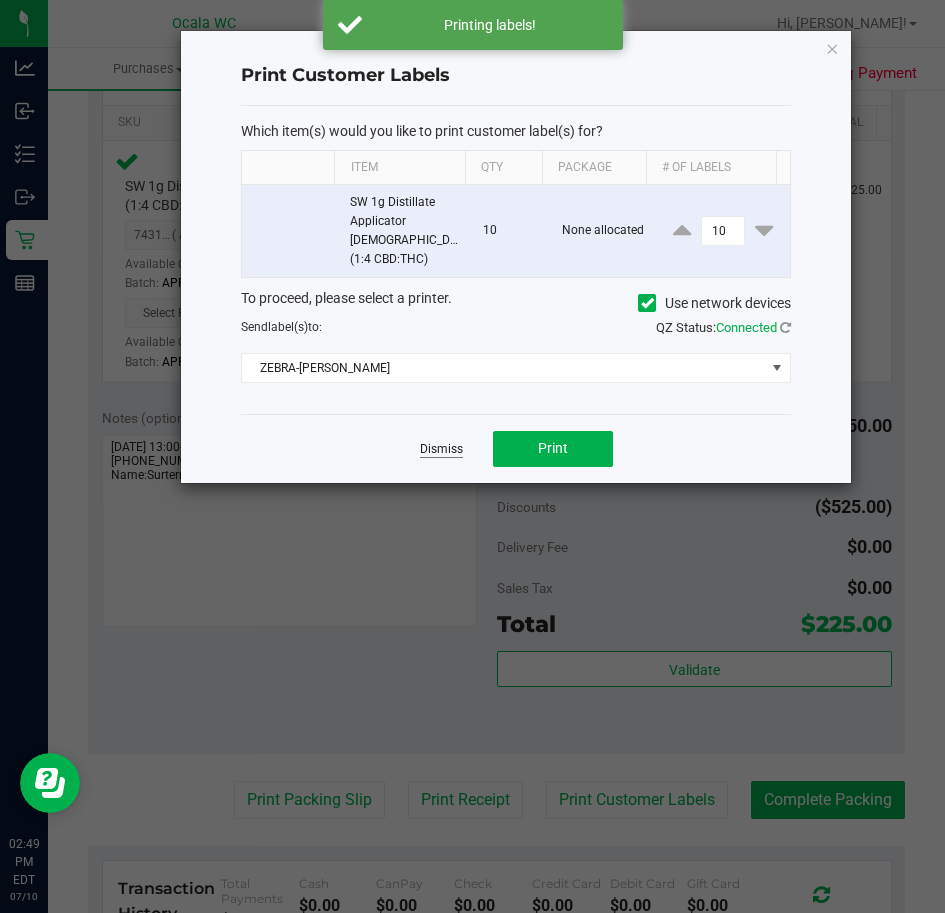 click on "Dismiss" 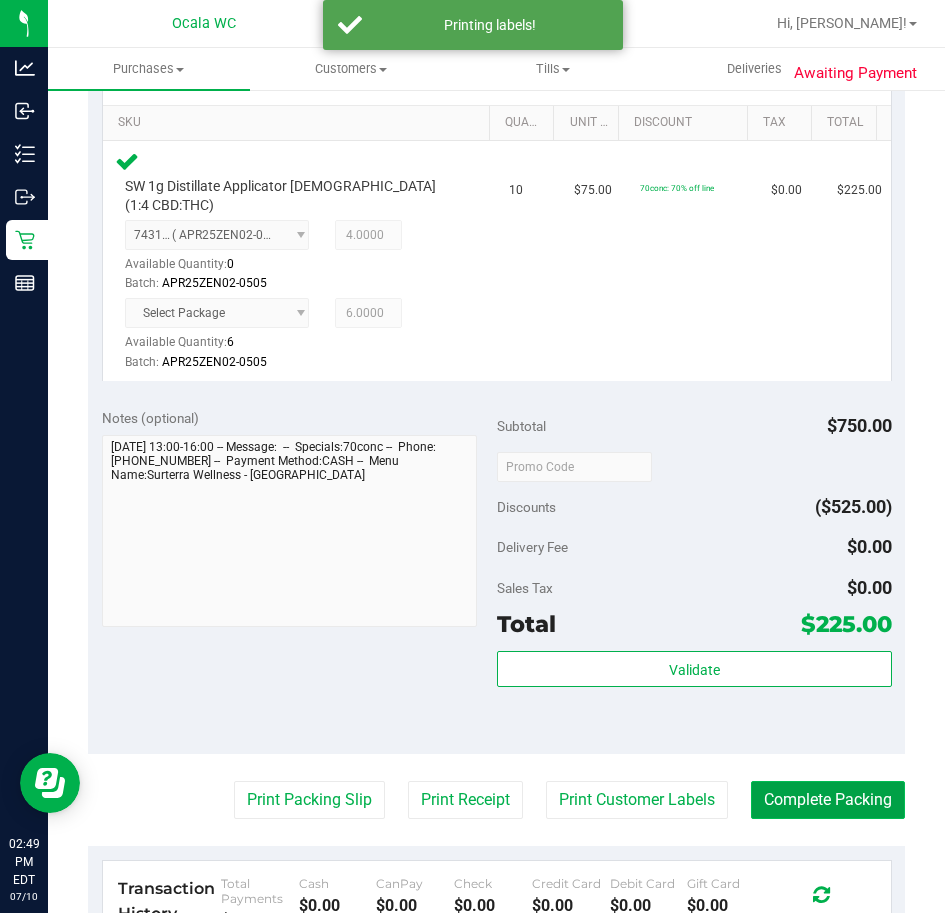 click on "Complete Packing" at bounding box center [828, 800] 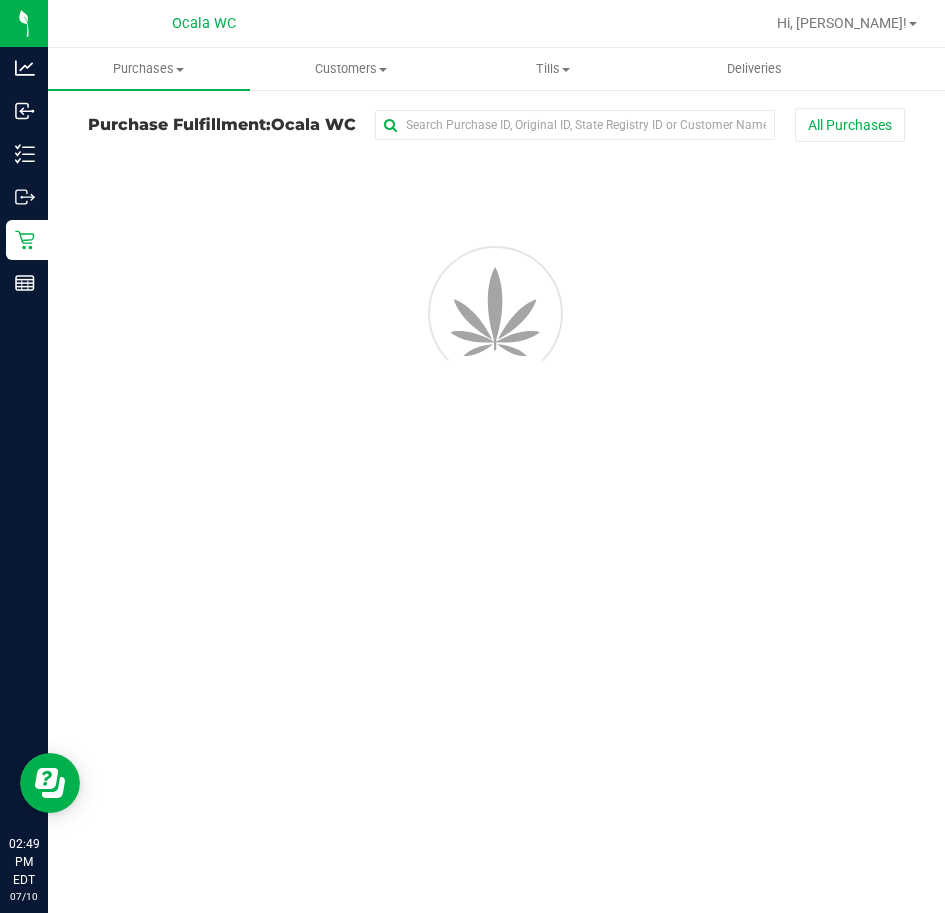 scroll, scrollTop: 0, scrollLeft: 0, axis: both 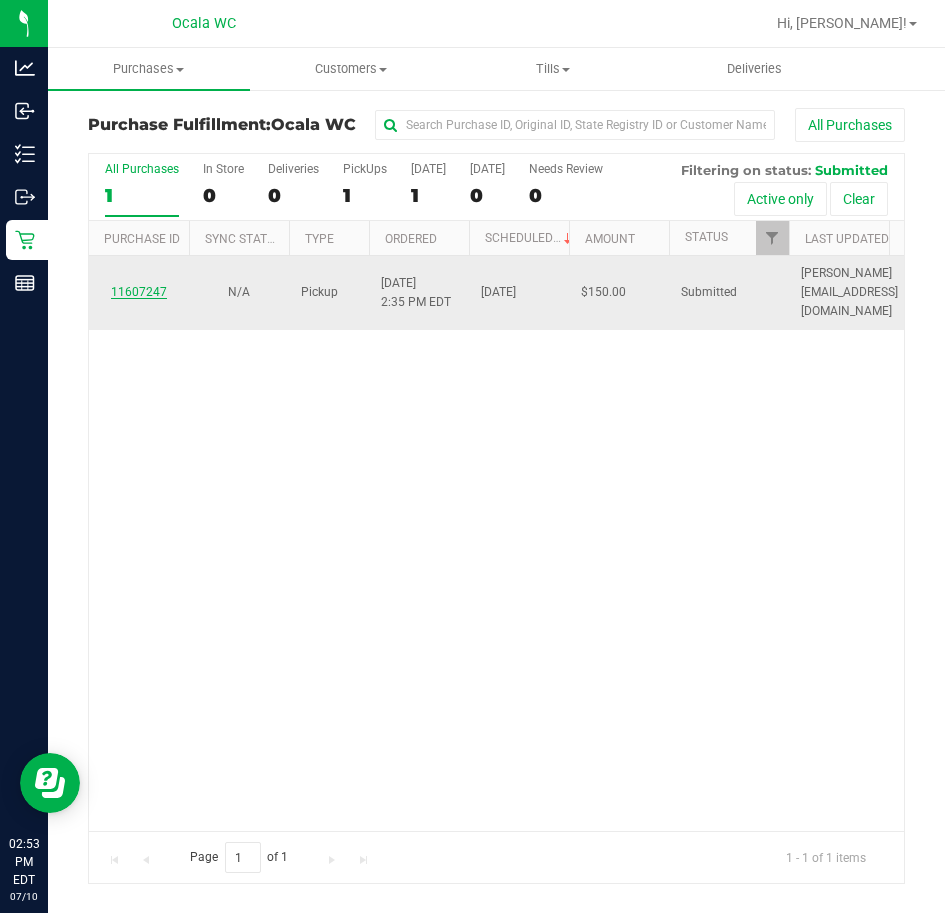 click on "11607247" at bounding box center [139, 292] 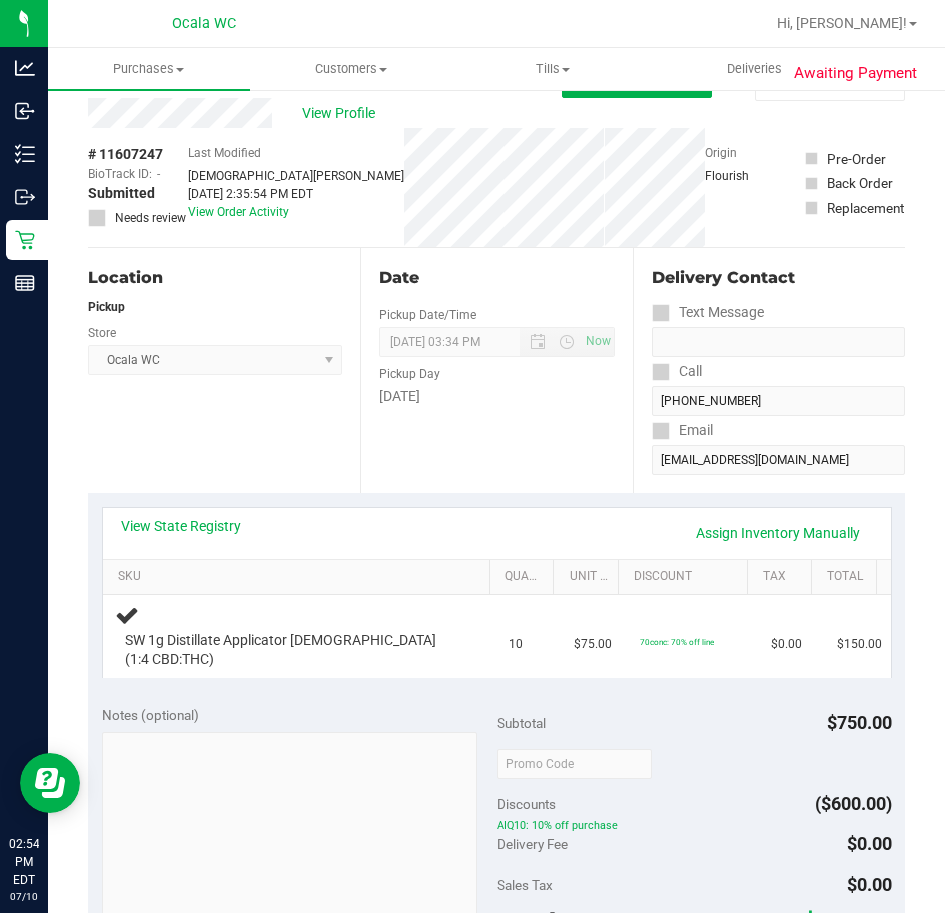 scroll, scrollTop: 0, scrollLeft: 0, axis: both 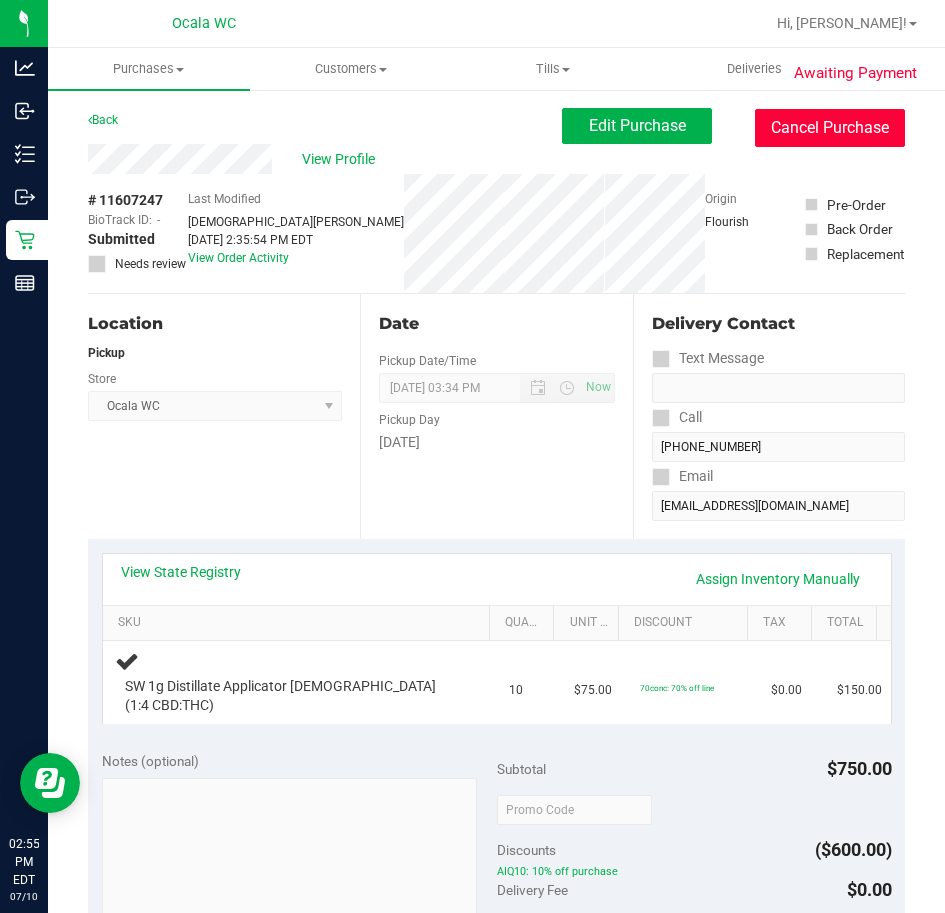 click on "Cancel Purchase" at bounding box center [830, 128] 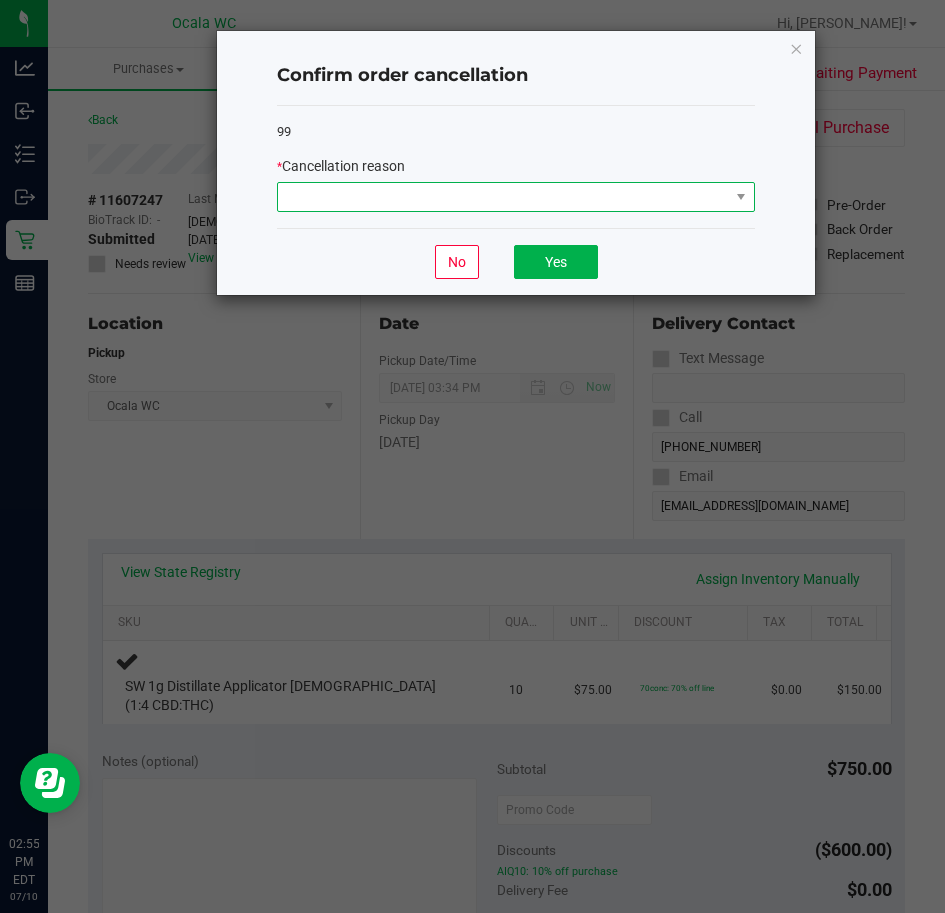 click at bounding box center (503, 197) 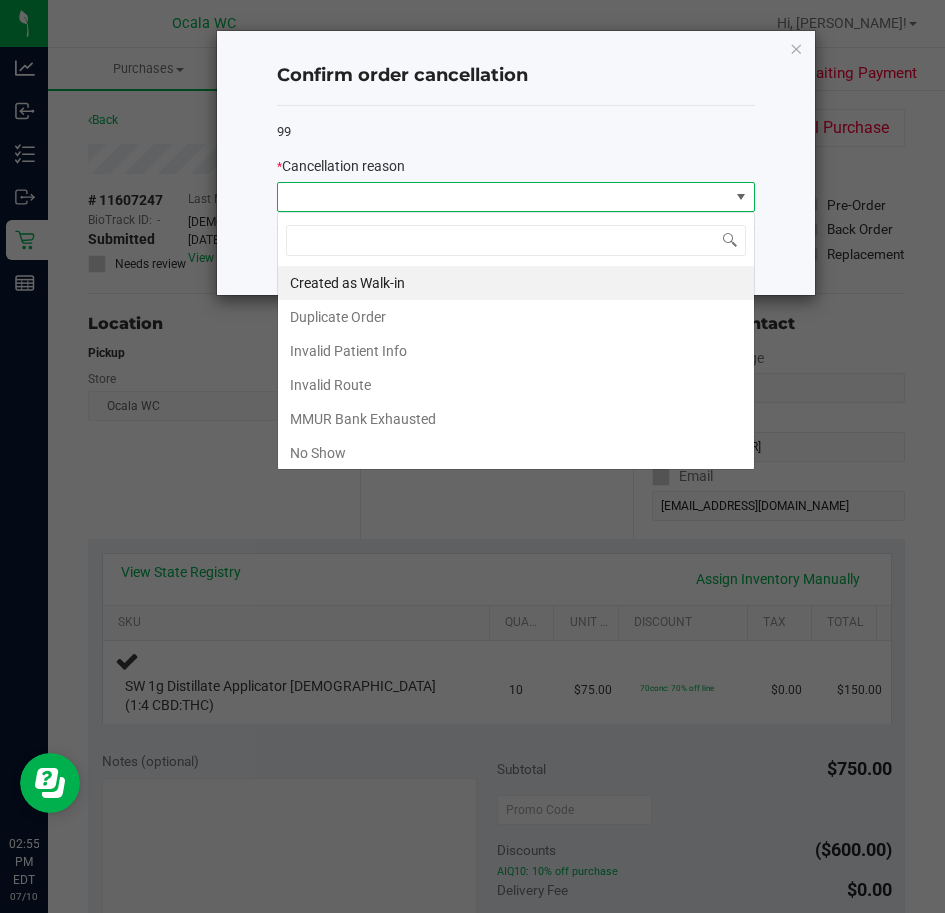 scroll, scrollTop: 99970, scrollLeft: 99522, axis: both 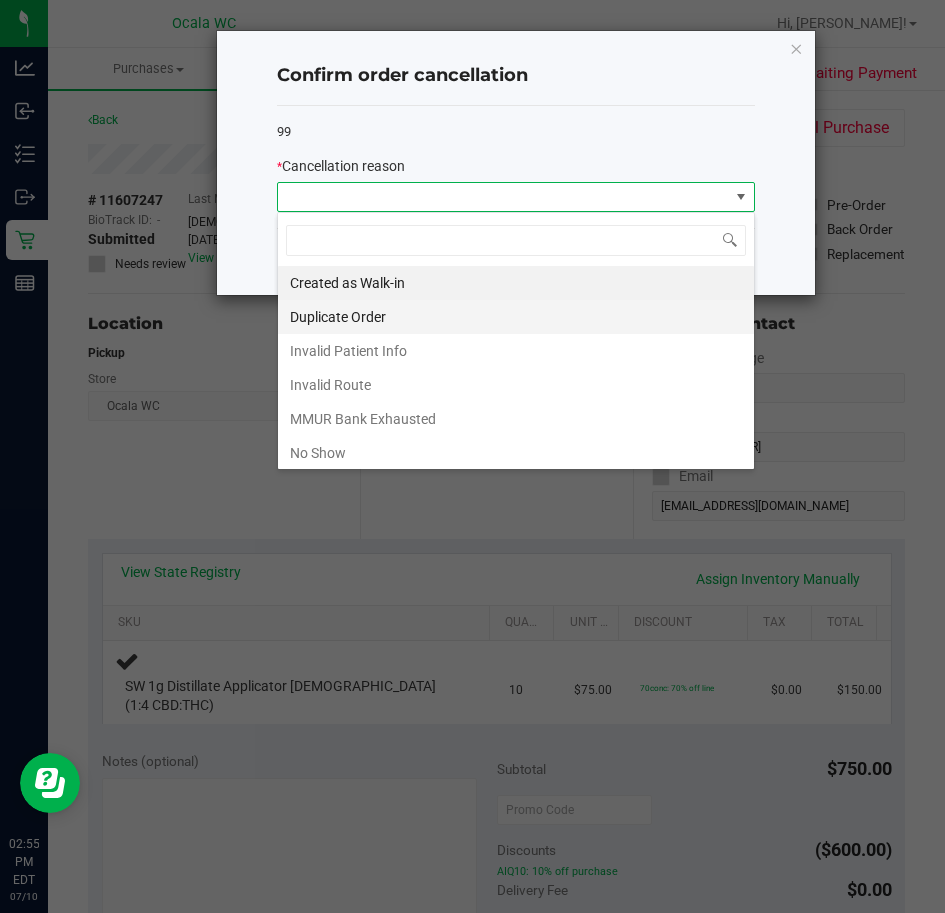 click on "Duplicate Order" at bounding box center (516, 317) 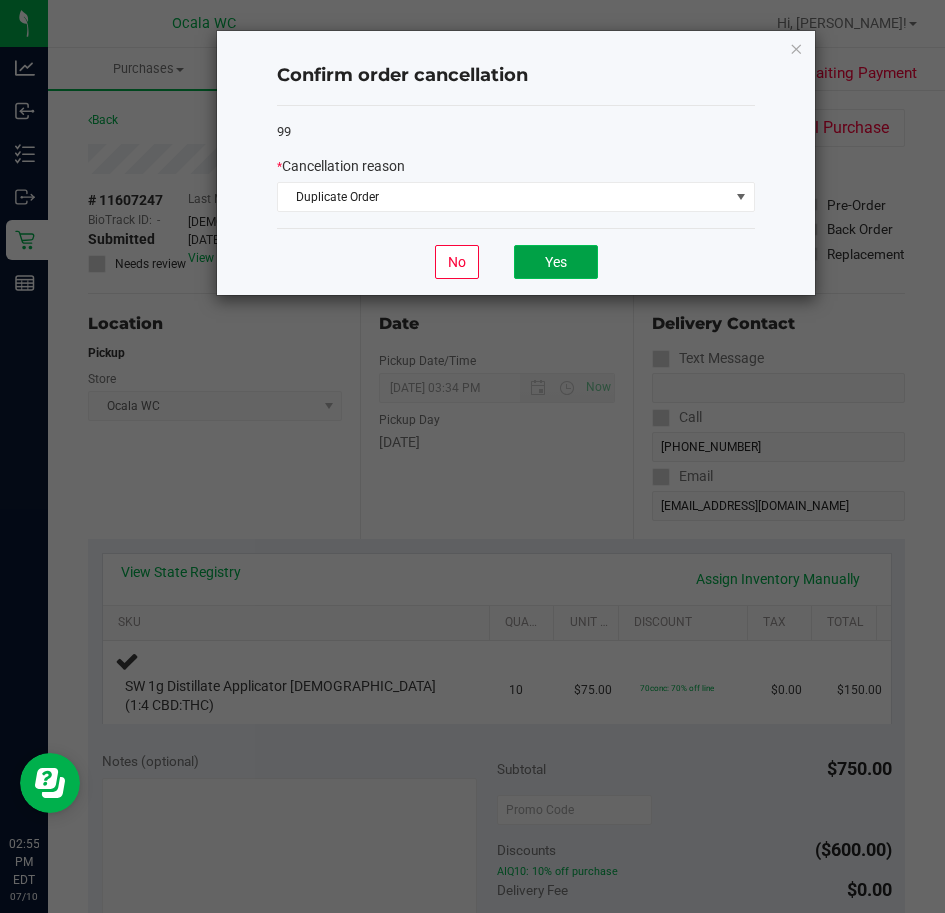 click on "Yes" 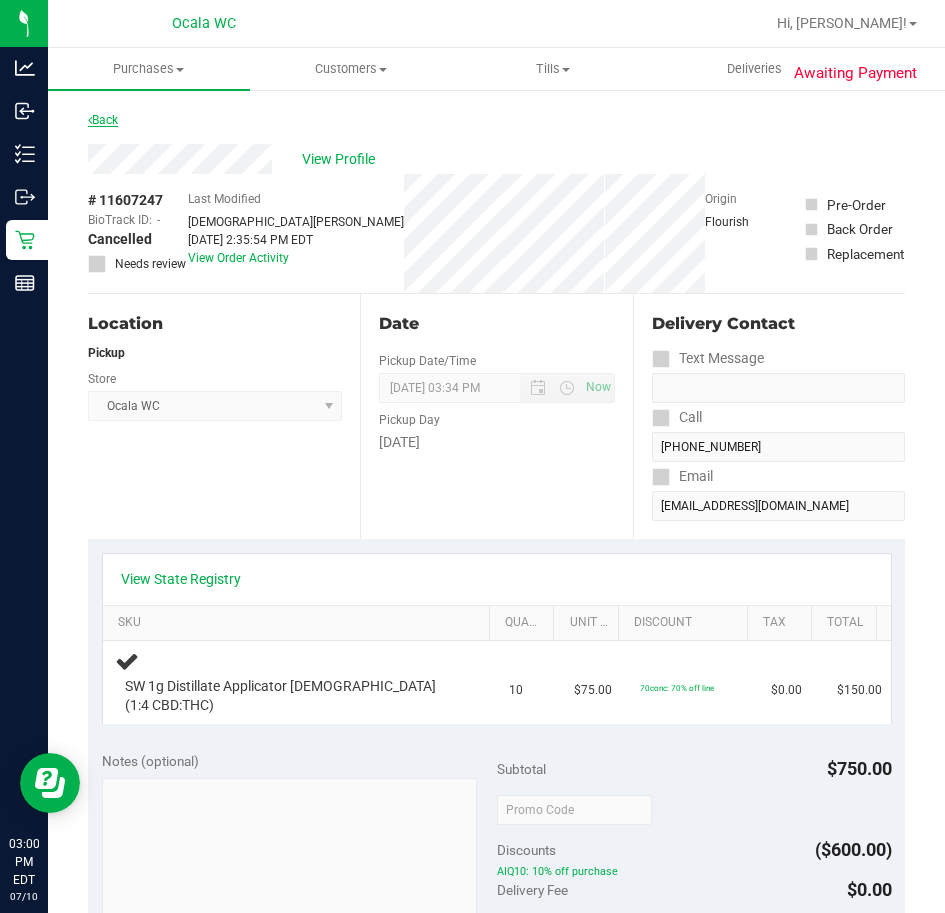 click on "Back" at bounding box center [103, 120] 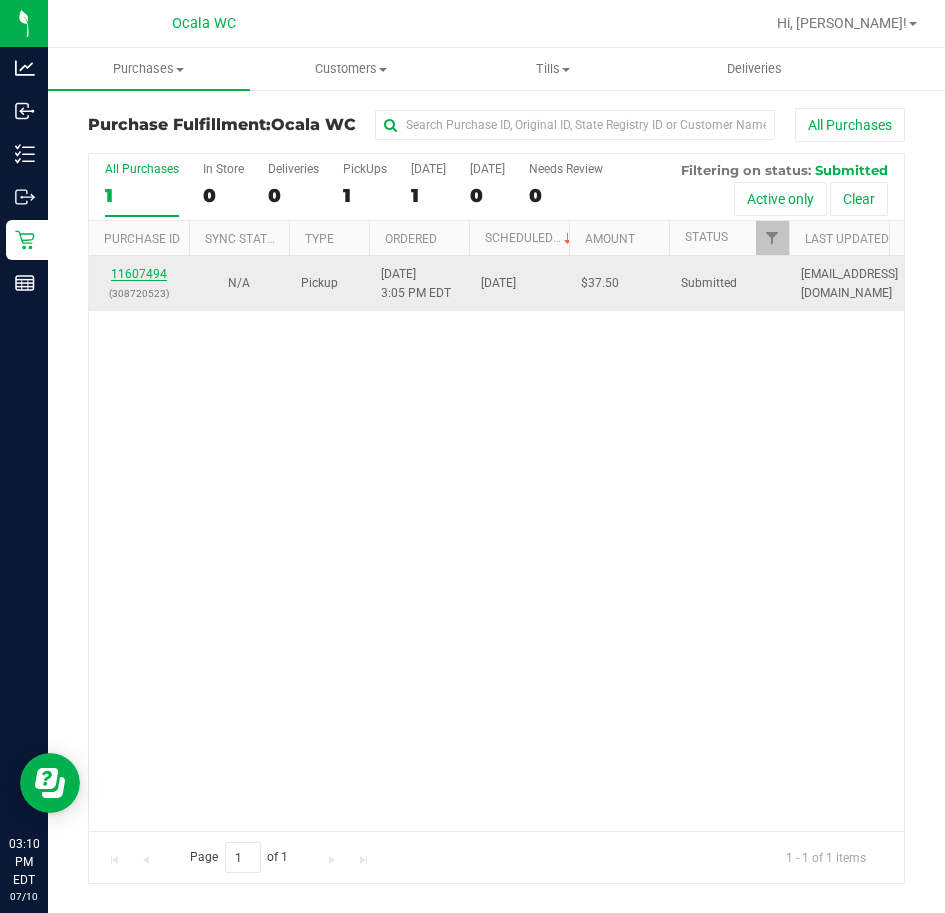 click on "11607494" at bounding box center [139, 274] 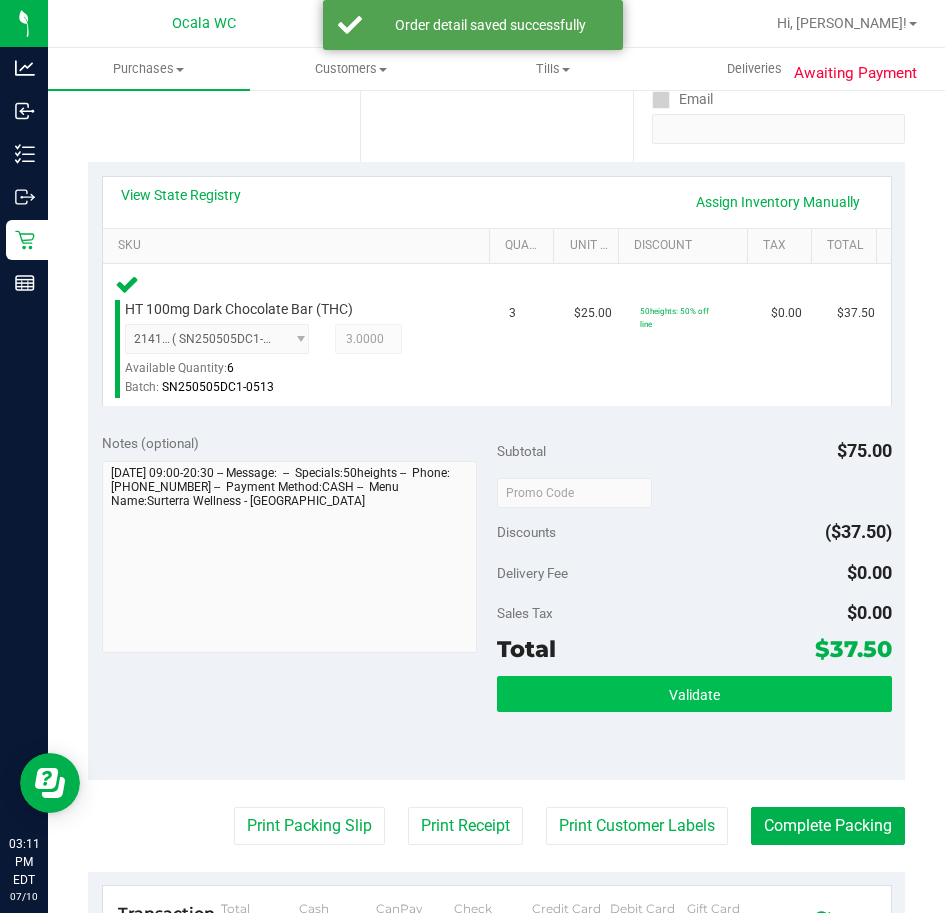 scroll, scrollTop: 400, scrollLeft: 0, axis: vertical 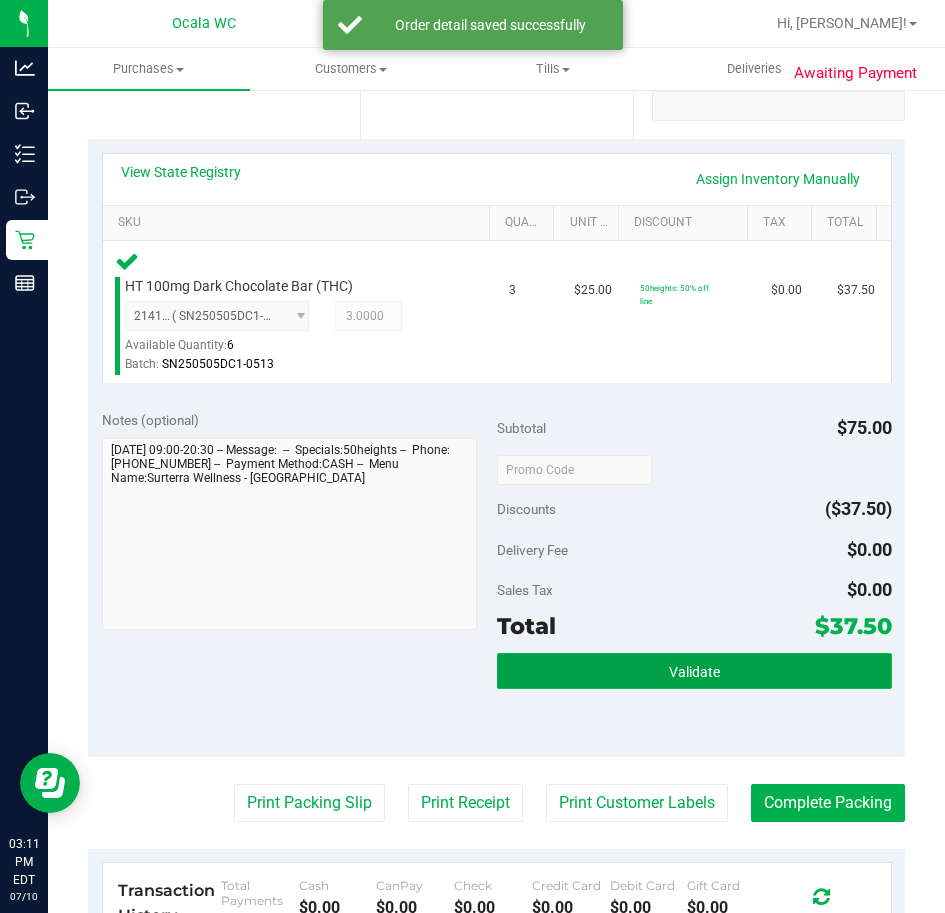 click on "Validate" at bounding box center [694, 671] 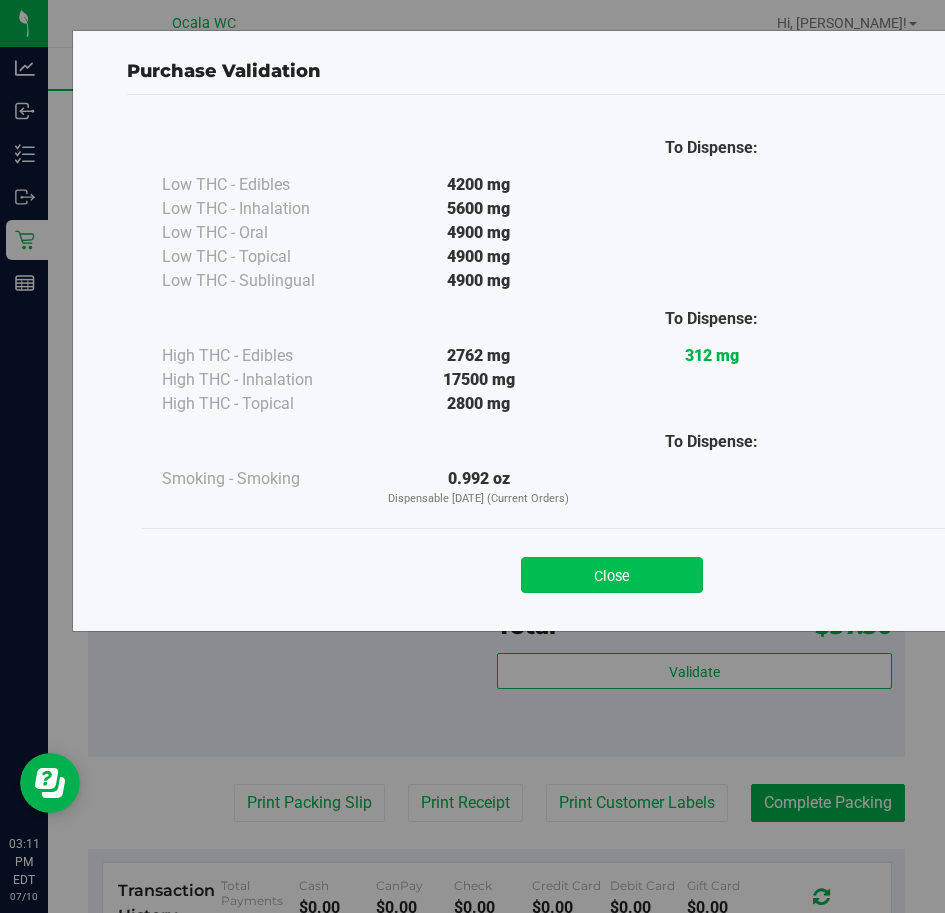 click on "Close" at bounding box center [612, 575] 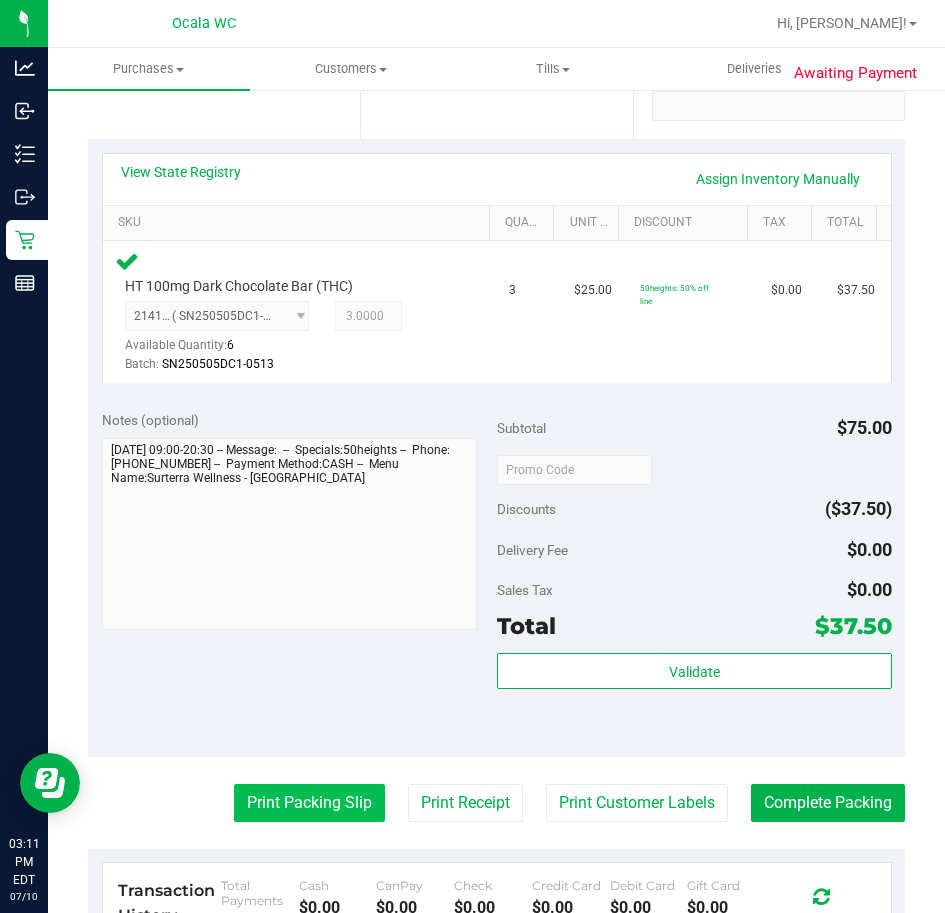 click on "Print Packing Slip" at bounding box center (309, 803) 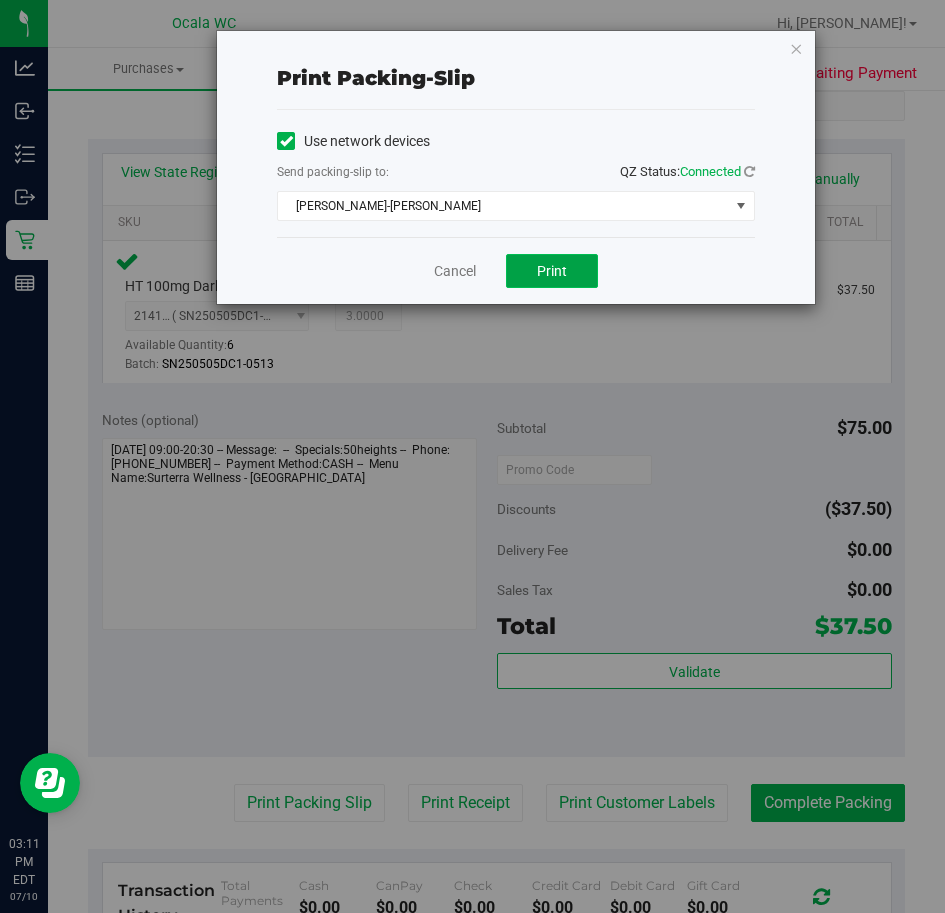 click on "Print" at bounding box center [552, 271] 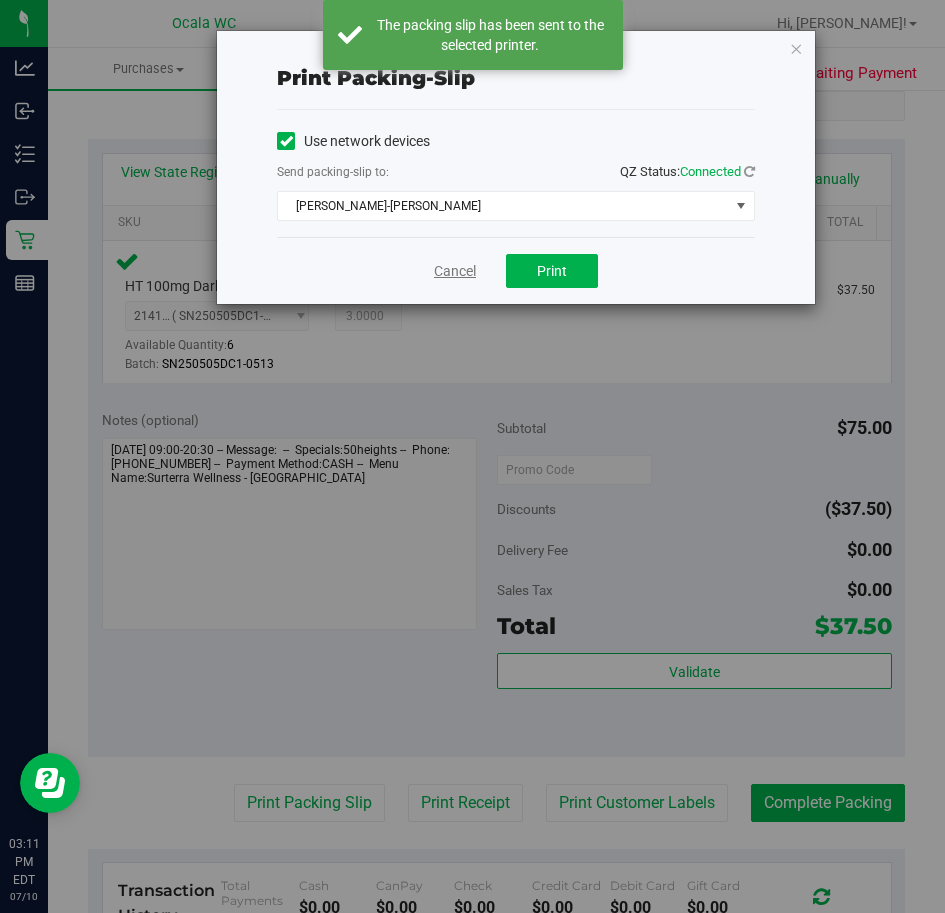 click on "Cancel" at bounding box center (455, 271) 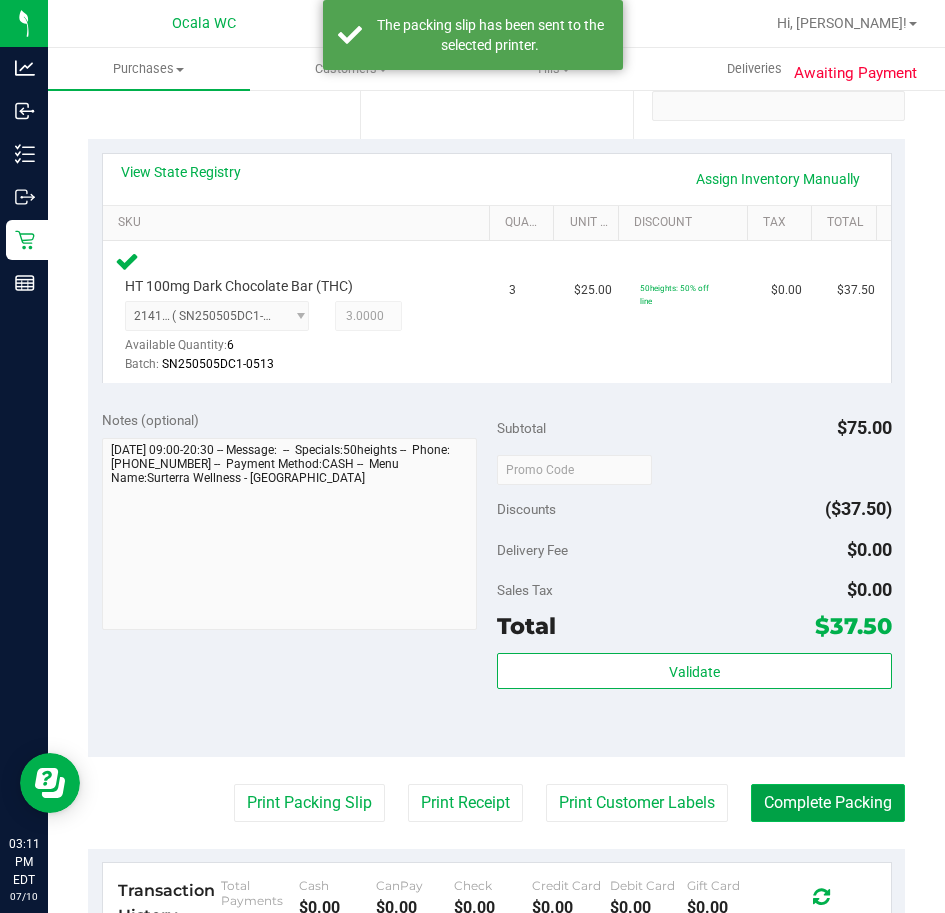 click on "Complete Packing" at bounding box center (828, 803) 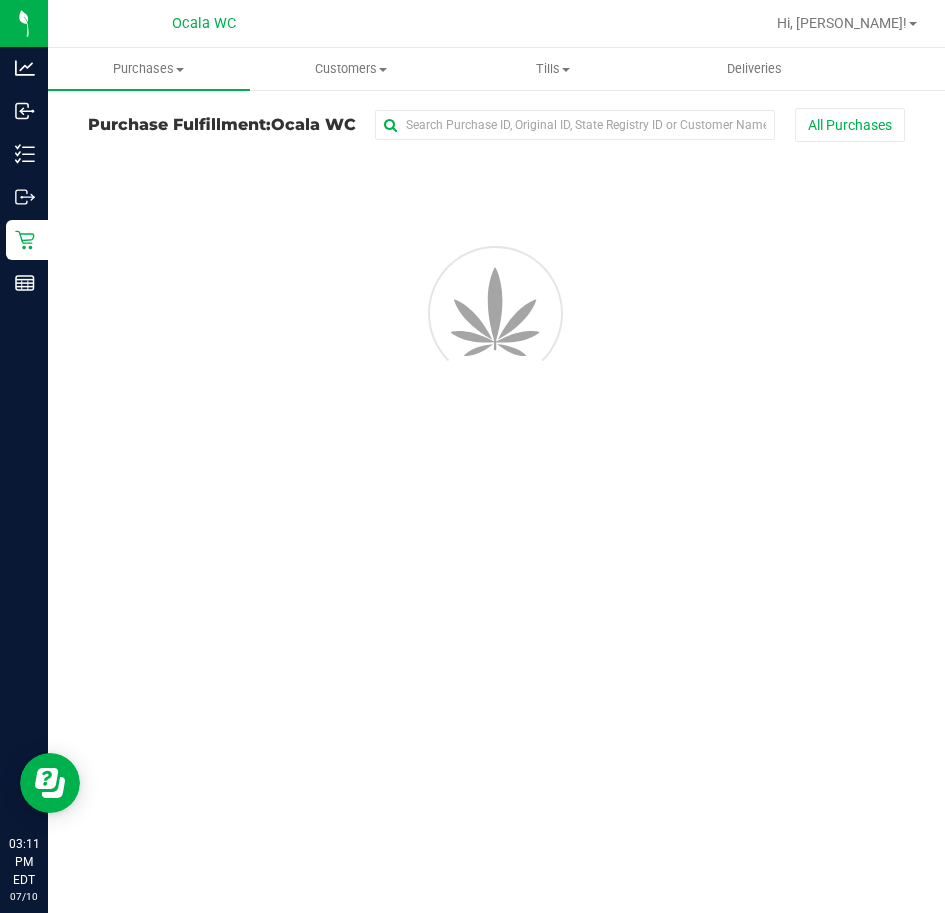 scroll, scrollTop: 0, scrollLeft: 0, axis: both 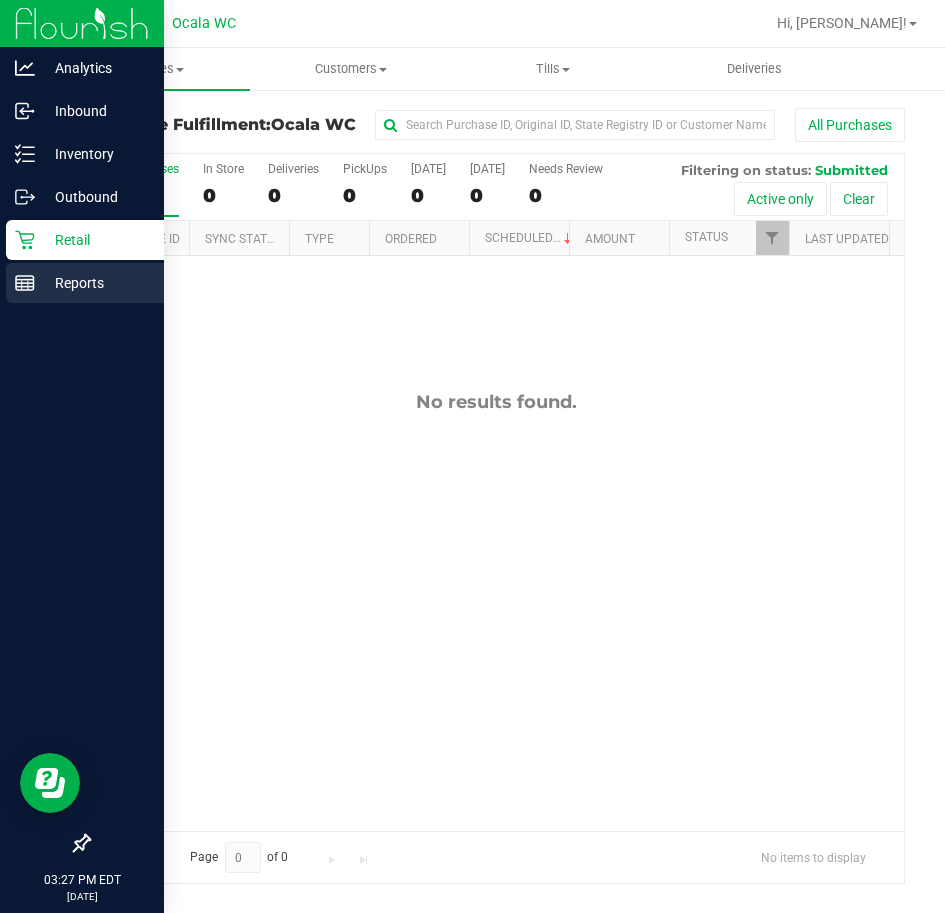 click 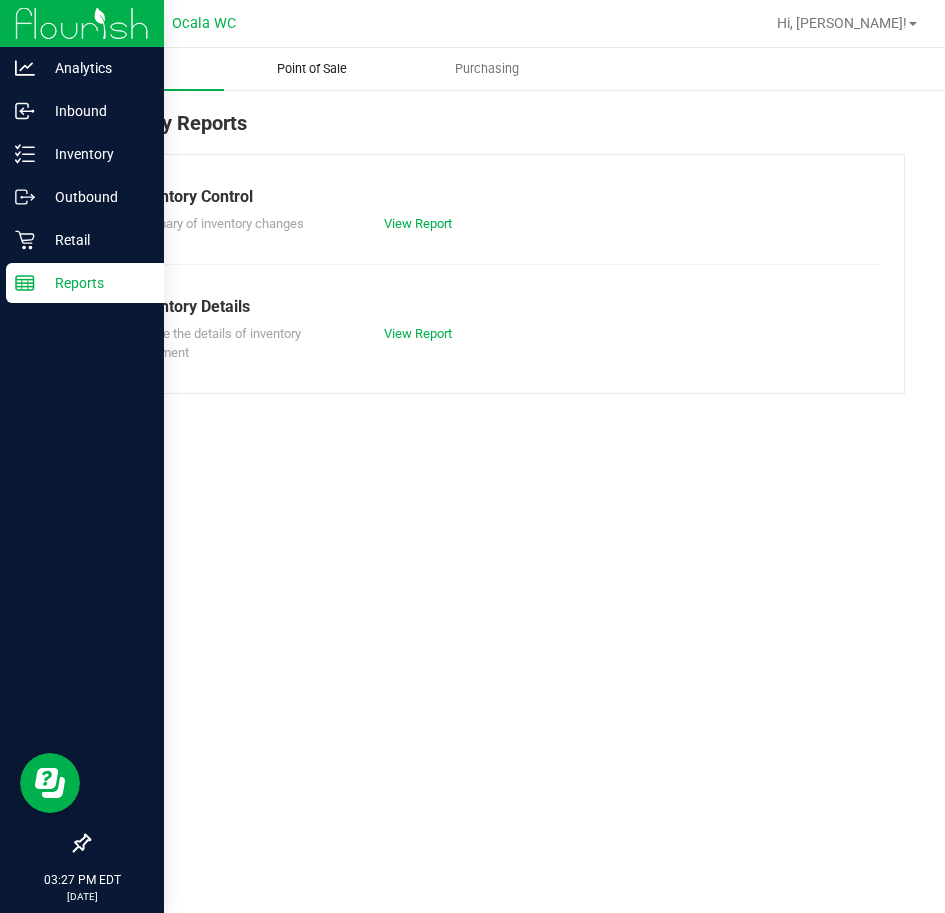 click on "Point of Sale" at bounding box center [312, 69] 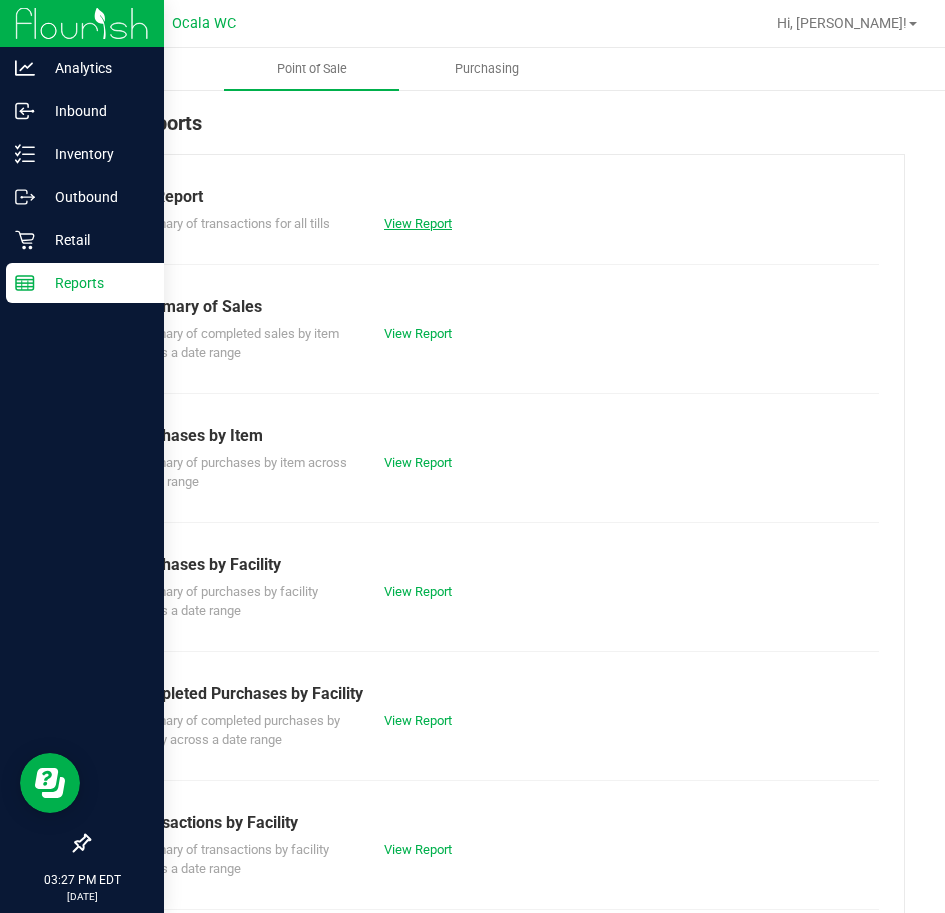 click on "View Report" at bounding box center (418, 223) 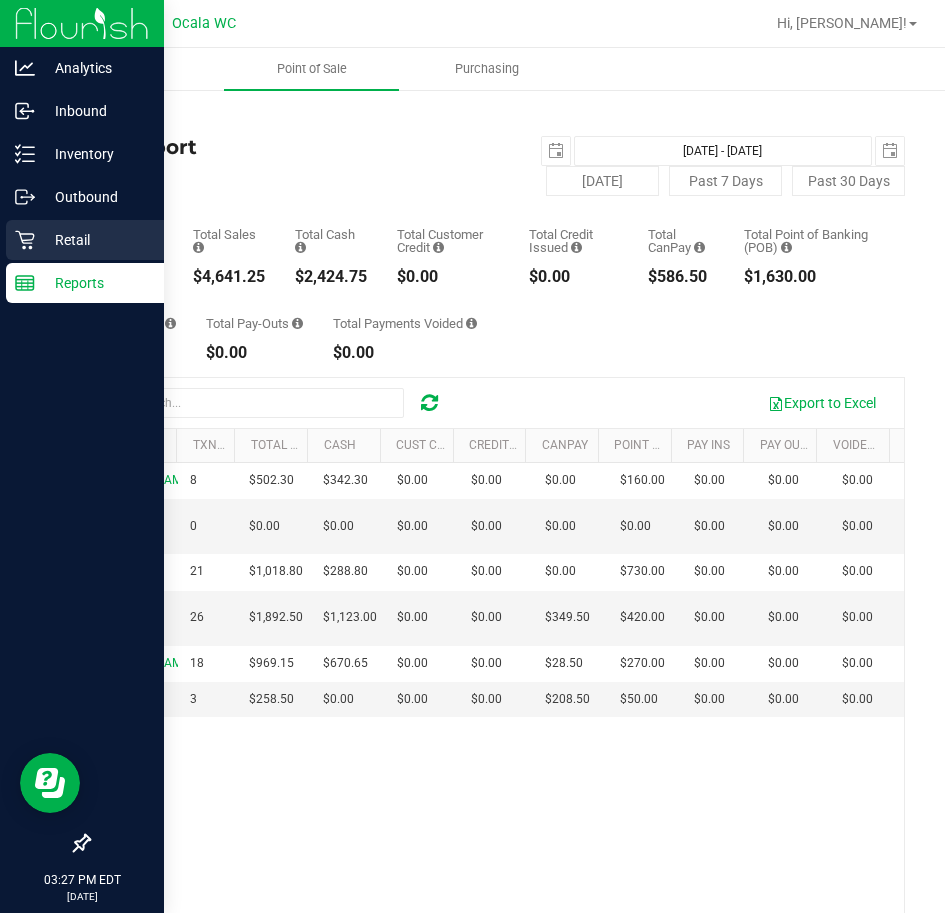 click 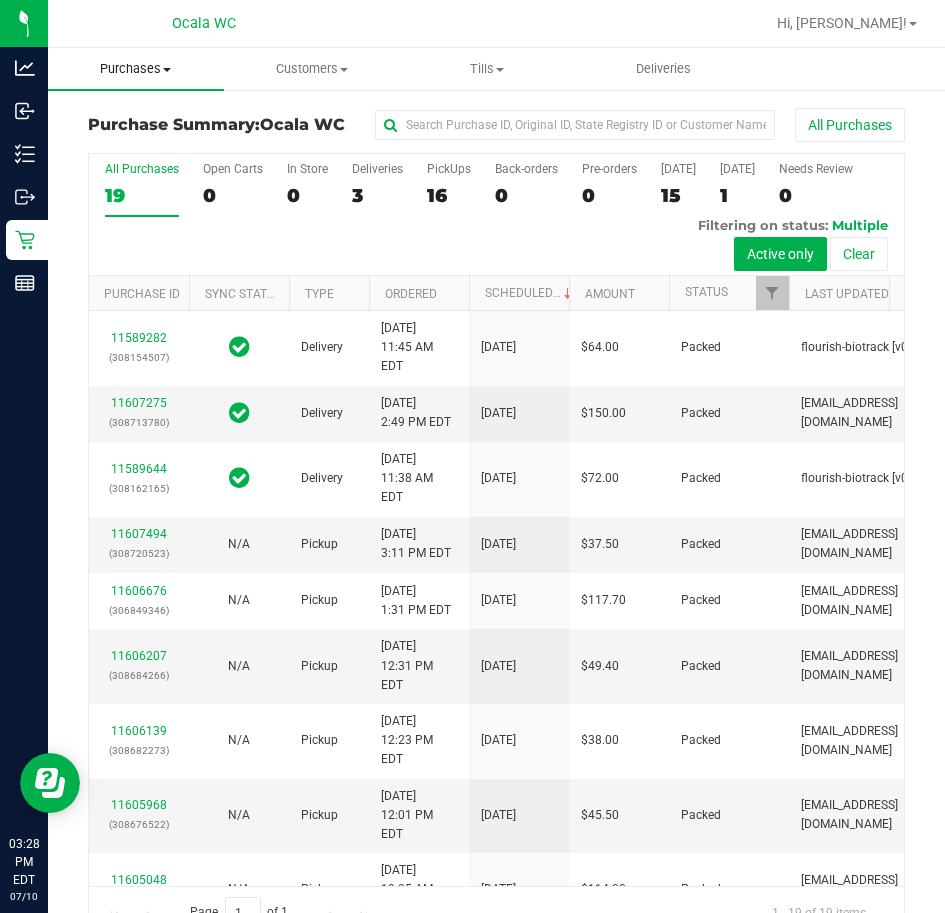 click on "Purchases" at bounding box center [136, 69] 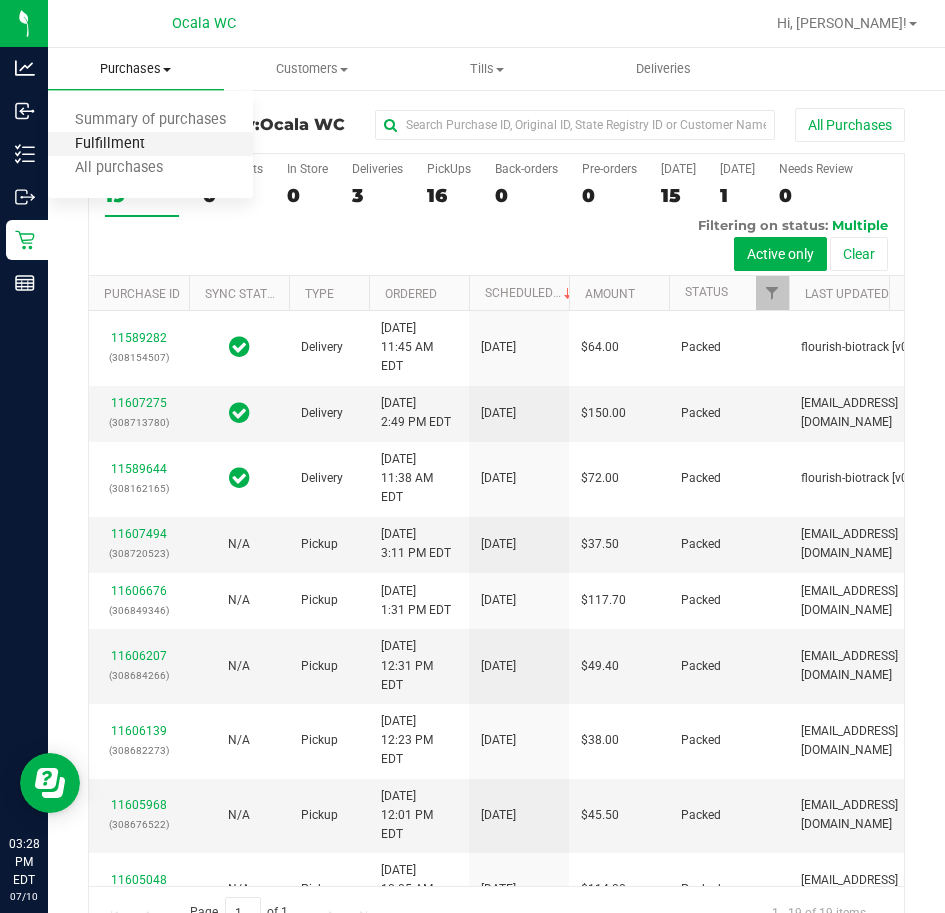 click on "Fulfillment" at bounding box center [110, 144] 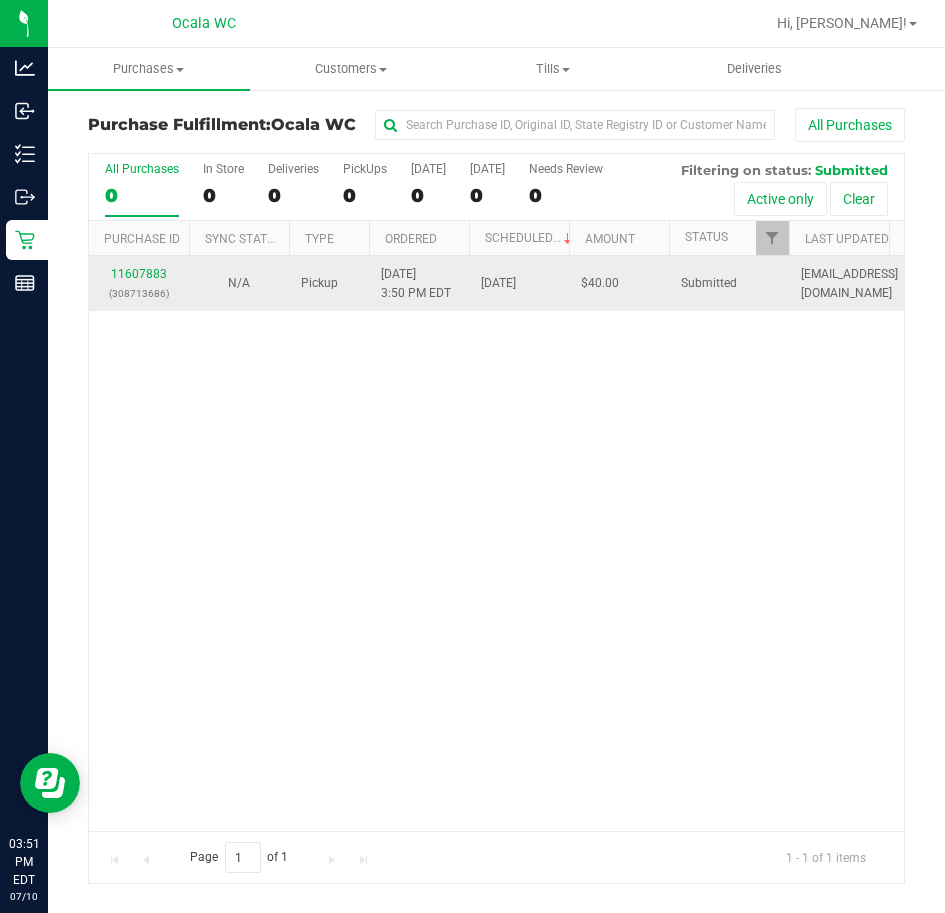 click on "11607883
(308713686)" at bounding box center (139, 284) 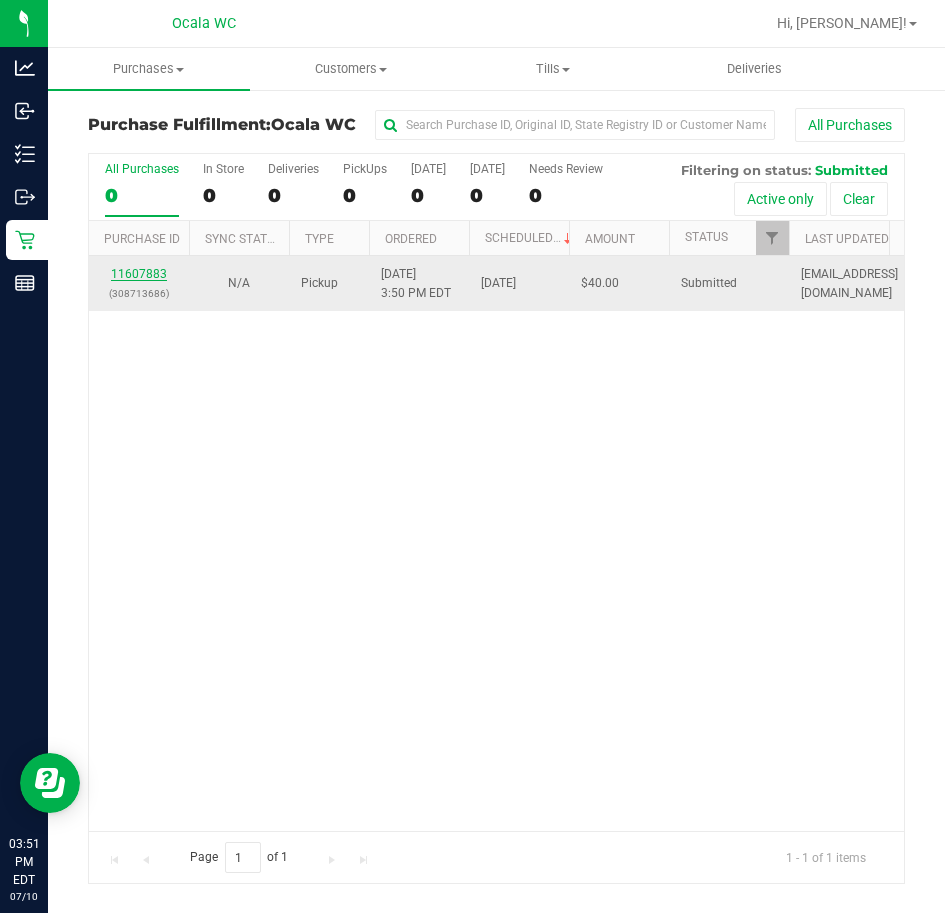 click on "11607883" at bounding box center [139, 274] 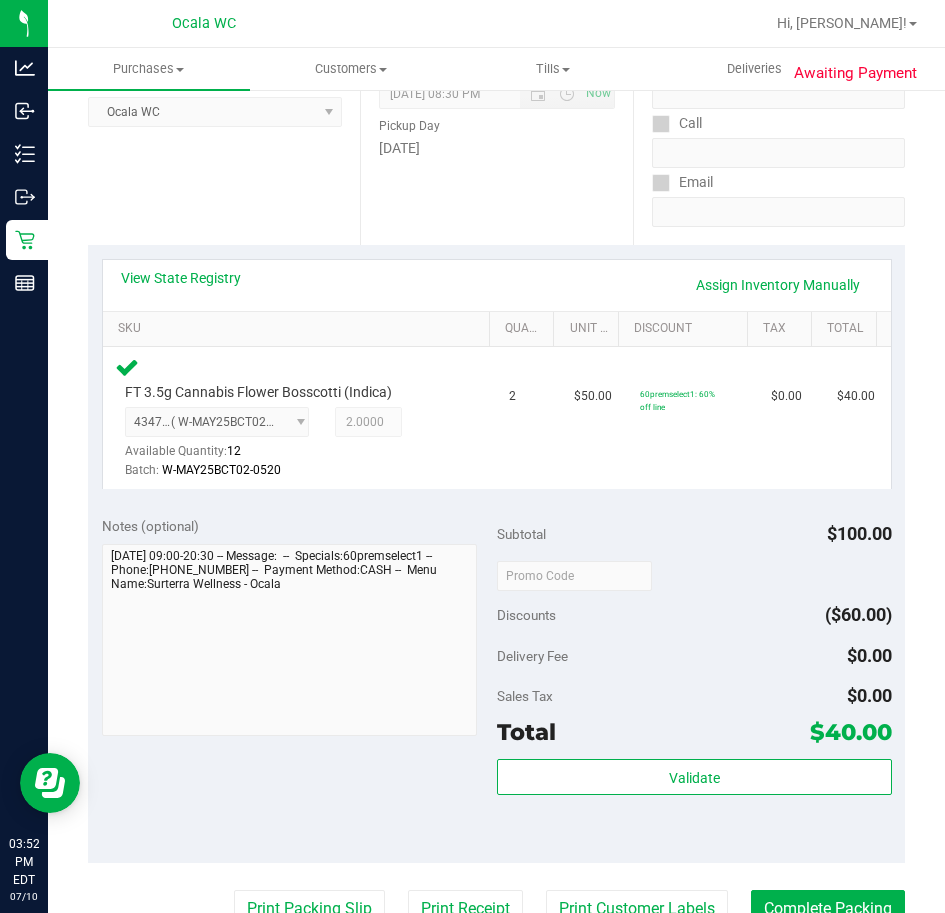 scroll, scrollTop: 500, scrollLeft: 0, axis: vertical 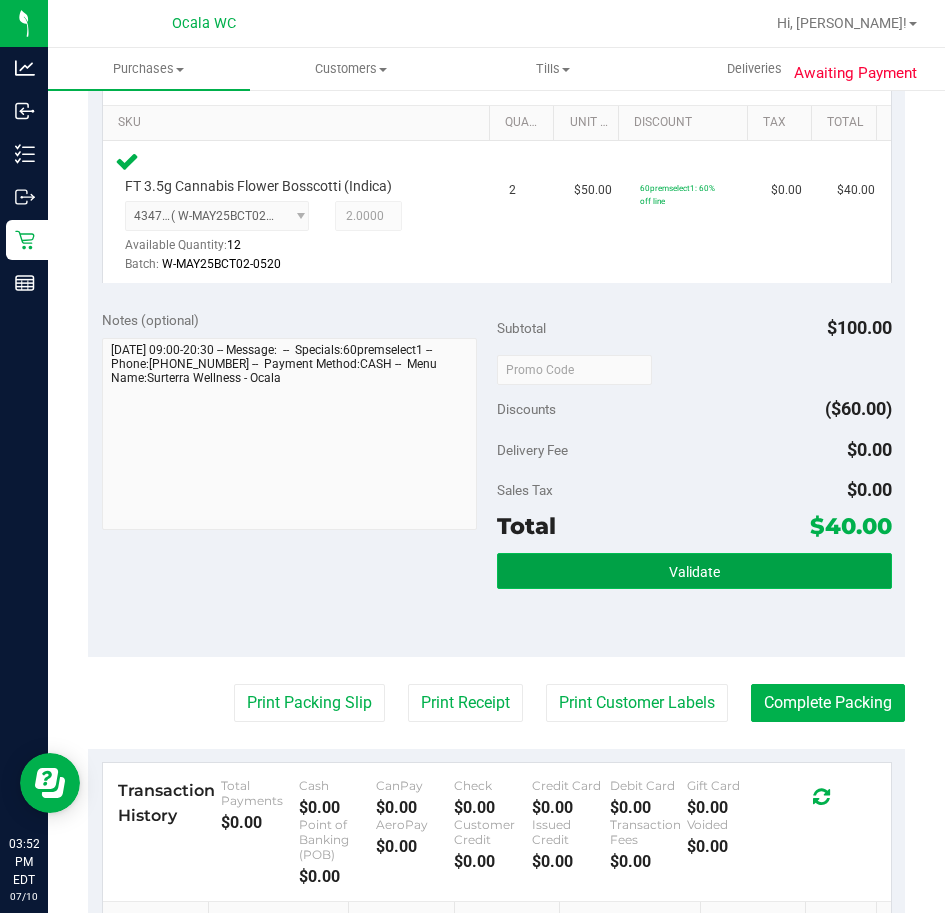 click on "Validate" at bounding box center [694, 571] 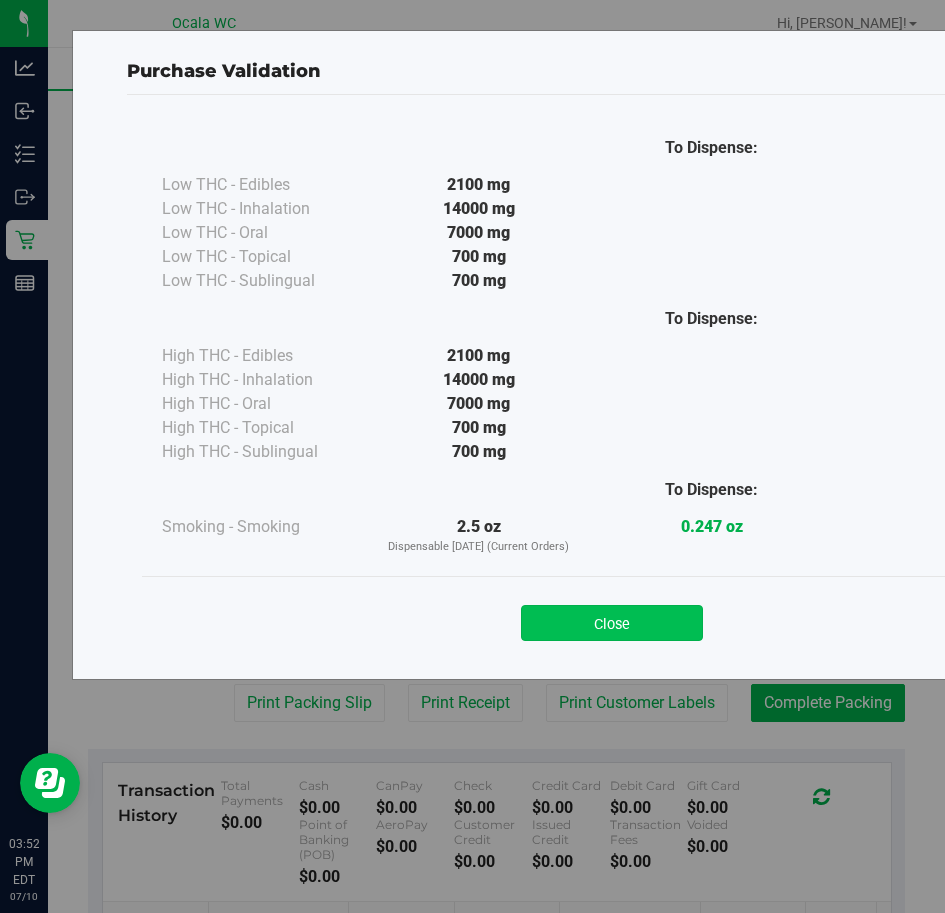 click on "Close" at bounding box center (612, 623) 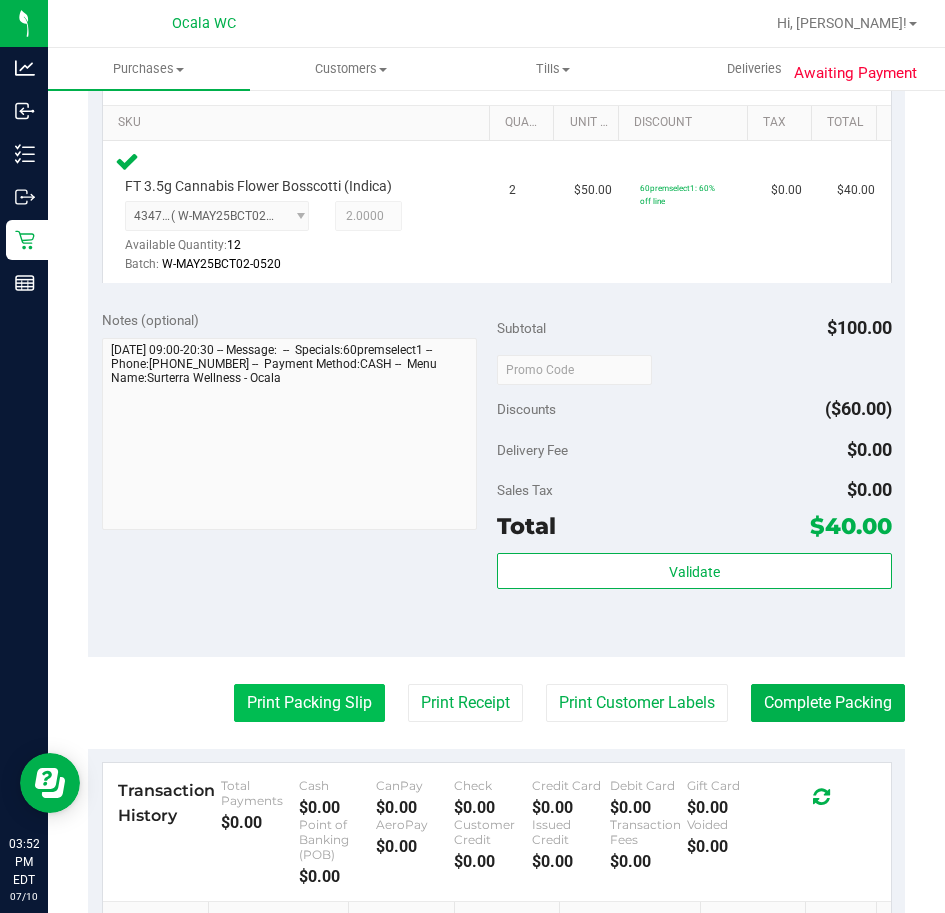 click on "Print Packing Slip" at bounding box center (309, 703) 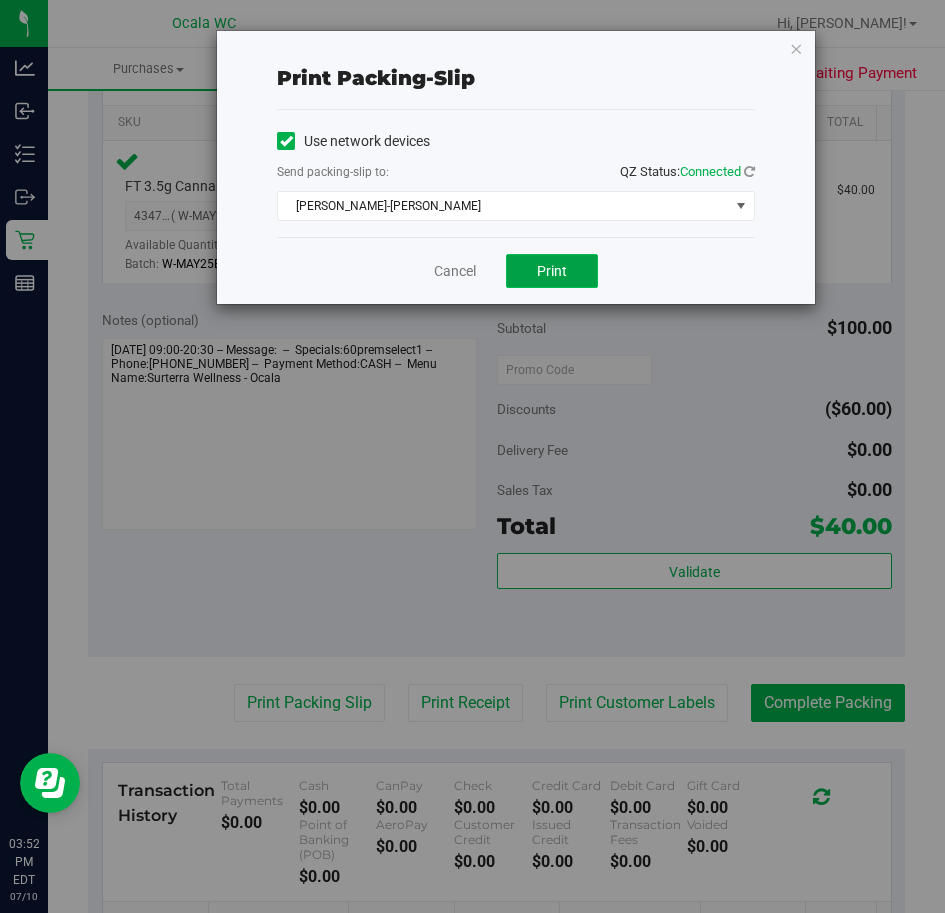 click on "Print" at bounding box center [552, 271] 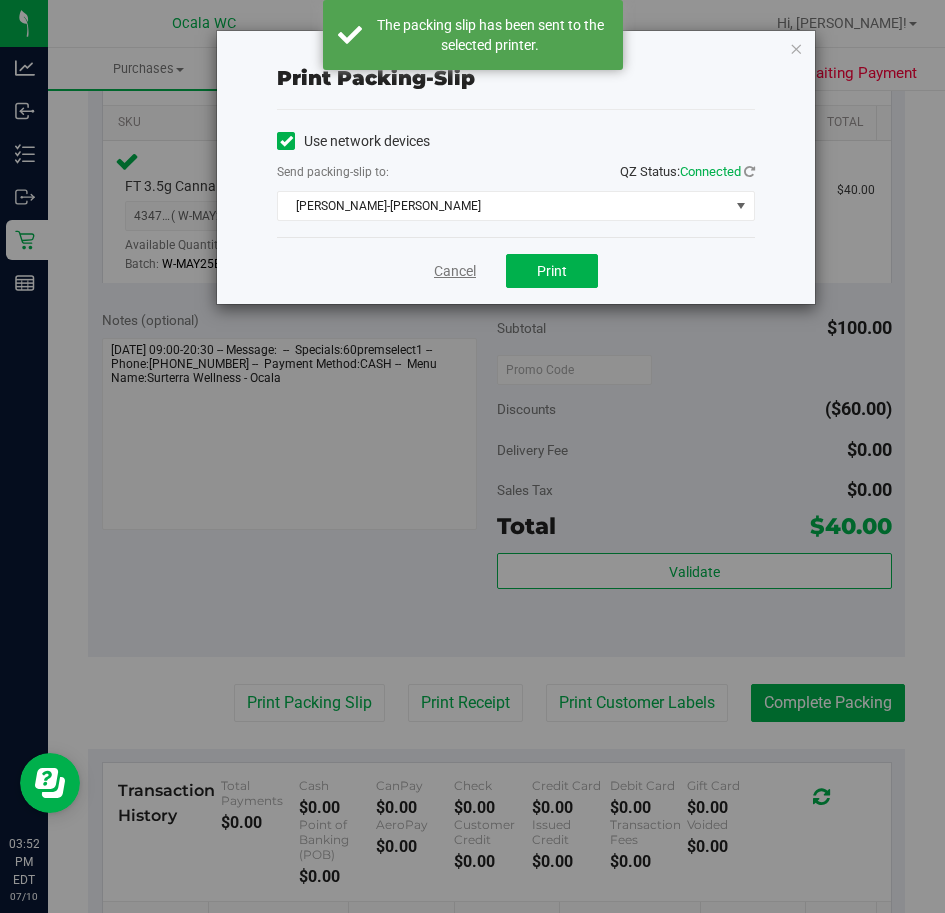 click on "Cancel" at bounding box center (455, 271) 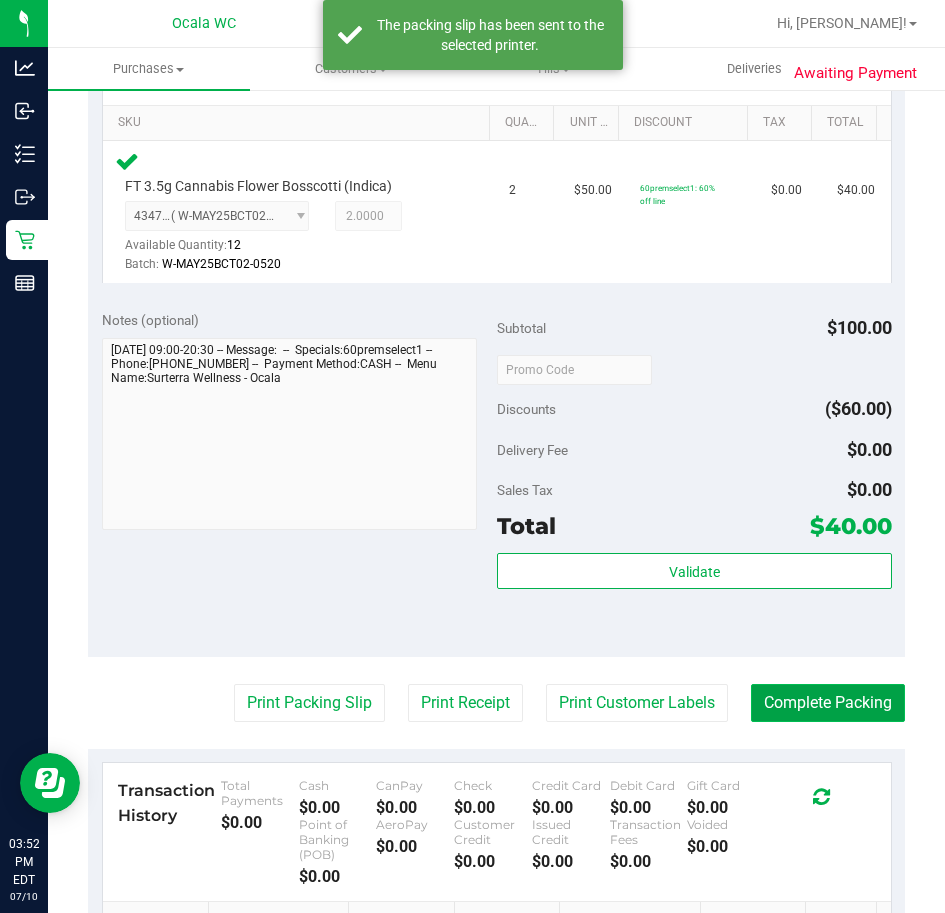 click on "Complete Packing" at bounding box center [828, 703] 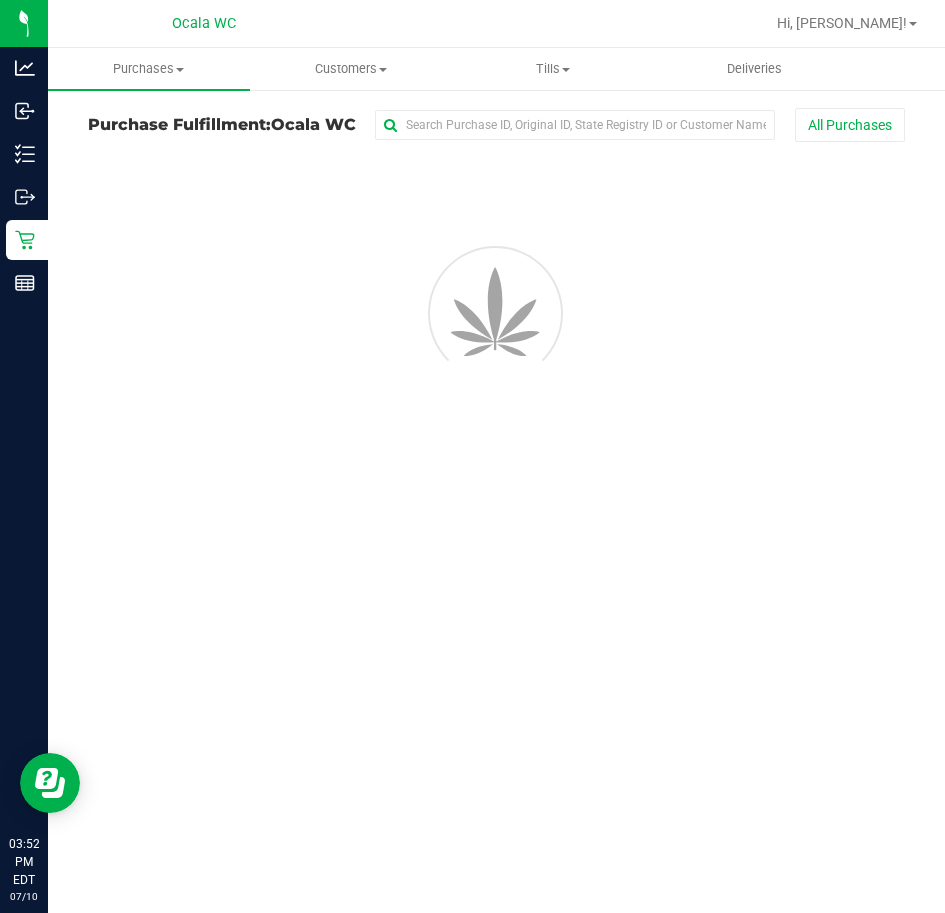 scroll, scrollTop: 0, scrollLeft: 0, axis: both 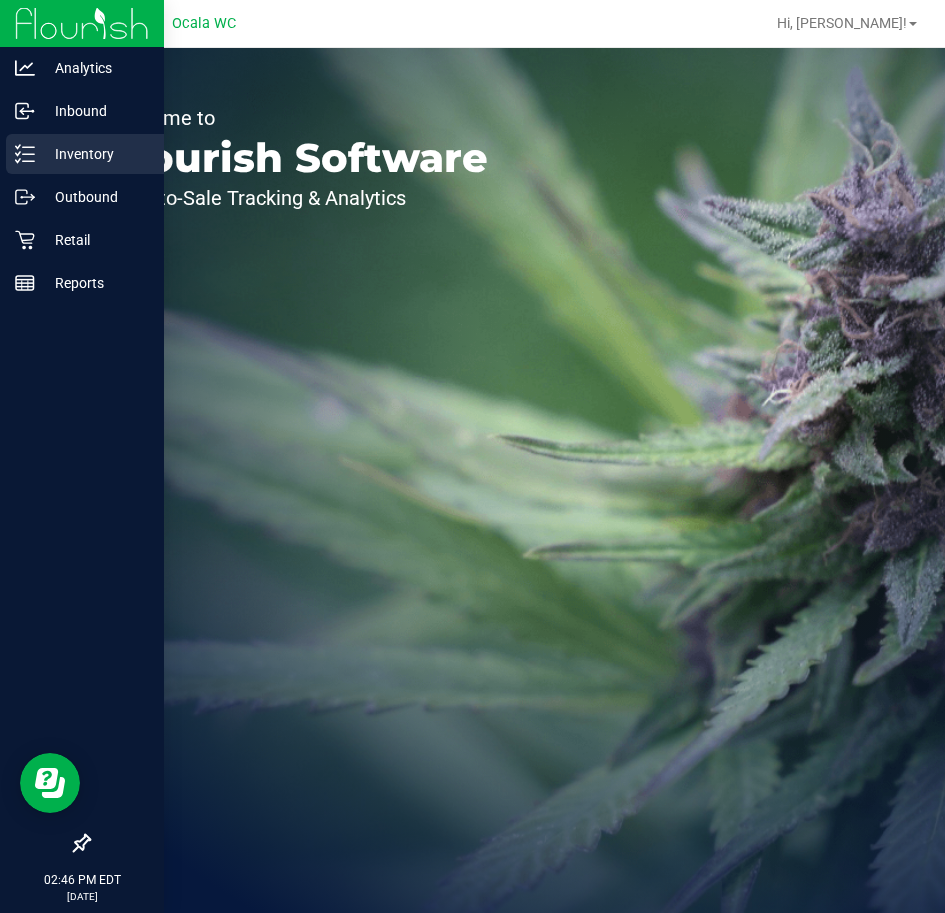 click on "Inventory" at bounding box center (85, 154) 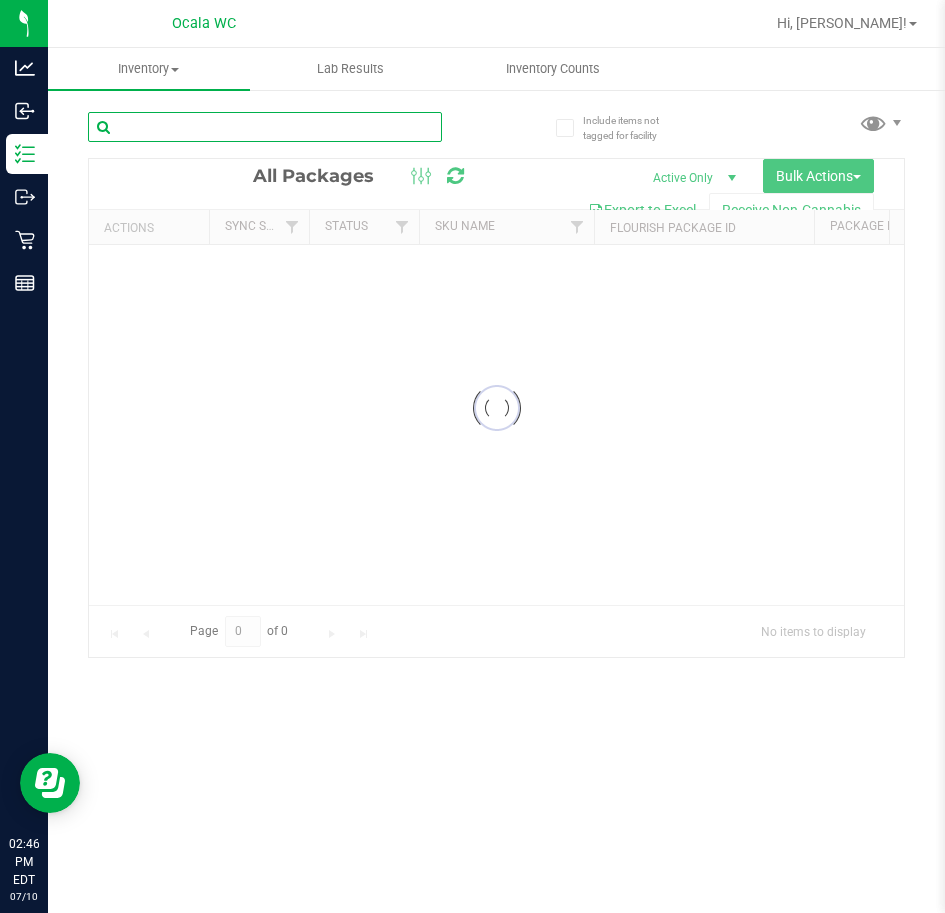 click at bounding box center [265, 127] 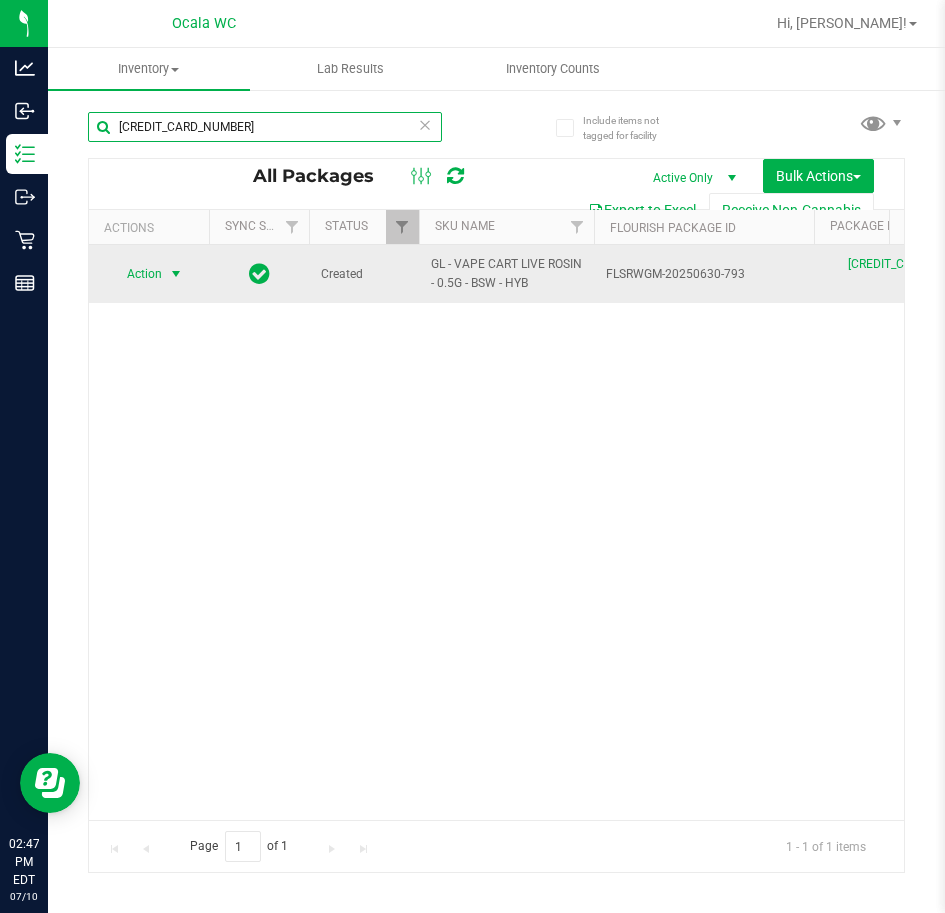 type on "4105865911905471" 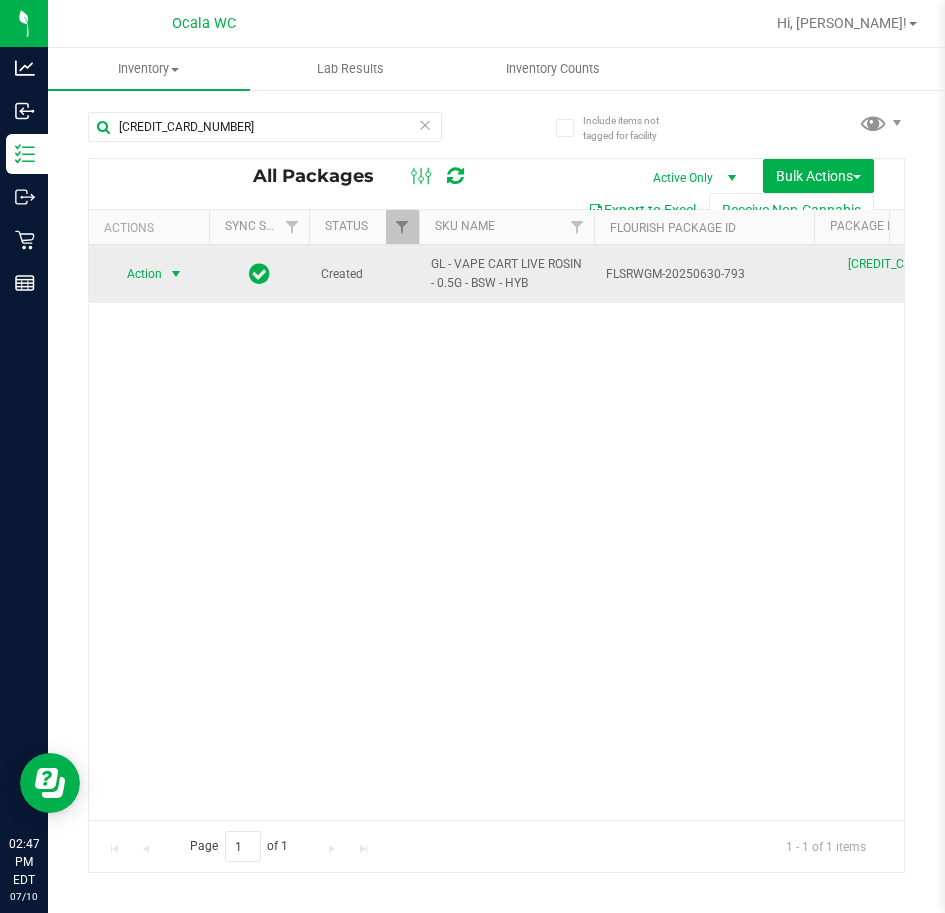 click at bounding box center [176, 274] 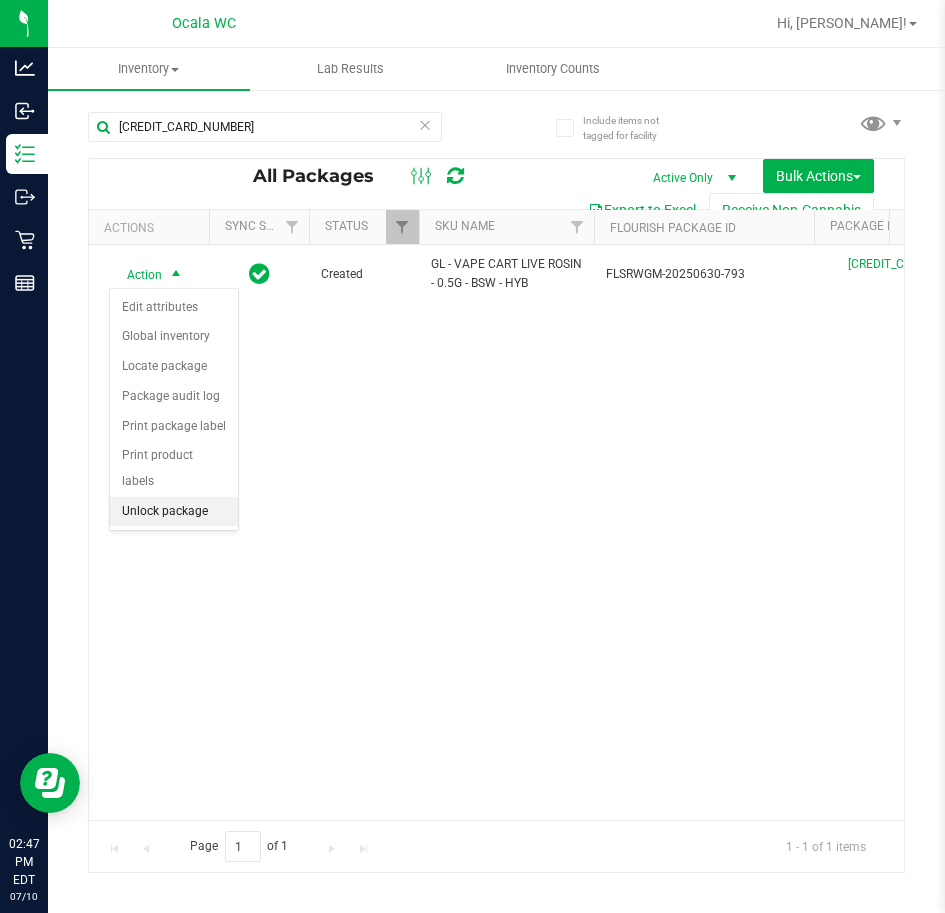 click on "Unlock package" at bounding box center [174, 512] 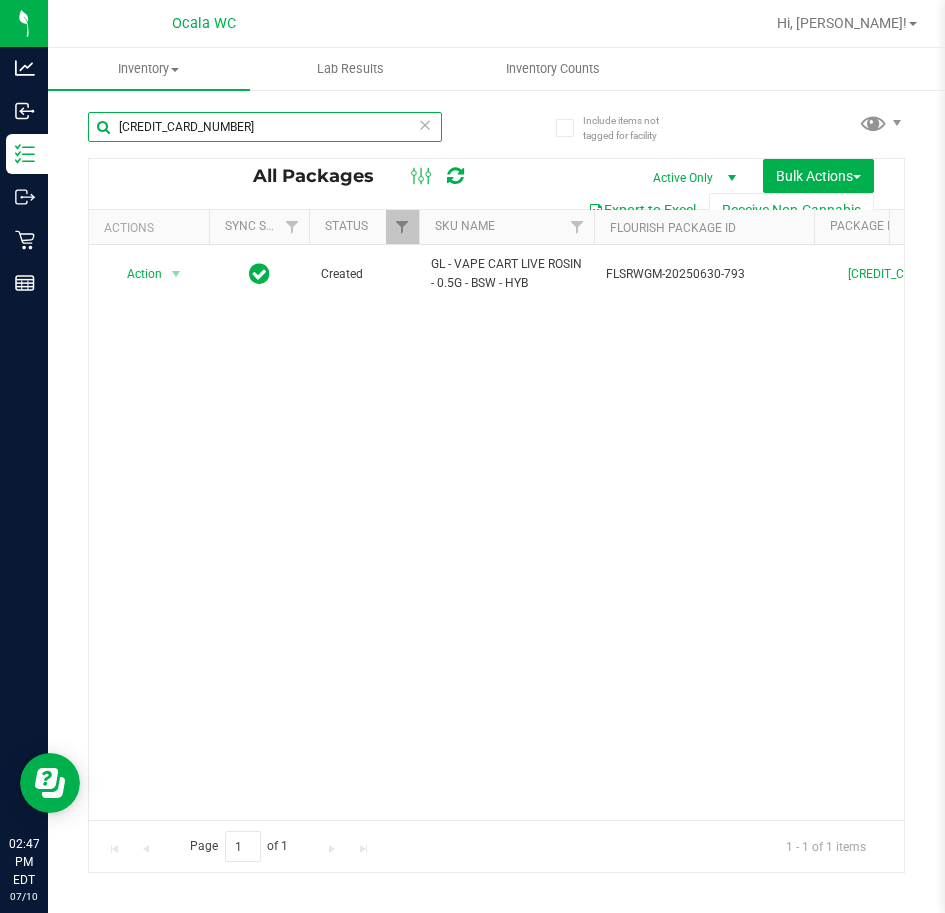 drag, startPoint x: 234, startPoint y: 126, endPoint x: -40, endPoint y: 122, distance: 274.0292 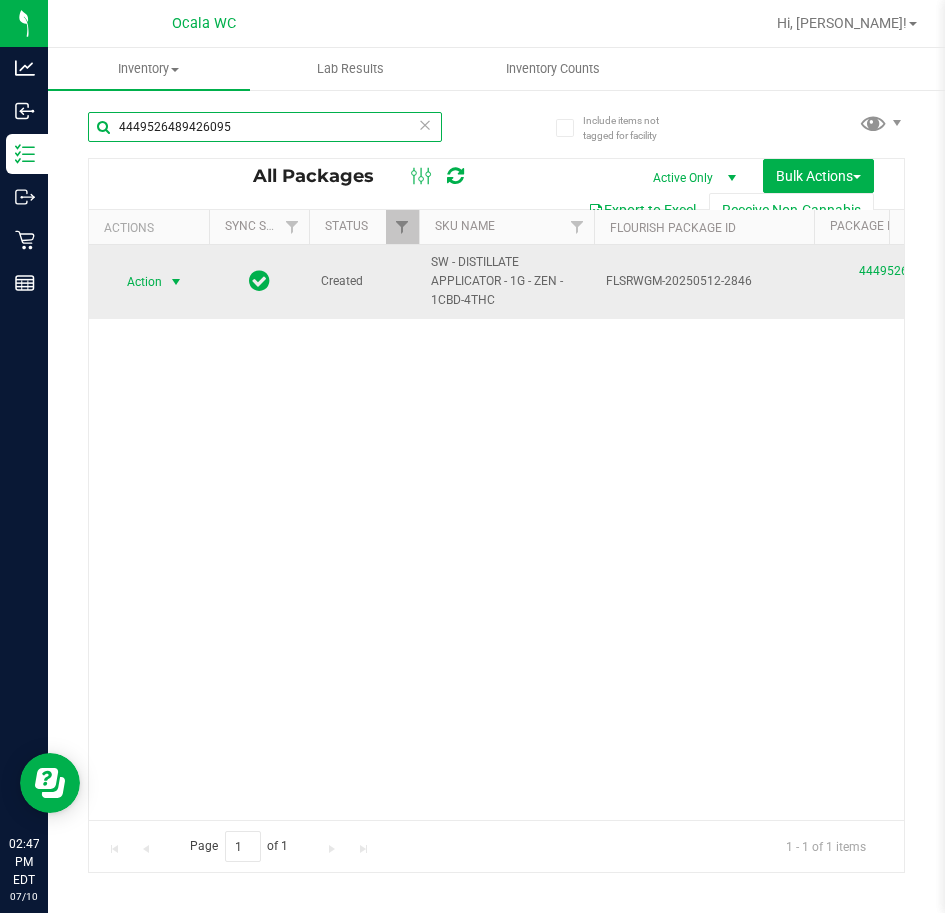 type on "4449526489426095" 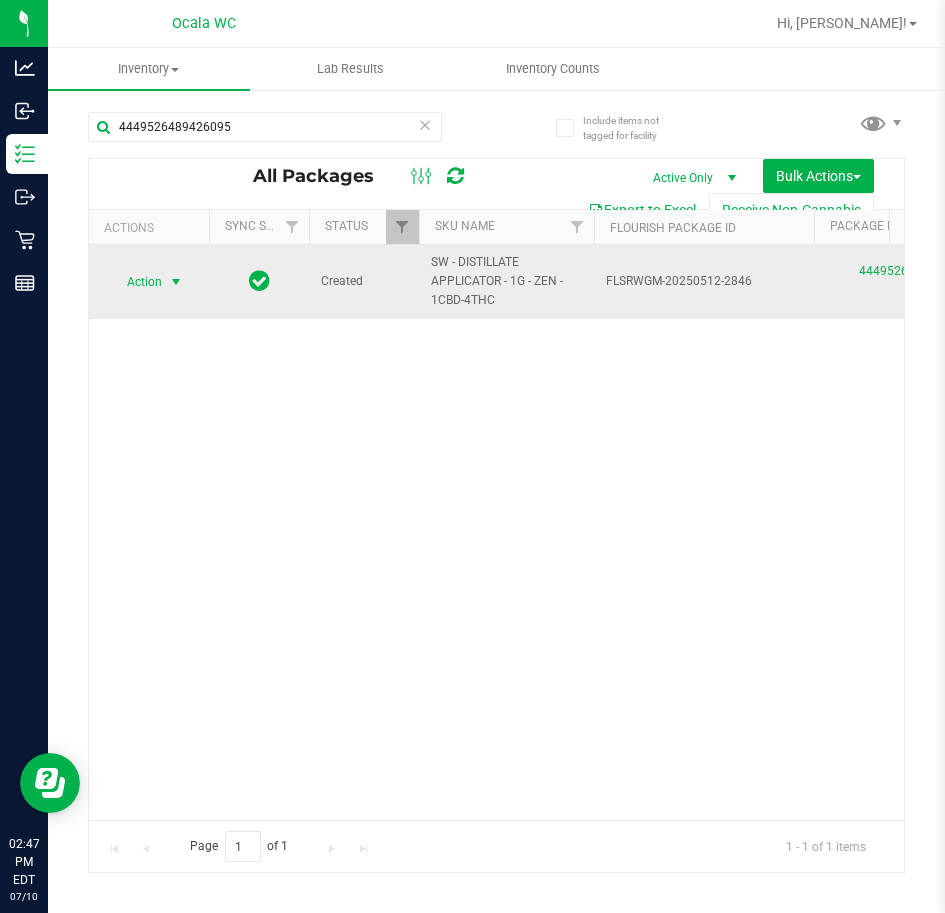 click at bounding box center [176, 282] 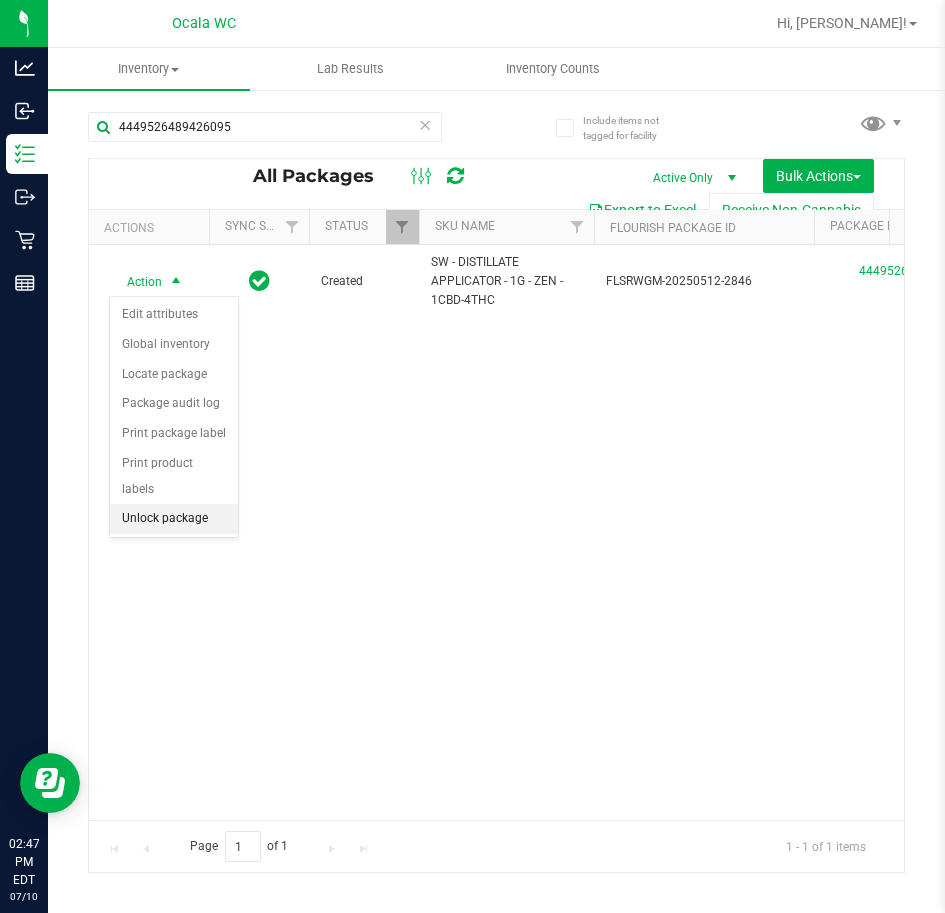 click on "Unlock package" at bounding box center (174, 519) 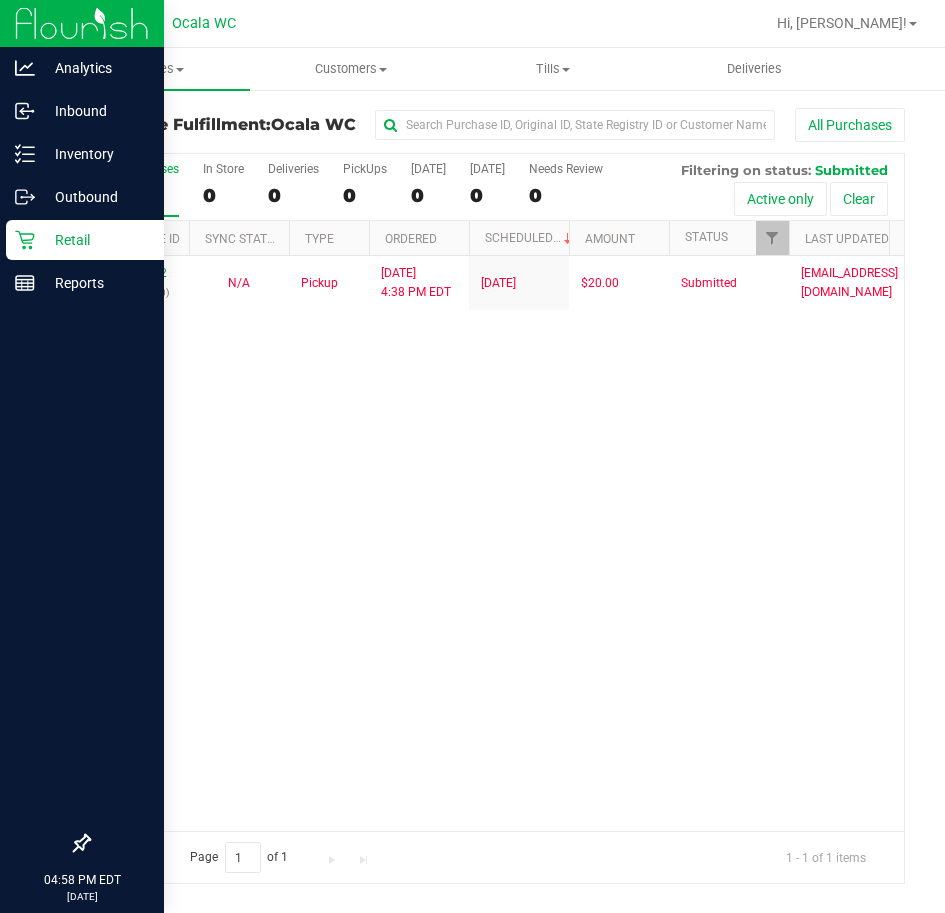 scroll, scrollTop: 0, scrollLeft: 0, axis: both 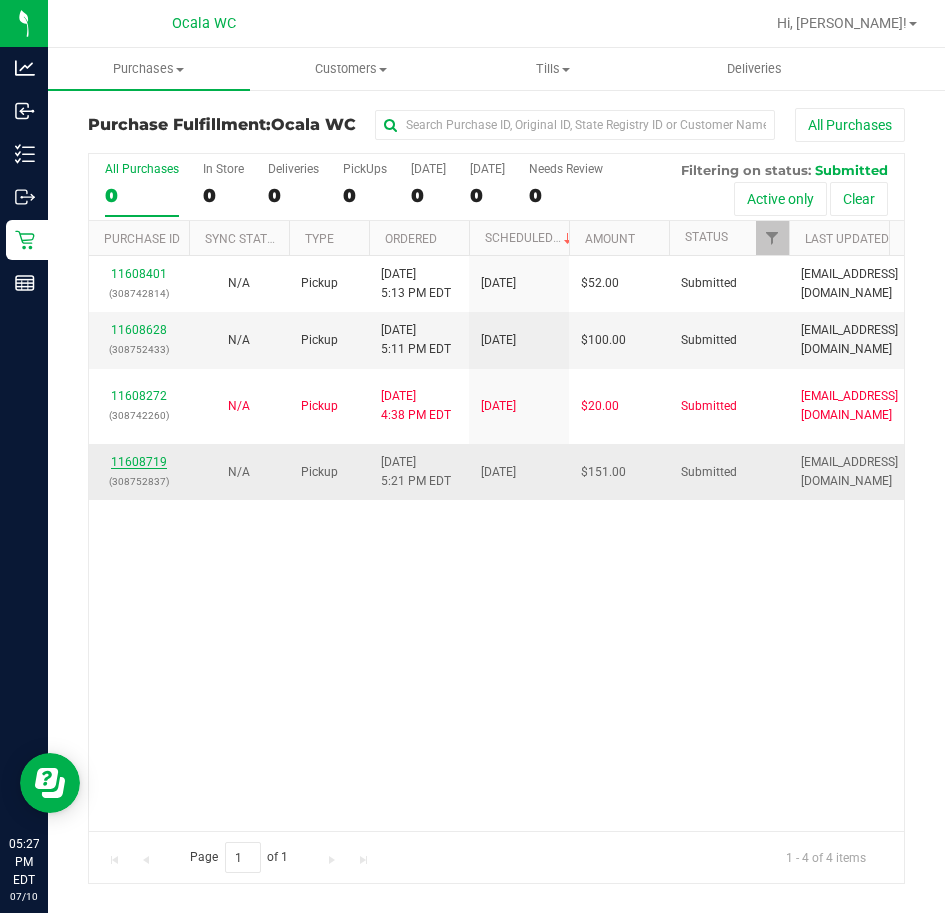 click on "11608719" at bounding box center [139, 462] 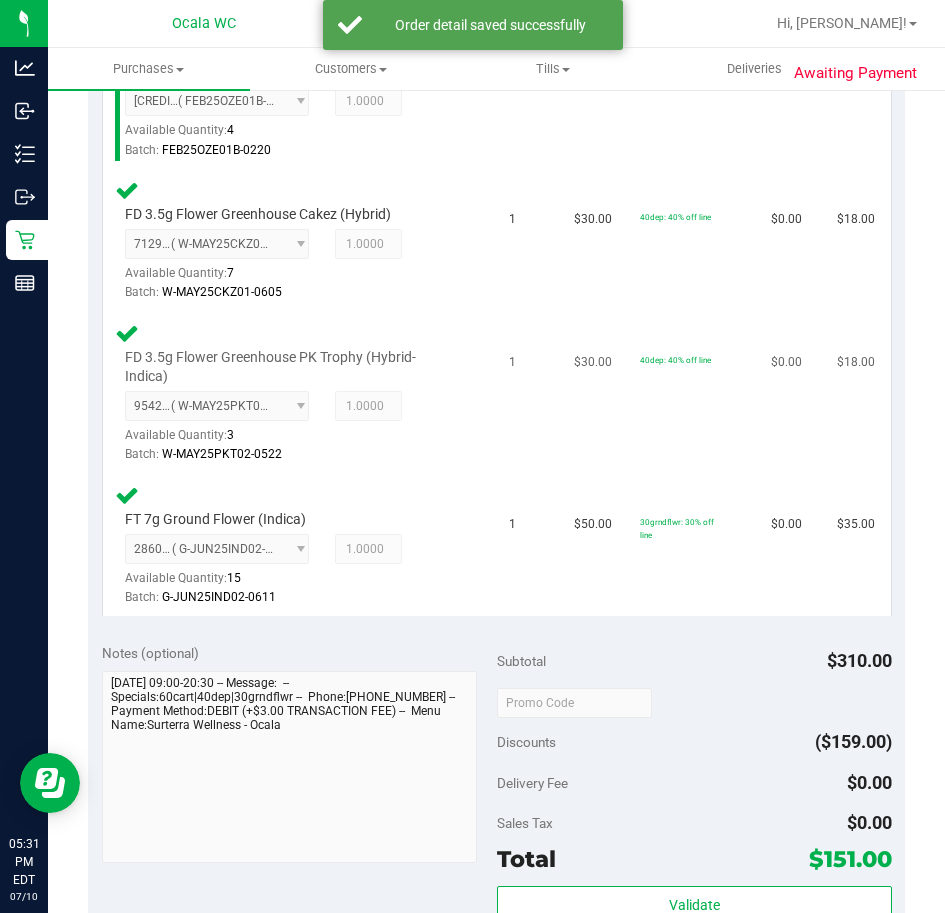 scroll, scrollTop: 1084, scrollLeft: 0, axis: vertical 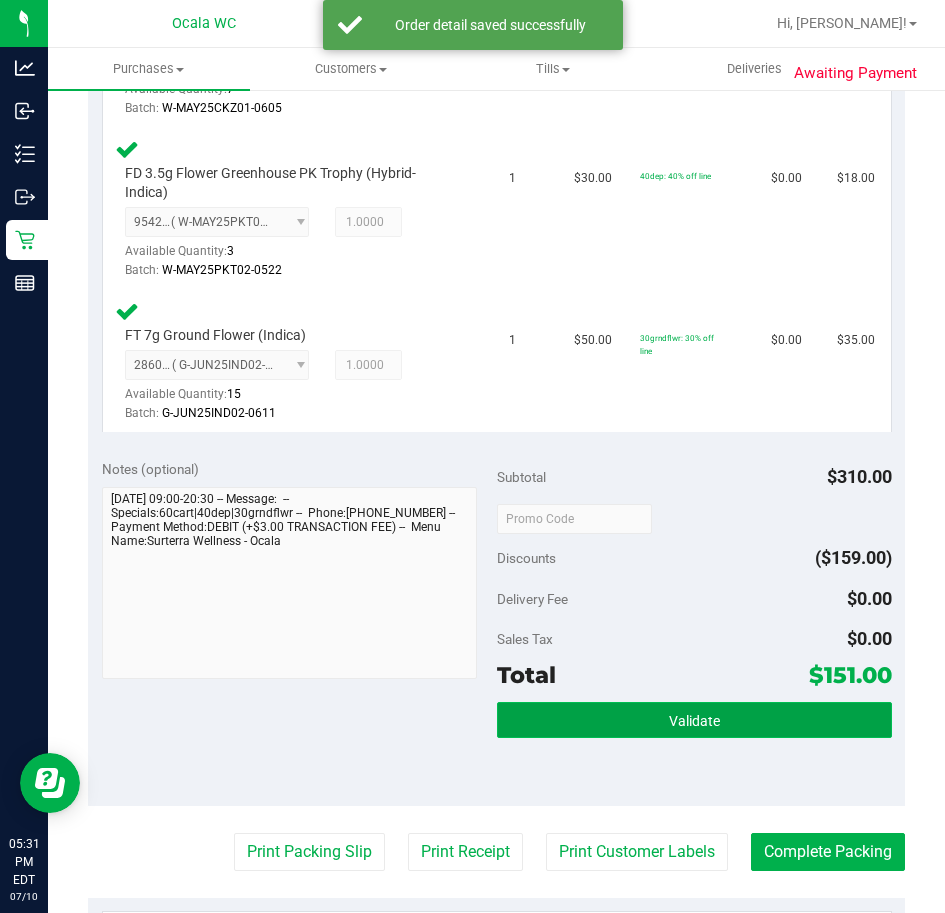 click on "Validate" at bounding box center (694, 721) 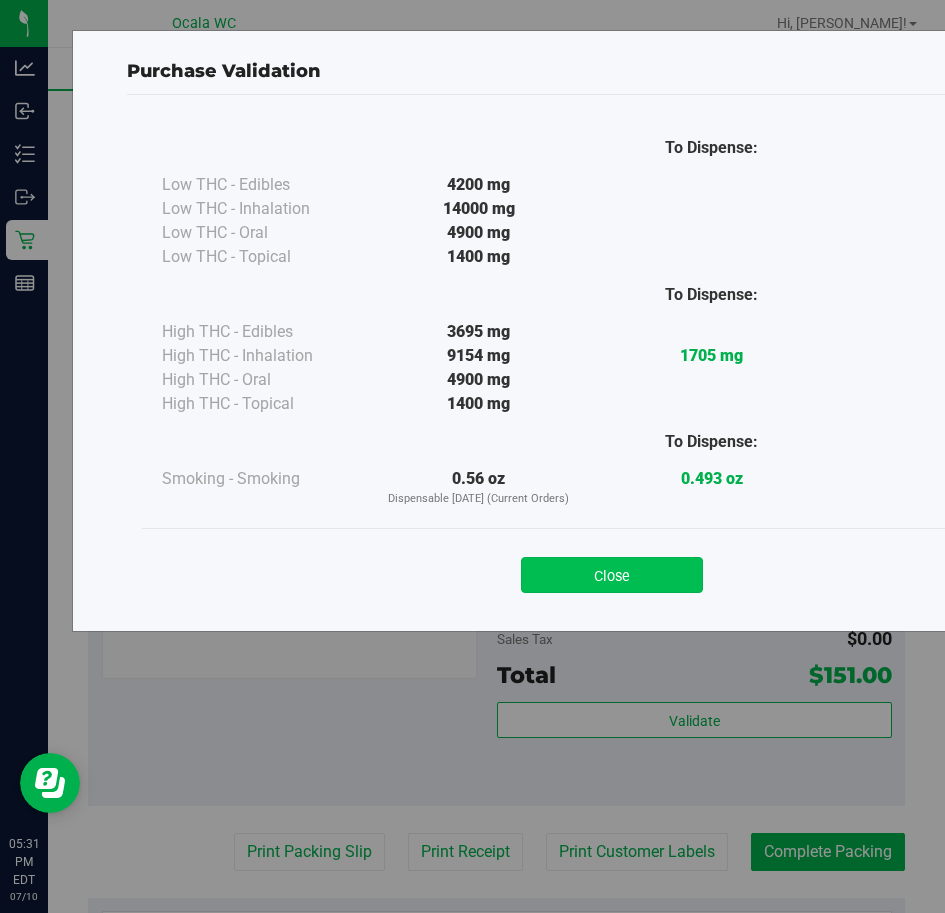 click on "Close" at bounding box center [612, 575] 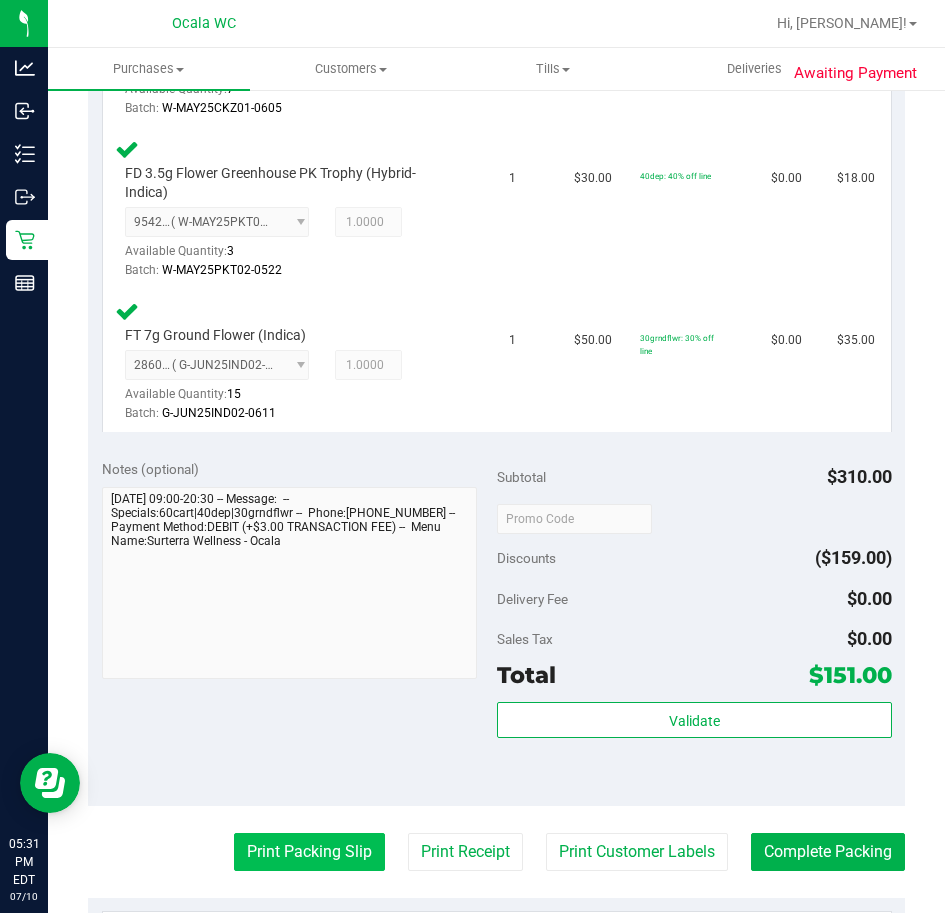 click on "Print Packing Slip" at bounding box center [309, 852] 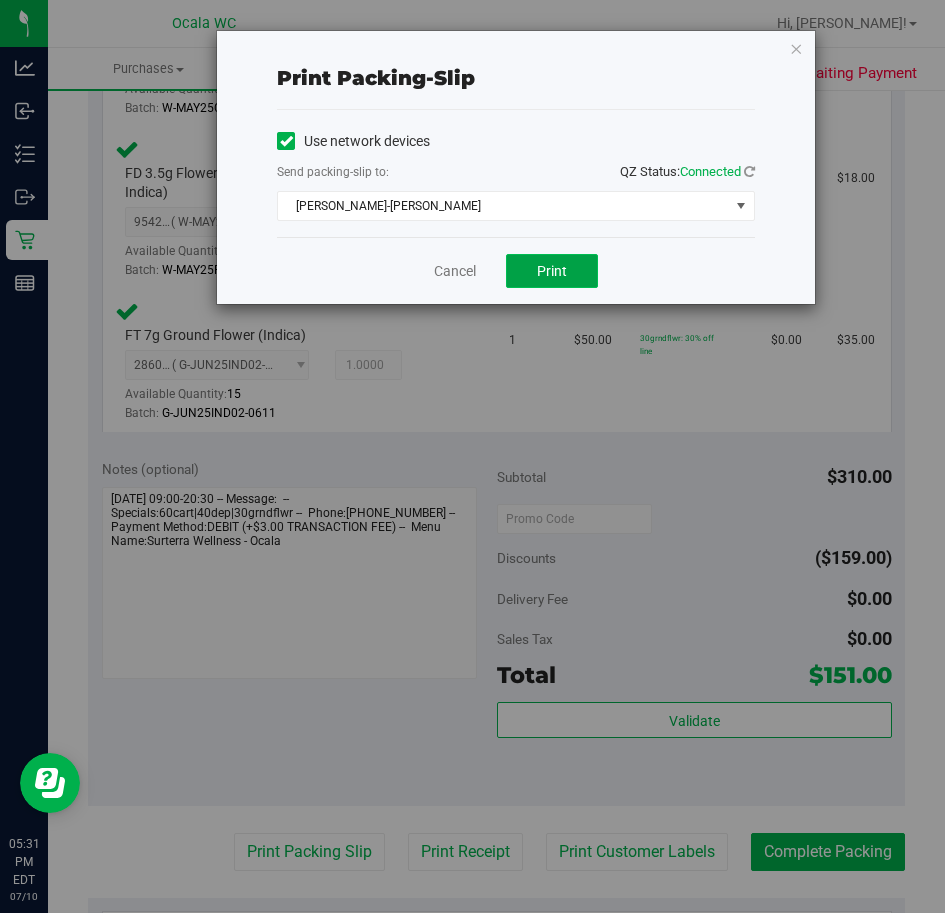 click on "Print" at bounding box center [552, 271] 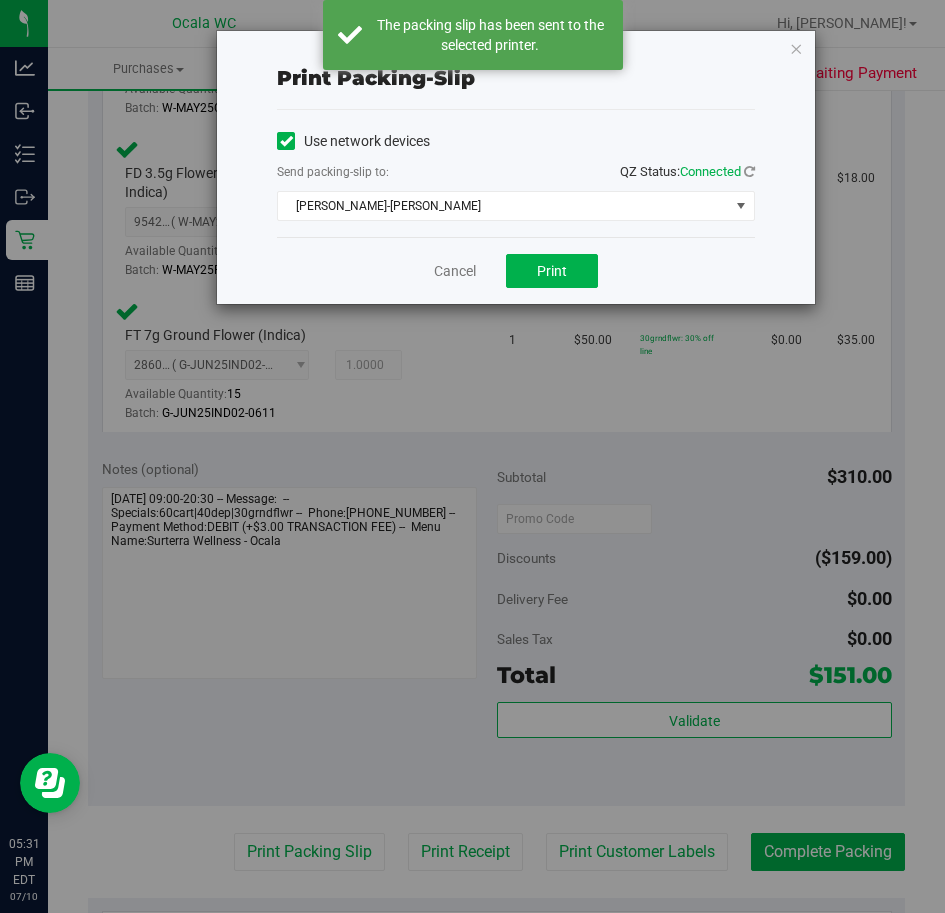click on "Cancel
Print" at bounding box center [516, 270] 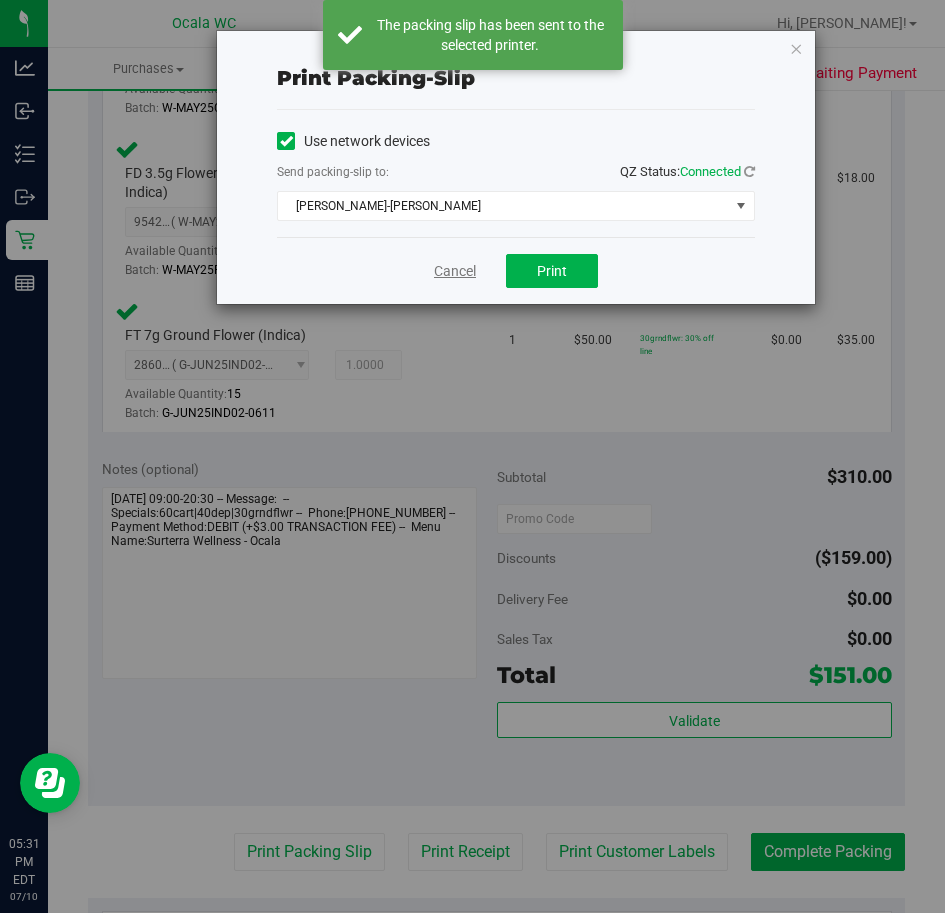 click on "Cancel" at bounding box center [455, 271] 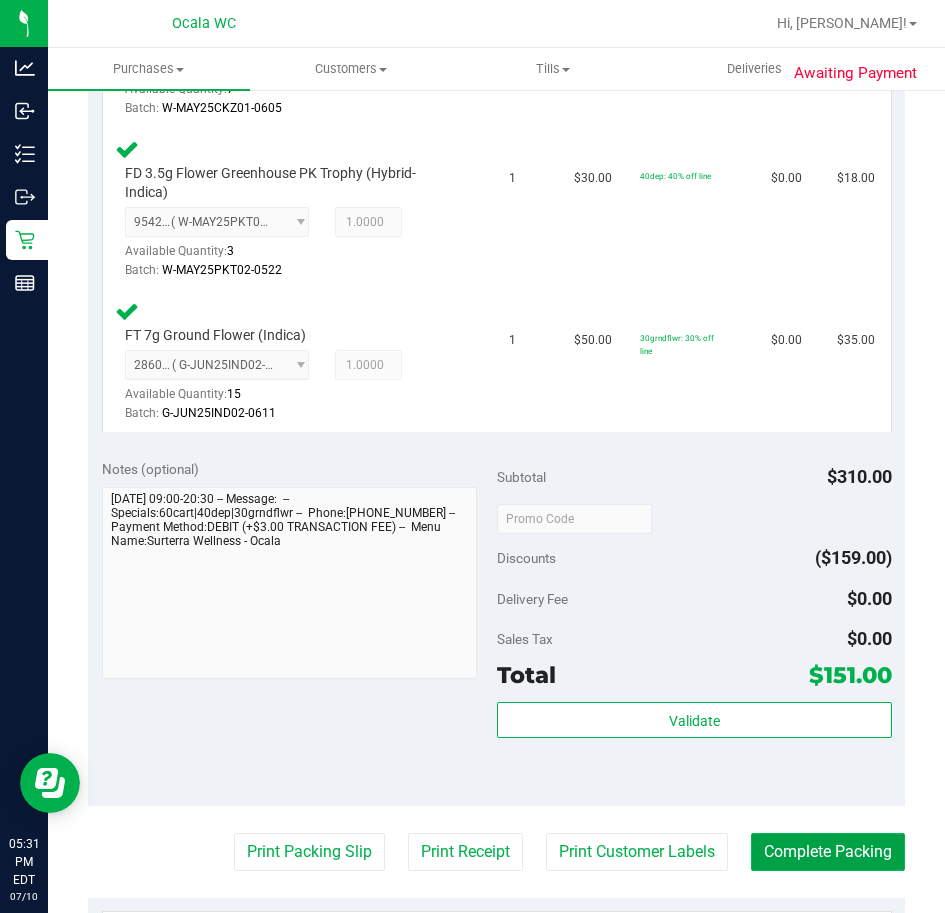 click on "Complete Packing" at bounding box center (828, 852) 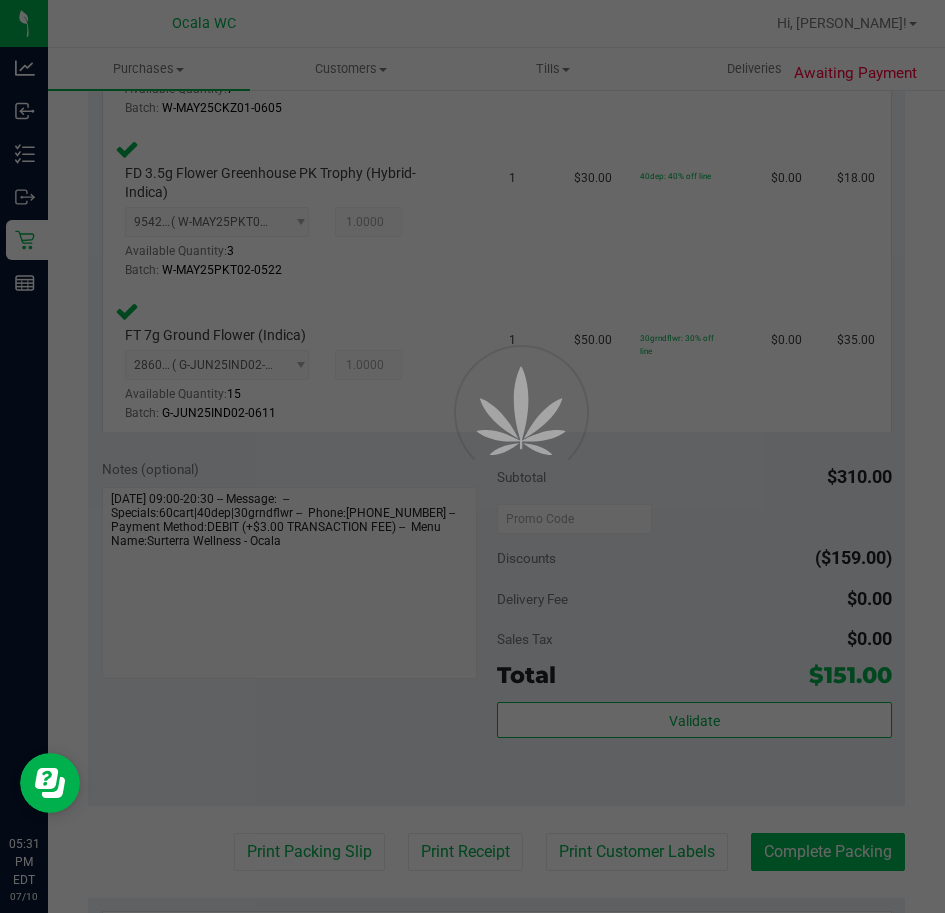 scroll, scrollTop: 0, scrollLeft: 0, axis: both 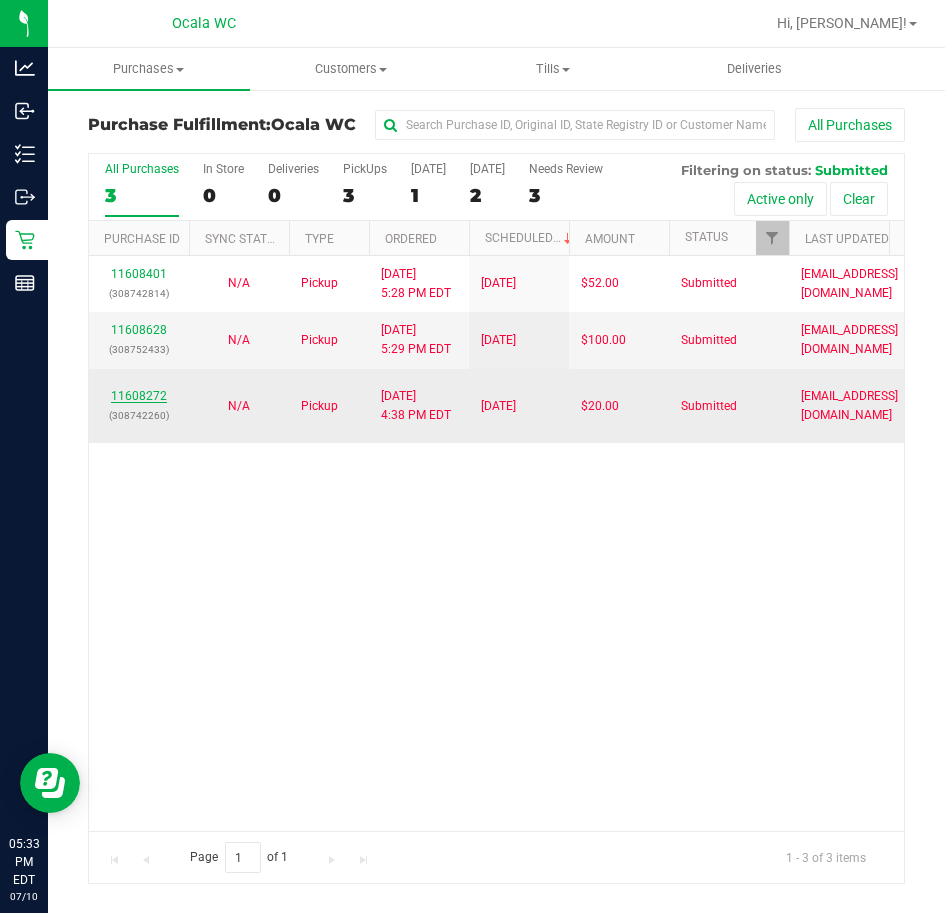 click on "11608272" at bounding box center (139, 396) 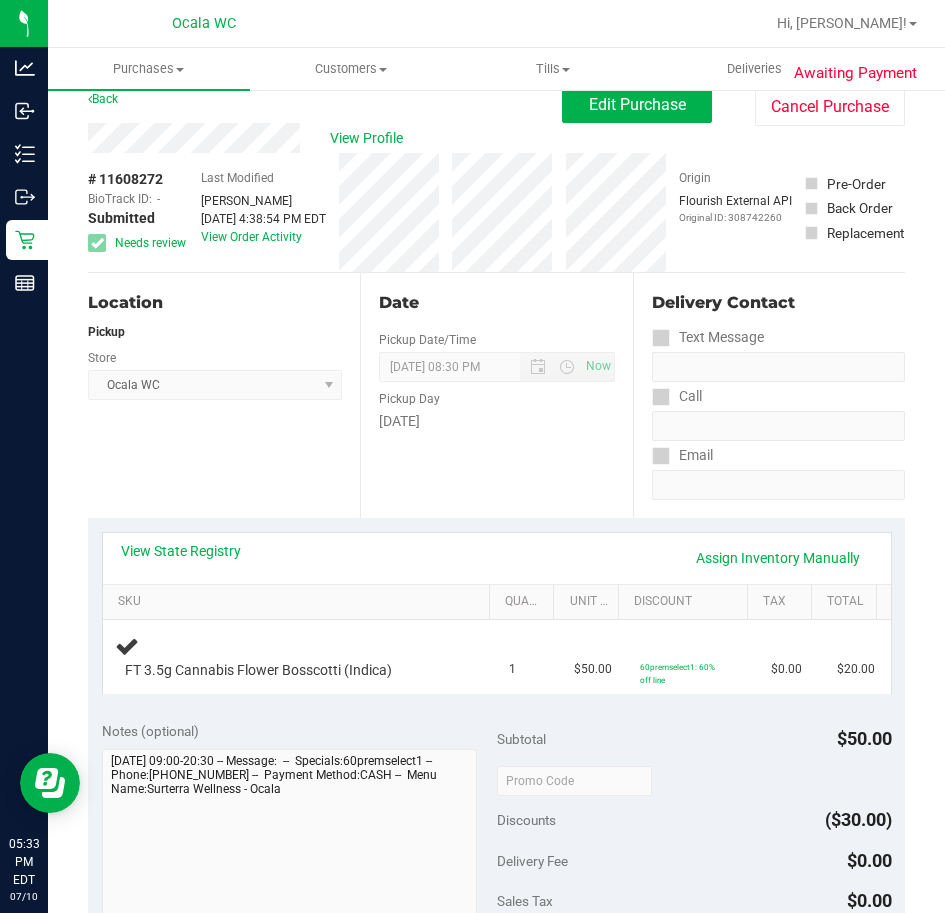 scroll, scrollTop: 0, scrollLeft: 0, axis: both 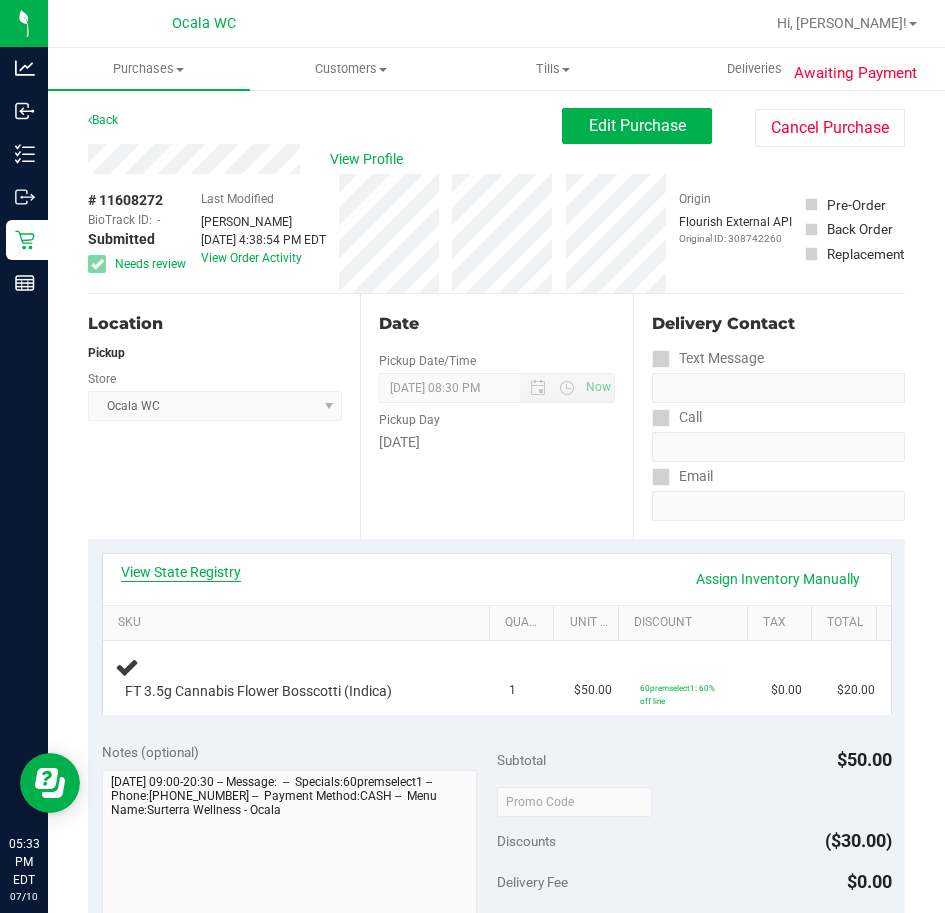 click on "View State Registry" at bounding box center [181, 572] 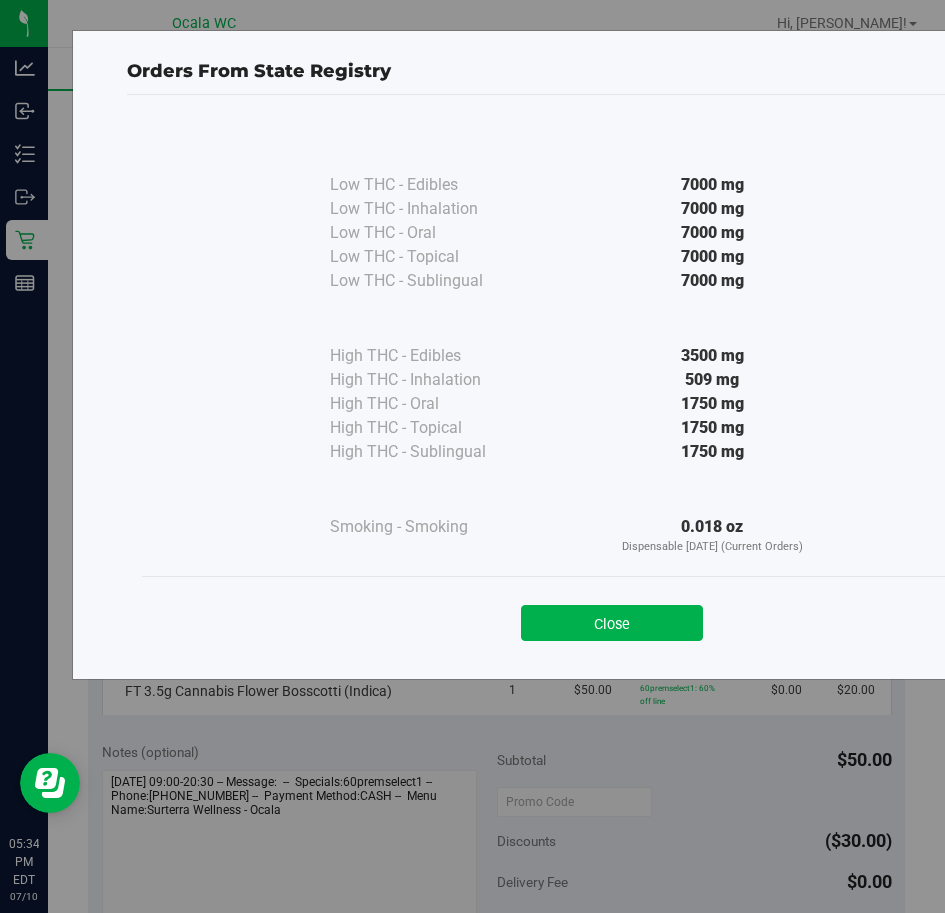 drag, startPoint x: 543, startPoint y: 609, endPoint x: 508, endPoint y: 578, distance: 46.75468 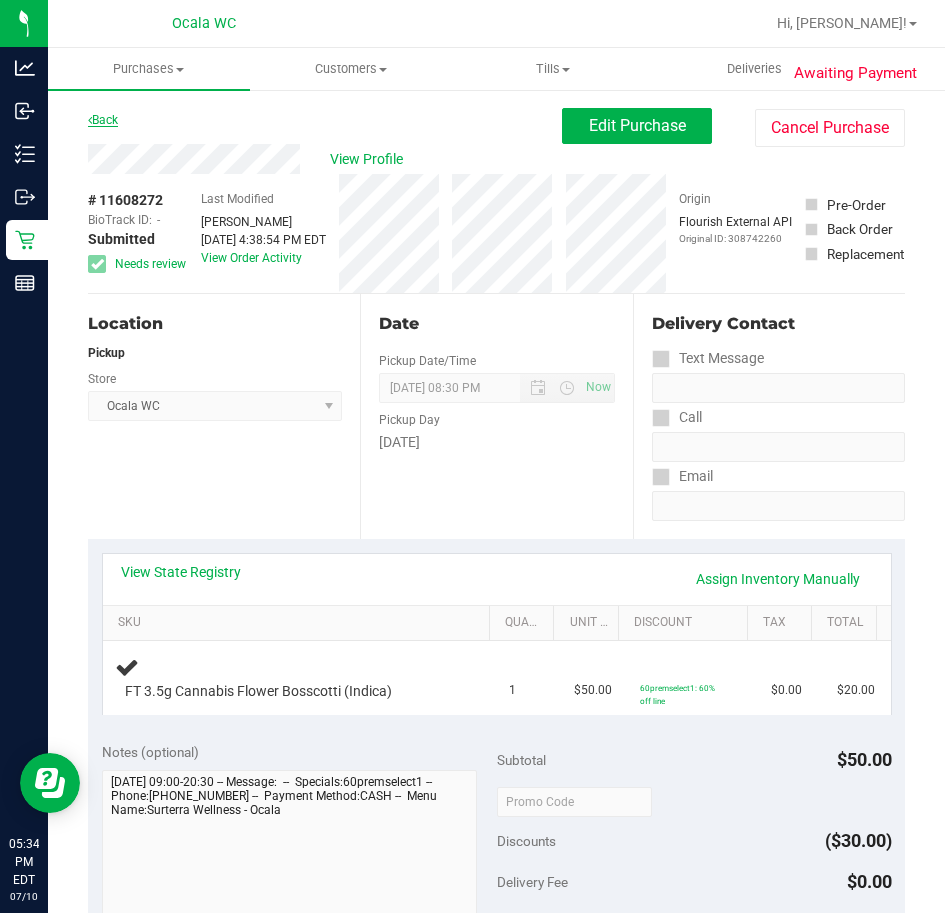 click on "Back" at bounding box center [103, 120] 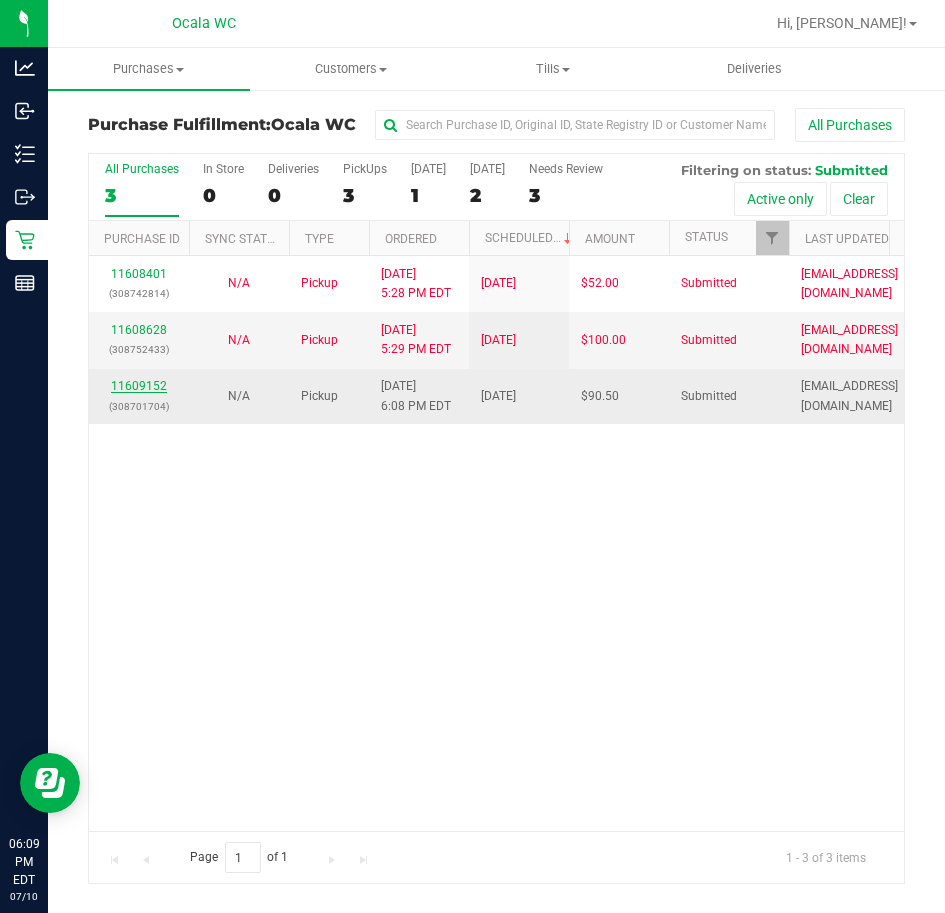 click on "11609152" at bounding box center (139, 386) 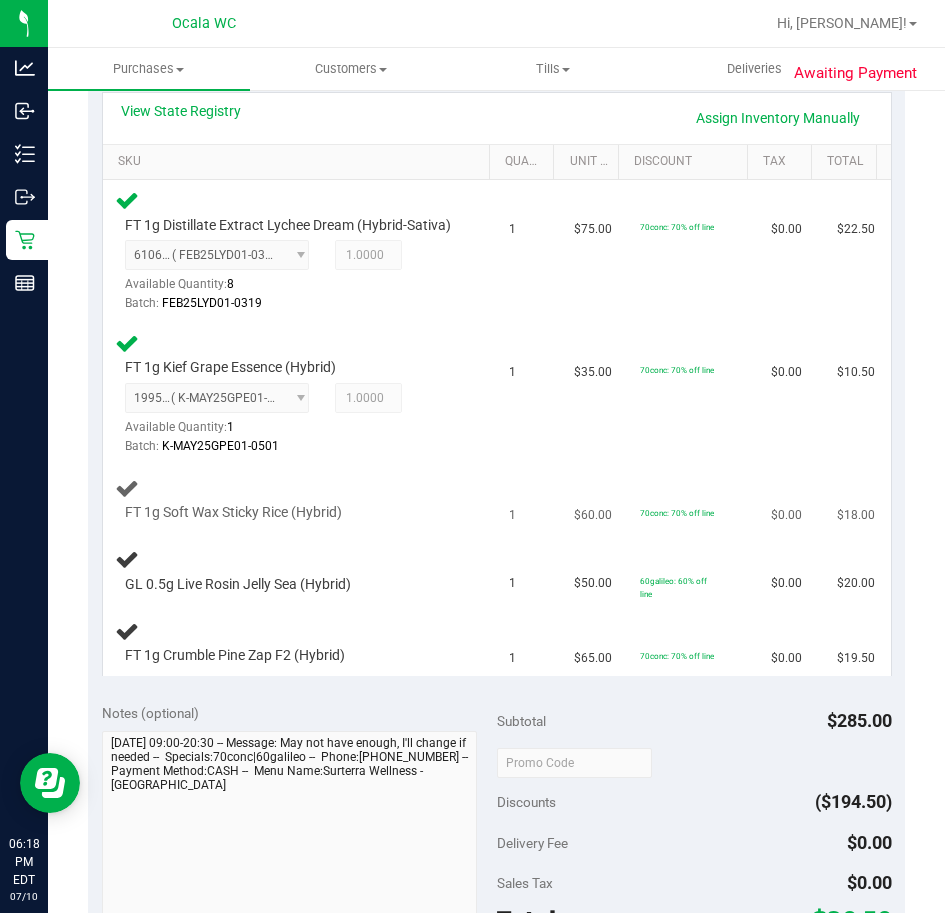 scroll, scrollTop: 500, scrollLeft: 0, axis: vertical 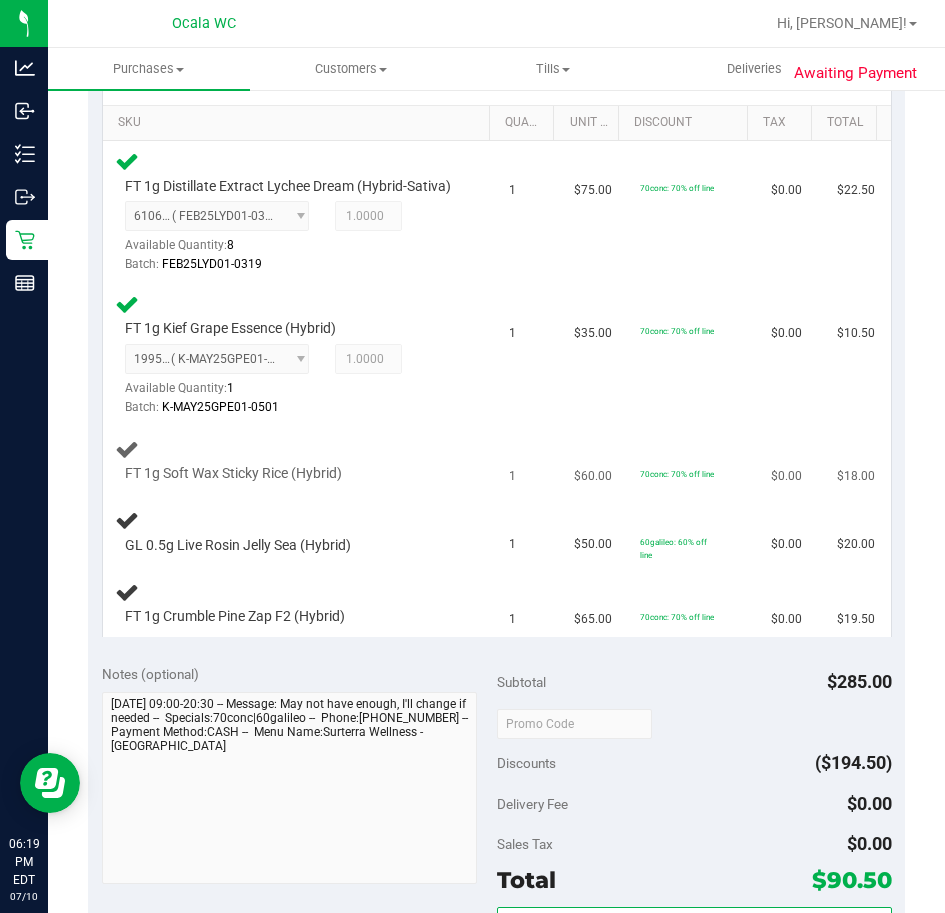 click on "FT 1g Soft Wax Sticky Rice (Hybrid)" at bounding box center [300, 460] 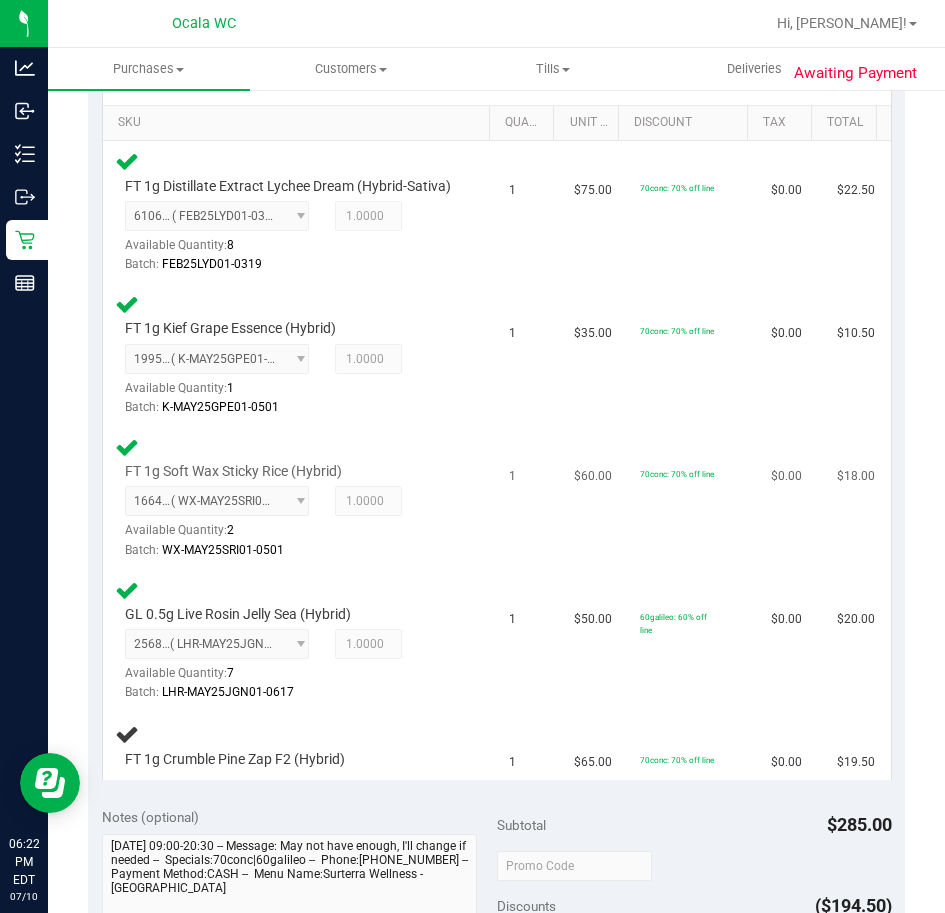 click on "FT 1g Soft Wax Sticky Rice (Hybrid)
1664997693931016
(
WX-MAY25SRI01-0501 | orig: FLSRWGM-20250507-626
)
1664997693931016
Available Quantity:  2
1.0000 1
Batch:" at bounding box center (300, 498) 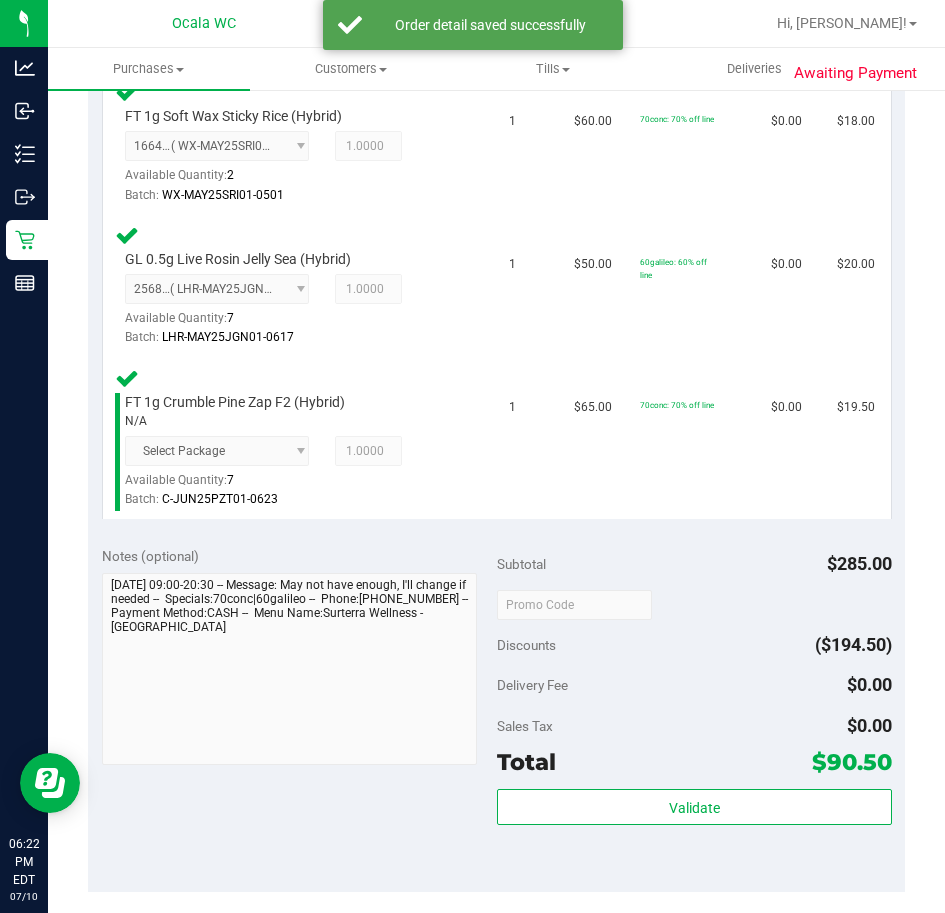 scroll, scrollTop: 900, scrollLeft: 0, axis: vertical 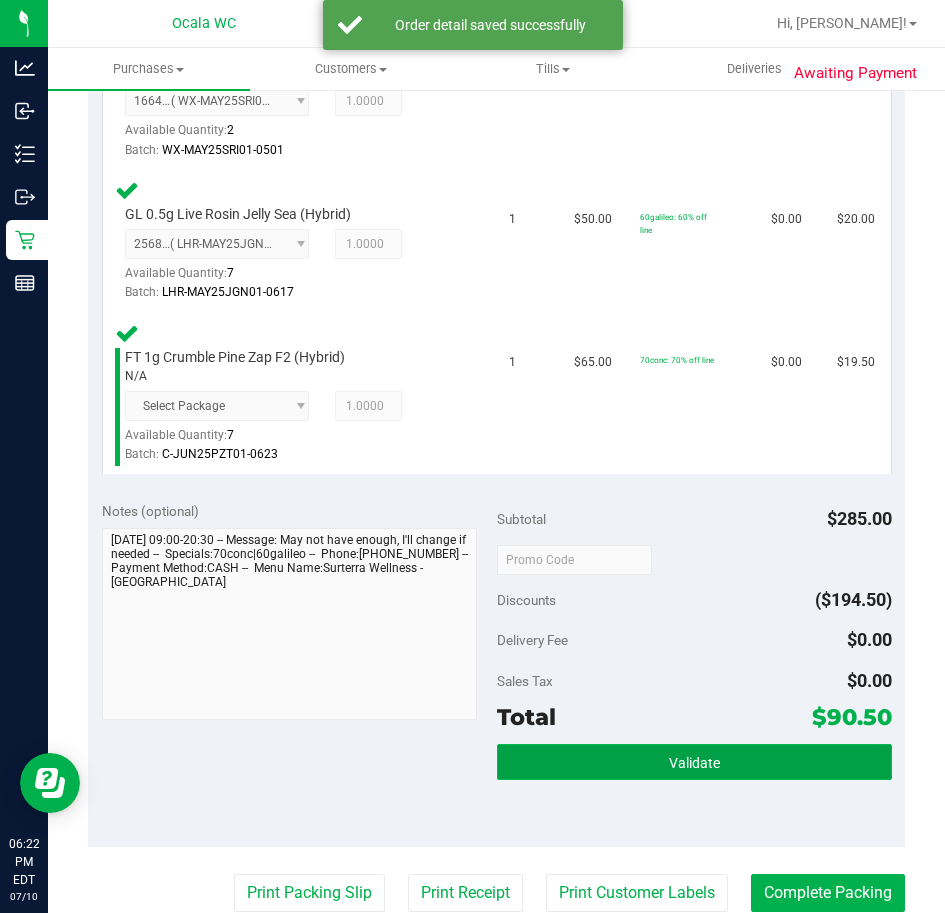 click on "Validate" at bounding box center [694, 762] 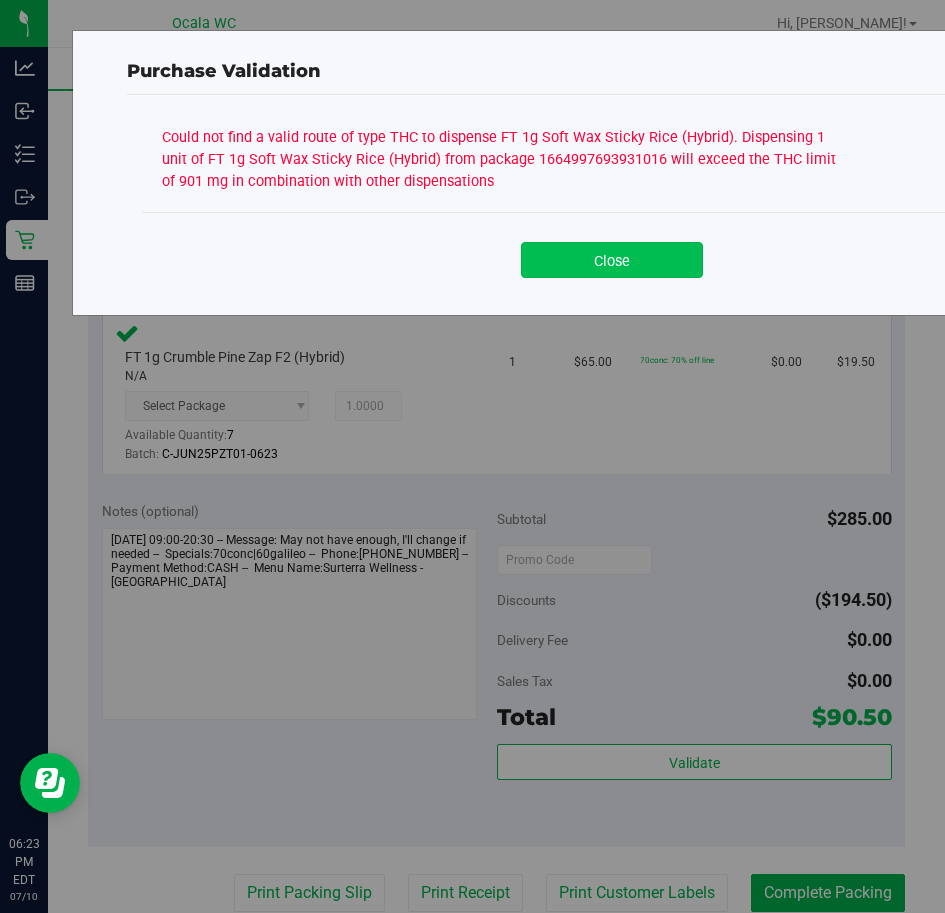 click on "Close" at bounding box center [612, 260] 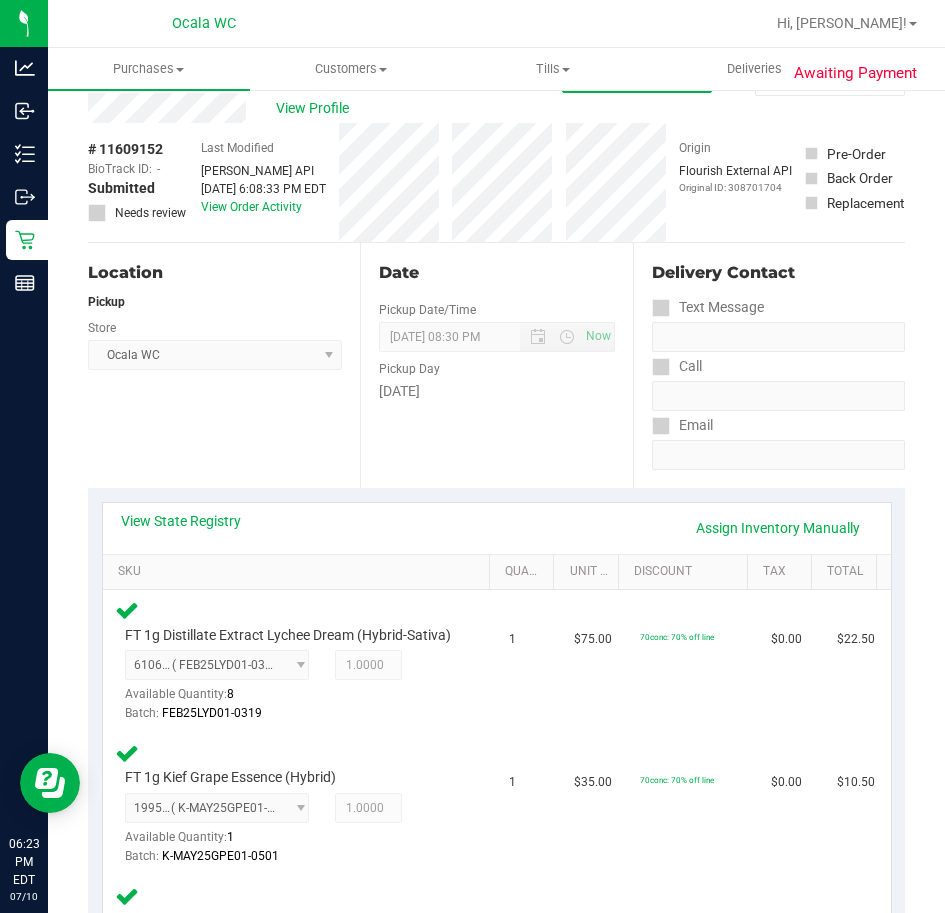 scroll, scrollTop: 0, scrollLeft: 0, axis: both 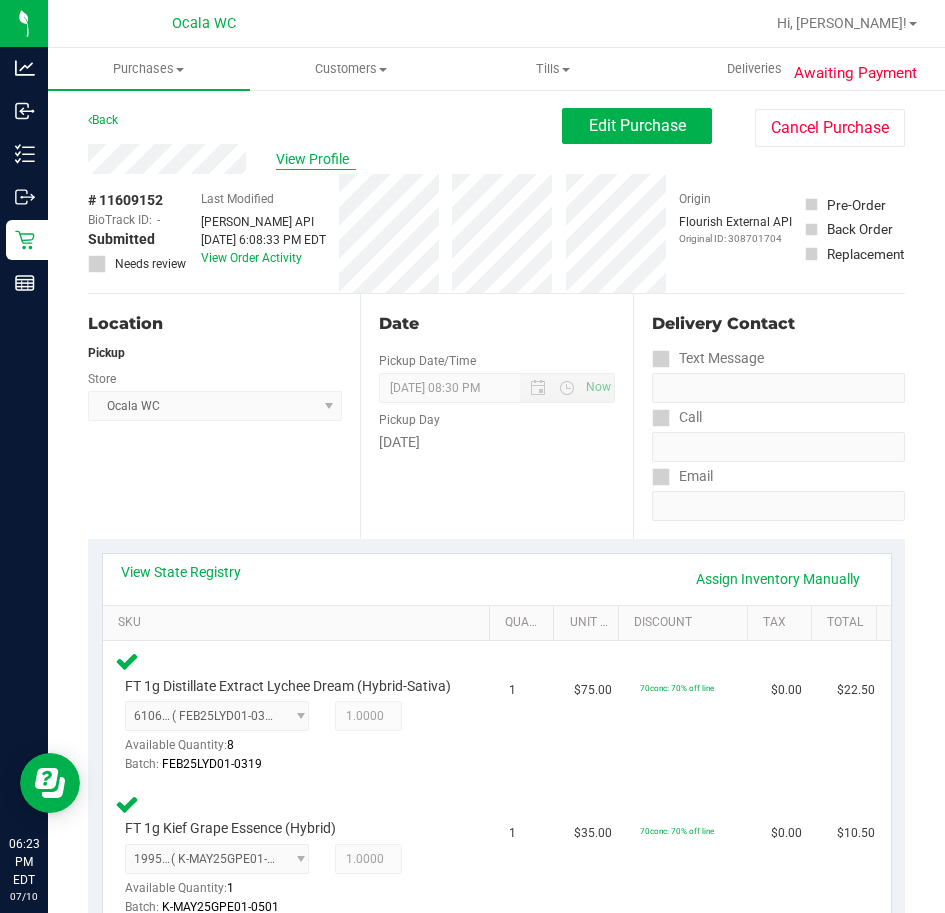 click on "View Profile" at bounding box center (316, 159) 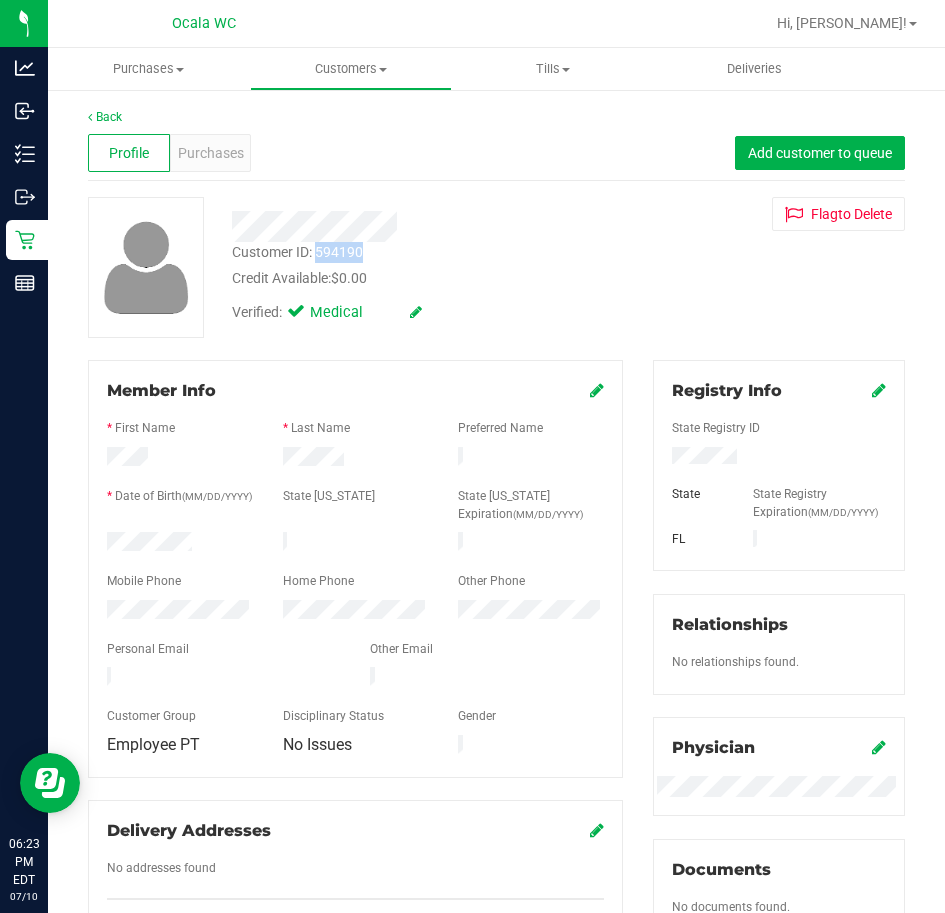 drag, startPoint x: 366, startPoint y: 252, endPoint x: 320, endPoint y: 255, distance: 46.09772 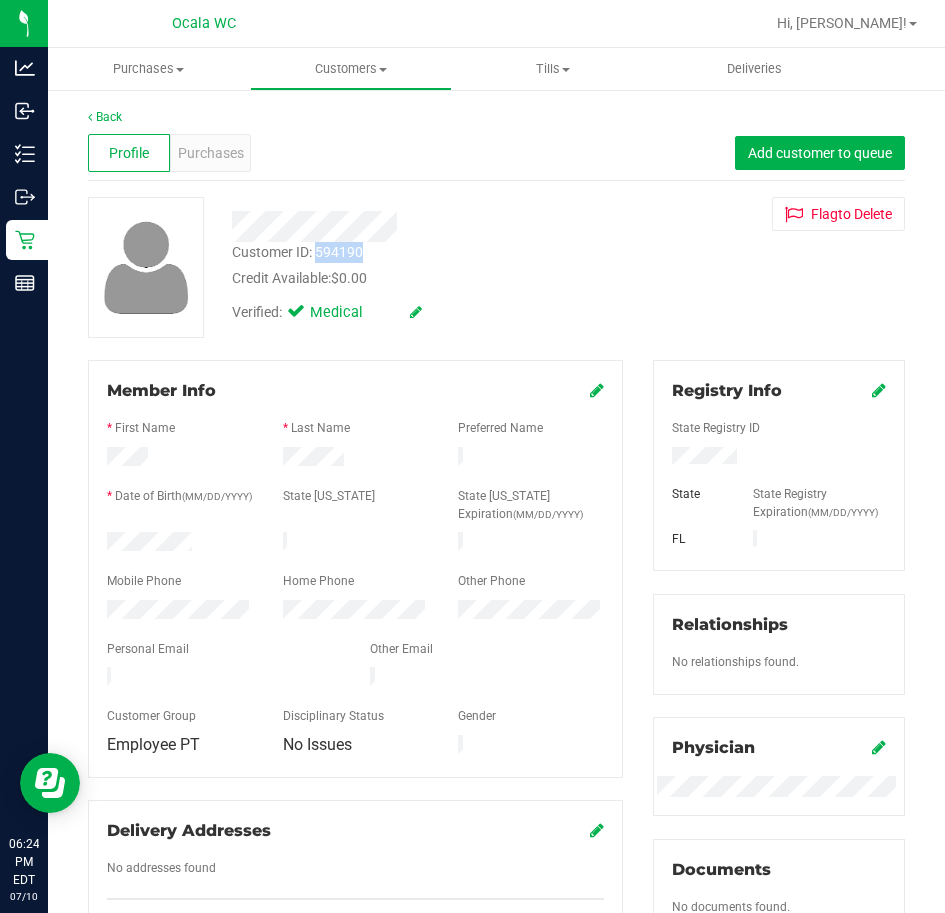 copy on "594190" 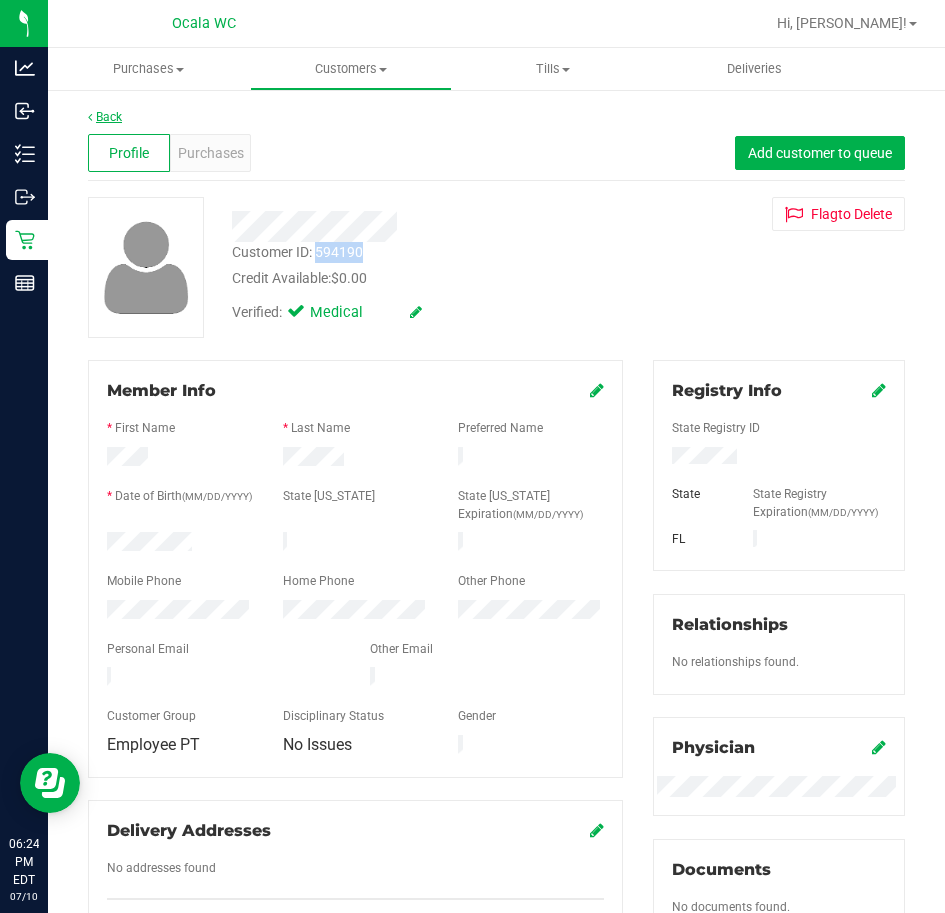 click on "Back" at bounding box center [105, 117] 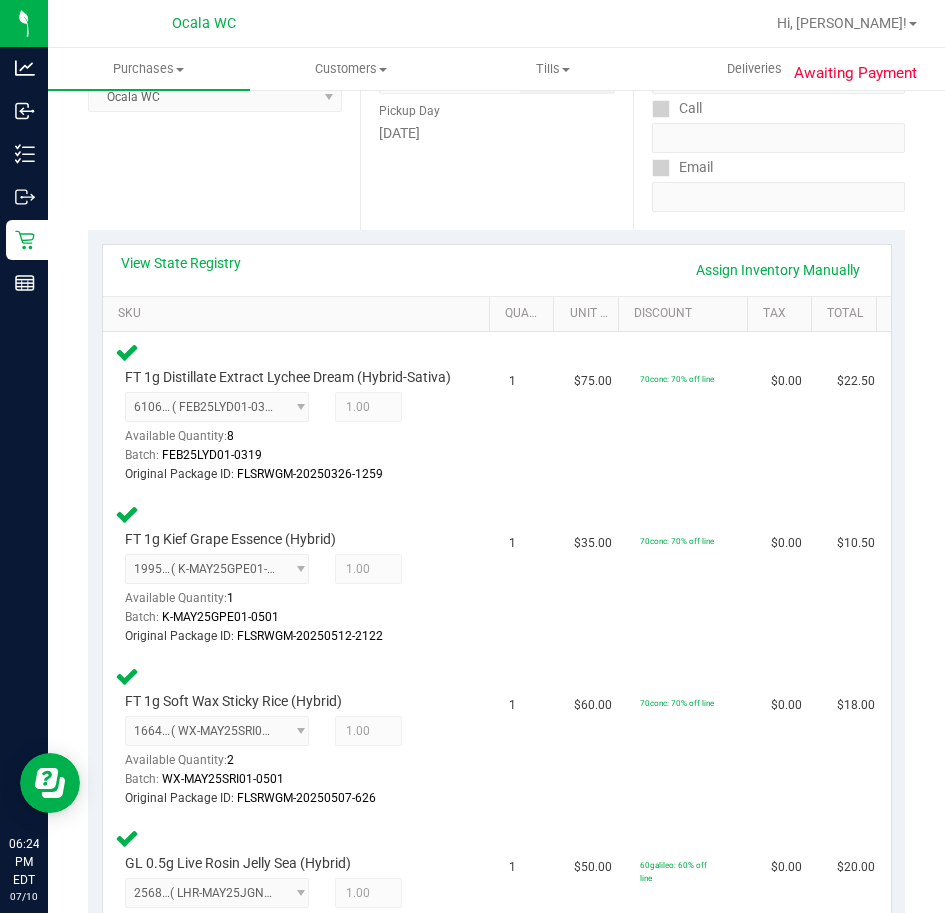 scroll, scrollTop: 300, scrollLeft: 0, axis: vertical 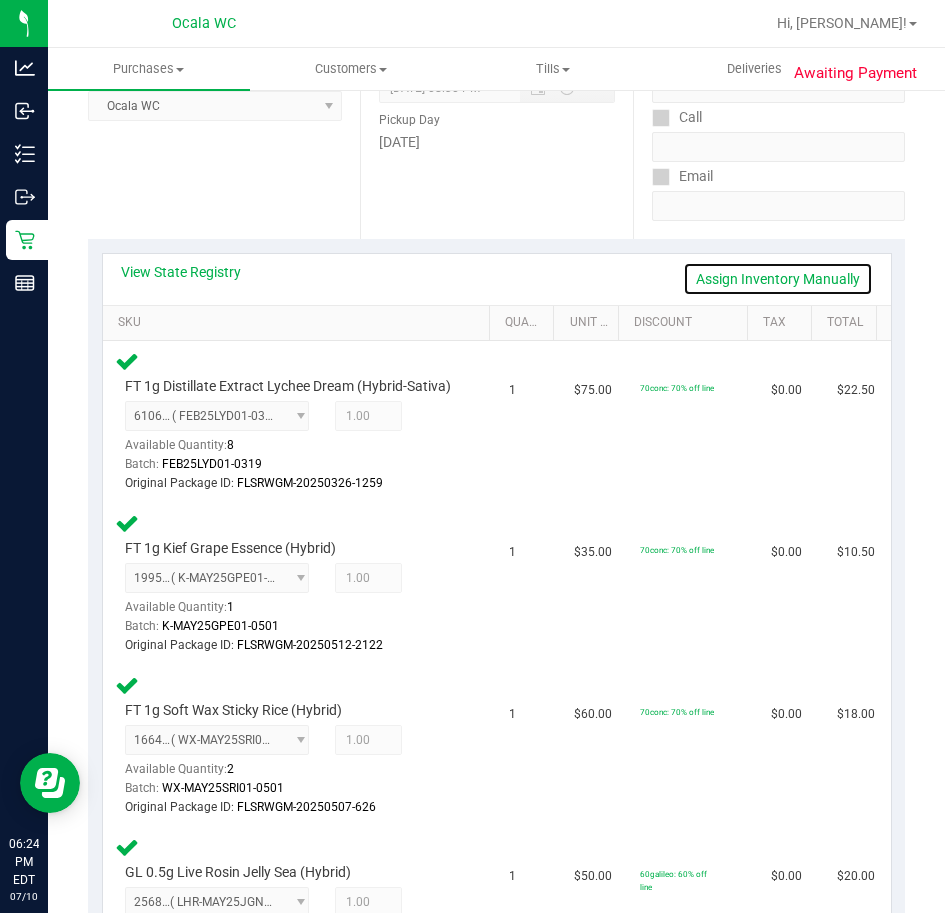click on "Assign Inventory Manually" at bounding box center (778, 279) 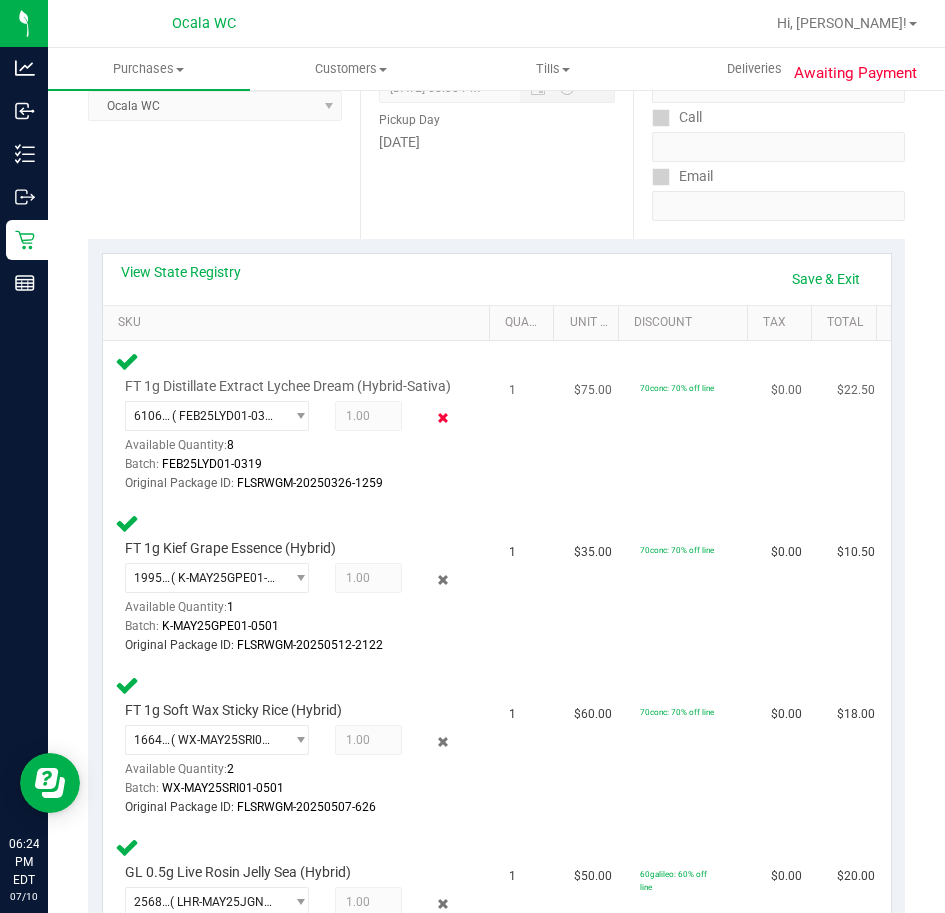 click at bounding box center [442, 418] 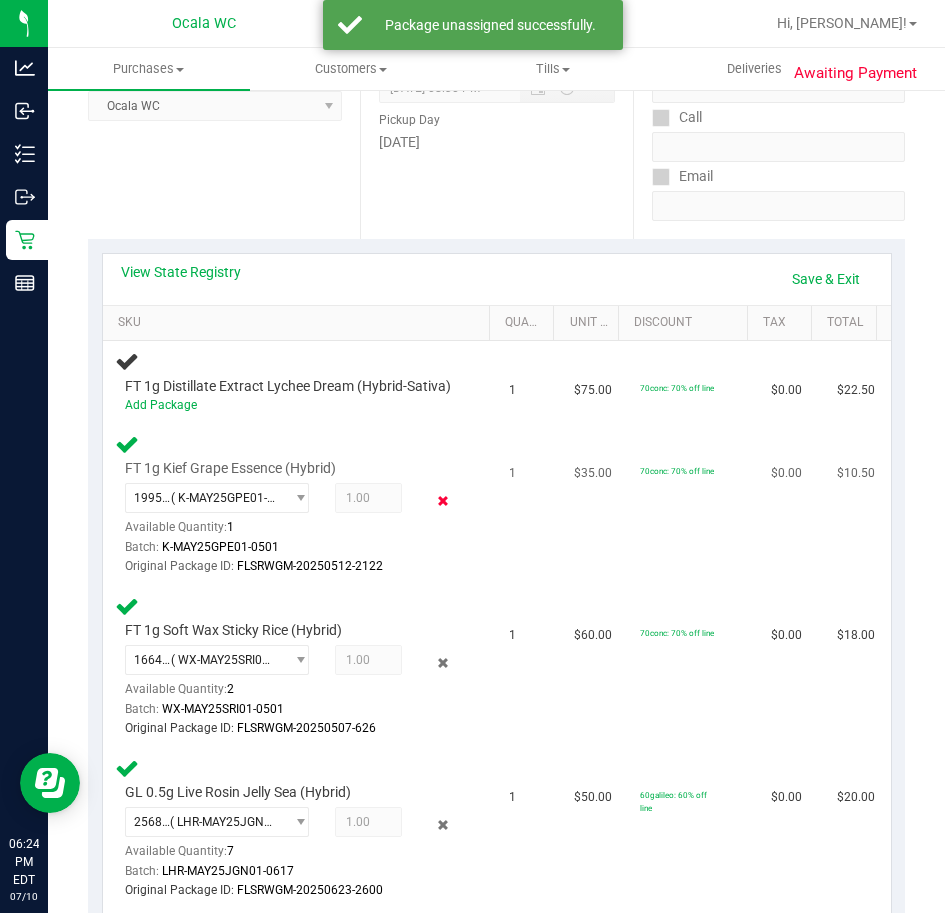 click at bounding box center [442, 500] 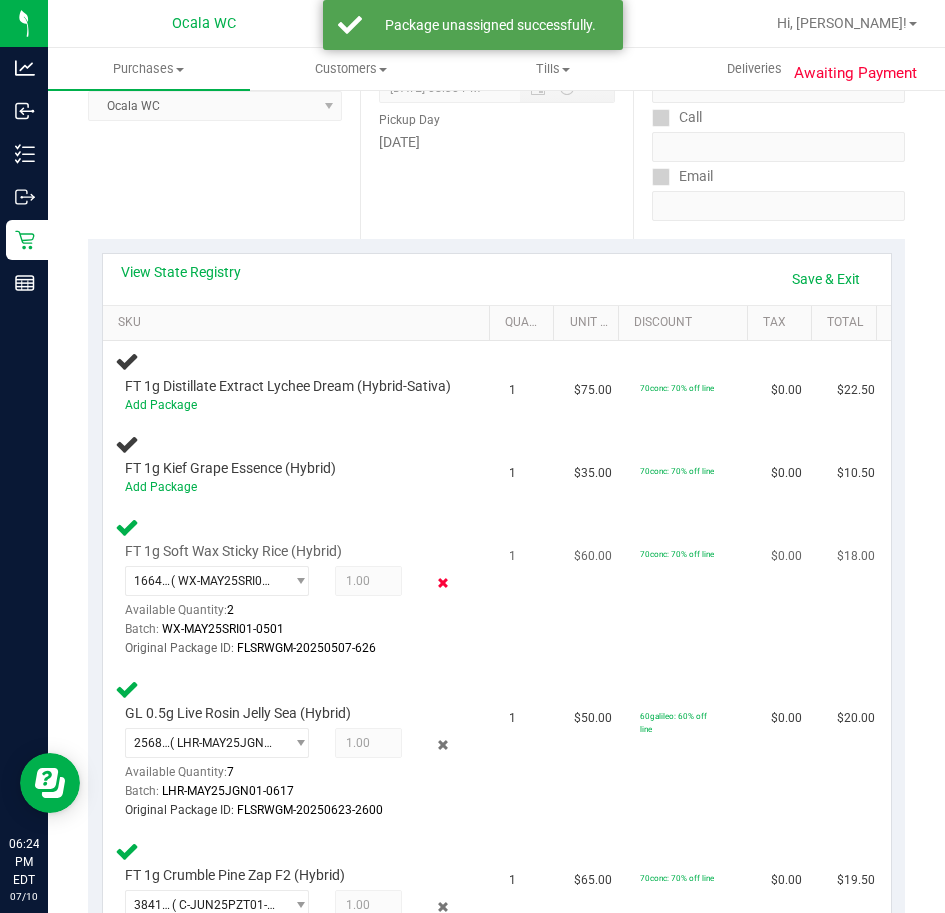 click at bounding box center [442, 583] 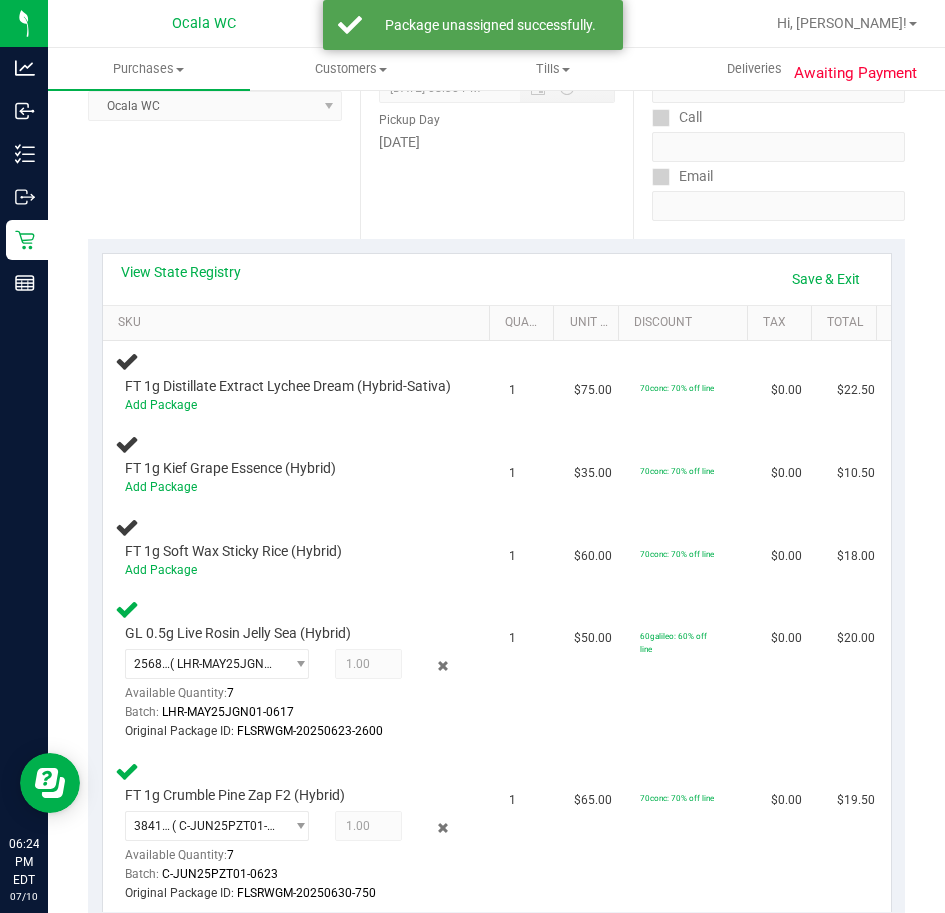 scroll, scrollTop: 400, scrollLeft: 0, axis: vertical 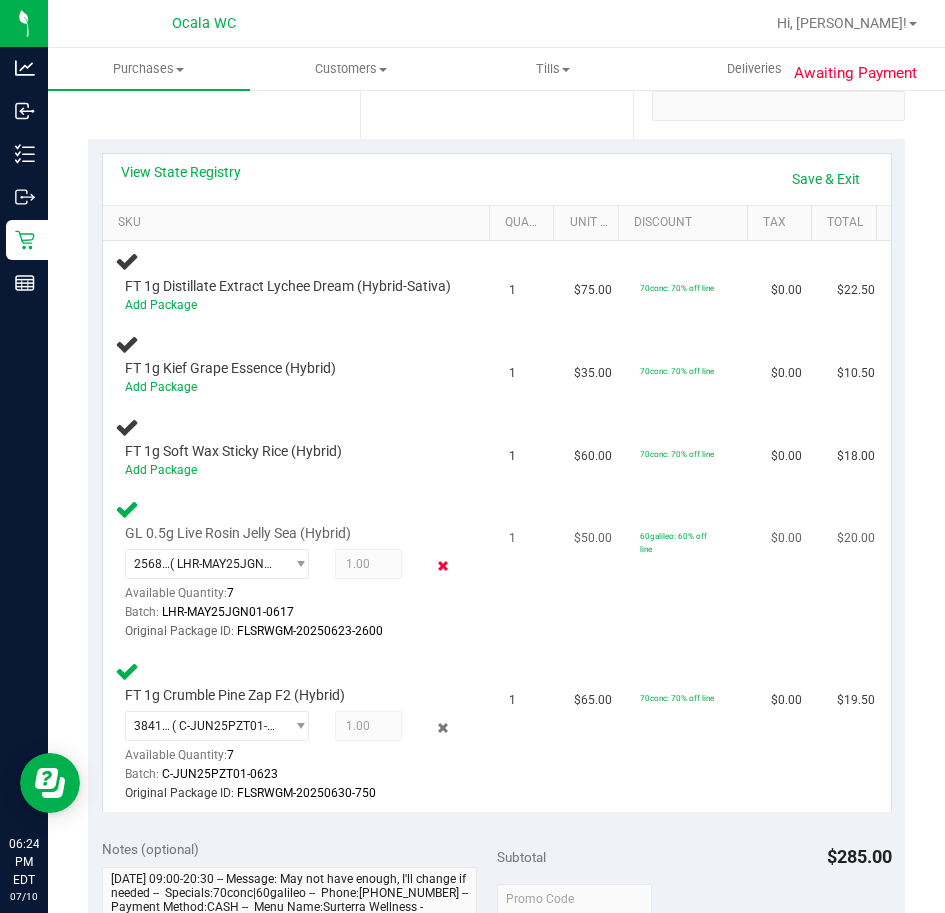 click at bounding box center [442, 566] 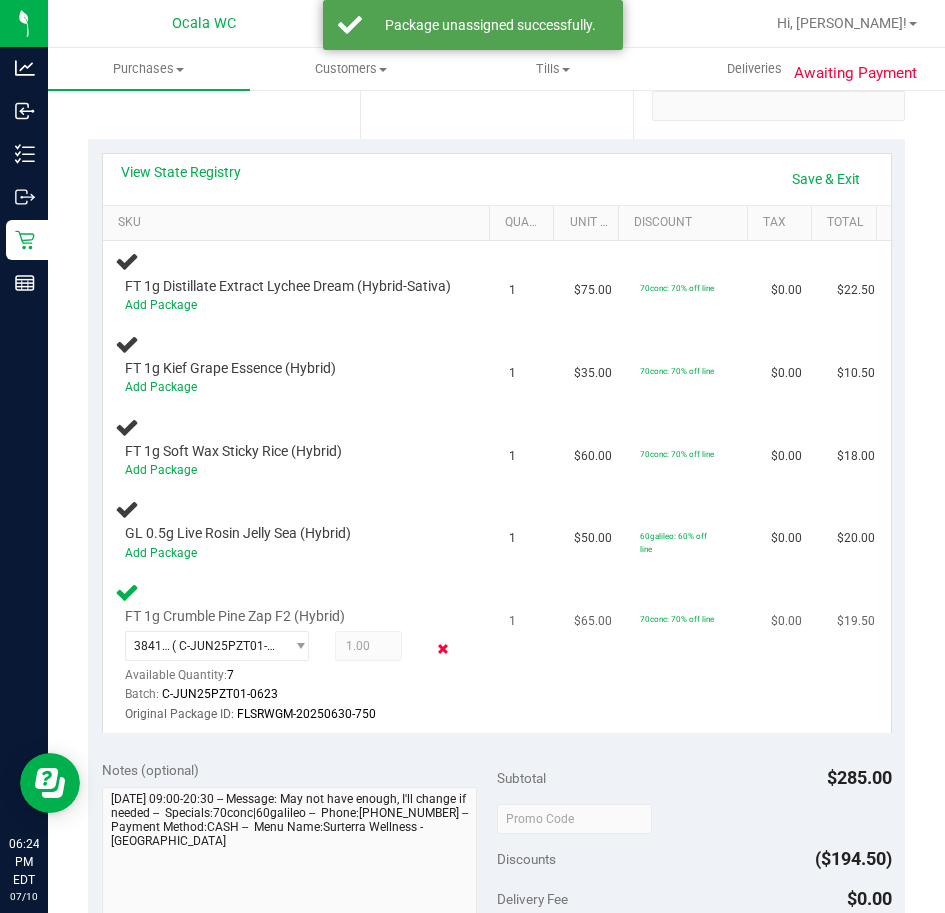 click at bounding box center [442, 648] 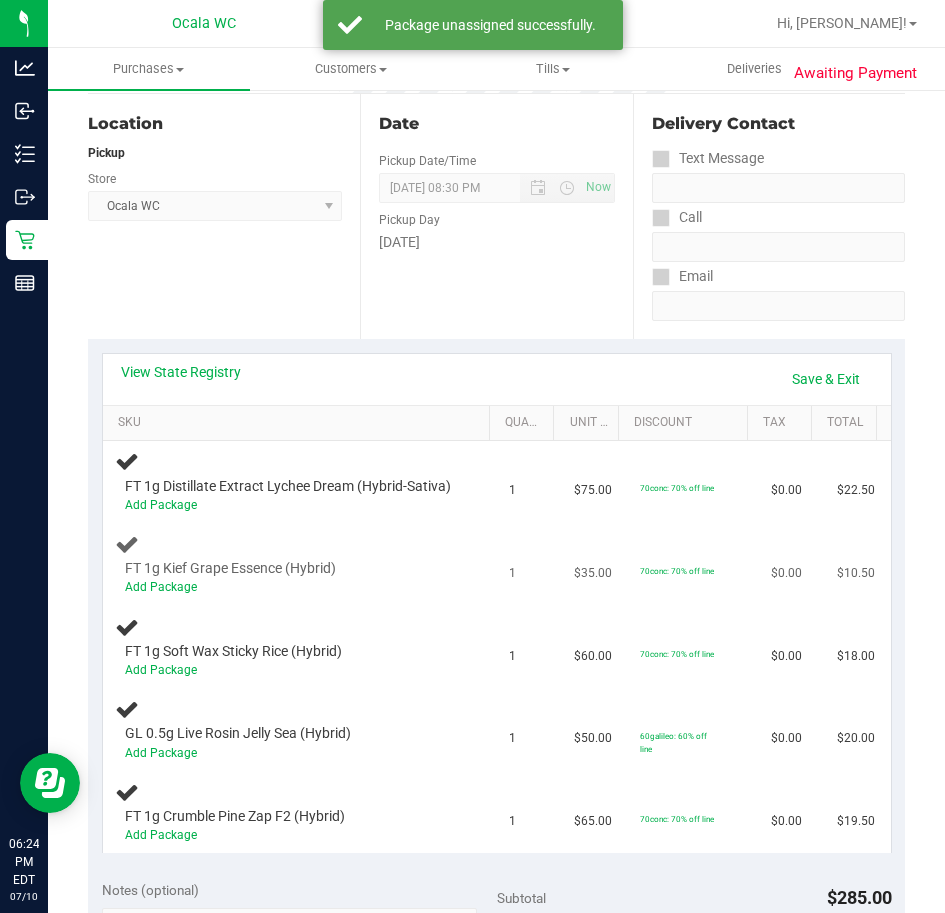 scroll, scrollTop: 0, scrollLeft: 0, axis: both 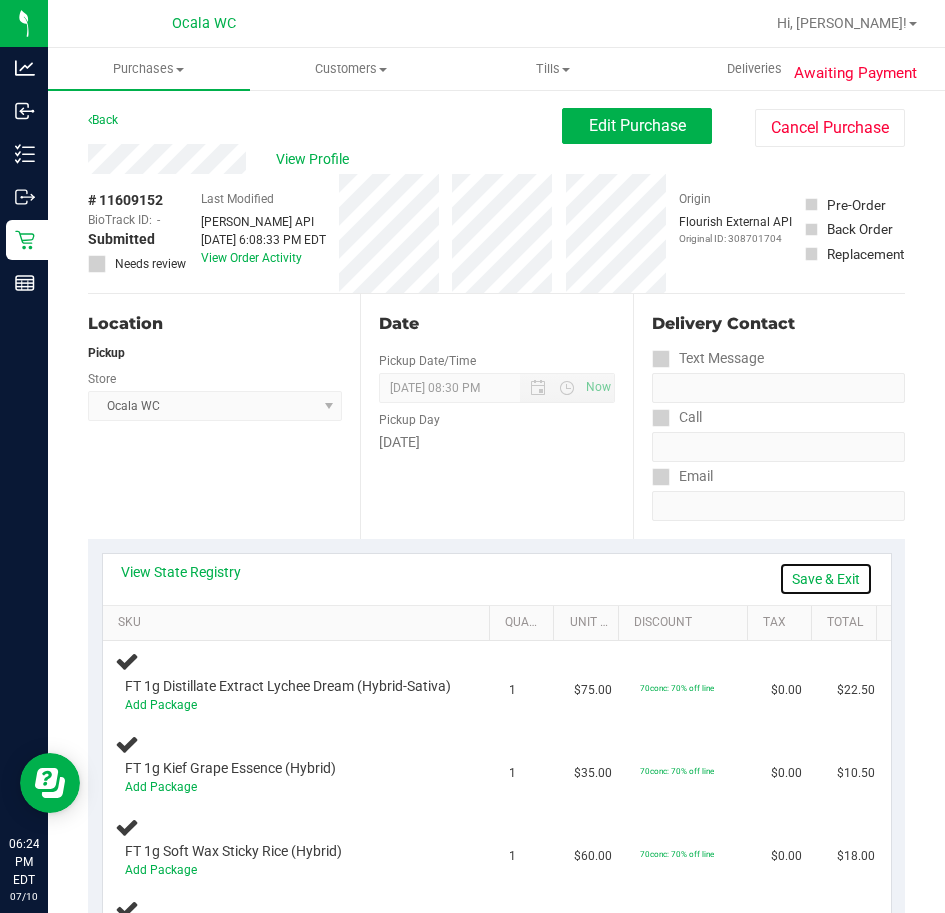 click on "Save & Exit" at bounding box center (826, 579) 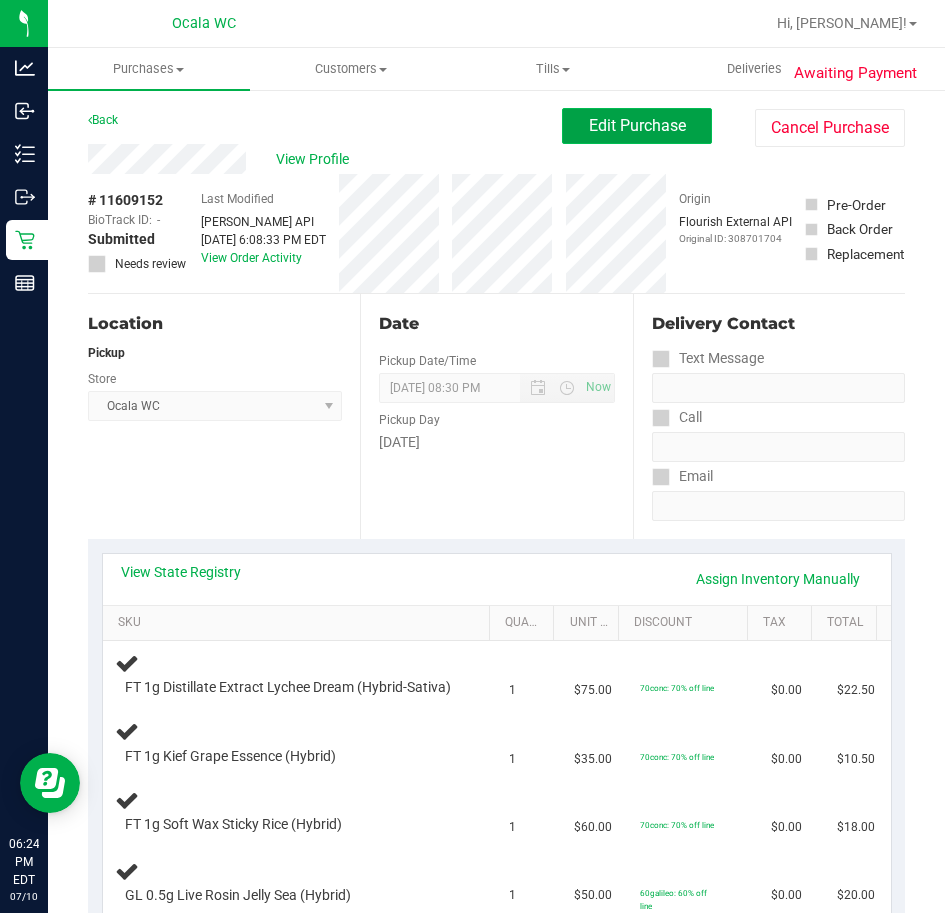 click on "Edit Purchase" at bounding box center [637, 125] 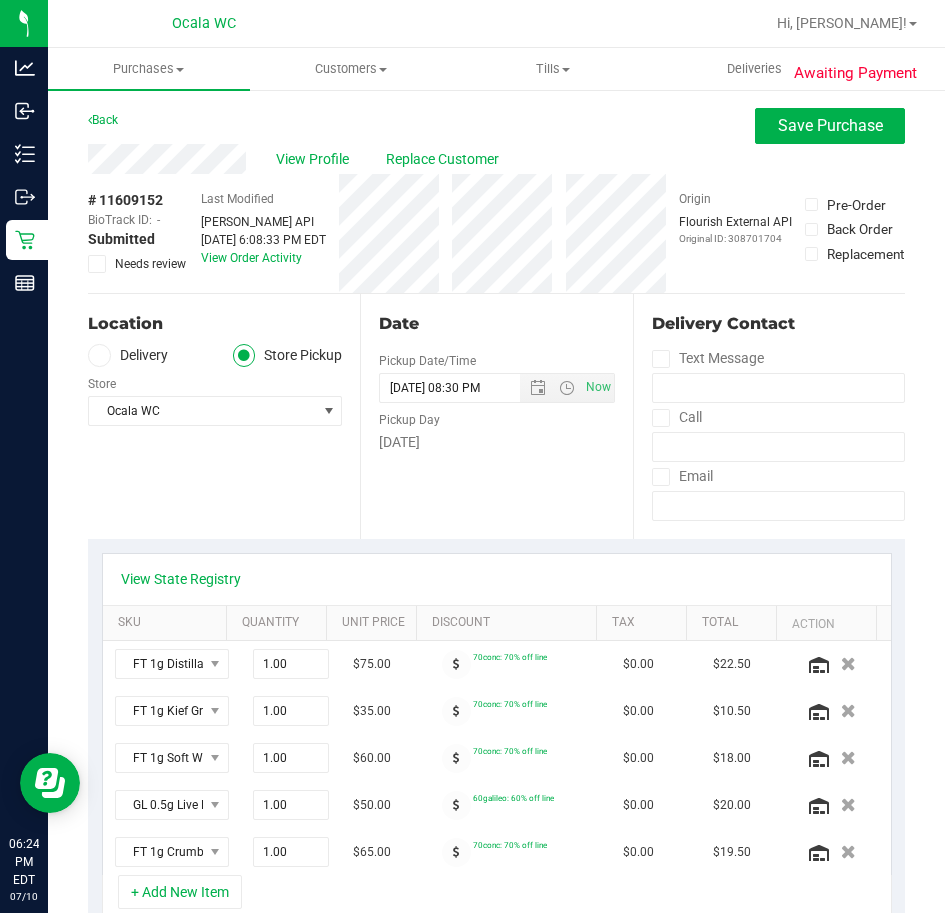 click at bounding box center (97, 264) 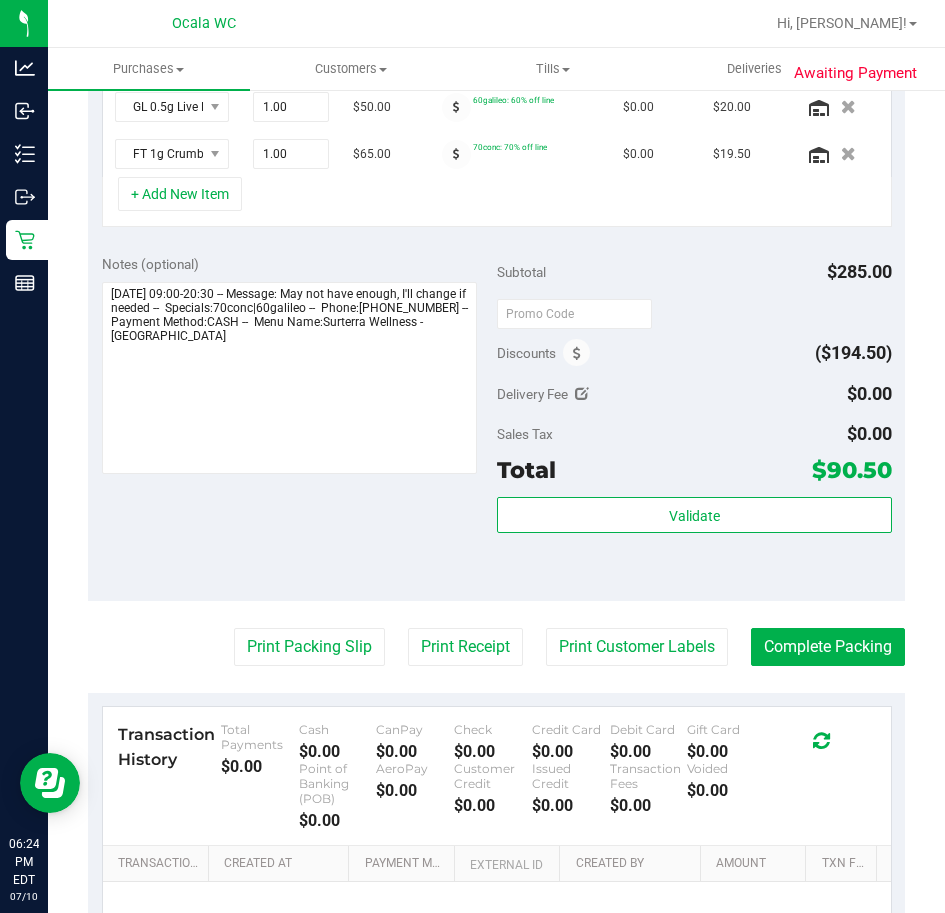 scroll, scrollTop: 700, scrollLeft: 0, axis: vertical 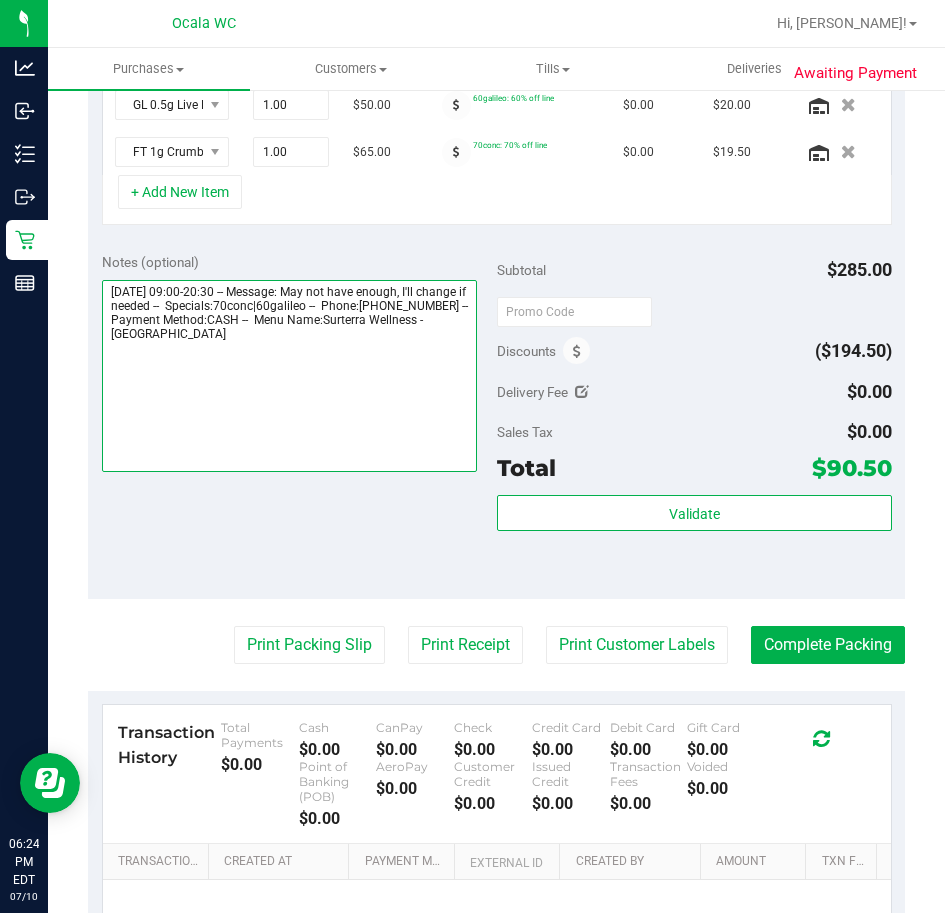click at bounding box center (289, 376) 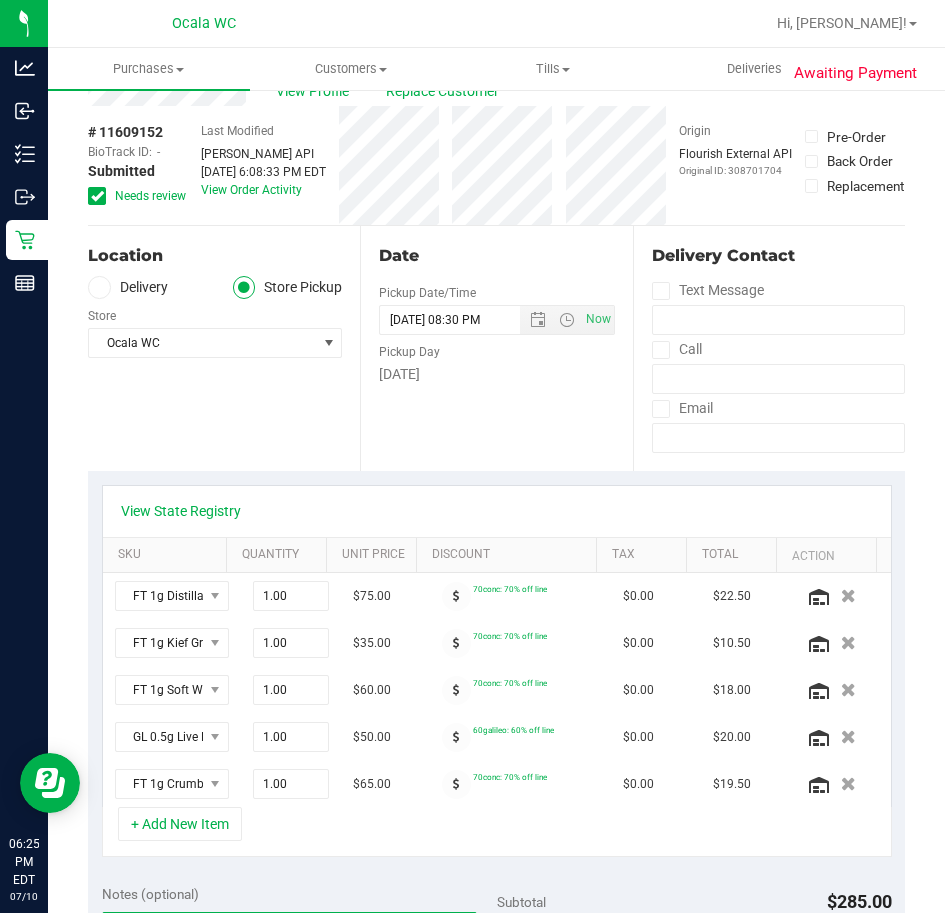 scroll, scrollTop: 0, scrollLeft: 0, axis: both 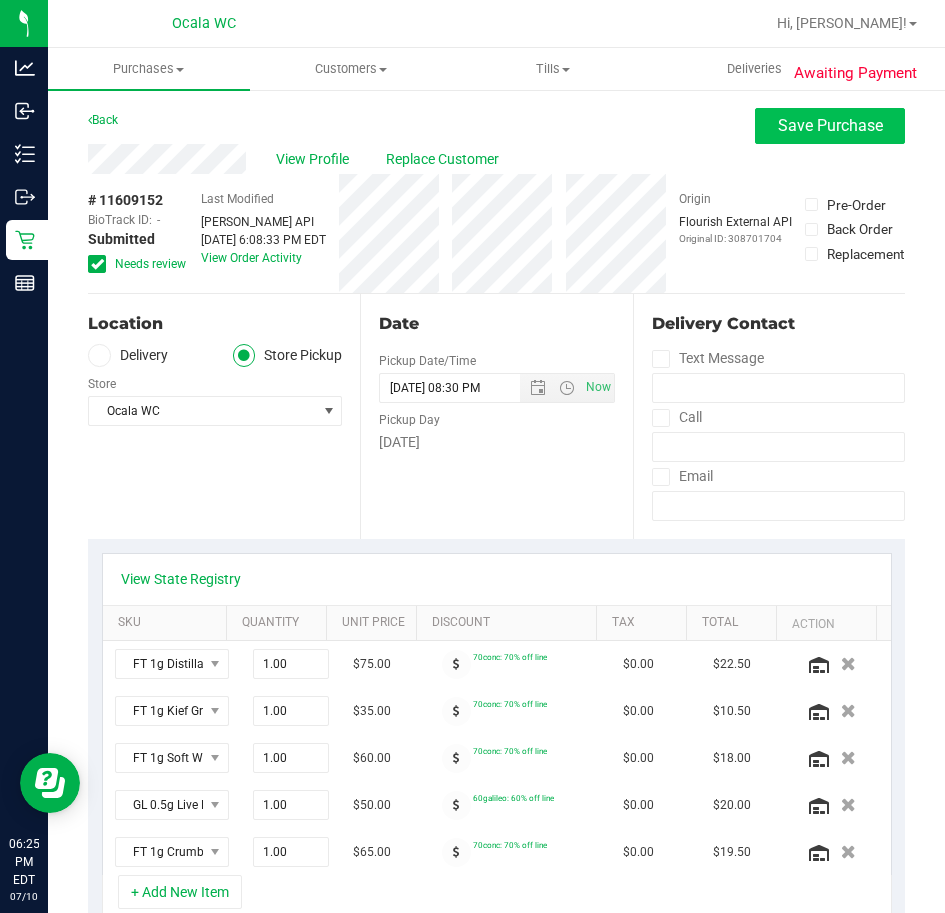 type on "[DATE] 09:00-20:30 -- Message: May not have enough, I'll change if needed --  Specials:70conc|60galileo --  Phone:[PHONE_NUMBER] --  Payment Method:CASH --  Menu Name:Surterra Wellness - [GEOGRAPHIC_DATA]
Not enough mgs" 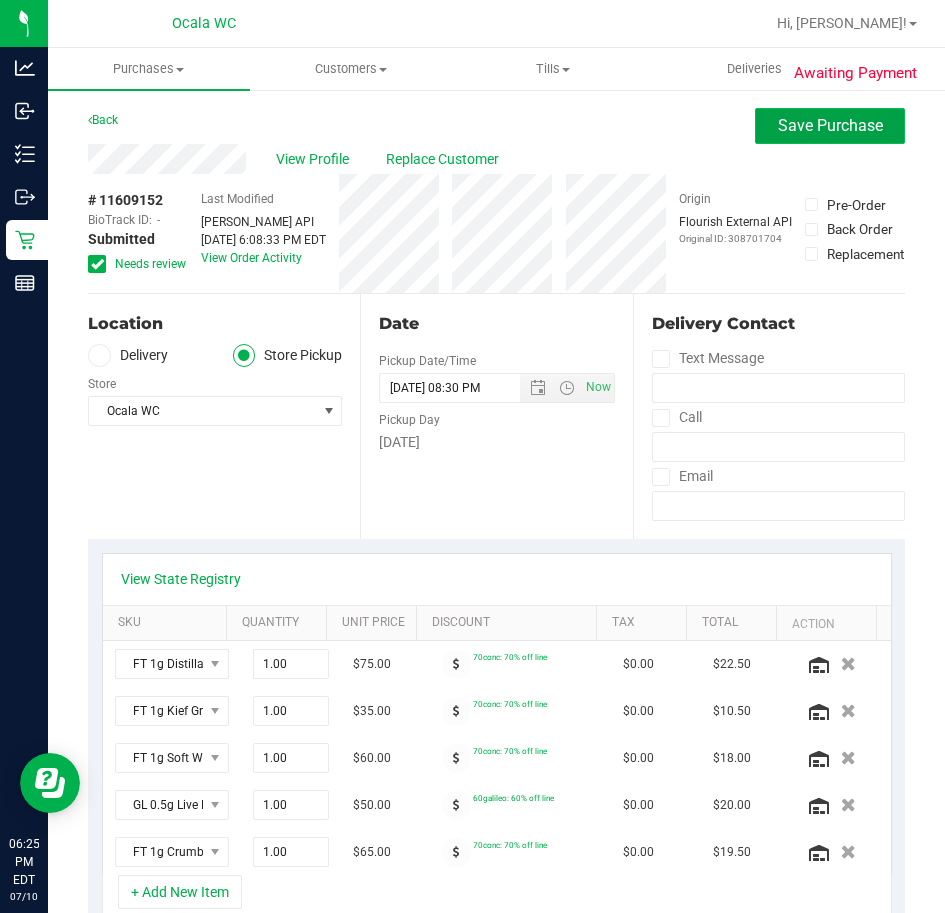 click on "Save Purchase" at bounding box center [830, 125] 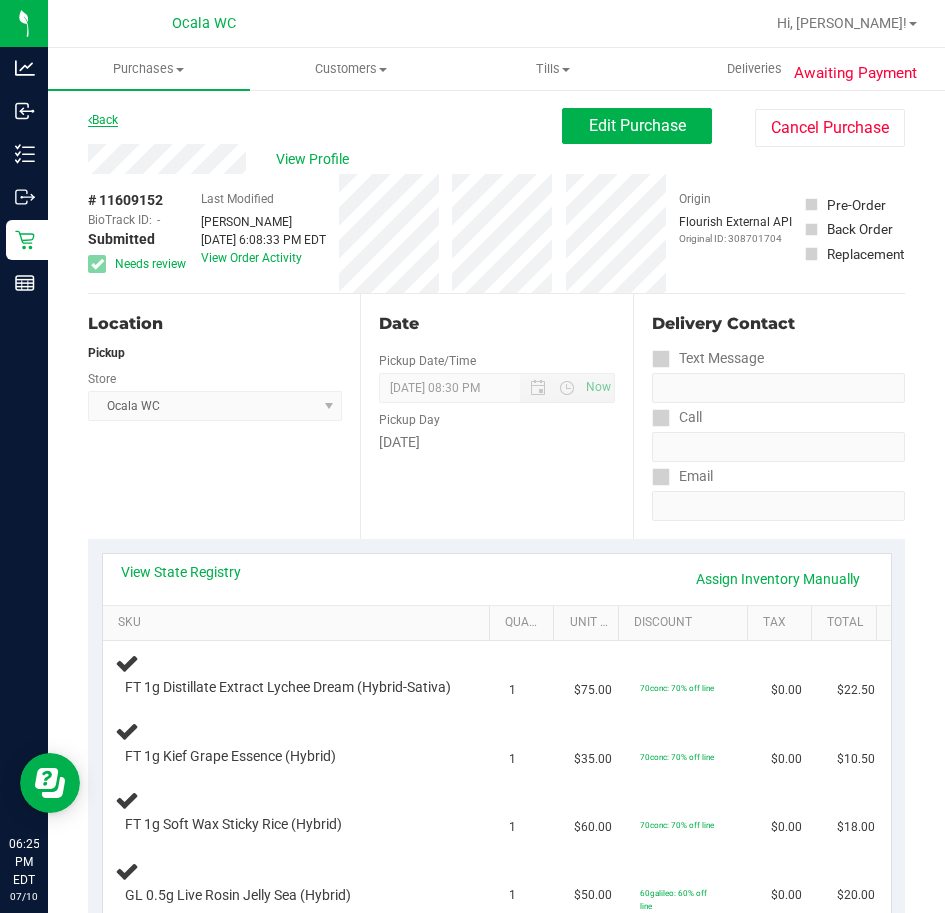 click on "Back" at bounding box center [103, 120] 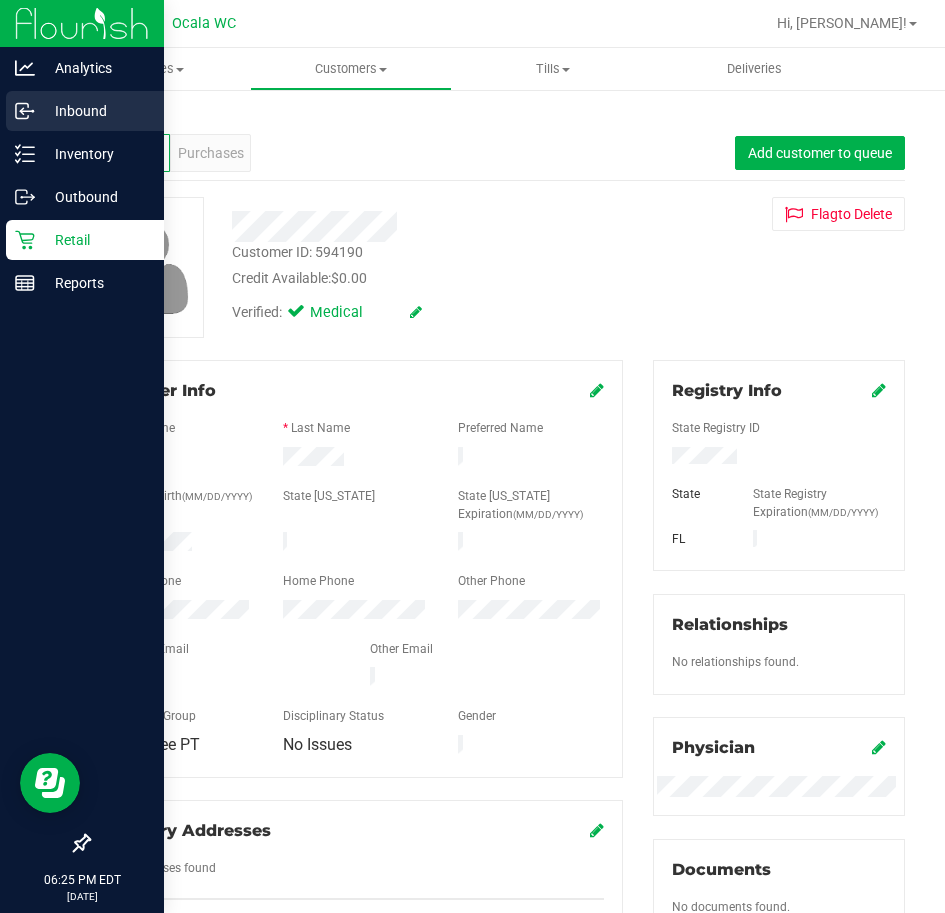 click on "Inbound" at bounding box center [82, 112] 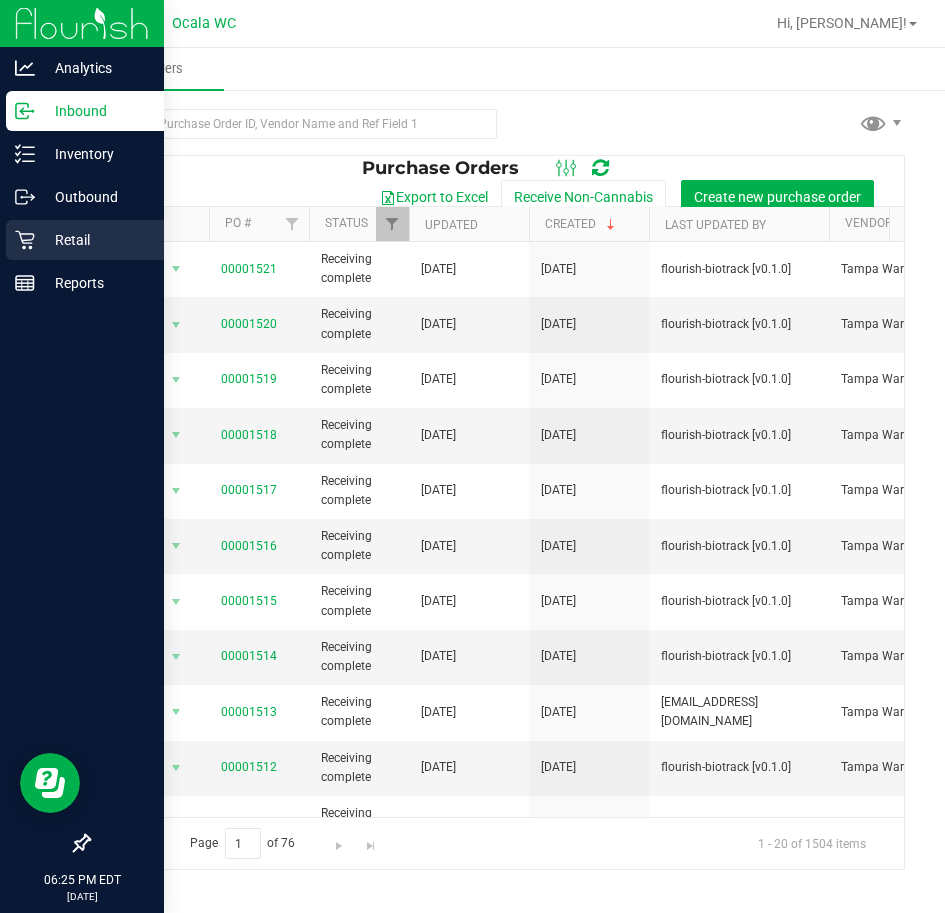 click 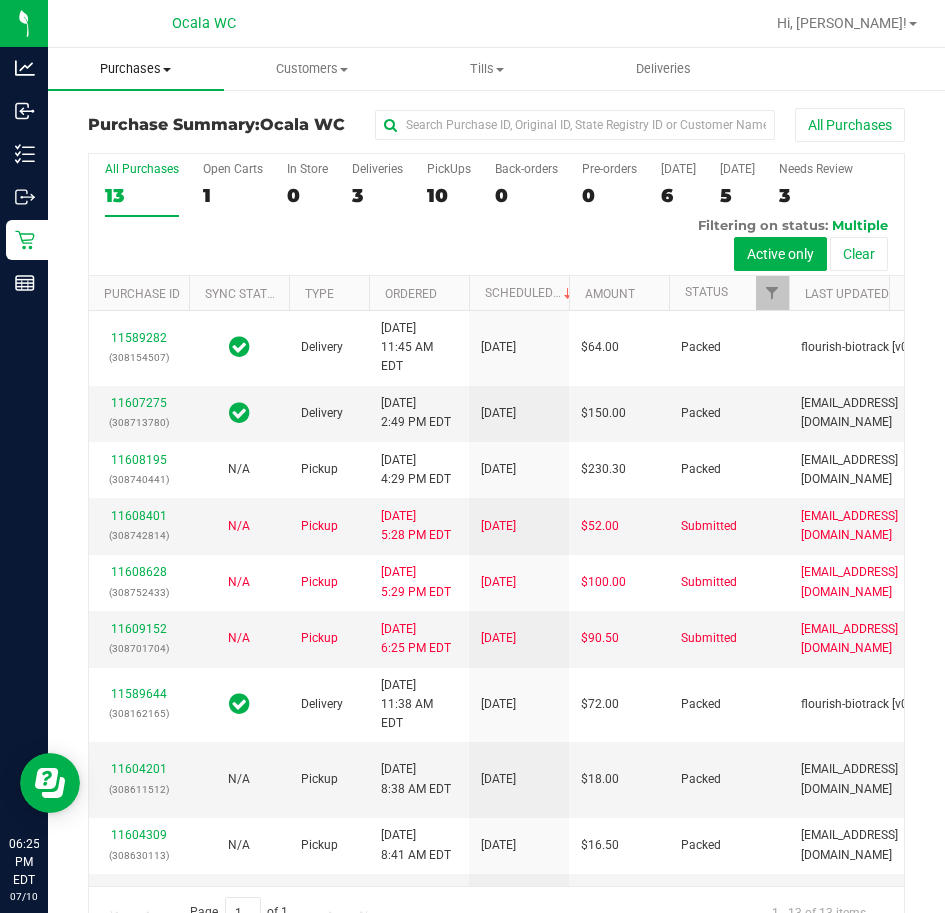 click on "Purchases" at bounding box center (136, 69) 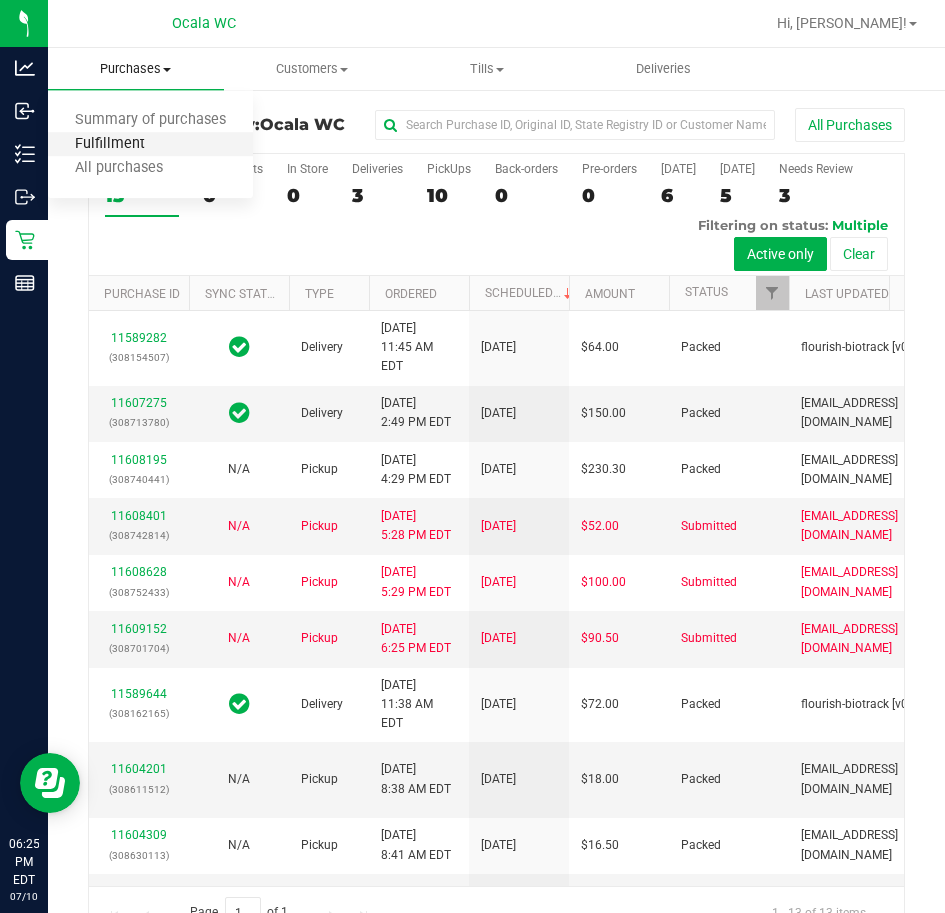 click on "Fulfillment" at bounding box center [110, 144] 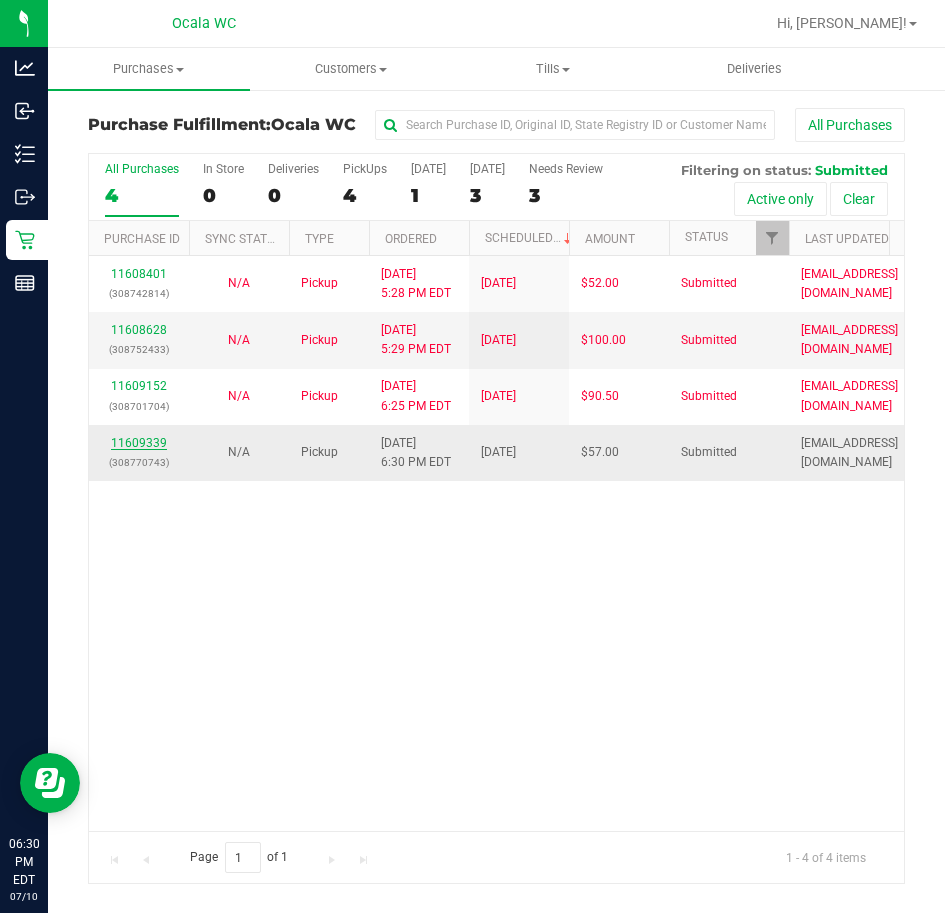 click on "11609339" at bounding box center (139, 443) 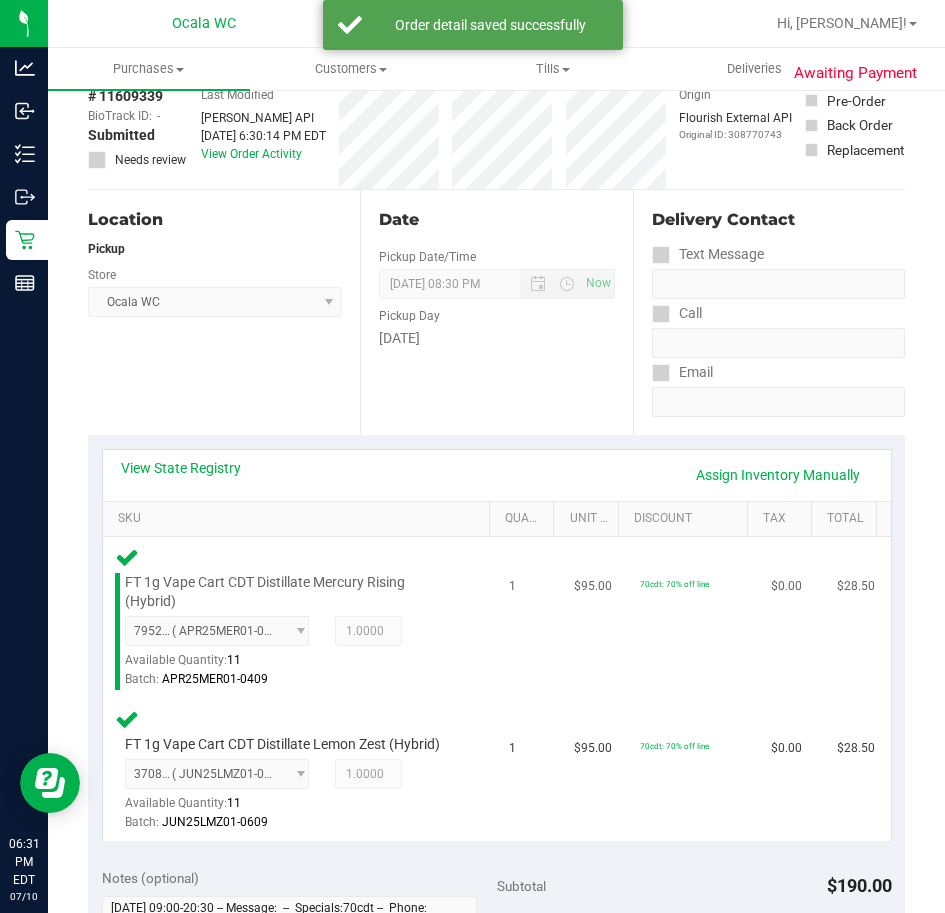 scroll, scrollTop: 400, scrollLeft: 0, axis: vertical 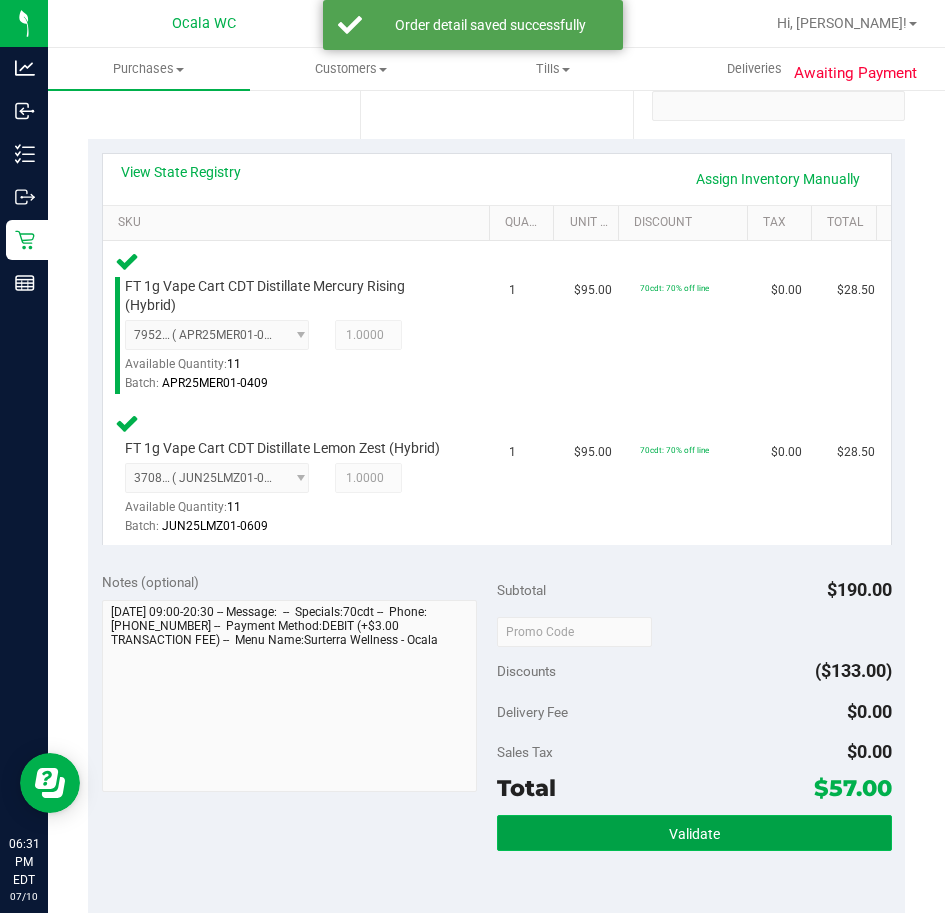 click on "Validate" at bounding box center [694, 833] 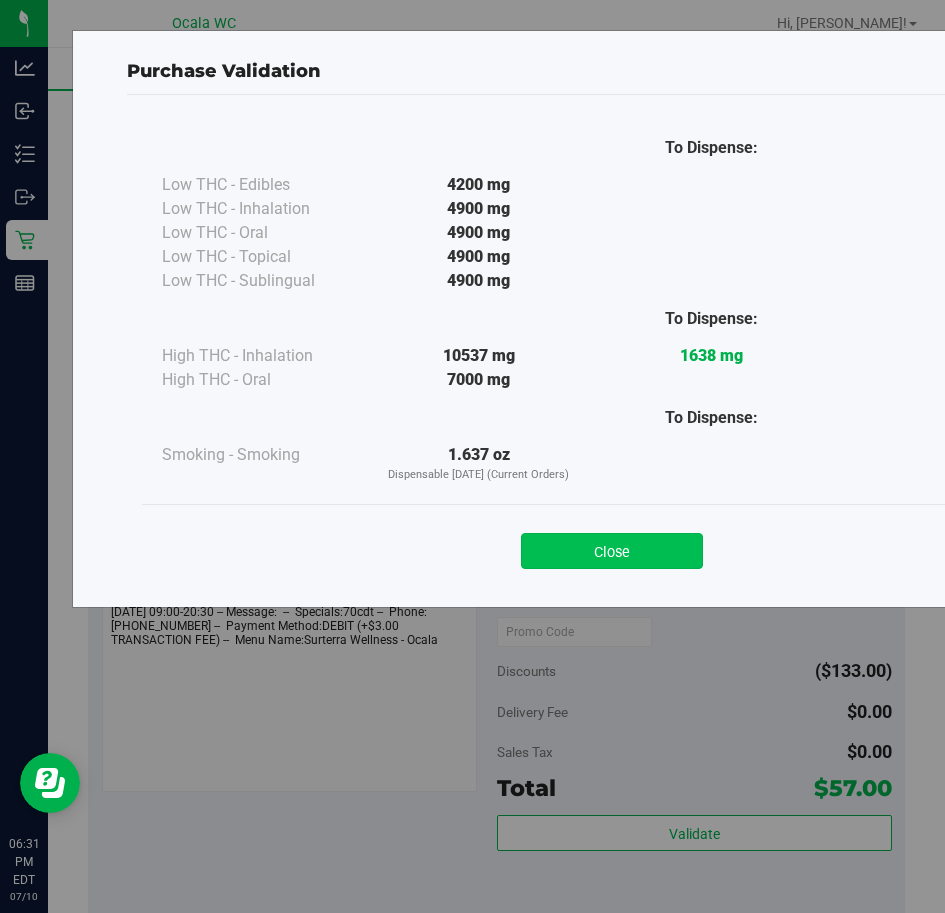 click on "Close" at bounding box center (612, 551) 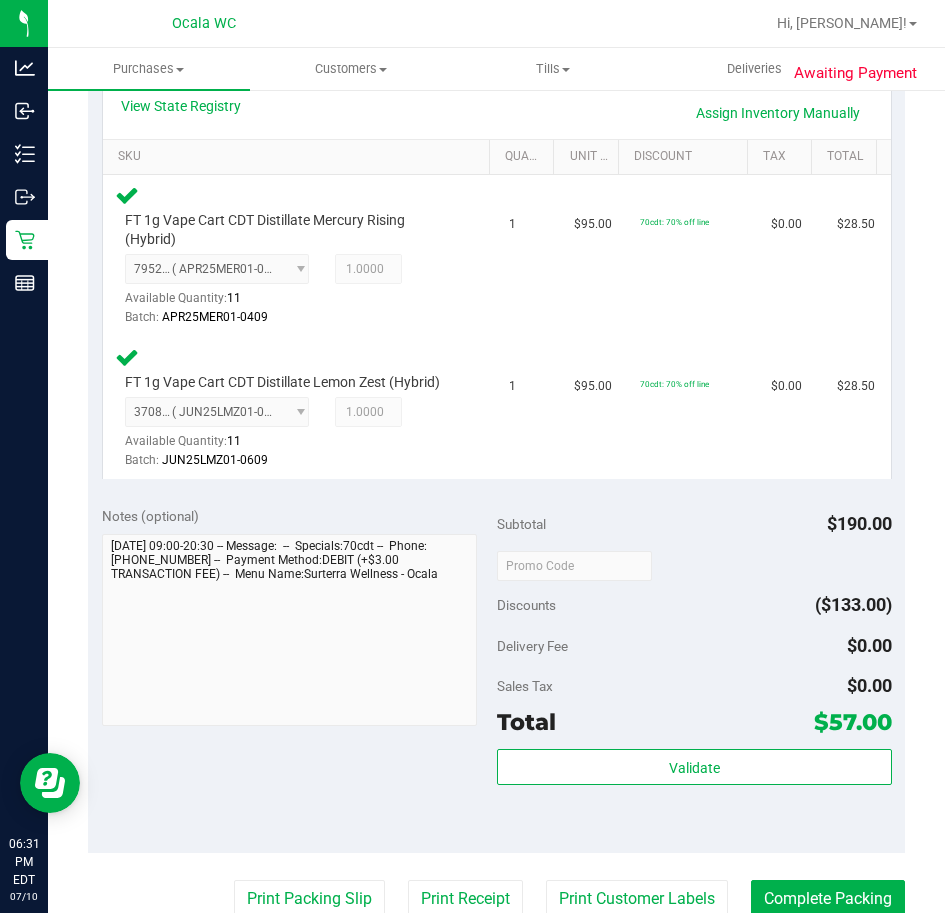 scroll, scrollTop: 700, scrollLeft: 0, axis: vertical 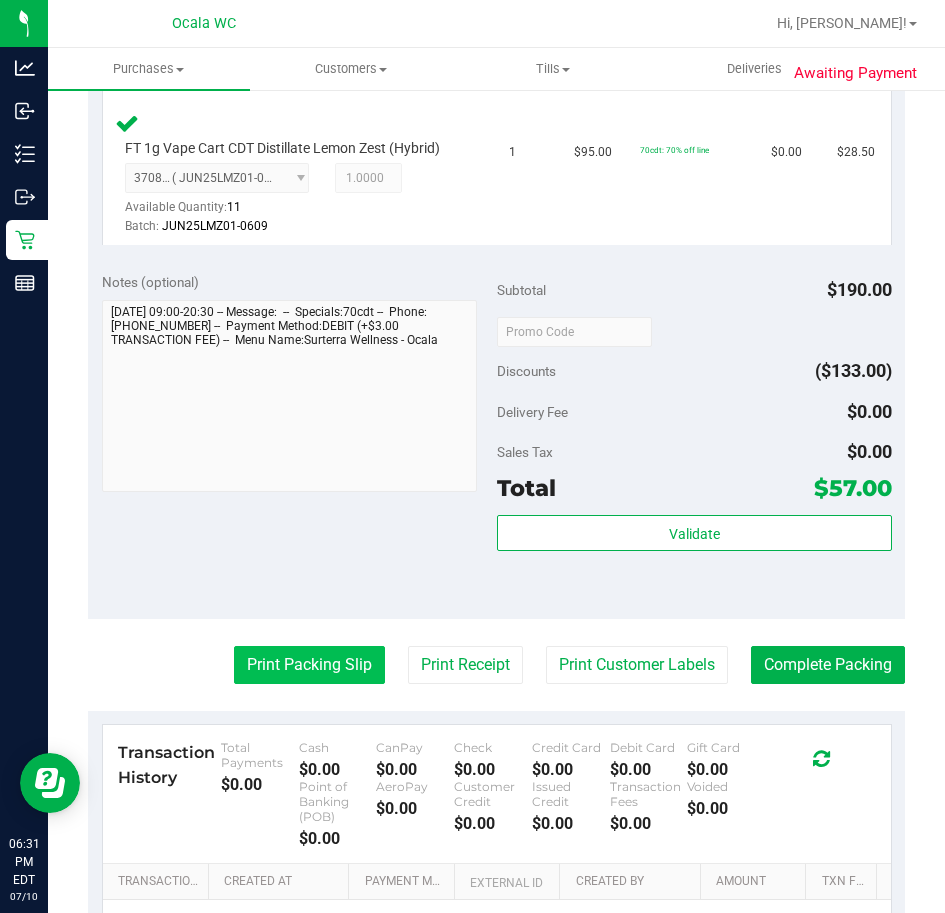 click on "Print Packing Slip" at bounding box center (309, 665) 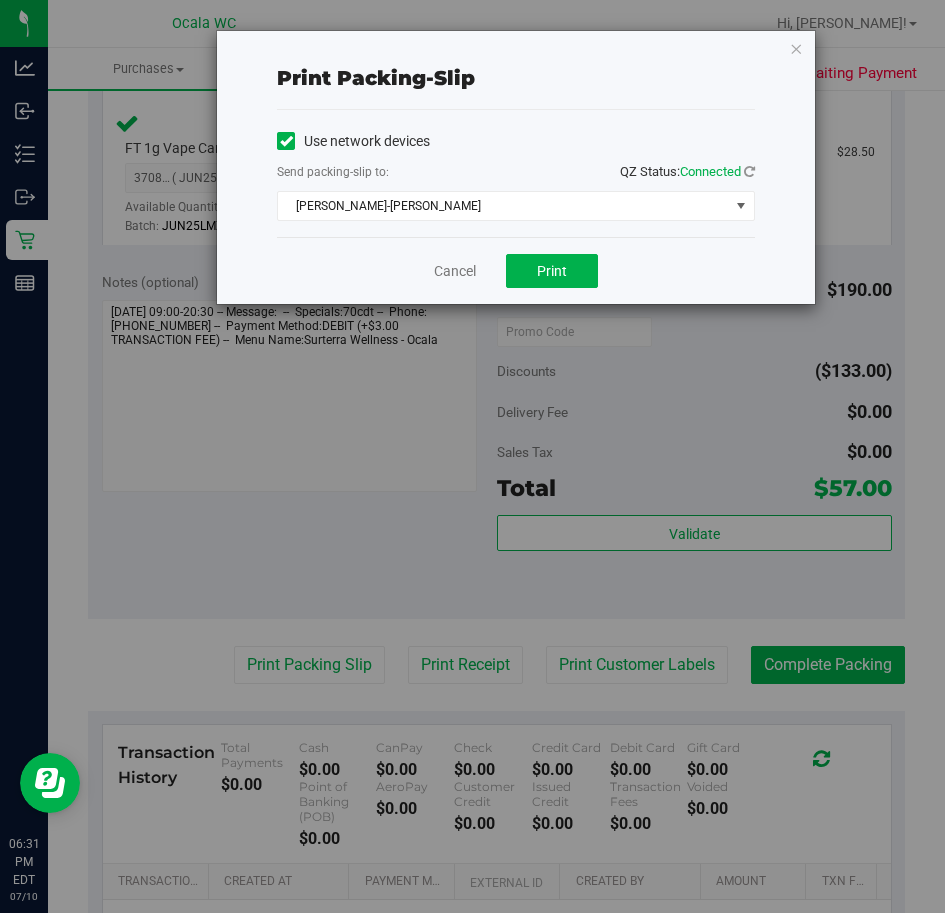 click on "Cancel
Print" at bounding box center (516, 270) 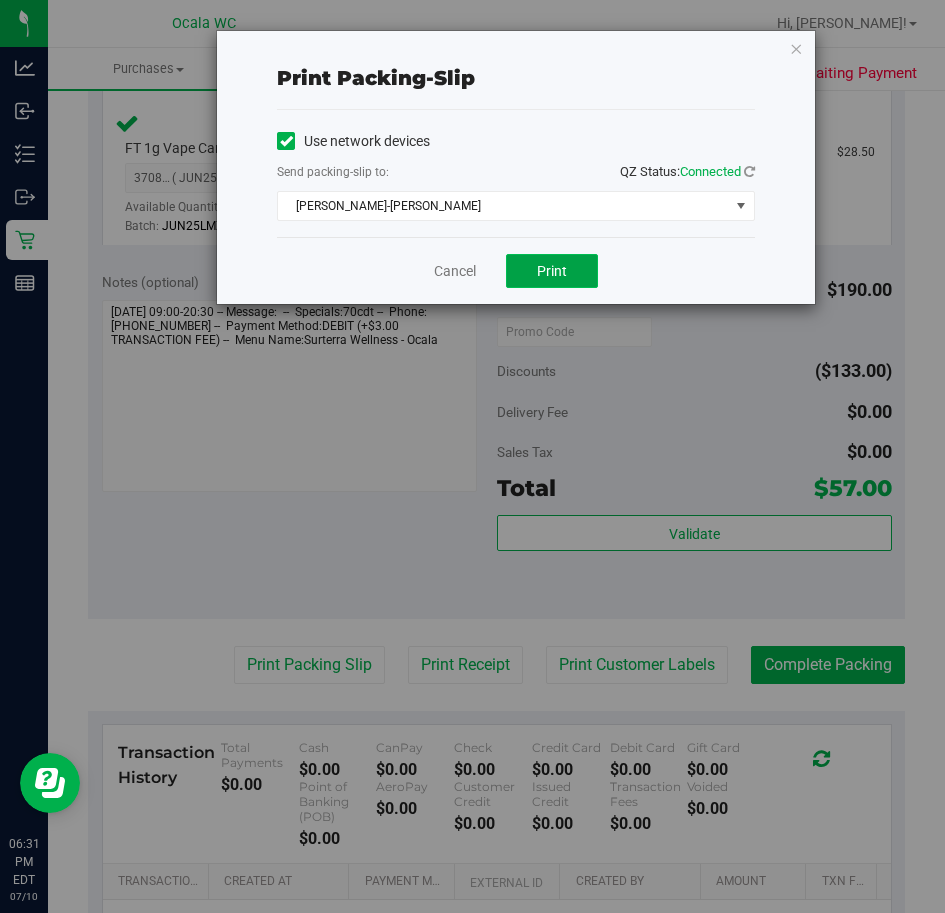 click on "Print" at bounding box center (552, 271) 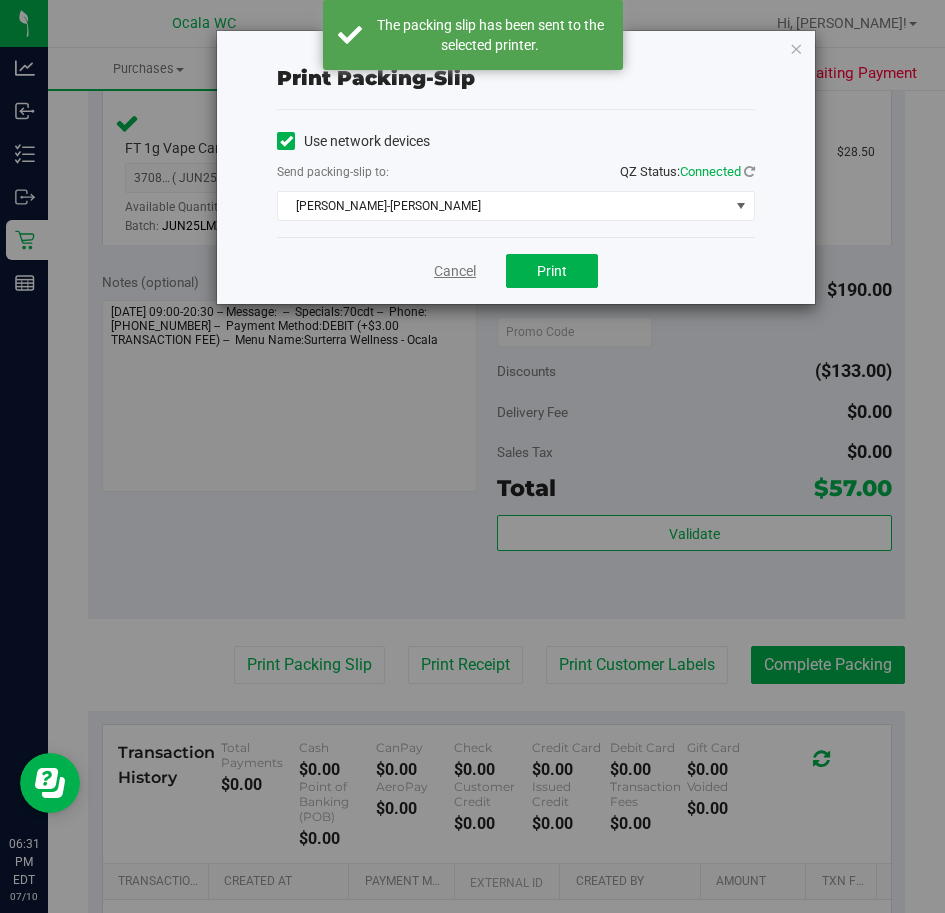 click on "Cancel" at bounding box center (455, 271) 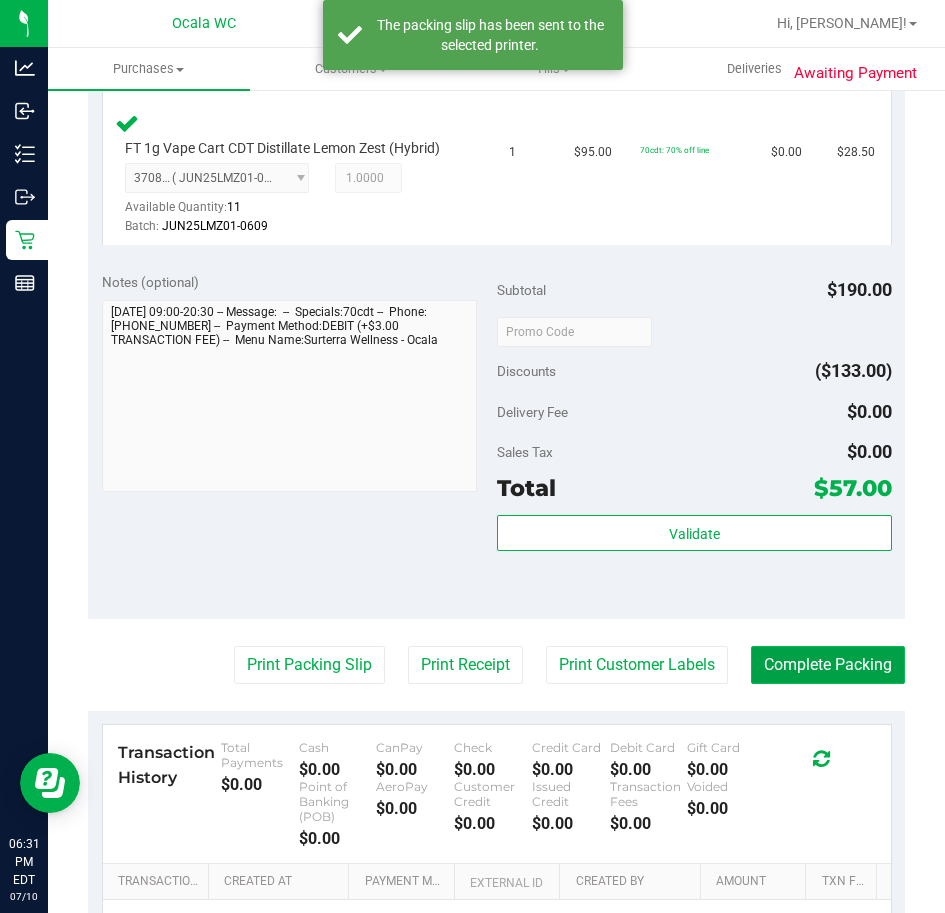 click on "Complete Packing" at bounding box center (828, 665) 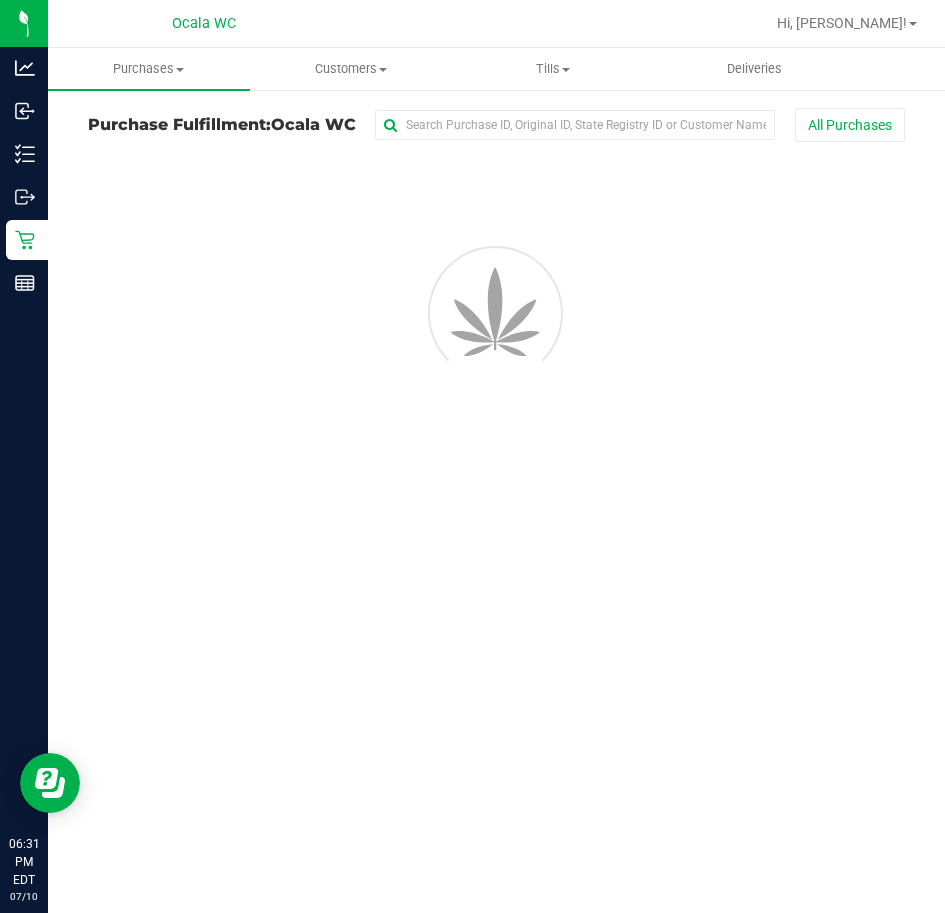 scroll, scrollTop: 0, scrollLeft: 0, axis: both 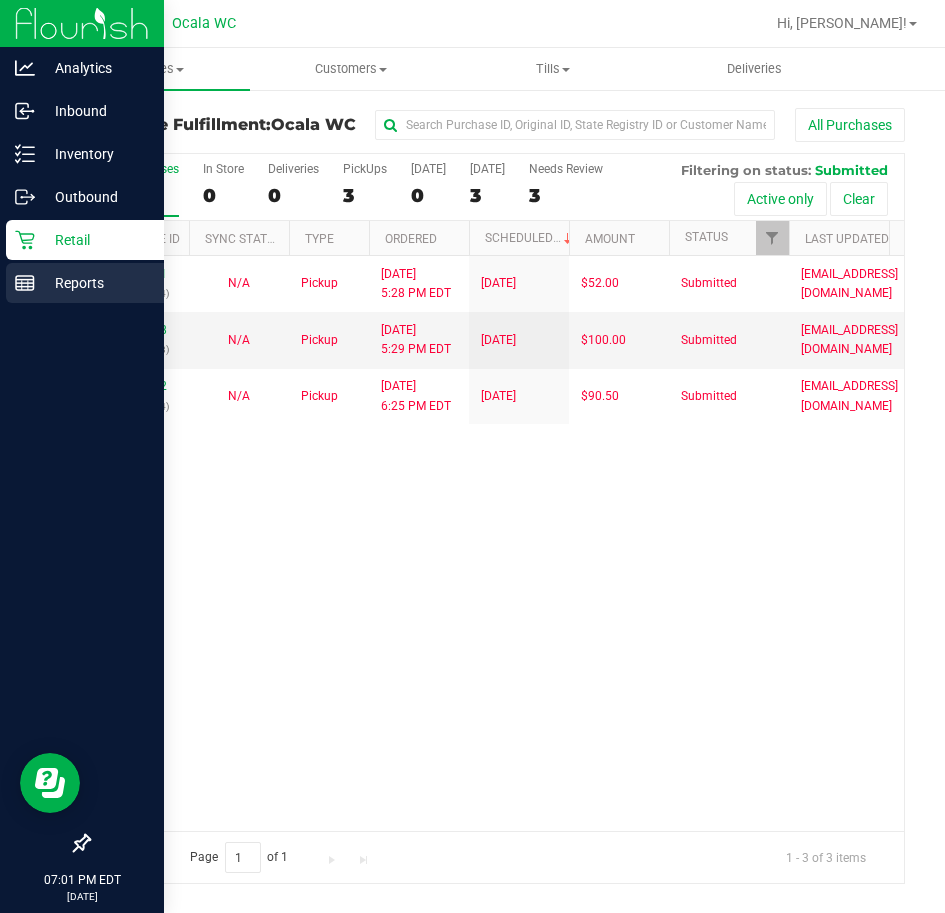 click on "Reports" at bounding box center [95, 283] 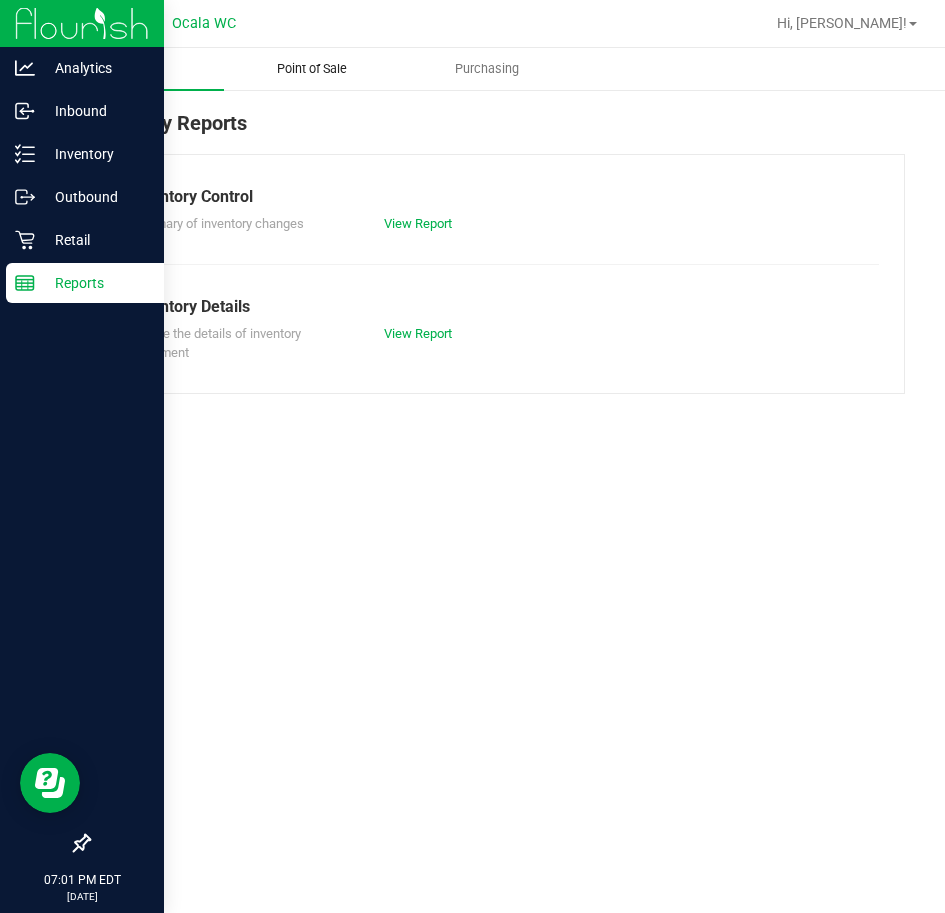 click on "Point of Sale" at bounding box center [312, 69] 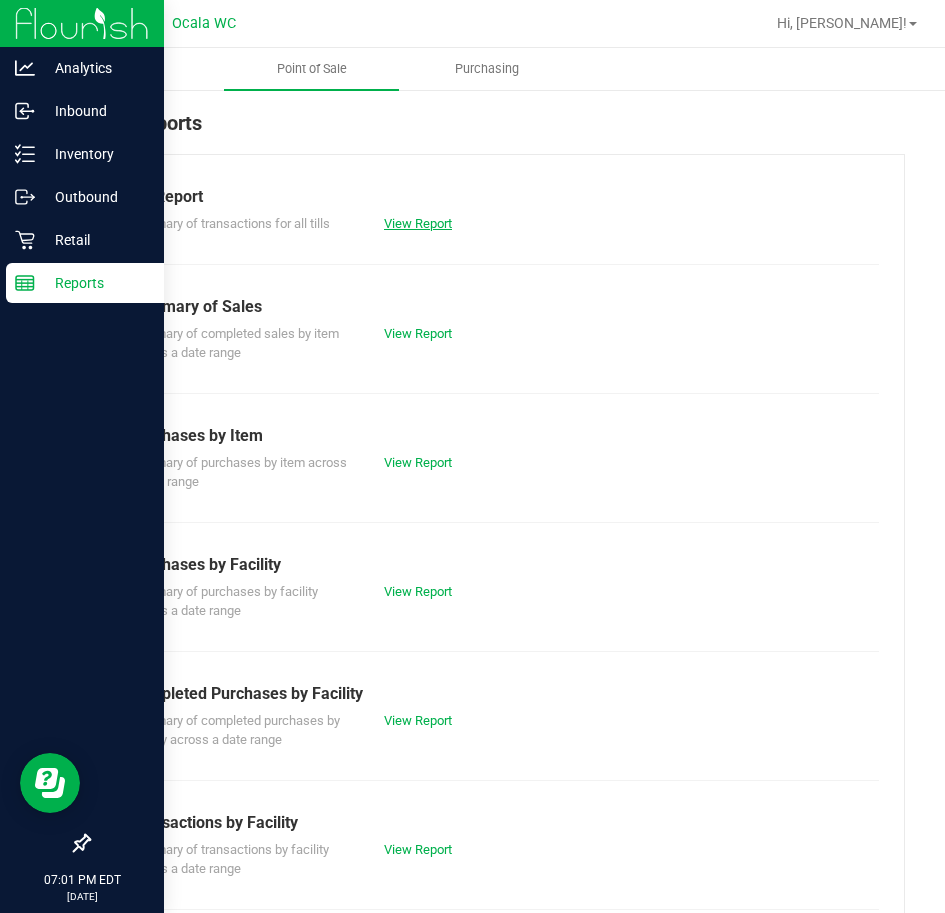click on "View Report" at bounding box center [418, 223] 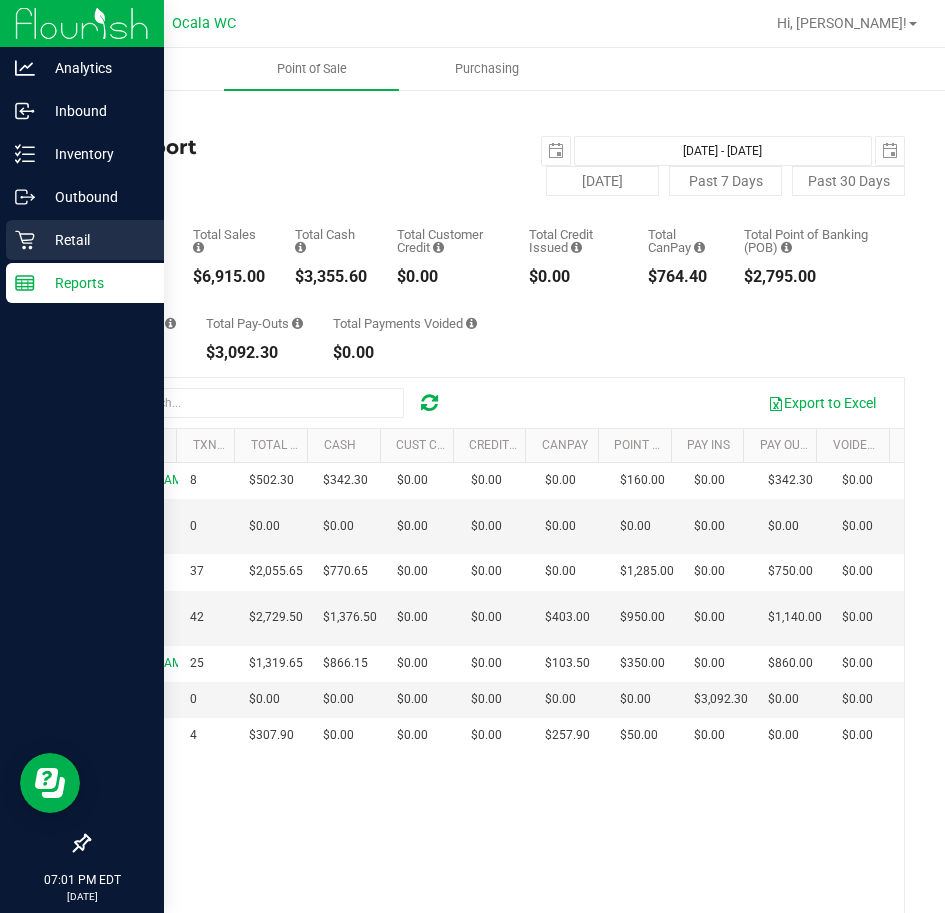 click 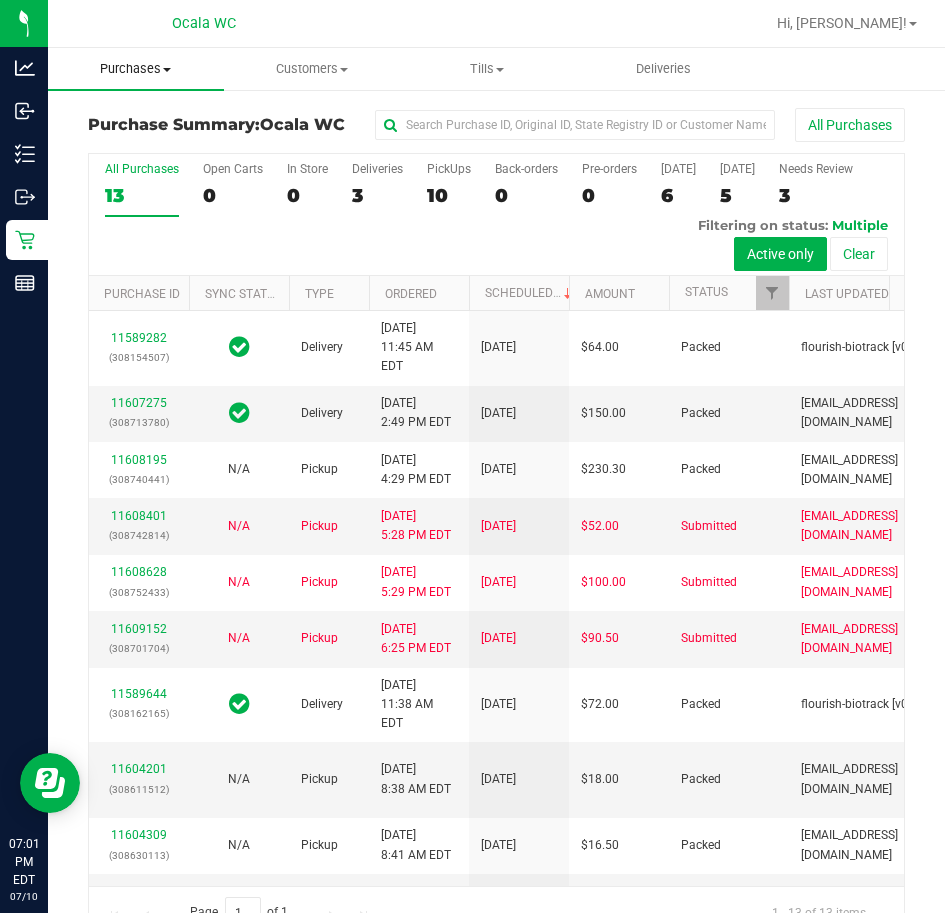 click on "Purchases" at bounding box center (136, 69) 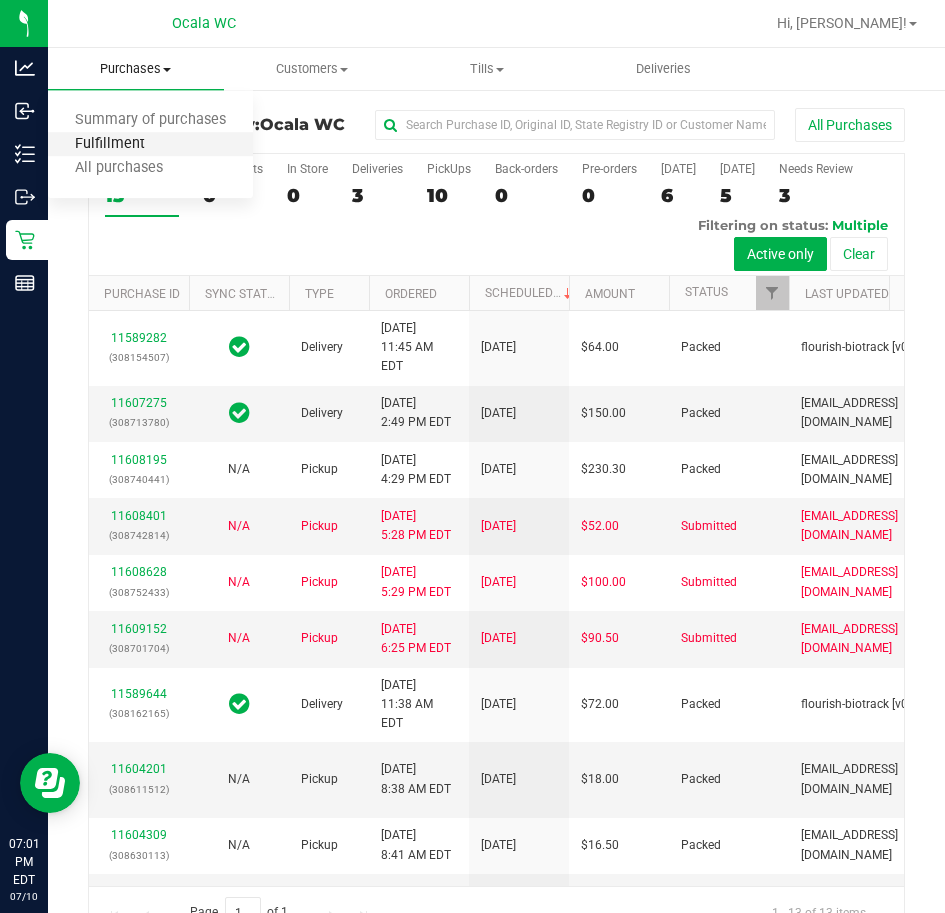 click on "Fulfillment" at bounding box center [110, 144] 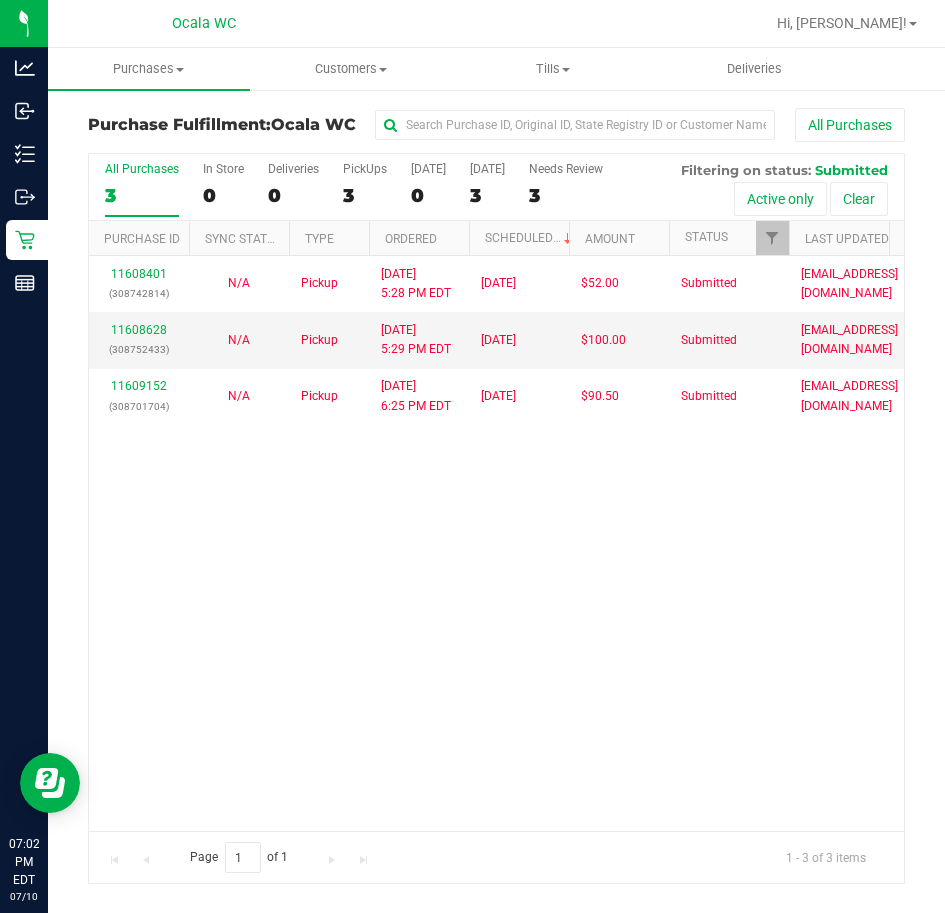 click on "11608401
(308742814)
N/A
Pickup [DATE] 5:28 PM EDT 7/11/2025
$52.00
Submitted [EMAIL_ADDRESS][DOMAIN_NAME]
11608628
(308752433)
N/A
Pickup [DATE] 5:29 PM EDT 7/11/2025
$100.00
Submitted [EMAIL_ADDRESS][DOMAIN_NAME]
11609152
(308701704)
N/A
Pickup [DATE] 6:25 PM EDT 7/11/2025
$90.50
Submitted [EMAIL_ADDRESS][DOMAIN_NAME]" at bounding box center (496, 543) 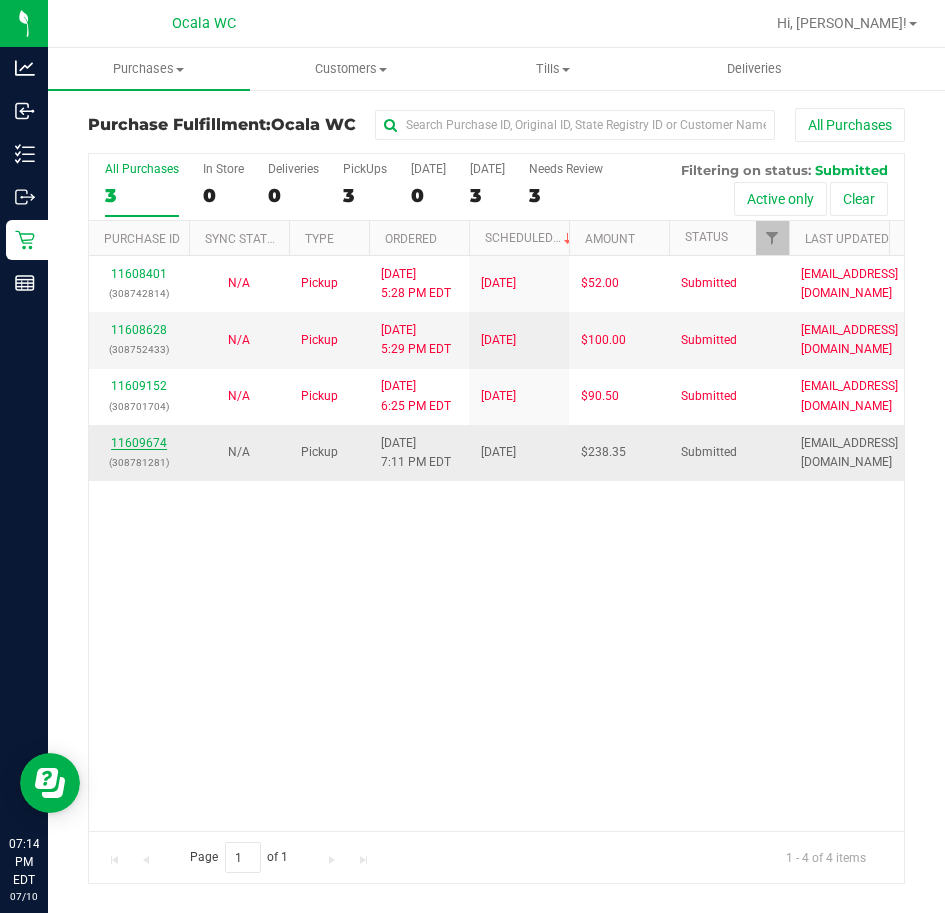 click on "11609674" at bounding box center (139, 443) 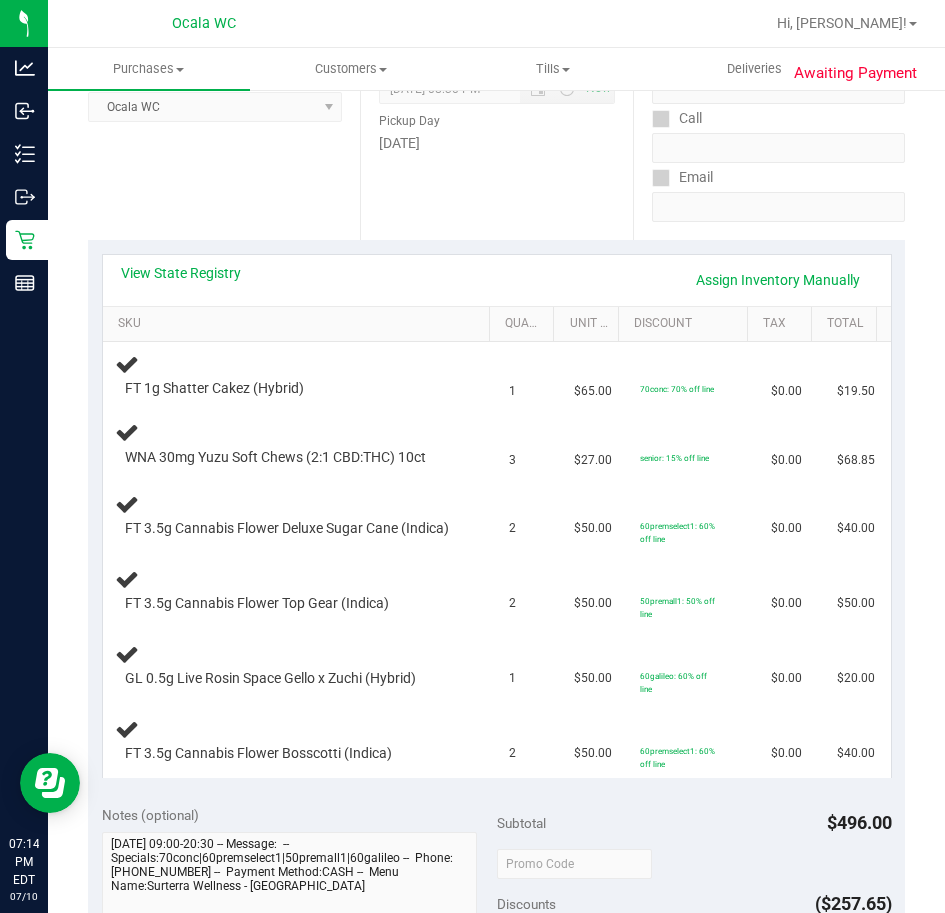 scroll, scrollTop: 300, scrollLeft: 0, axis: vertical 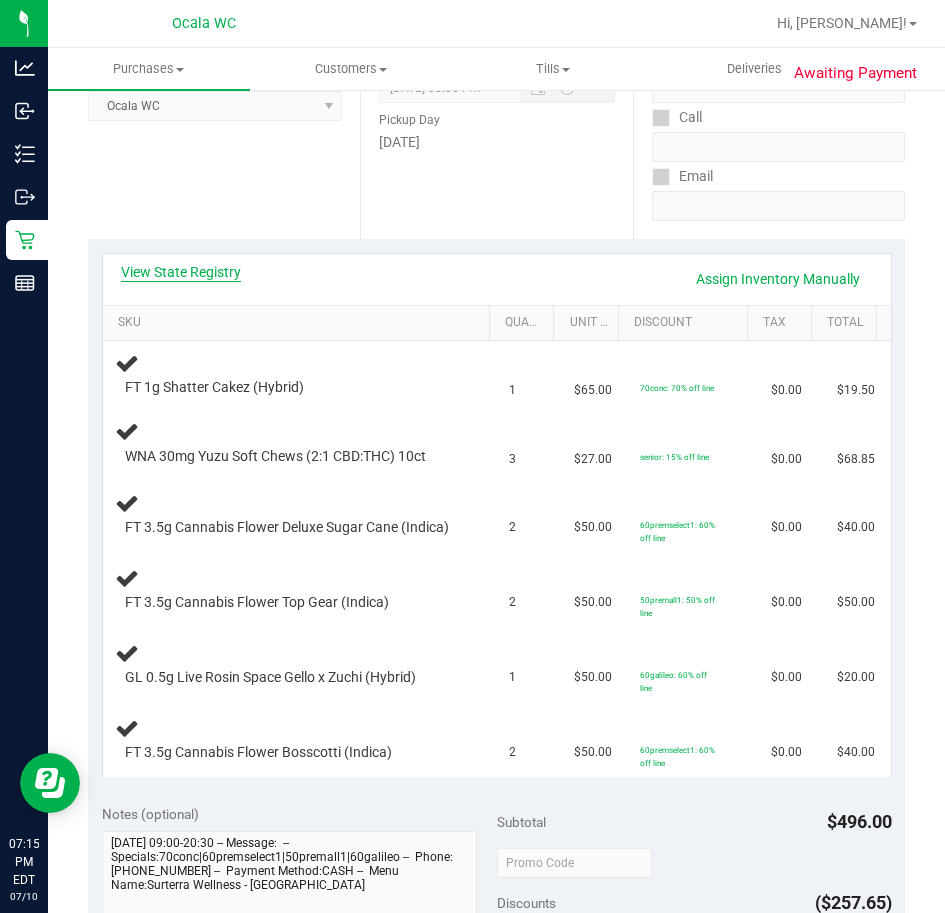 click on "View State Registry" at bounding box center [181, 272] 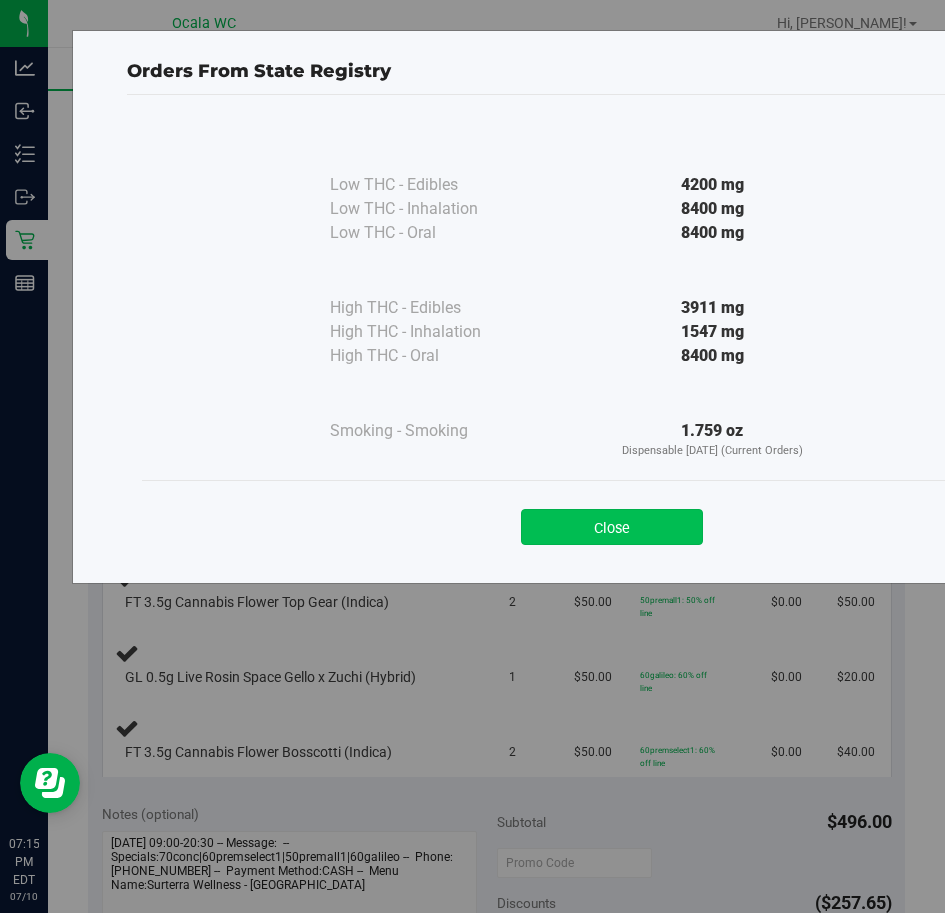 click on "Close" at bounding box center (612, 527) 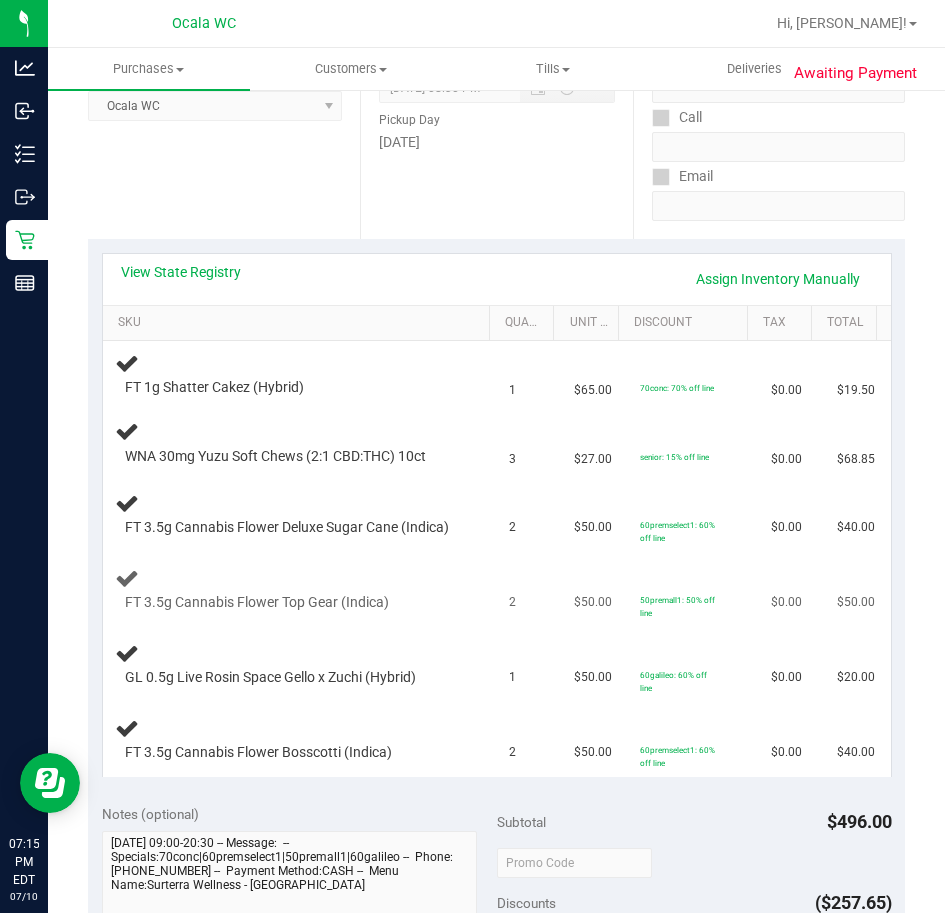 scroll, scrollTop: 0, scrollLeft: 0, axis: both 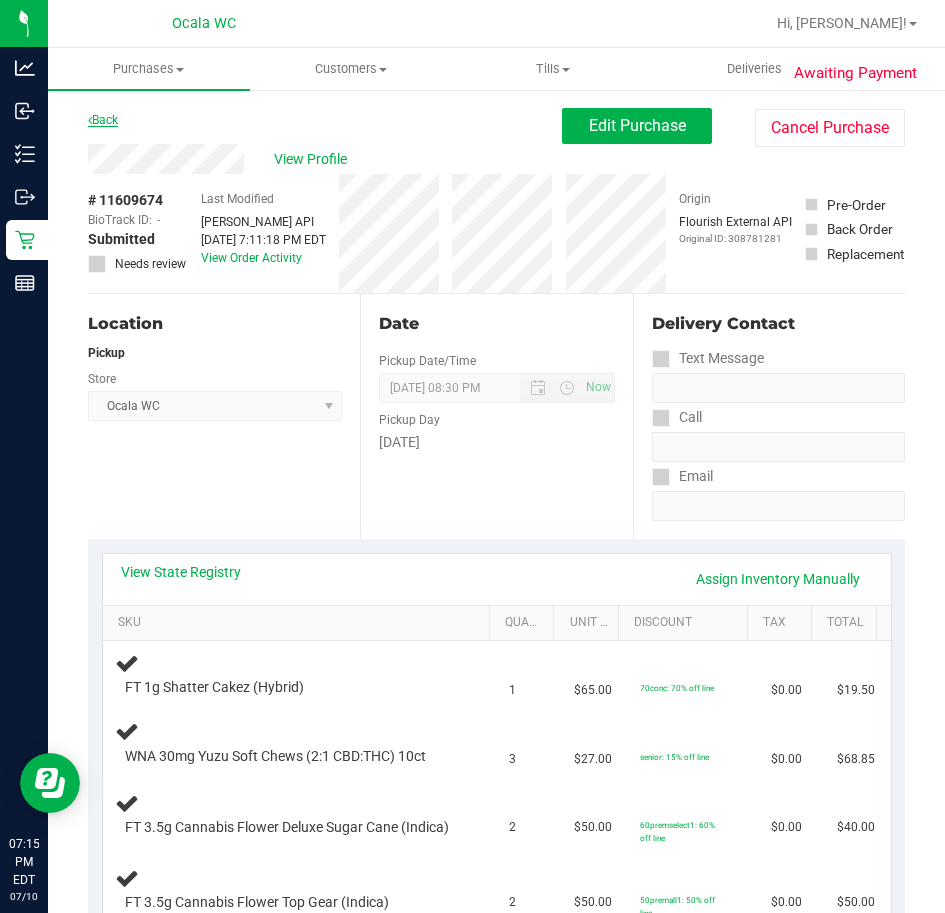 click on "Back" at bounding box center [103, 120] 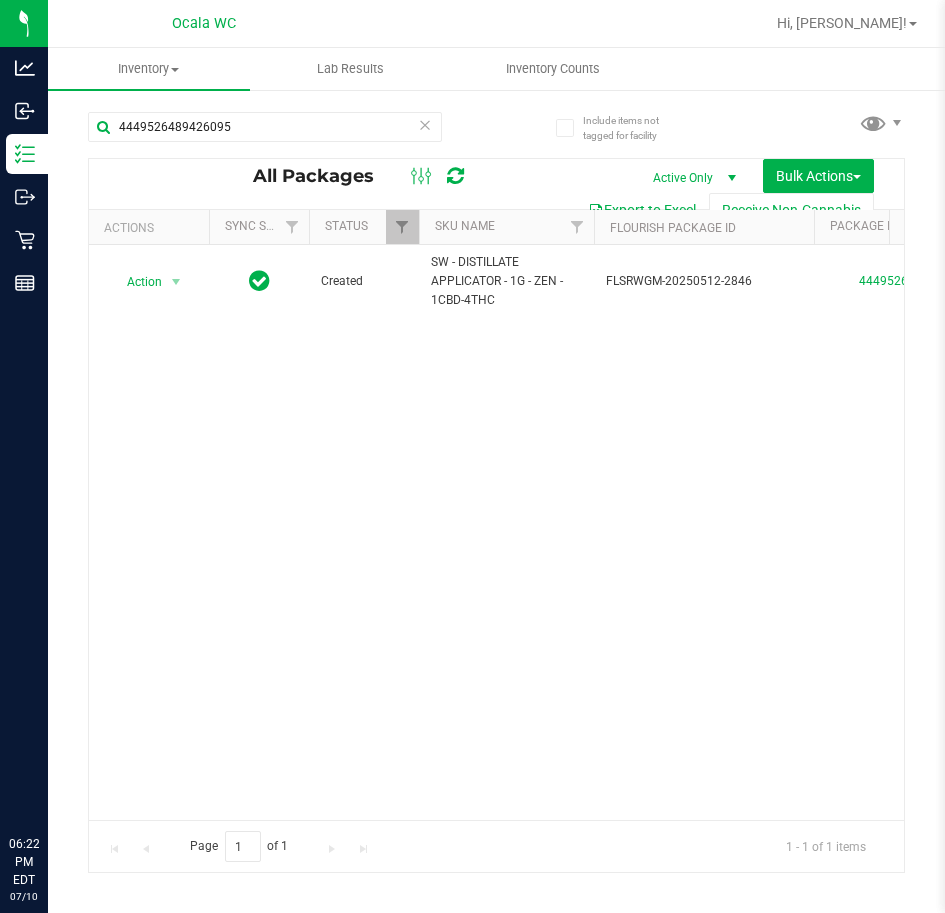 scroll, scrollTop: 0, scrollLeft: 0, axis: both 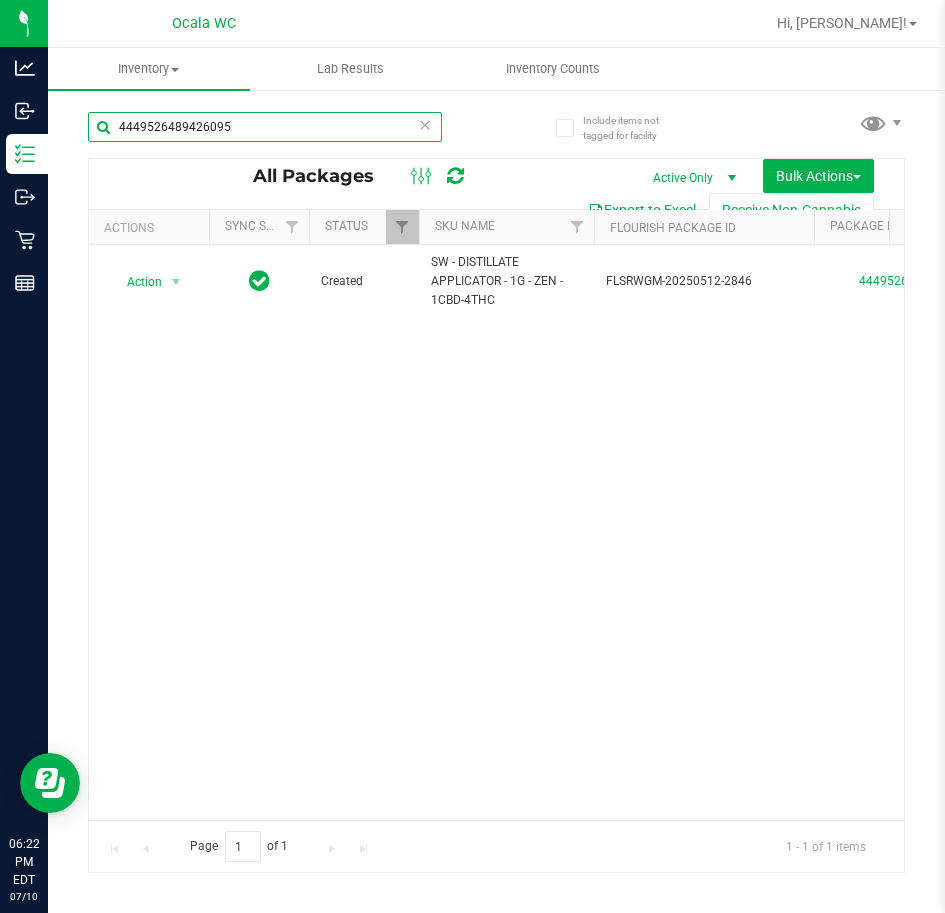 drag, startPoint x: 244, startPoint y: 135, endPoint x: -139, endPoint y: 155, distance: 383.52185 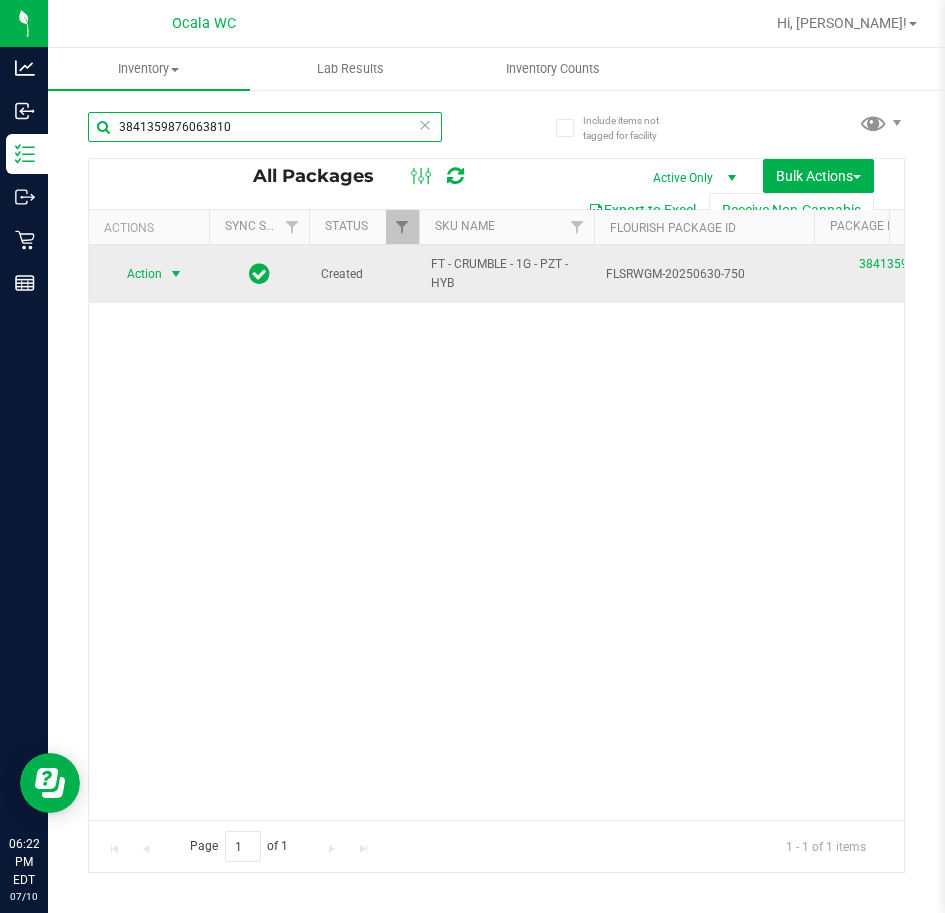 type on "3841359876063810" 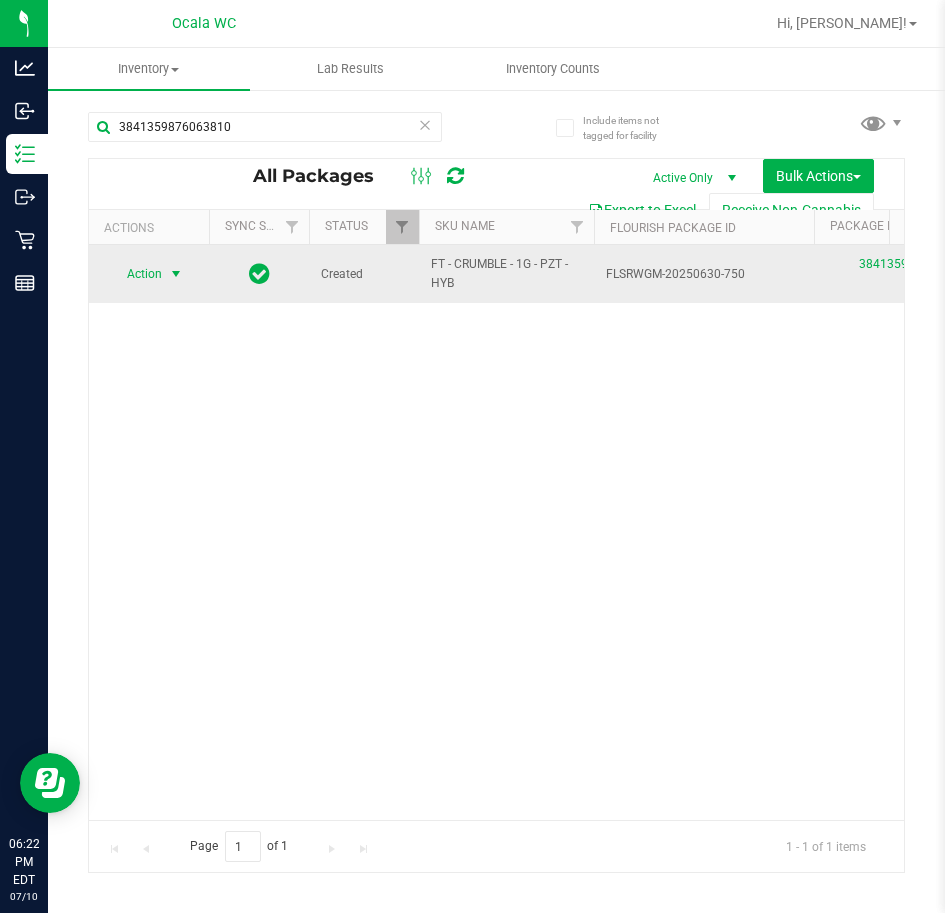 click at bounding box center [176, 274] 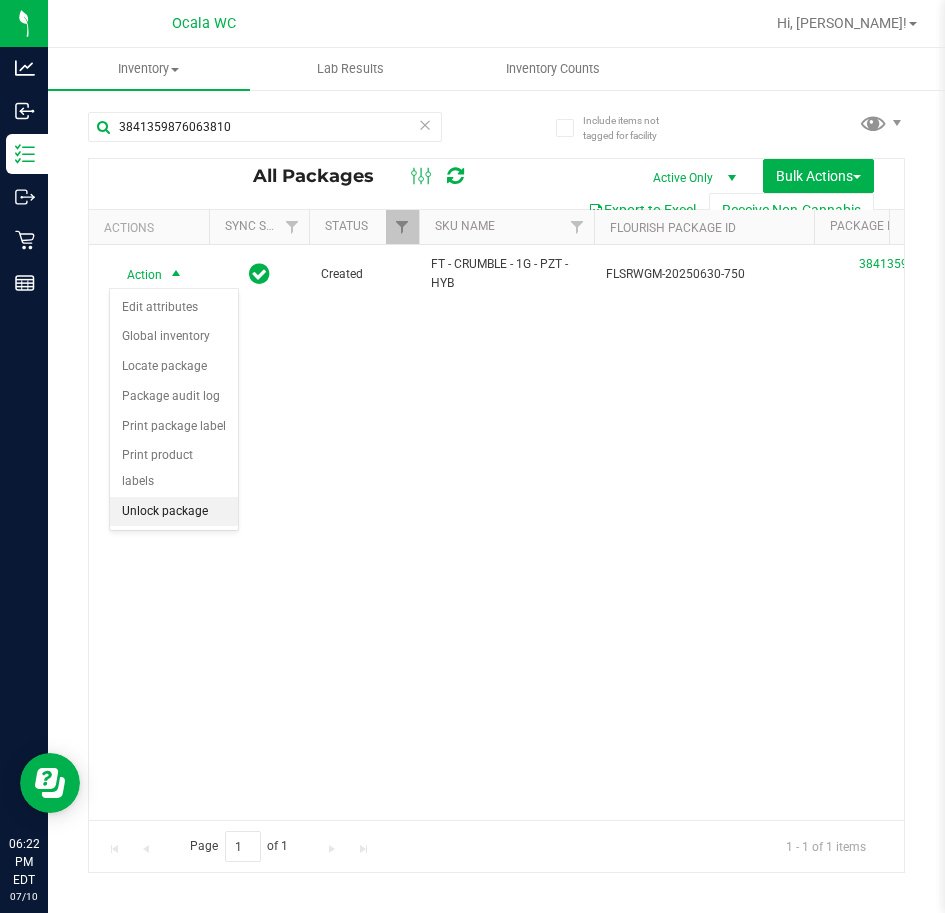 click on "Unlock package" at bounding box center (174, 512) 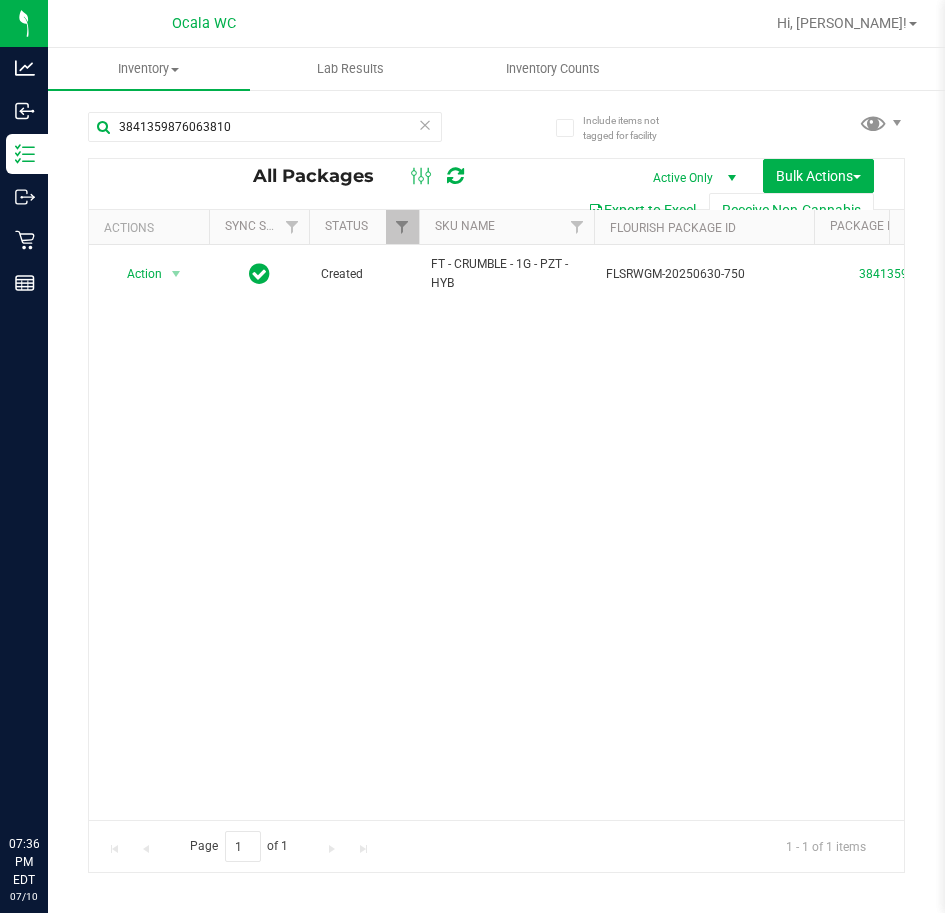 scroll, scrollTop: 0, scrollLeft: 0, axis: both 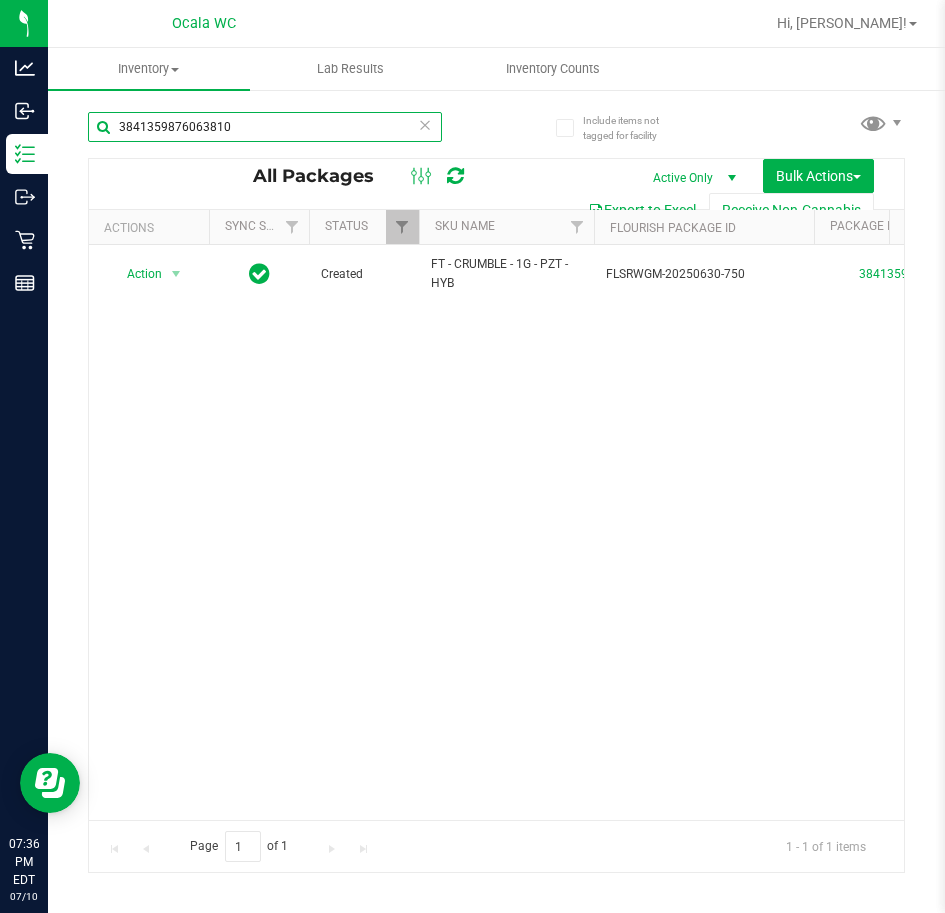 drag, startPoint x: 0, startPoint y: 0, endPoint x: -38, endPoint y: 173, distance: 177.12425 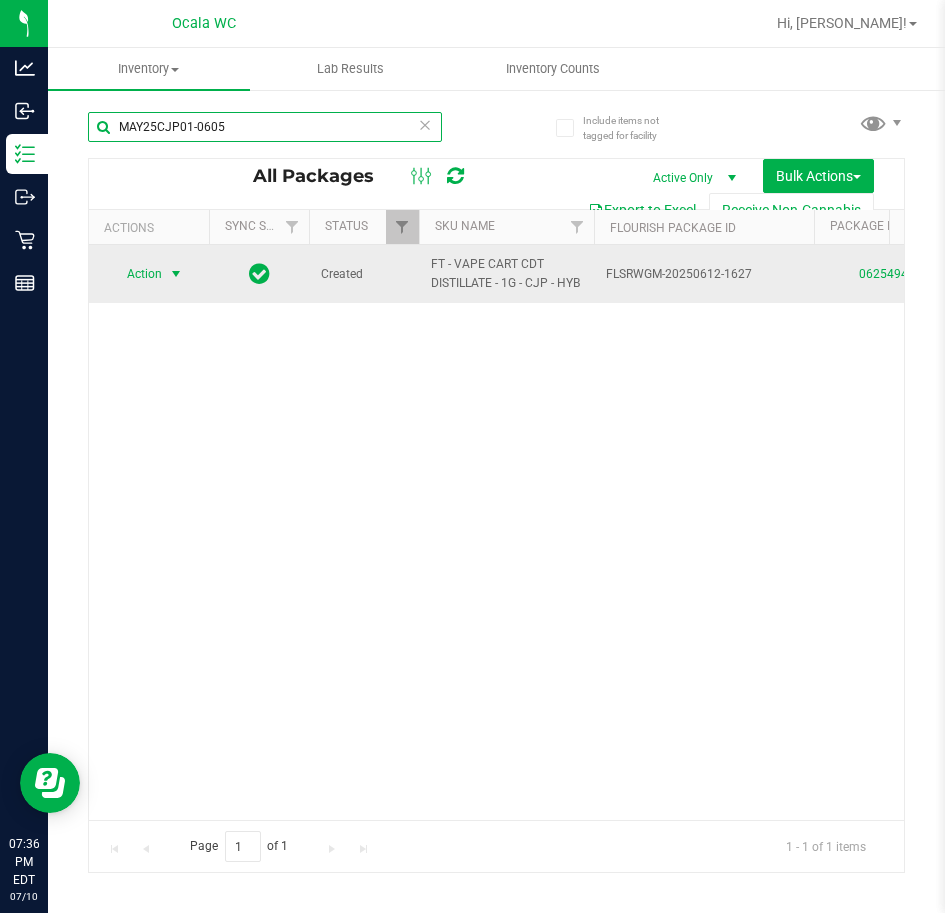 type on "MAY25CJP01-0605" 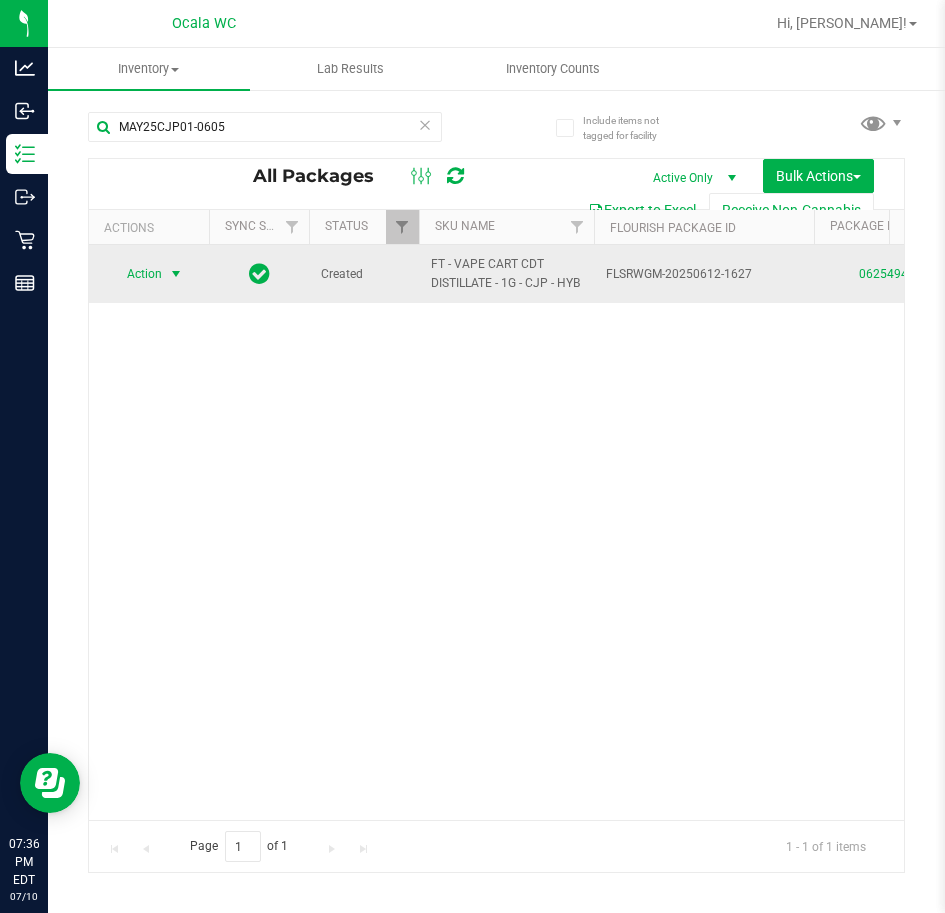 click at bounding box center [176, 274] 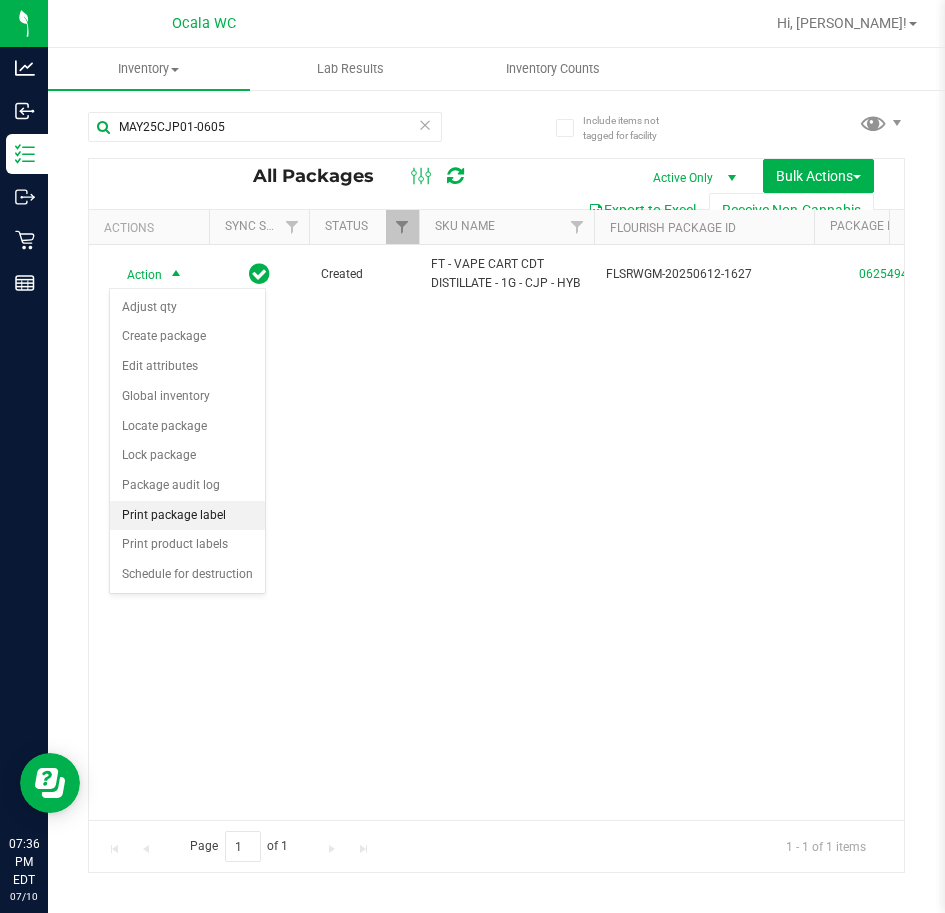 click on "Print package label" at bounding box center [187, 516] 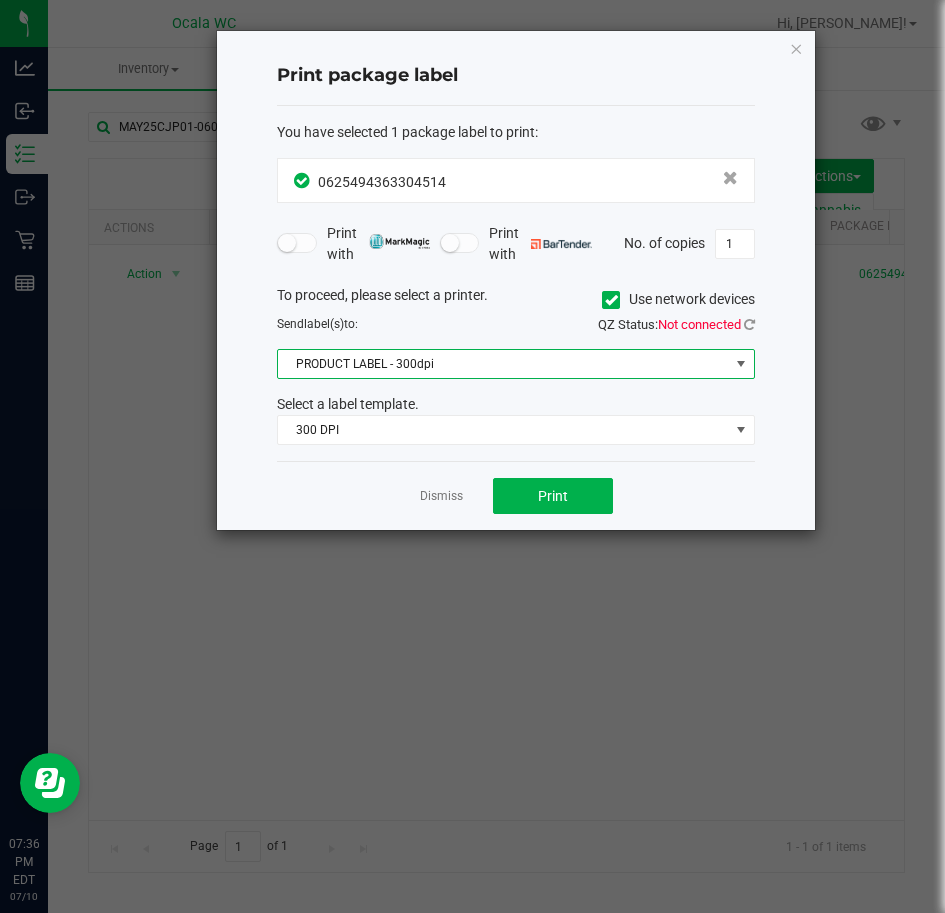 click on "PRODUCT LABEL - 300dpi" at bounding box center [503, 364] 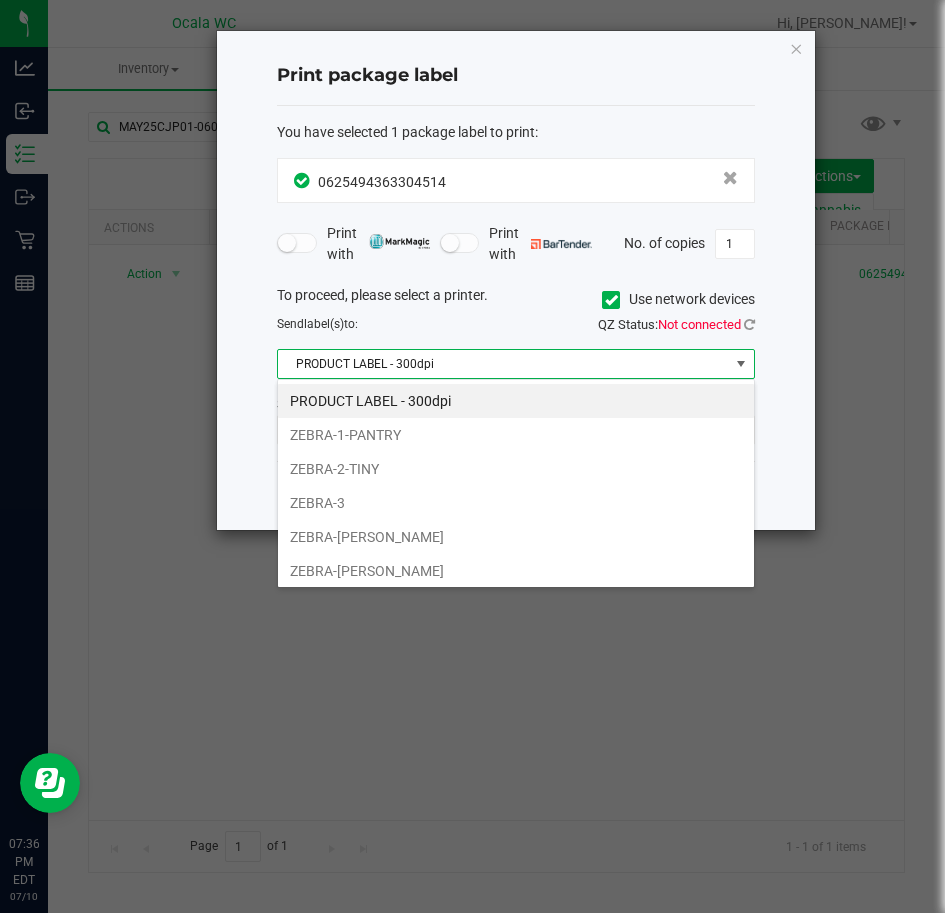 scroll, scrollTop: 99970, scrollLeft: 99522, axis: both 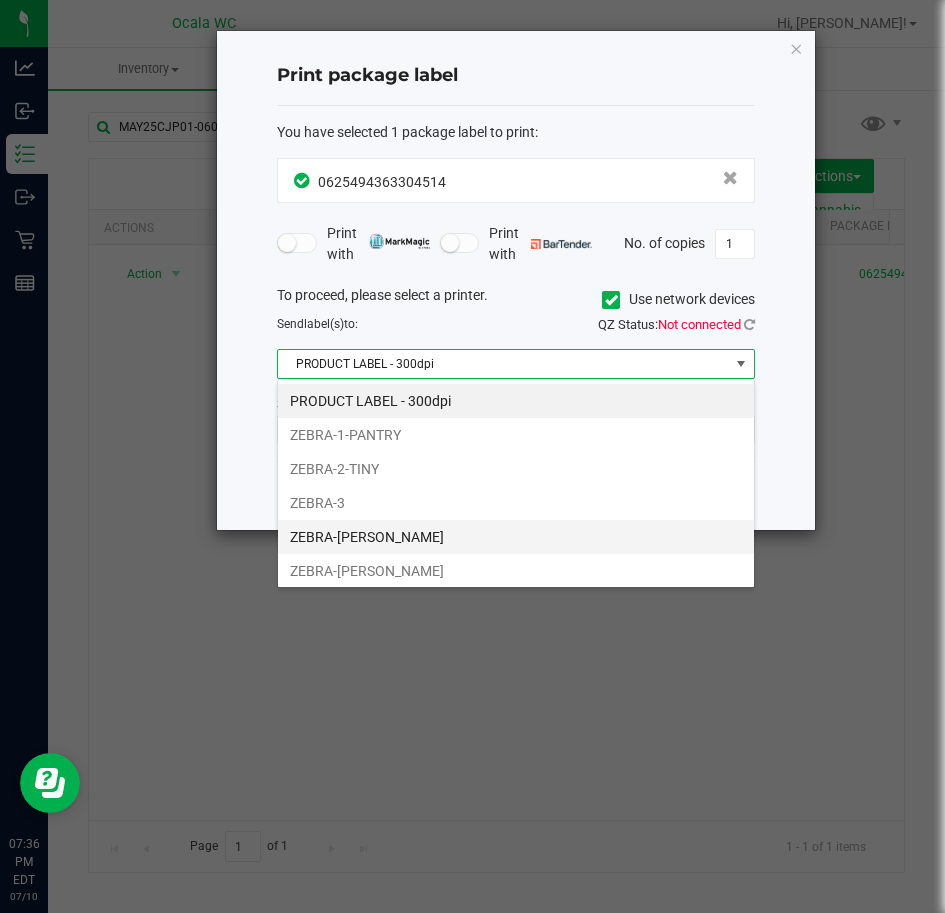 click on "ZEBRA-[PERSON_NAME]" at bounding box center (516, 537) 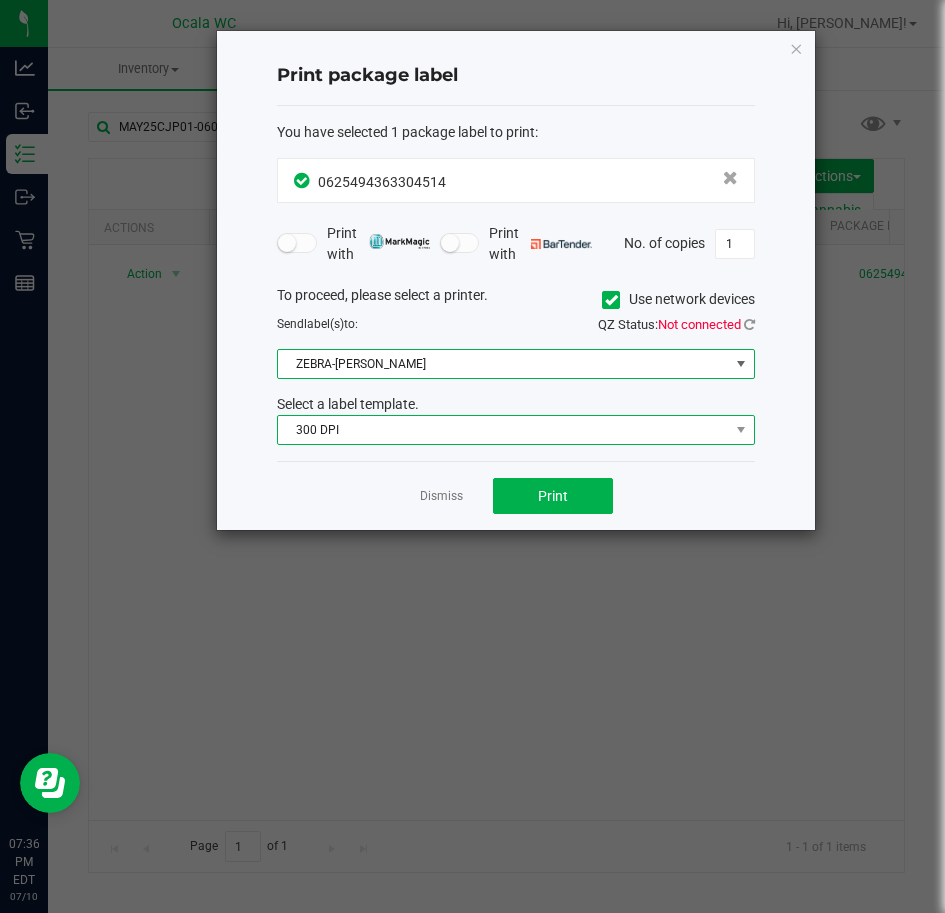 click on "300 DPI" at bounding box center [503, 430] 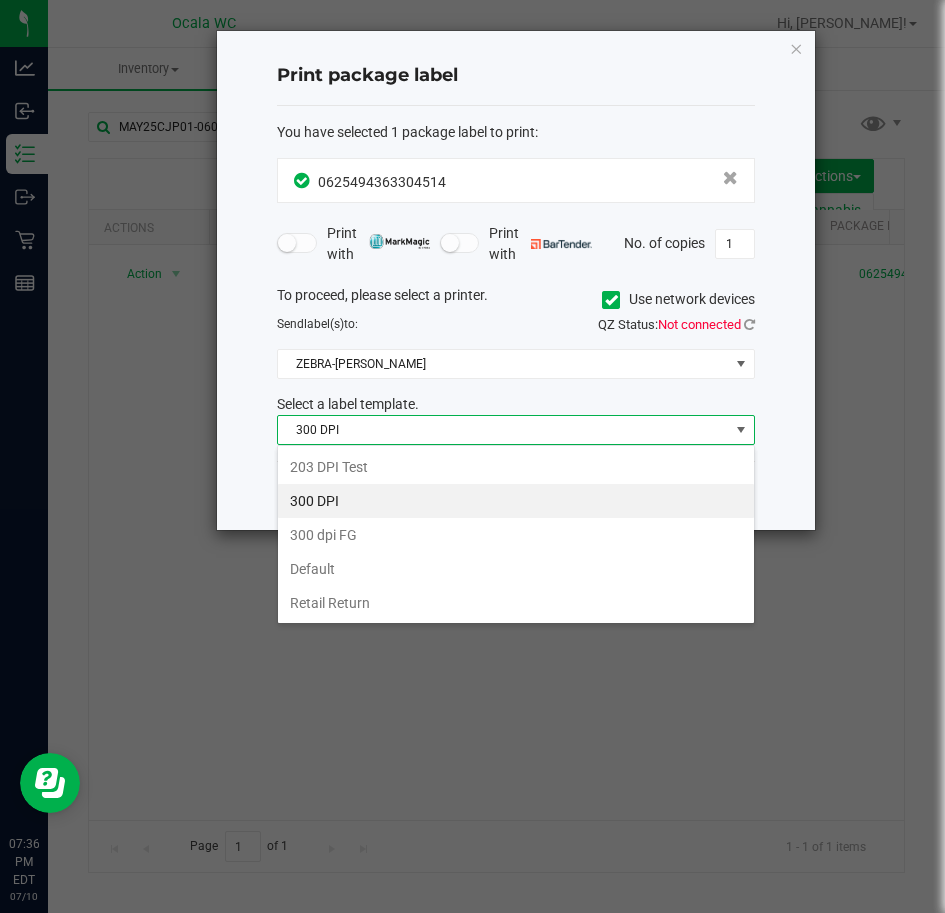 scroll, scrollTop: 99970, scrollLeft: 99522, axis: both 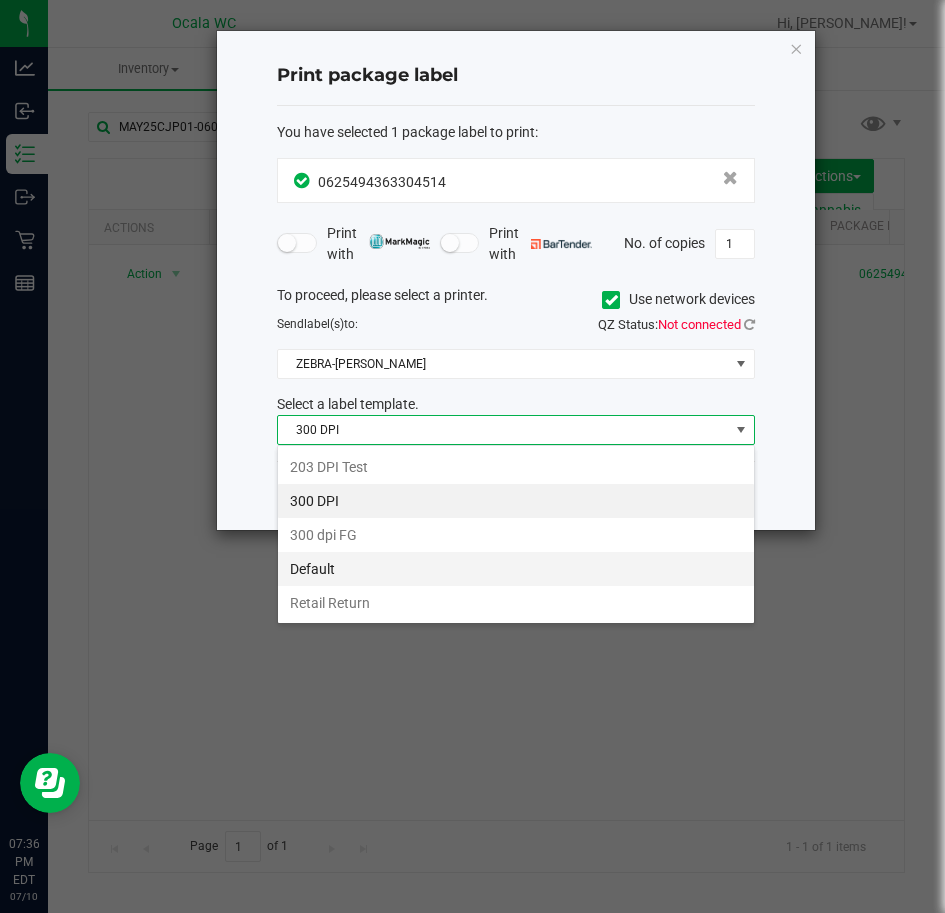 click on "Default" at bounding box center (516, 569) 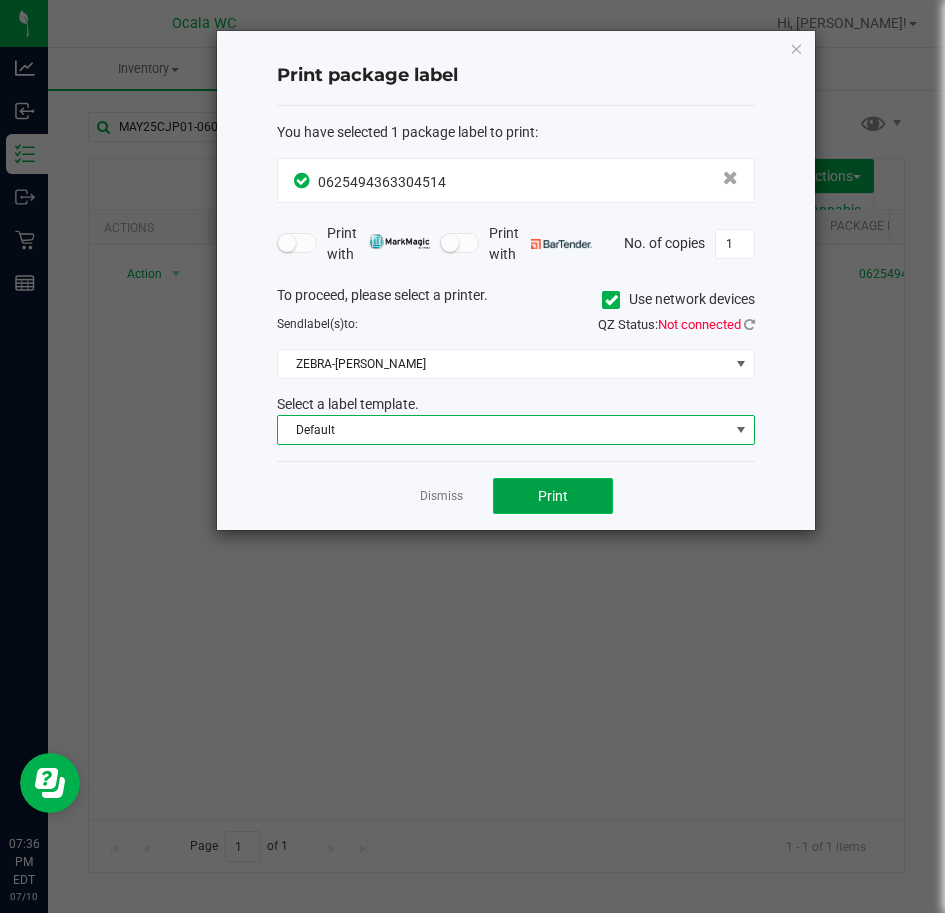 click on "Print" 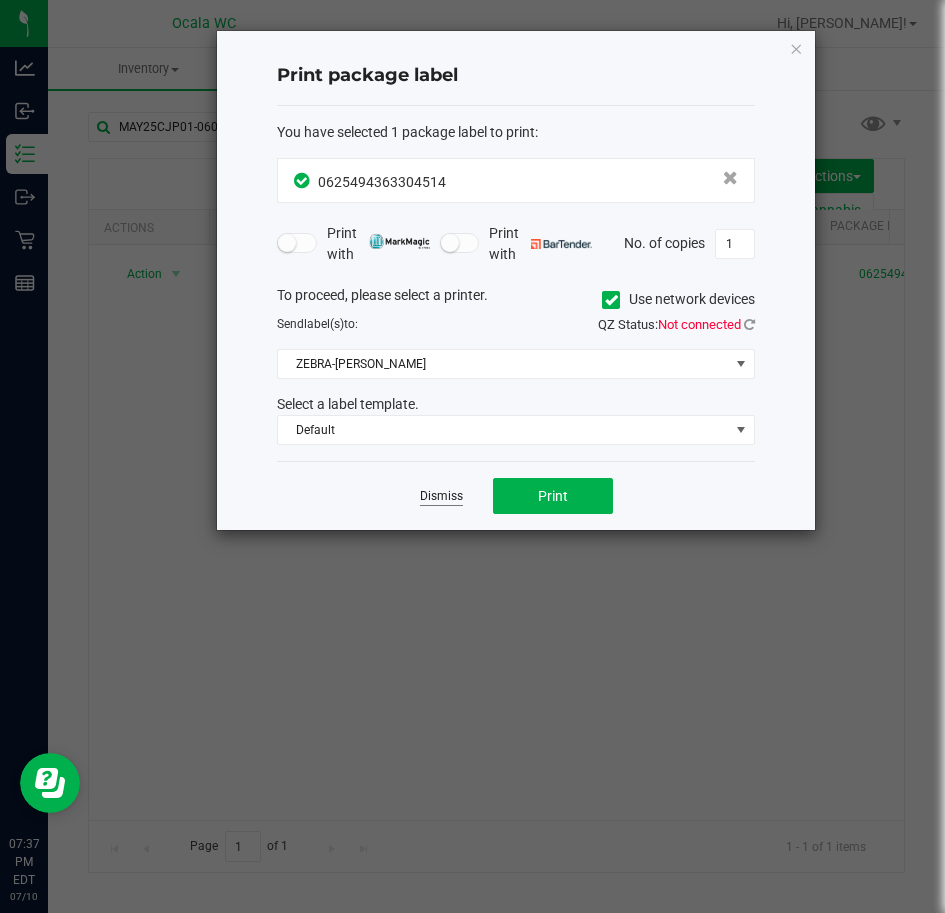 click on "Dismiss" 